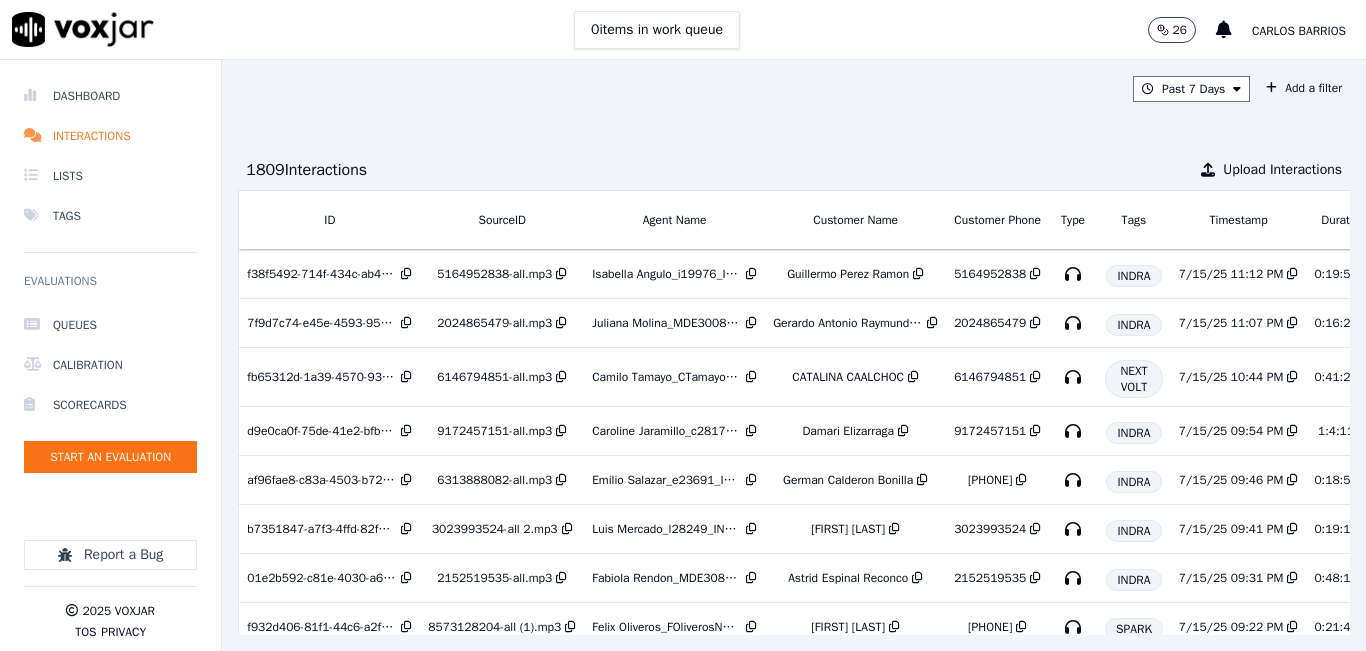 scroll, scrollTop: 0, scrollLeft: 0, axis: both 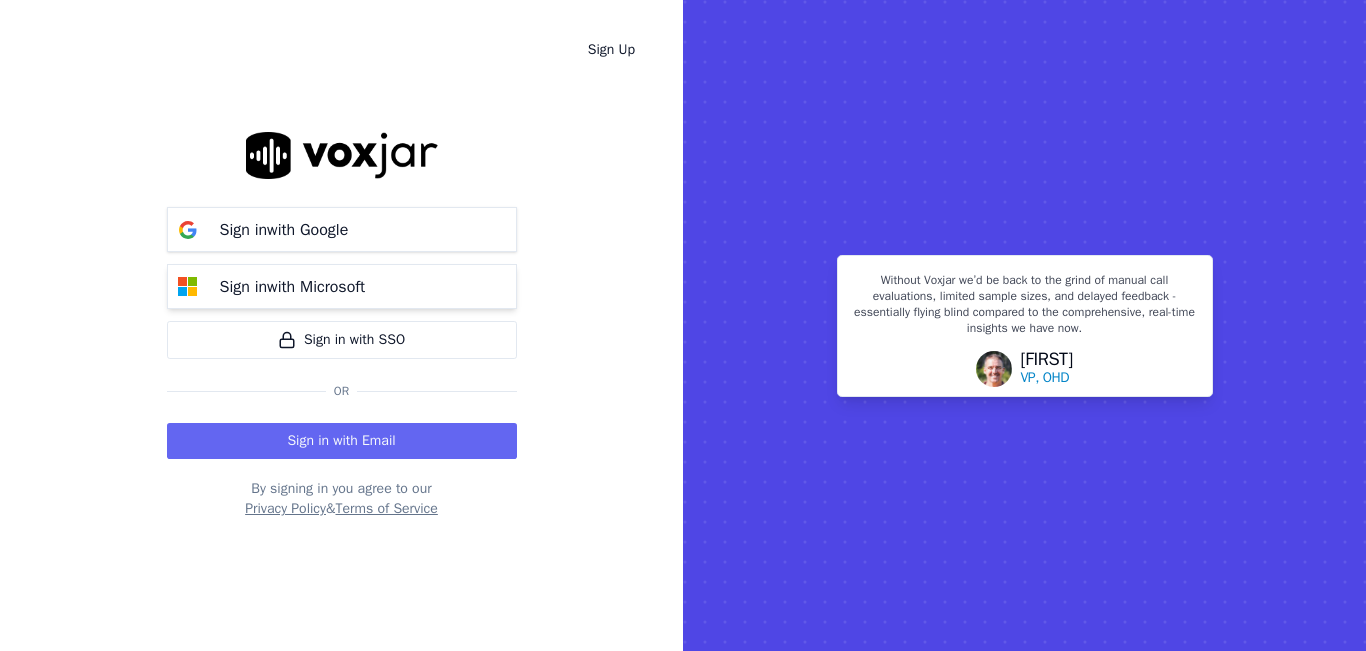 click on "Sign in  with Microsoft" at bounding box center [293, 287] 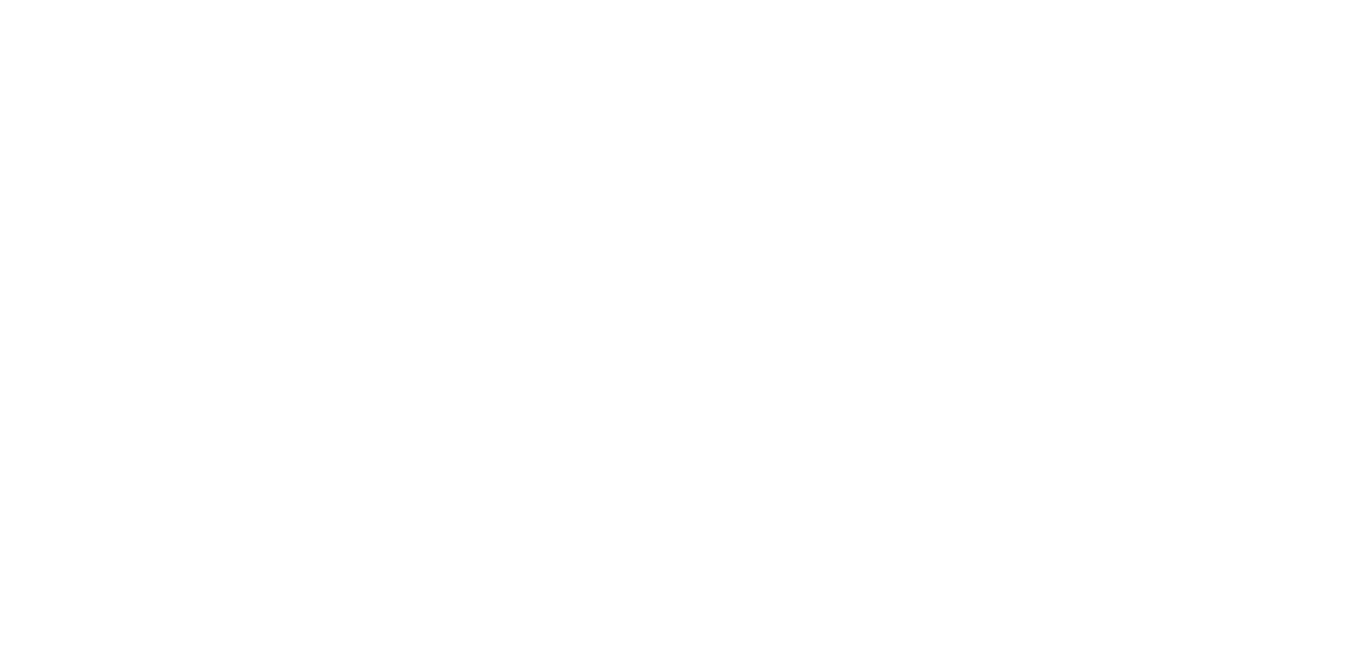 scroll, scrollTop: 0, scrollLeft: 0, axis: both 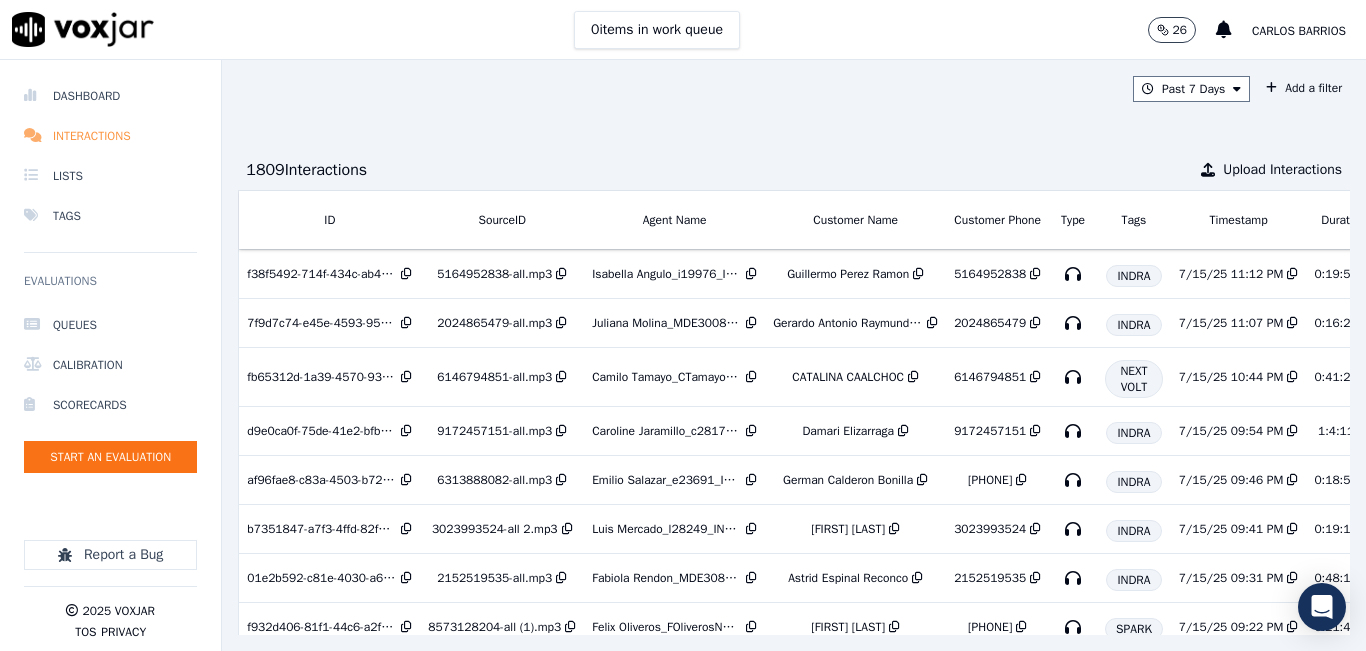 click on "Interactions" at bounding box center (110, 136) 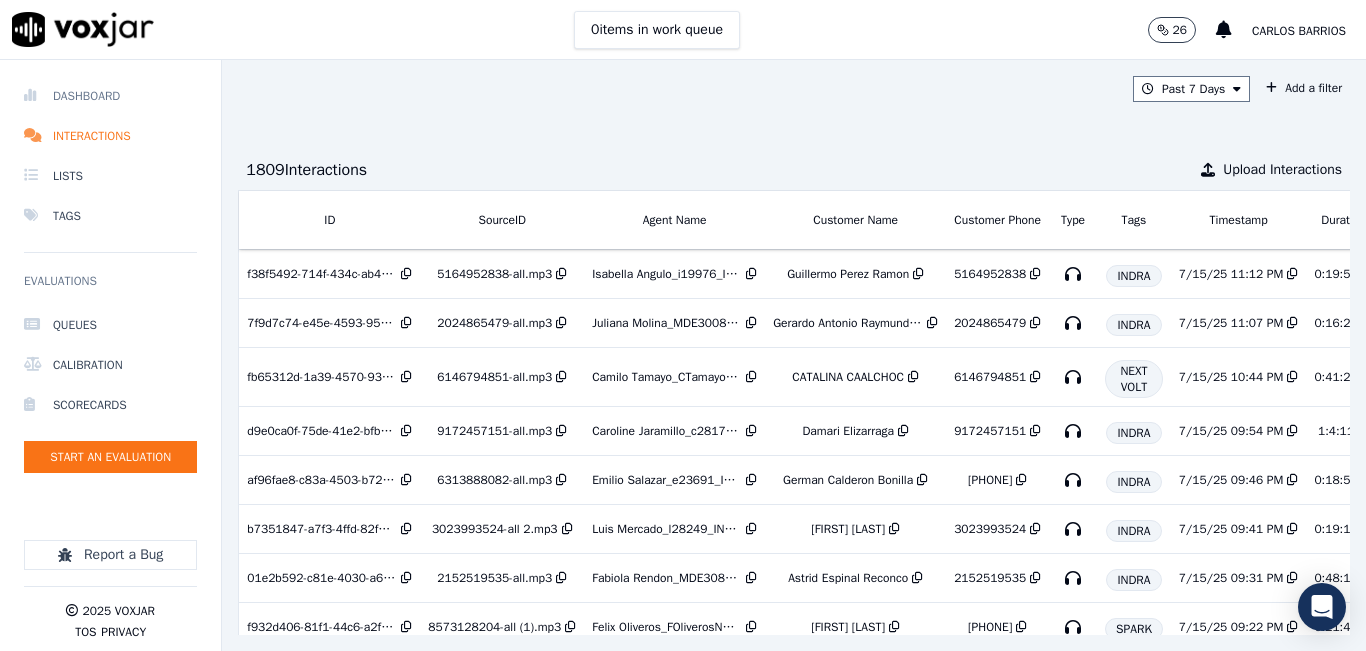 click on "Dashboard" at bounding box center (110, 96) 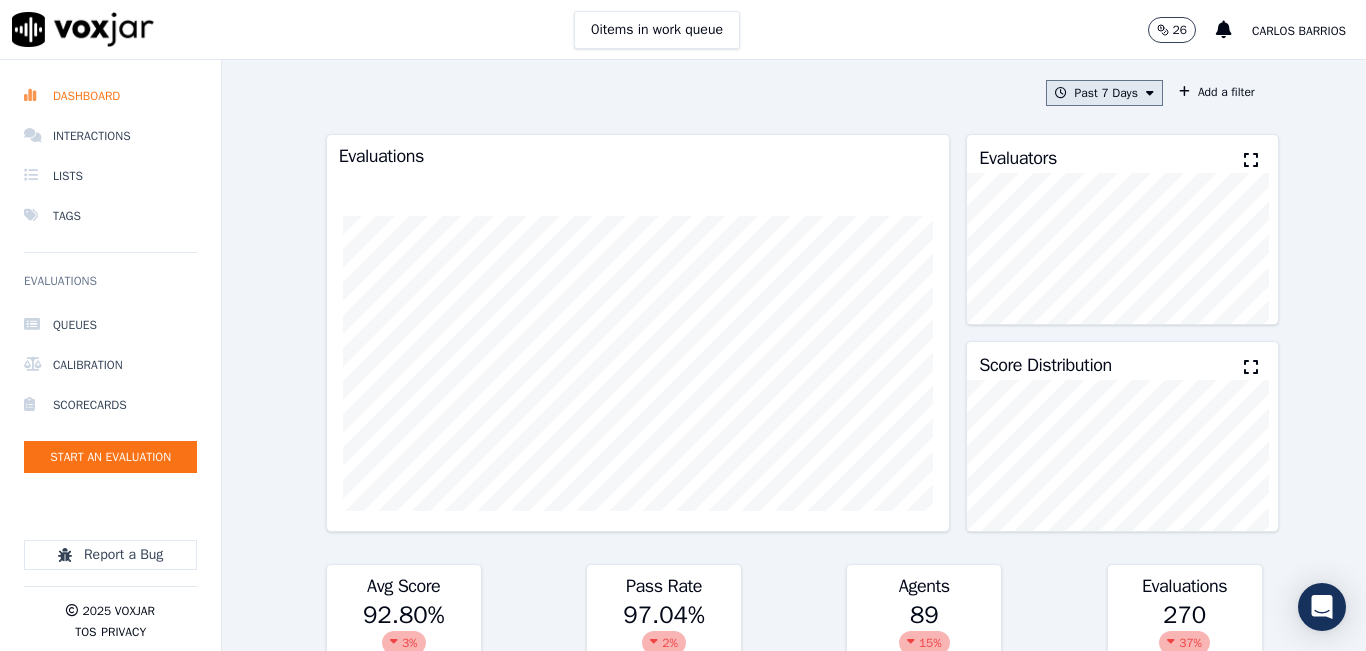 click on "Past 7 Days" at bounding box center (1104, 93) 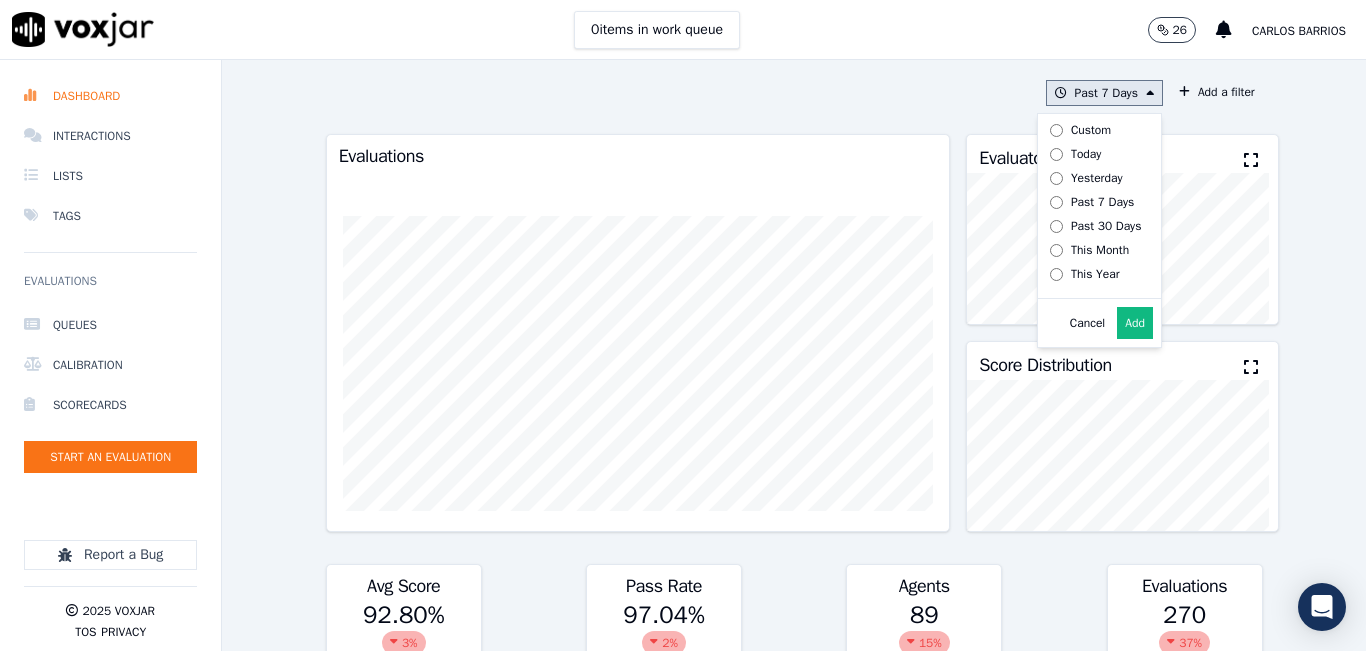 click on "Yesterday" at bounding box center [1097, 178] 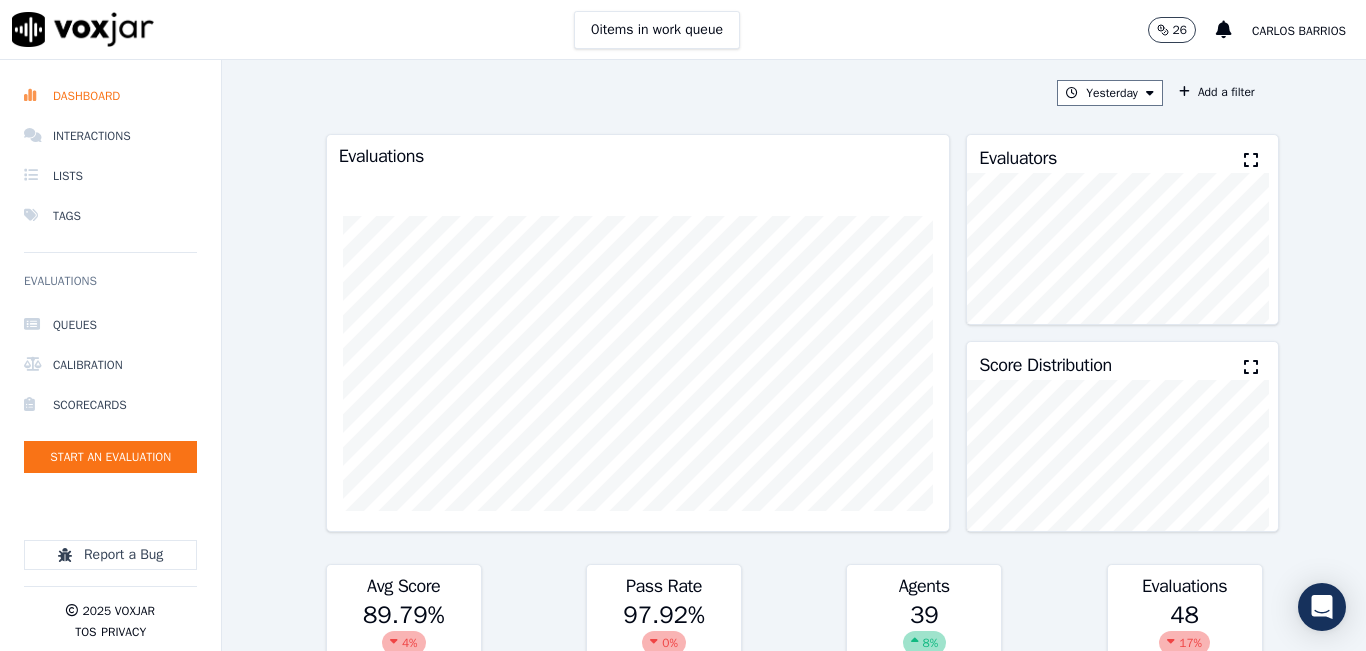 click at bounding box center (1251, 160) 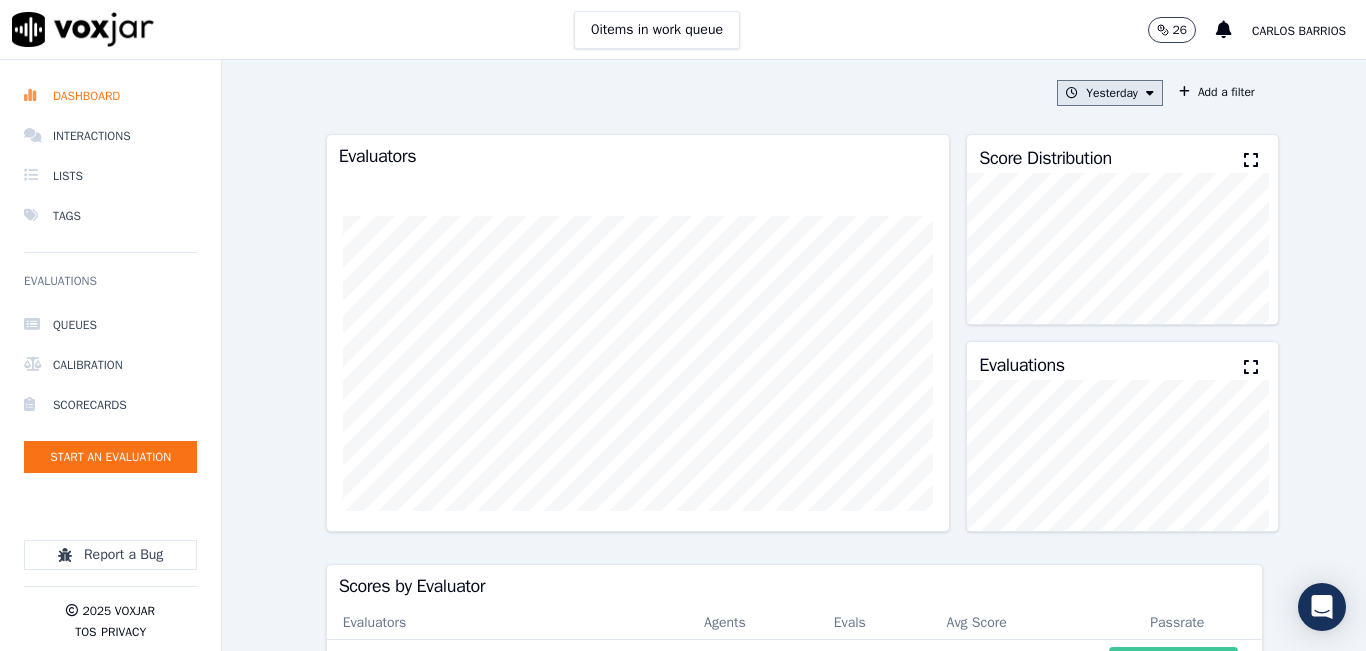 click on "Yesterday" at bounding box center [1110, 93] 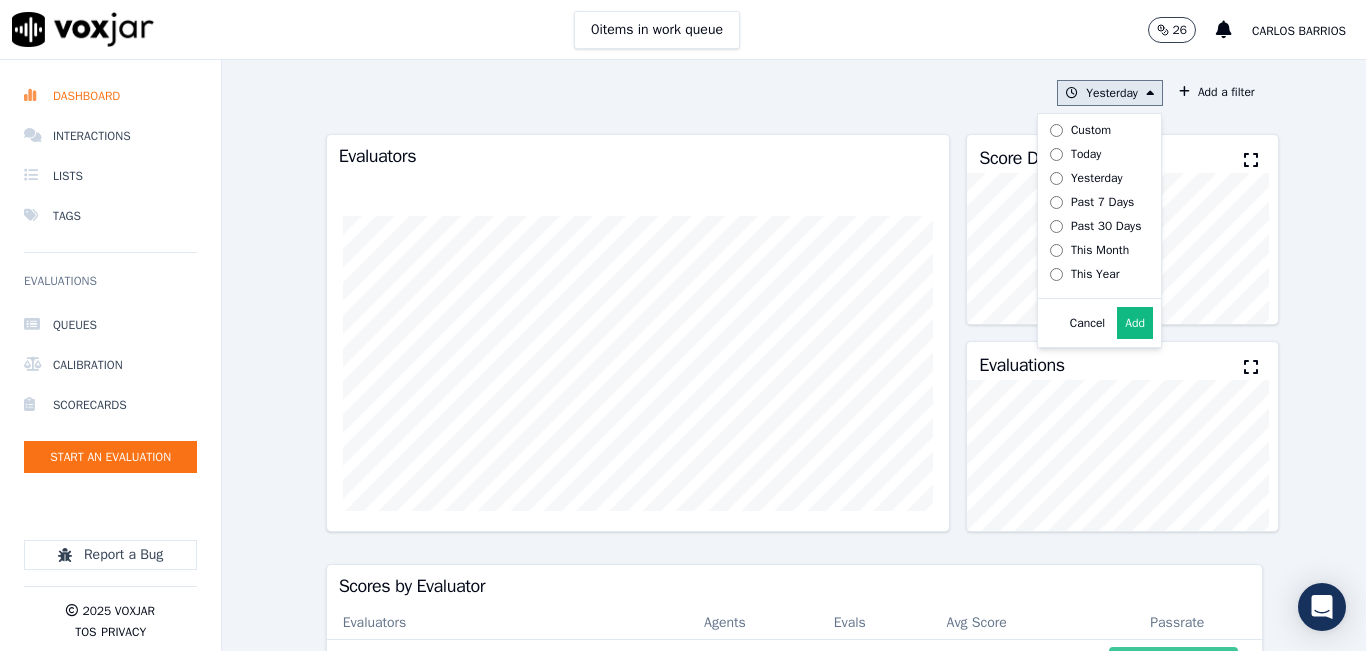 click on "Past 30 Days" at bounding box center [1106, 226] 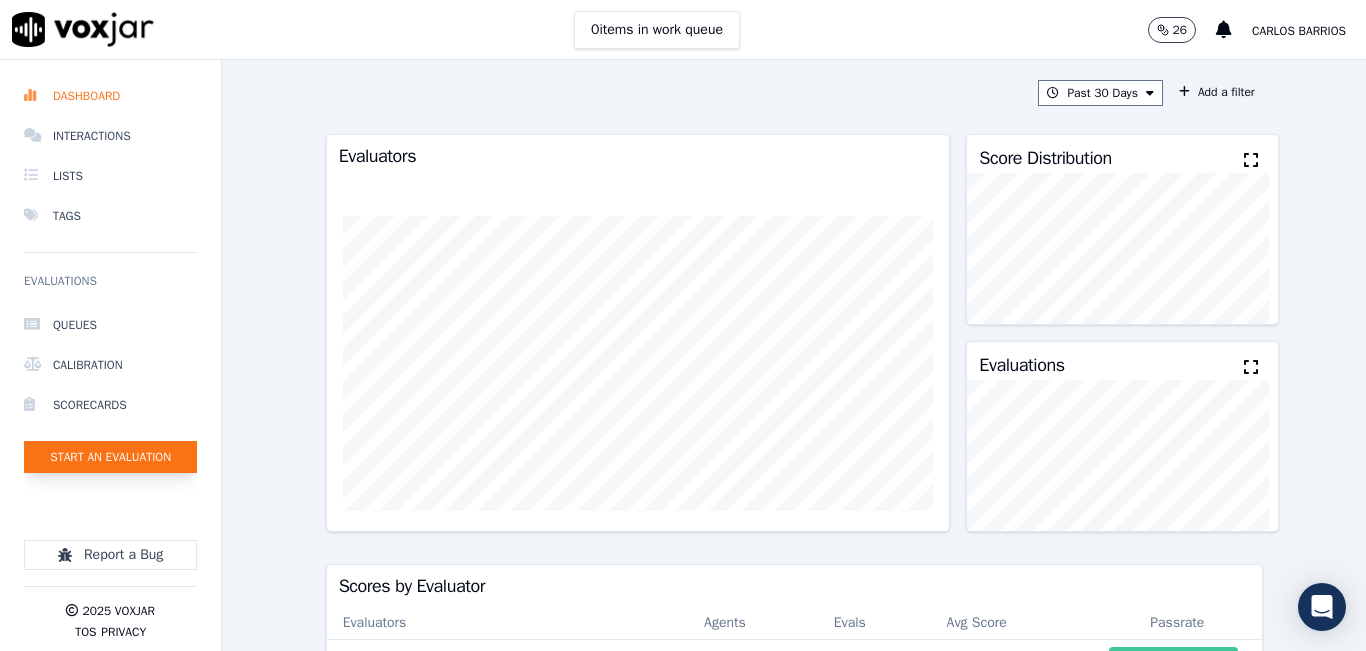 click on "Start an Evaluation" 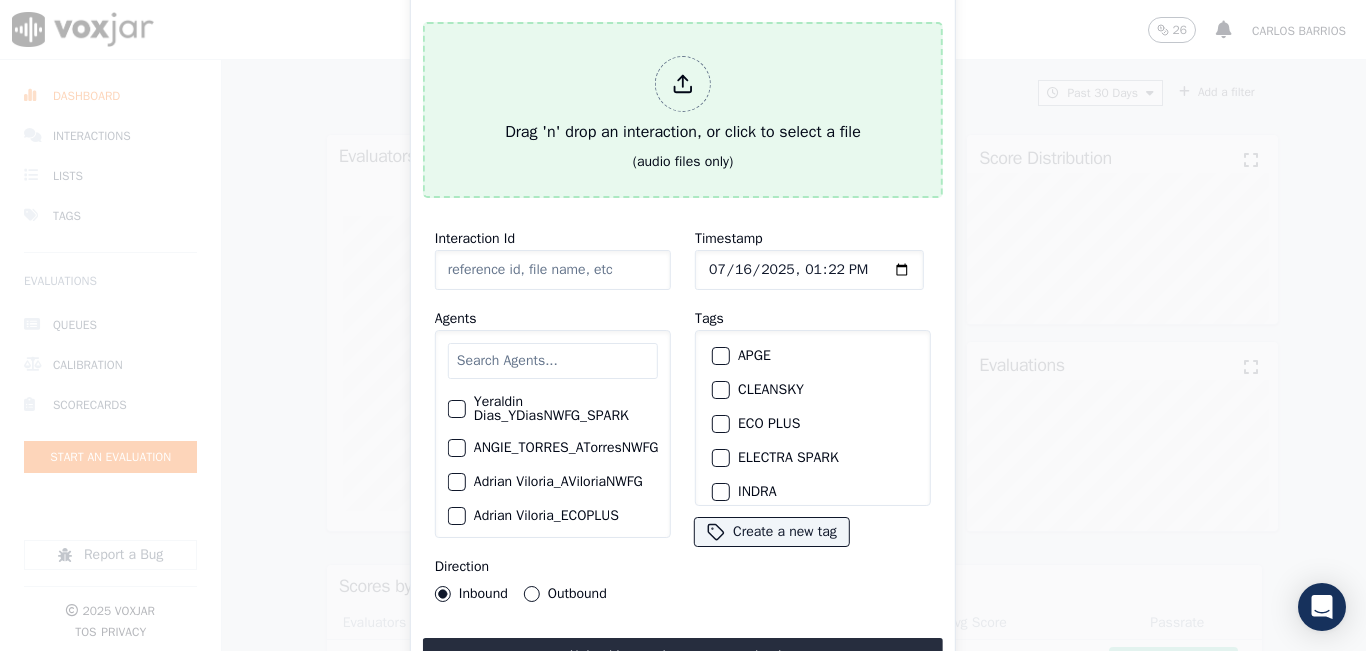 click on "Drag 'n' drop an interaction, or click to select a file" at bounding box center [683, 100] 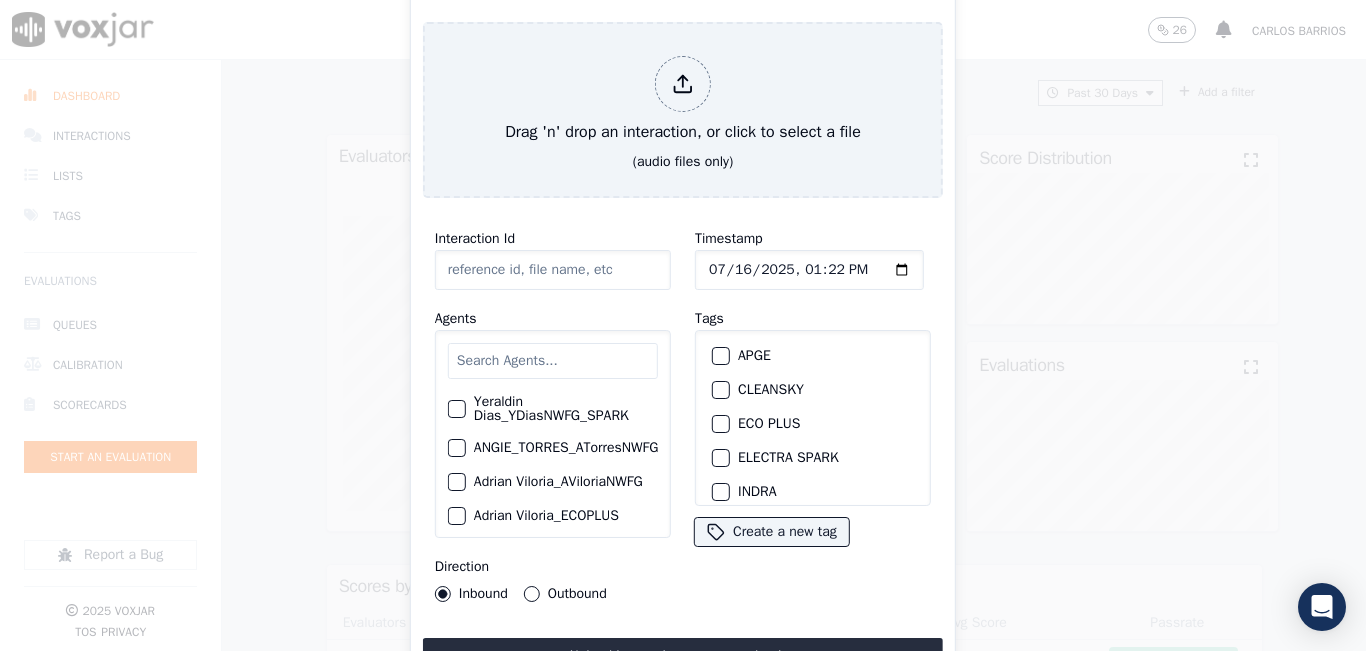 click at bounding box center [553, 361] 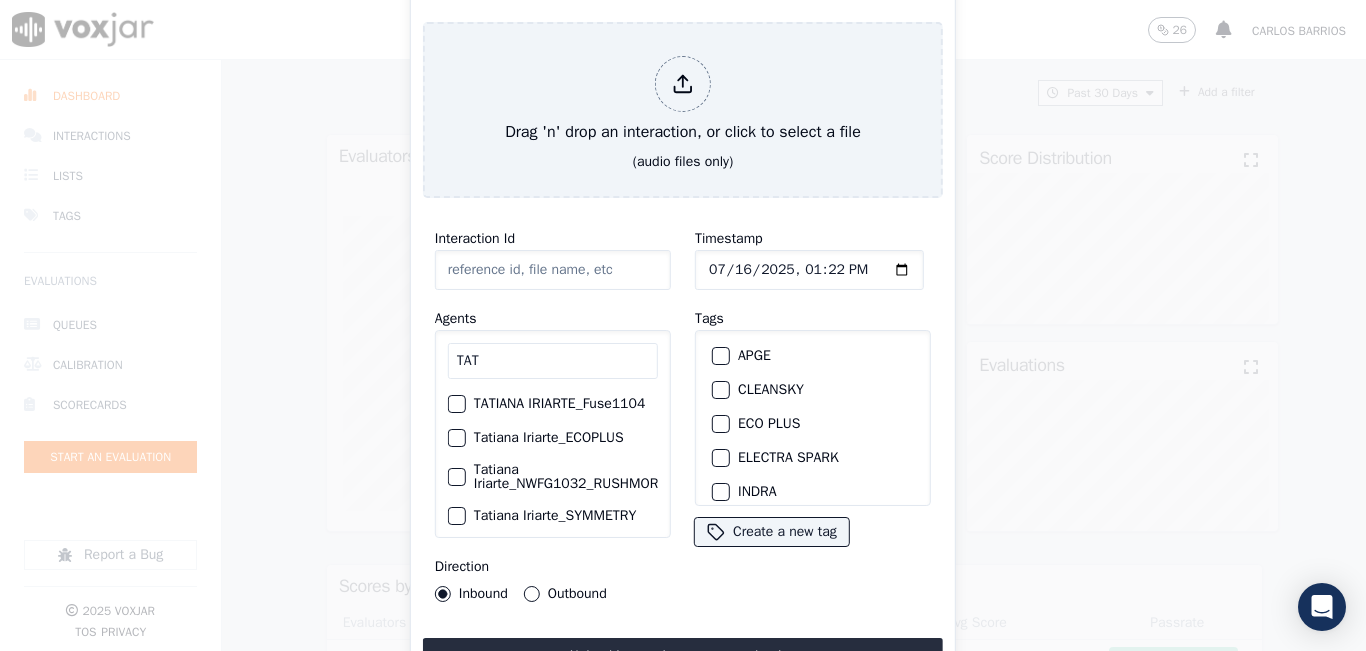 type on "TAT" 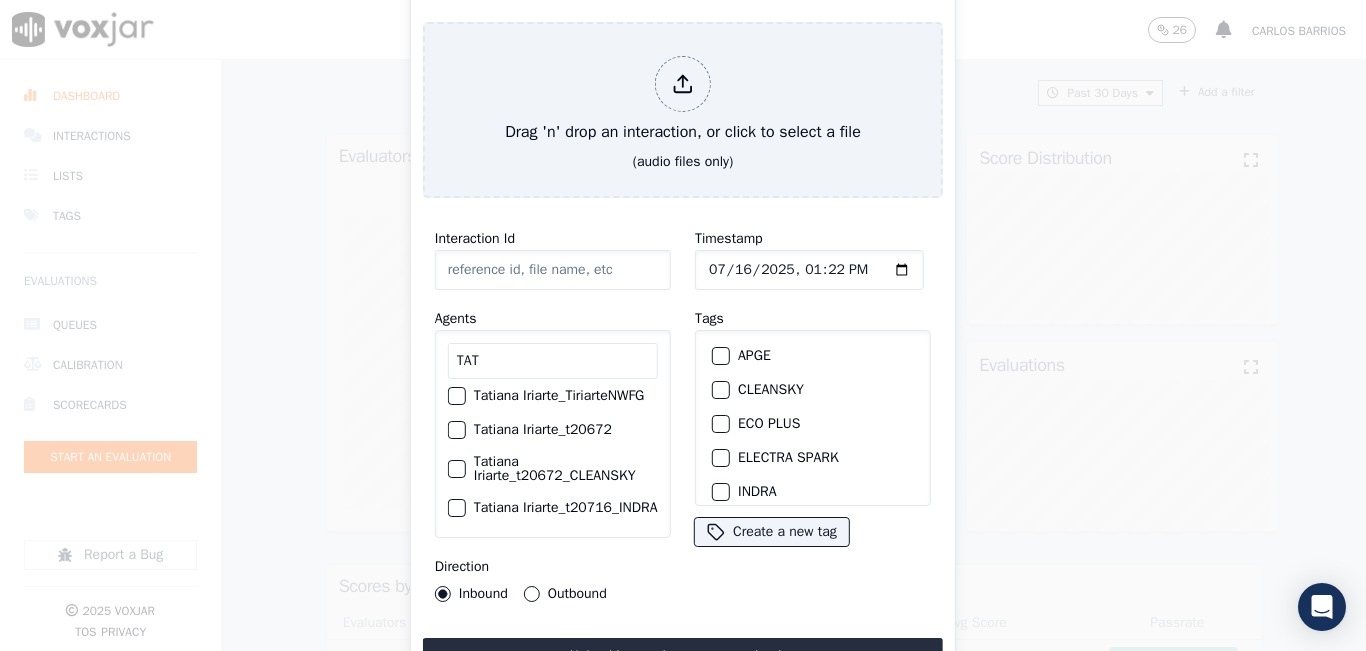scroll, scrollTop: 210, scrollLeft: 0, axis: vertical 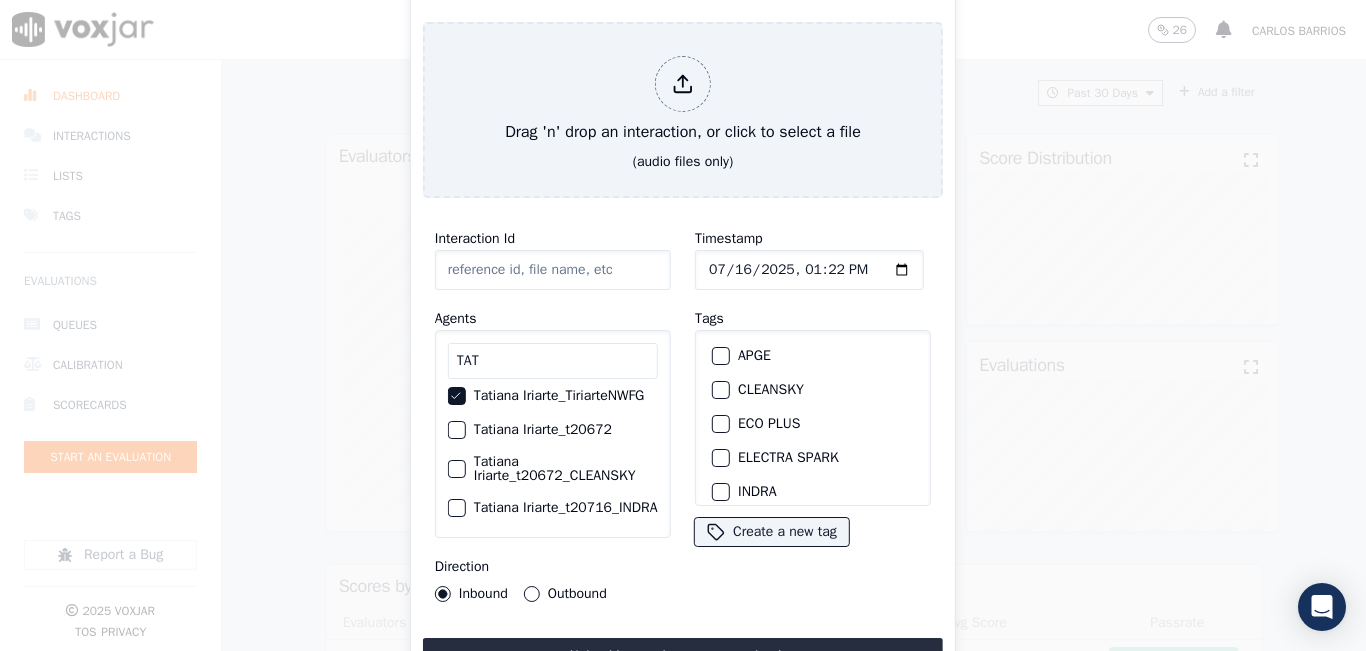 click on "Outbound" at bounding box center [532, 594] 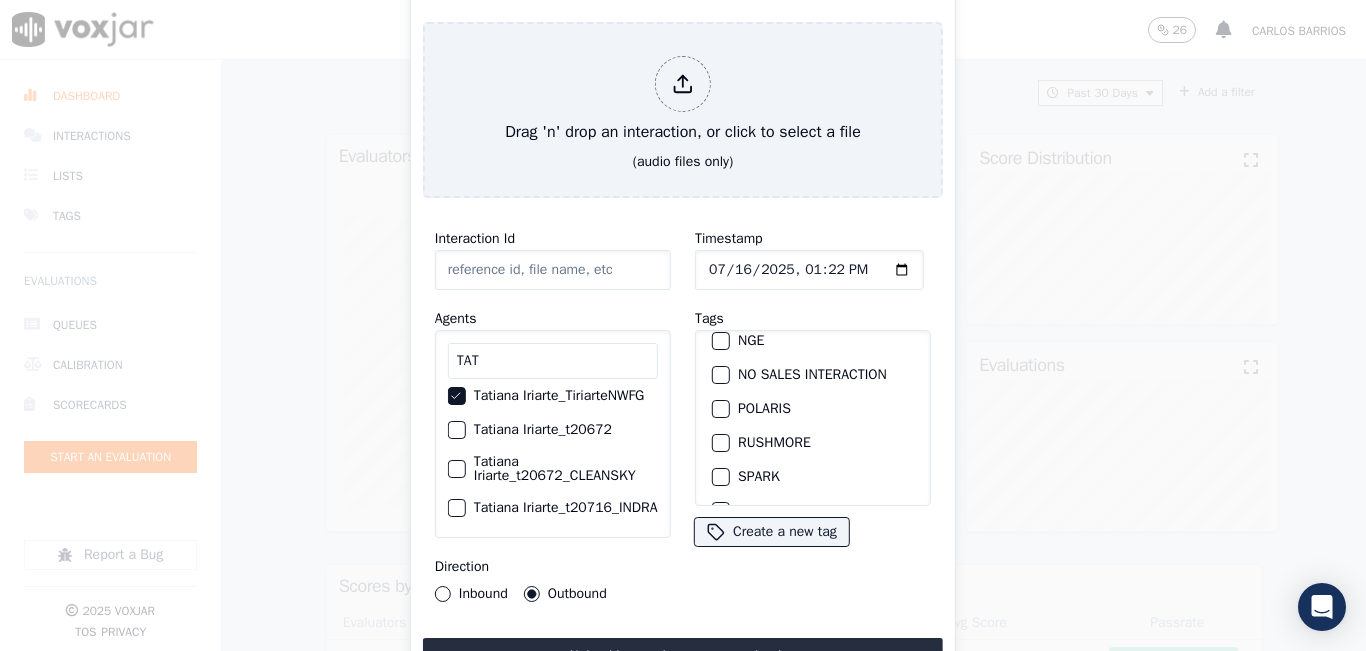 scroll, scrollTop: 100, scrollLeft: 0, axis: vertical 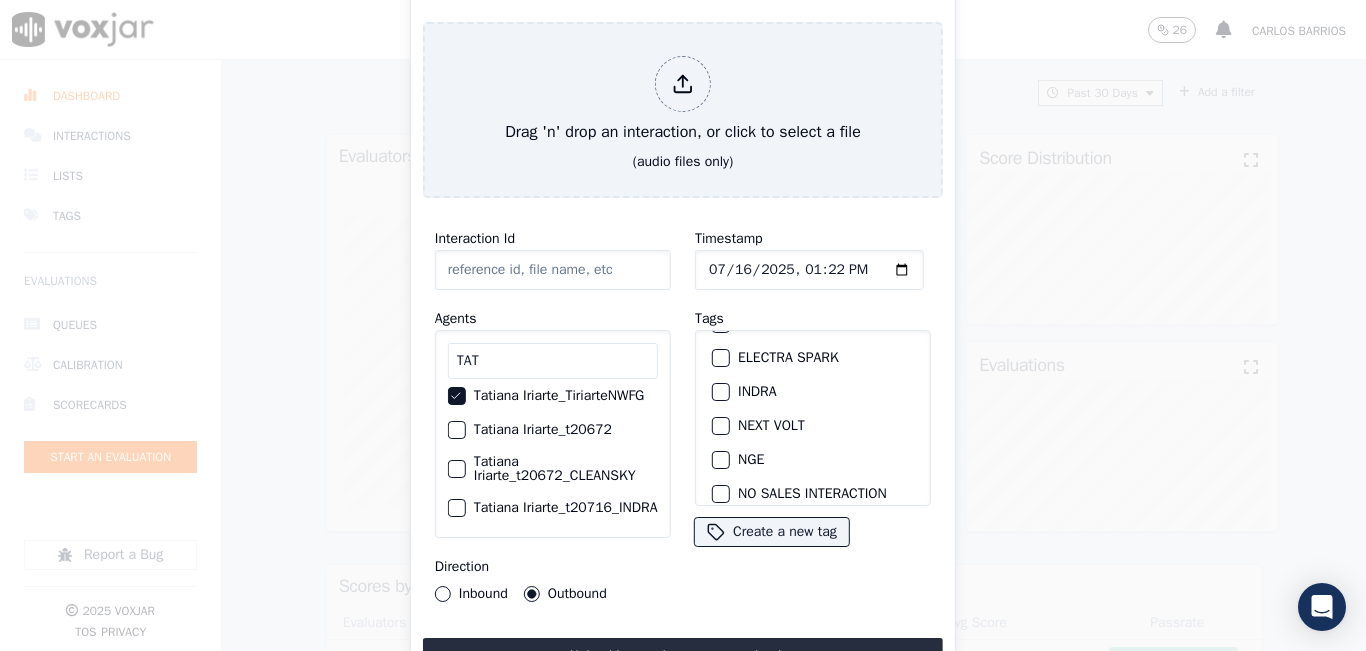 click on "NGE" at bounding box center (721, 460) 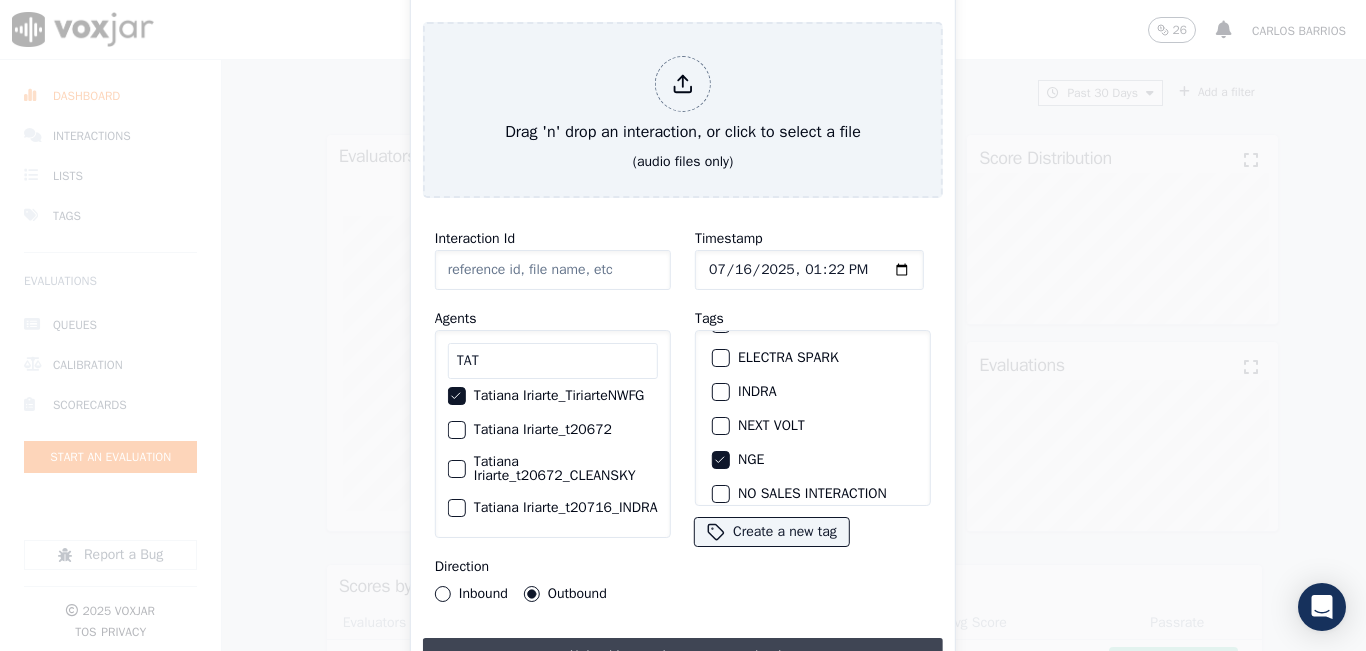 click on "Upload interaction to start evaluation" at bounding box center (683, 656) 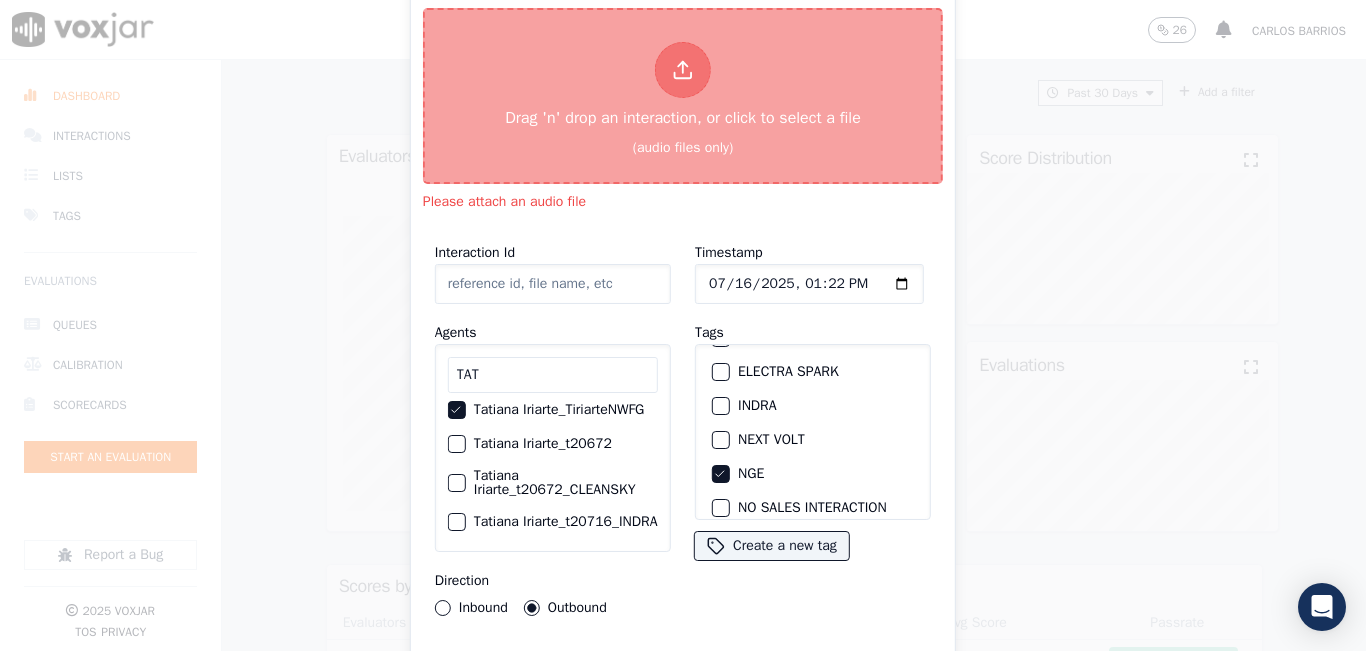 click on "Drag 'n' drop an interaction, or click to select a file" at bounding box center (683, 86) 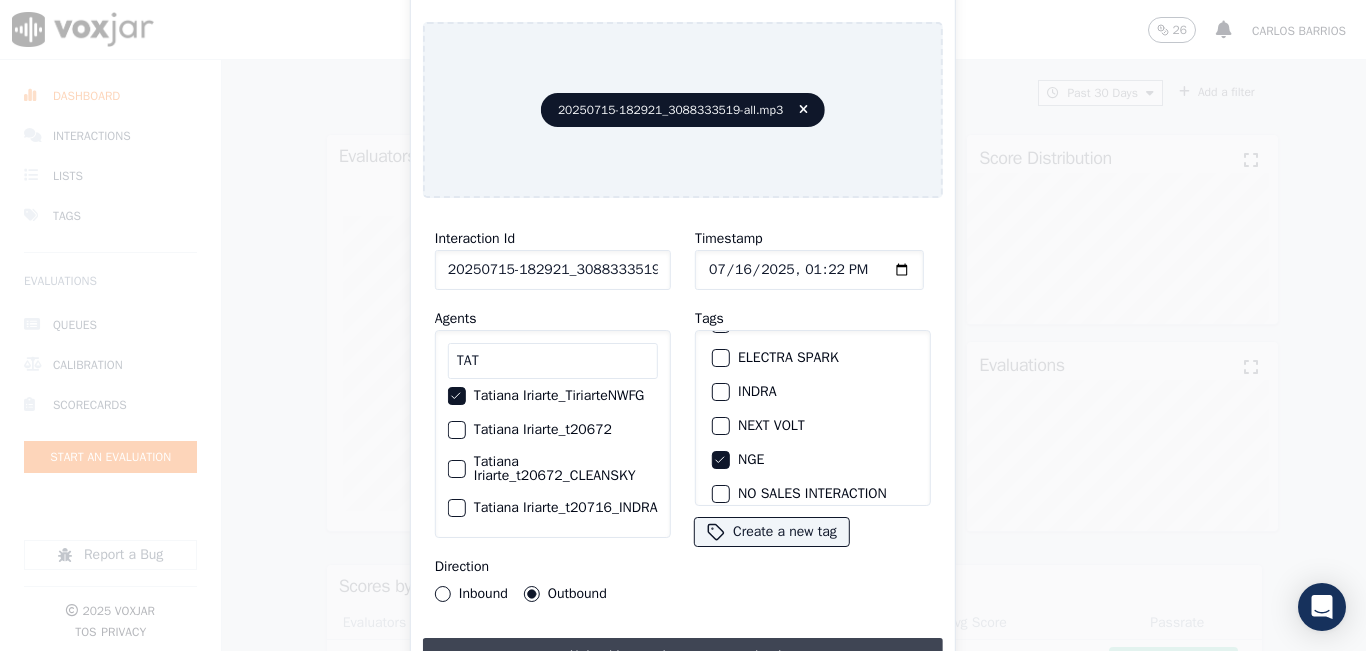 click on "Upload interaction to start evaluation" at bounding box center [683, 656] 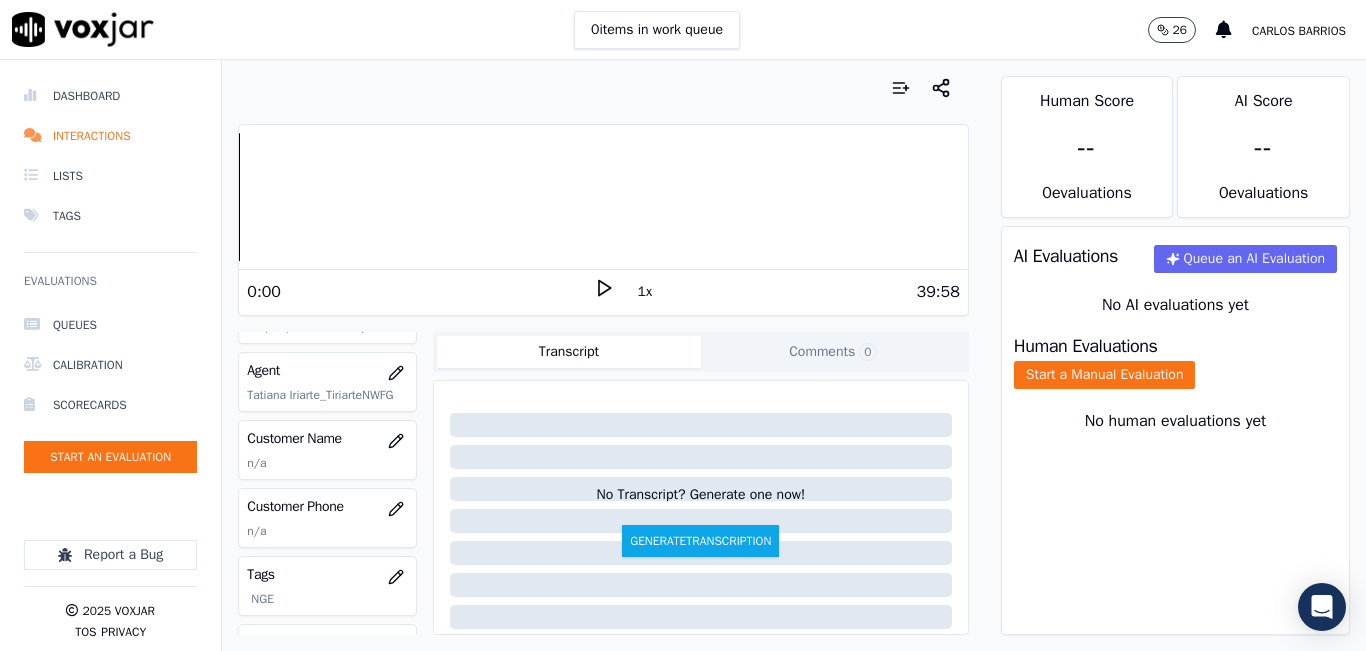 scroll, scrollTop: 300, scrollLeft: 0, axis: vertical 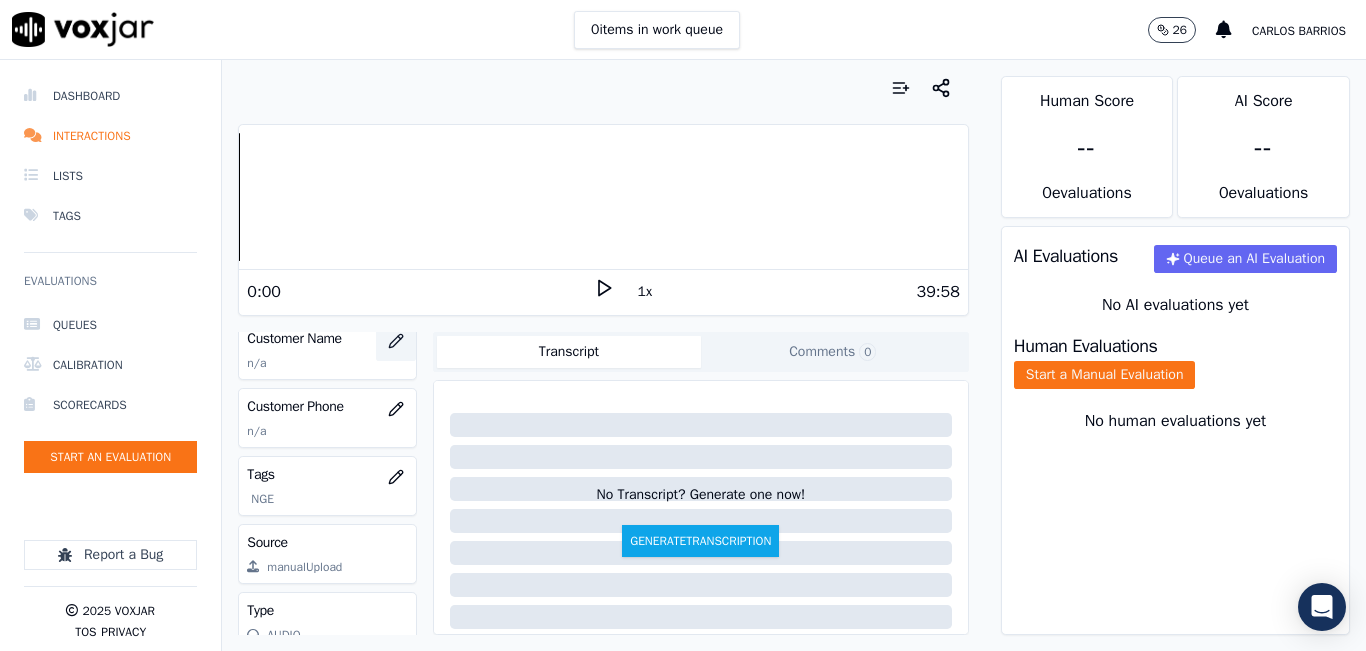 click 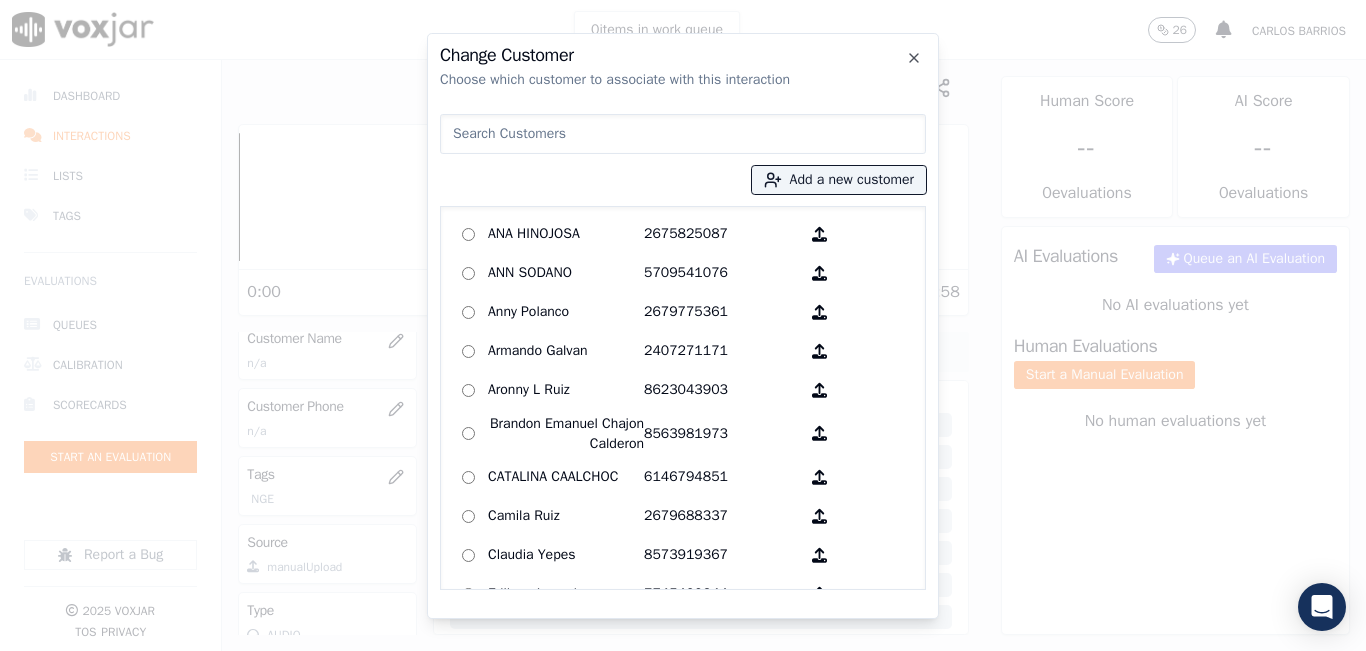 click at bounding box center (683, 134) 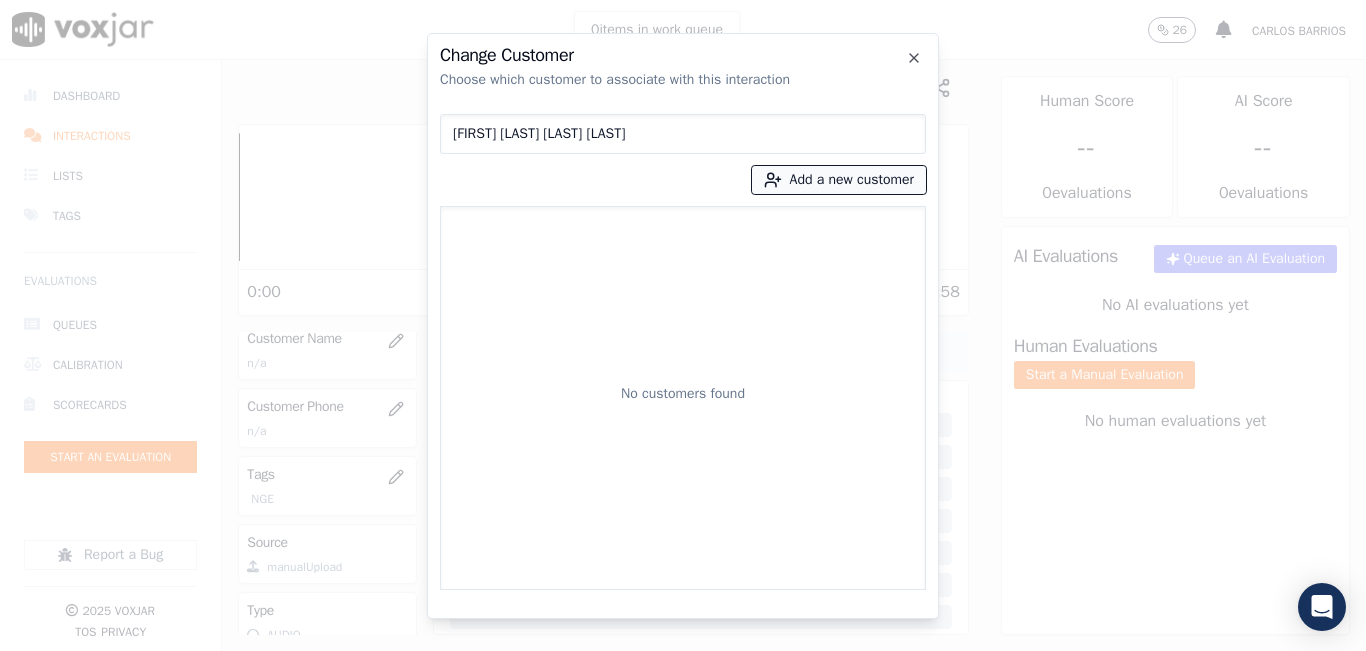 type on "[FIRST] [LAST] [LAST]" 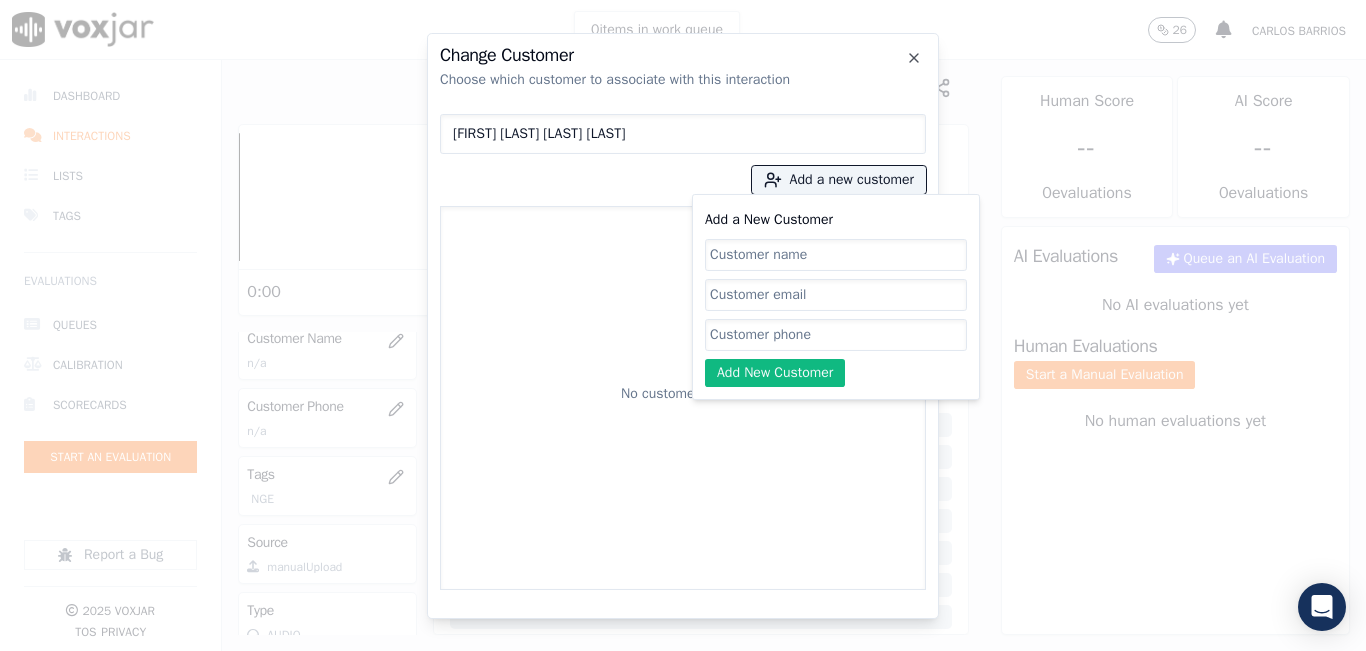 click on "Add a New Customer" 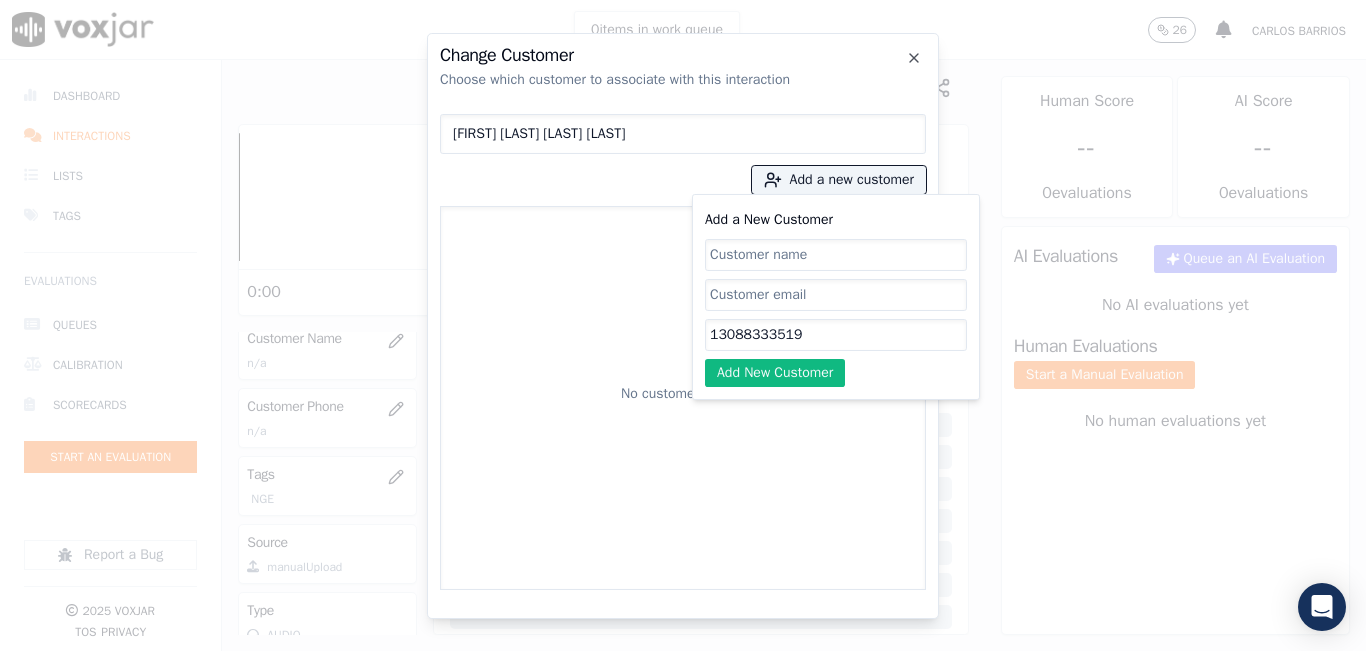 type on "13088333519" 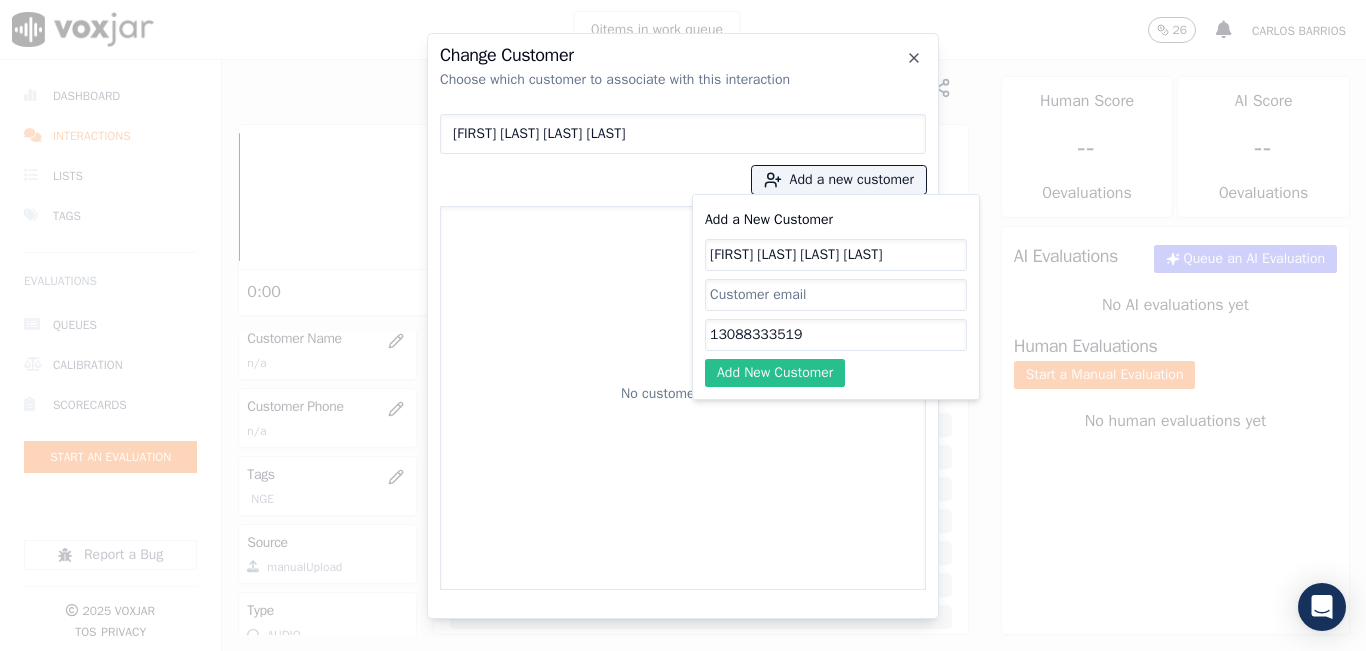 type on "[FIRST] [LAST] [LAST]" 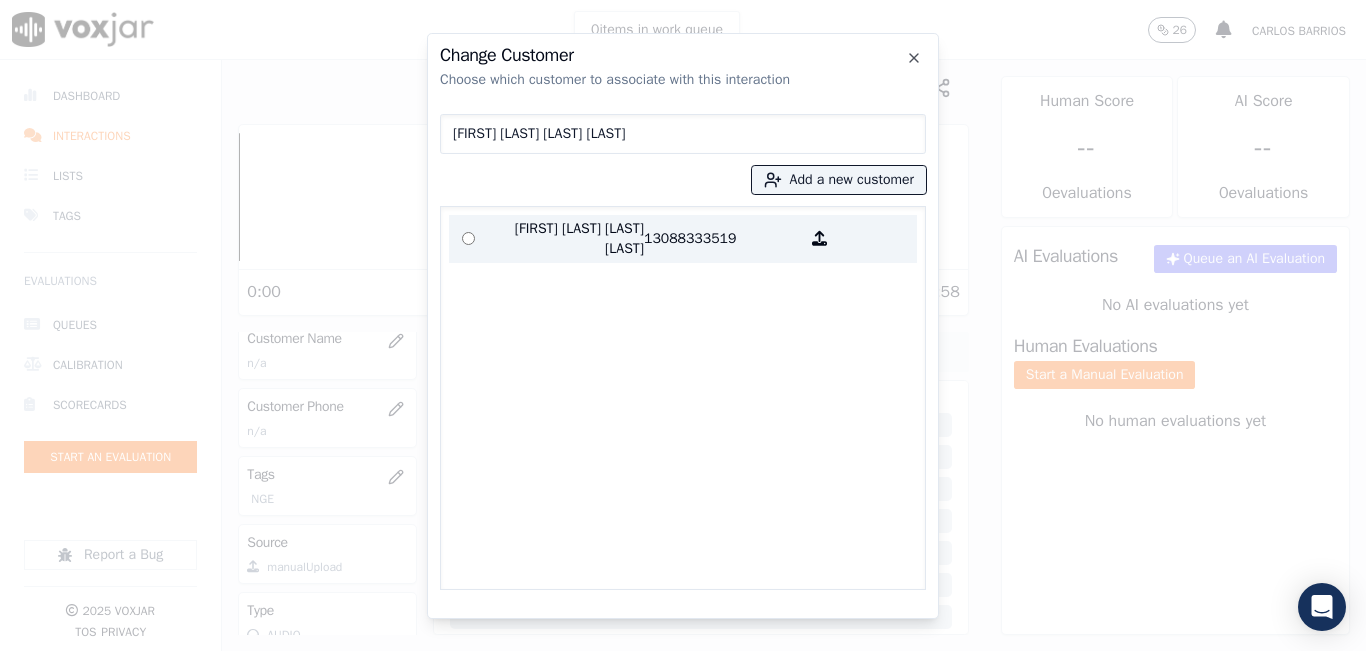 click on "[FIRST] [LAST] [LAST]" at bounding box center (566, 239) 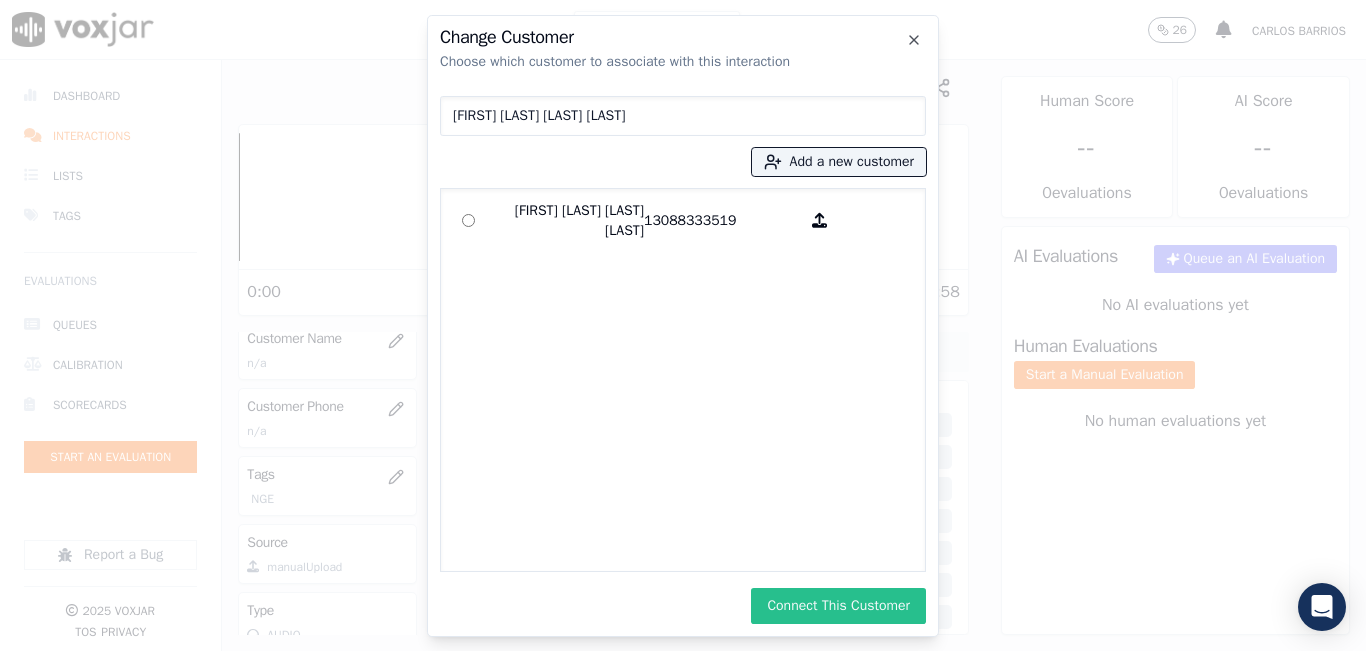 click on "Connect This Customer" at bounding box center [838, 606] 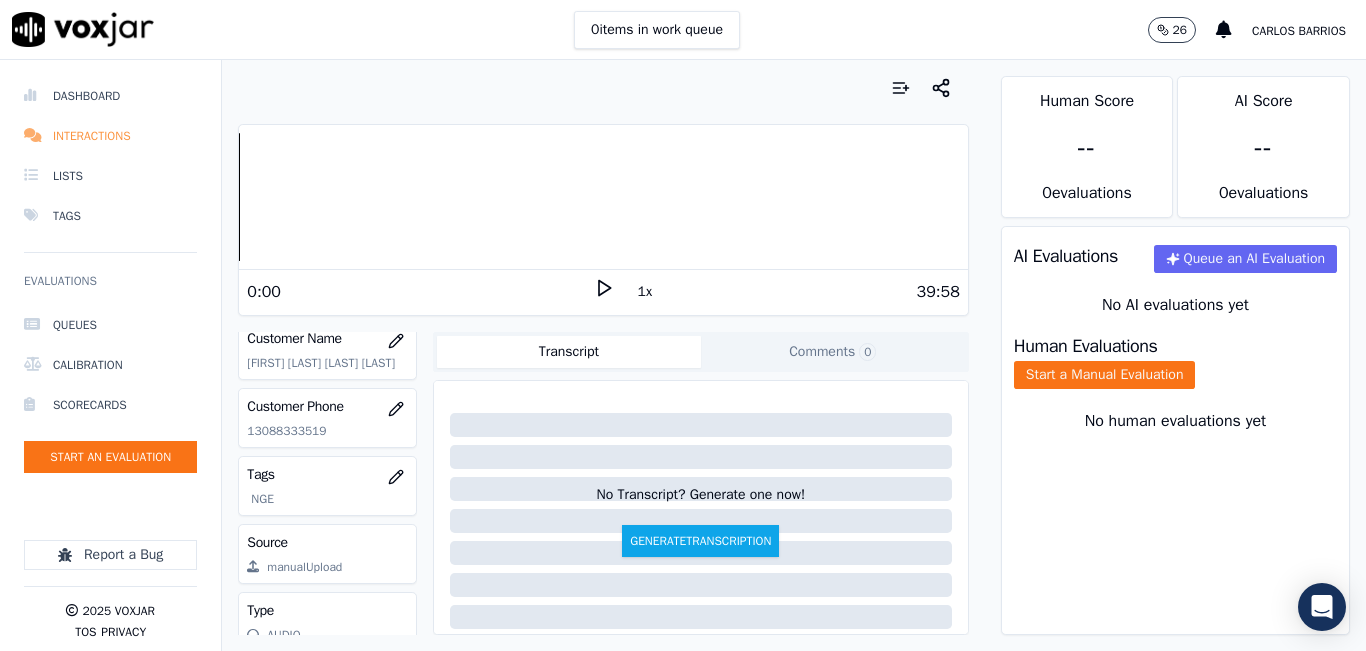 click on "Interactions" at bounding box center [110, 136] 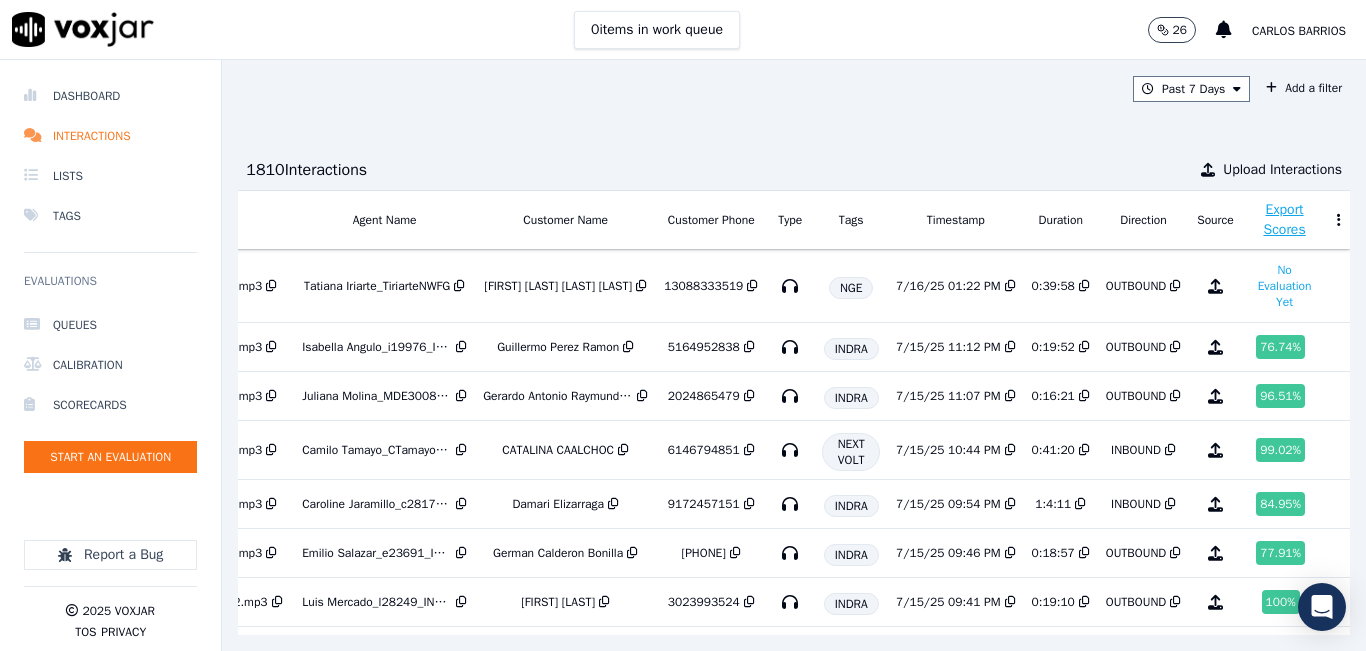scroll, scrollTop: 0, scrollLeft: 0, axis: both 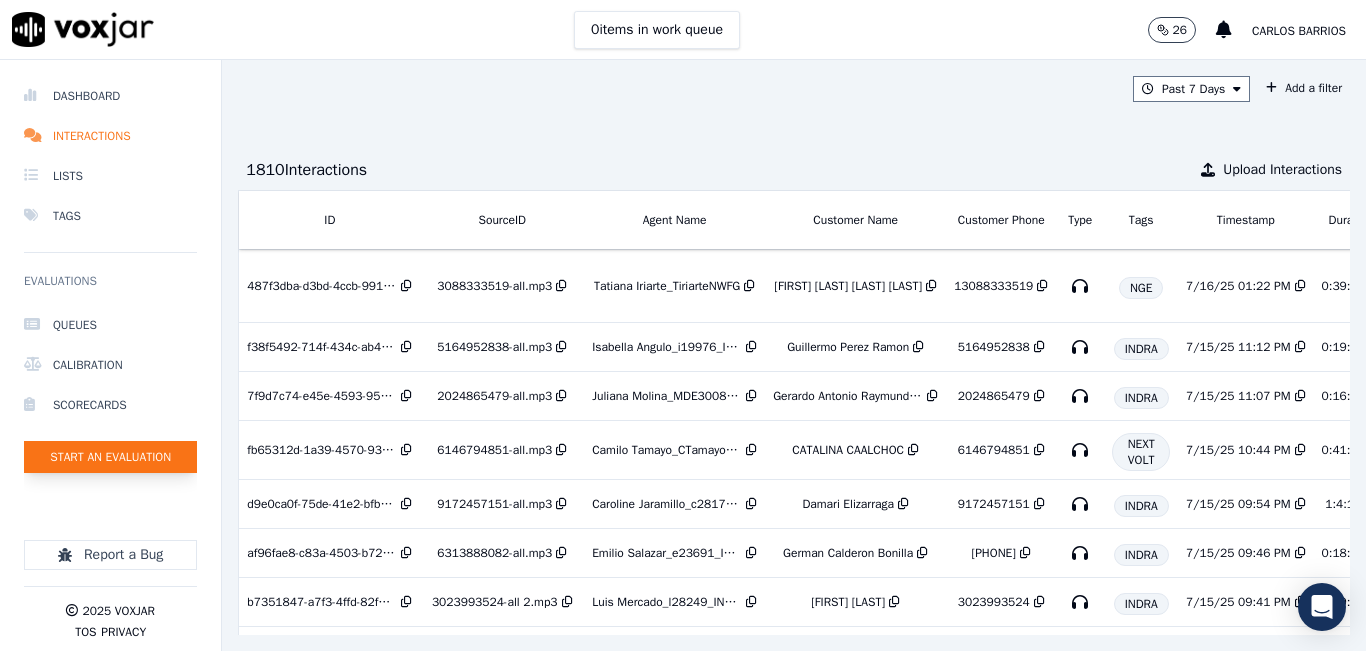 click on "Start an Evaluation" 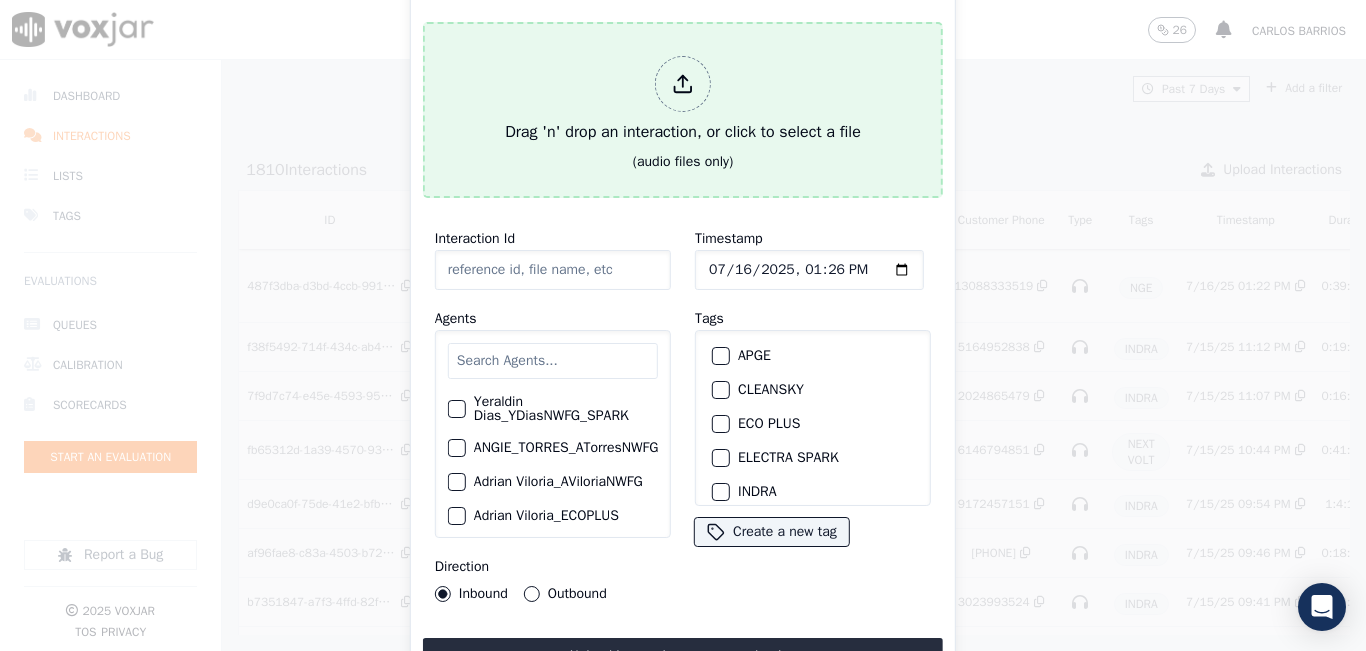 click on "Drag 'n' drop an interaction, or click to select a file" at bounding box center (683, 100) 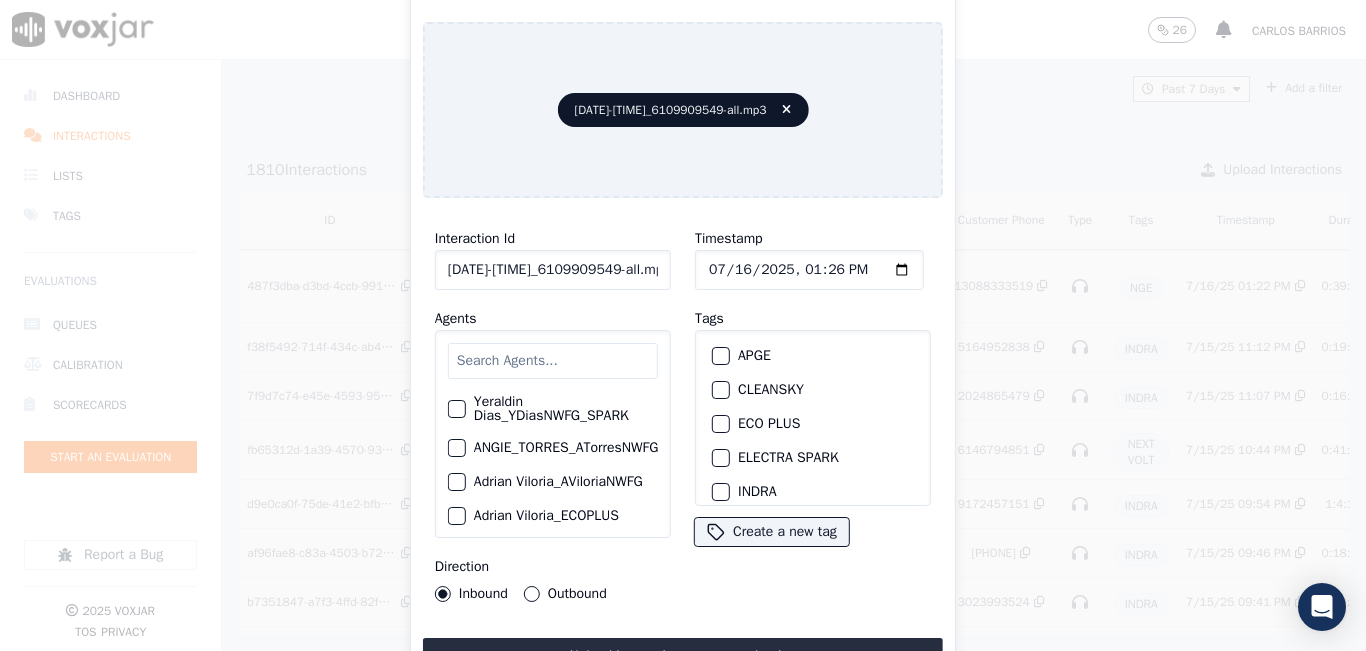 click at bounding box center [553, 361] 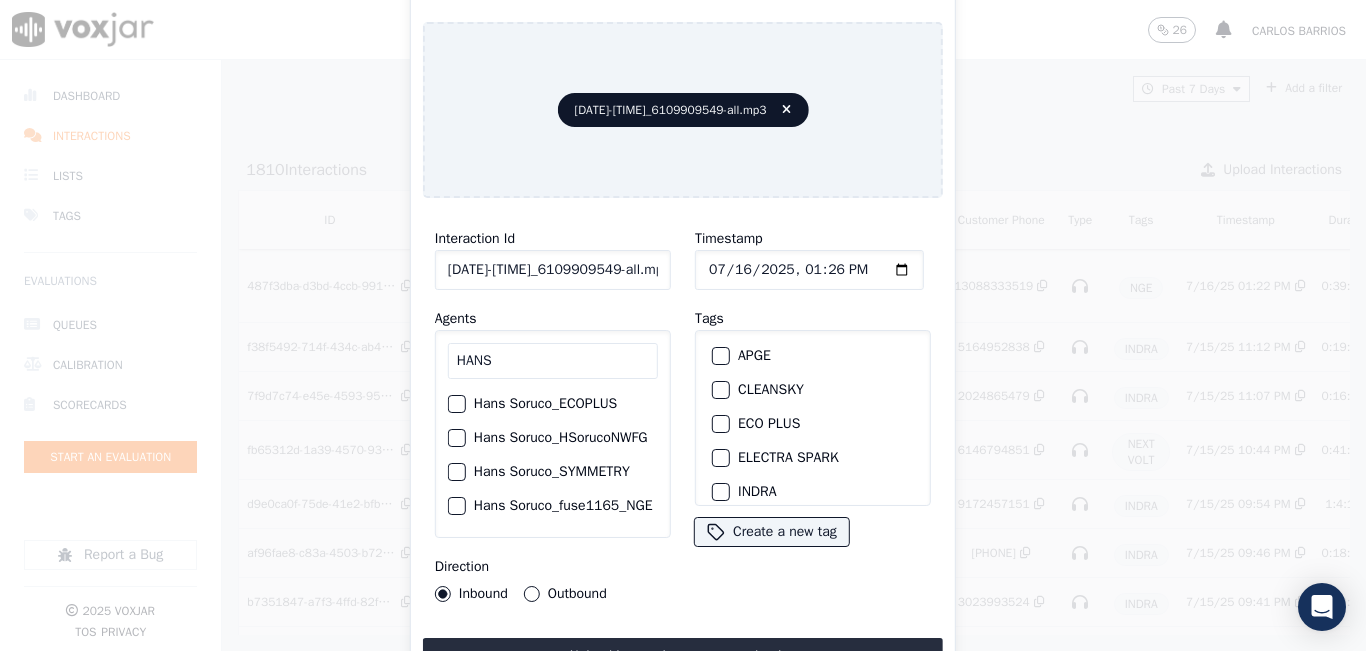 type on "HANS" 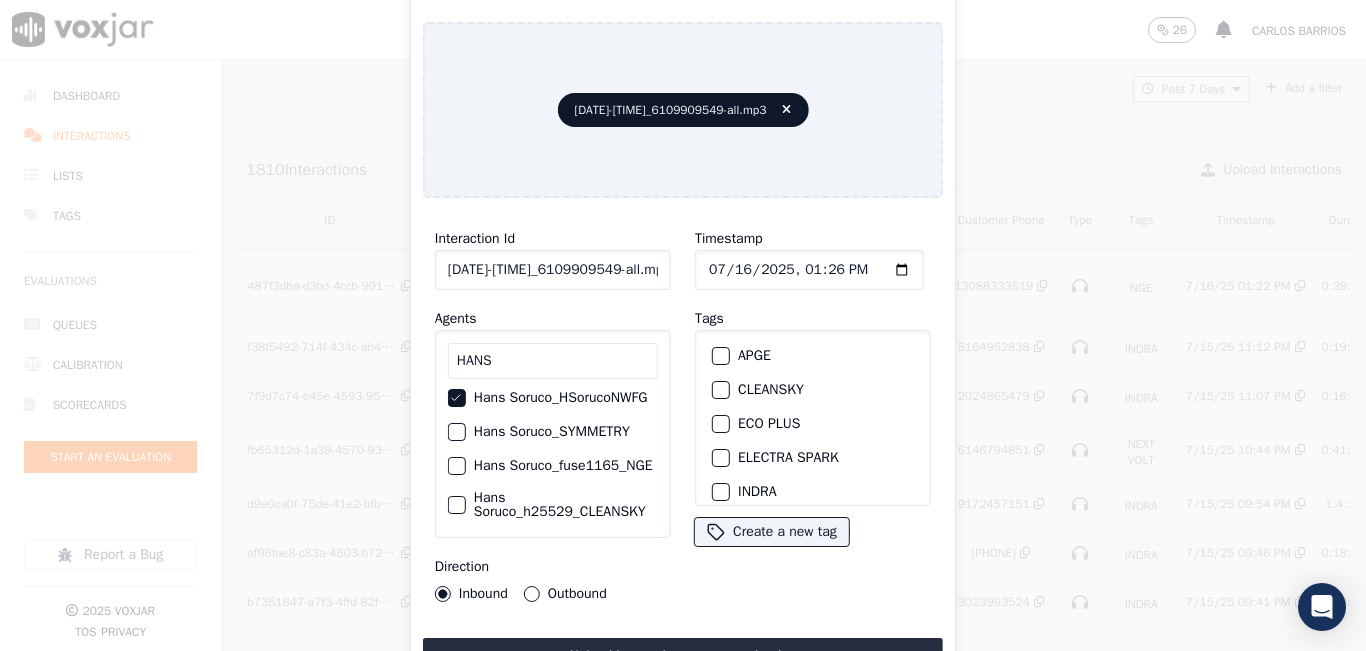 scroll, scrollTop: 80, scrollLeft: 0, axis: vertical 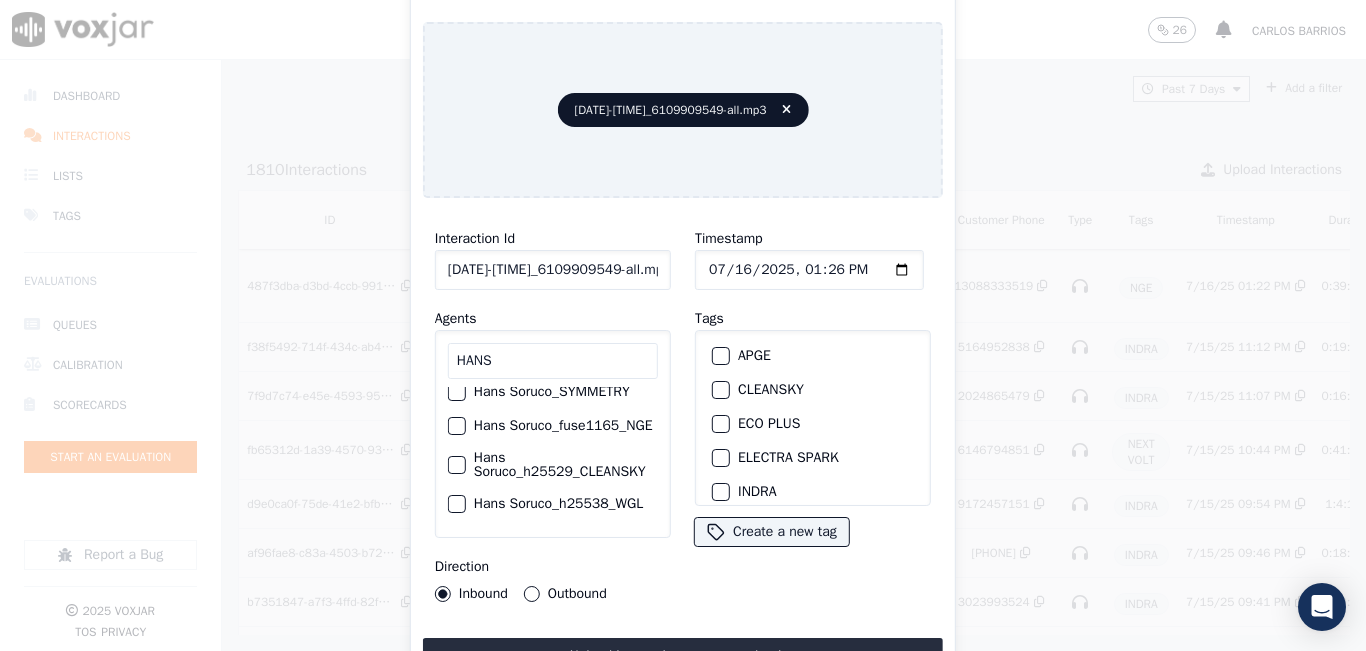 click on "Hans Soruco_h25529_CLEANSKY" at bounding box center (553, 465) 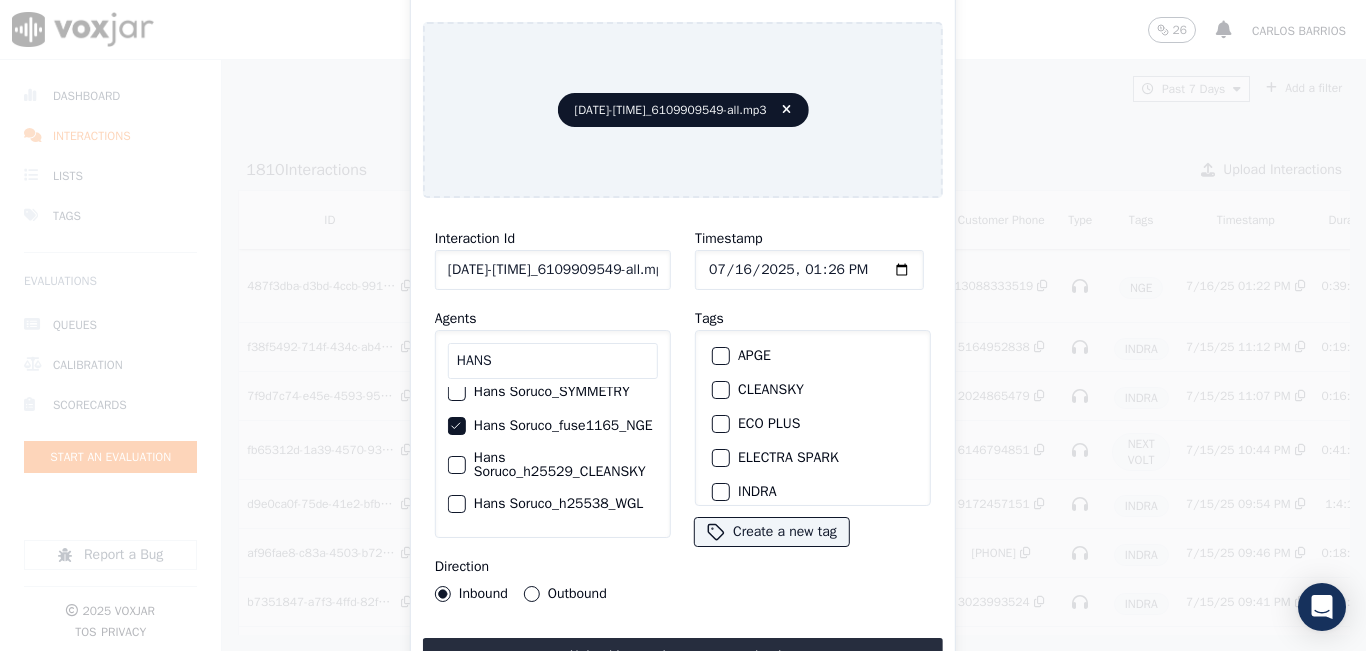 scroll, scrollTop: 100, scrollLeft: 0, axis: vertical 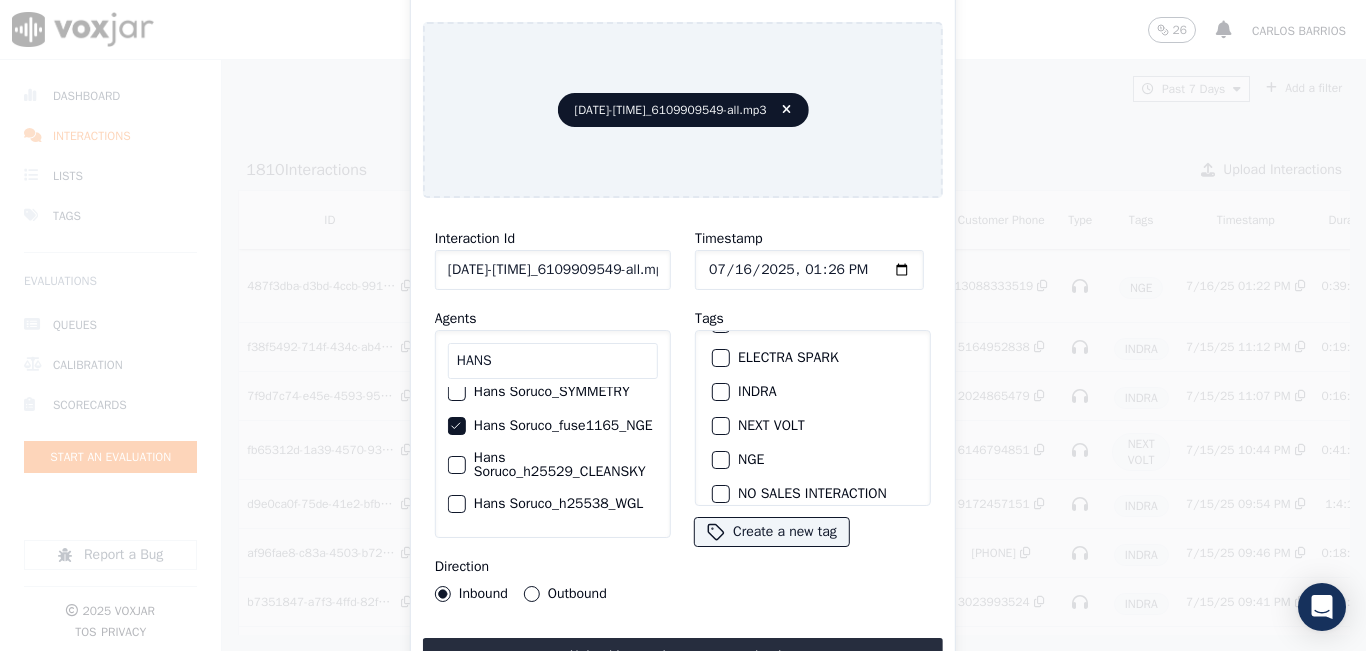 click at bounding box center [720, 460] 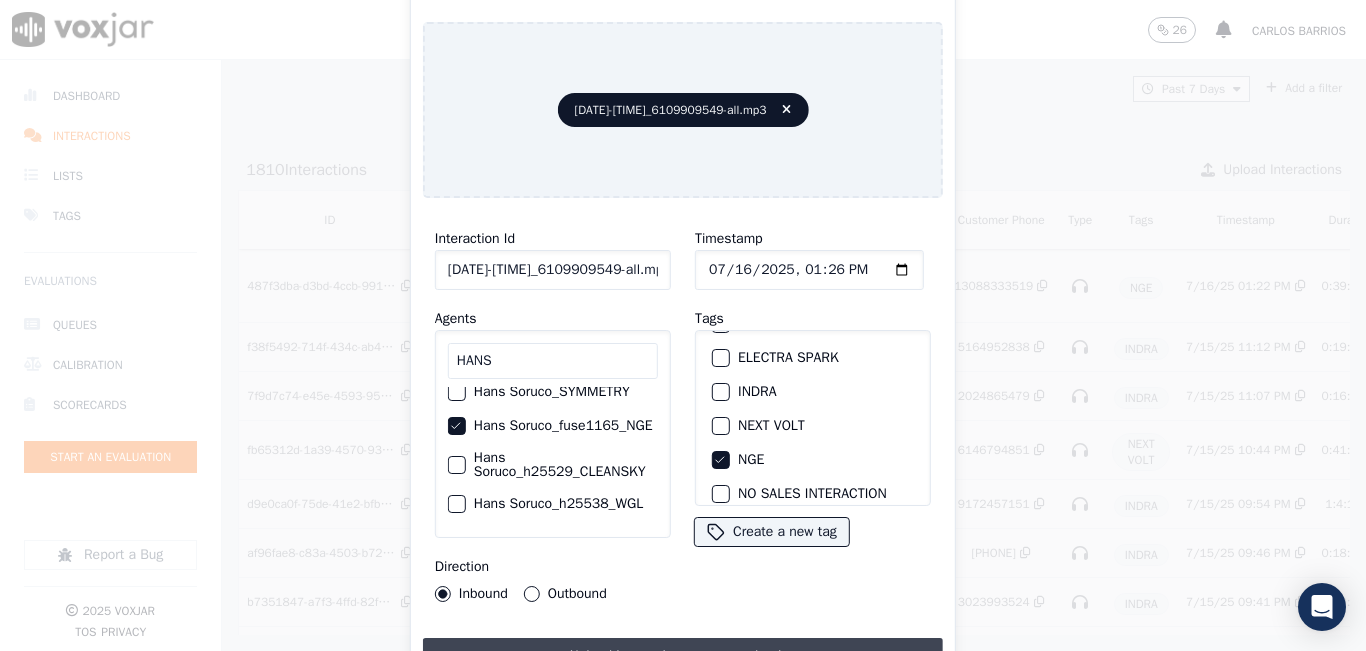 click on "Upload interaction to start evaluation" at bounding box center [683, 656] 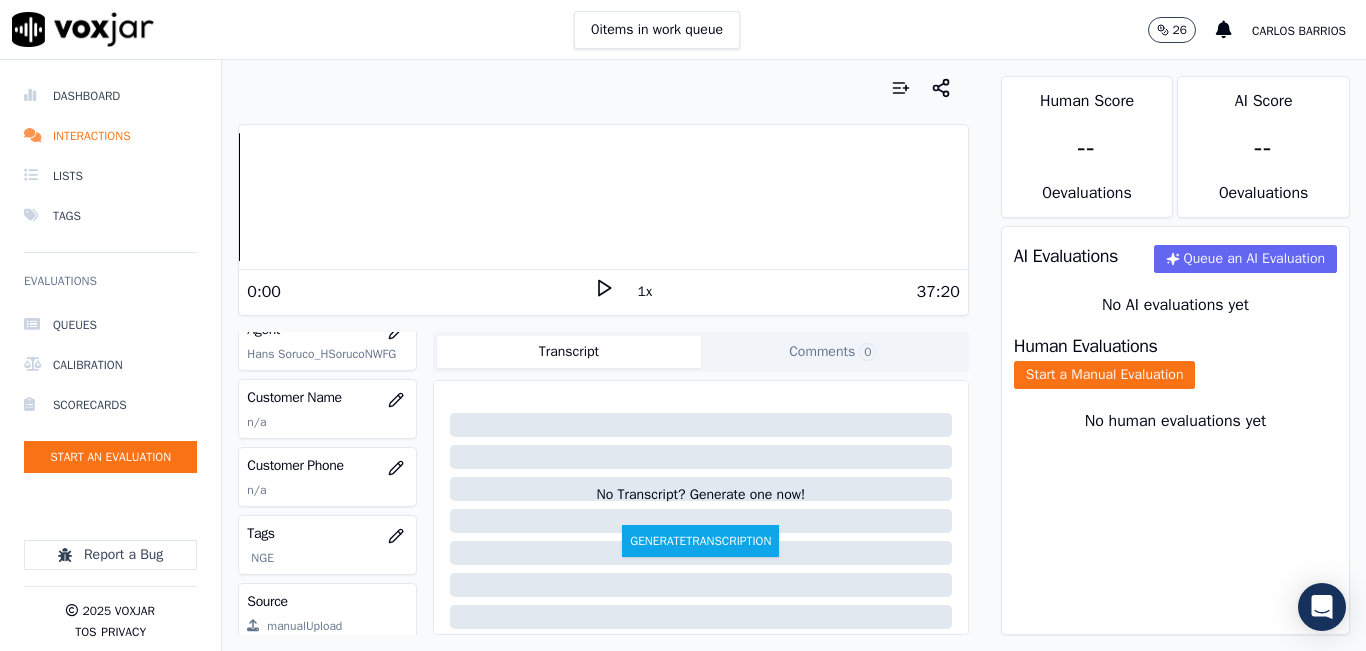 scroll, scrollTop: 200, scrollLeft: 0, axis: vertical 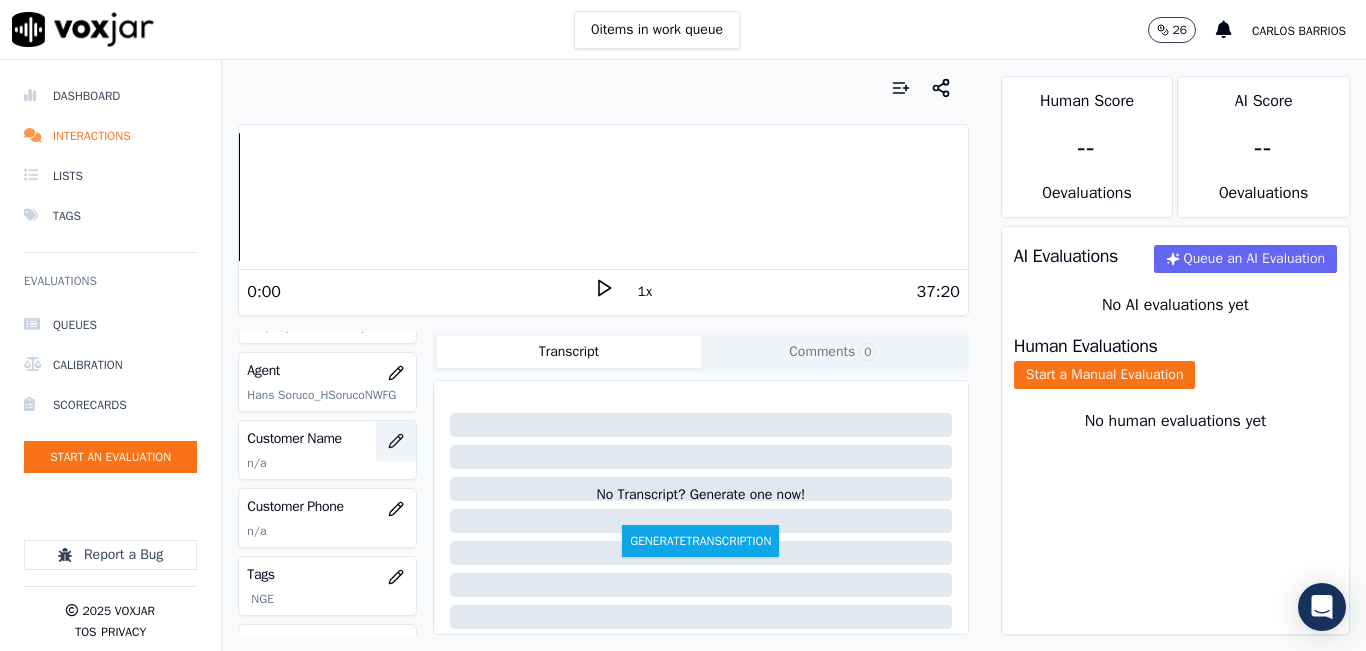 click 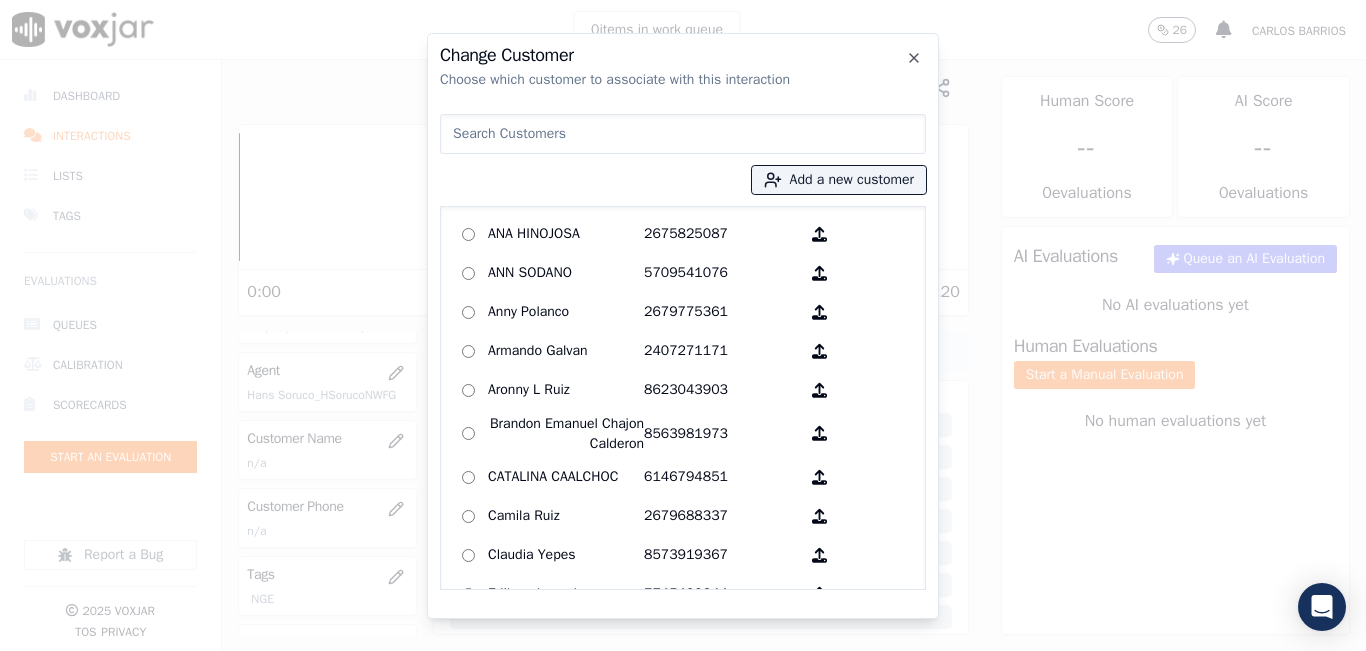 click at bounding box center [683, 134] 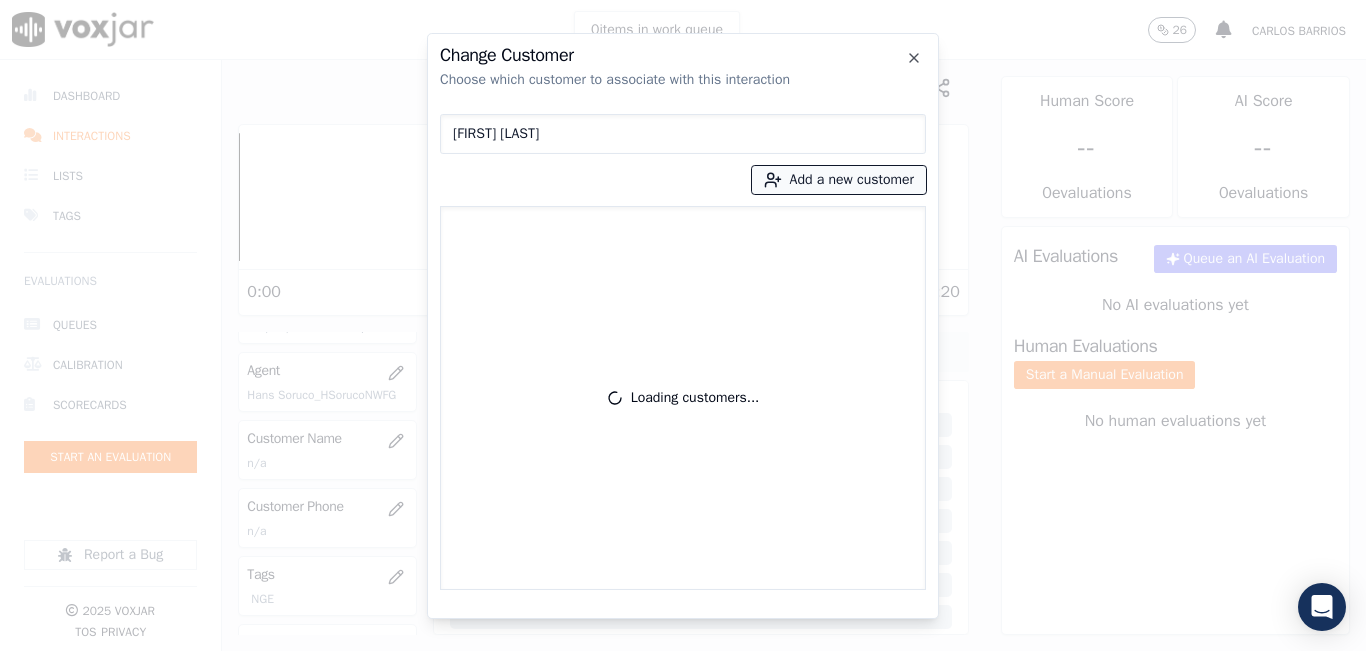 type on "[FIRST] [LAST]" 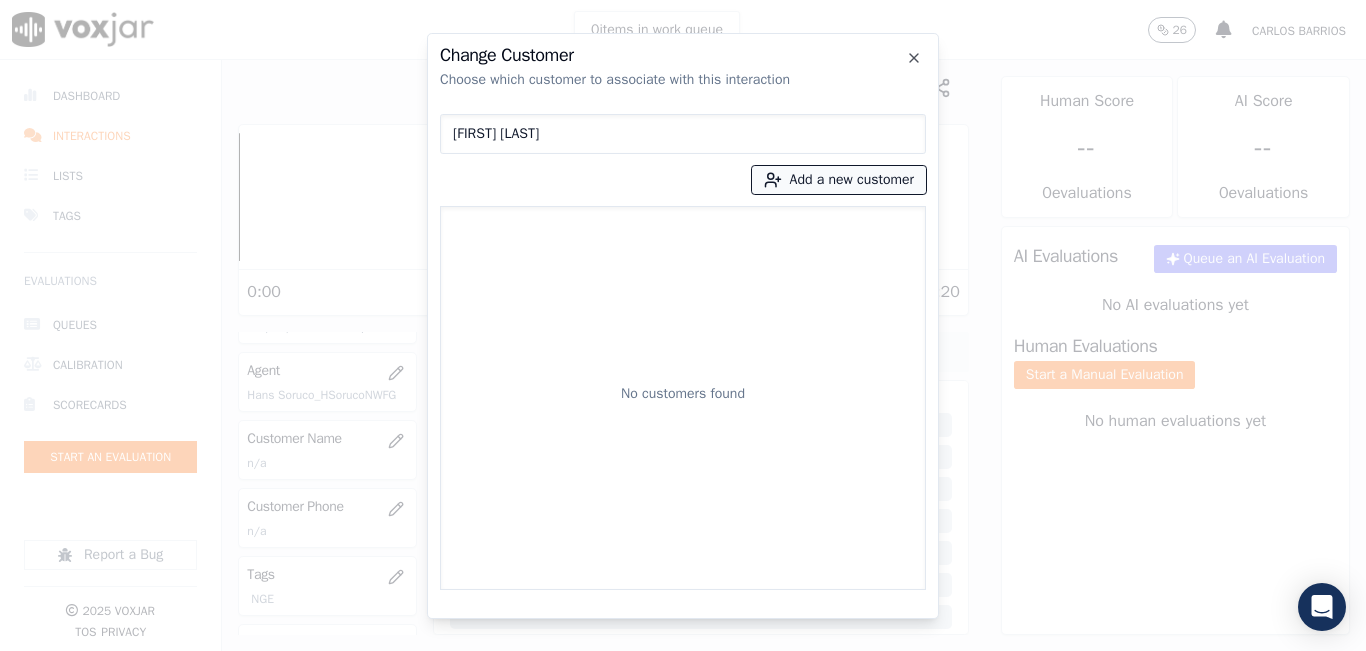 click 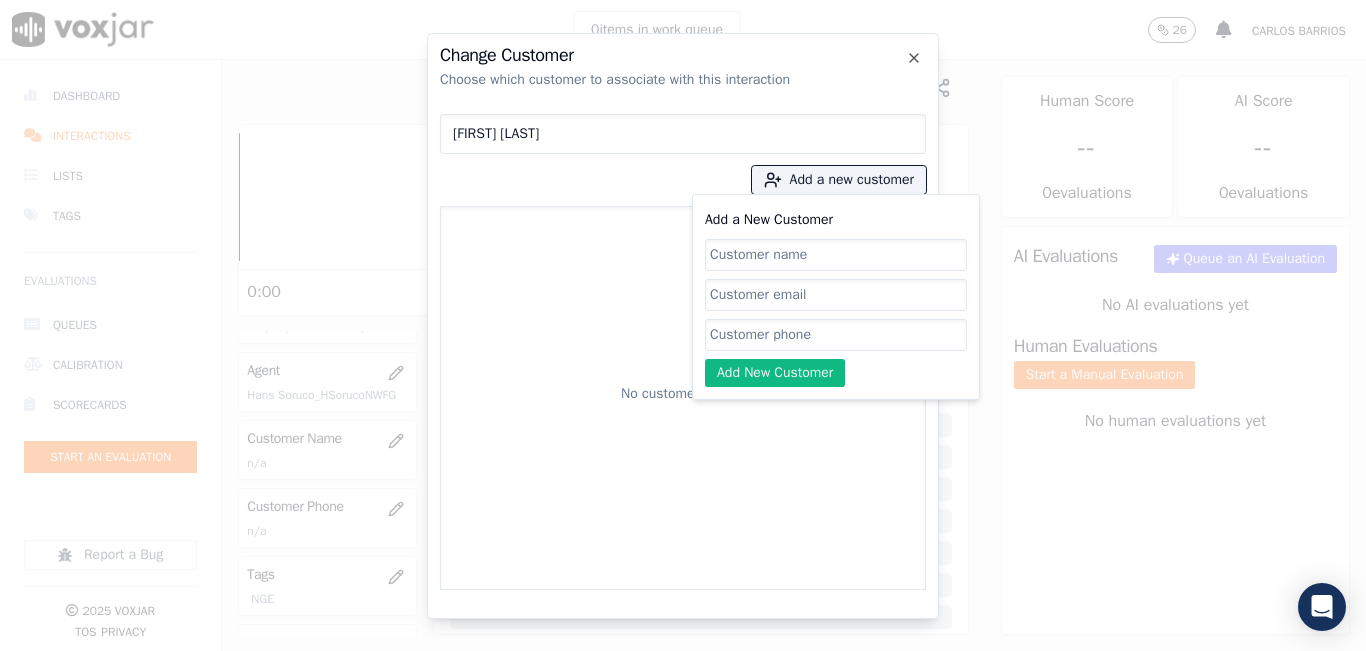 click on "Add a New Customer" 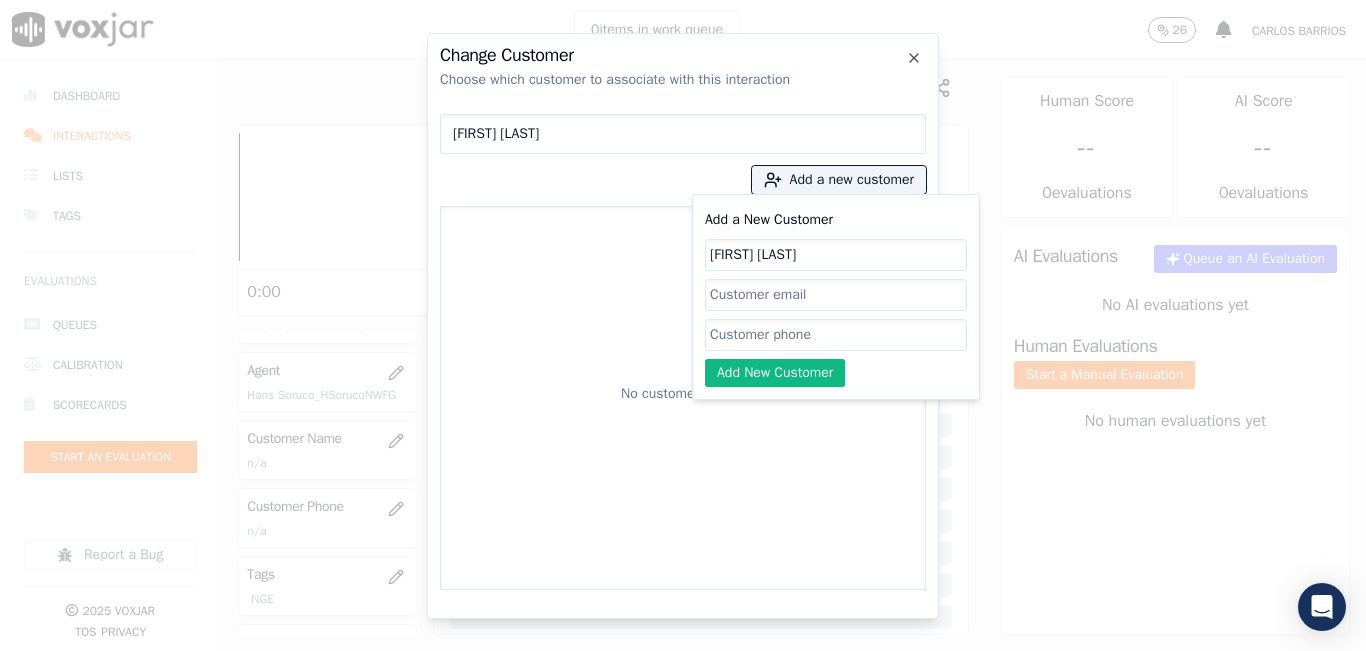 type on "[FIRST] [LAST]" 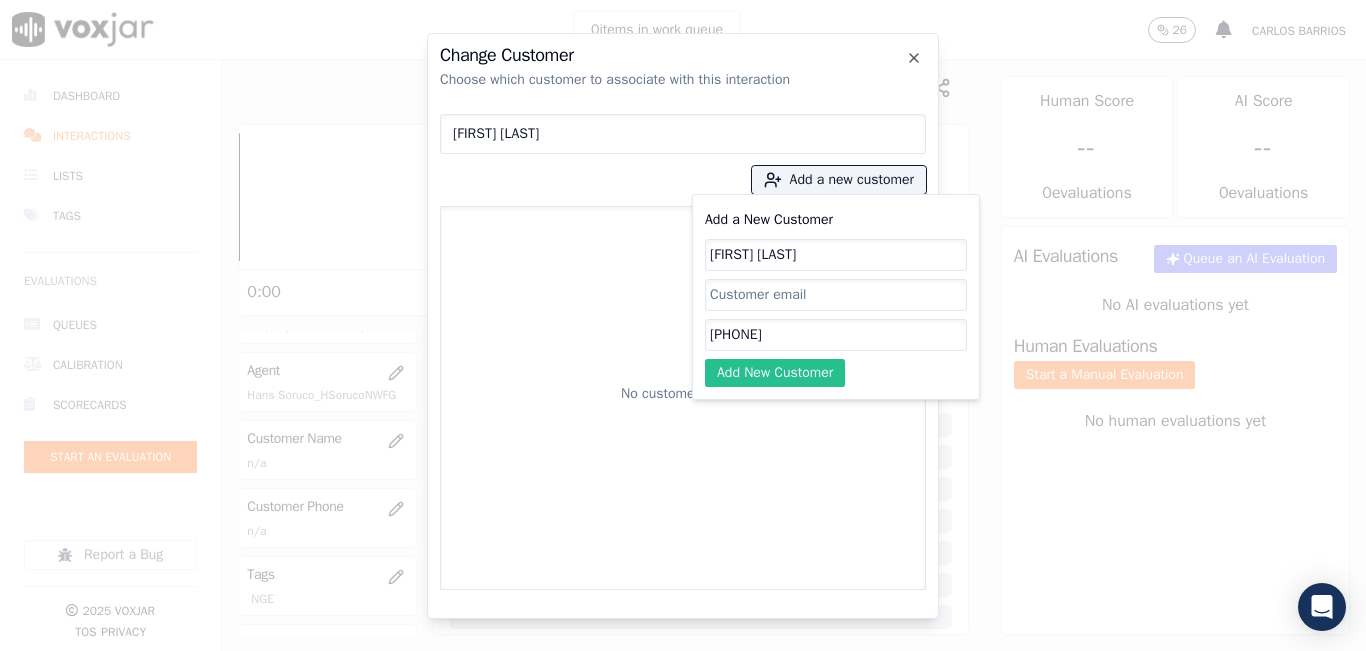 type on "[PHONE]" 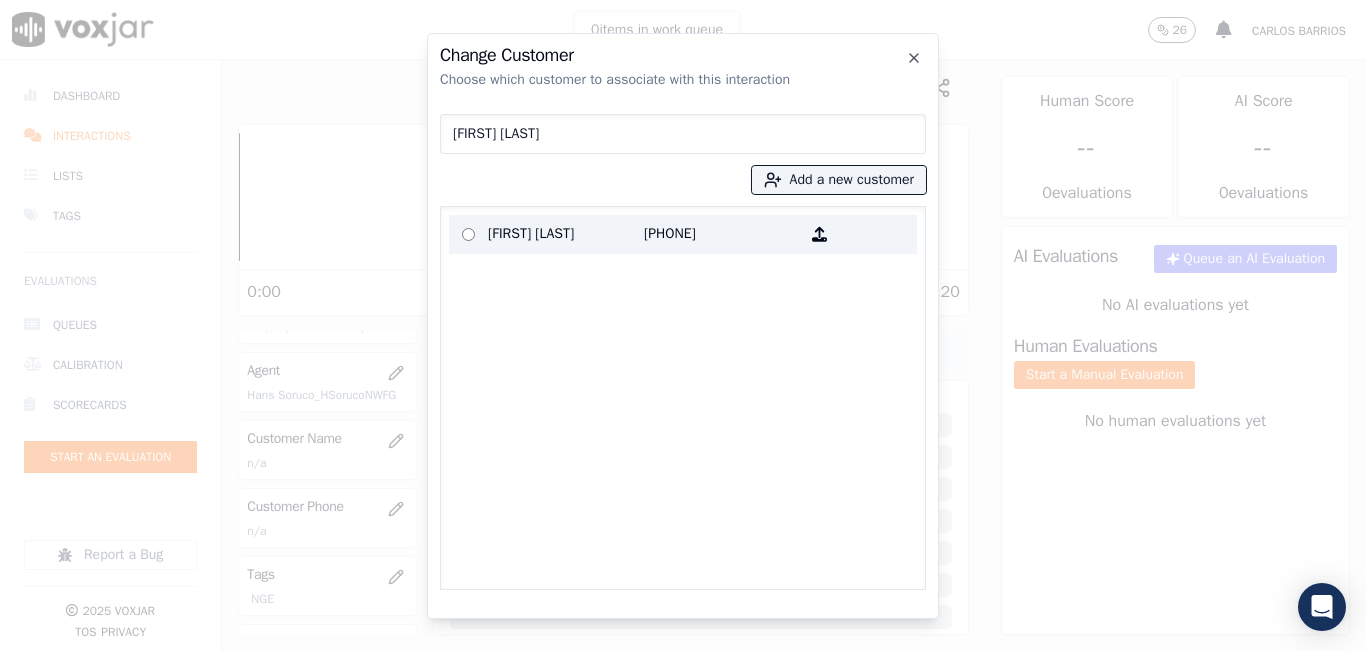 click on "[FIRST] [LAST]" at bounding box center (566, 234) 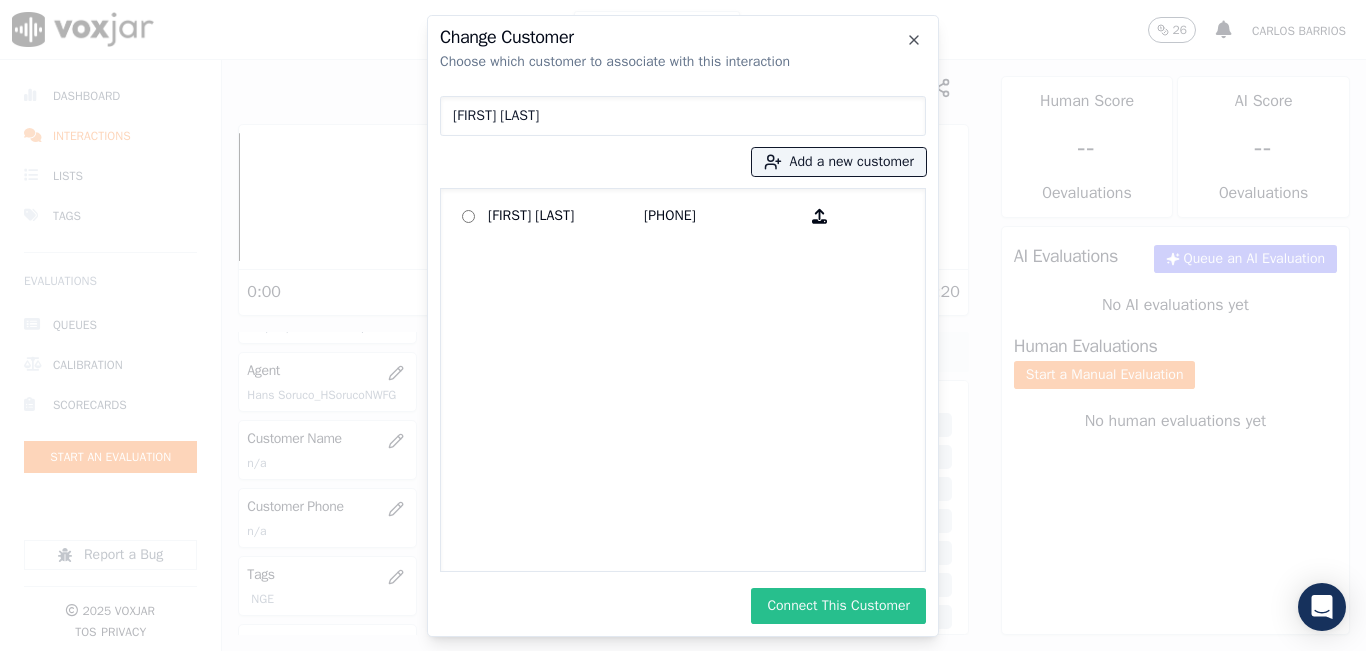 click on "Connect This Customer" at bounding box center (838, 606) 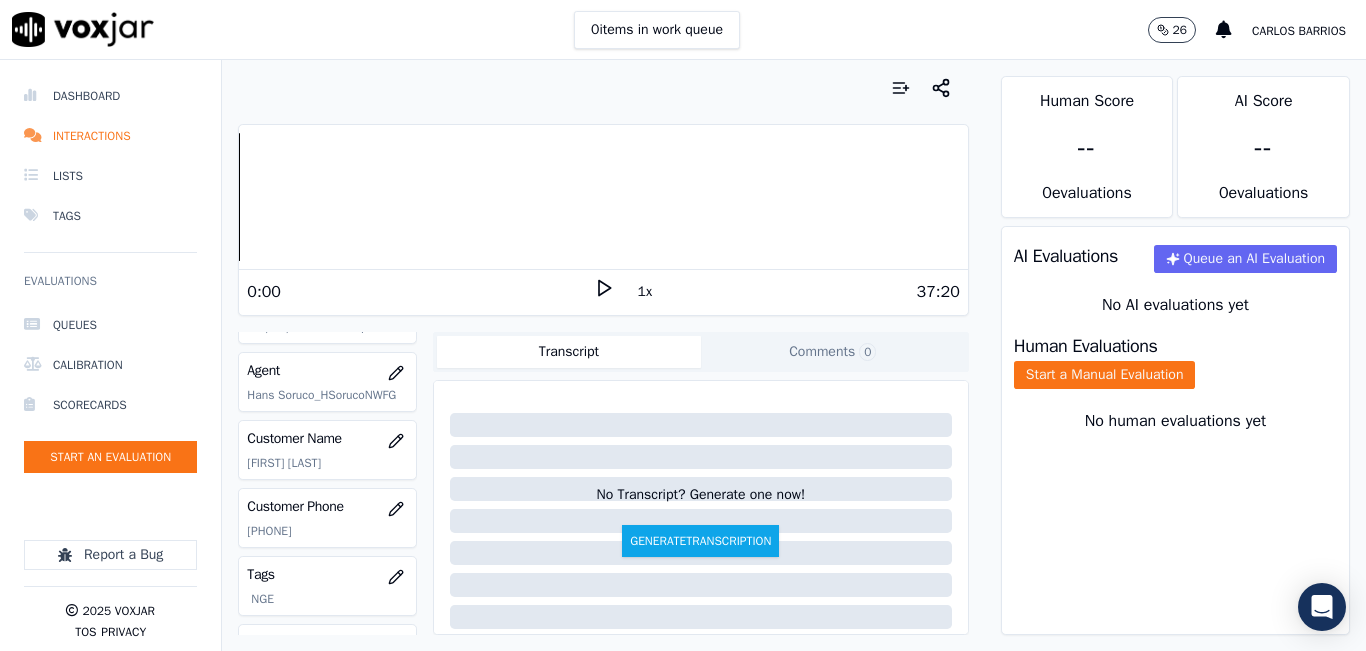click 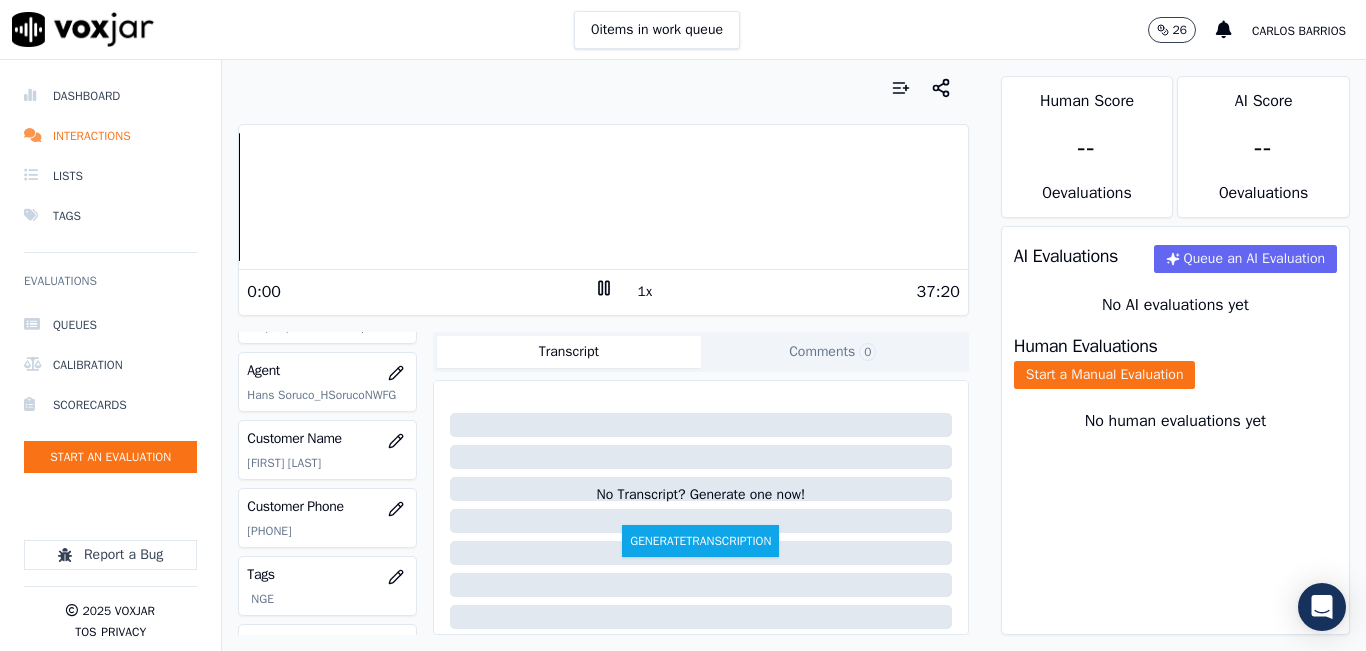 click on "1x" at bounding box center [645, 292] 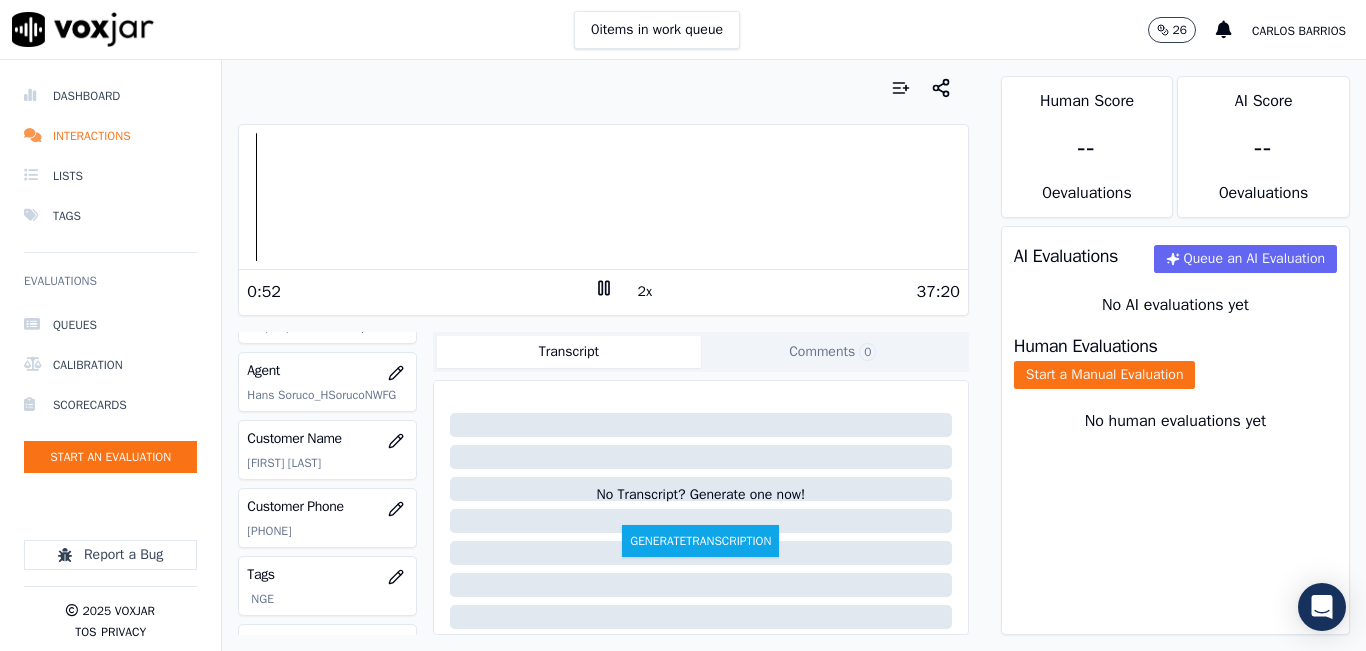 click 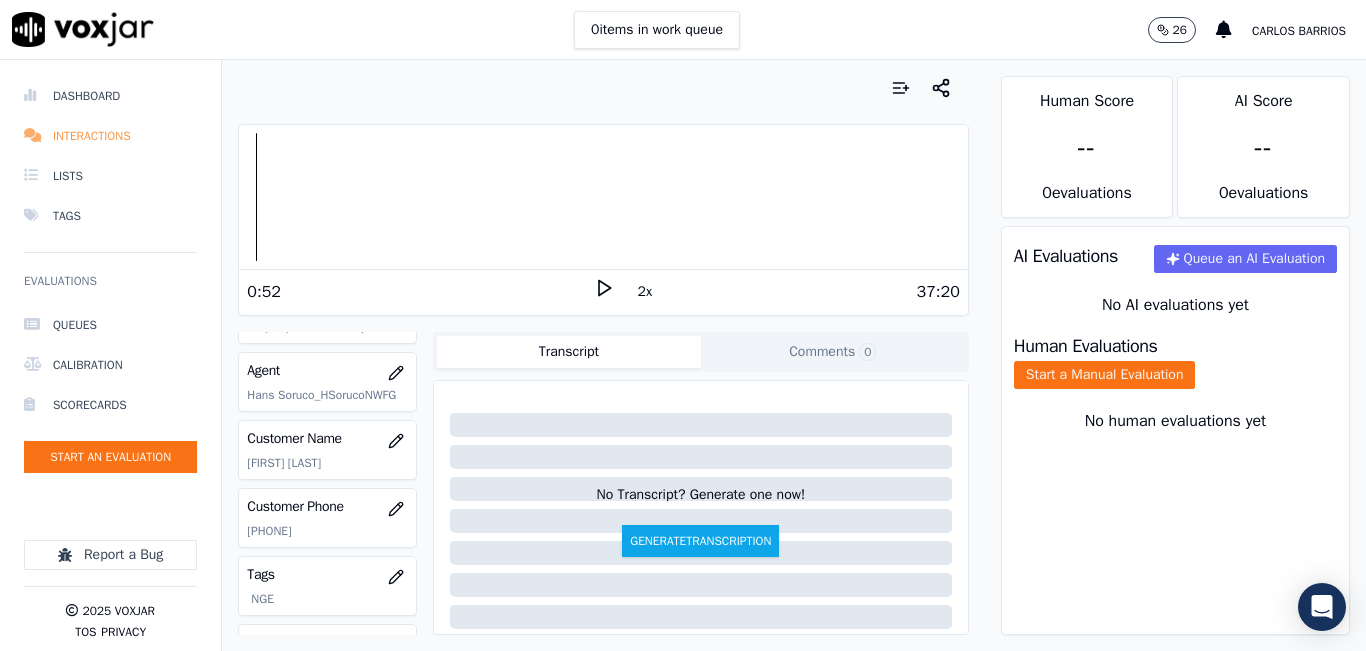 click on "Interactions" at bounding box center (110, 136) 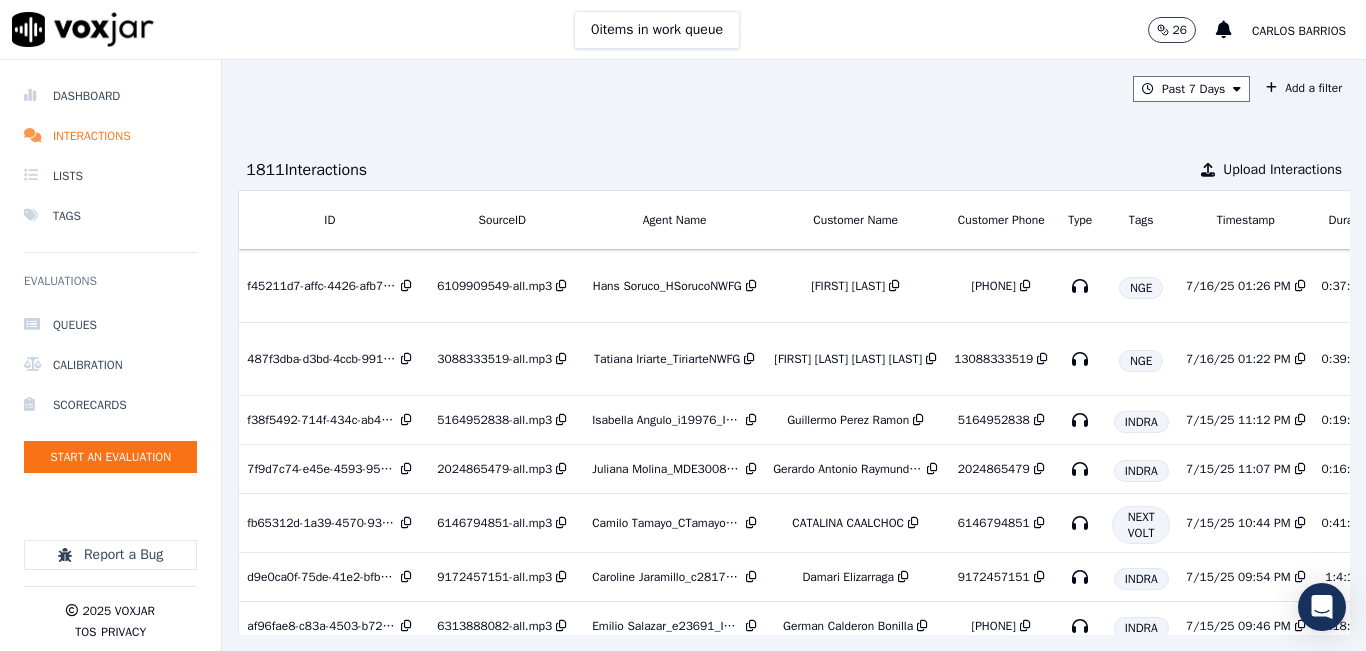 scroll, scrollTop: 0, scrollLeft: 322, axis: horizontal 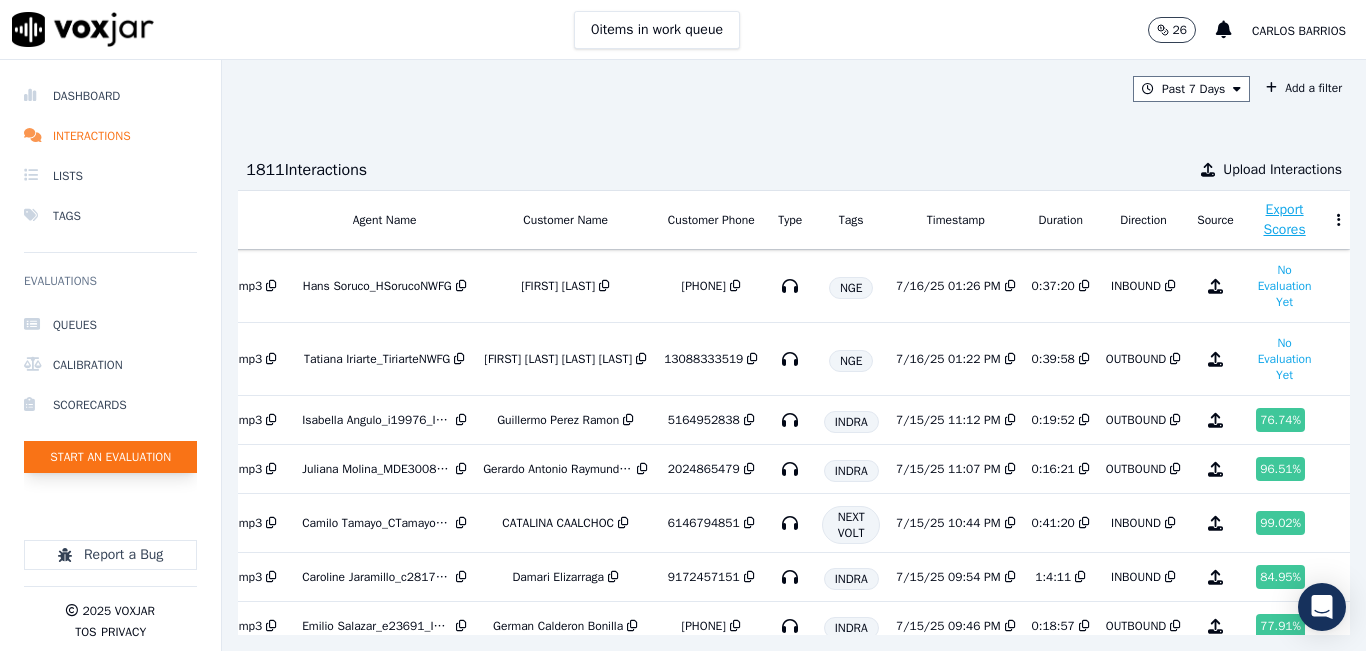 click on "Start an Evaluation" 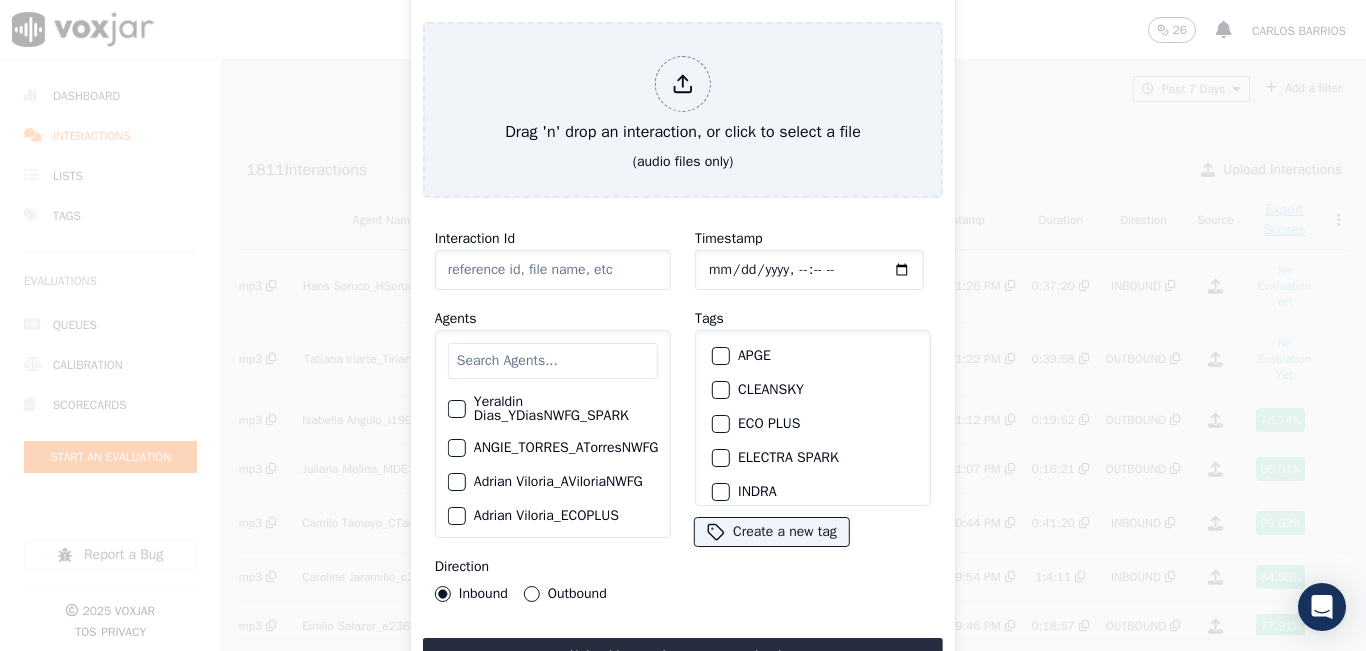 click on "Interaction Id" 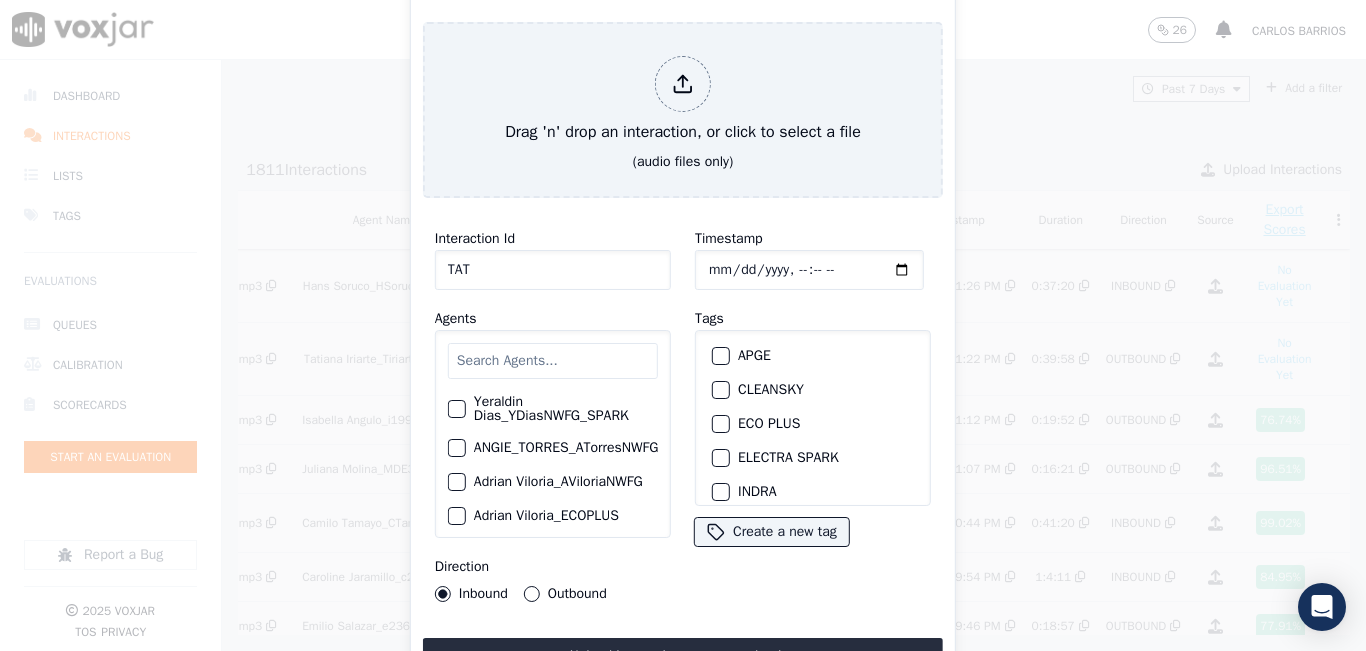 scroll, scrollTop: 40, scrollLeft: 0, axis: vertical 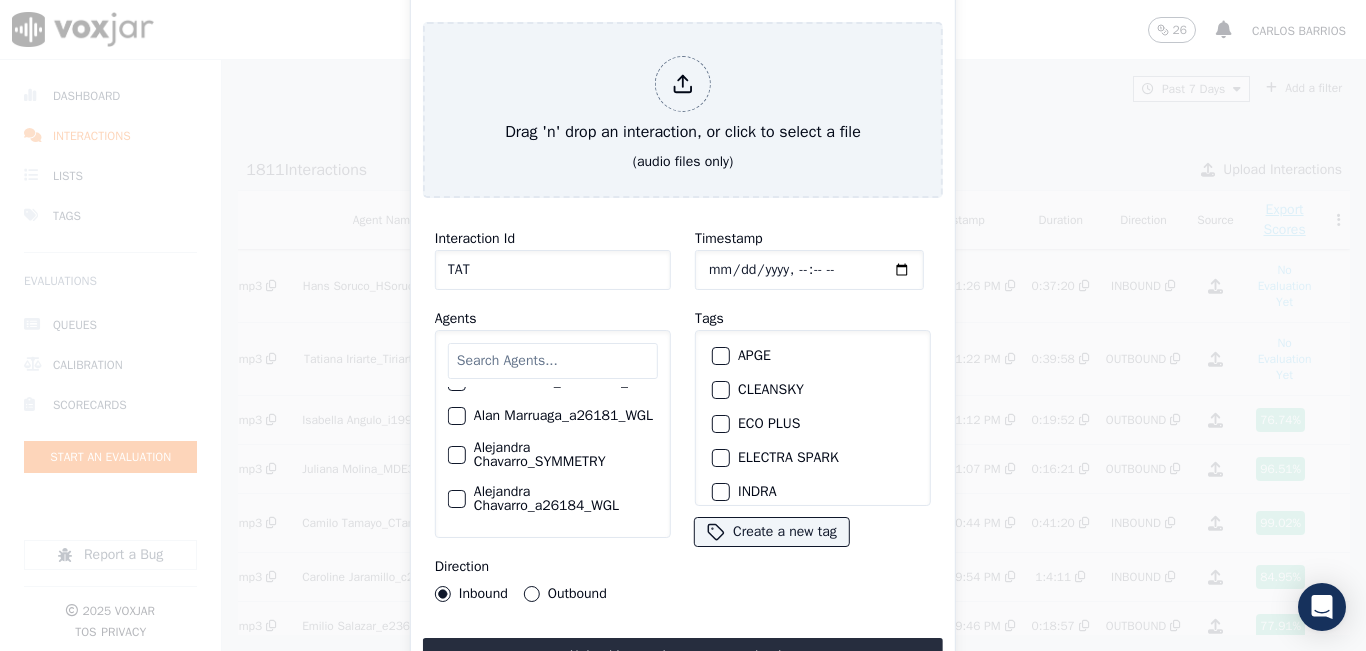 click on "Adrian Viloria_fuse1164_NGE" 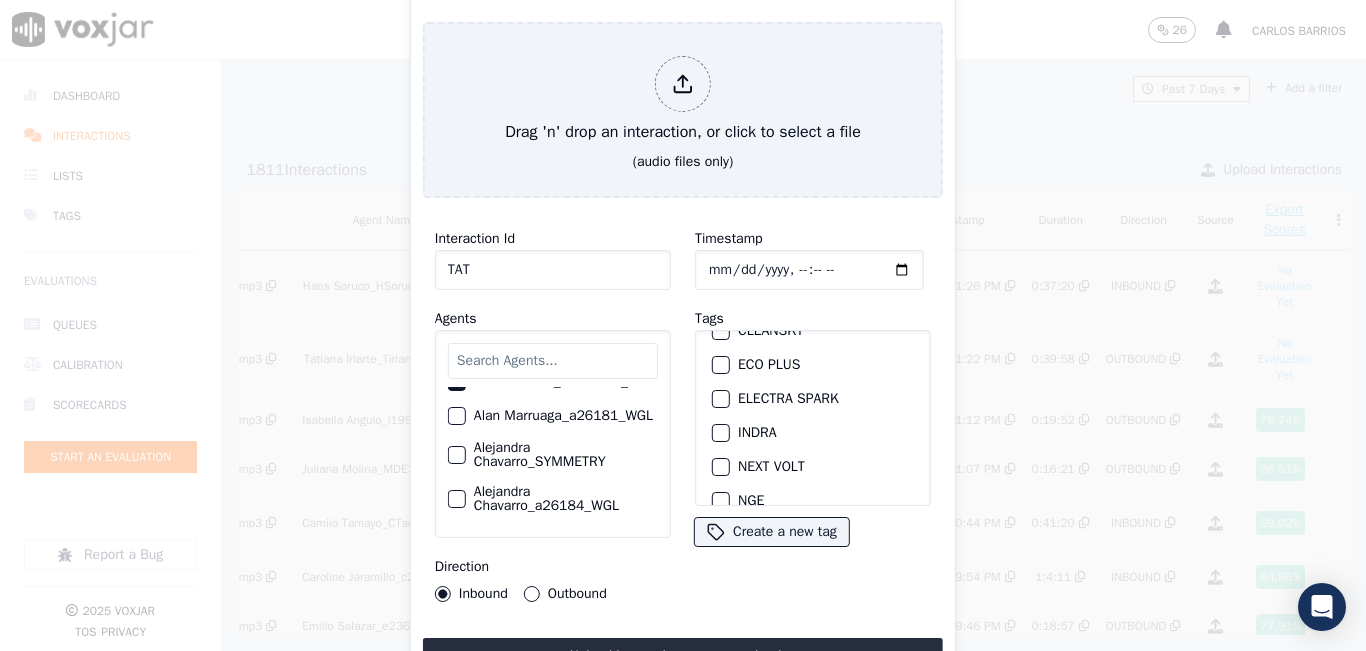 scroll, scrollTop: 100, scrollLeft: 0, axis: vertical 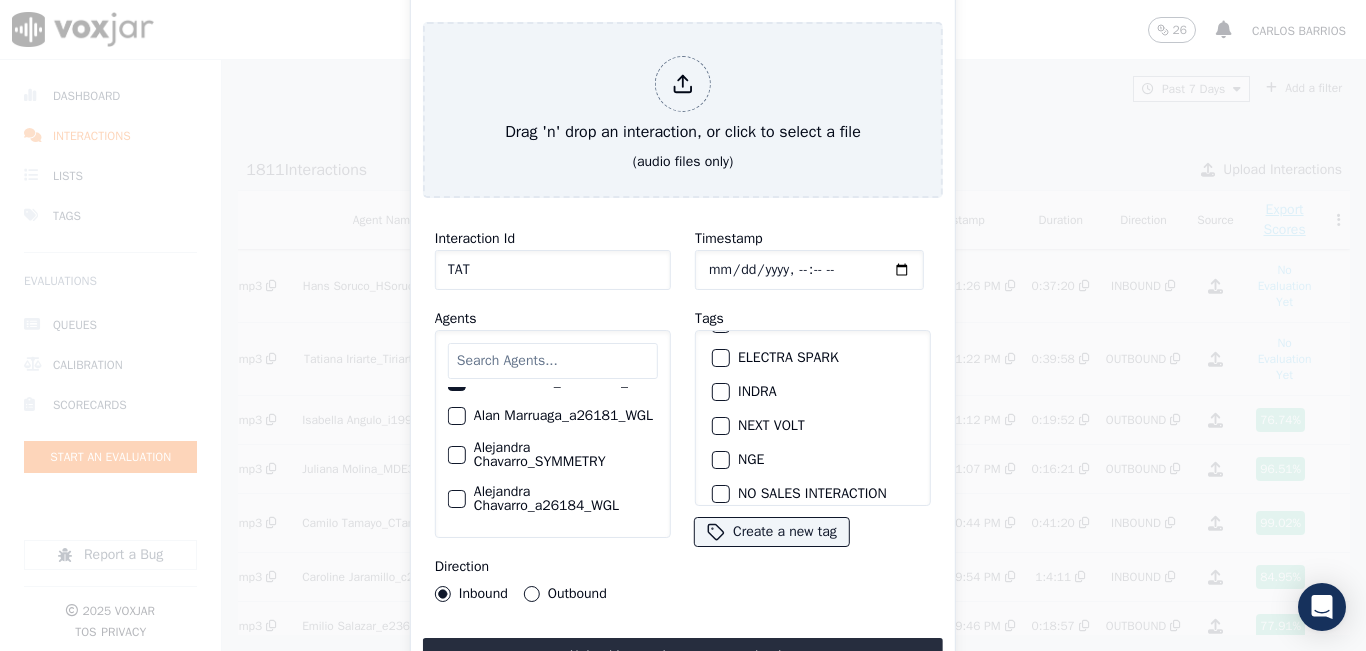click at bounding box center [720, 460] 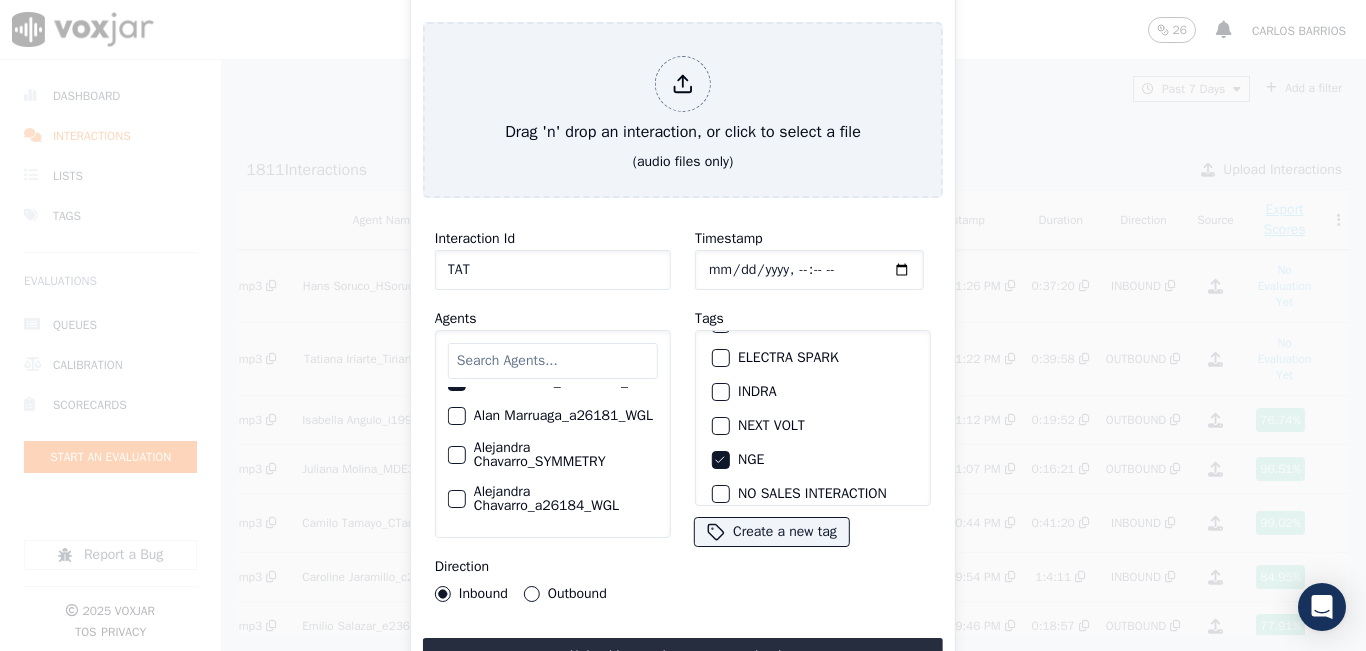 click on "NGE" at bounding box center [813, 460] 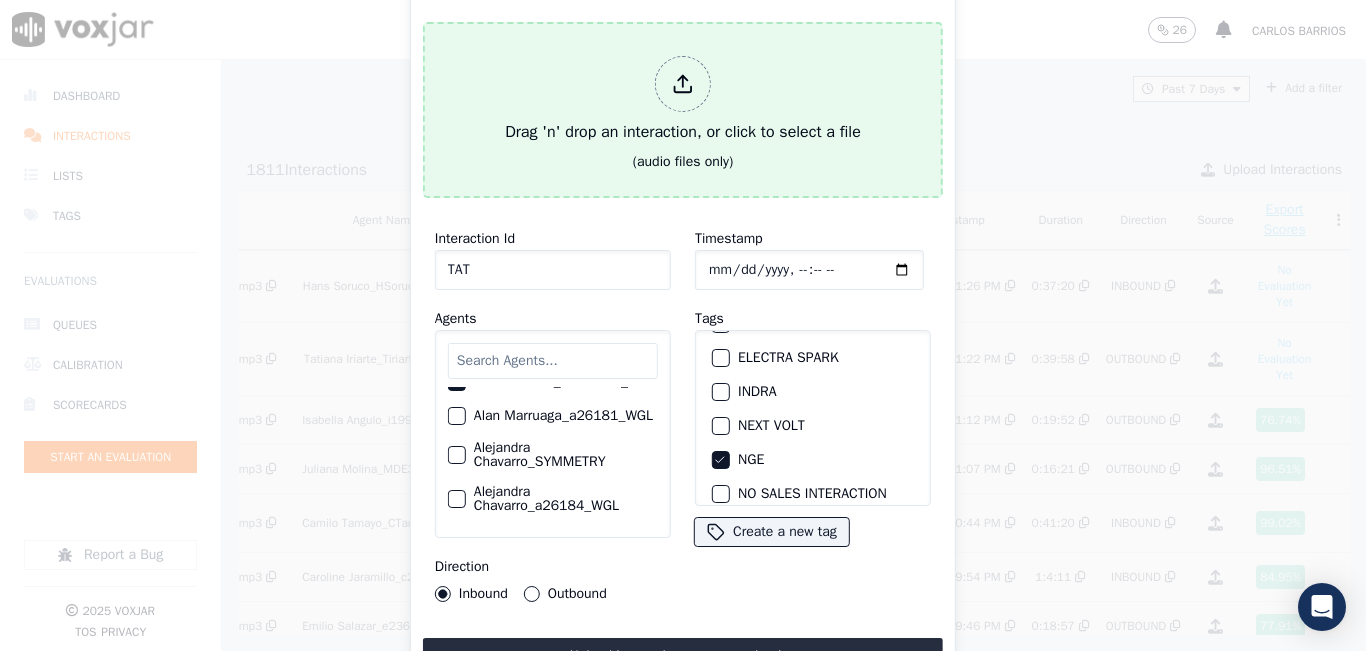 click on "Drag 'n' drop an interaction, or click to select a file" at bounding box center [683, 100] 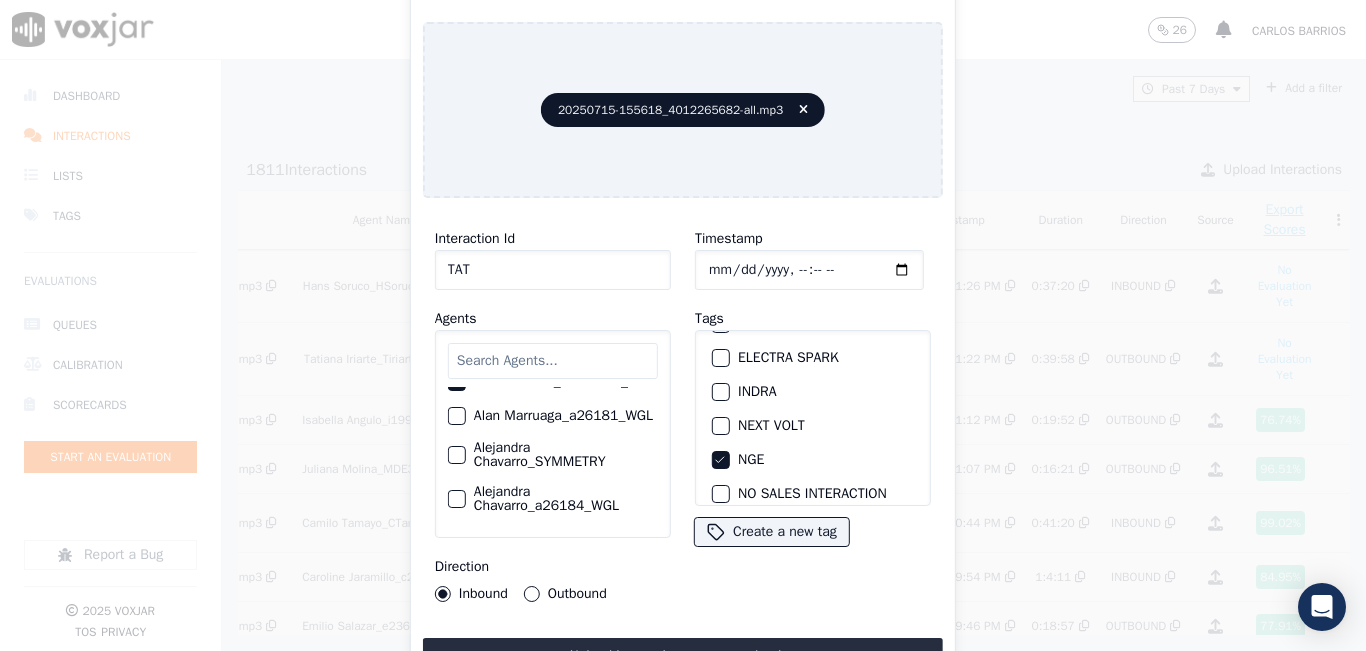 click at bounding box center (553, 361) 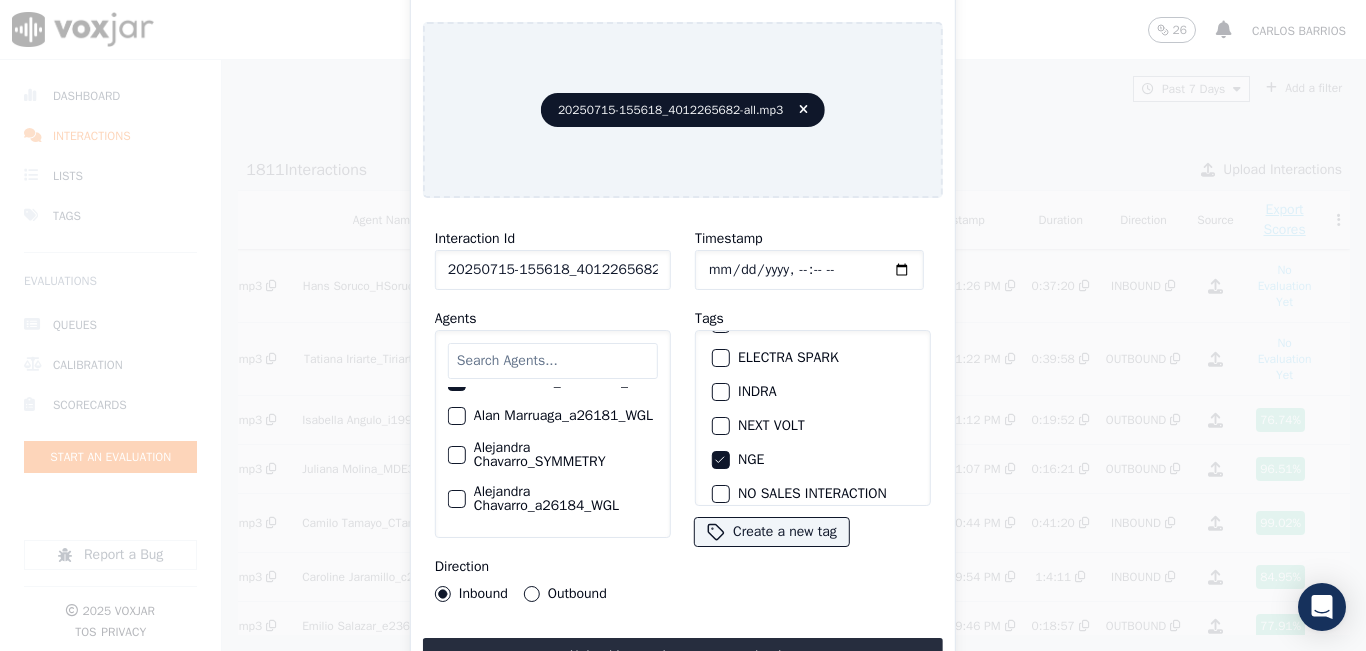 scroll, scrollTop: 0, scrollLeft: 40, axis: horizontal 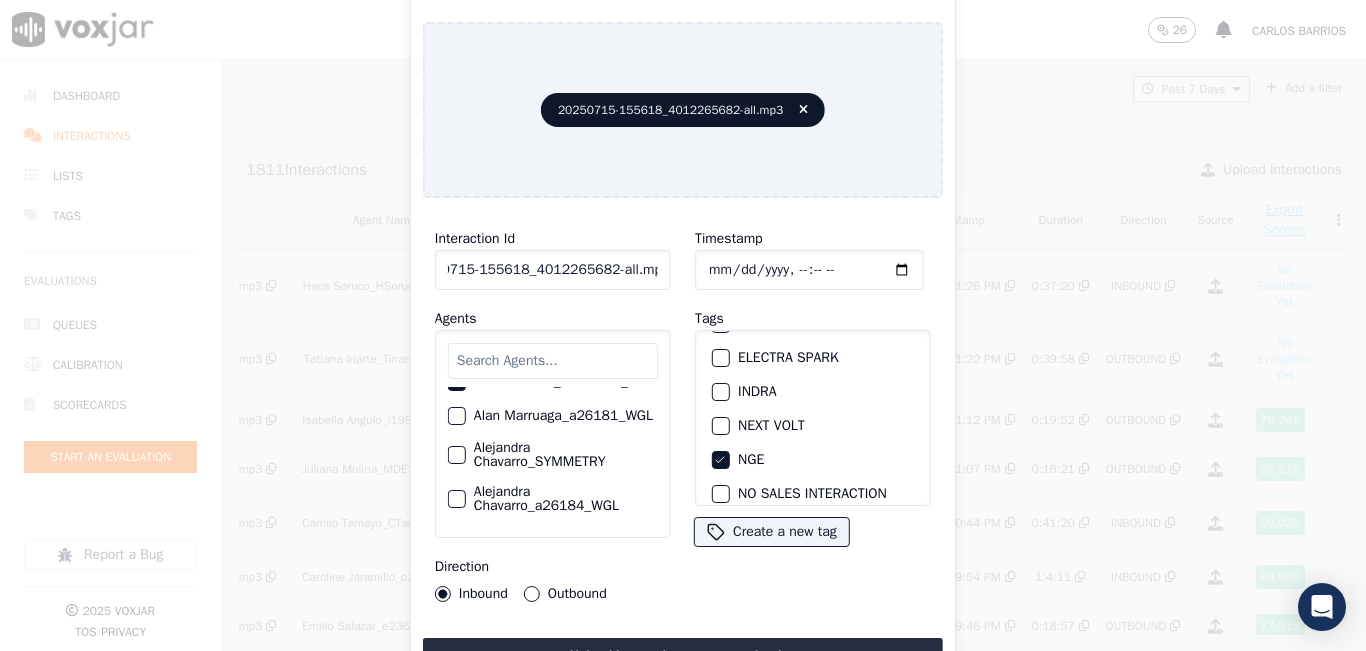 type on "20250715-155618_4012265682-all.mp3" 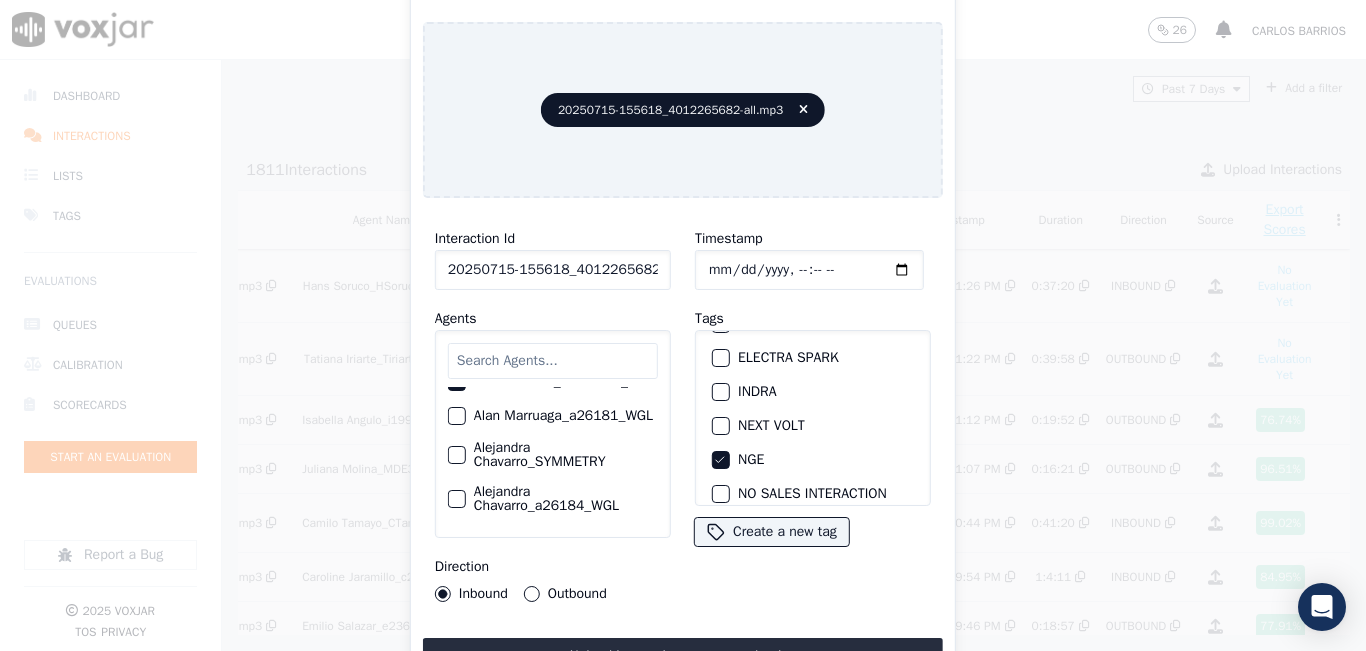 click at bounding box center [553, 361] 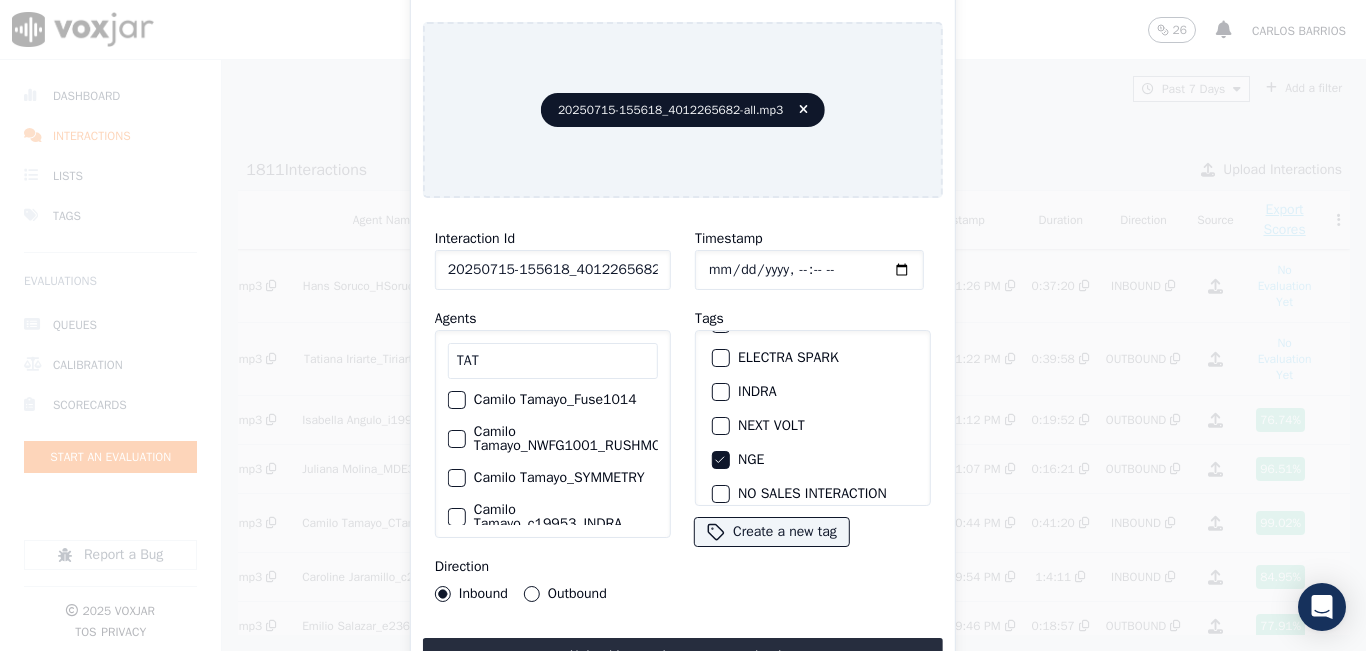 scroll, scrollTop: 210, scrollLeft: 0, axis: vertical 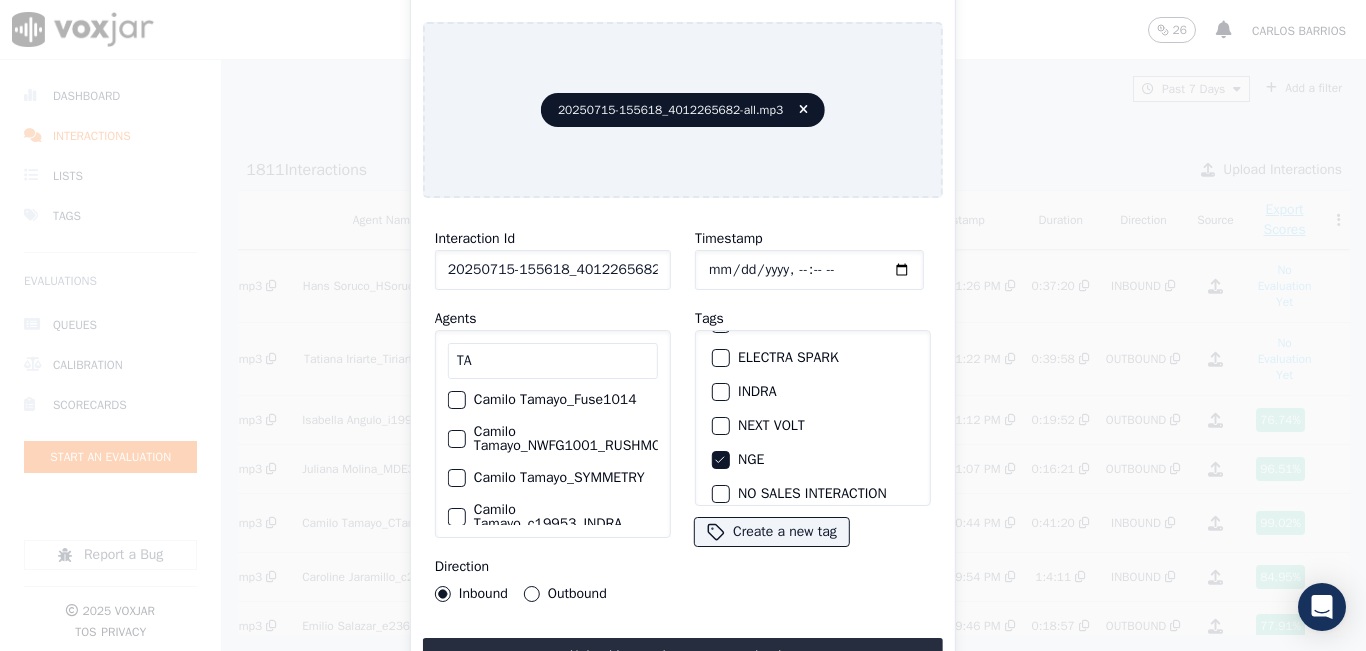 type on "T" 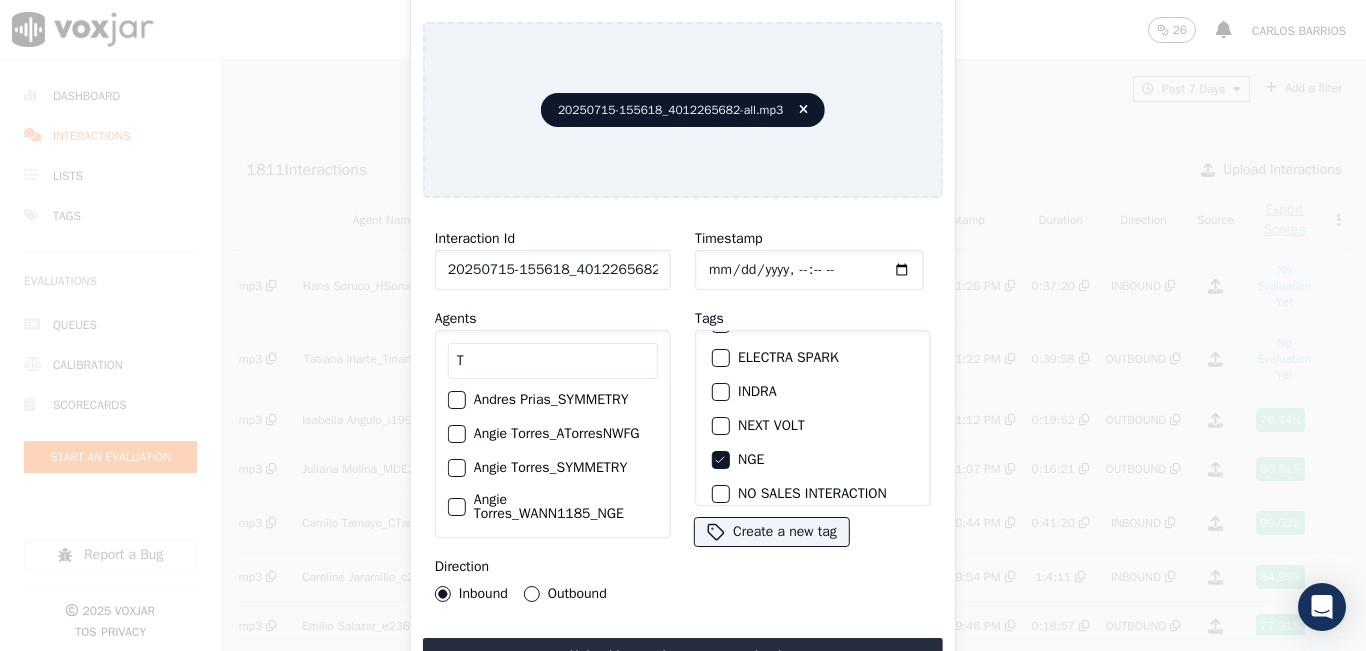 scroll, scrollTop: 280, scrollLeft: 0, axis: vertical 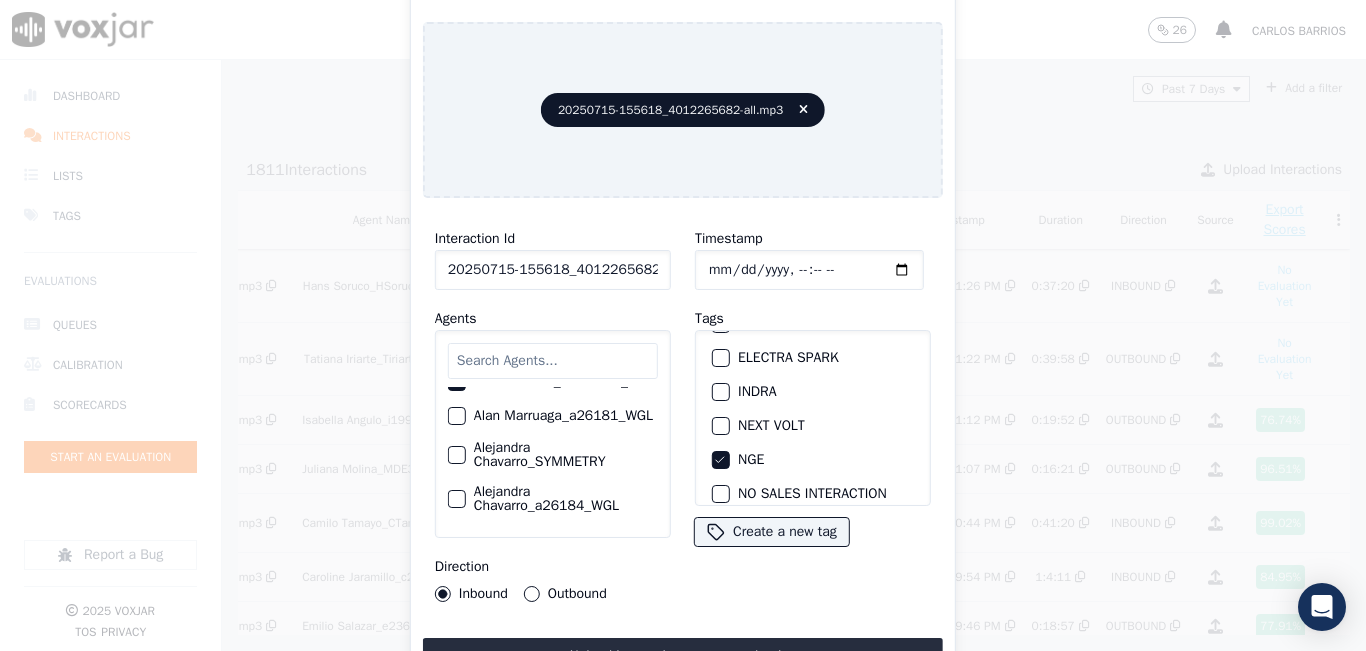 click on "Adrian Viloria_fuse1164_NGE" at bounding box center (457, 382) 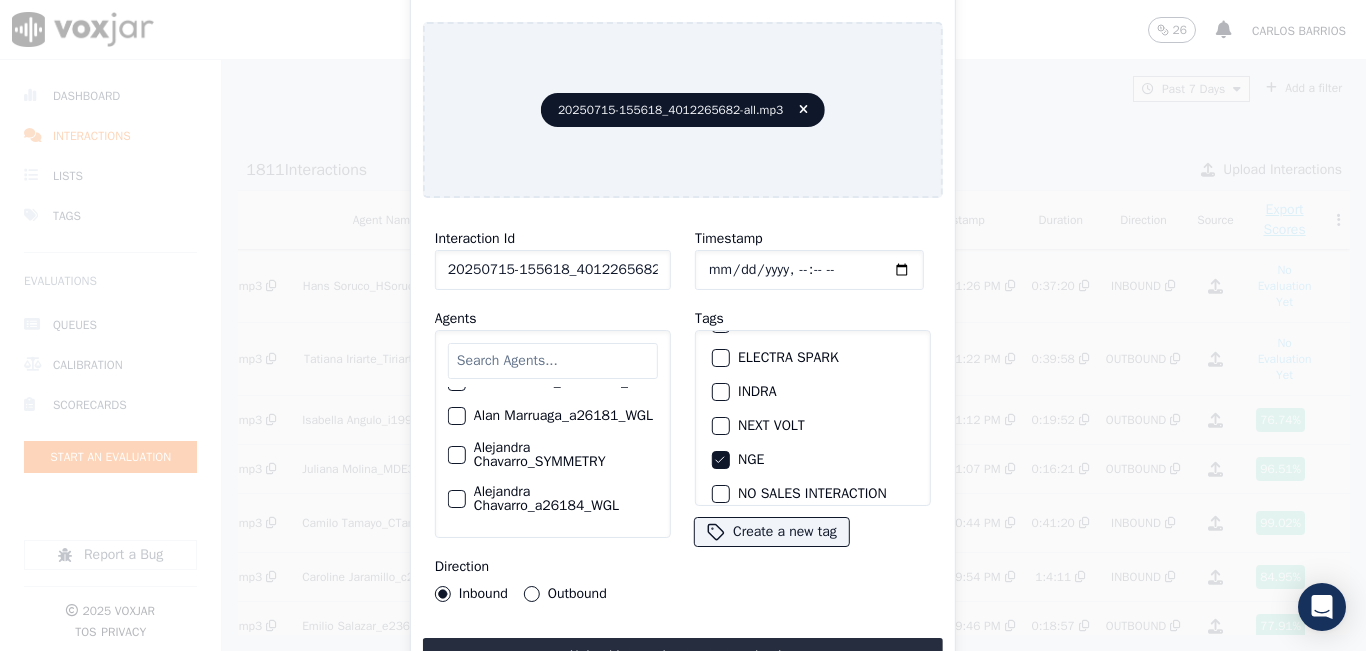 click at bounding box center [553, 361] 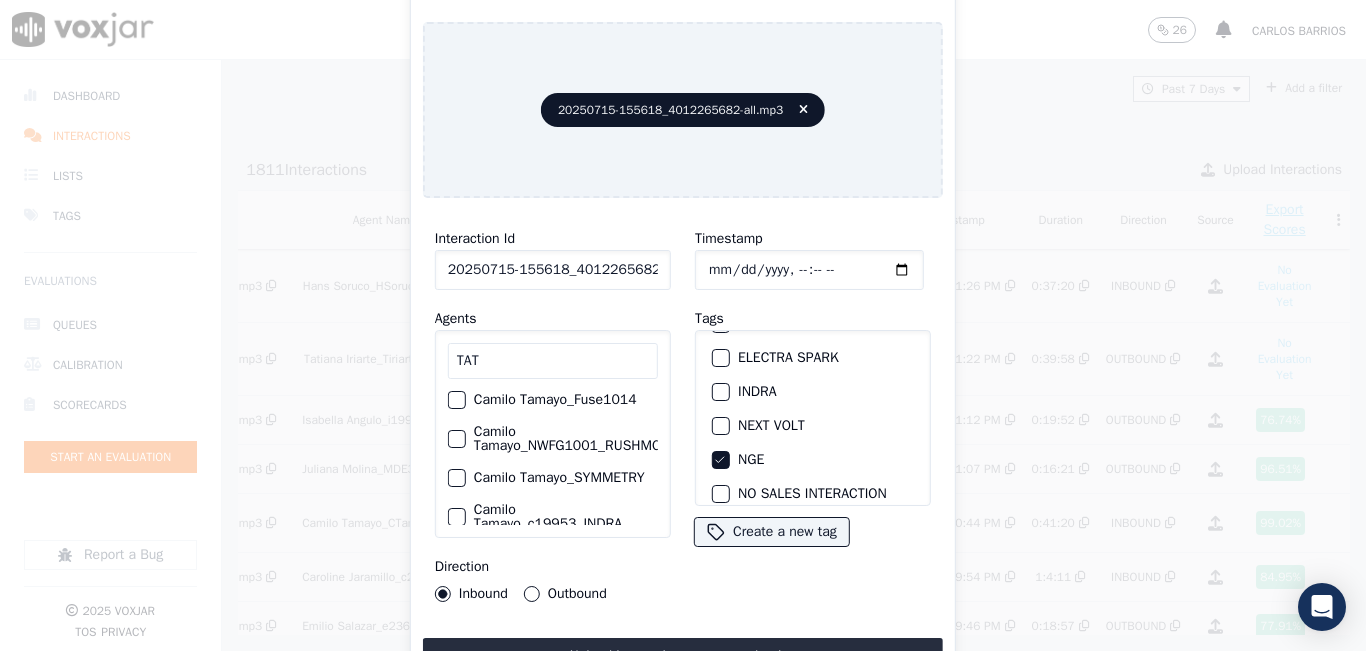 scroll, scrollTop: 210, scrollLeft: 0, axis: vertical 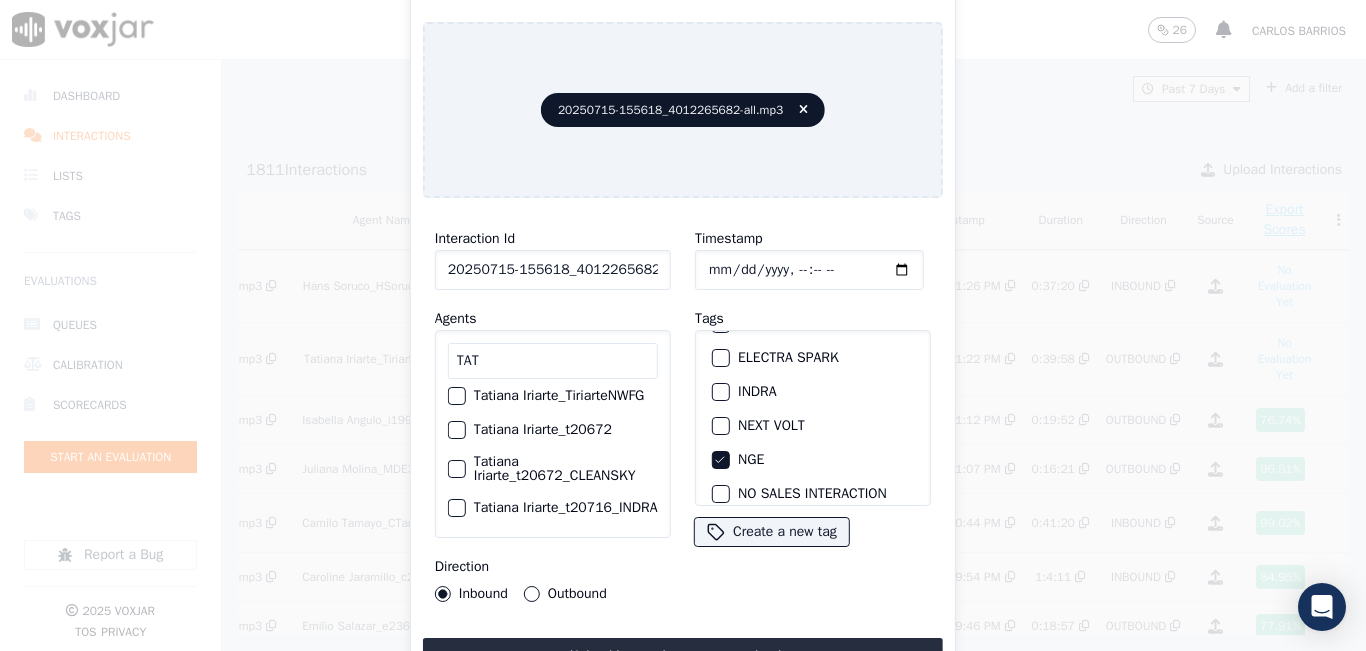 type on "TAT" 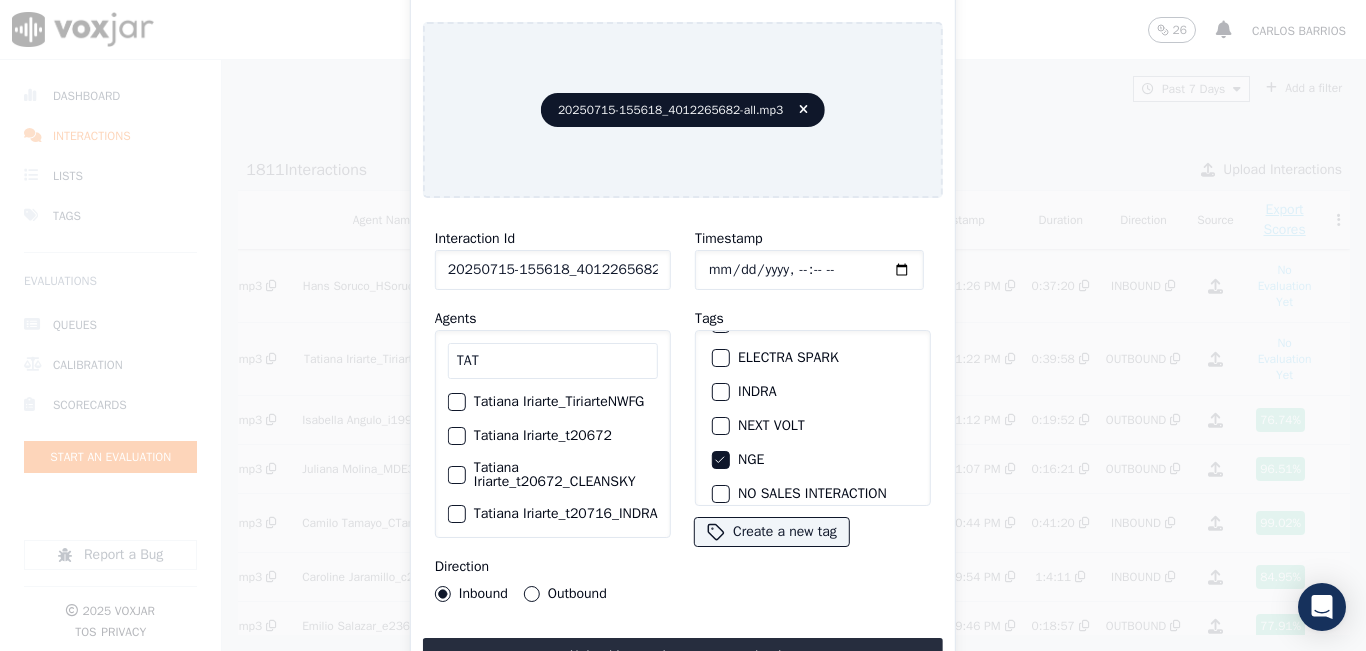 scroll, scrollTop: 110, scrollLeft: 0, axis: vertical 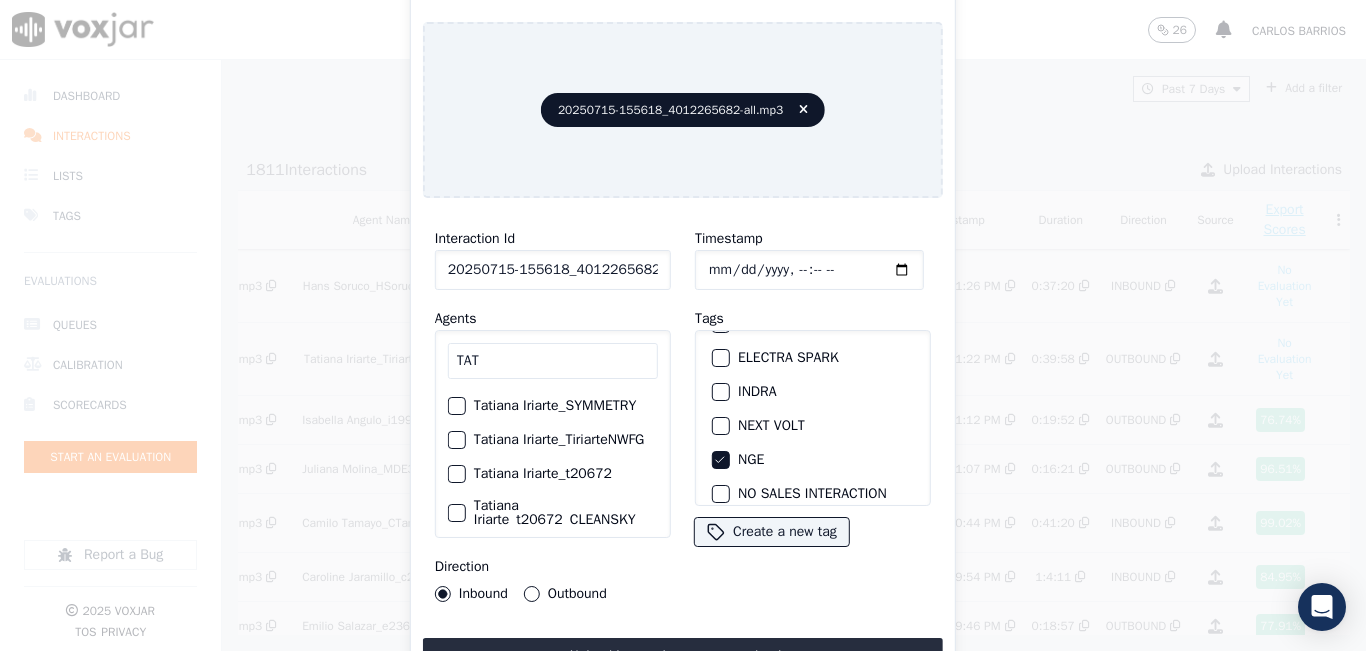 click on "Tatiana Iriarte_TiriarteNWFG" 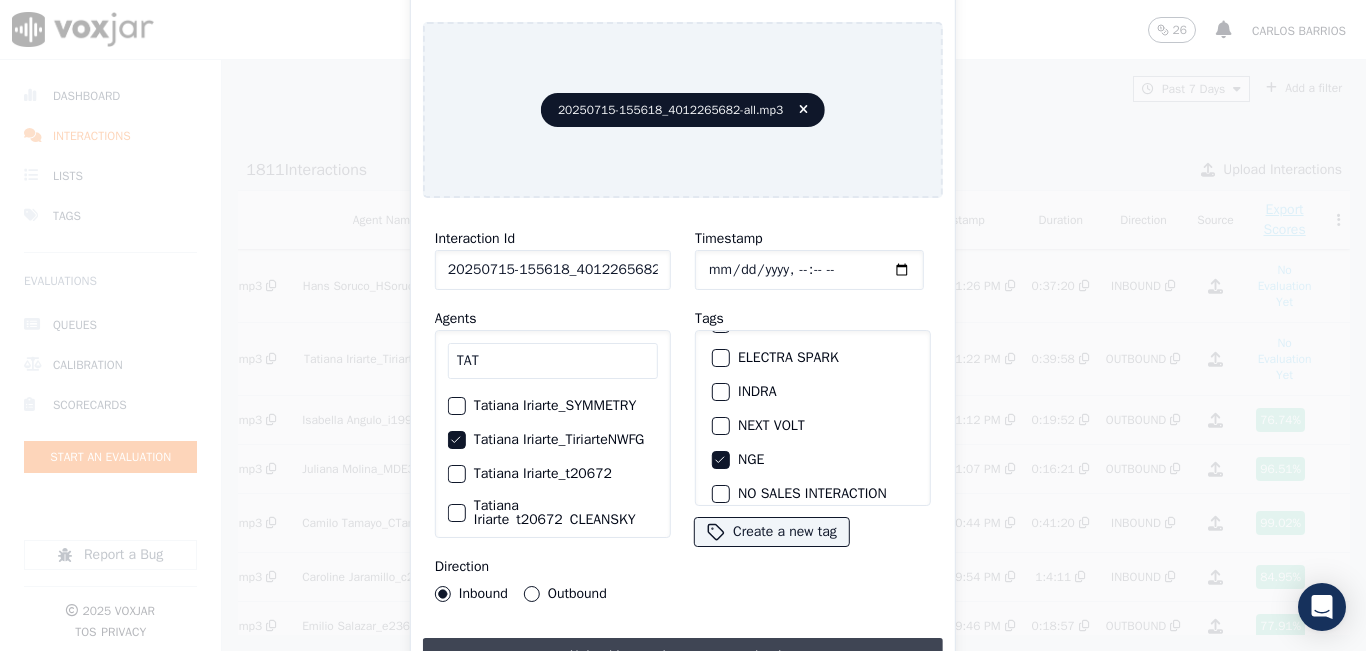 click on "Upload interaction to start evaluation" at bounding box center [683, 656] 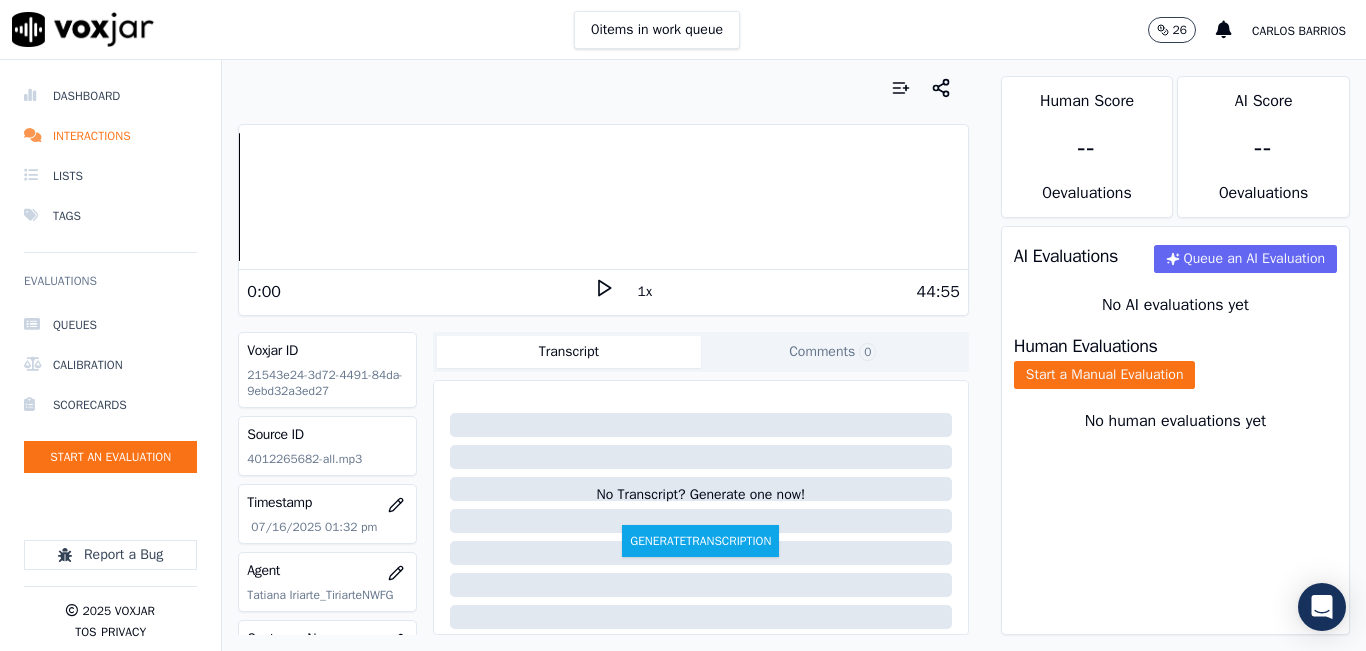 scroll, scrollTop: 200, scrollLeft: 0, axis: vertical 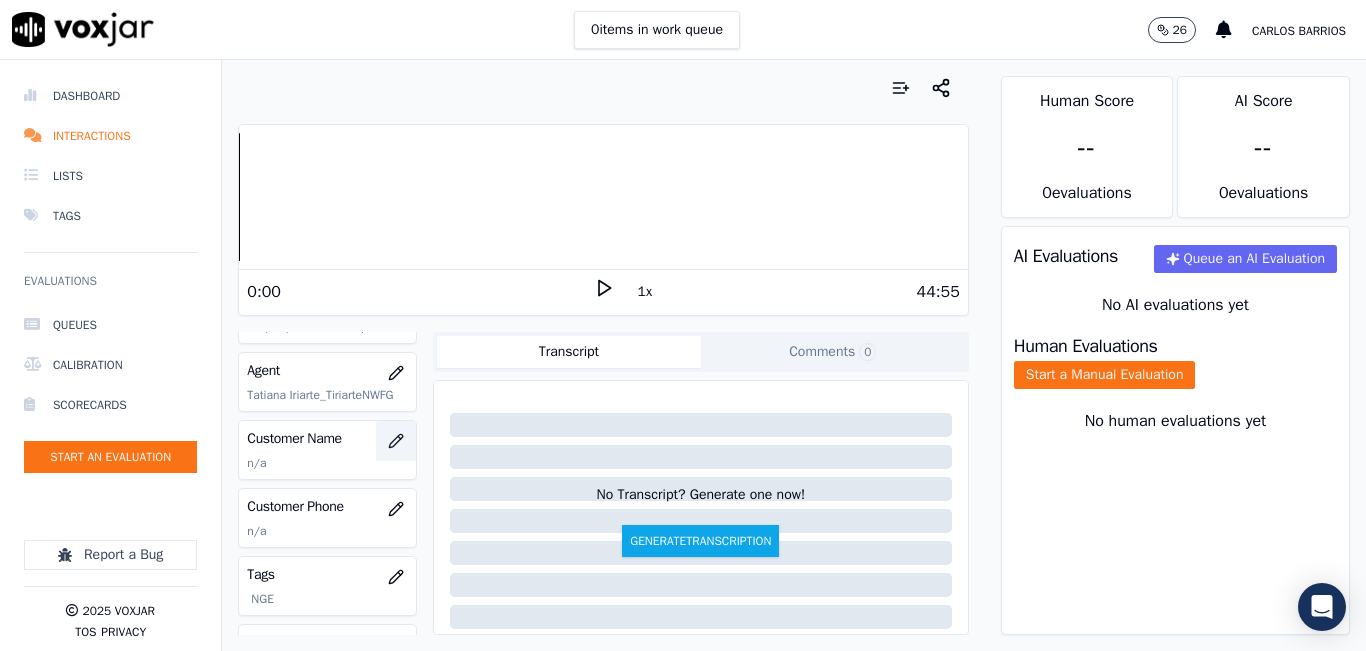 click 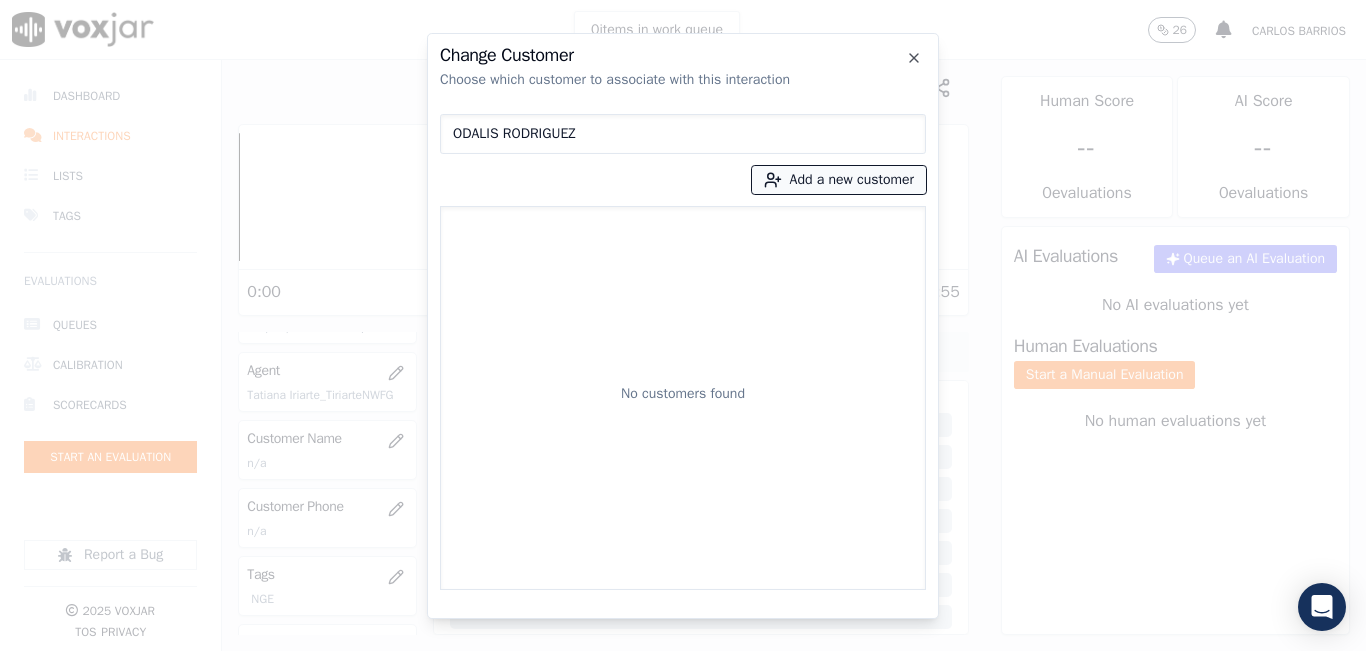 type on "ODALIS RODRIGUEZ" 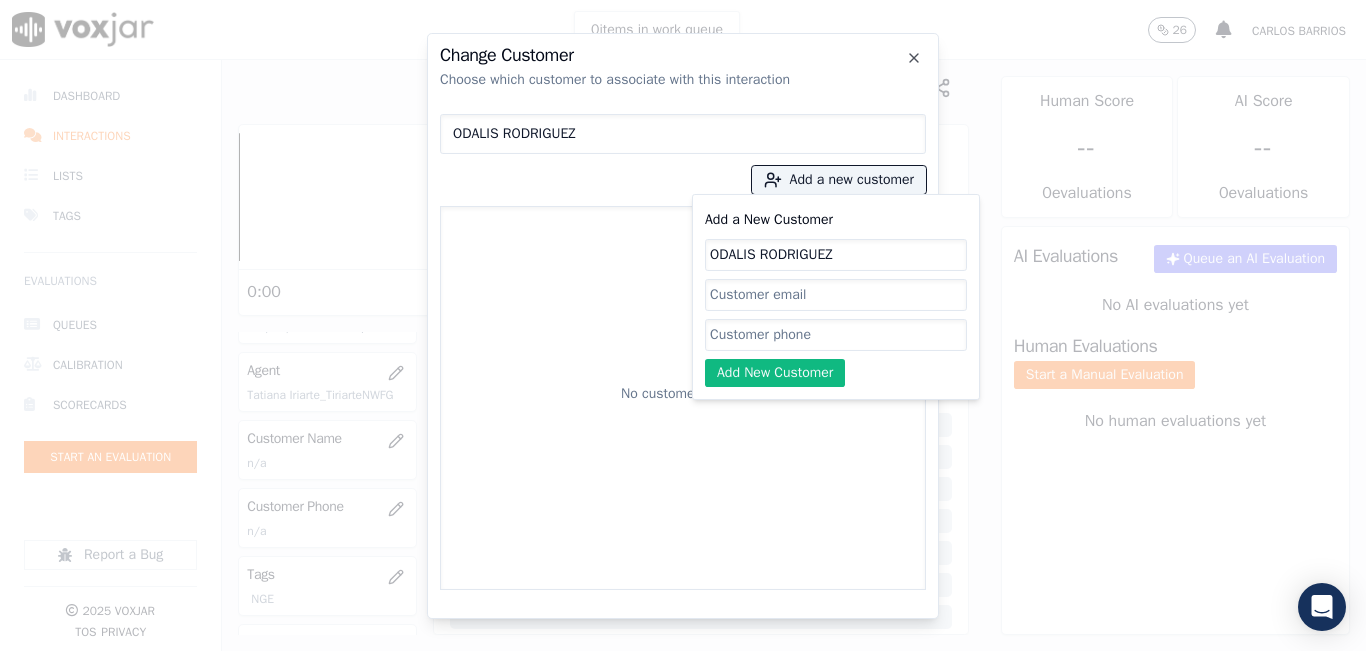 type on "ODALIS RODRIGUEZ" 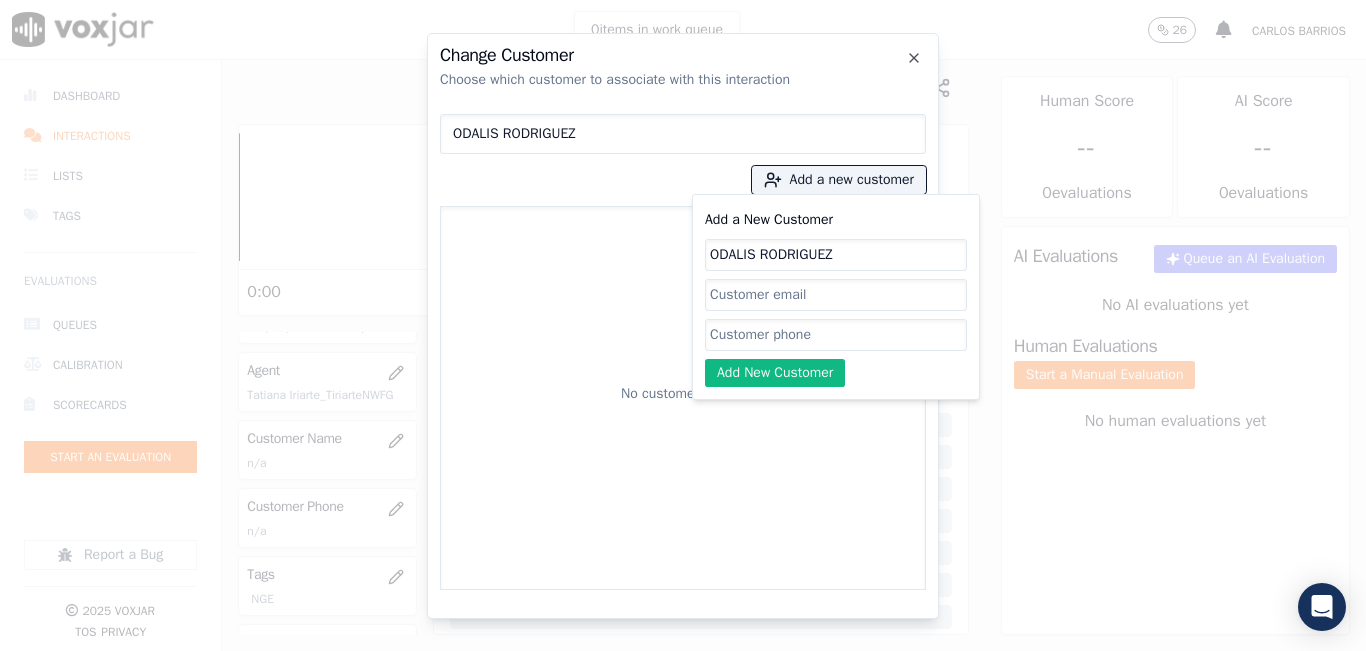 paste on "[PHONE]" 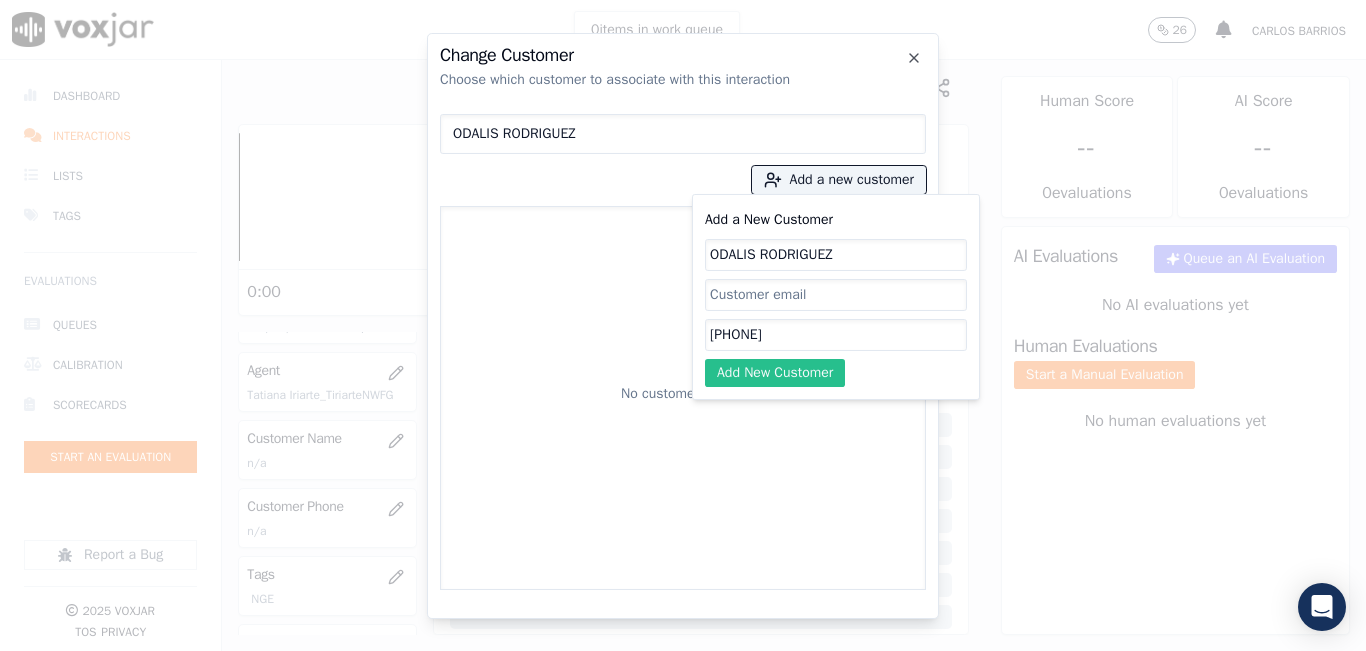 type on "[PHONE]" 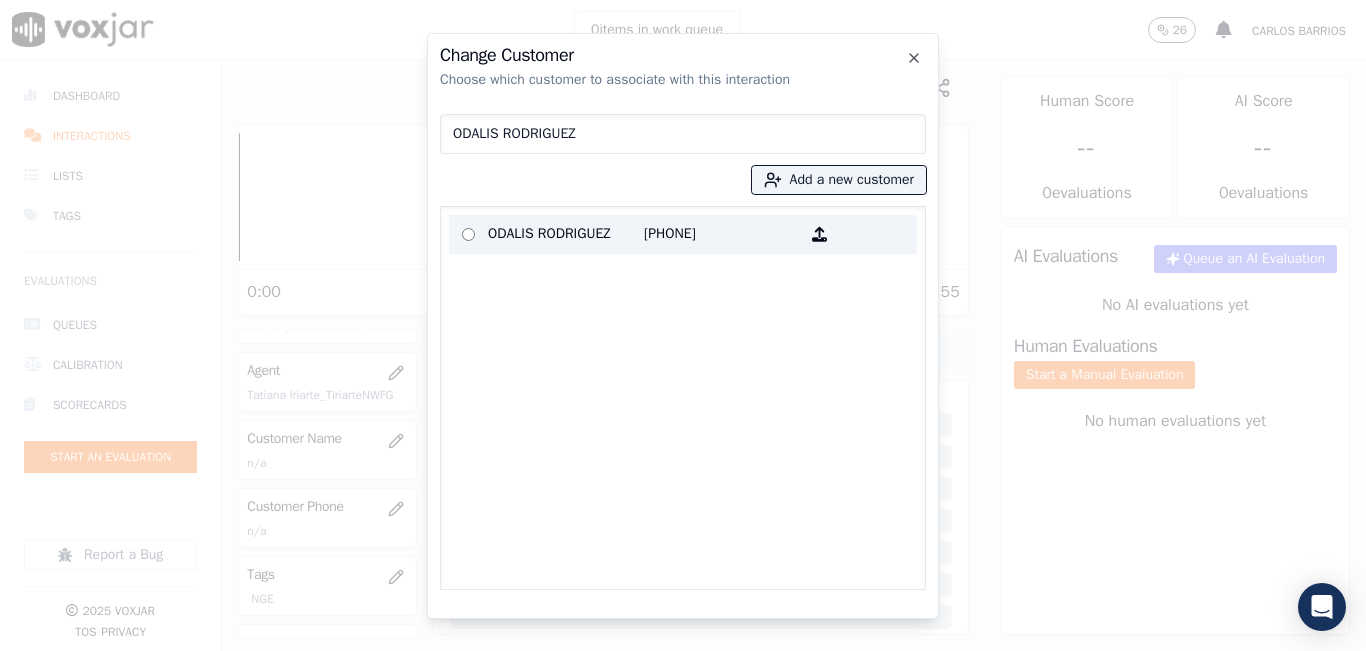 click on "[PHONE]" at bounding box center (722, 234) 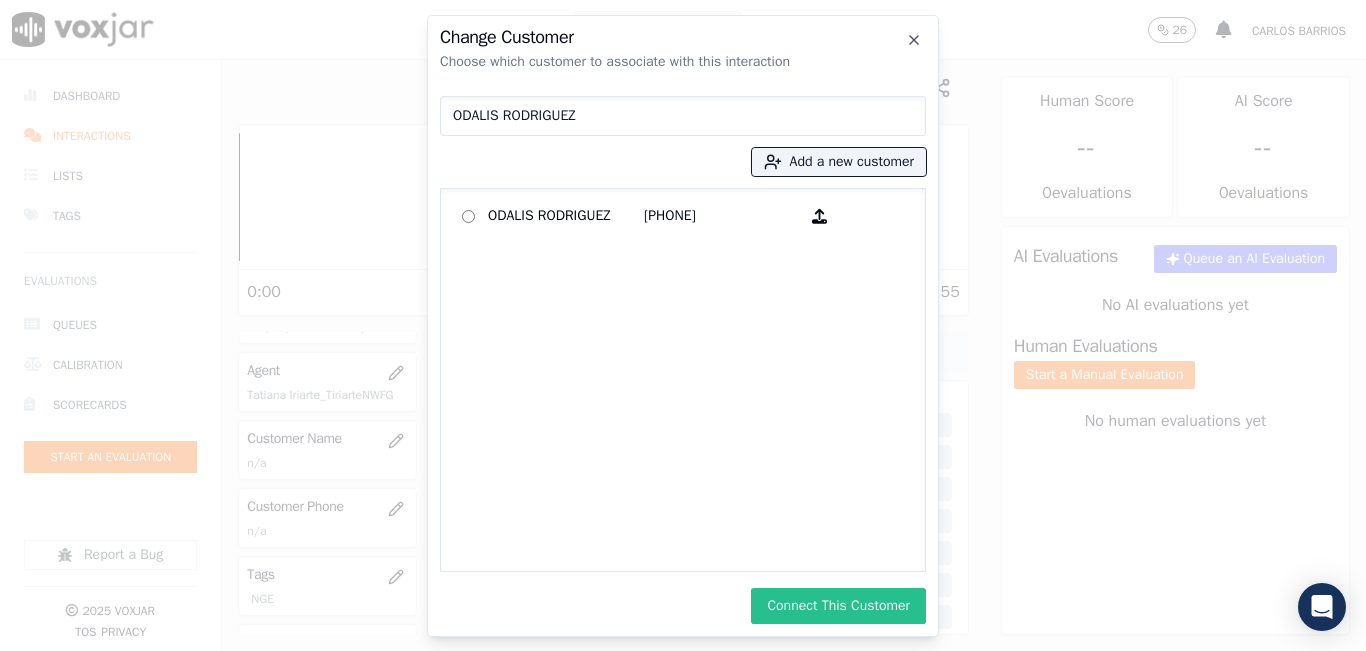 click on "Connect This Customer" at bounding box center [838, 606] 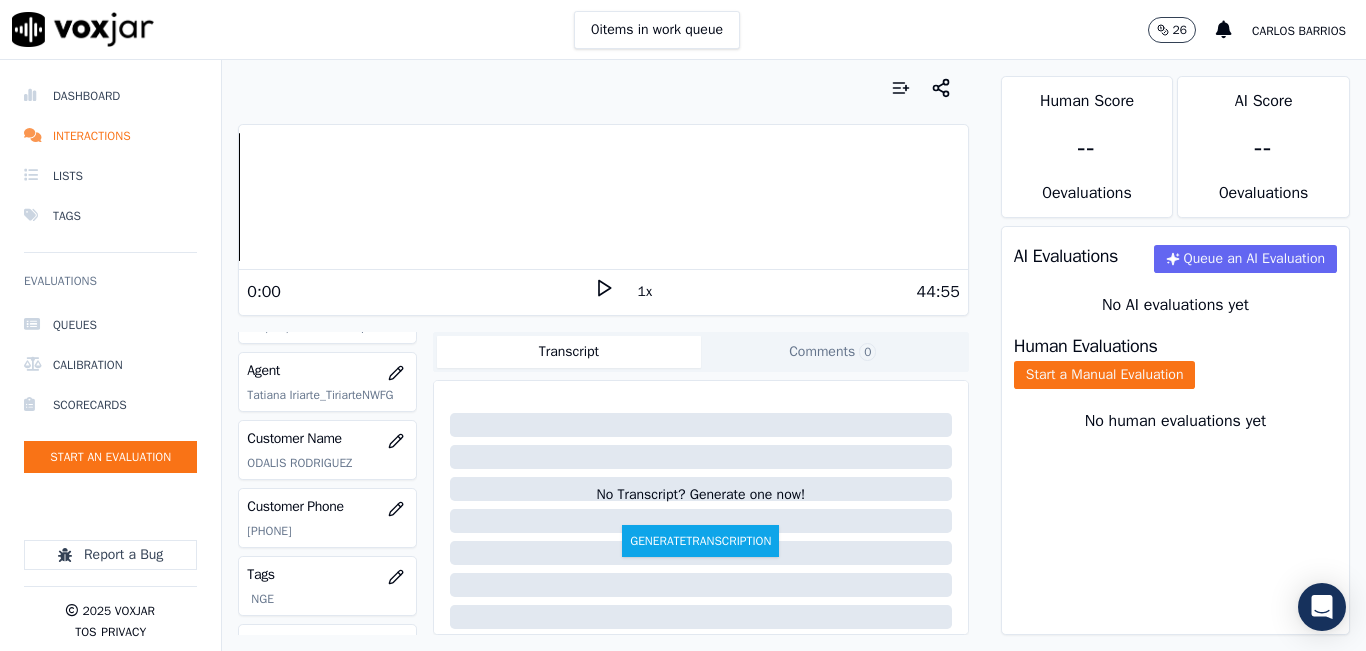 scroll, scrollTop: 300, scrollLeft: 0, axis: vertical 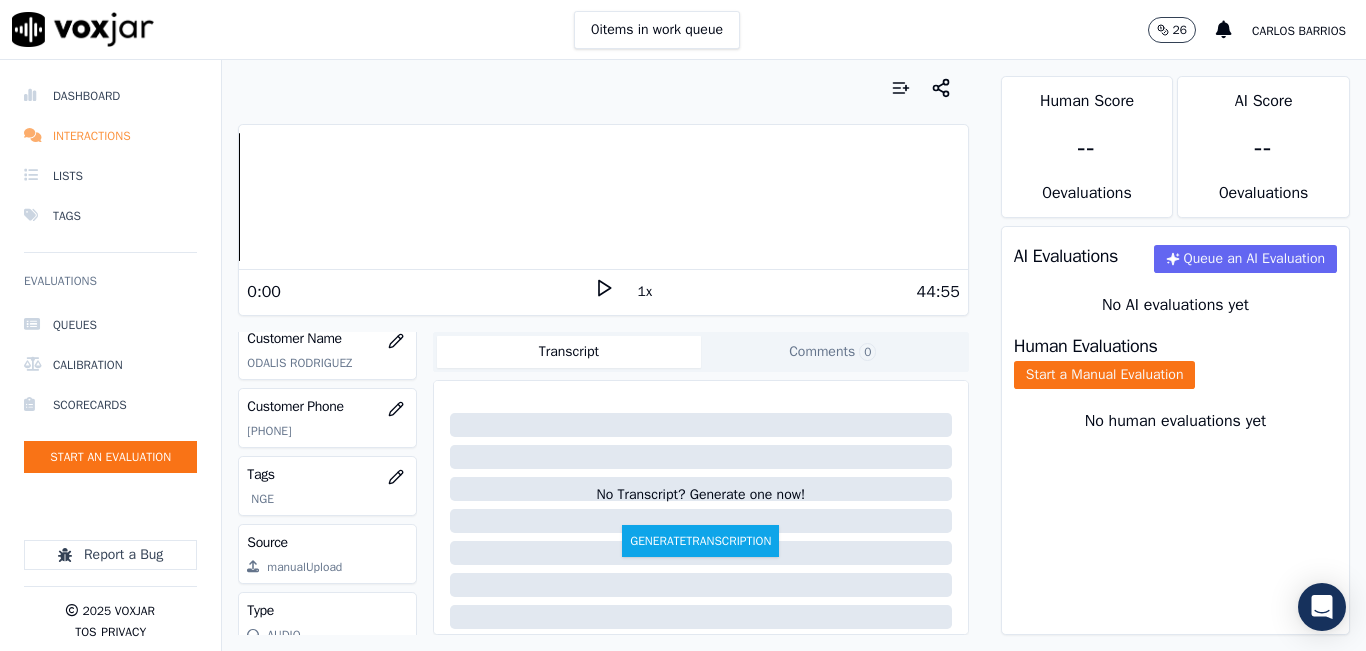 click on "Interactions" at bounding box center (110, 136) 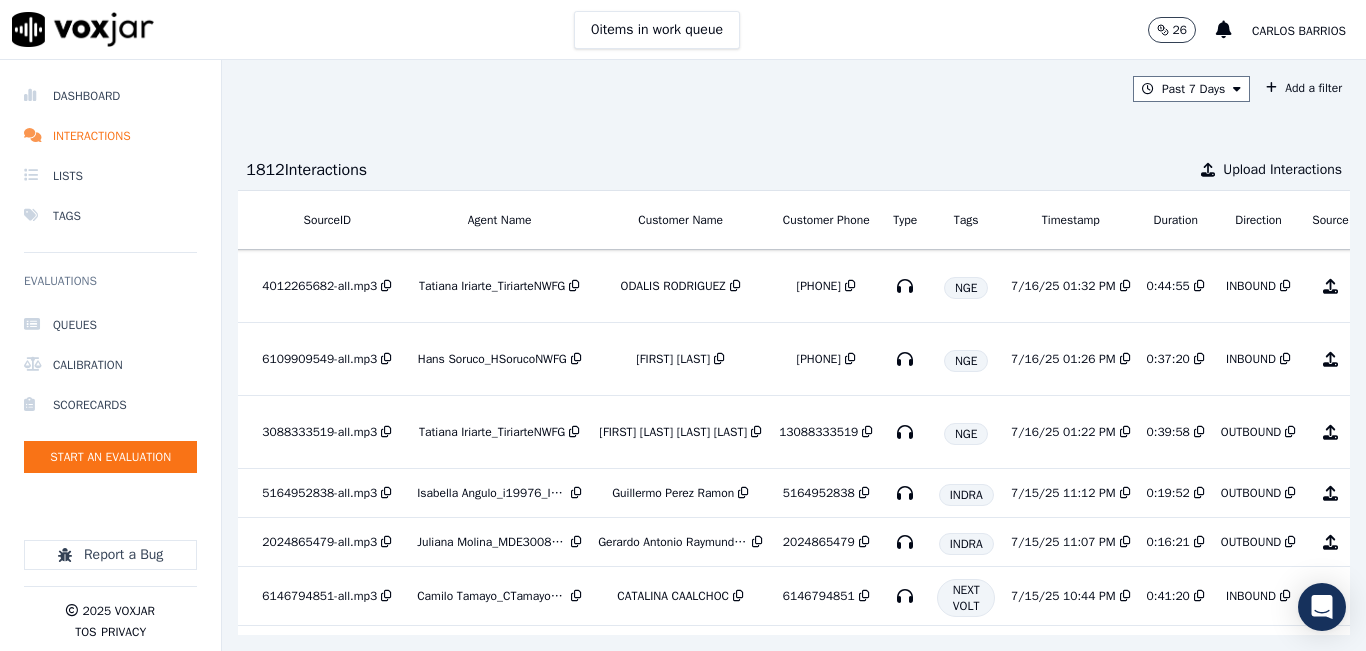 scroll, scrollTop: 0, scrollLeft: 322, axis: horizontal 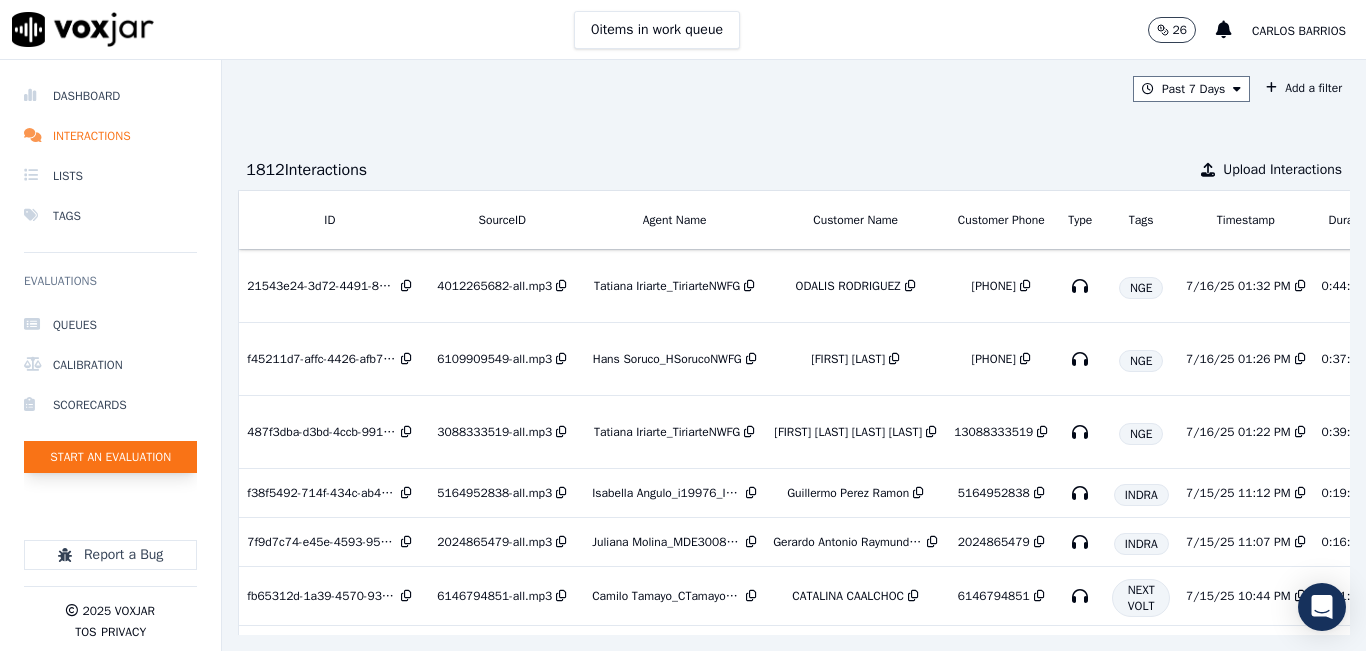 click on "Start an Evaluation" 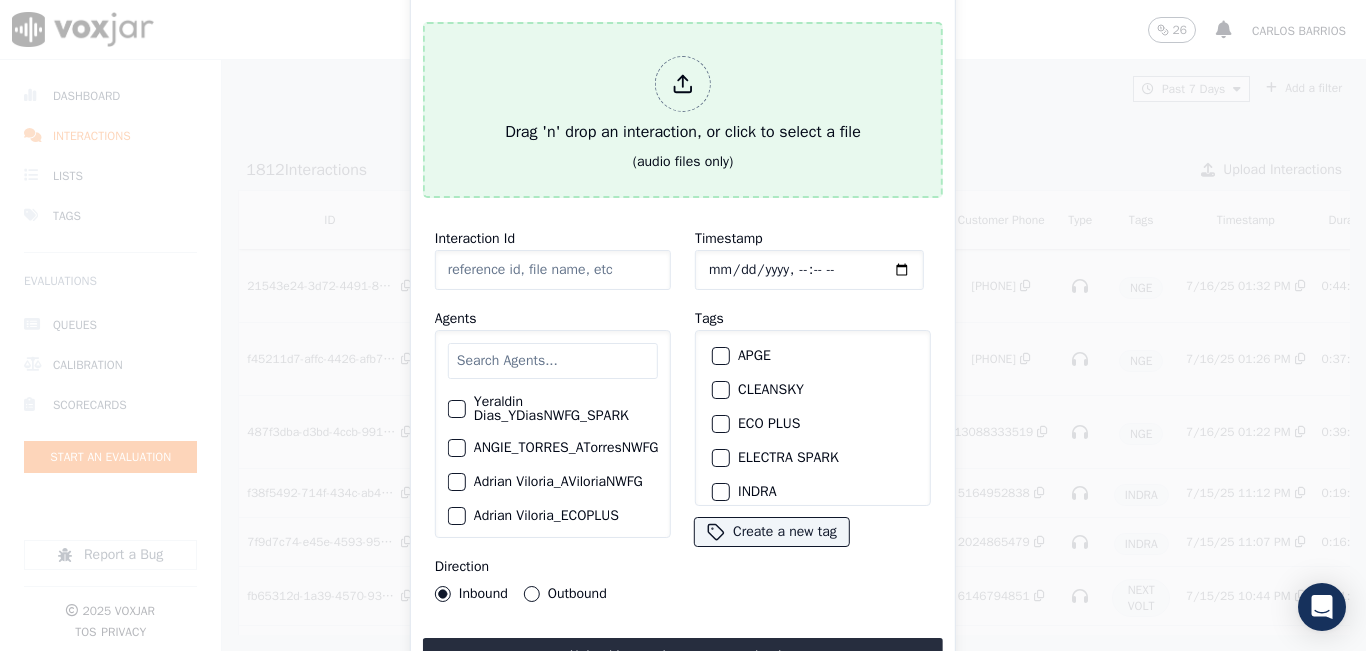 click on "Drag 'n' drop an interaction, or click to select a file" at bounding box center [683, 100] 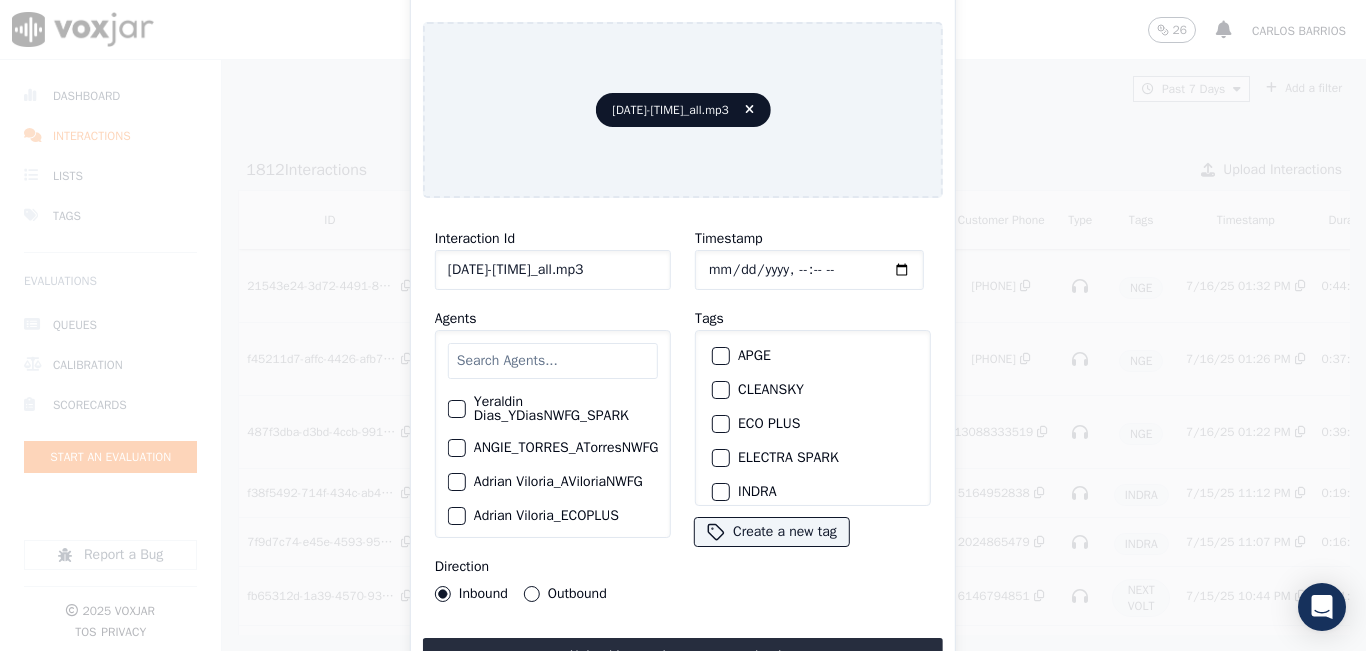click at bounding box center [553, 361] 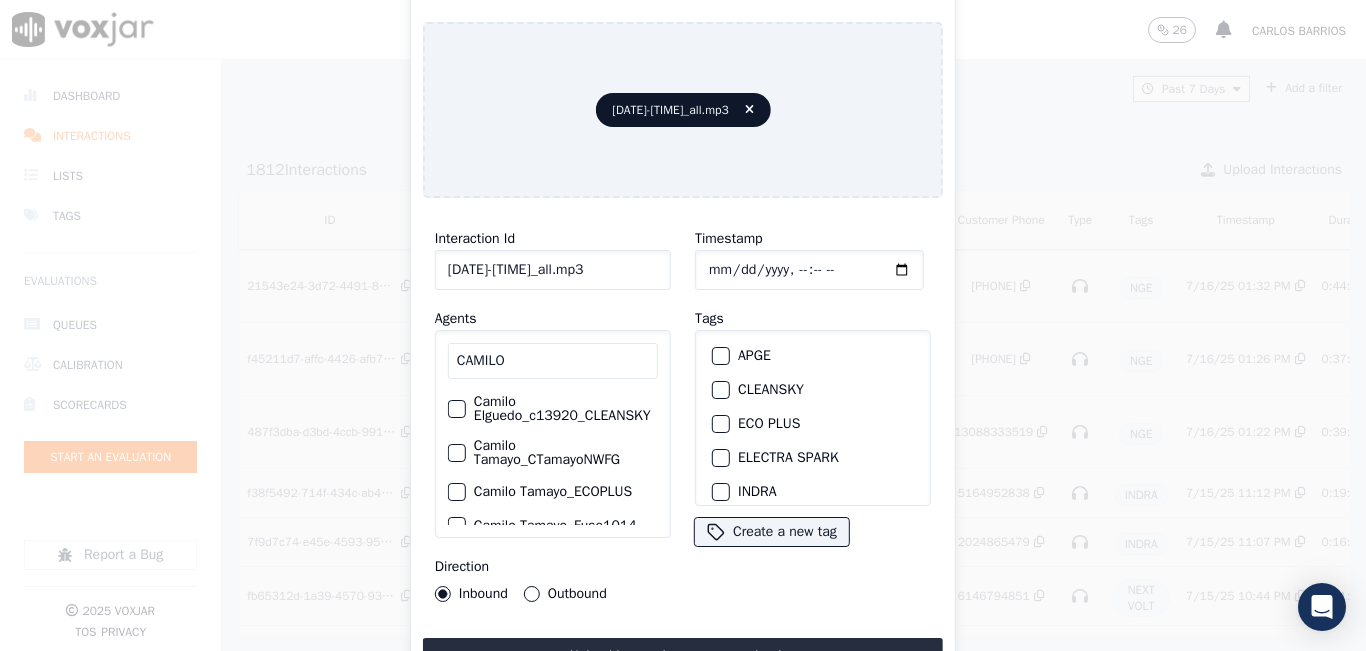 type on "CAMILO" 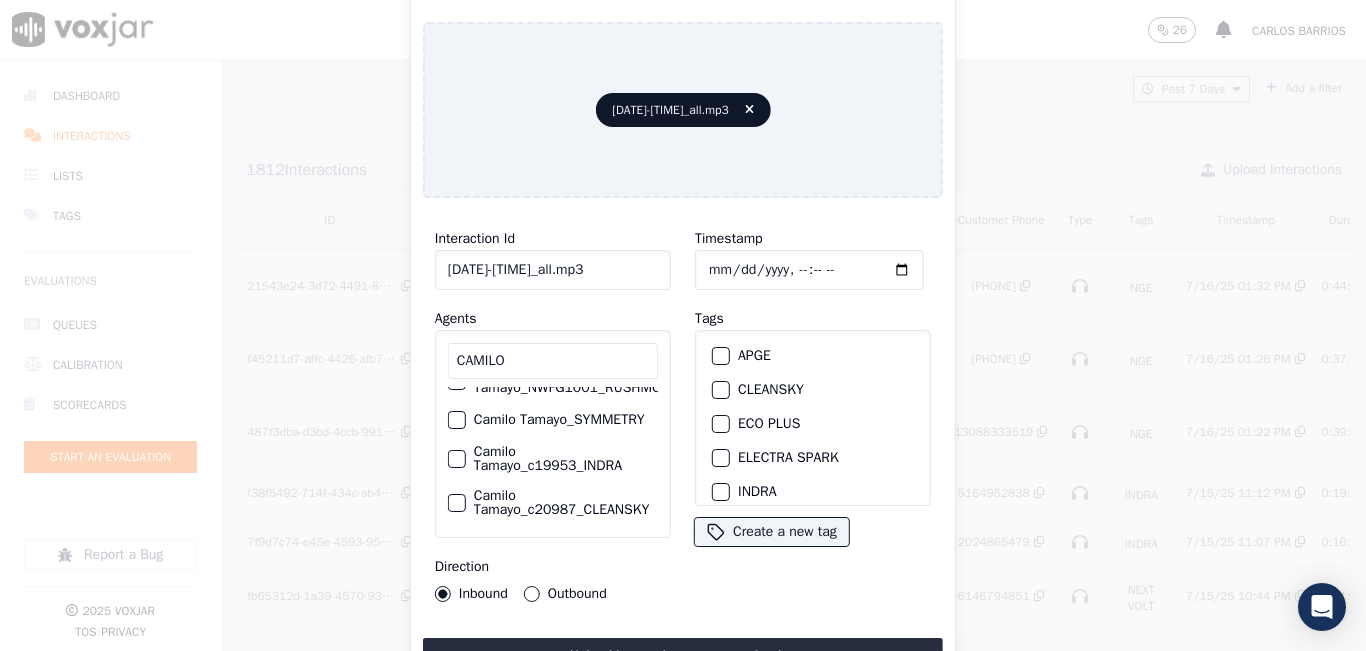 scroll, scrollTop: 210, scrollLeft: 0, axis: vertical 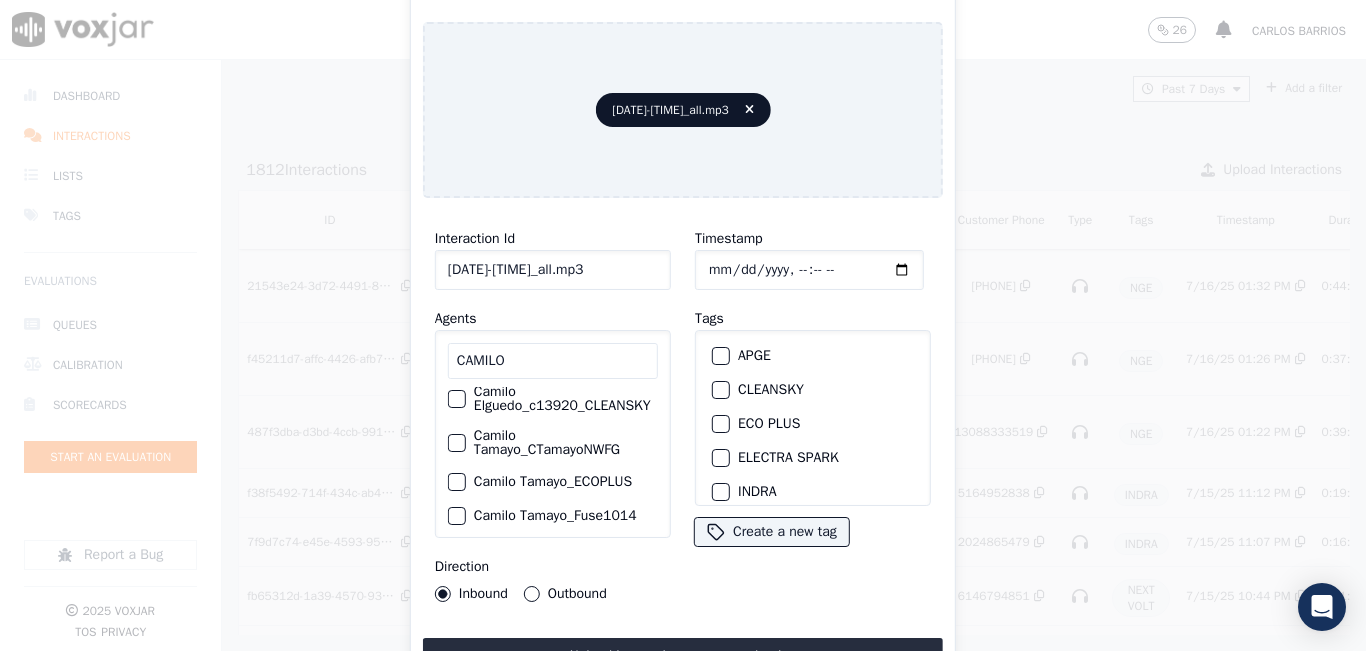 click on "Camilo Tamayo_CTamayoNWFG" 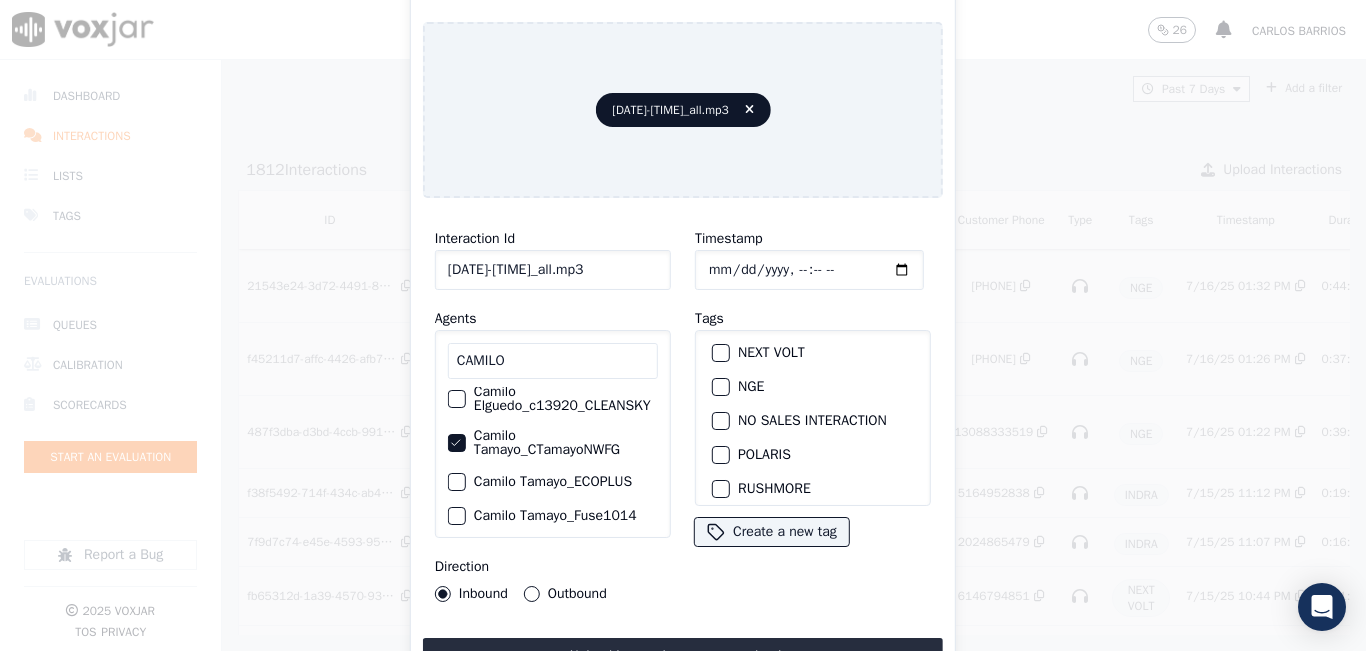 scroll, scrollTop: 200, scrollLeft: 0, axis: vertical 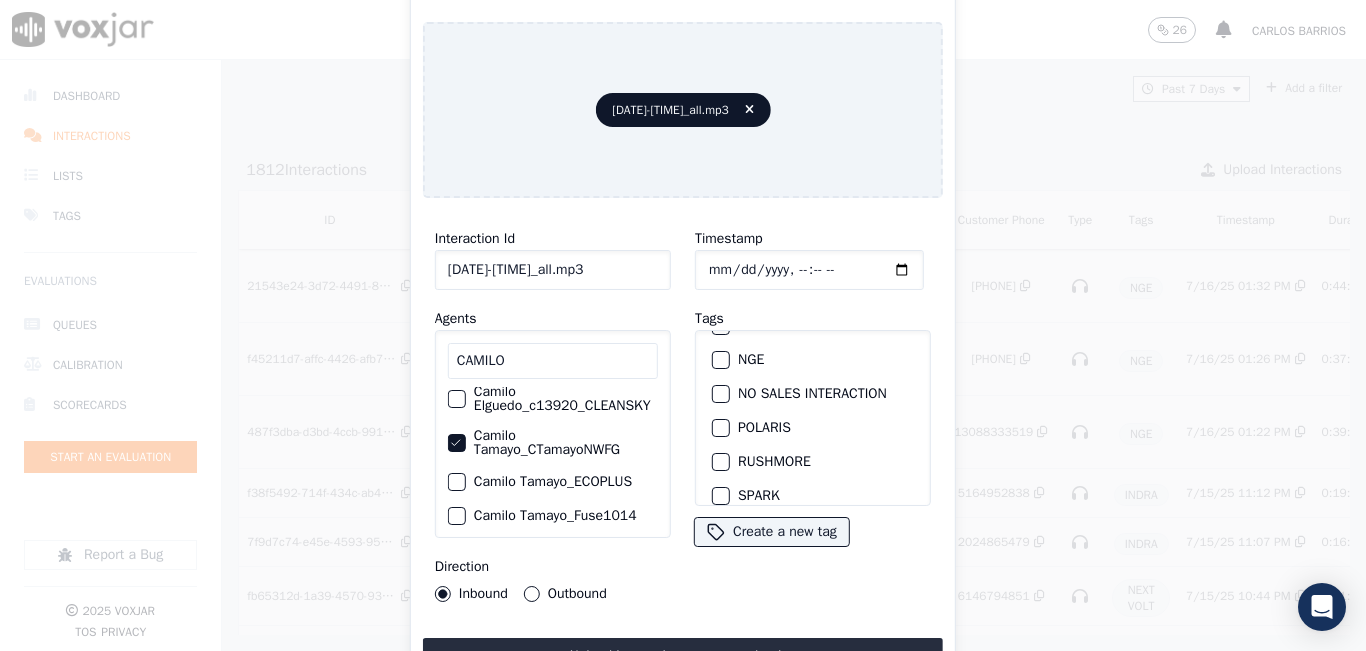 click at bounding box center (720, 360) 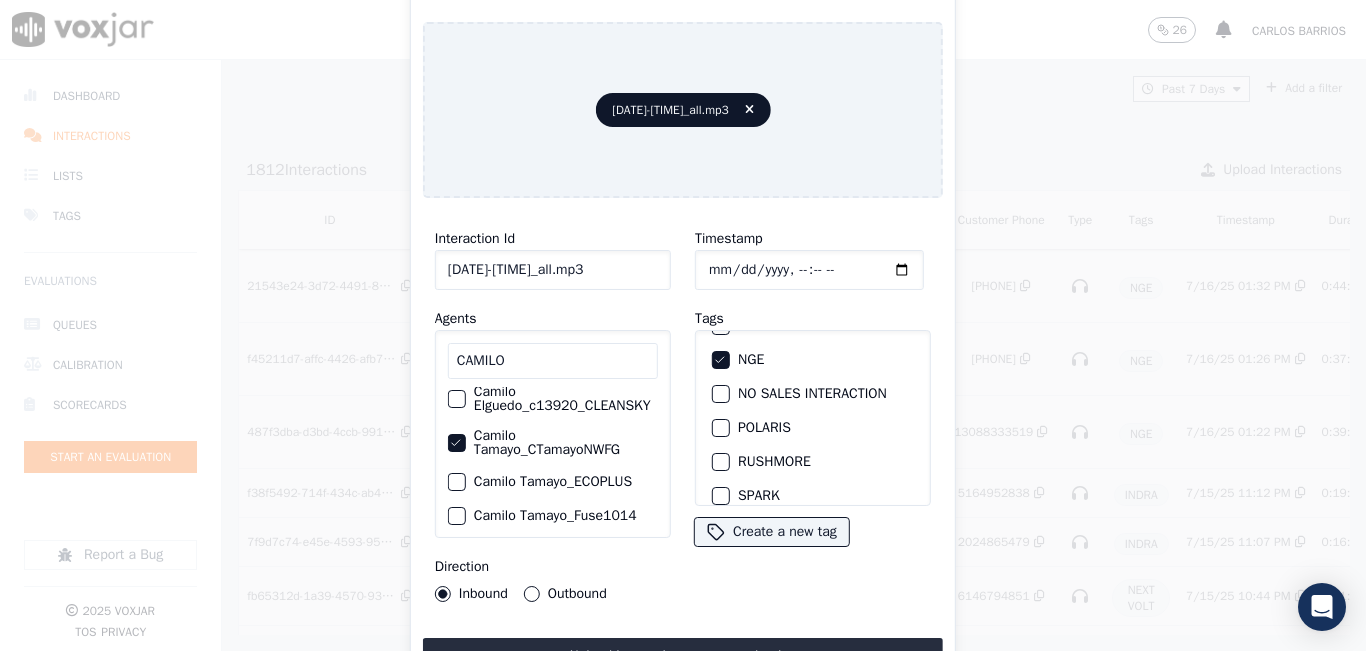 click on "Outbound" at bounding box center (532, 594) 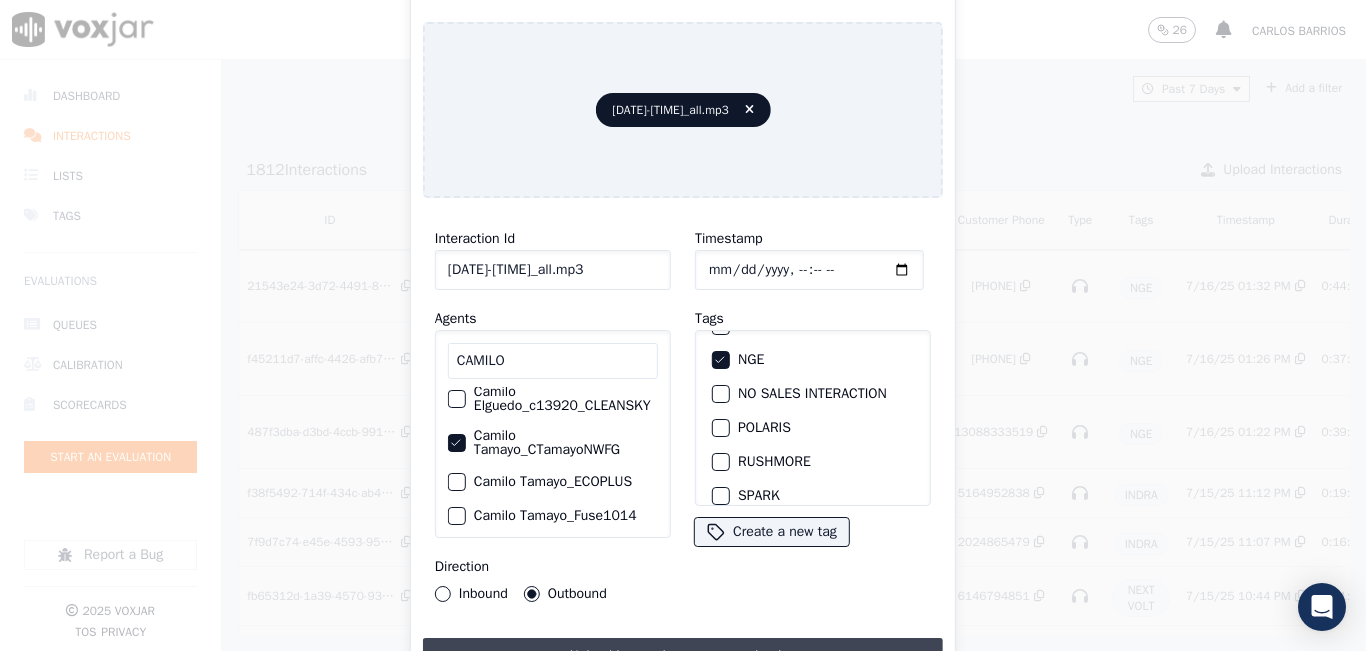 click on "Upload interaction to start evaluation" at bounding box center (683, 656) 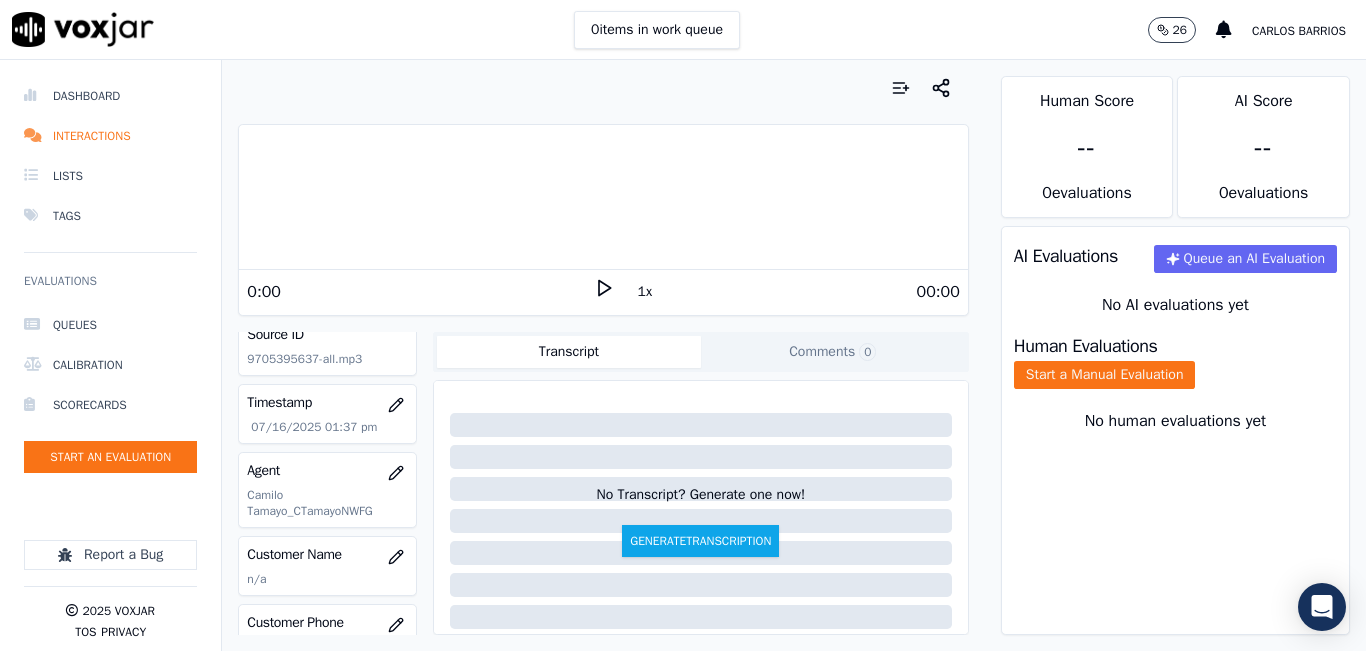 scroll, scrollTop: 200, scrollLeft: 0, axis: vertical 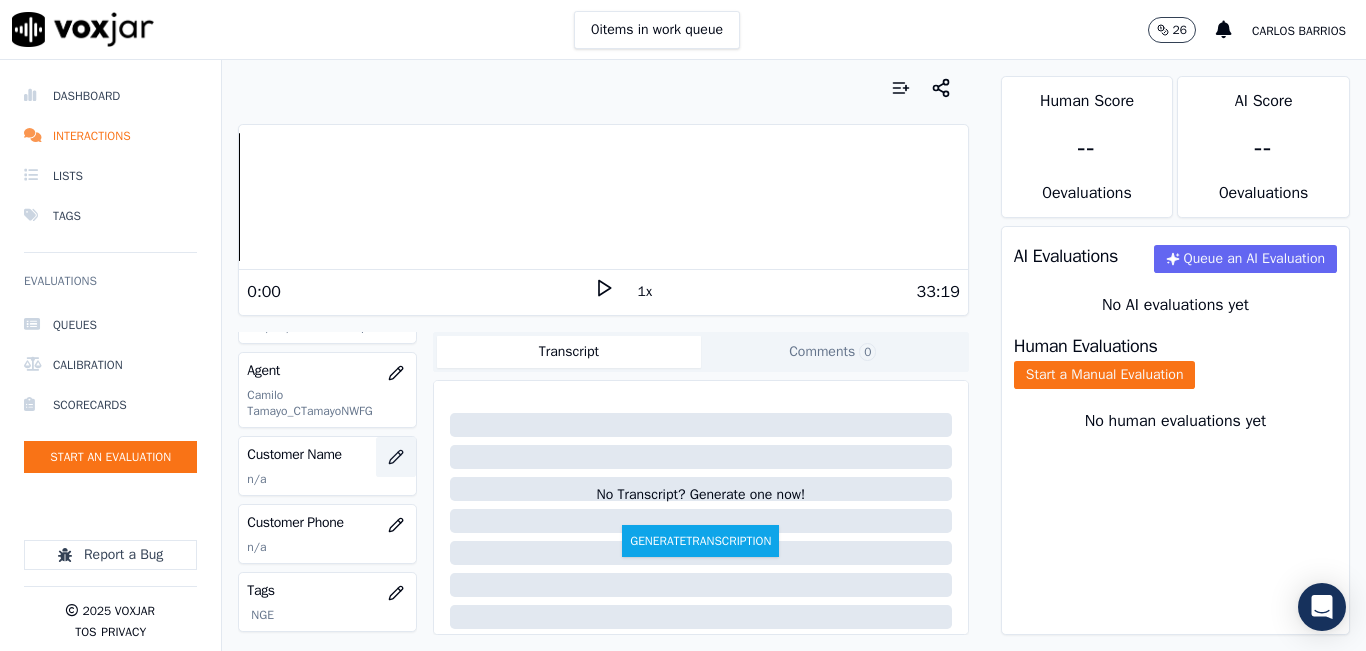 click at bounding box center (396, 457) 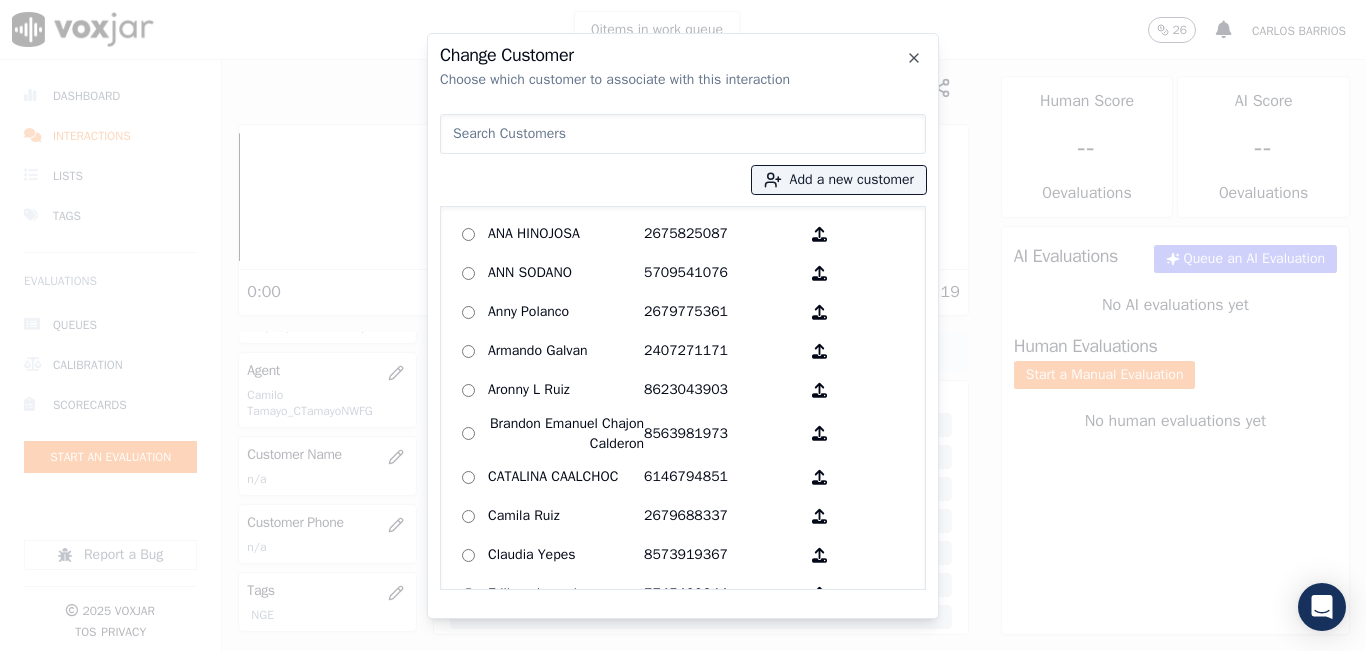 click at bounding box center (683, 134) 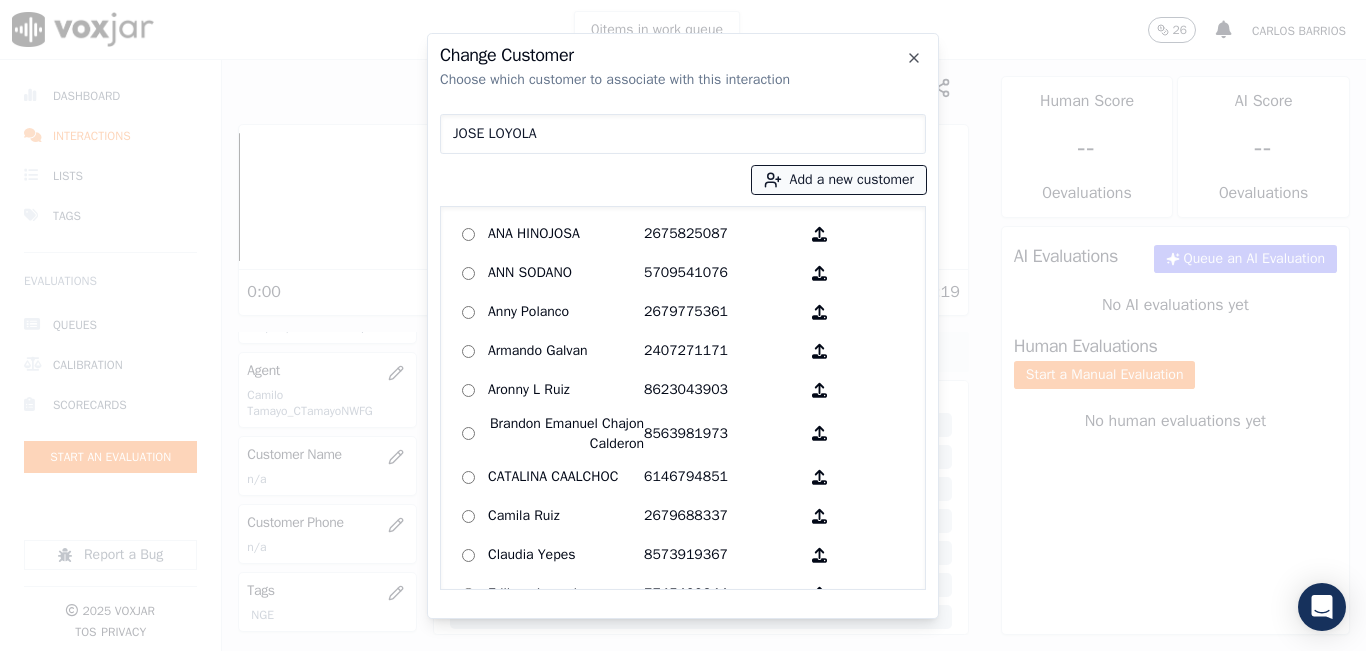 type on "JOSE LOYOLA" 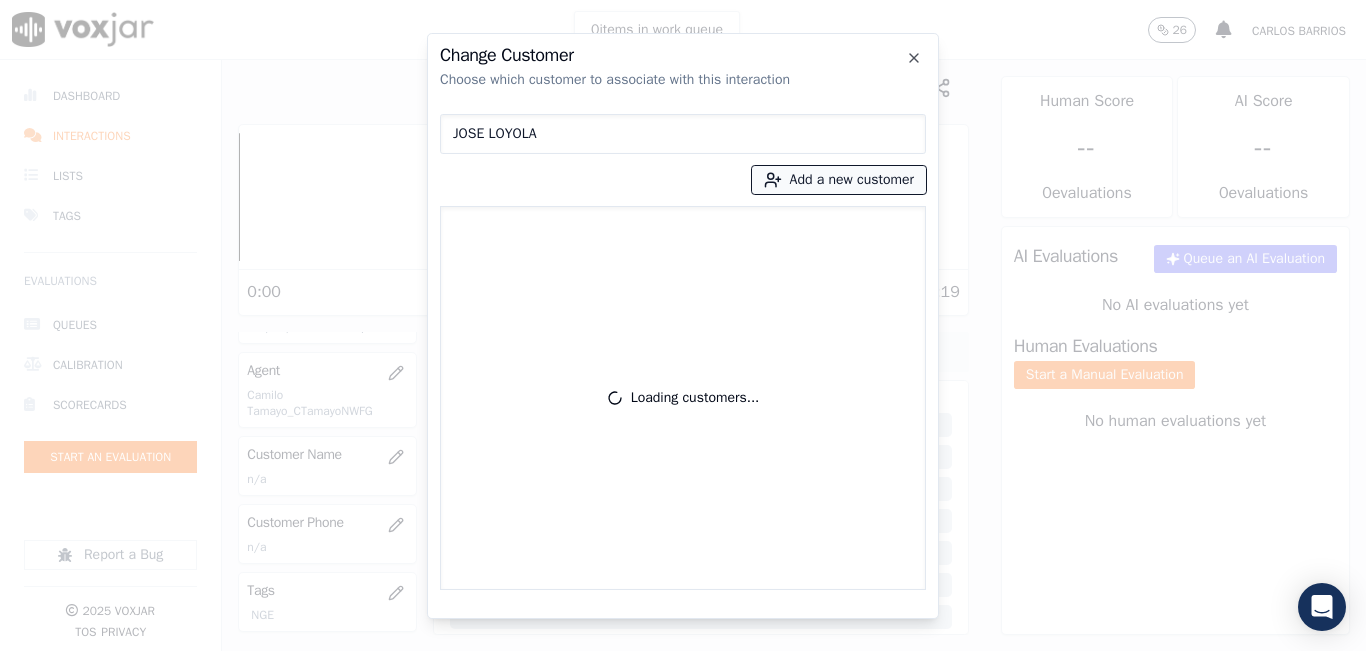 click on "Add a new customer" at bounding box center [839, 180] 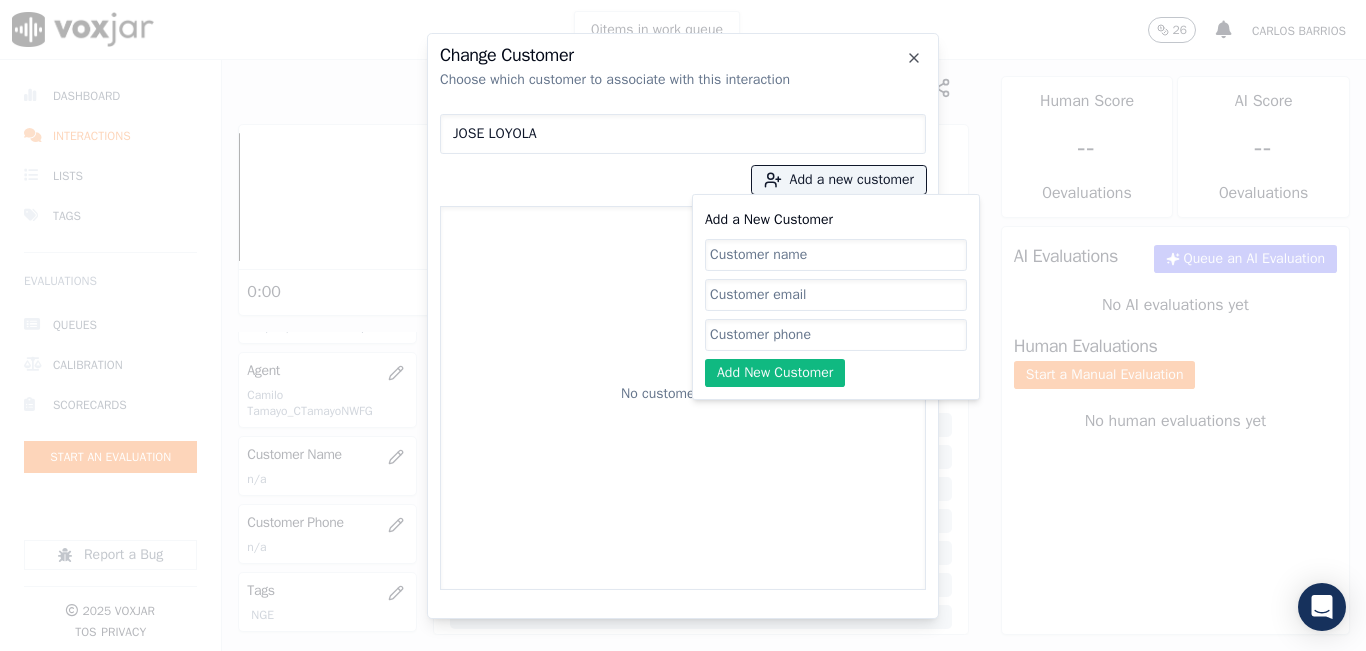 click on "Add a New Customer" 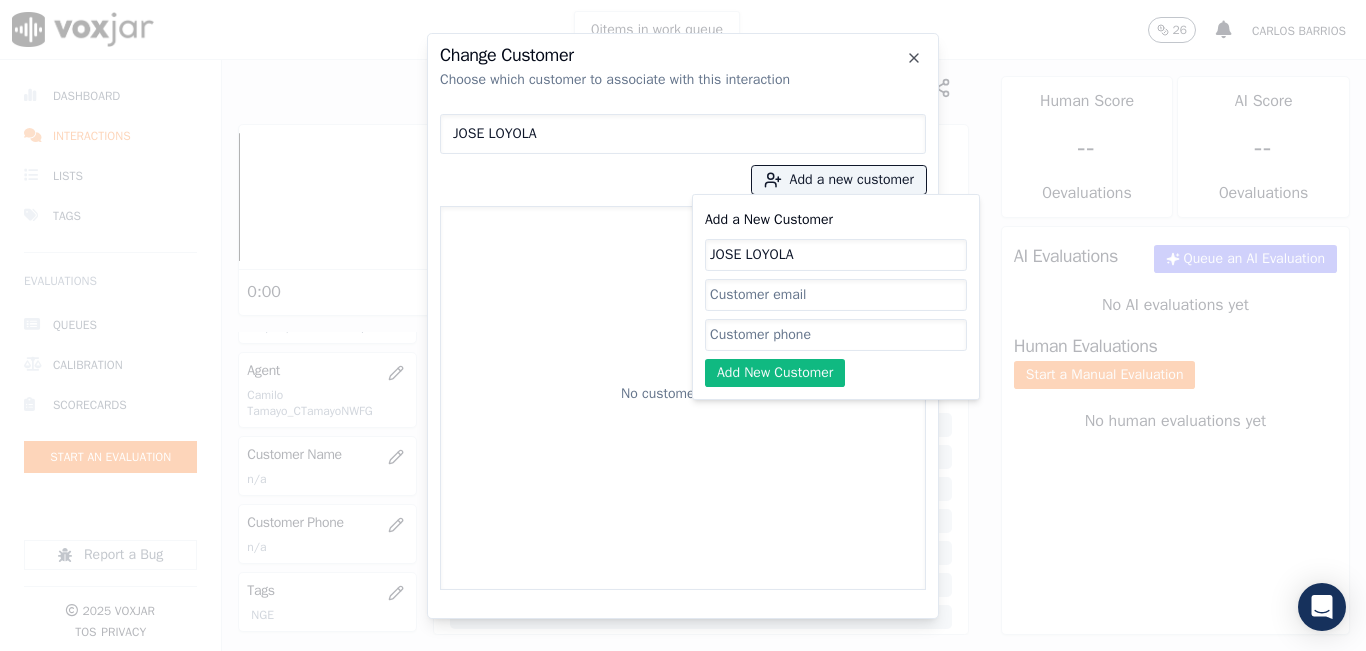 type on "JOSE LOYOLA" 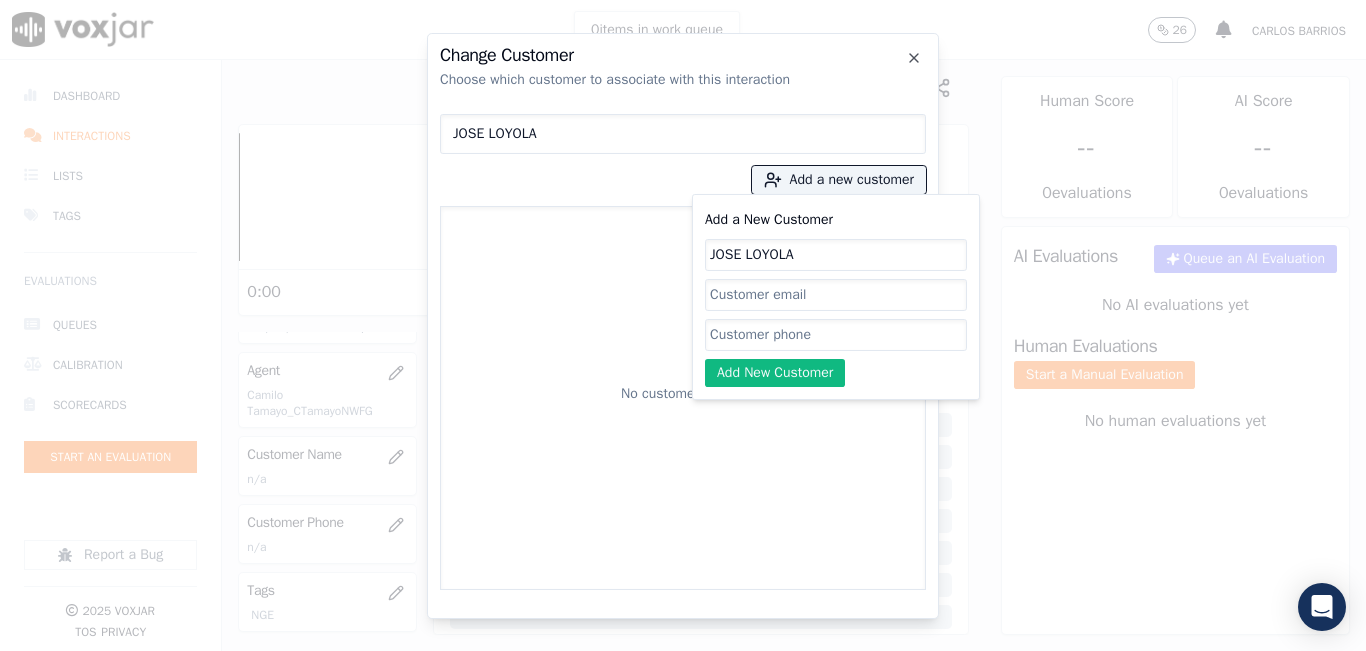 click on "Add a New Customer" 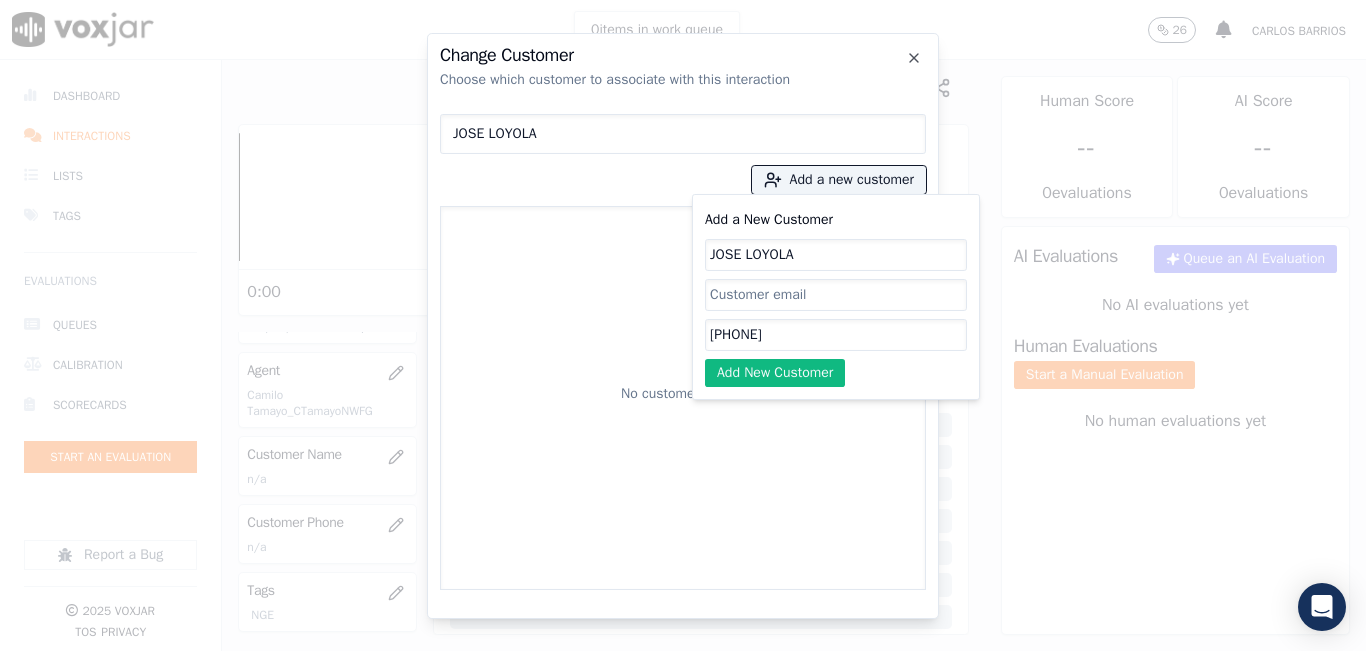 type on "[PHONE]" 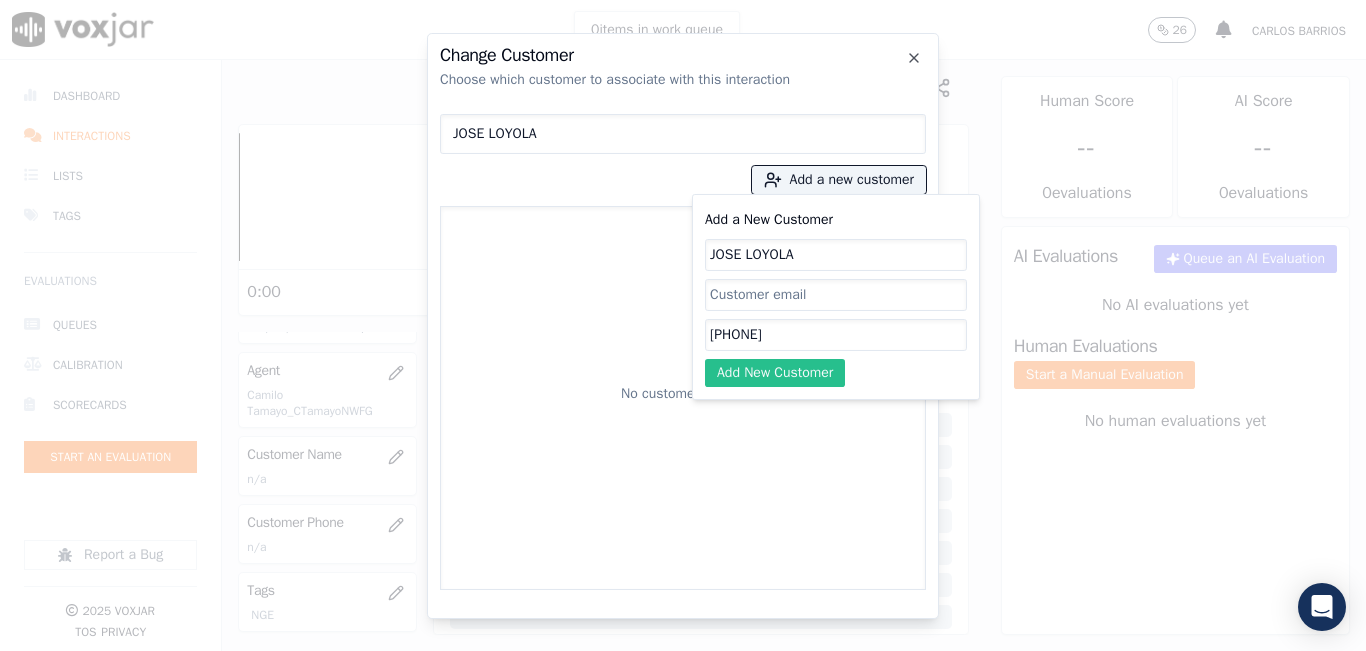 click on "Add New Customer" 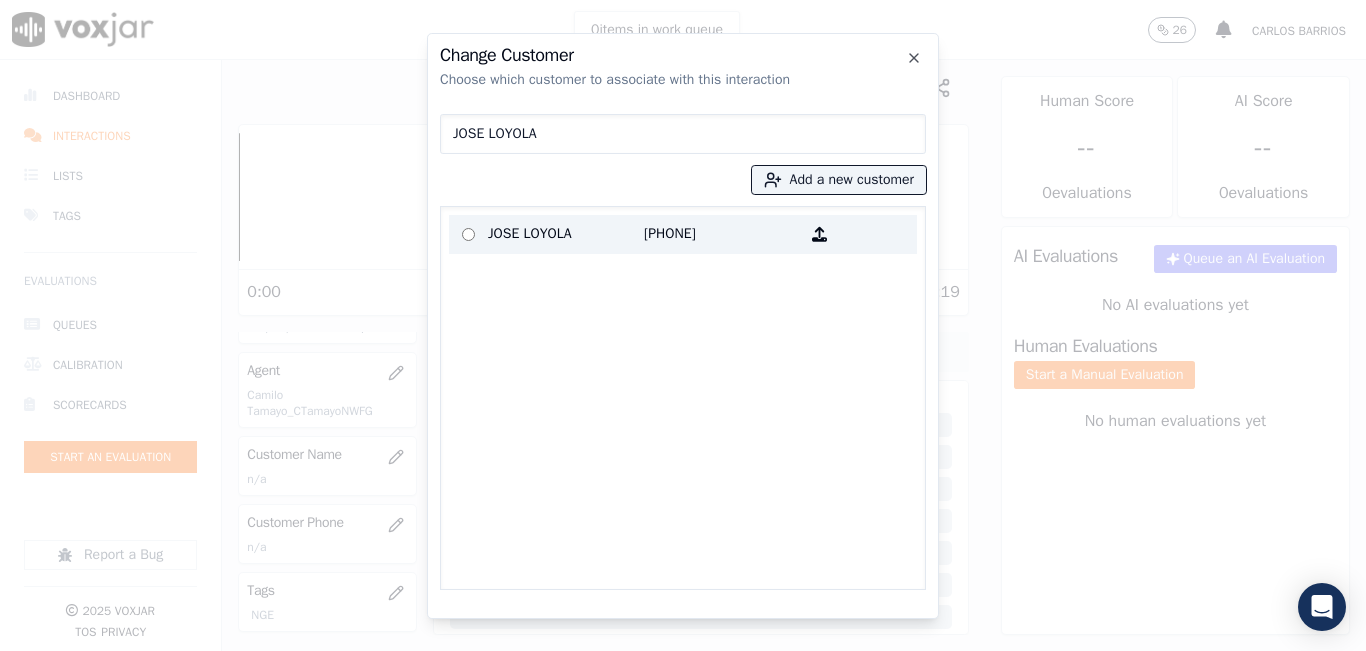 click on "JOSE LOYOLA" at bounding box center (566, 234) 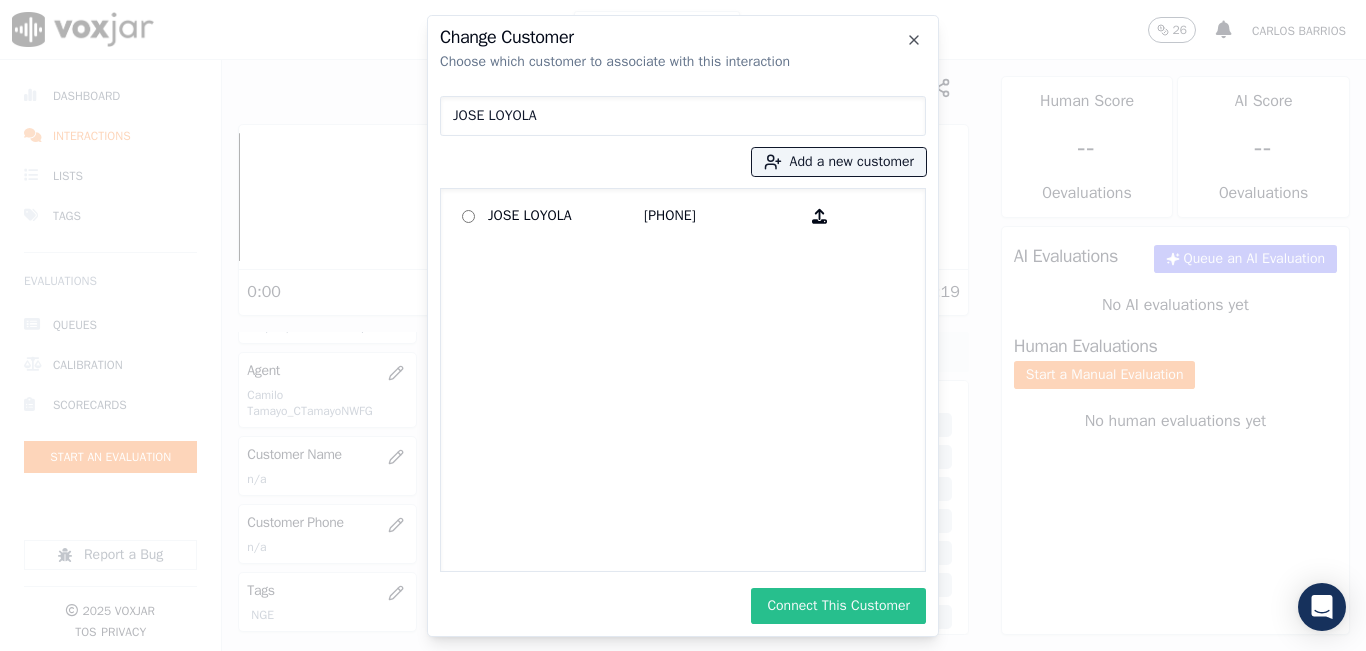click on "Connect This Customer" at bounding box center (838, 606) 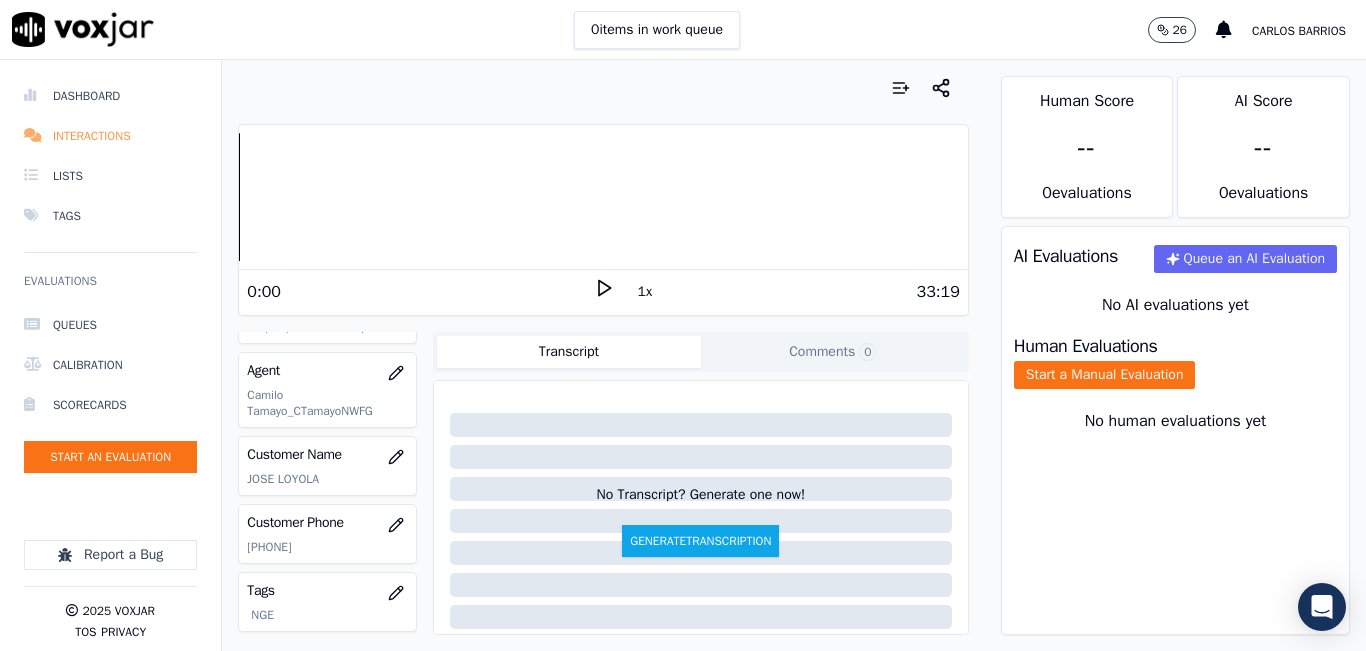 click on "Interactions" at bounding box center (110, 136) 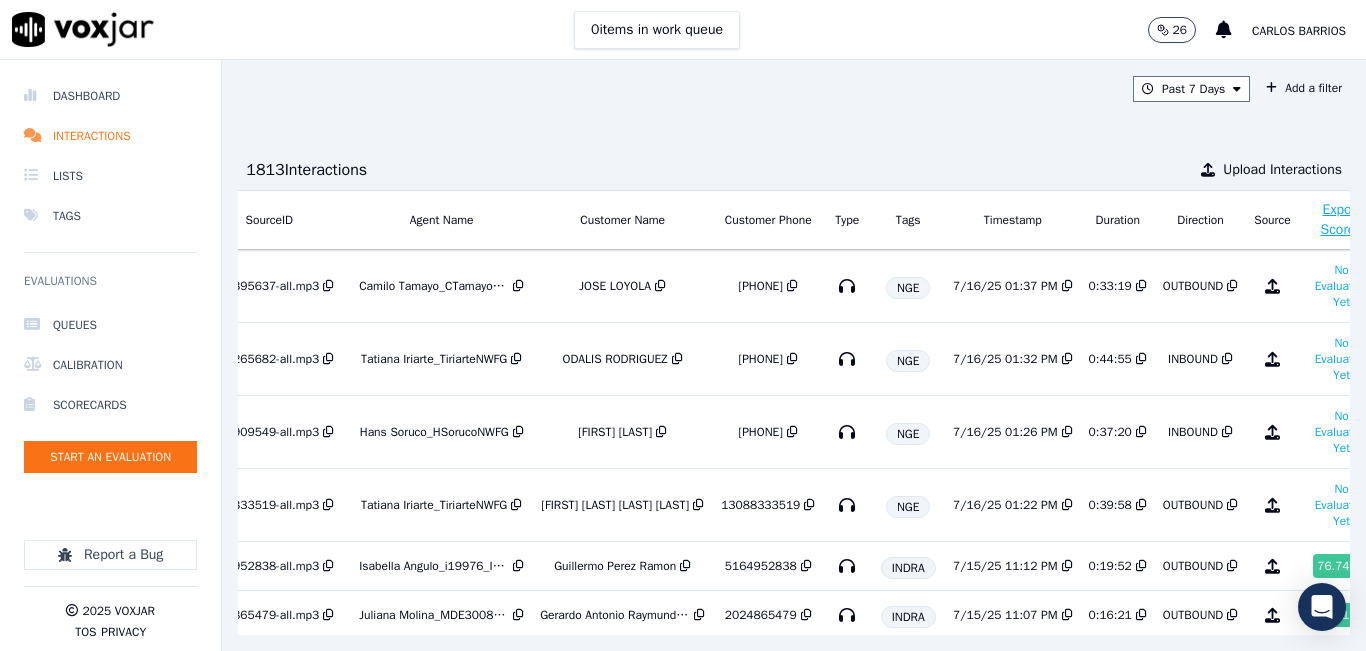 scroll, scrollTop: 0, scrollLeft: 322, axis: horizontal 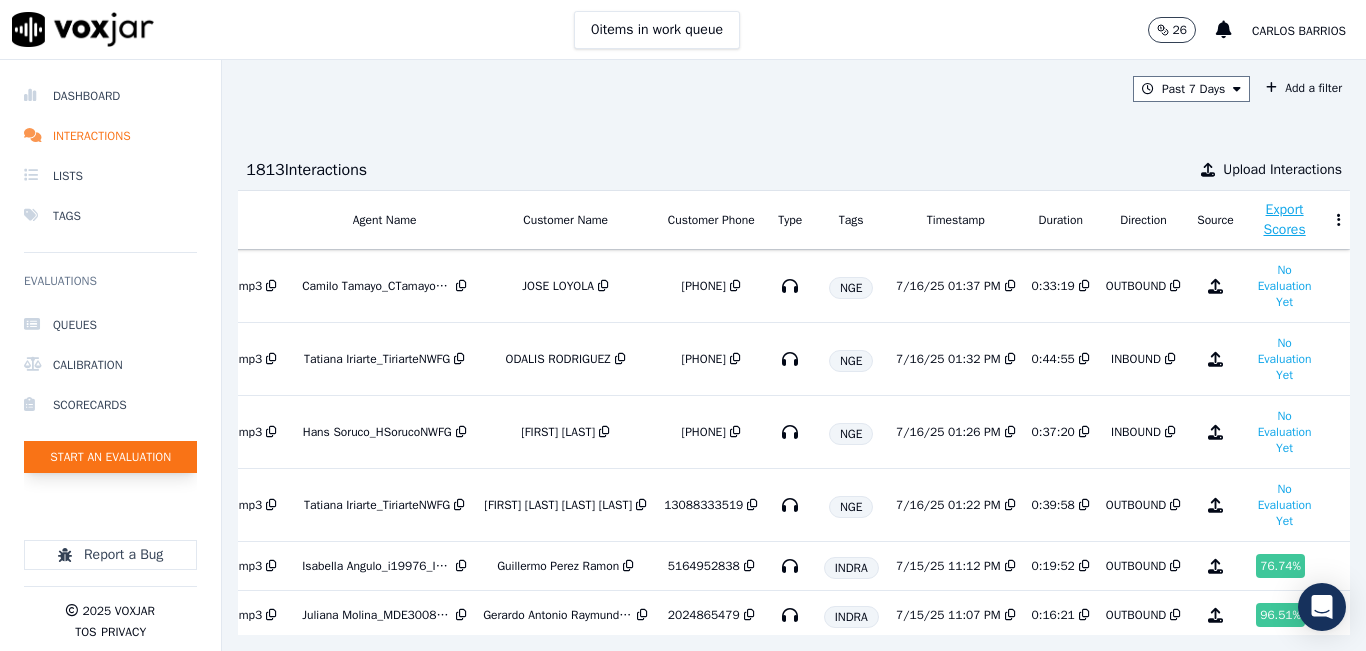 click on "Start an Evaluation" 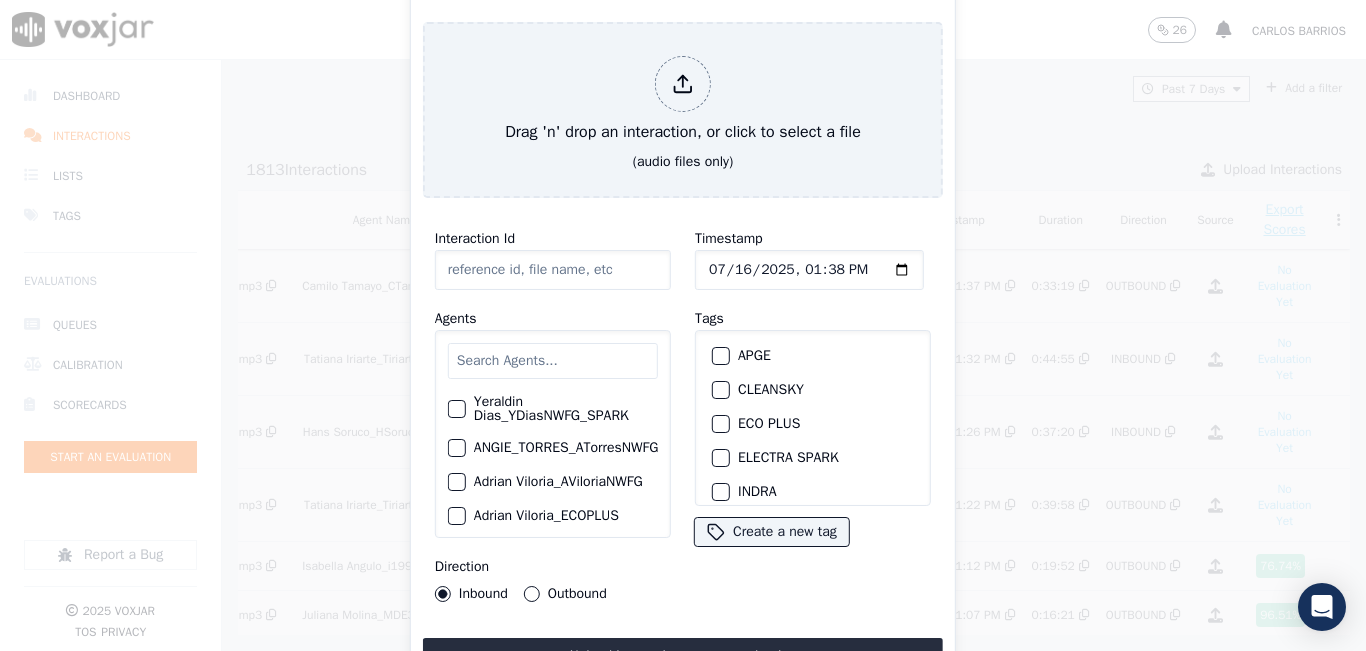 click at bounding box center (553, 361) 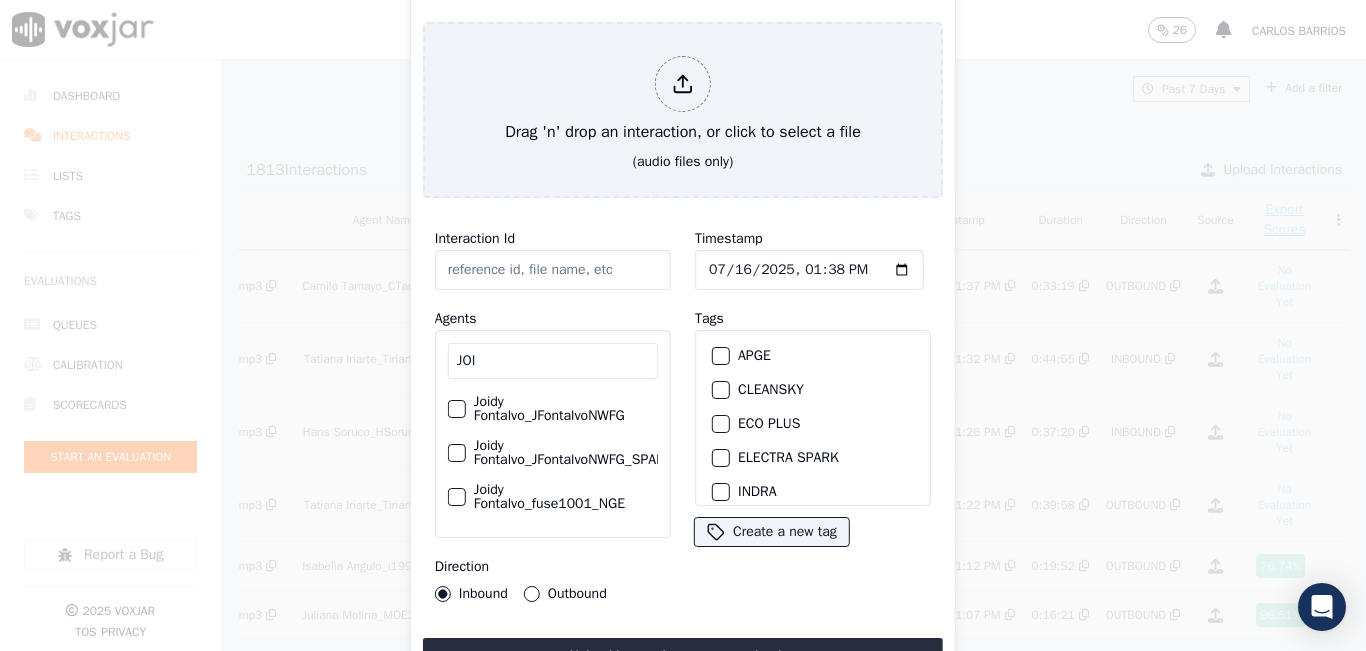 type on "JOI" 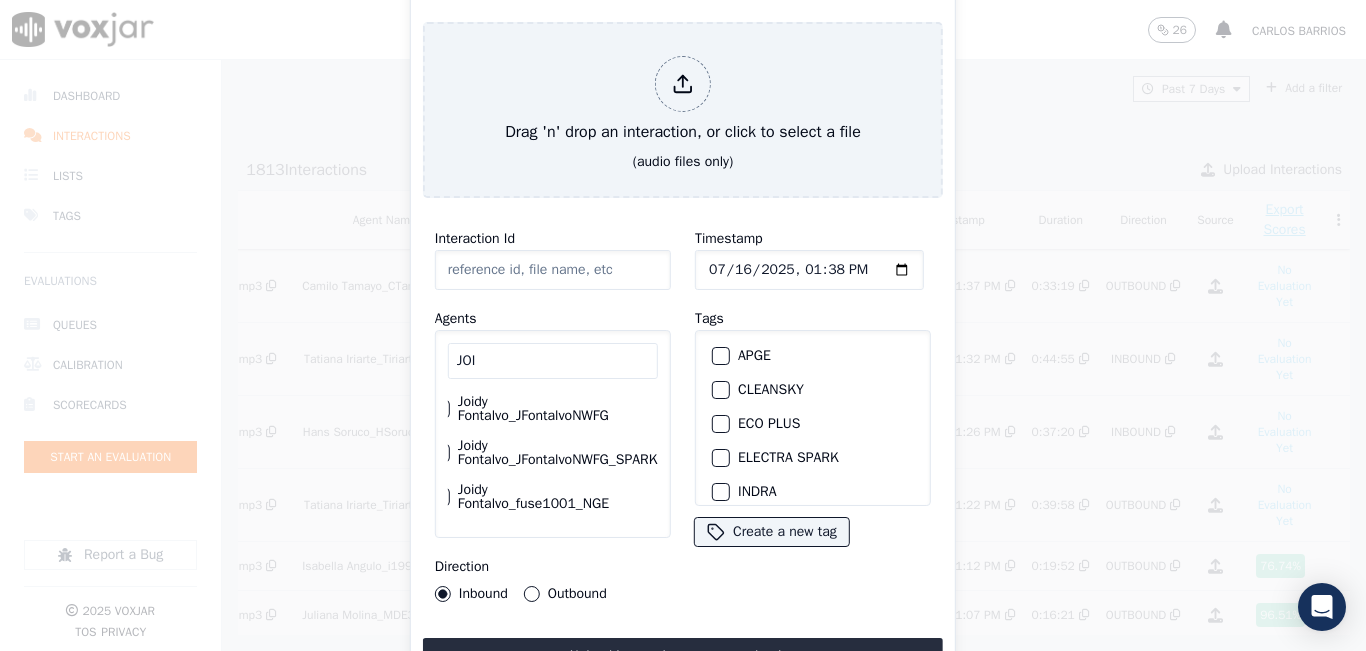 scroll, scrollTop: 0, scrollLeft: 48, axis: horizontal 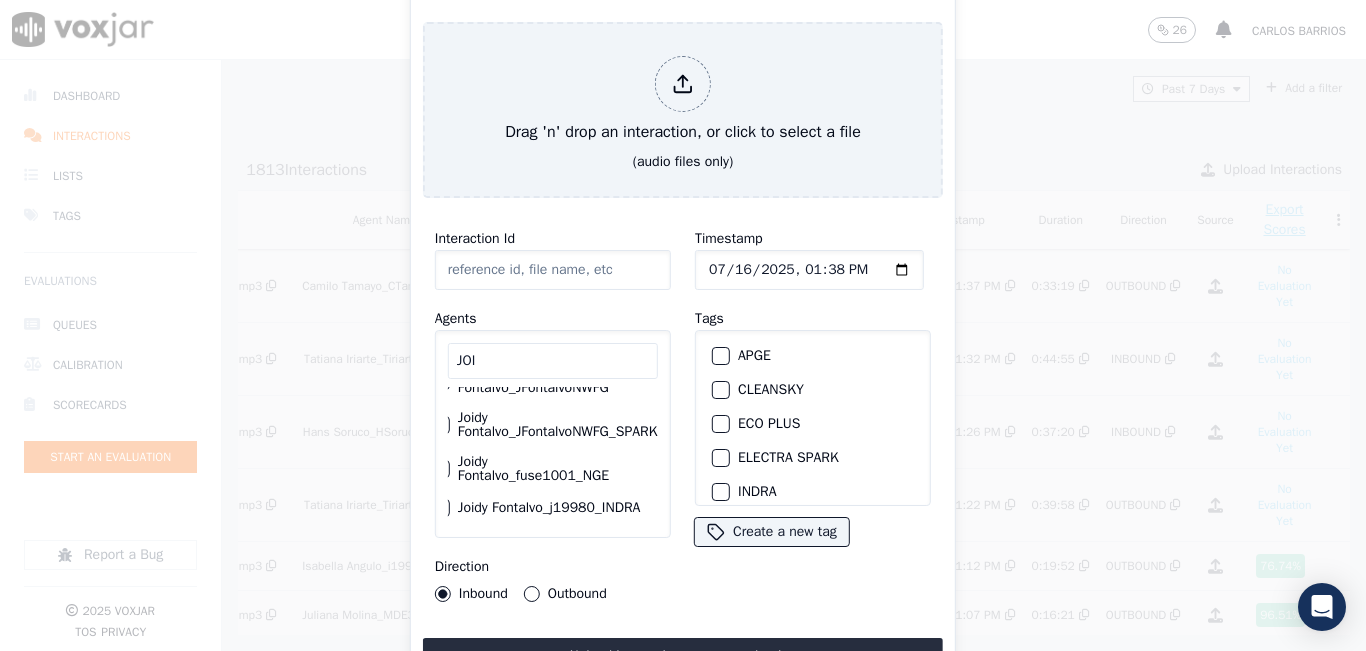 click on "Joidy Fontalvo_fuse1001_NGE" 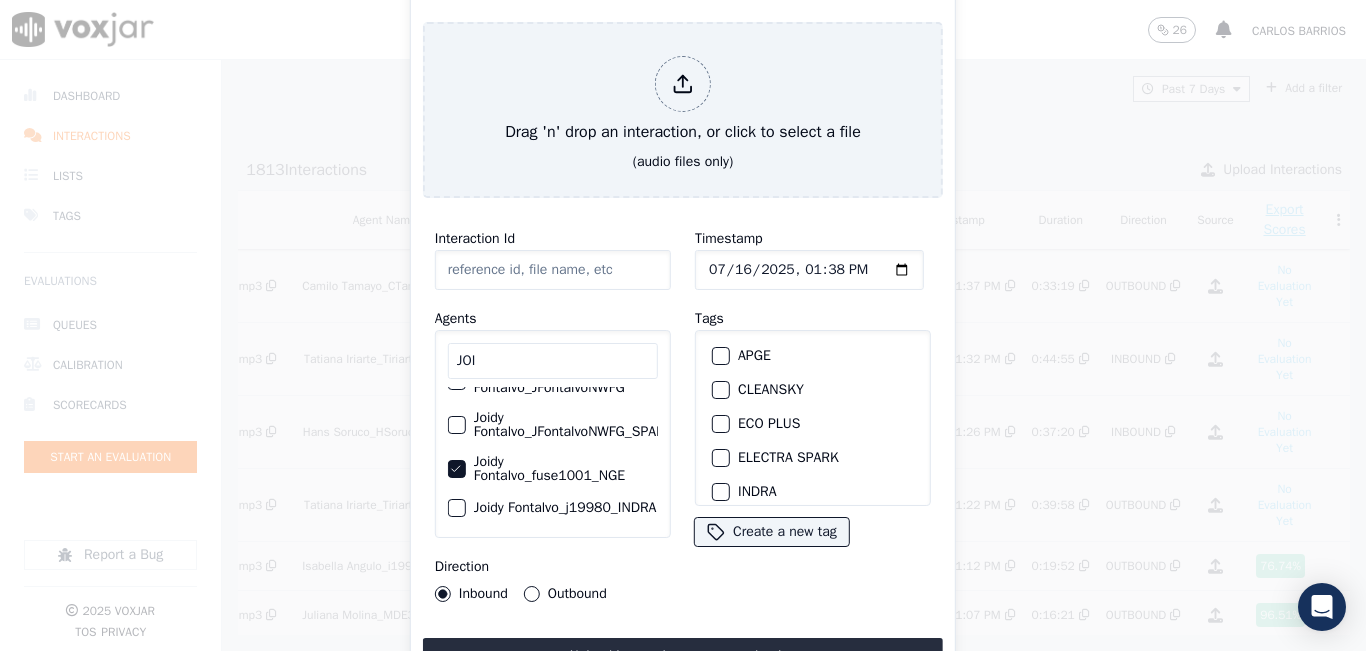 click on "Outbound" at bounding box center [532, 594] 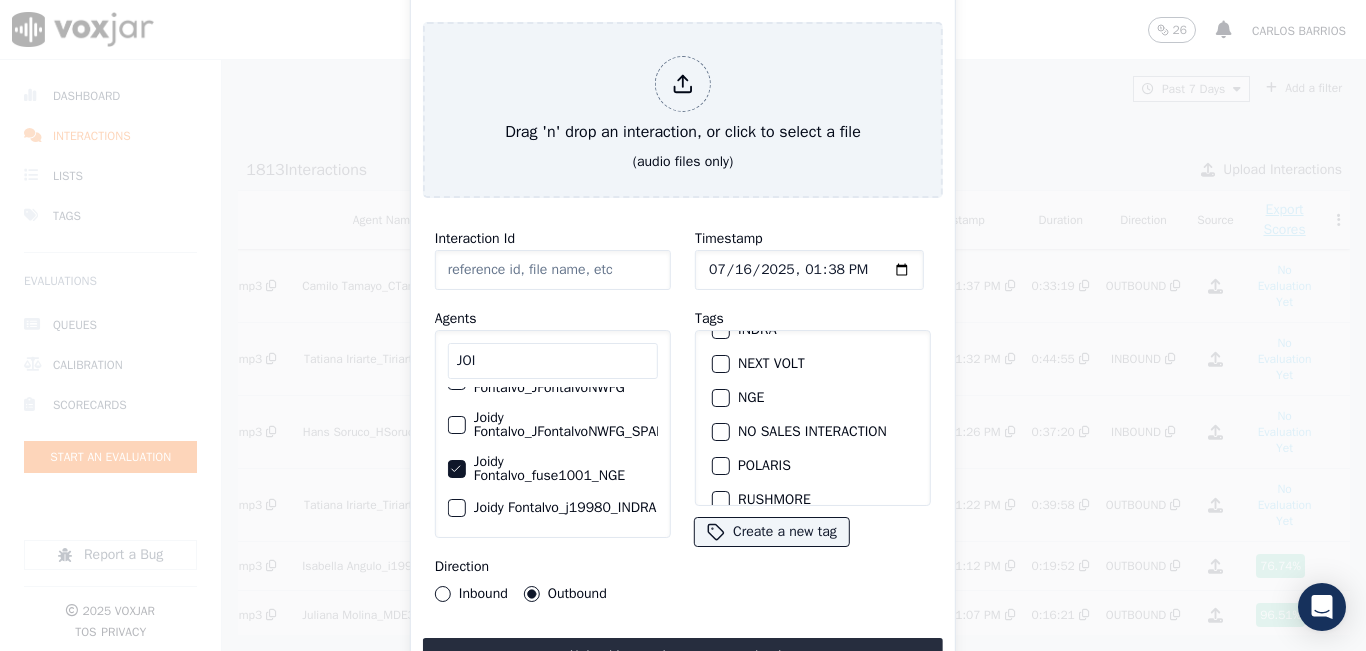 scroll, scrollTop: 200, scrollLeft: 0, axis: vertical 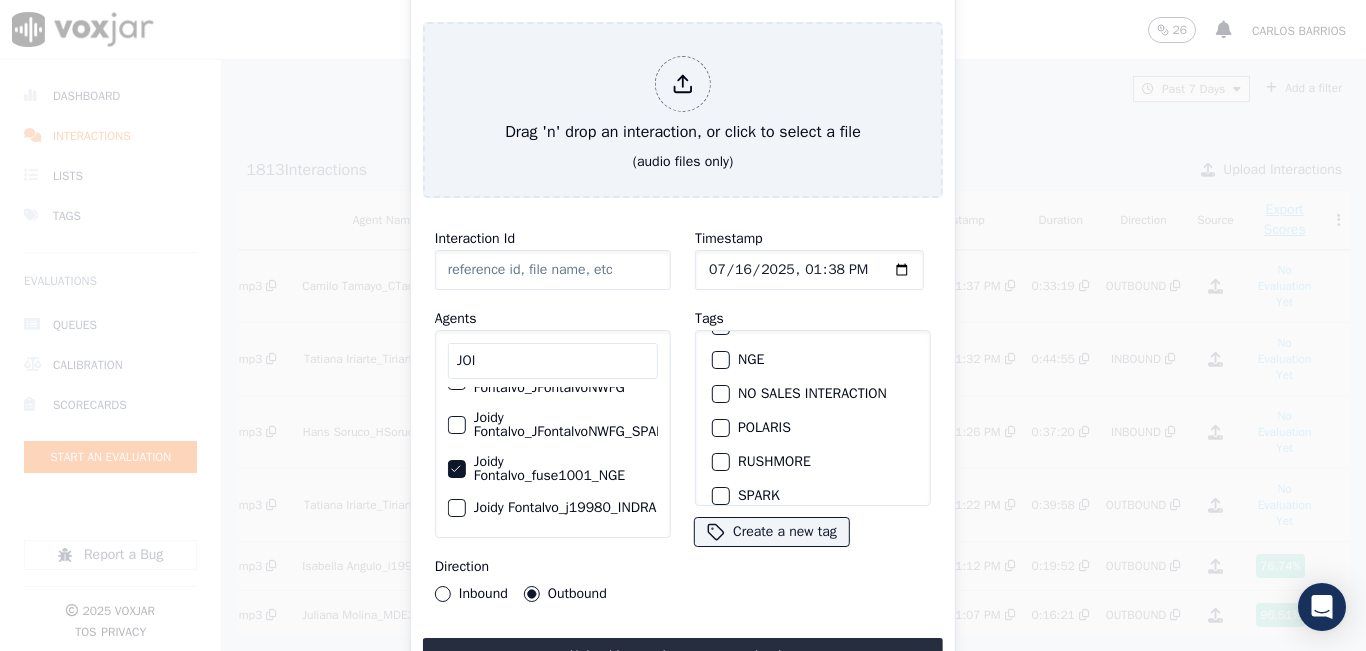 click at bounding box center (720, 360) 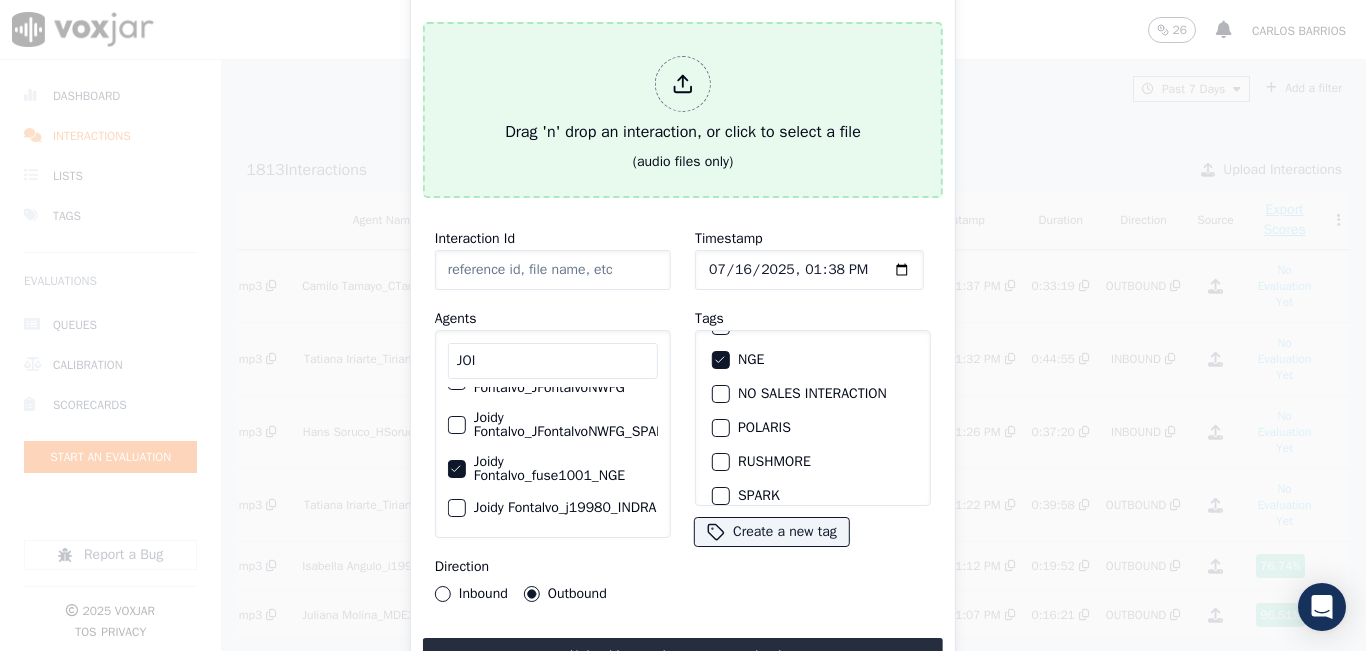 click on "Drag 'n' drop an interaction, or click to select a file" at bounding box center [683, 100] 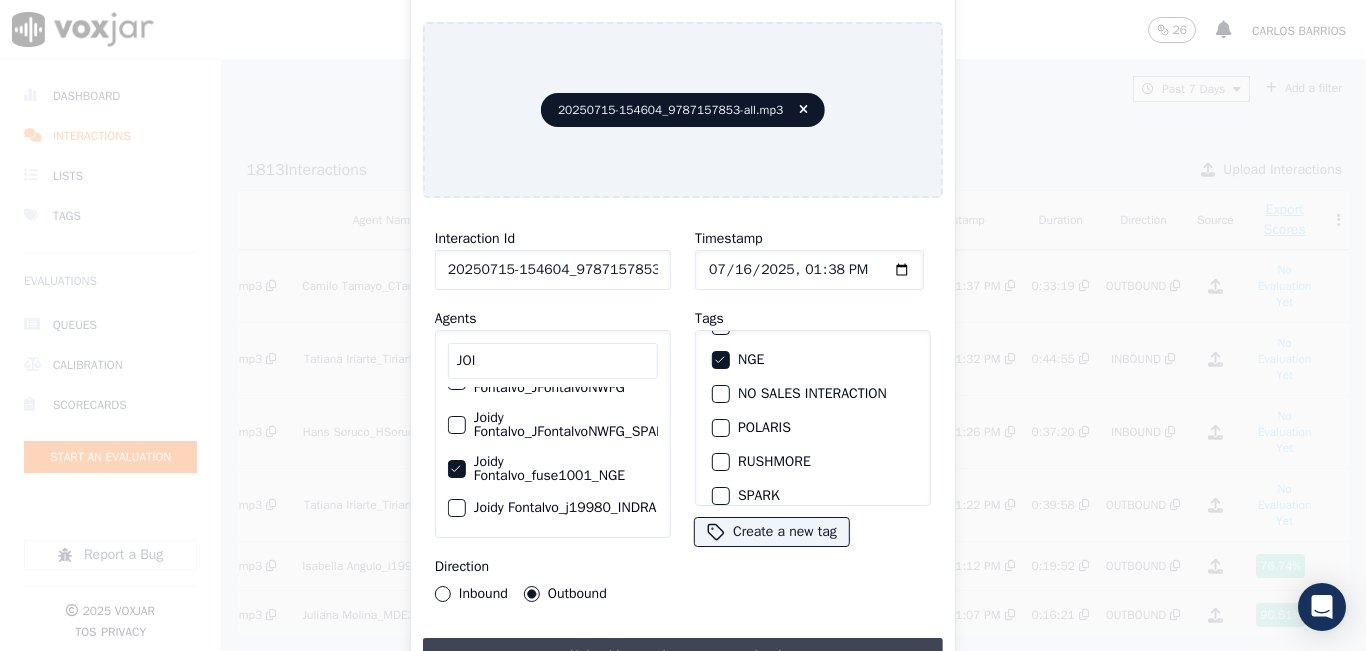 click on "Upload interaction to start evaluation" at bounding box center [683, 656] 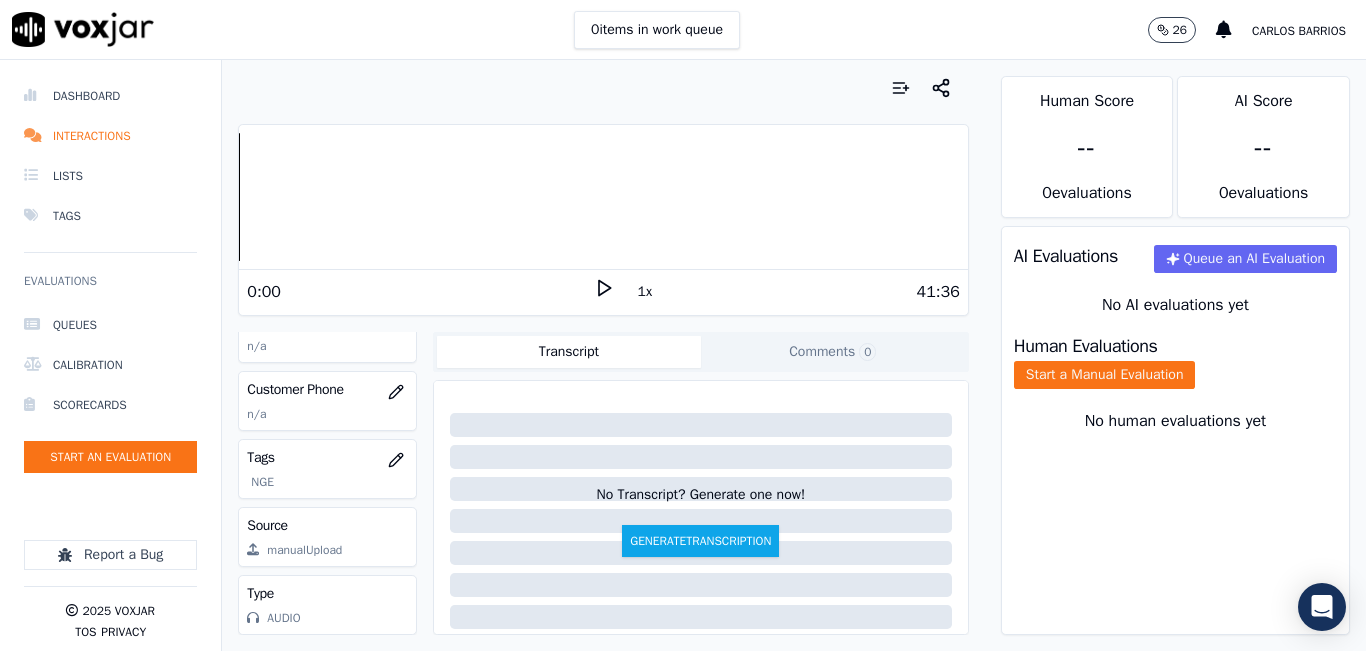 scroll, scrollTop: 278, scrollLeft: 0, axis: vertical 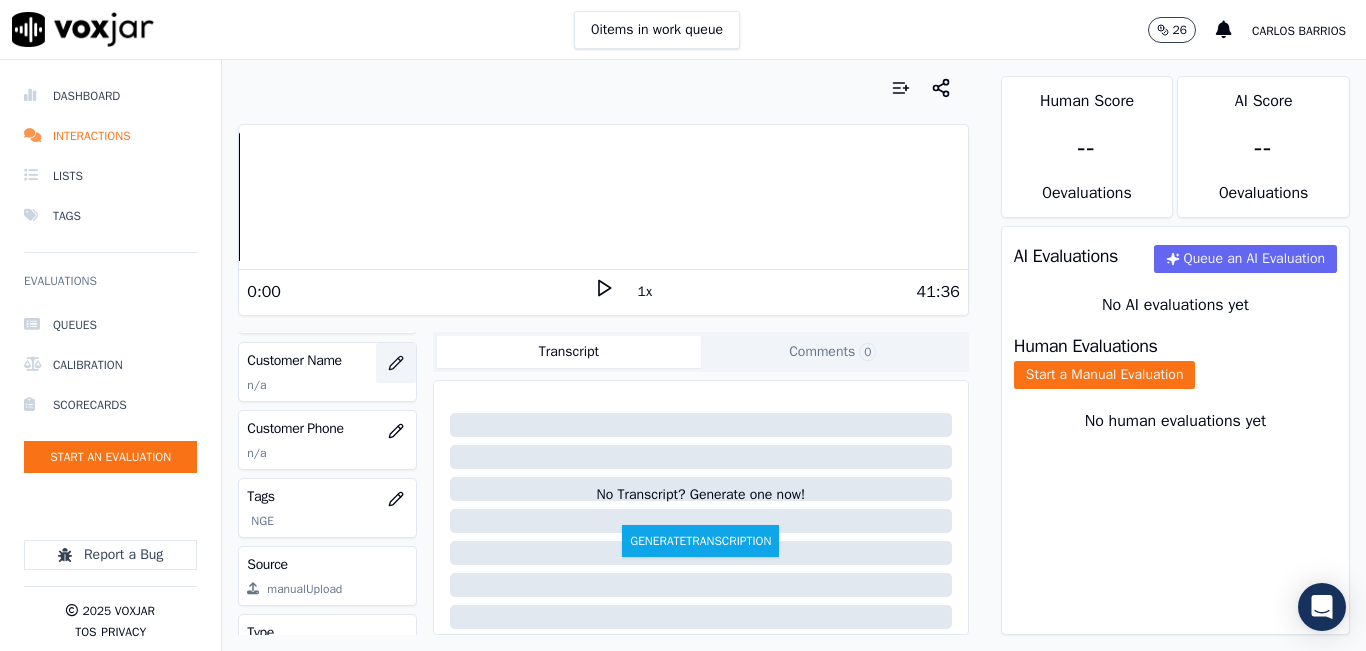 click at bounding box center (396, 363) 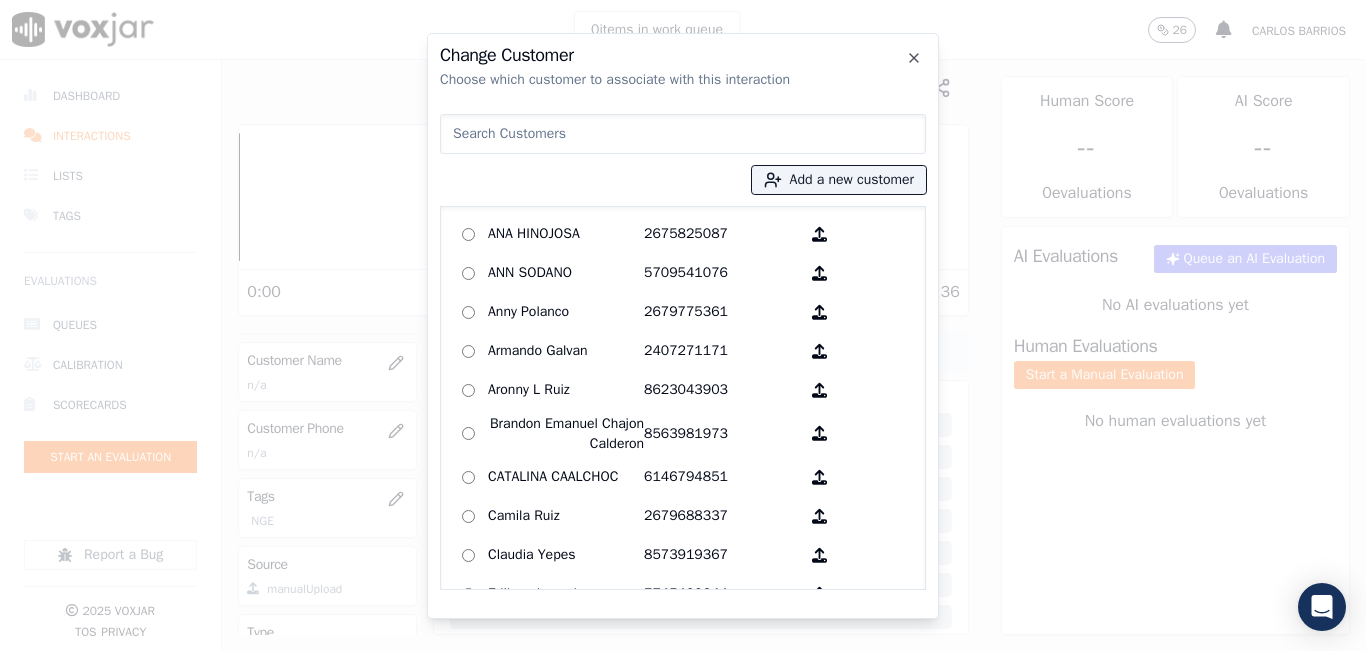 click at bounding box center [683, 134] 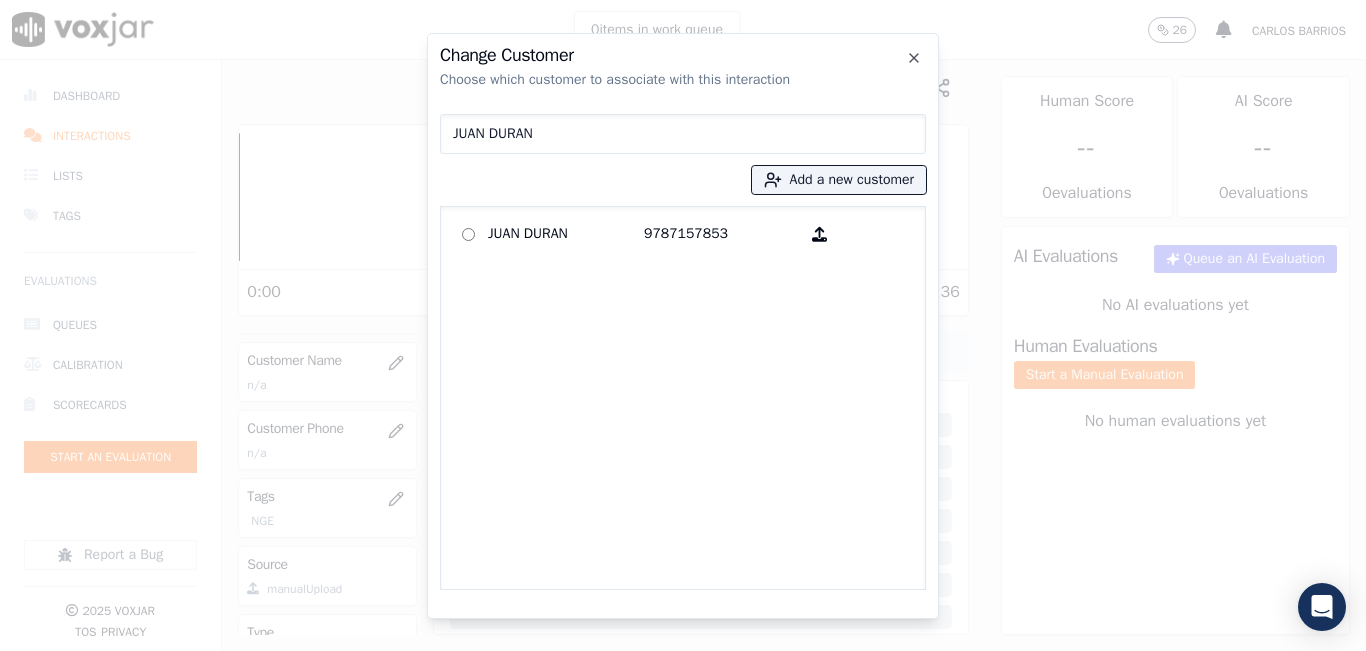 type on "JUAN DURAN" 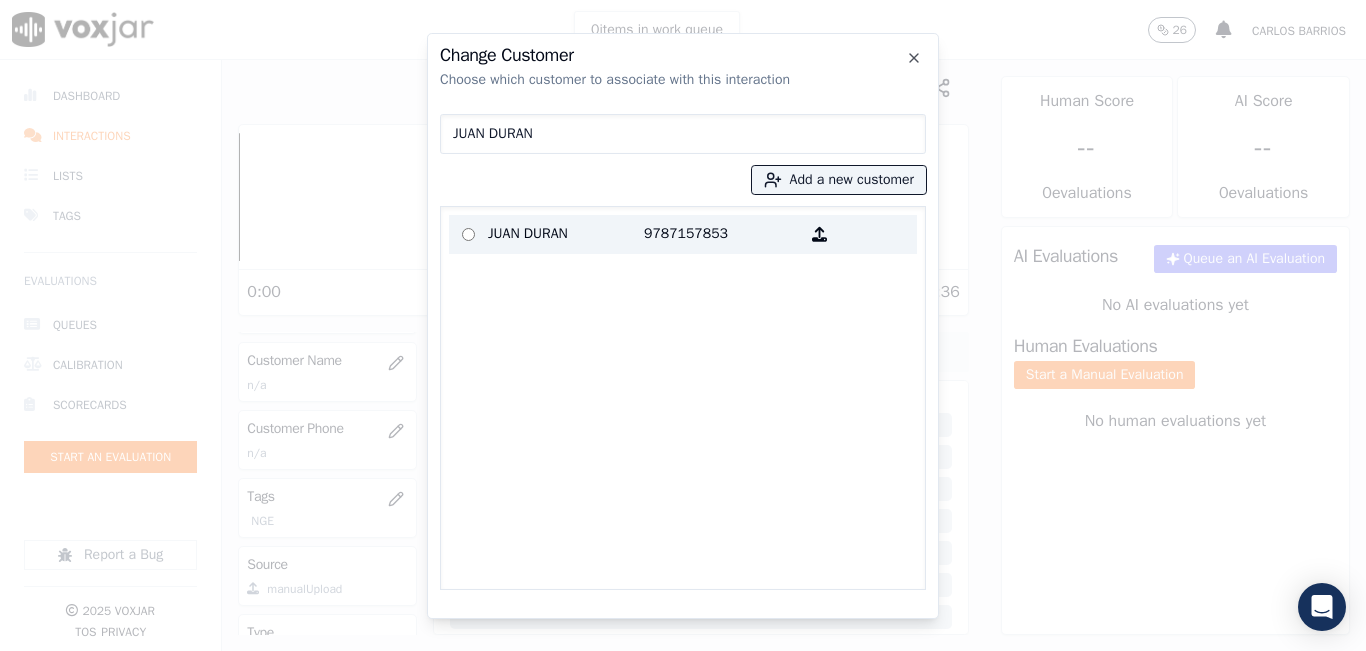 click on "9787157853" at bounding box center [722, 234] 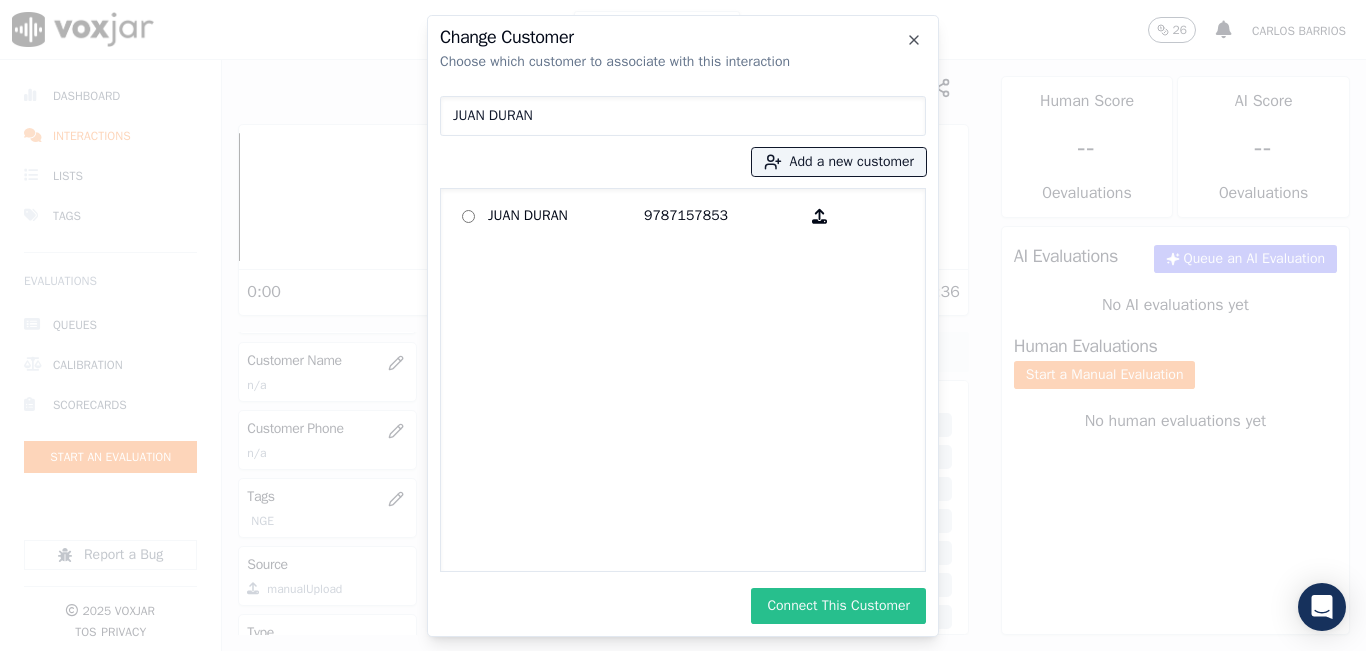 click on "Connect This Customer" at bounding box center [838, 606] 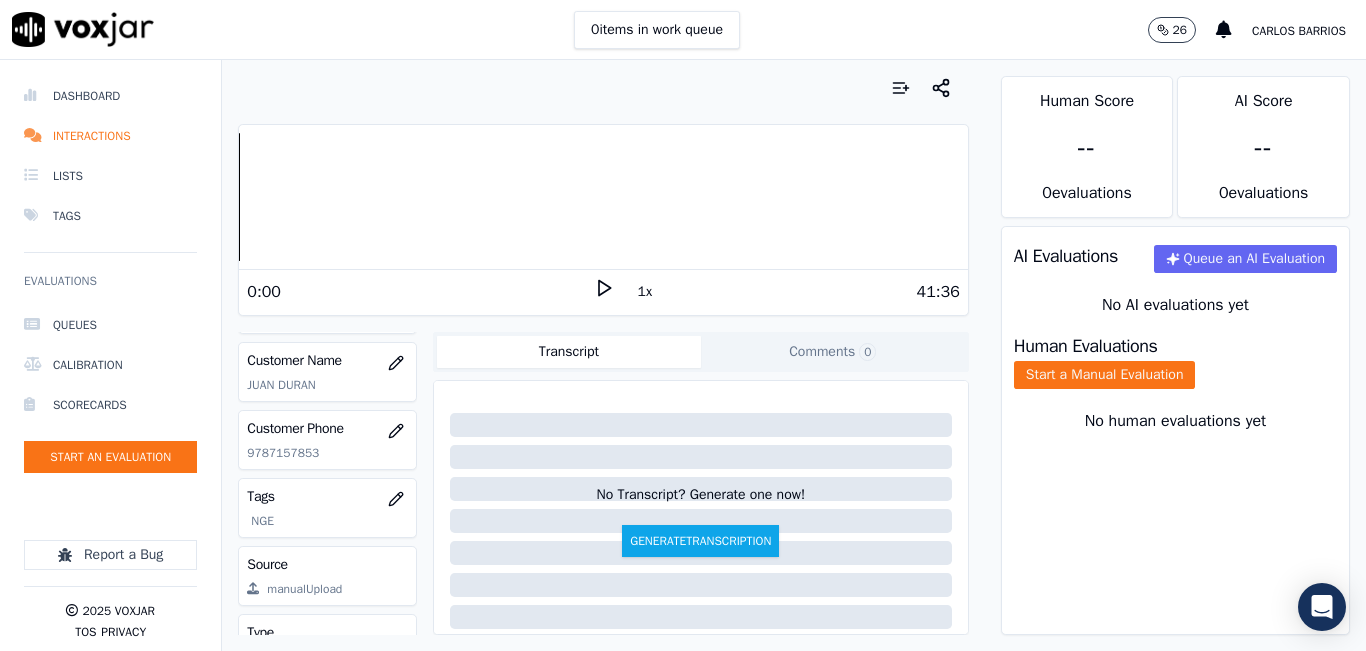 scroll, scrollTop: 378, scrollLeft: 0, axis: vertical 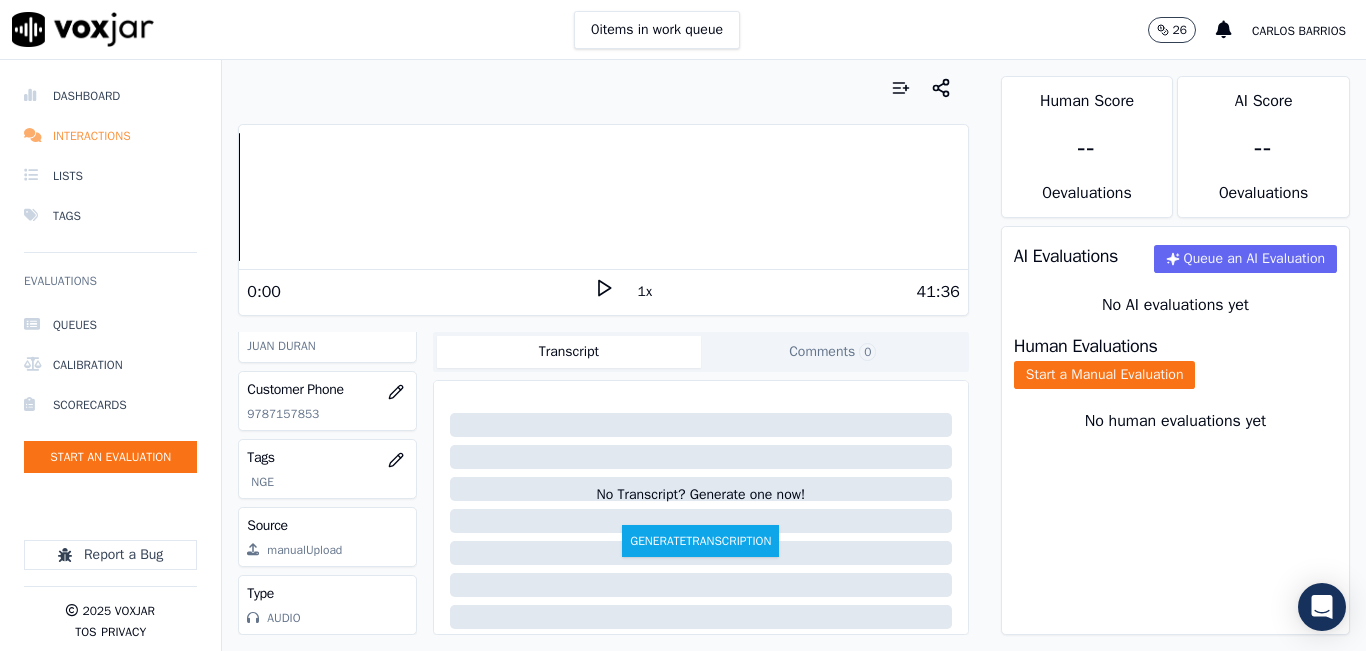 click on "Interactions" at bounding box center [110, 136] 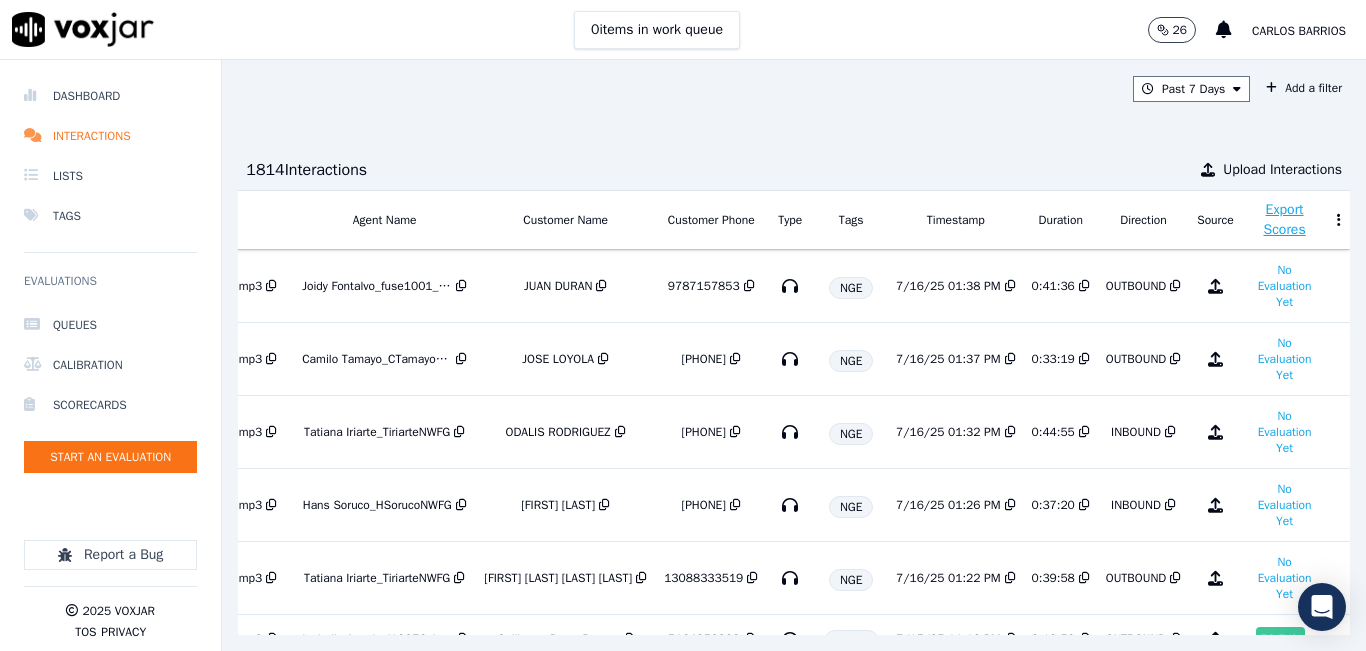 scroll, scrollTop: 0, scrollLeft: 322, axis: horizontal 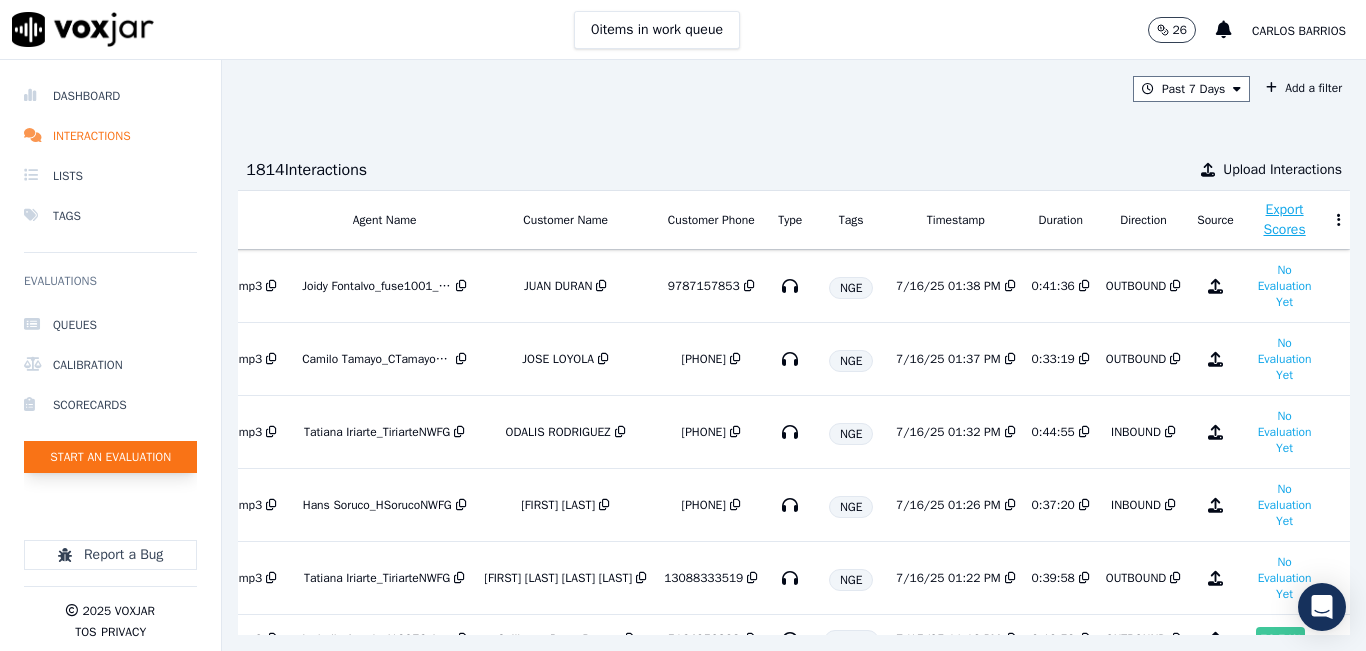 click on "Start an Evaluation" 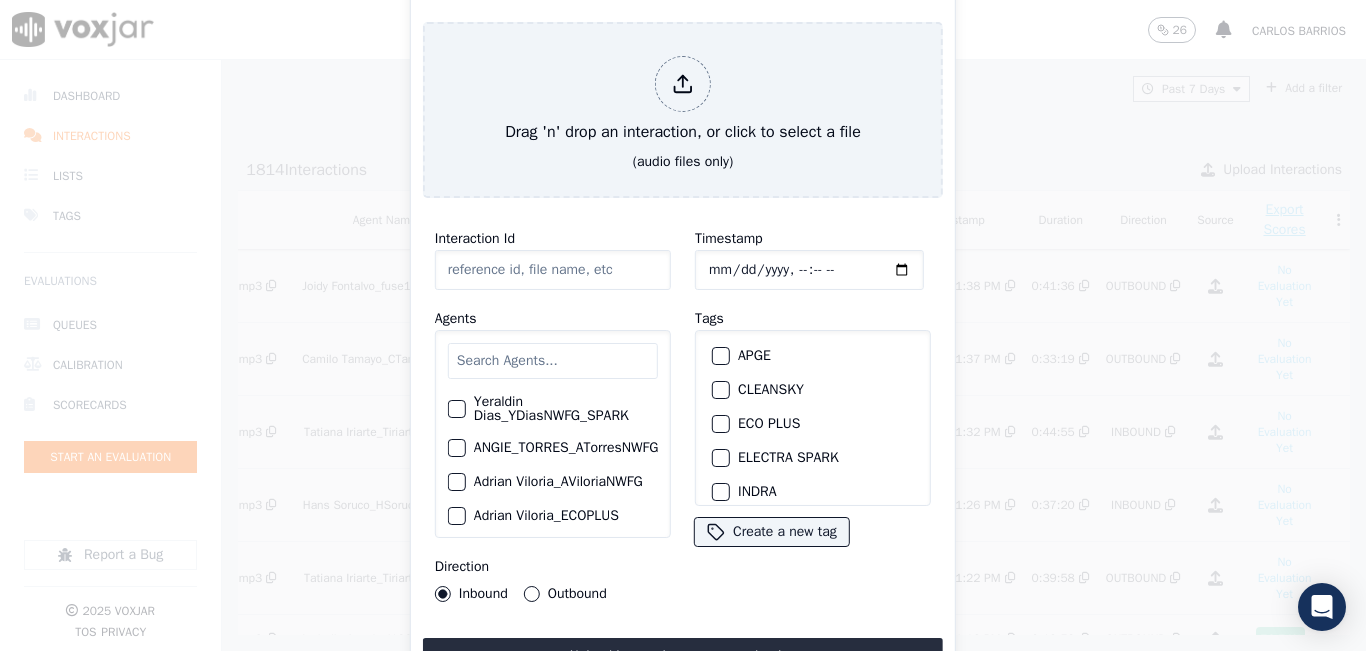 click at bounding box center (553, 361) 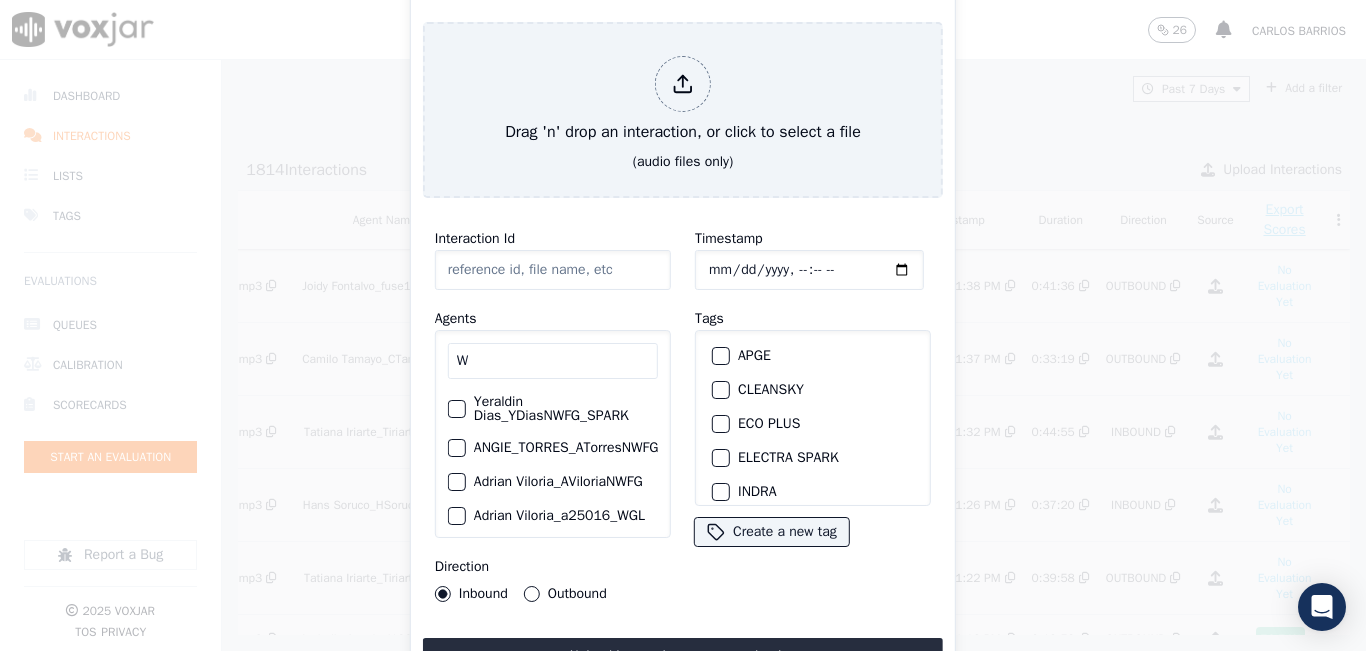 type on "W" 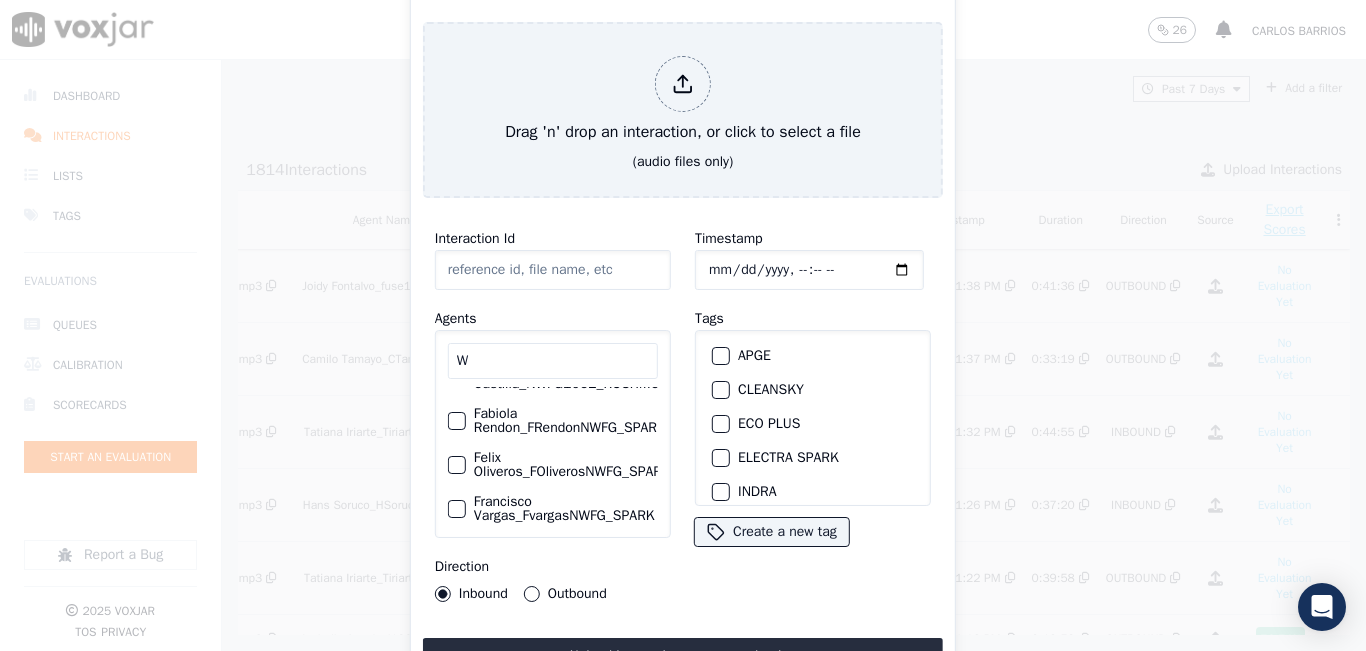 scroll, scrollTop: 920, scrollLeft: 0, axis: vertical 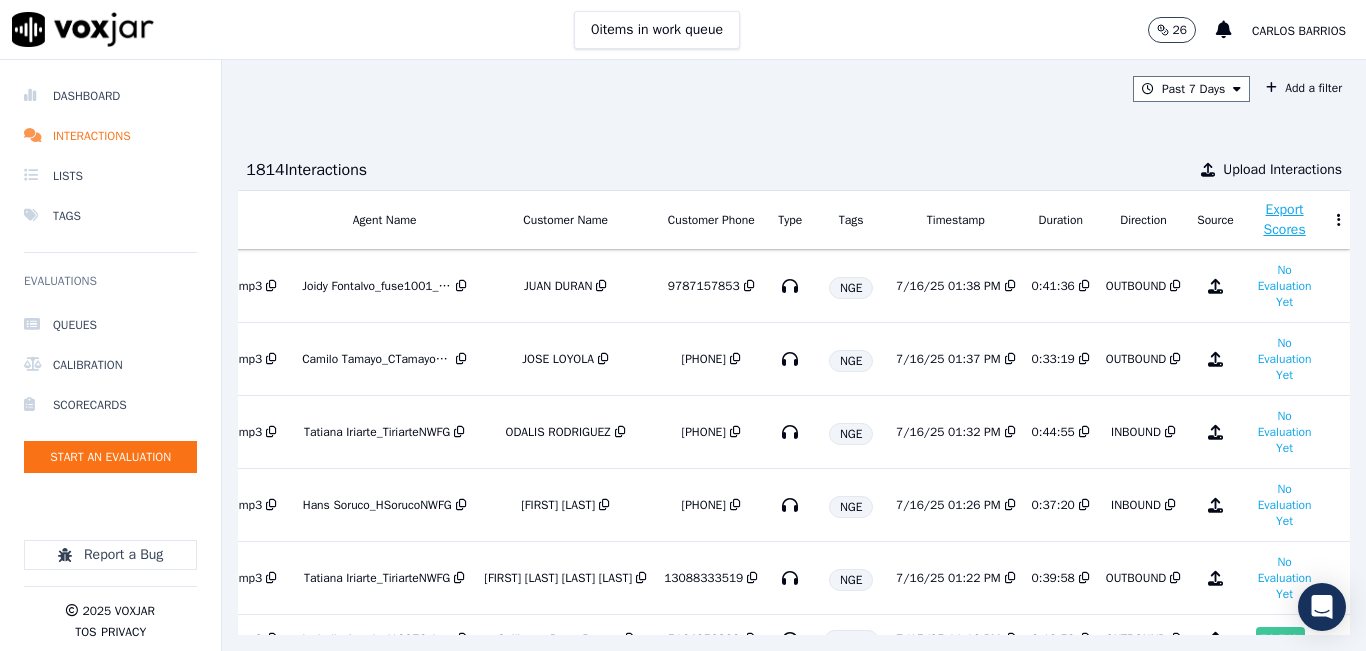 click on "carlos barrios" at bounding box center [1299, 31] 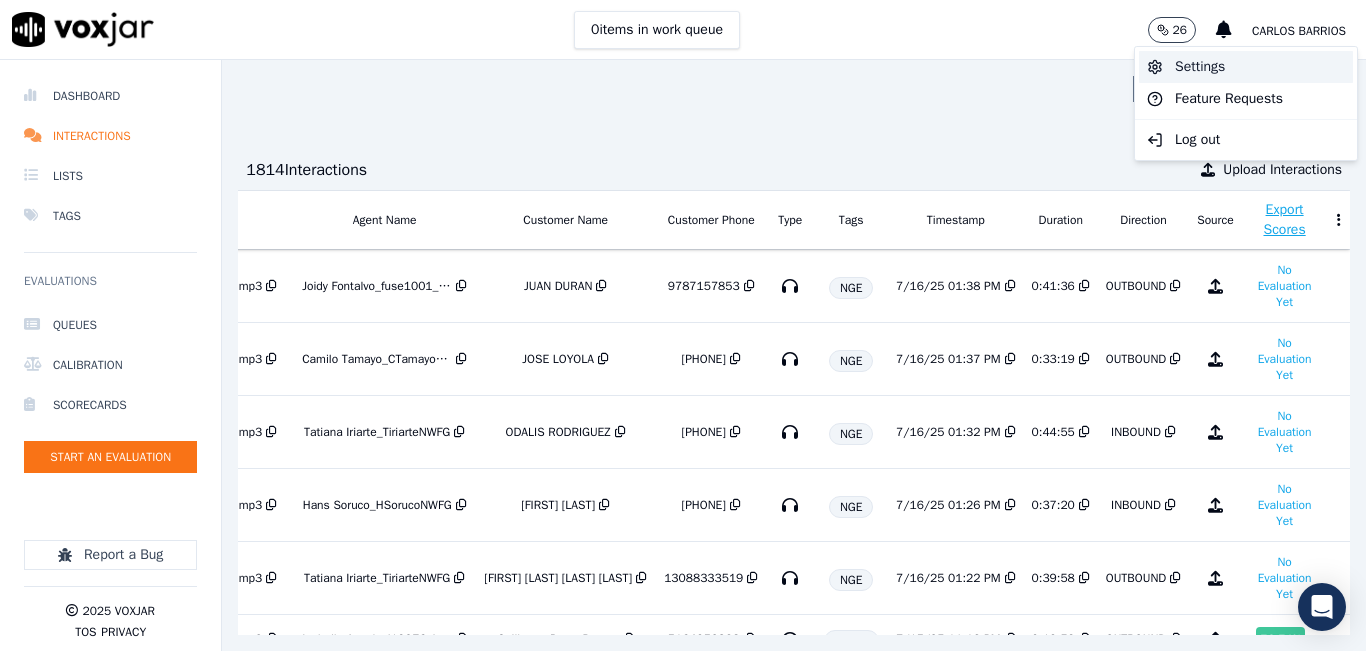 click on "Settings" at bounding box center [1246, 67] 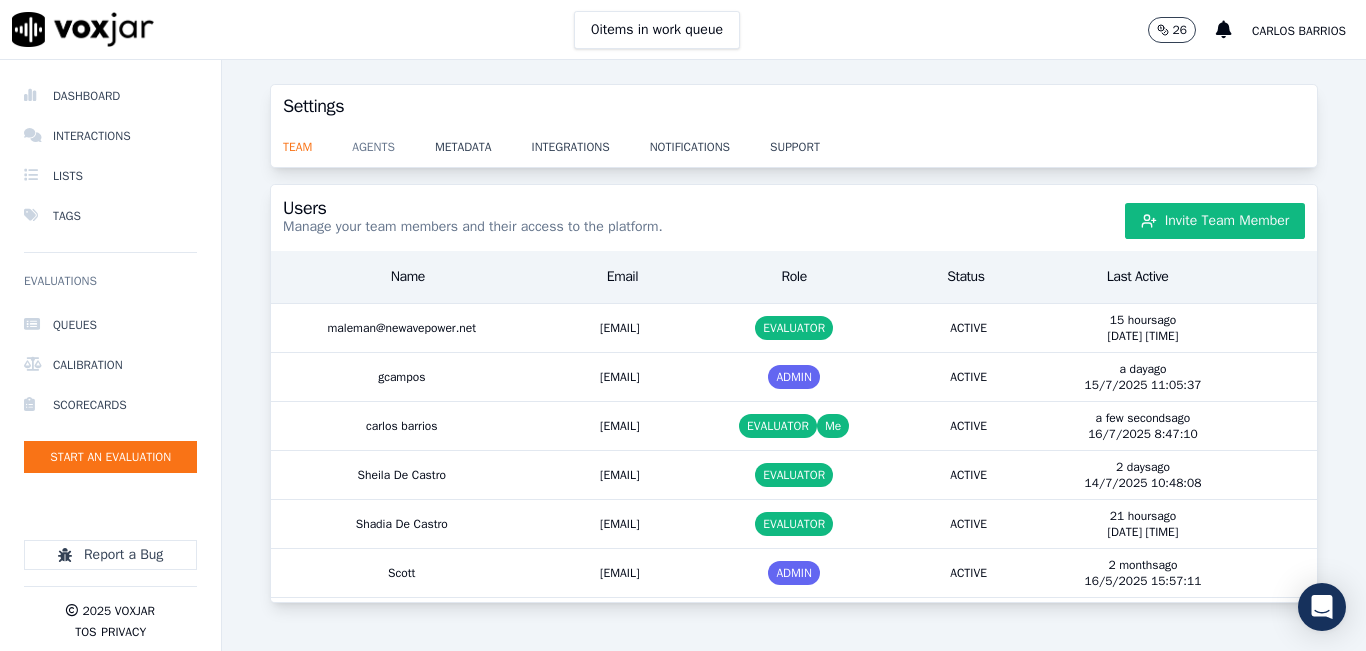 click on "agents" at bounding box center (393, 141) 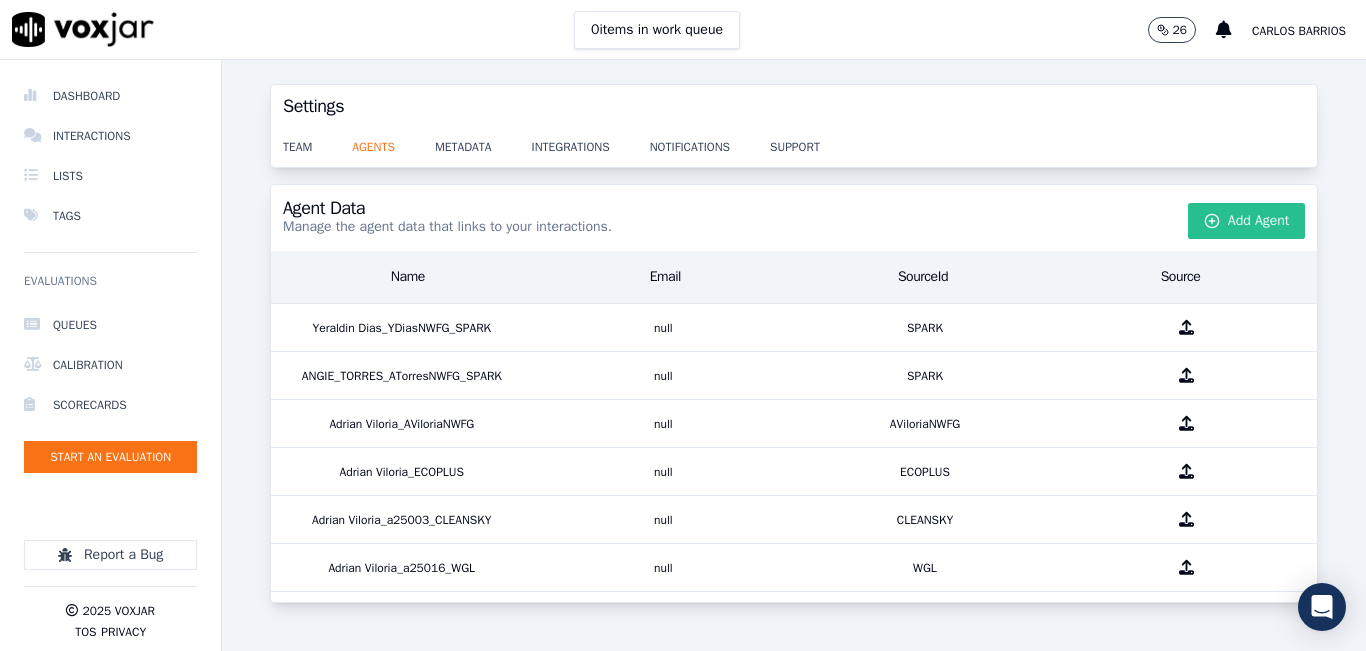 click on "Add Agent" at bounding box center [1247, 221] 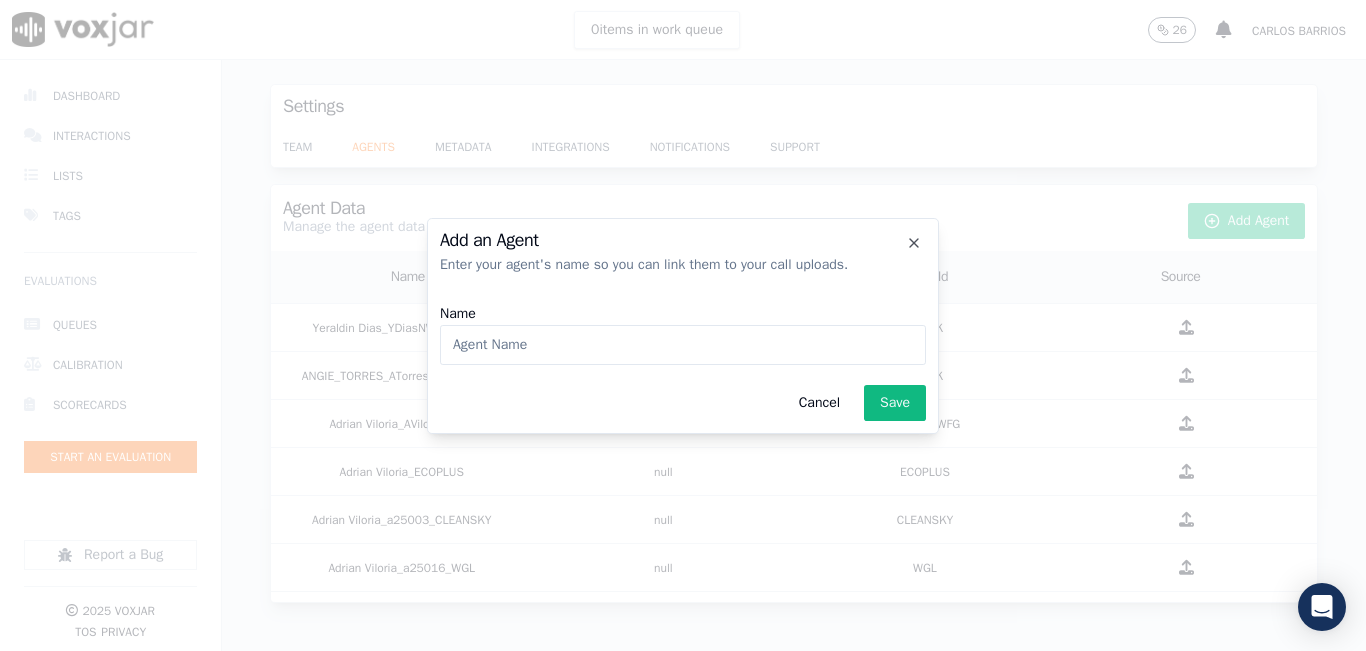 click on "Name" 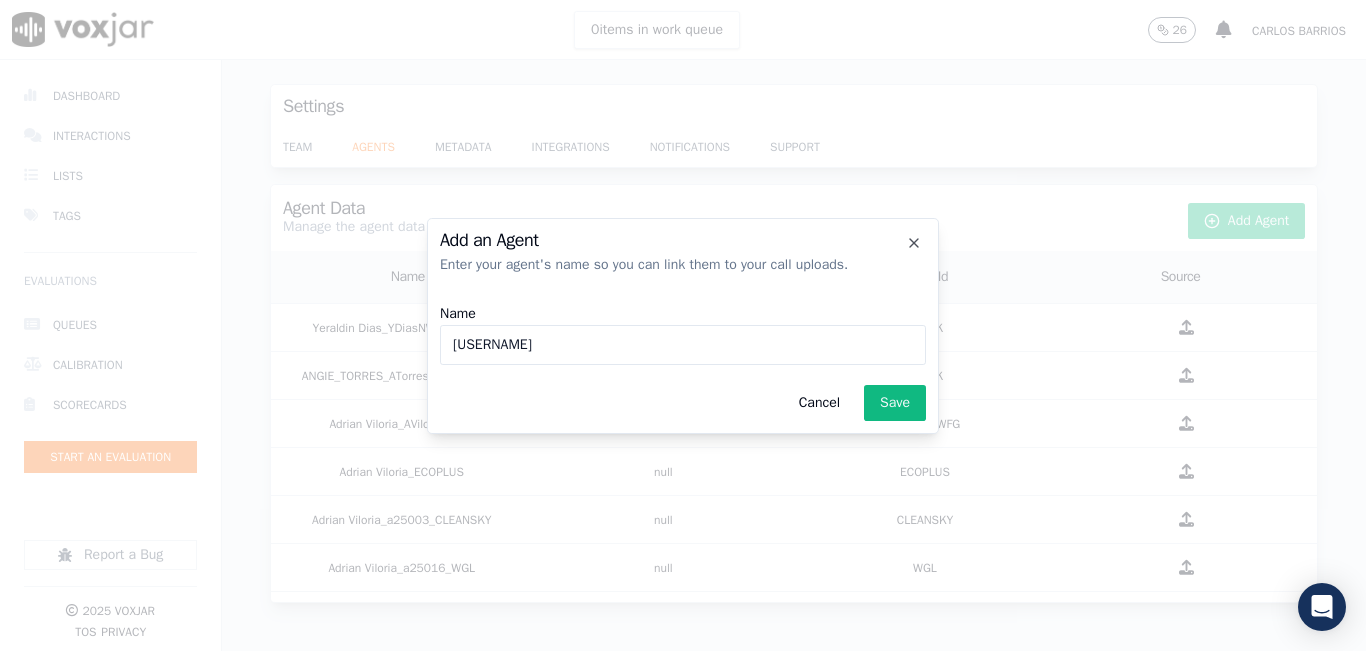 paste on "WANN1205" 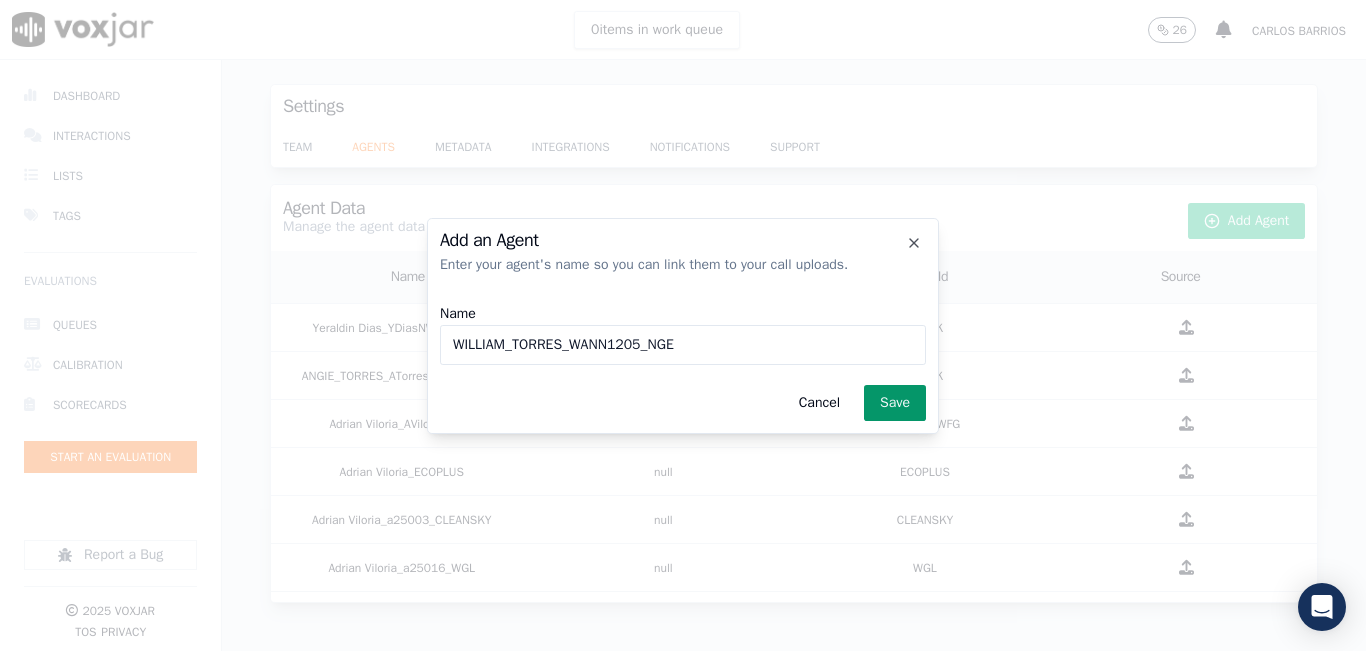 type on "WILLIAM_TORRES_WANN1205_NGE" 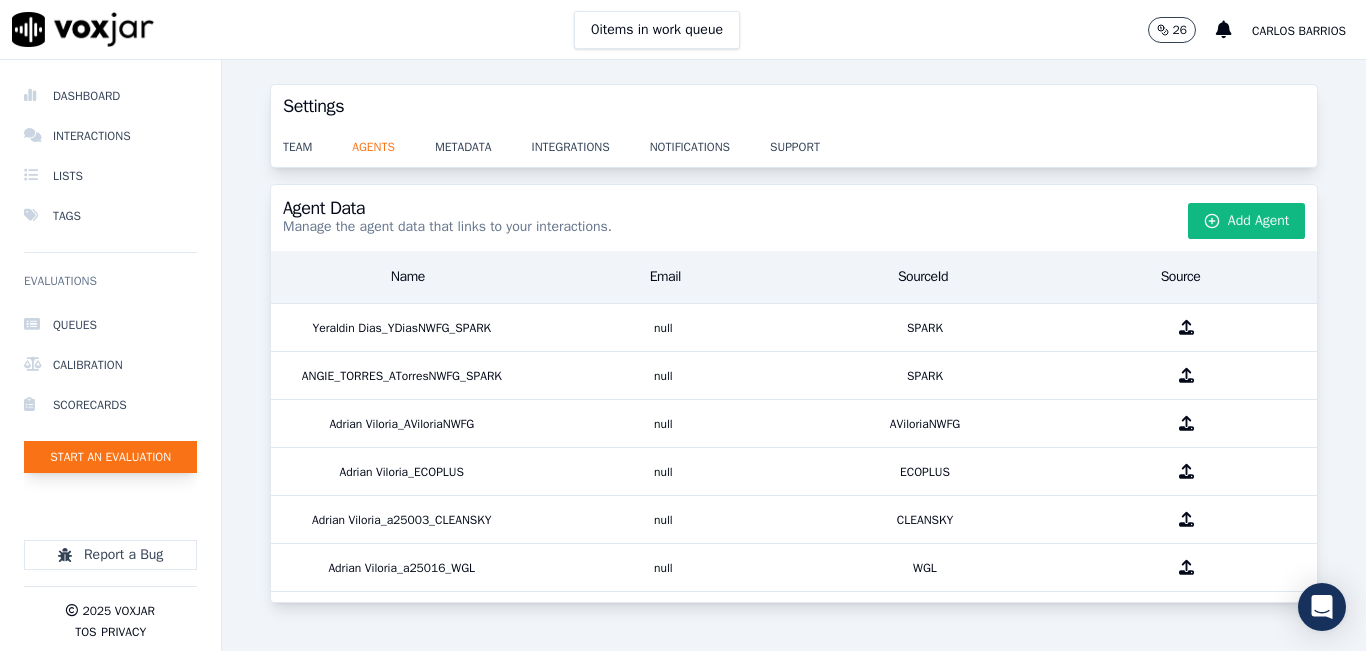 click on "Start an Evaluation" 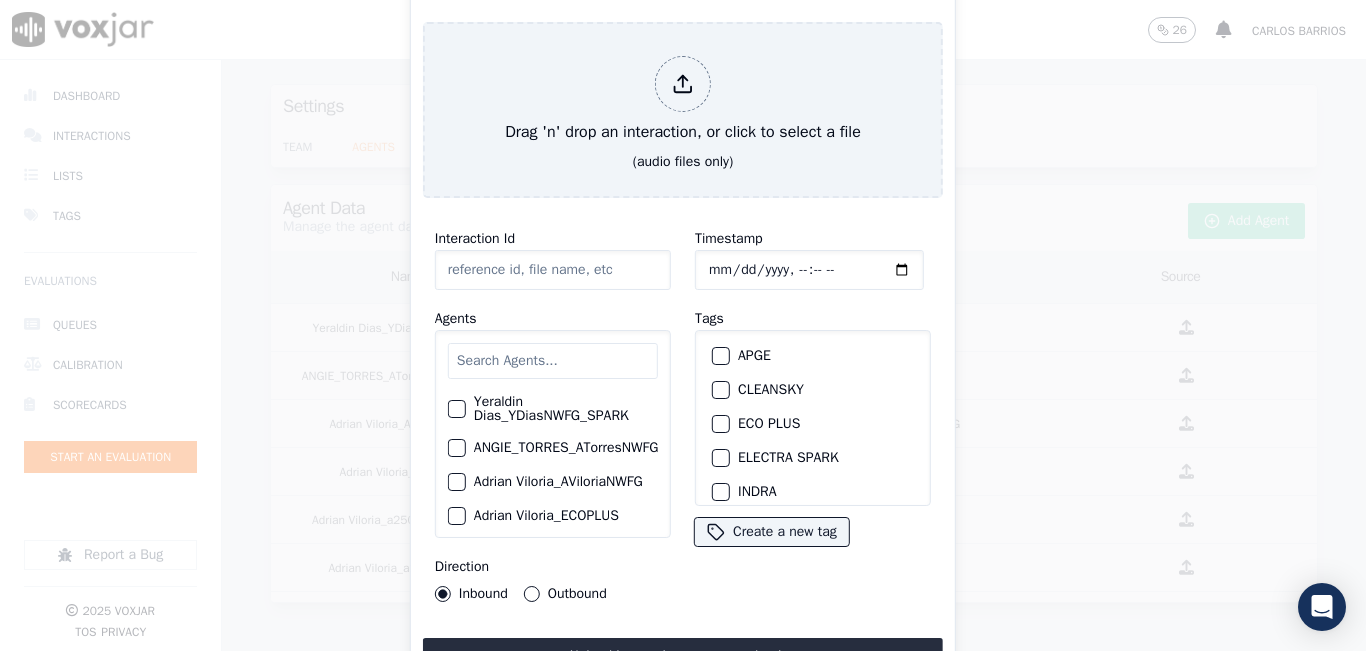 click on "Interaction Id" 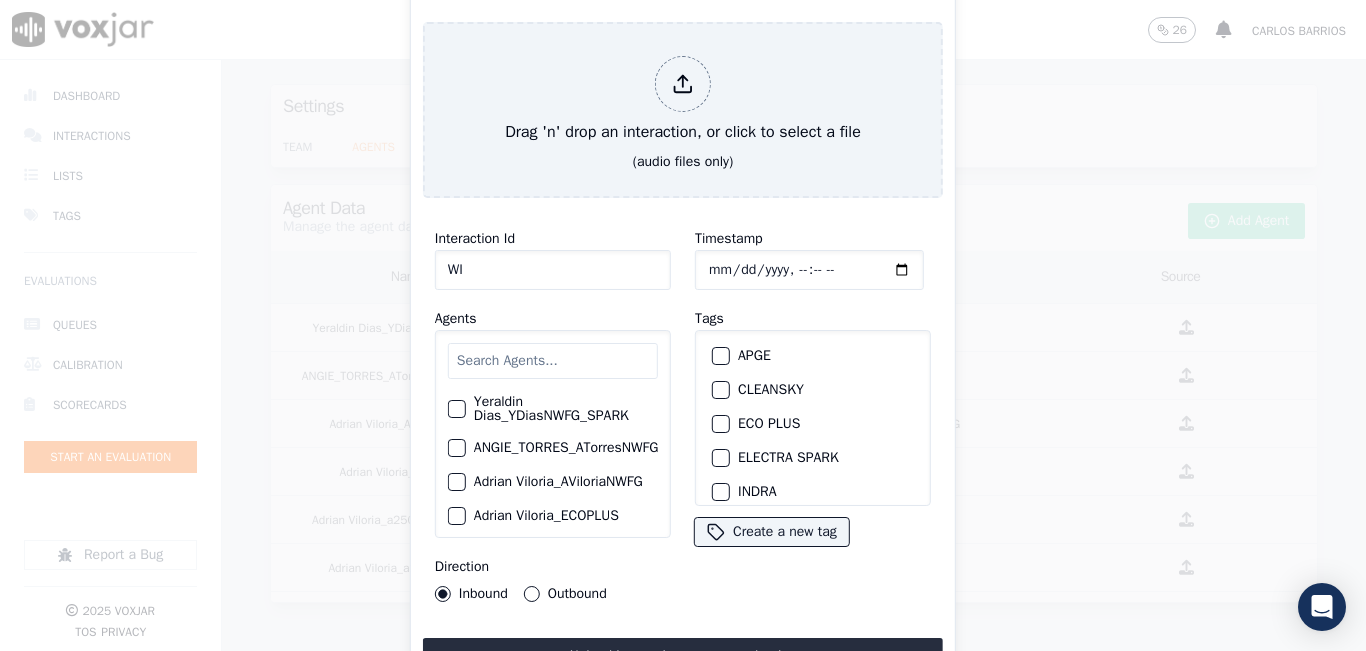 type on "W" 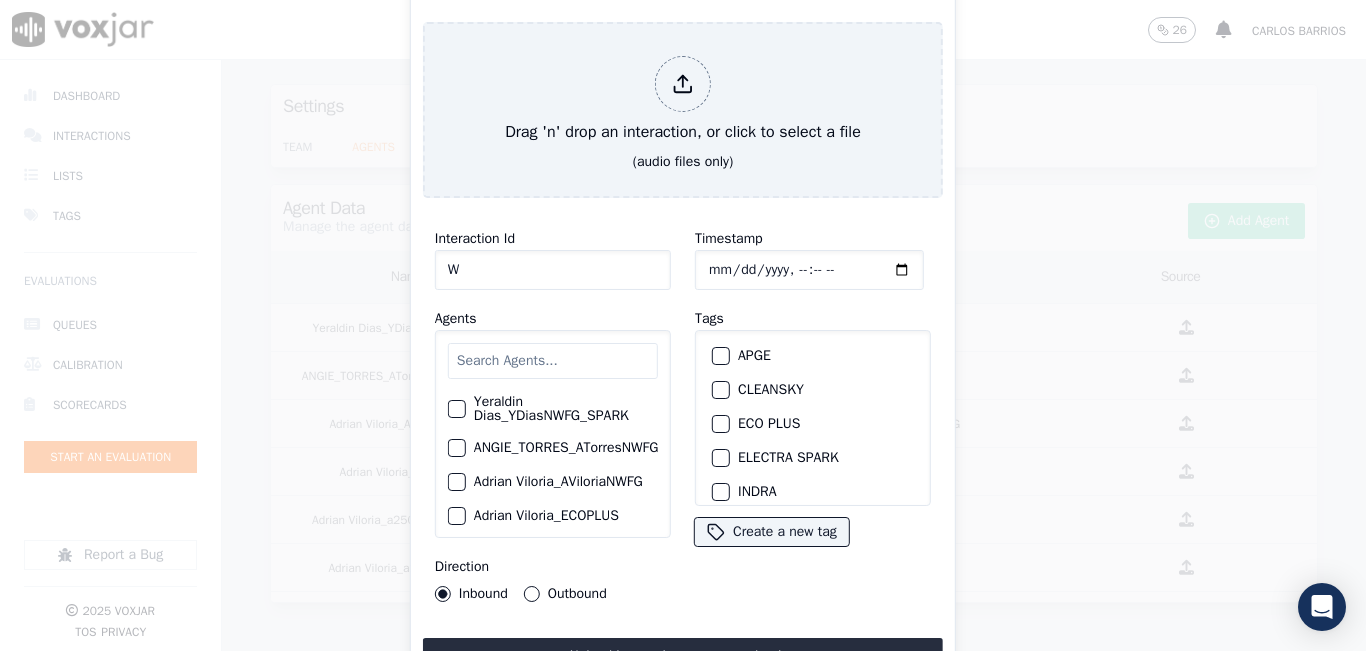 type 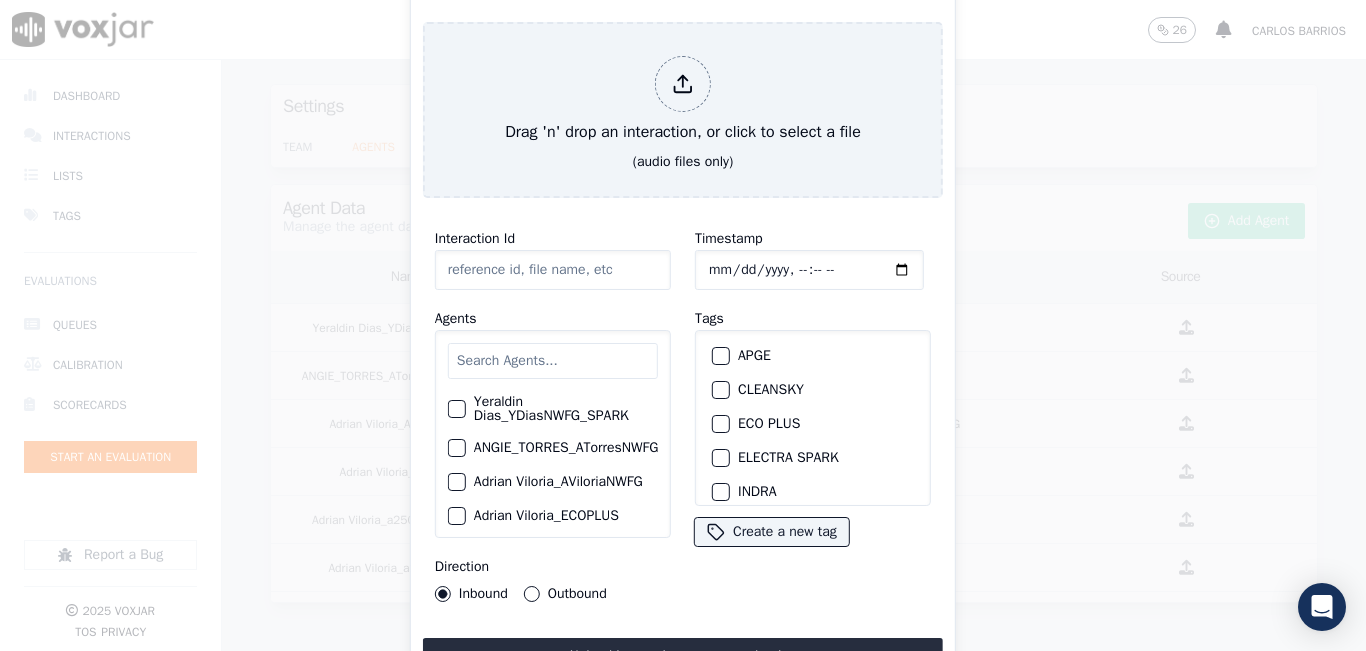 click at bounding box center [553, 361] 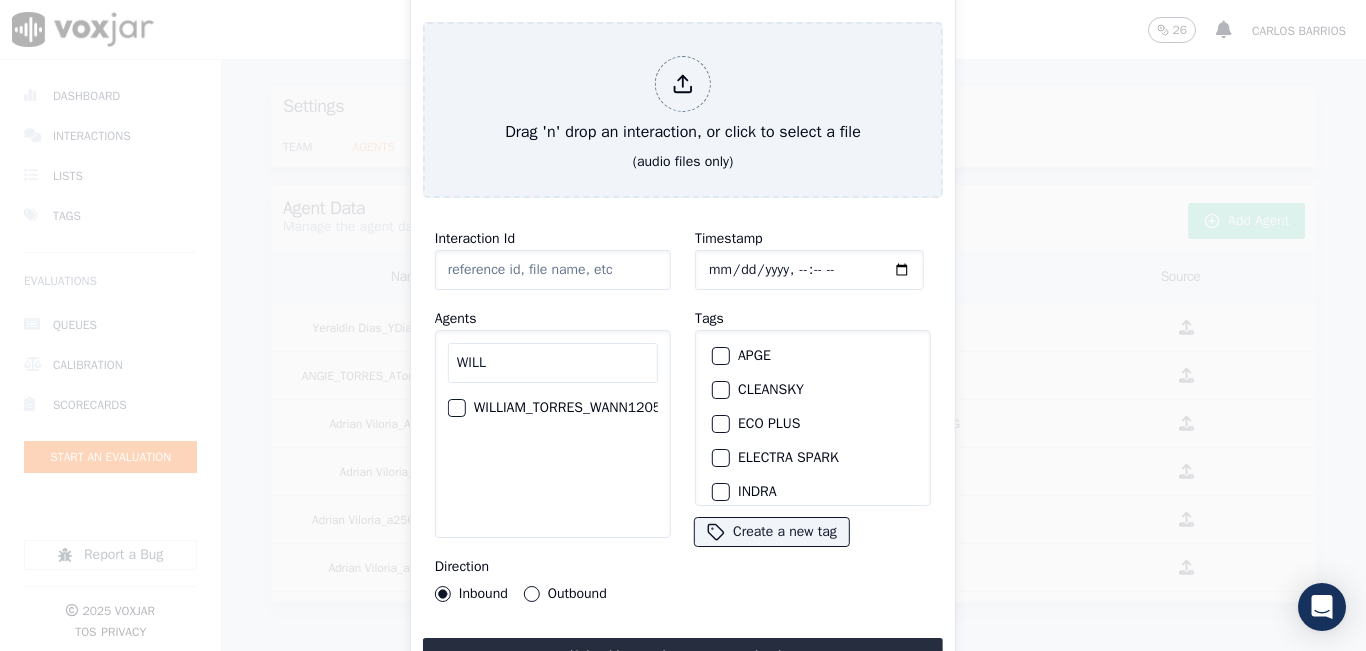 type on "WILL" 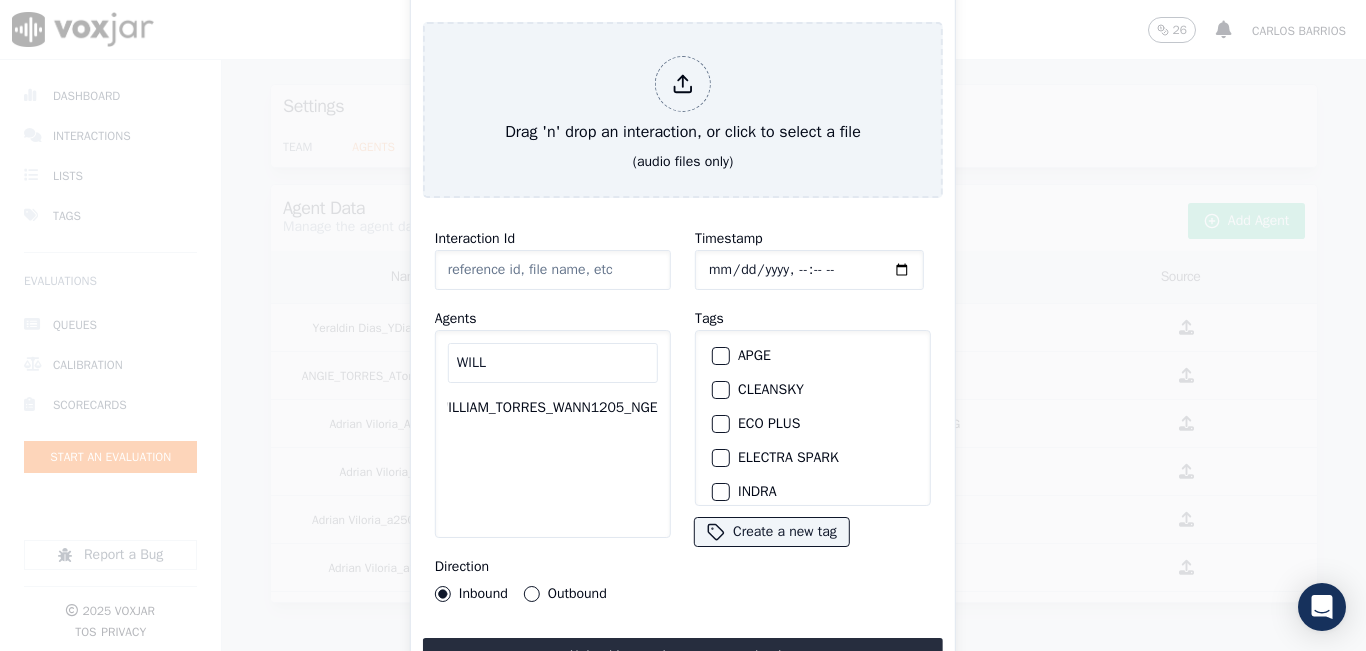 scroll, scrollTop: 0, scrollLeft: 0, axis: both 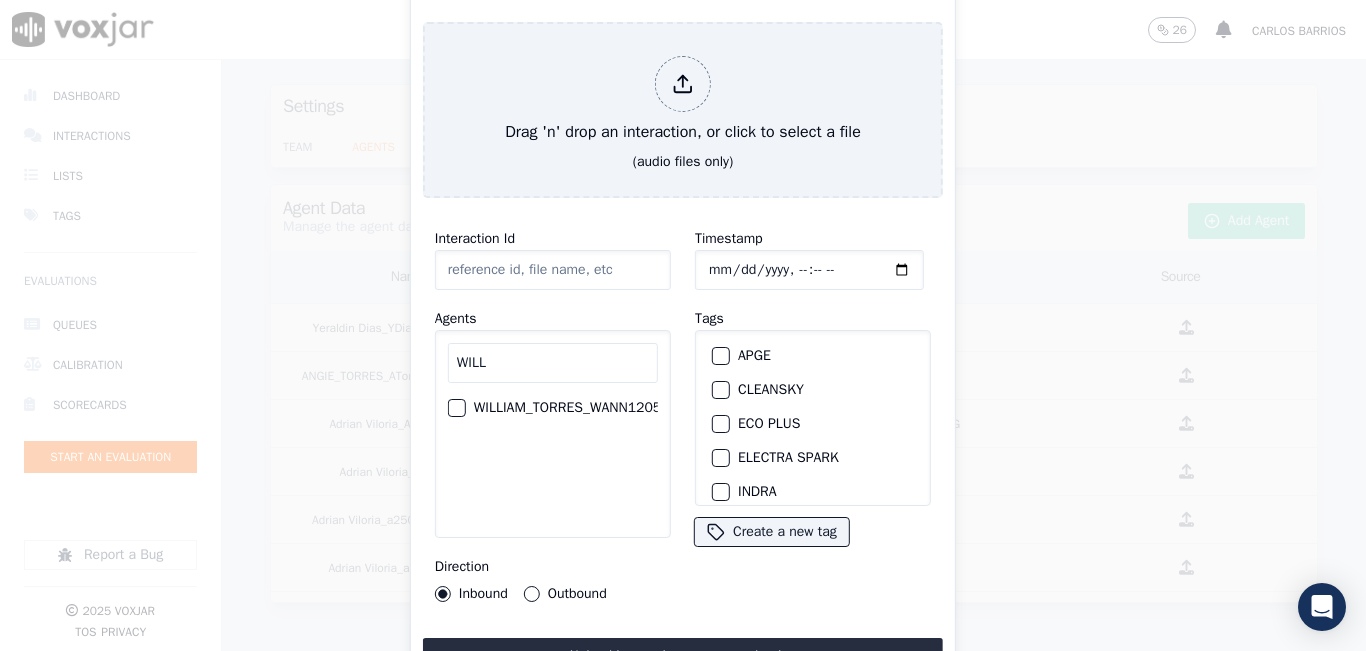 click at bounding box center [456, 408] 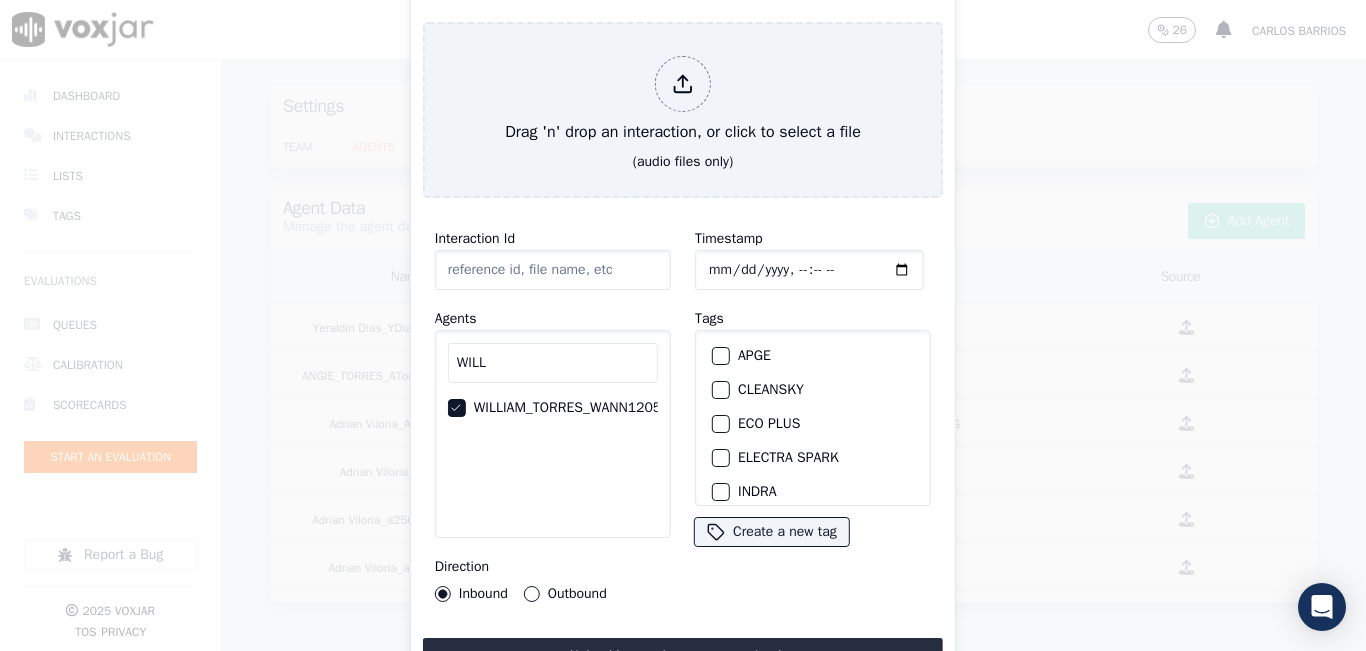 click on "Outbound" at bounding box center (532, 594) 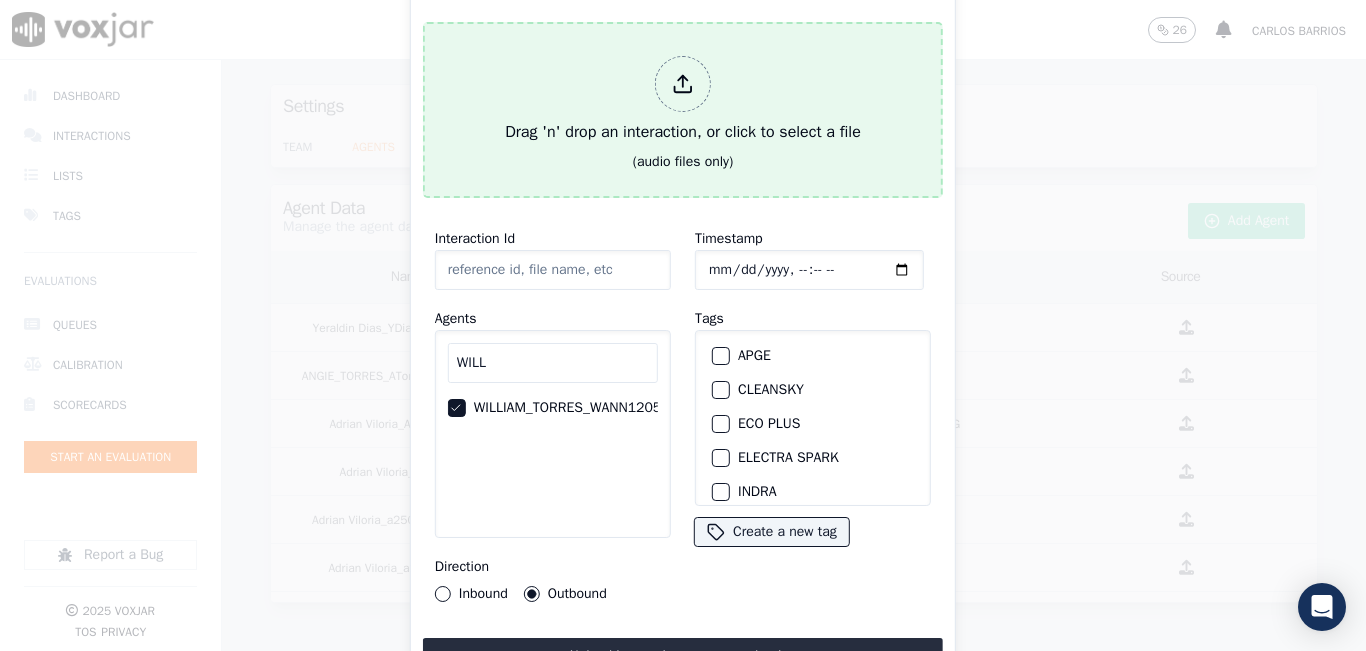 click on "Drag 'n' drop an interaction, or click to select a file" at bounding box center [683, 100] 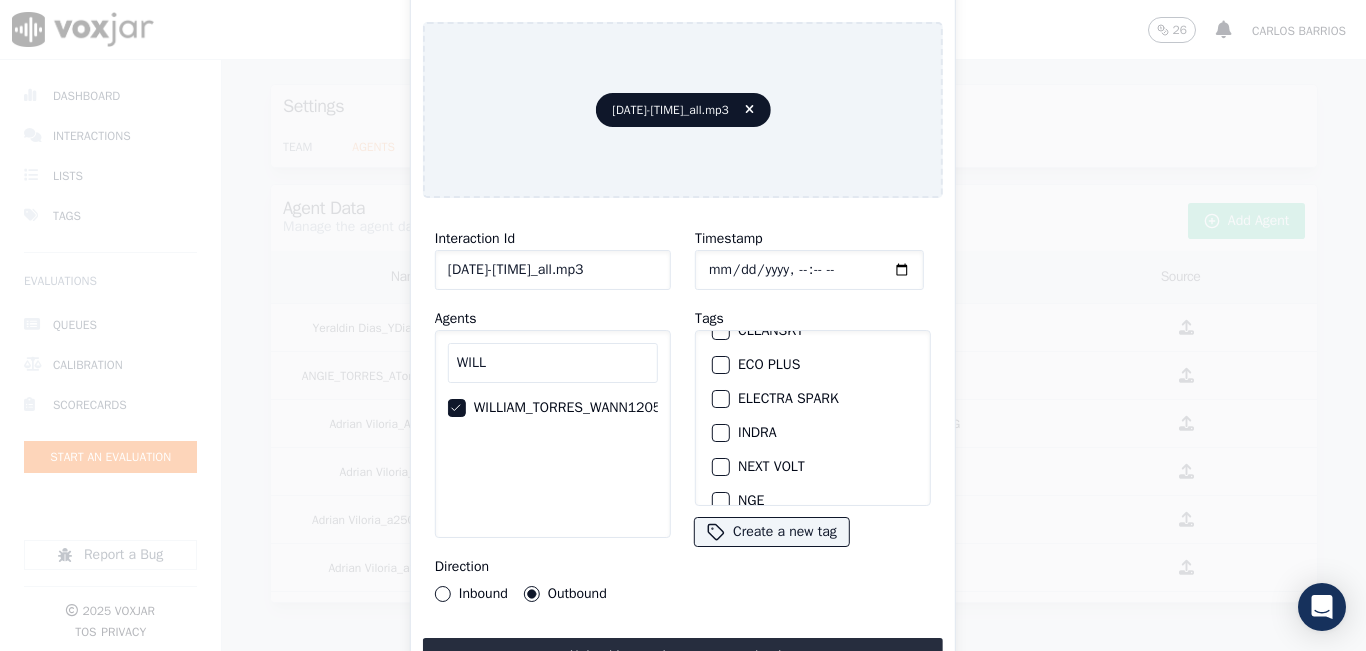 scroll, scrollTop: 100, scrollLeft: 0, axis: vertical 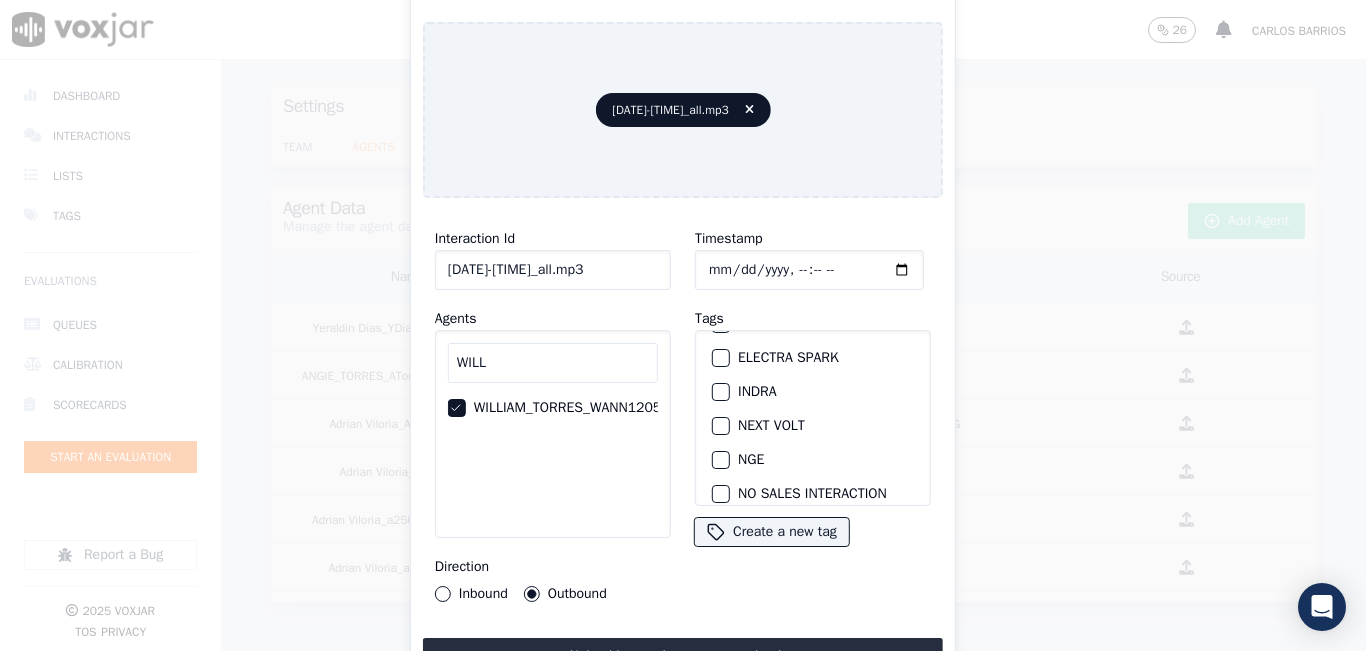 click at bounding box center [720, 460] 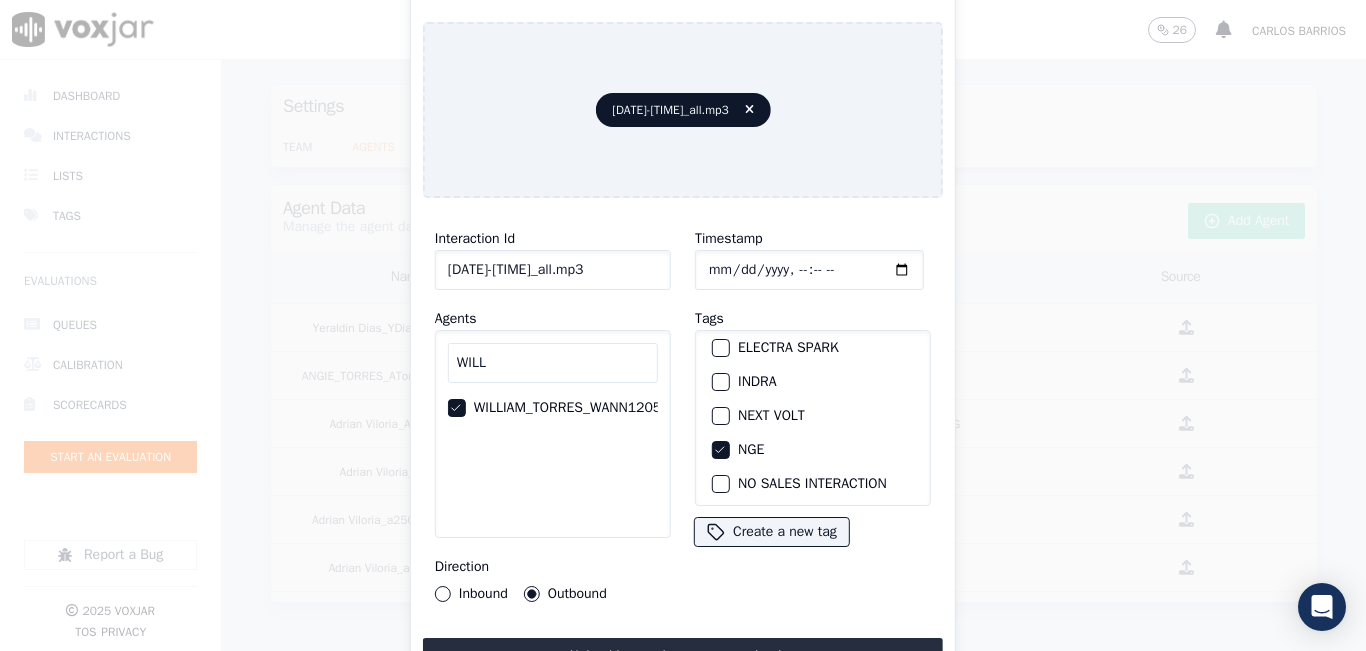 scroll, scrollTop: 109, scrollLeft: 0, axis: vertical 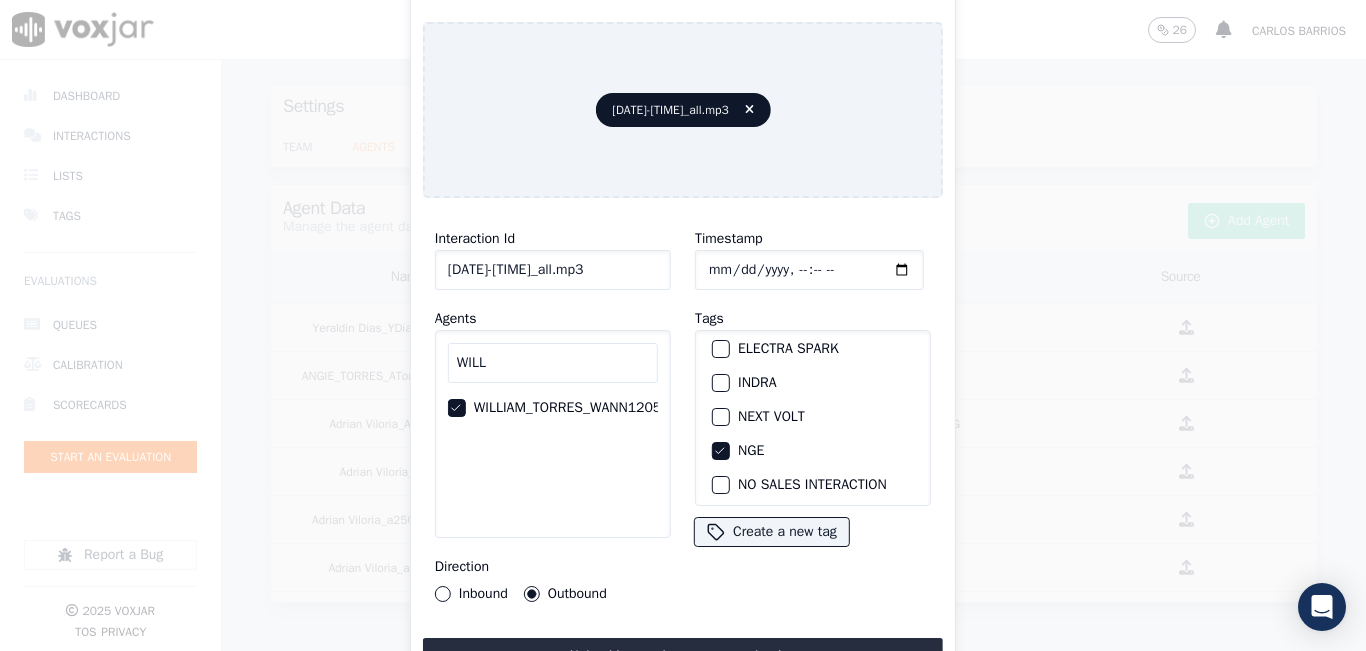 click on "Inbound" at bounding box center [443, 594] 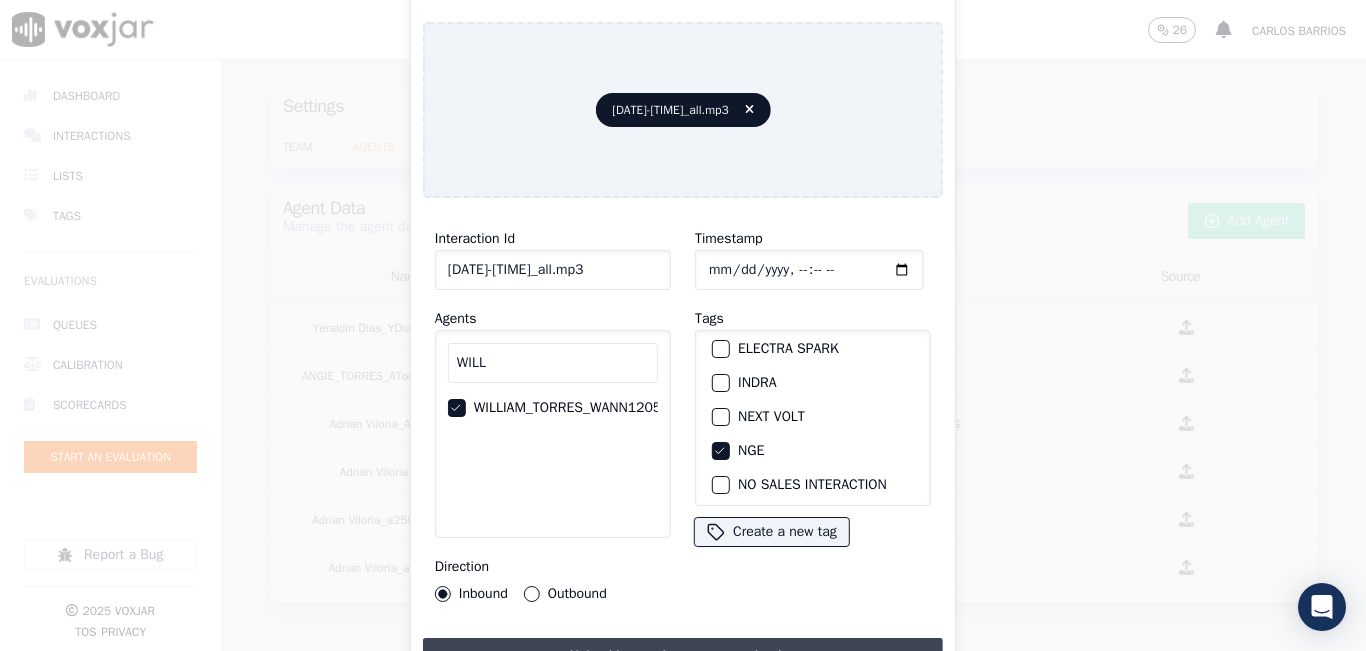 click on "Upload interaction to start evaluation" at bounding box center (683, 656) 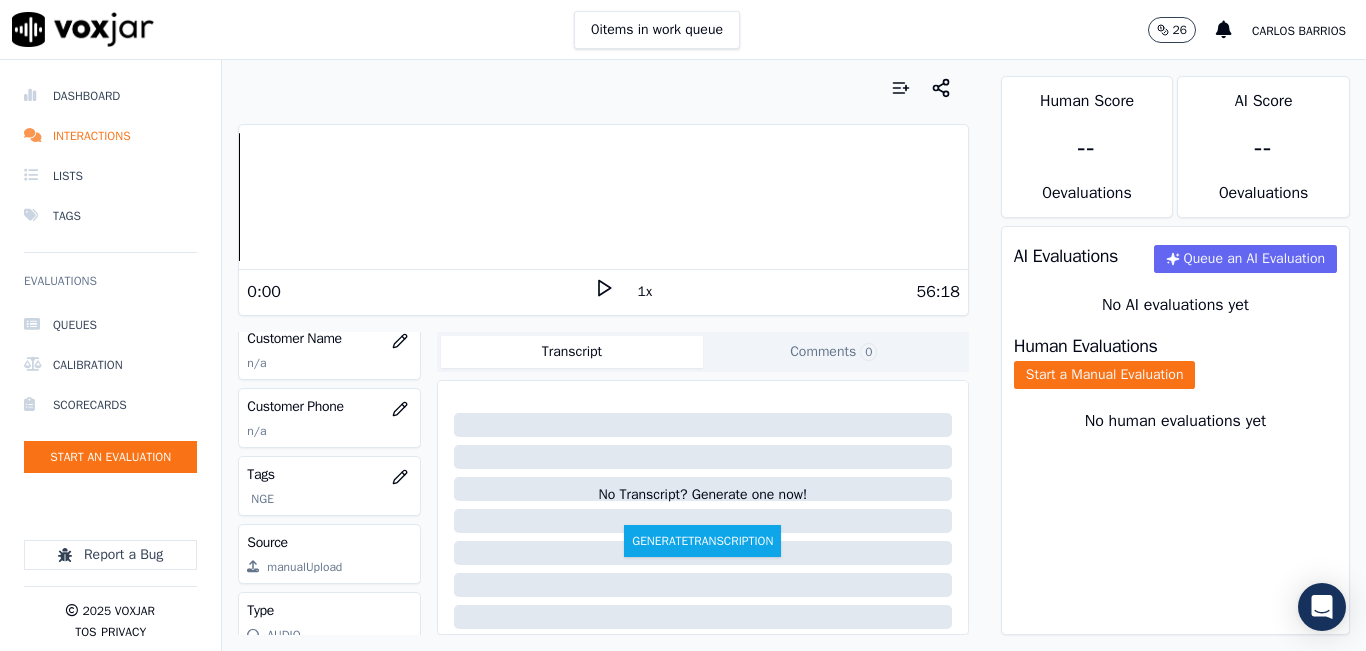 scroll, scrollTop: 200, scrollLeft: 0, axis: vertical 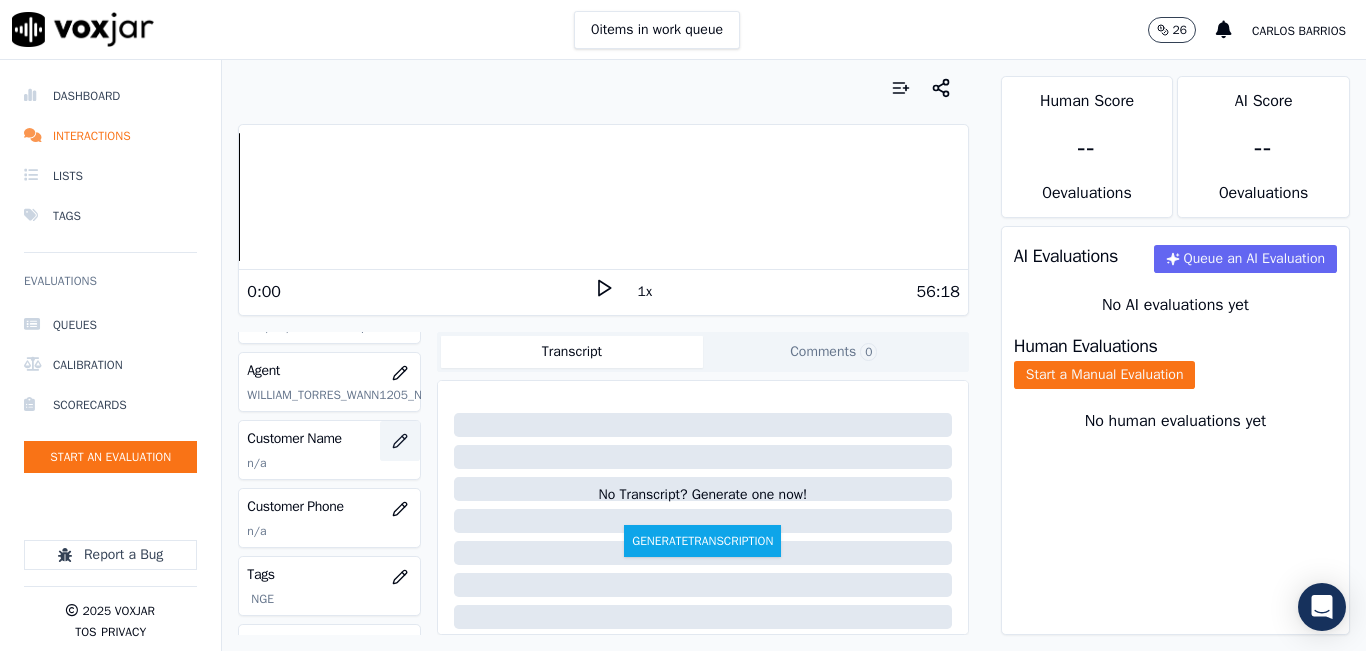 click at bounding box center (400, 441) 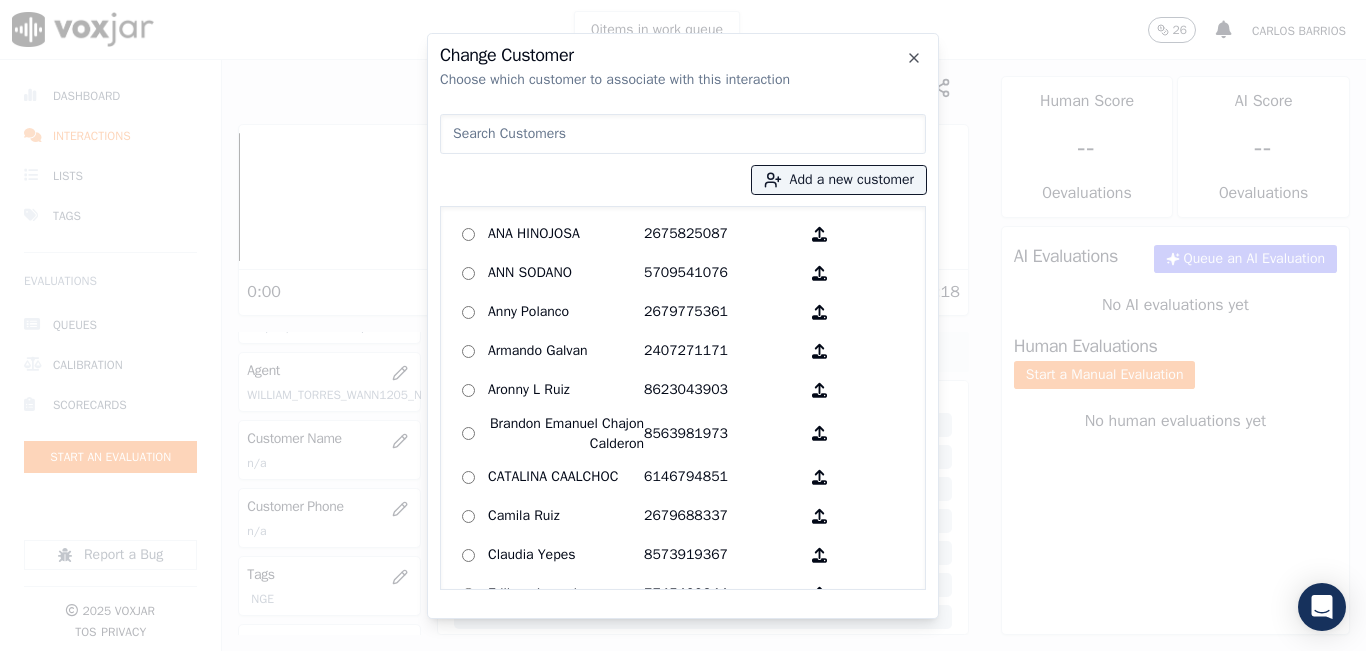click at bounding box center [683, 134] 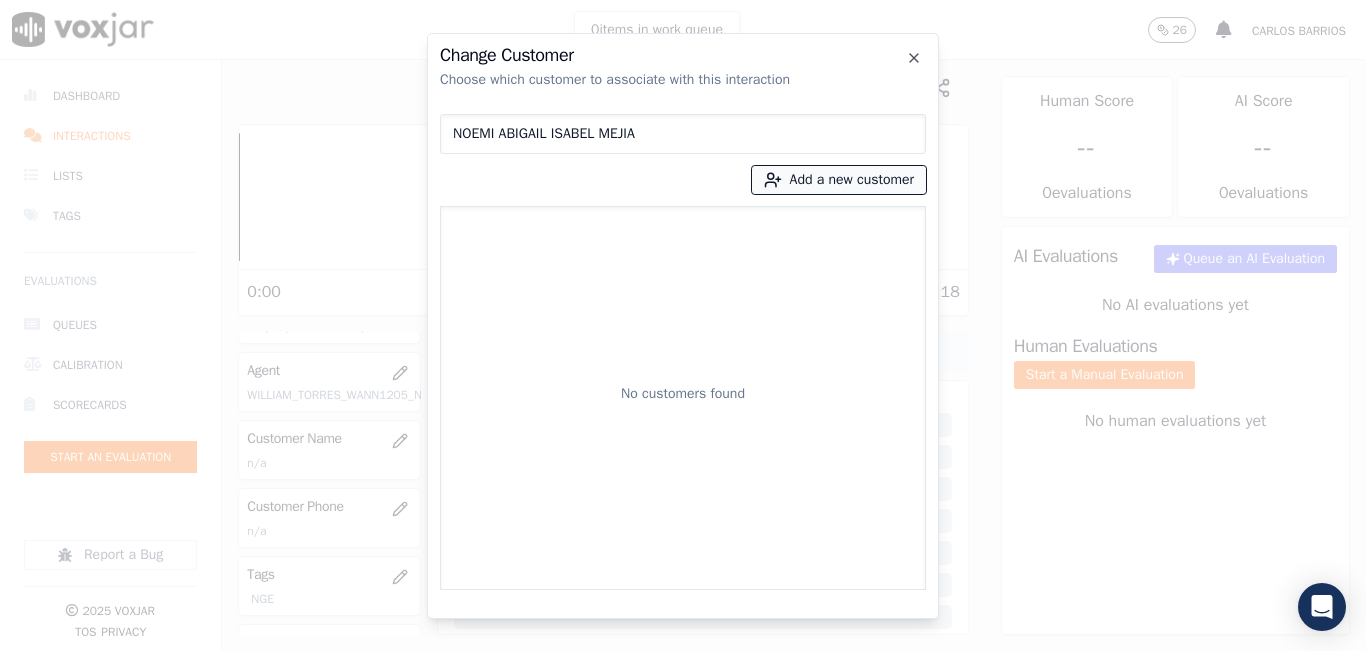 type on "NOEMI ABIGAIL ISABEL MEJIA" 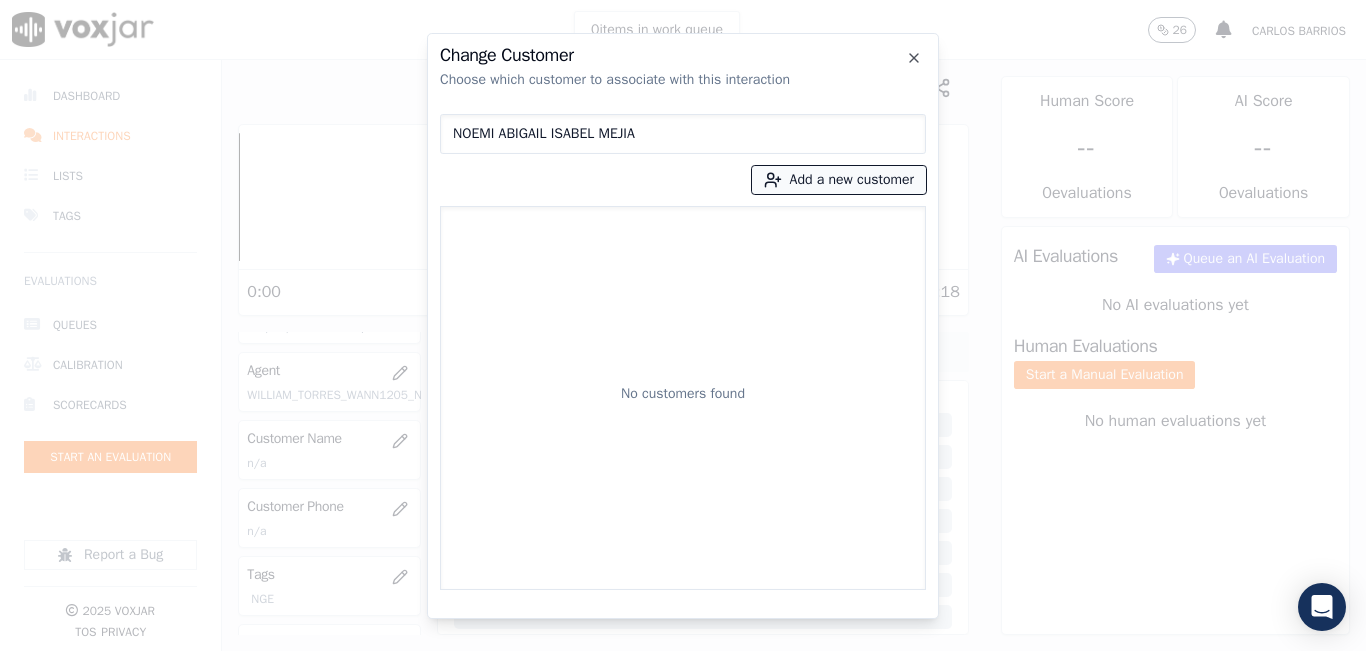 click on "Add a new customer" at bounding box center (839, 180) 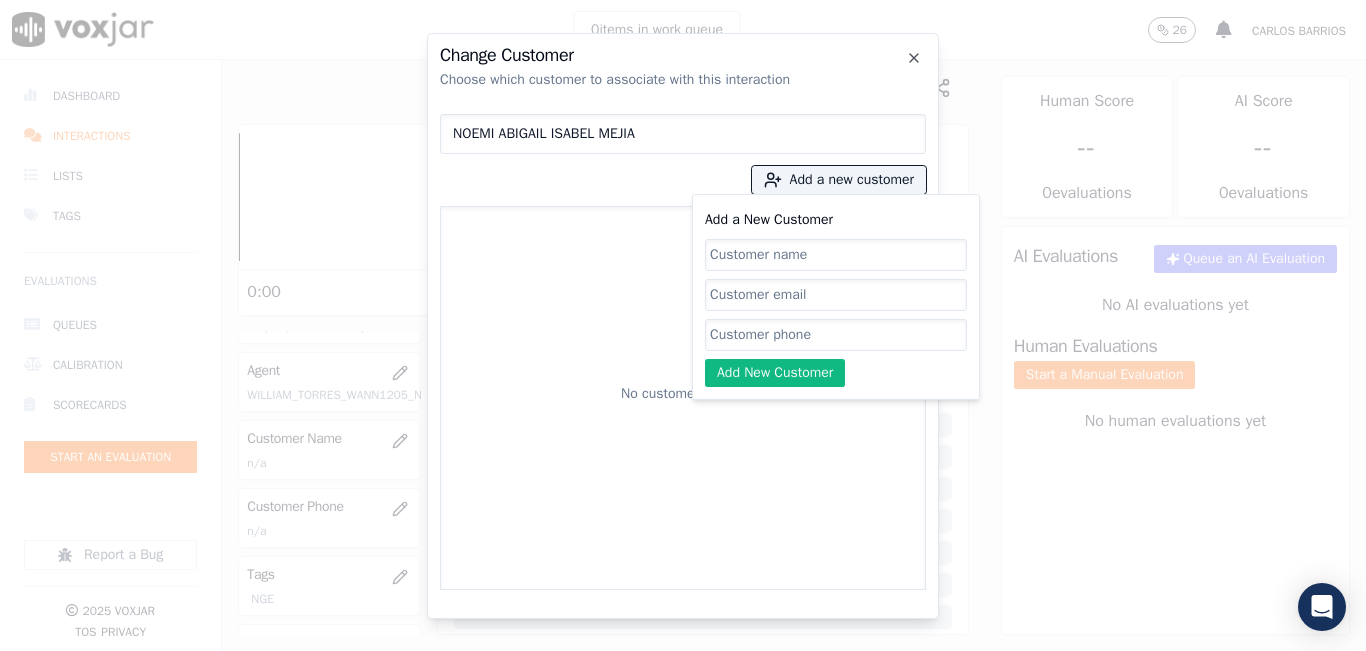 click on "Add a New Customer" 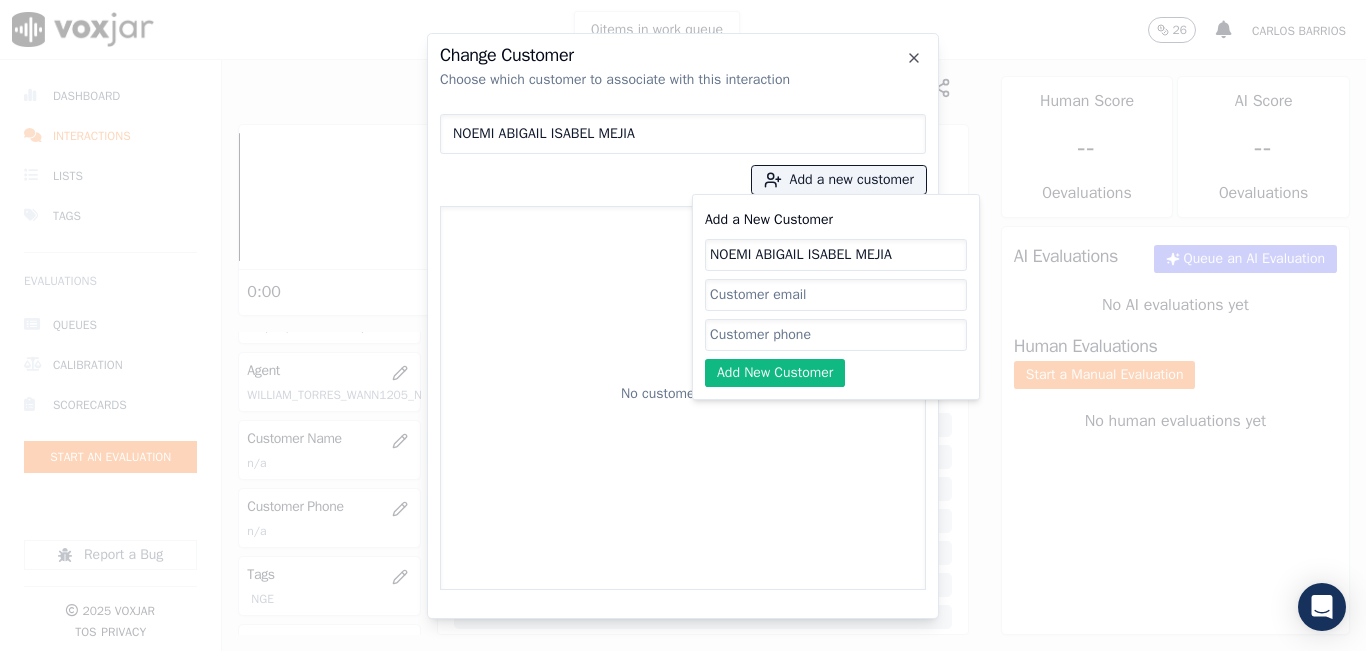 type on "NOEMI ABIGAIL ISABEL MEJIA" 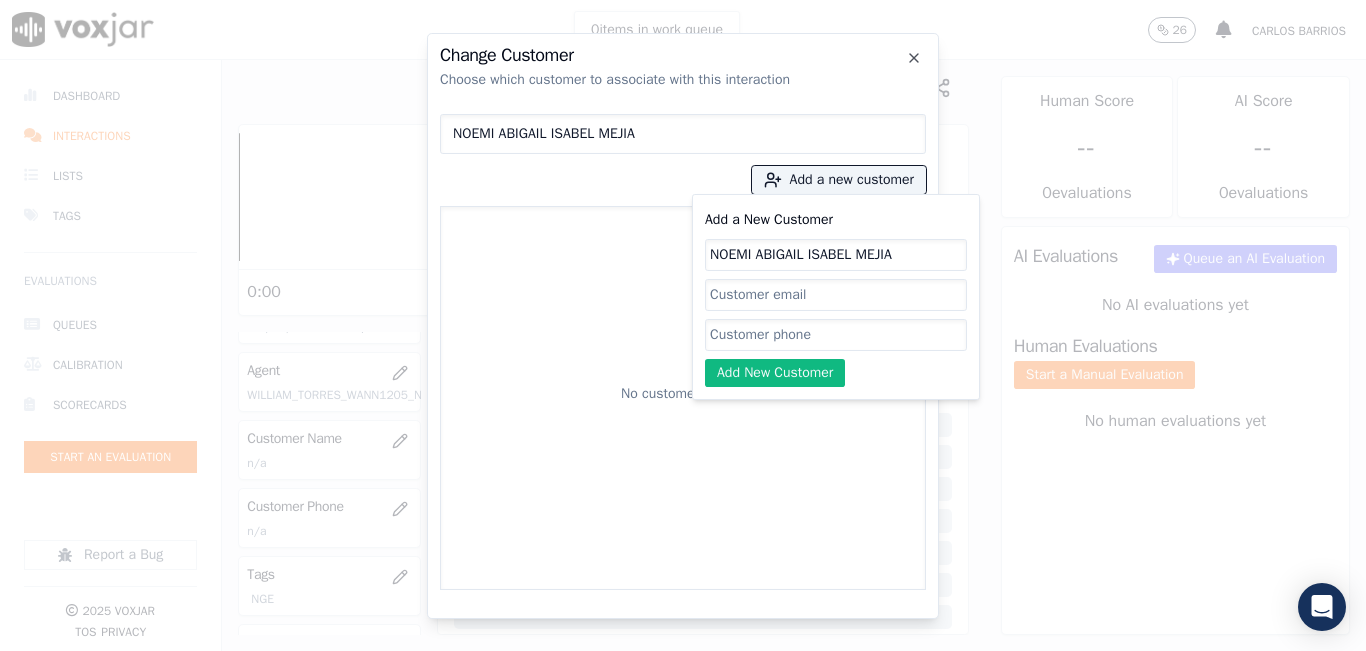 click on "Add a New Customer" 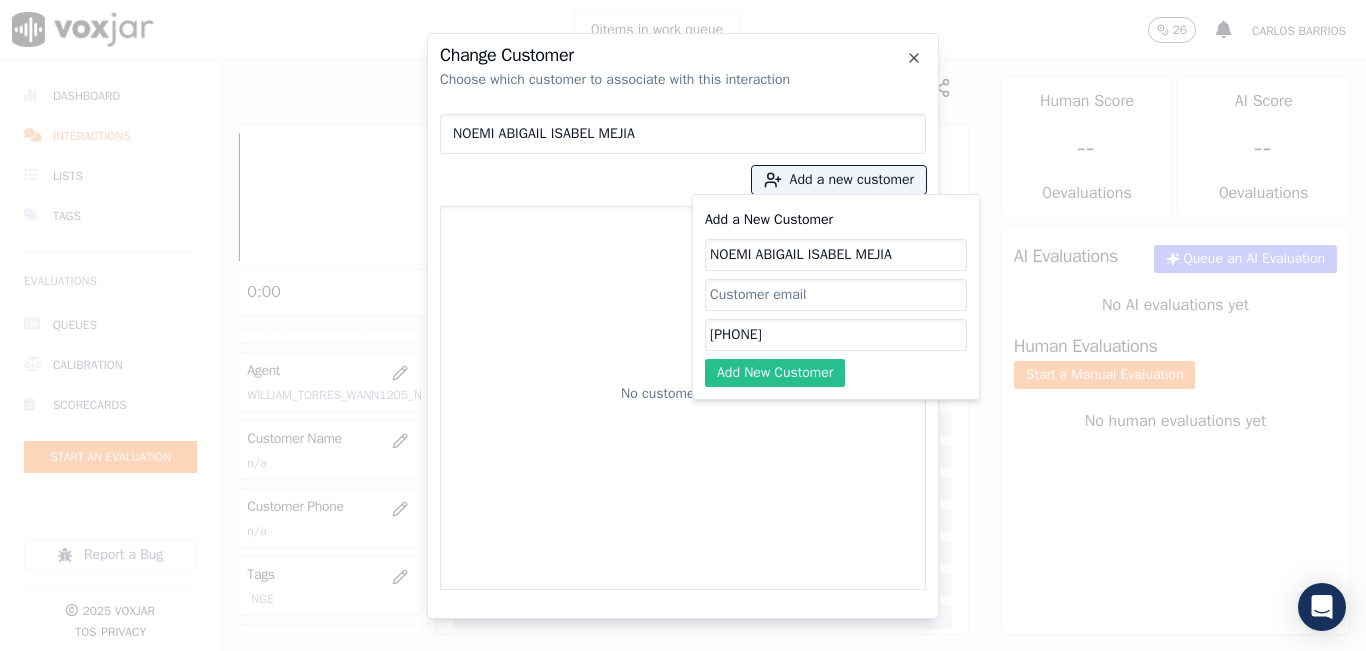 type on "[PHONE]" 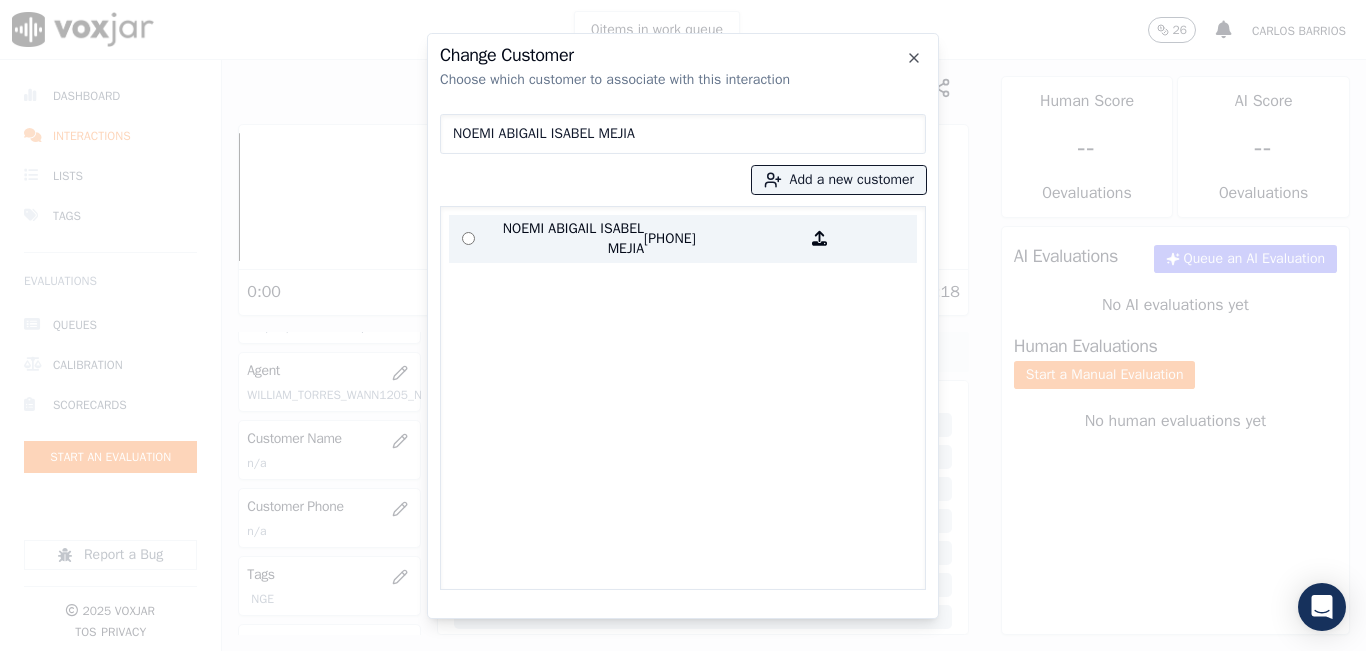 click on "[PHONE]" at bounding box center (722, 239) 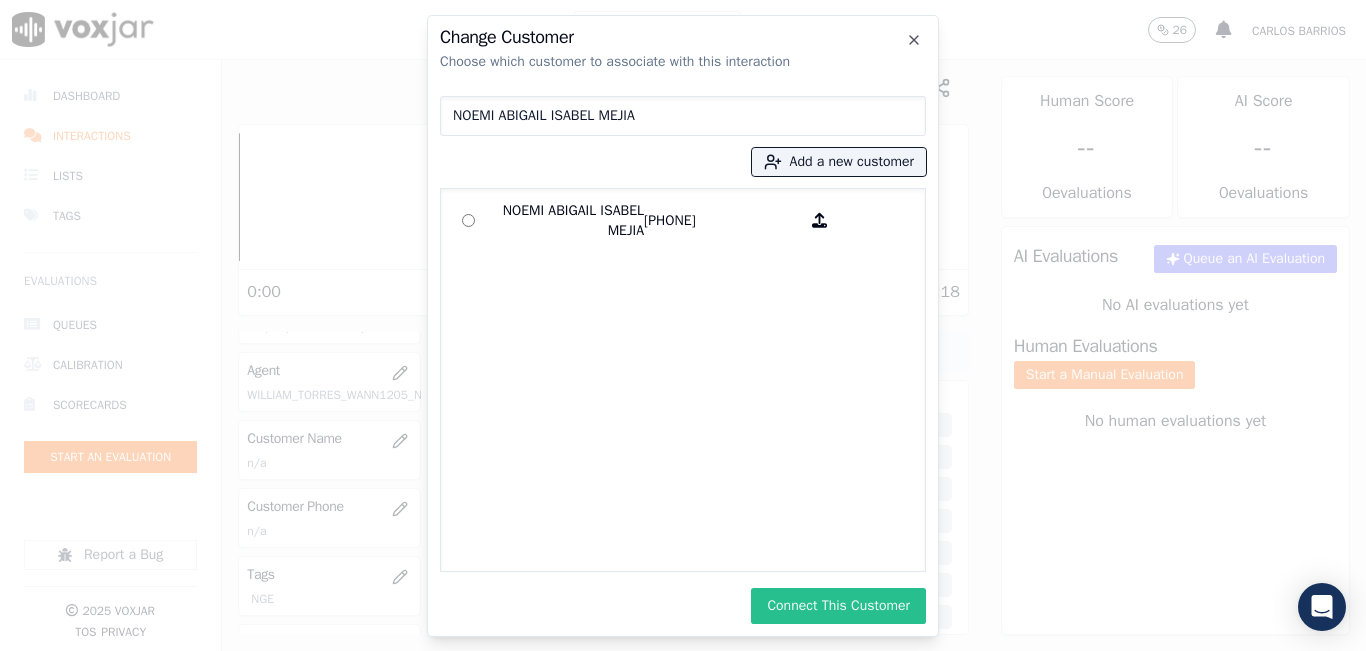 click on "Connect This Customer" at bounding box center (838, 606) 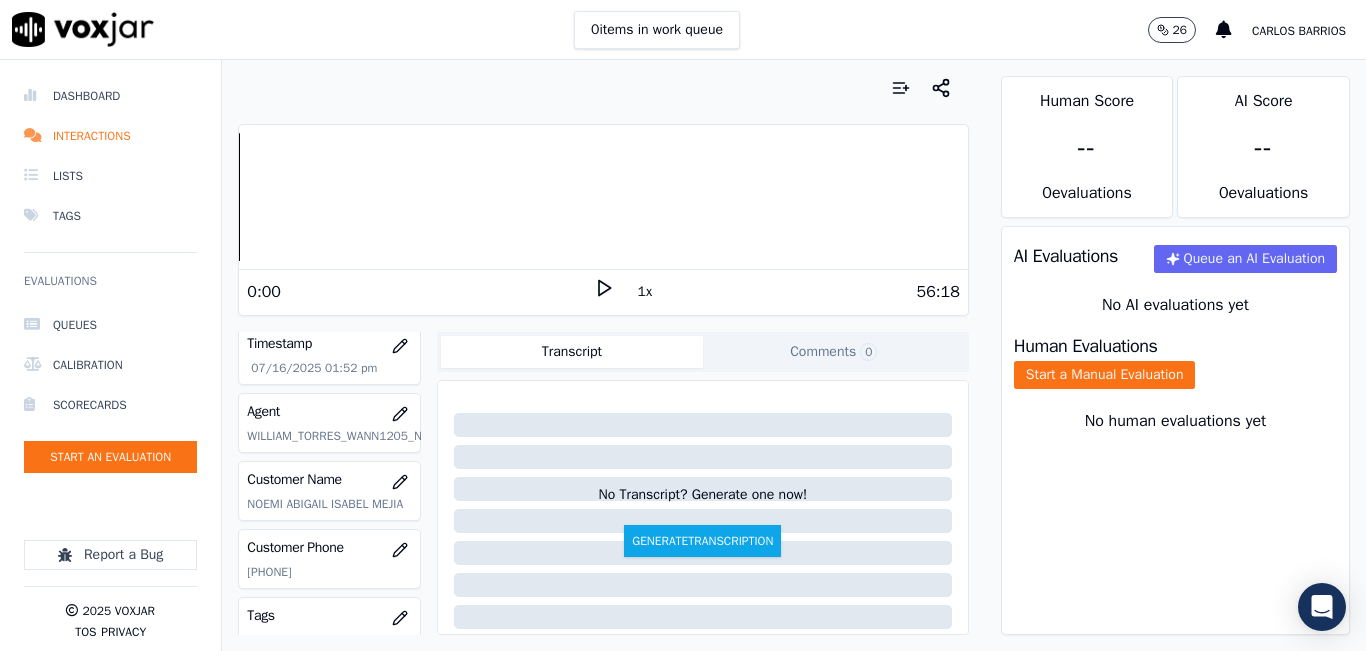 scroll, scrollTop: 200, scrollLeft: 0, axis: vertical 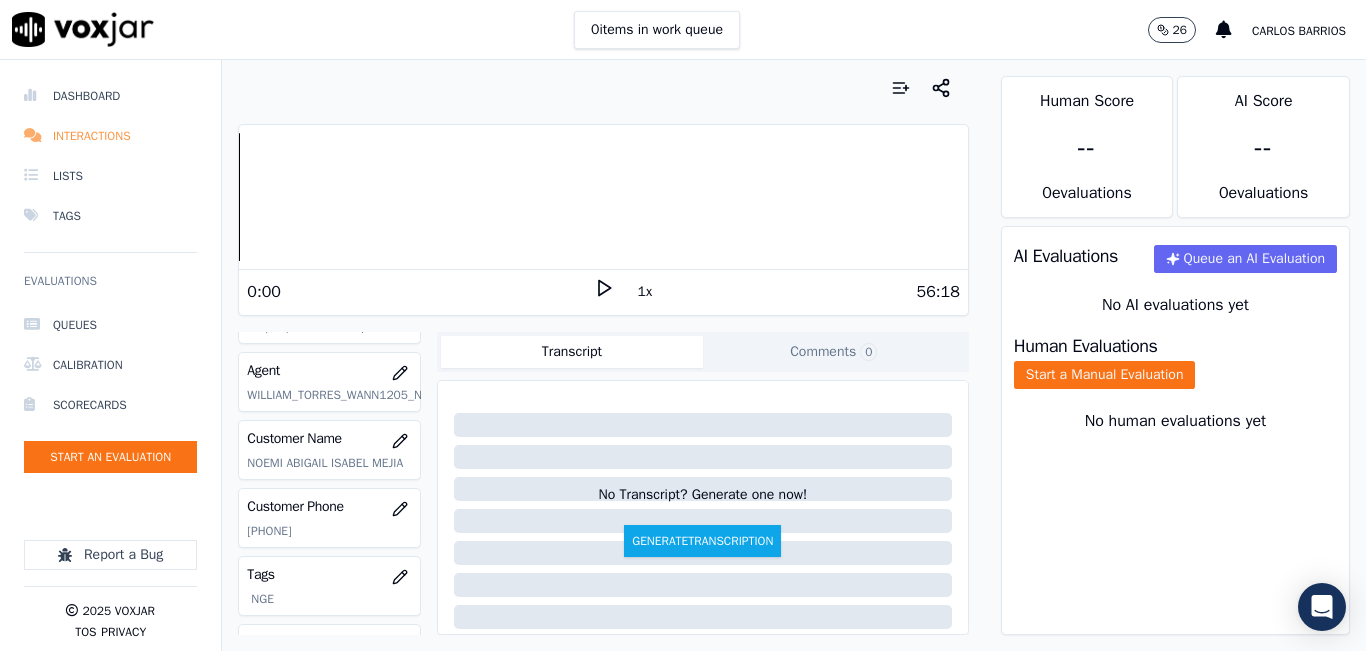 click on "Interactions" at bounding box center [110, 136] 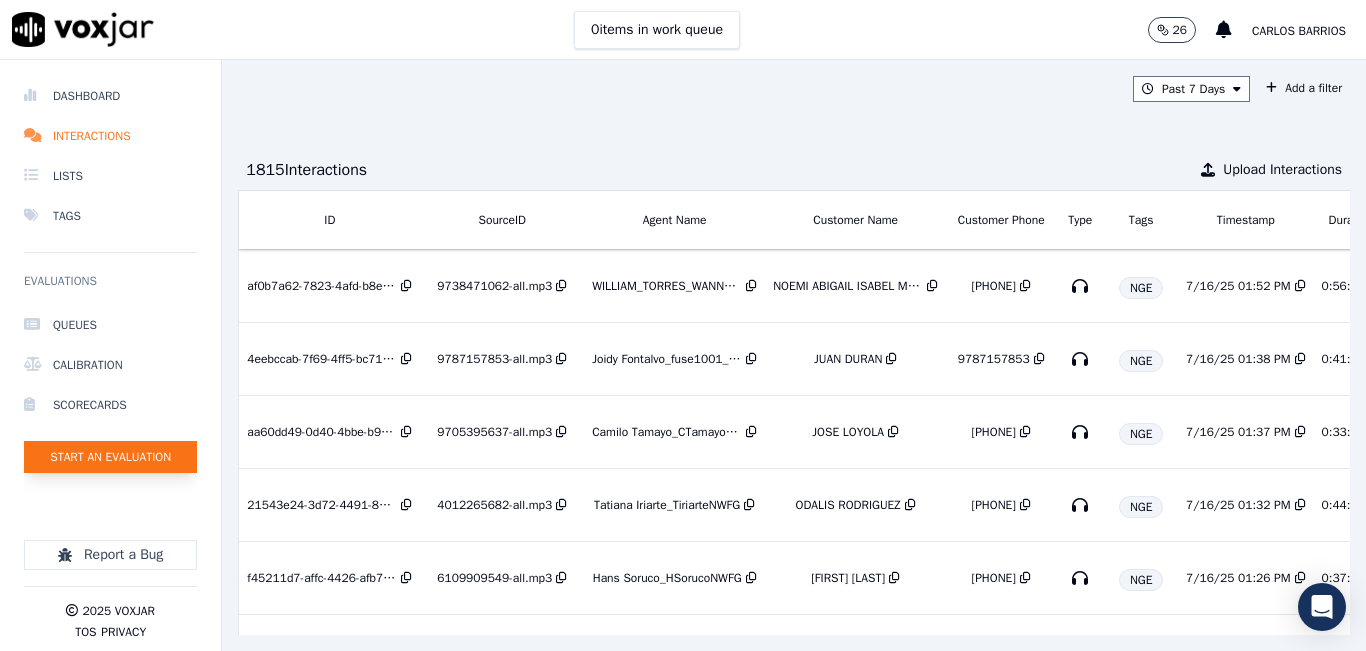 click on "Start an Evaluation" 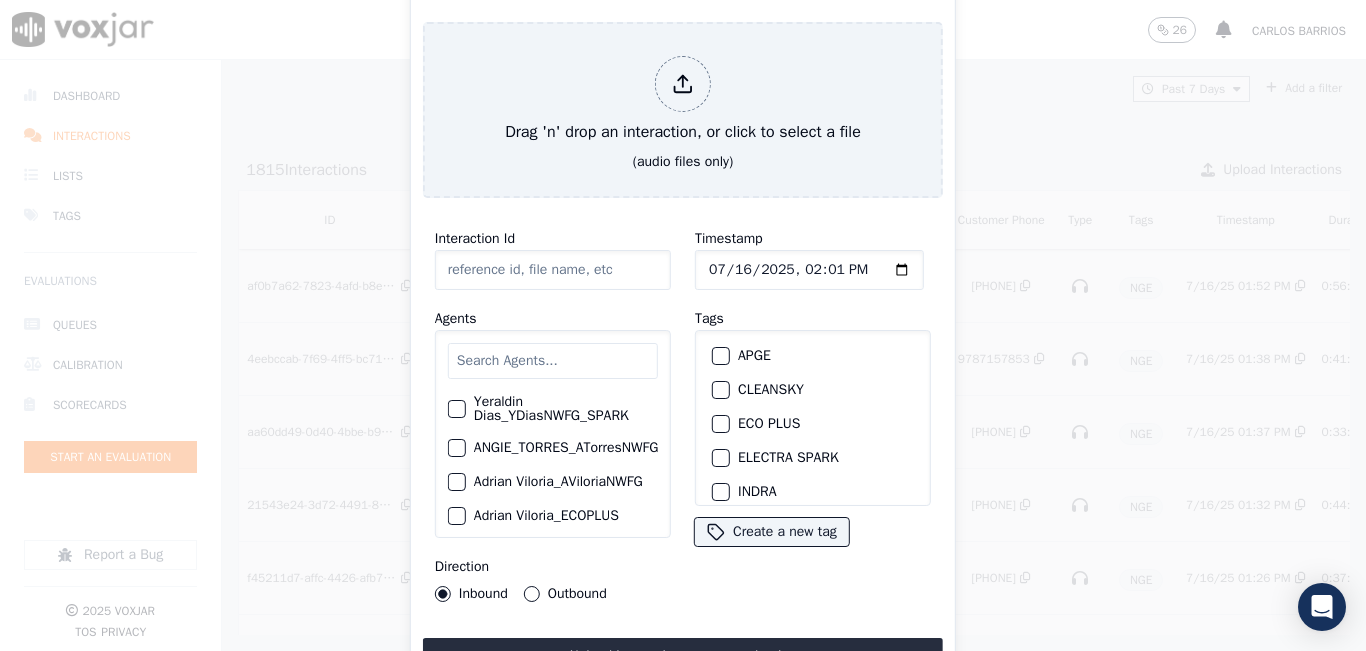 click at bounding box center [553, 361] 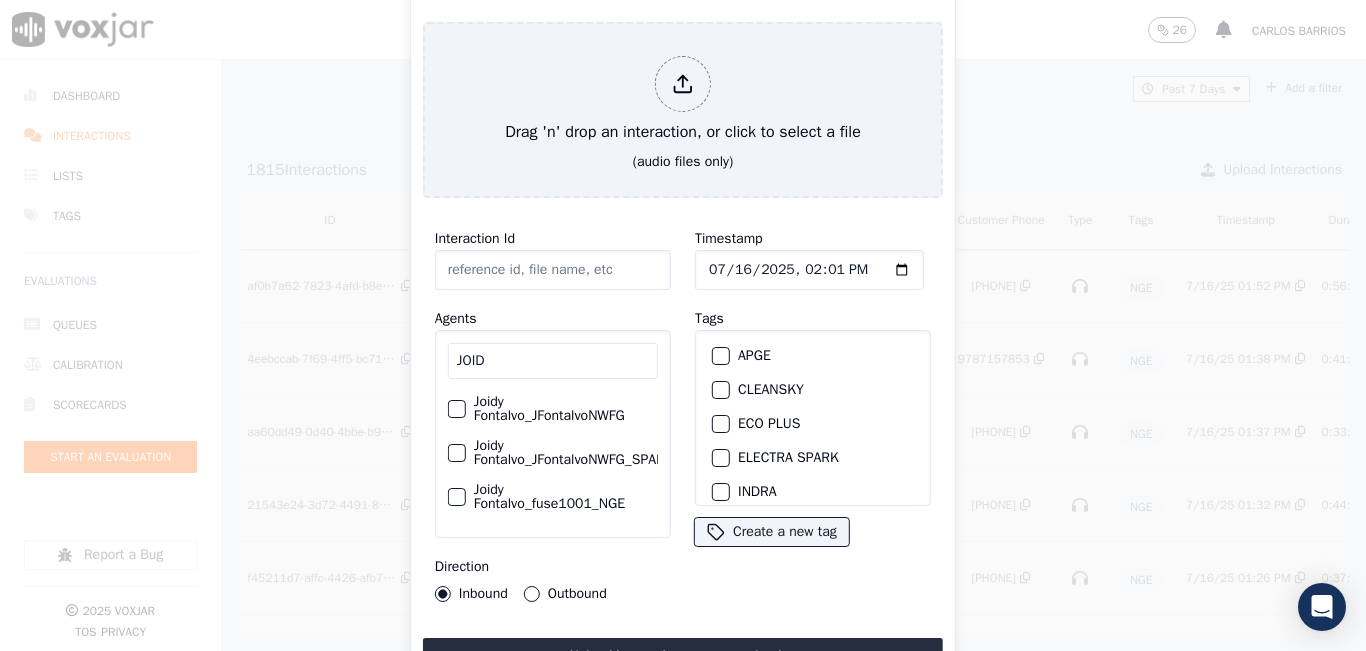 type on "JOID" 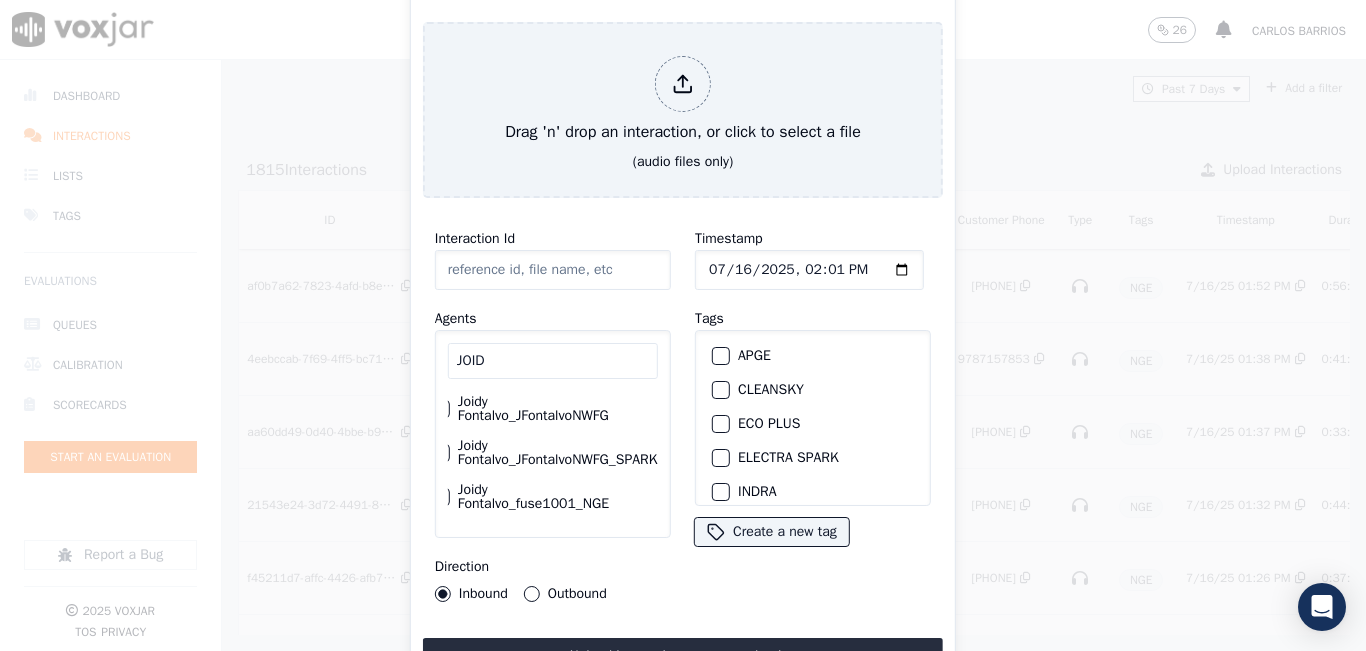 click on "Joidy Fontalvo_fuse1001_NGE" 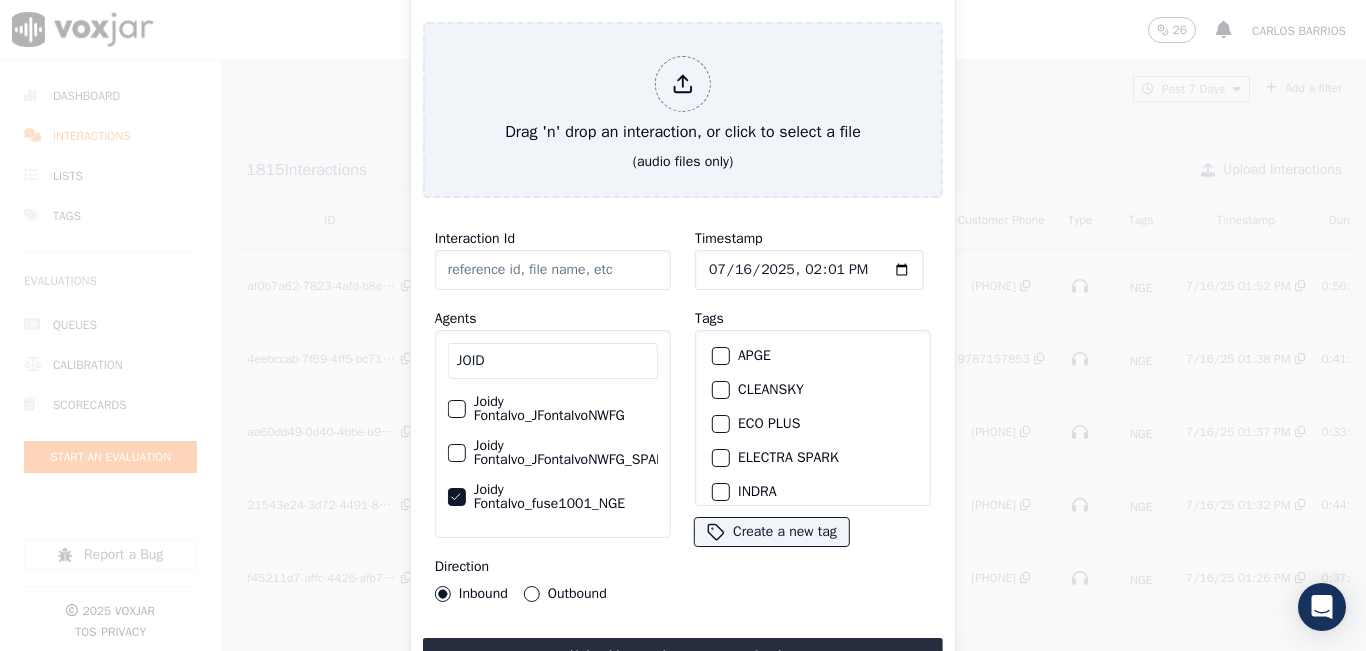 click on "Outbound" at bounding box center [532, 594] 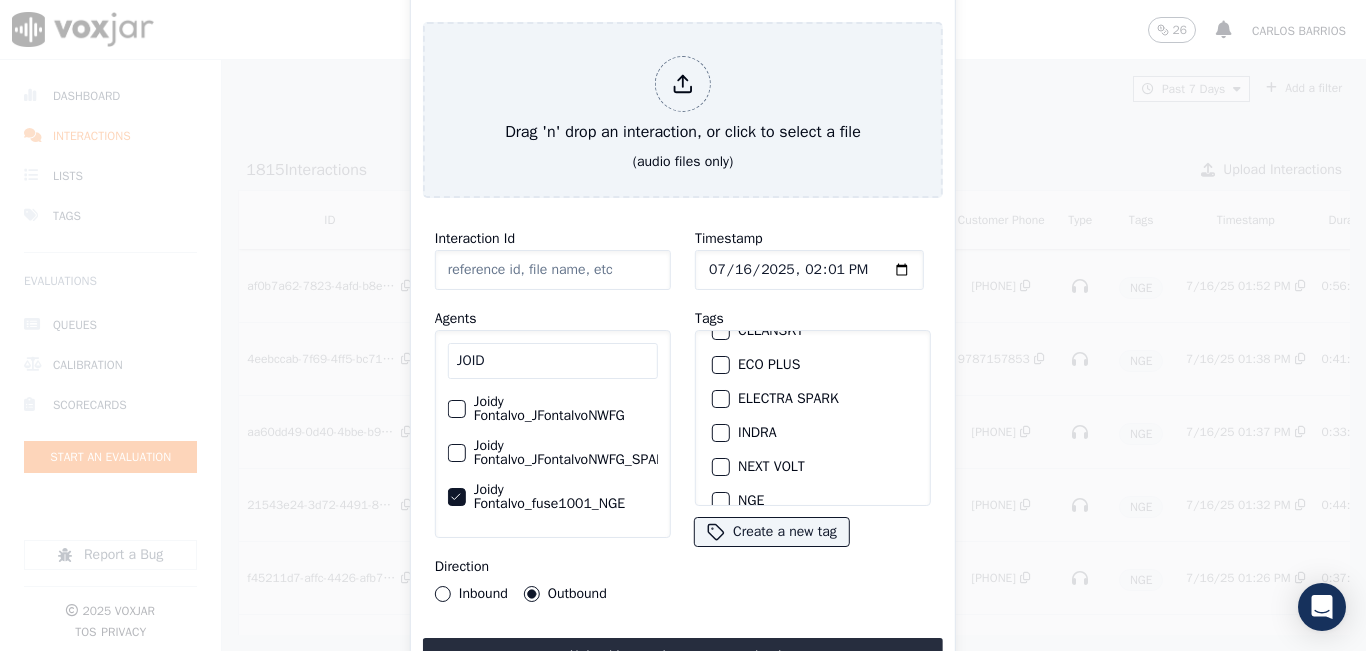 scroll, scrollTop: 100, scrollLeft: 0, axis: vertical 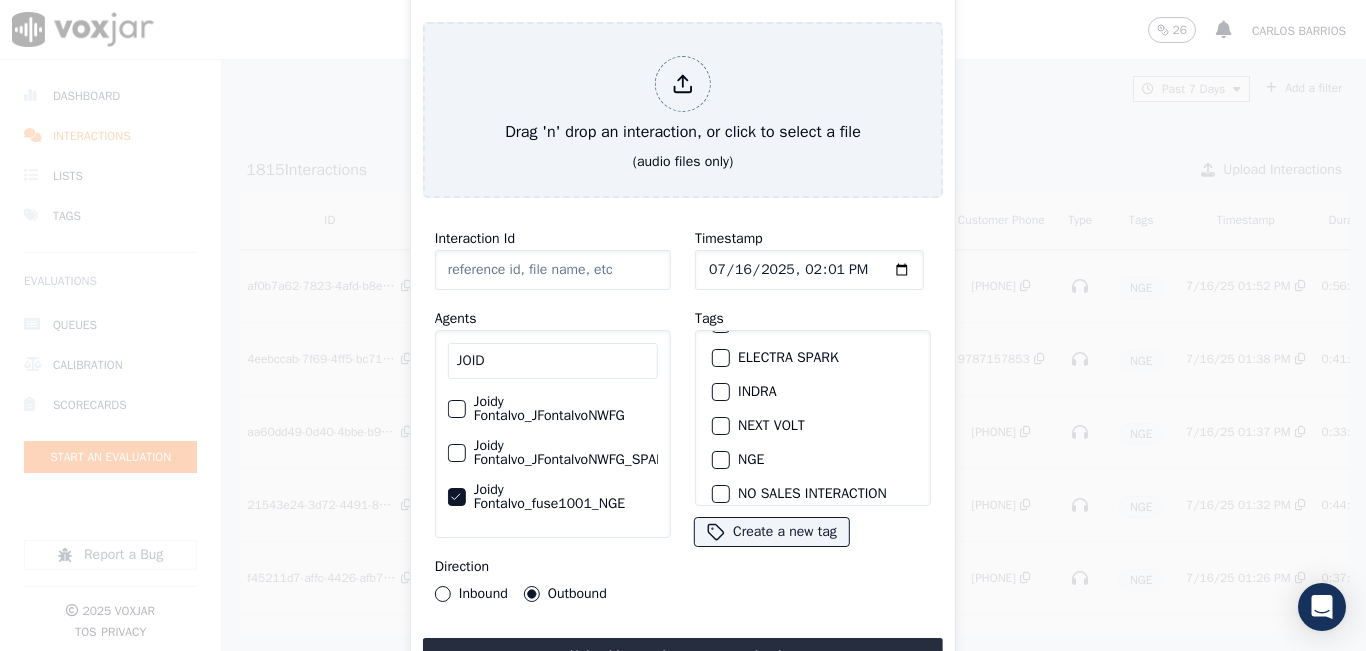 click at bounding box center (720, 460) 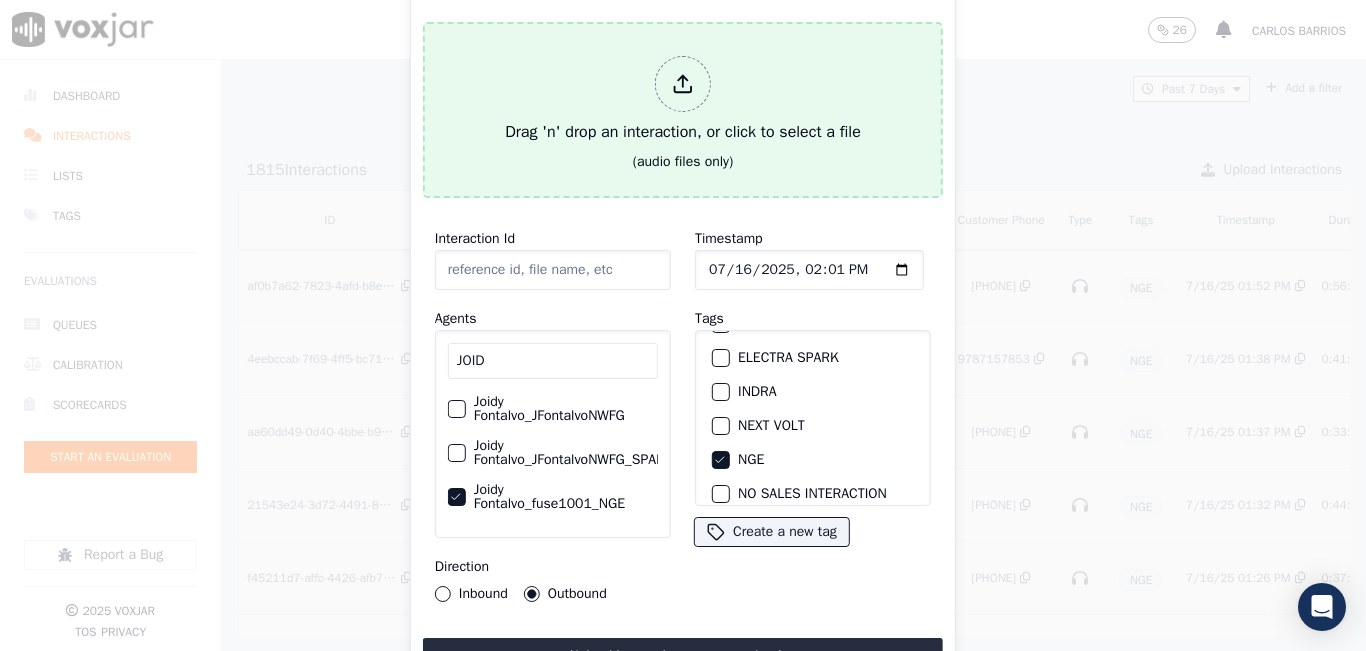 click at bounding box center (683, 84) 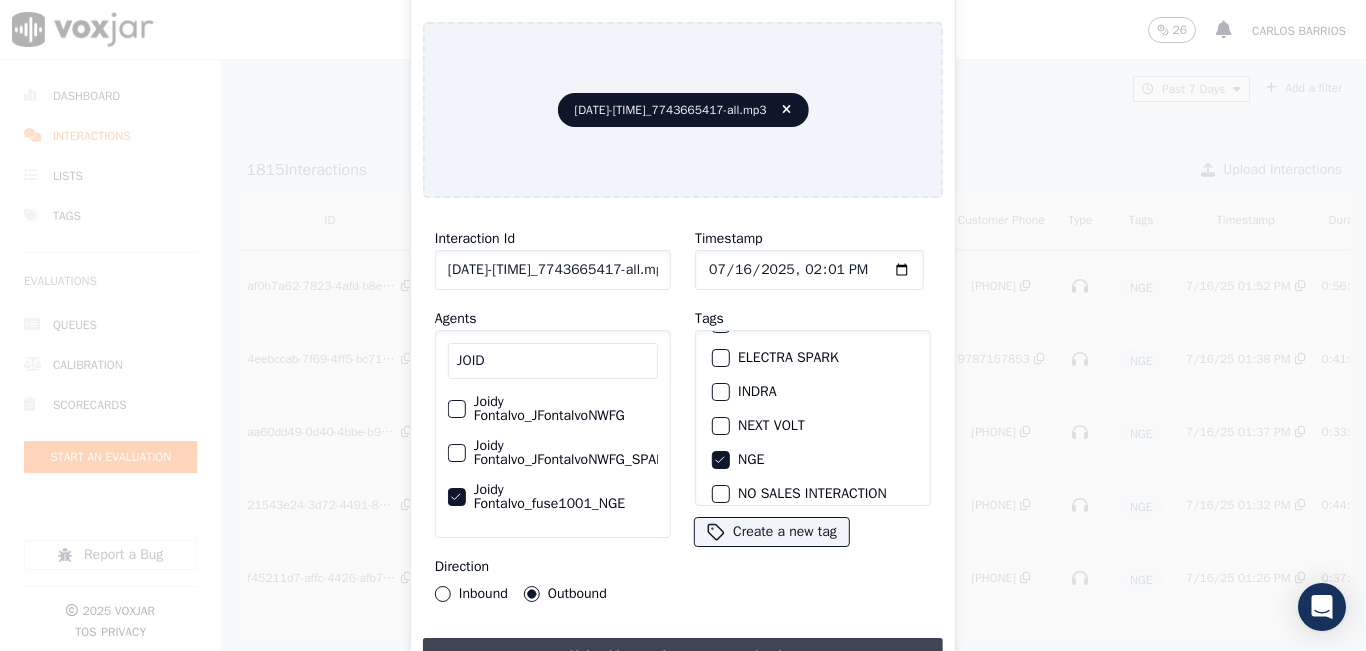 click on "Upload interaction to start evaluation" at bounding box center (683, 656) 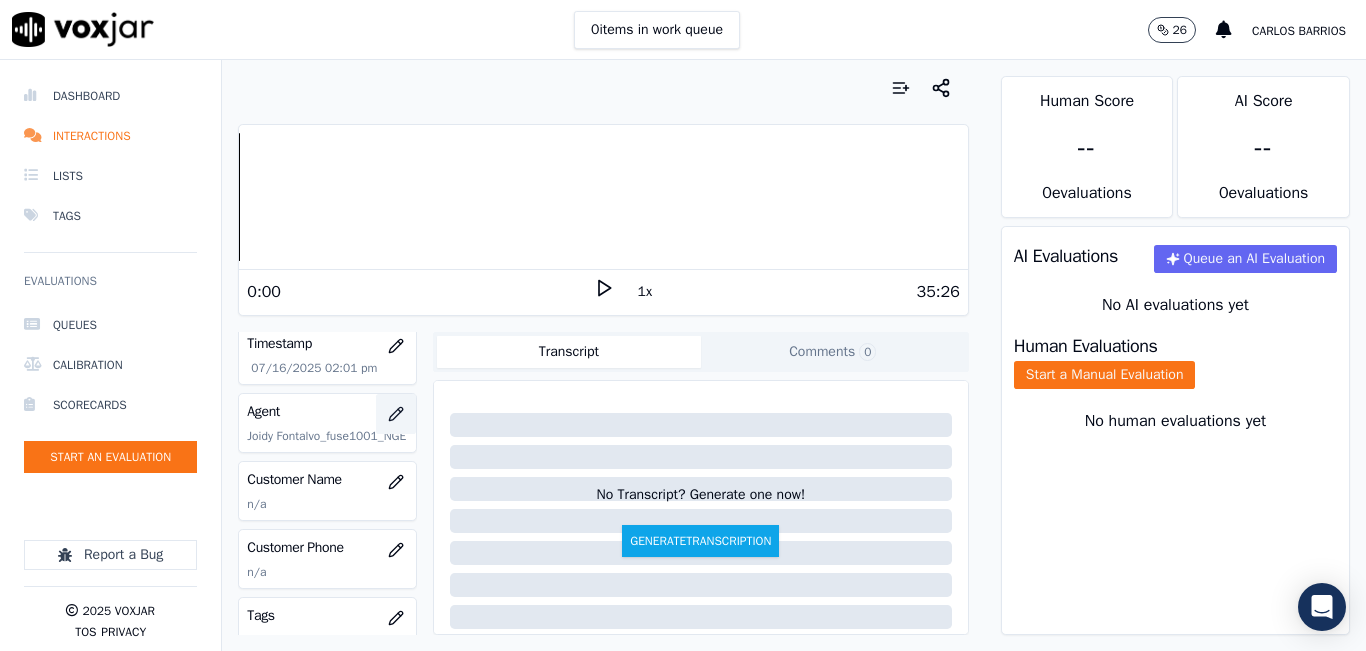 scroll, scrollTop: 200, scrollLeft: 0, axis: vertical 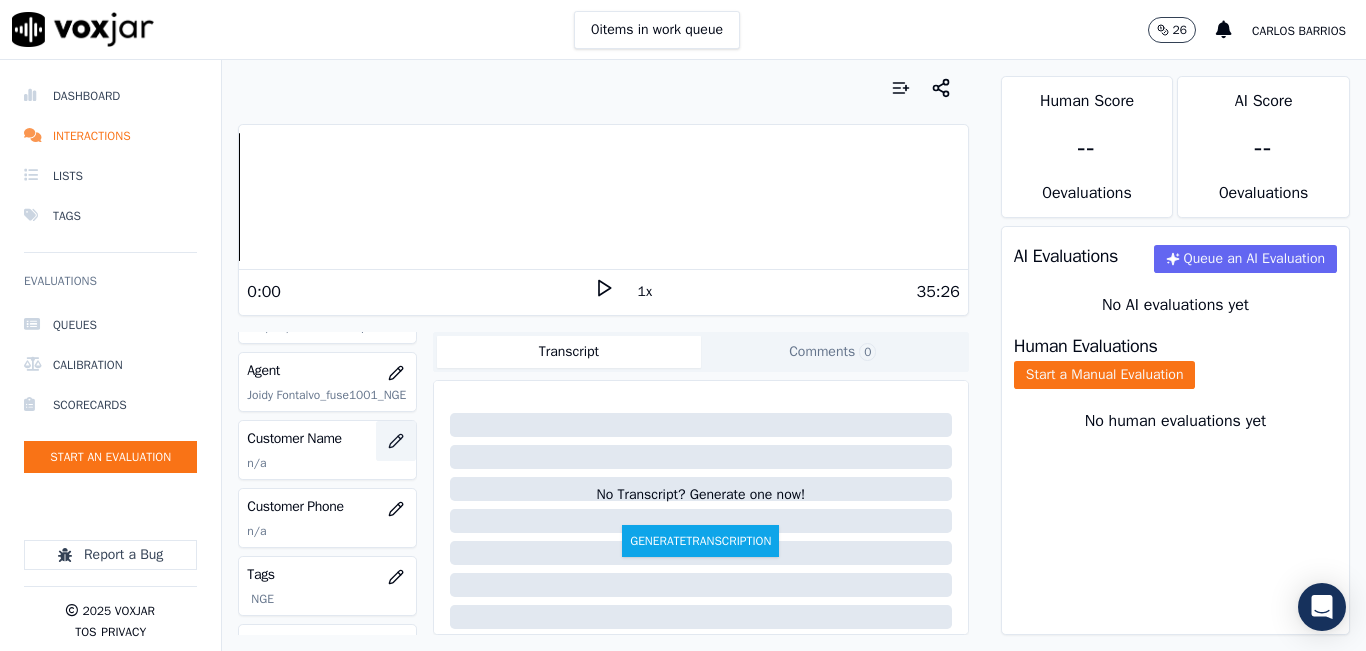 click 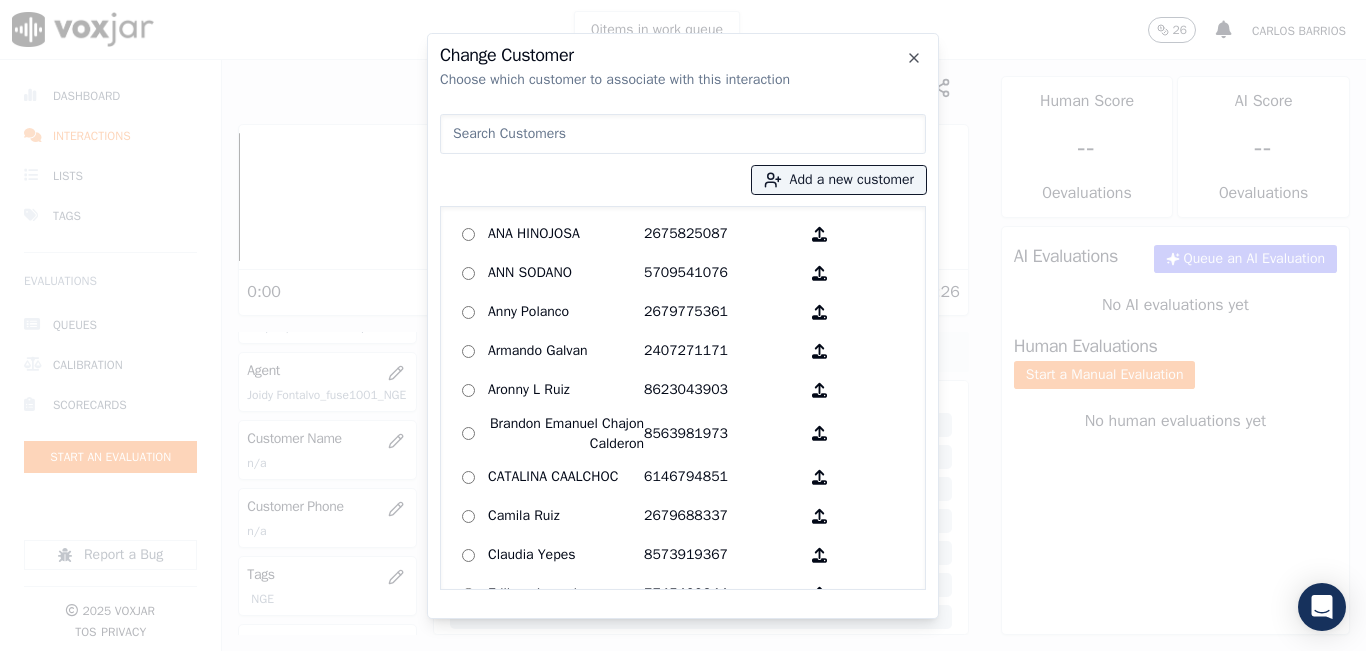 click at bounding box center (683, 134) 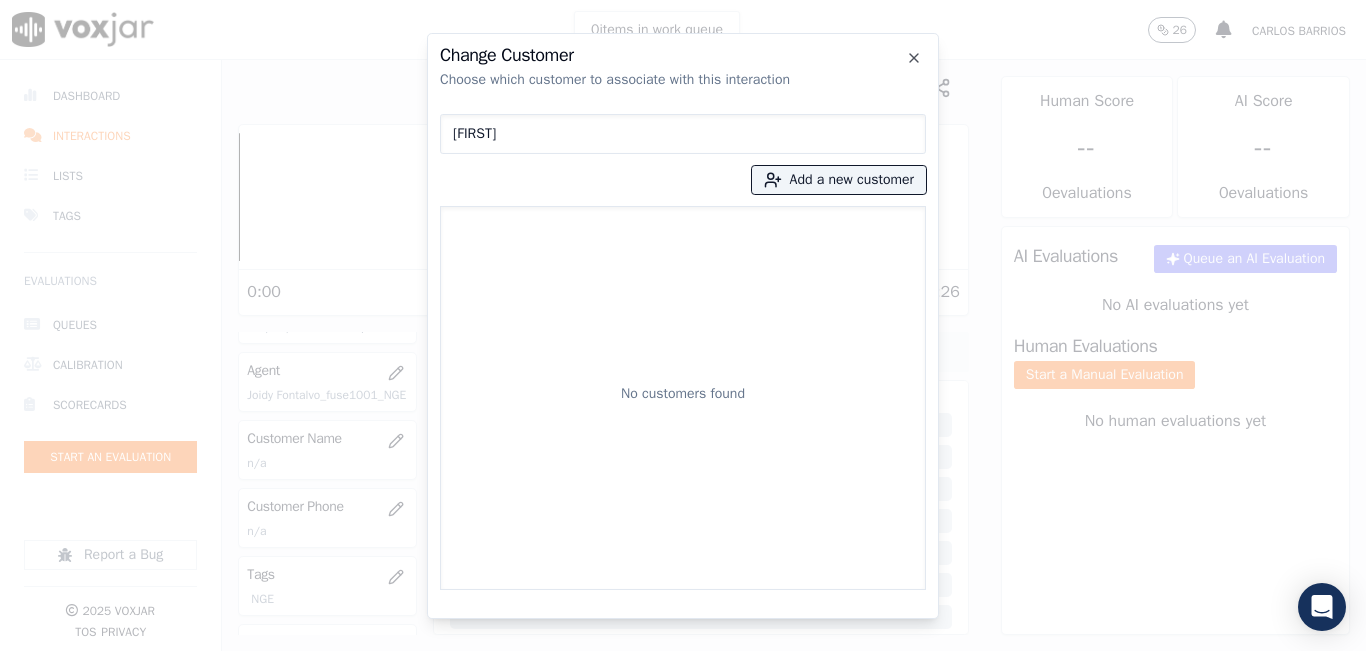 click on "SAMARA" at bounding box center [683, 134] 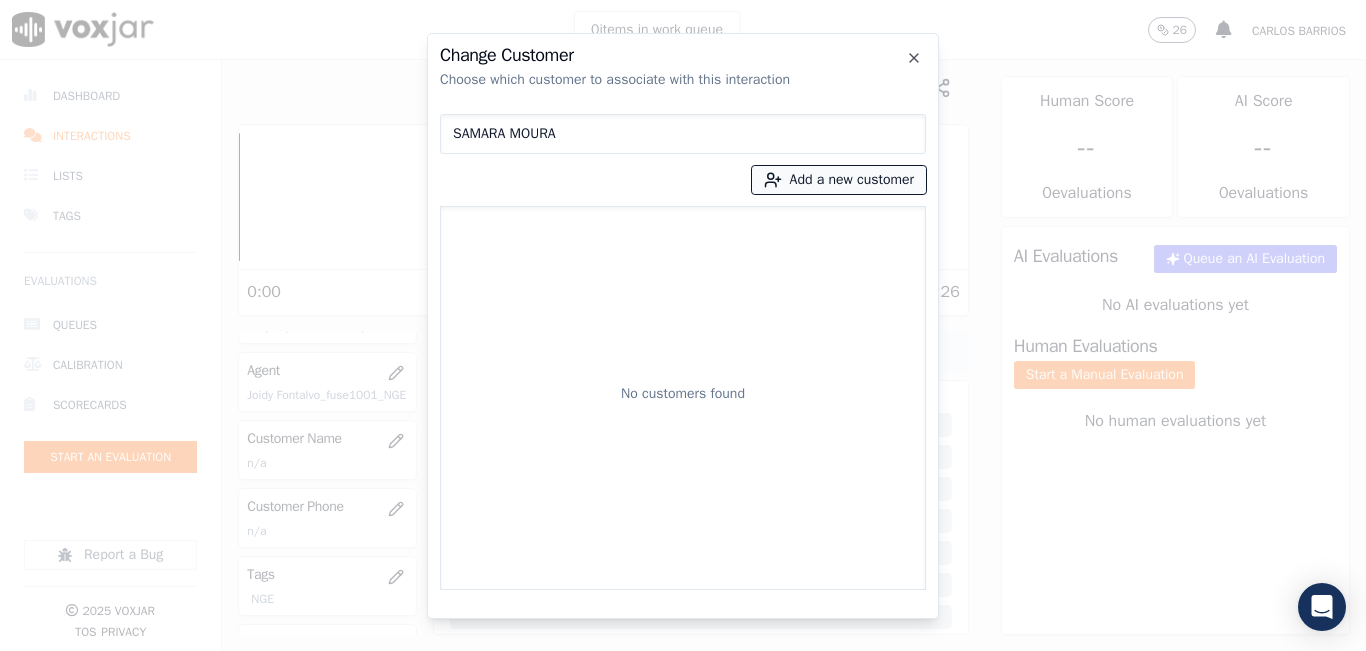 type on "SAMARA MOURA" 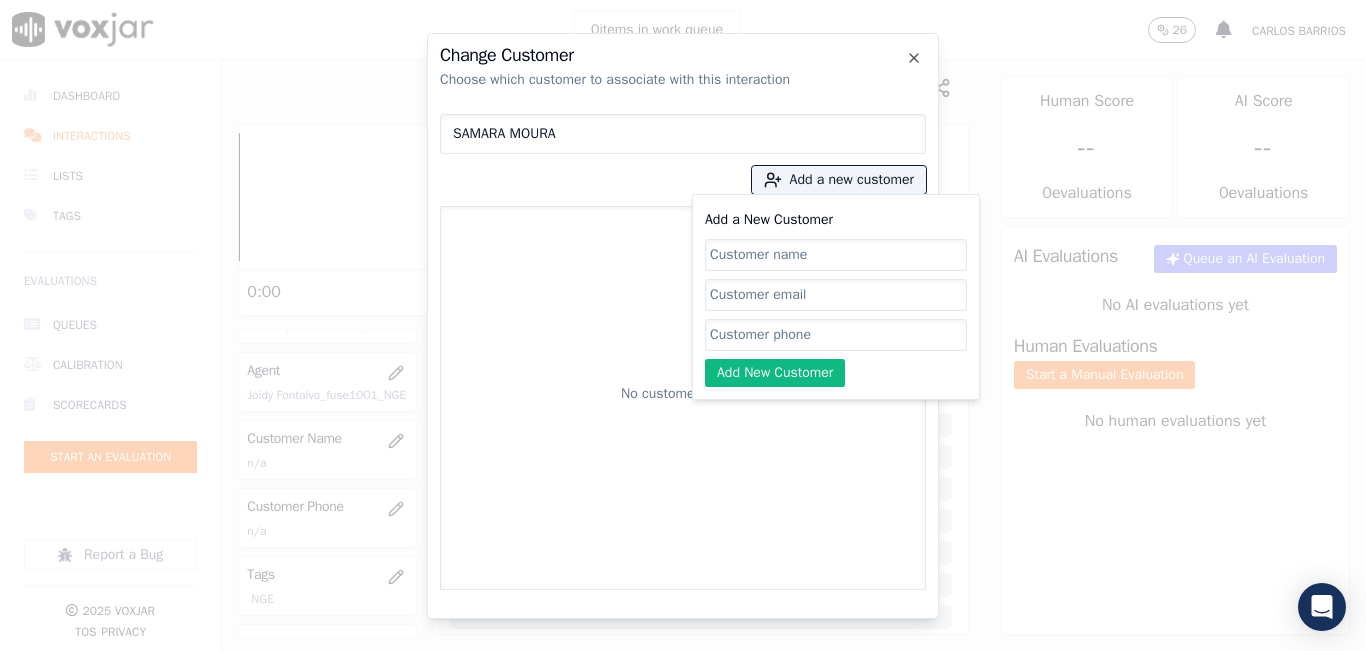 click on "Add a New Customer" 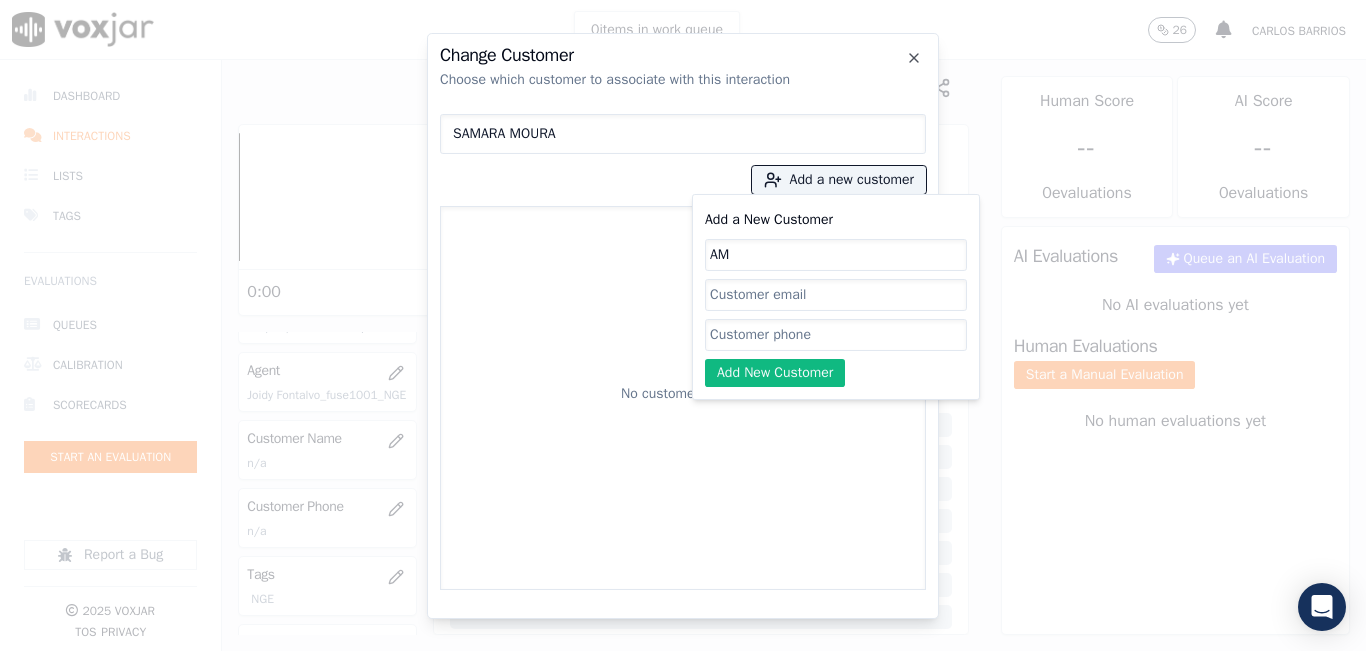 type on "A" 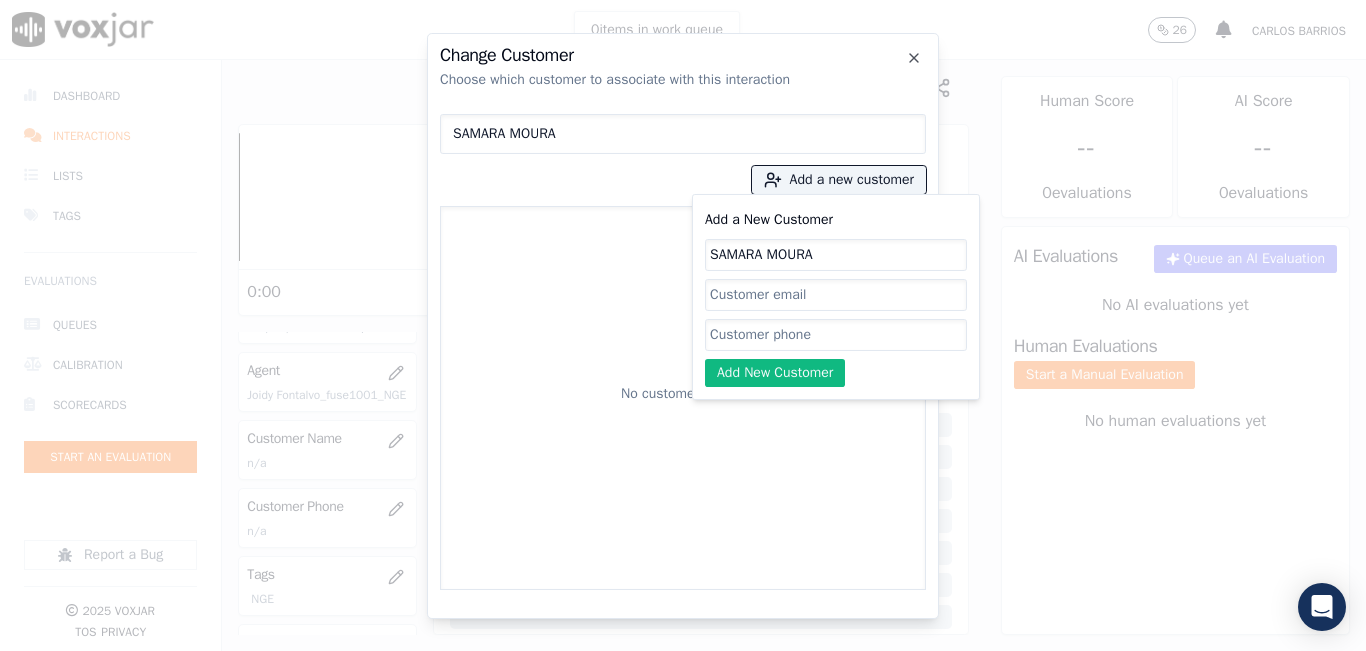 type on "SAMARA MOURA" 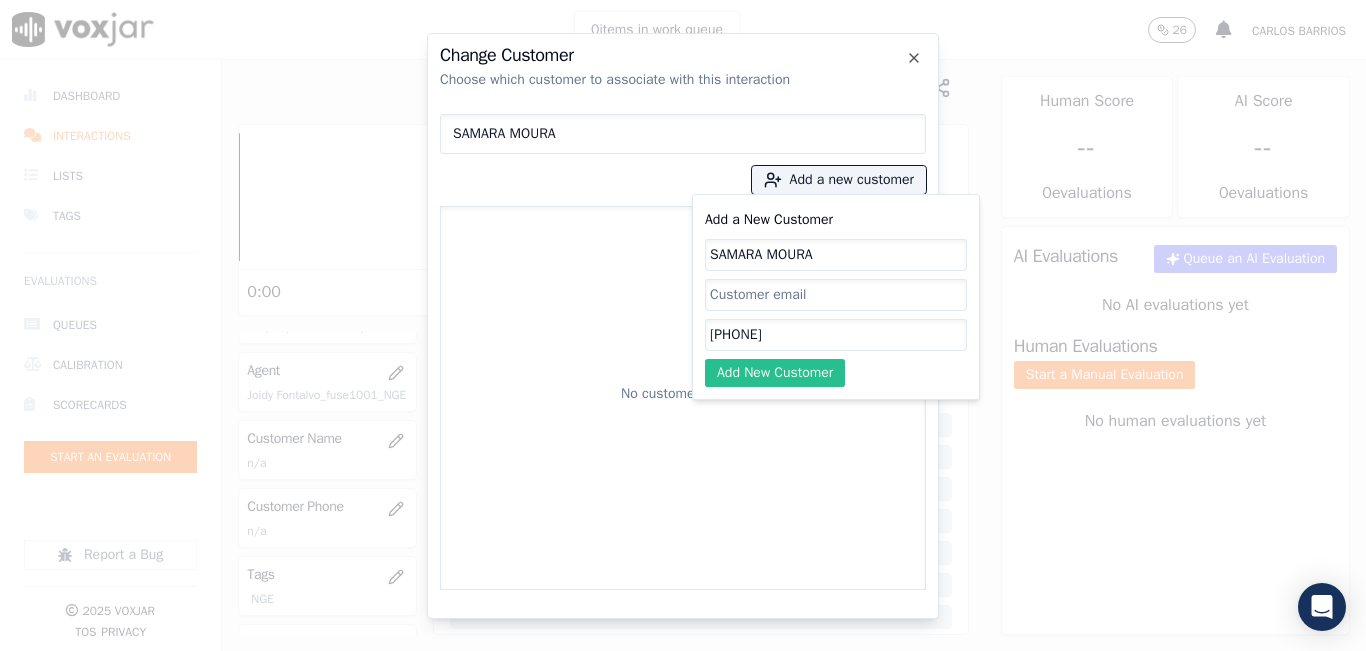 type on "[PHONE]" 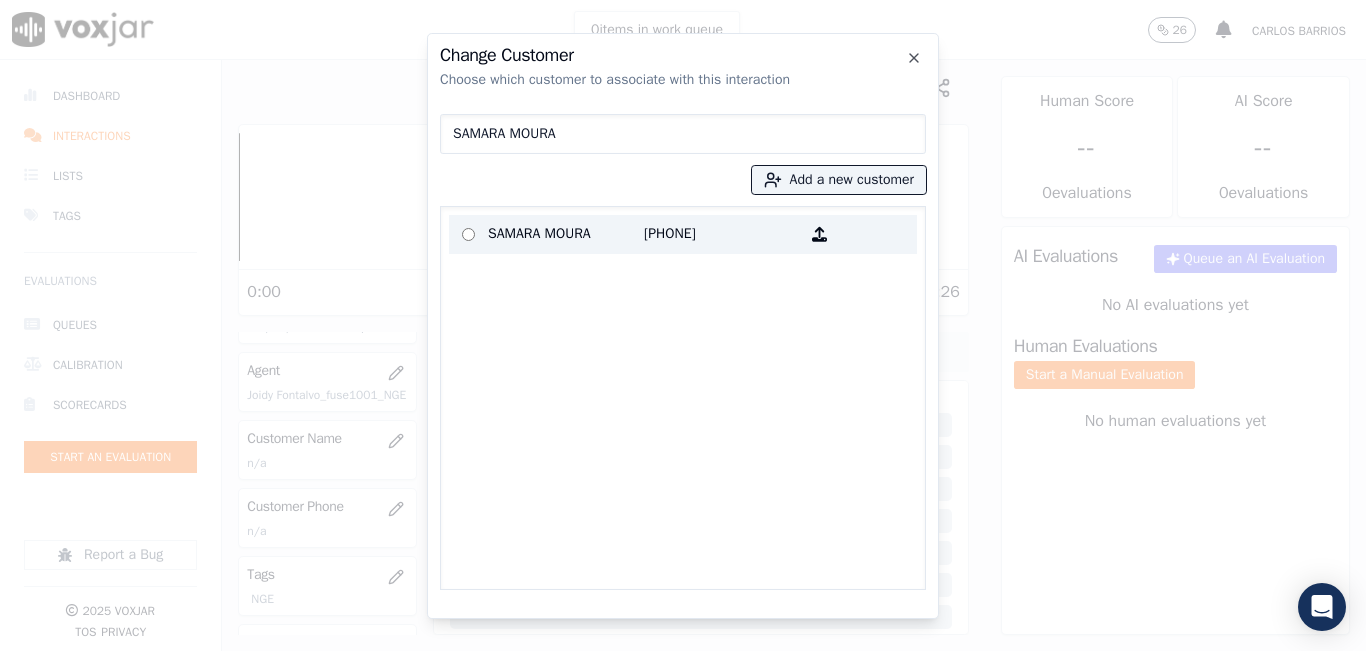 click on "SAMARA MOURA" at bounding box center (566, 234) 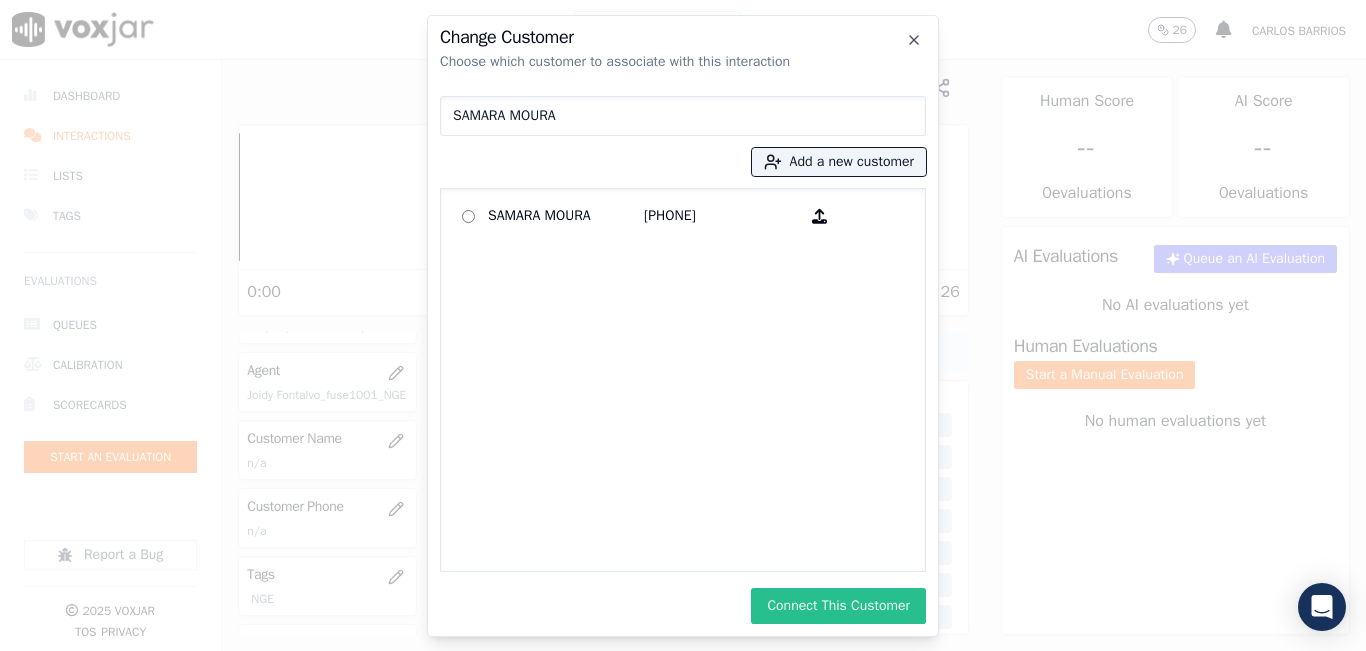 click on "Connect This Customer" at bounding box center [838, 606] 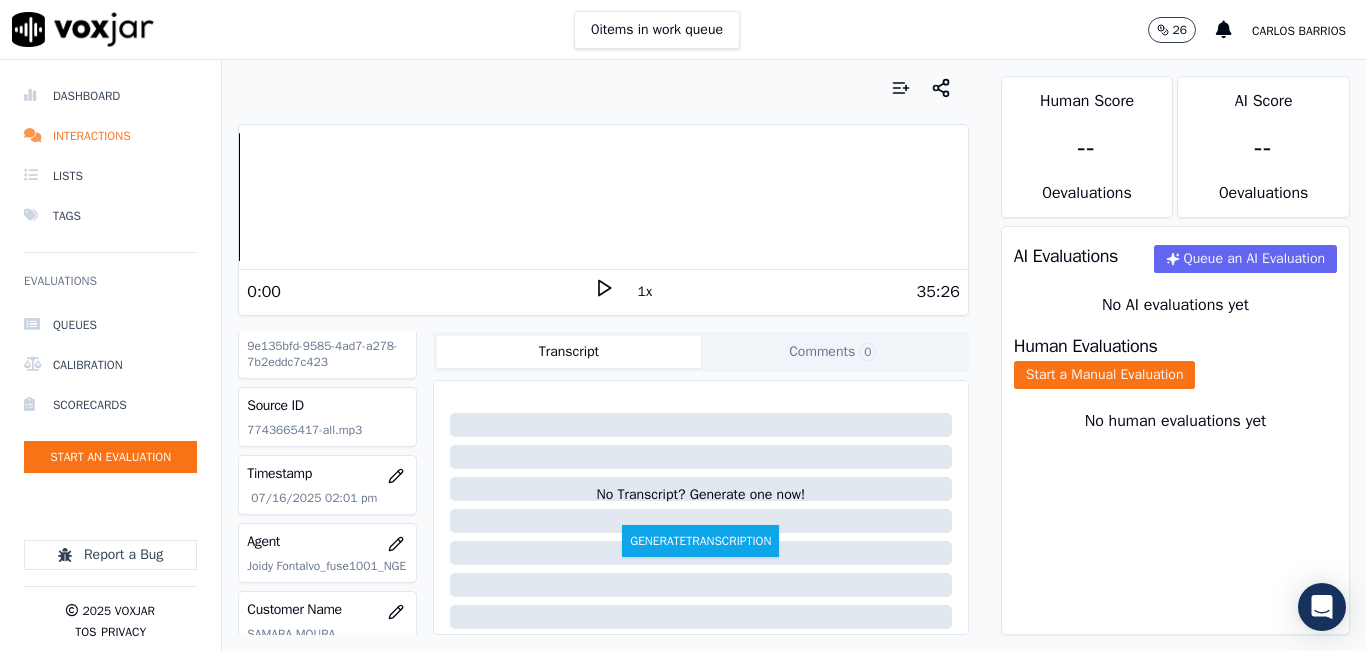 scroll, scrollTop: 0, scrollLeft: 0, axis: both 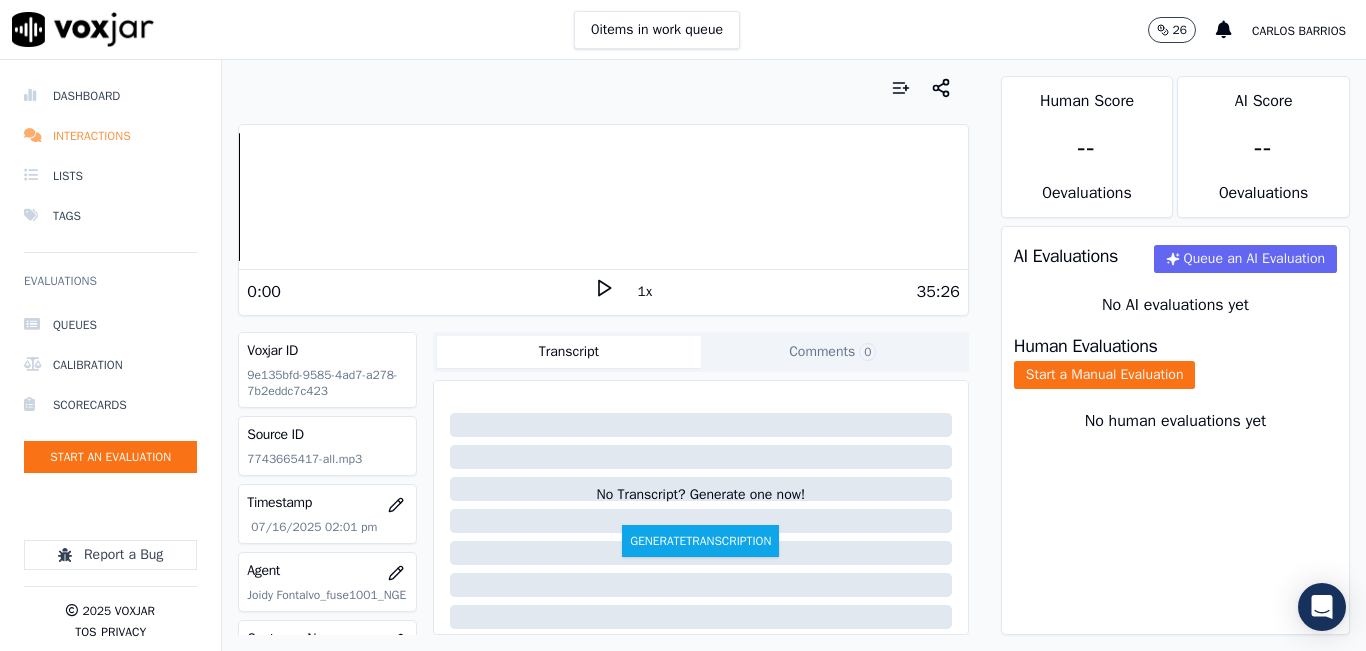 click on "Interactions" at bounding box center (110, 136) 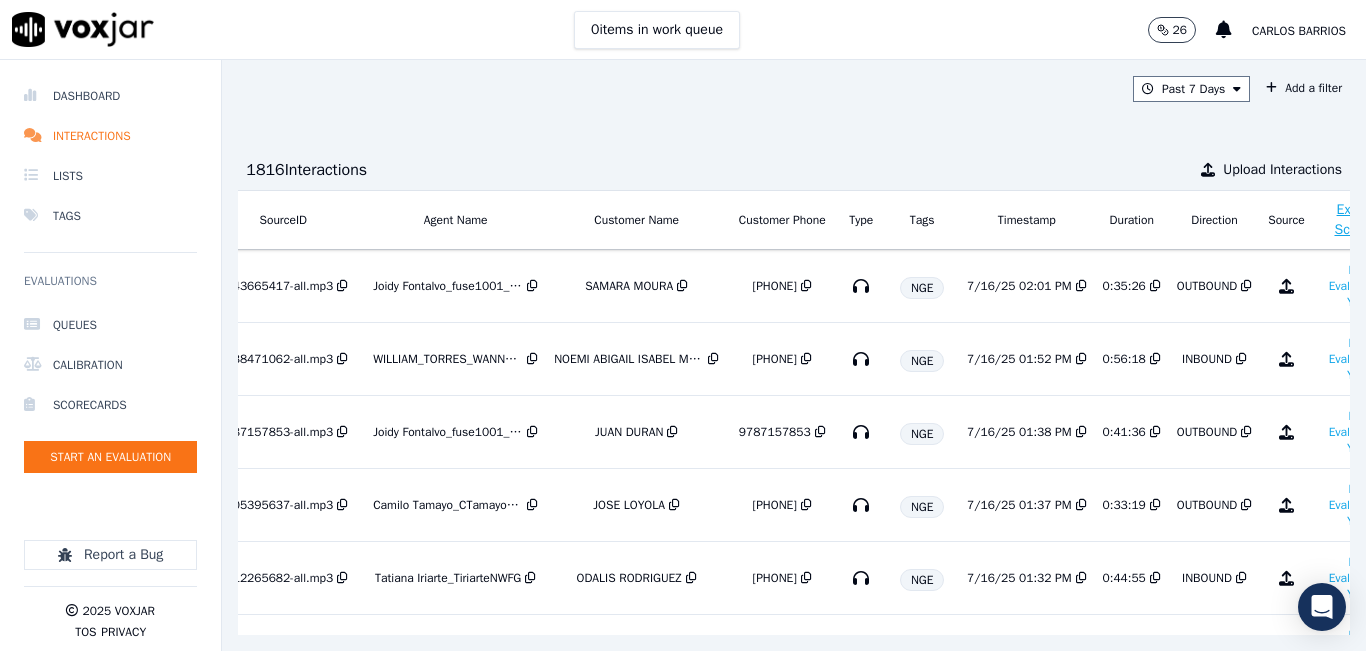 scroll, scrollTop: 0, scrollLeft: 43, axis: horizontal 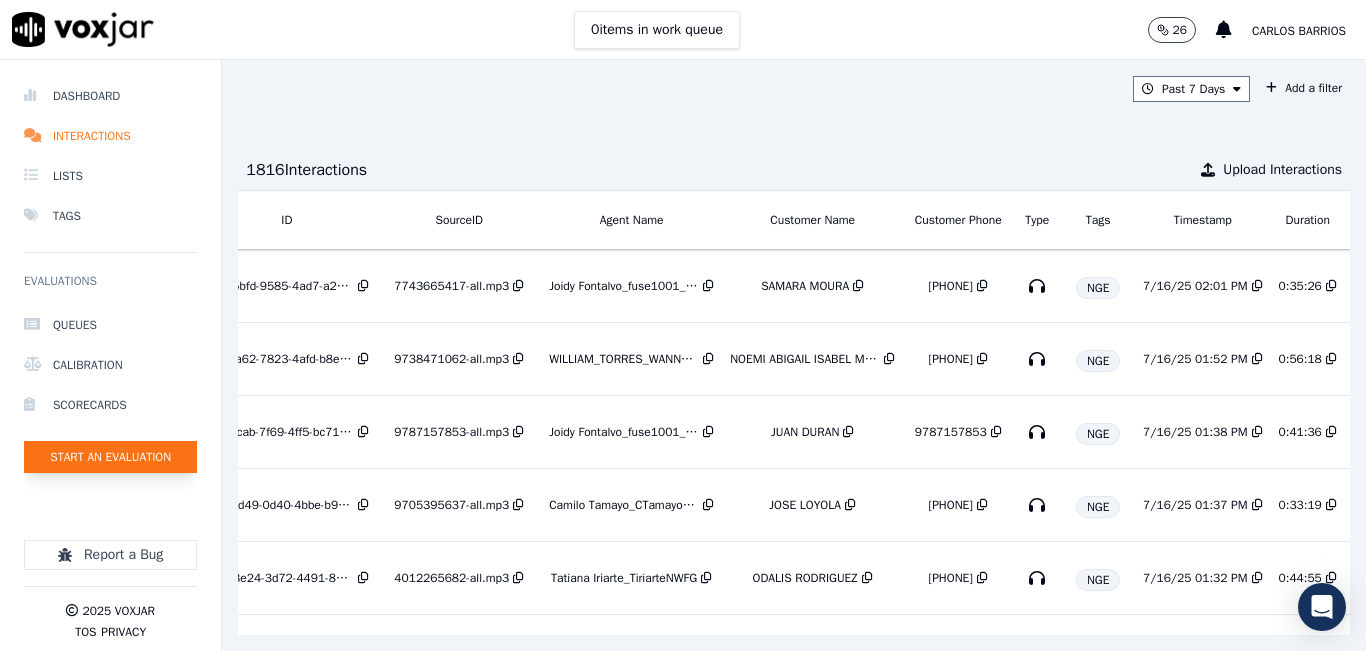 click on "Start an Evaluation" 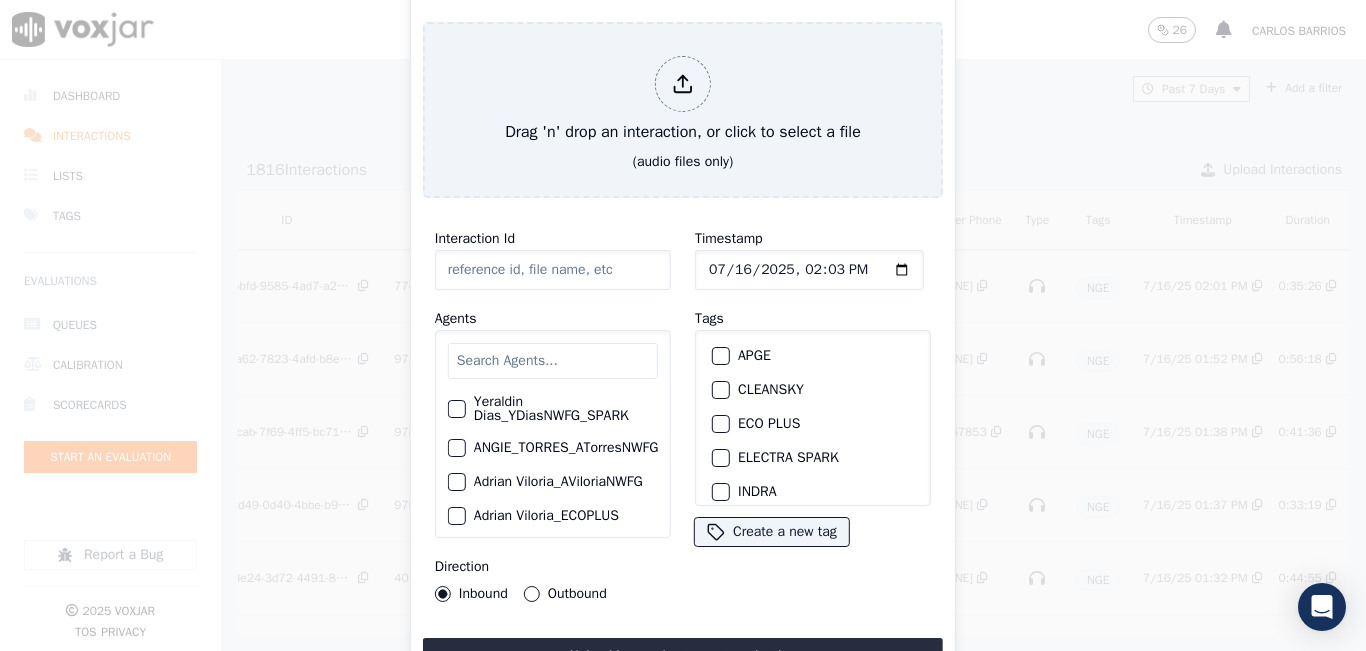 click at bounding box center (553, 361) 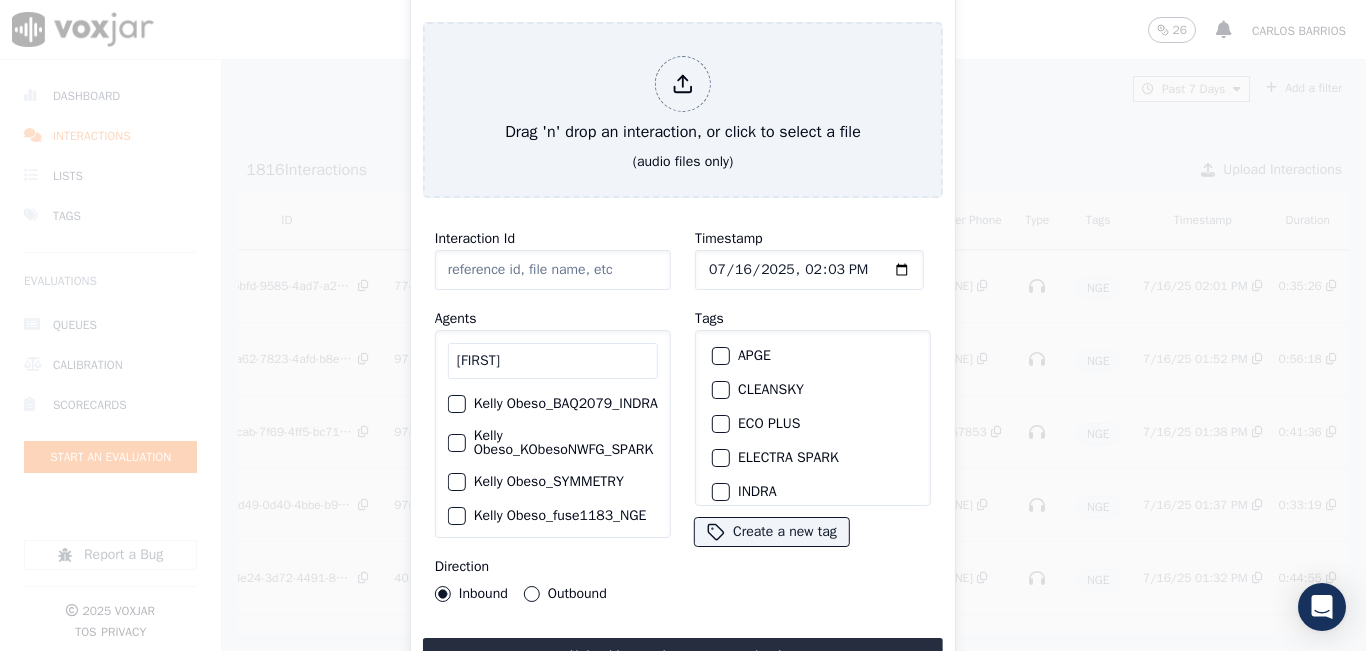 type on "KELLY" 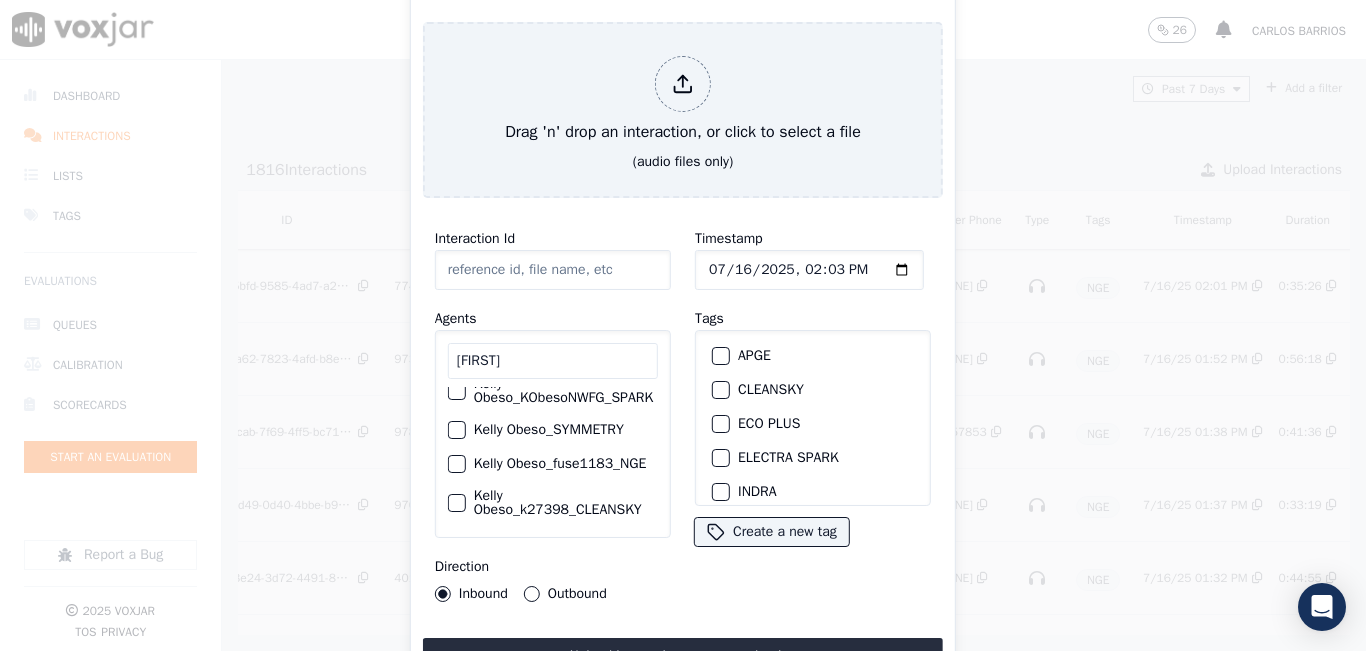 scroll, scrollTop: 88, scrollLeft: 0, axis: vertical 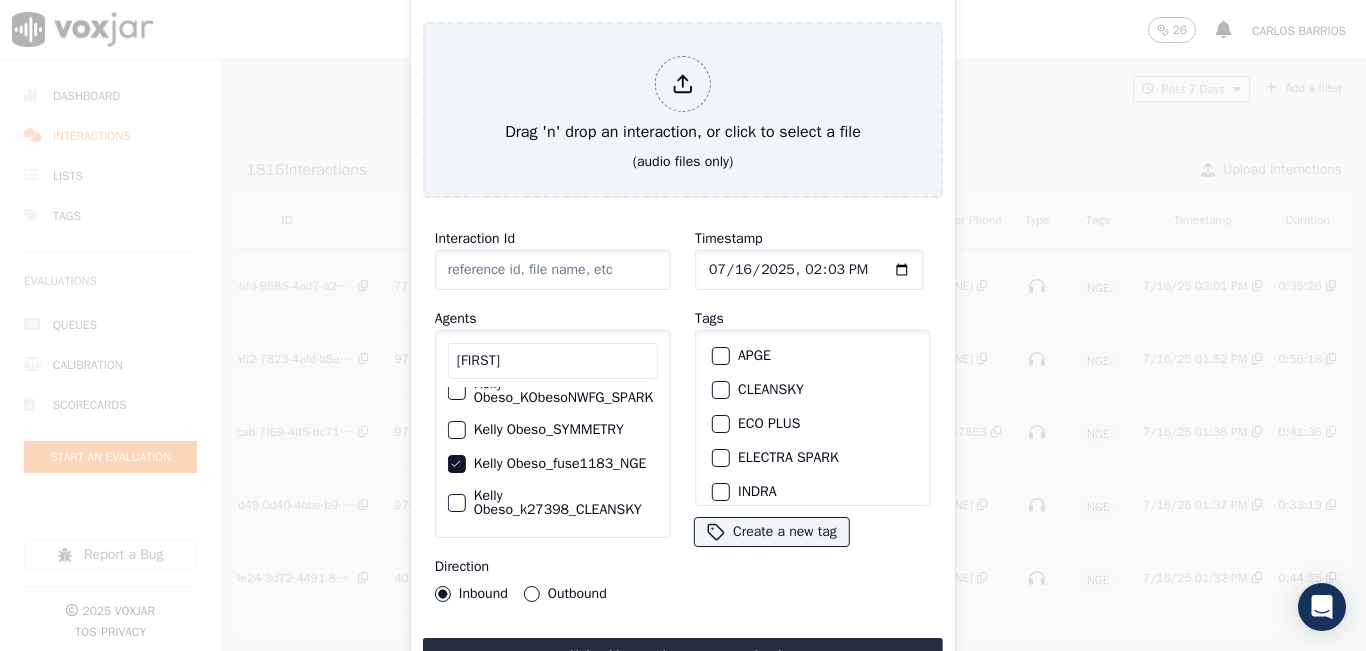 click on "Outbound" at bounding box center (532, 594) 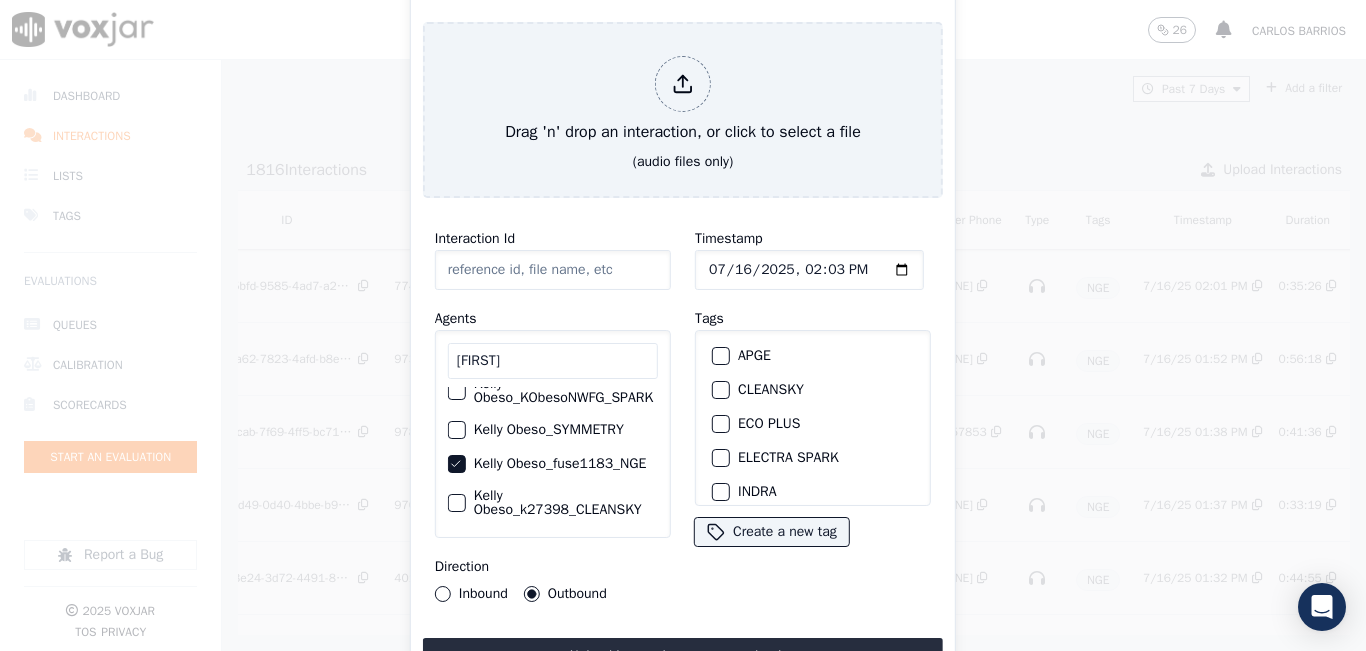 scroll, scrollTop: 100, scrollLeft: 0, axis: vertical 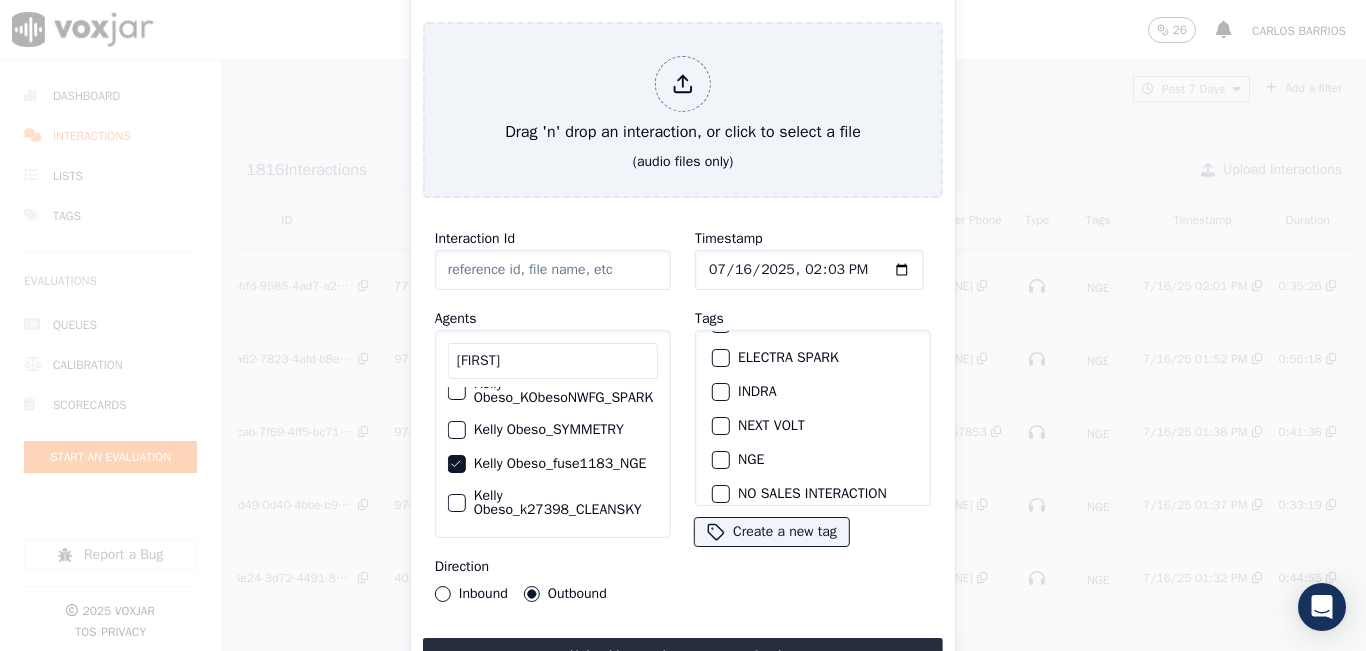 click at bounding box center [720, 460] 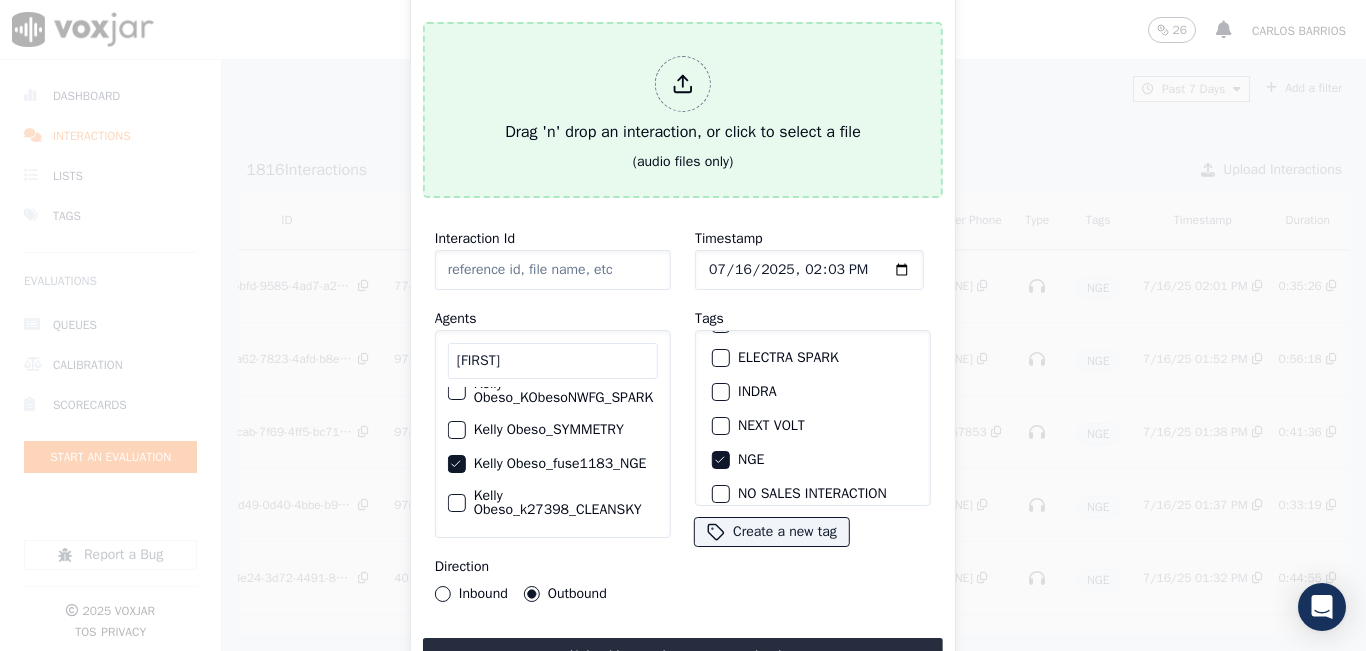 click on "Drag 'n' drop an interaction, or click to select a file" at bounding box center [683, 100] 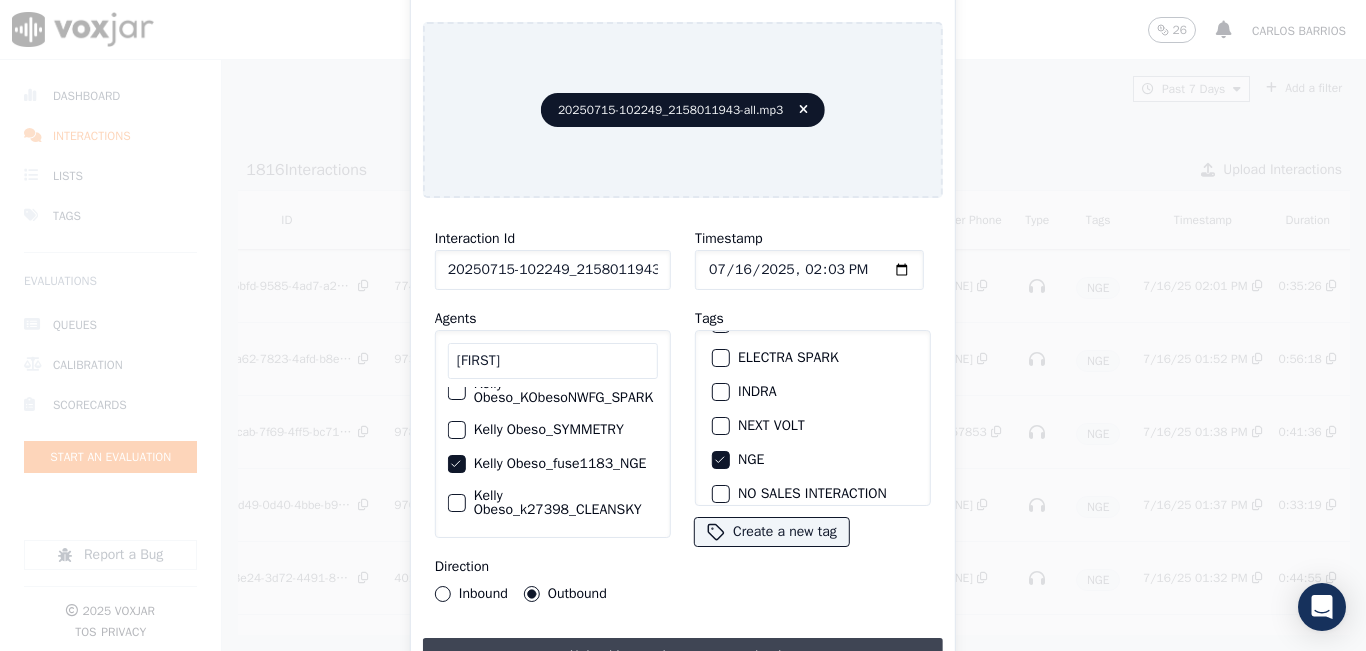 click on "Upload interaction to start evaluation" at bounding box center [683, 656] 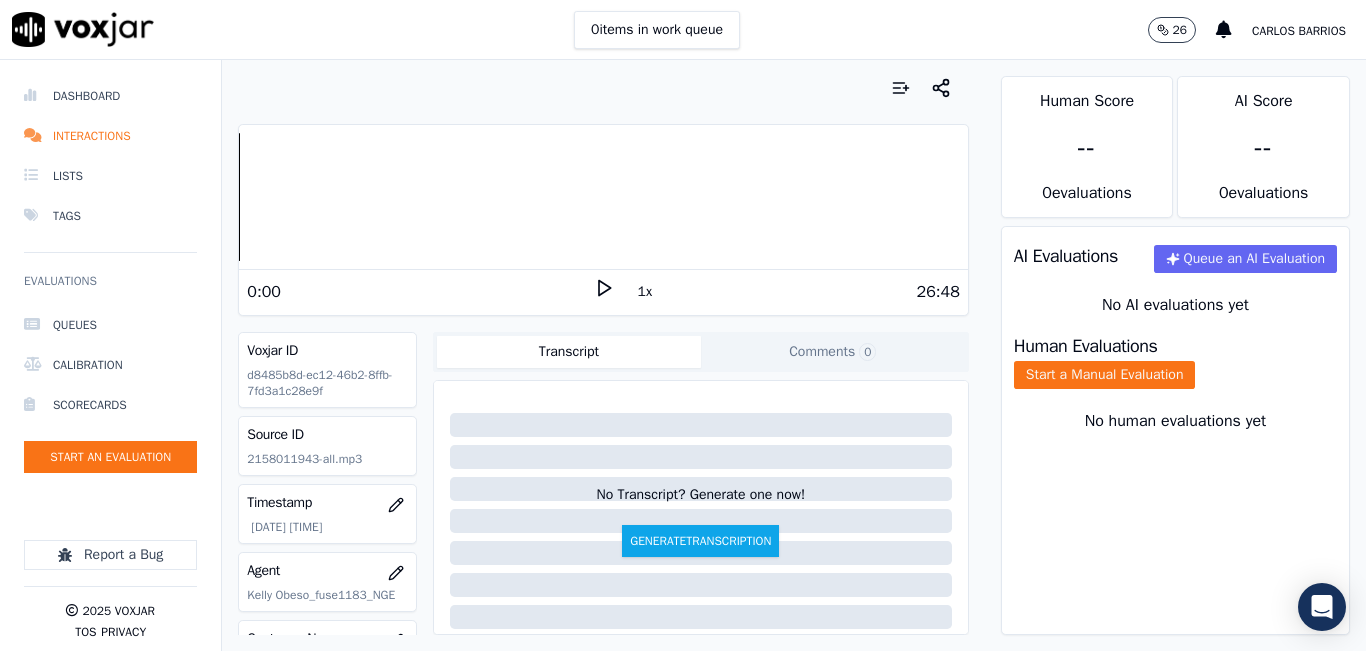 scroll, scrollTop: 200, scrollLeft: 0, axis: vertical 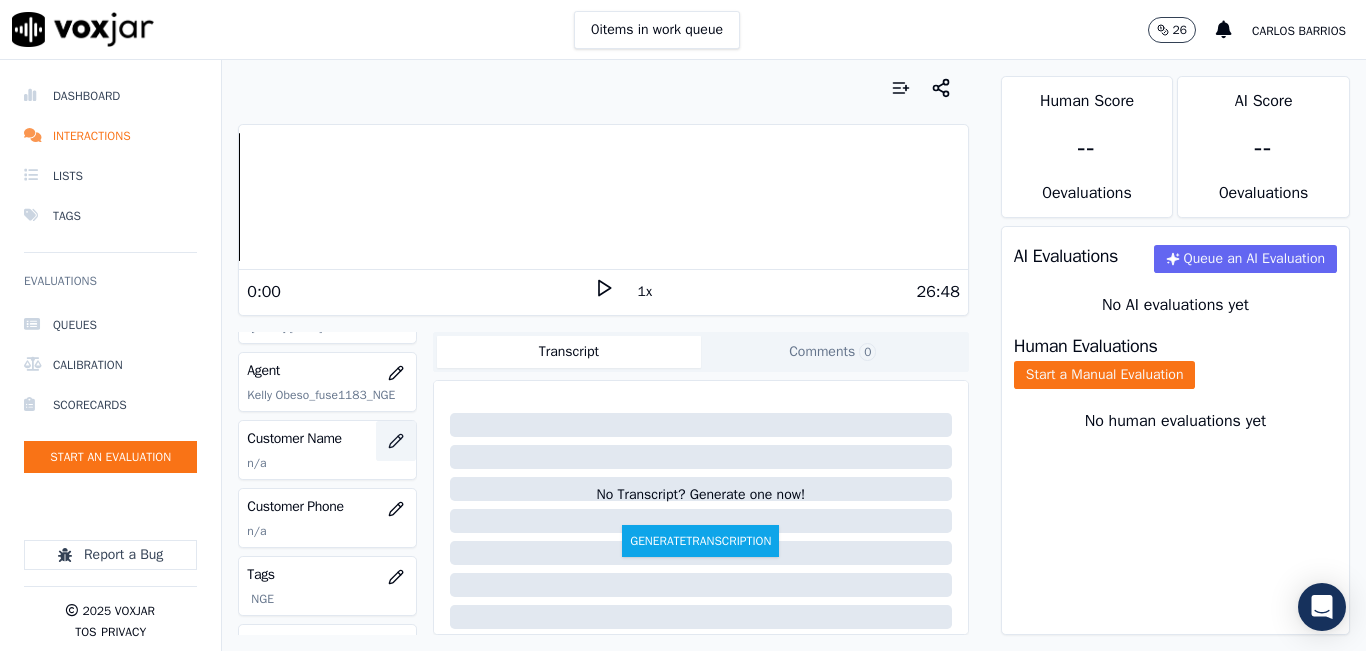 click at bounding box center (396, 441) 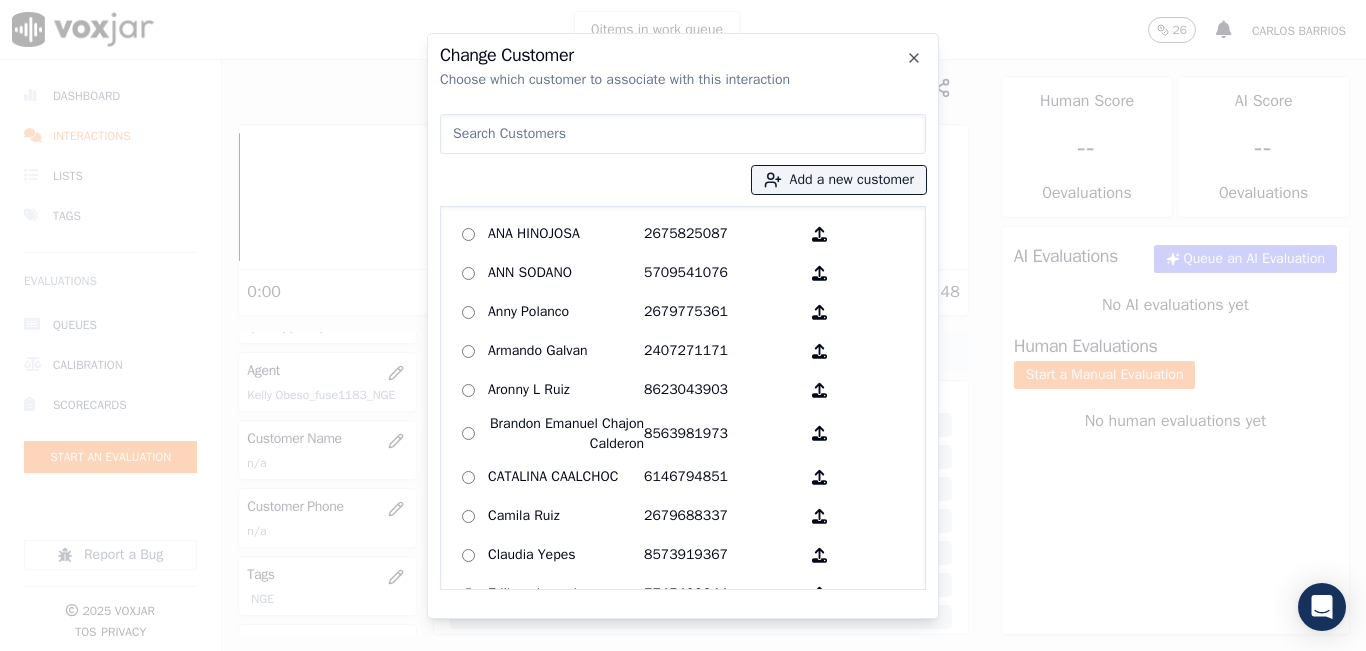 click at bounding box center (683, 134) 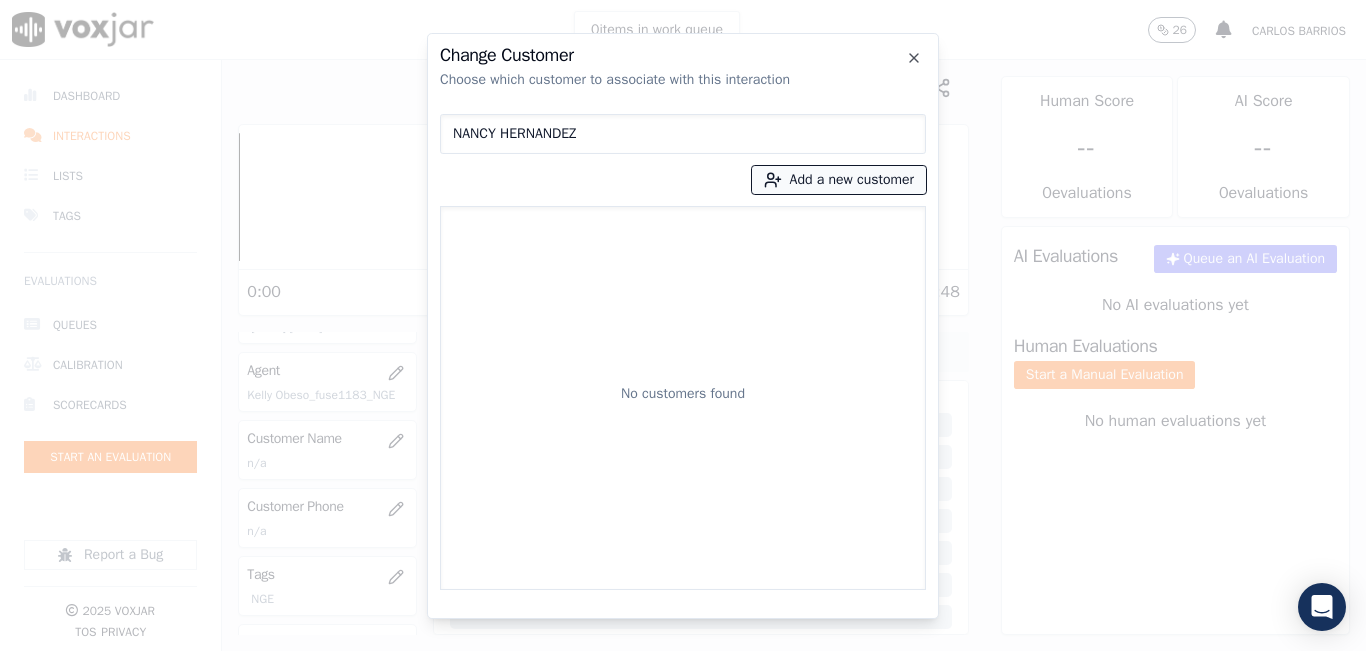 type on "NANCY HERNANDEZ" 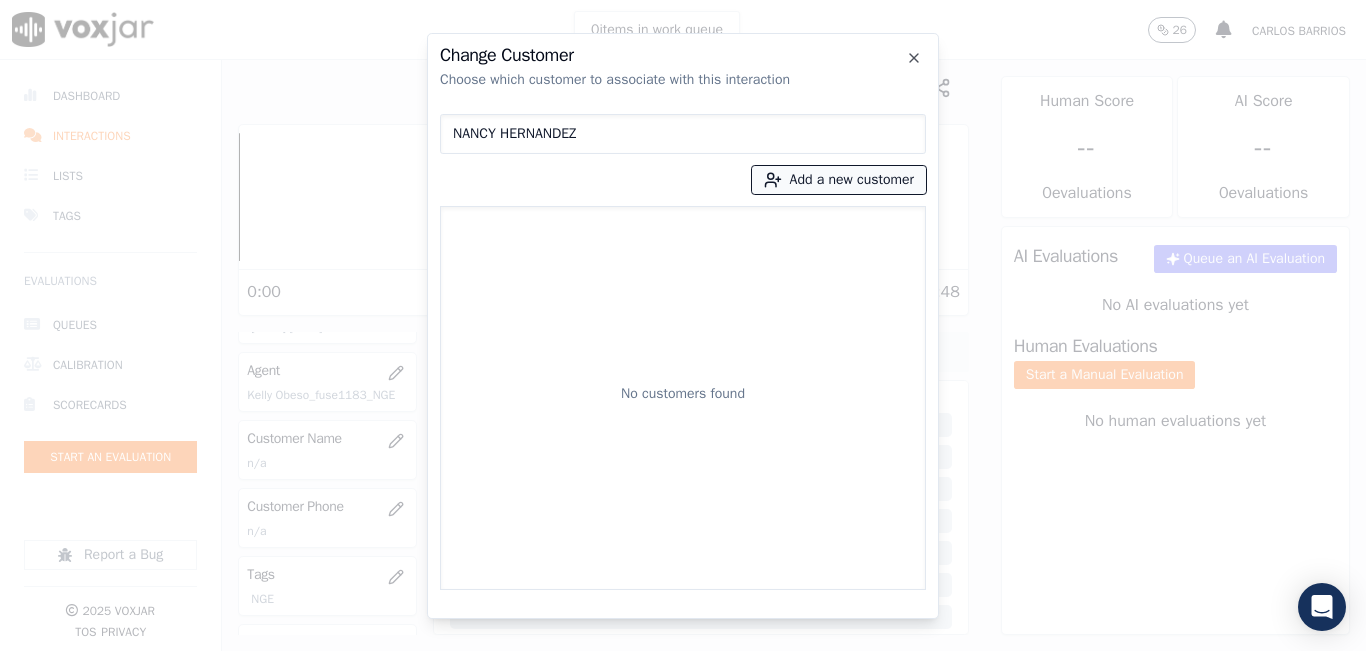 click on "Add a new customer" at bounding box center (839, 180) 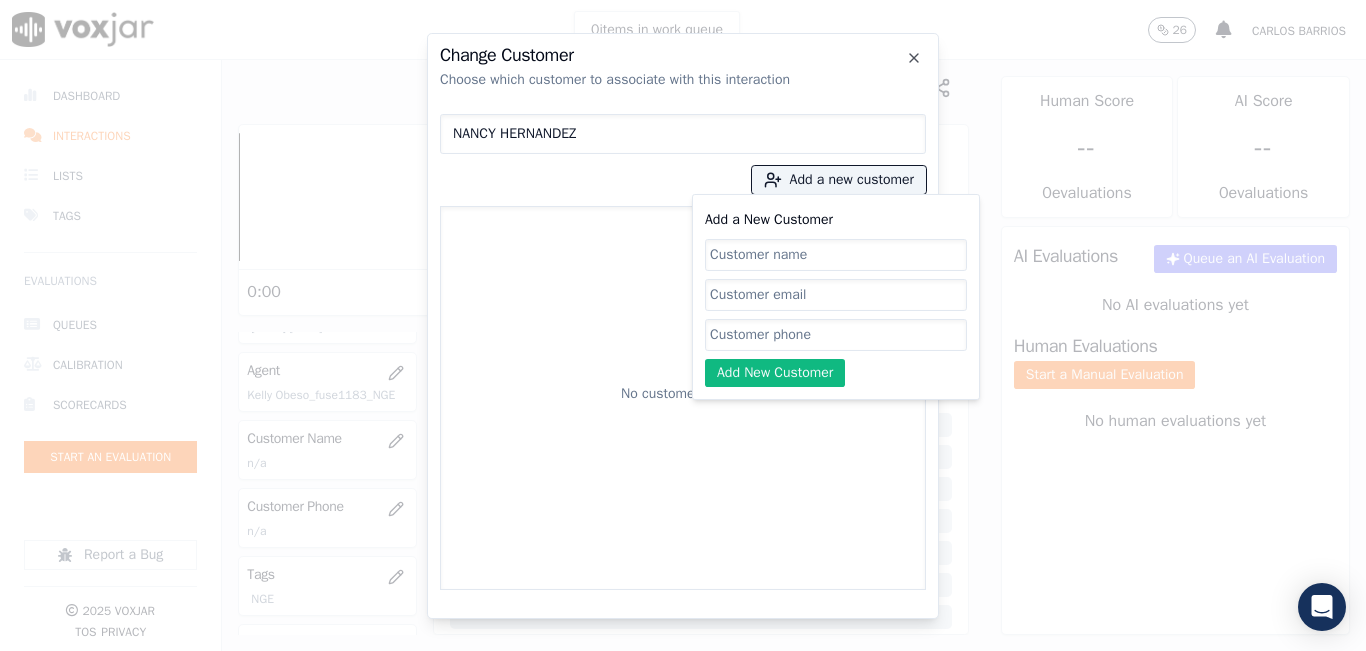 click on "Add a New Customer" 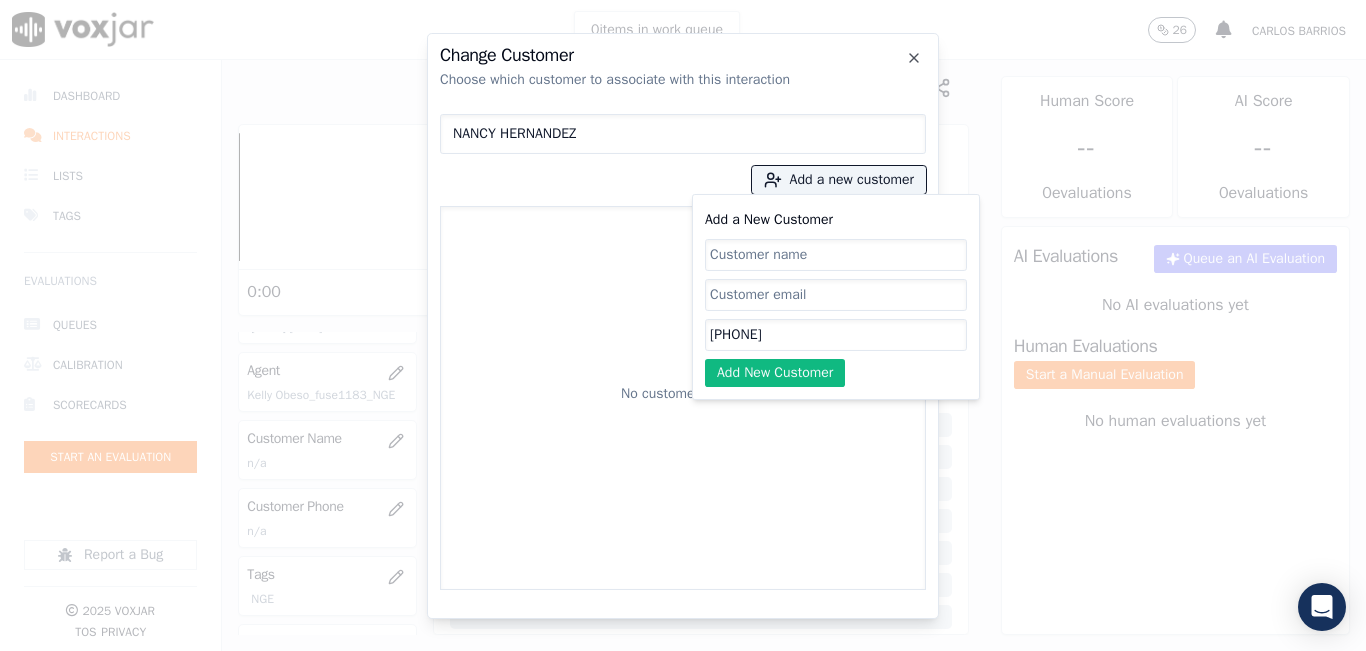 type on "[PHONE]" 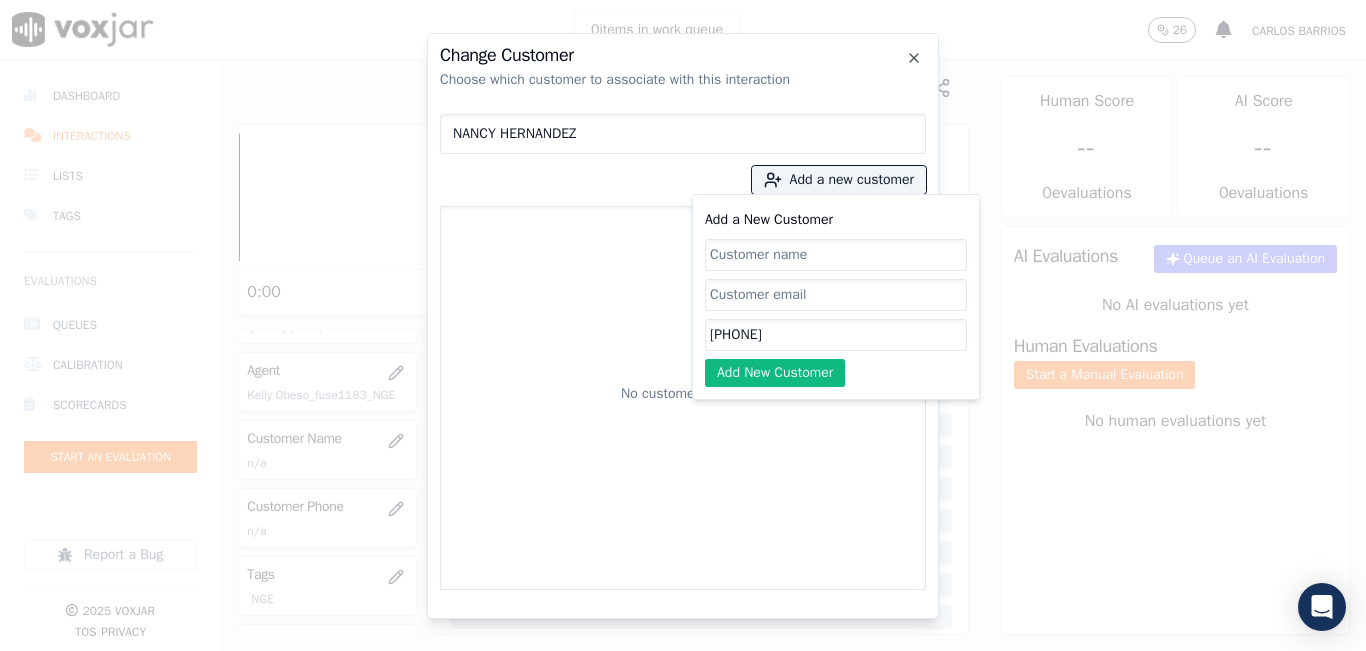 type 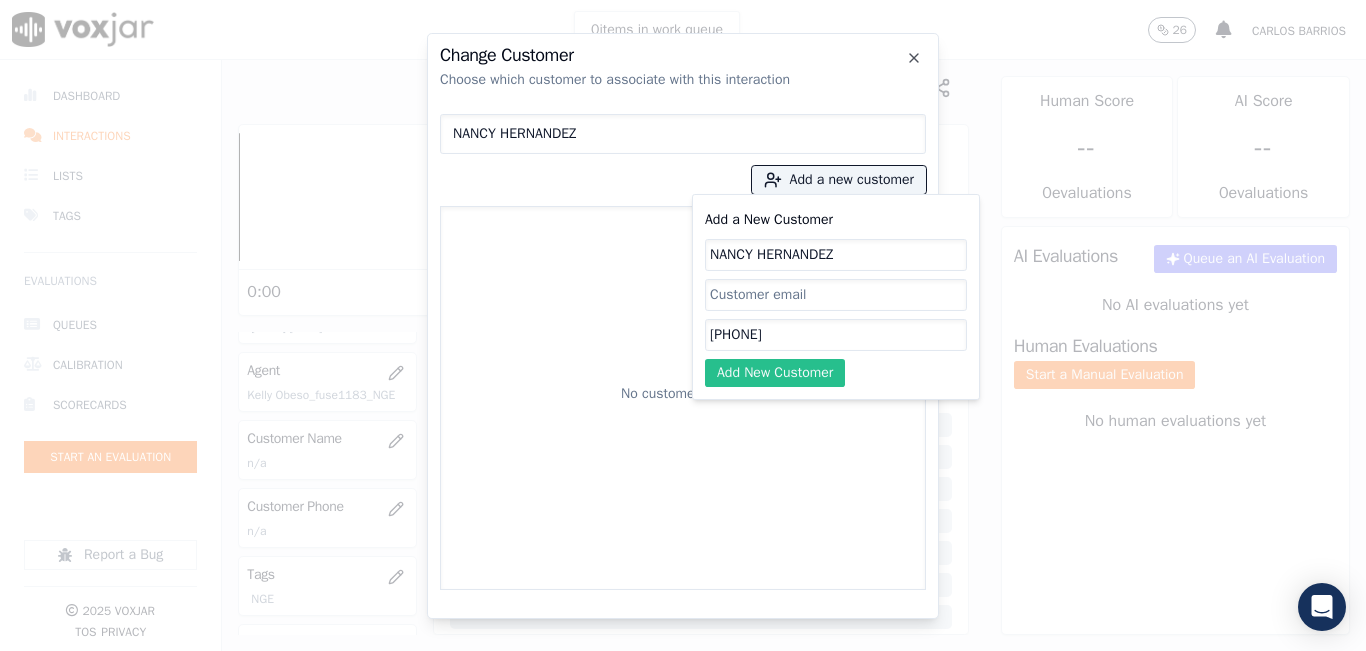 type on "NANCY HERNANDEZ" 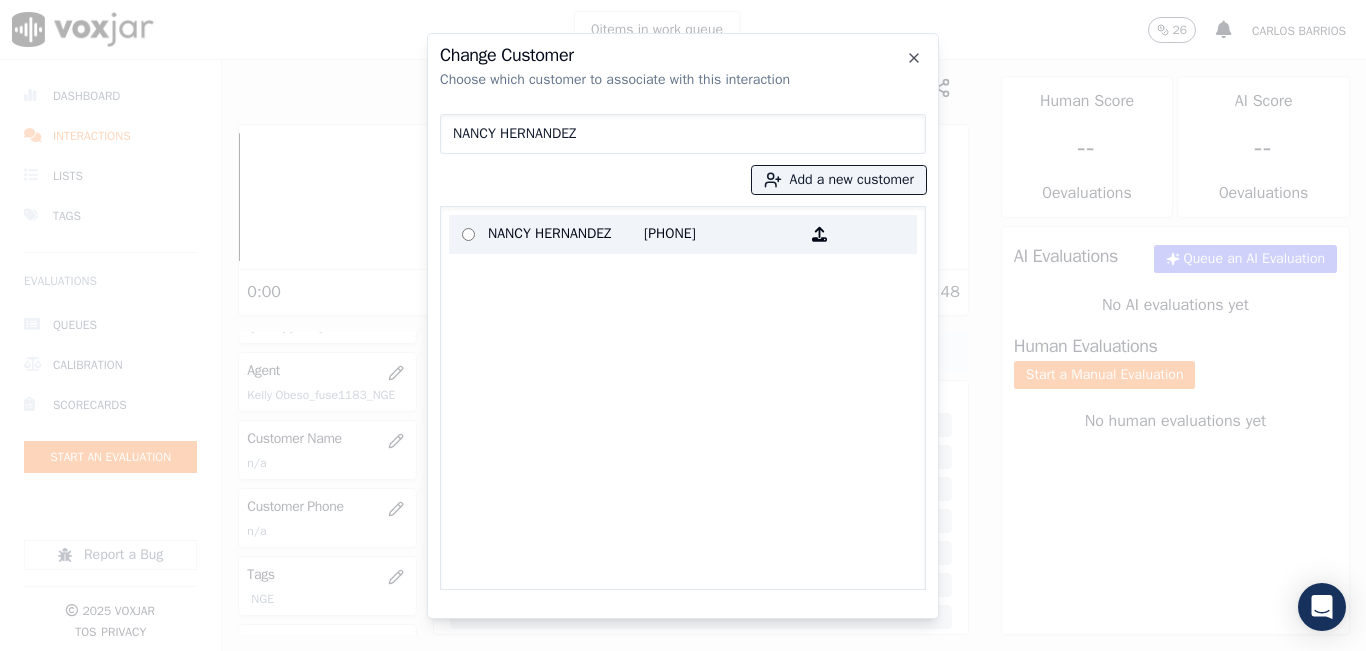 click on "[PHONE]" at bounding box center (722, 234) 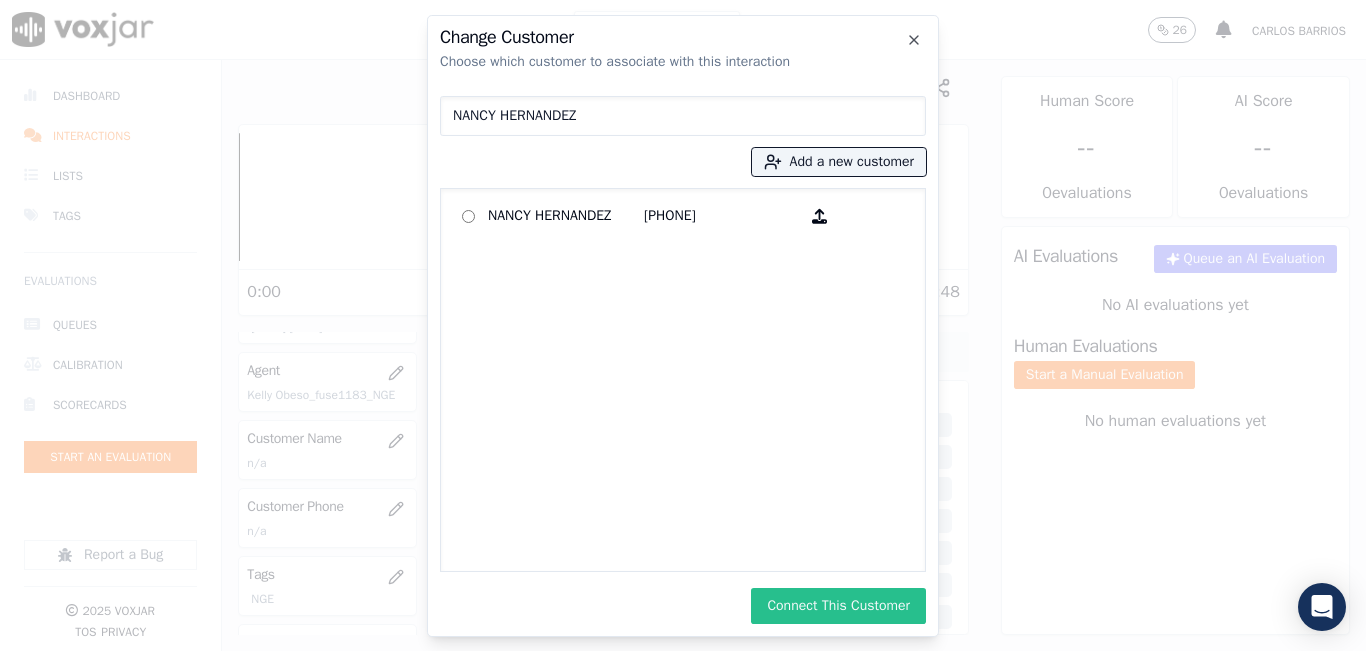 click on "Connect This Customer" at bounding box center (838, 606) 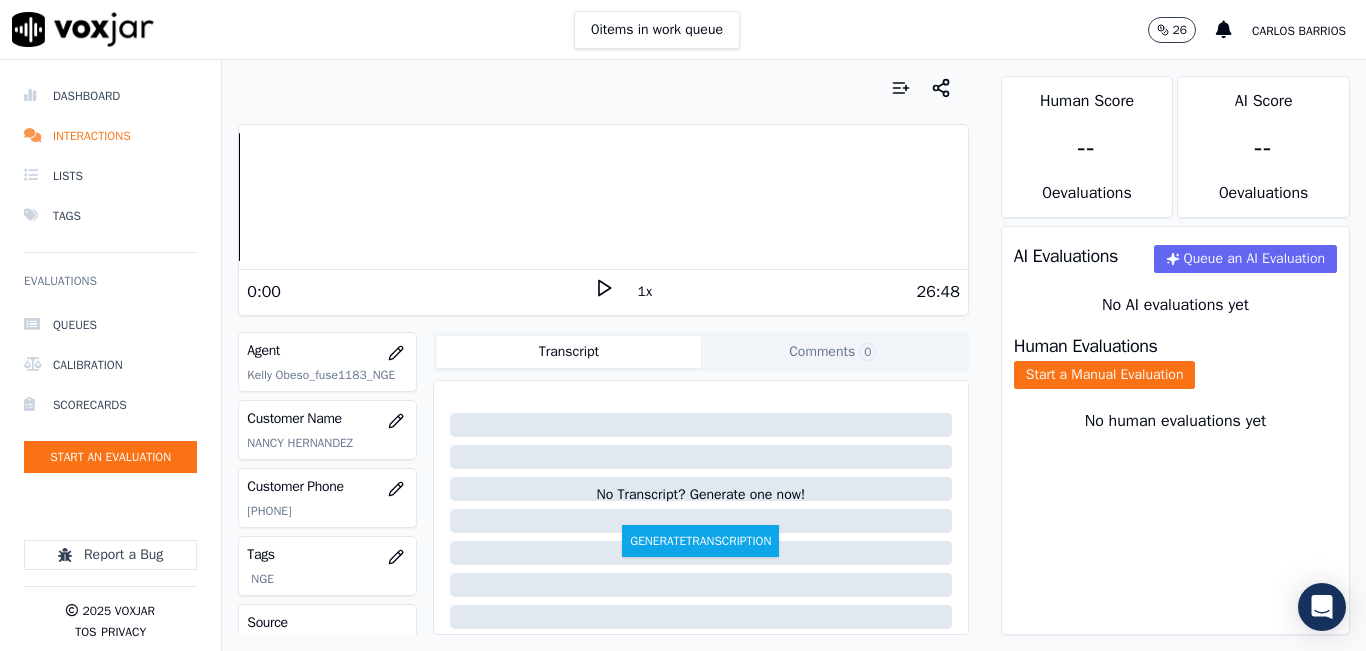 scroll, scrollTop: 178, scrollLeft: 0, axis: vertical 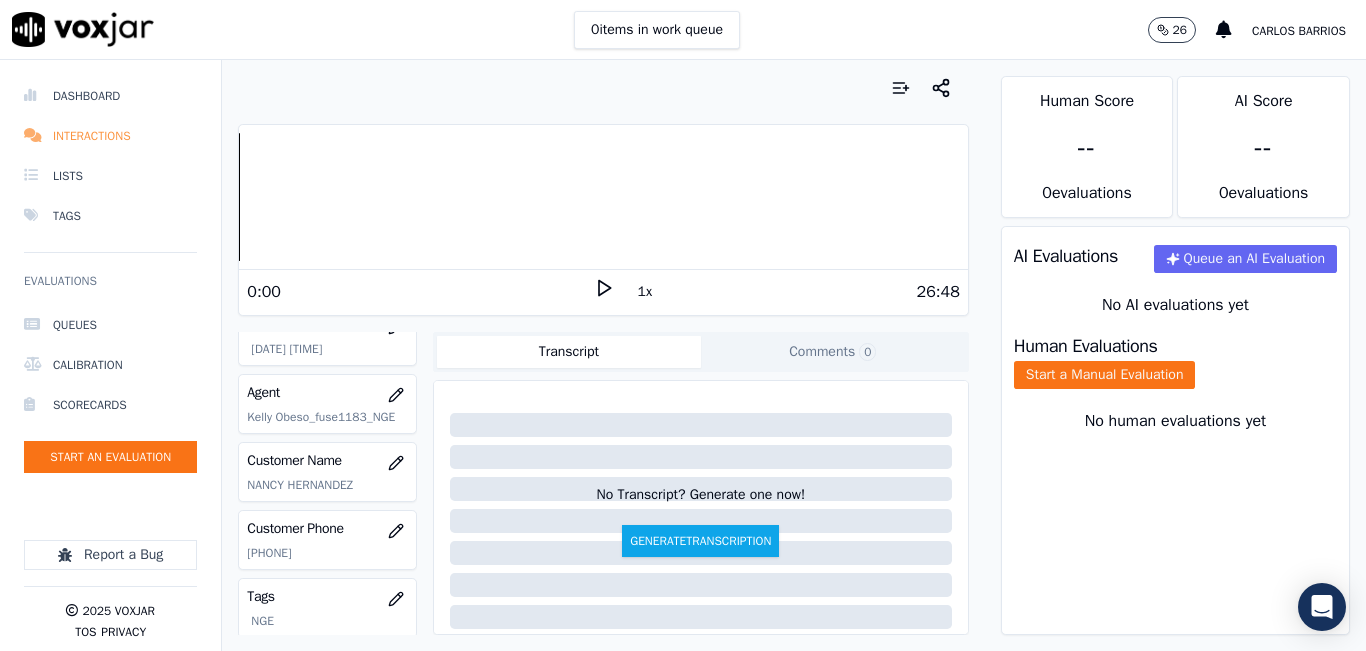 click on "Interactions" at bounding box center (110, 136) 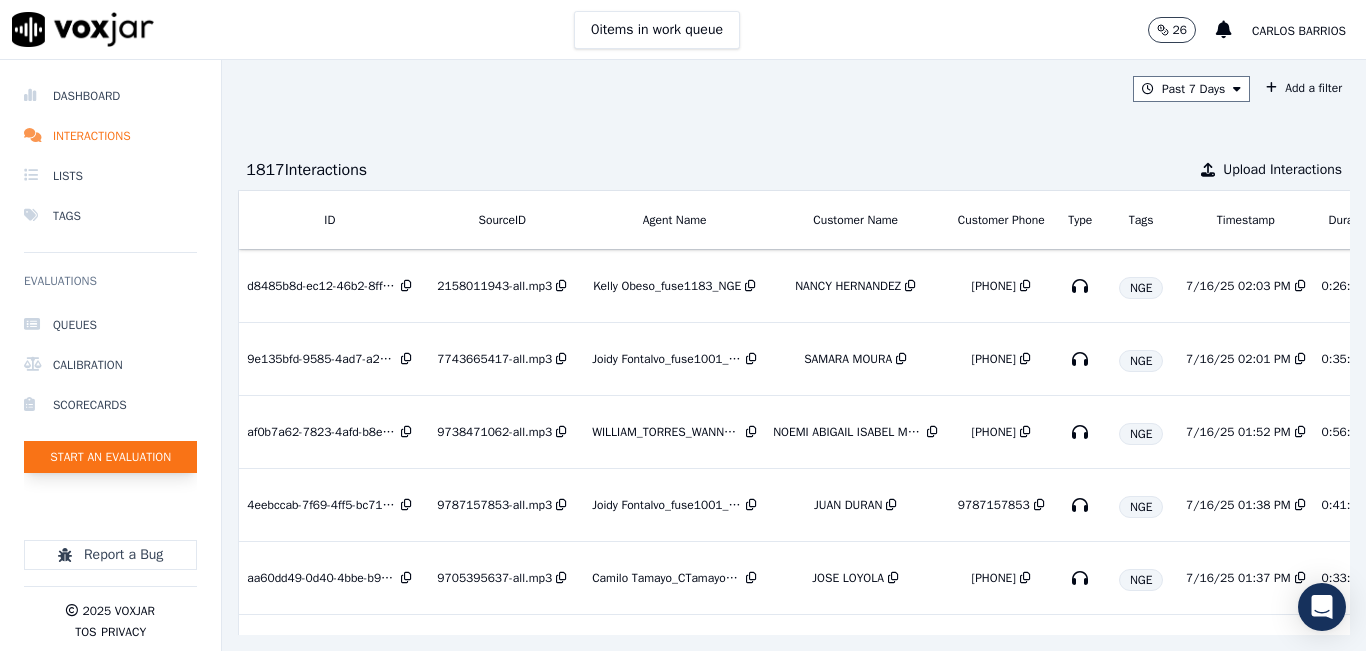 click on "Start an Evaluation" 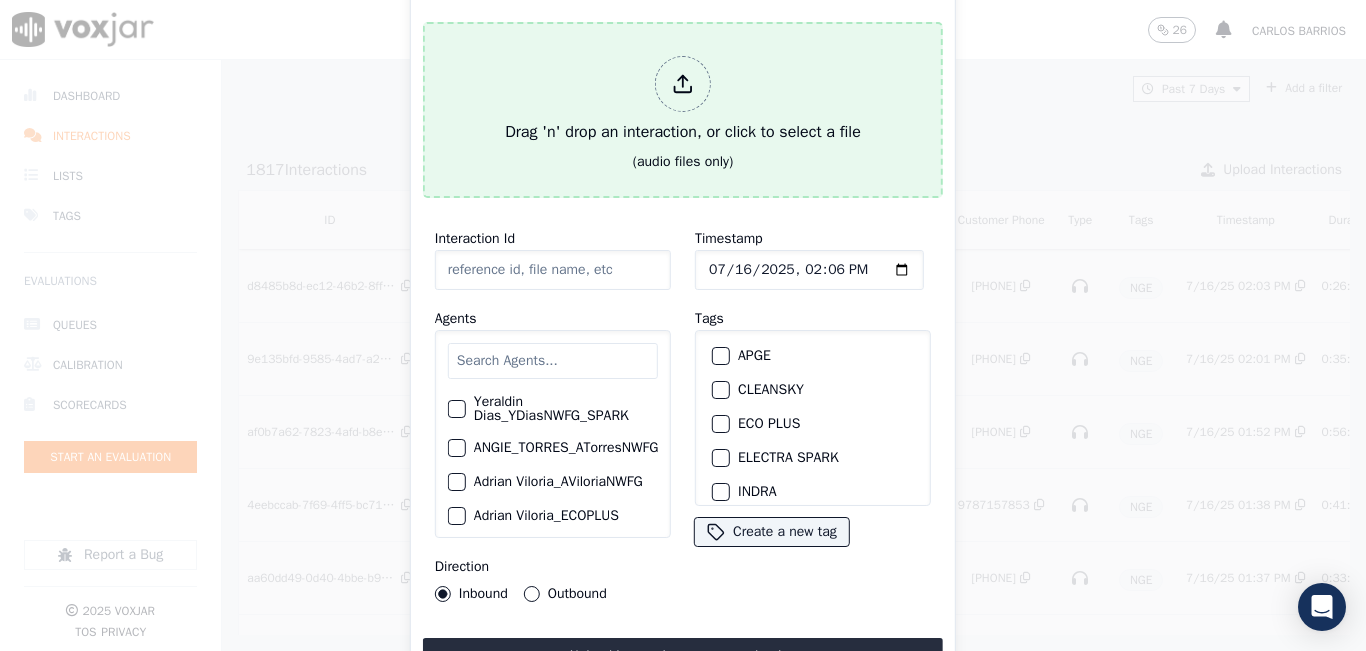 click on "Drag 'n' drop an interaction, or click to select a file" at bounding box center (683, 100) 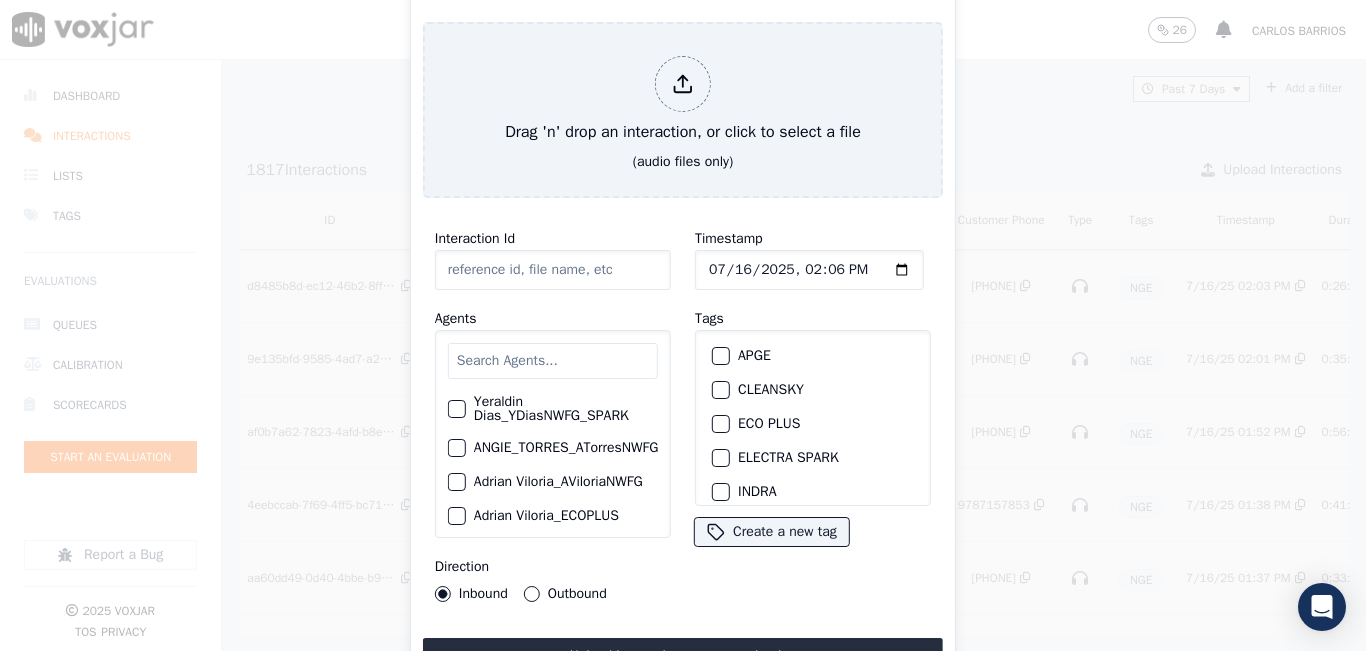 click on "Yeraldin Dias_YDiasNWFG_SPARK" at bounding box center (553, 409) 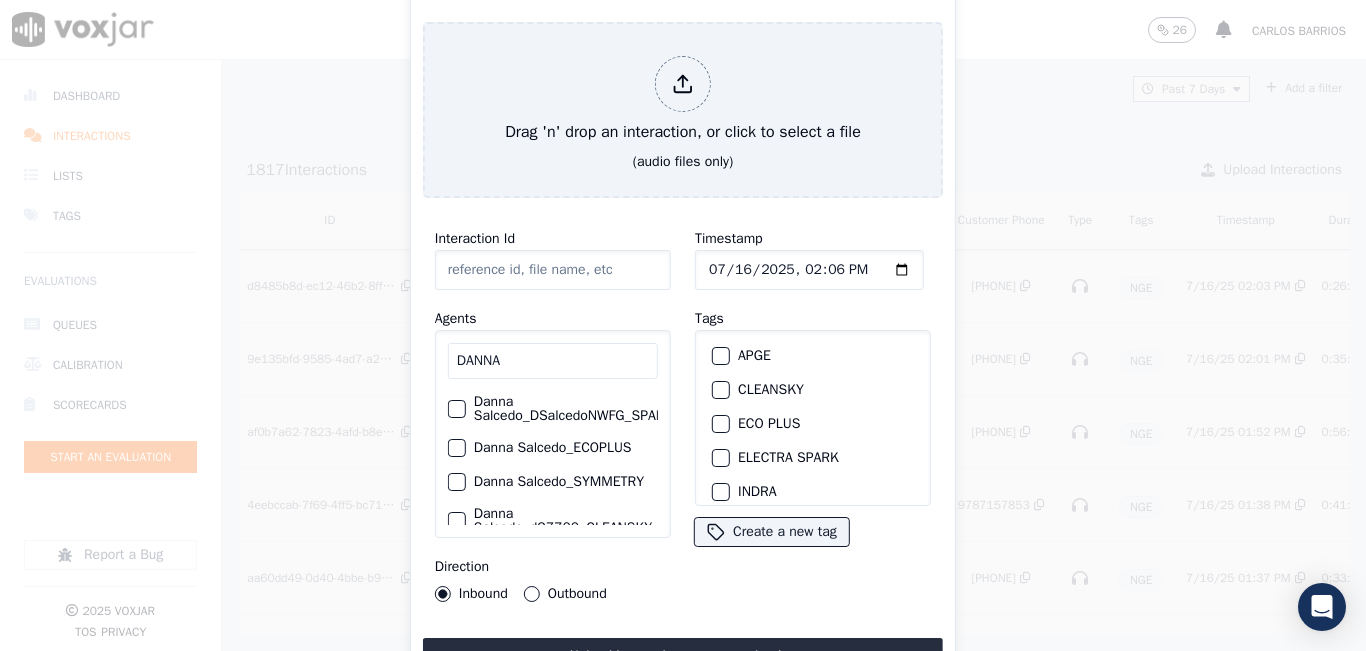type on "DANNA" 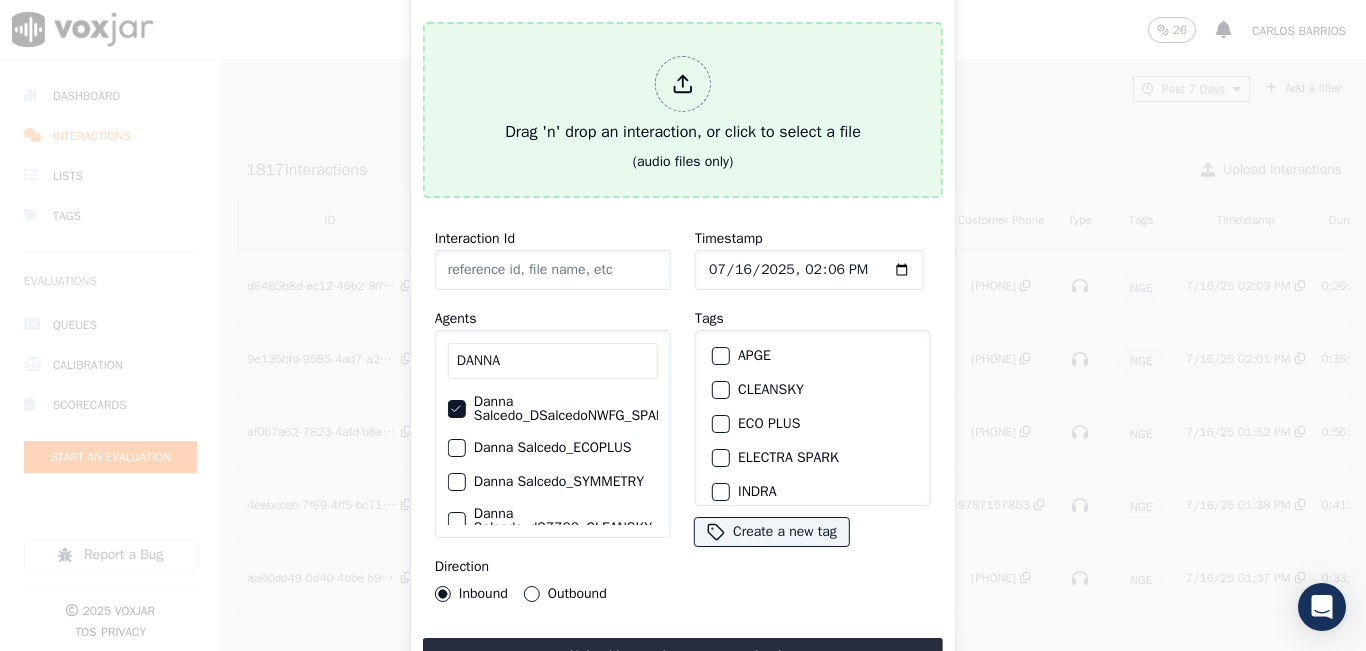 click on "Drag 'n' drop an interaction, or click to select a file" at bounding box center (683, 100) 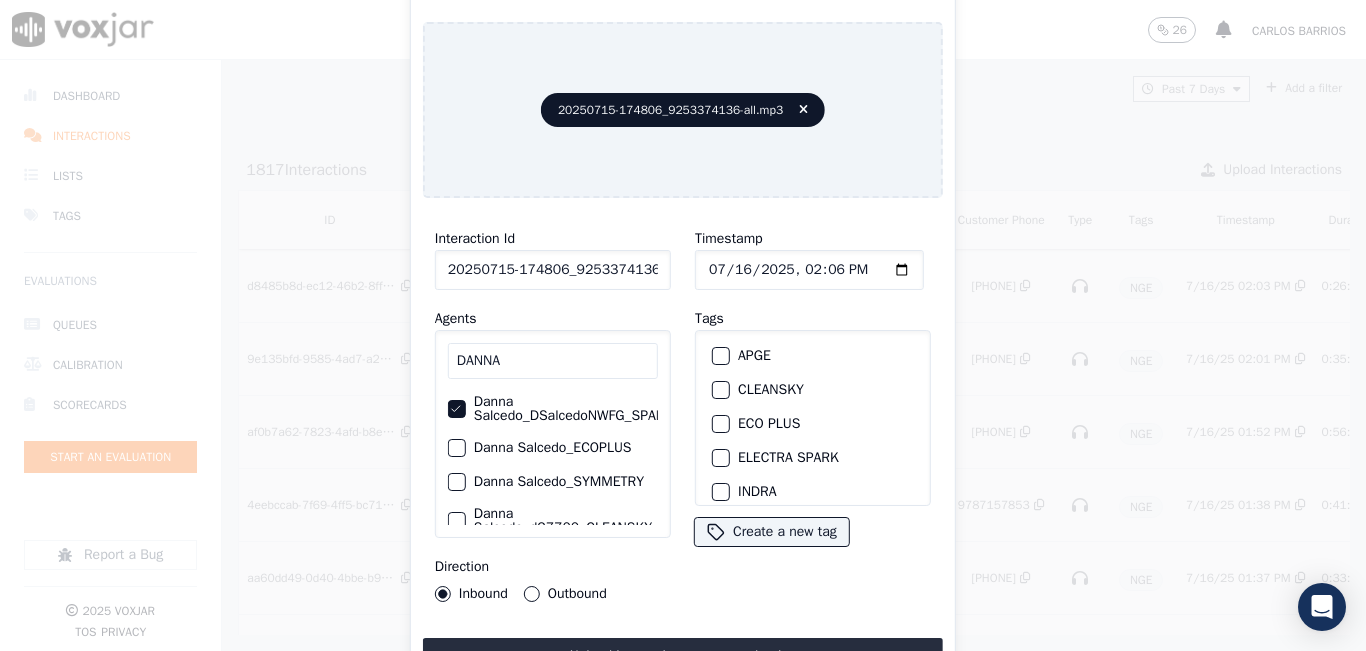 click on "Outbound" at bounding box center [532, 594] 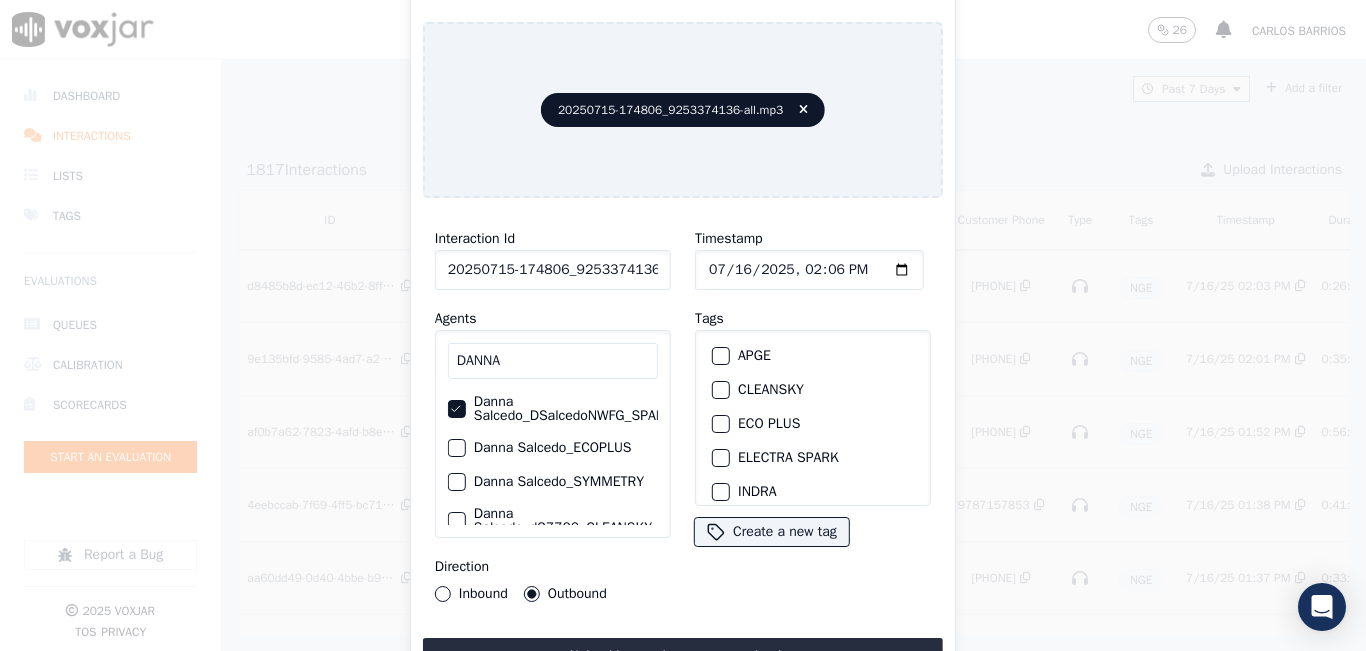 scroll, scrollTop: 100, scrollLeft: 0, axis: vertical 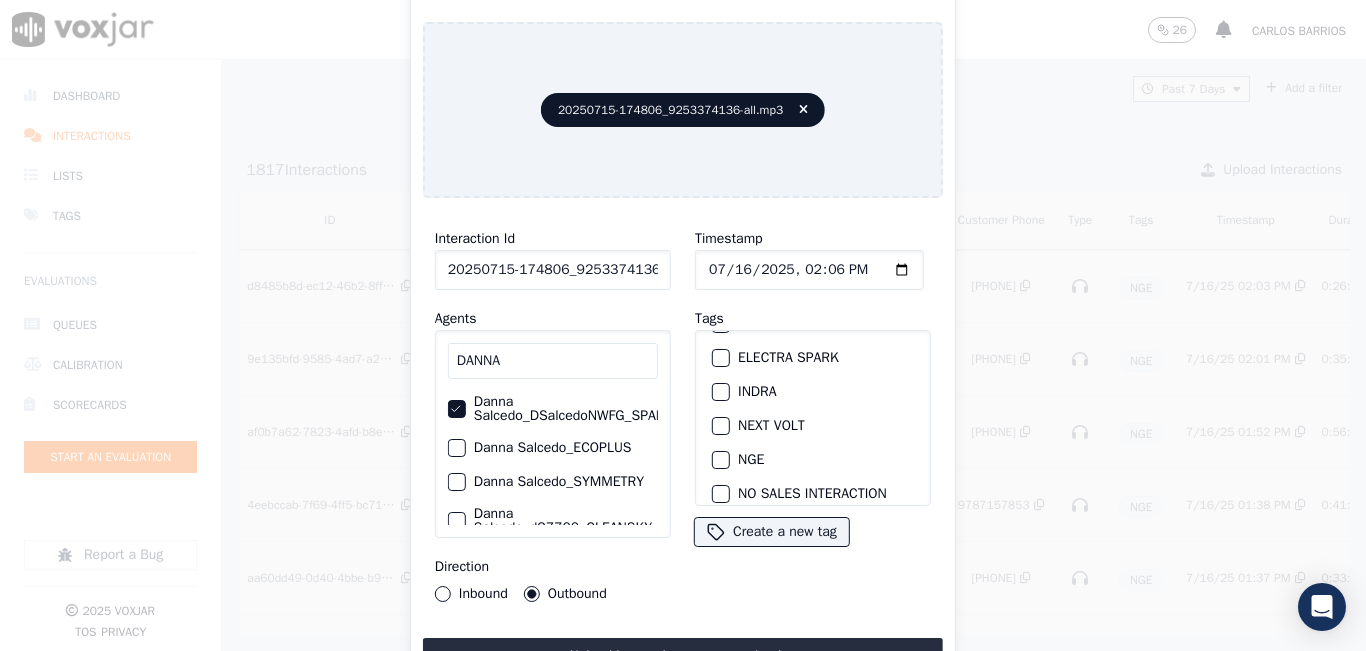 click at bounding box center (720, 460) 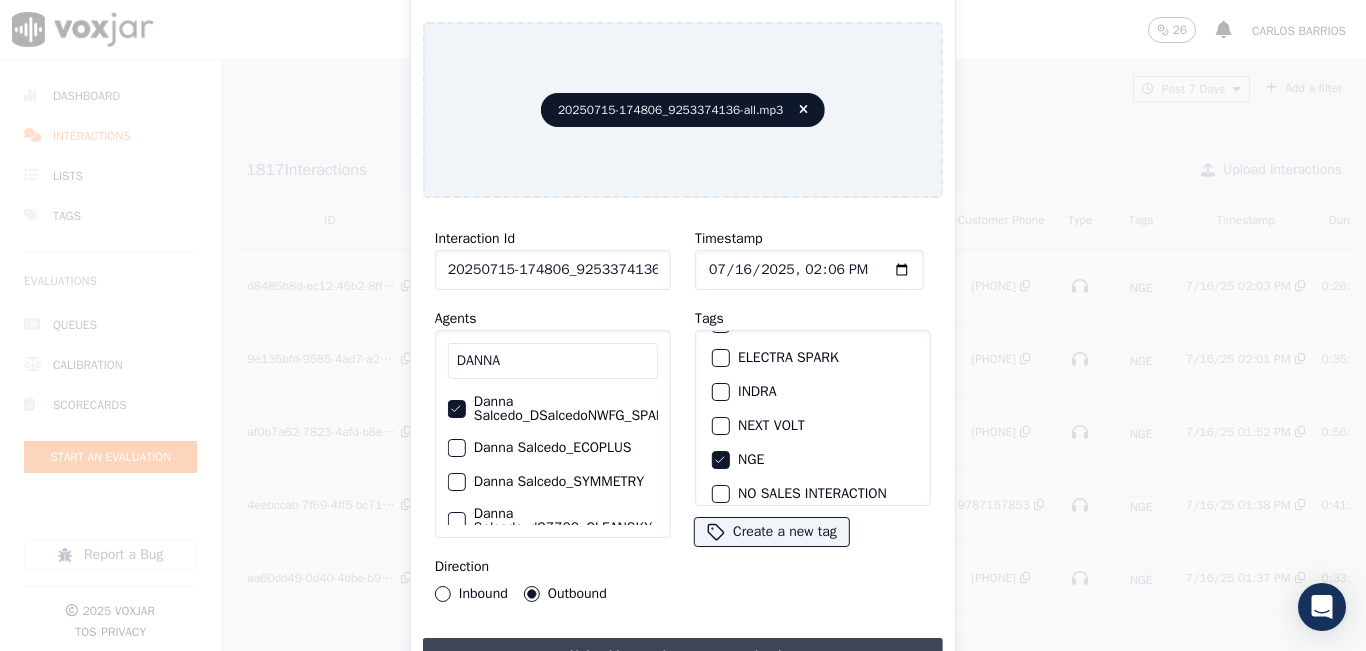click on "Upload interaction to start evaluation" at bounding box center (683, 656) 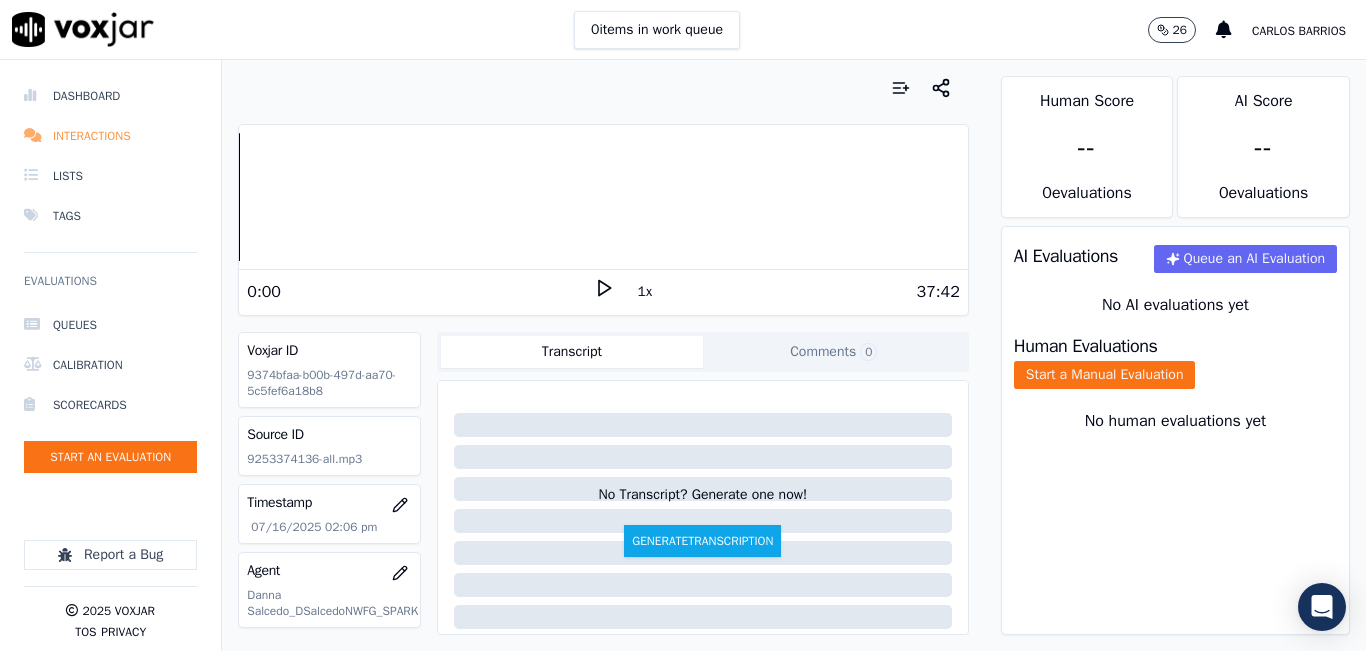 click on "Interactions" at bounding box center [110, 136] 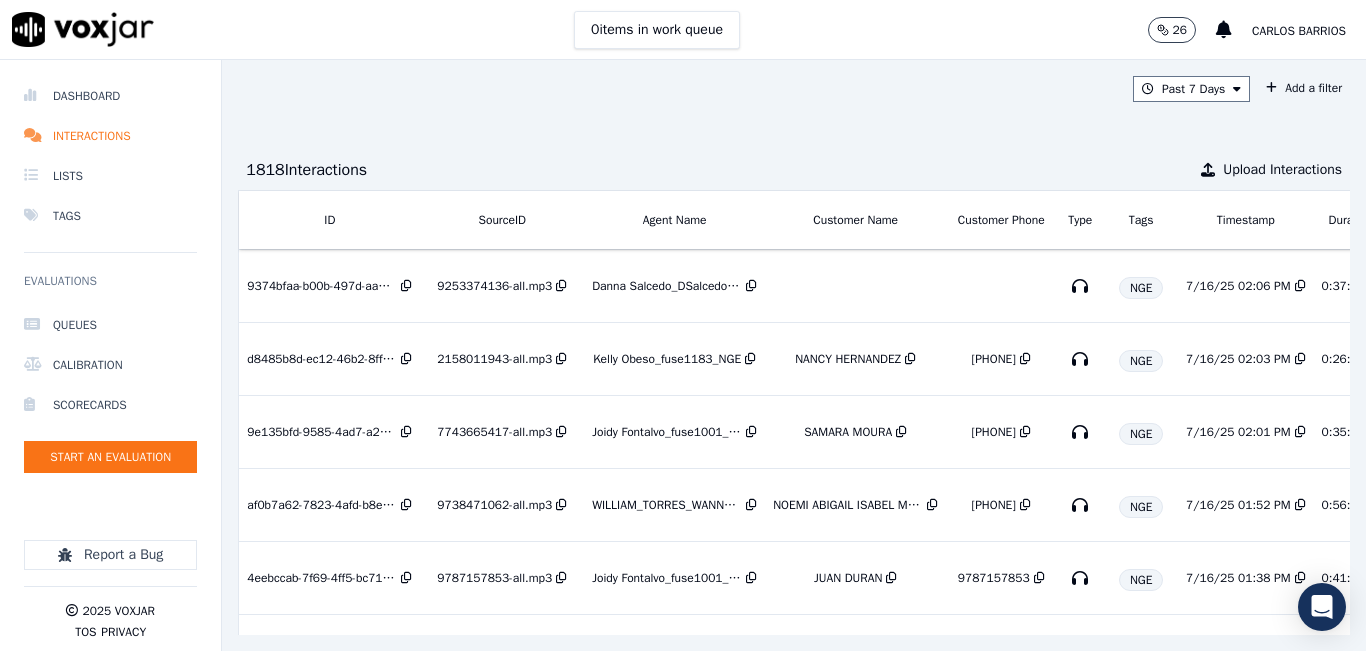 scroll, scrollTop: 0, scrollLeft: 322, axis: horizontal 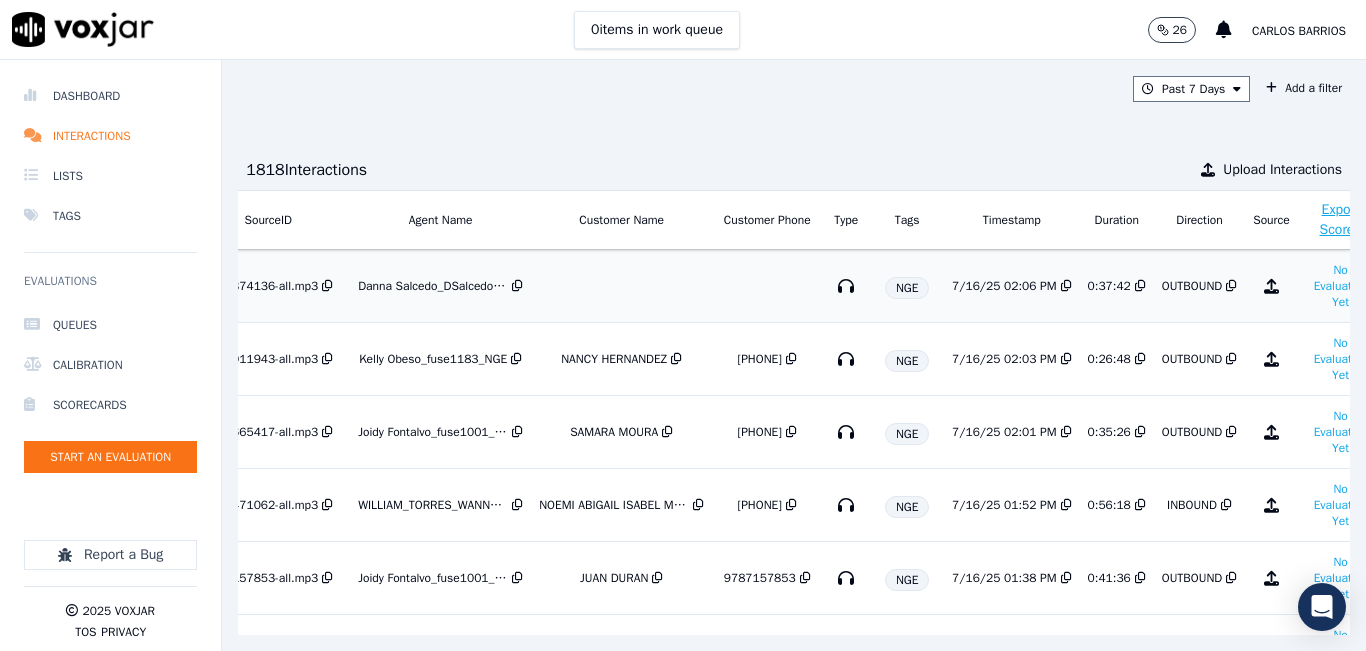 click at bounding box center (621, 286) 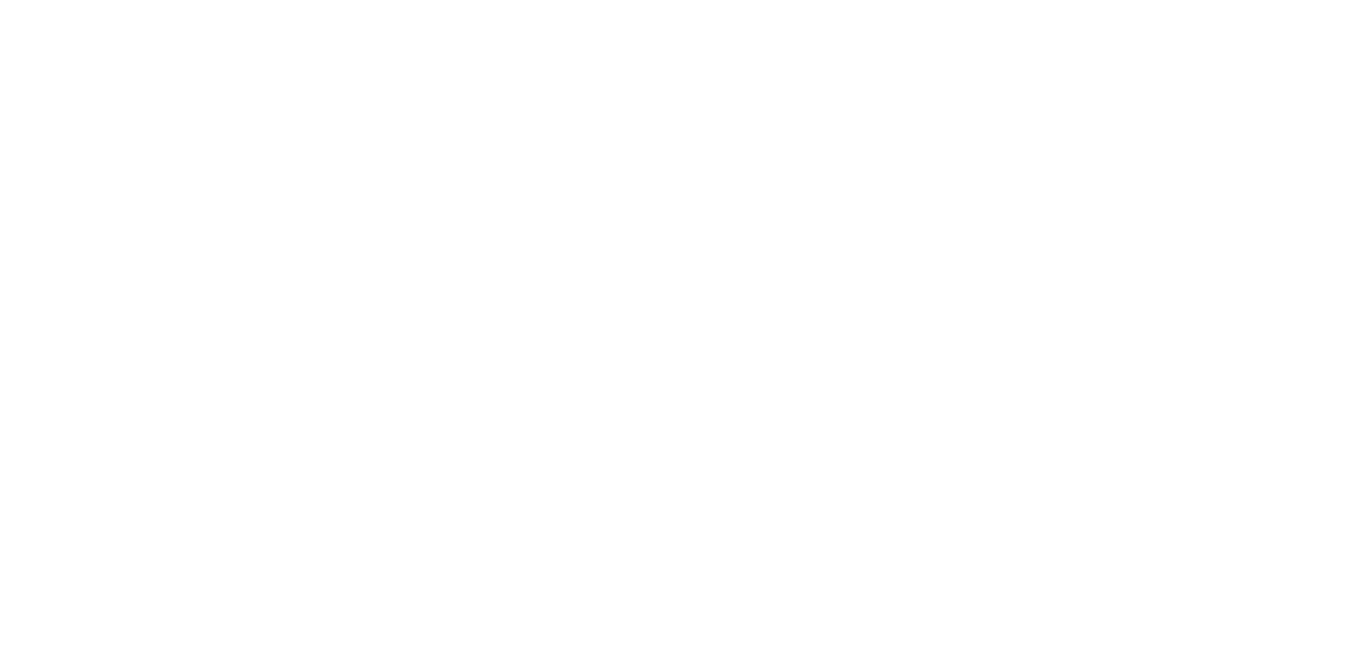 scroll, scrollTop: 0, scrollLeft: 0, axis: both 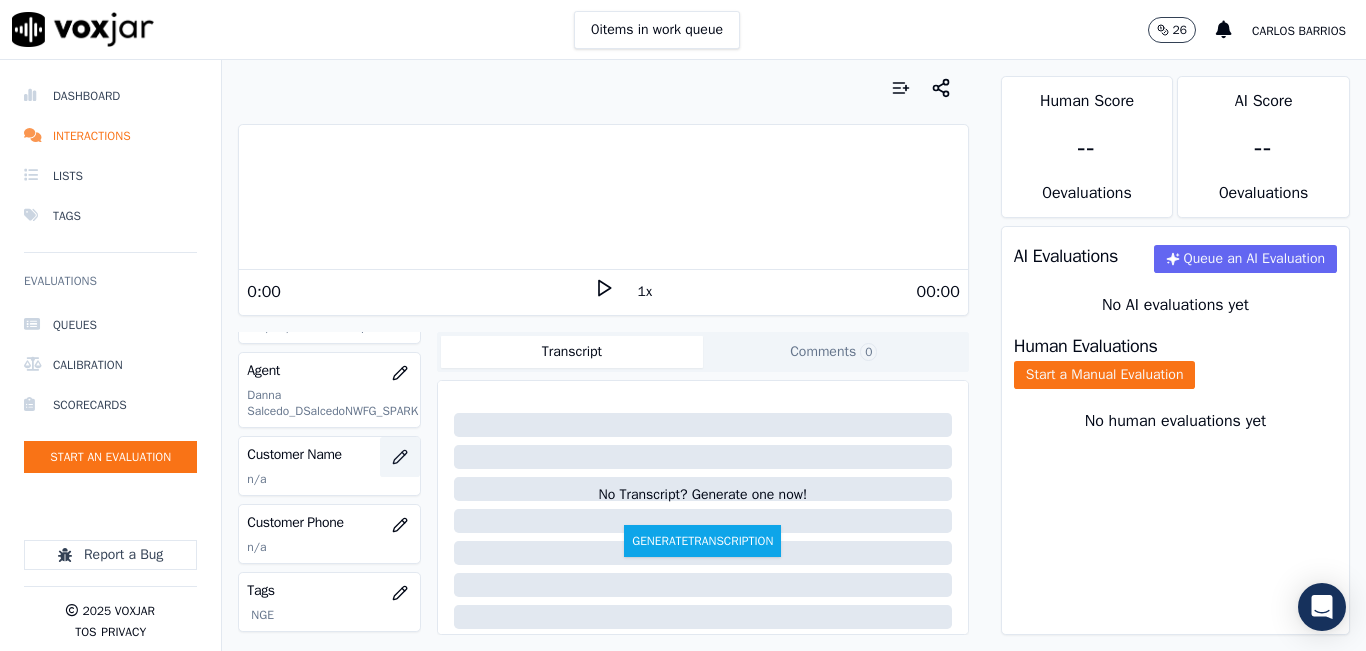 click 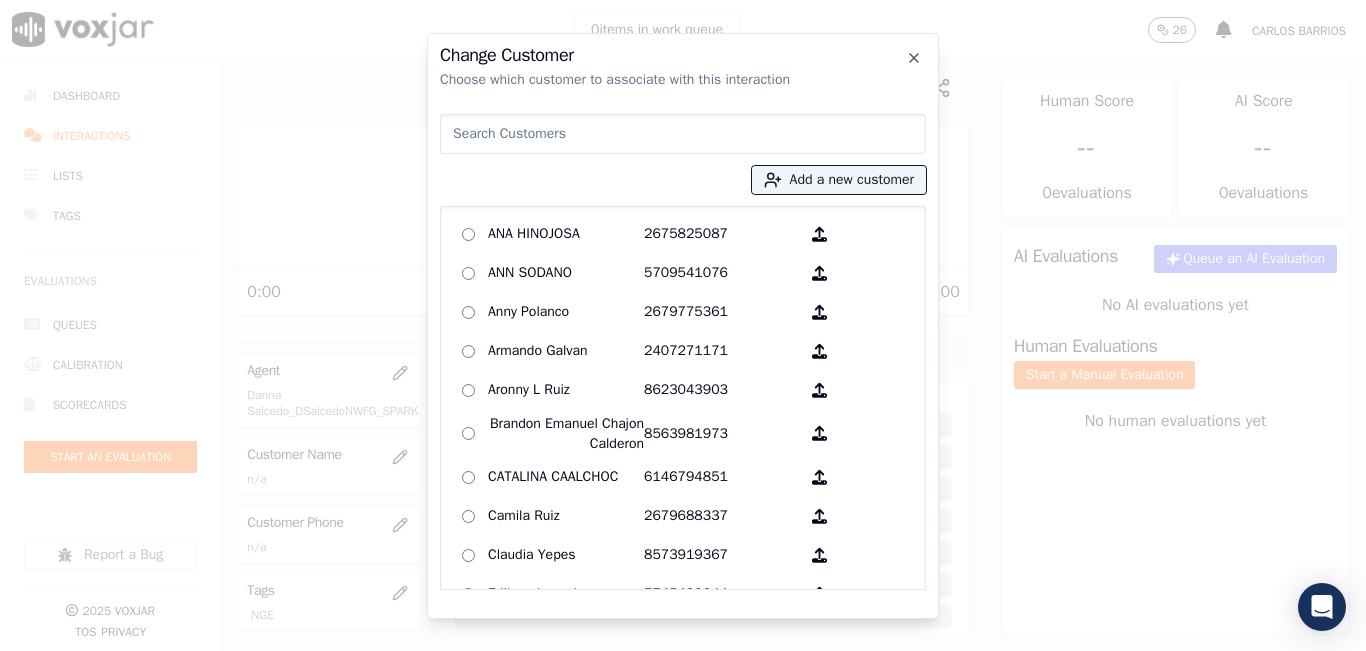 click on "Add a new customer            [FIRST] [LAST]   [PHONE]        [FIRST] [LAST]   [PHONE]        [FIRST] [LAST]   [PHONE]        [FIRST] [LAST]   [PHONE]        [FIRST] [LAST]    [PHONE]        [FIRST] [MIDDLE] [LAST] [LAST]   [PHONE]        [FIRST] [LAST]   [PHONE]        [FIRST] [LAST]   [PHONE]        [FIRST] [LAST]   [PHONE]        [FIRST] [LAST]   [PHONE]        [FIRST] [LAST]   [PHONE]        [FIRST] [LAST]    [PHONE]        [LAST] [FIRST] [LAST]   [PHONE]        [FIRST] [LAST]   [PHONE]        [FIRST] [LAST]   [PHONE]        [FIRST] [LAST]   [PHONE]        [FIRST] [LAST]   [PHONE]        [FIRST] [LAST]   [PHONE]        [FIRST] [LAST]   [PHONE]        [FIRST] [LAST]   [PHONE]        [FIRST] [LAST]   [PHONE]        [FIRST] [MIDDLE] [LAST] [LAST]   [PHONE]        [FIRST] [LAST]   [PHONE]        [FIRST] [LAST]   [PHONE]" at bounding box center [683, 348] 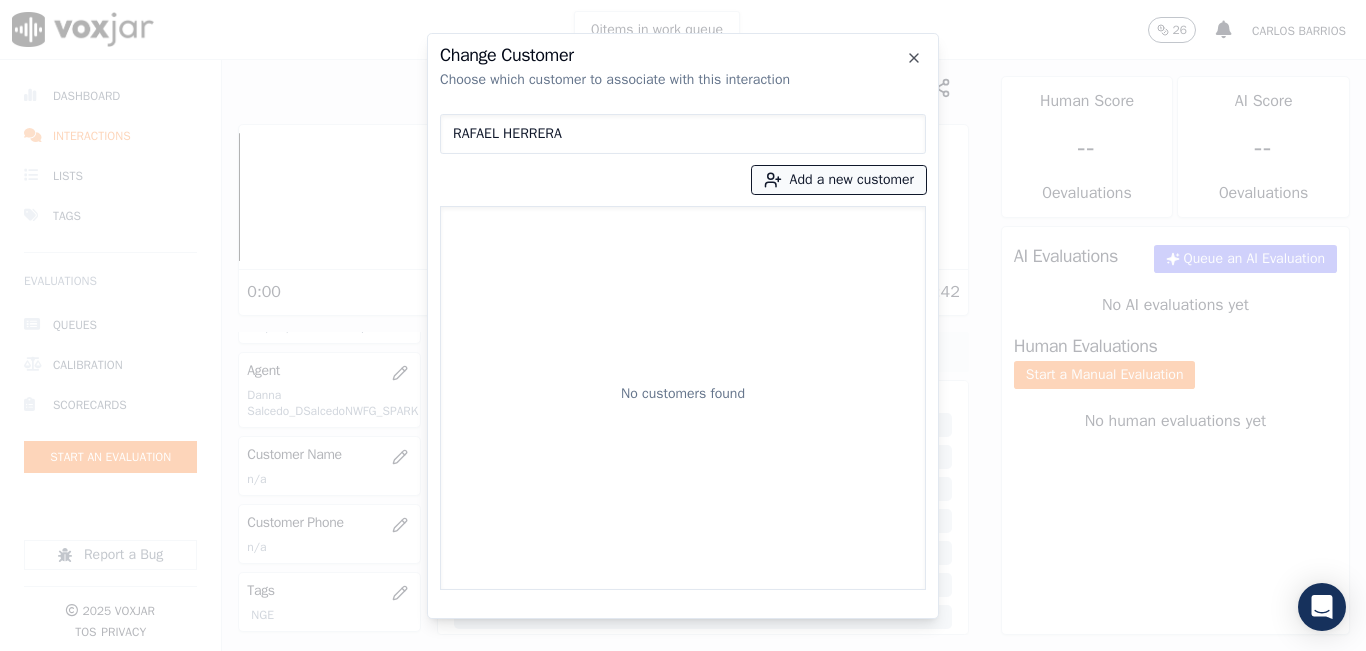 type on "RAFAEL HERRERA" 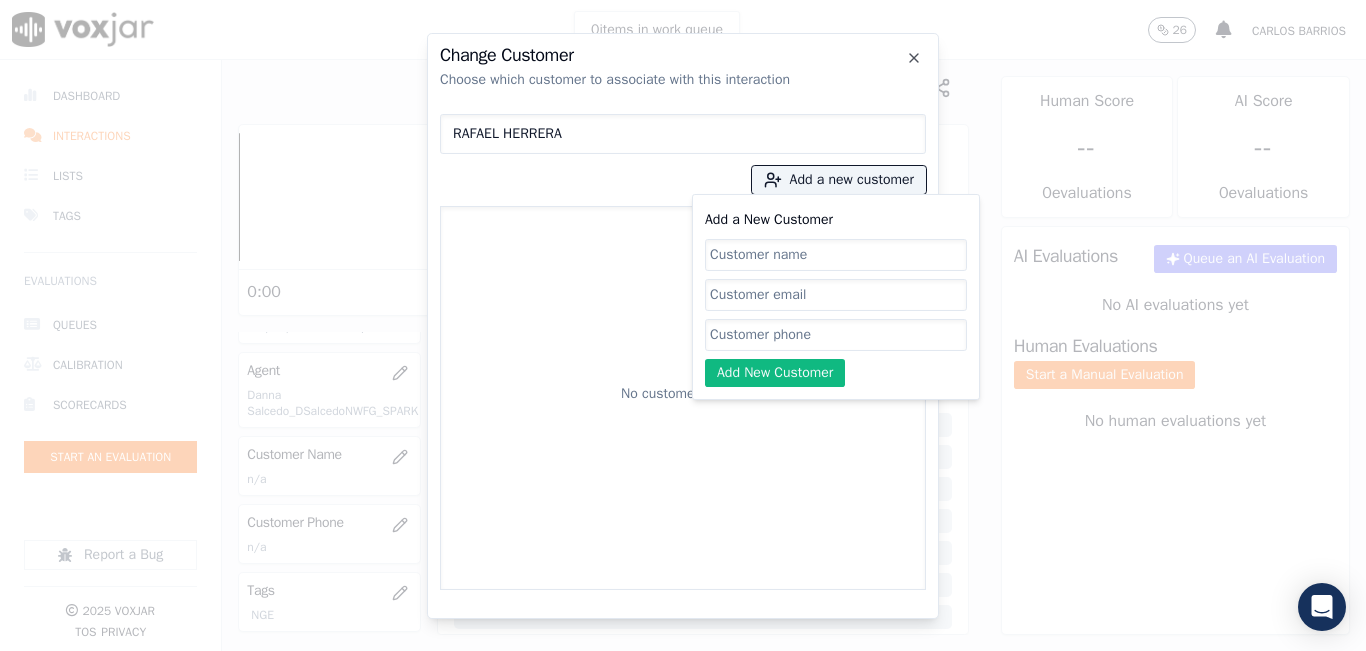 click on "Add a New Customer" 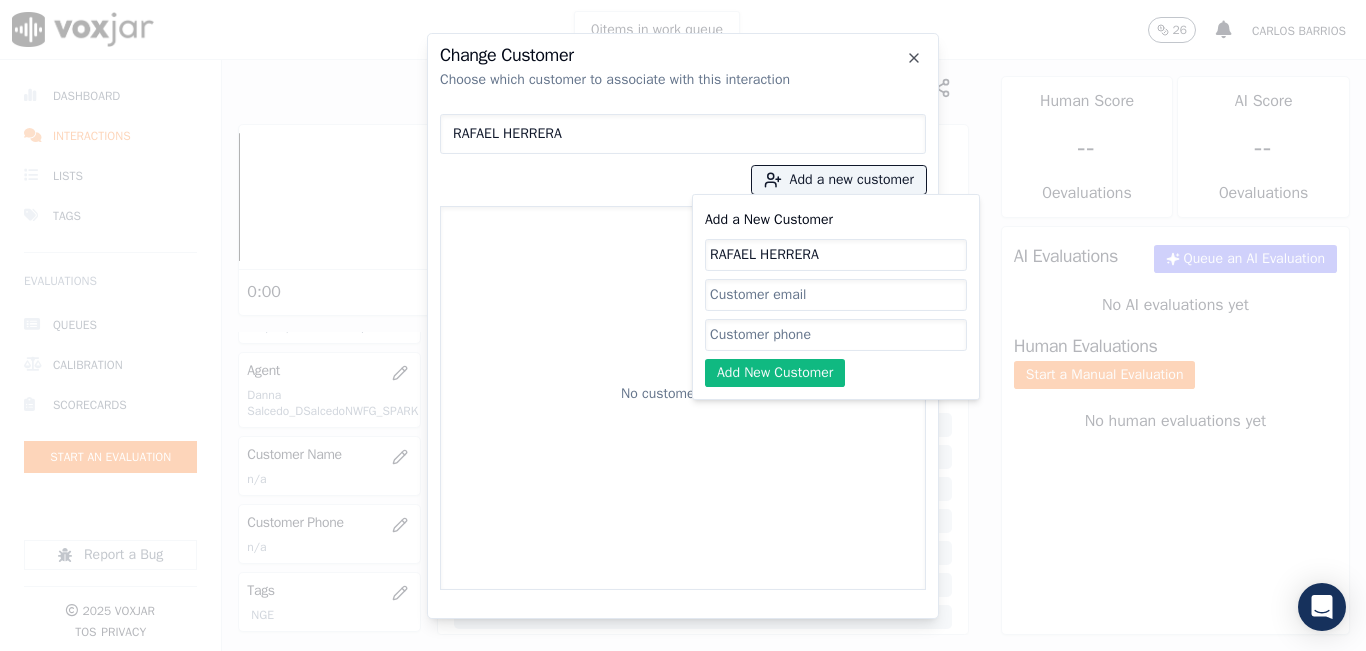 type on "RAFAEL HERRERA" 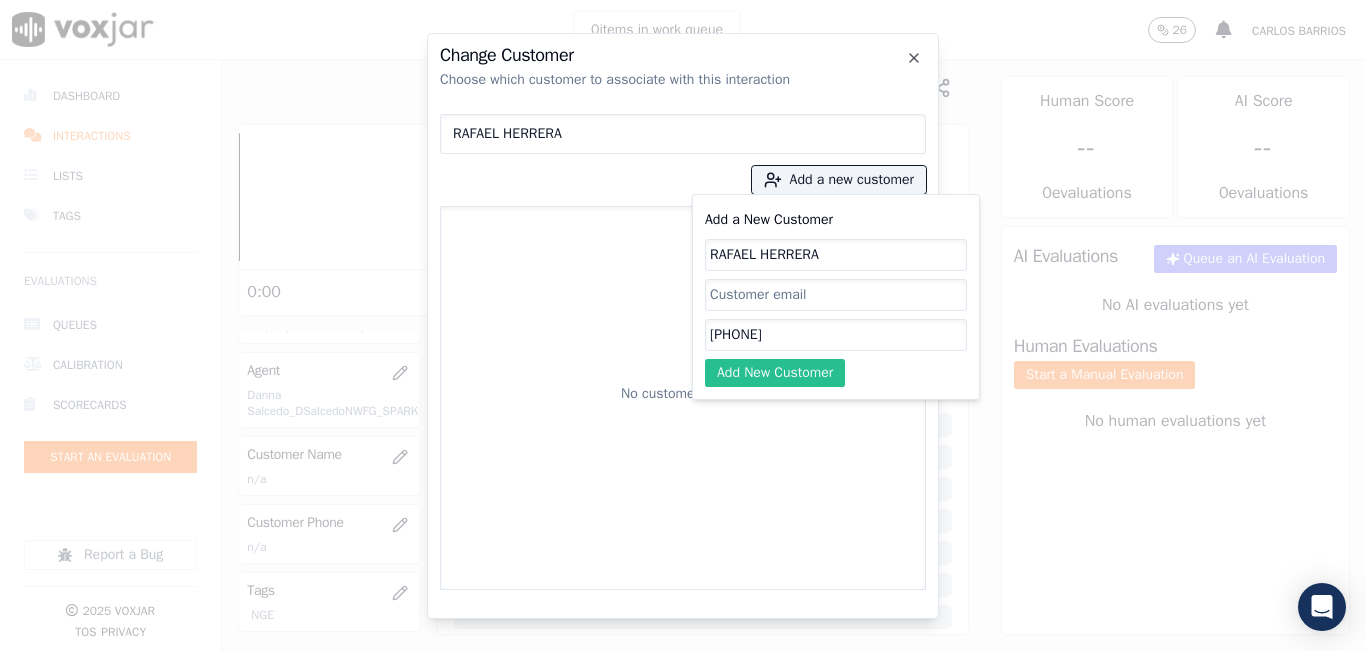 type on "[PHONE]" 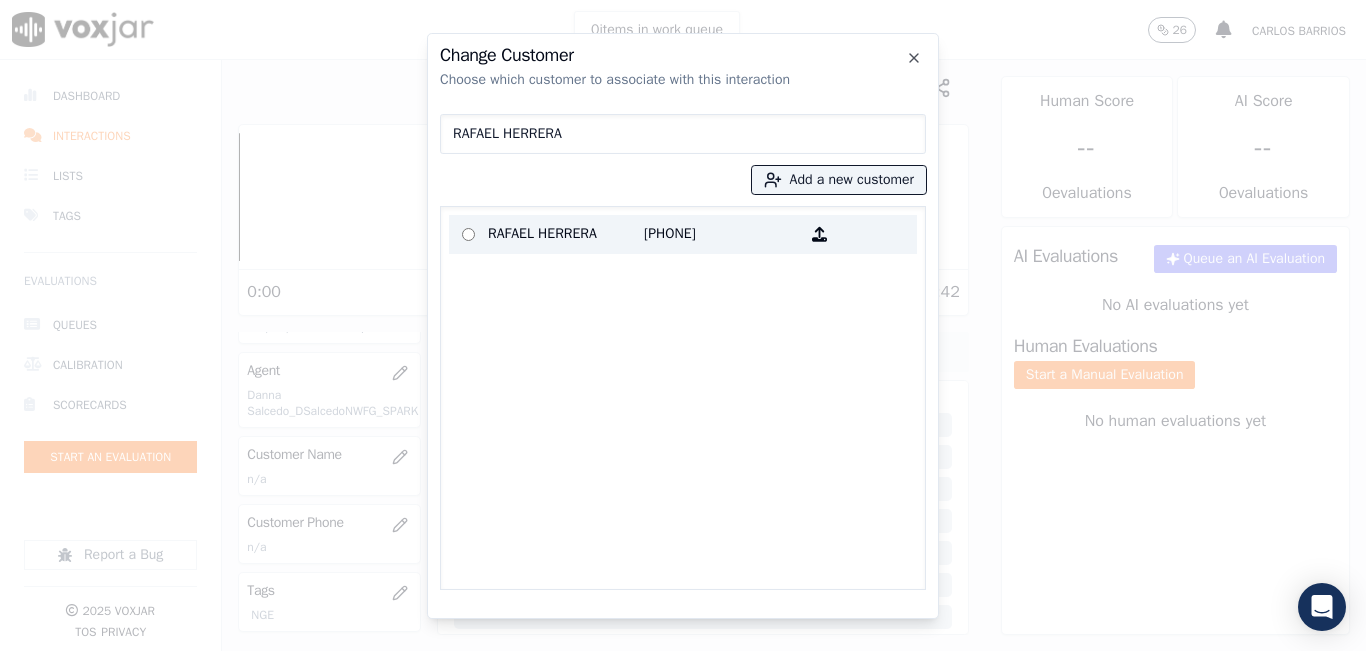 click on "[PHONE]" at bounding box center [722, 234] 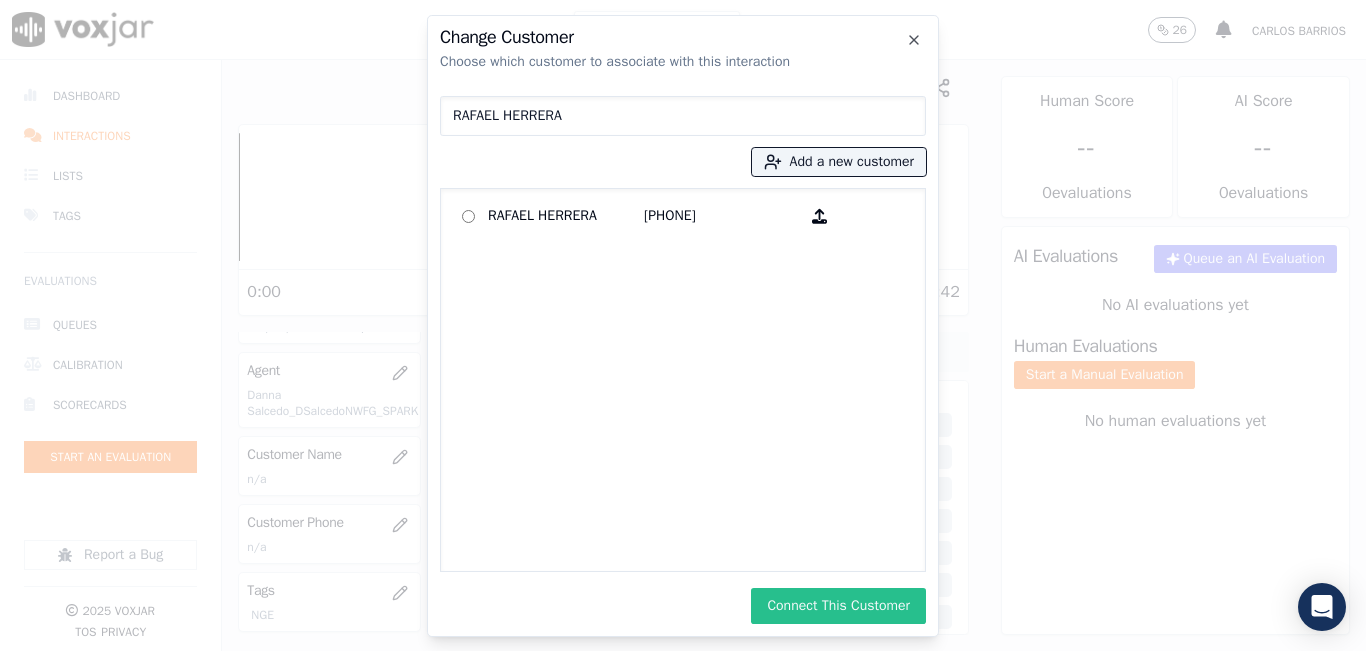 click on "Connect This Customer" at bounding box center (838, 606) 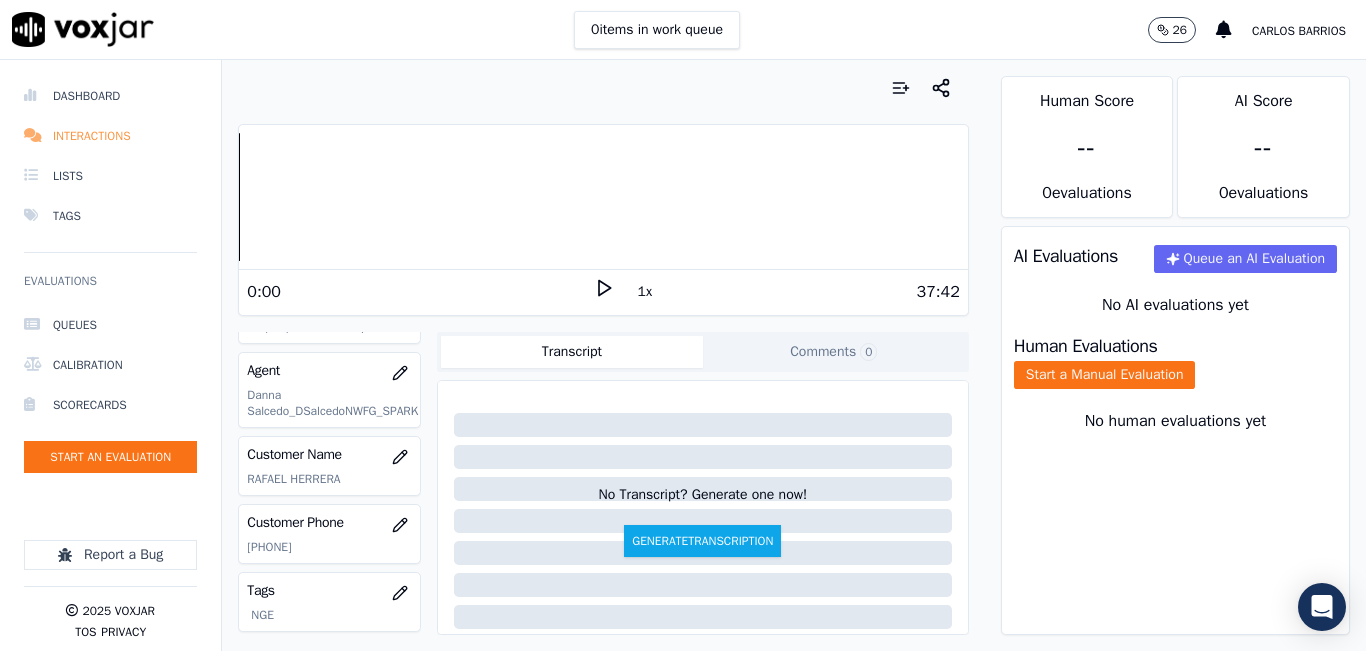 click on "Interactions" at bounding box center (110, 136) 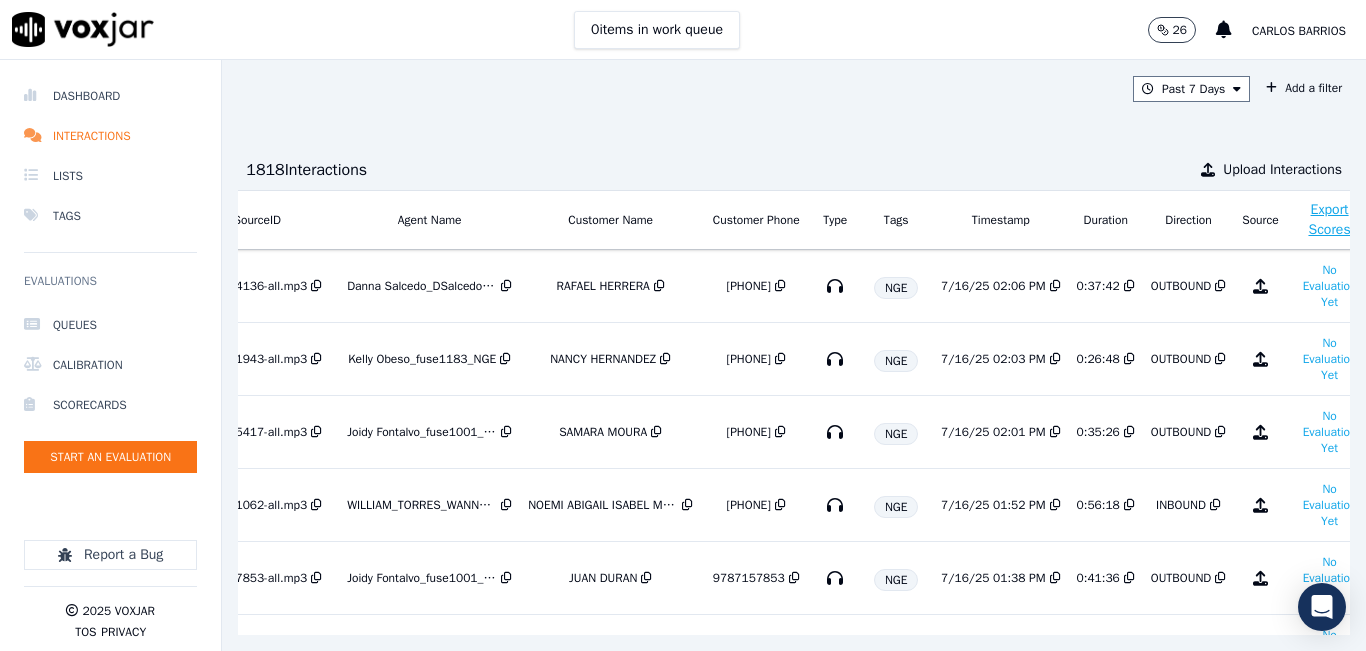 scroll, scrollTop: 0, scrollLeft: 322, axis: horizontal 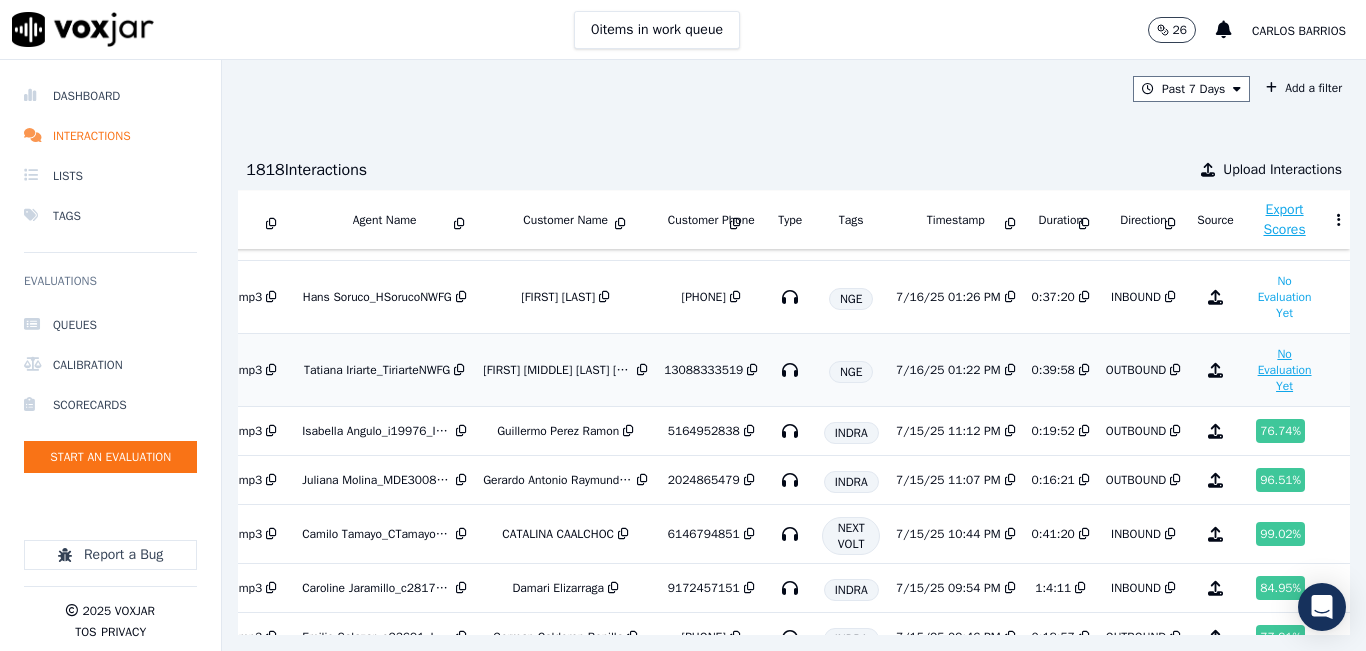 click on "No Evaluation Yet" at bounding box center [1285, 370] 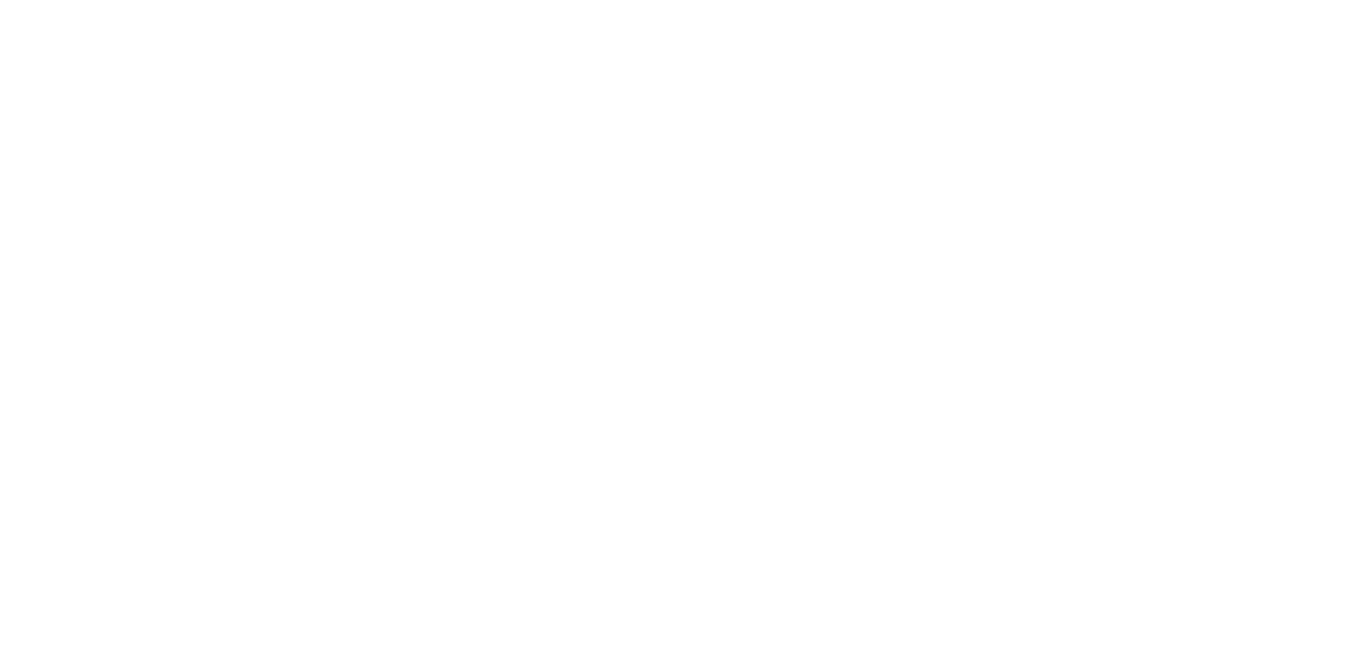 scroll, scrollTop: 0, scrollLeft: 0, axis: both 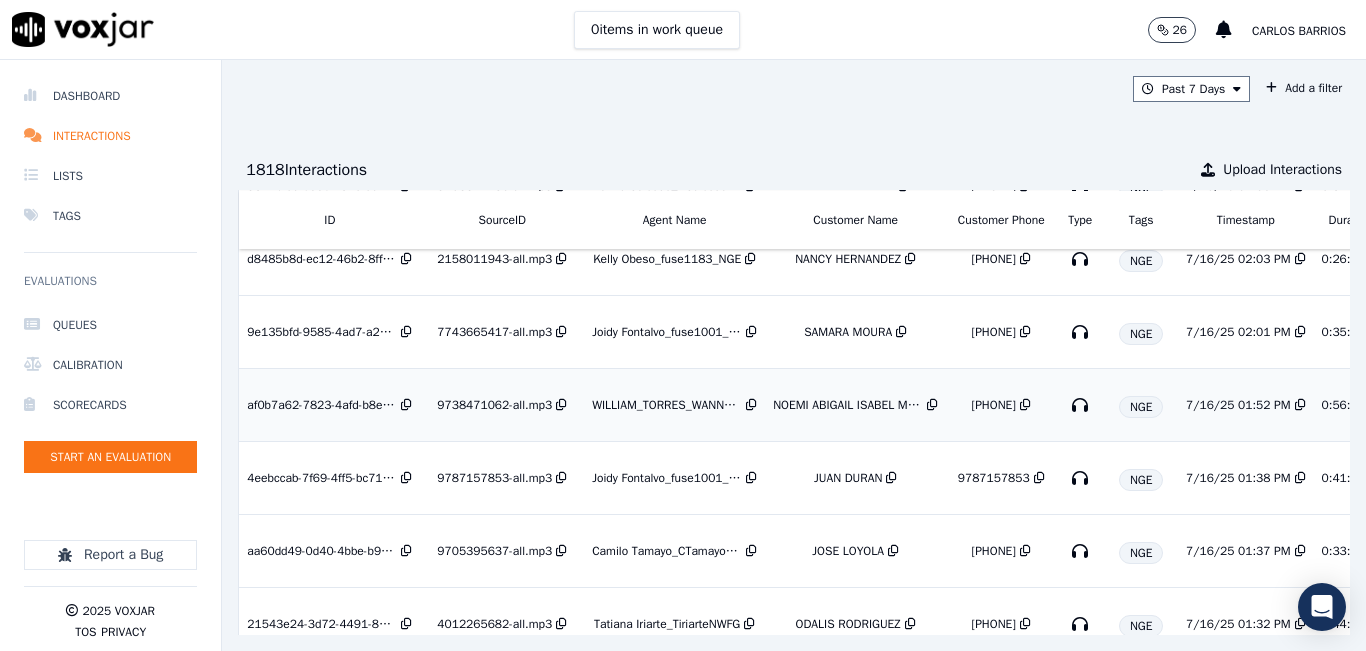 click on "WILLIAM_TORRES_WANN1205_NGE" at bounding box center [667, 405] 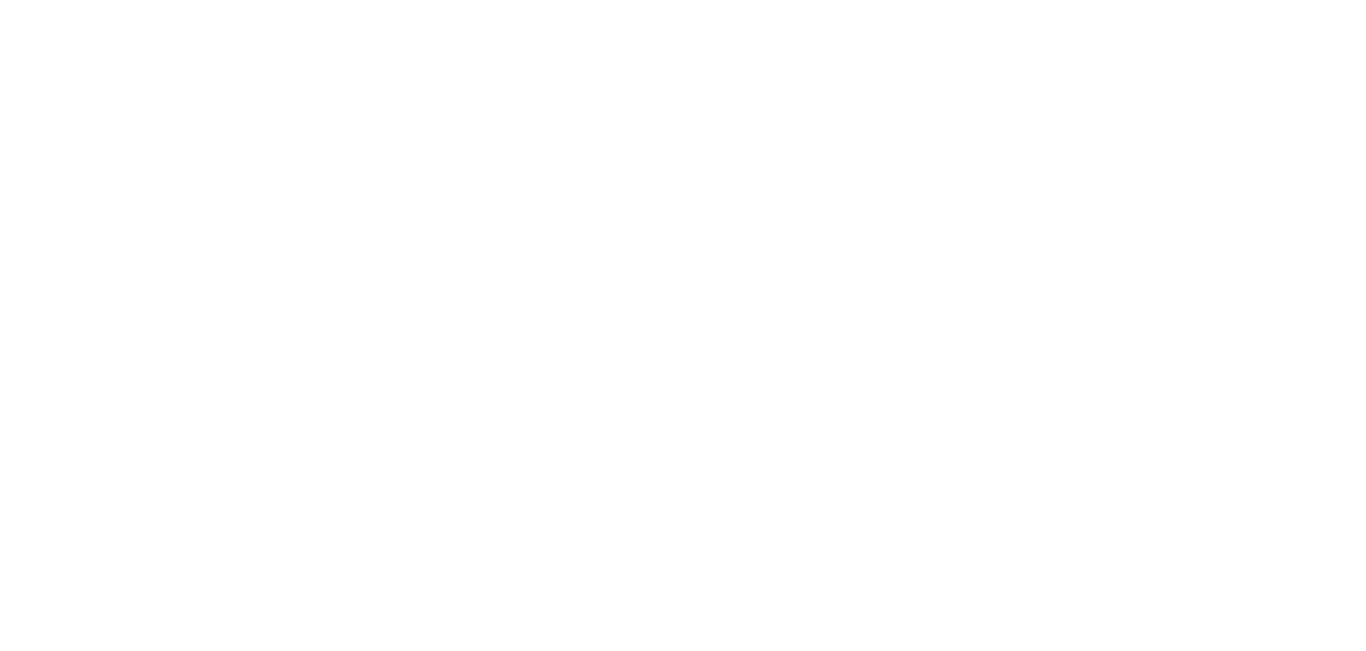 scroll, scrollTop: 0, scrollLeft: 0, axis: both 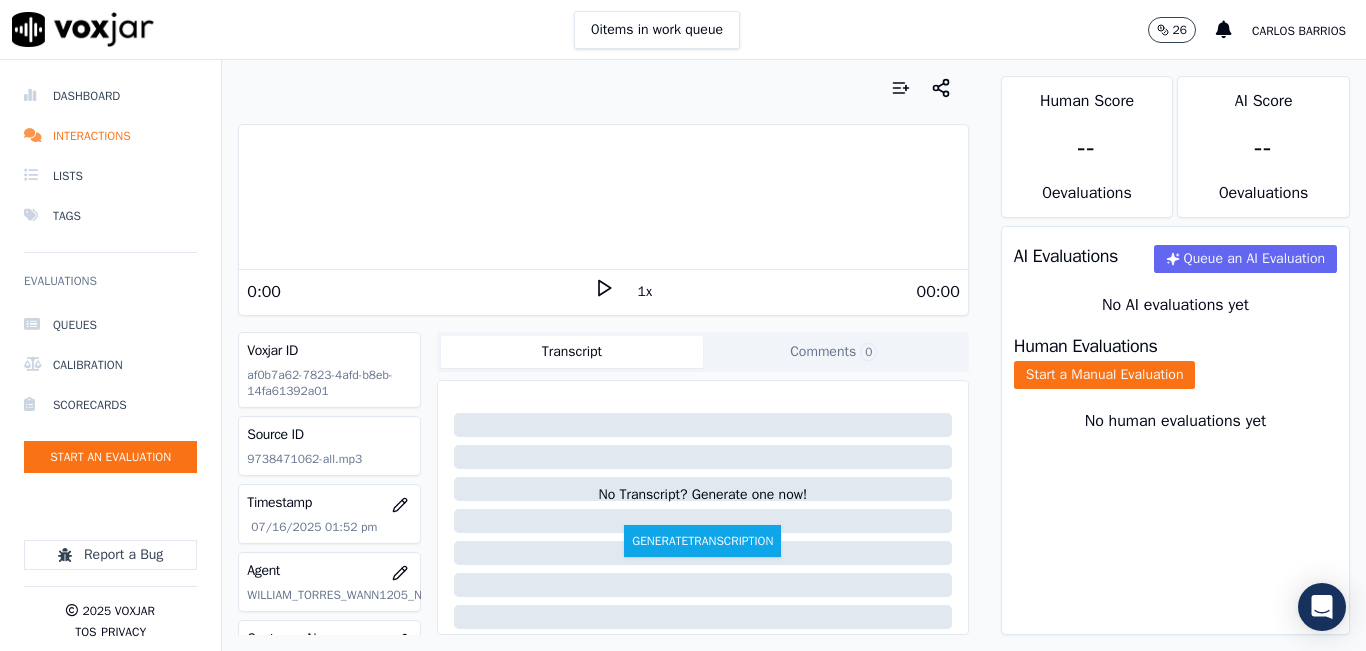 click on "00:00" at bounding box center [787, 292] 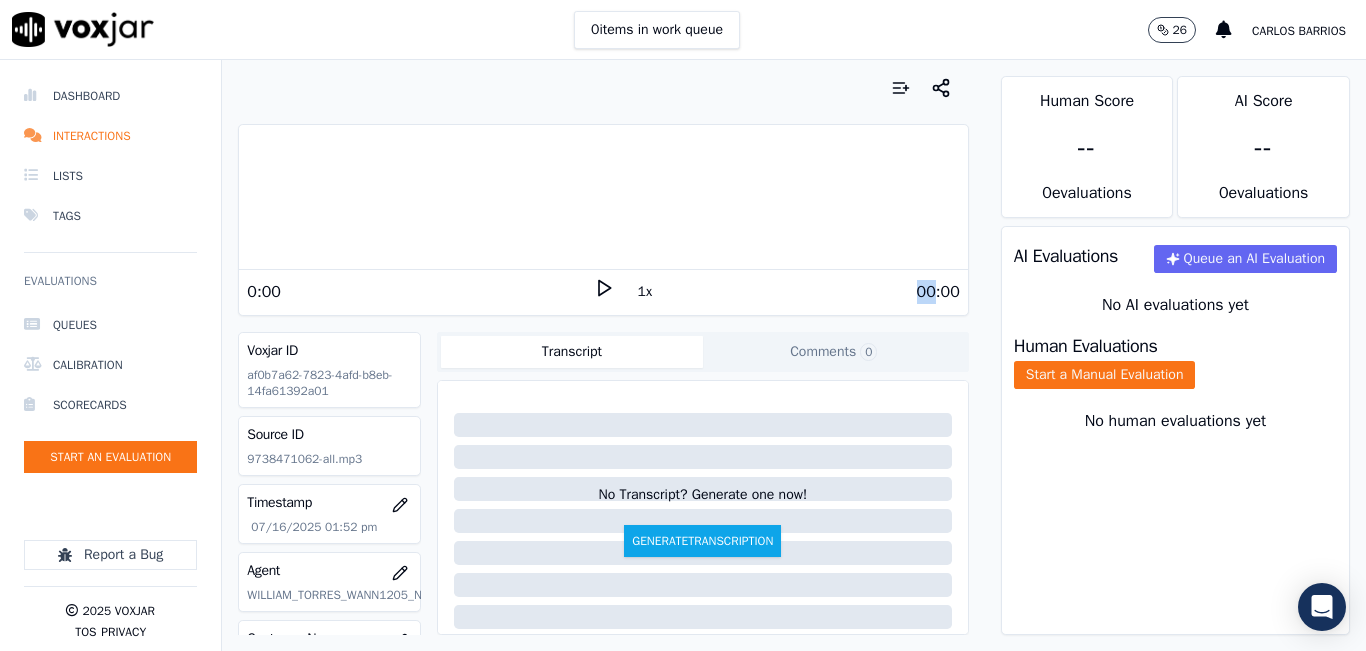 click on "00:00" at bounding box center [787, 292] 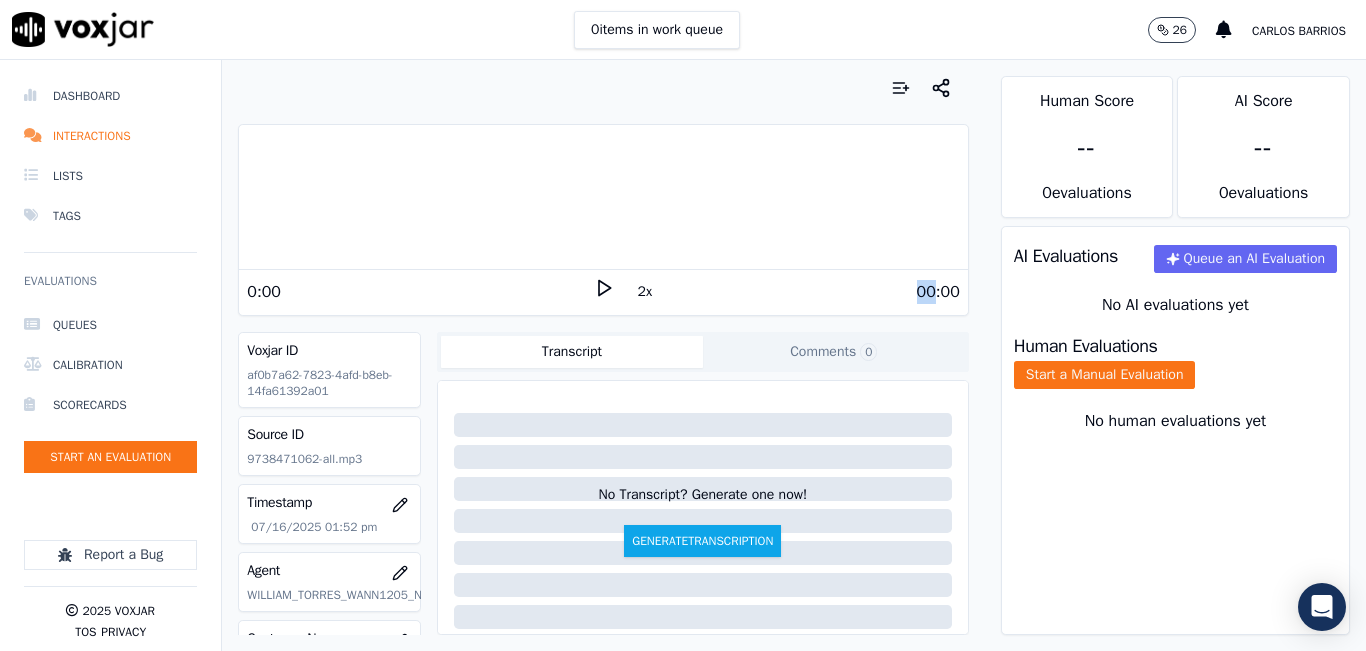 click 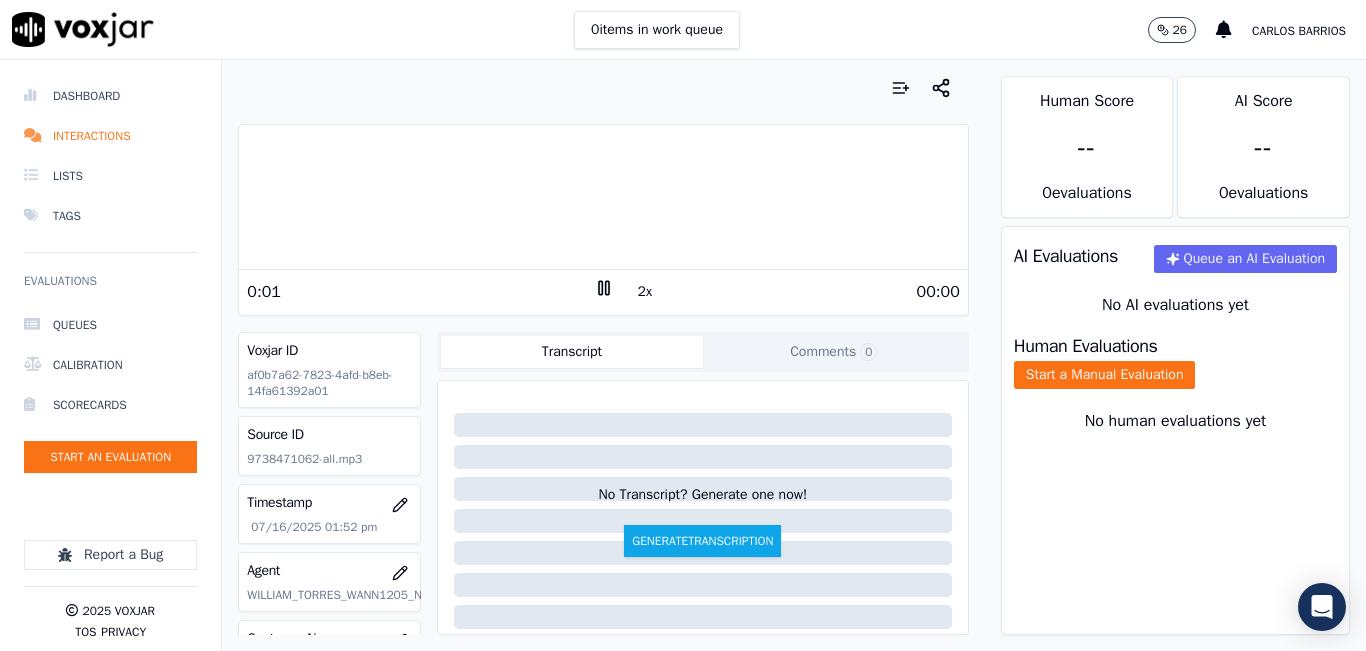 click on "0:01     2x   00:00" at bounding box center [603, 291] 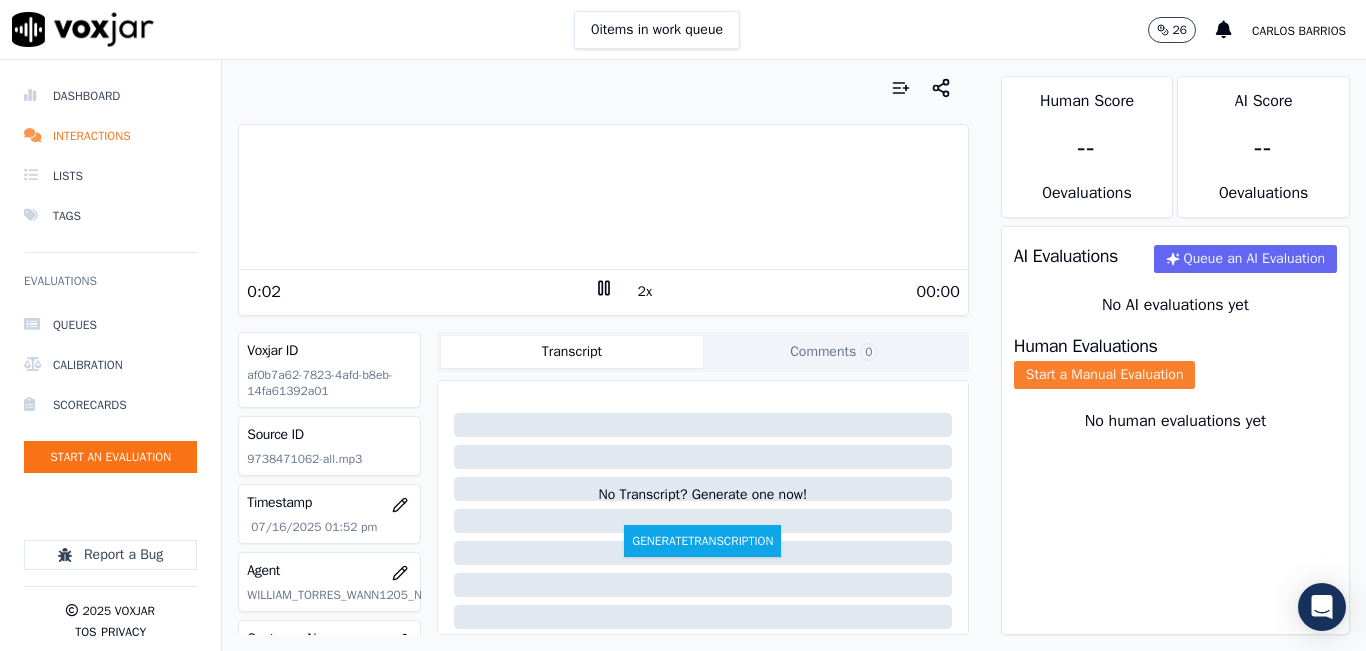 click on "Start a Manual Evaluation" 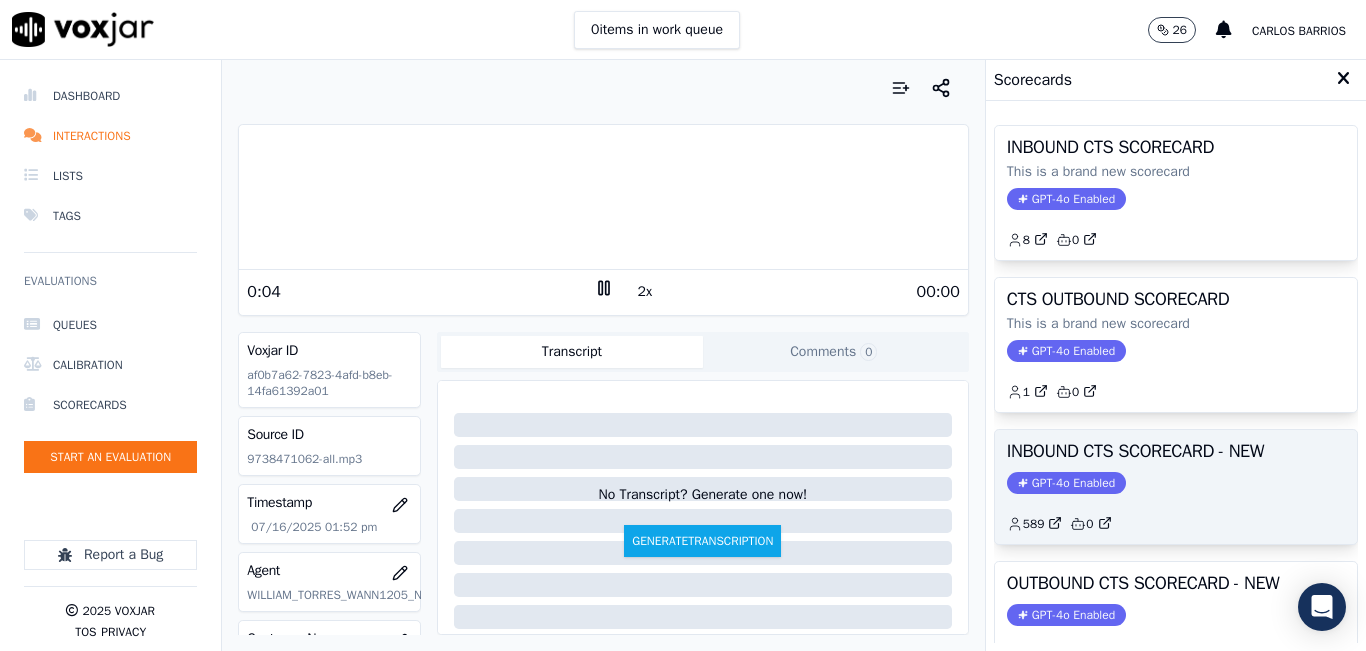 click on "INBOUND CTS SCORECARD - NEW" at bounding box center [1176, 451] 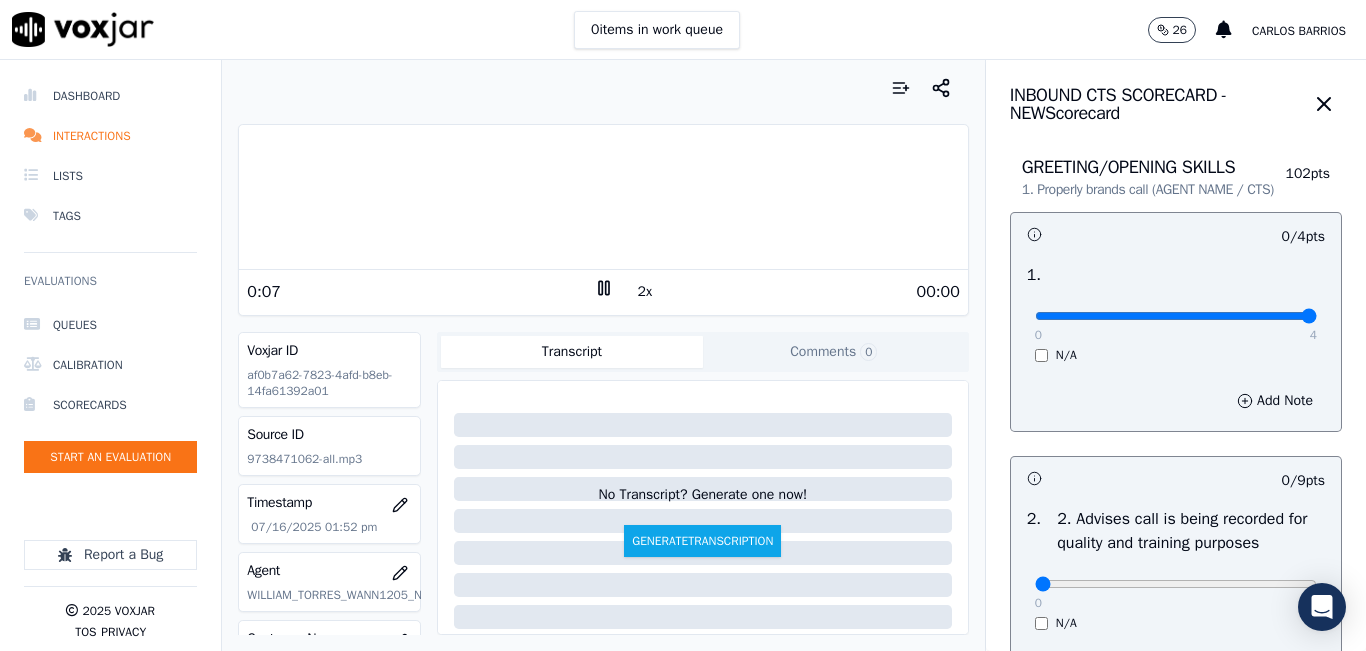 drag, startPoint x: 1244, startPoint y: 327, endPoint x: 1302, endPoint y: 324, distance: 58.077534 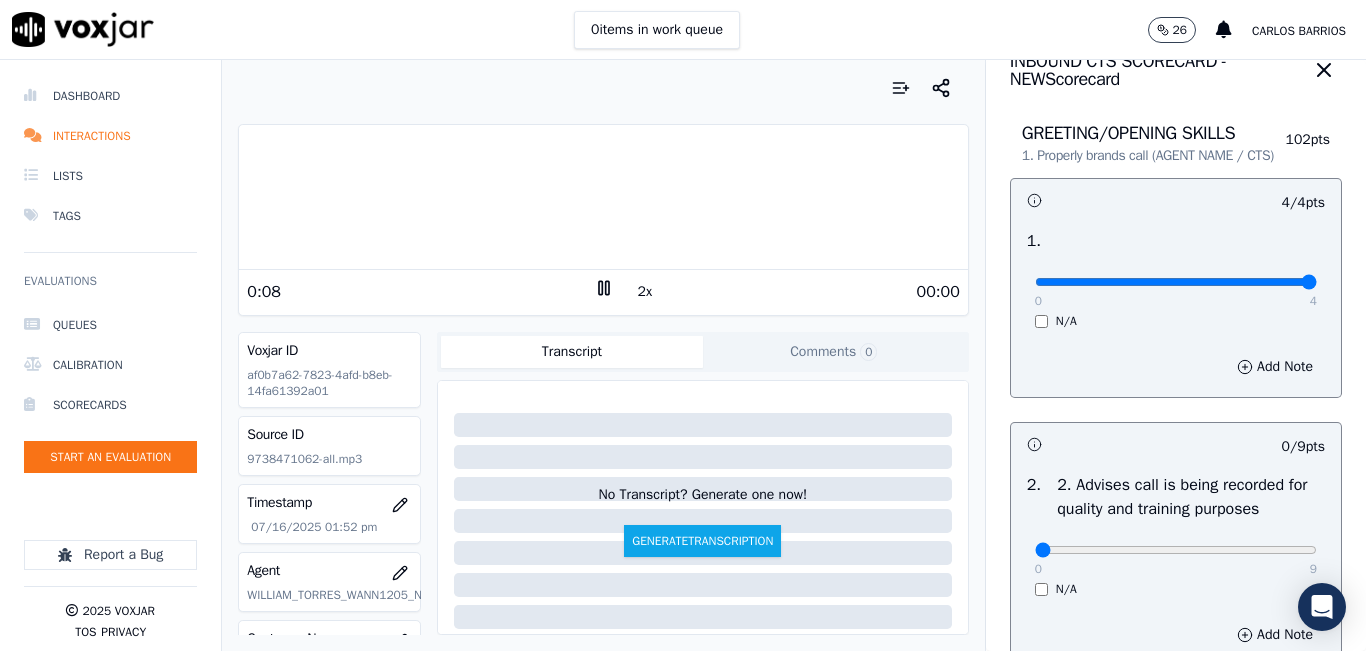 scroll, scrollTop: 100, scrollLeft: 0, axis: vertical 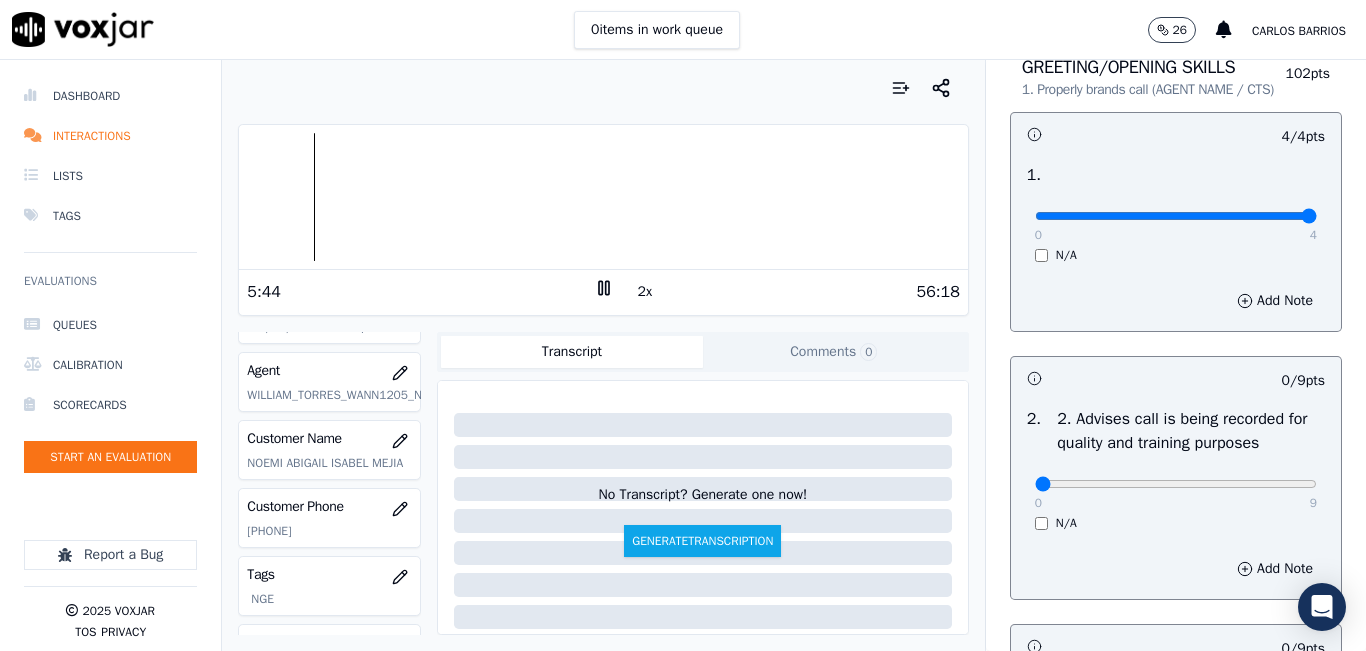 click on "[PHONE]" 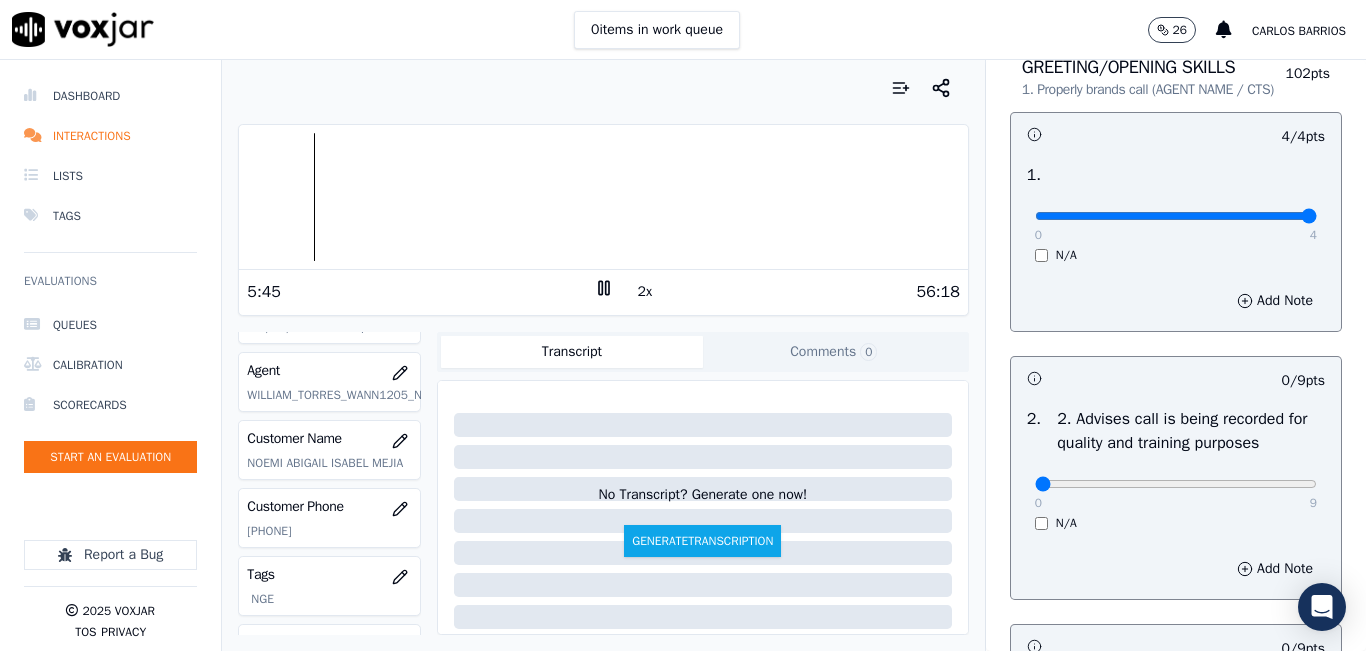 click on "[PHONE]" 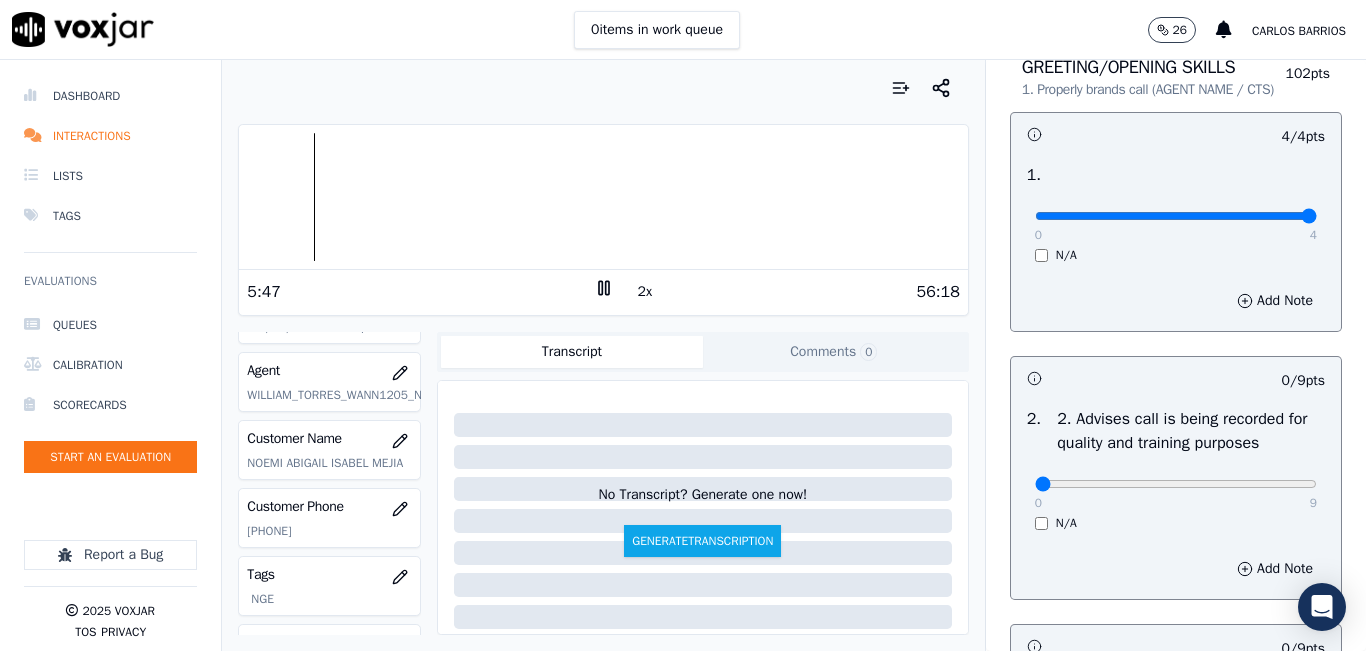 copy on "[PHONE]" 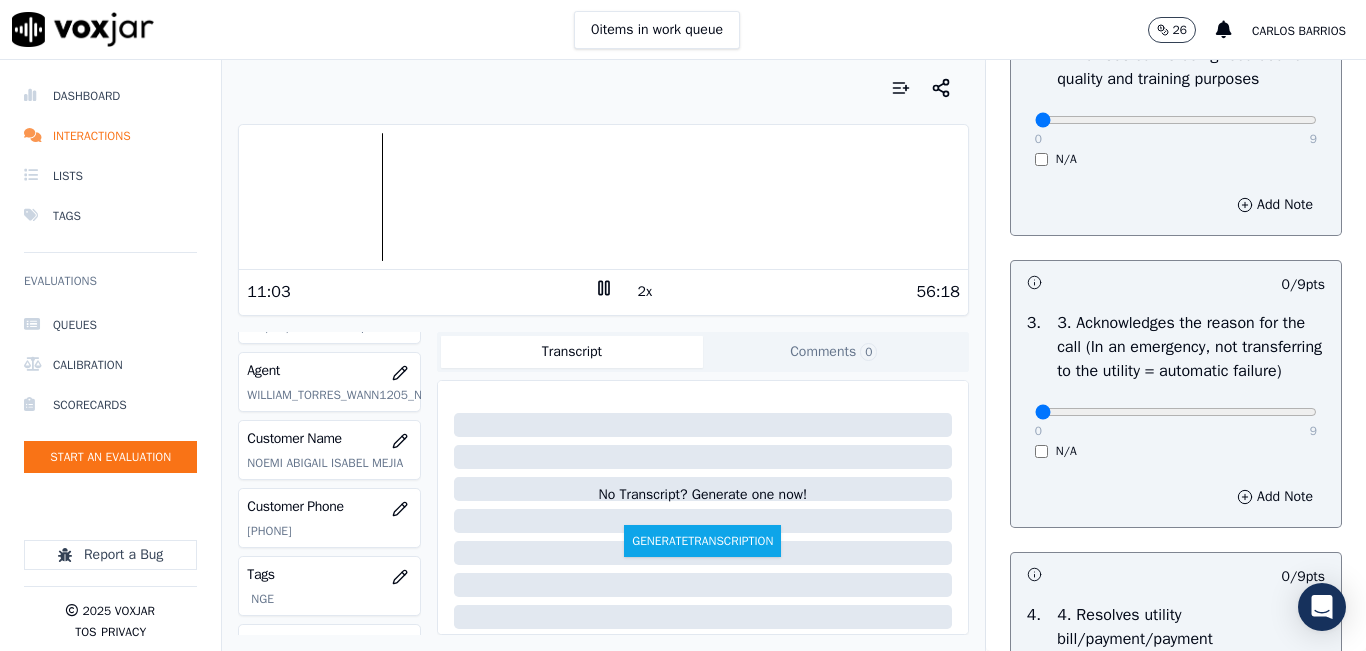 scroll, scrollTop: 500, scrollLeft: 0, axis: vertical 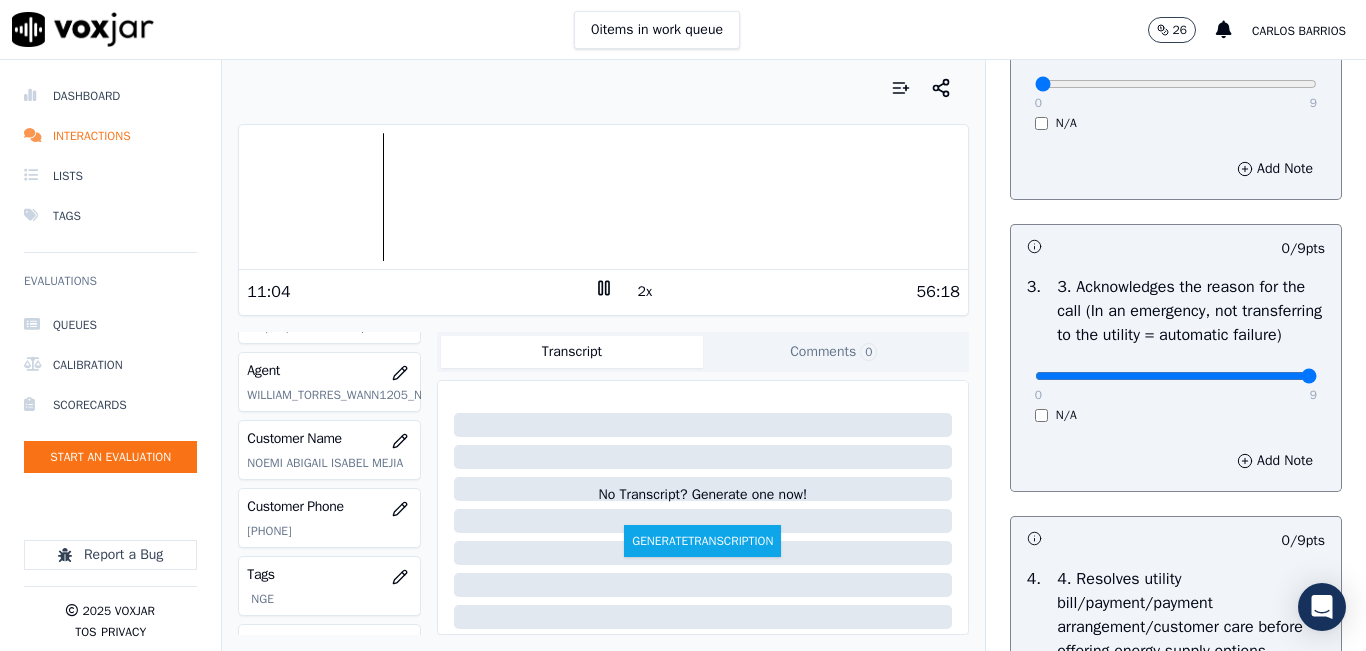 type on "9" 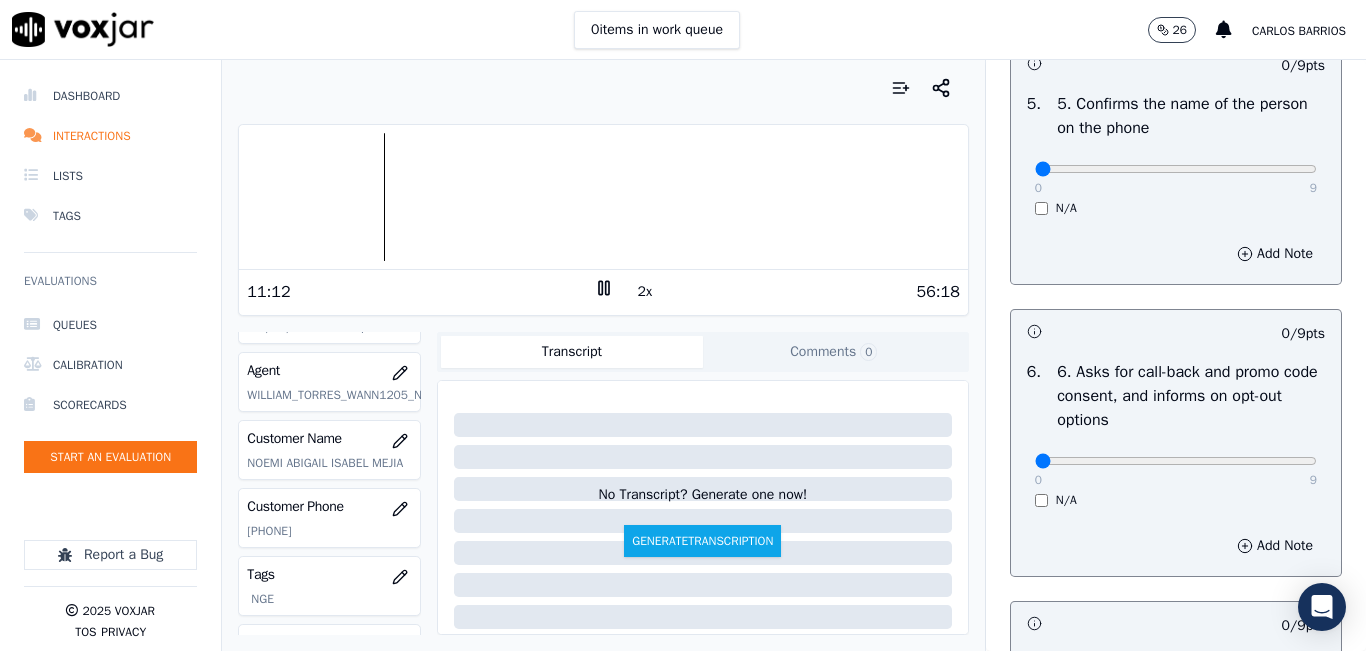 scroll, scrollTop: 1300, scrollLeft: 0, axis: vertical 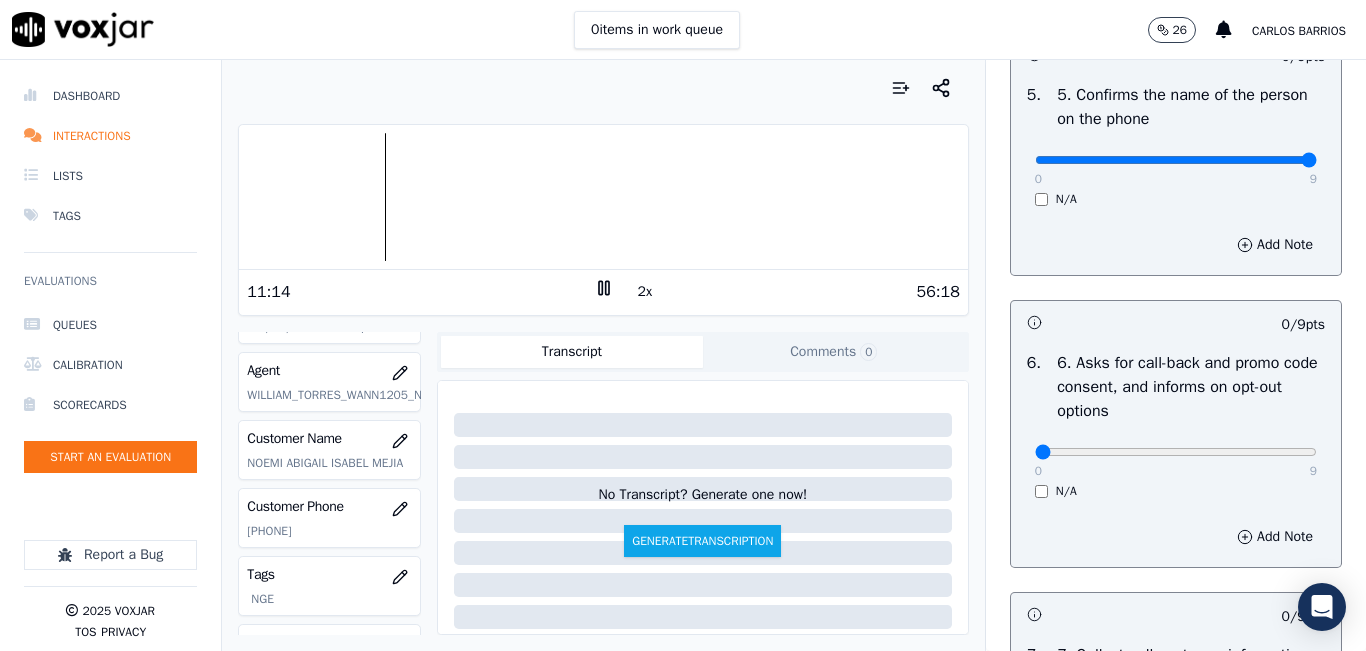 type on "9" 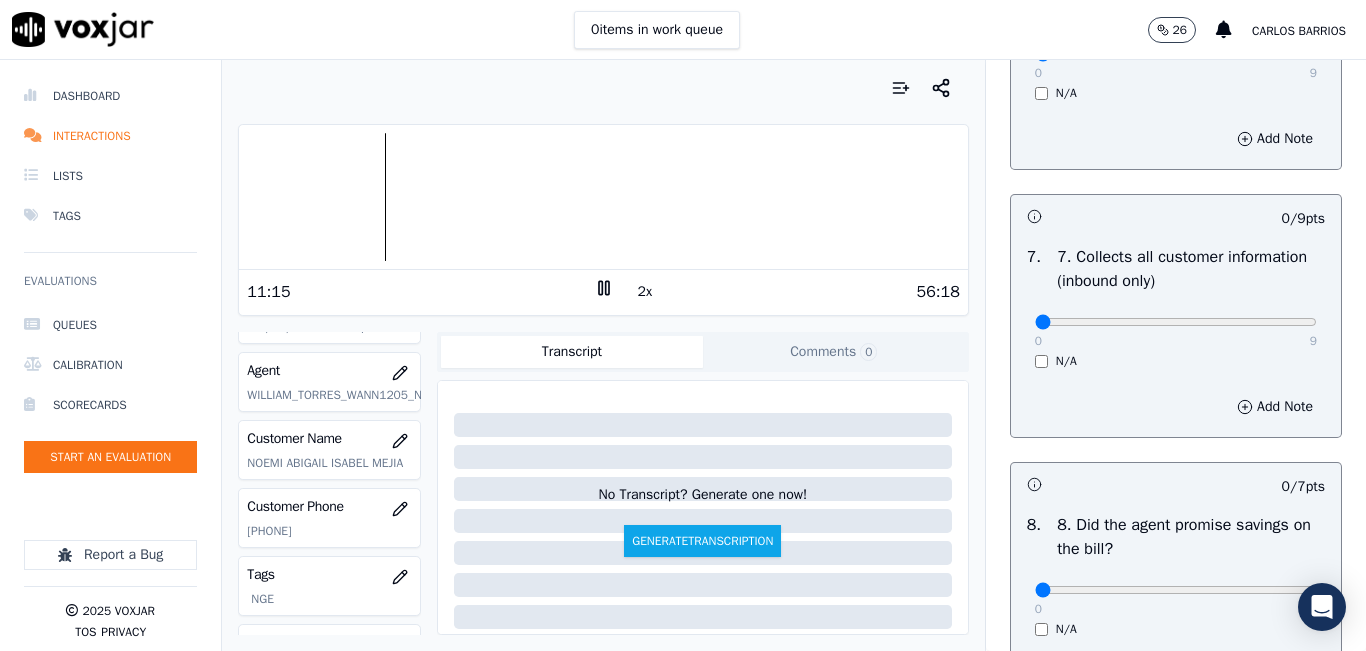 scroll, scrollTop: 1700, scrollLeft: 0, axis: vertical 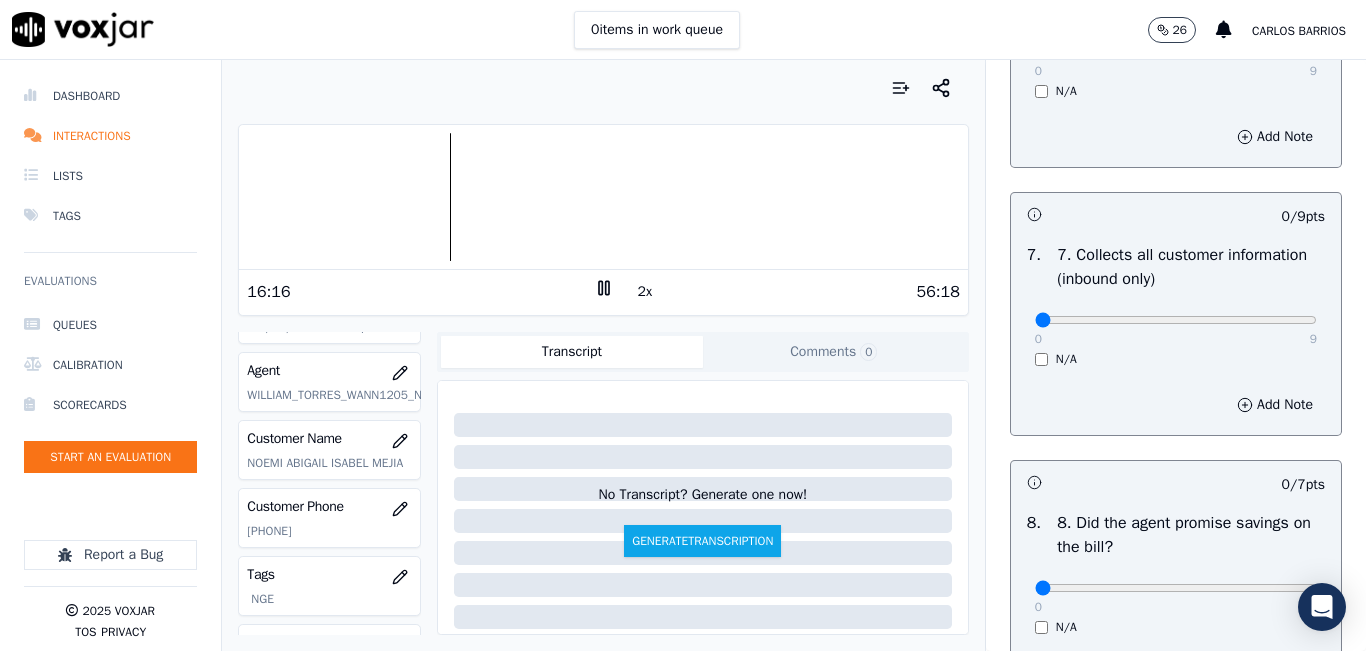 click at bounding box center (603, 197) 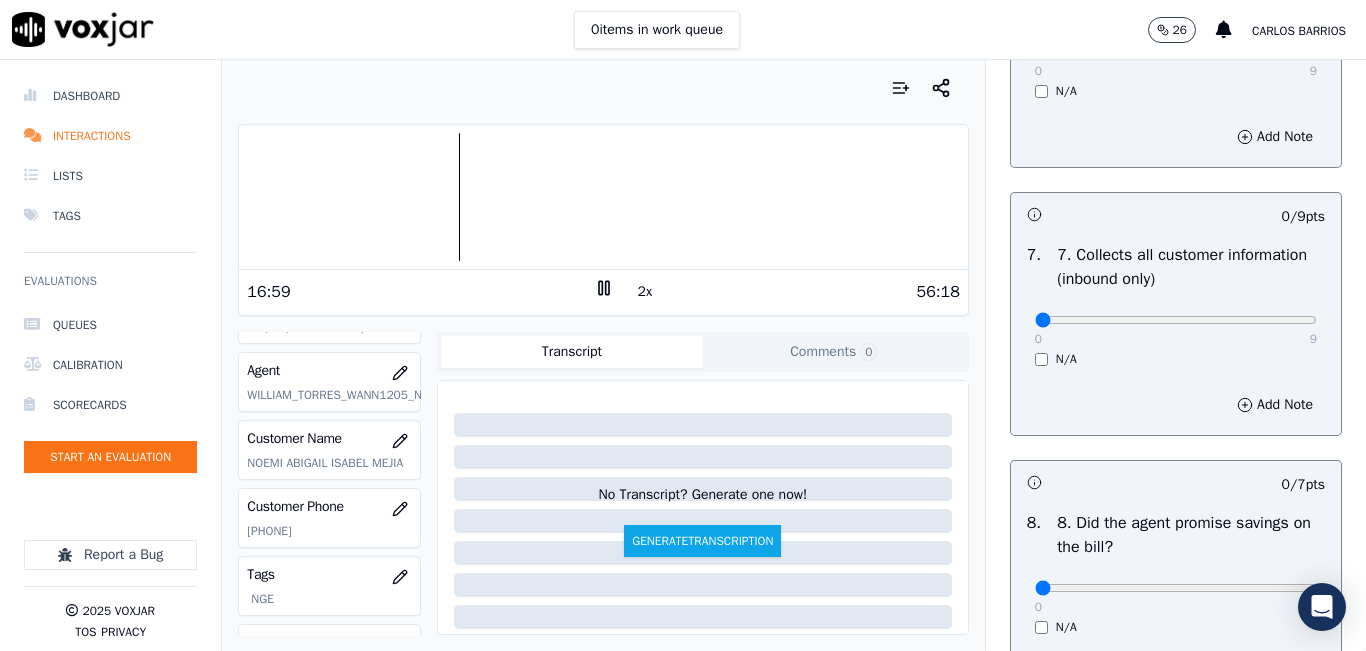 click on "[PHONE]" 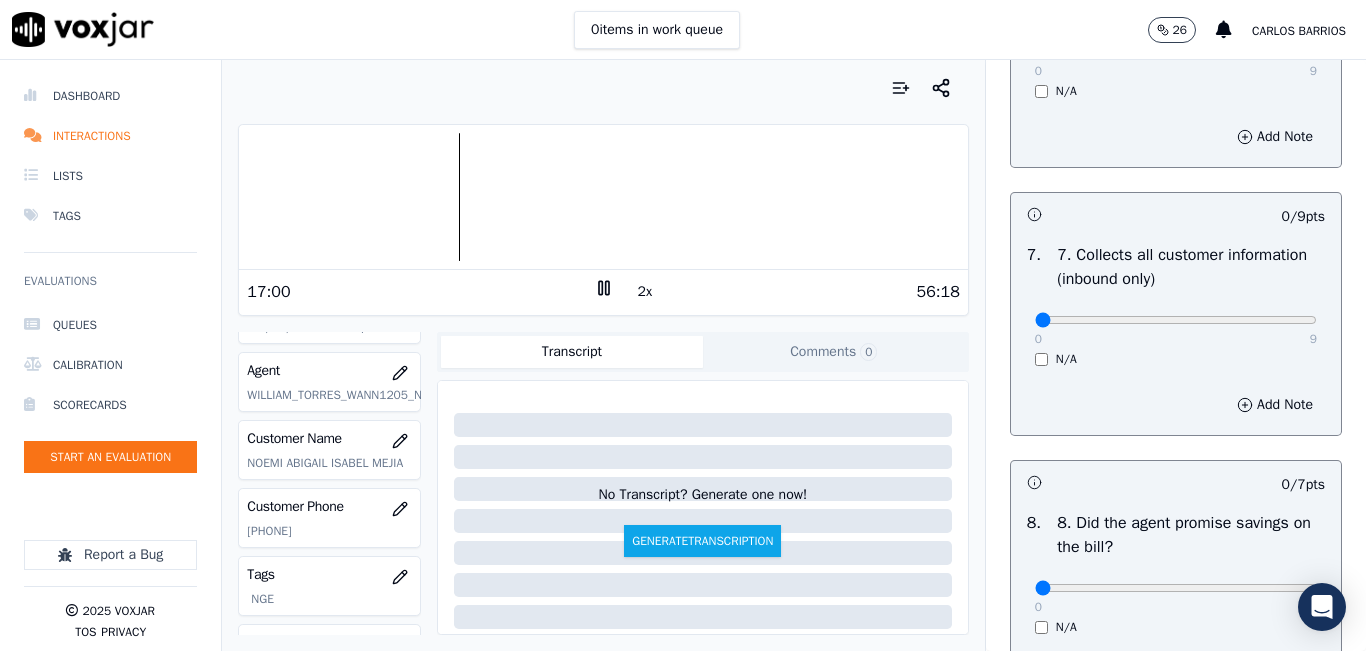 click on "[PHONE]" 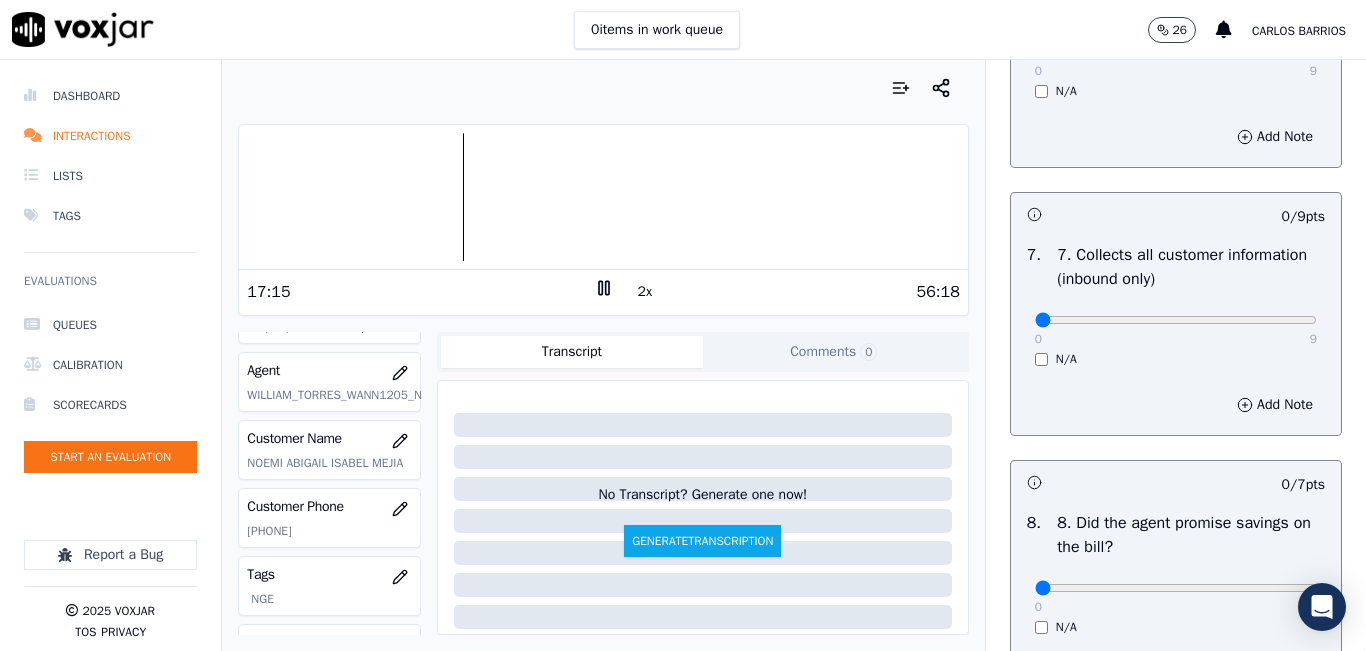 click at bounding box center (603, 197) 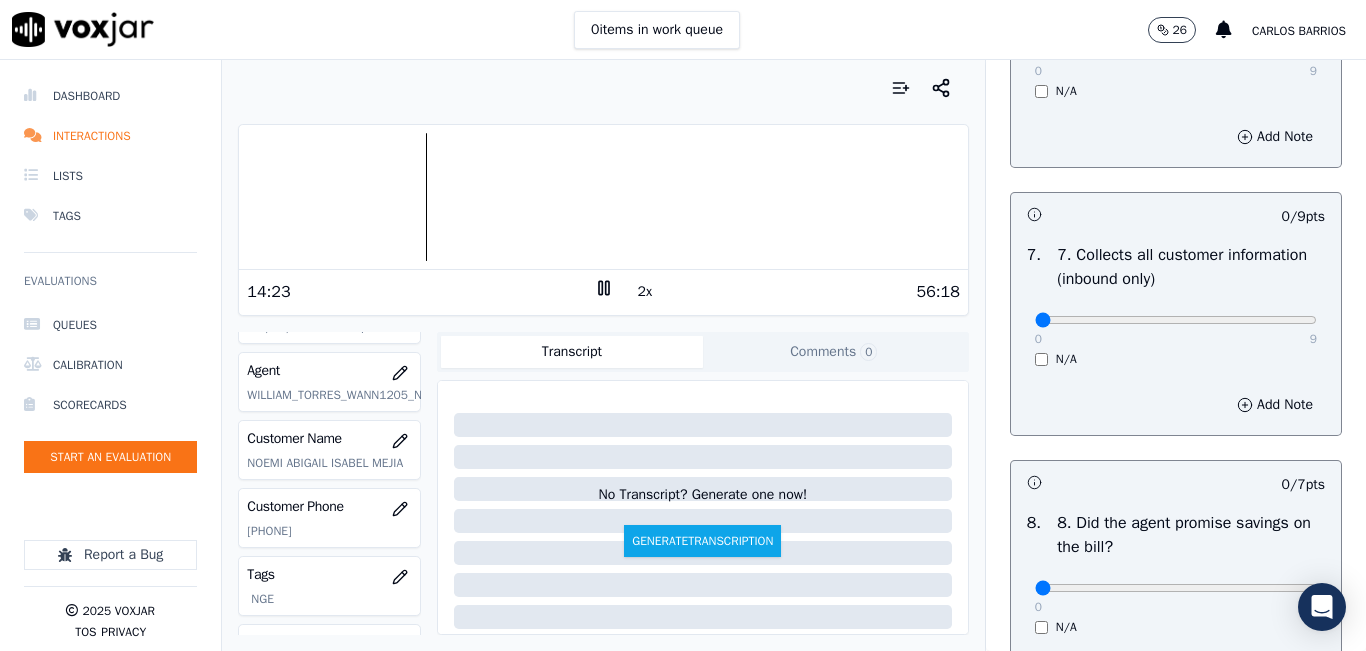 click at bounding box center (603, 197) 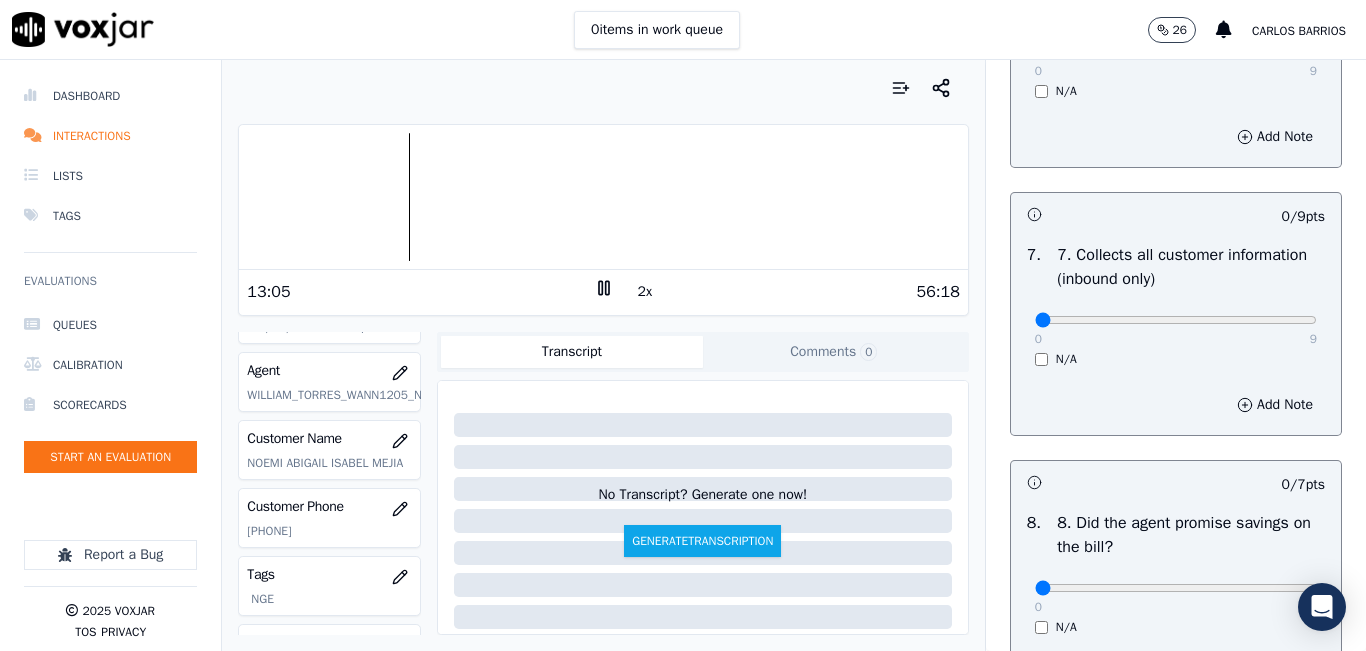 click at bounding box center (603, 197) 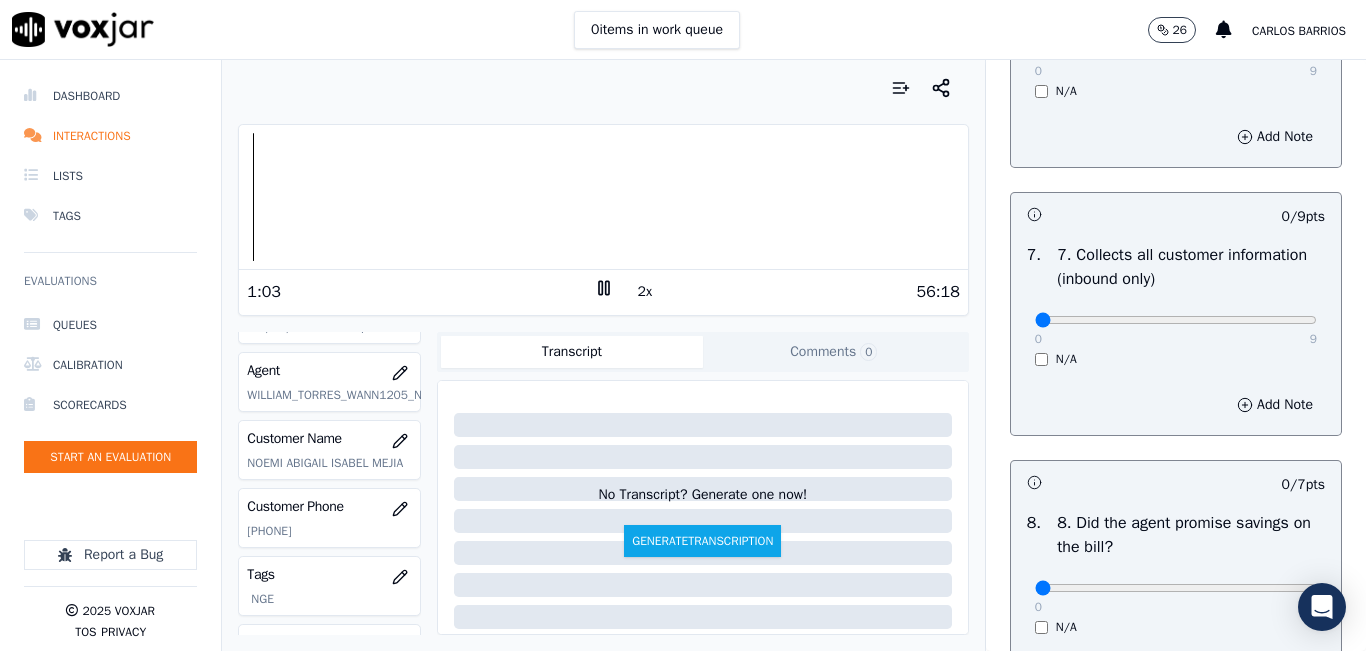 click at bounding box center (603, 197) 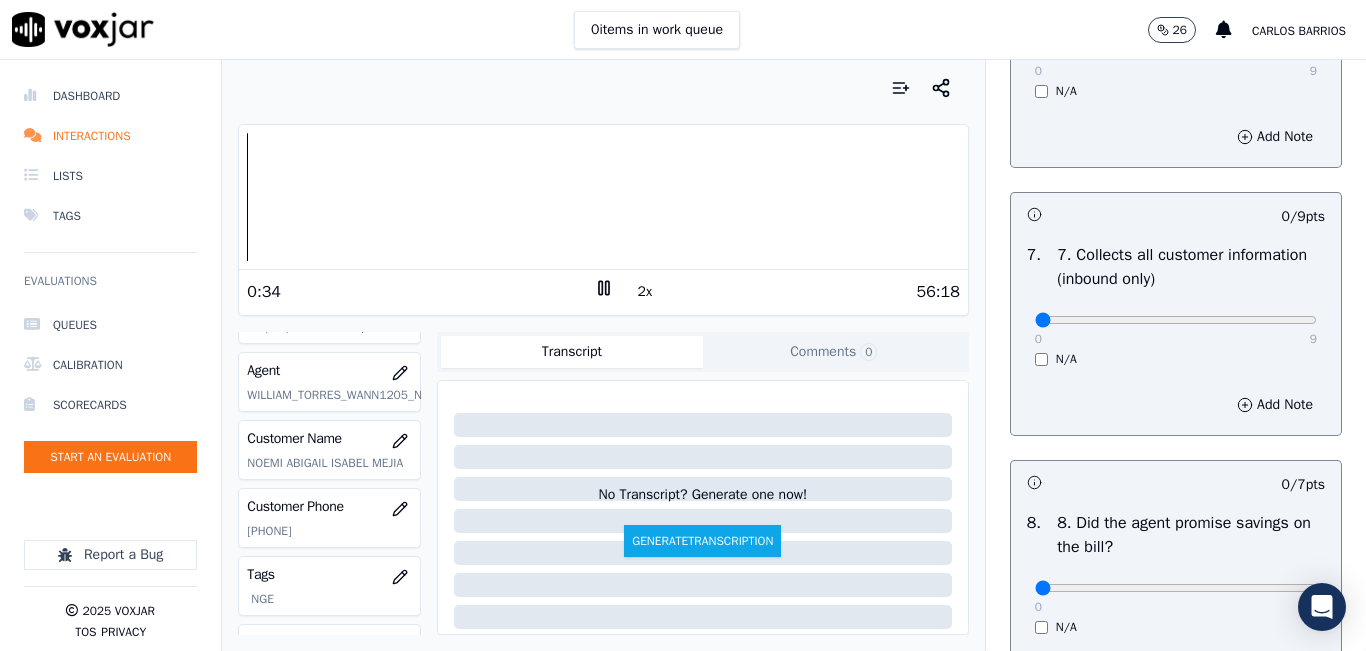 click at bounding box center [603, 197] 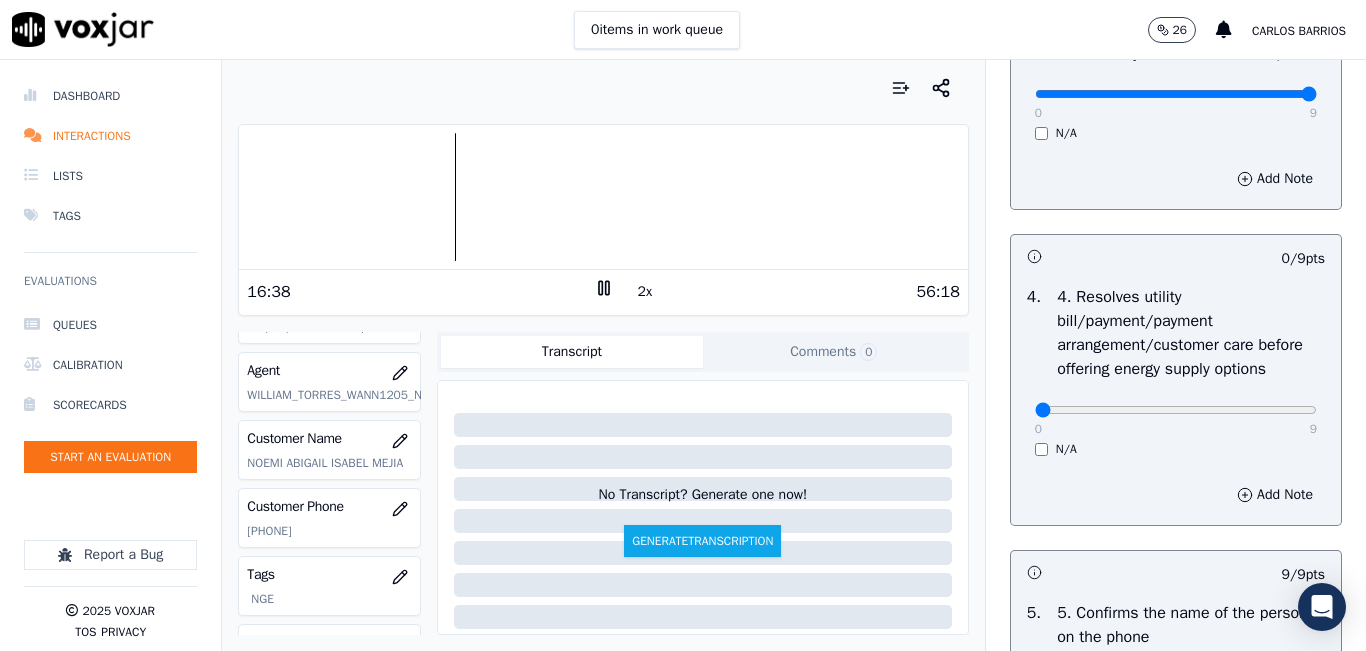 scroll, scrollTop: 800, scrollLeft: 0, axis: vertical 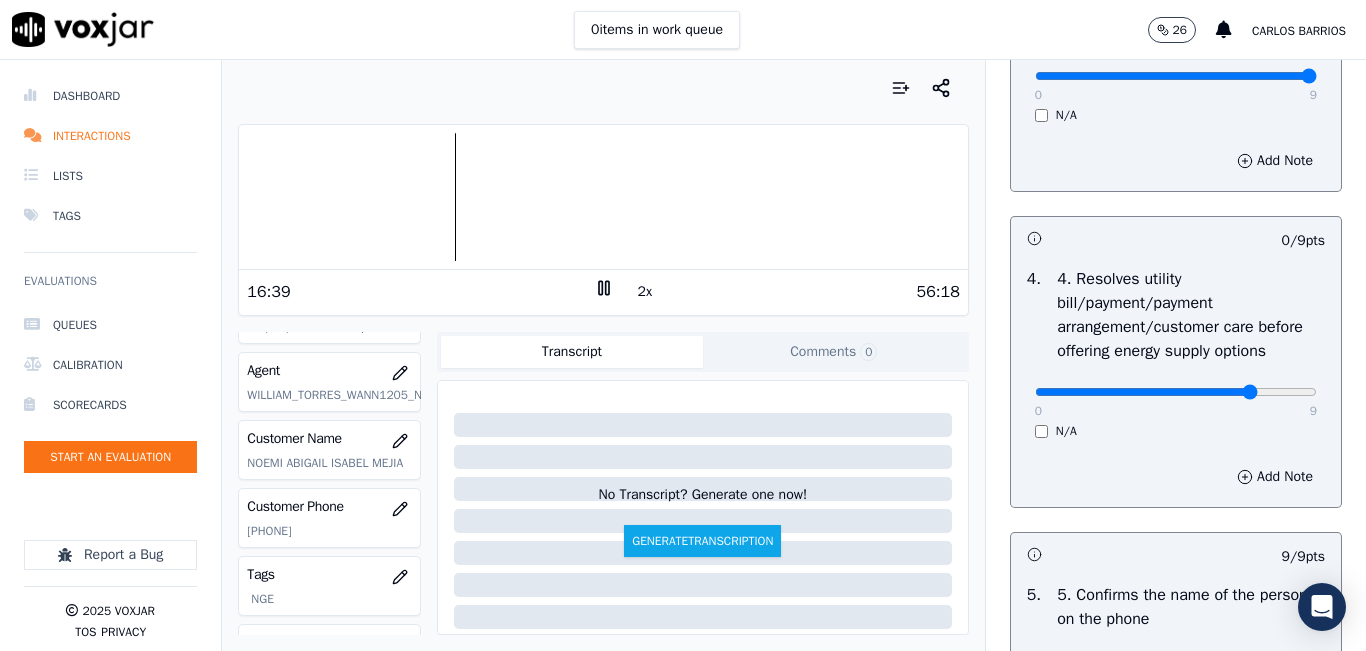 click at bounding box center [1176, -484] 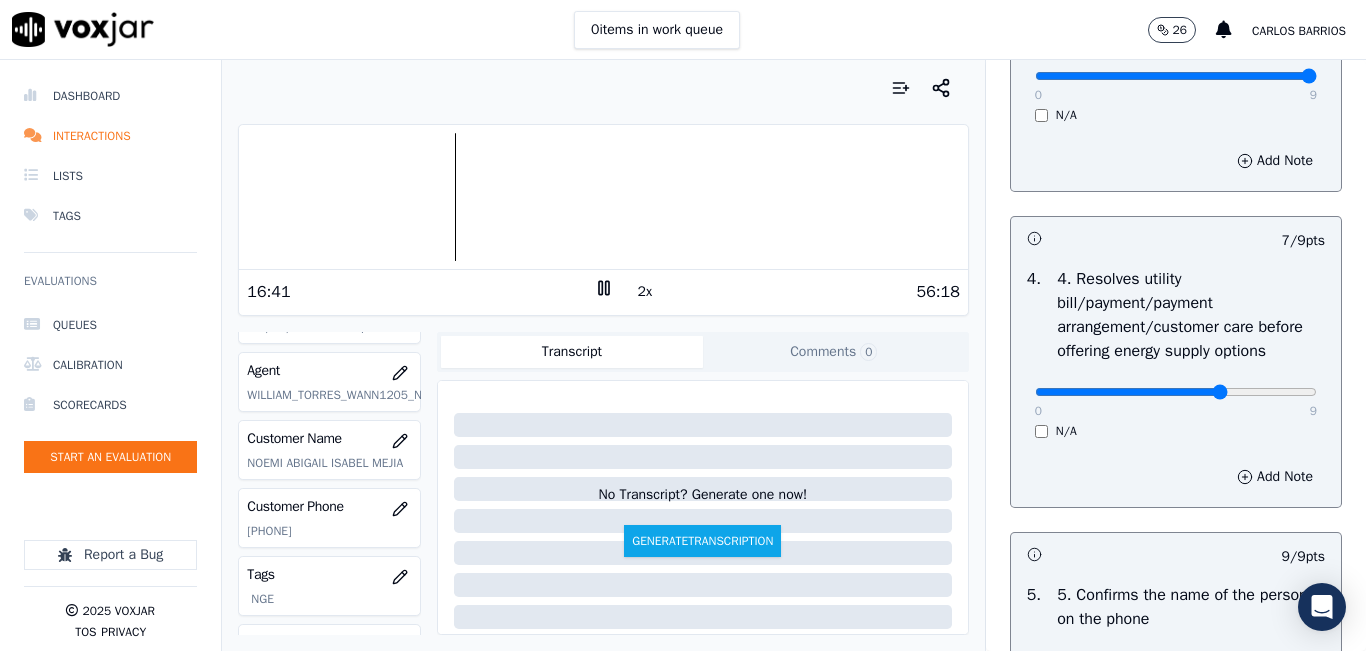 type on "6" 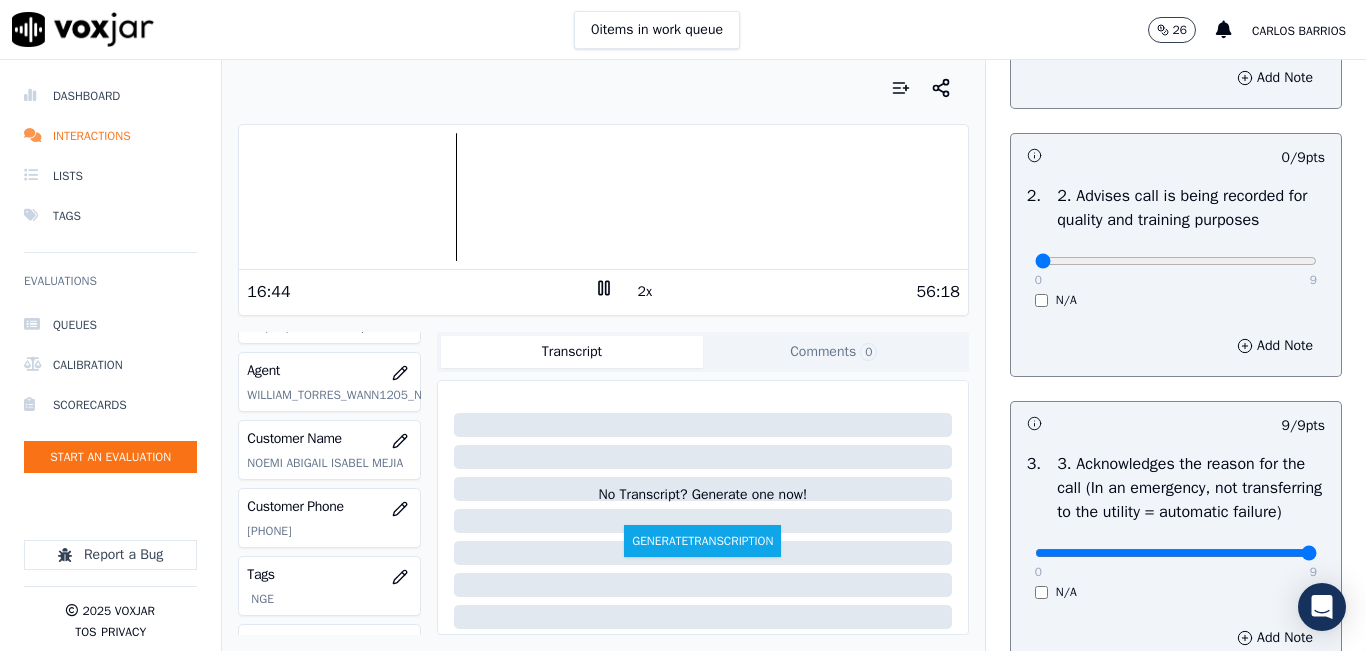 scroll, scrollTop: 200, scrollLeft: 0, axis: vertical 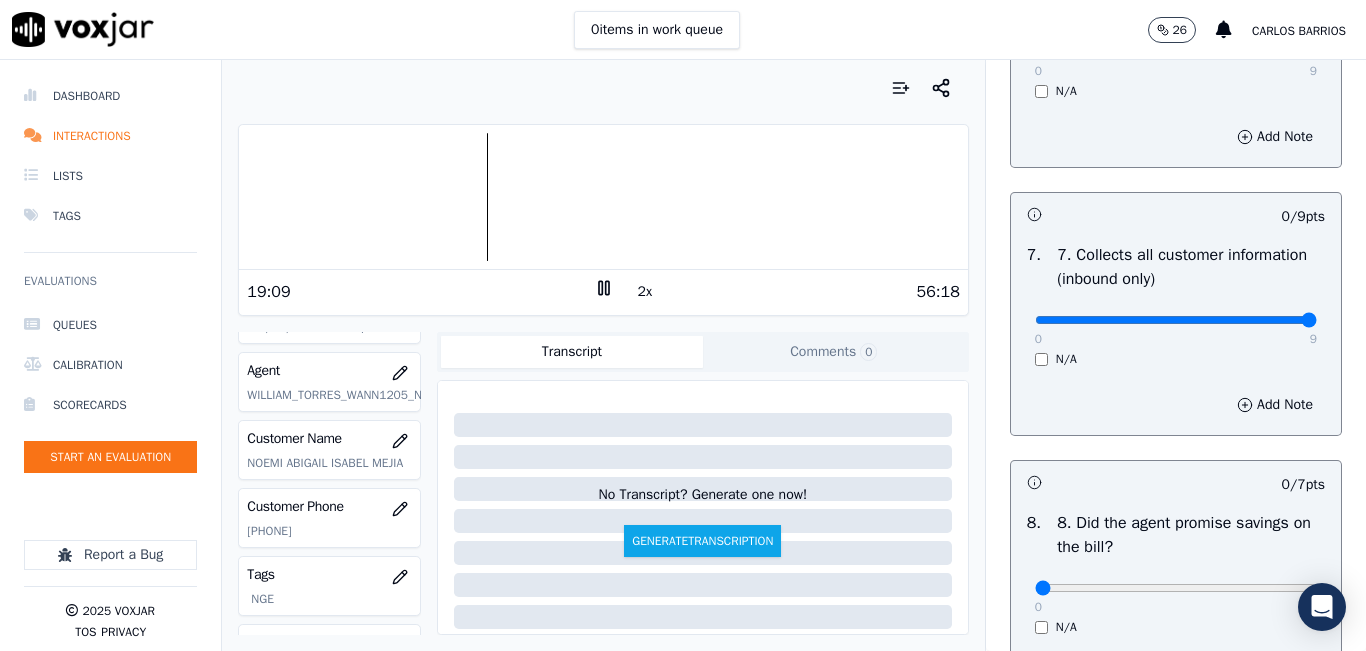 drag, startPoint x: 1260, startPoint y: 387, endPoint x: 1317, endPoint y: 367, distance: 60.40695 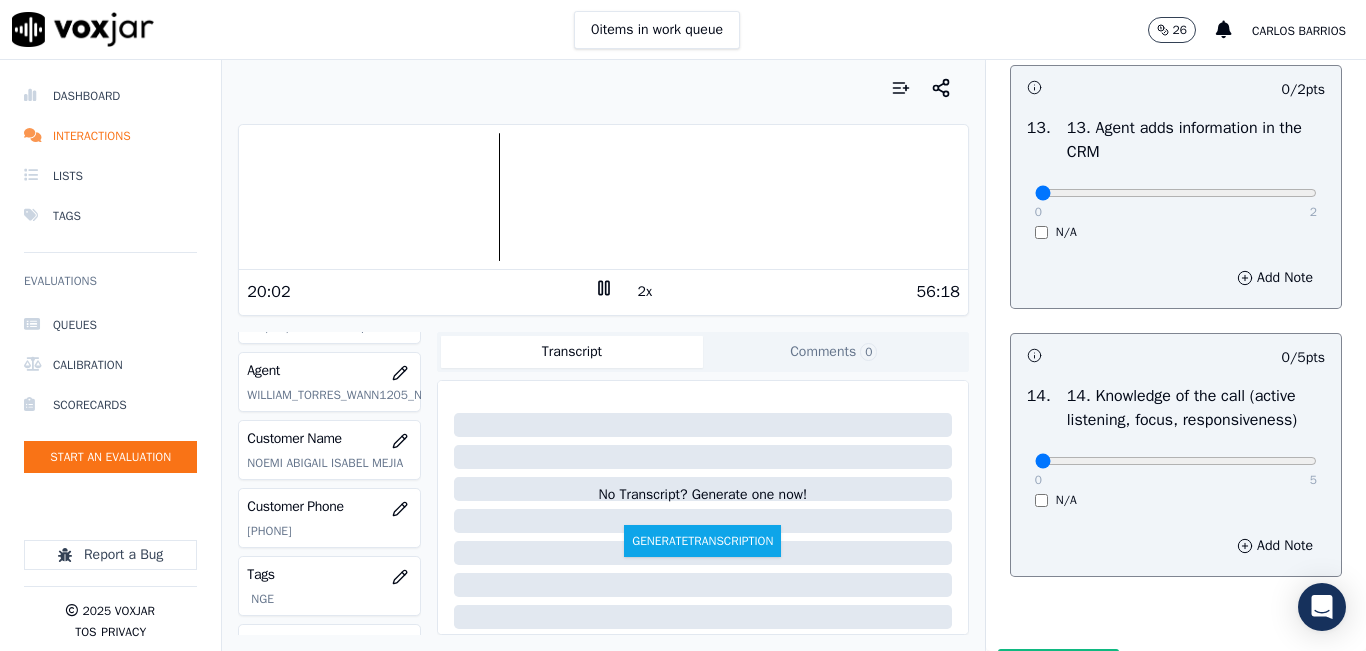 scroll, scrollTop: 3600, scrollLeft: 0, axis: vertical 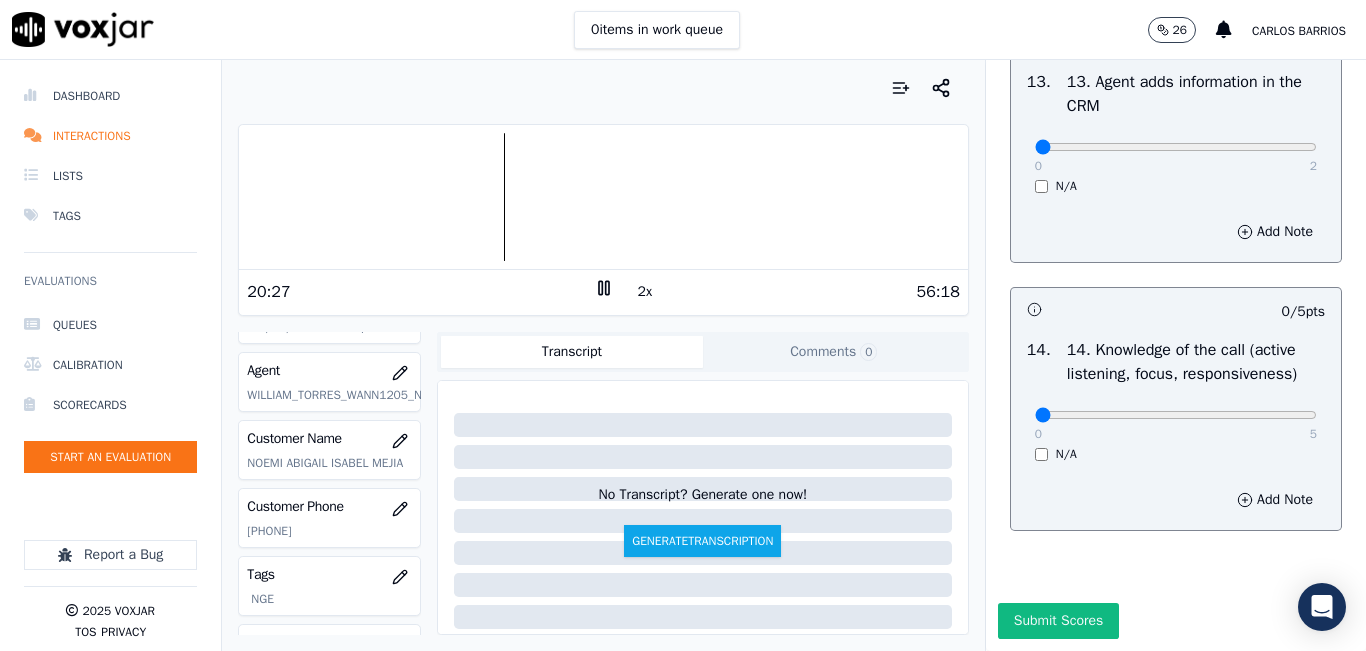 click 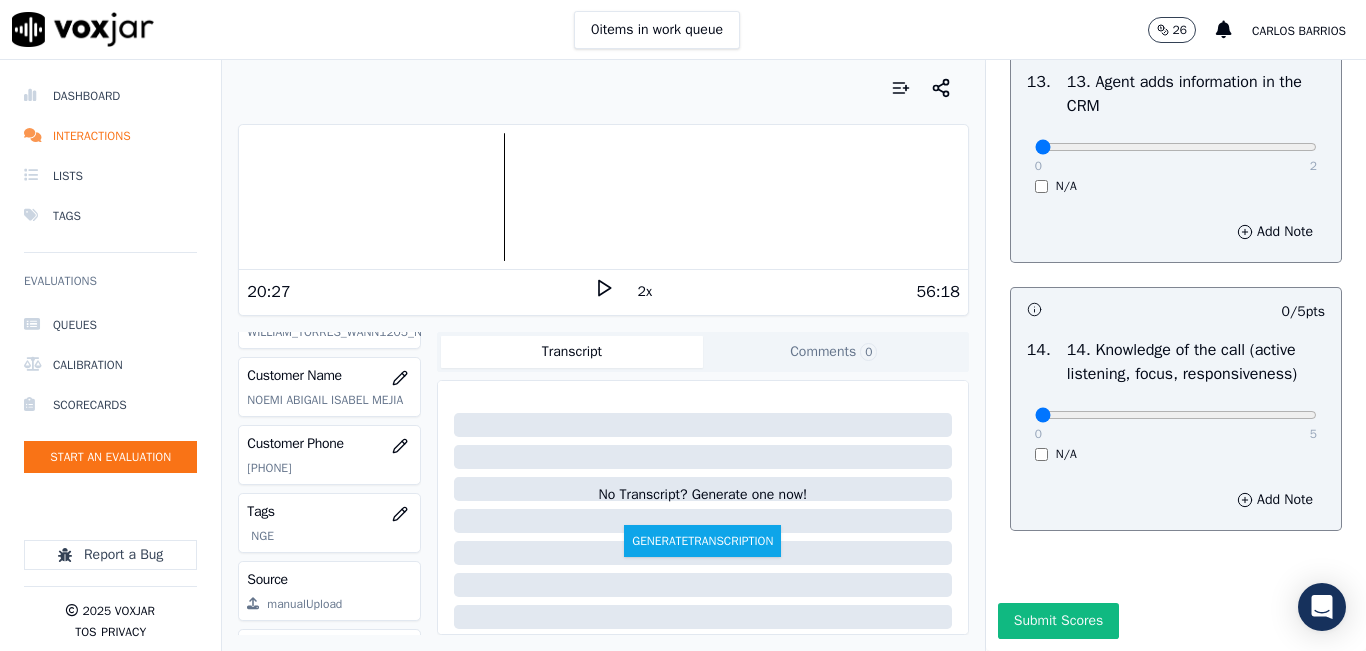 scroll, scrollTop: 300, scrollLeft: 0, axis: vertical 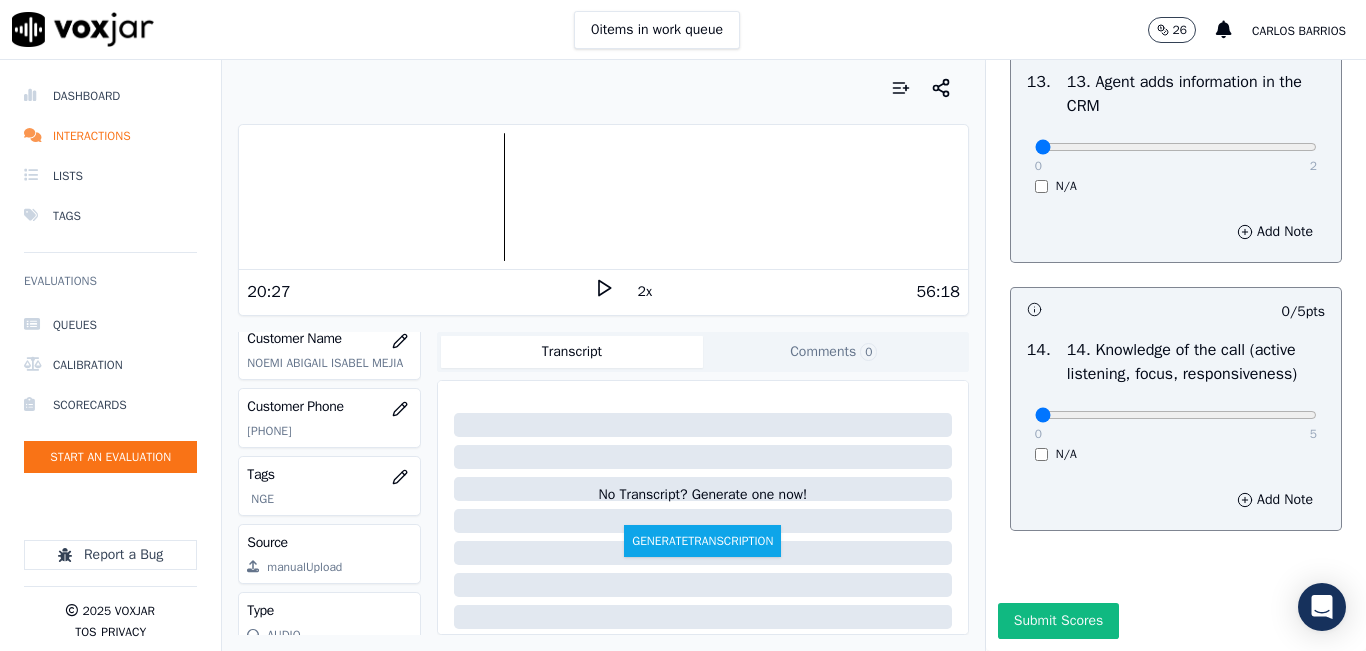 click on "[PHONE]" 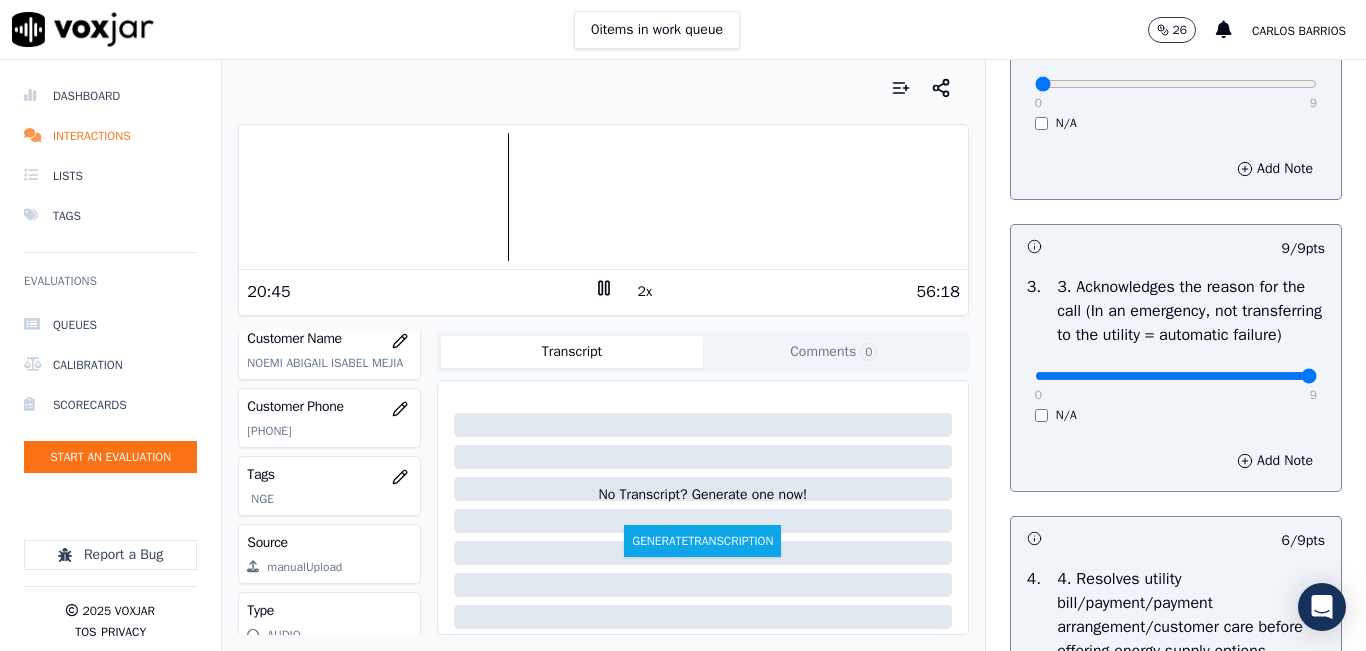 scroll, scrollTop: 200, scrollLeft: 0, axis: vertical 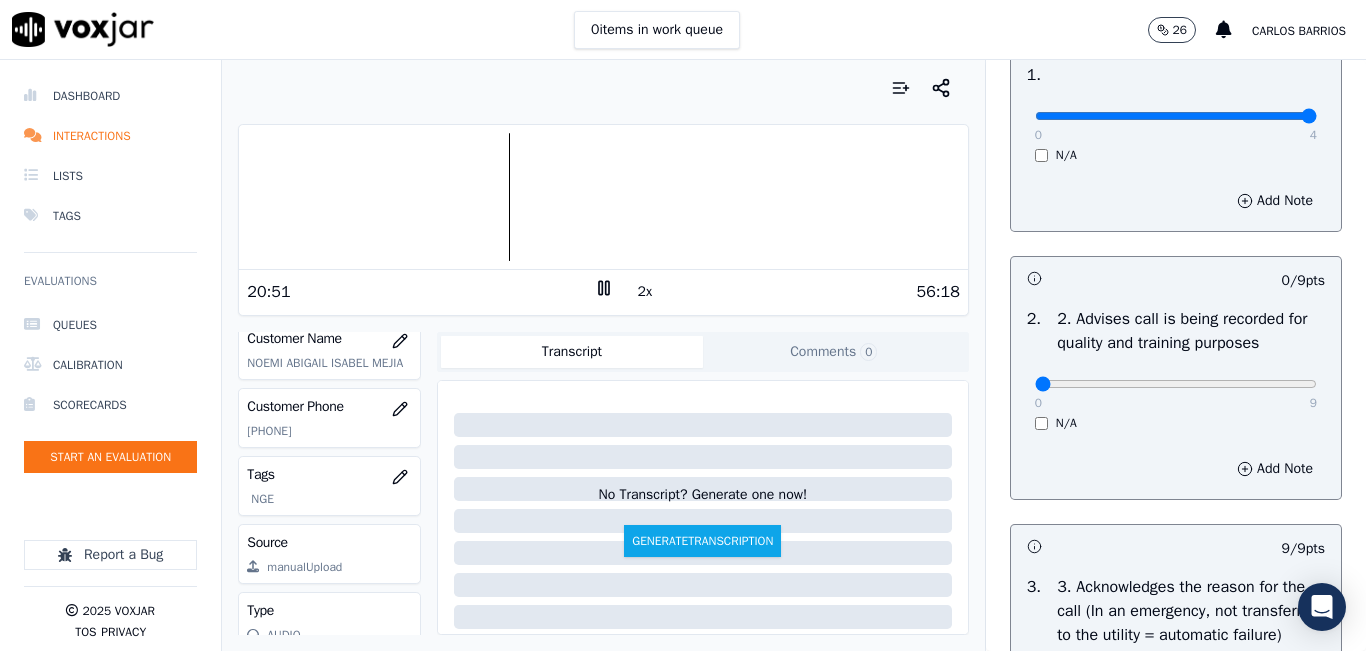 click at bounding box center [603, 197] 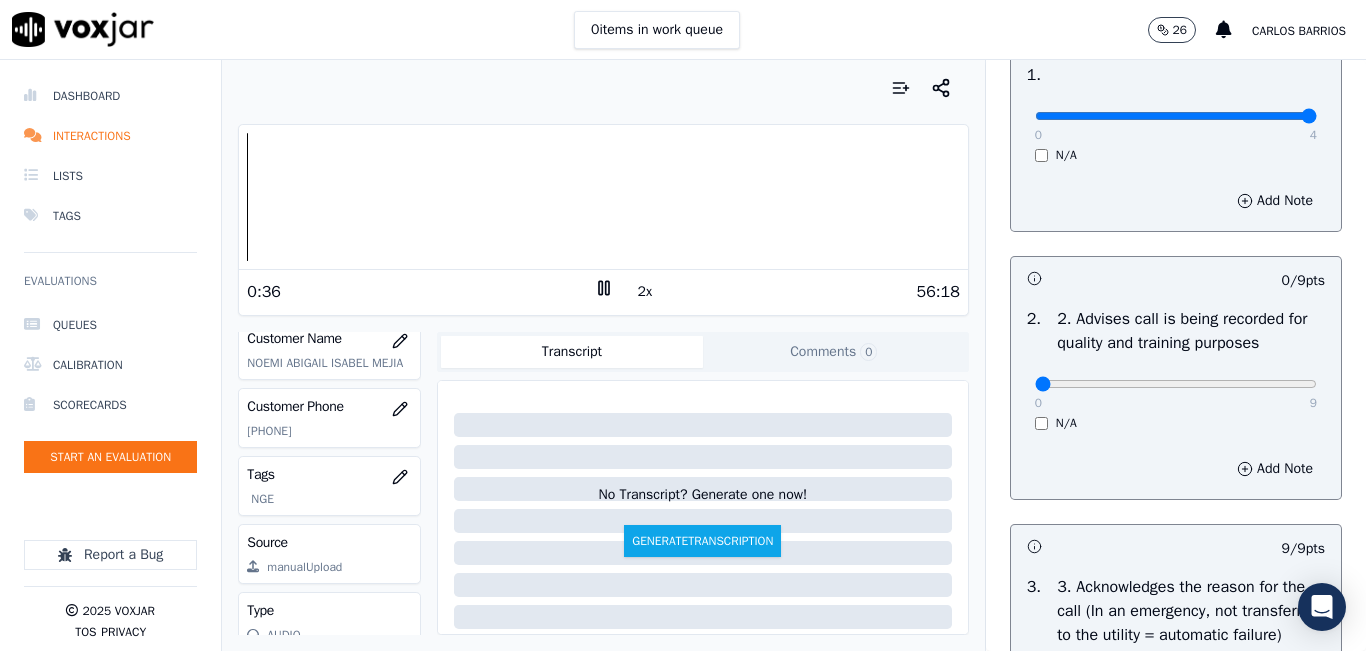 click at bounding box center (603, 197) 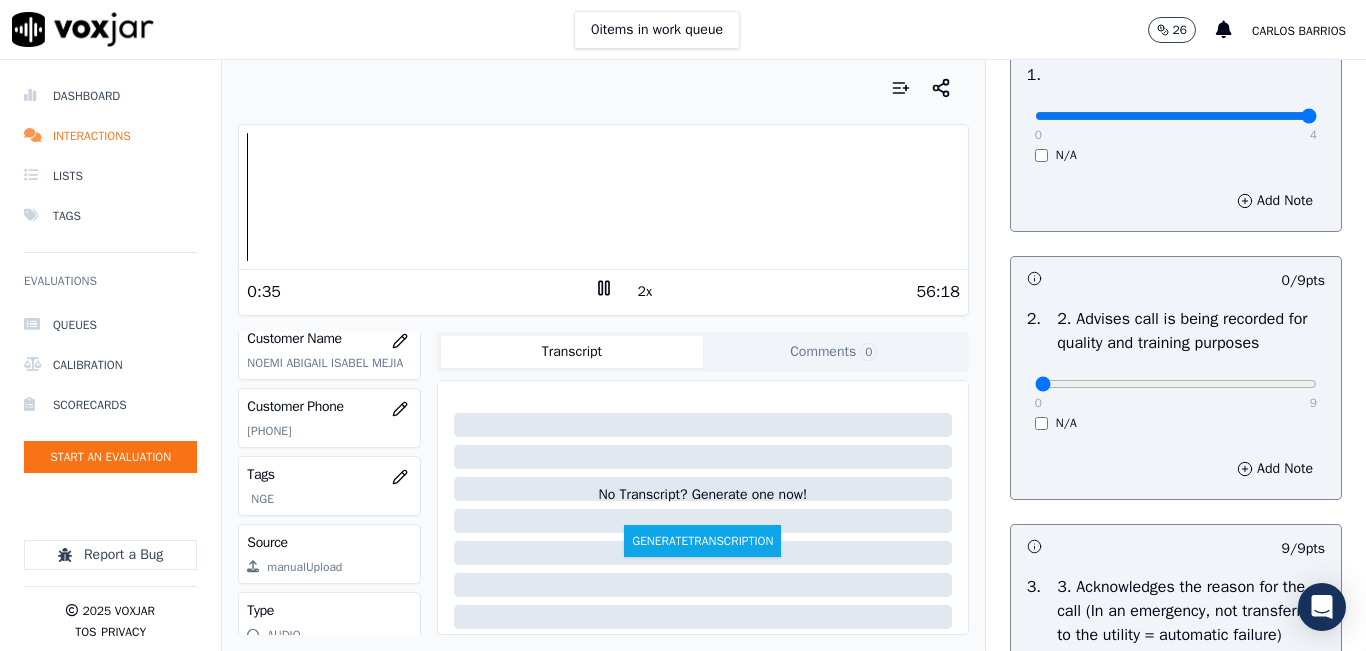 click at bounding box center [603, 197] 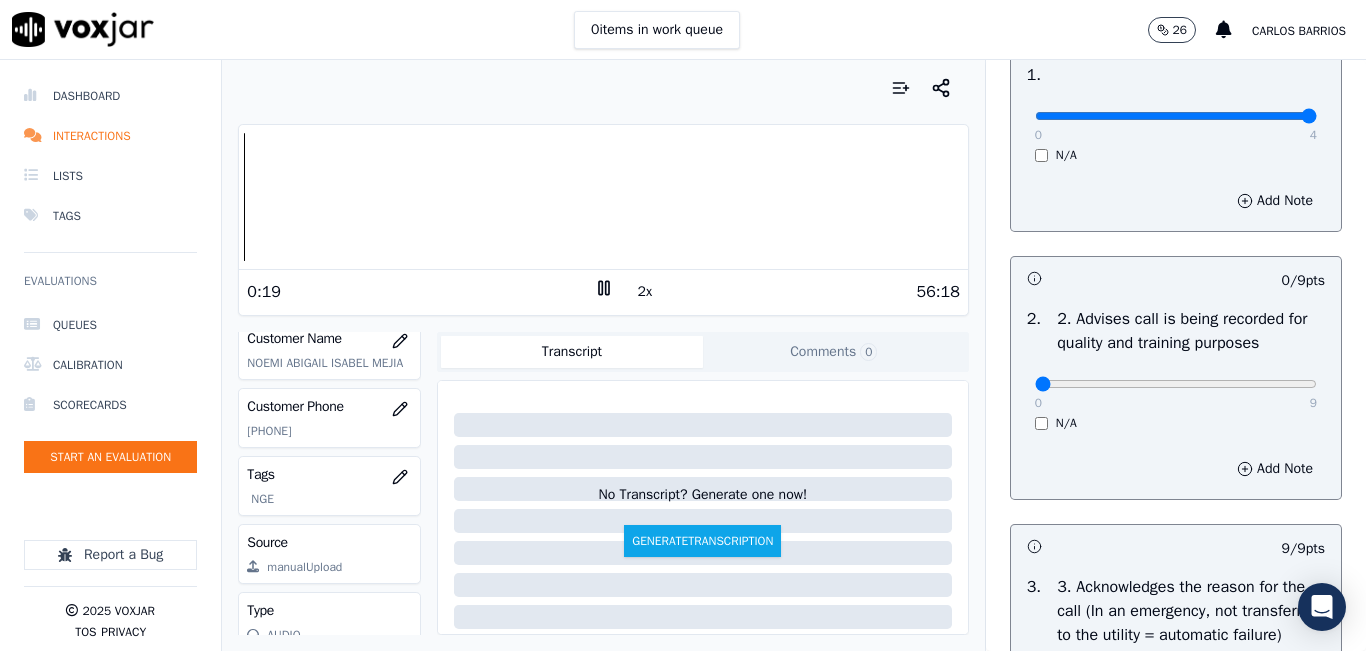 click on "2x" at bounding box center (645, 292) 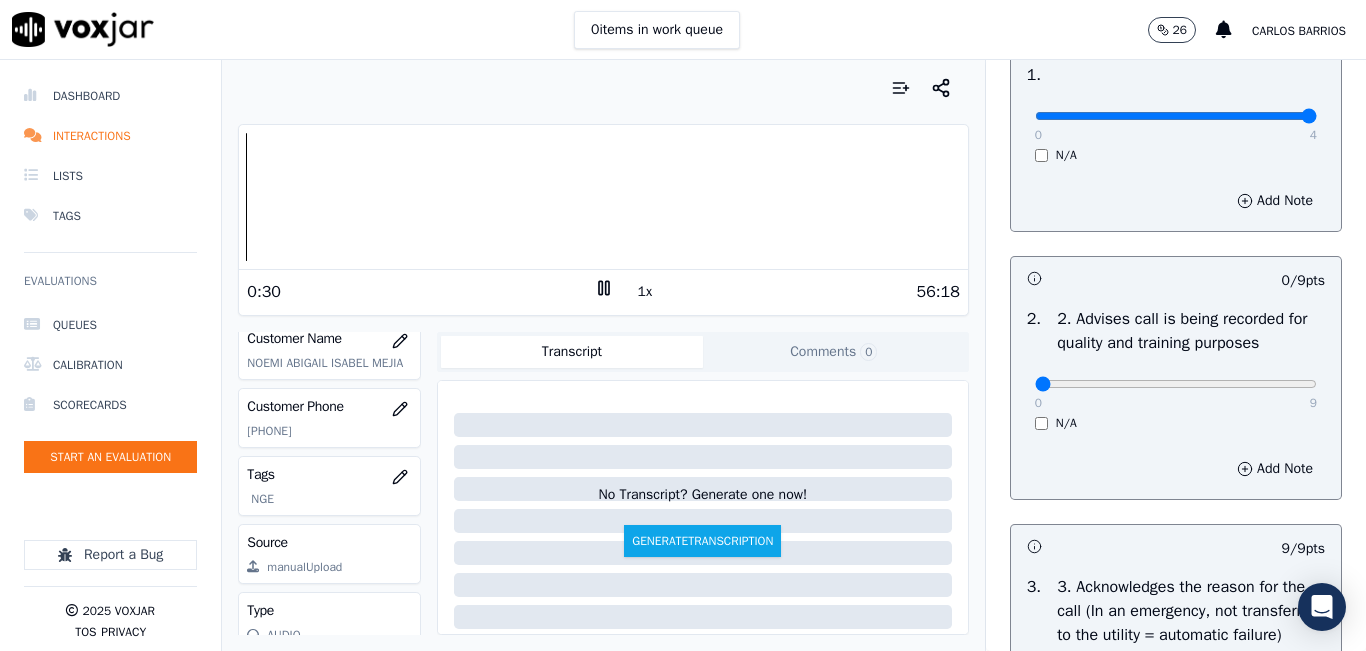 click on "1x" at bounding box center [645, 292] 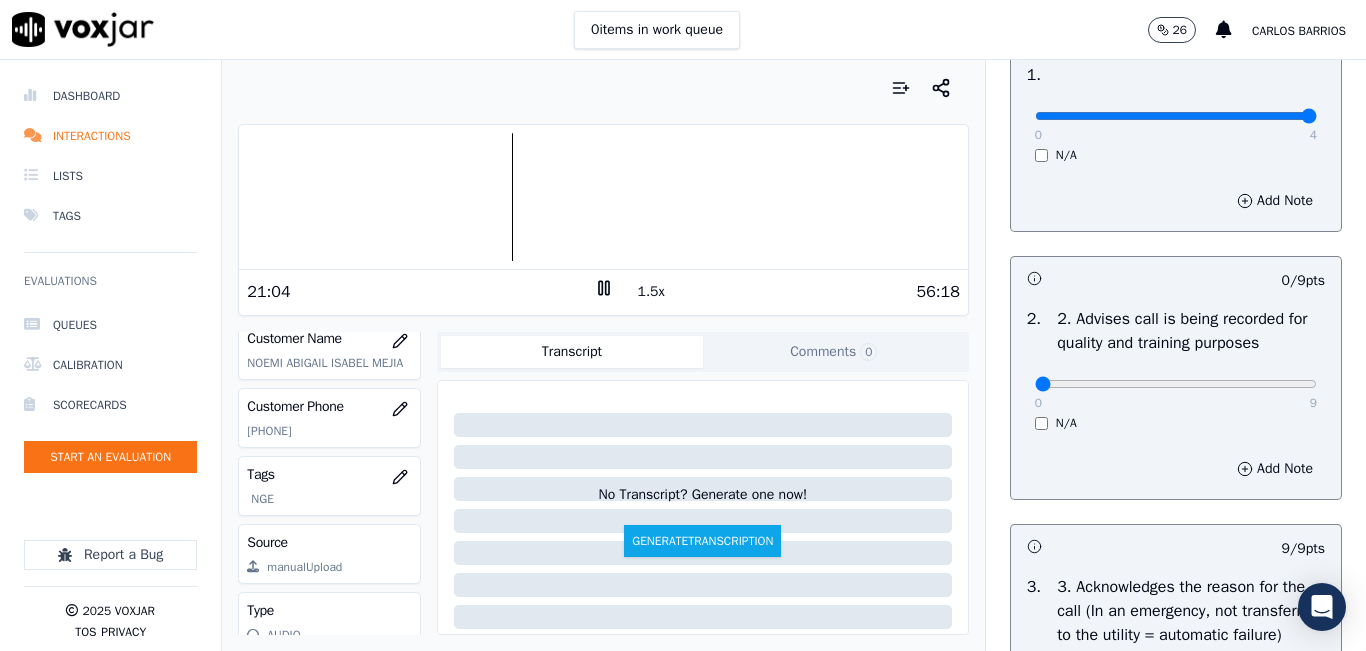 click at bounding box center [603, 197] 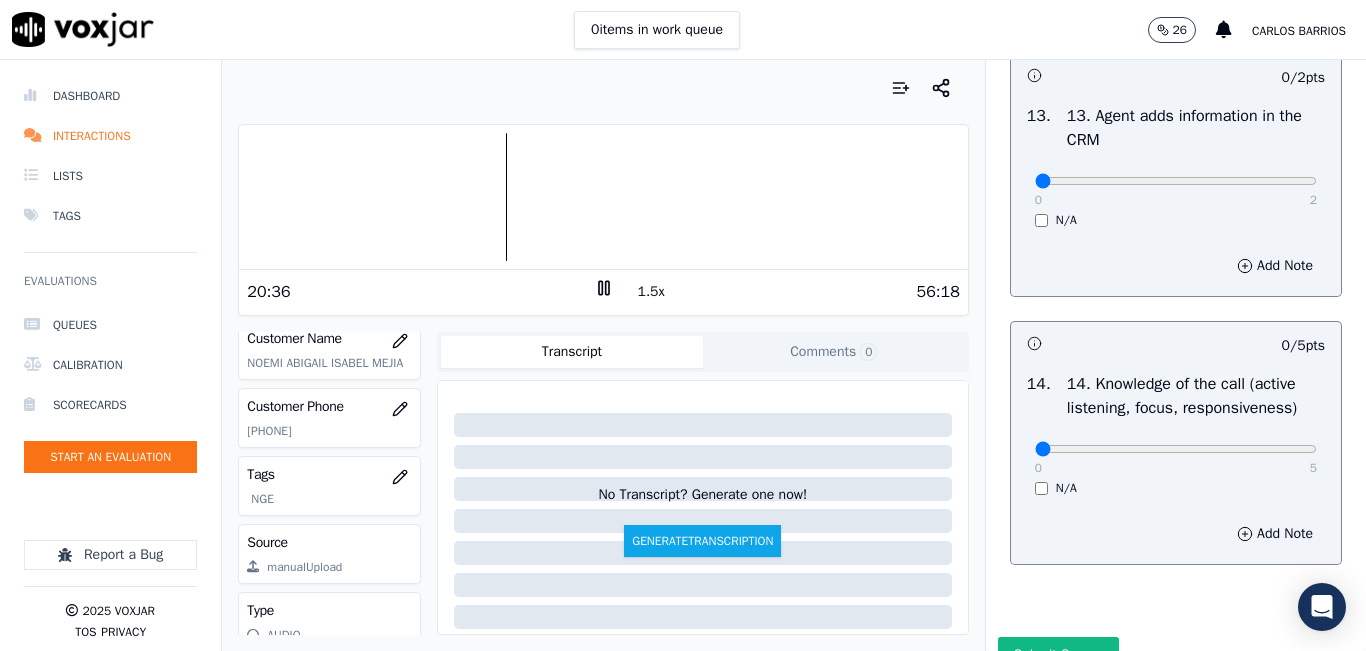 scroll, scrollTop: 3500, scrollLeft: 0, axis: vertical 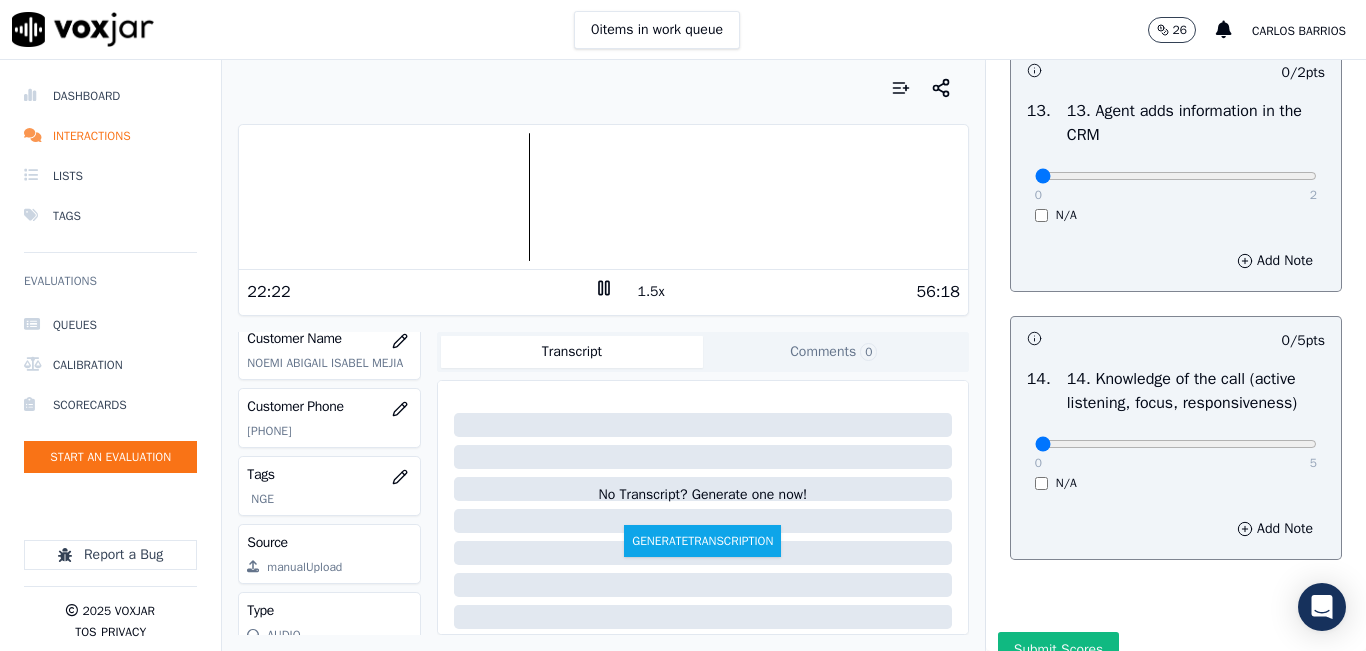 click at bounding box center [603, 197] 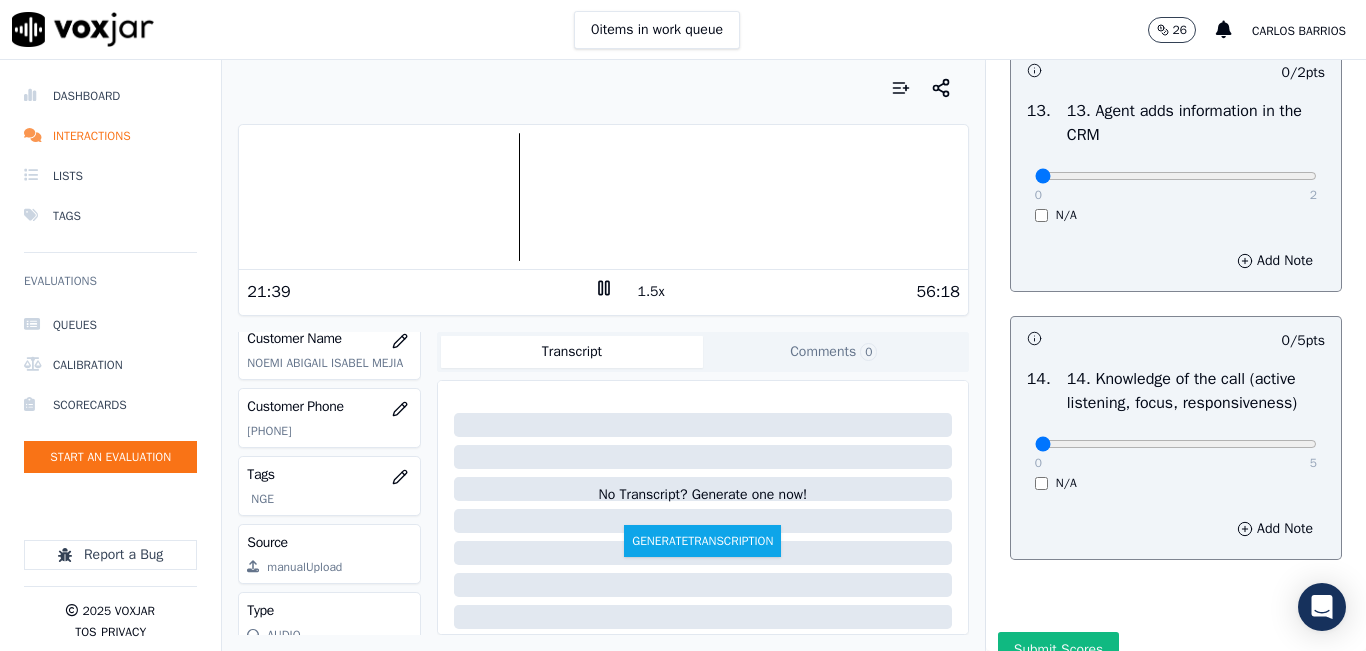 click at bounding box center [603, 197] 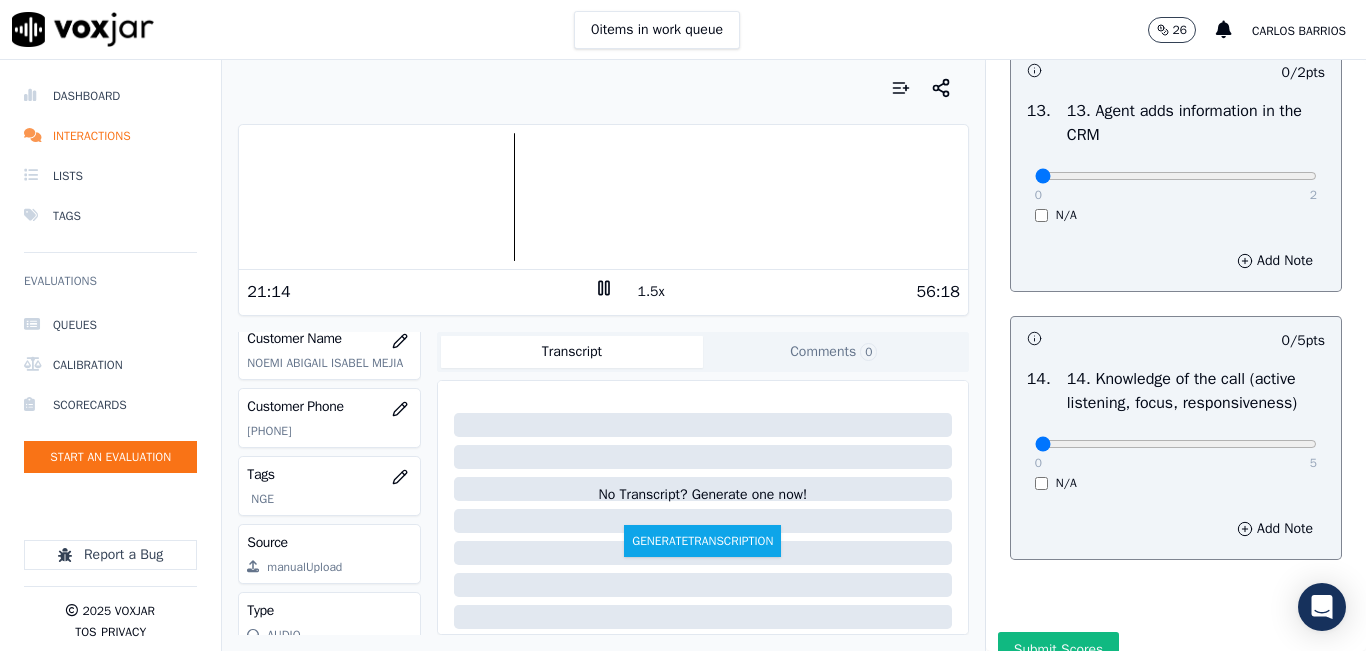 click at bounding box center (603, 197) 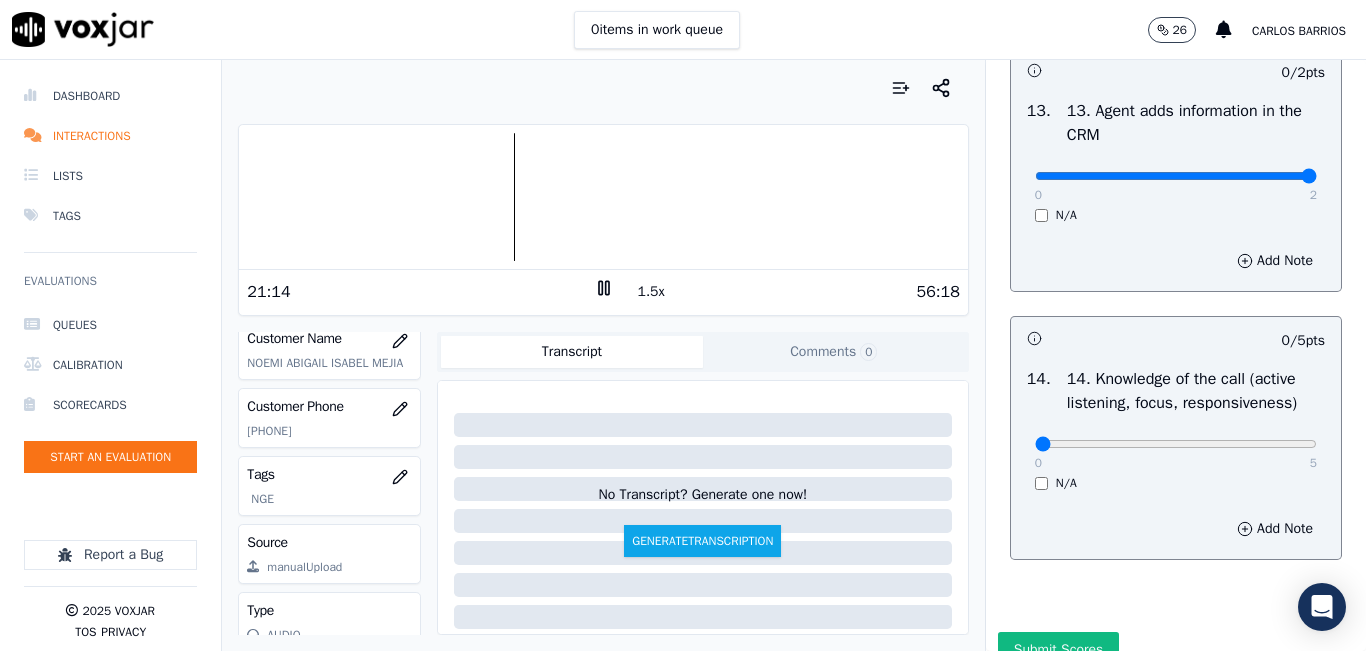 type on "2" 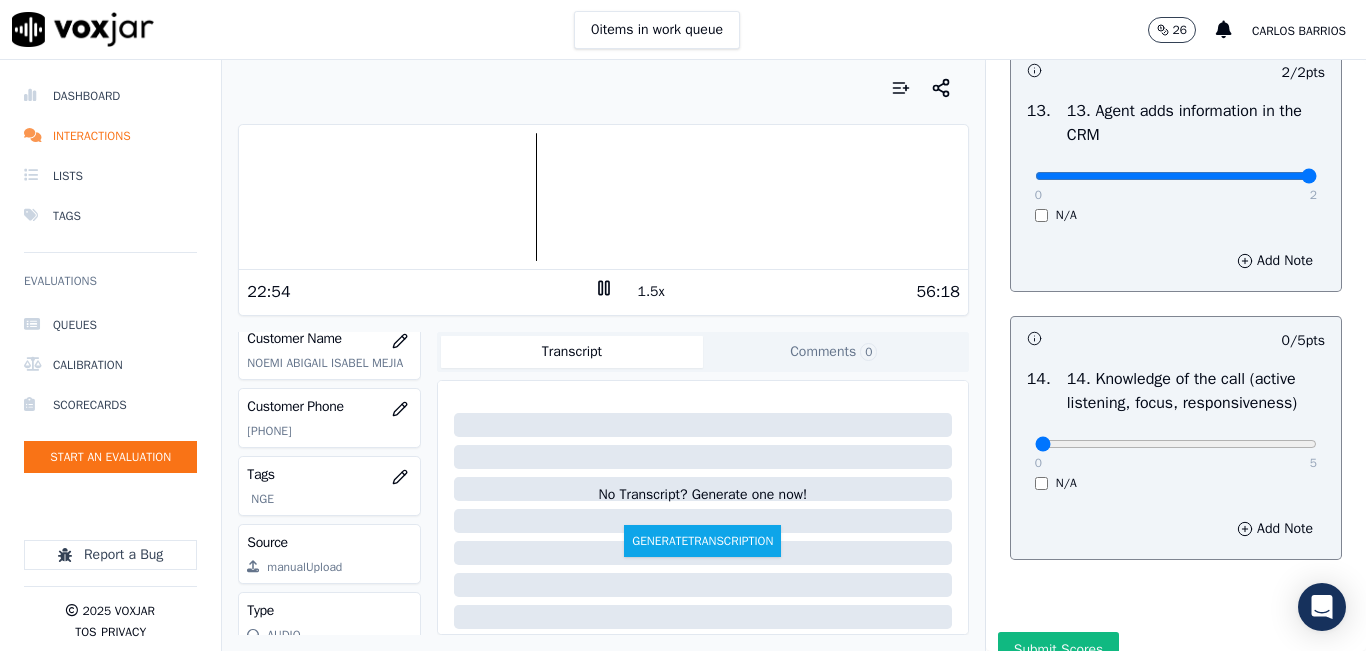 click on "1.5x" at bounding box center [651, 292] 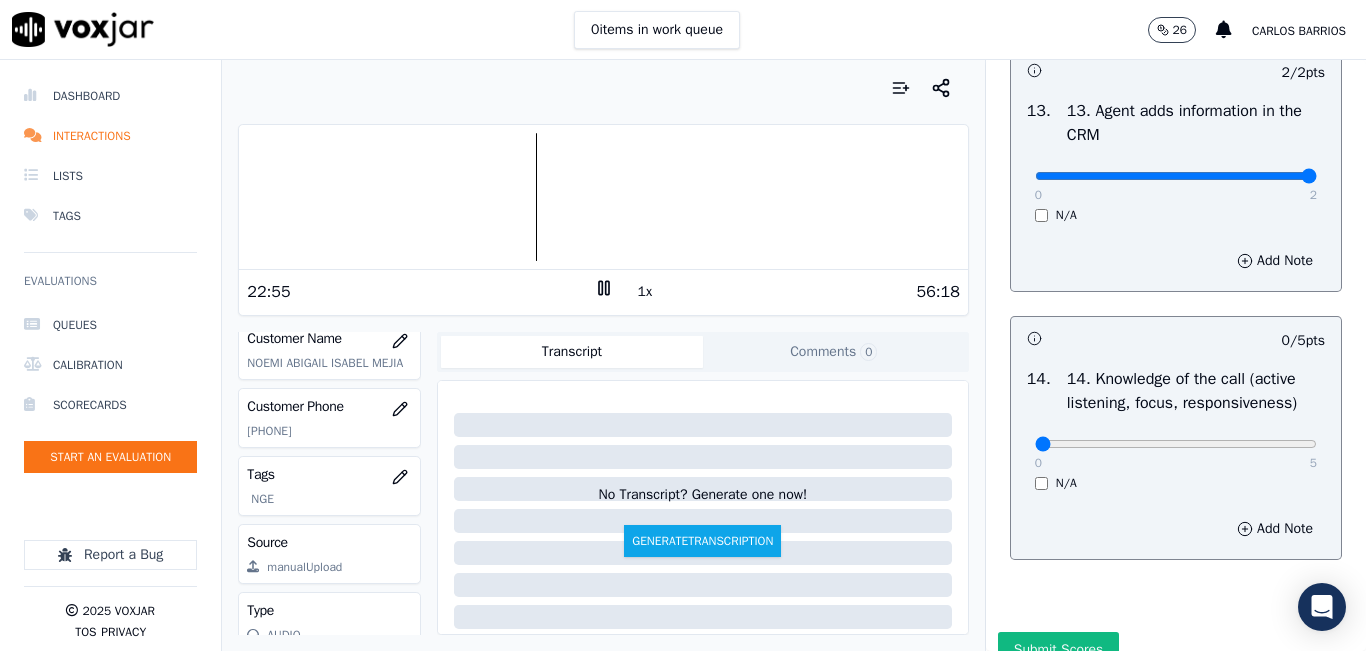 click on "1x" at bounding box center (645, 292) 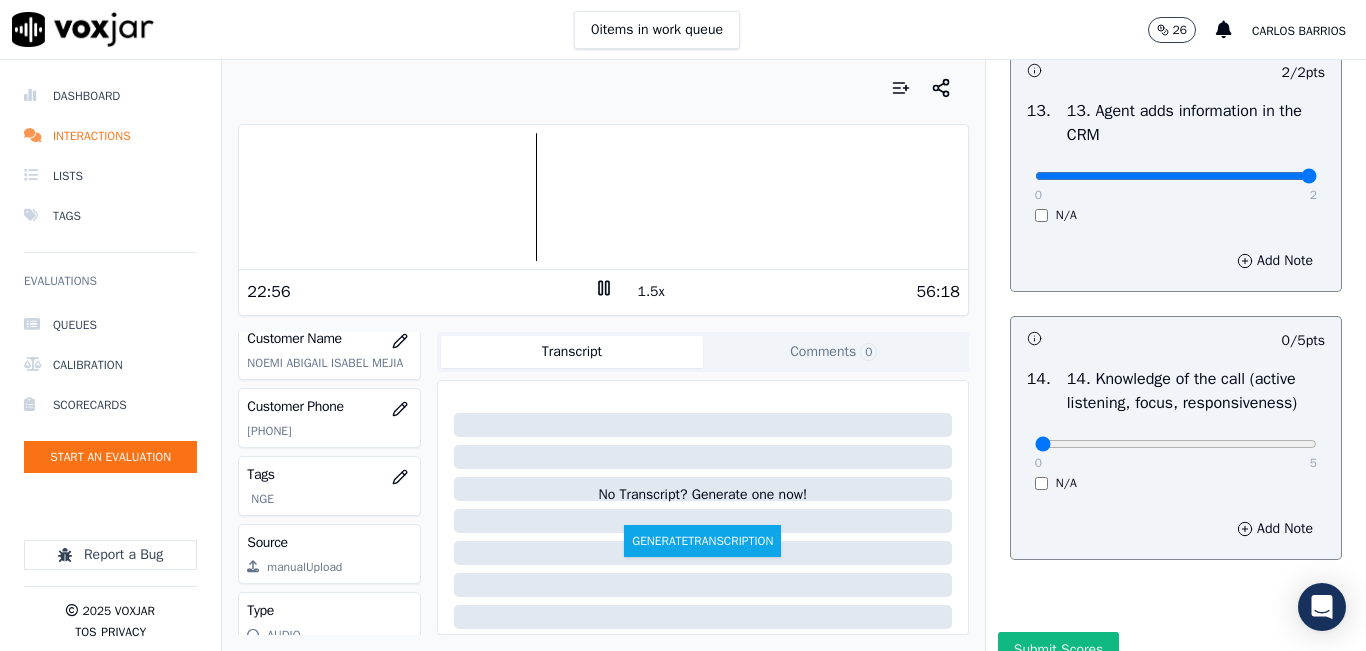 click on "1.5x" at bounding box center [651, 292] 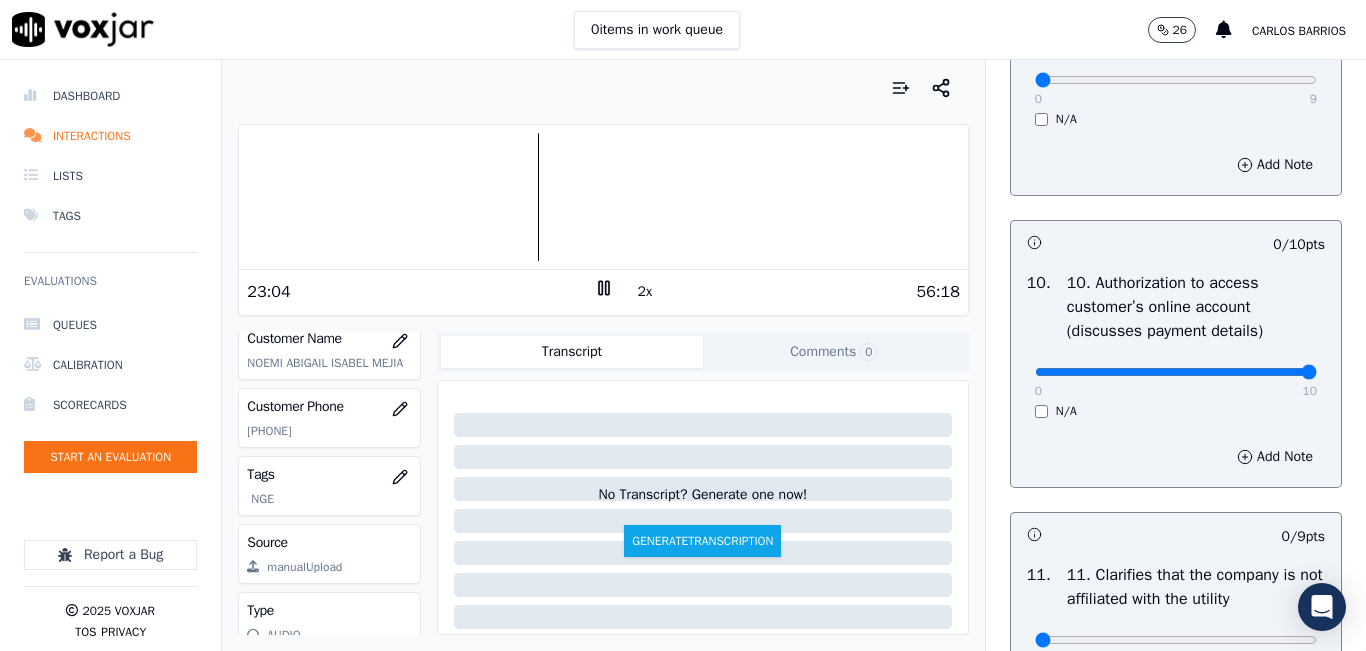 drag, startPoint x: 1253, startPoint y: 437, endPoint x: 1290, endPoint y: 435, distance: 37.054016 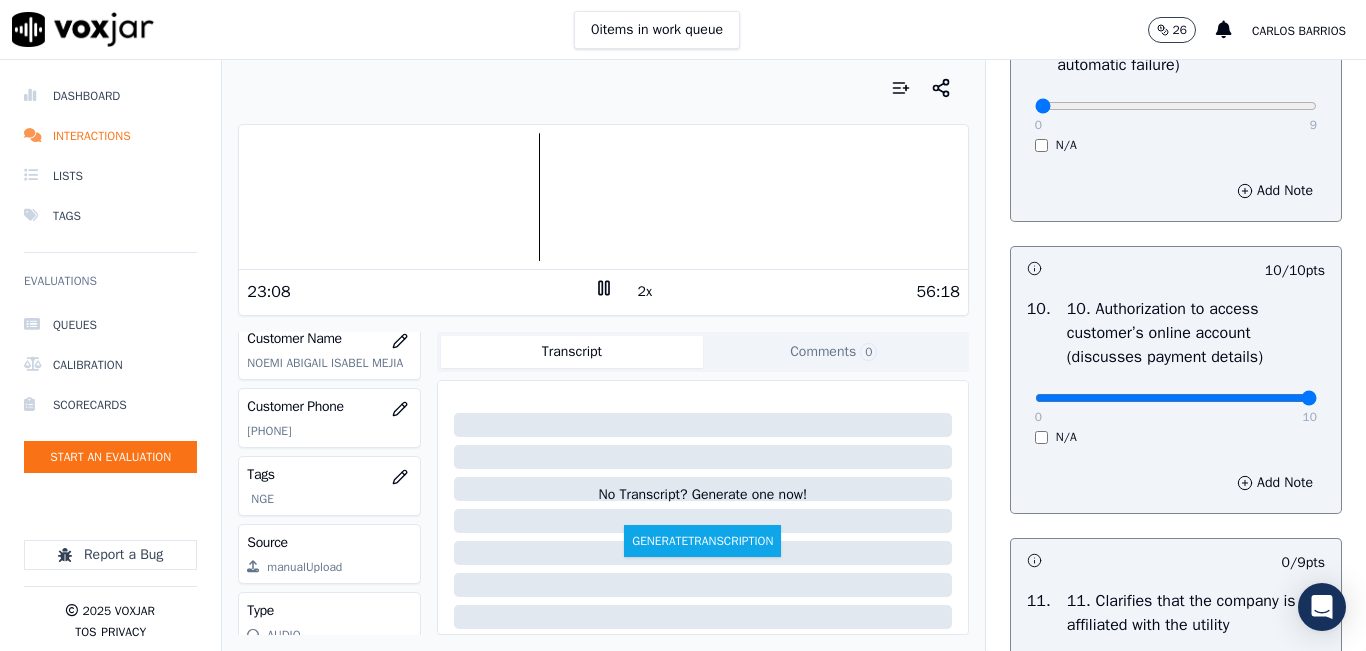 scroll, scrollTop: 2500, scrollLeft: 0, axis: vertical 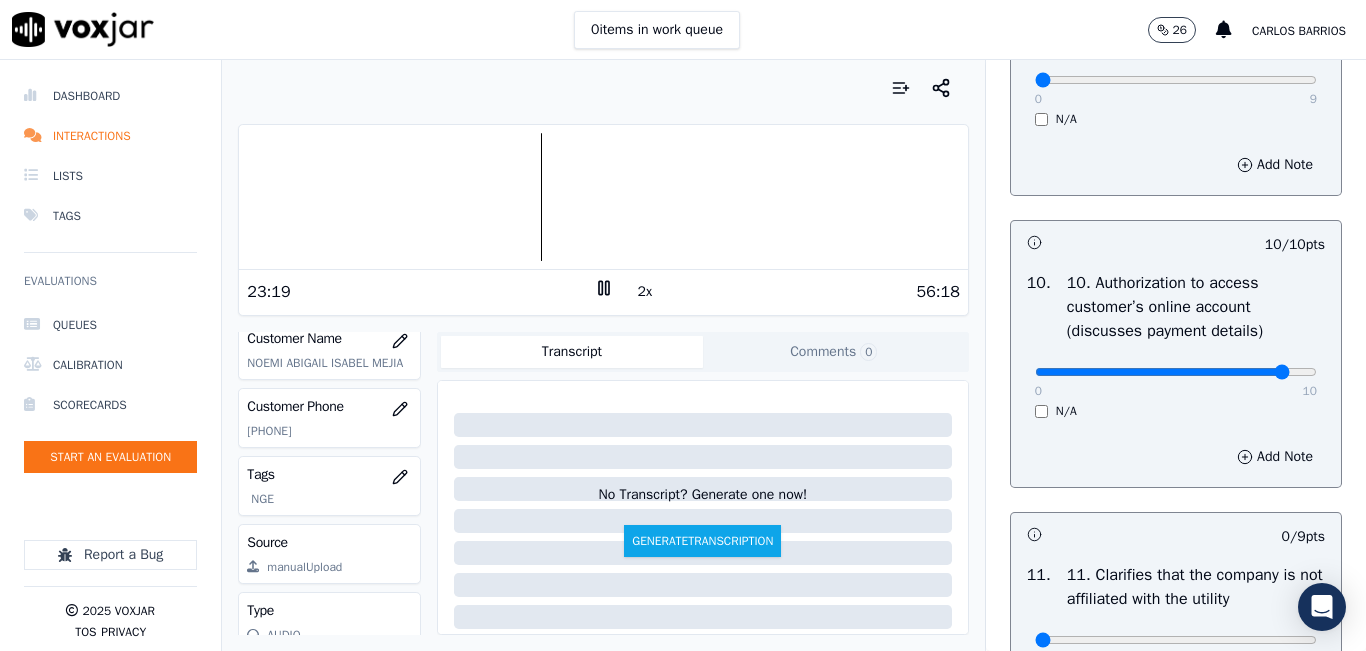 type on "10" 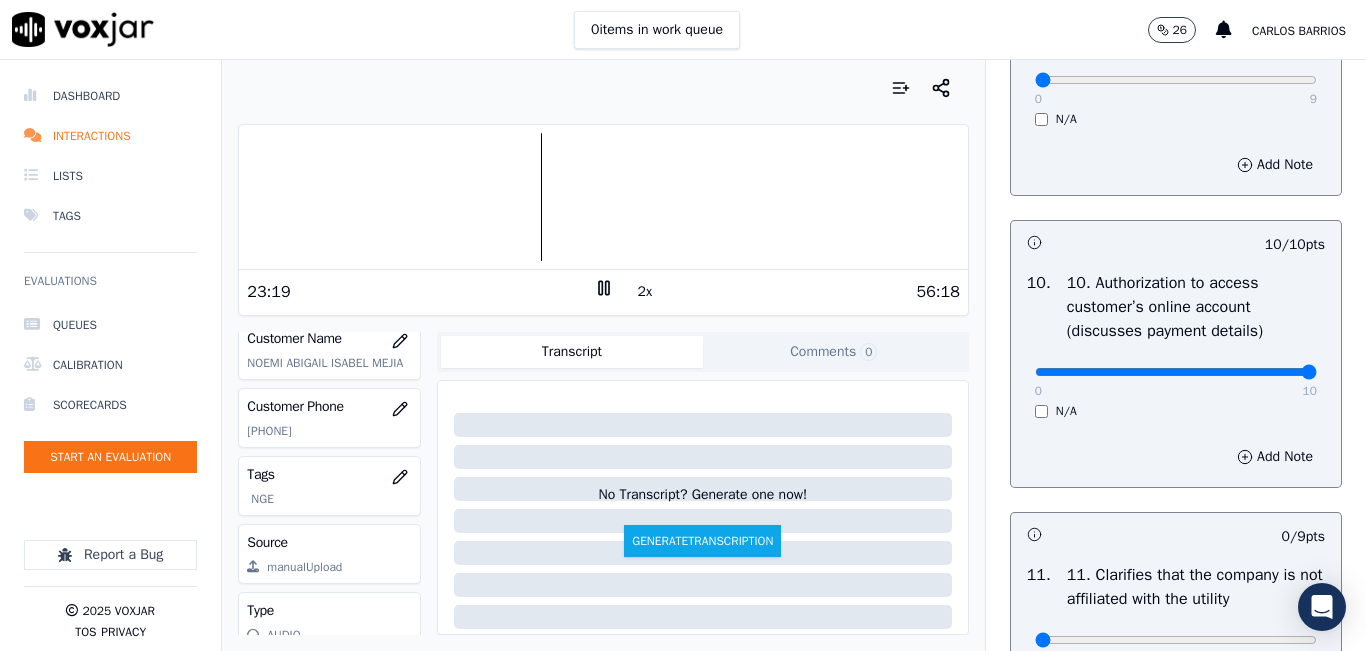 drag, startPoint x: 1023, startPoint y: 443, endPoint x: 1298, endPoint y: 446, distance: 275.01636 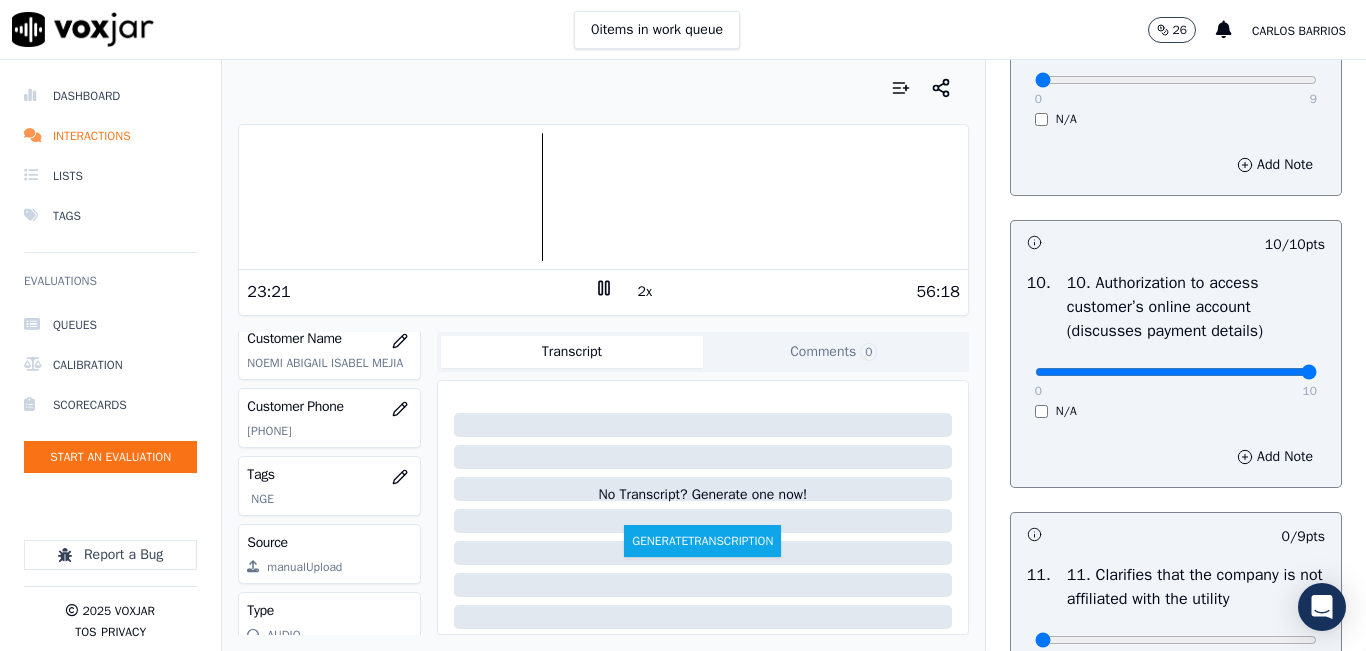 scroll, scrollTop: 2400, scrollLeft: 0, axis: vertical 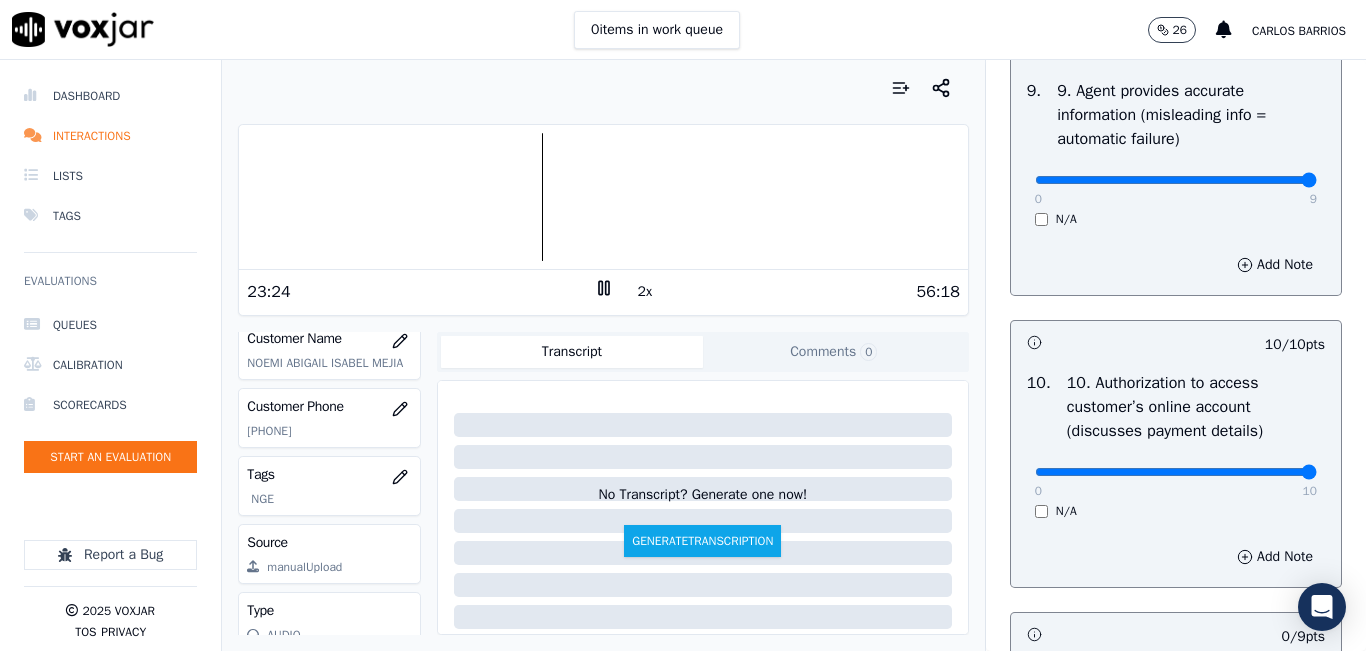 type on "9" 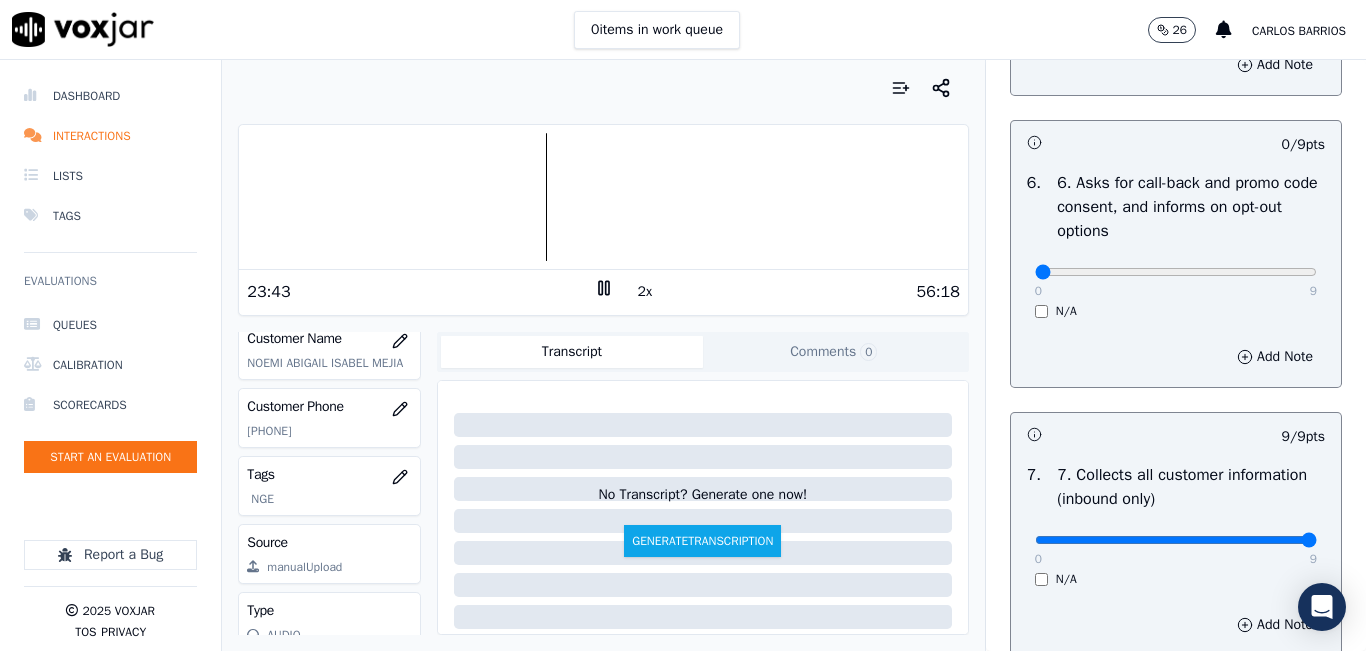 scroll, scrollTop: 1400, scrollLeft: 0, axis: vertical 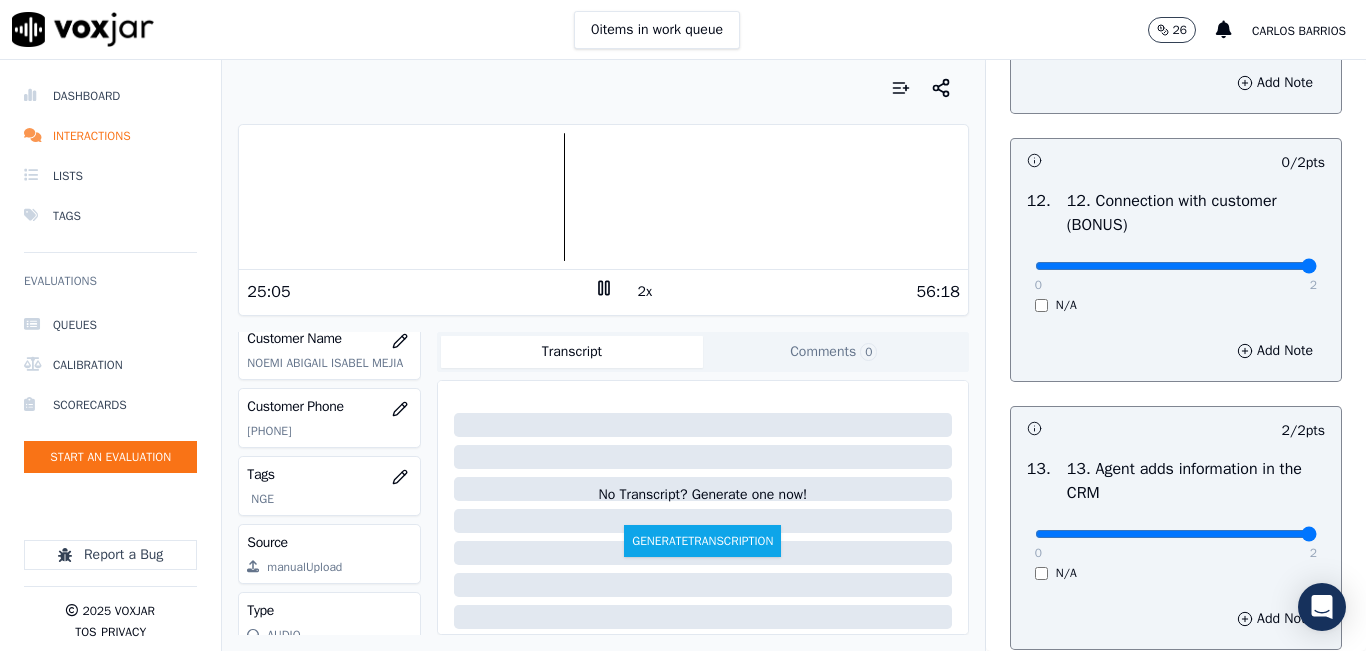 type on "2" 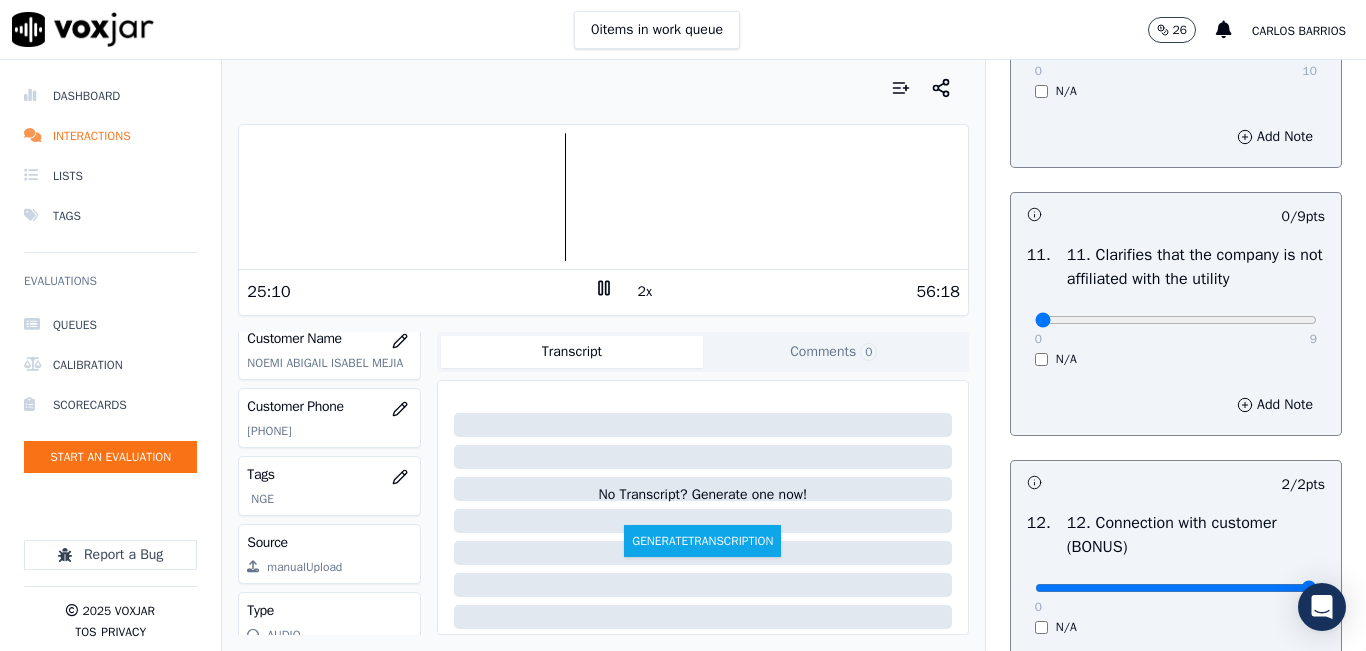 scroll, scrollTop: 2842, scrollLeft: 0, axis: vertical 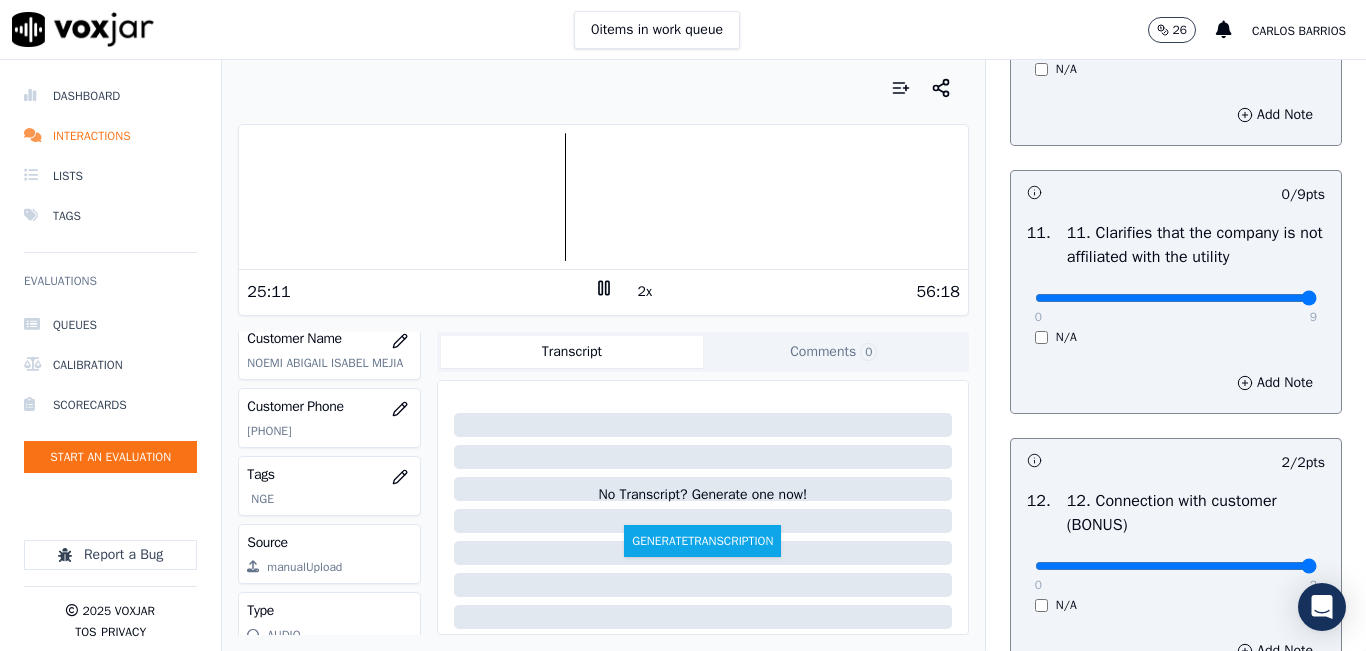 type on "9" 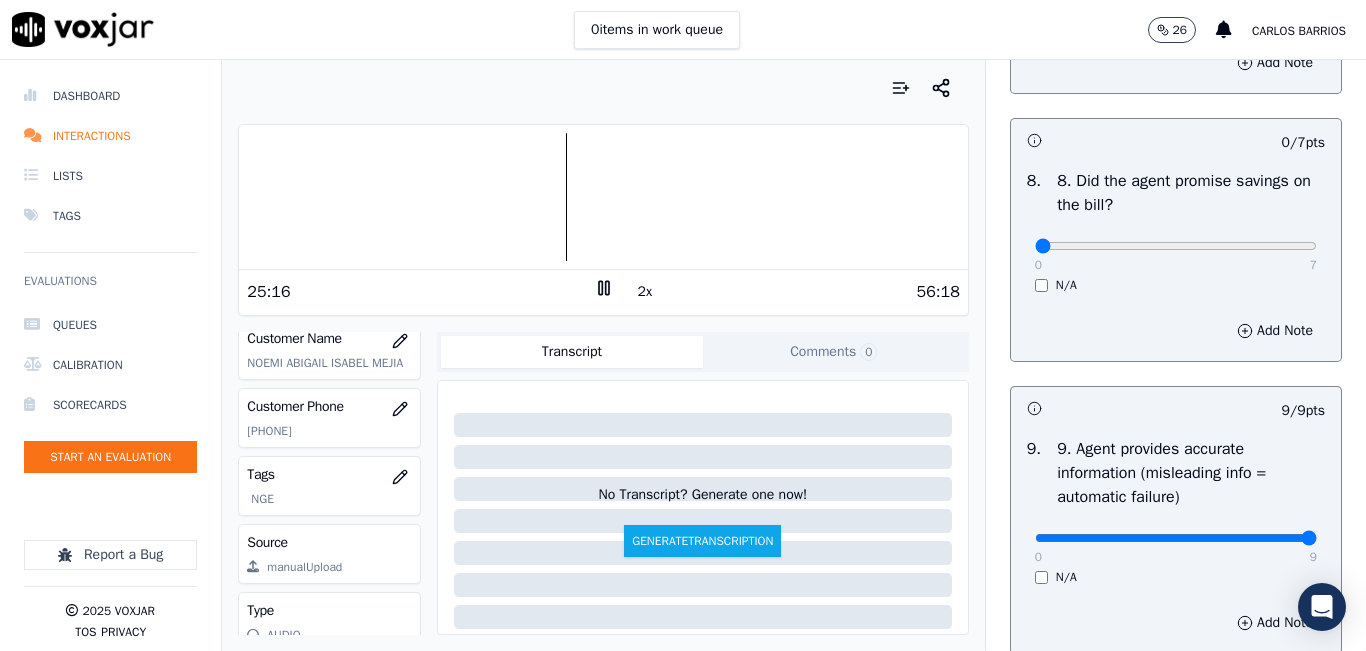 scroll, scrollTop: 1942, scrollLeft: 0, axis: vertical 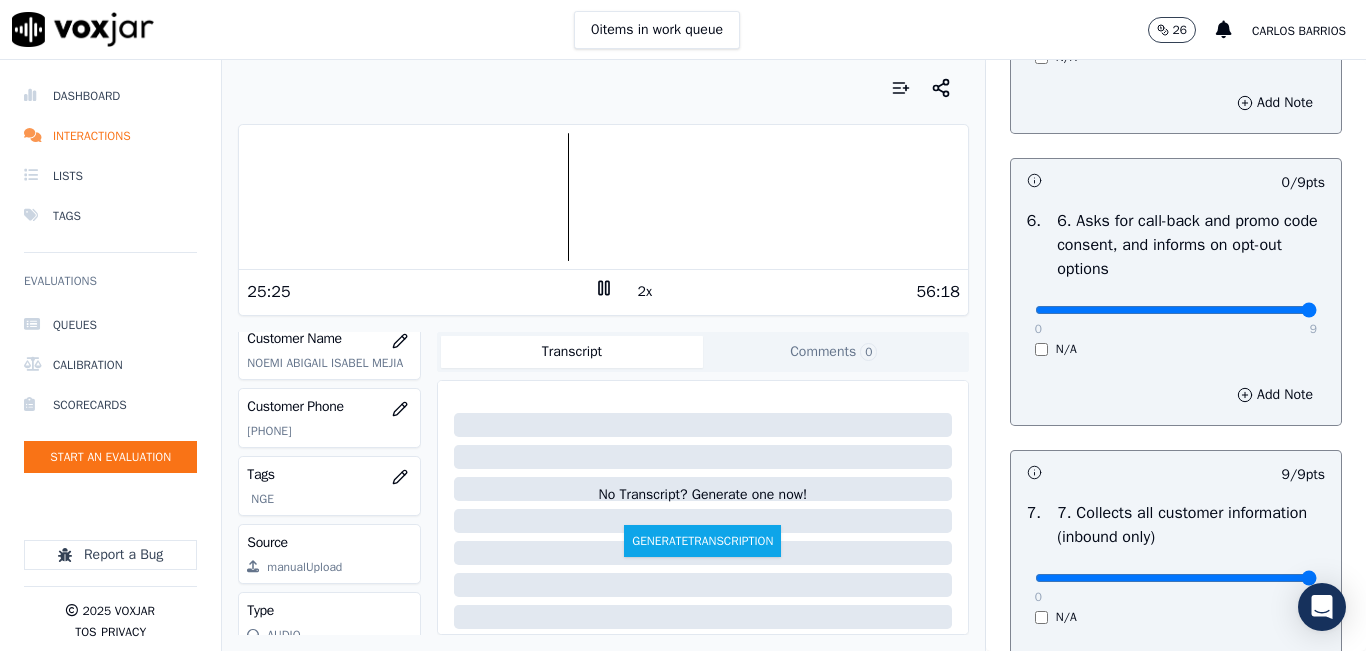 type on "9" 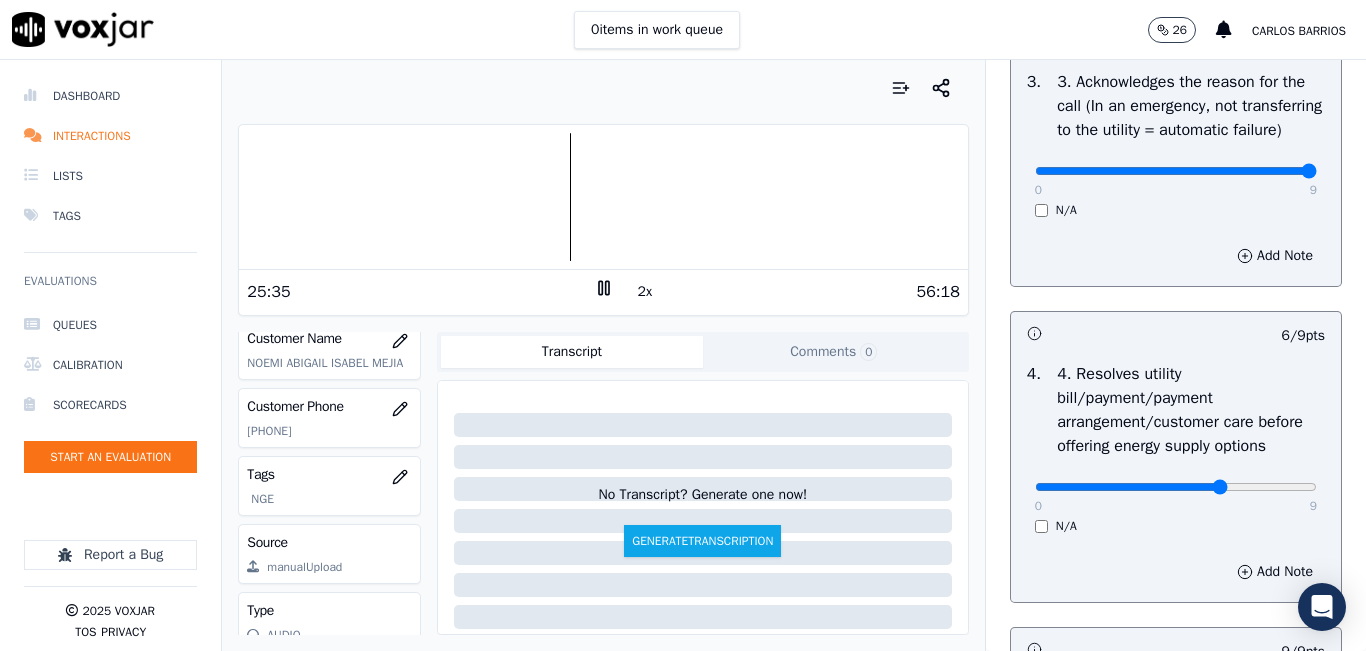 scroll, scrollTop: 742, scrollLeft: 0, axis: vertical 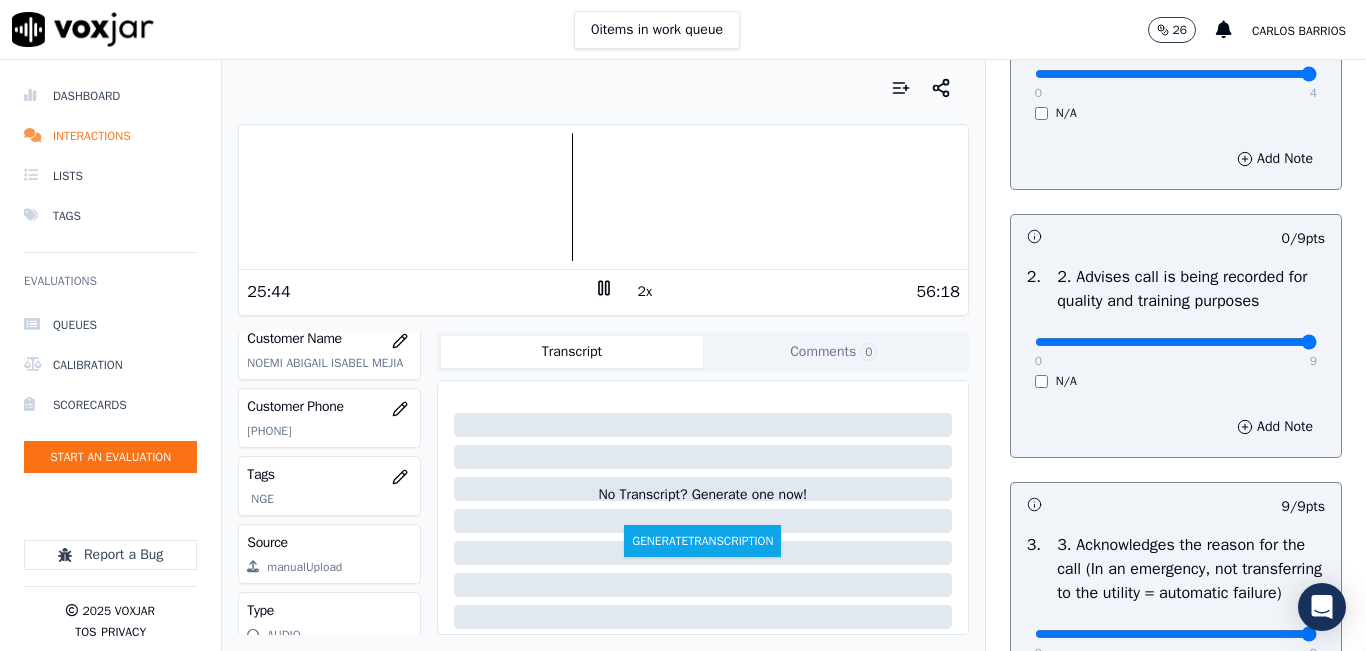 type on "9" 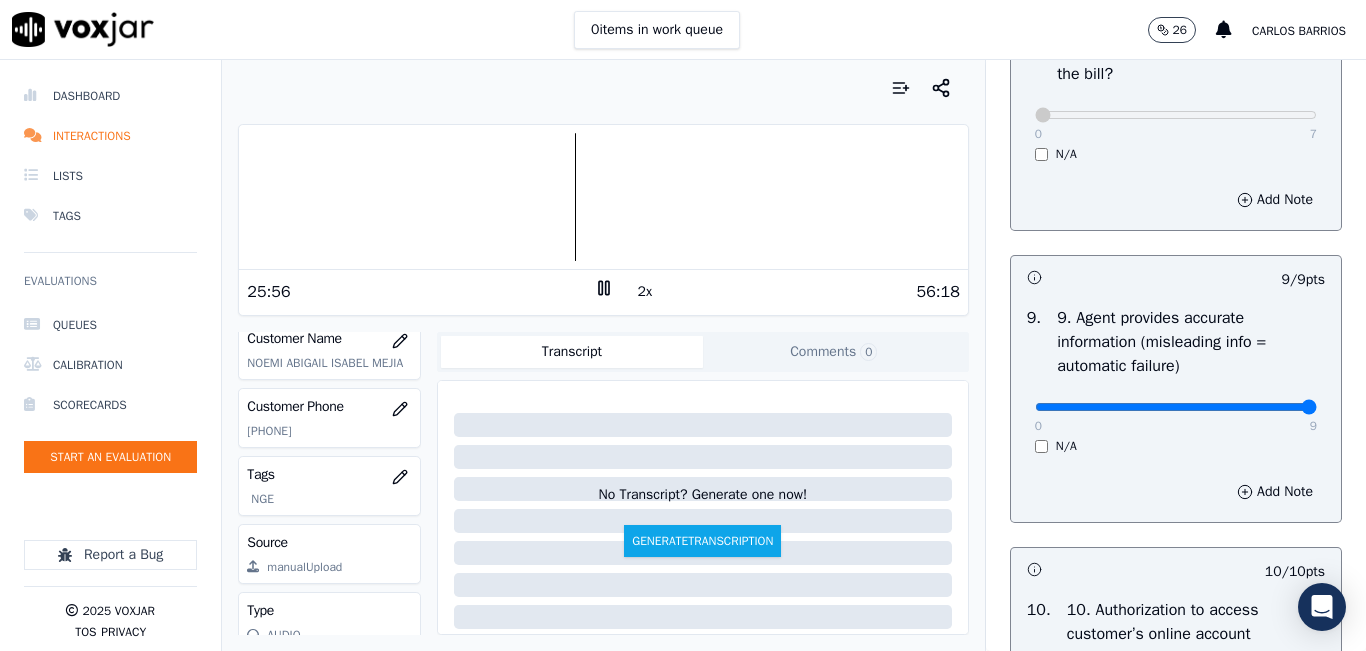 scroll, scrollTop: 2200, scrollLeft: 0, axis: vertical 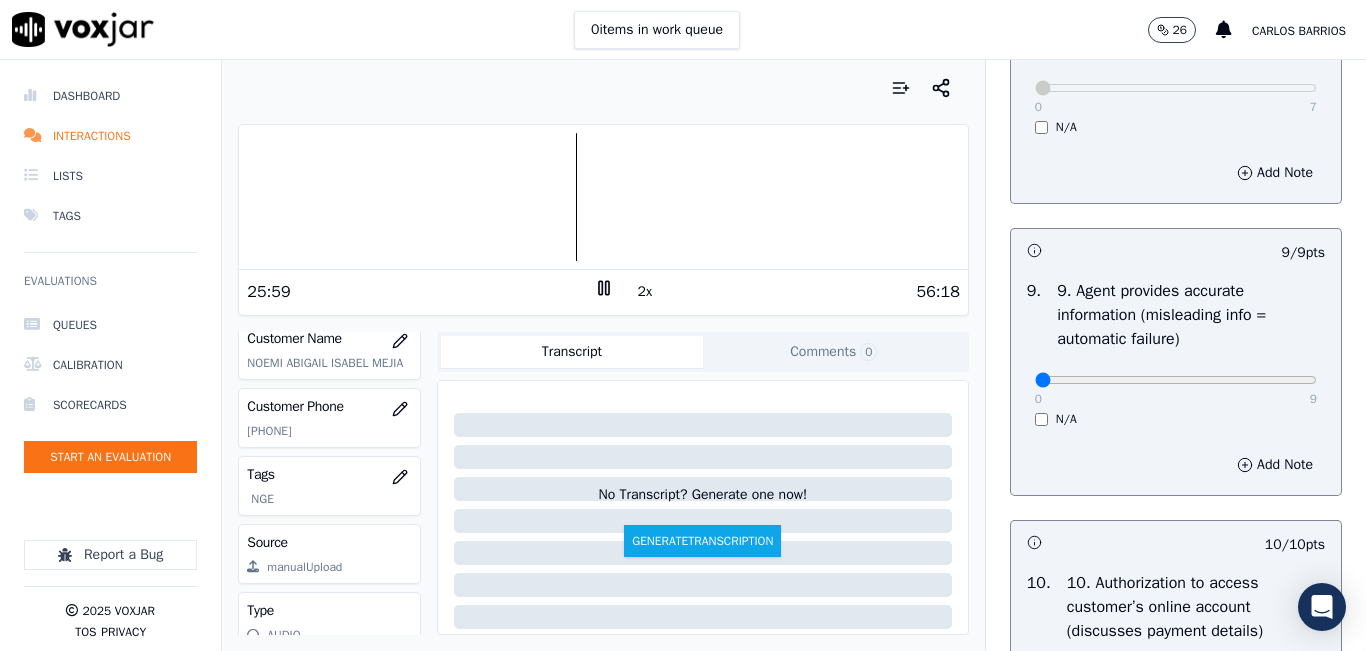 drag, startPoint x: 1015, startPoint y: 449, endPoint x: 994, endPoint y: 448, distance: 21.023796 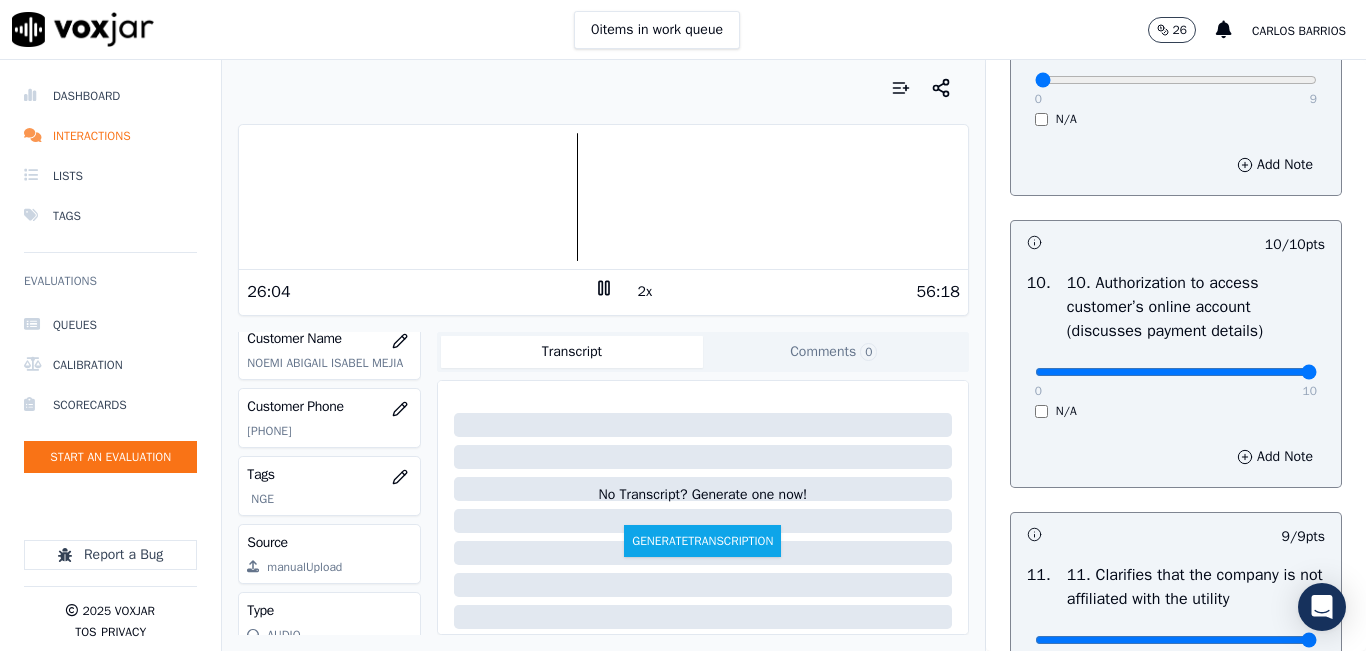 scroll, scrollTop: 2400, scrollLeft: 0, axis: vertical 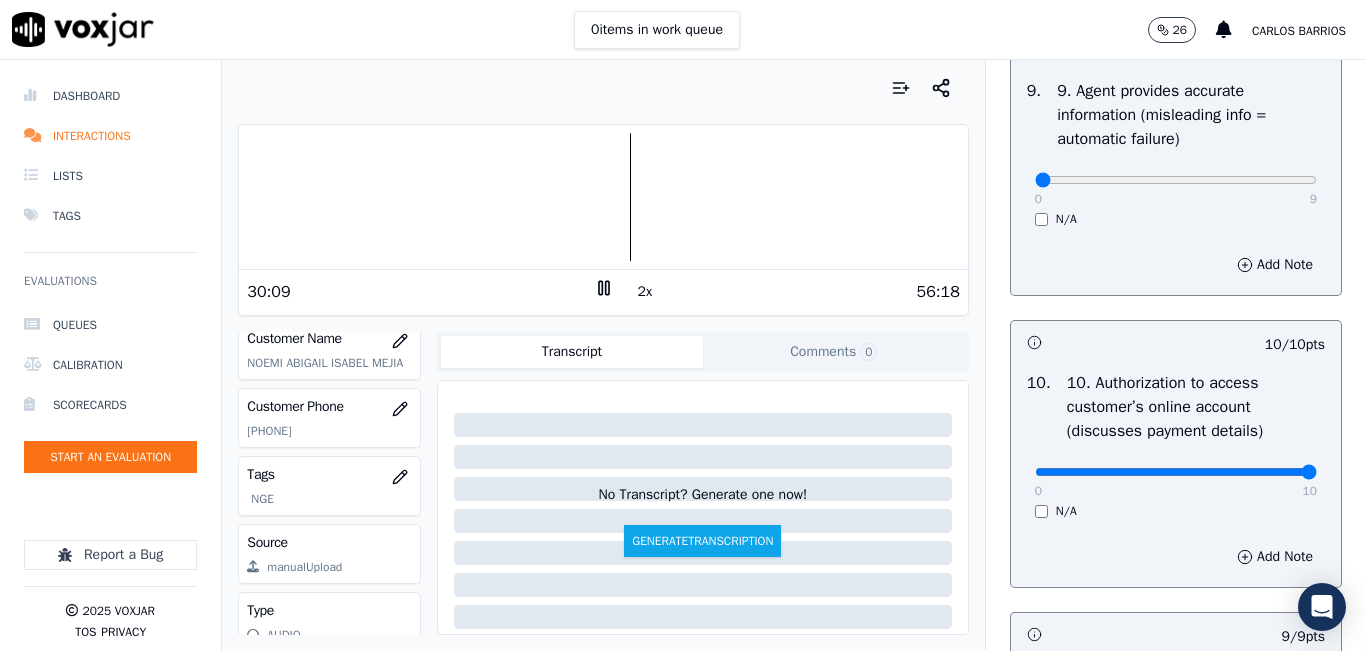click at bounding box center [603, 197] 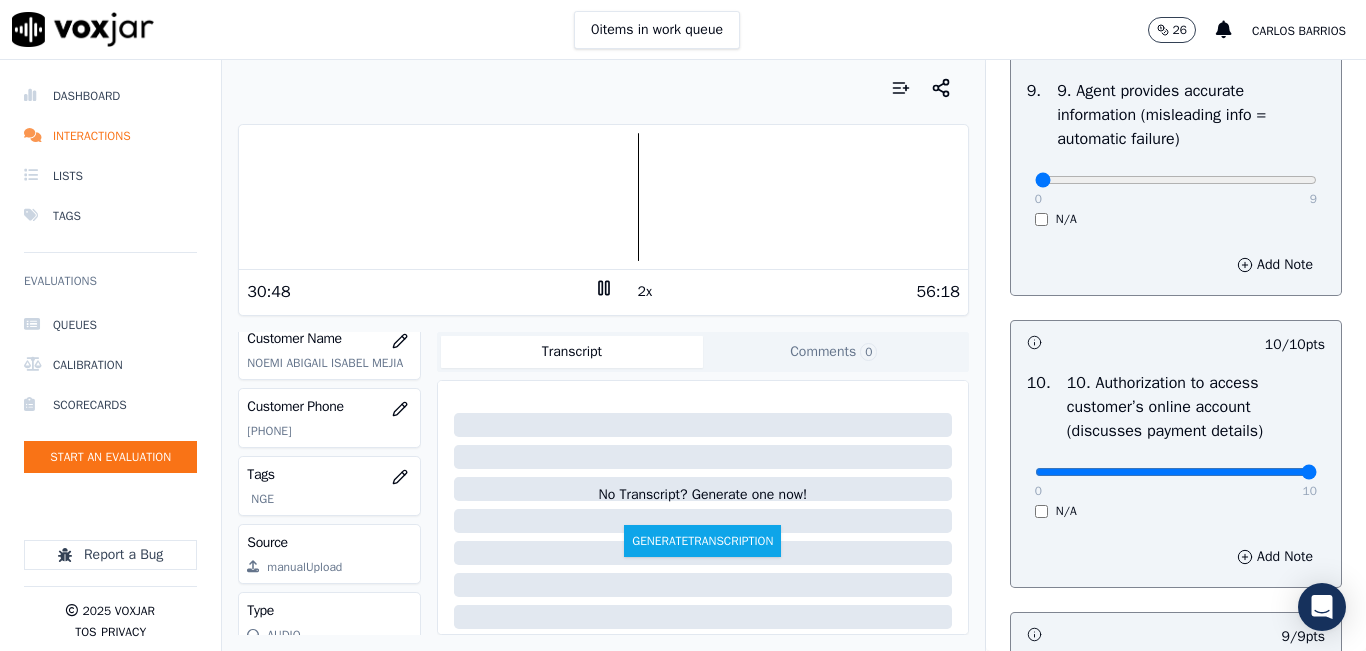 click at bounding box center (603, 197) 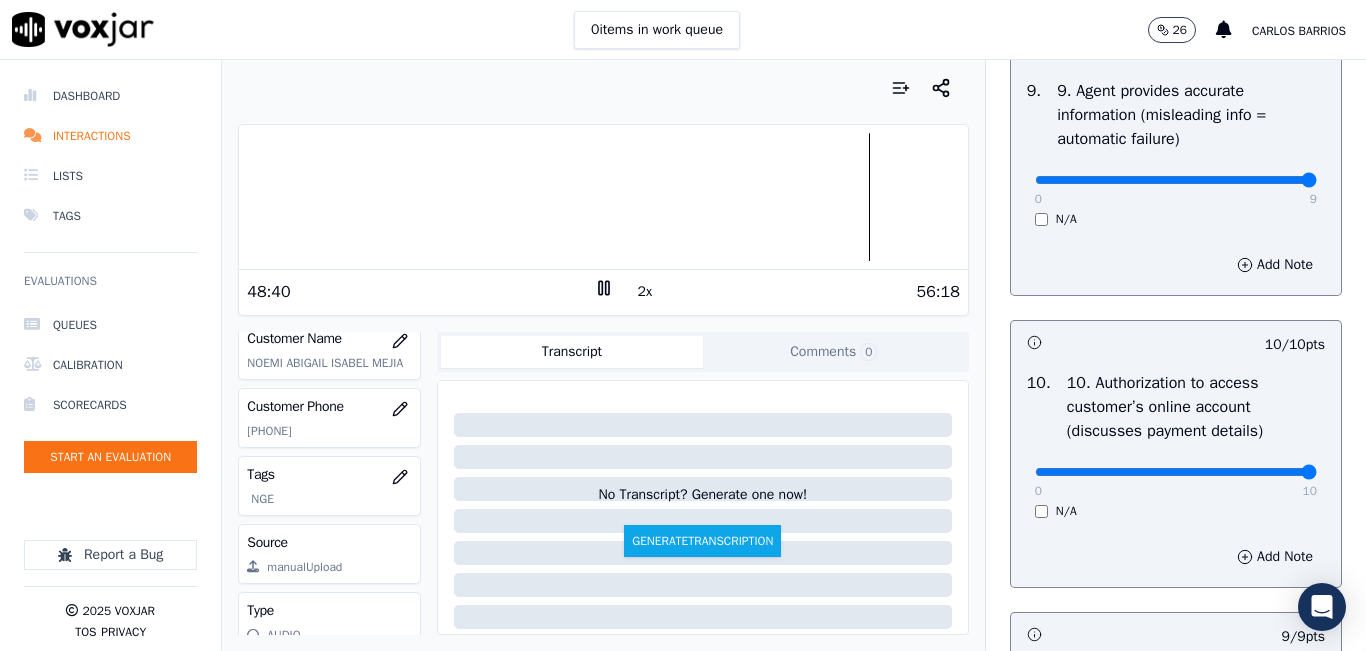 drag, startPoint x: 1266, startPoint y: 242, endPoint x: 1268, endPoint y: 182, distance: 60.033325 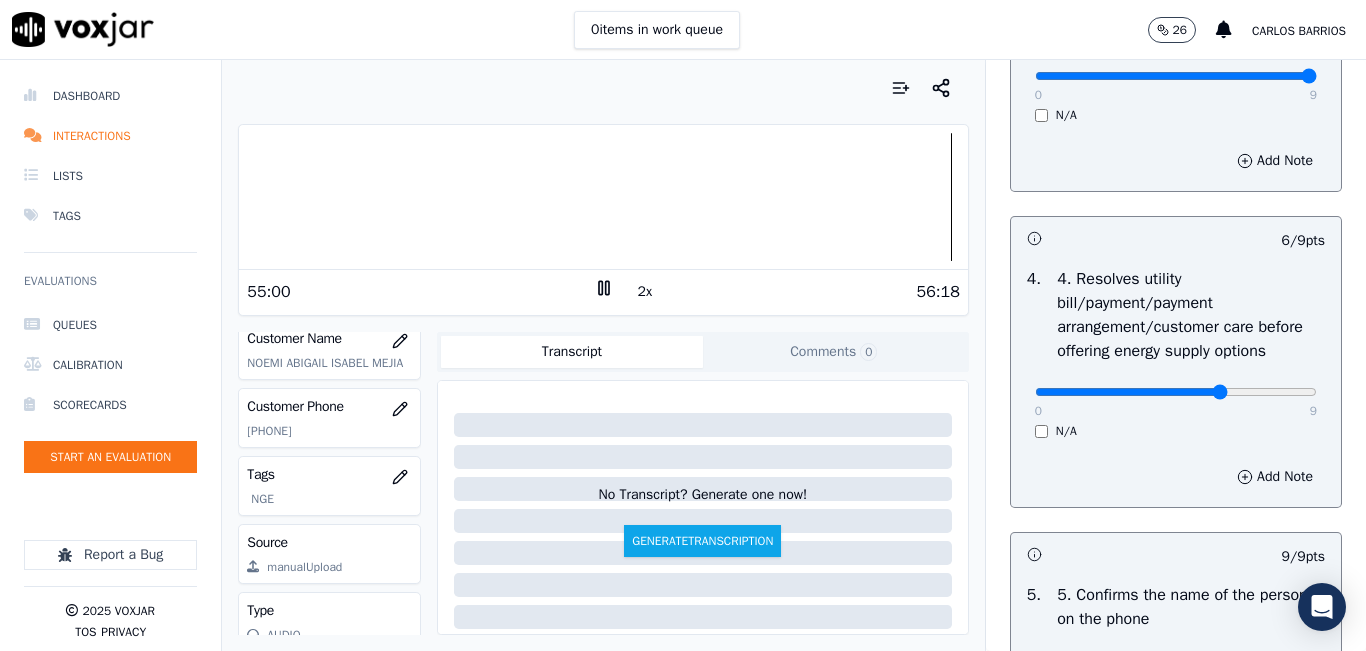 scroll, scrollTop: 900, scrollLeft: 0, axis: vertical 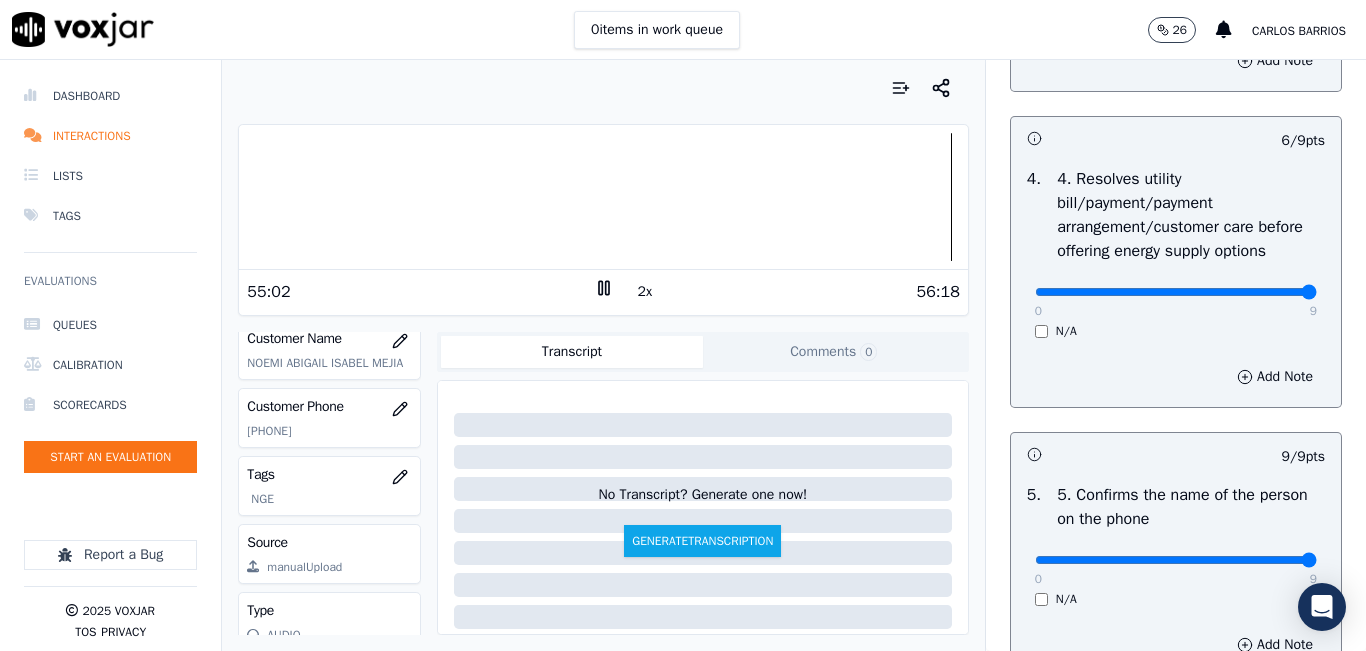 drag, startPoint x: 1271, startPoint y: 361, endPoint x: 1277, endPoint y: 252, distance: 109.165016 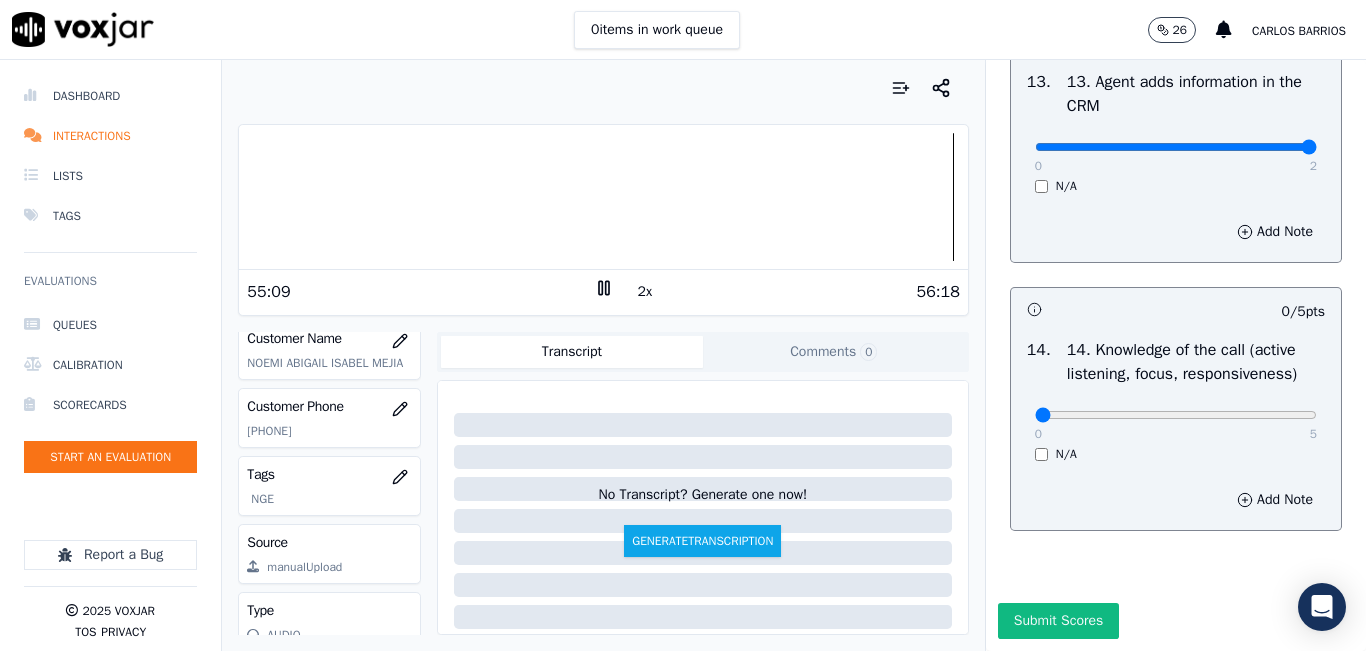 scroll, scrollTop: 3642, scrollLeft: 0, axis: vertical 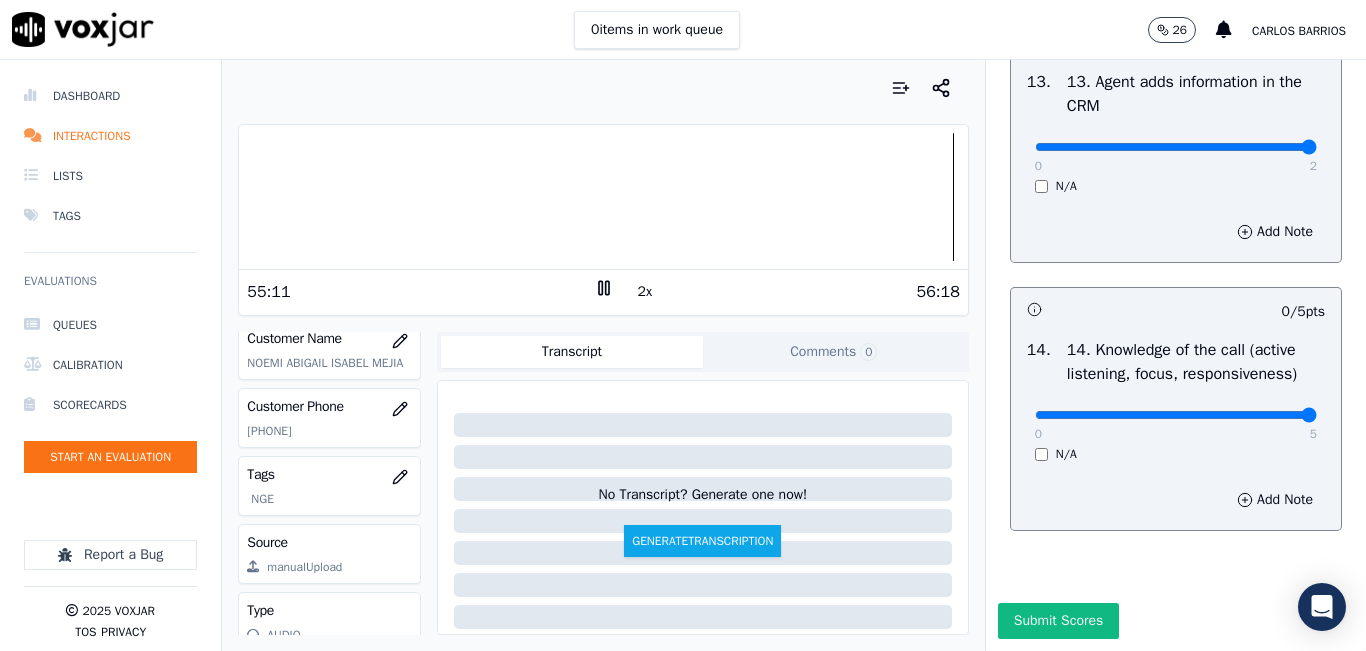 drag, startPoint x: 1259, startPoint y: 370, endPoint x: 1276, endPoint y: 364, distance: 18.027756 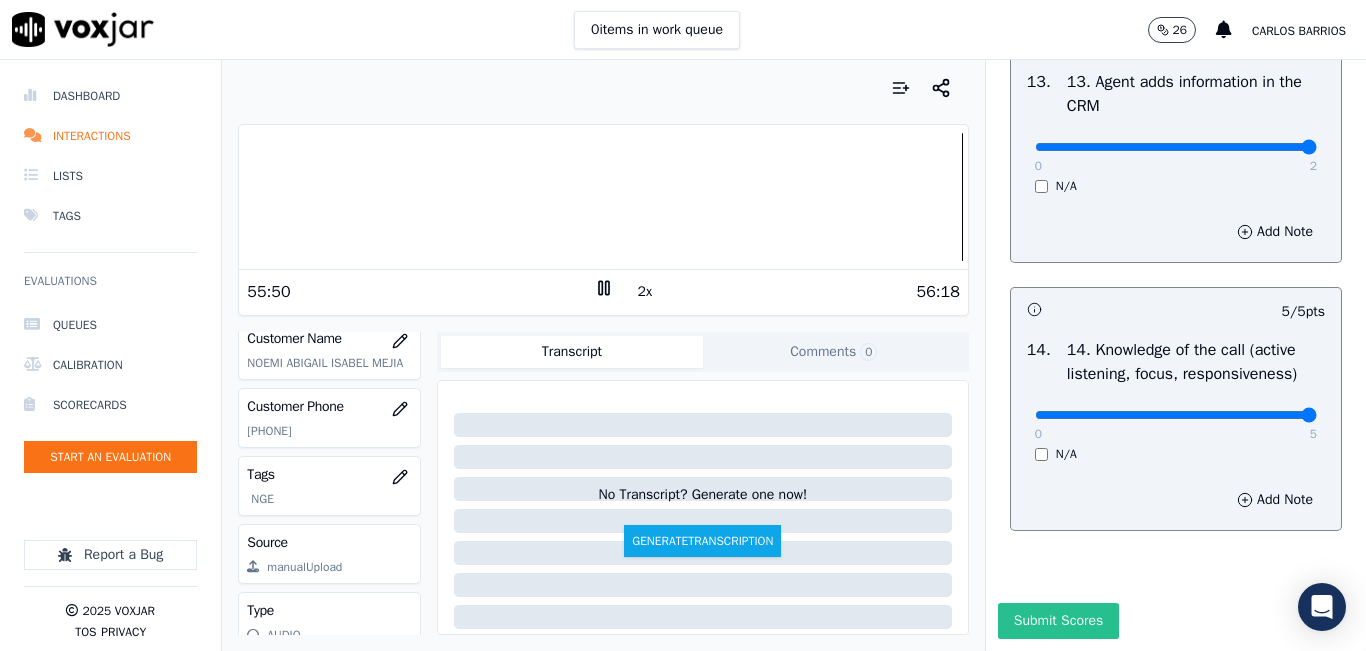 click on "Submit Scores" at bounding box center (1058, 621) 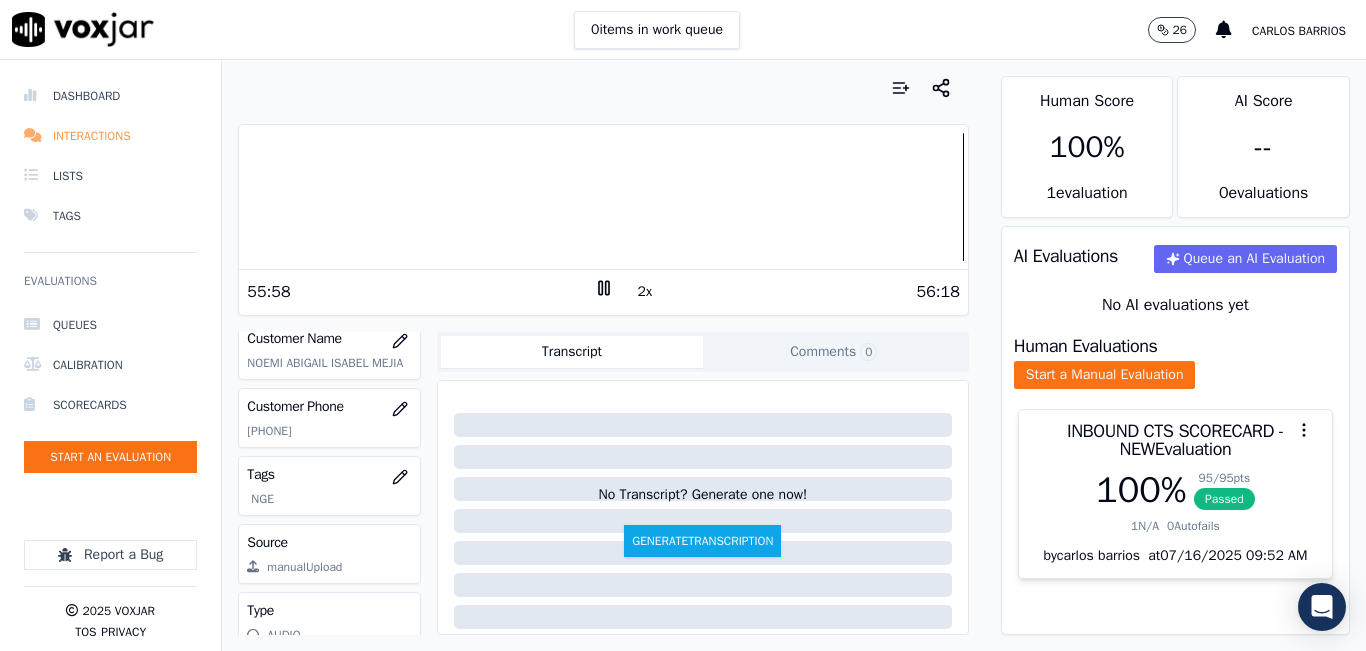 click on "Interactions" at bounding box center [110, 136] 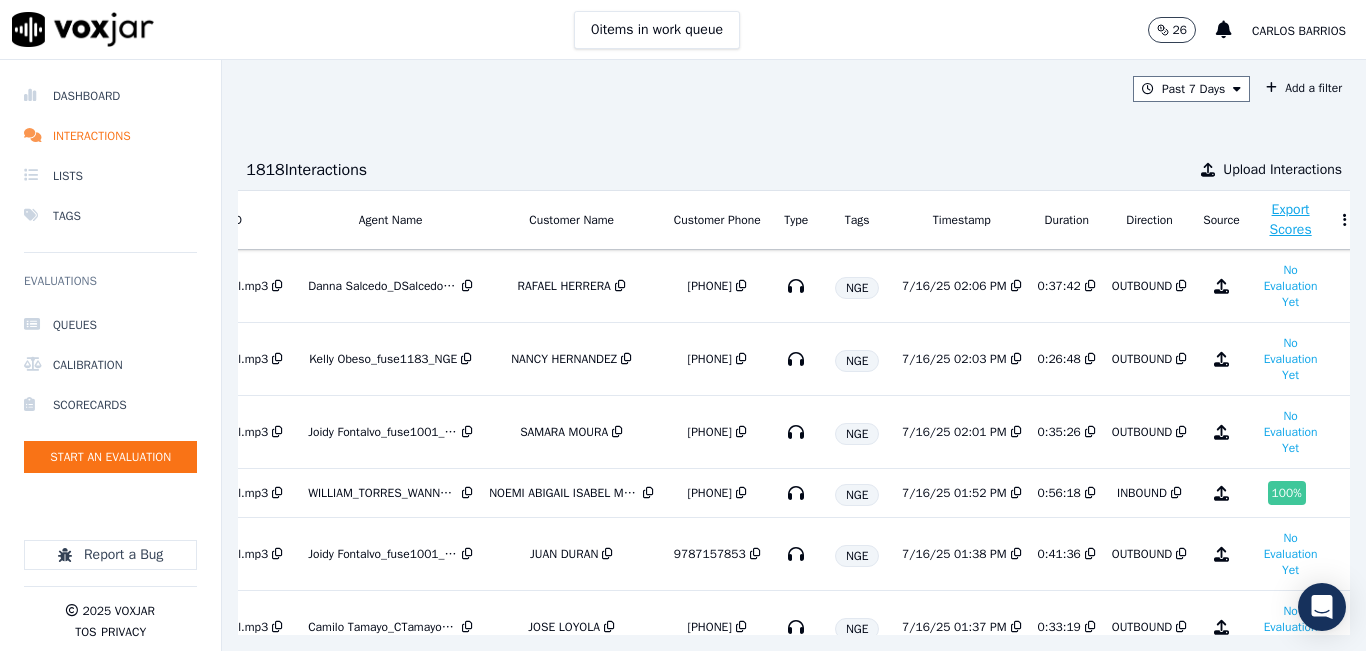 scroll, scrollTop: 0, scrollLeft: 322, axis: horizontal 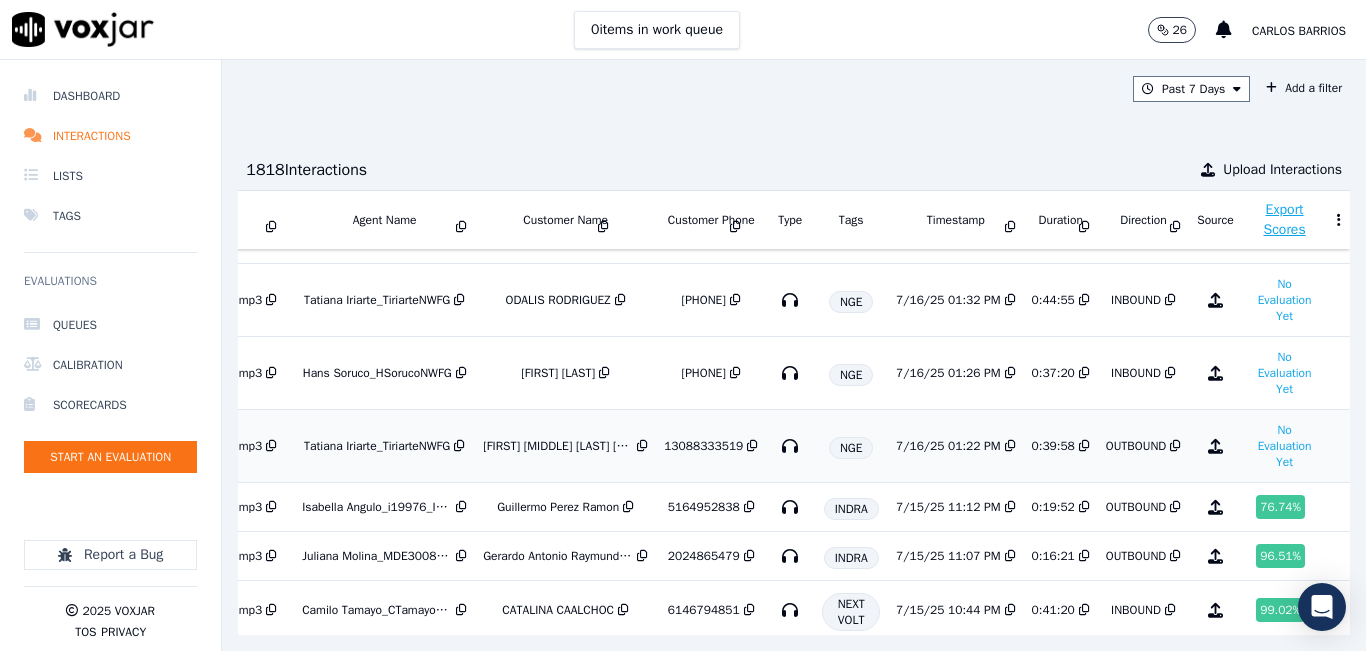click on "7/16/25 01:22 PM" at bounding box center [948, 446] 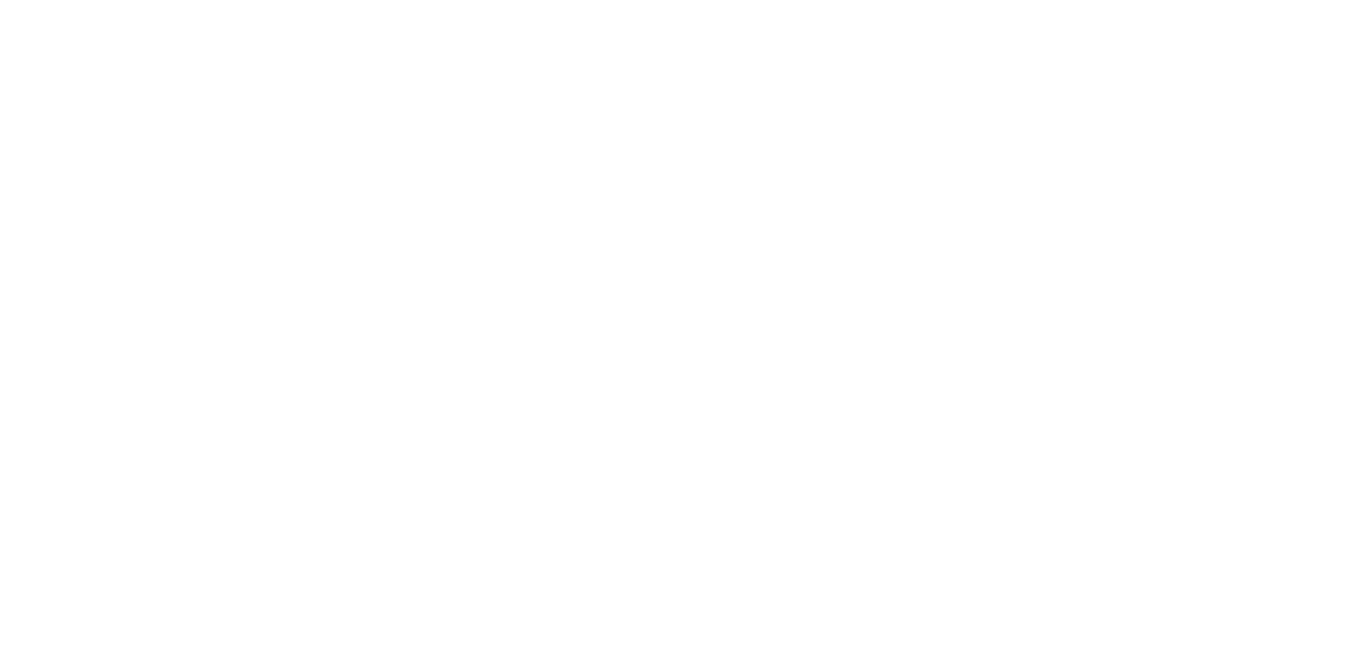 scroll, scrollTop: 0, scrollLeft: 0, axis: both 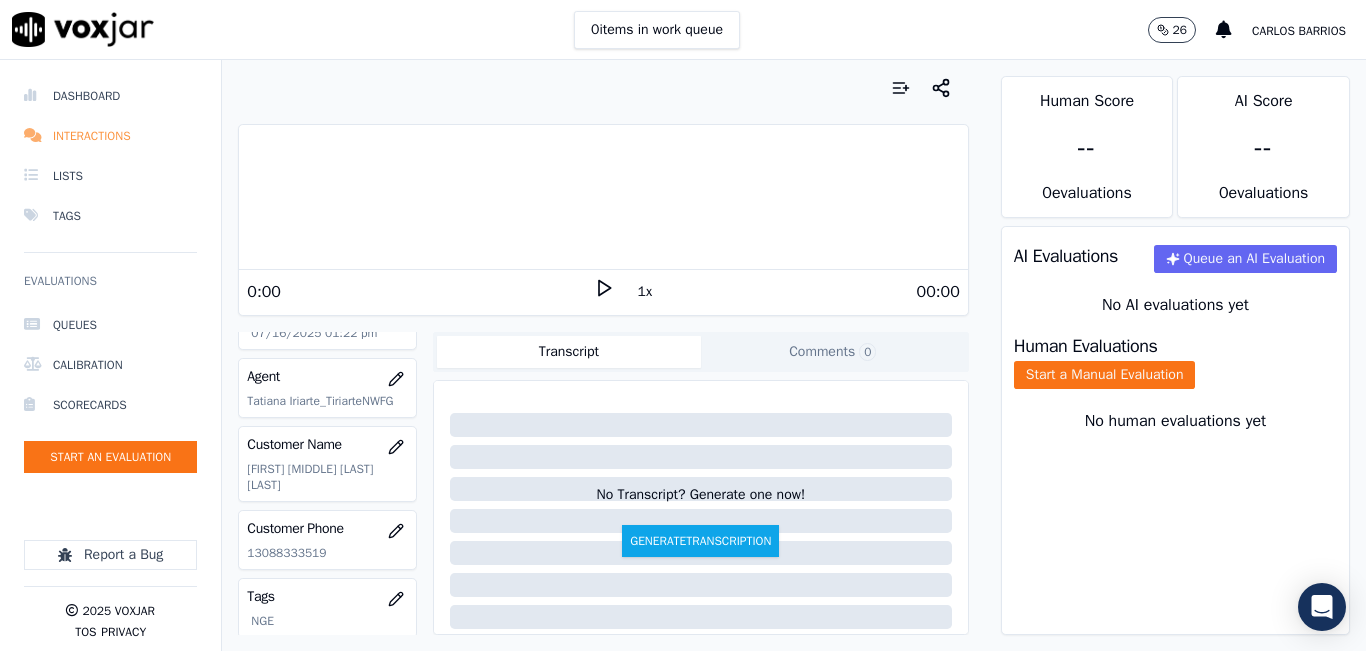 click on "Interactions" at bounding box center [110, 136] 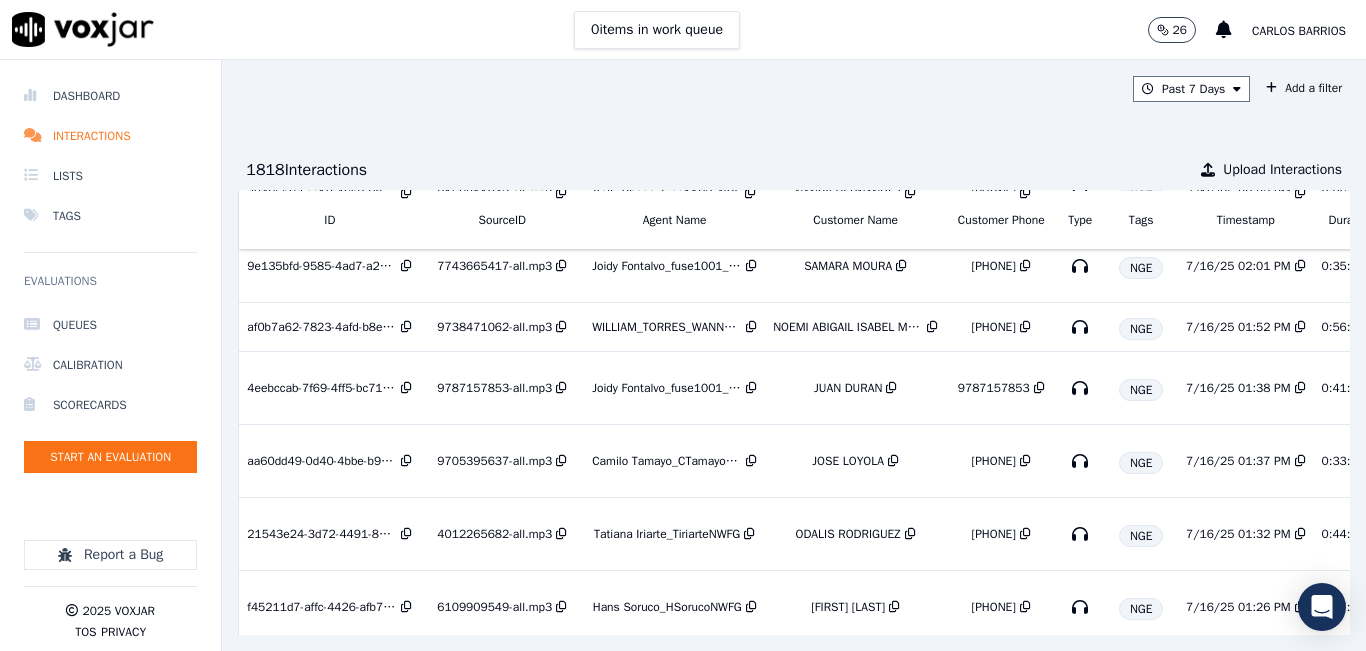 scroll, scrollTop: 500, scrollLeft: 0, axis: vertical 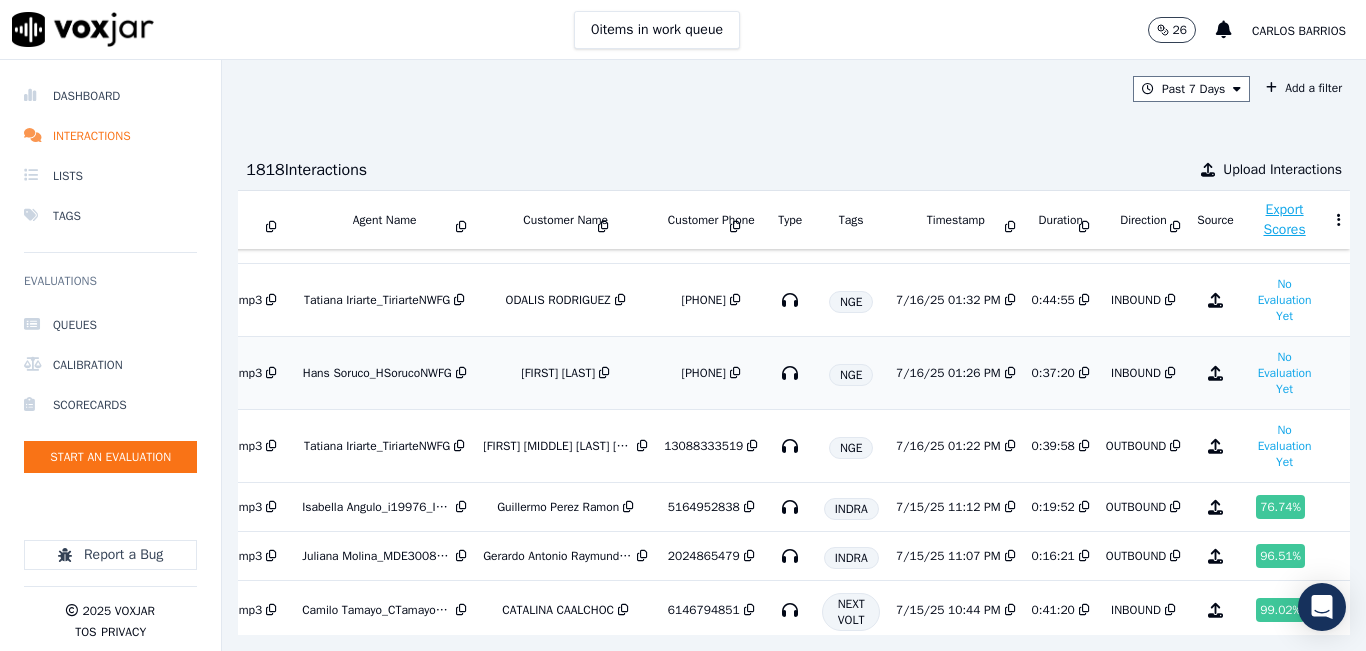 click on "7/16/25 01:26 PM" at bounding box center (948, 373) 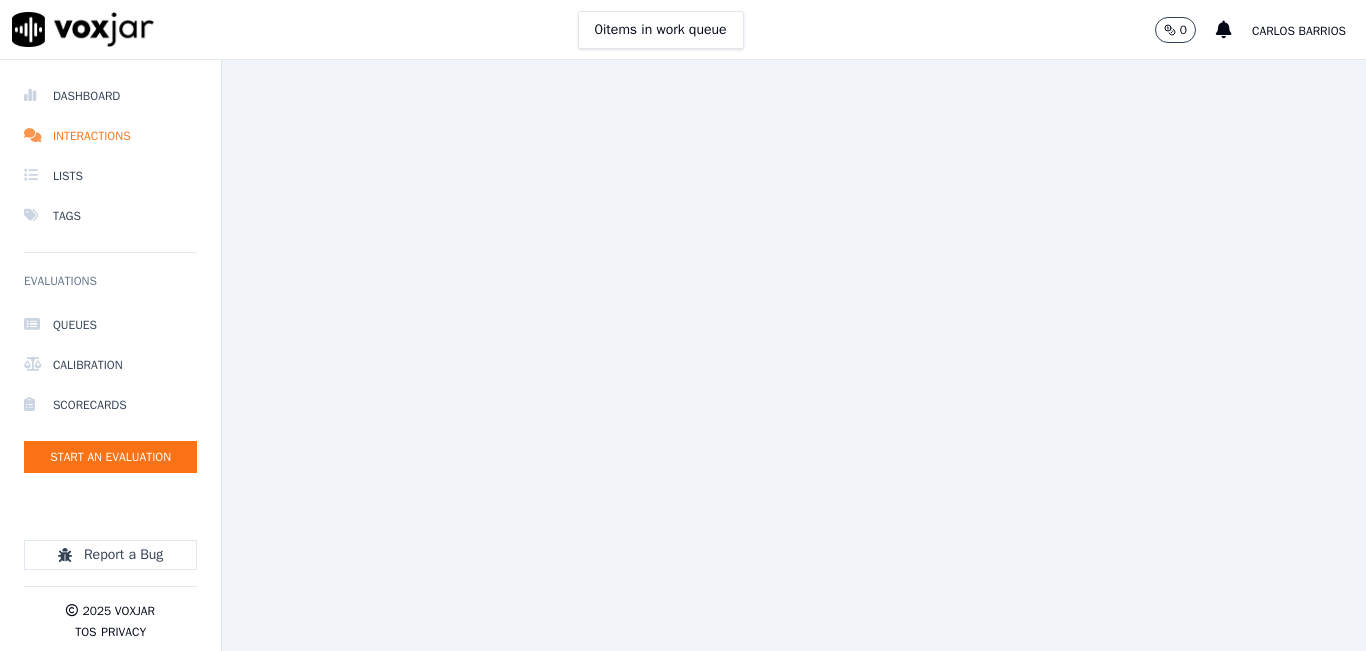 scroll, scrollTop: 0, scrollLeft: 0, axis: both 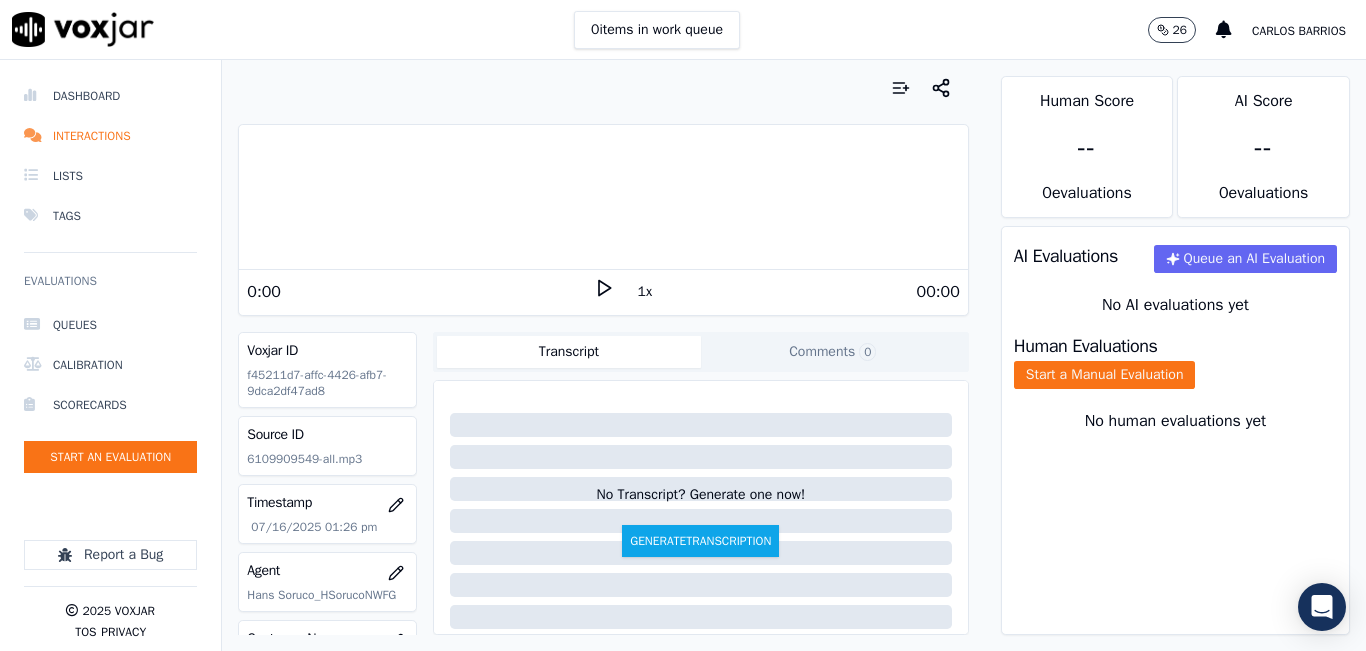 click on "1x" at bounding box center [645, 292] 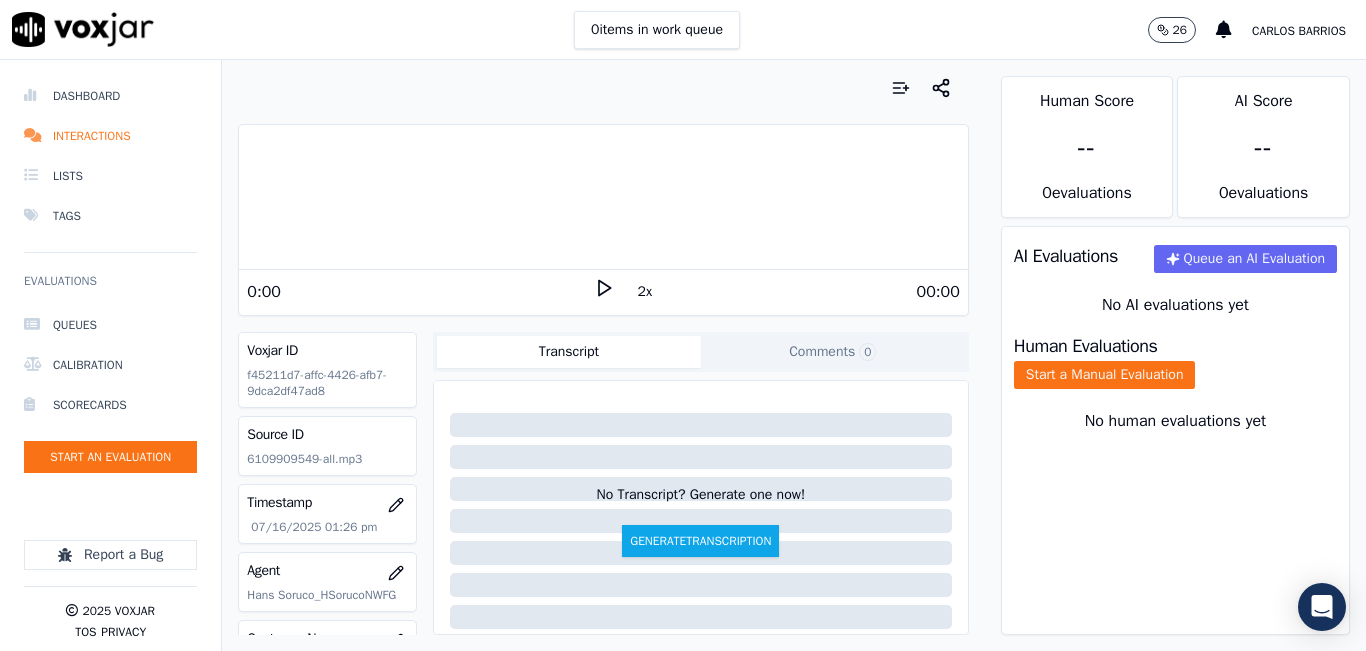 click 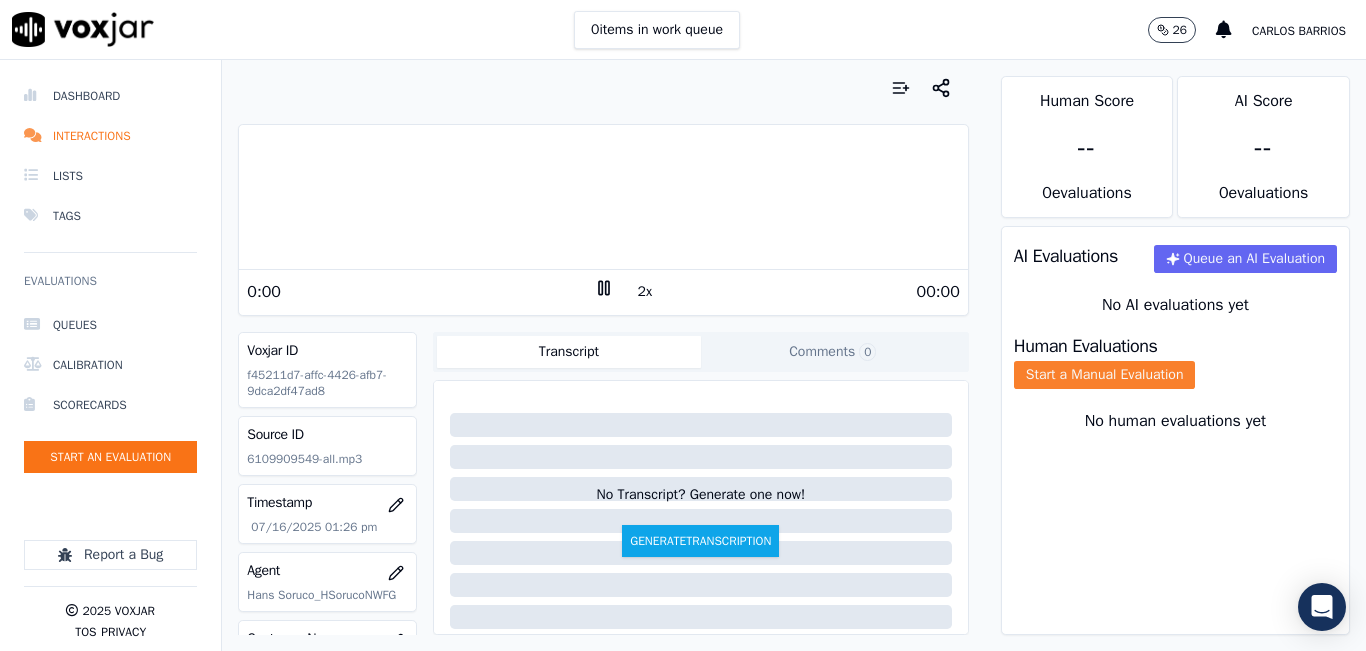 click on "Start a Manual Evaluation" 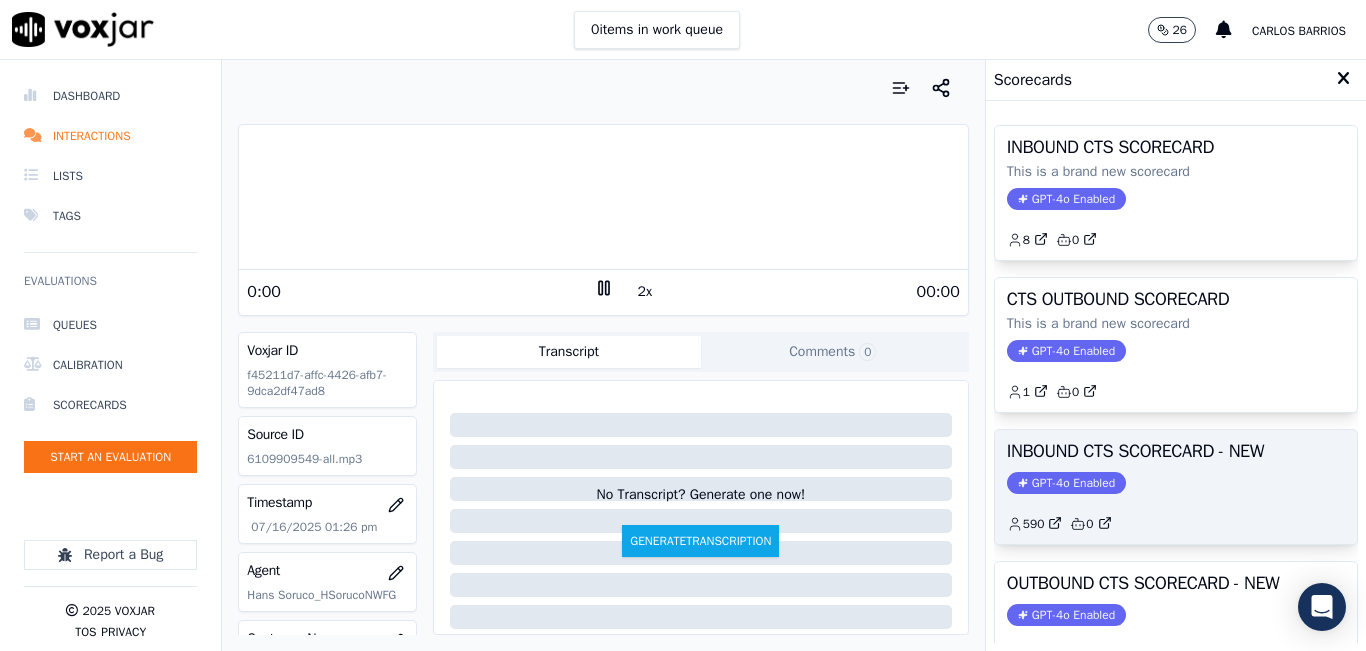 click on "INBOUND CTS SCORECARD - NEW" at bounding box center (1176, 451) 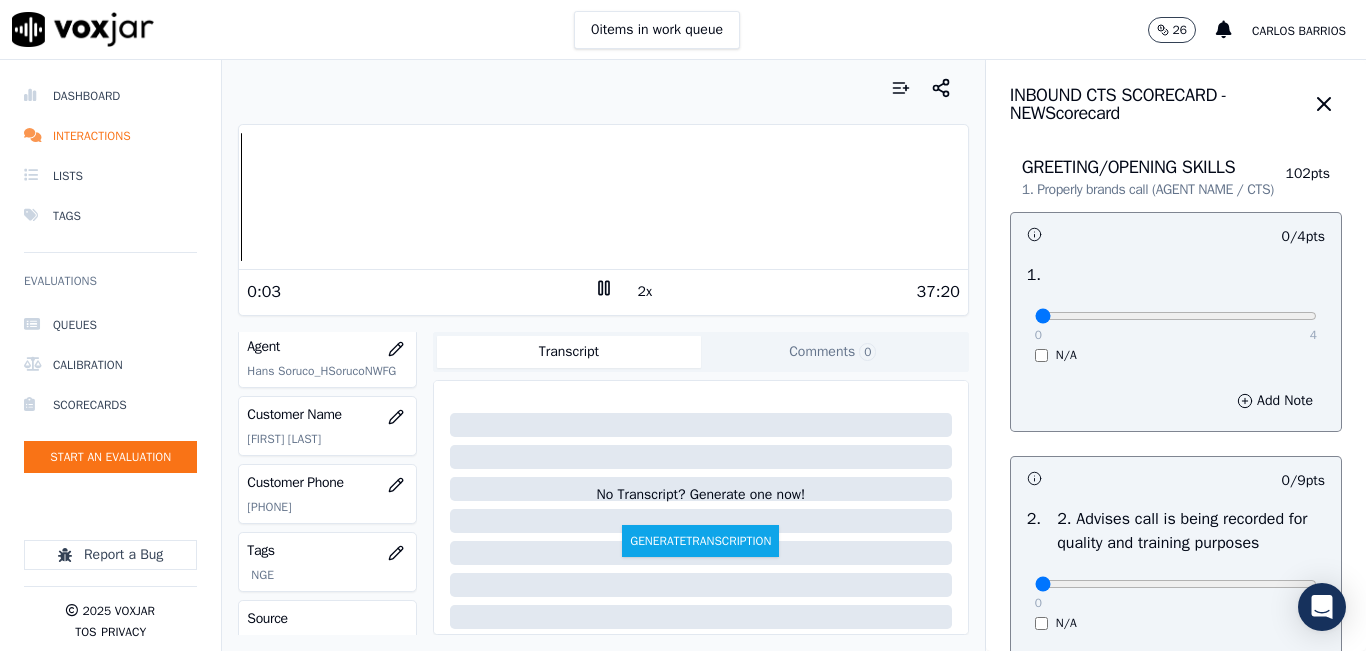 scroll, scrollTop: 100, scrollLeft: 0, axis: vertical 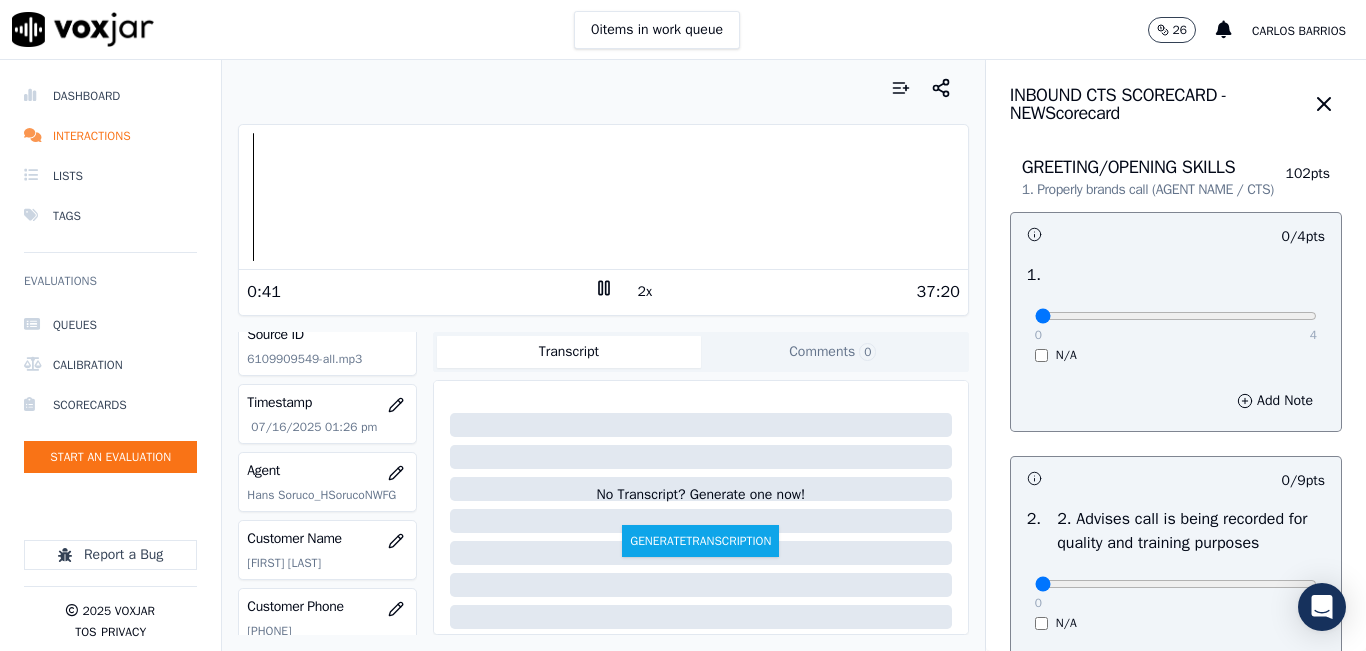 click 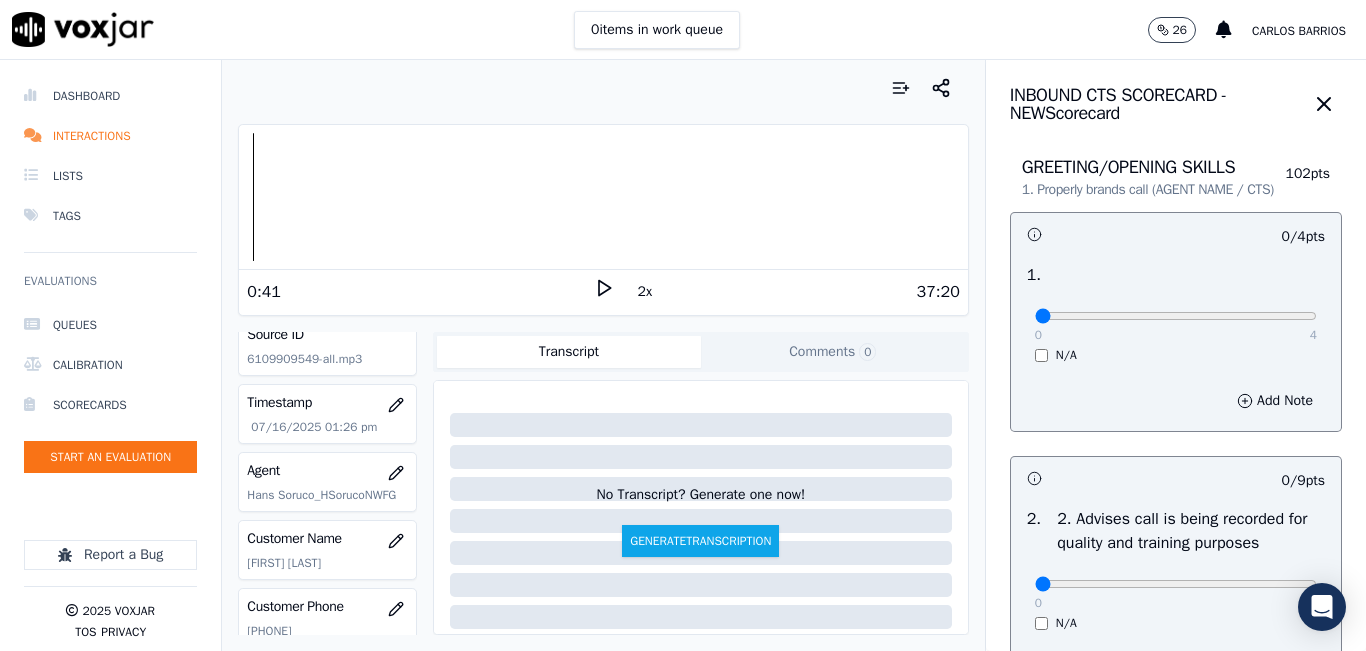click 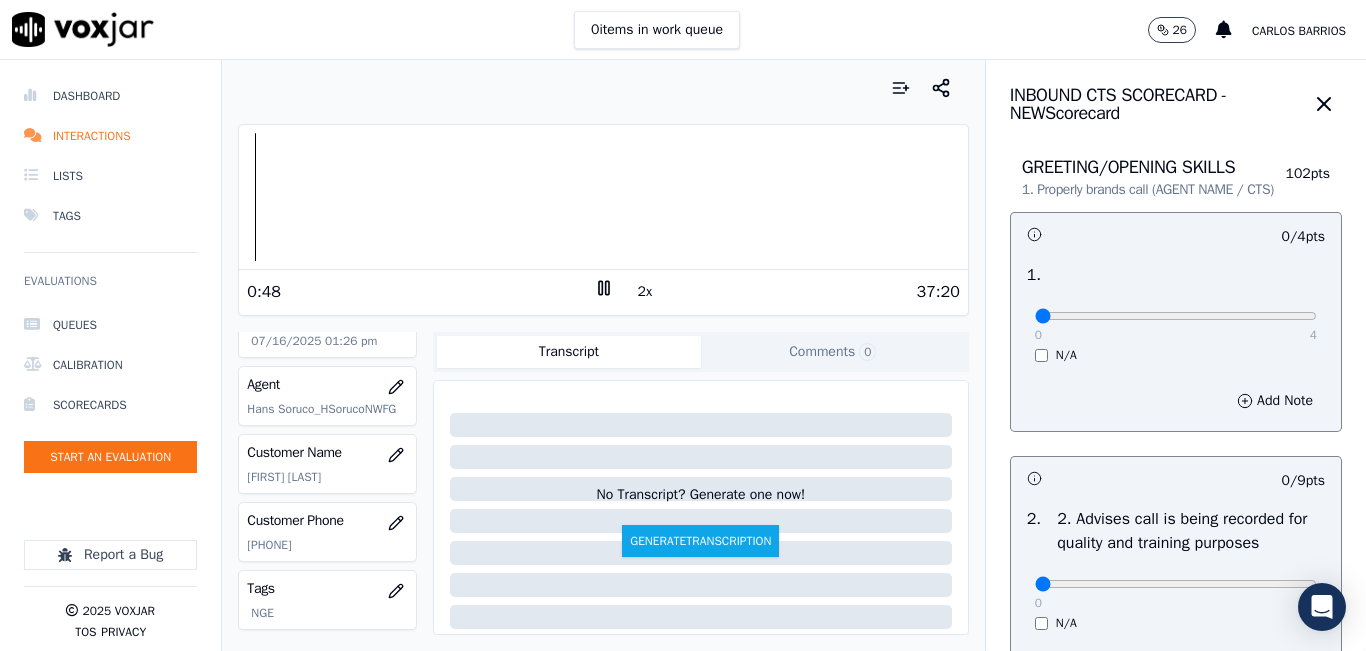 scroll, scrollTop: 0, scrollLeft: 0, axis: both 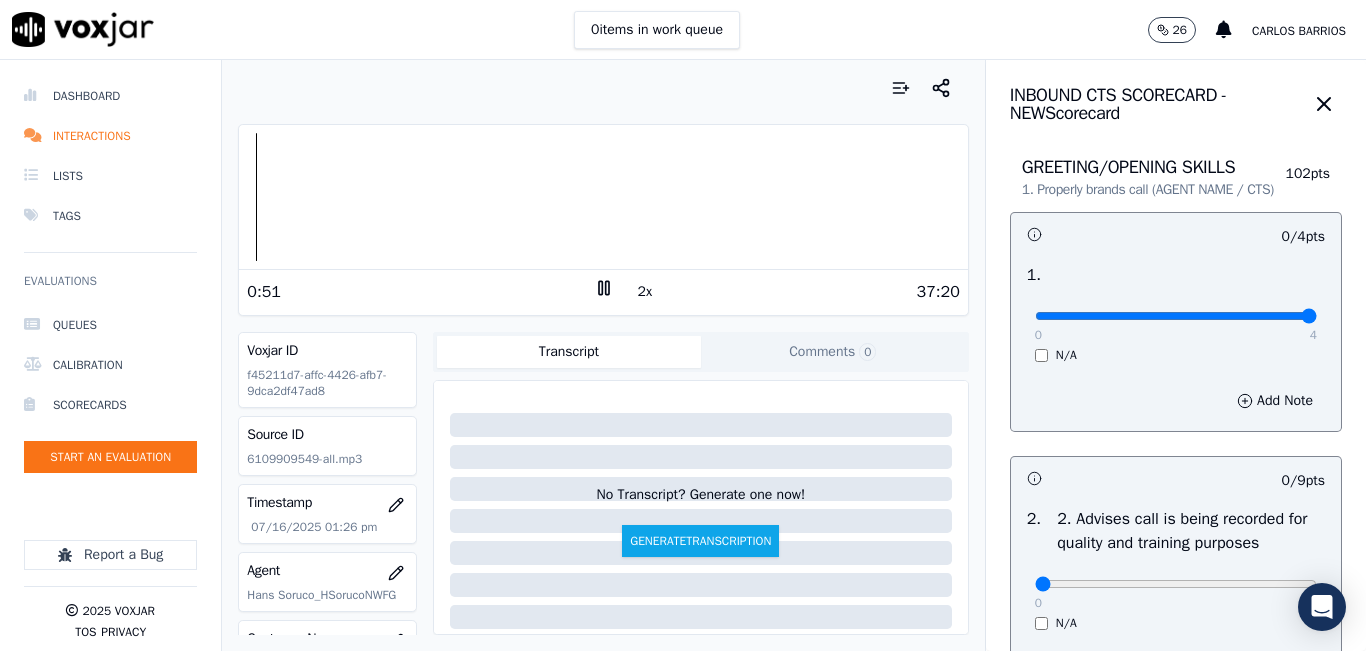 drag, startPoint x: 1263, startPoint y: 336, endPoint x: 1207, endPoint y: 355, distance: 59.135437 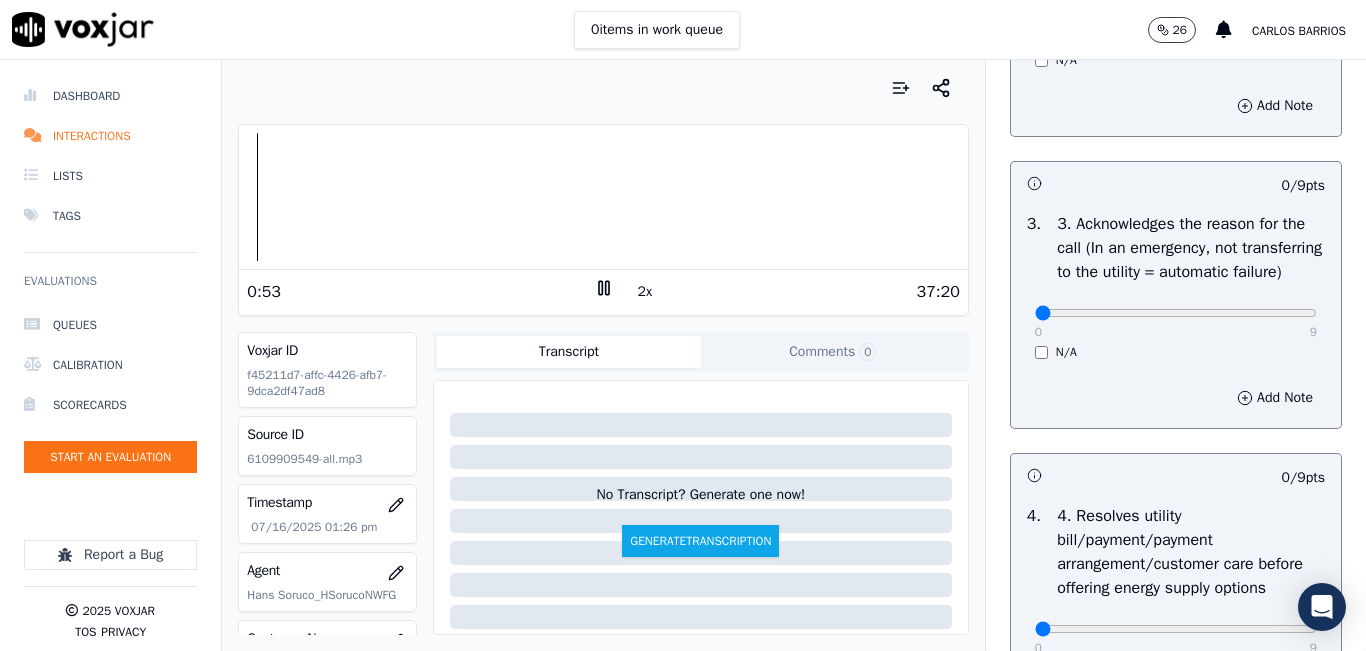 scroll, scrollTop: 600, scrollLeft: 0, axis: vertical 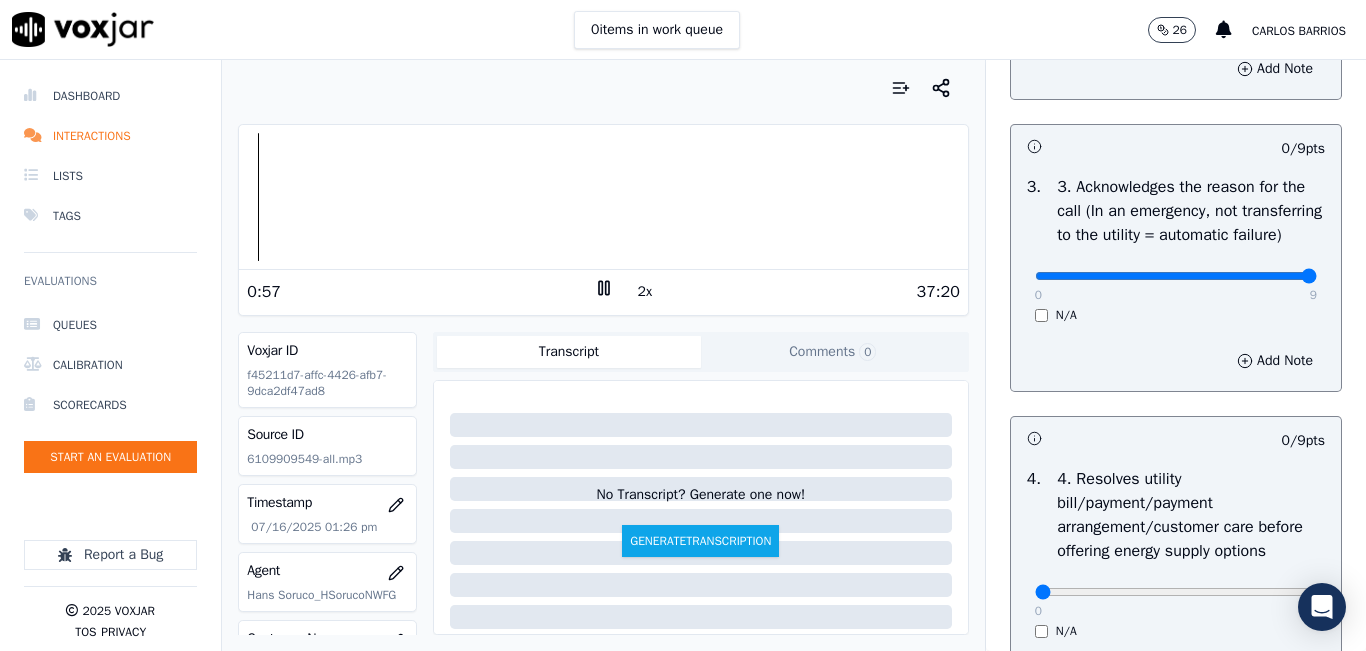 type on "9" 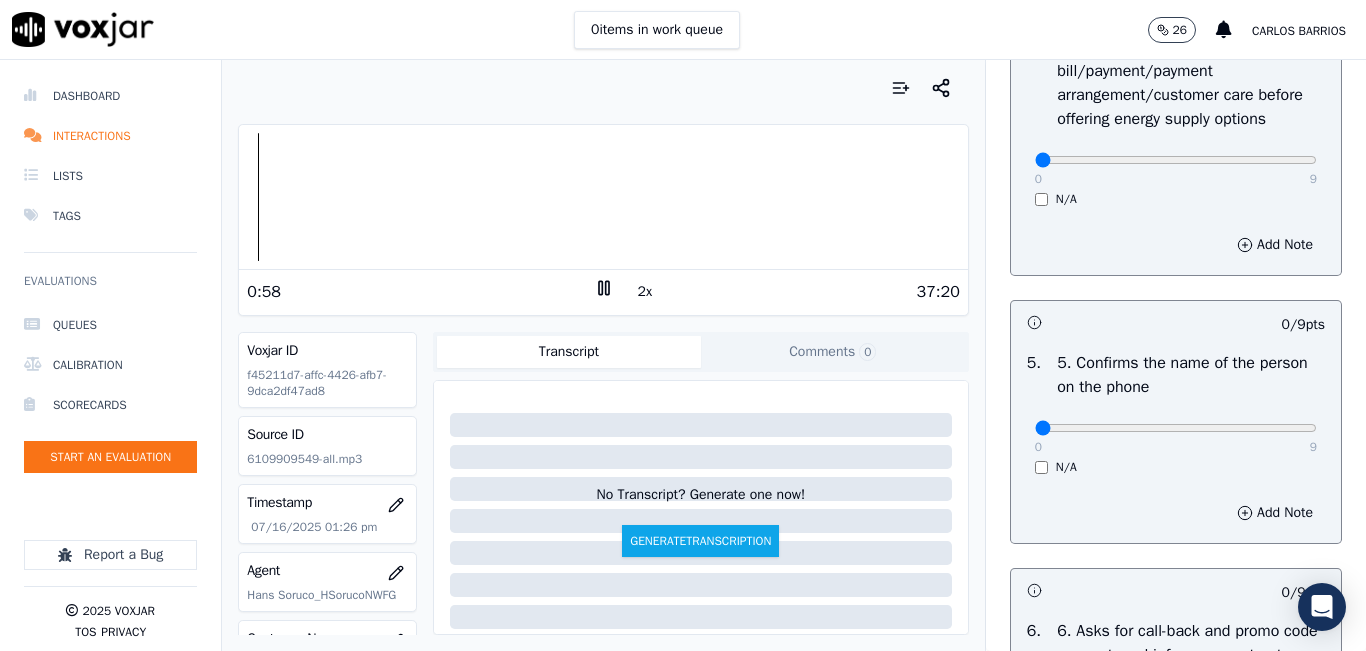 scroll, scrollTop: 1100, scrollLeft: 0, axis: vertical 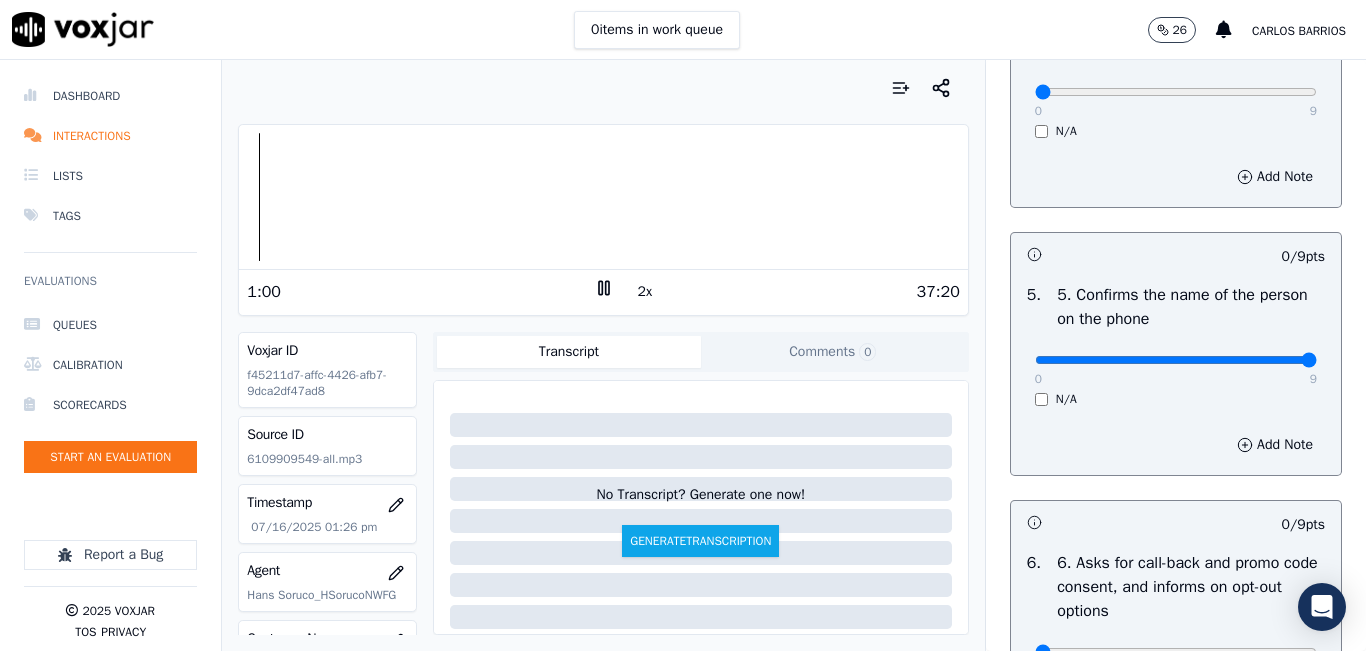 drag, startPoint x: 1254, startPoint y: 428, endPoint x: 1276, endPoint y: 321, distance: 109.23827 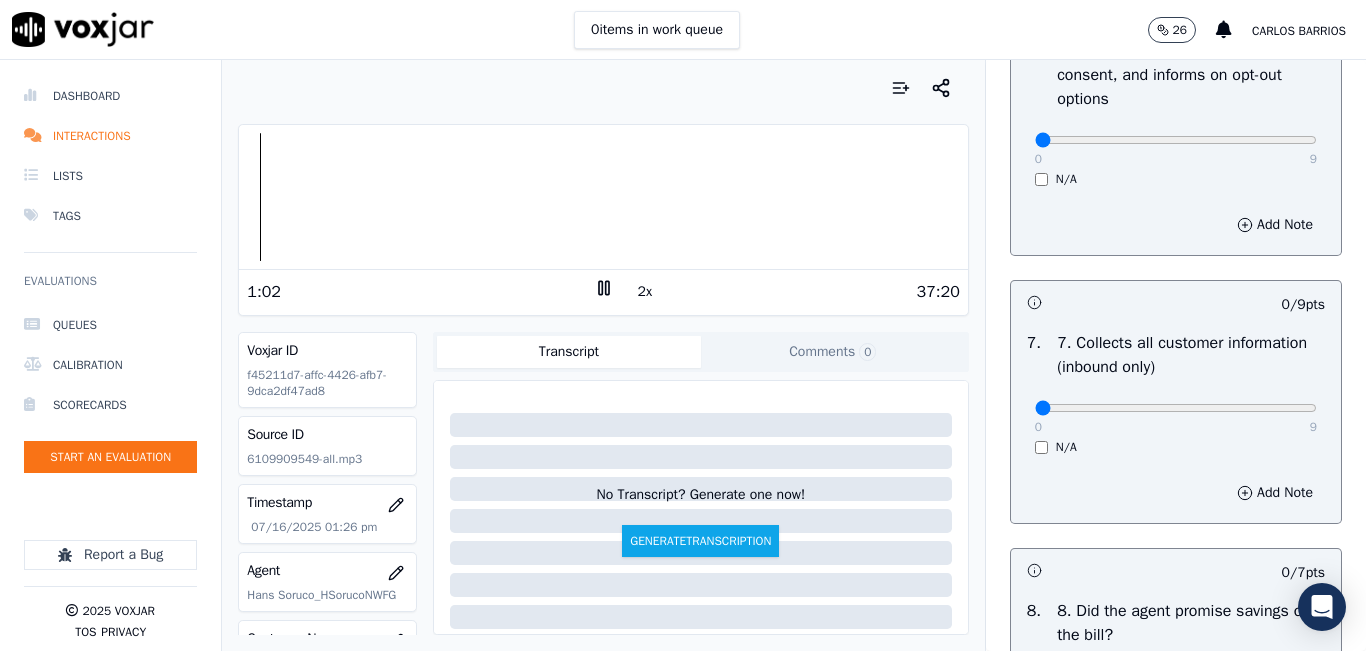 scroll, scrollTop: 1800, scrollLeft: 0, axis: vertical 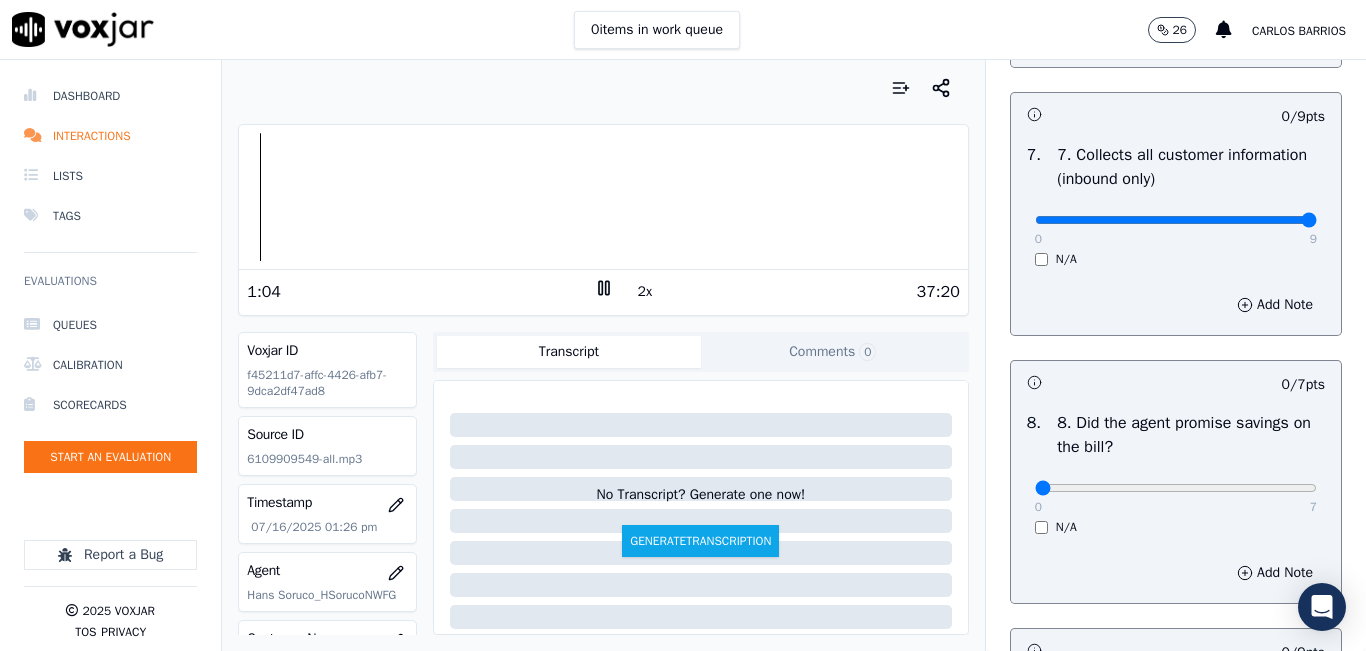 type on "9" 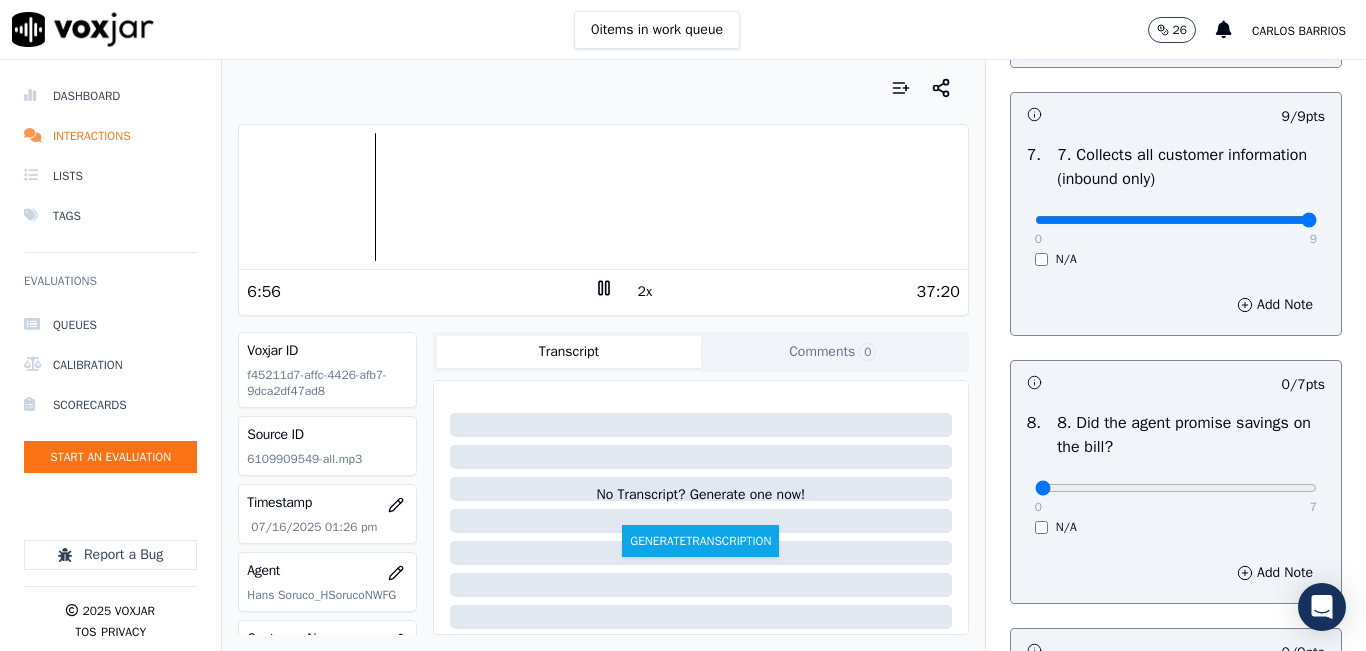 click on "2x" at bounding box center [645, 292] 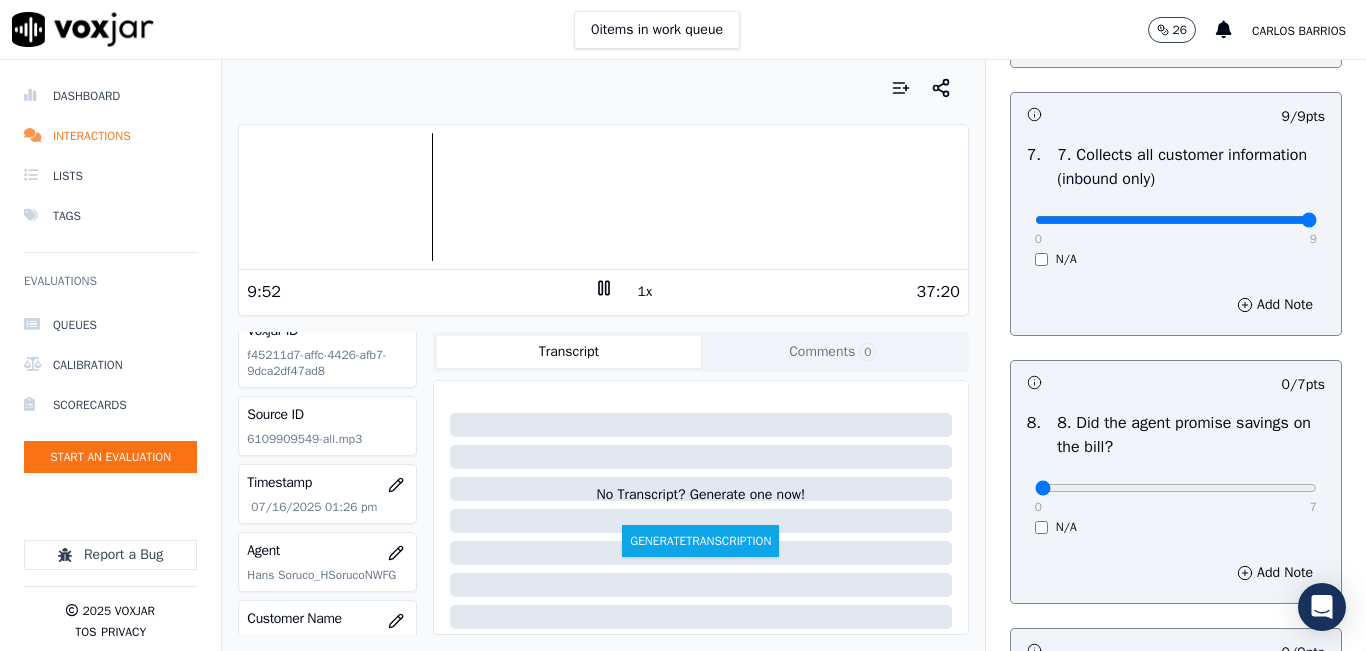 scroll, scrollTop: 0, scrollLeft: 0, axis: both 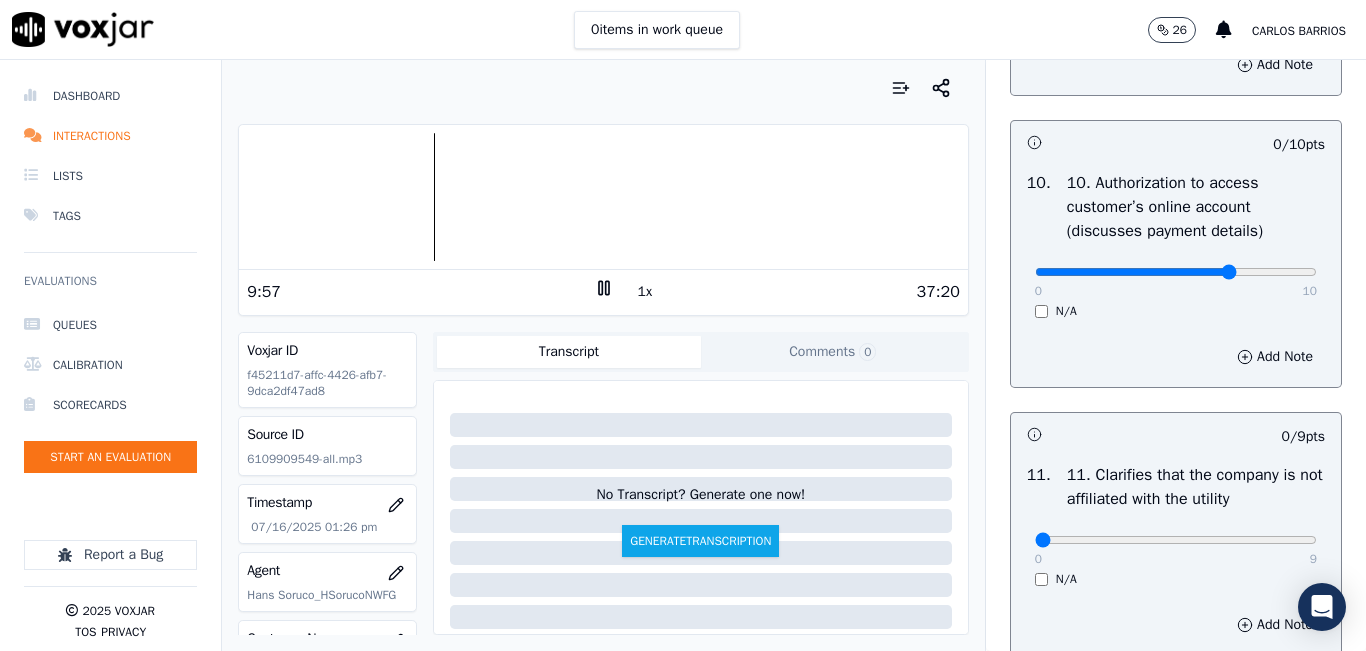 type on "7" 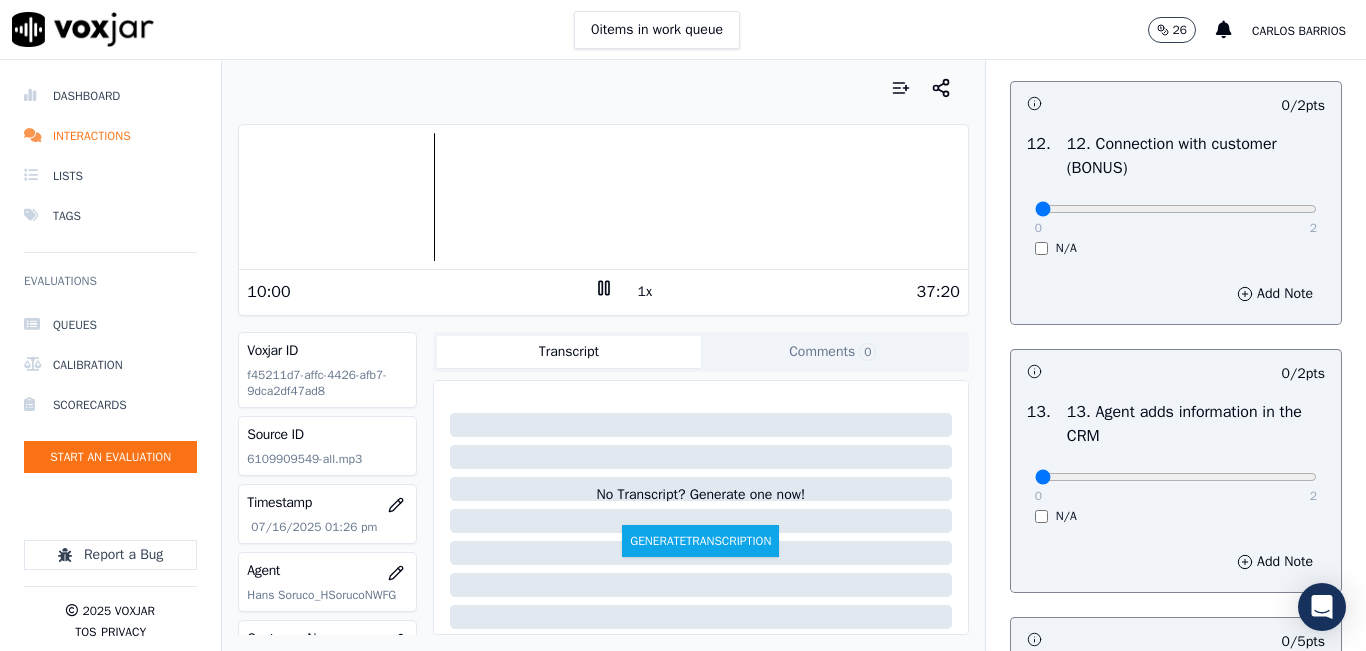 scroll, scrollTop: 3200, scrollLeft: 0, axis: vertical 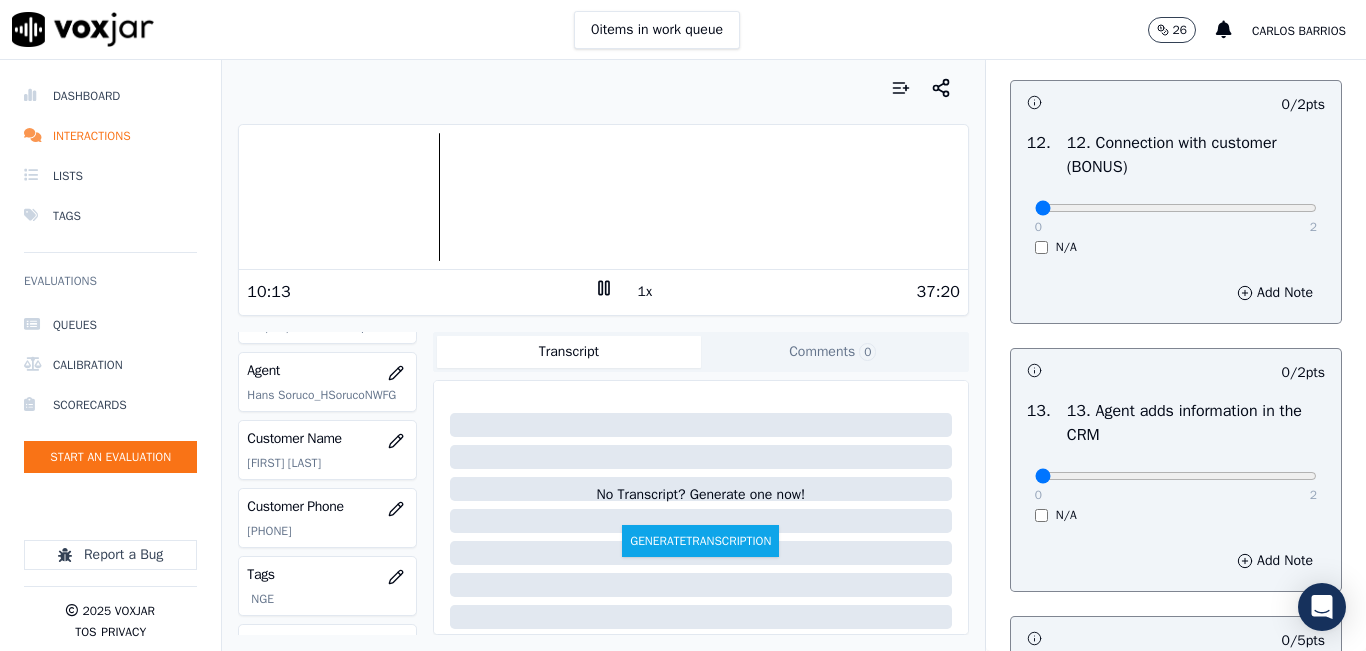 click on "[PHONE]" 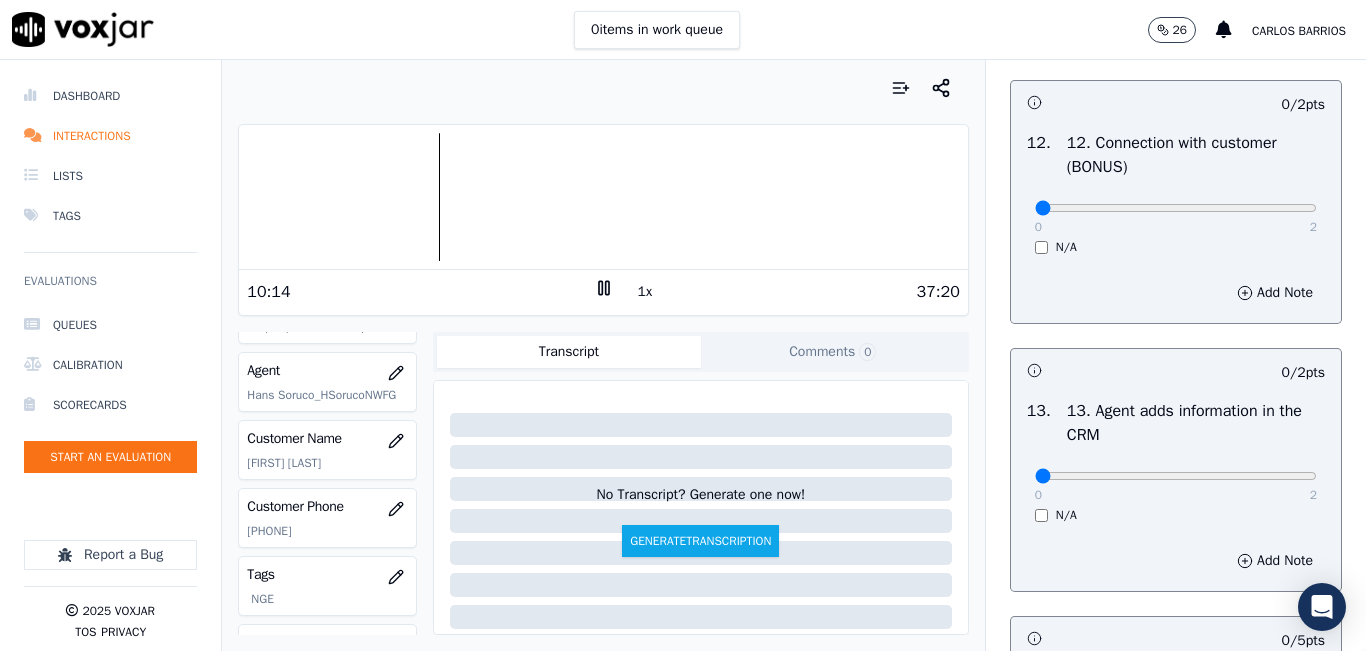 copy on "[PHONE]" 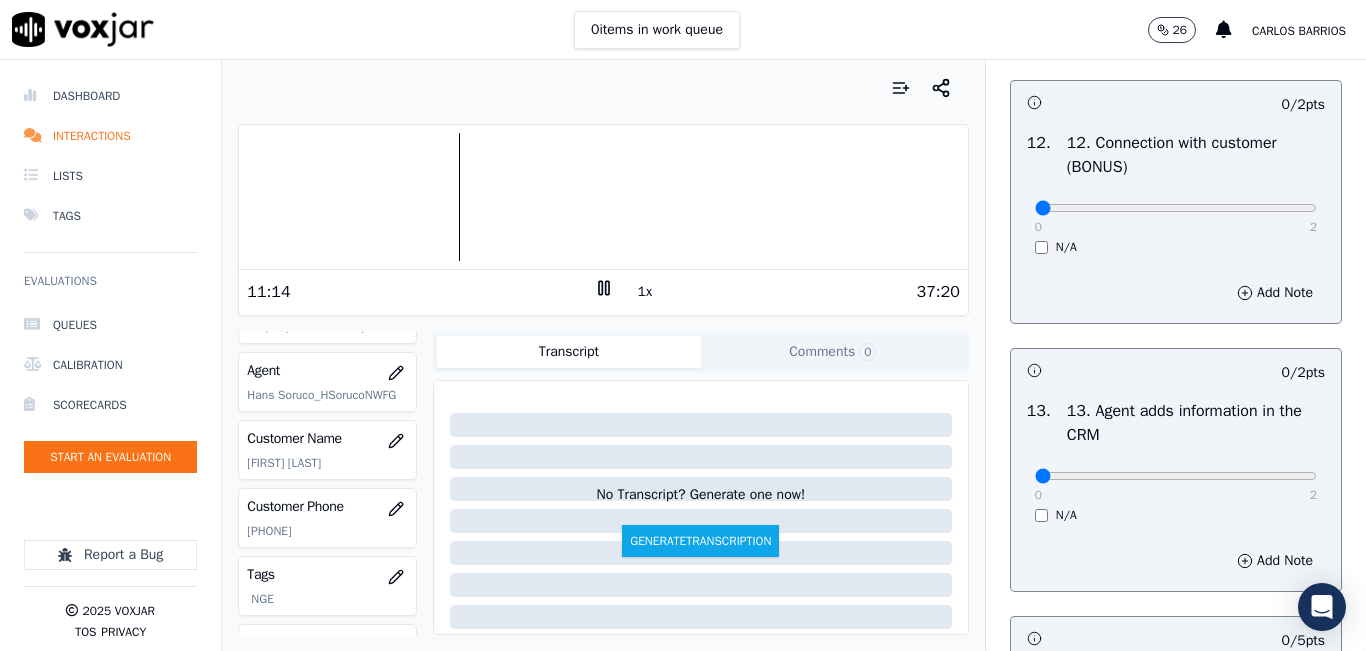 click at bounding box center [603, 197] 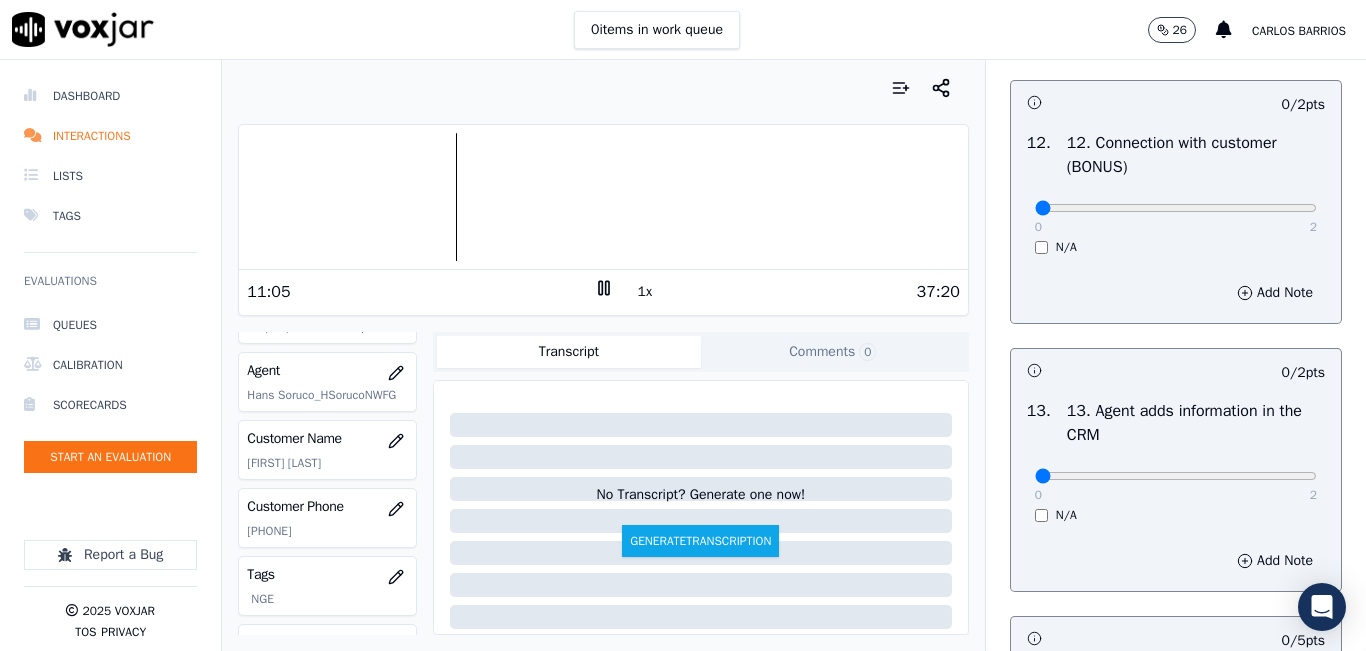 click on "1x" at bounding box center (645, 292) 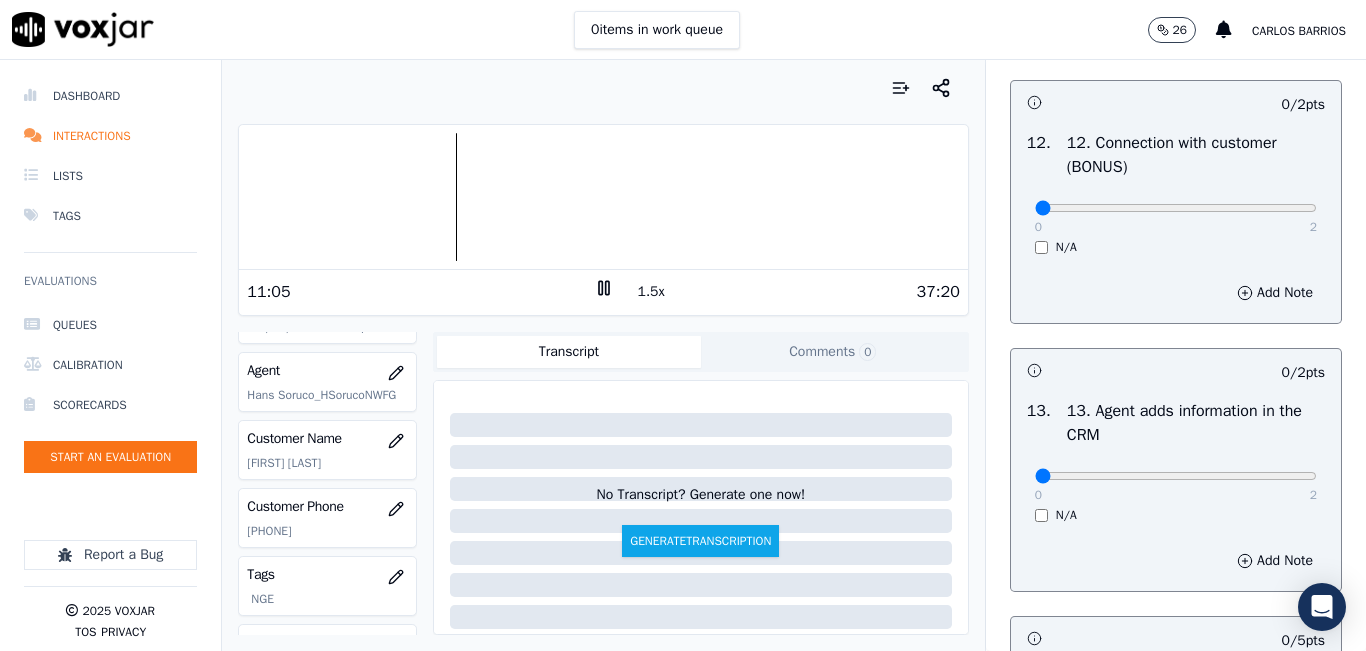 click on "1.5x" at bounding box center [651, 292] 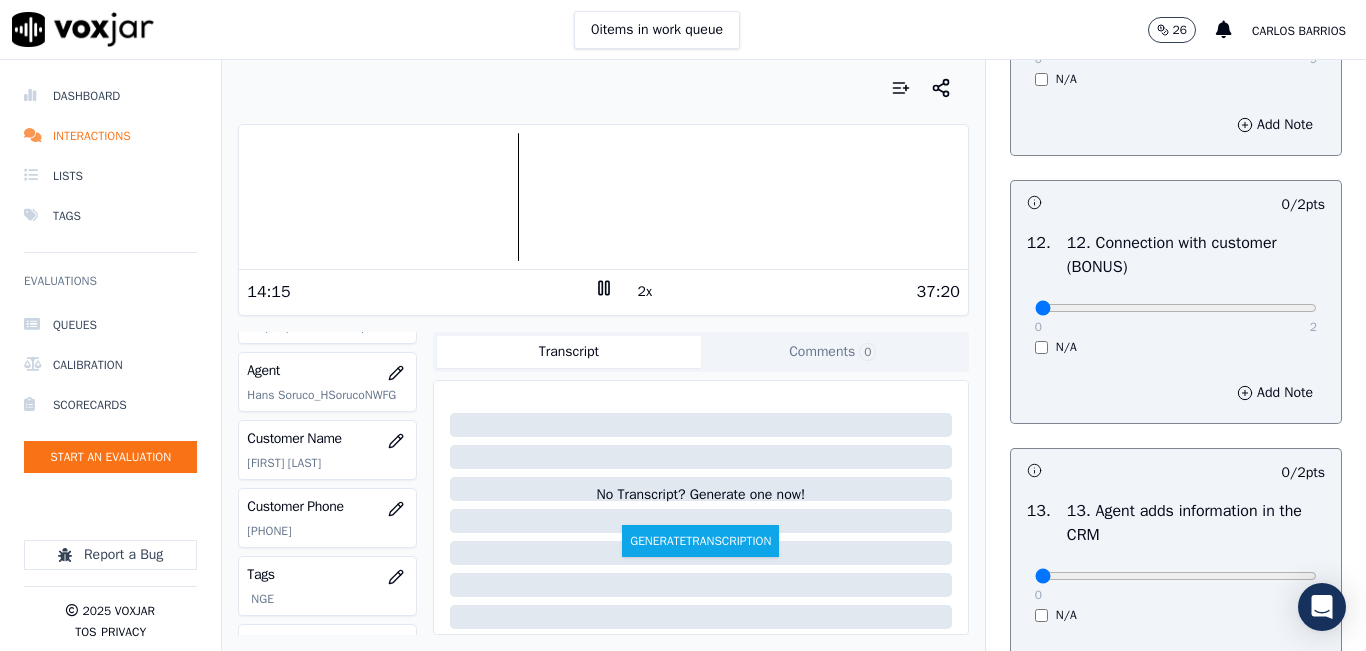scroll, scrollTop: 3300, scrollLeft: 0, axis: vertical 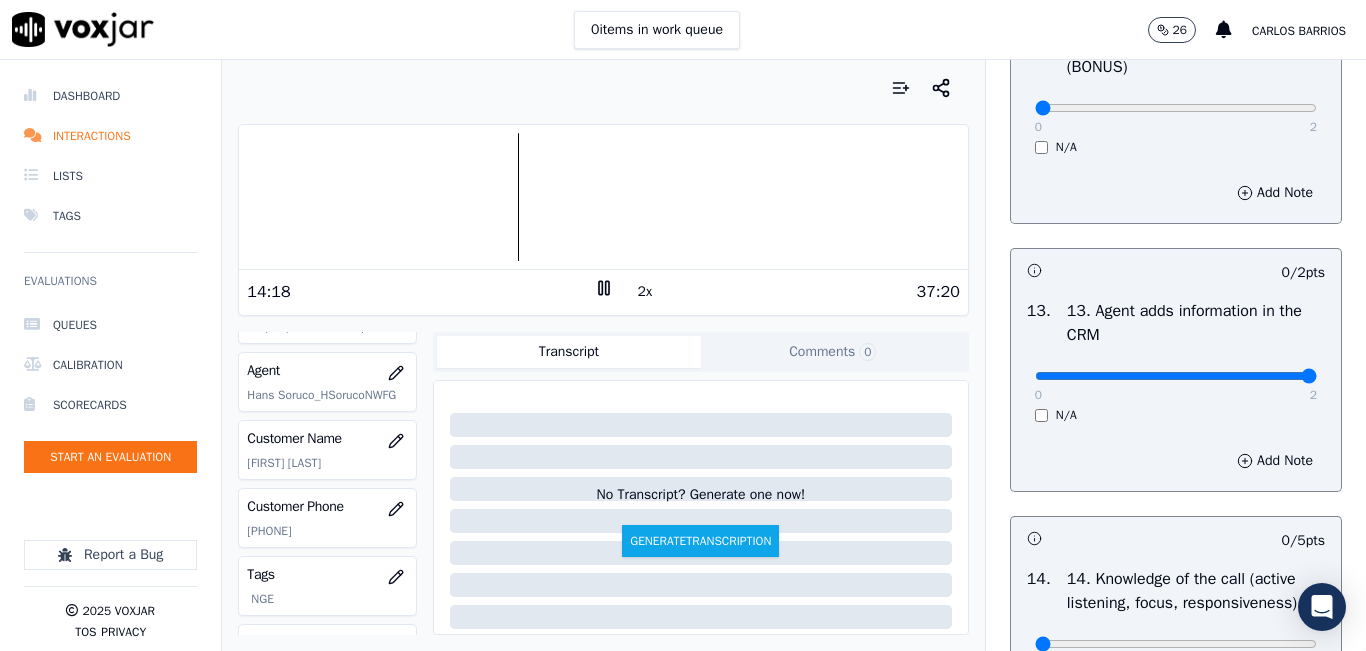 type on "2" 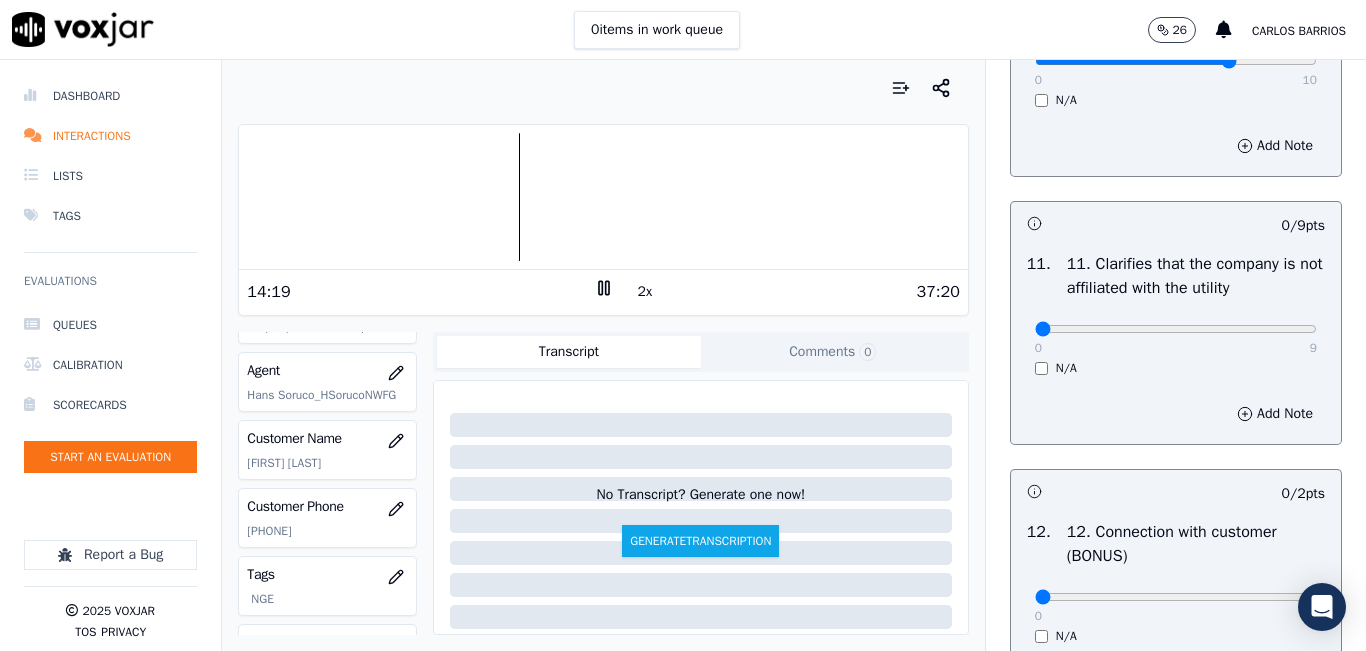 scroll, scrollTop: 2800, scrollLeft: 0, axis: vertical 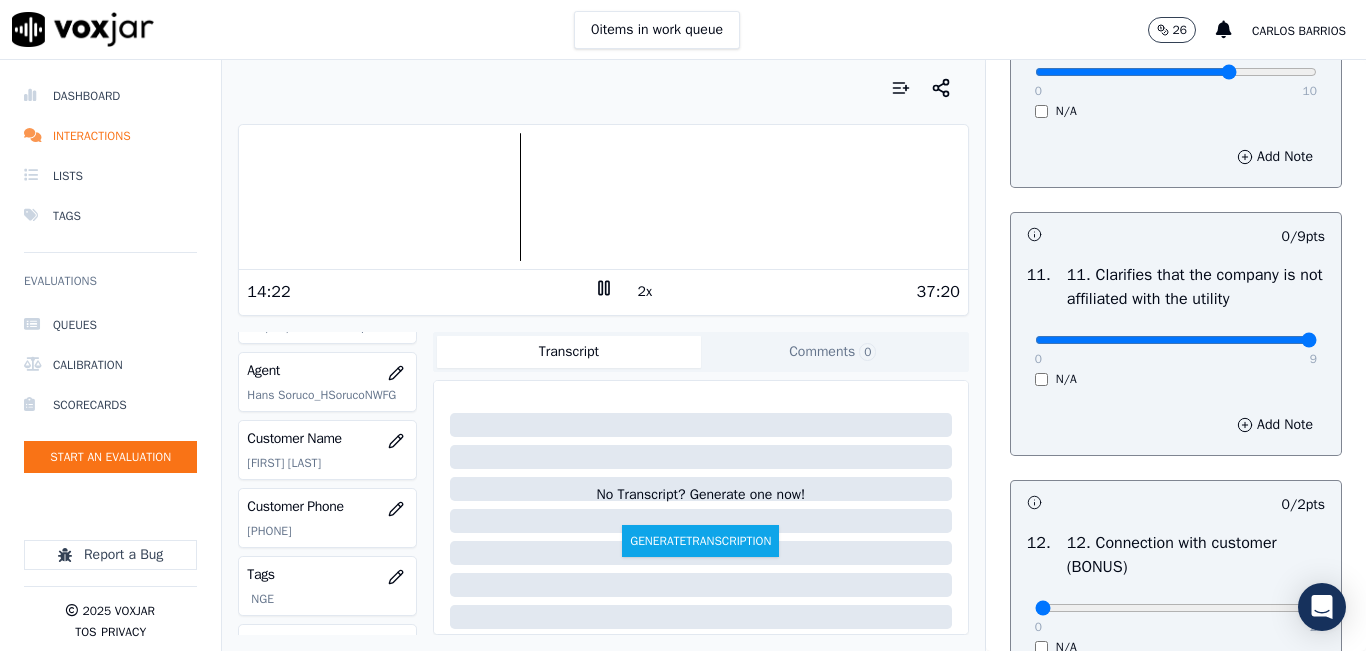 type on "9" 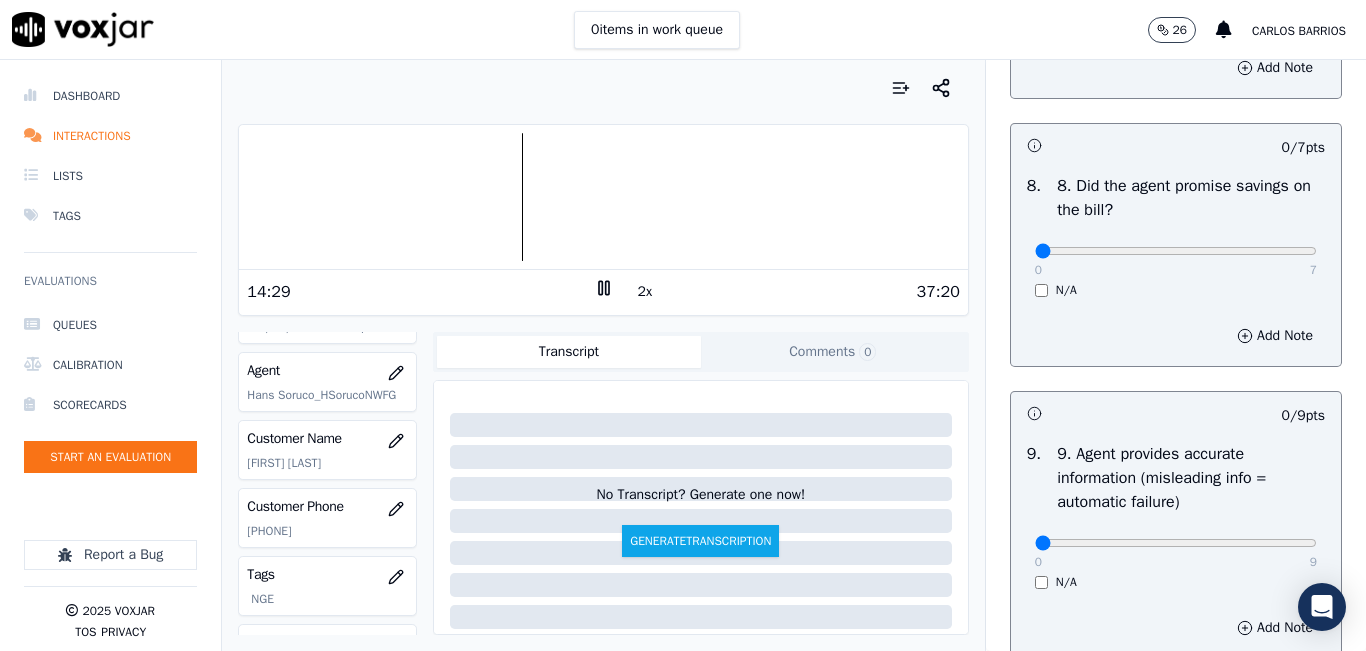 scroll, scrollTop: 2000, scrollLeft: 0, axis: vertical 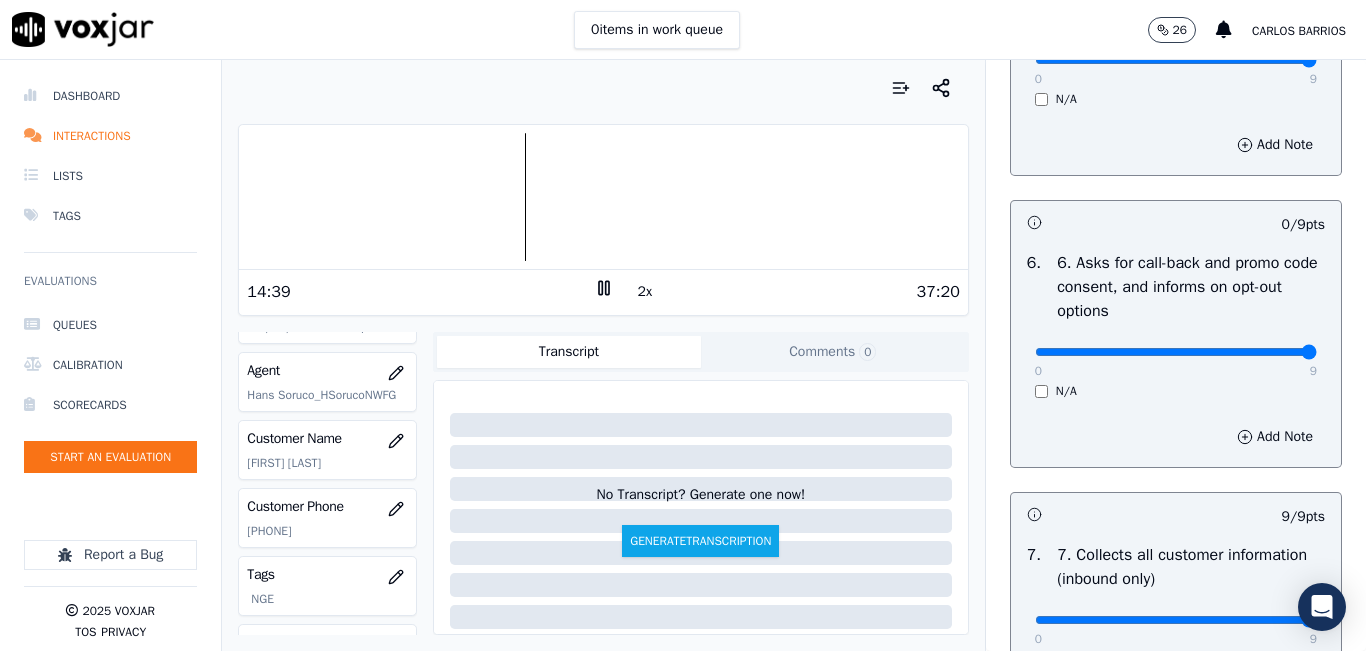 type on "9" 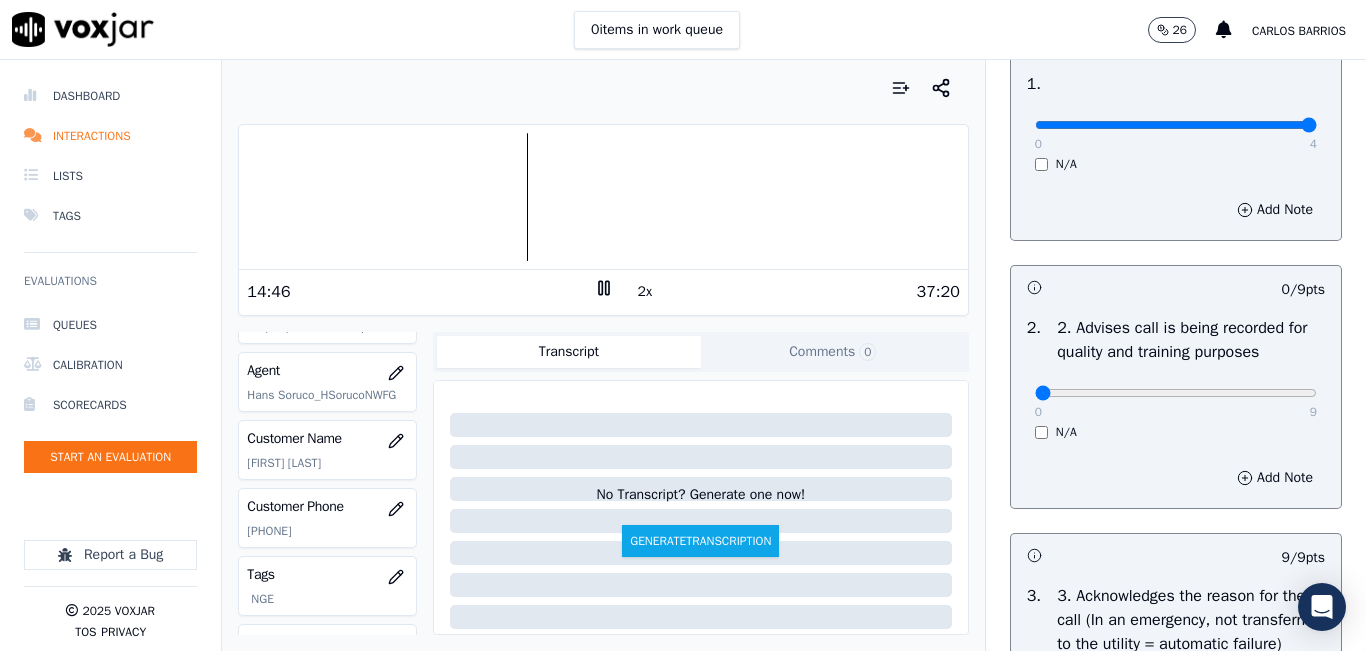 scroll, scrollTop: 200, scrollLeft: 0, axis: vertical 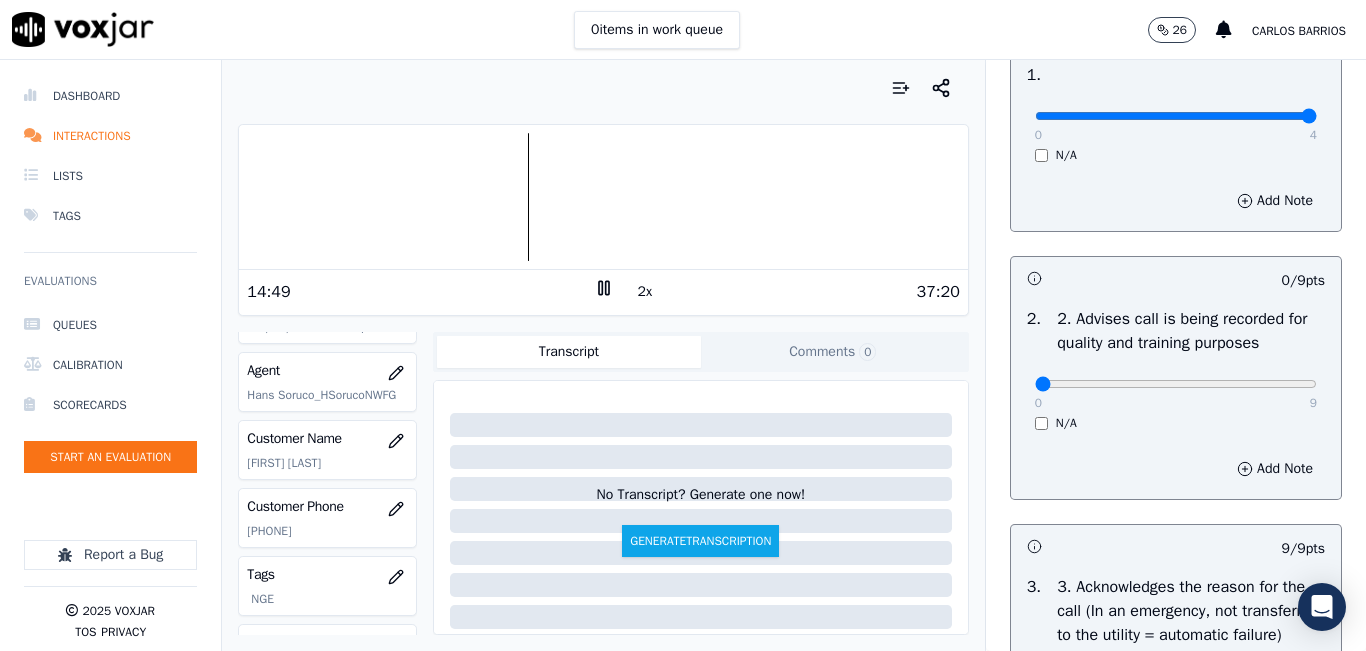 click at bounding box center (603, 197) 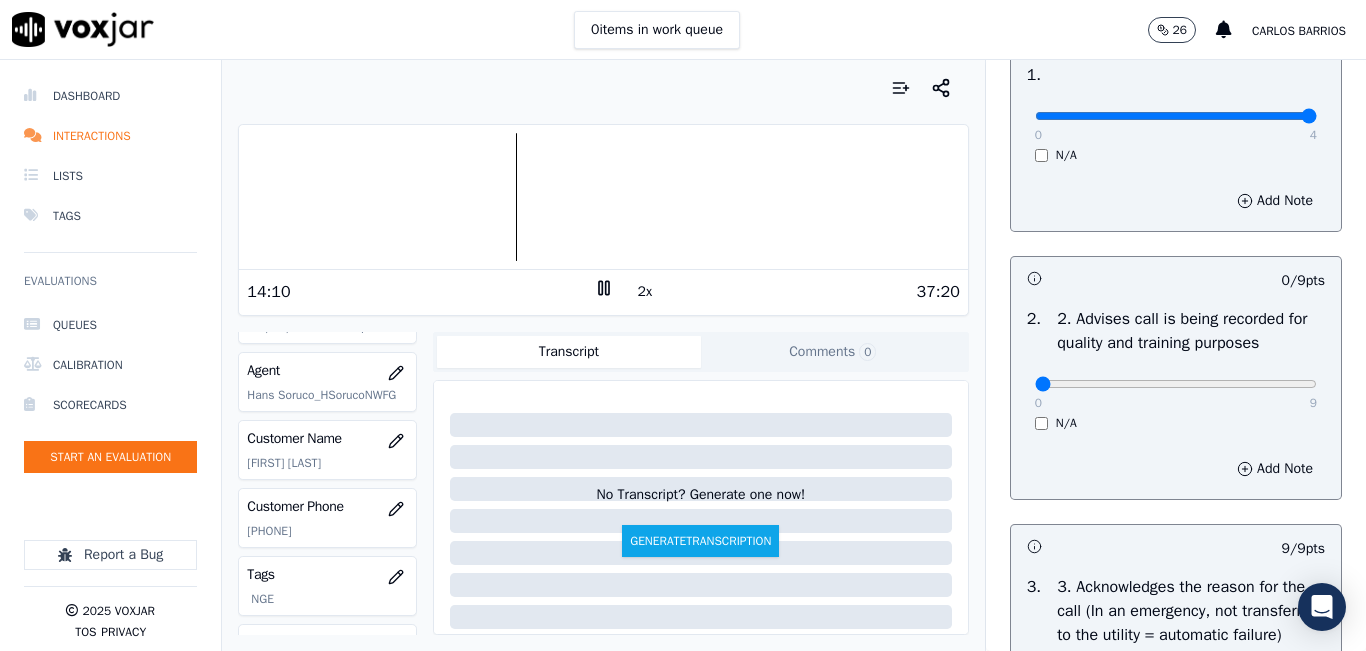 click at bounding box center [603, 197] 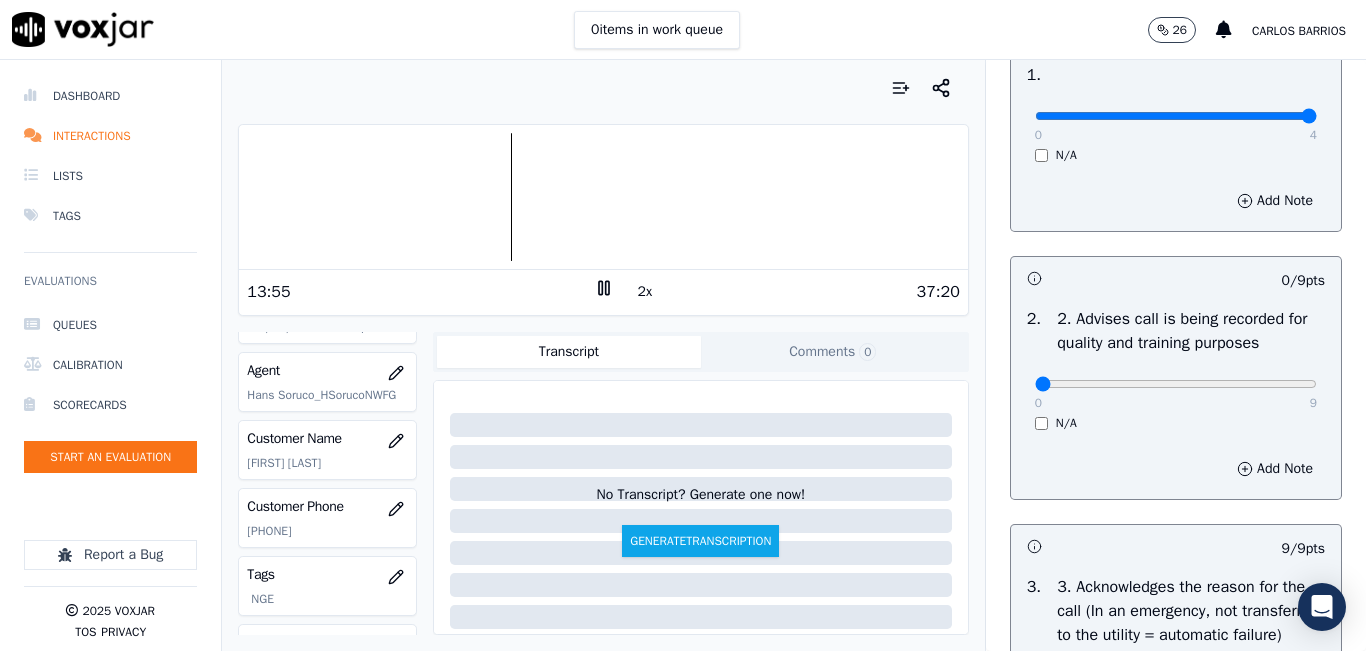 click at bounding box center [603, 197] 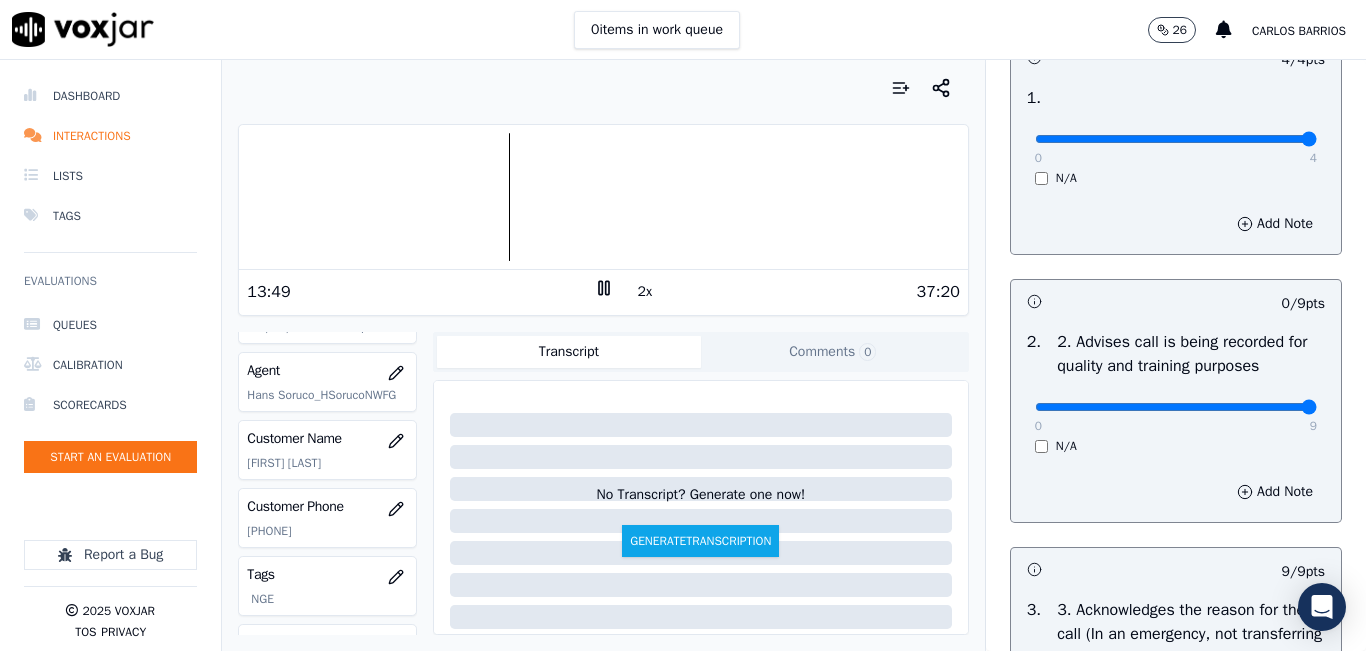 type on "9" 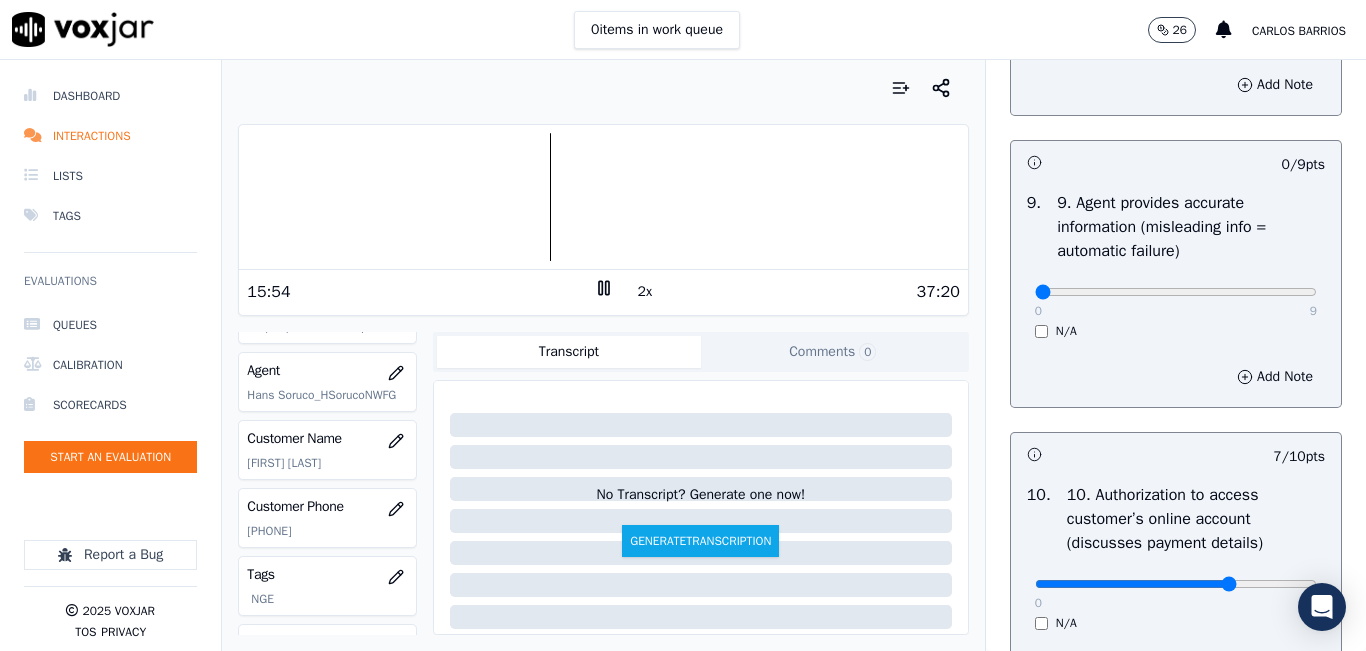 scroll, scrollTop: 2300, scrollLeft: 0, axis: vertical 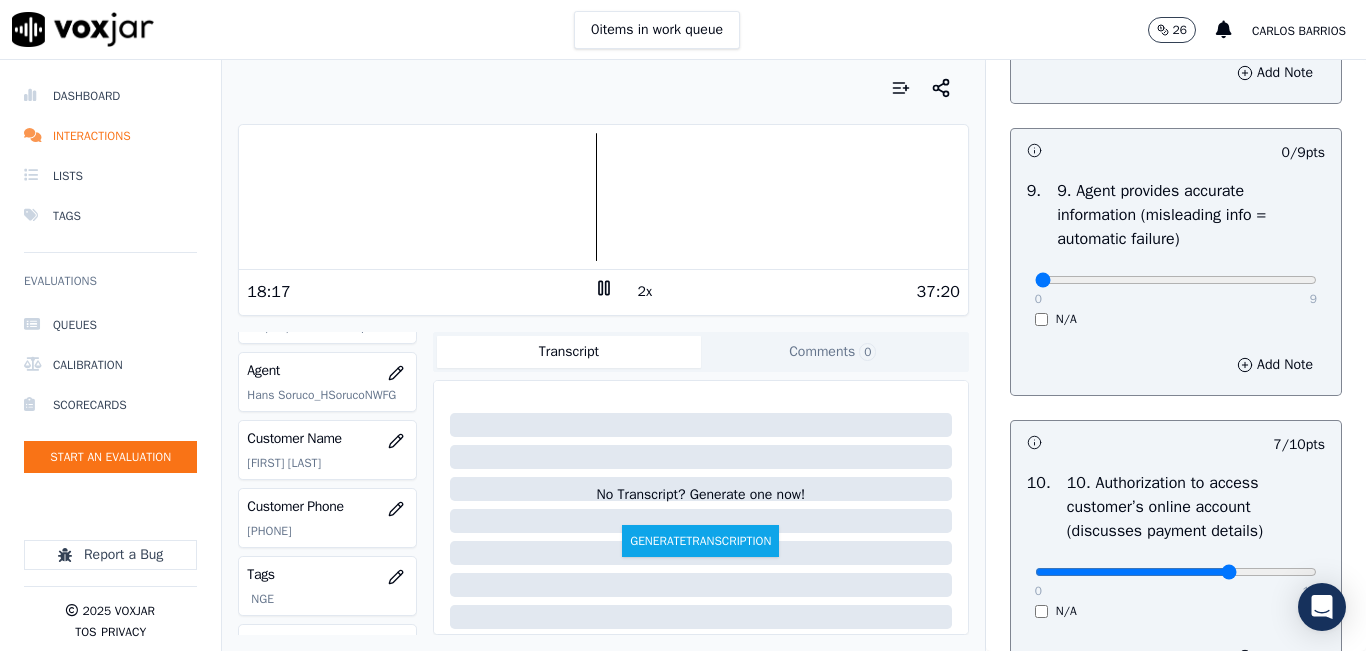 click 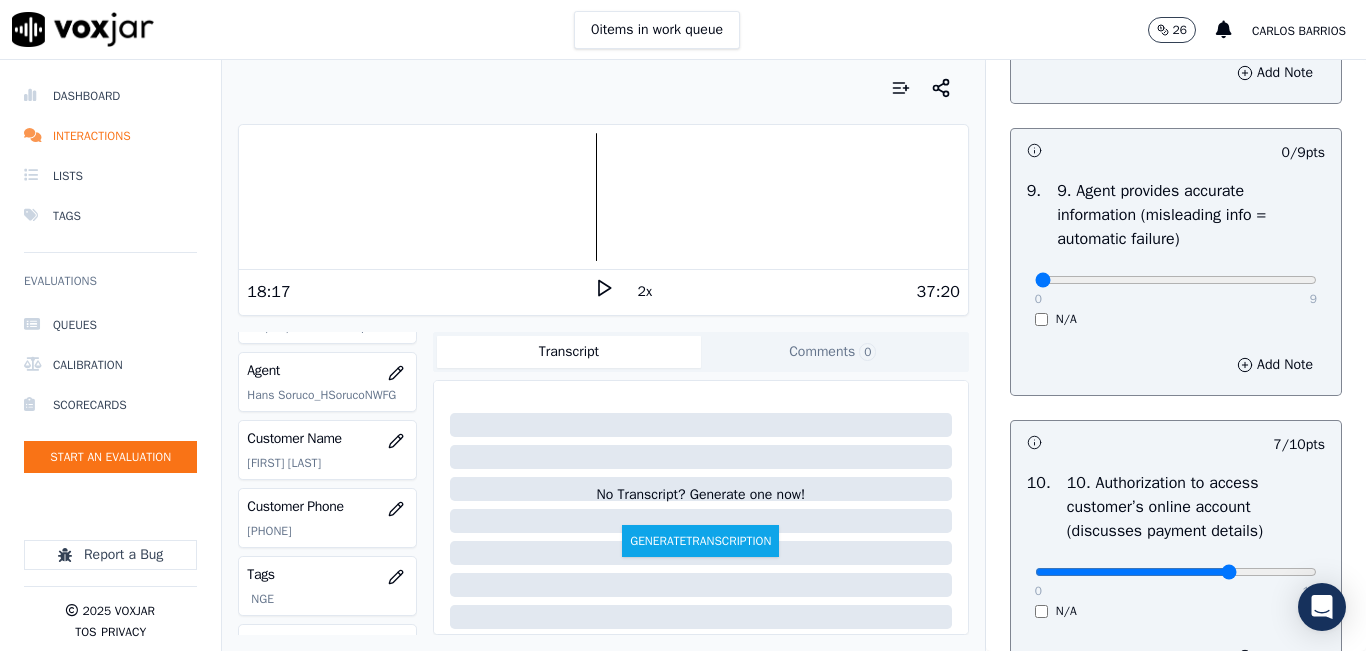 click 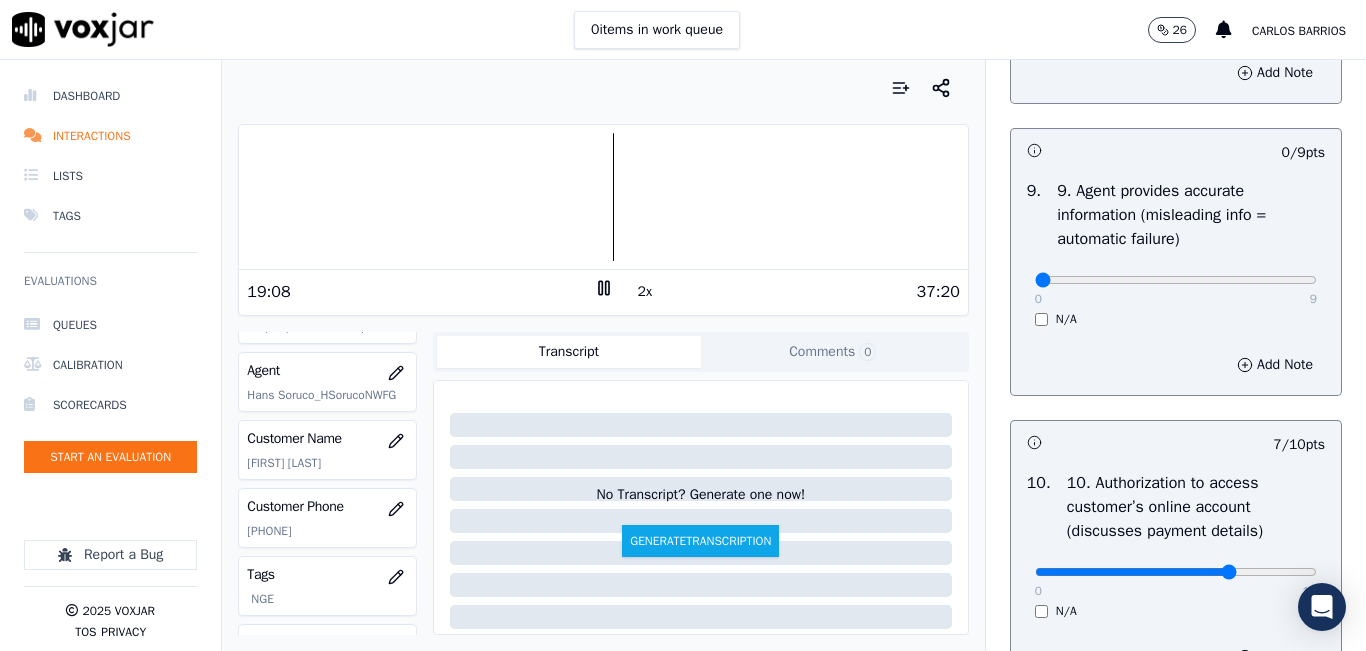 click at bounding box center (603, 197) 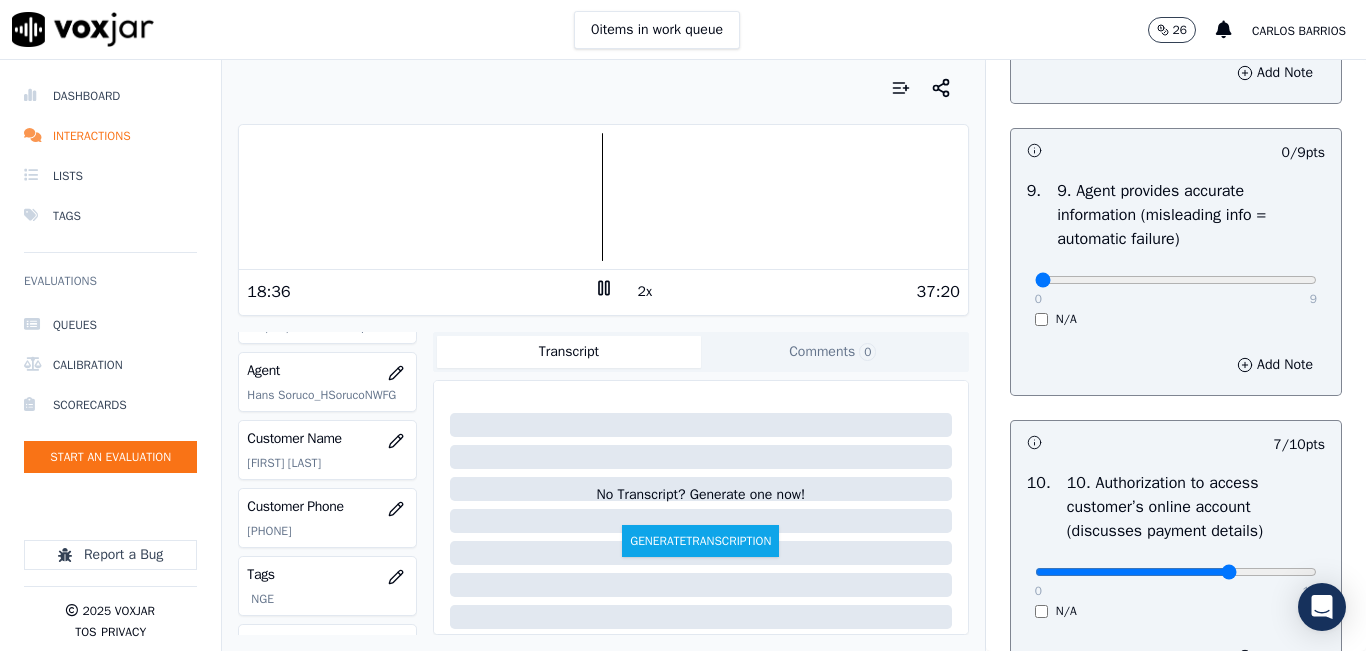 click at bounding box center [603, 197] 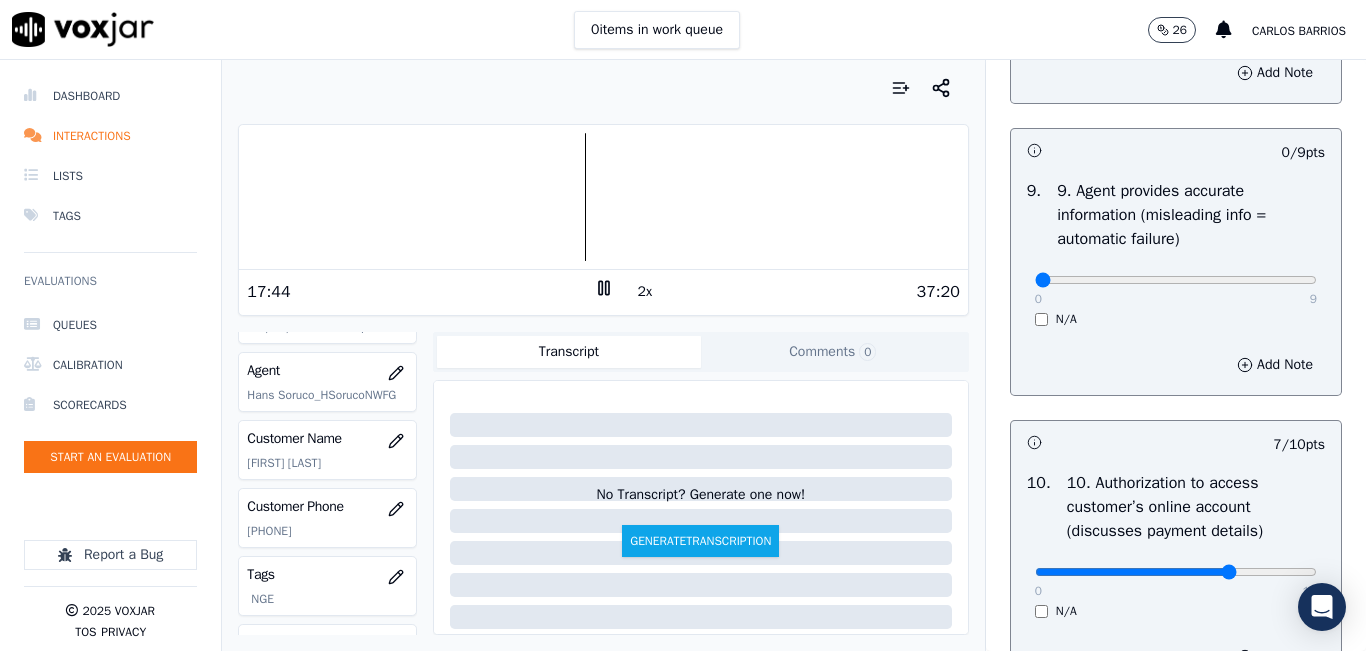 click at bounding box center (603, 197) 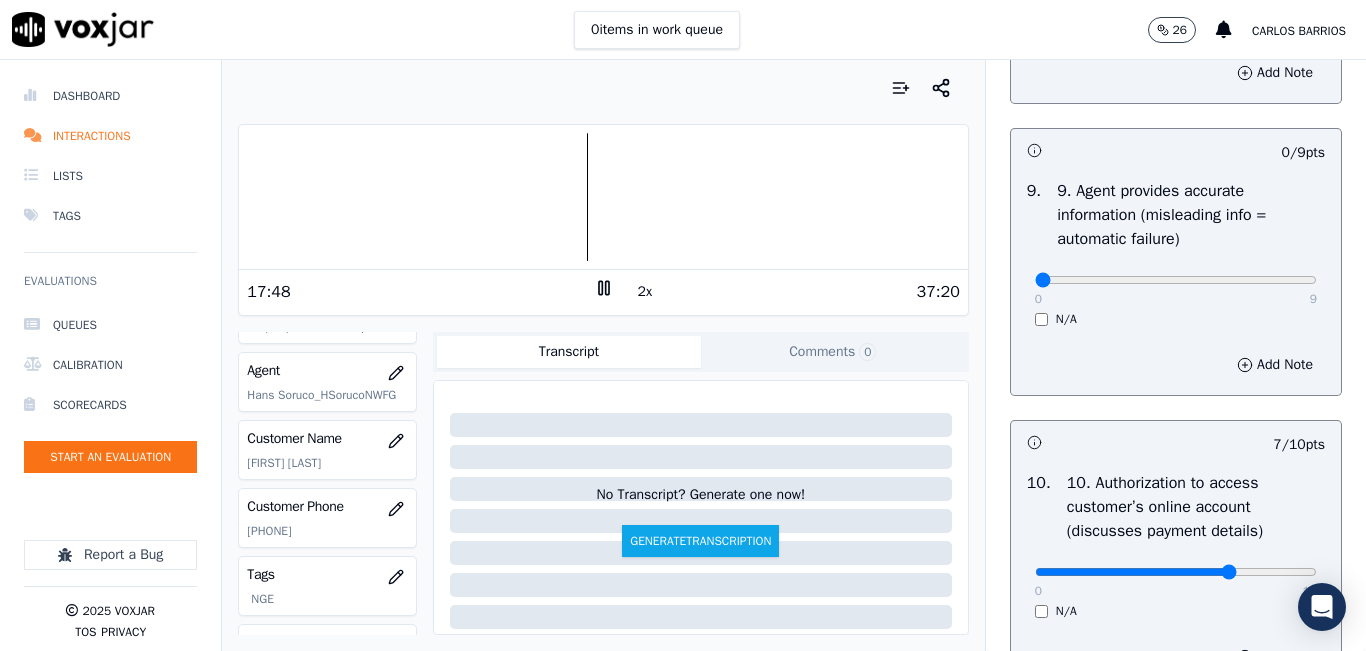 click at bounding box center [603, 197] 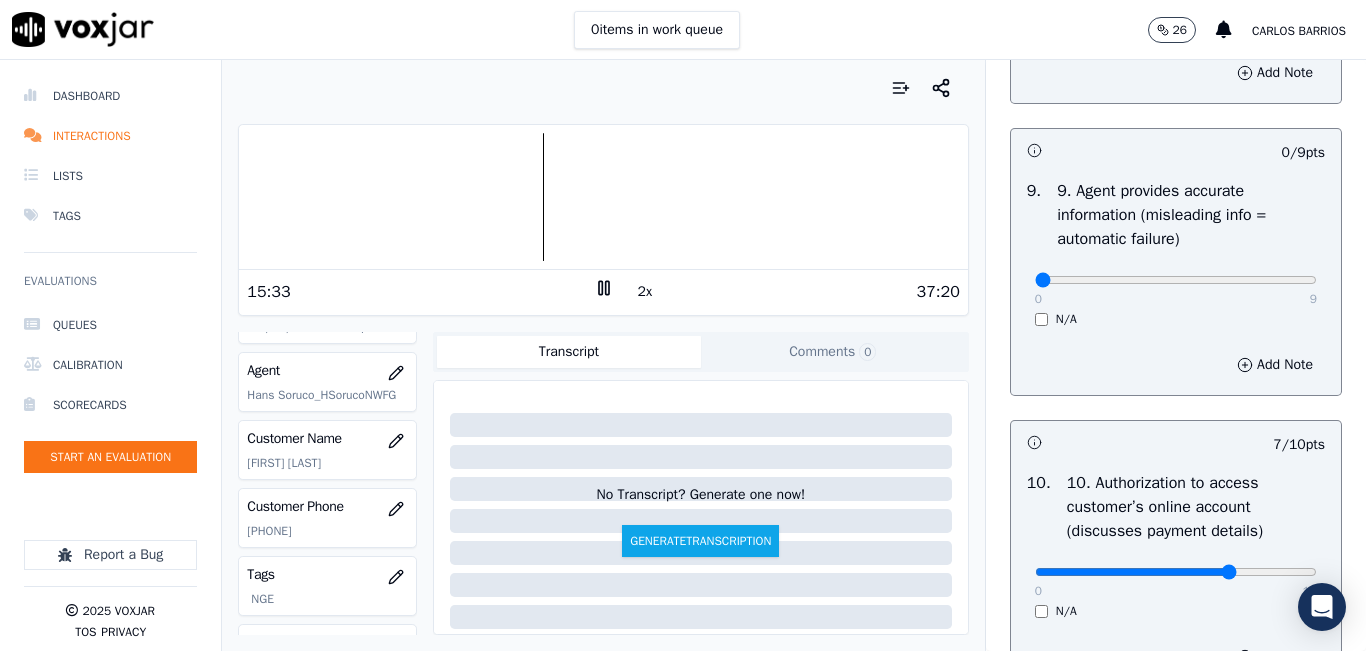 click 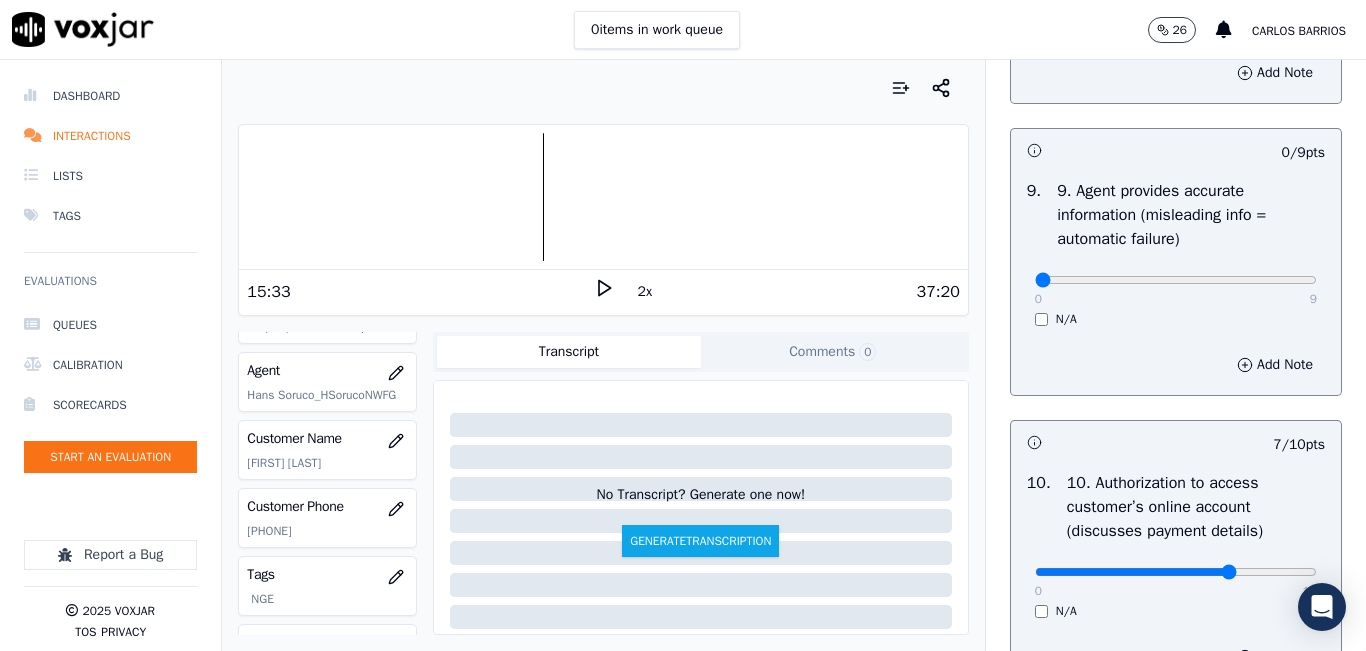 click 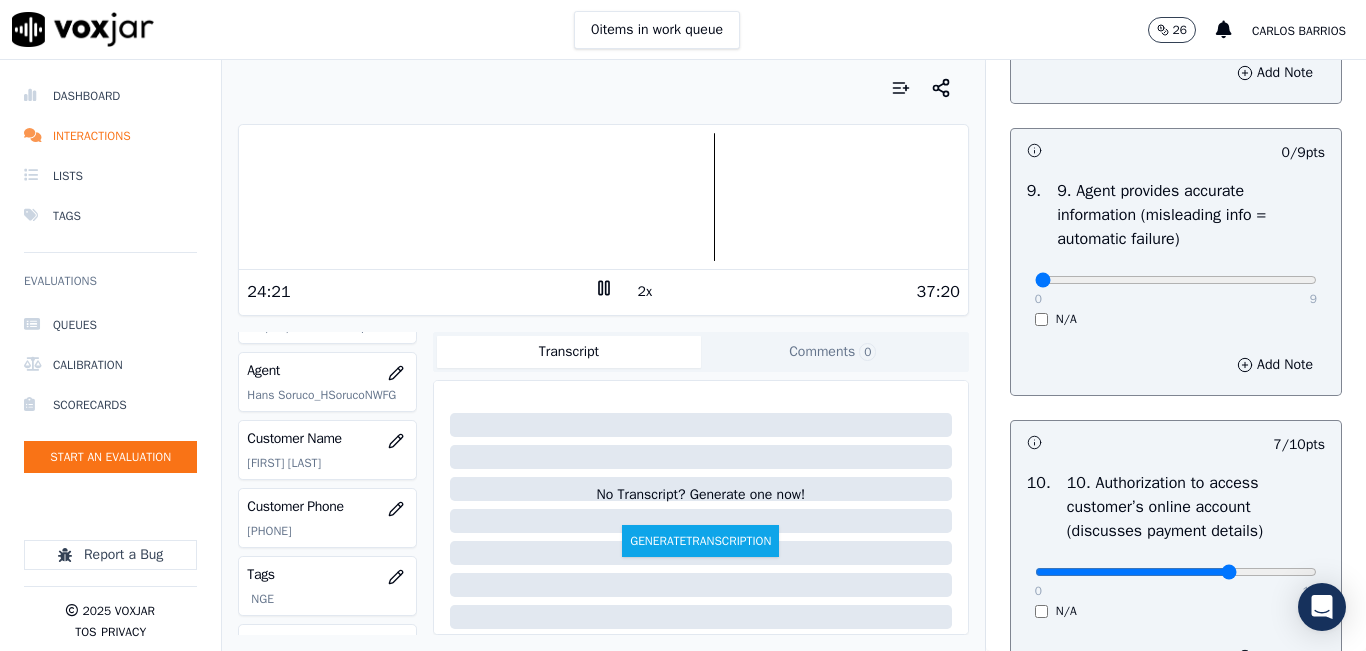 click at bounding box center [603, 197] 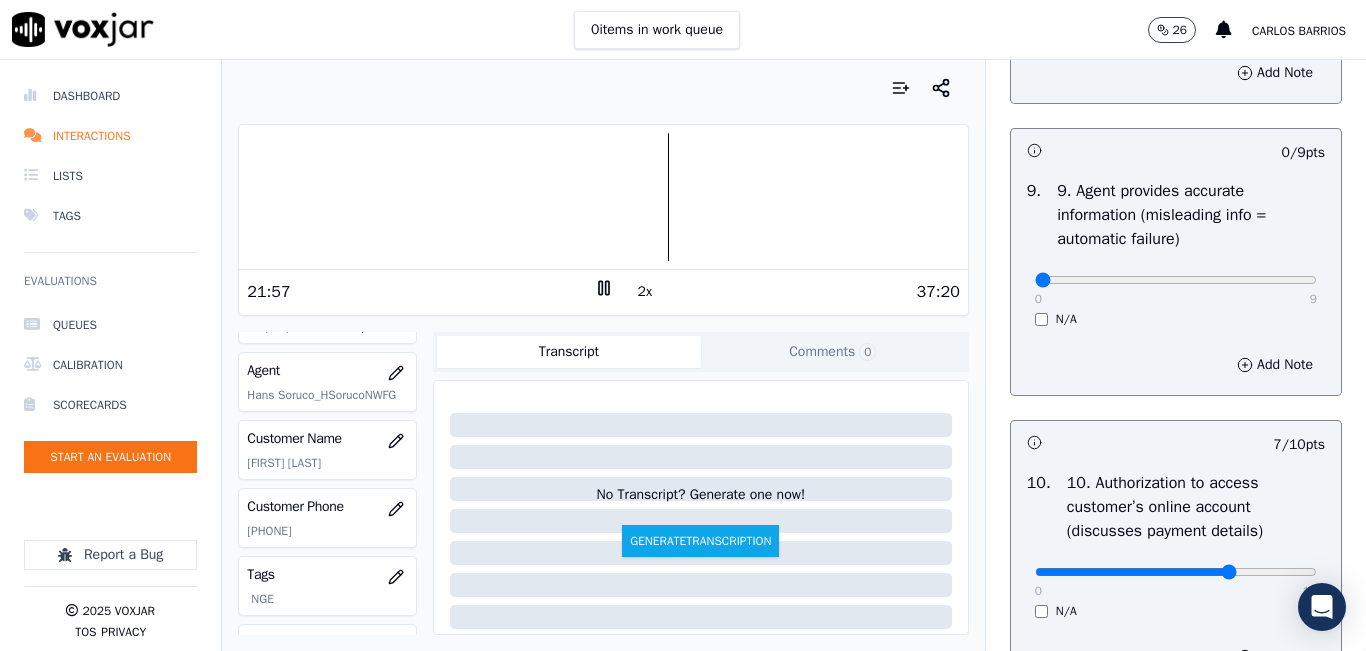 click on "0   9     N/A" at bounding box center [1176, 289] 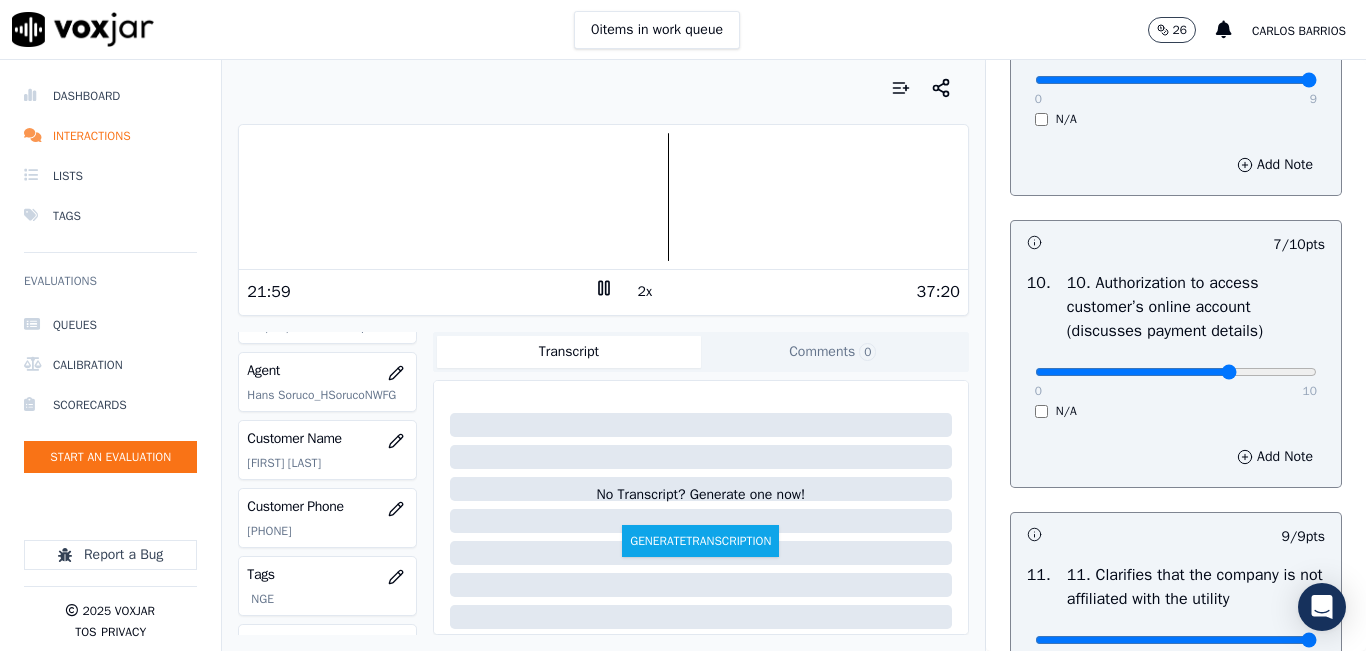 type on "9" 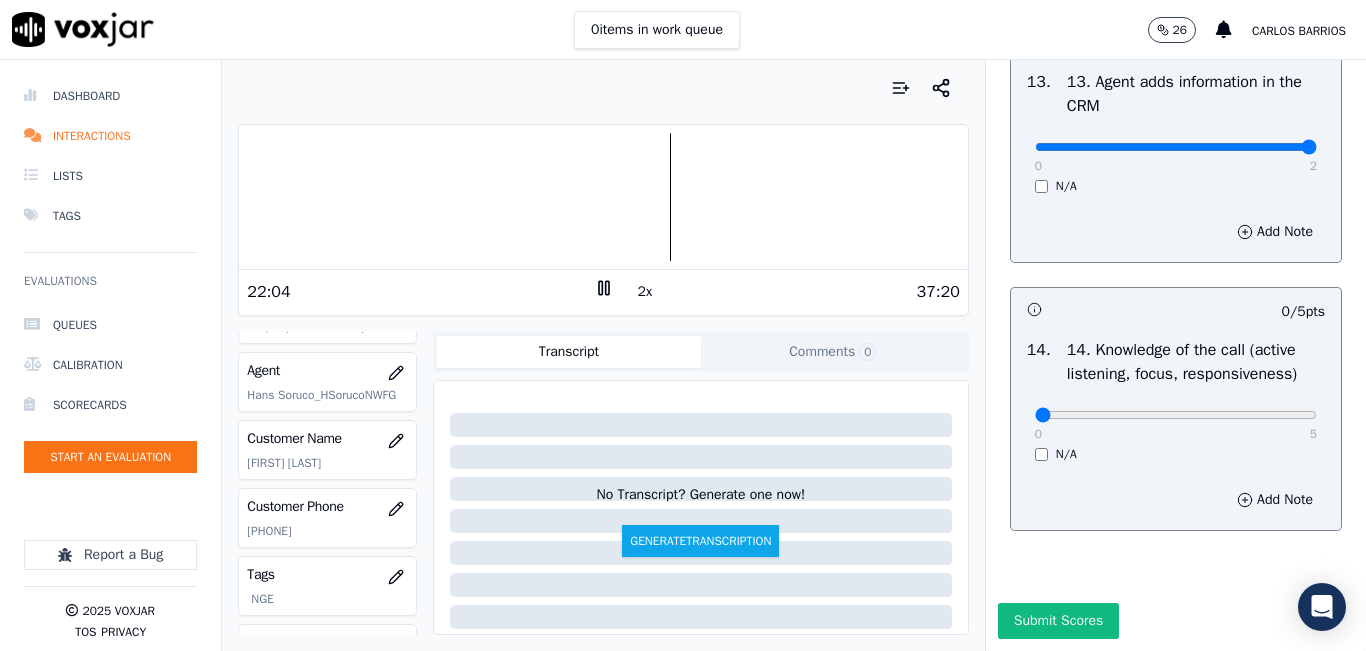 scroll, scrollTop: 3642, scrollLeft: 0, axis: vertical 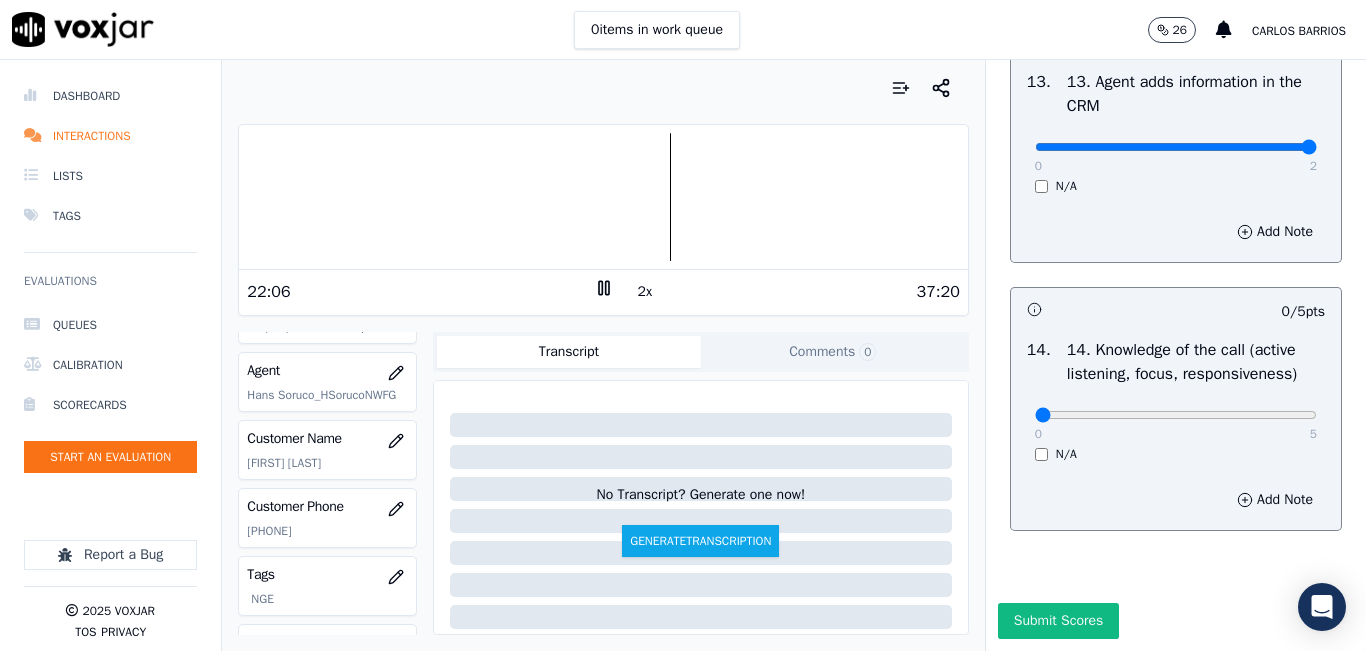 click on "0   5" at bounding box center [1176, 414] 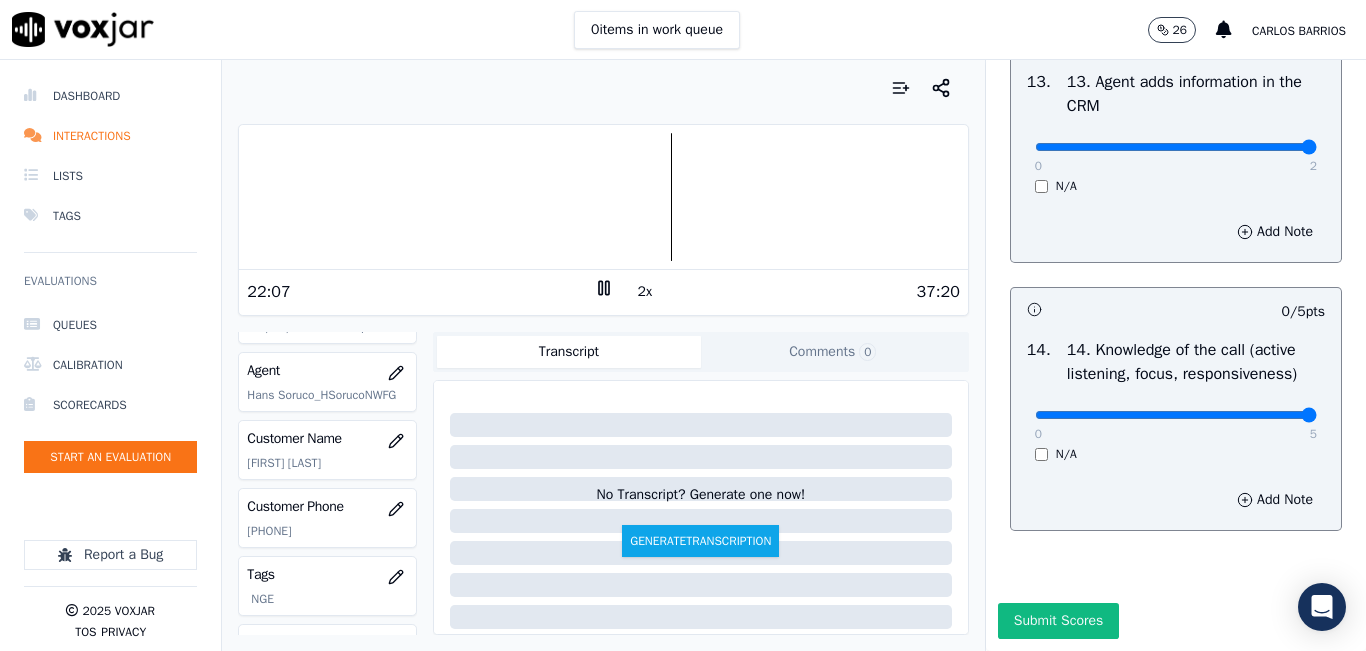 type on "5" 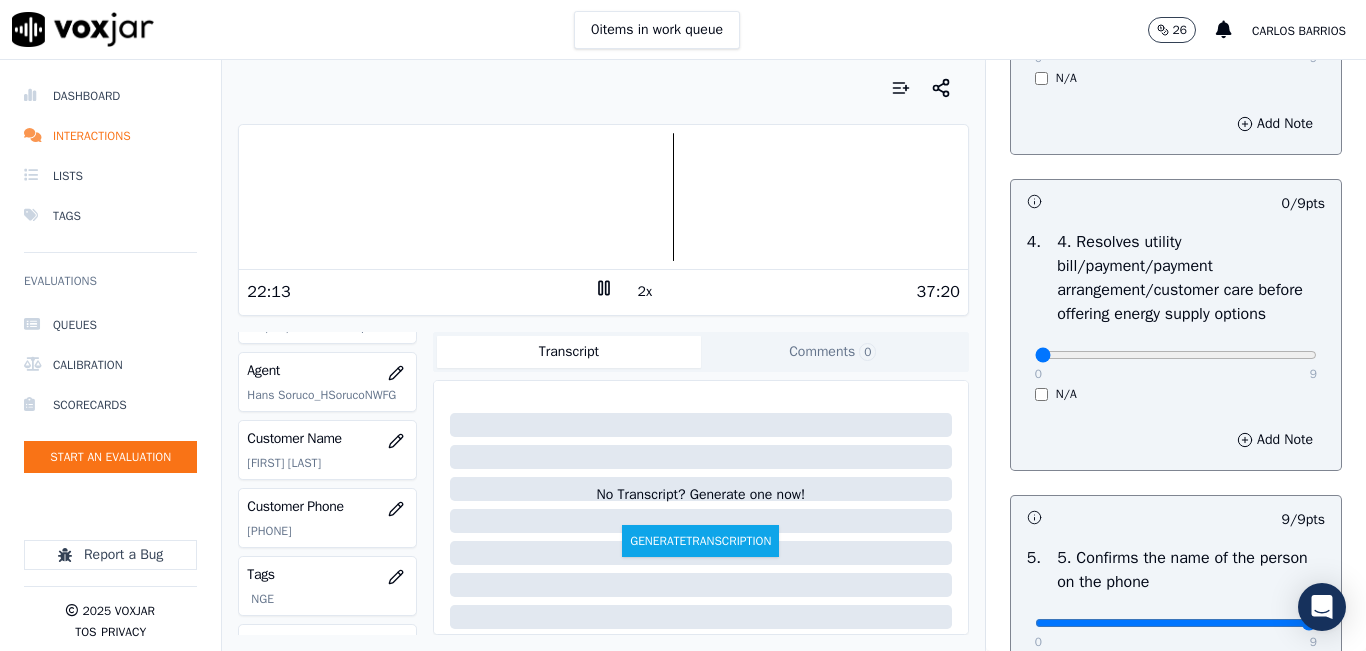 scroll, scrollTop: 842, scrollLeft: 0, axis: vertical 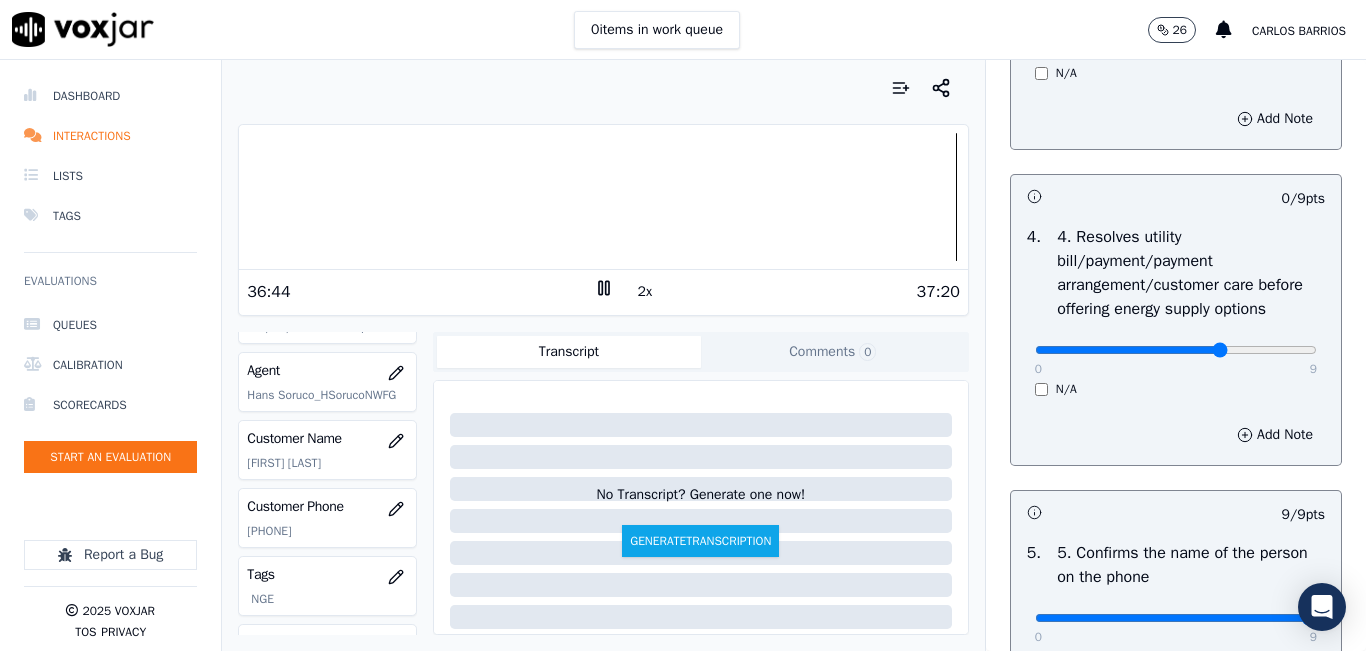 click at bounding box center (1176, -526) 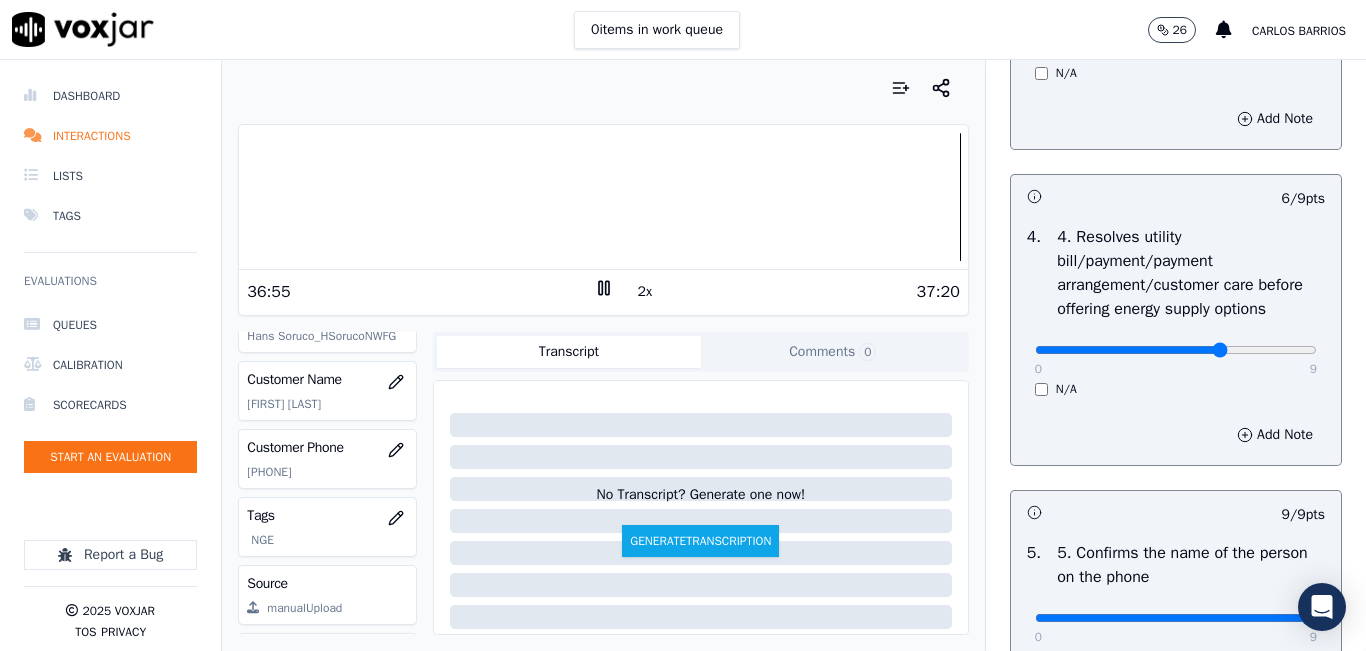 scroll, scrollTop: 300, scrollLeft: 0, axis: vertical 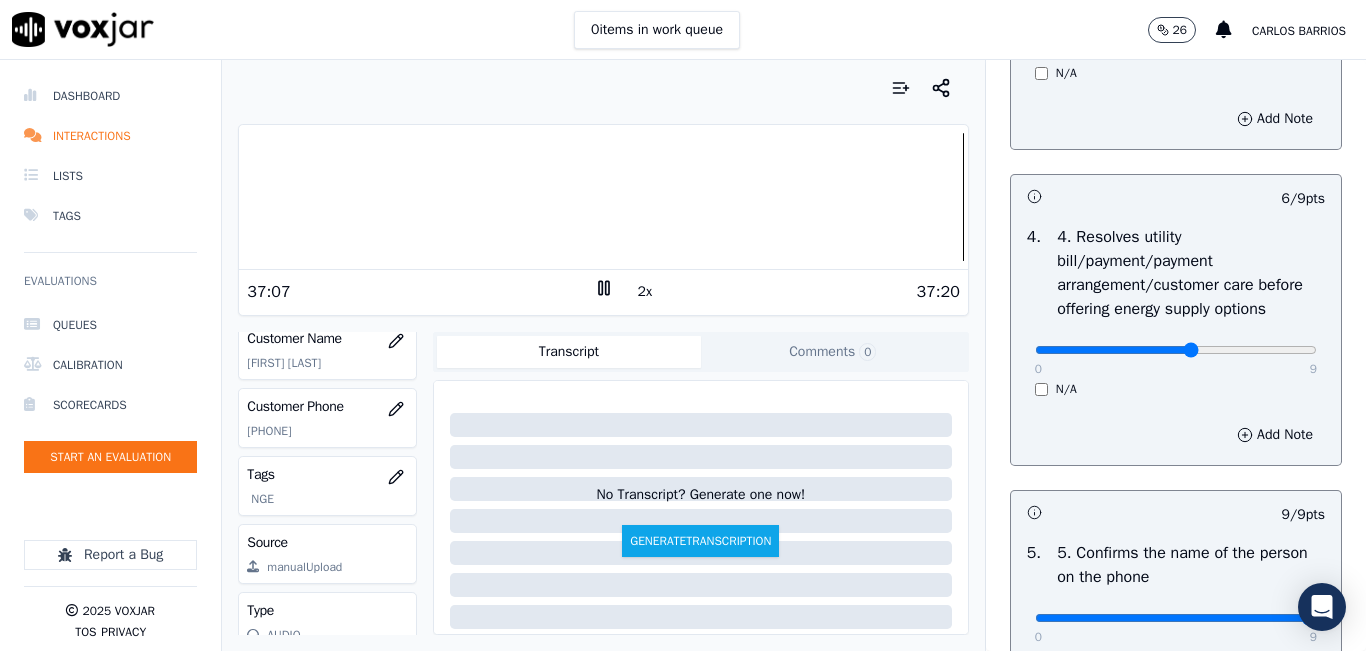 click at bounding box center (1176, -526) 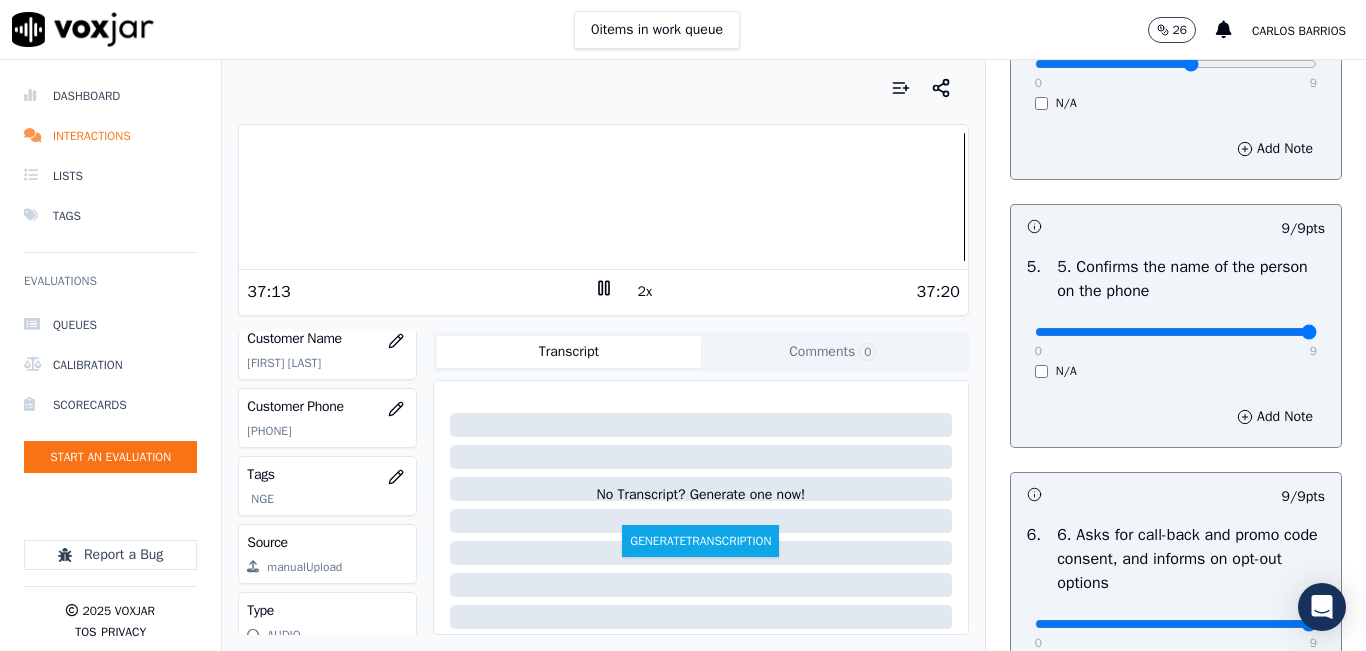 scroll, scrollTop: 1000, scrollLeft: 0, axis: vertical 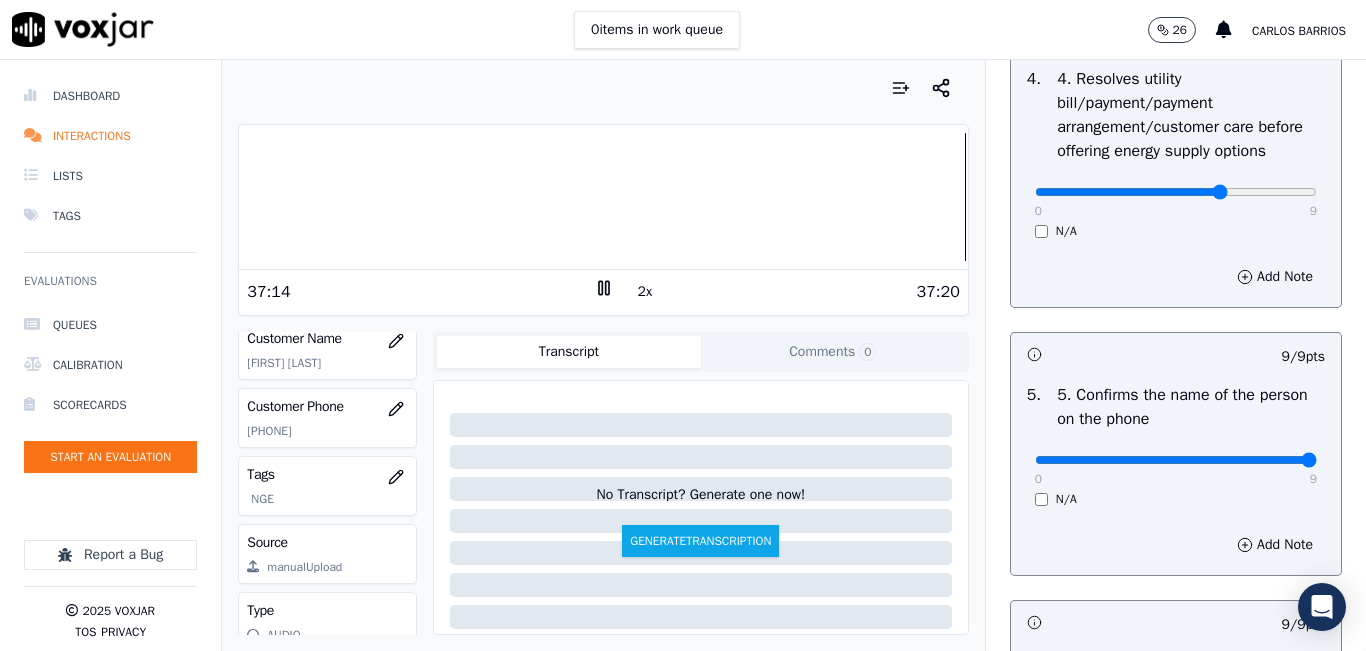 type on "6" 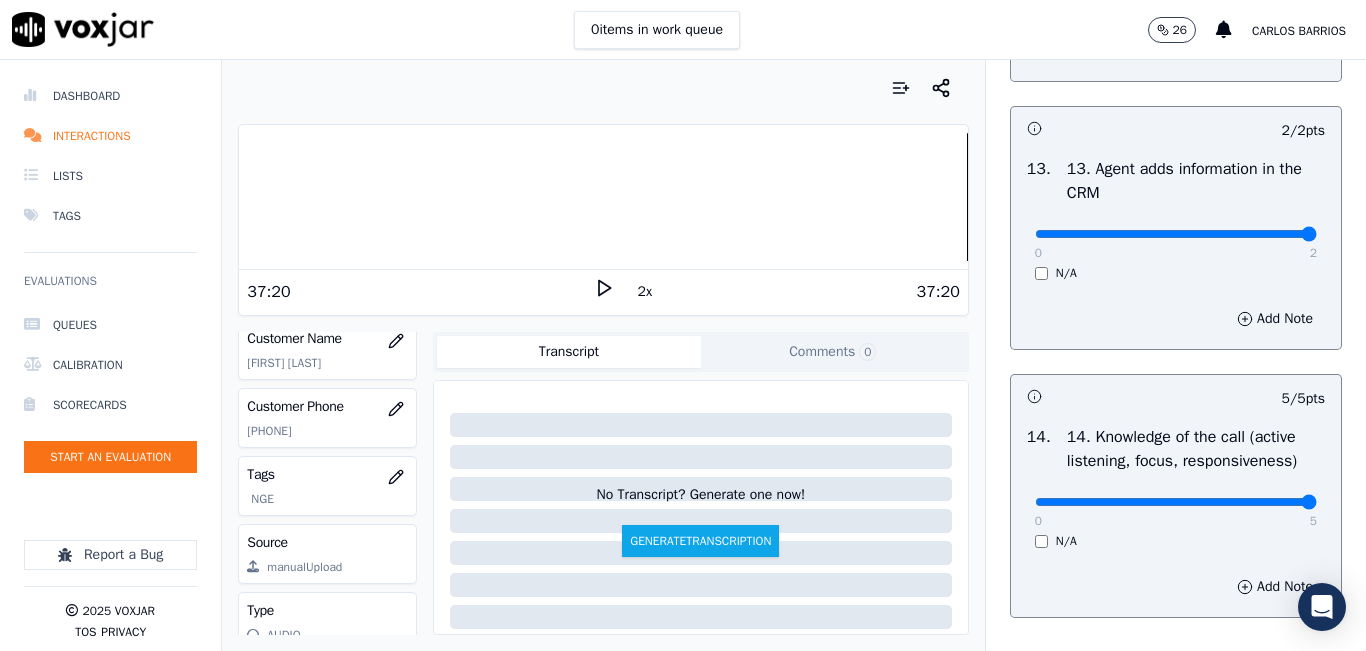 scroll, scrollTop: 3642, scrollLeft: 0, axis: vertical 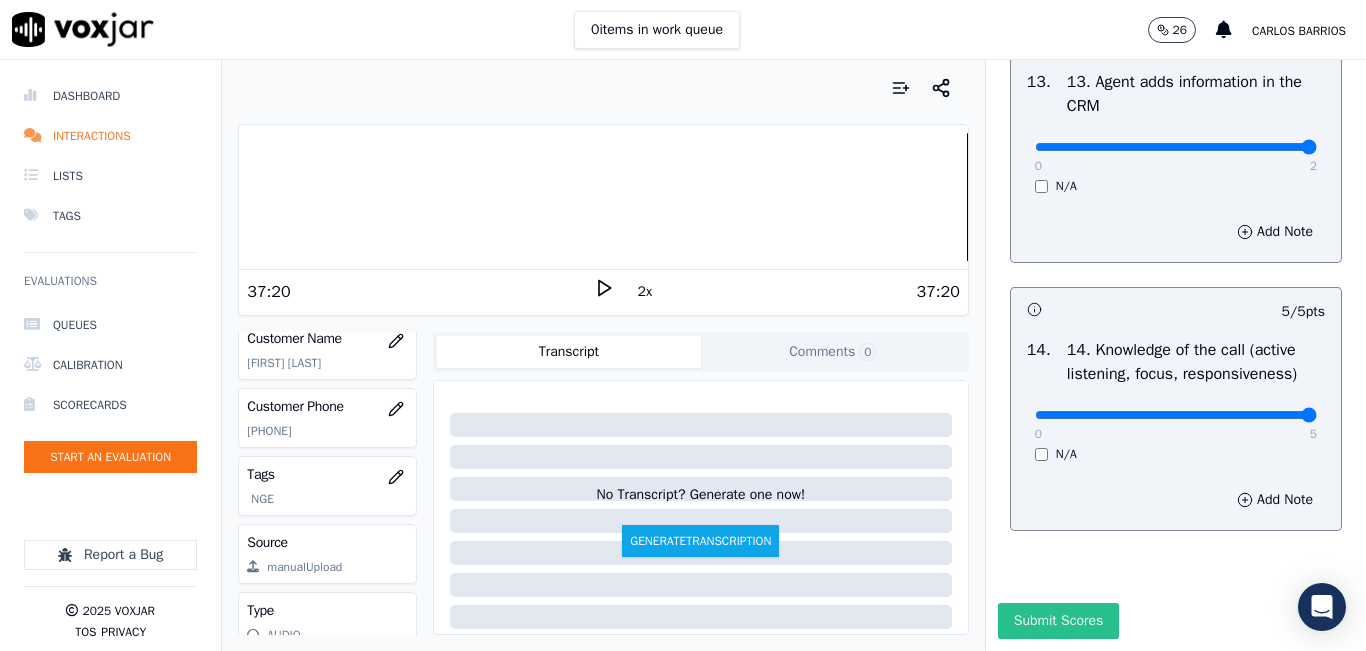 click on "Submit Scores" at bounding box center (1058, 621) 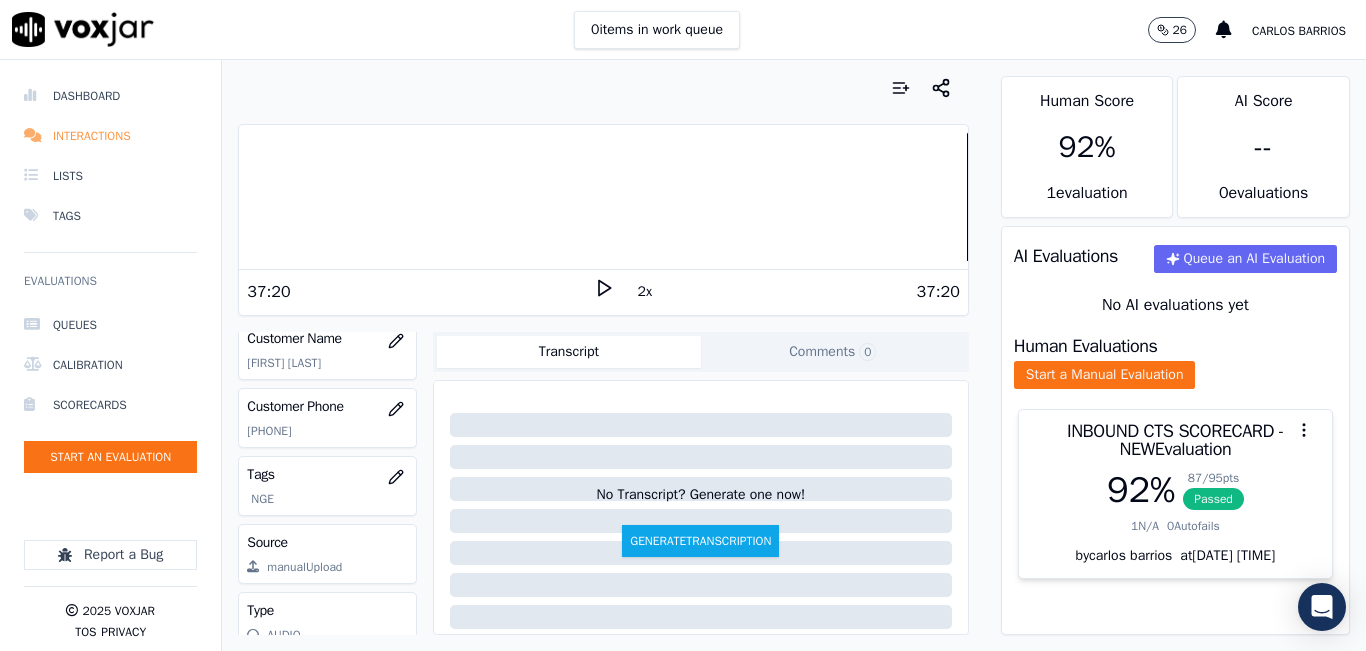 click on "Interactions" at bounding box center (110, 136) 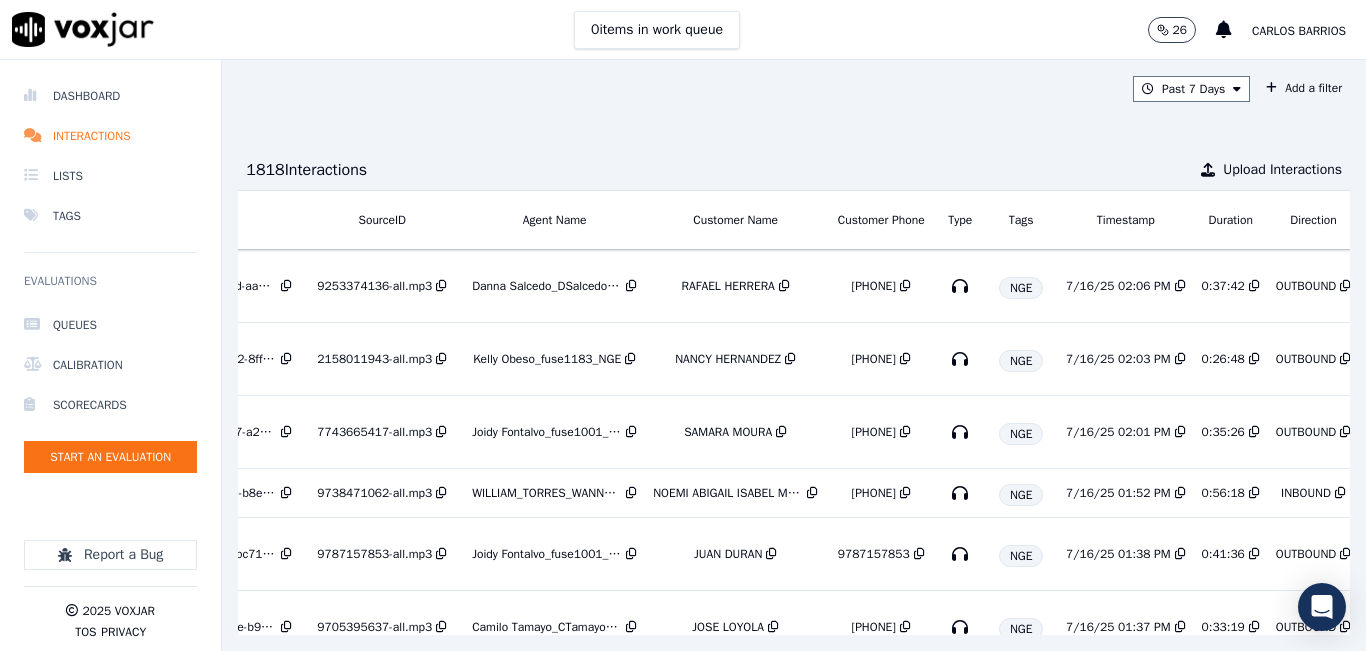 scroll, scrollTop: 0, scrollLeft: 322, axis: horizontal 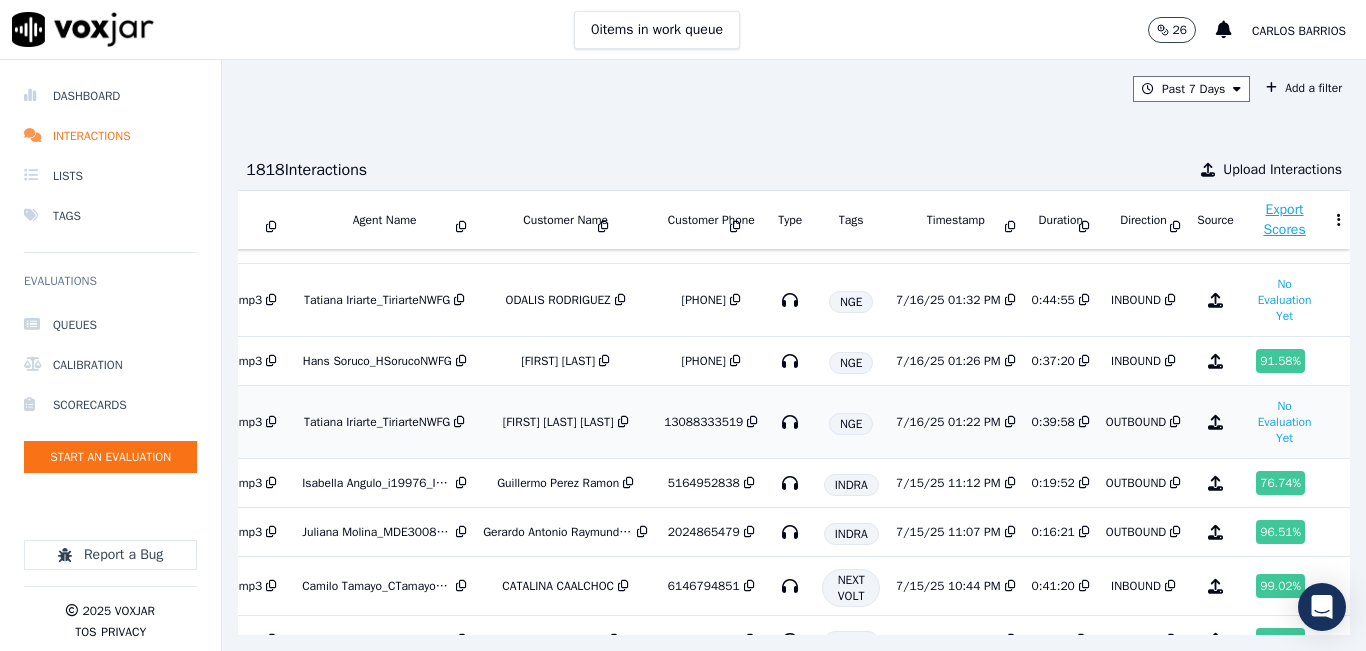 click on "7/16/25 01:22 PM" at bounding box center (956, 422) 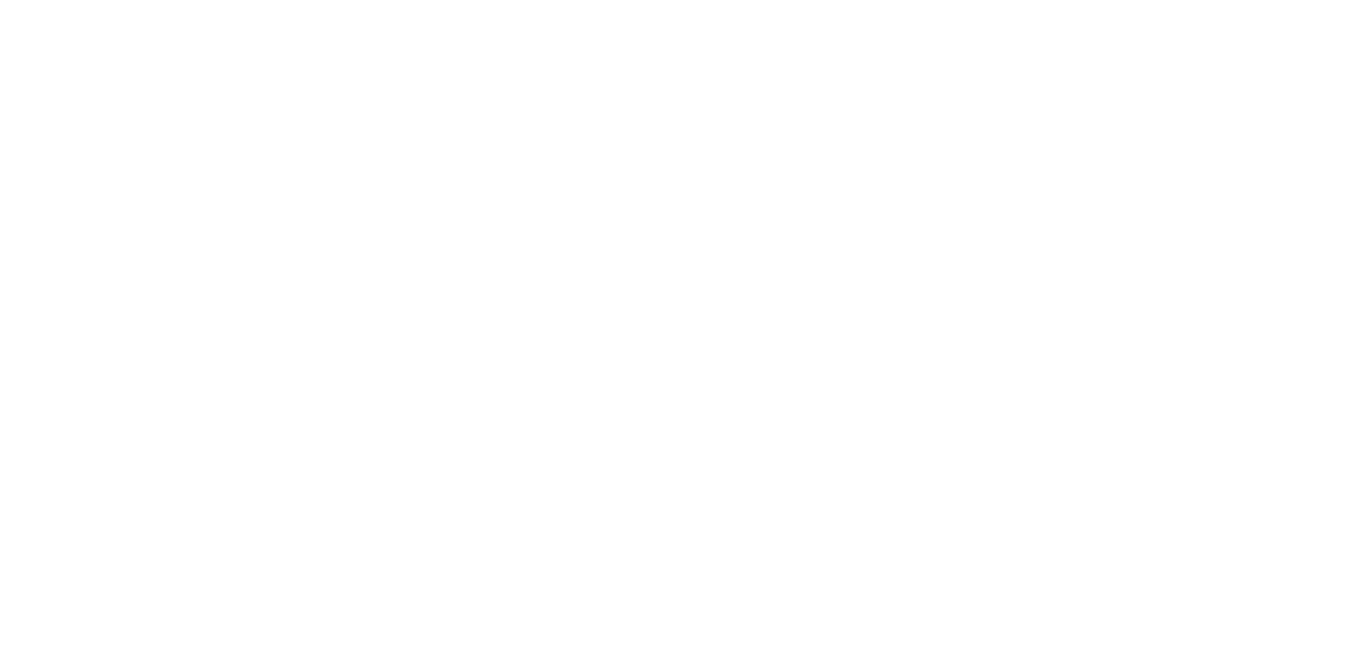scroll, scrollTop: 0, scrollLeft: 0, axis: both 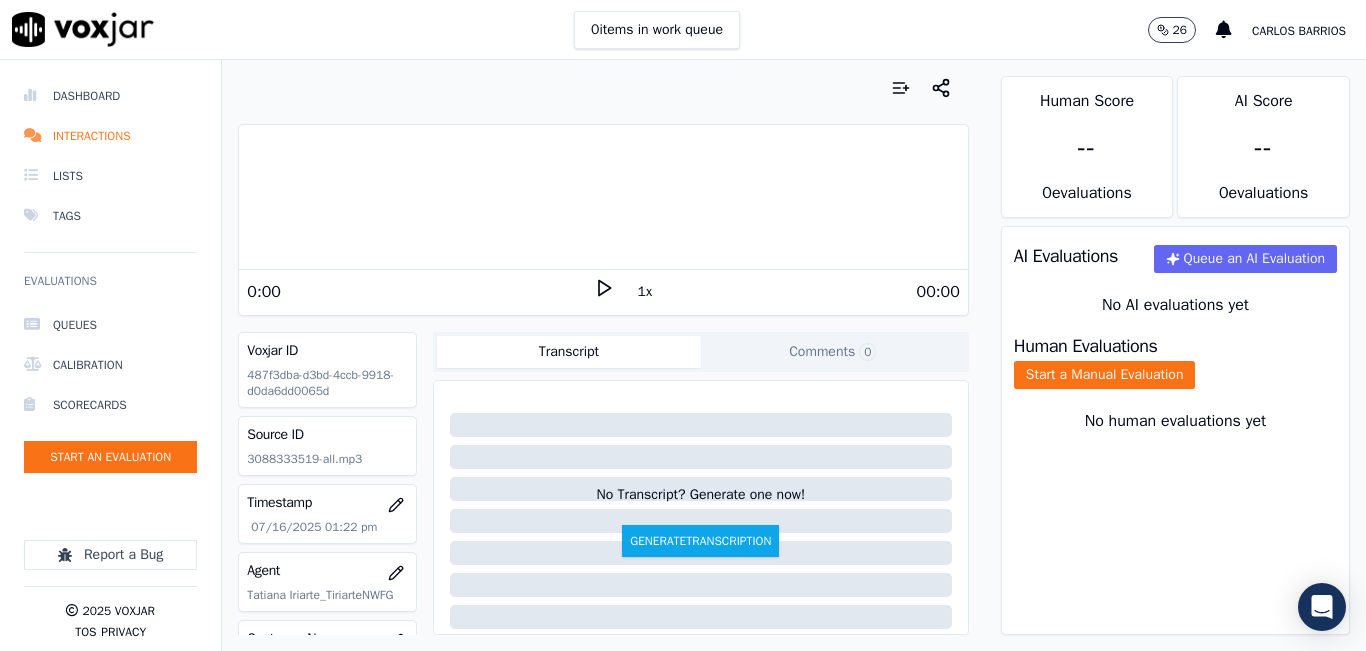 click on "1x" at bounding box center (645, 292) 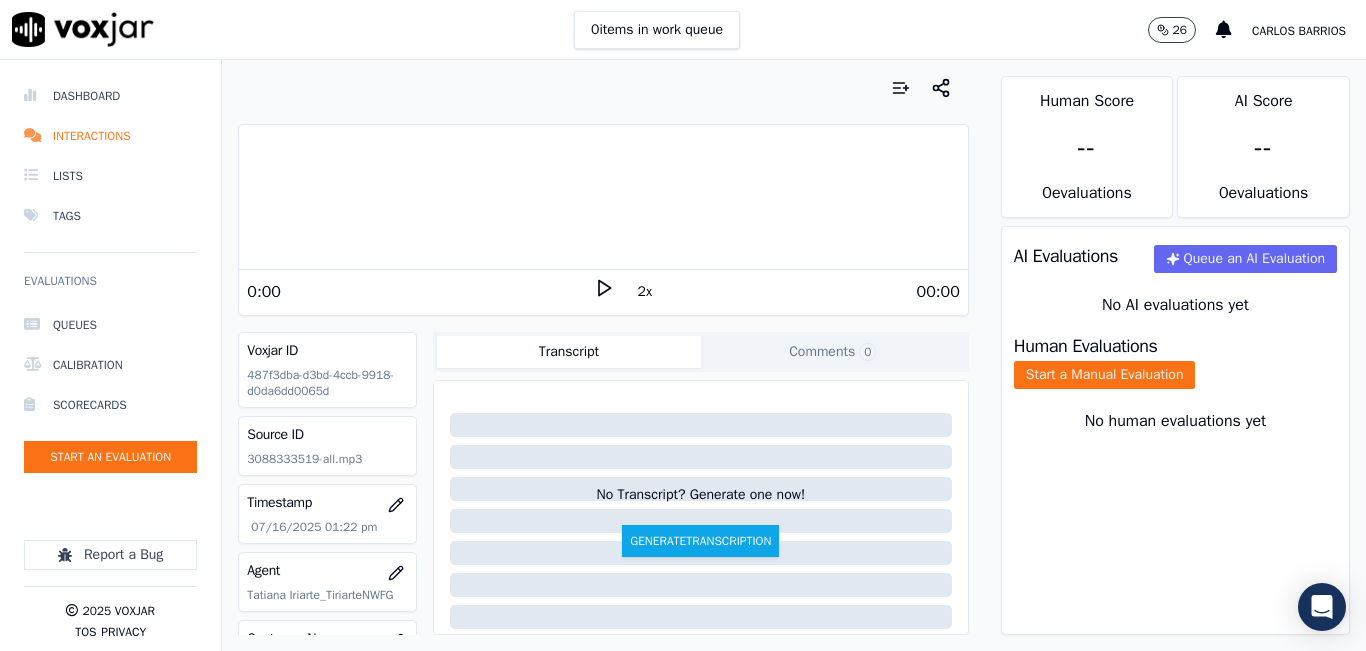 click 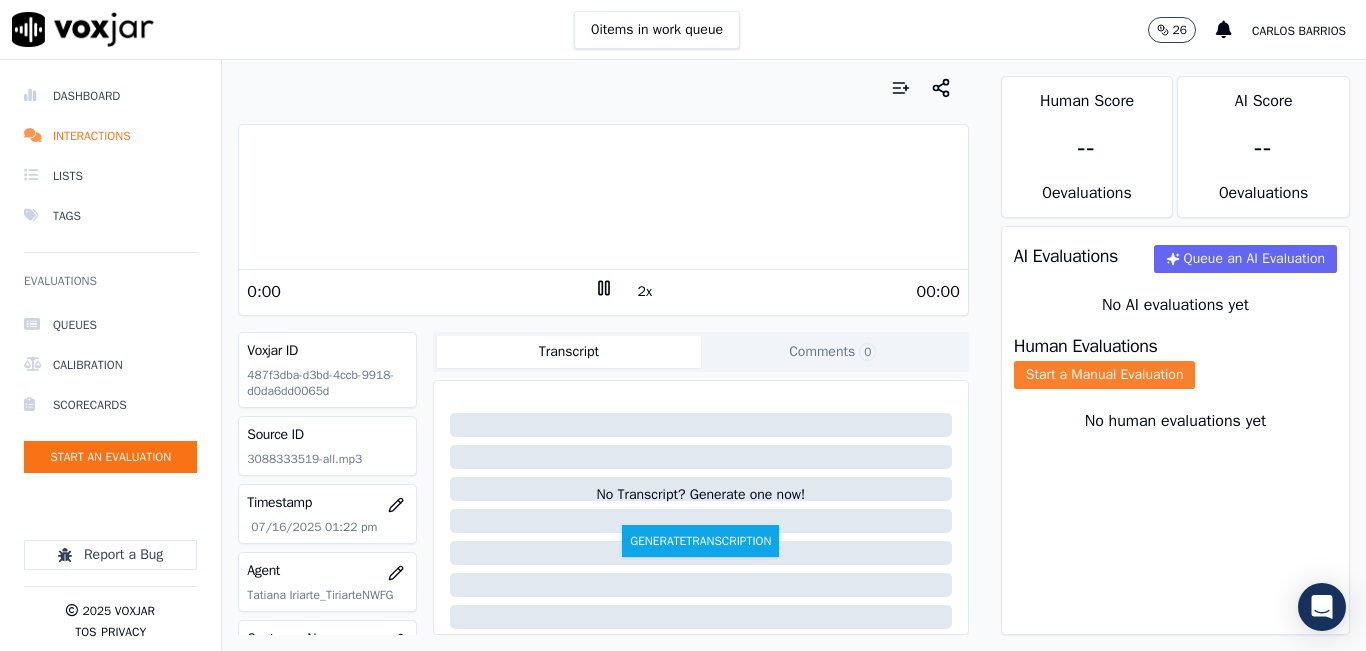 click on "Start a Manual Evaluation" 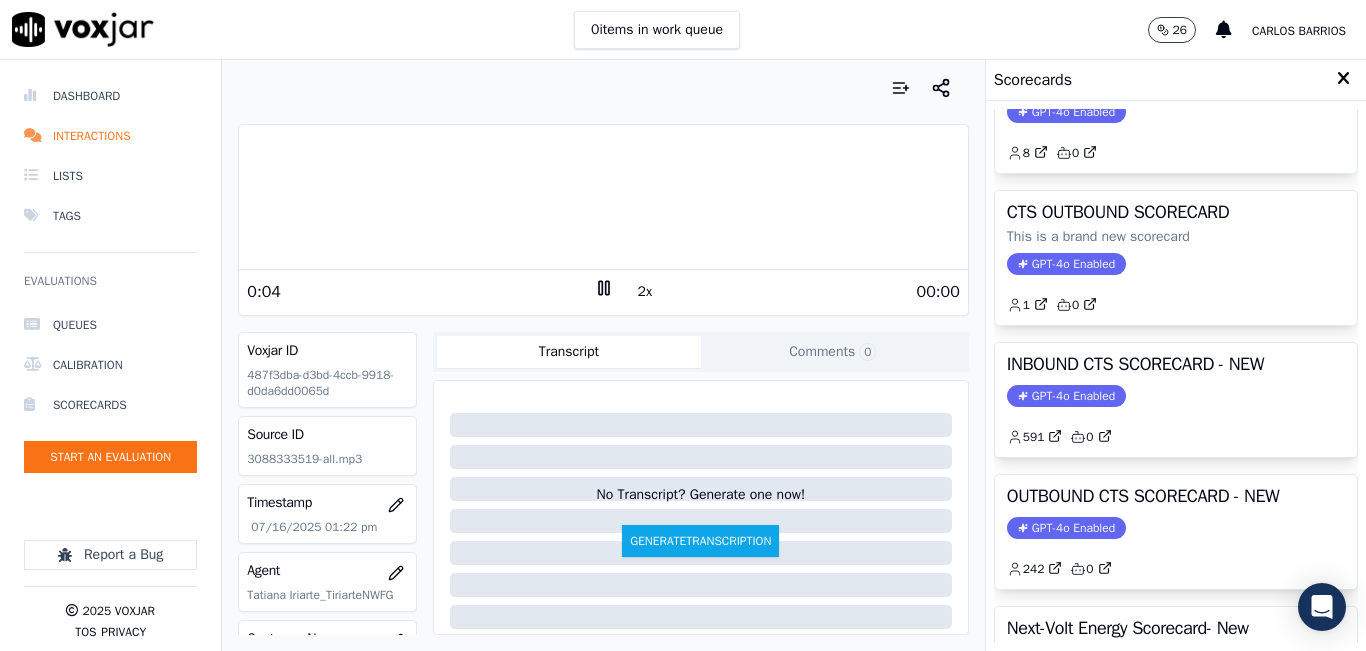scroll, scrollTop: 100, scrollLeft: 0, axis: vertical 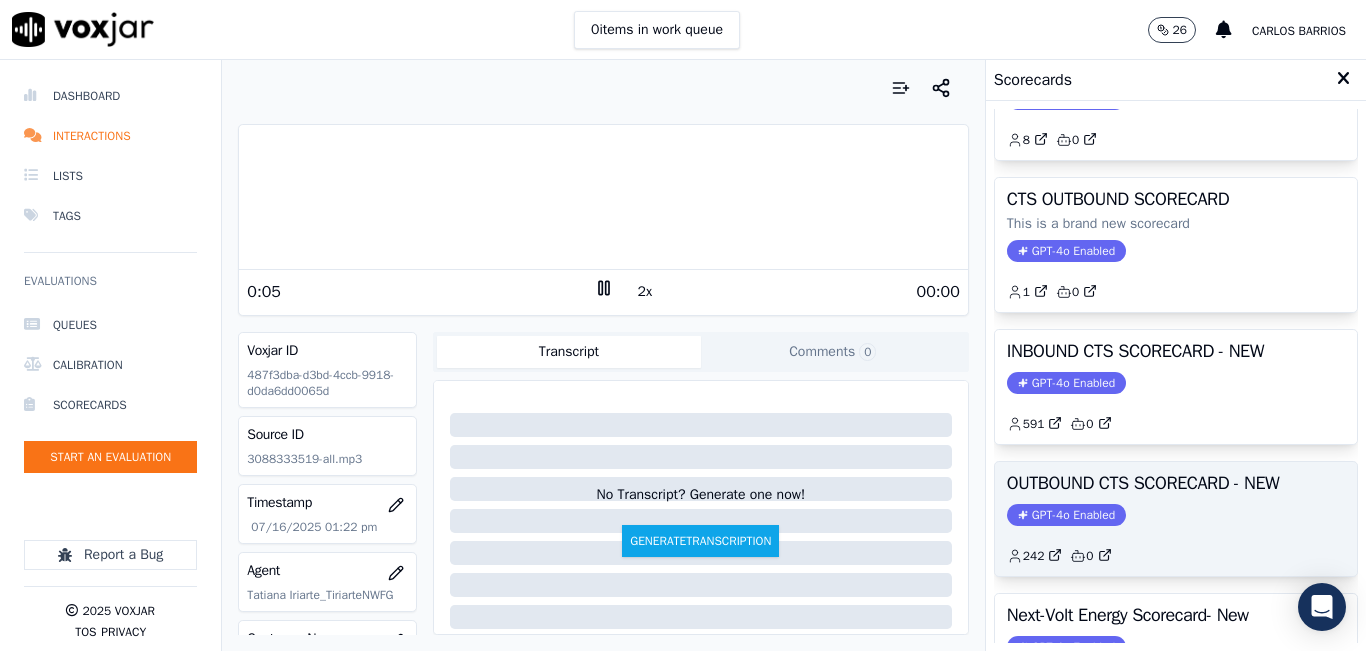 click on "OUTBOUND CTS SCORECARD - NEW" at bounding box center [1176, 483] 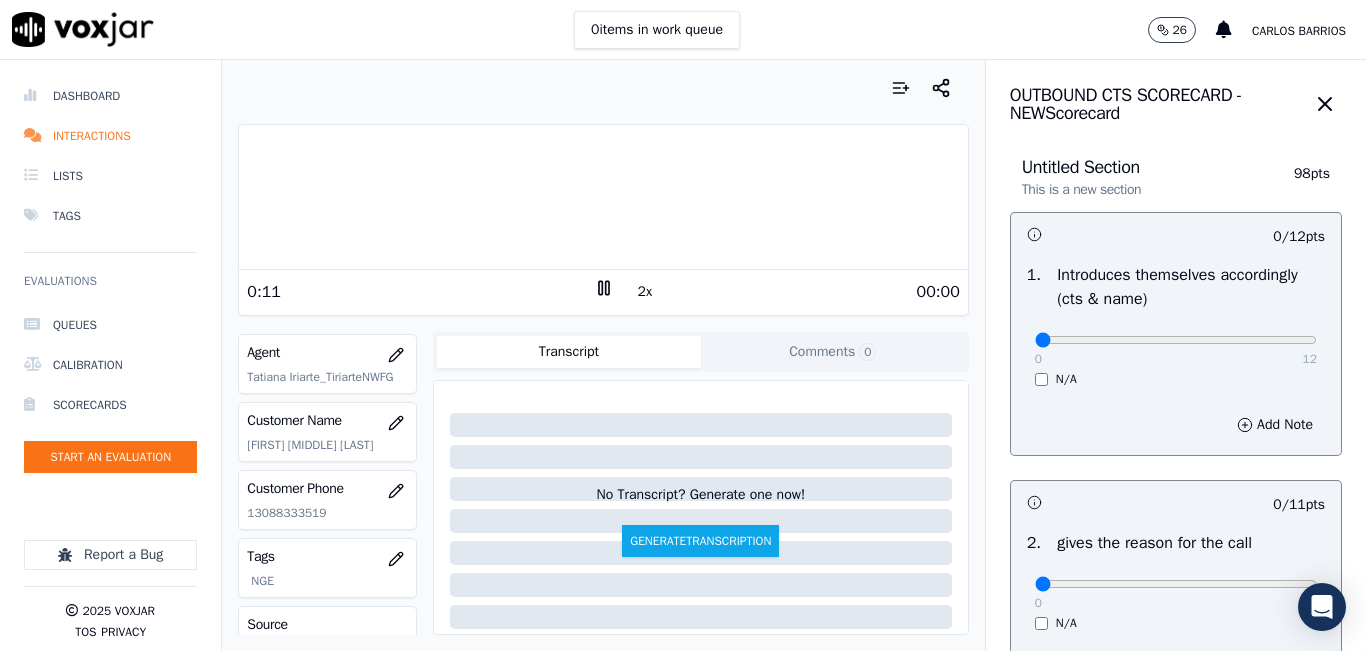 scroll, scrollTop: 300, scrollLeft: 0, axis: vertical 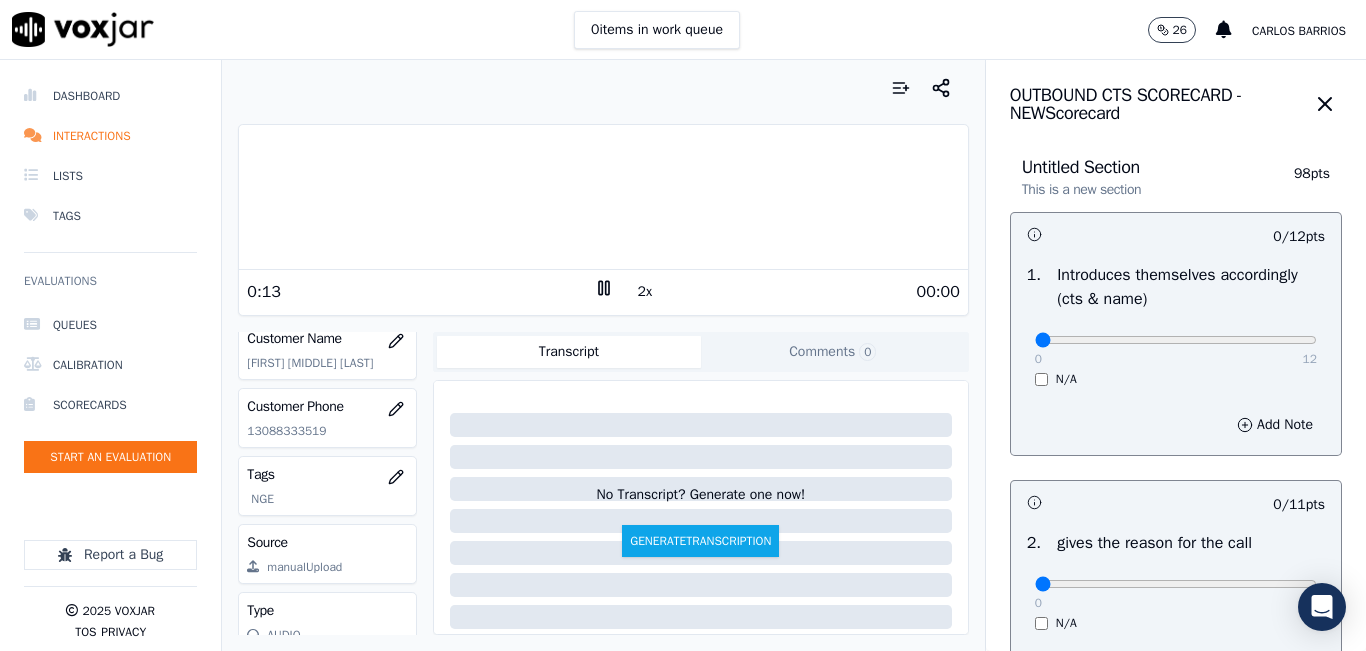 click on "13088333519" 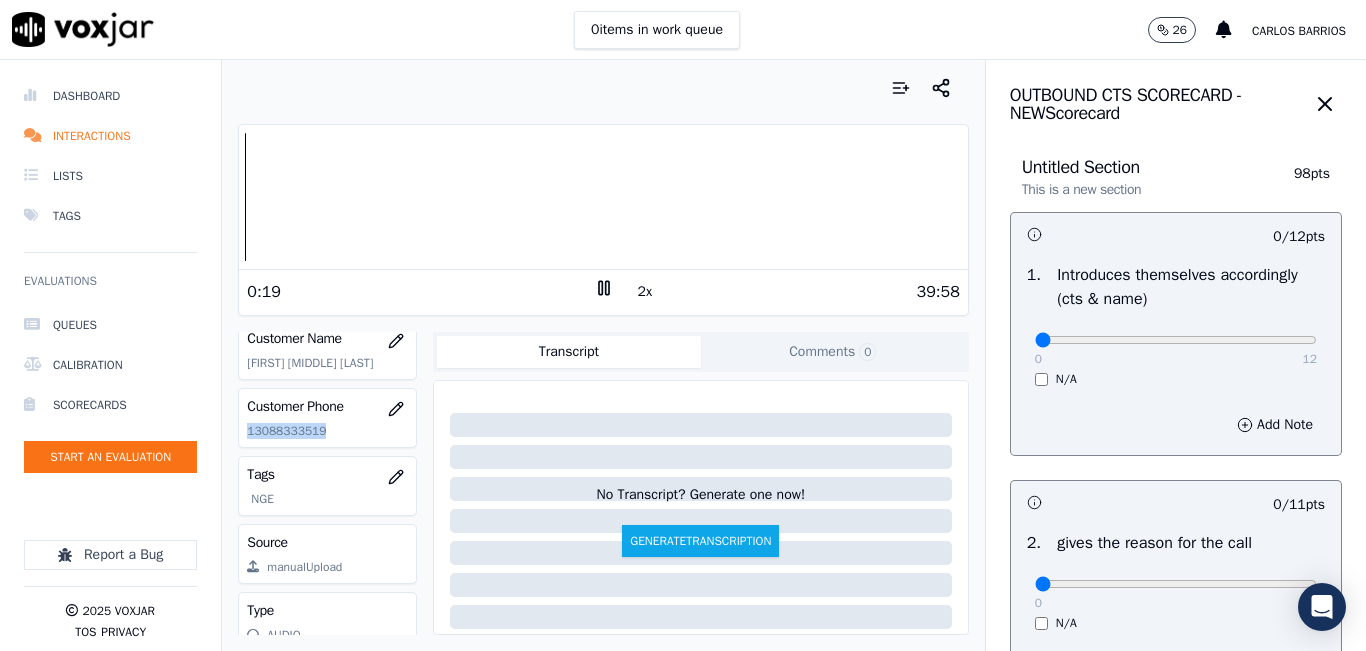 copy on "13088333519" 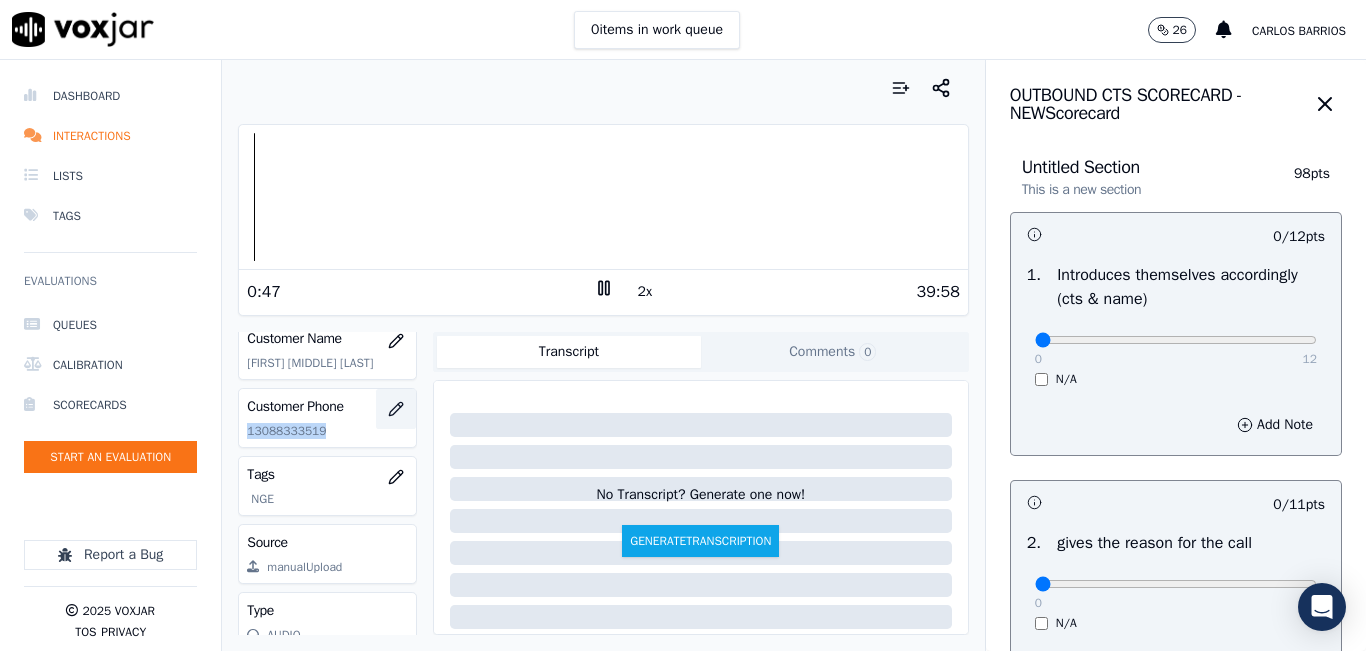 click 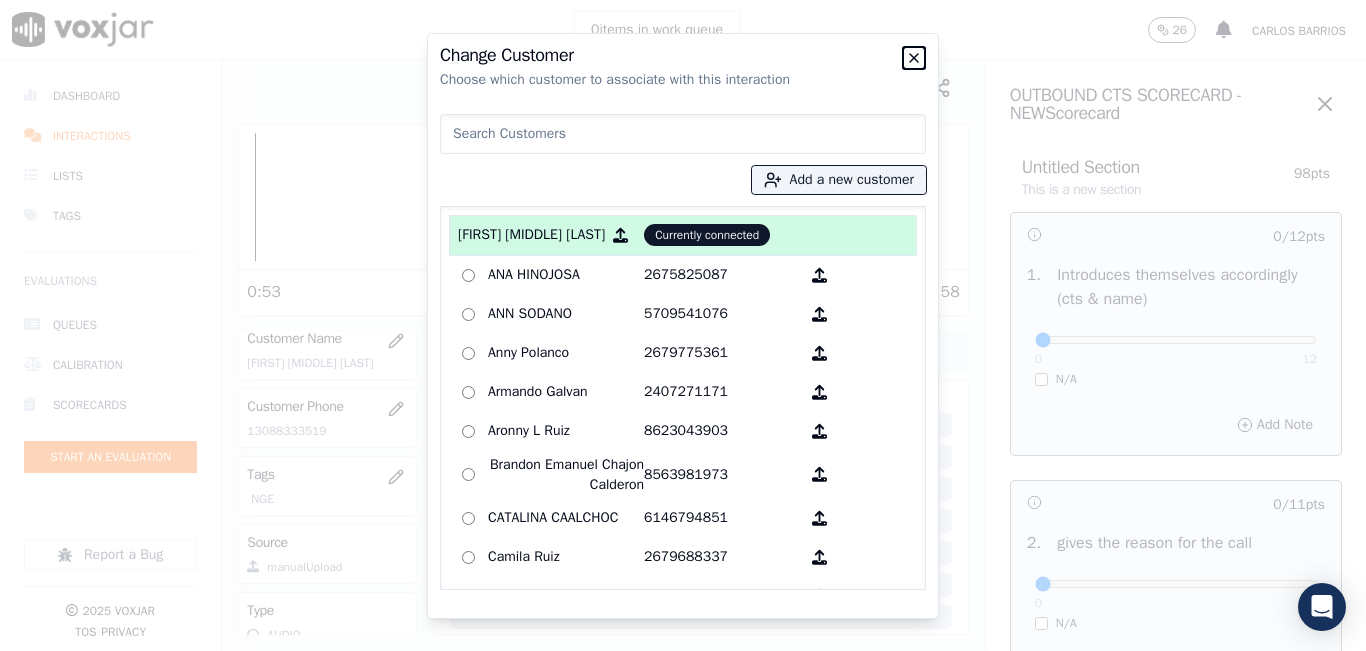 click 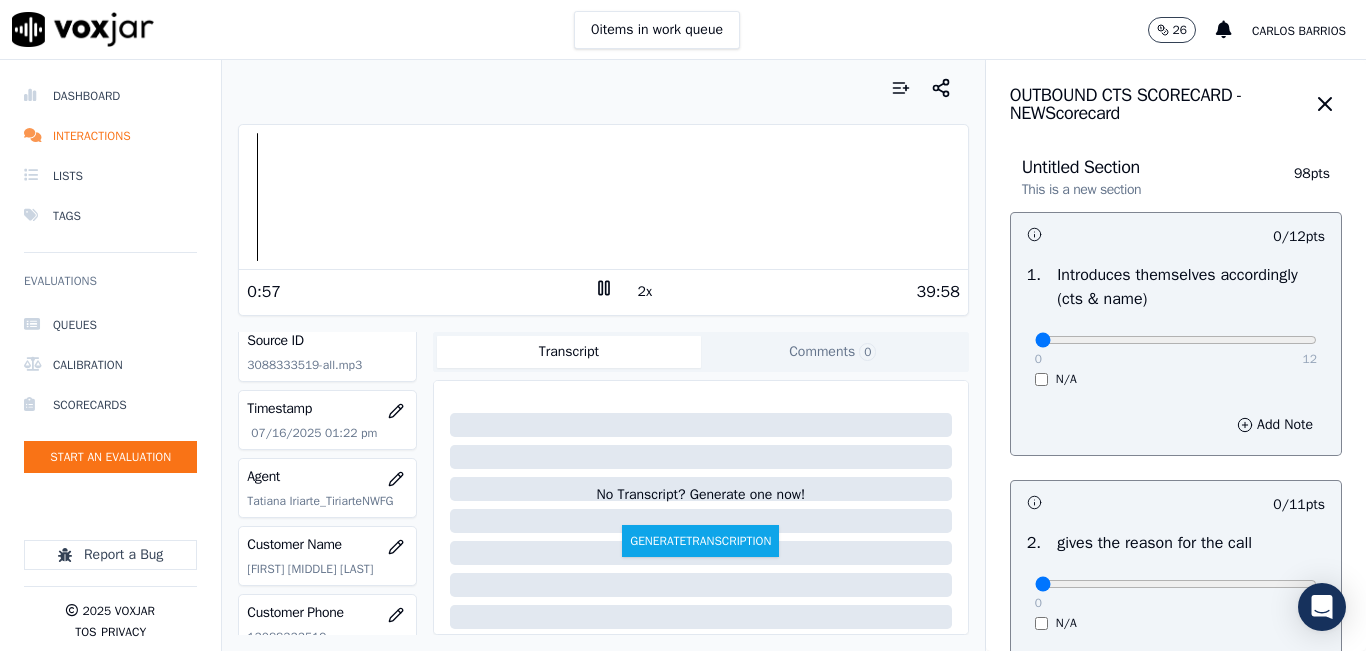 scroll, scrollTop: 0, scrollLeft: 0, axis: both 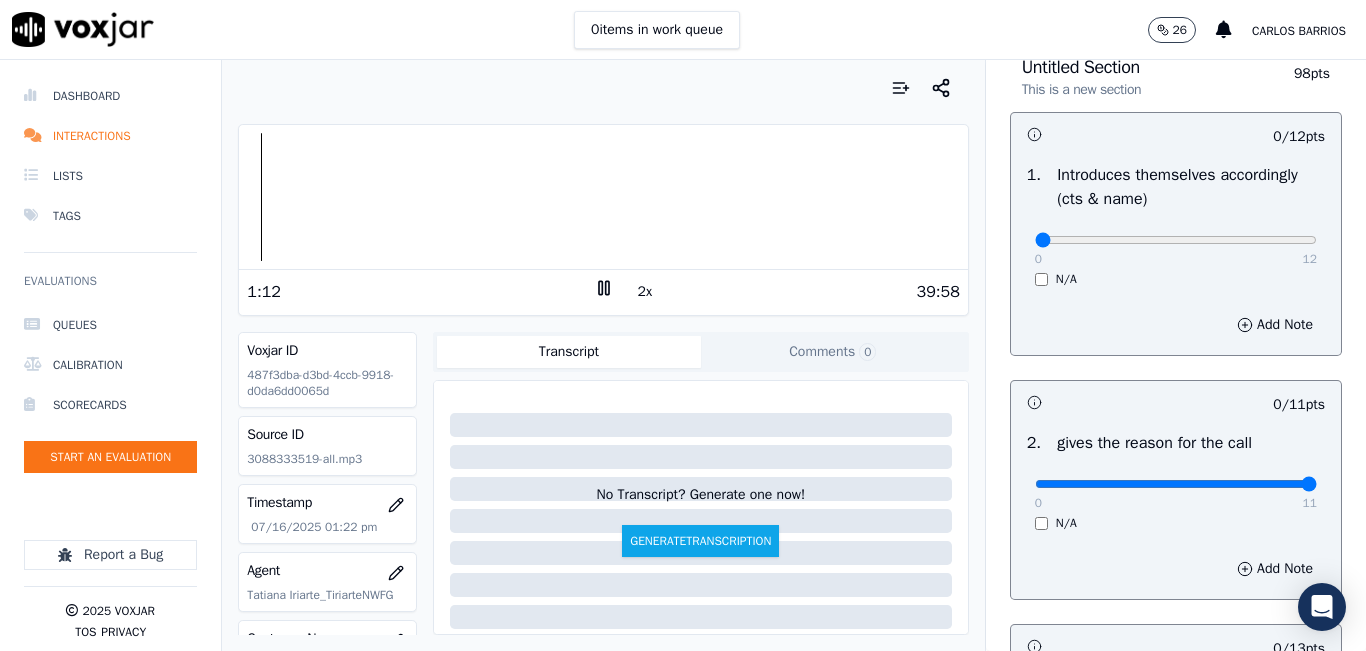 drag, startPoint x: 1261, startPoint y: 479, endPoint x: 1324, endPoint y: 362, distance: 132.8834 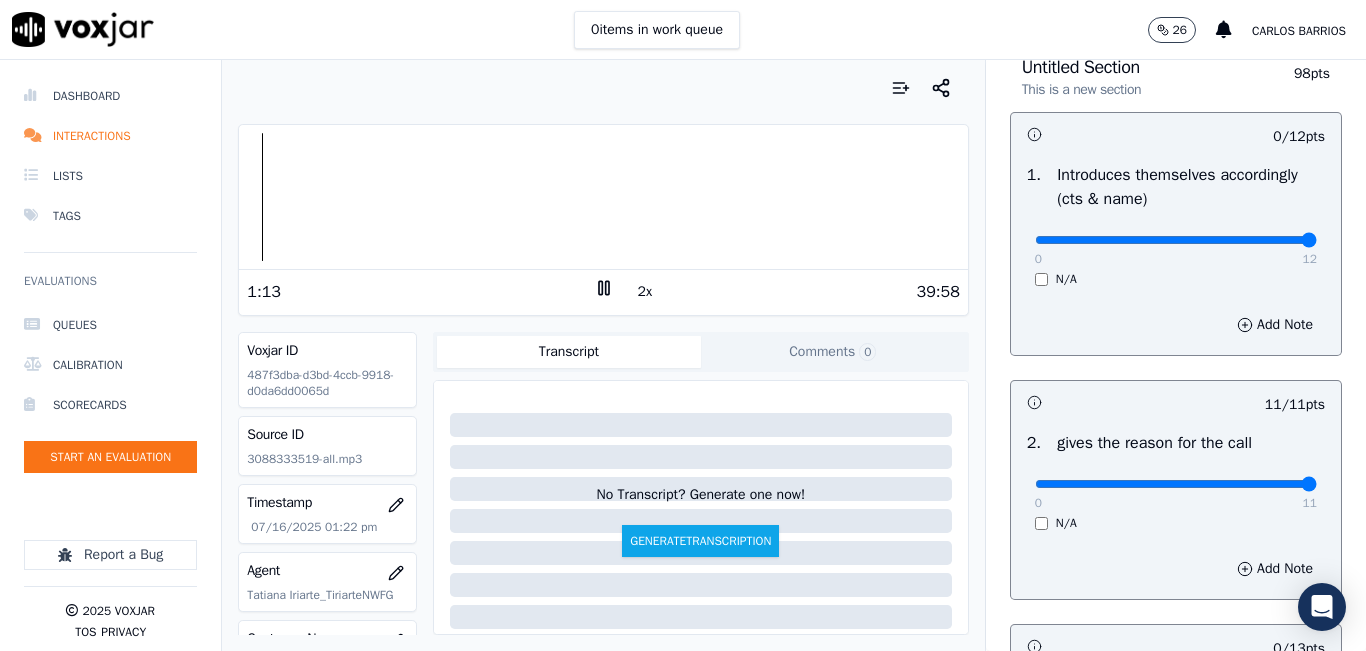 drag, startPoint x: 1250, startPoint y: 243, endPoint x: 1272, endPoint y: 240, distance: 22.203604 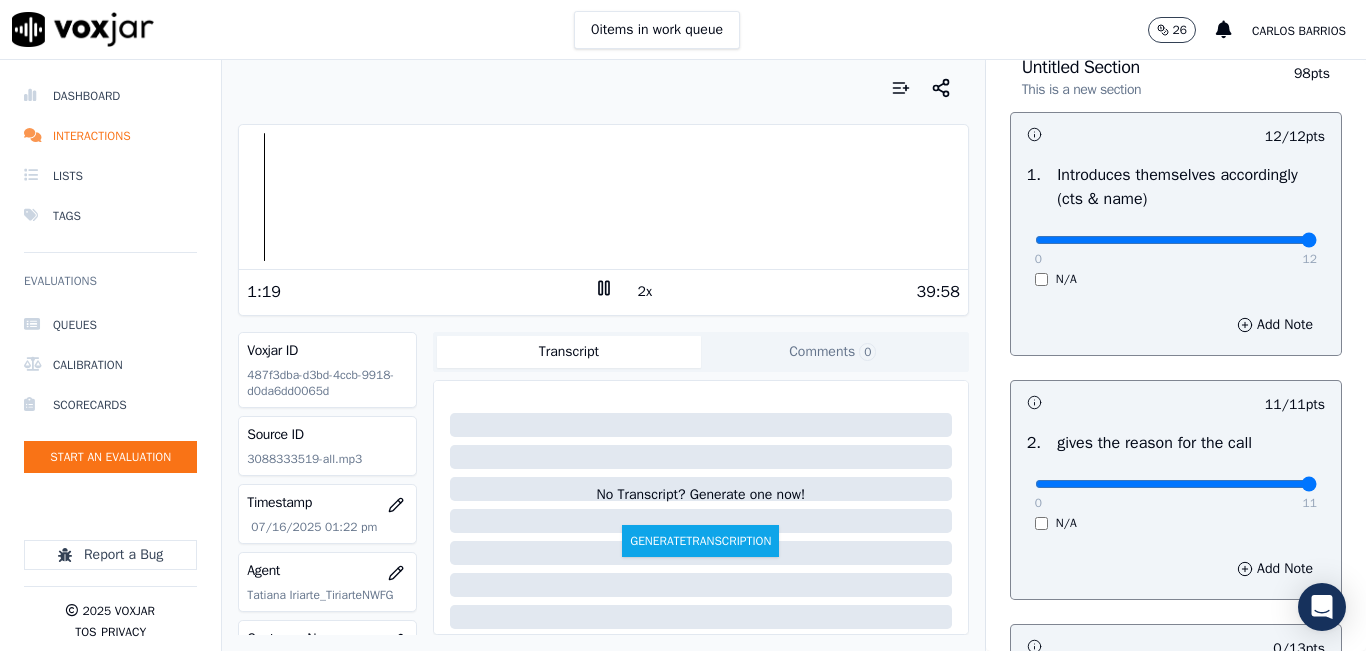 click at bounding box center (603, 197) 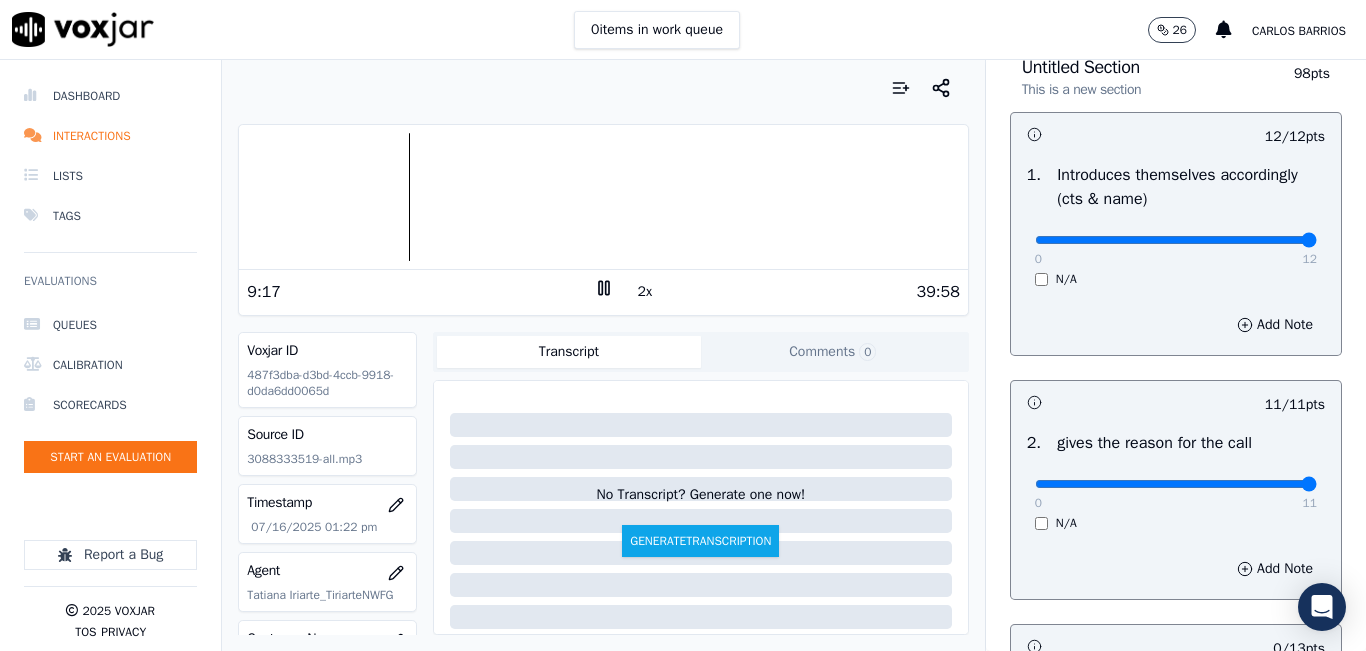 scroll, scrollTop: 182, scrollLeft: 0, axis: vertical 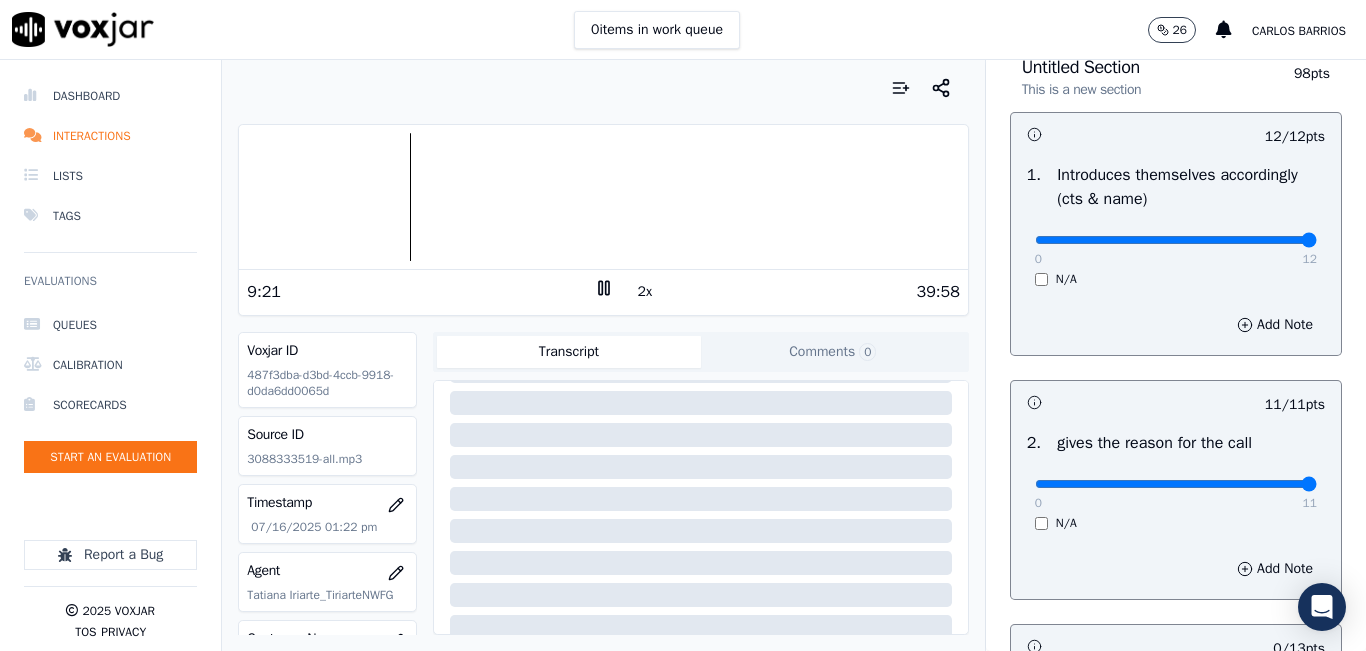 click 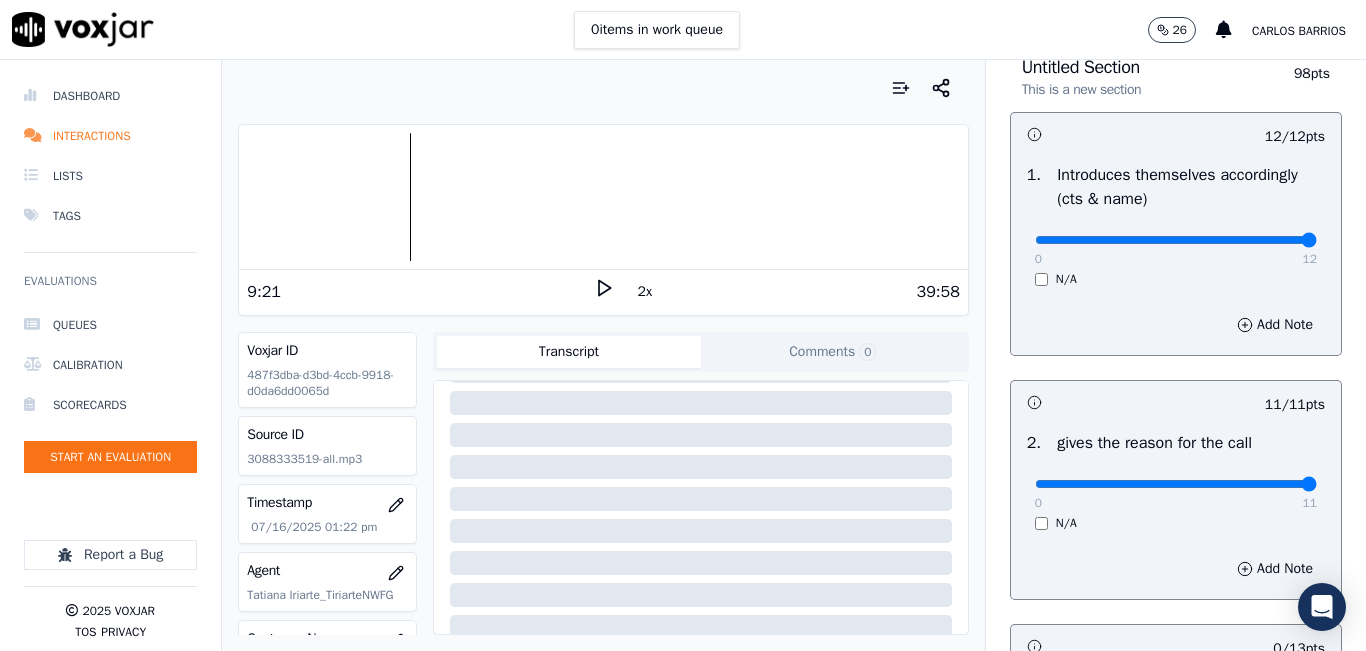 click 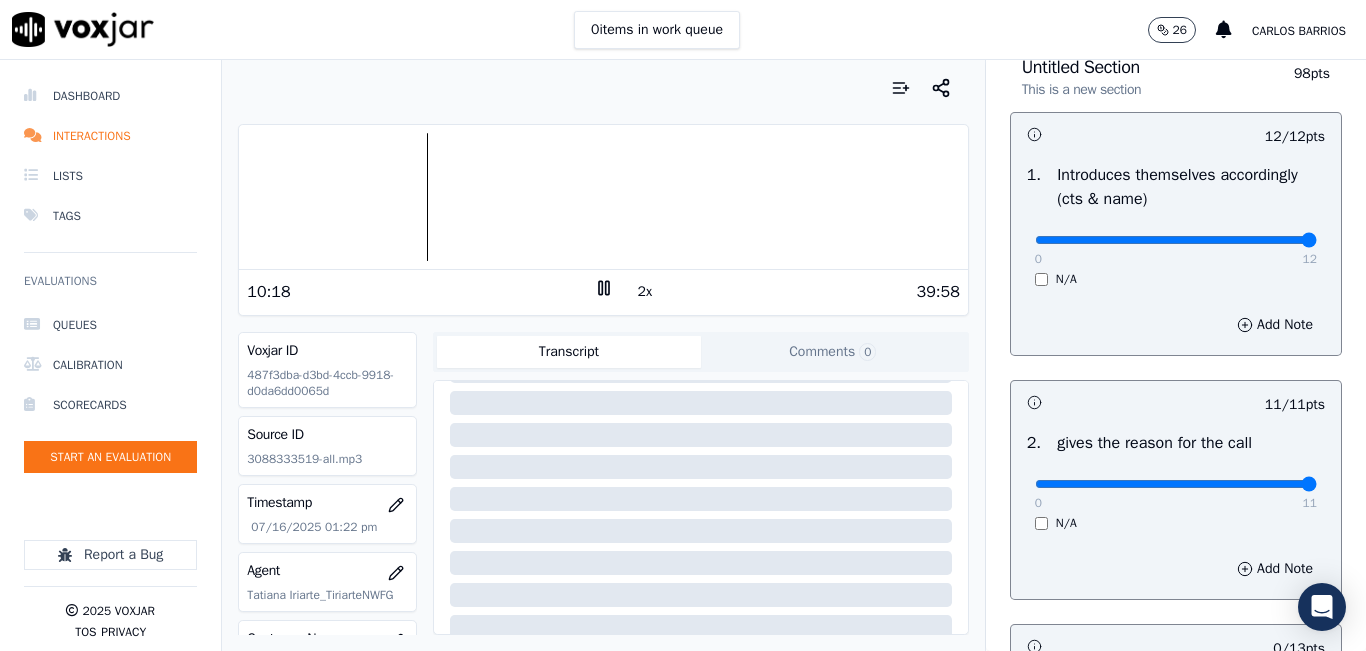click 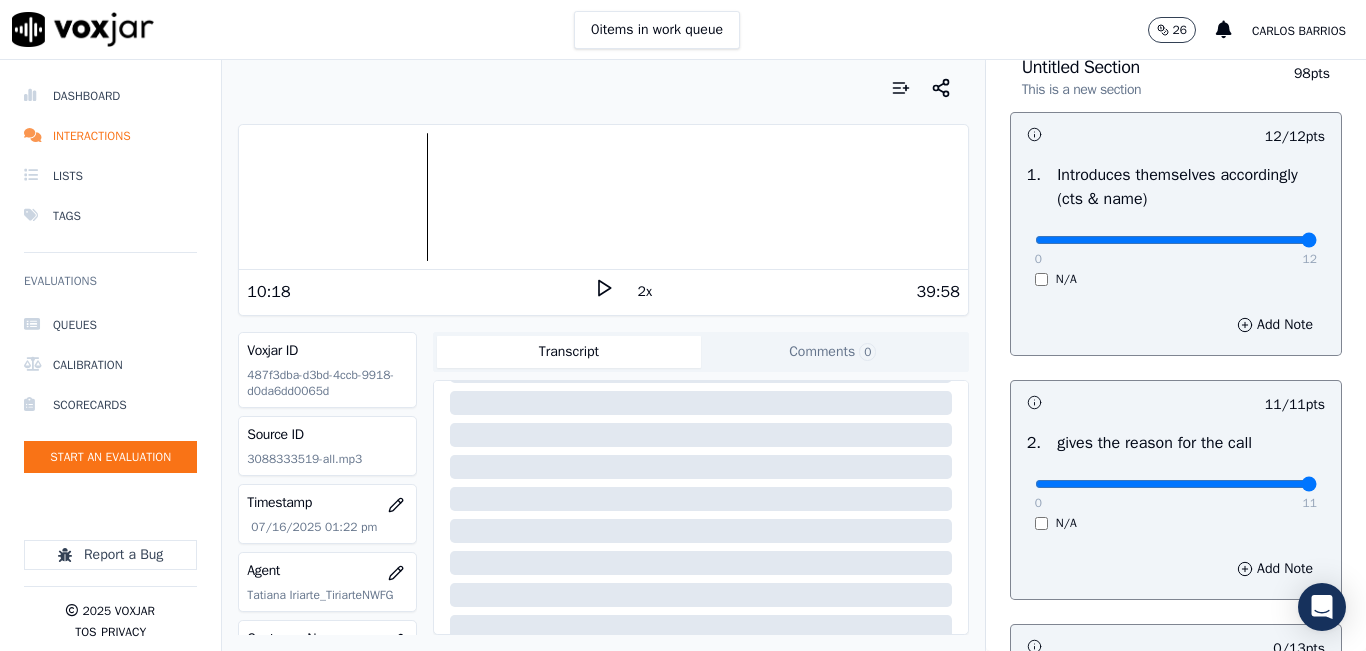 click 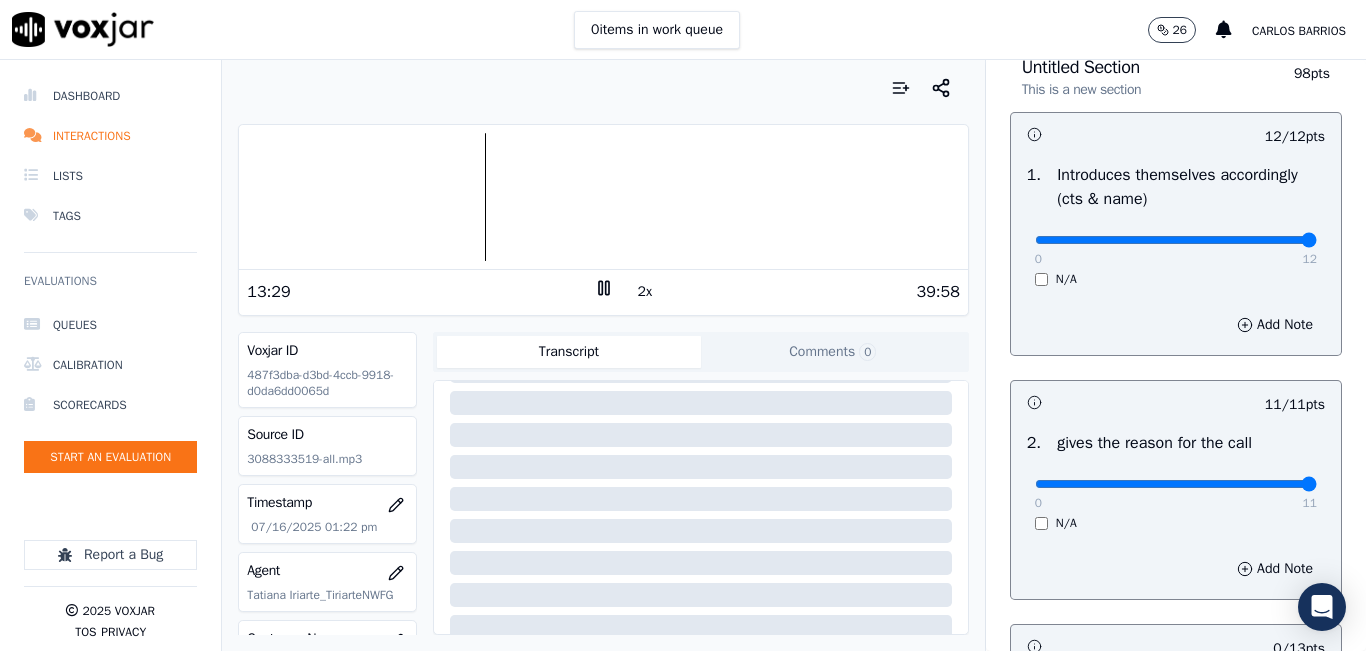 click 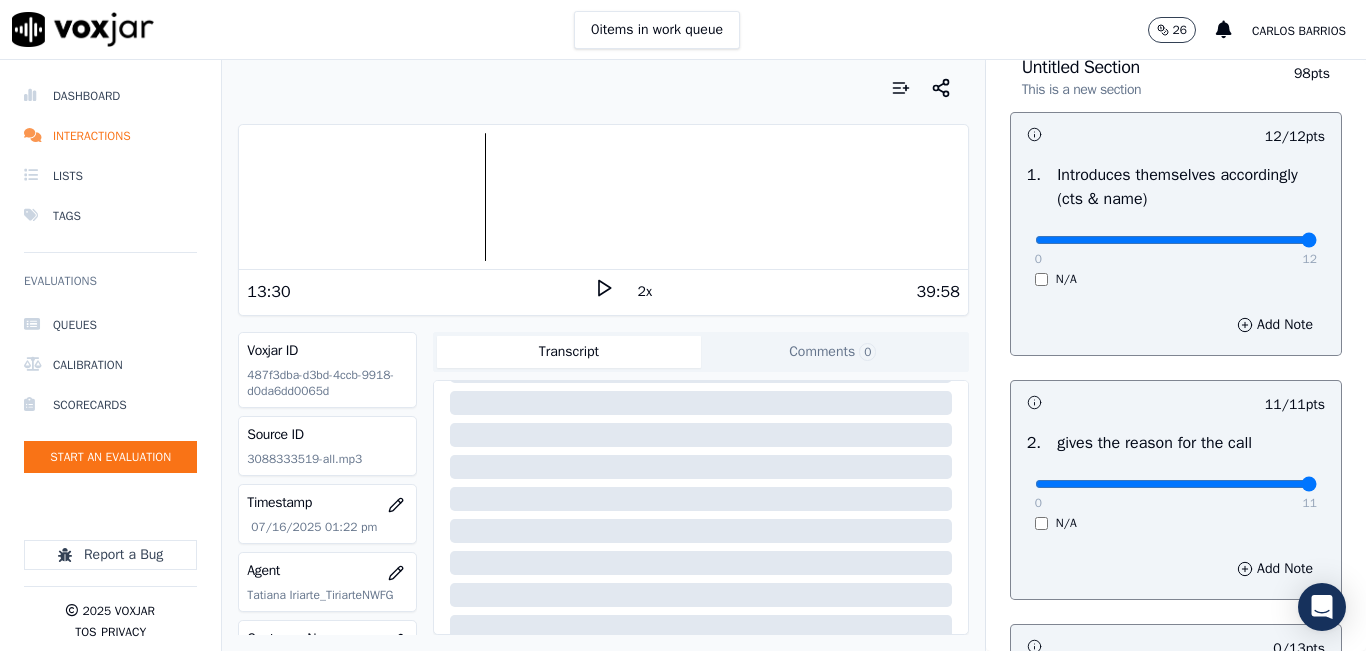 click 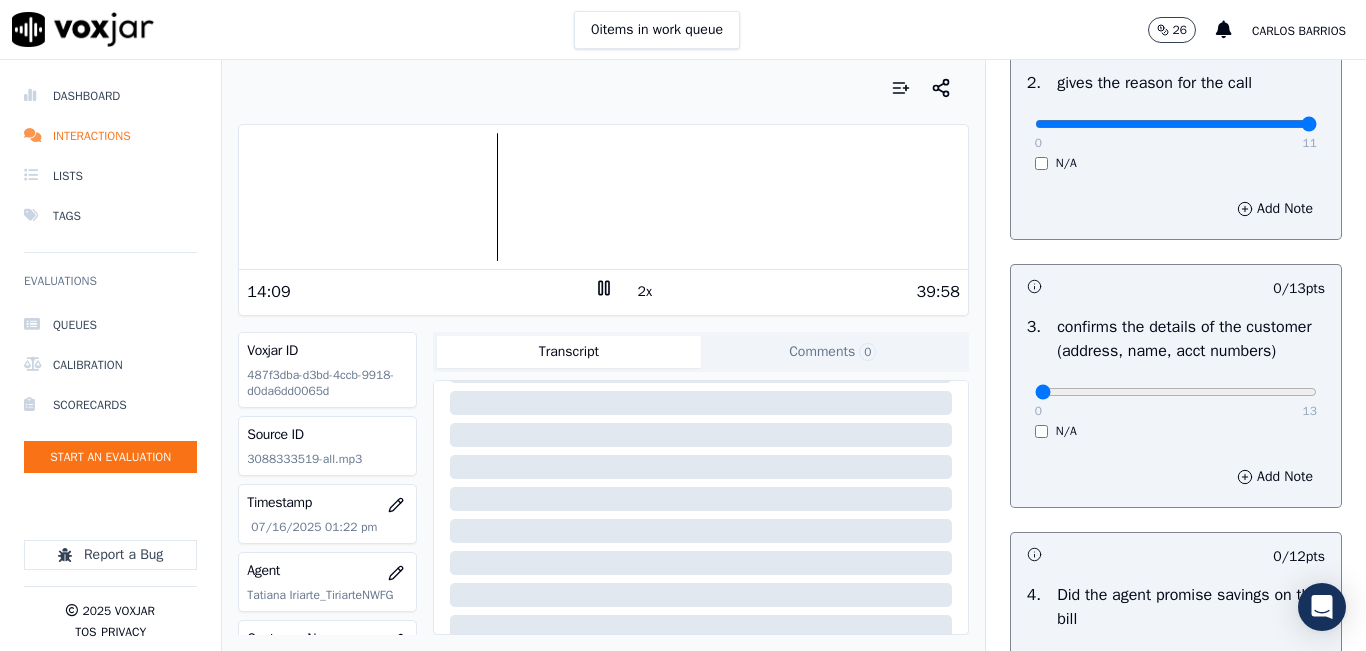 scroll, scrollTop: 500, scrollLeft: 0, axis: vertical 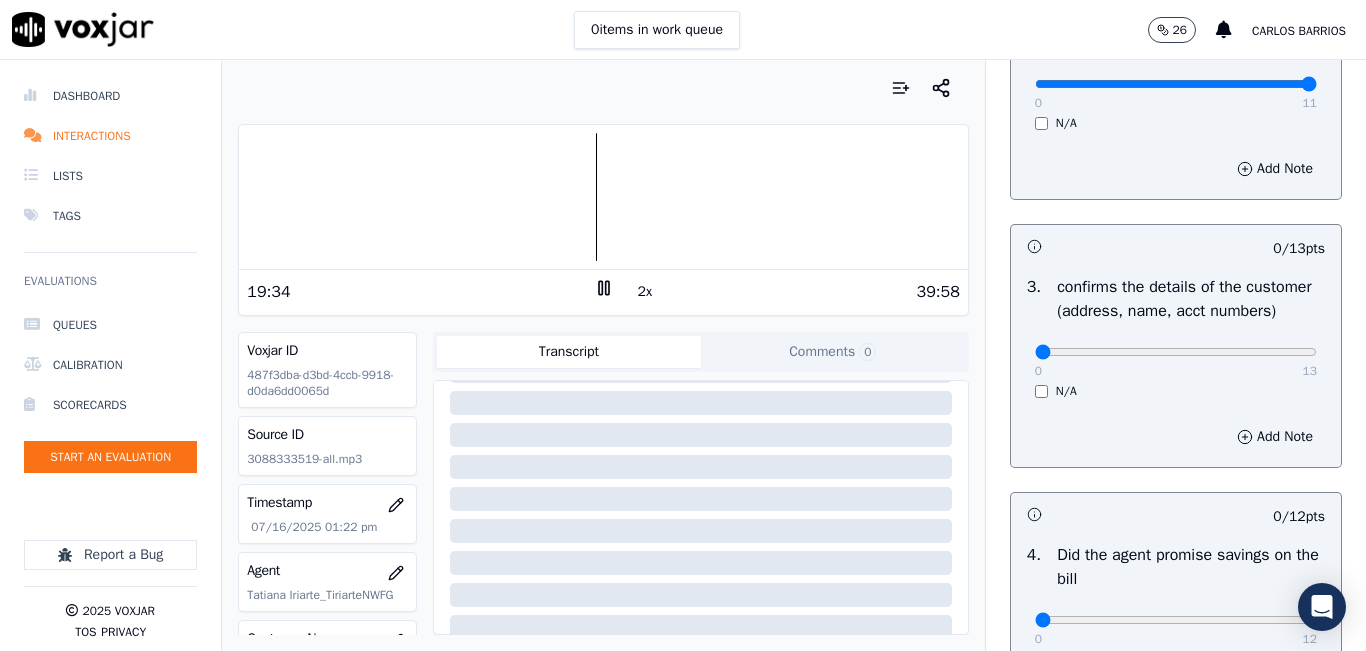 click 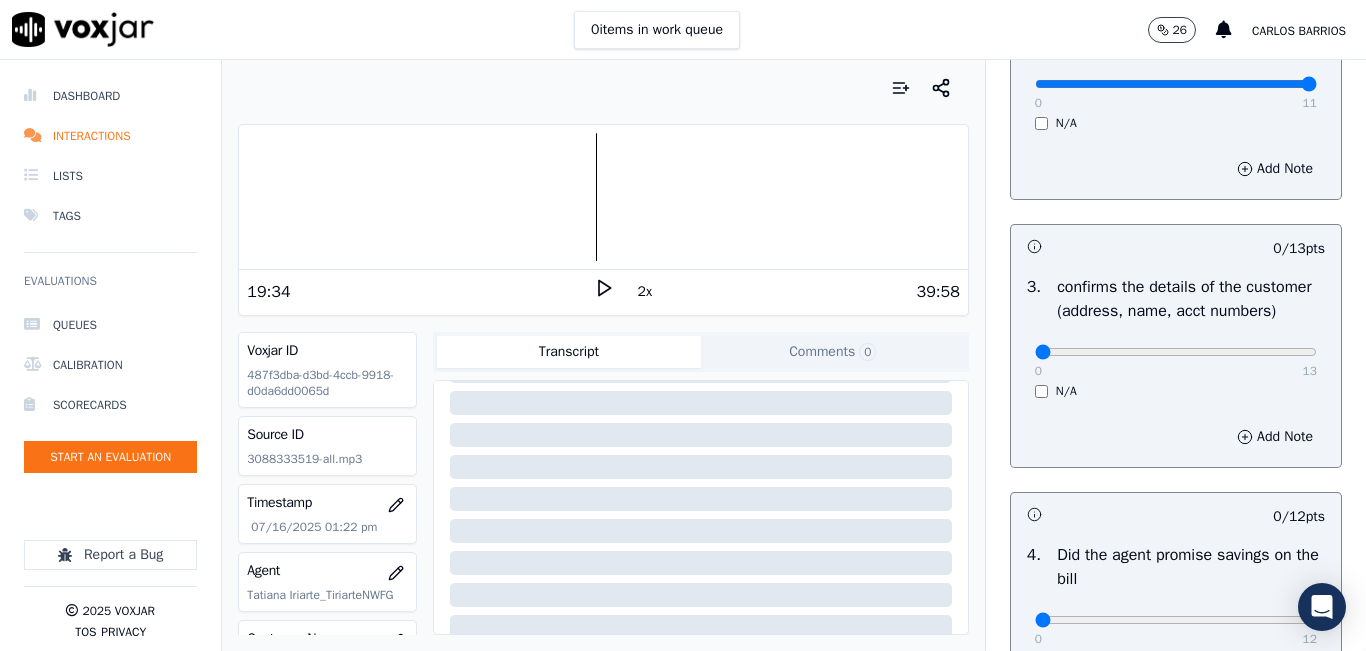 click 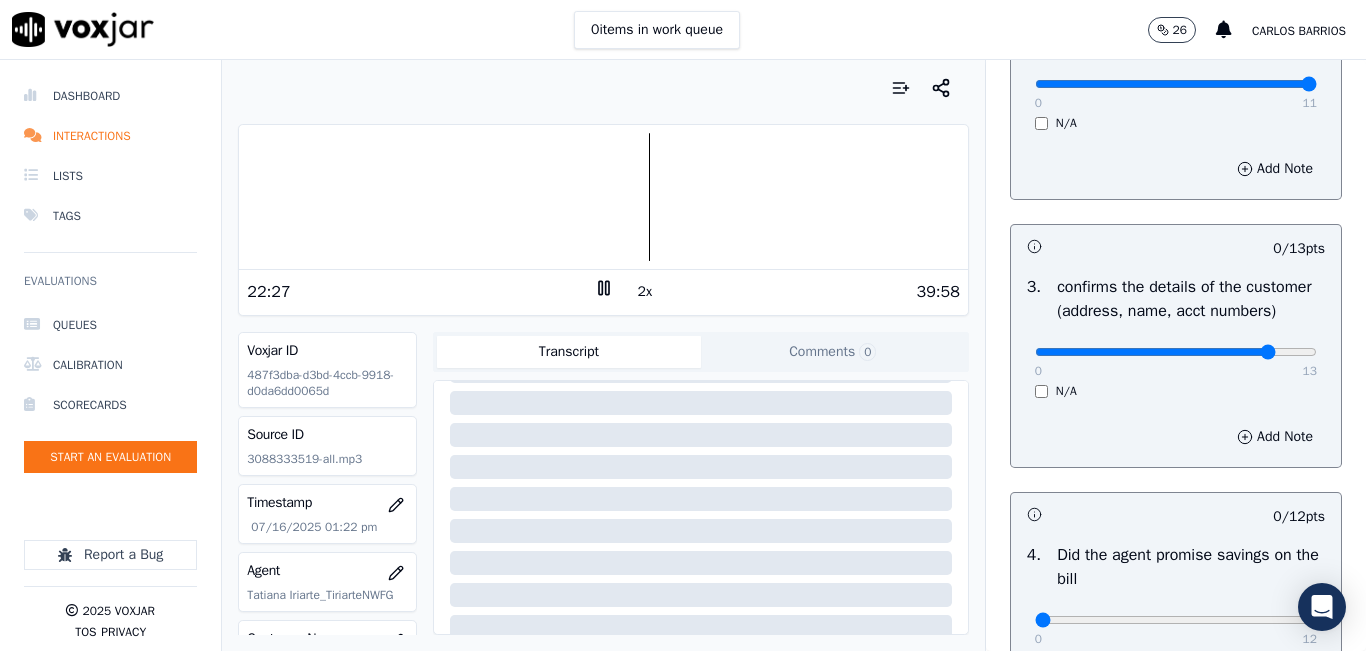 click at bounding box center [1176, -160] 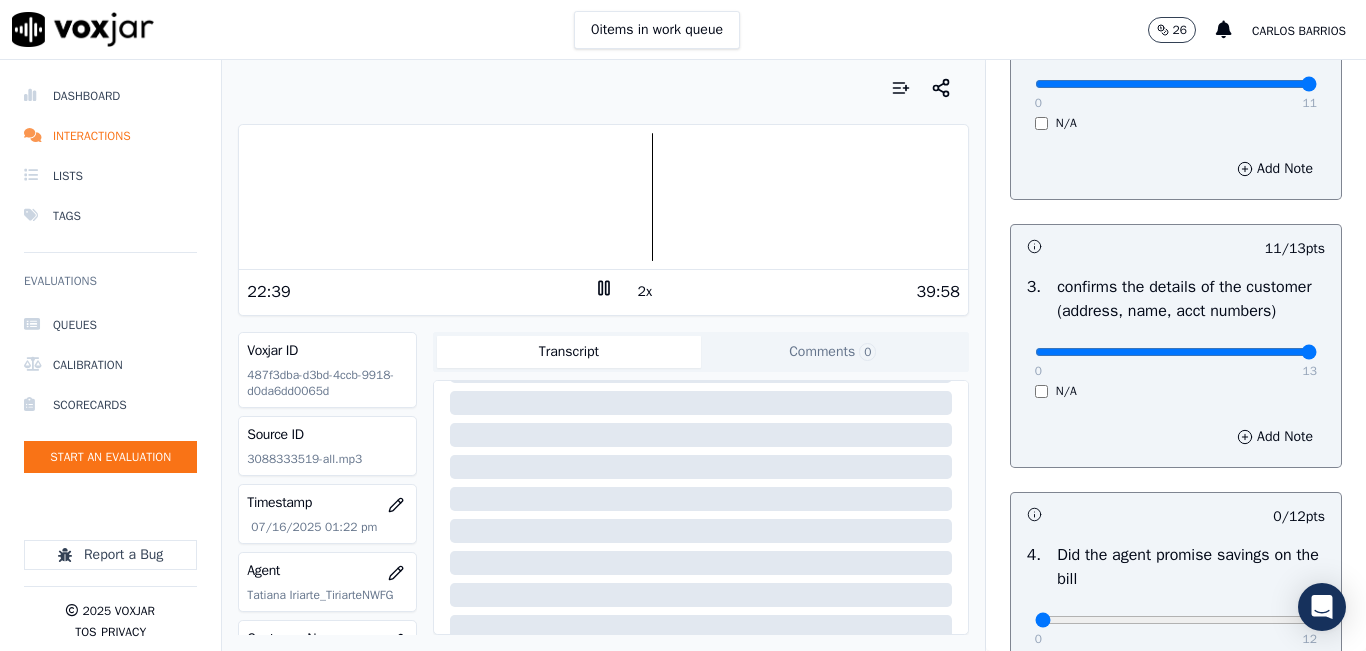 drag, startPoint x: 1244, startPoint y: 372, endPoint x: 1294, endPoint y: 378, distance: 50.358715 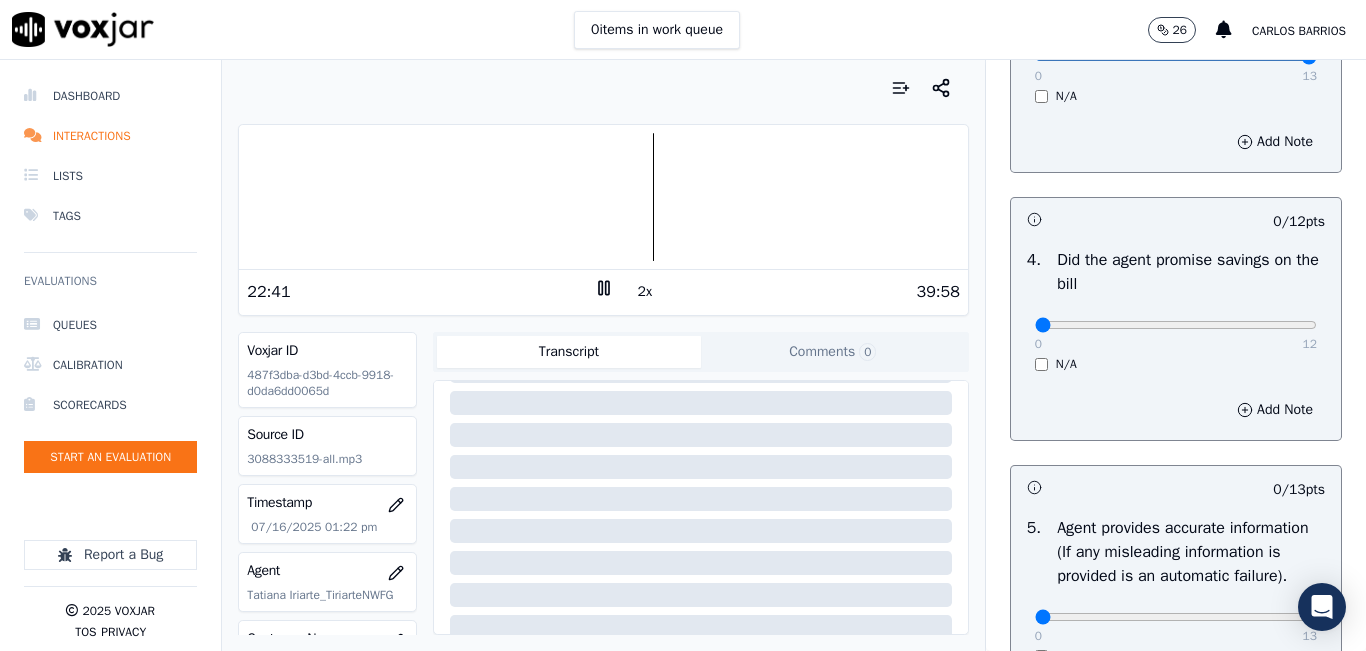 scroll, scrollTop: 800, scrollLeft: 0, axis: vertical 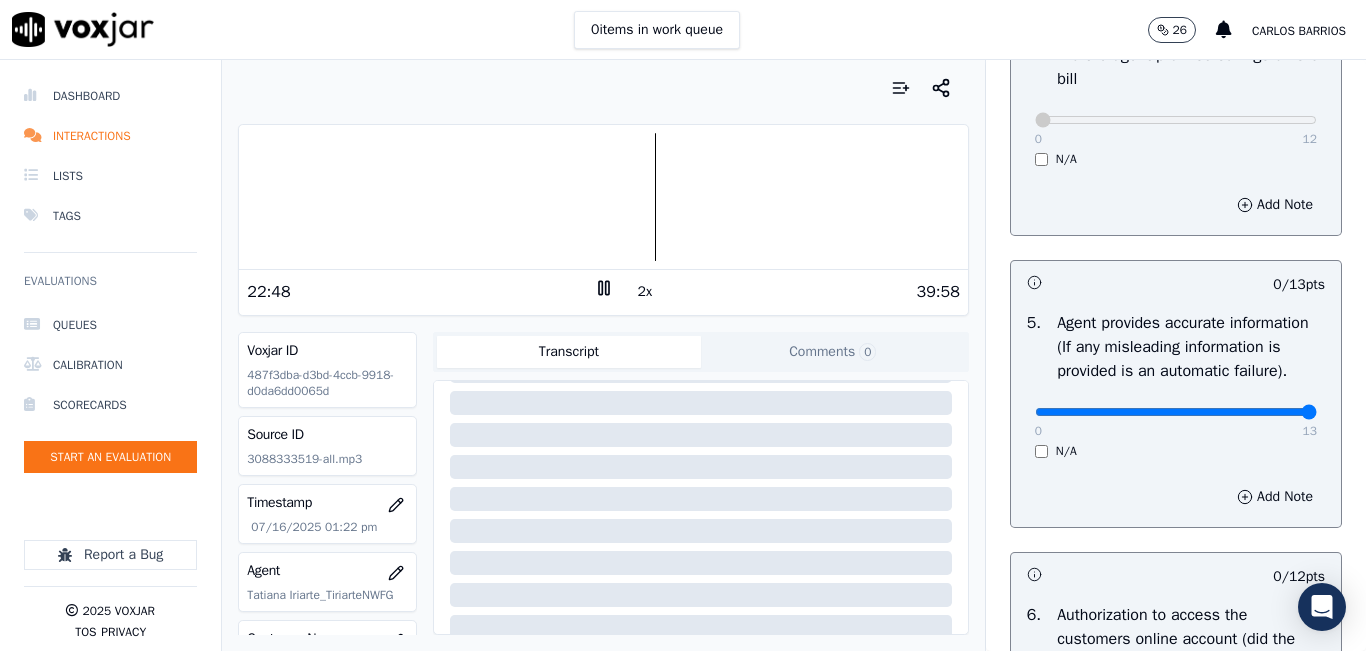 type on "13" 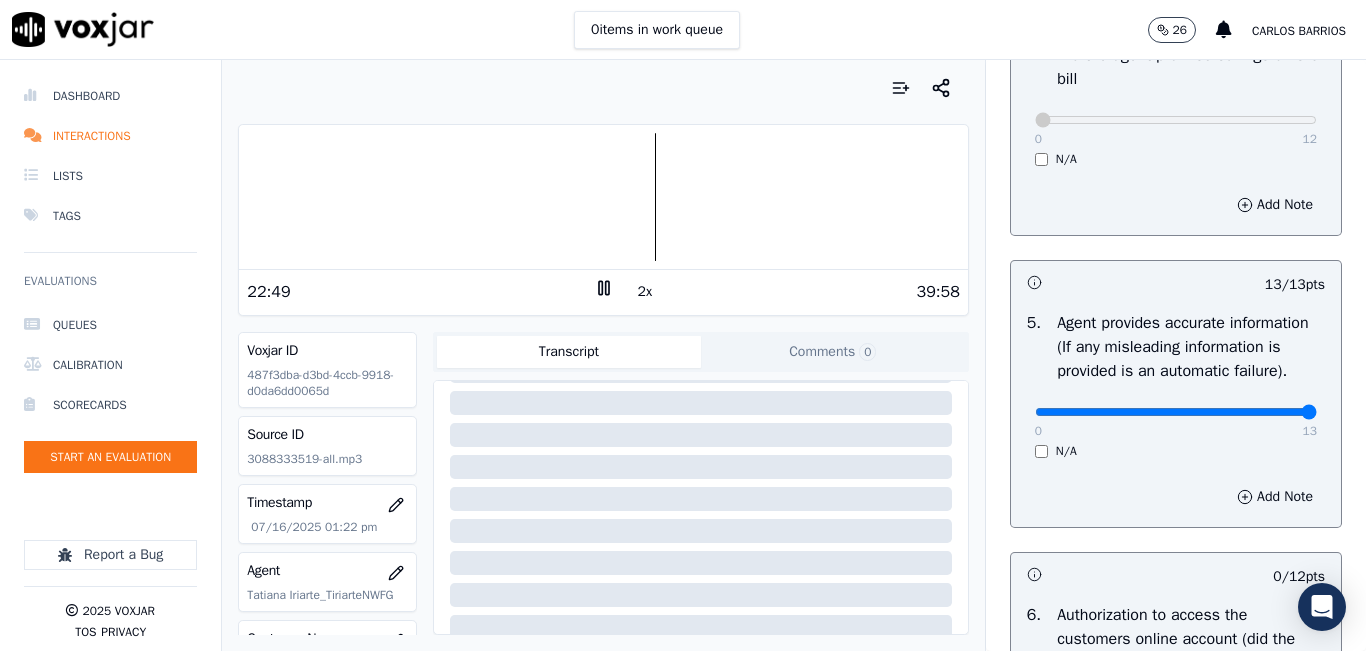 scroll, scrollTop: 1300, scrollLeft: 0, axis: vertical 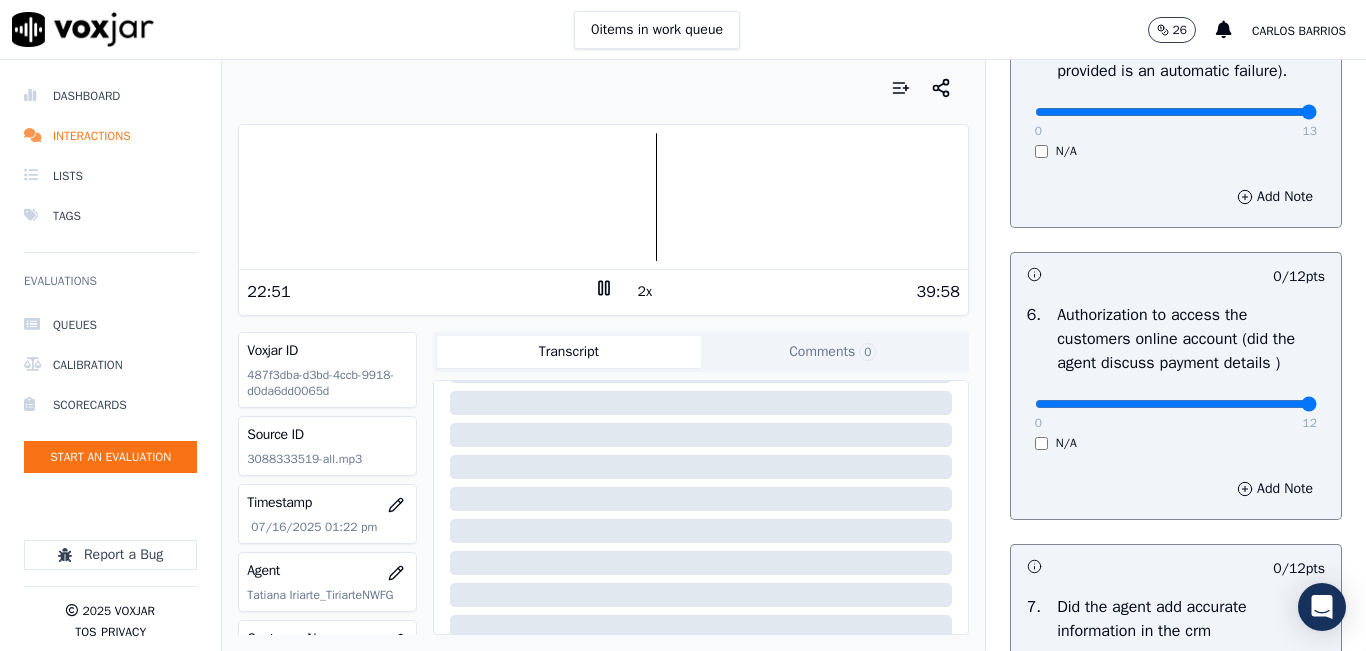 type on "12" 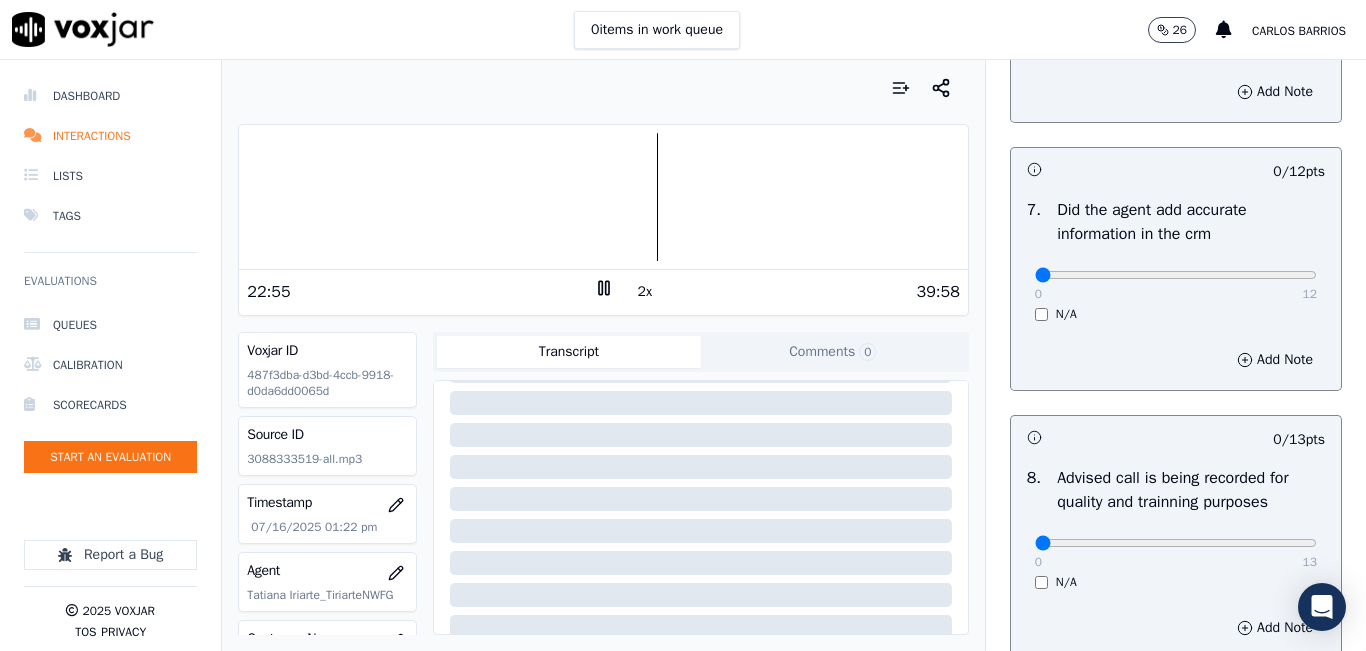 scroll, scrollTop: 1700, scrollLeft: 0, axis: vertical 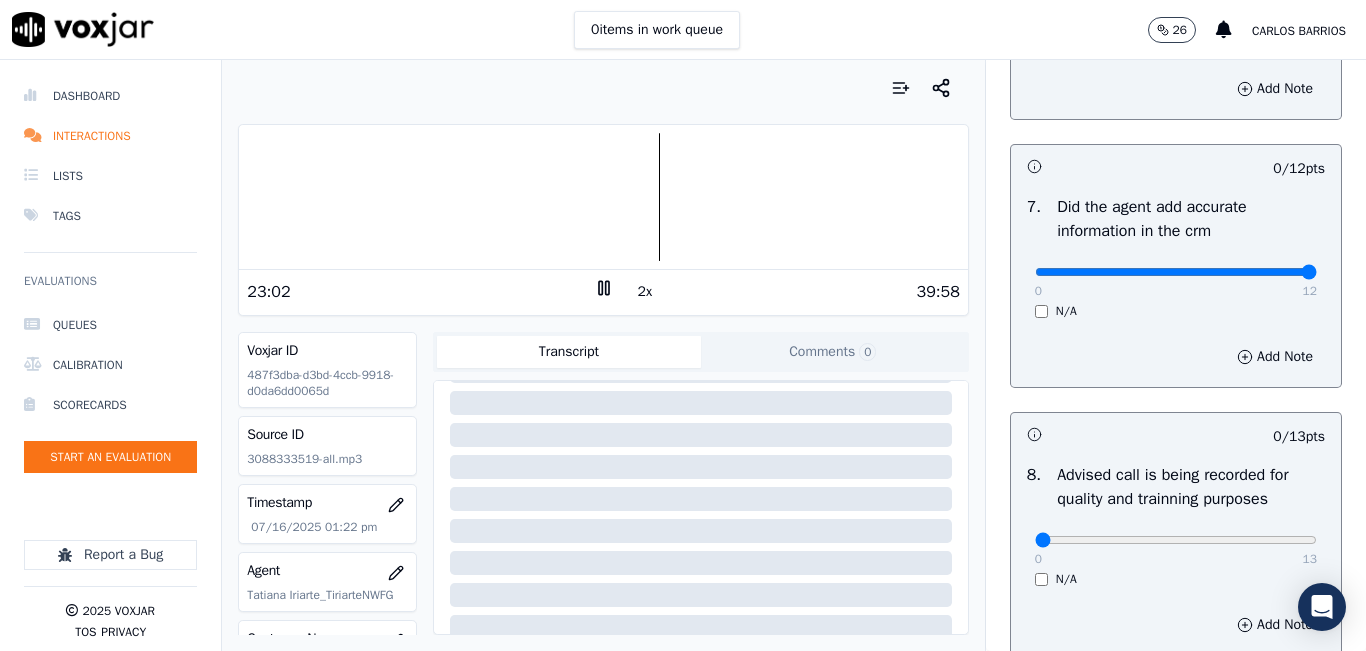 type on "12" 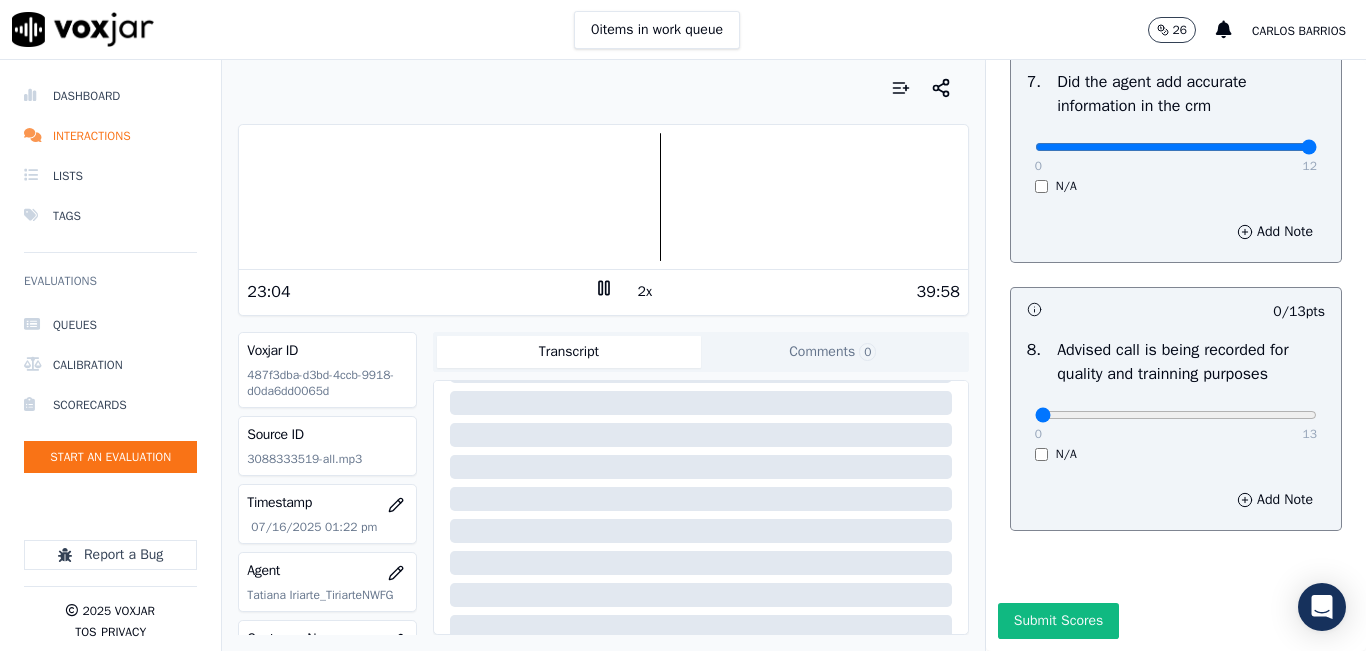 scroll, scrollTop: 1918, scrollLeft: 0, axis: vertical 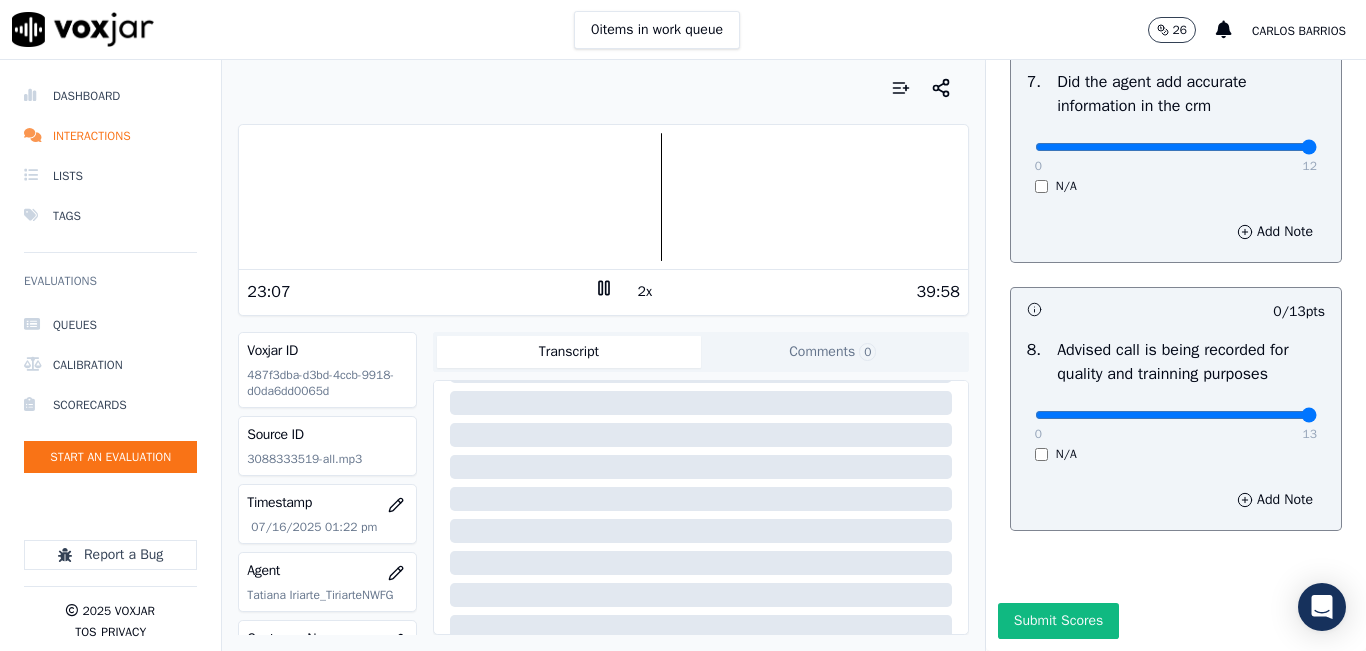 type on "13" 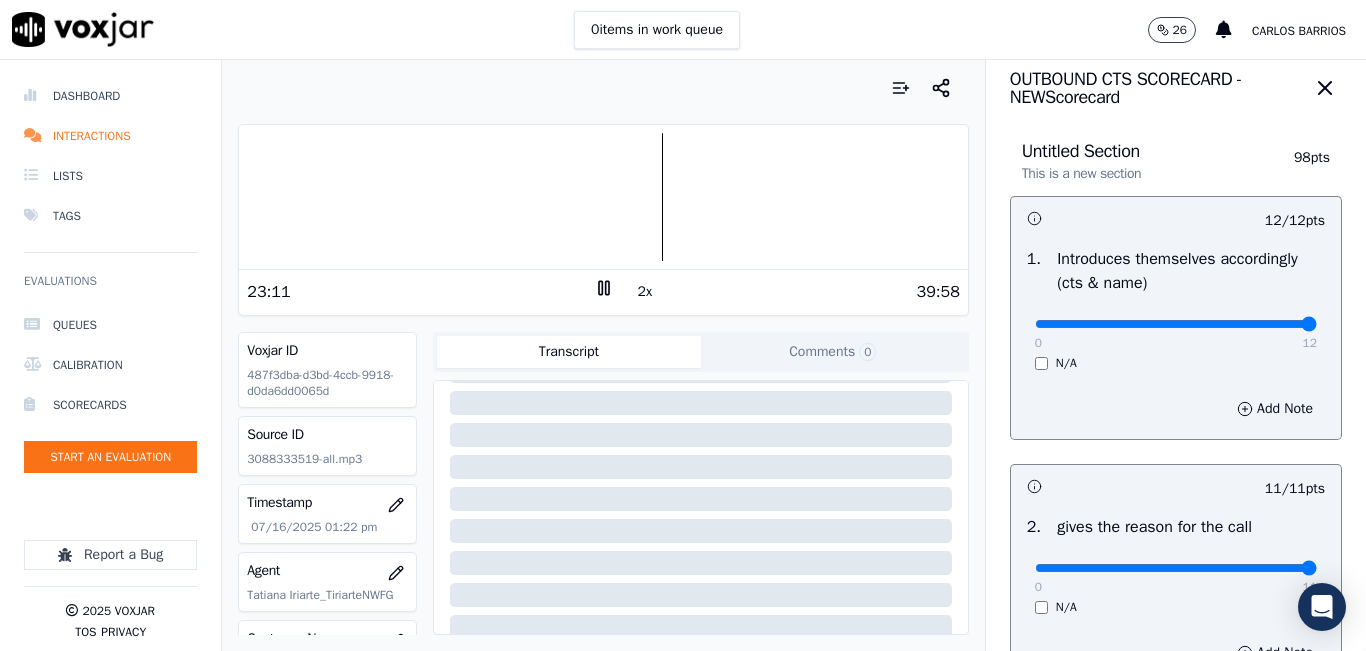 scroll, scrollTop: 0, scrollLeft: 0, axis: both 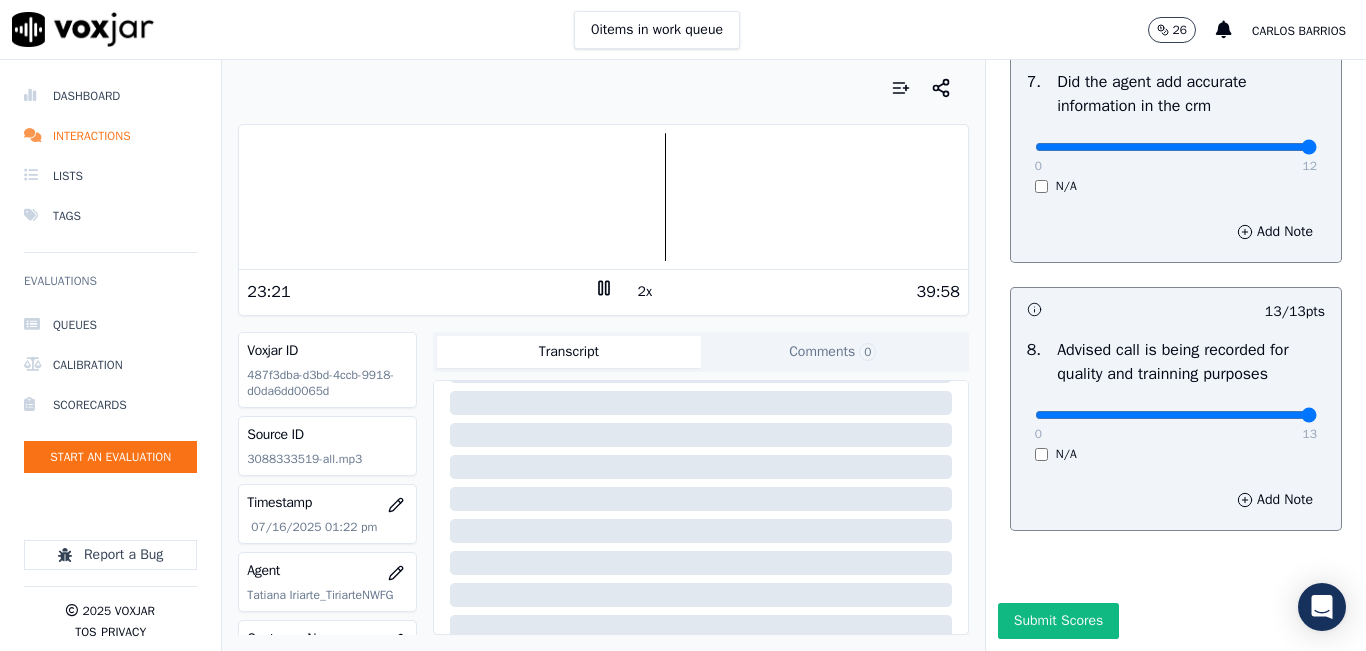 click at bounding box center [603, 197] 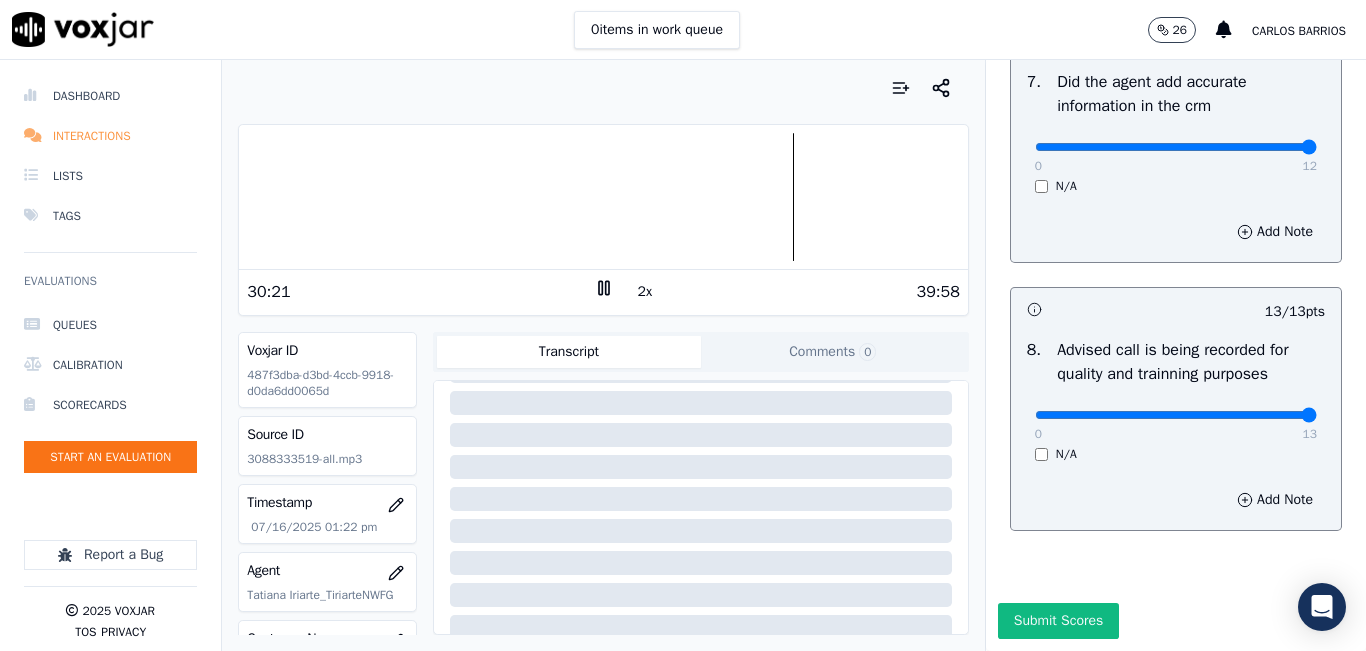 click on "Interactions" at bounding box center [110, 136] 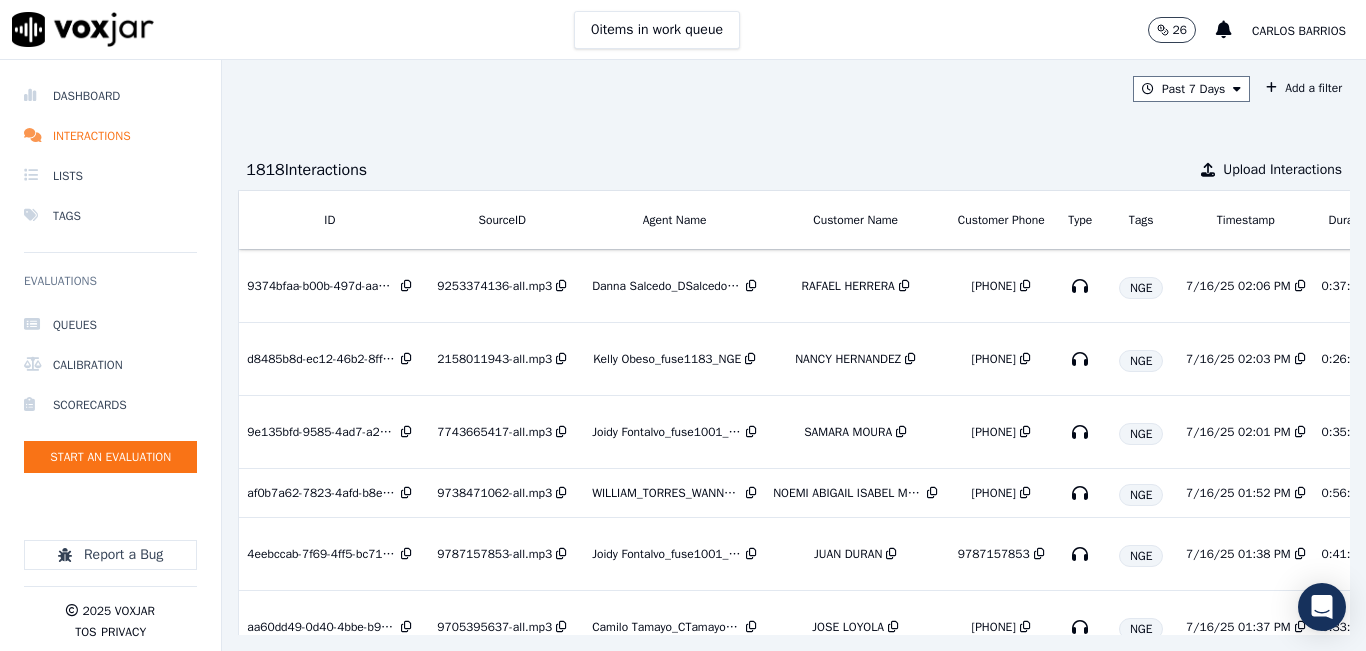 scroll, scrollTop: 0, scrollLeft: 322, axis: horizontal 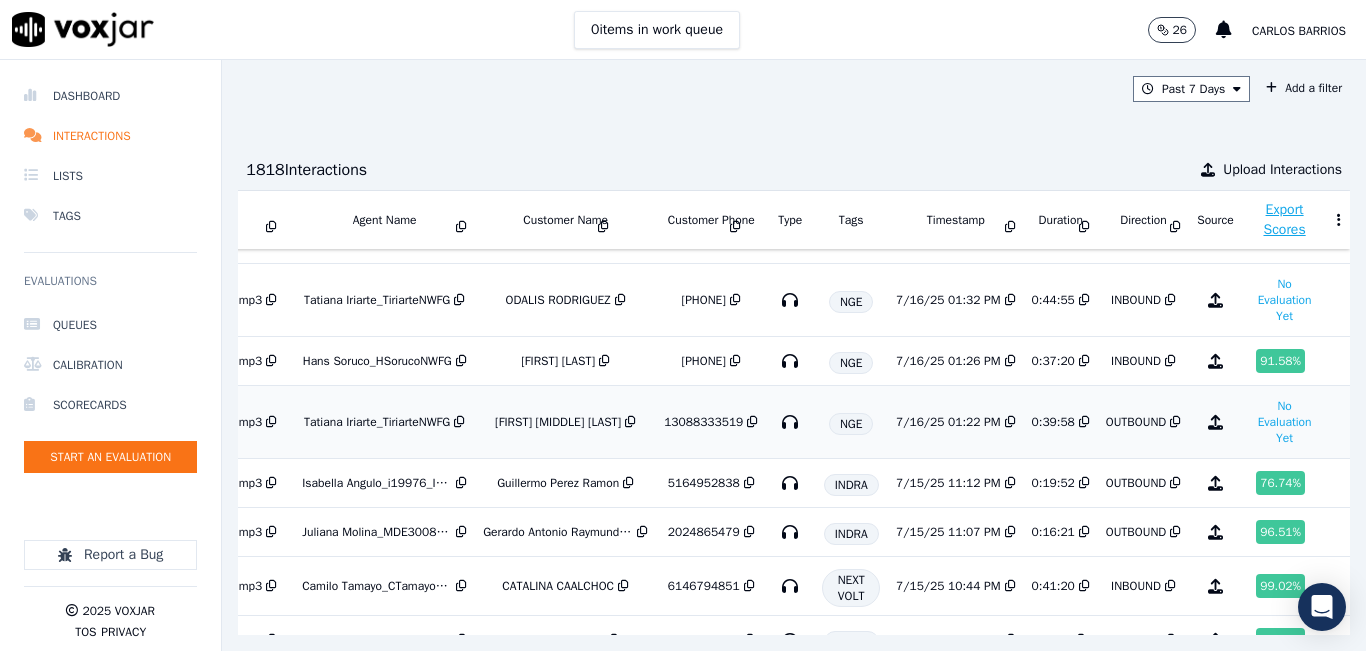 click on "7/16/25 01:22 PM" at bounding box center (956, 422) 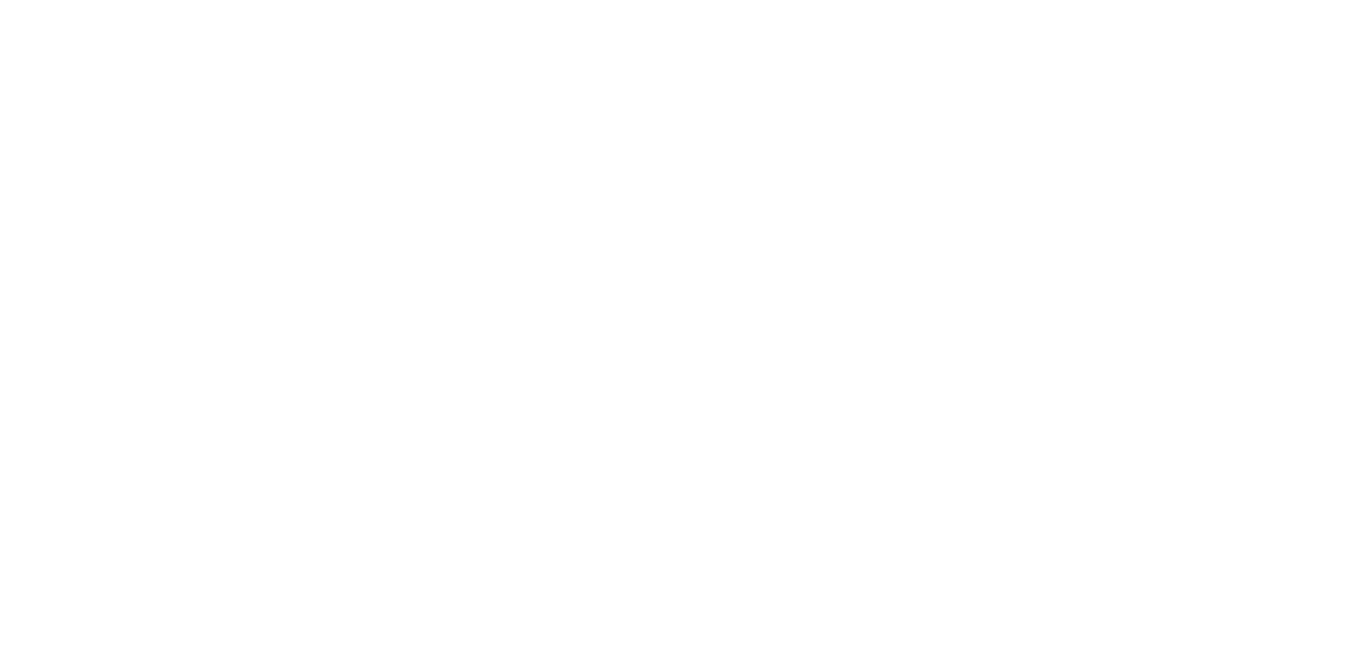 scroll, scrollTop: 0, scrollLeft: 0, axis: both 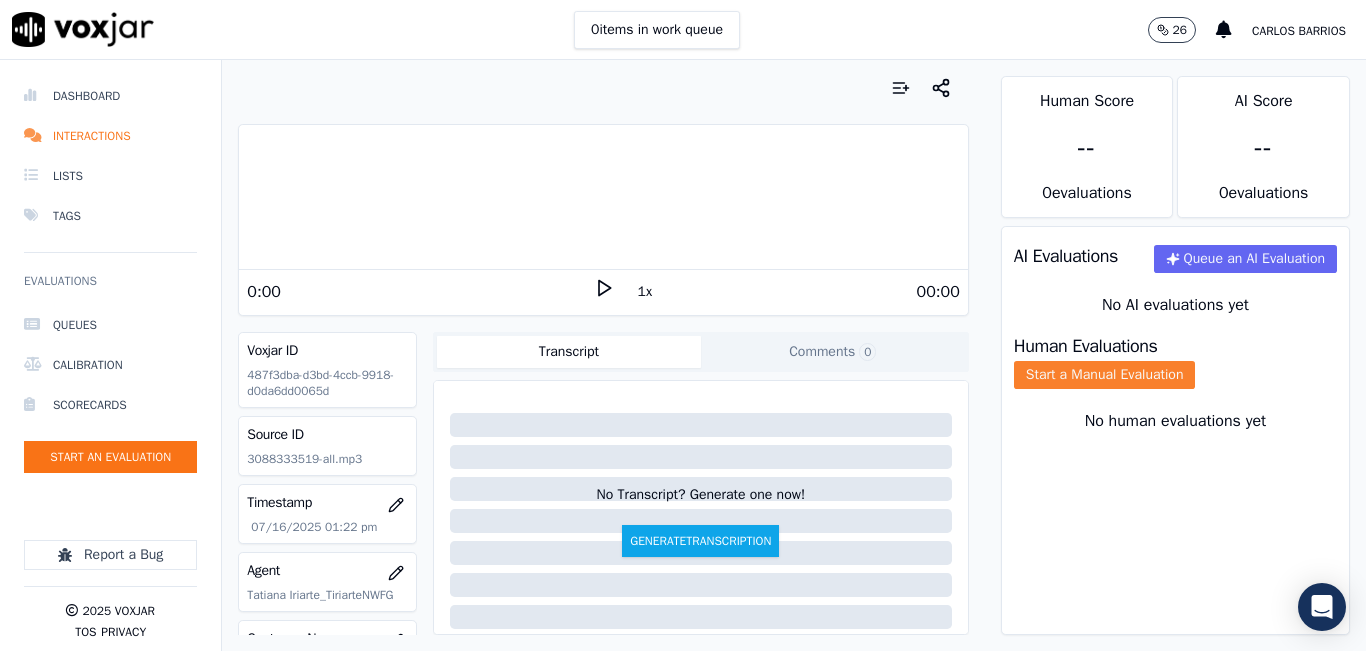 click on "Start a Manual Evaluation" 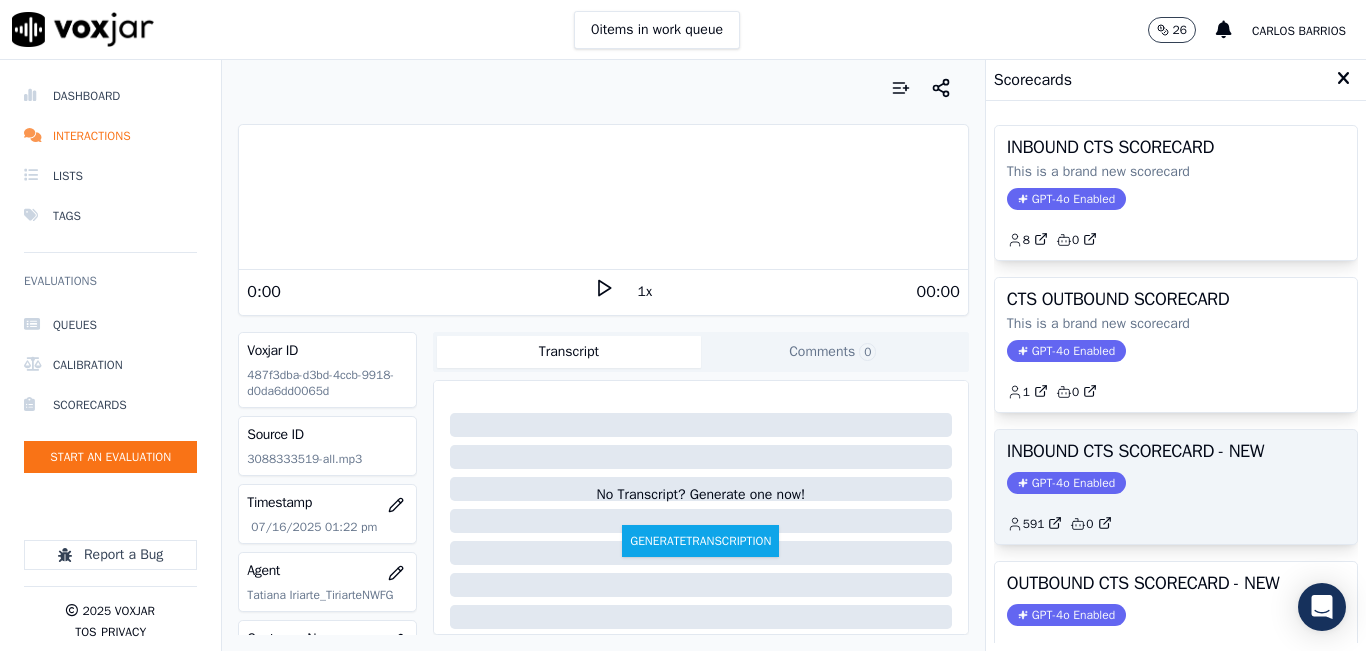 scroll, scrollTop: 100, scrollLeft: 0, axis: vertical 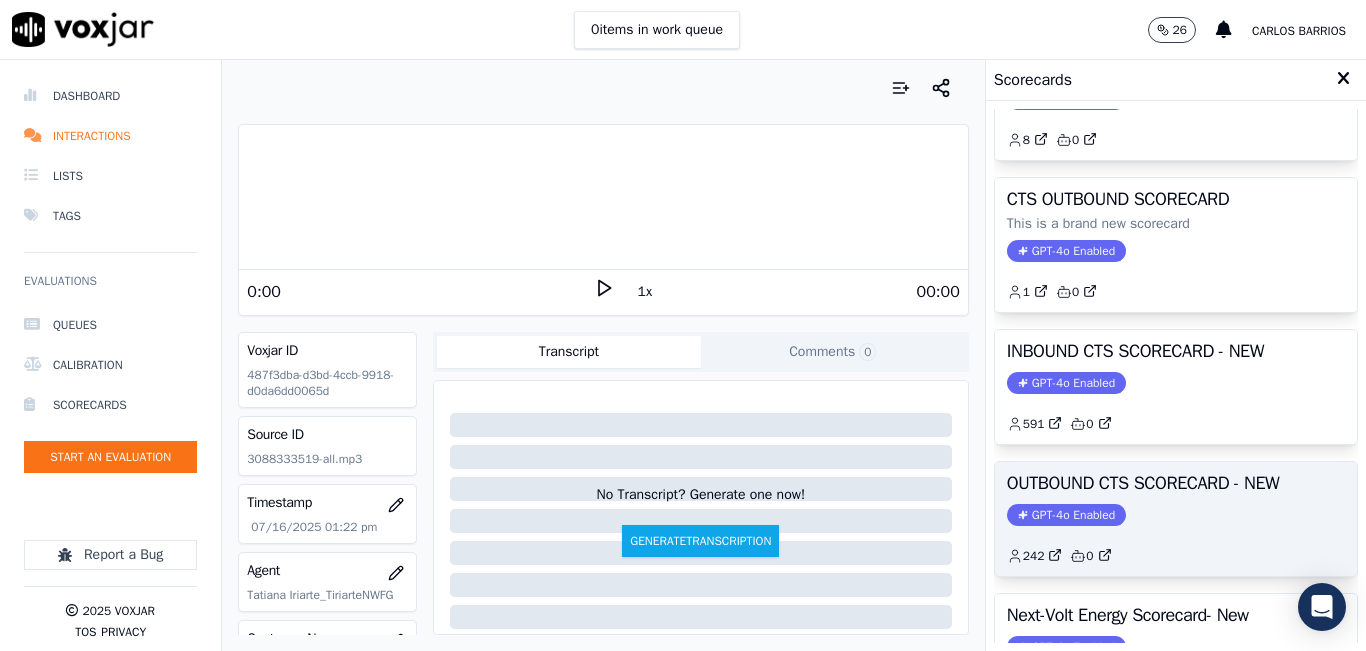 click on "OUTBOUND CTS SCORECARD - NEW" at bounding box center [1176, 483] 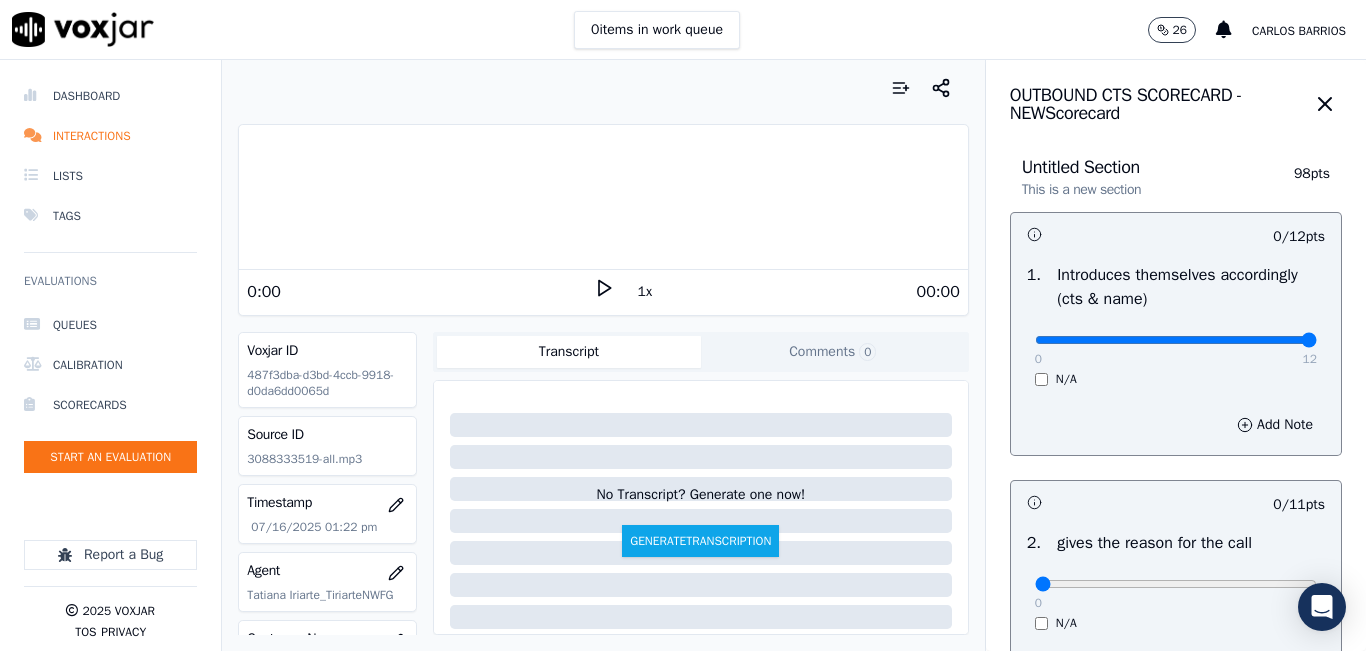 type on "12" 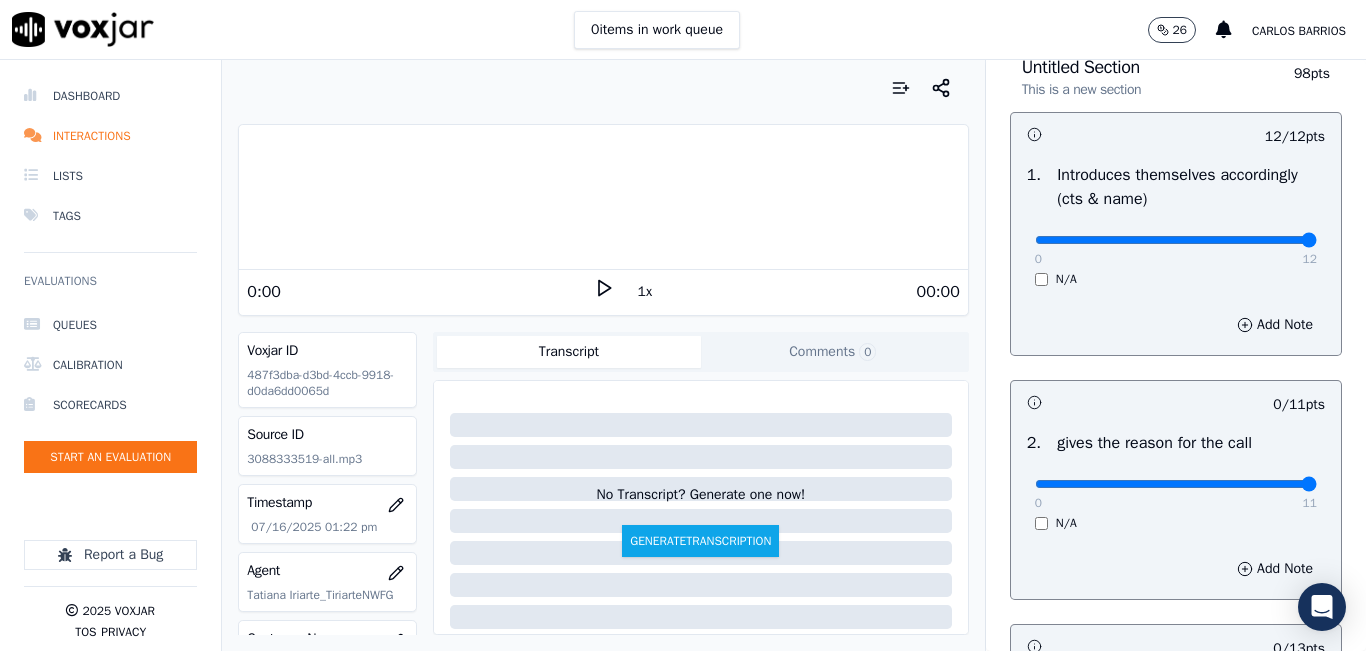 type on "11" 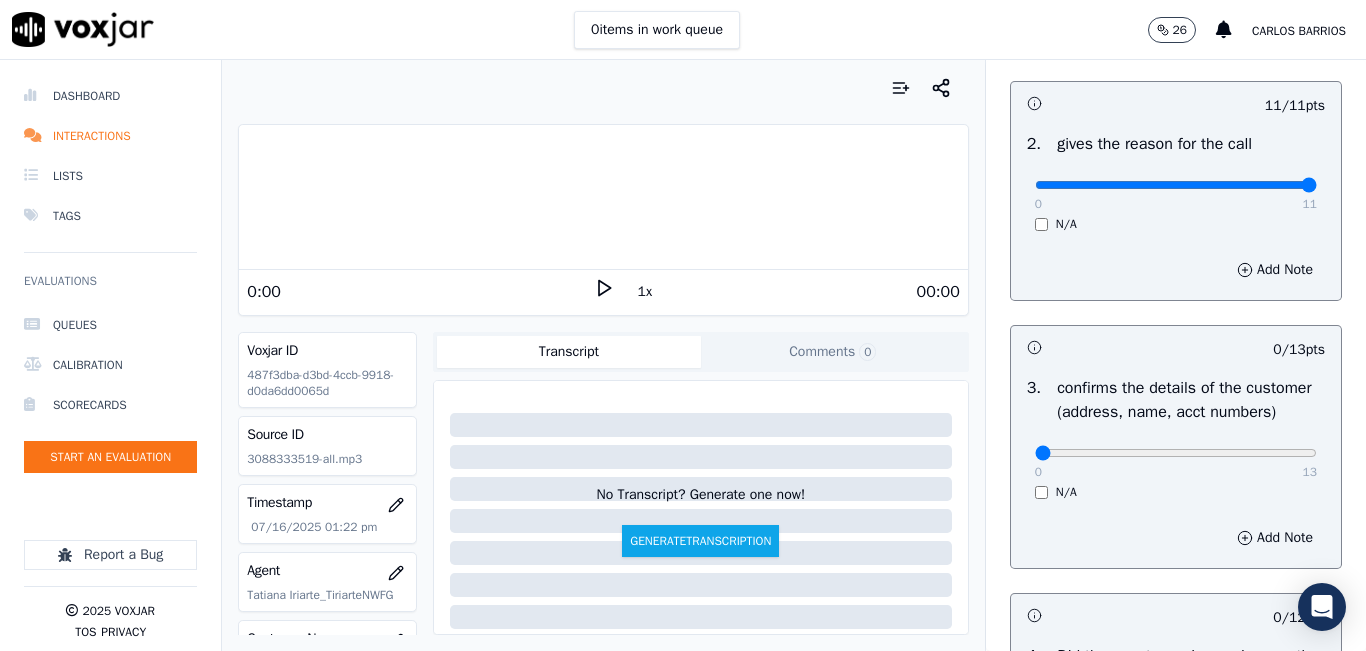 scroll, scrollTop: 400, scrollLeft: 0, axis: vertical 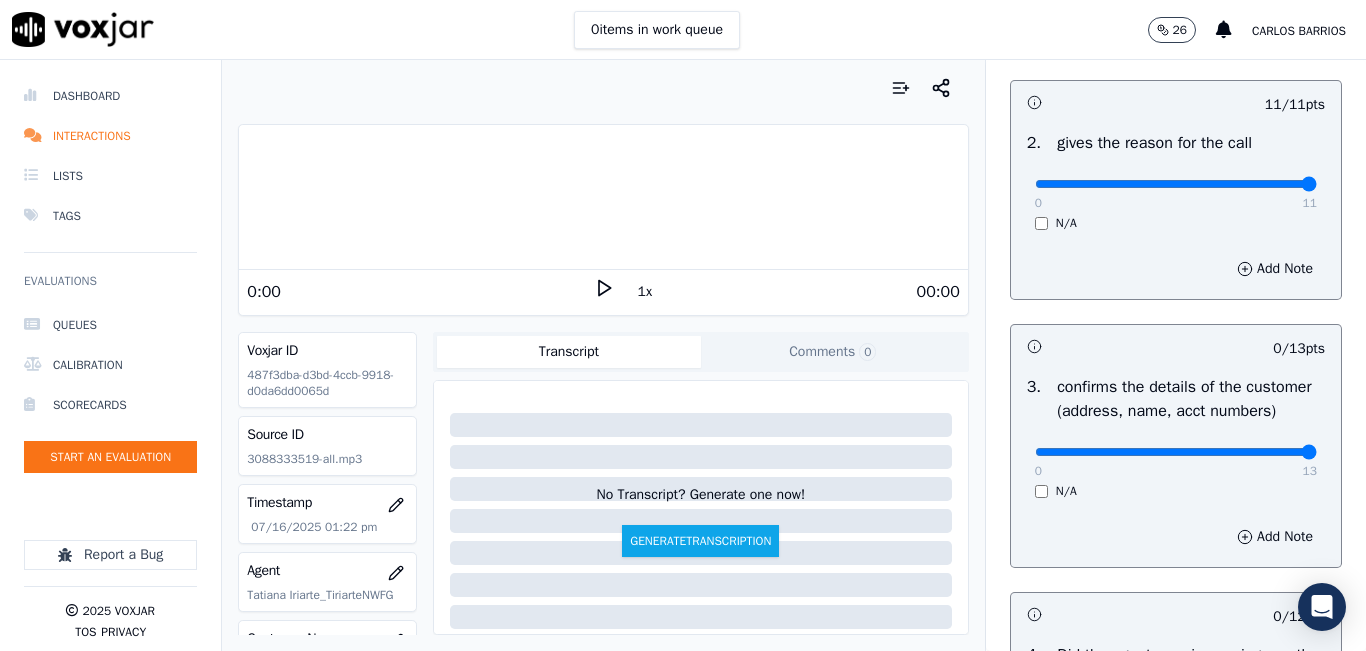 click at bounding box center (1176, -60) 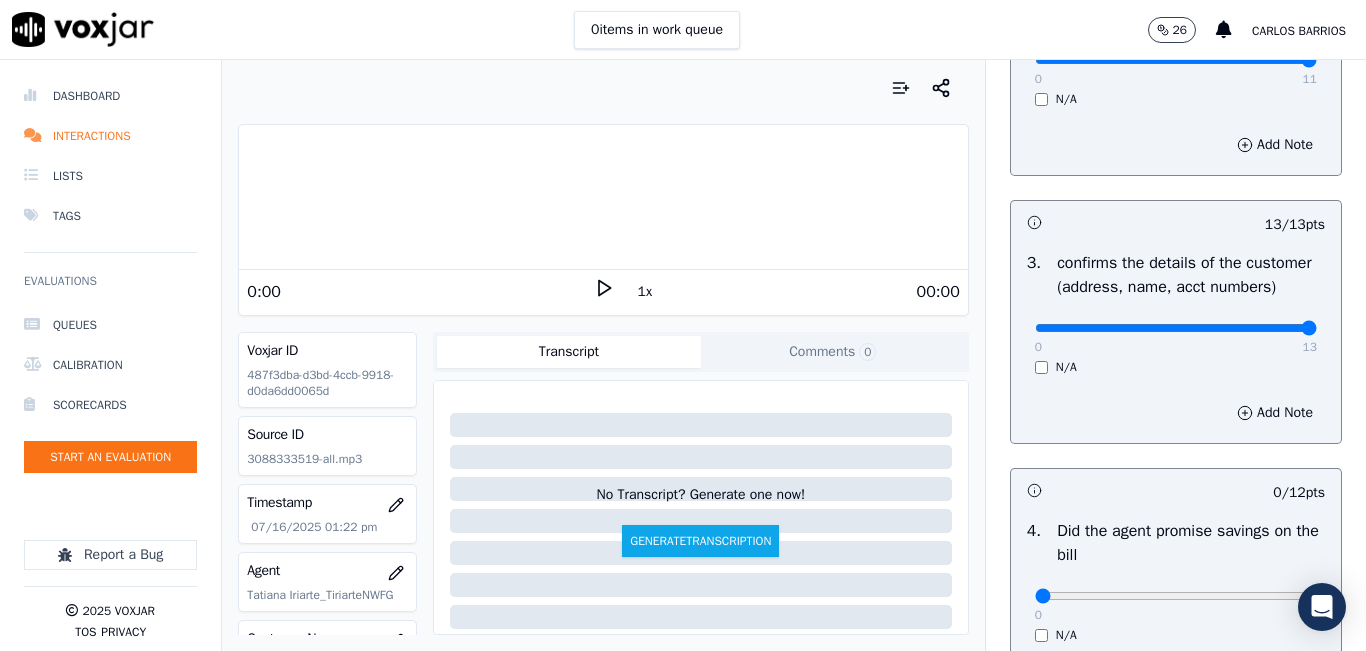 scroll, scrollTop: 500, scrollLeft: 0, axis: vertical 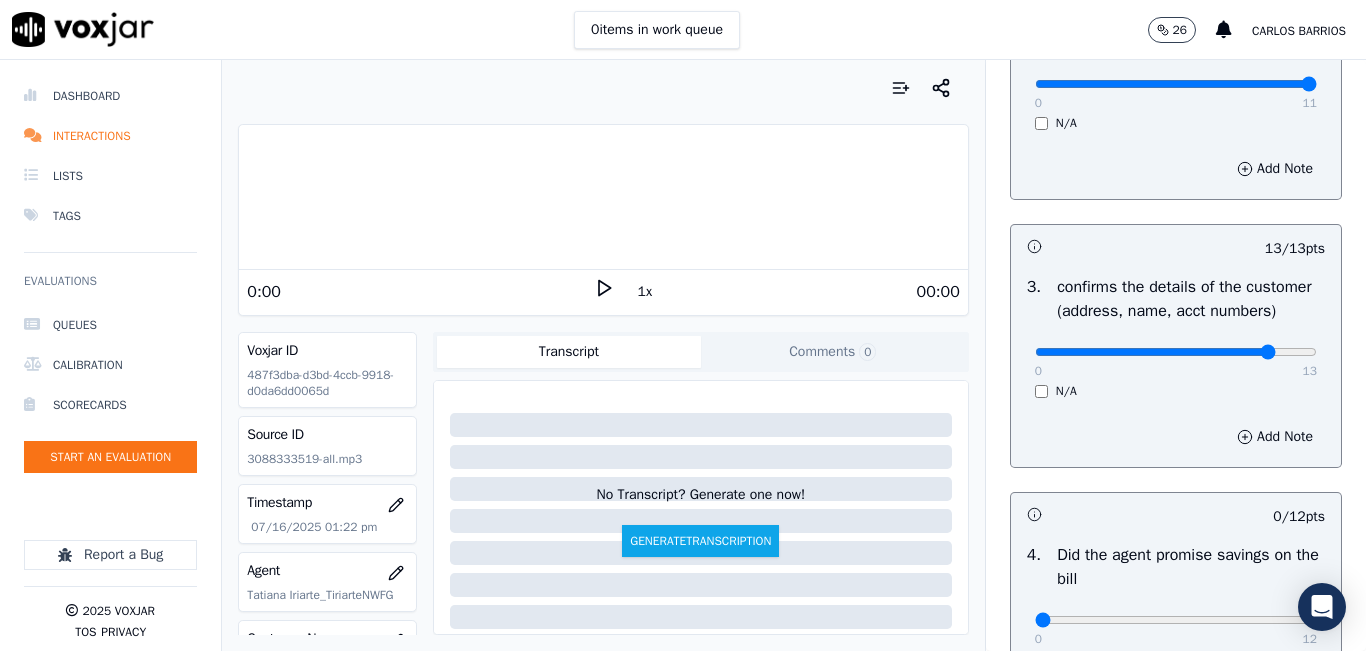 click at bounding box center (1176, -160) 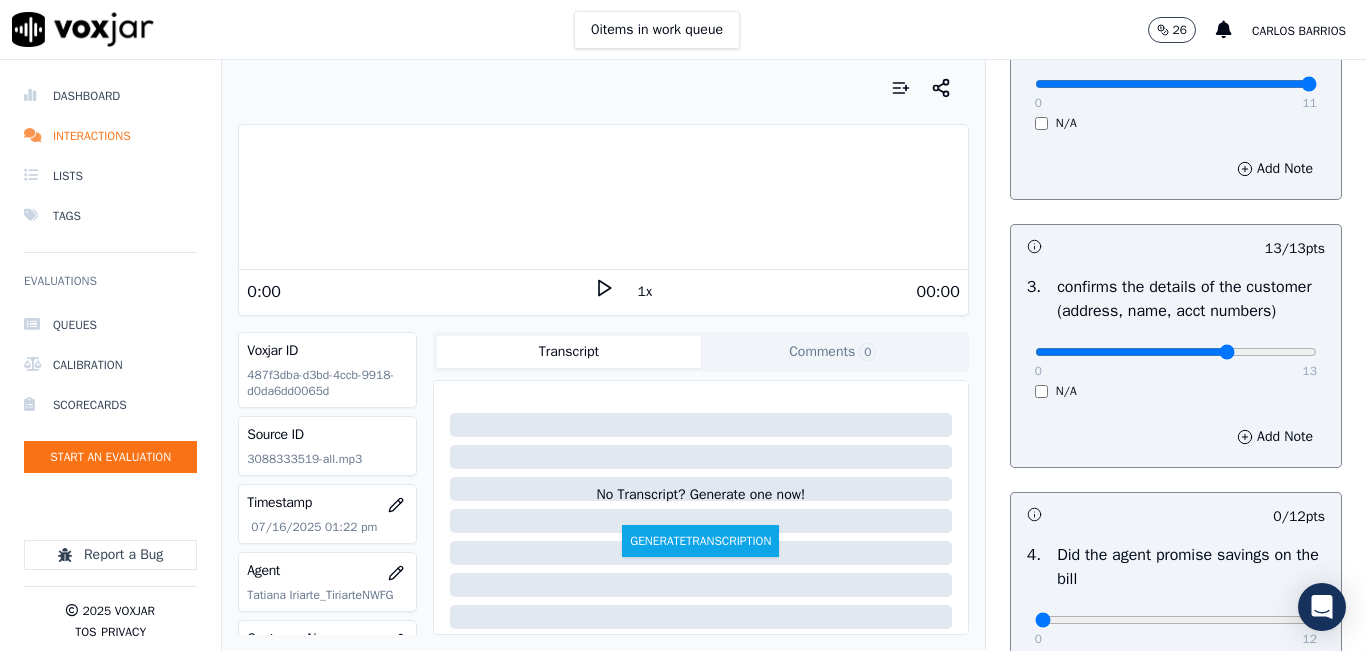 click at bounding box center (1176, -160) 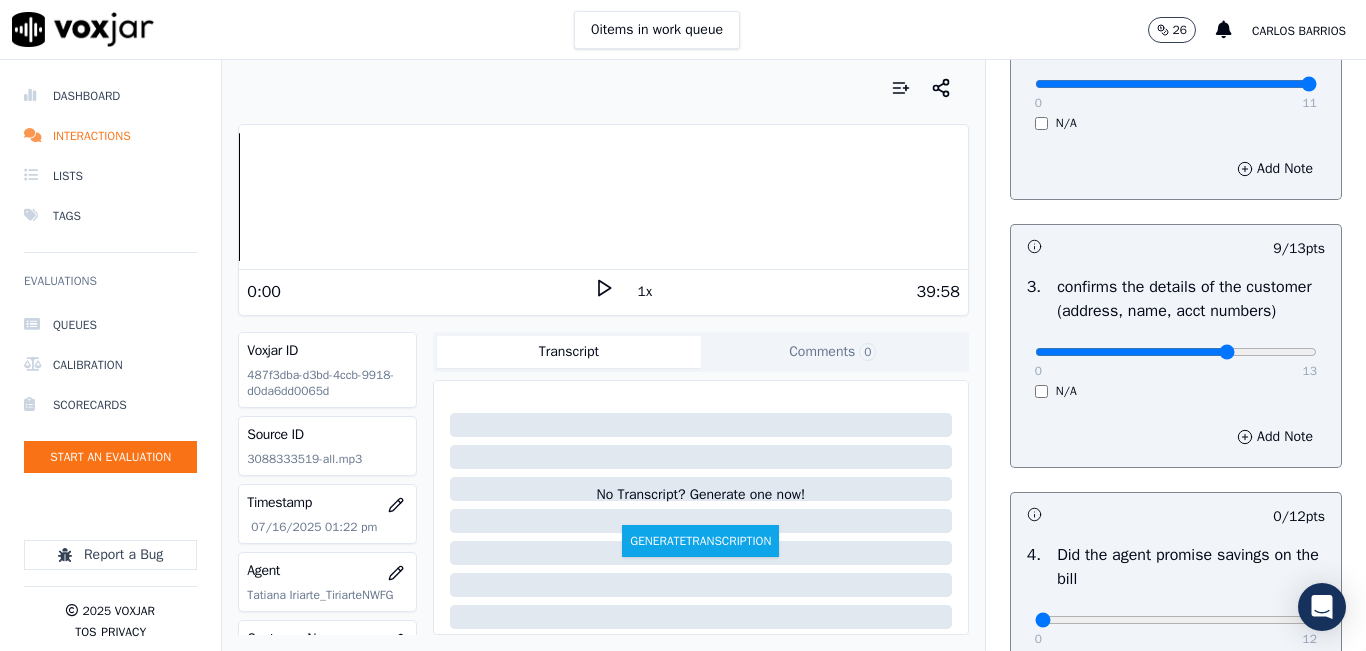 type on "10" 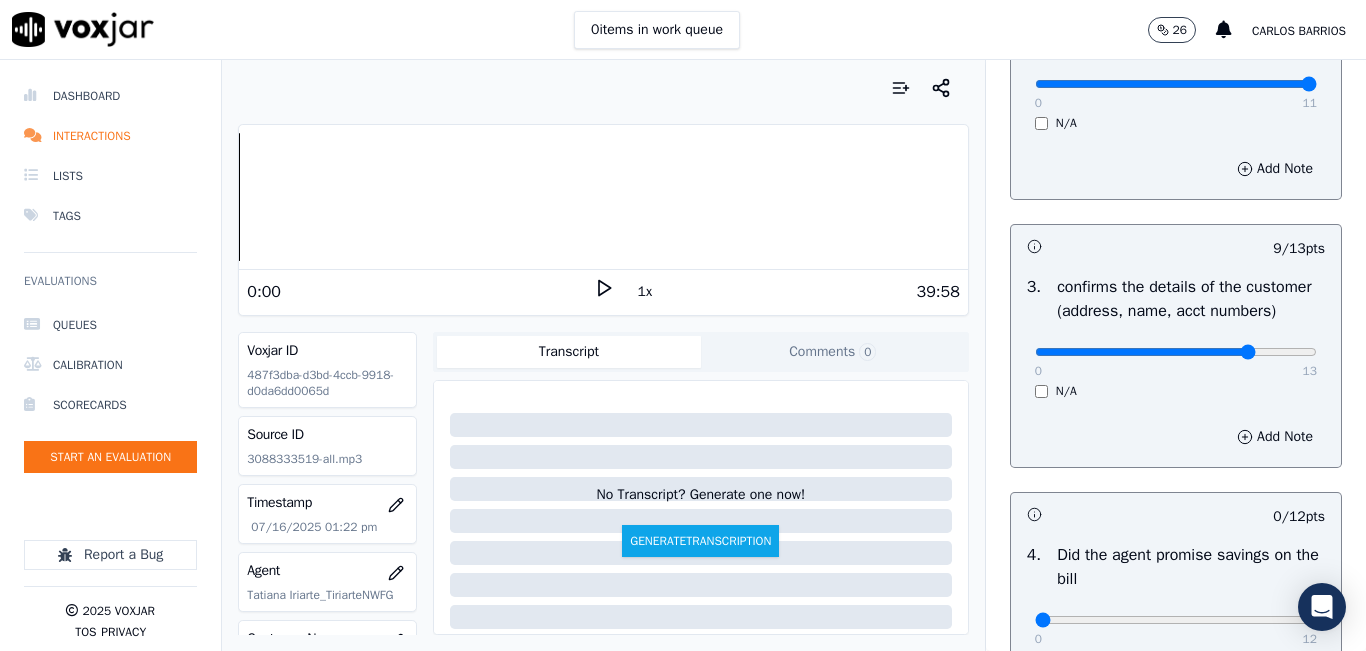 click at bounding box center [1176, -160] 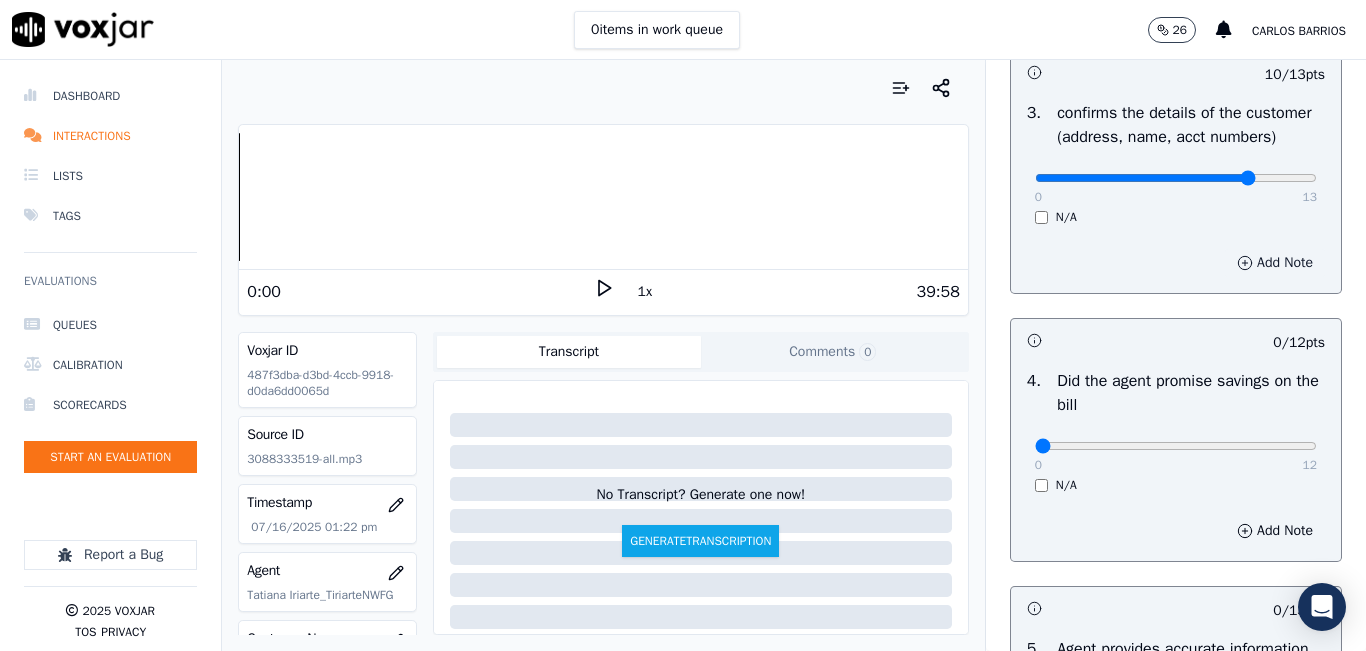 scroll, scrollTop: 900, scrollLeft: 0, axis: vertical 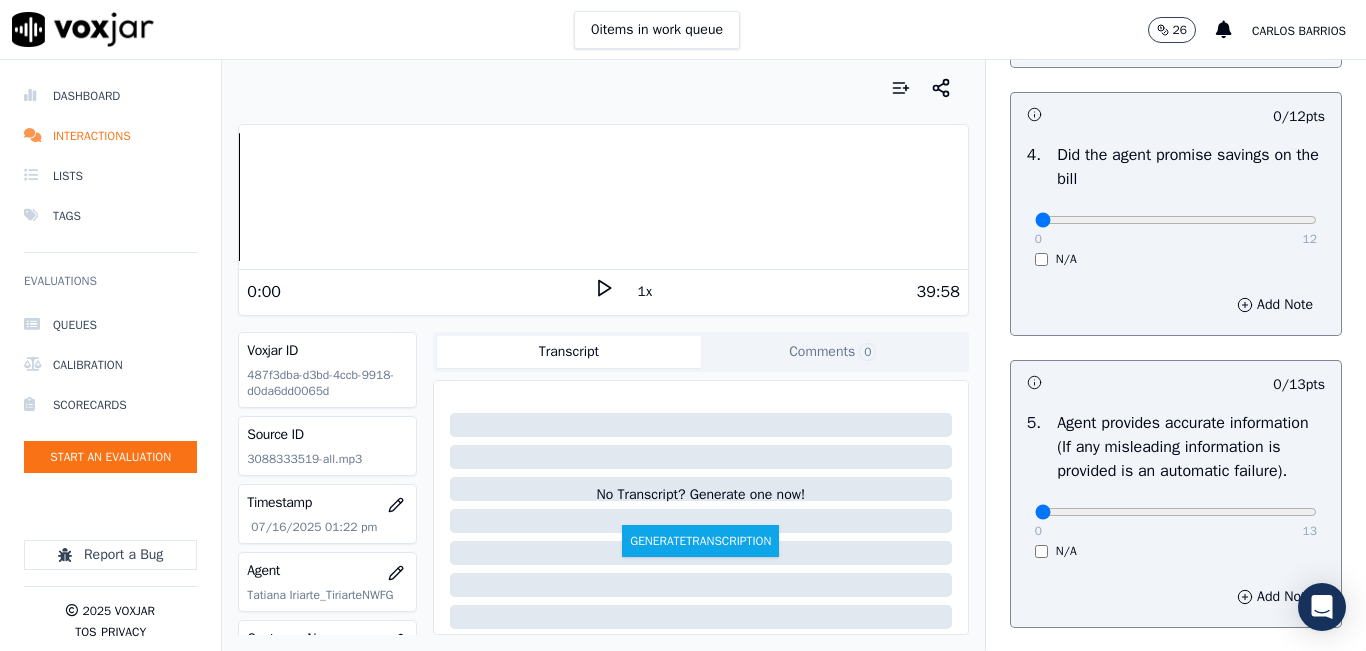 click on "0   12     N/A" at bounding box center [1176, 229] 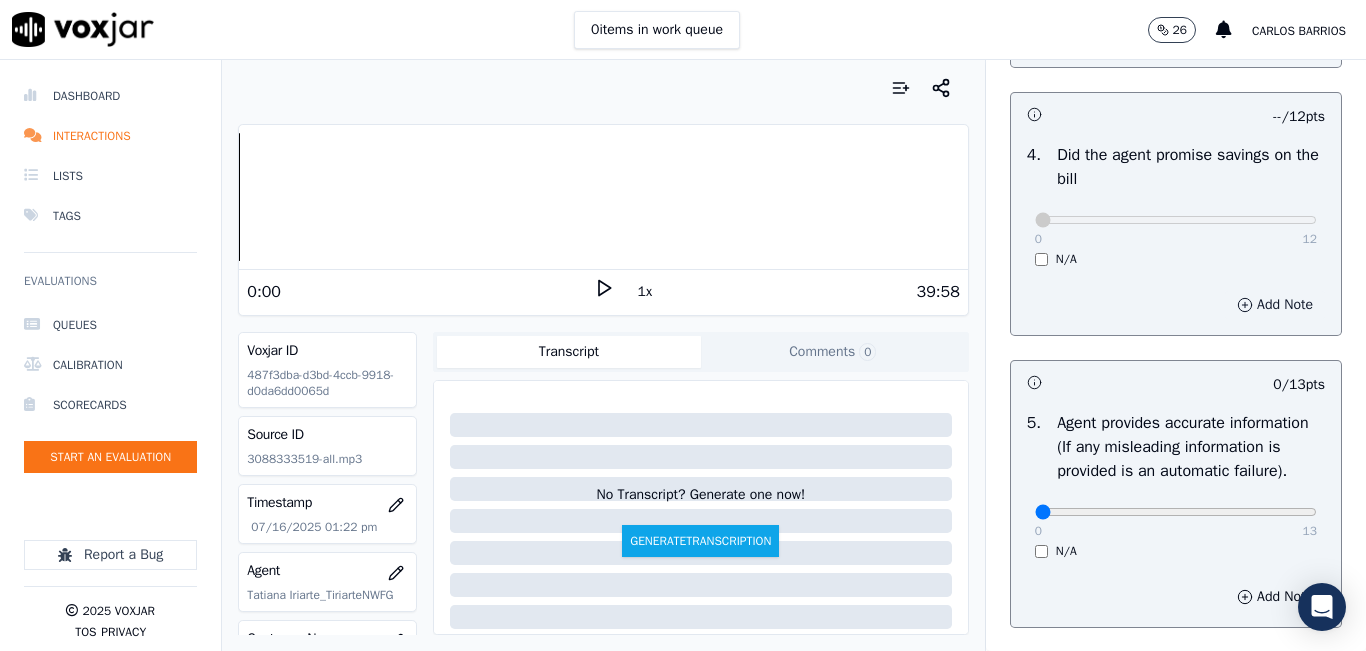 scroll, scrollTop: 1000, scrollLeft: 0, axis: vertical 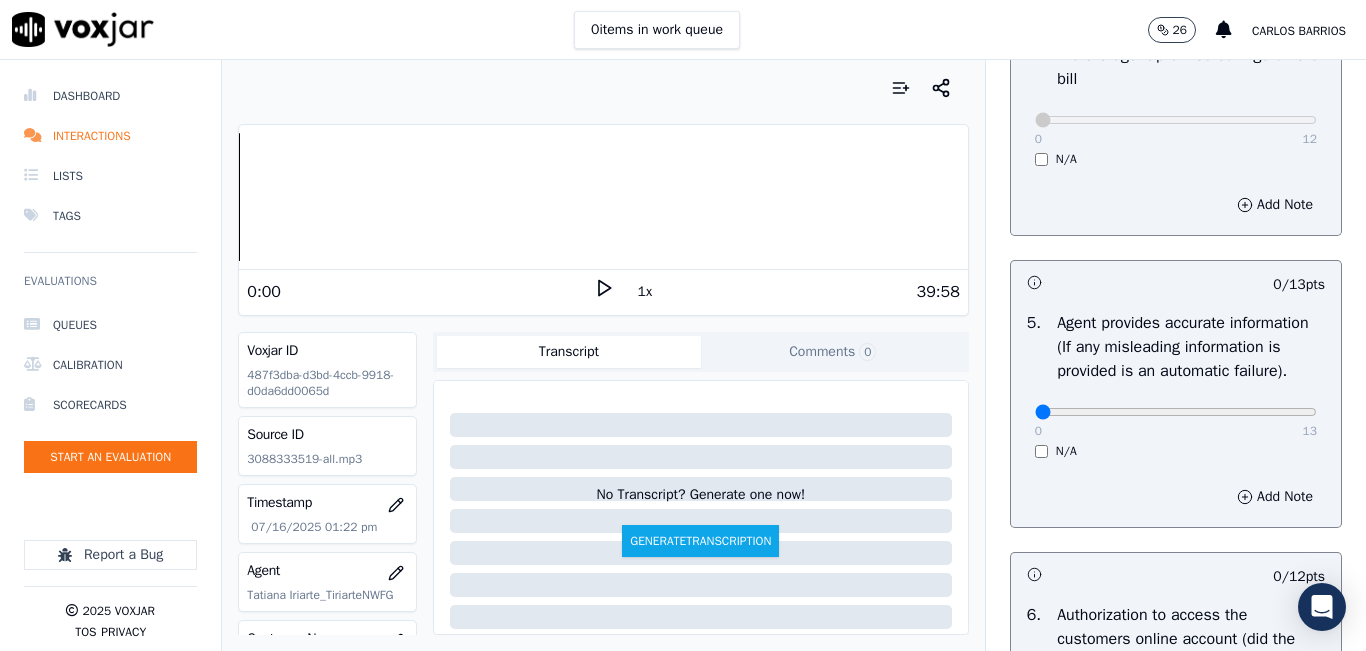 click on "0   13     N/A" at bounding box center [1176, 421] 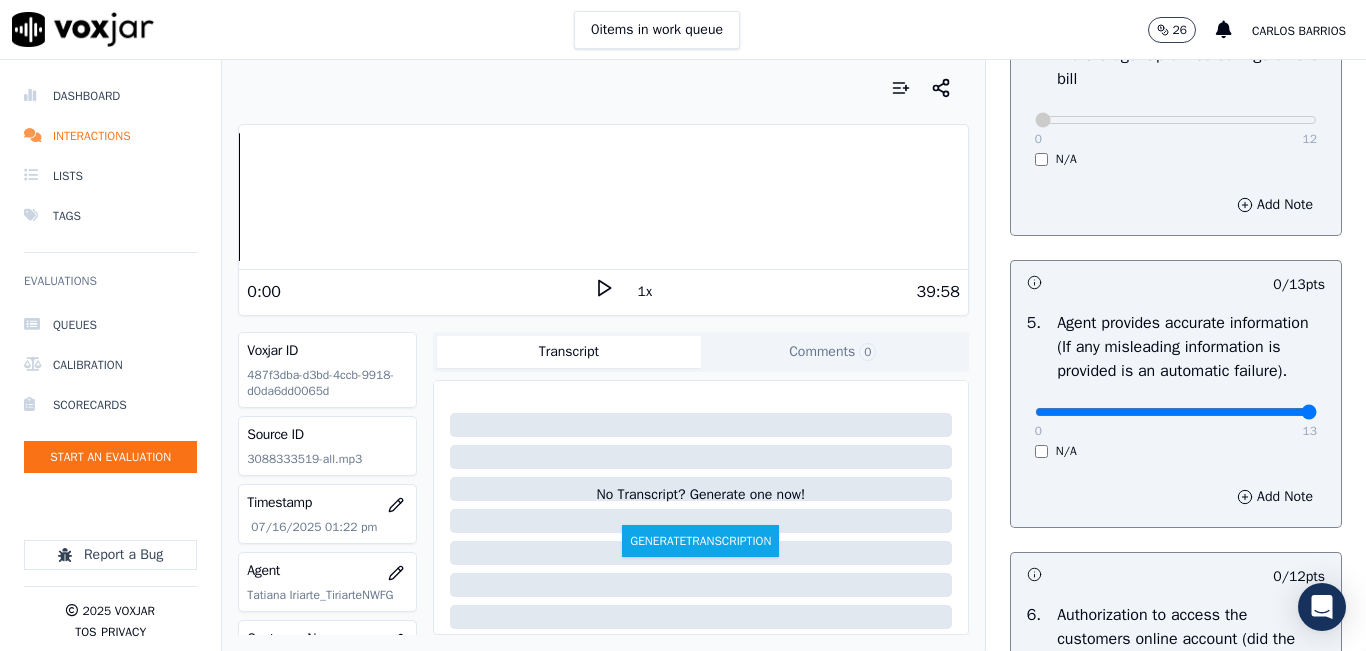 type on "13" 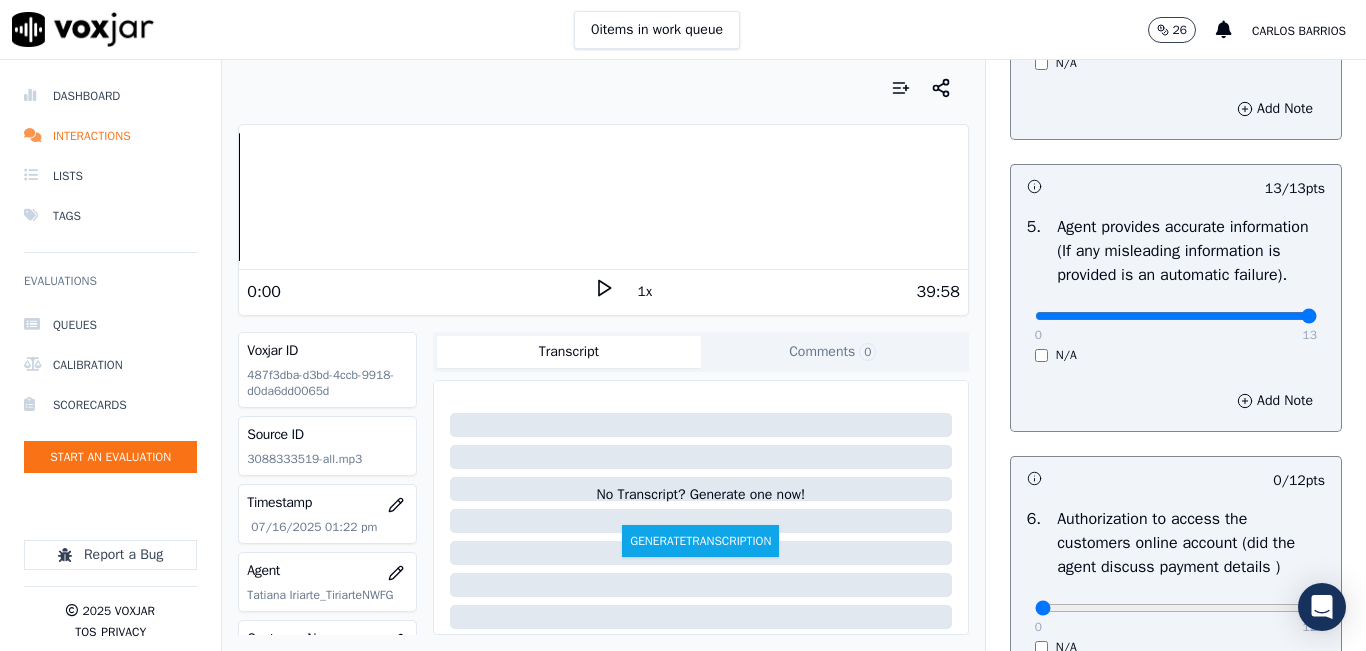 scroll, scrollTop: 1400, scrollLeft: 0, axis: vertical 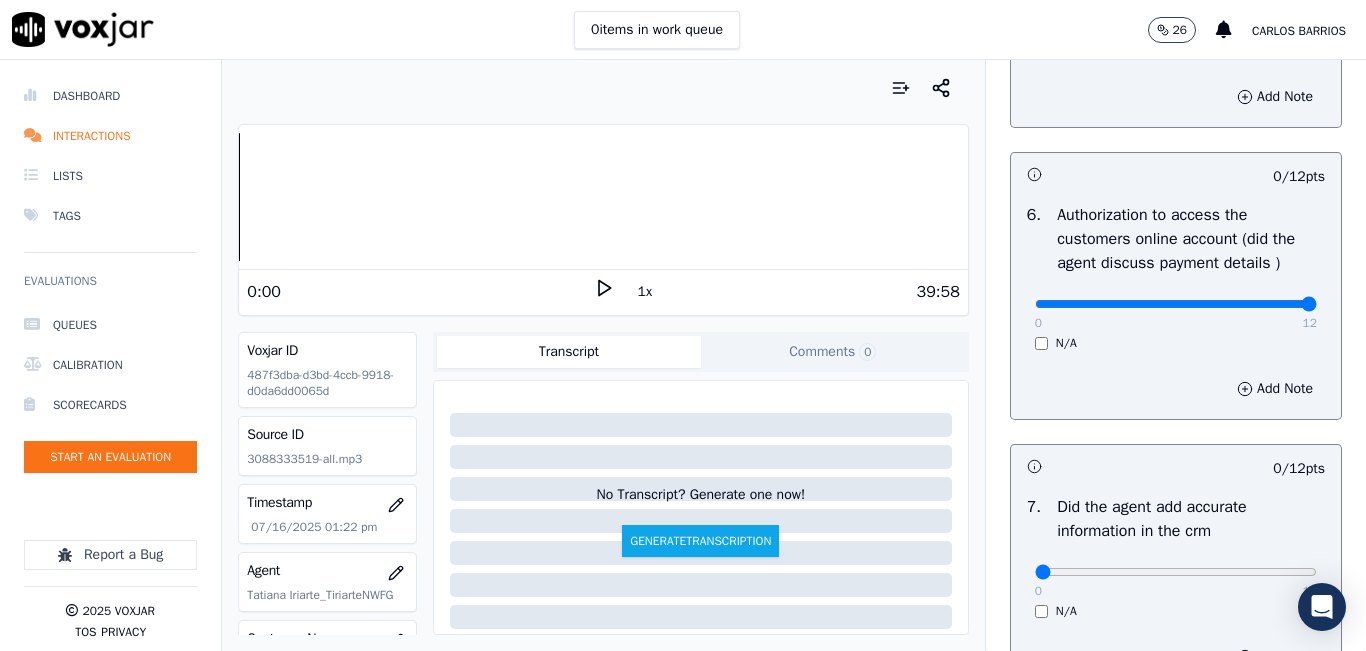 drag, startPoint x: 1230, startPoint y: 351, endPoint x: 1265, endPoint y: 348, distance: 35.128338 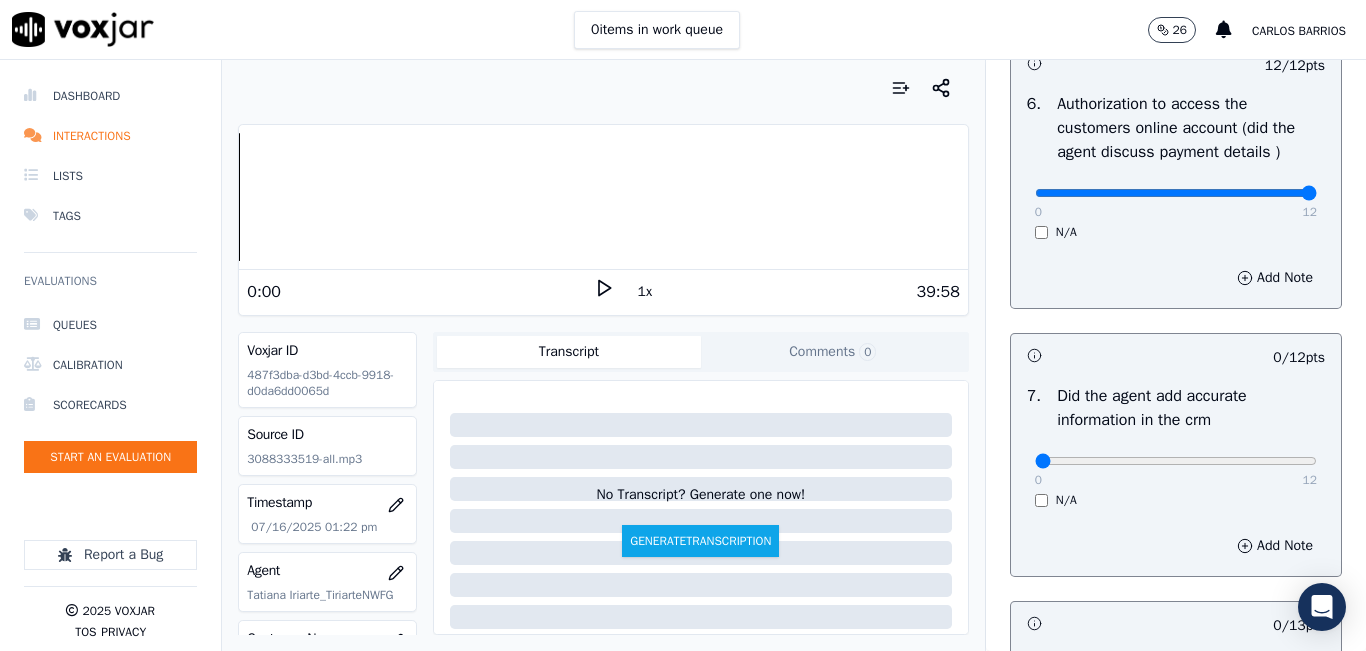 scroll, scrollTop: 1700, scrollLeft: 0, axis: vertical 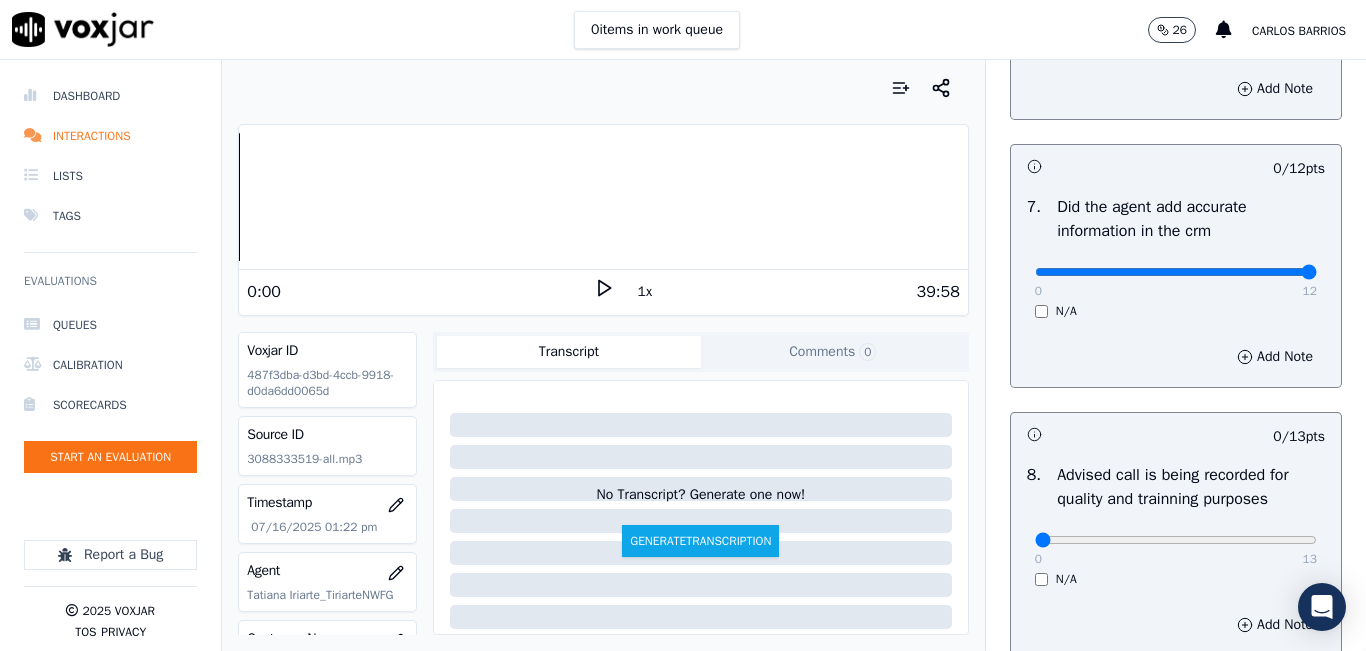 type on "12" 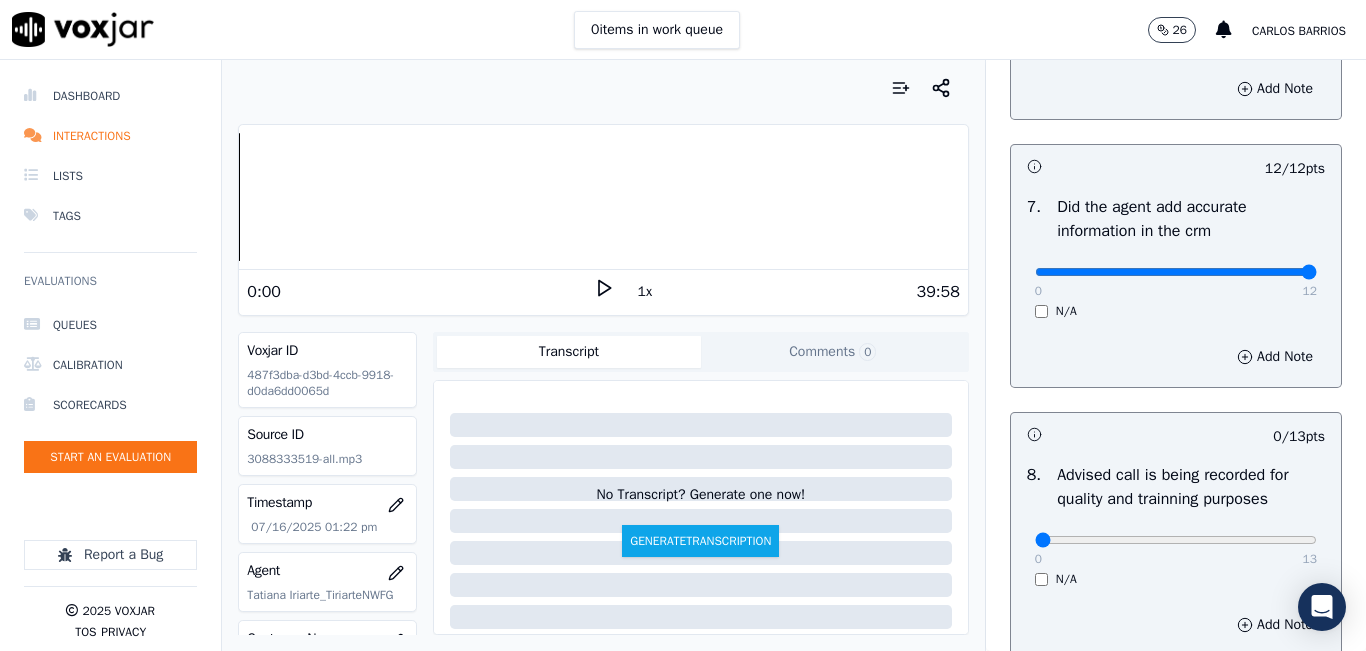 scroll, scrollTop: 1900, scrollLeft: 0, axis: vertical 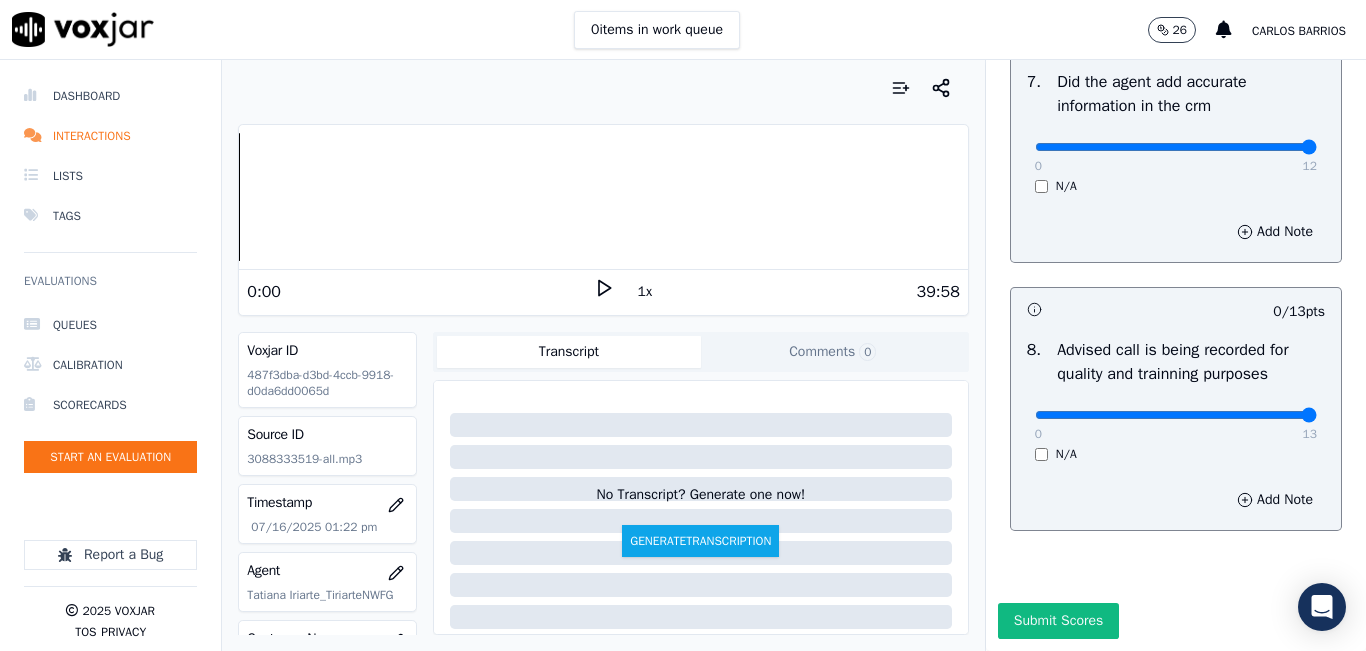 type on "13" 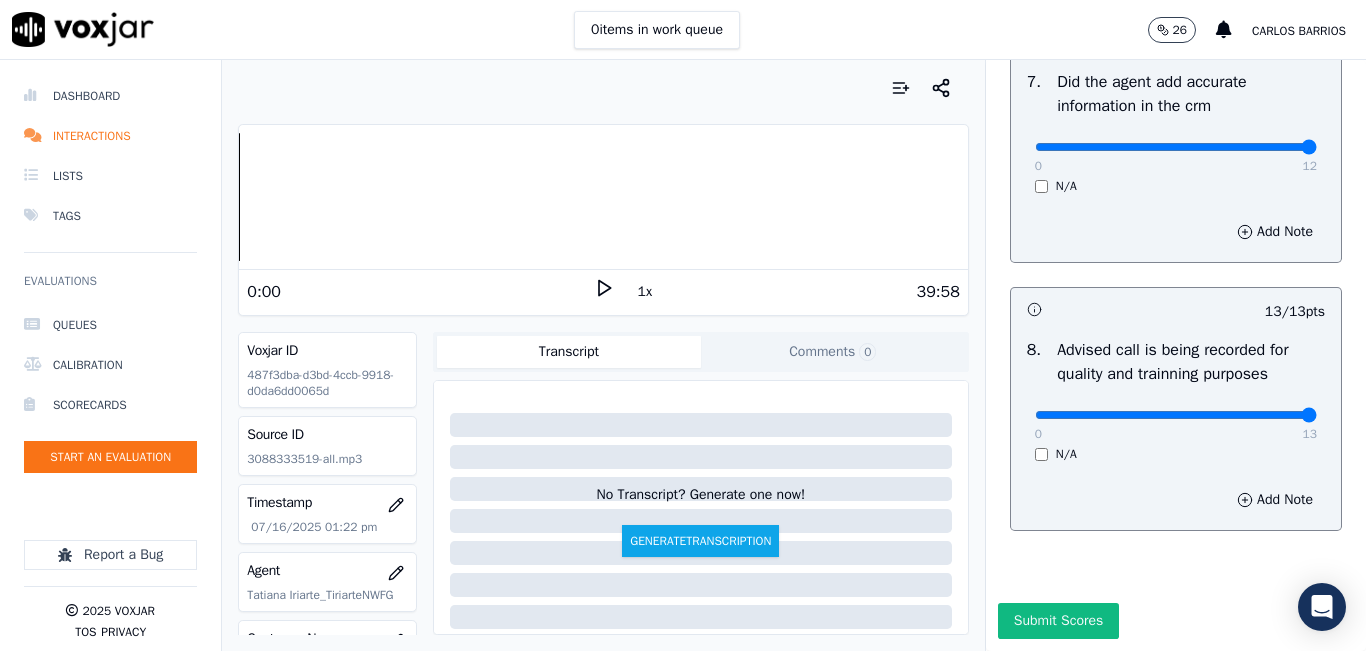 click on "Untitled Section   This is a new section   98  pts                 12 / 12  pts     1 .   Introduces themselves accordingly (cts & name)     0   12     N/A      Add Note                           11 / 11  pts     2 .   gives the reason for the call      0   11     N/A      Add Note                           10 / 13  pts     3 .   confirms the details of the customer (address, name, acct numbers)     0   13     N/A      Add Note                           -- / 12  pts     4 .   Did the agent promise savings on the bill     0   12     N/A      Add Note                           13 / 13  pts     5 .   Agent provides accurate information  (If any misleading information is provided is an automatic failure).     0   13     N/A      Add Note                           12 / 12  pts     6 .   Authorization to access the customers online account (did the agent discuss payment details )     0   12     N/A      Add Note                           12 / 12  pts     7 .   Did the agent add accurate information in the crm" at bounding box center (1176, -546) 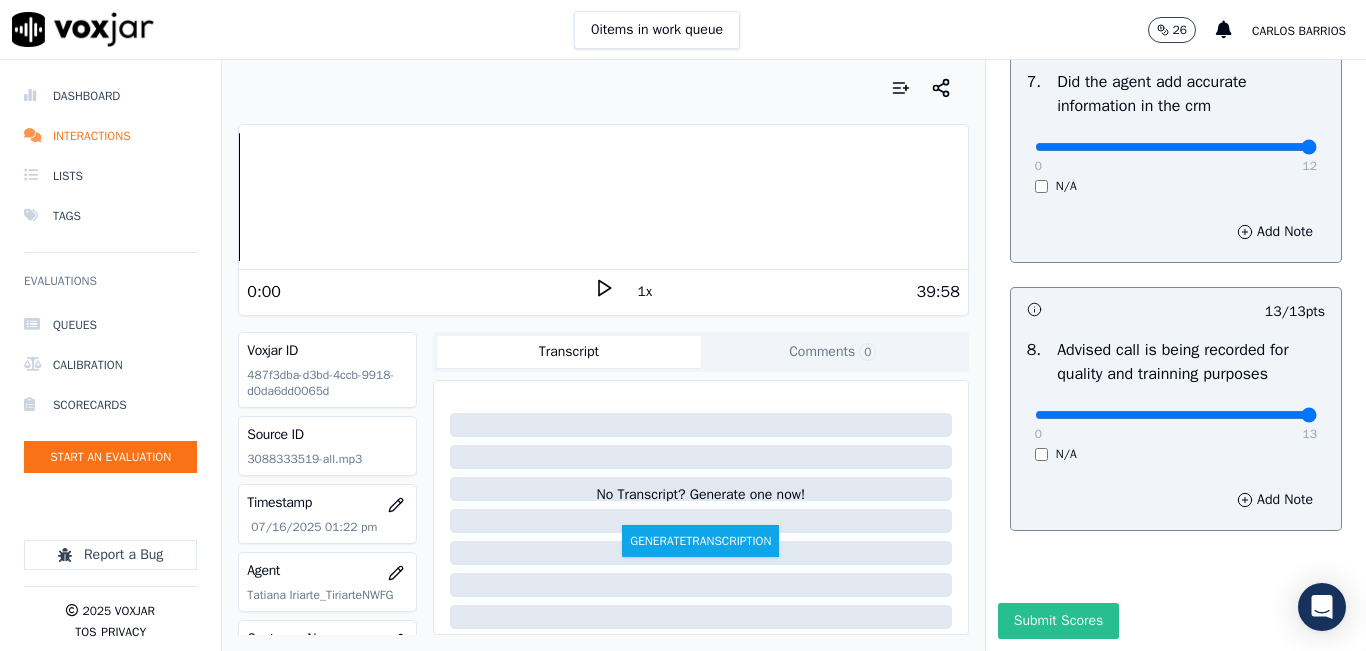 click on "Submit Scores" at bounding box center (1058, 621) 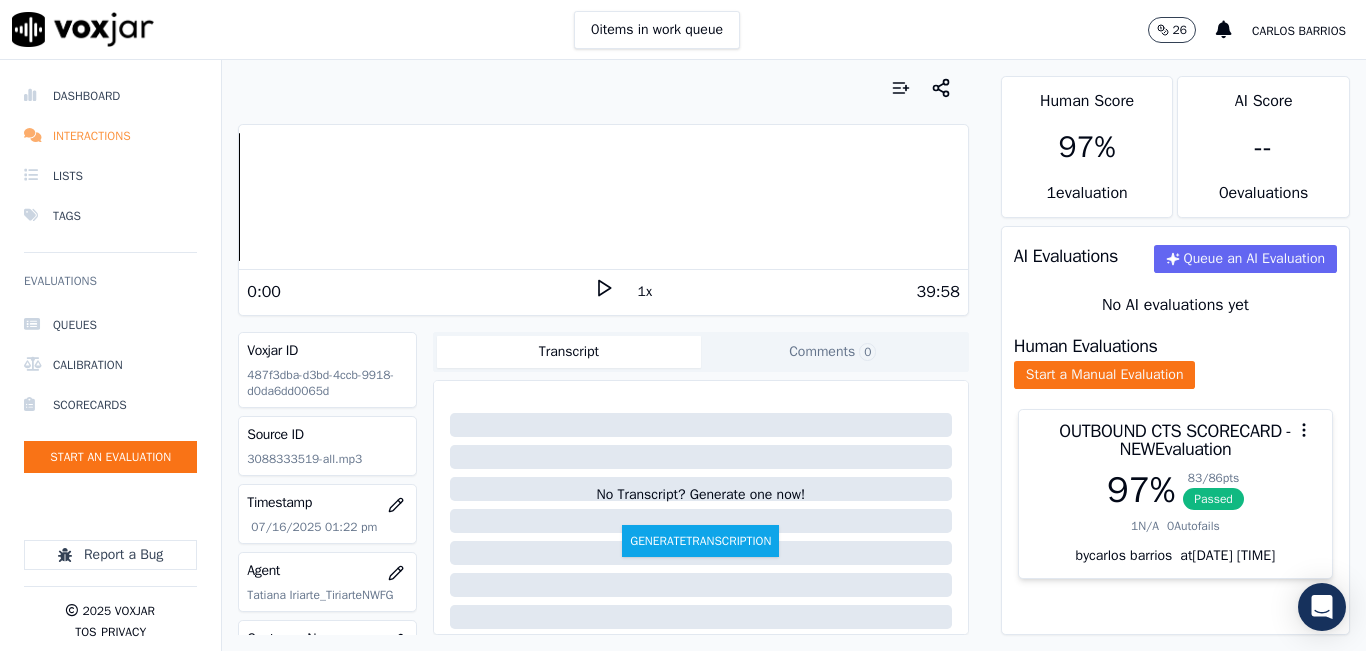 click on "Interactions" at bounding box center [110, 136] 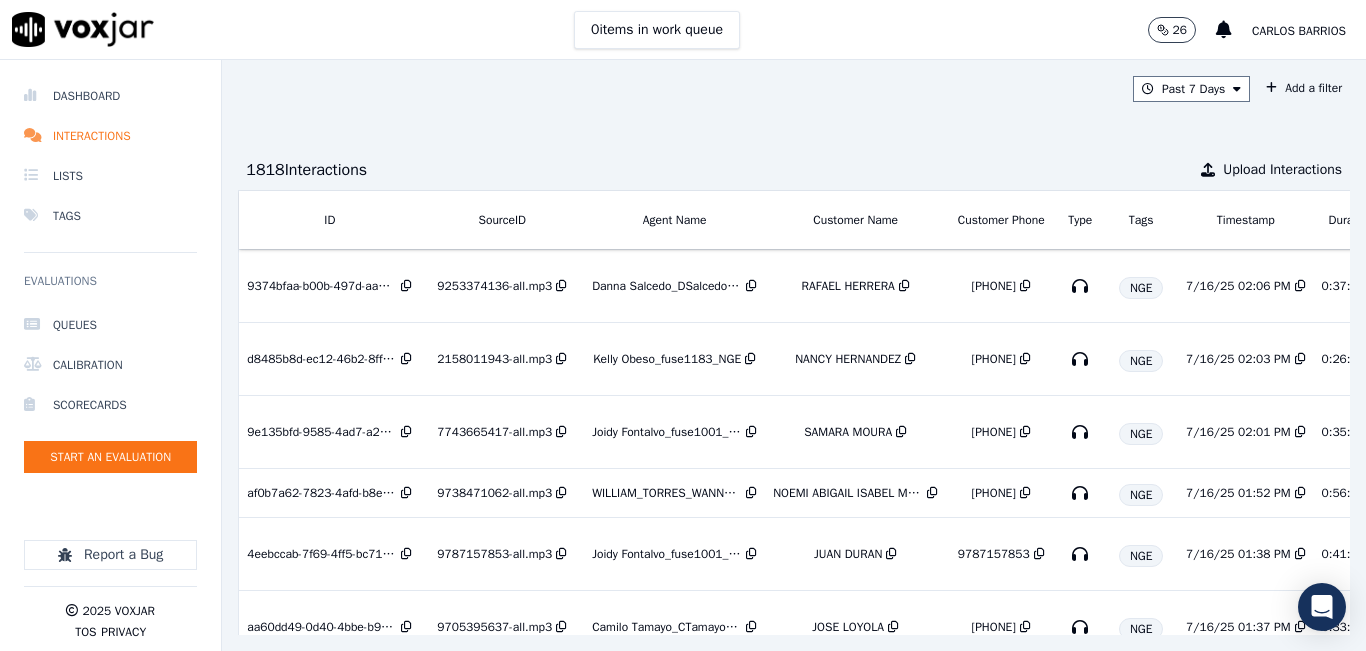 scroll, scrollTop: 0, scrollLeft: 322, axis: horizontal 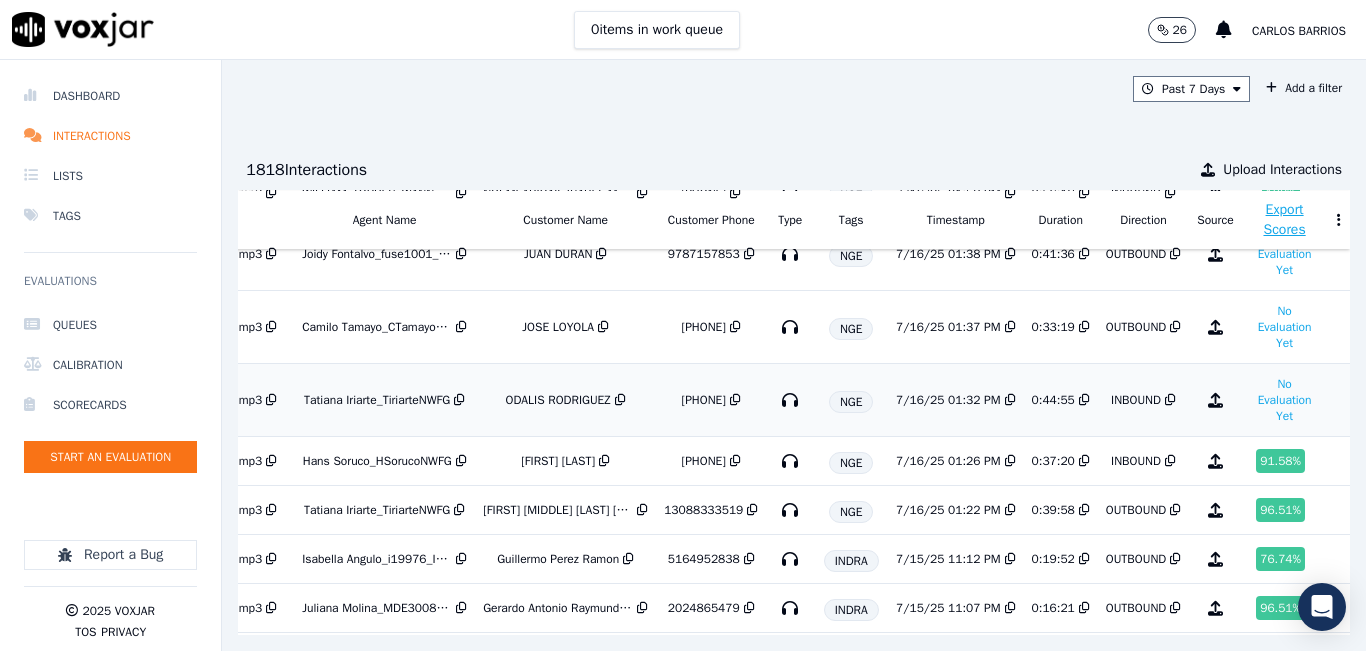 click on "7/16/25 01:32 PM" at bounding box center [956, 400] 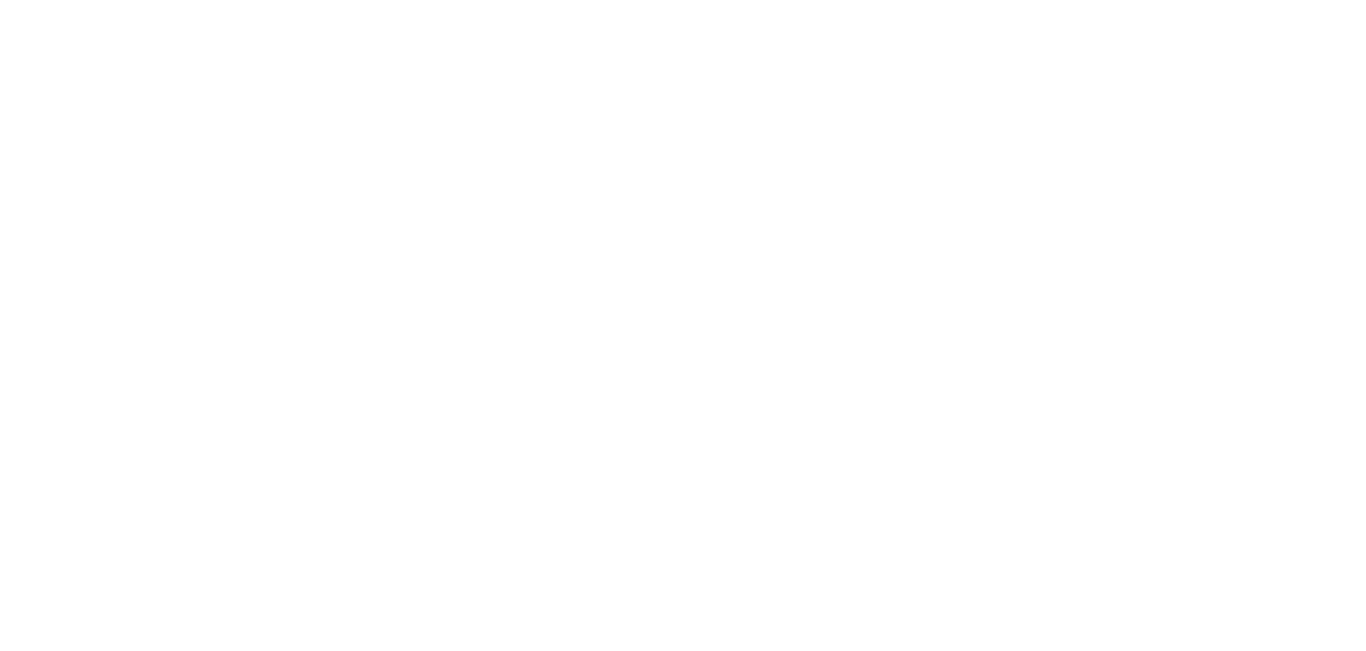 scroll, scrollTop: 0, scrollLeft: 0, axis: both 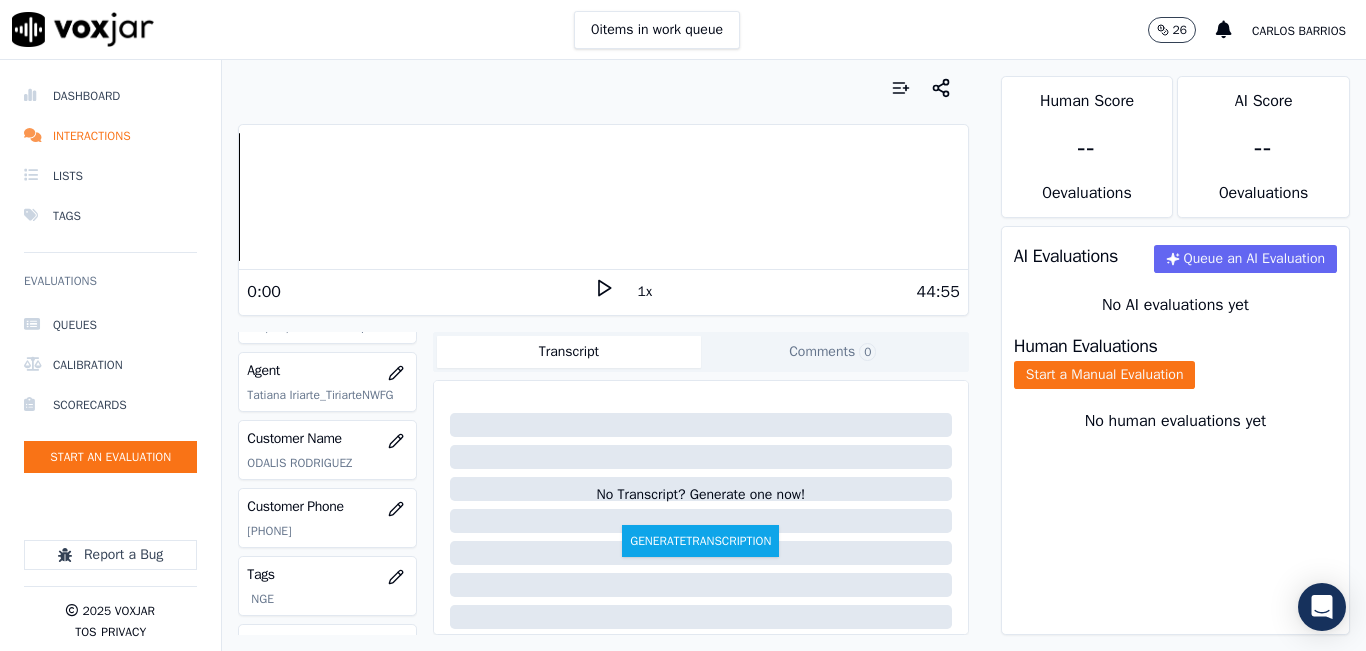 click 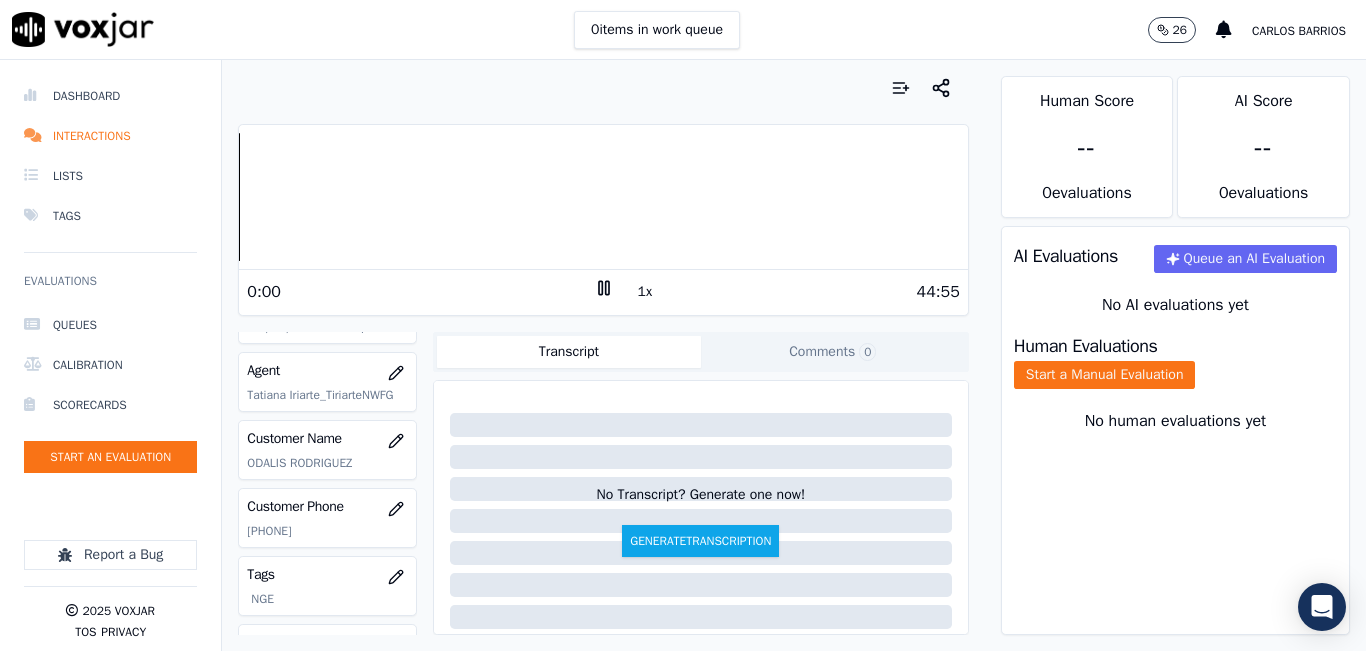click on "1x" at bounding box center (645, 292) 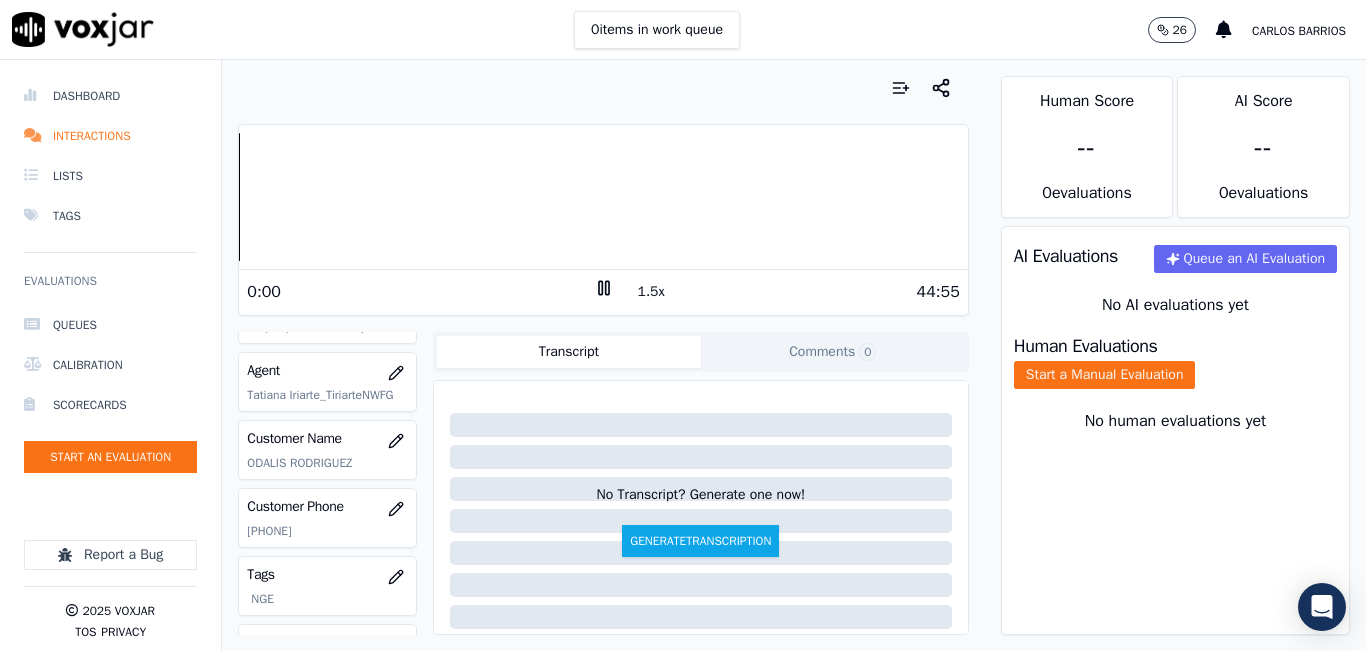 click on "1.5x" at bounding box center [651, 292] 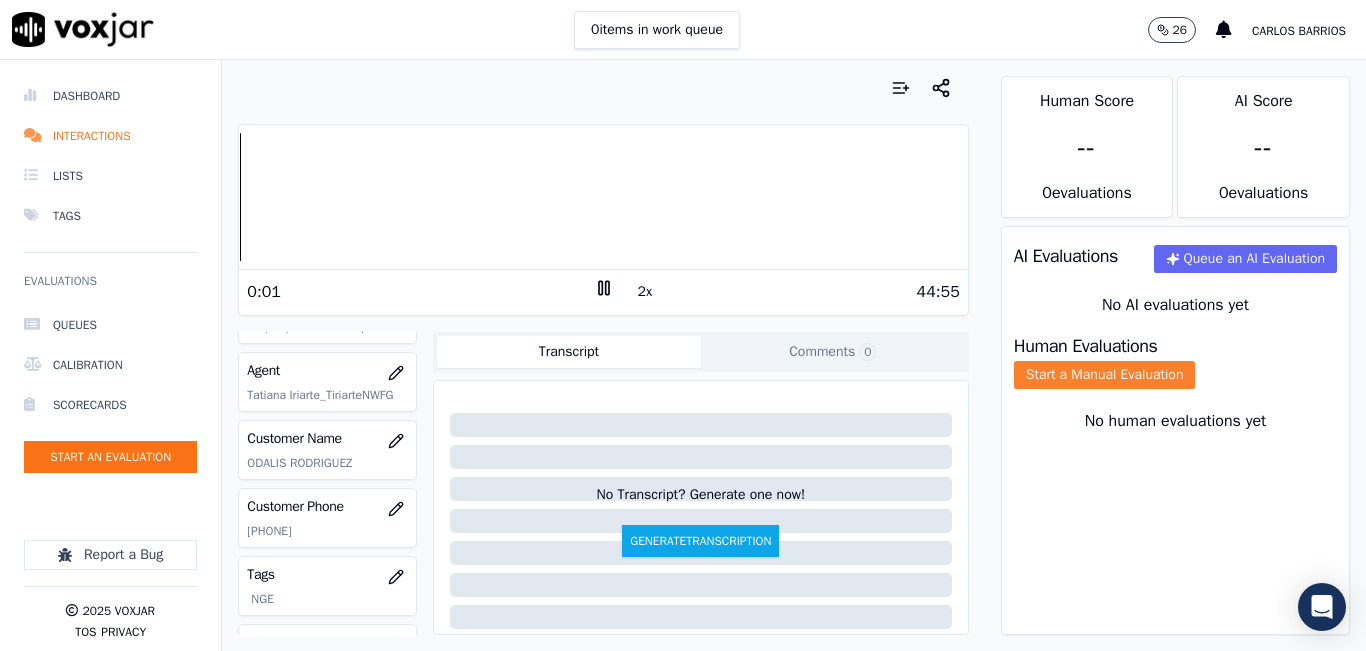 click on "Start a Manual Evaluation" 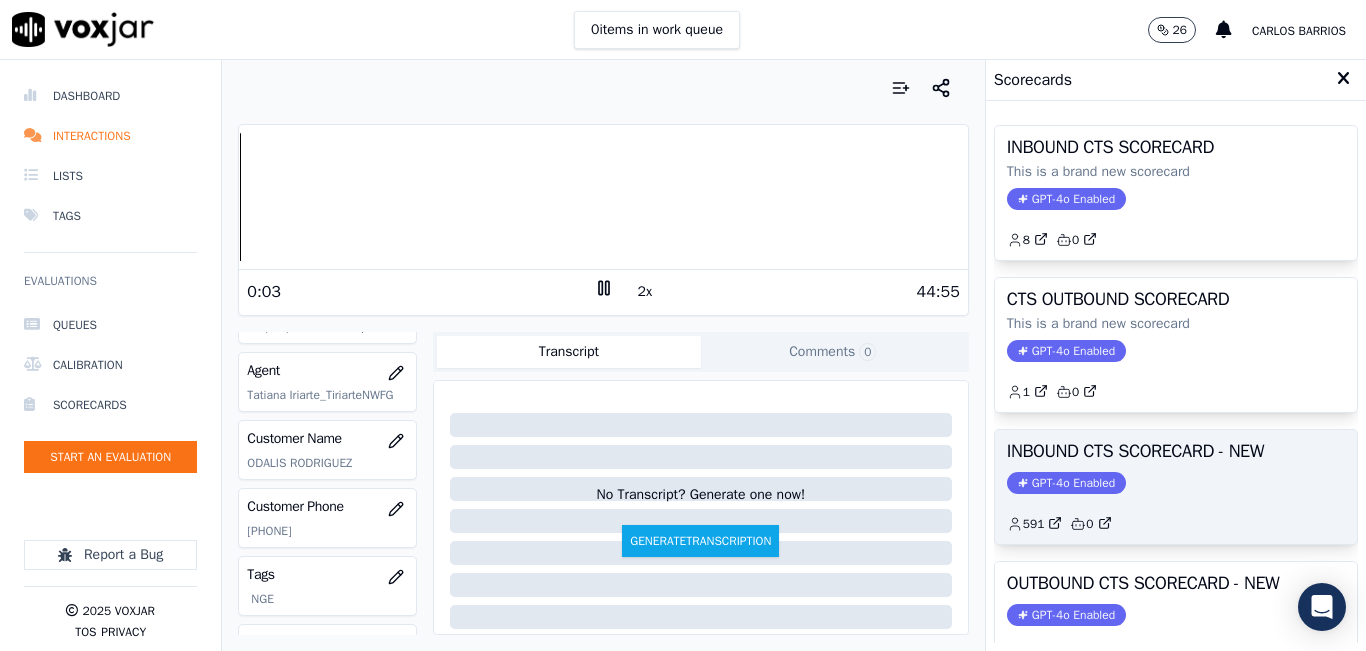 click on "INBOUND CTS SCORECARD - NEW        GPT-4o Enabled       591         0" at bounding box center [1176, 487] 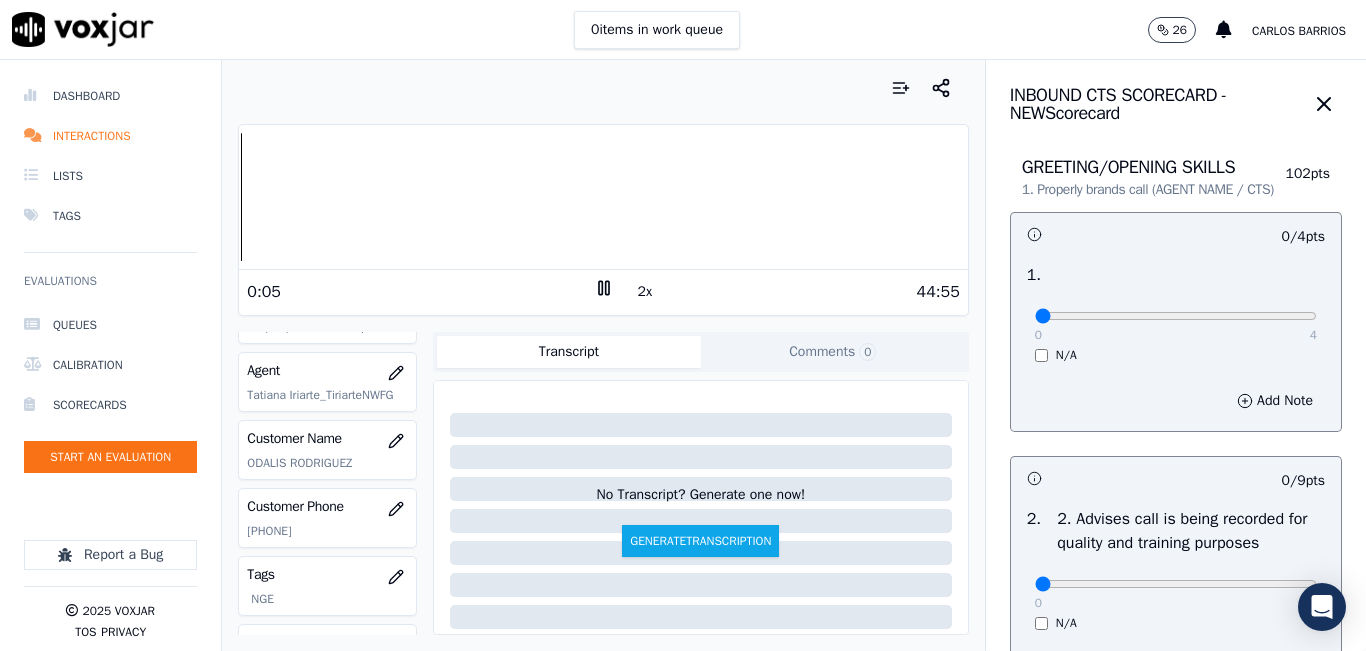 drag, startPoint x: 296, startPoint y: 557, endPoint x: 279, endPoint y: 549, distance: 18.788294 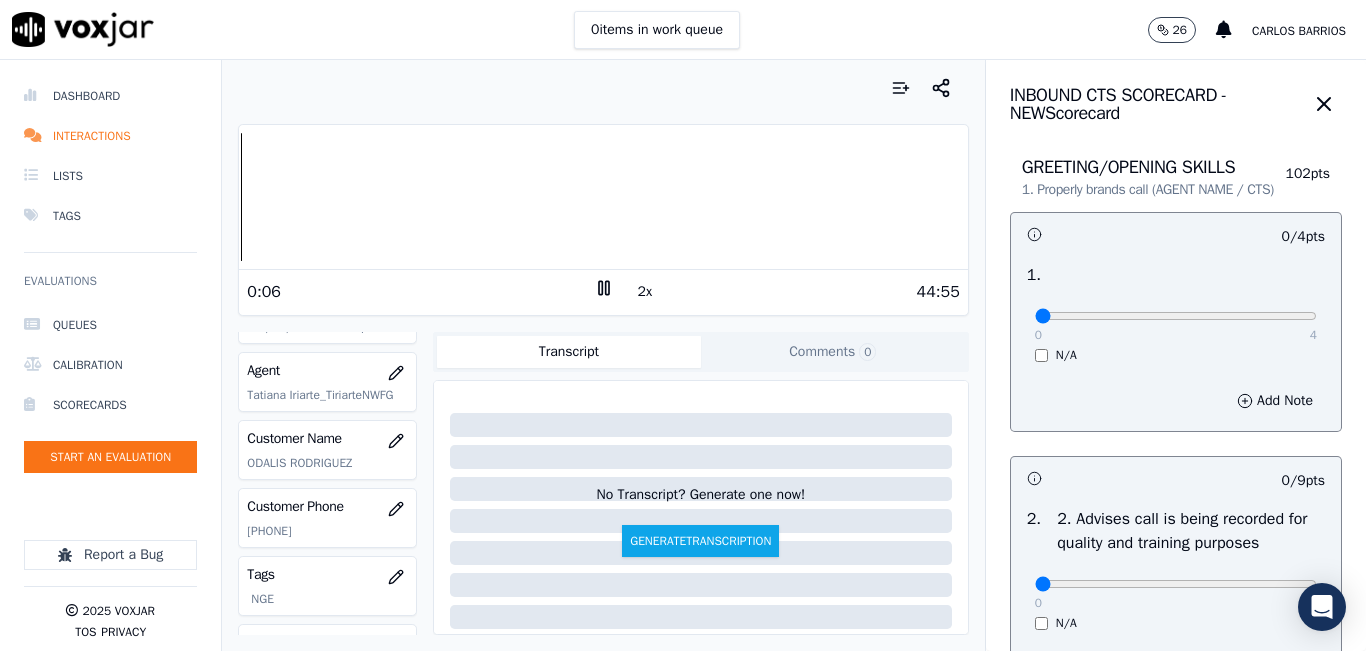 click on "[PHONE]" 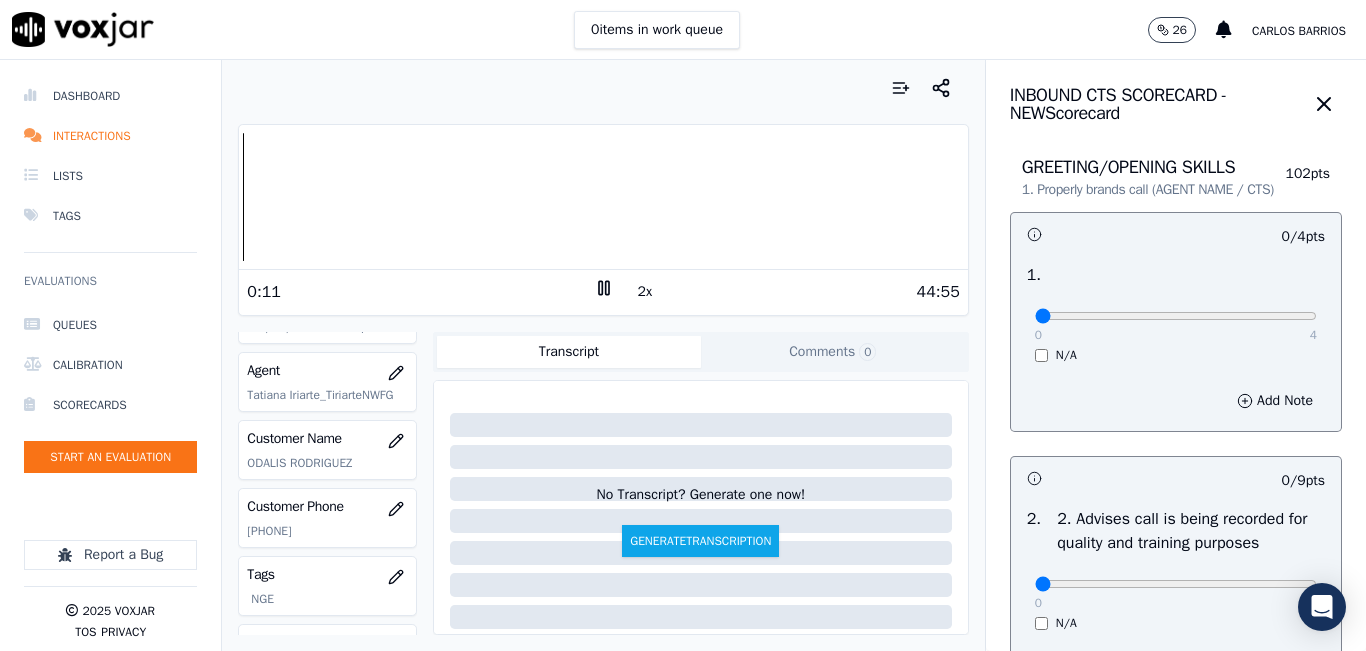 copy on "[PHONE]" 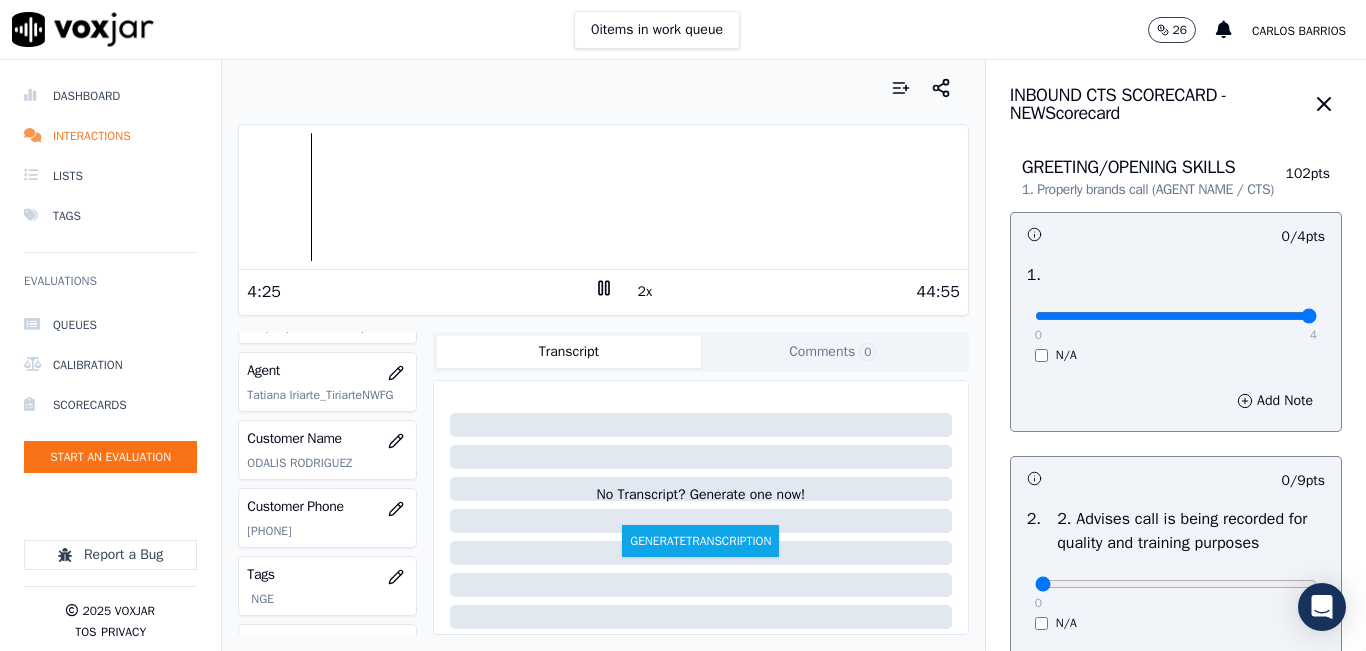 drag, startPoint x: 1211, startPoint y: 337, endPoint x: 1313, endPoint y: 340, distance: 102.044106 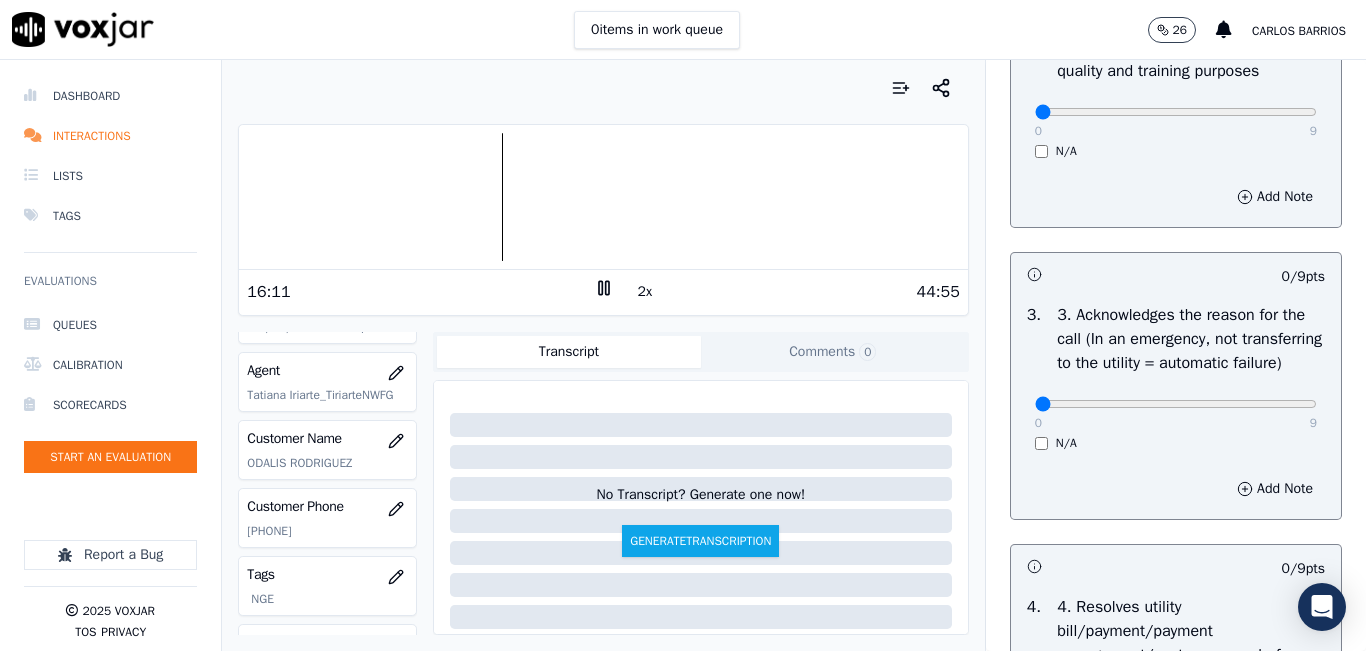scroll, scrollTop: 500, scrollLeft: 0, axis: vertical 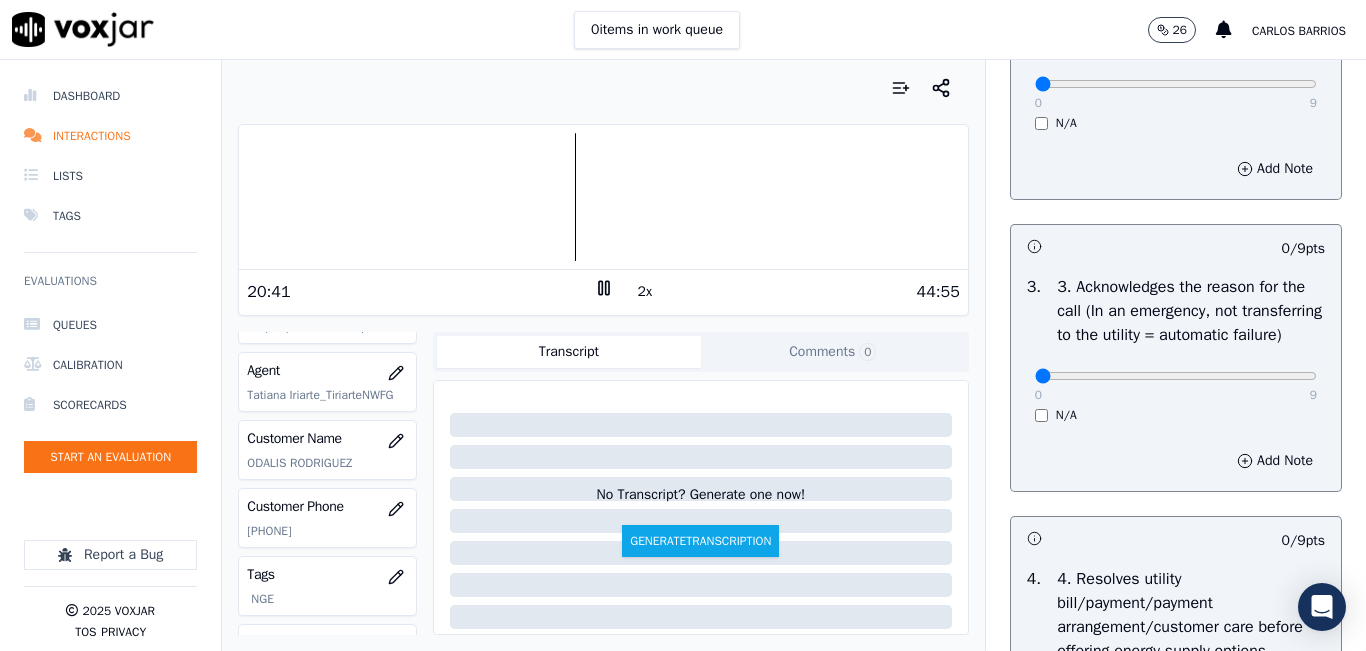 click at bounding box center [603, 197] 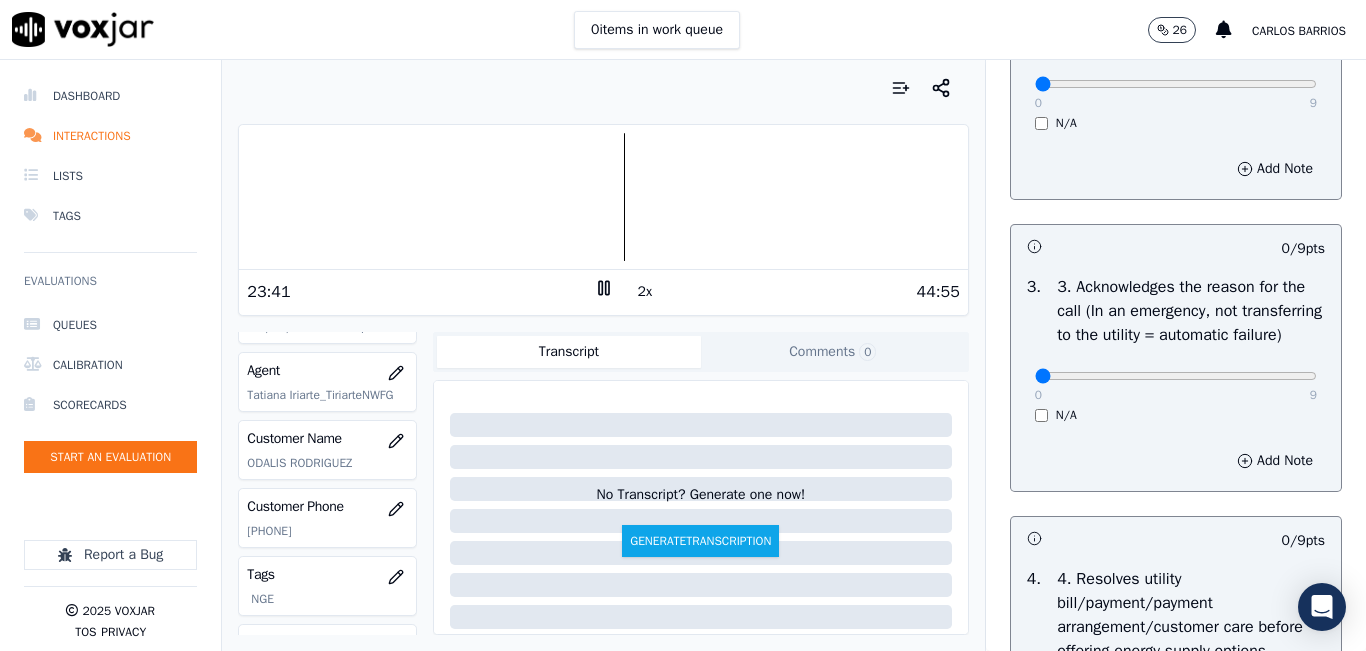 click 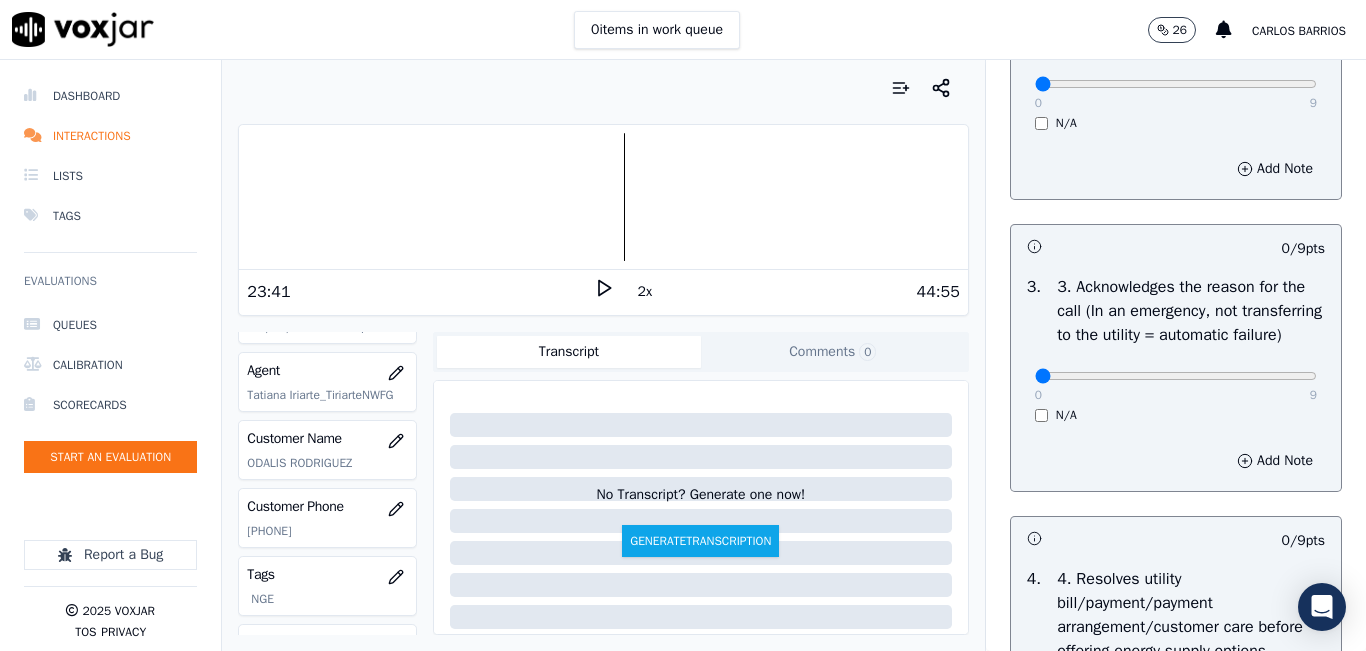 click 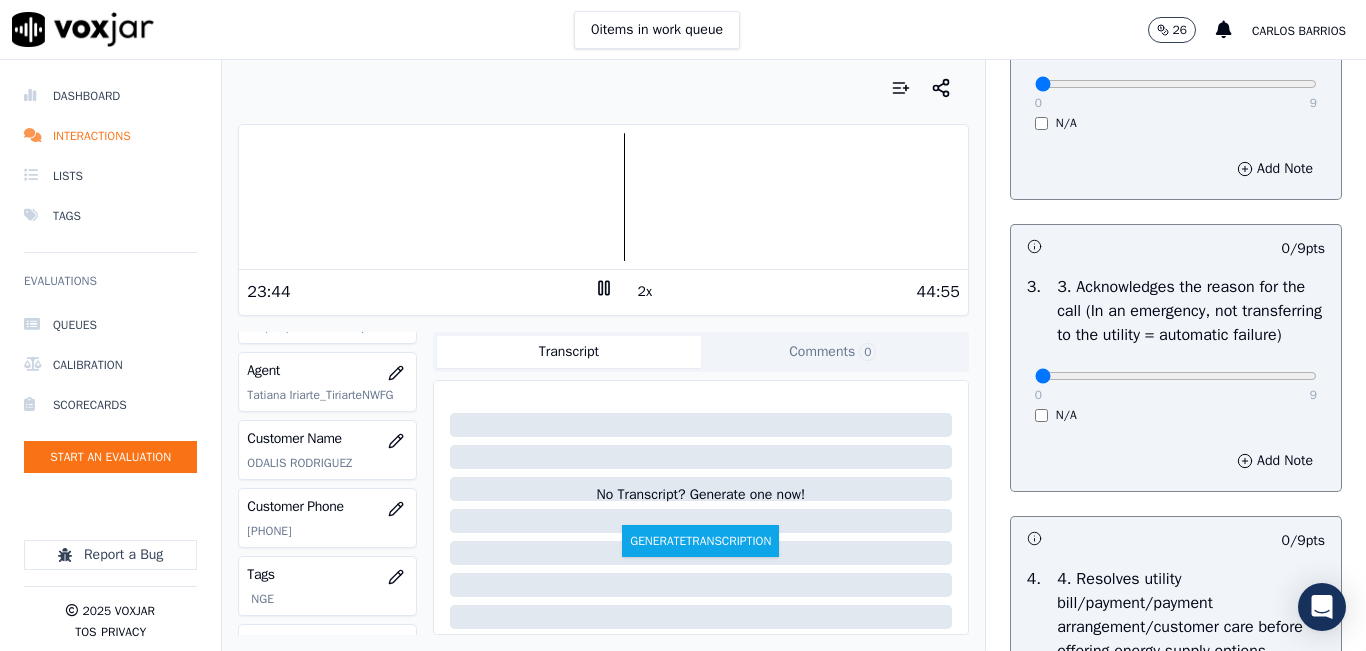click on "[PHONE]" 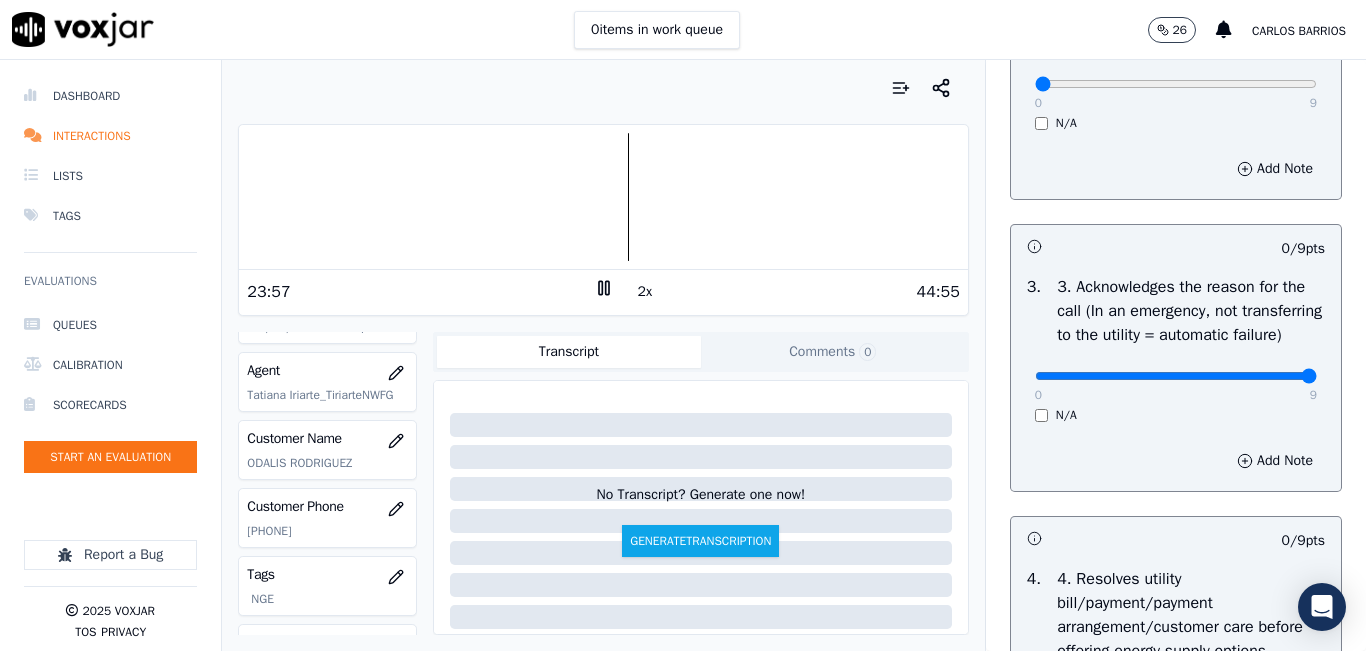 drag, startPoint x: 1227, startPoint y: 422, endPoint x: 1290, endPoint y: 410, distance: 64.132675 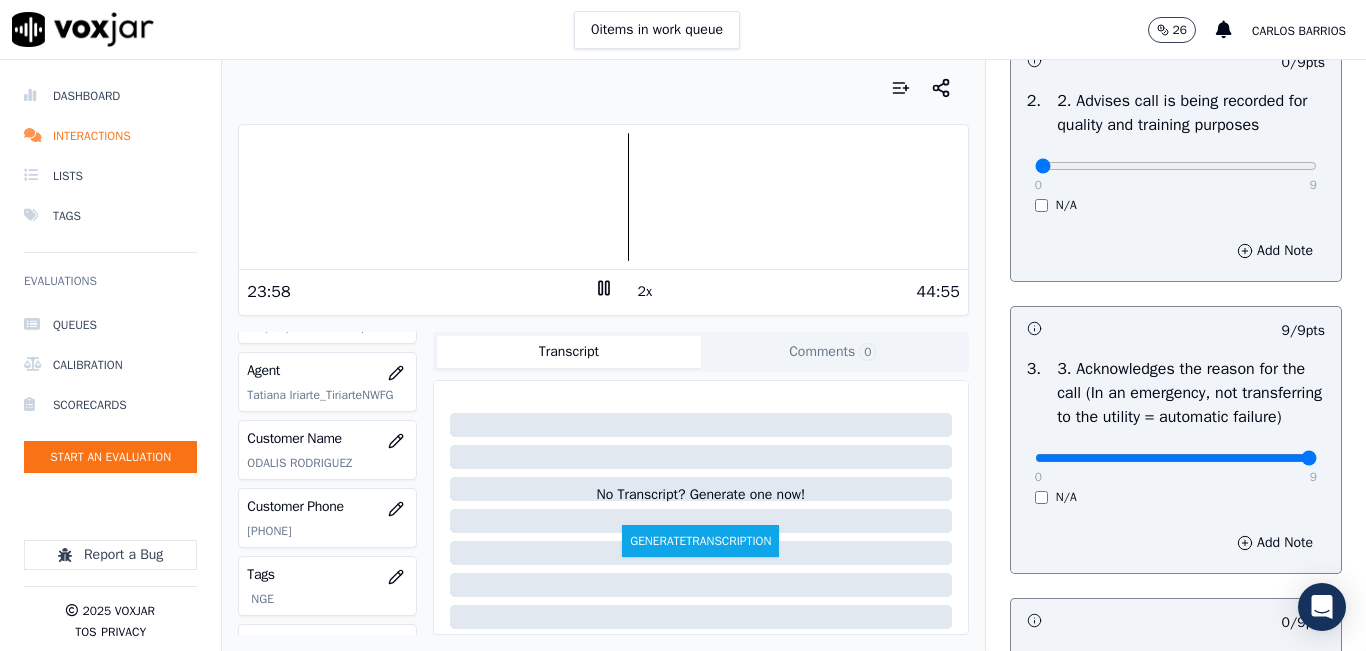 scroll, scrollTop: 200, scrollLeft: 0, axis: vertical 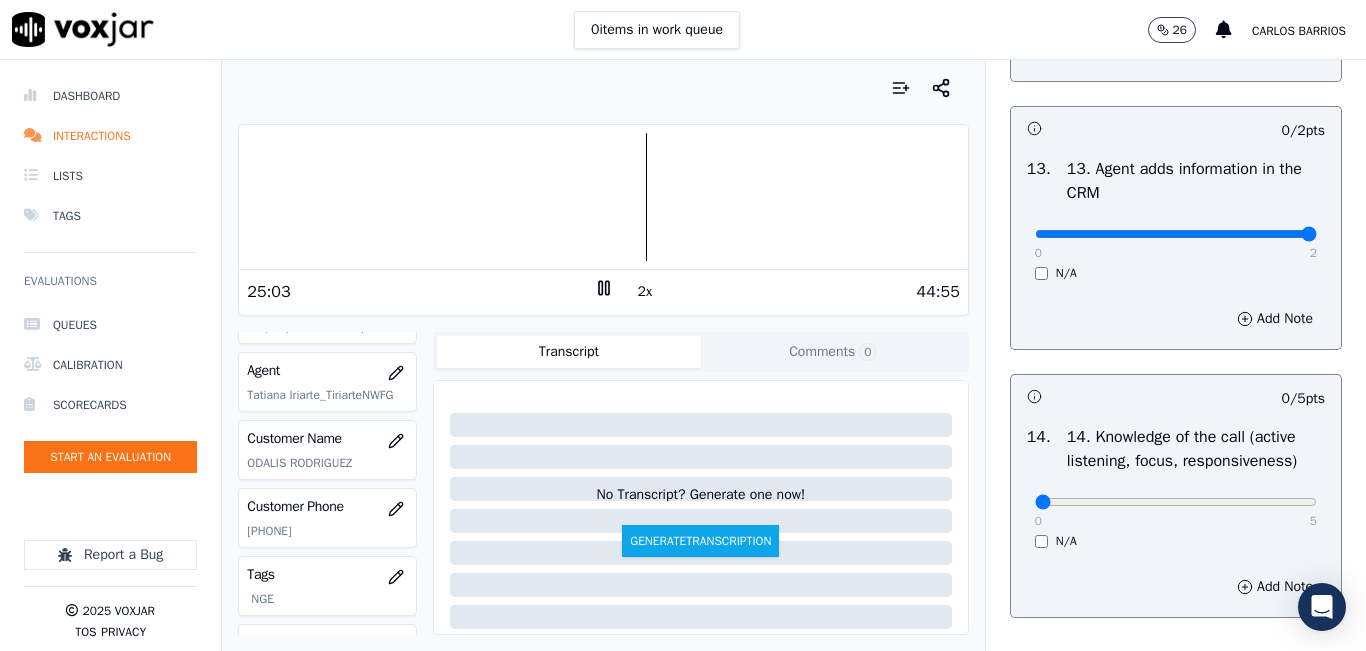 drag, startPoint x: 1247, startPoint y: 300, endPoint x: 1270, endPoint y: 296, distance: 23.345236 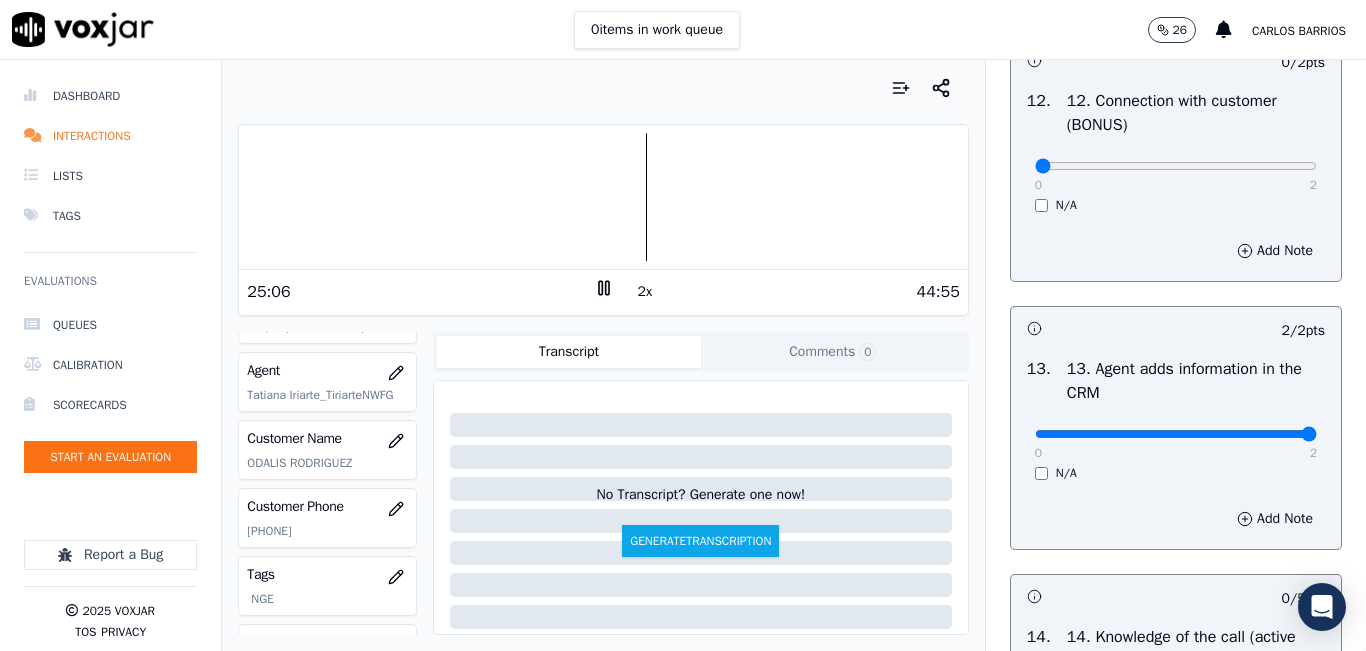 scroll, scrollTop: 3142, scrollLeft: 0, axis: vertical 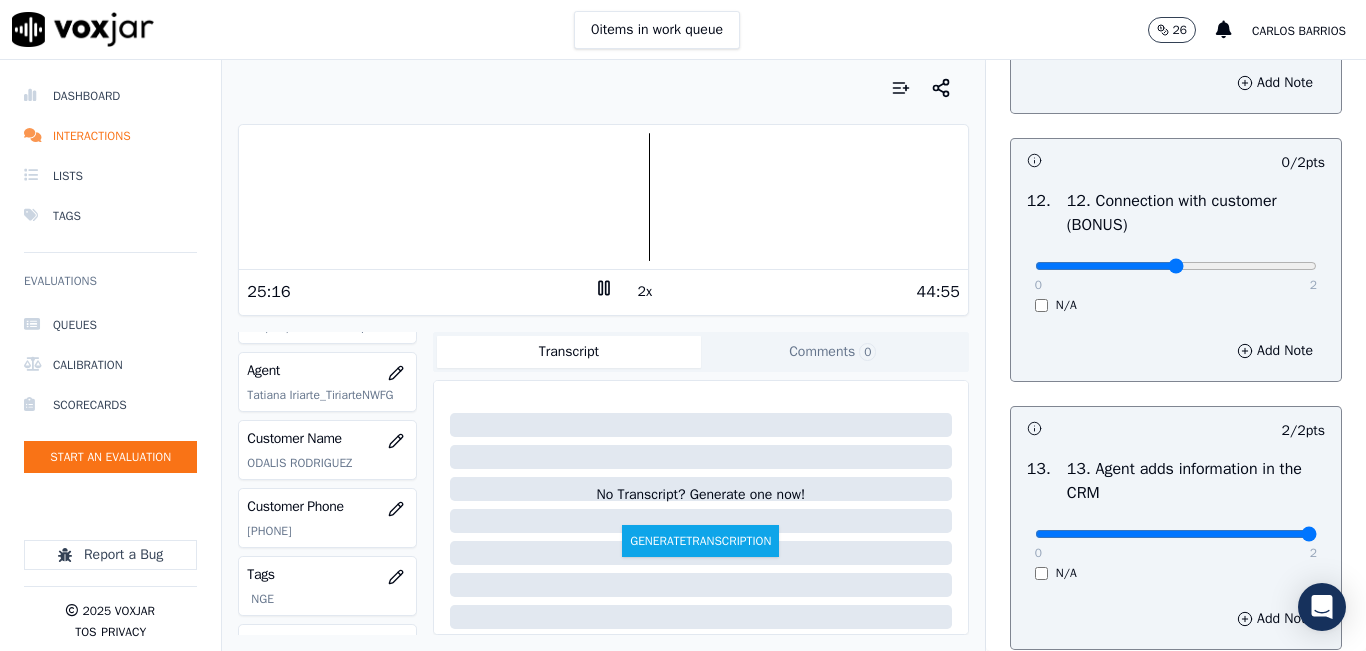 type on "1" 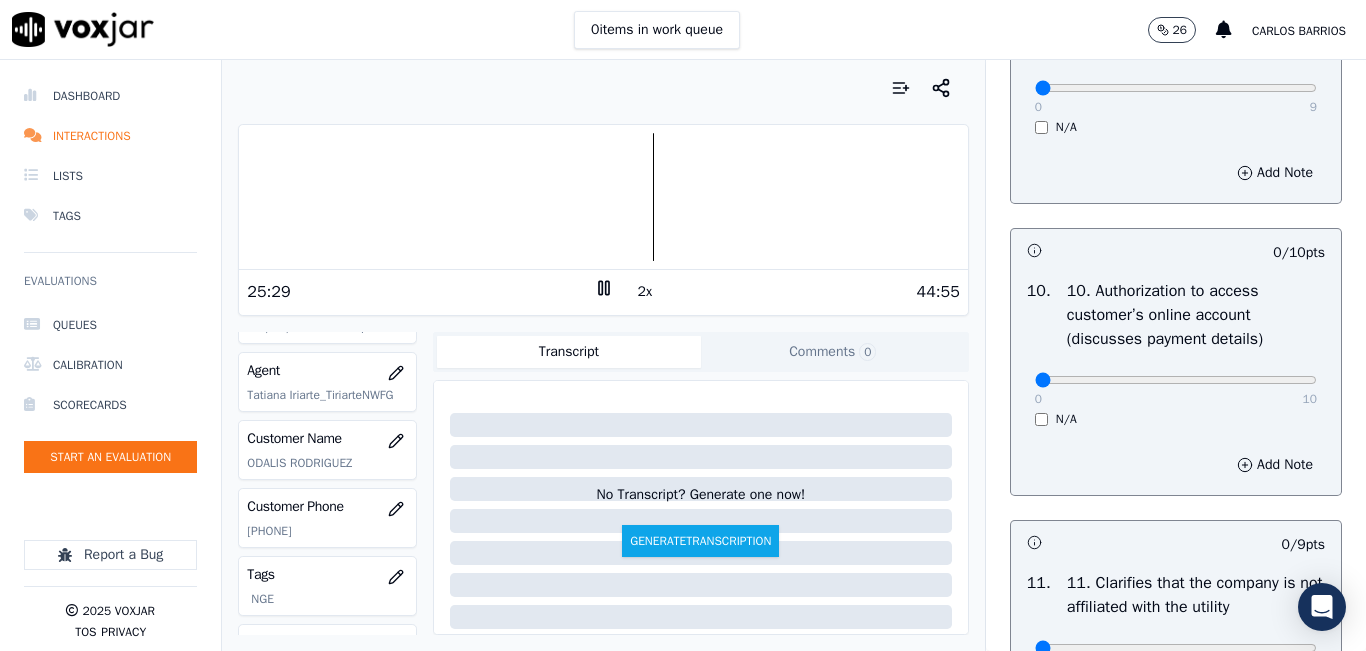scroll, scrollTop: 2442, scrollLeft: 0, axis: vertical 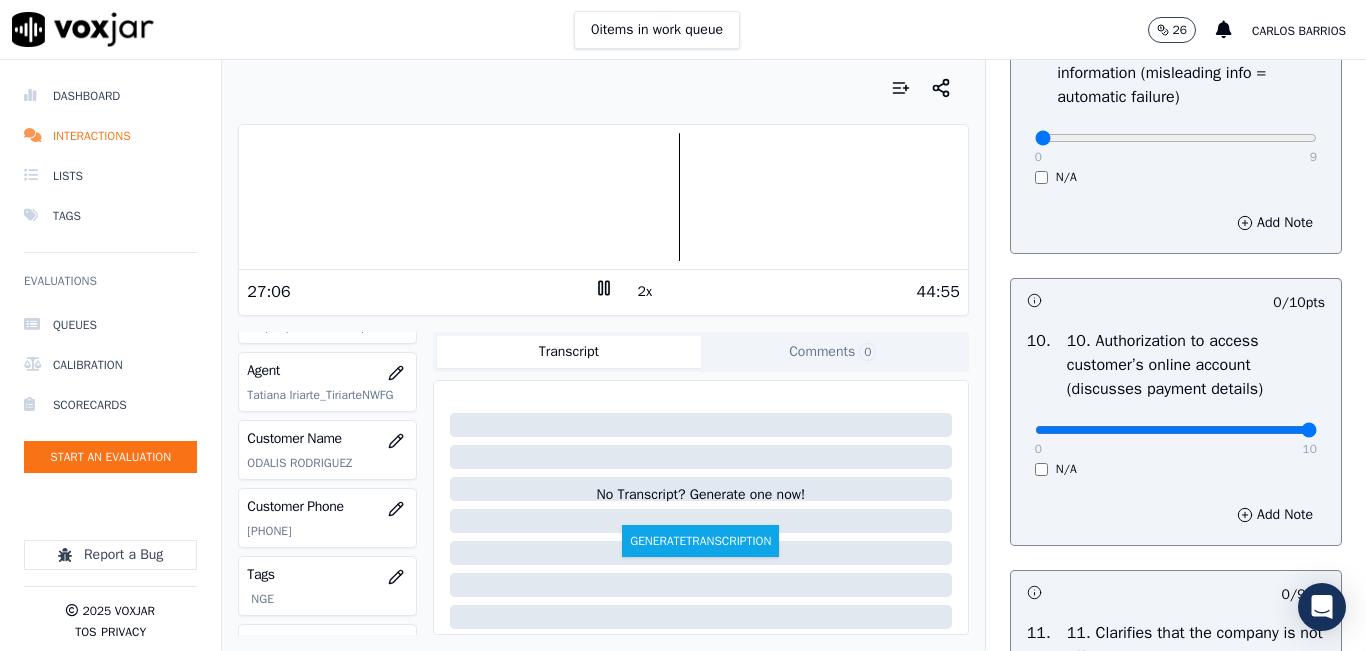 drag, startPoint x: 1262, startPoint y: 493, endPoint x: 1281, endPoint y: 483, distance: 21.470911 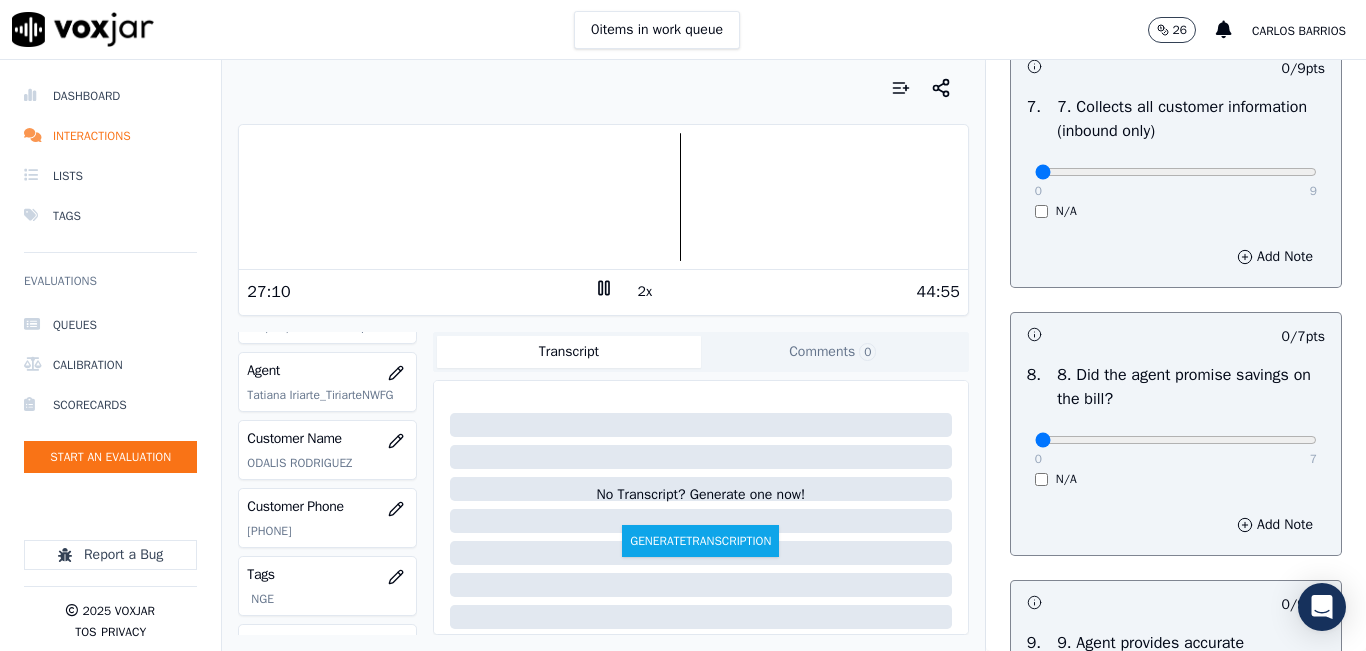 scroll, scrollTop: 1842, scrollLeft: 0, axis: vertical 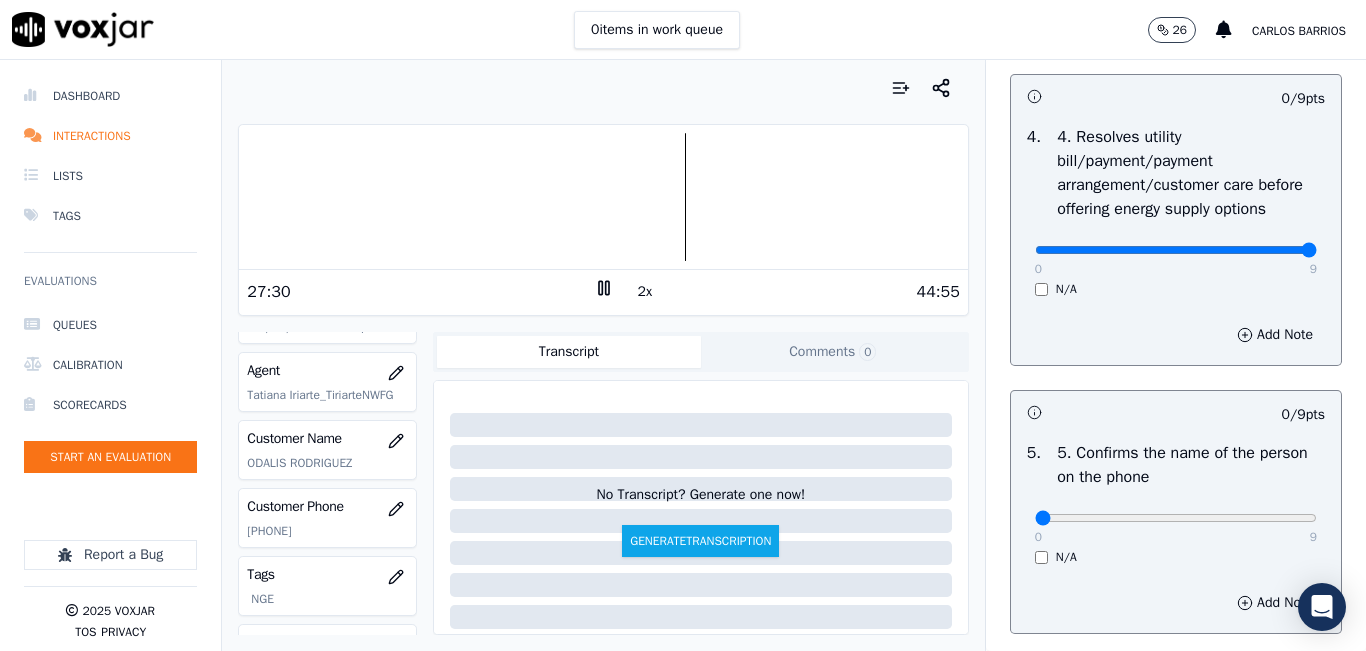 drag, startPoint x: 1252, startPoint y: 321, endPoint x: 1278, endPoint y: 316, distance: 26.476404 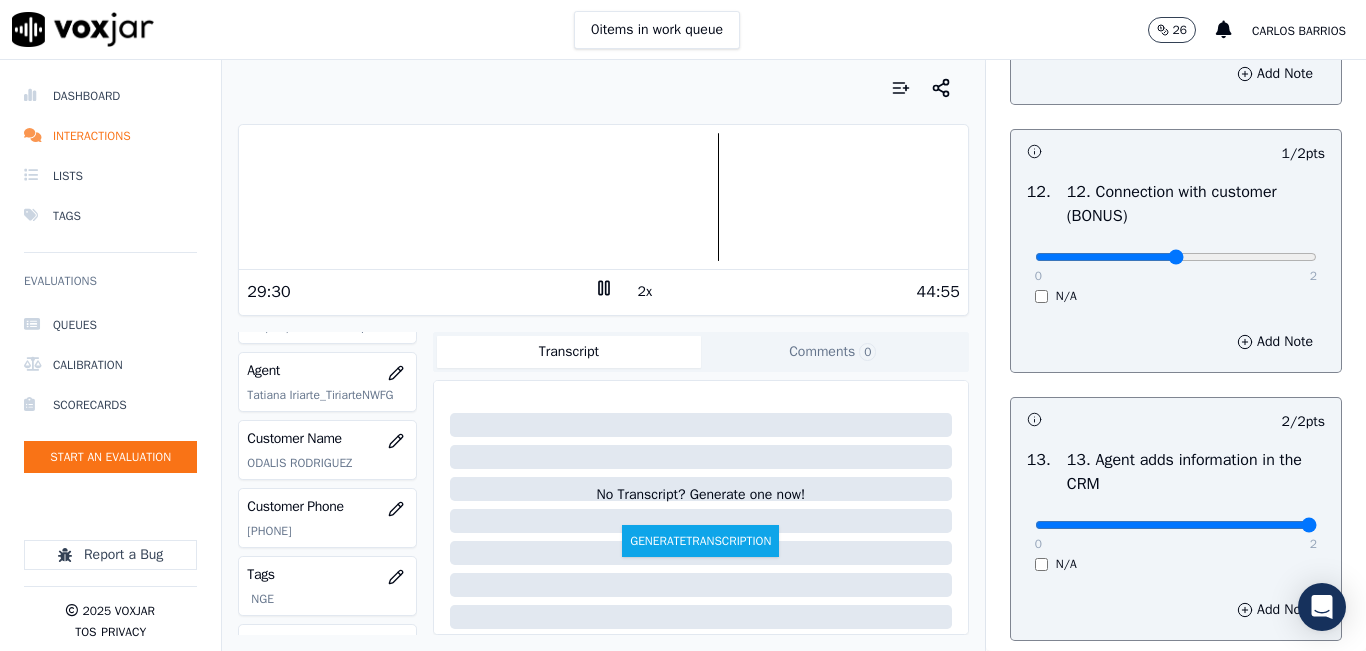 scroll, scrollTop: 3142, scrollLeft: 0, axis: vertical 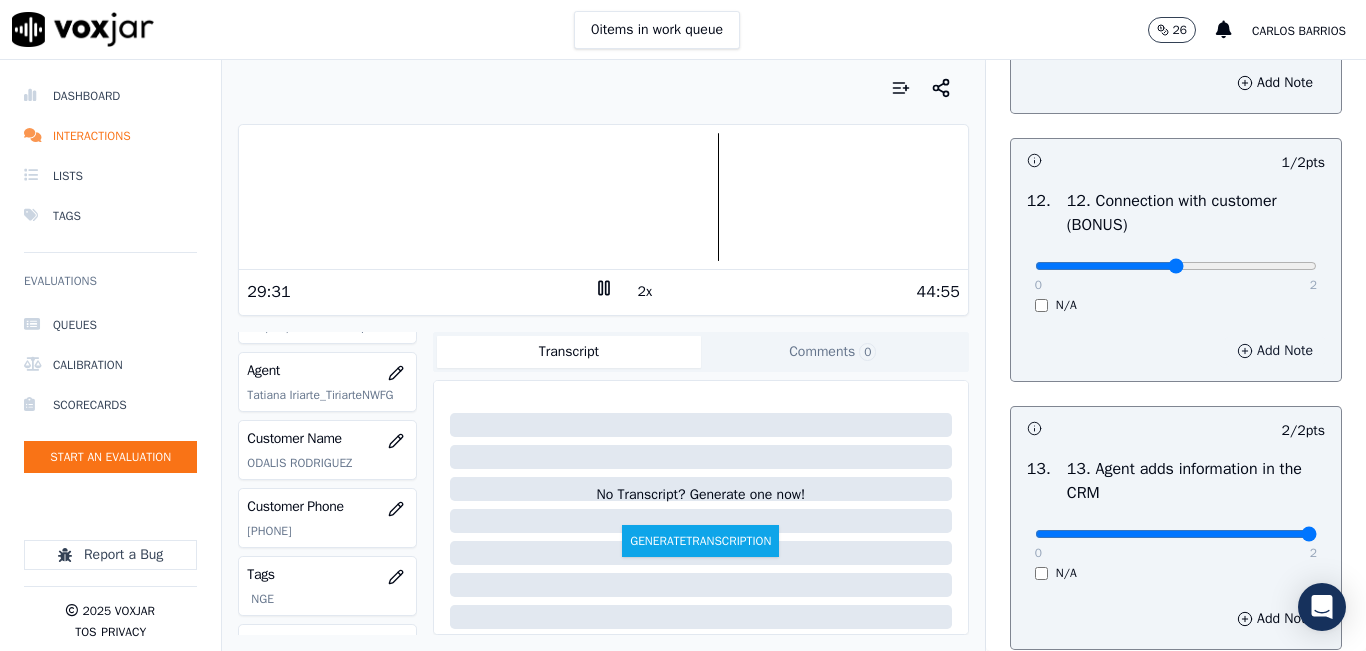 click on "Add Note" at bounding box center [1275, 351] 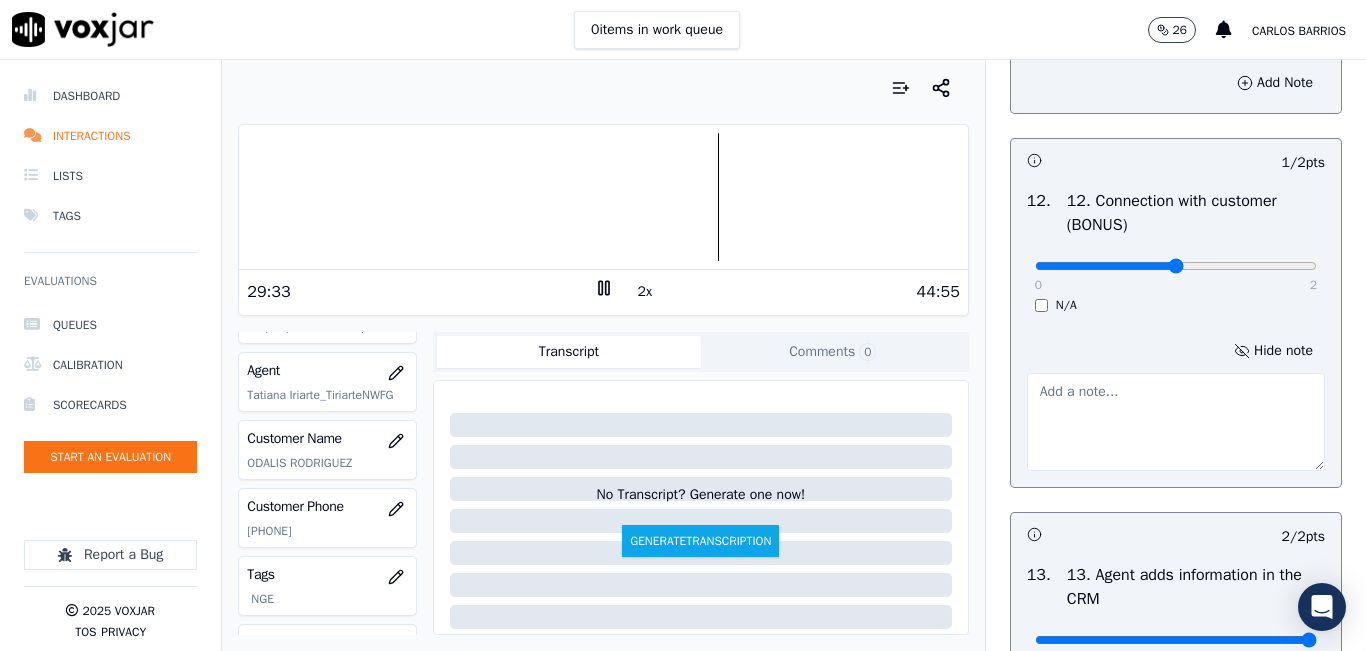 click at bounding box center (1176, 422) 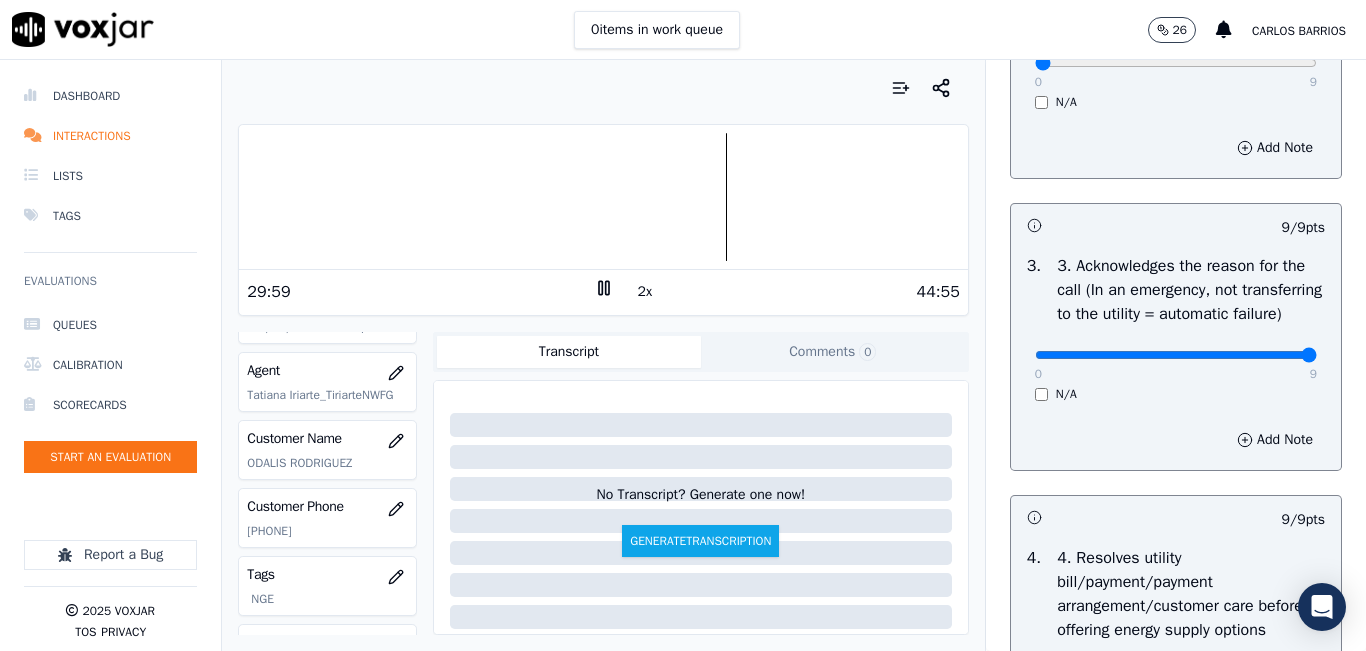 scroll, scrollTop: 142, scrollLeft: 0, axis: vertical 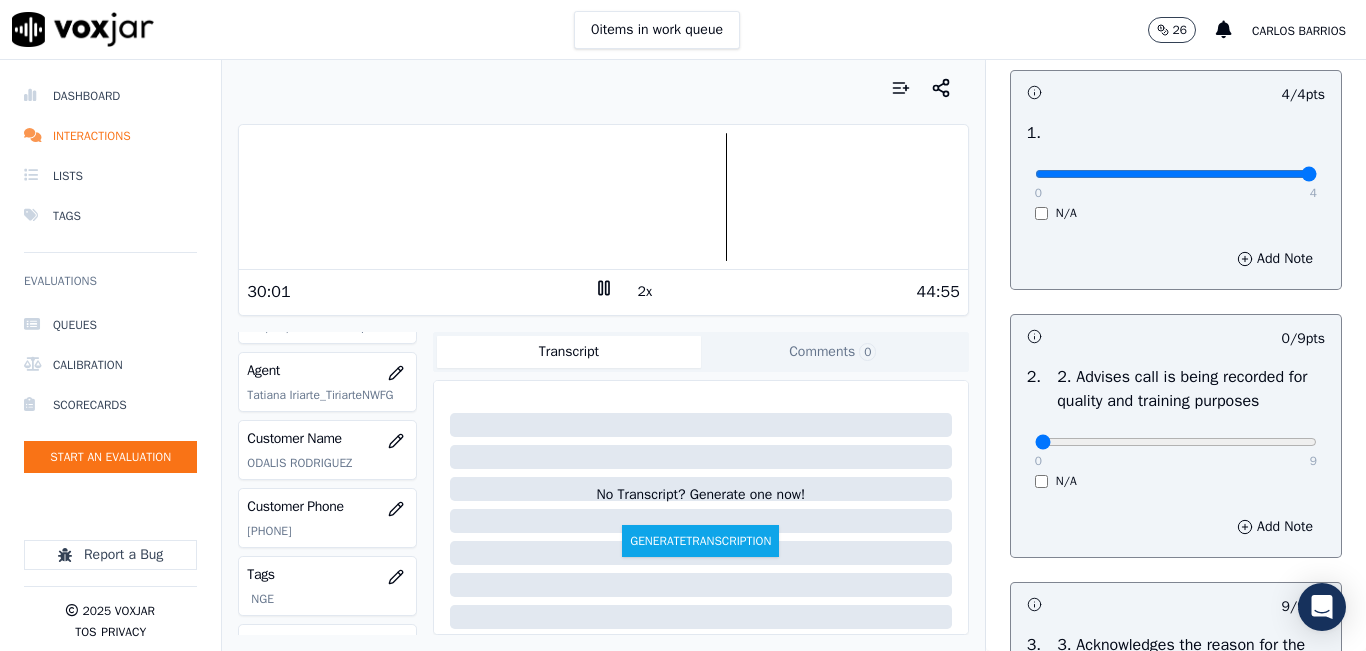 type on "ETF (25)" 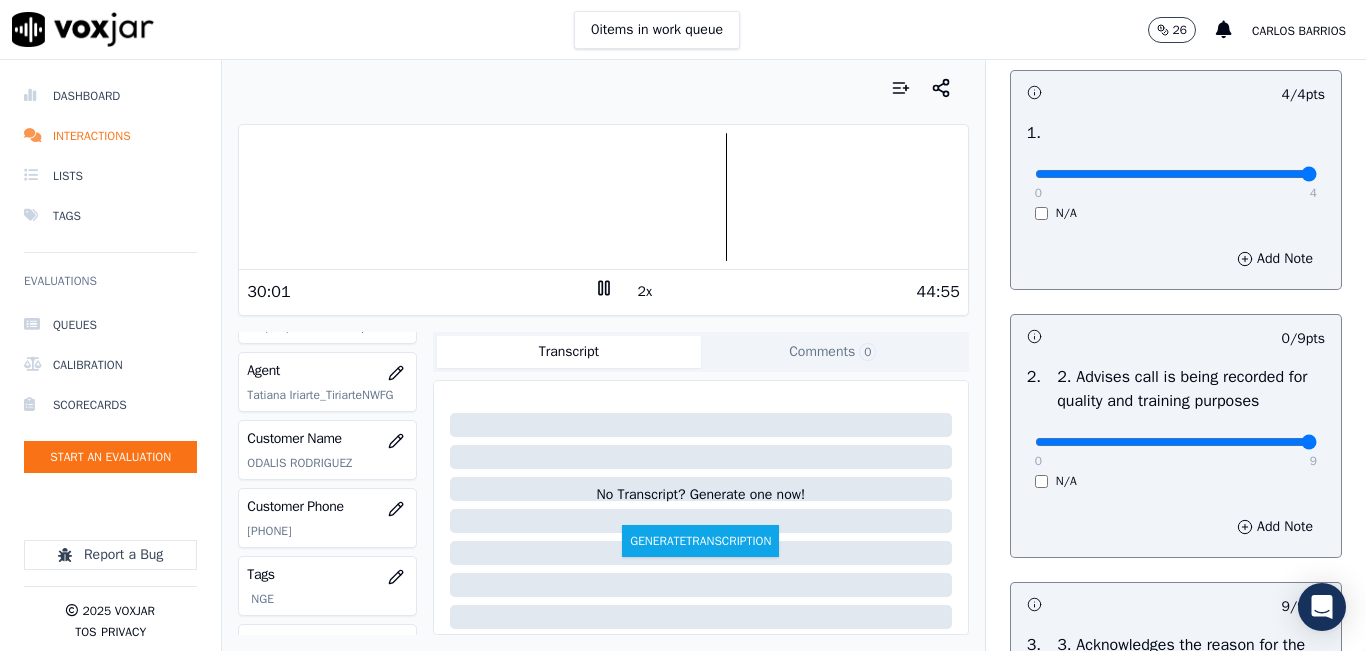 click at bounding box center (1176, 174) 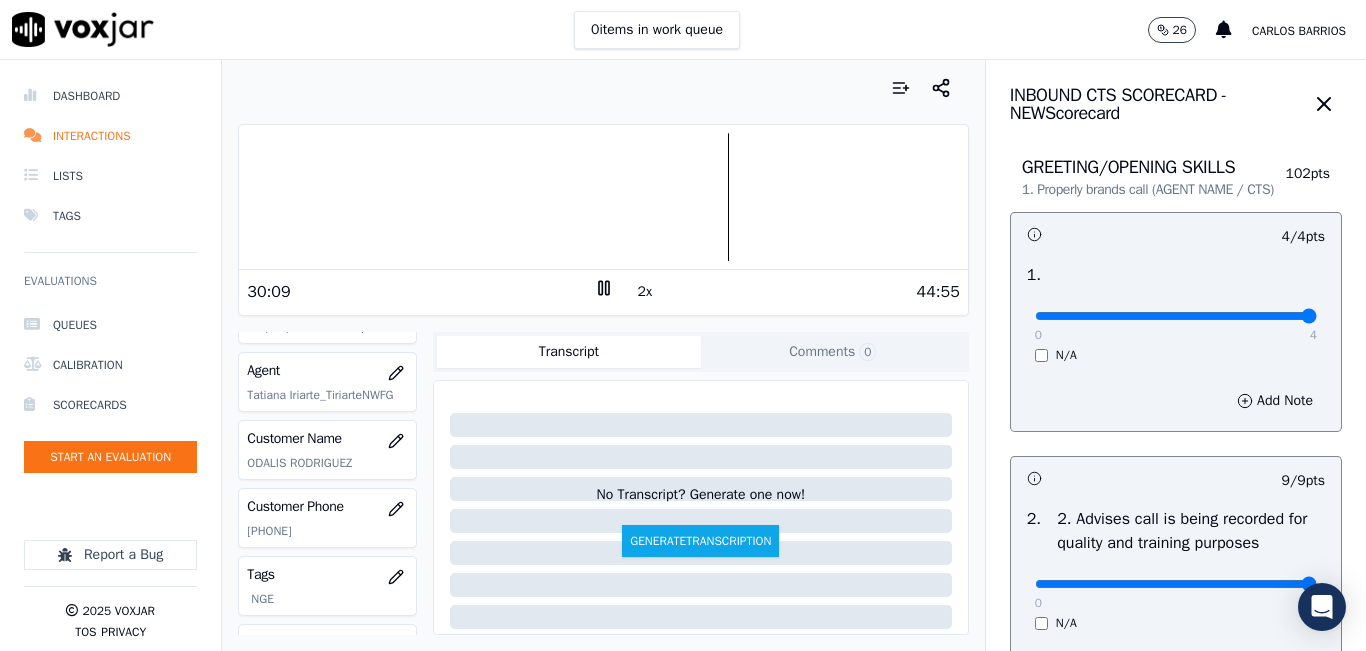 scroll, scrollTop: 100, scrollLeft: 0, axis: vertical 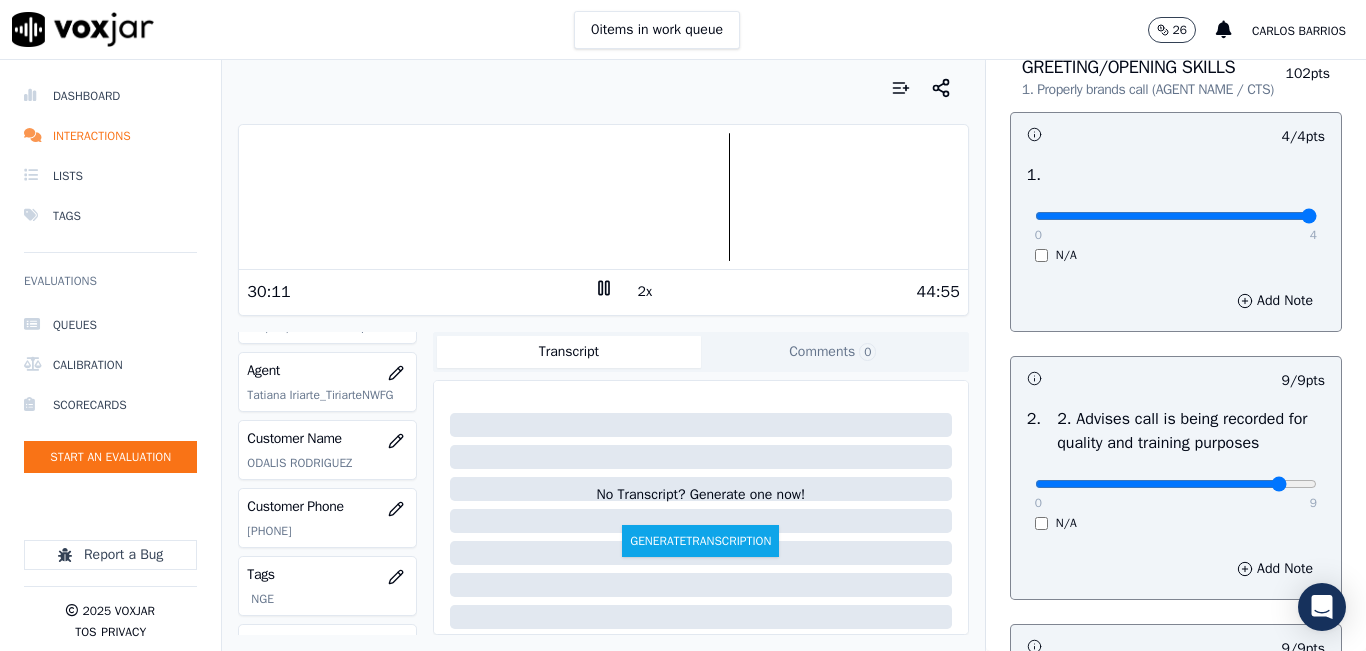 click at bounding box center (1176, 216) 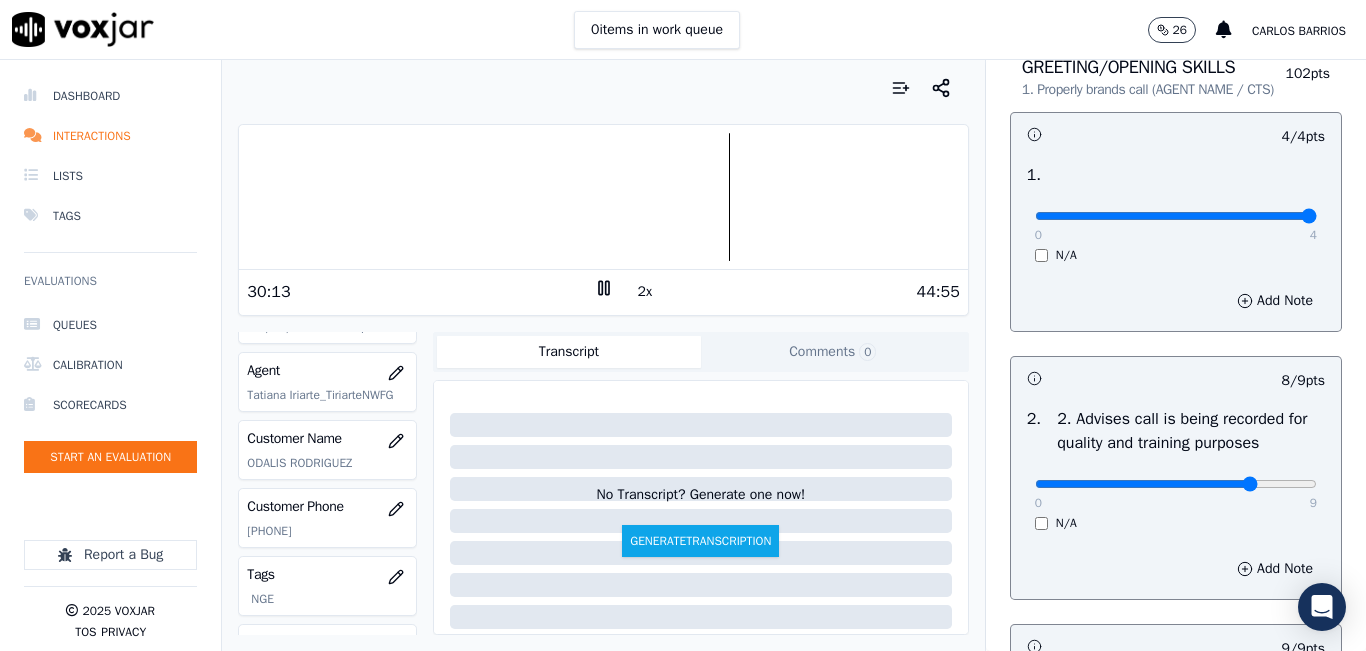 type on "7" 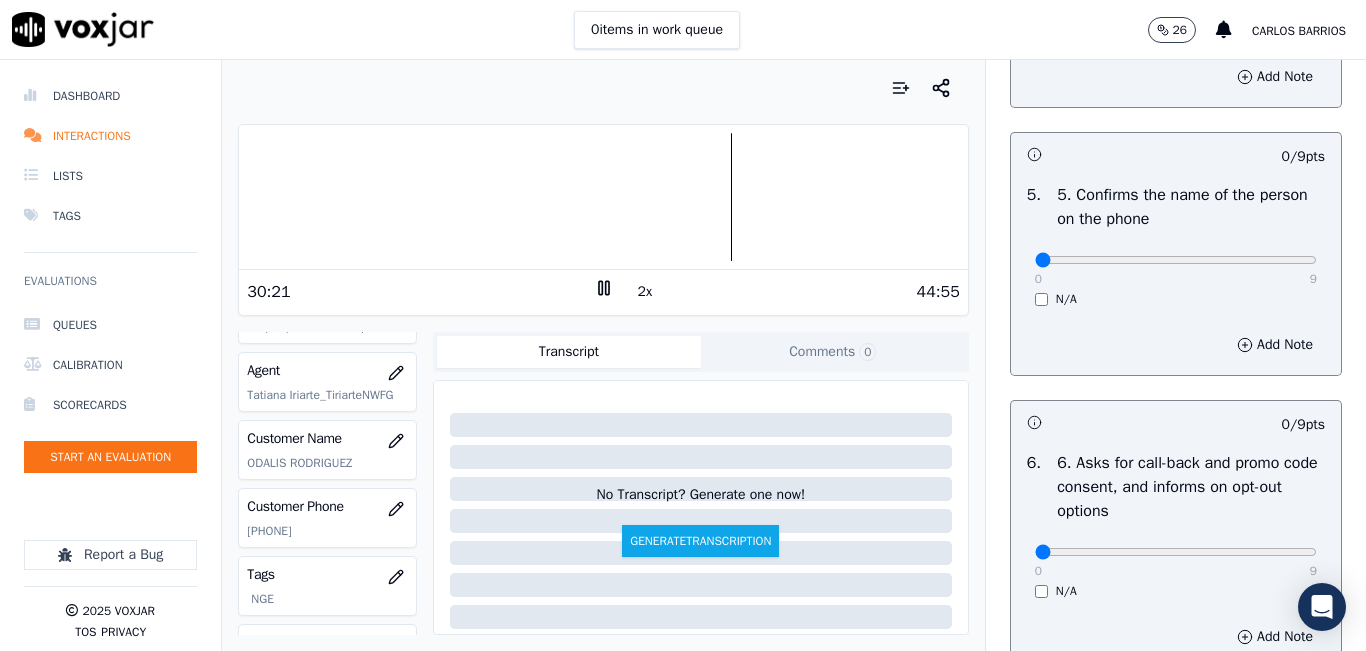 scroll, scrollTop: 1400, scrollLeft: 0, axis: vertical 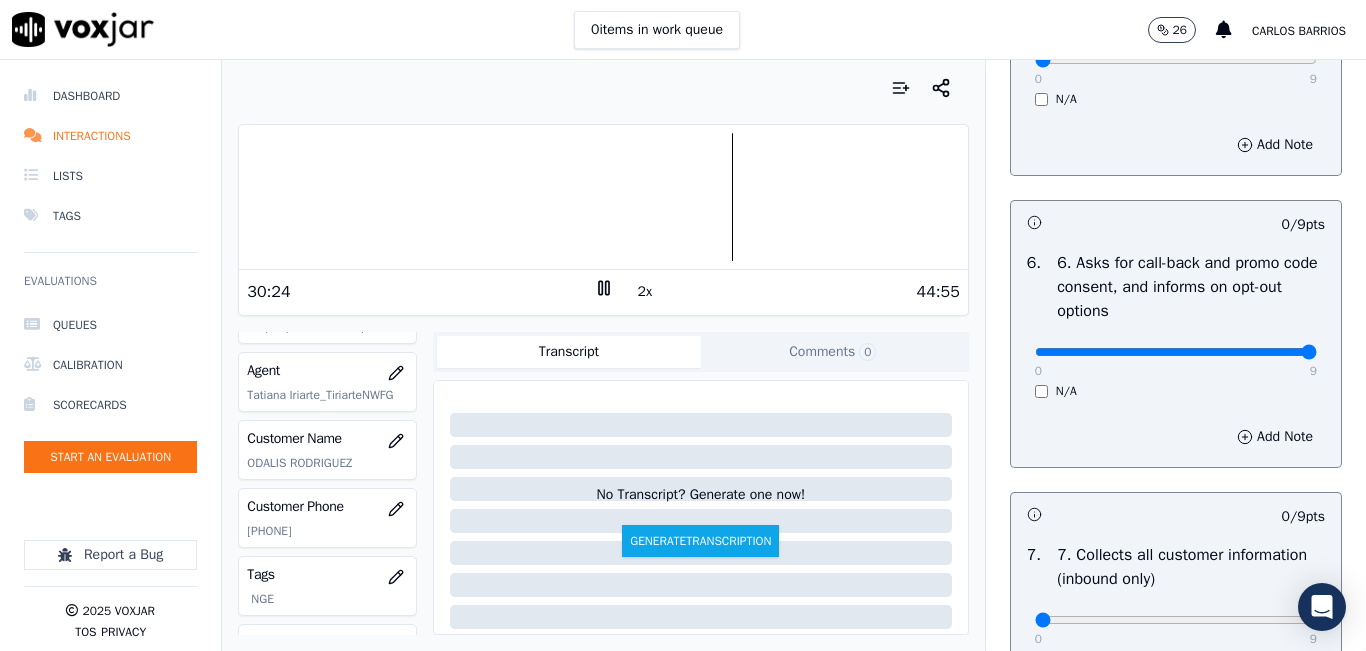 type on "9" 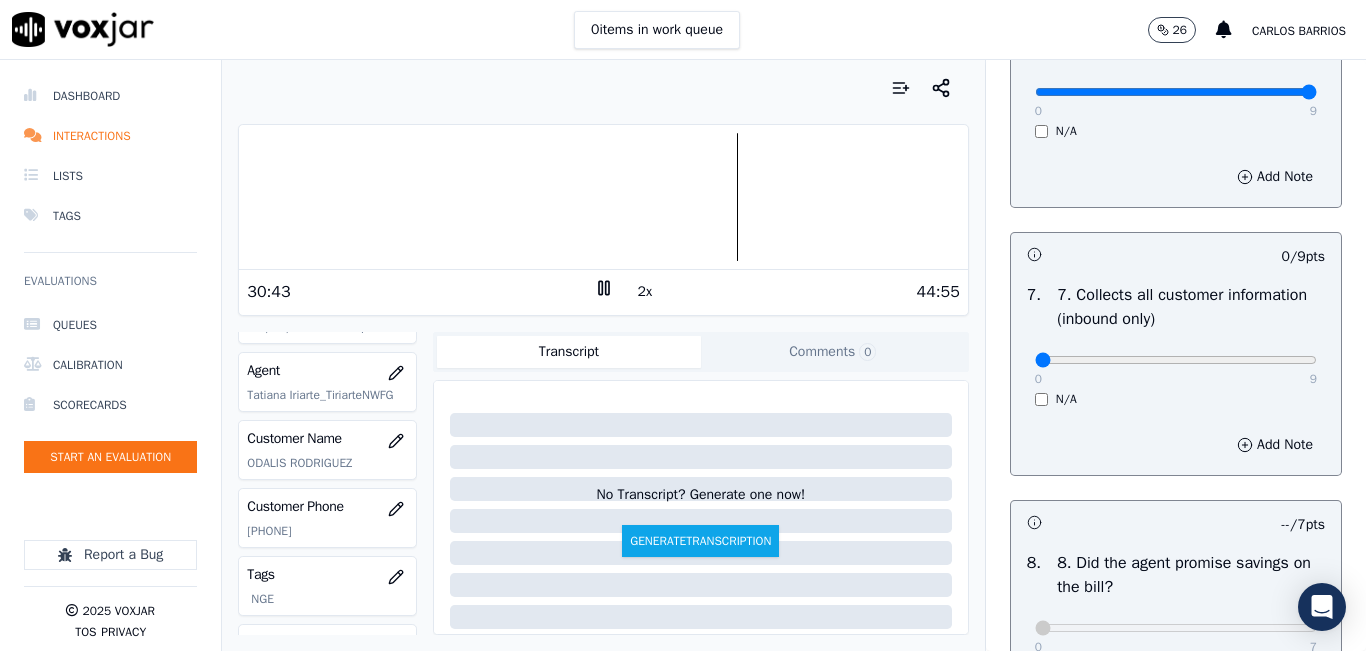 scroll, scrollTop: 1700, scrollLeft: 0, axis: vertical 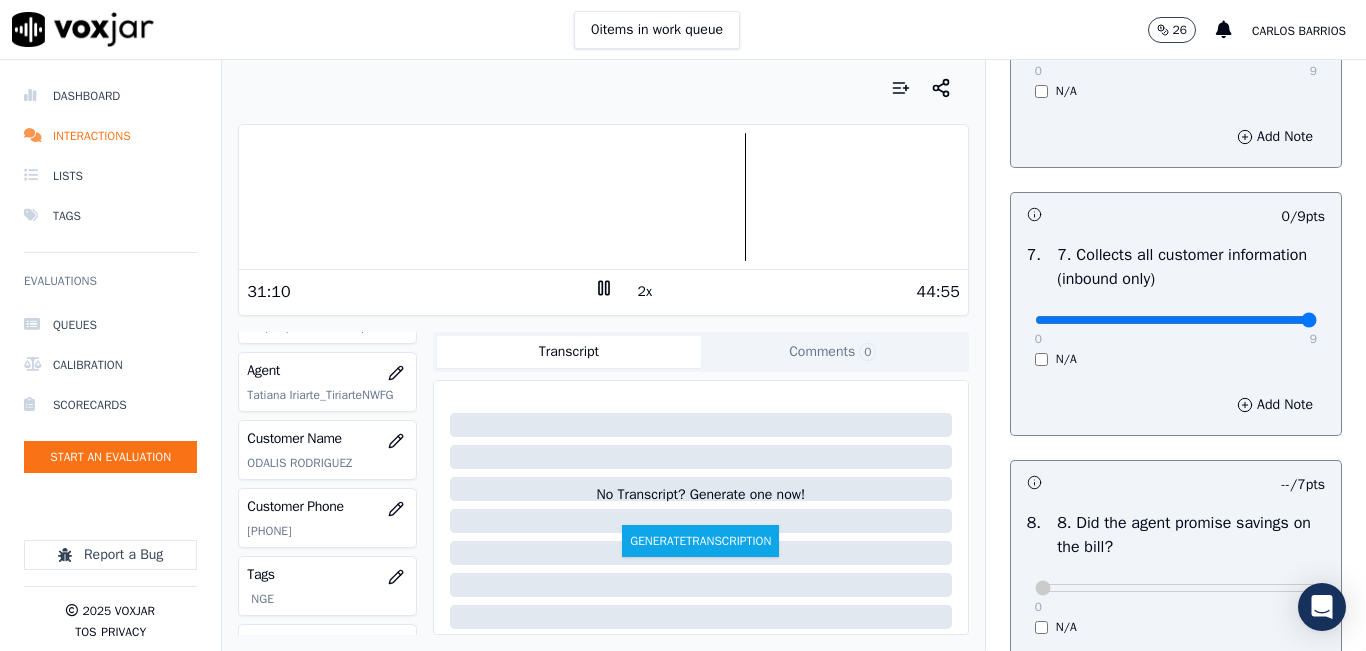 type on "9" 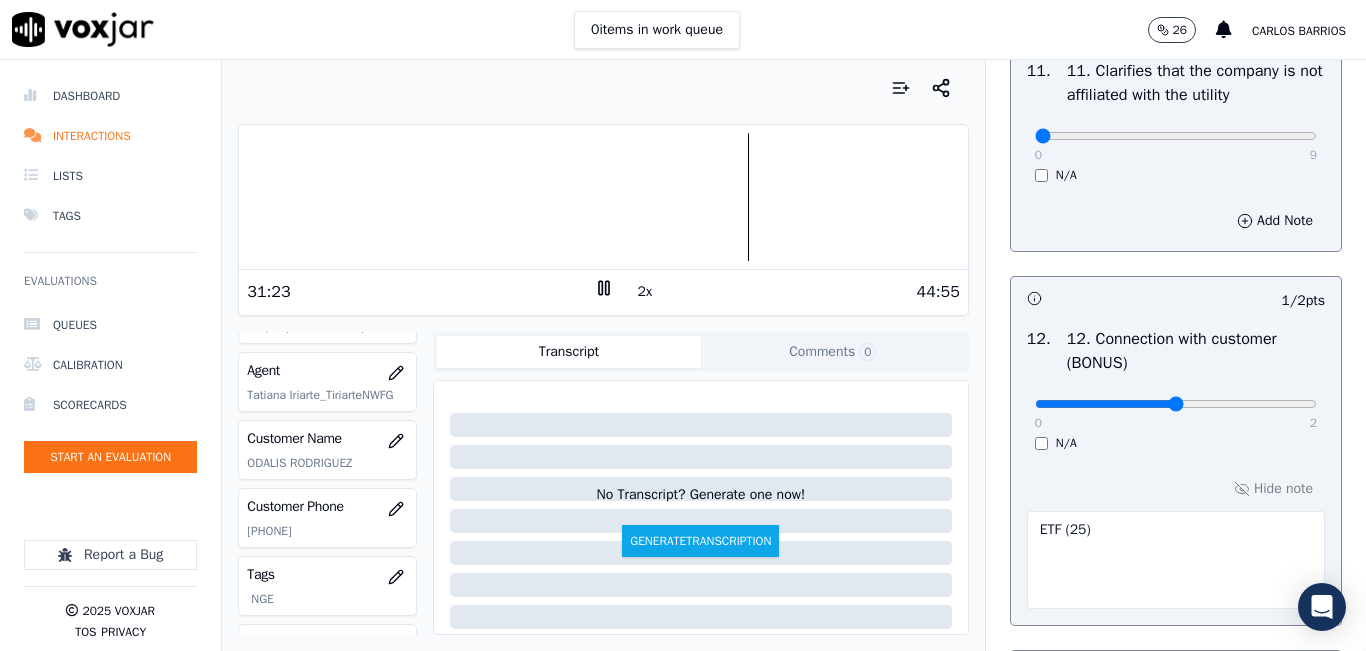scroll, scrollTop: 3000, scrollLeft: 0, axis: vertical 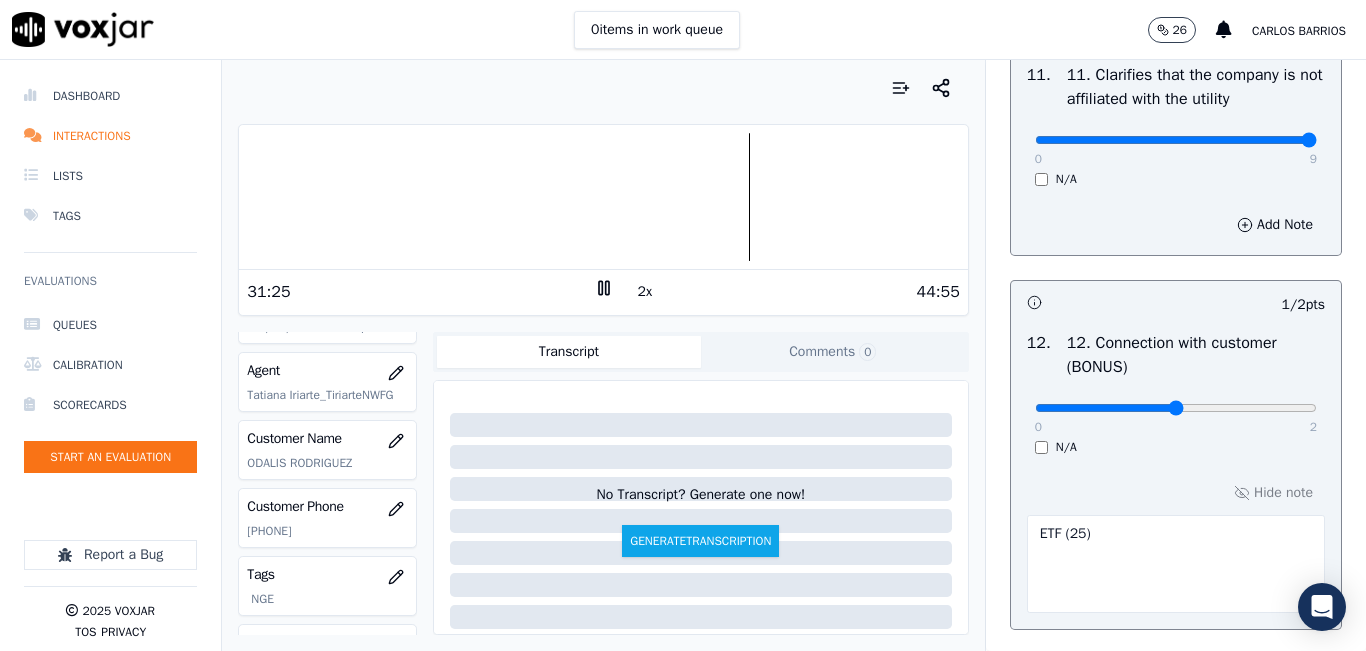 type on "9" 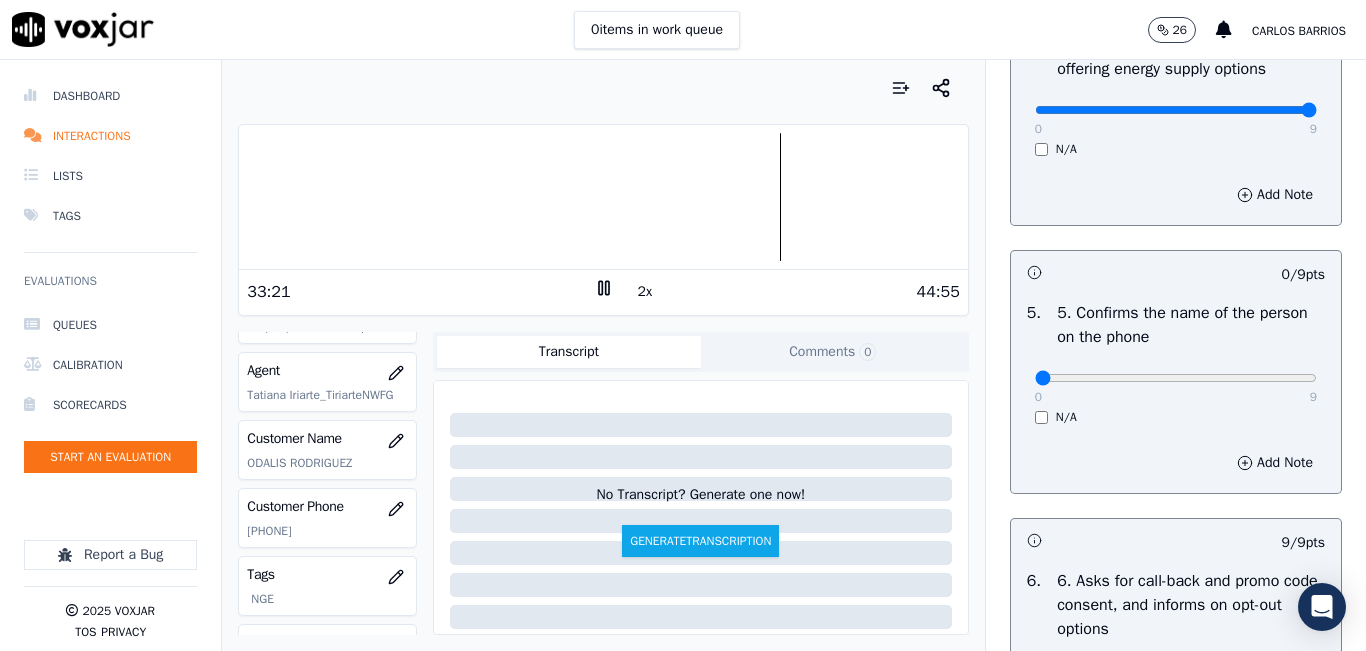 scroll, scrollTop: 1248, scrollLeft: 0, axis: vertical 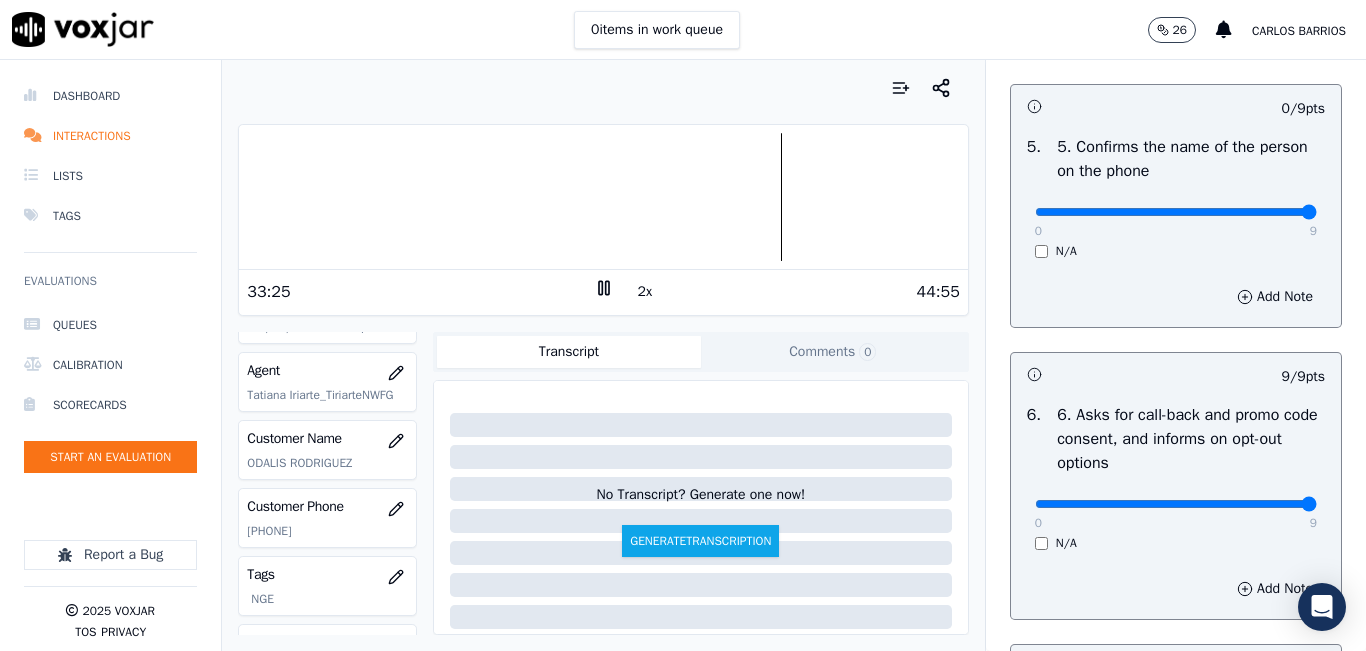 type on "9" 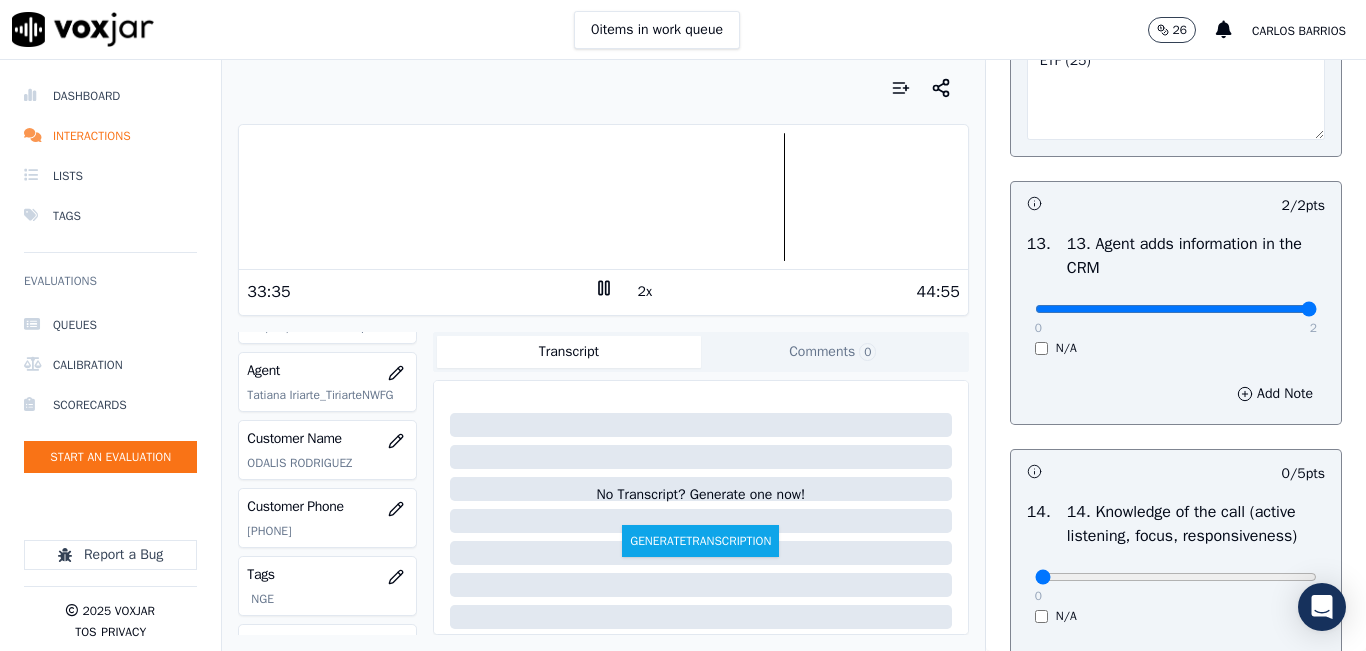 scroll, scrollTop: 3748, scrollLeft: 0, axis: vertical 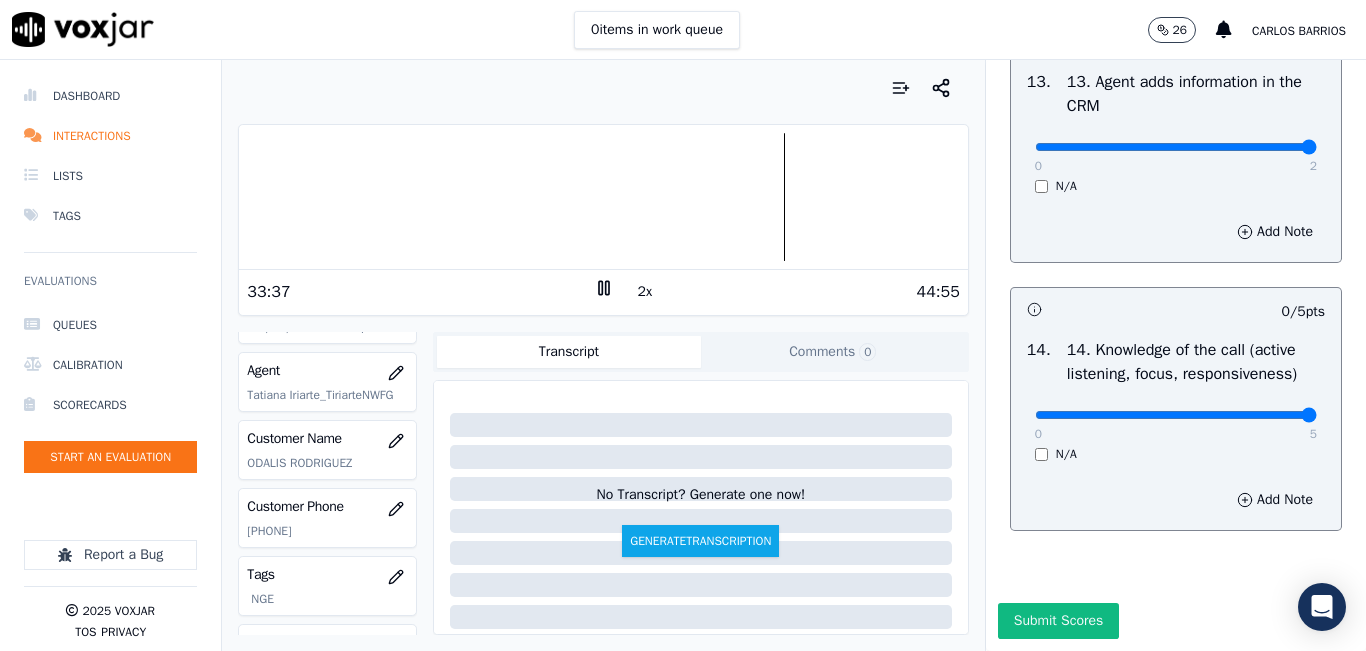 type on "5" 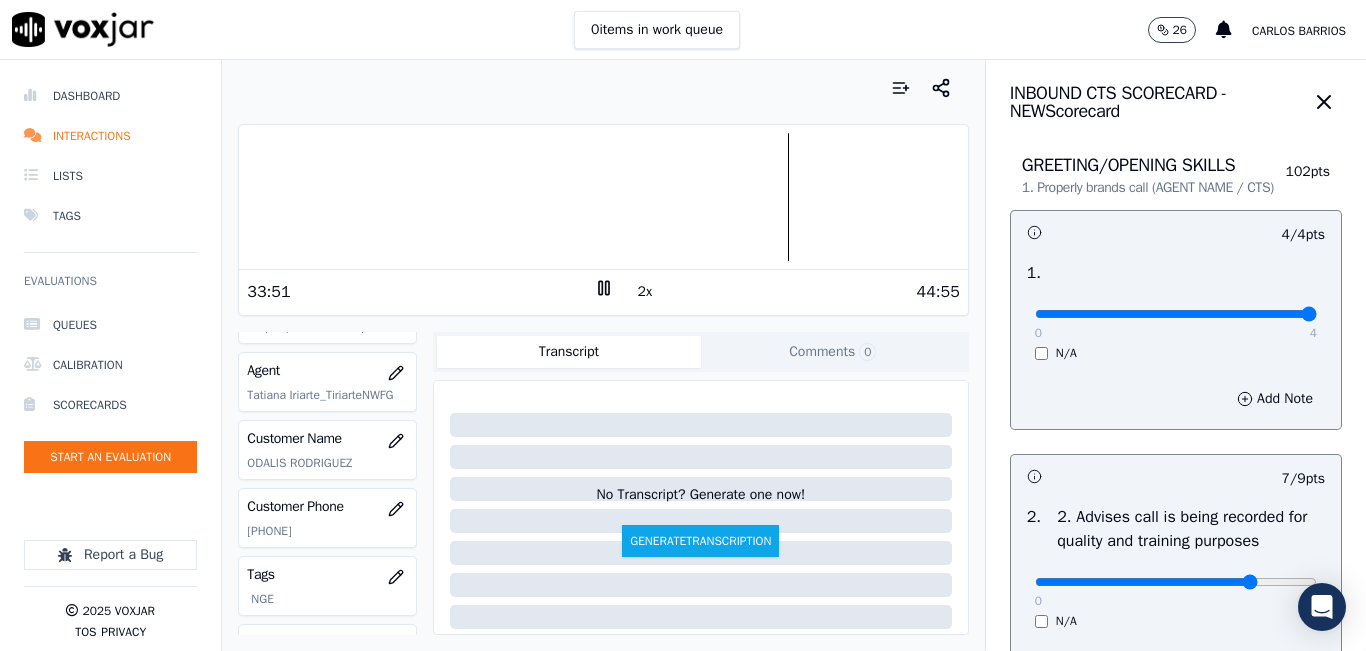 scroll, scrollTop: 0, scrollLeft: 0, axis: both 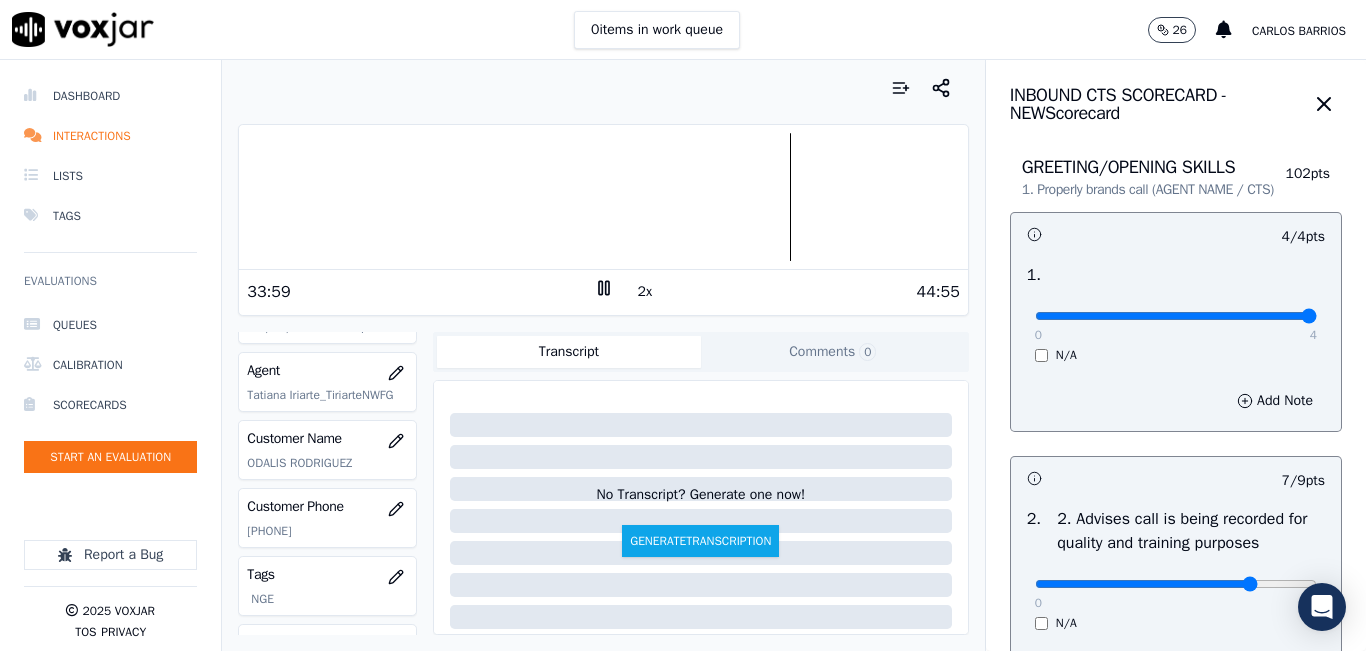 drag, startPoint x: 1317, startPoint y: 90, endPoint x: 1340, endPoint y: 121, distance: 38.600517 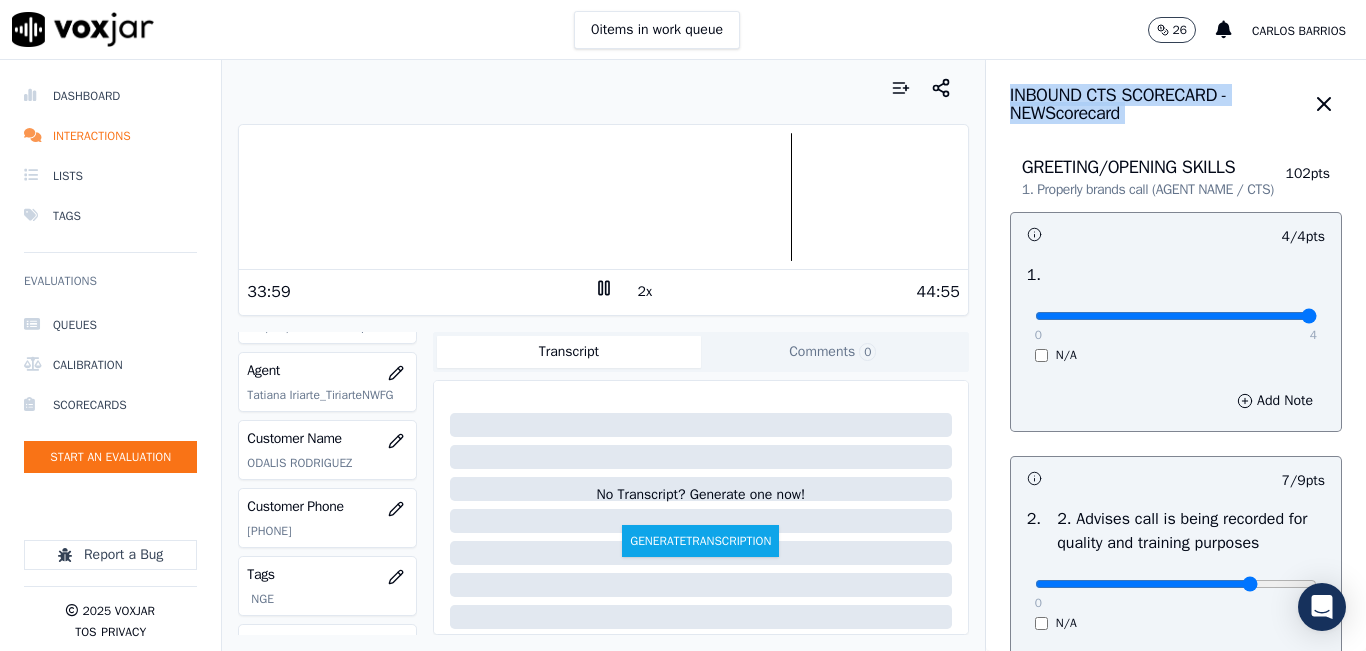click on "INBOUND CTS SCORECARD - NEW   Scorecard" at bounding box center [1176, 95] 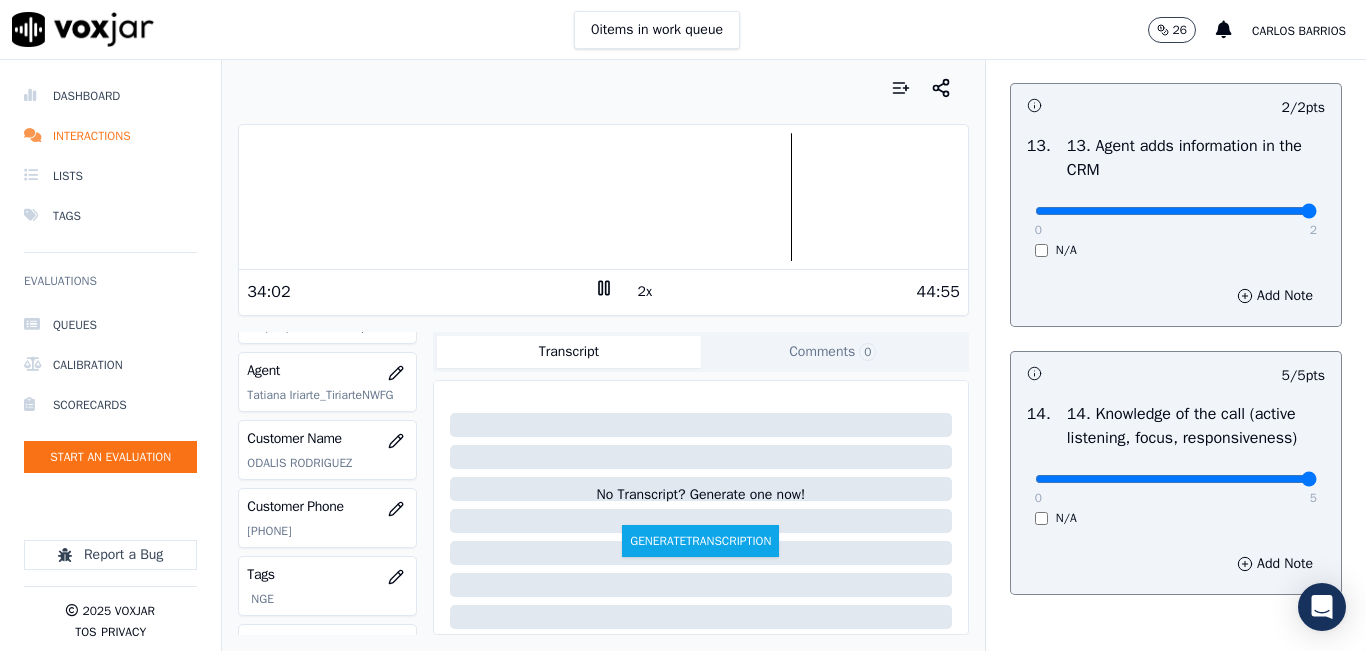 scroll, scrollTop: 3748, scrollLeft: 0, axis: vertical 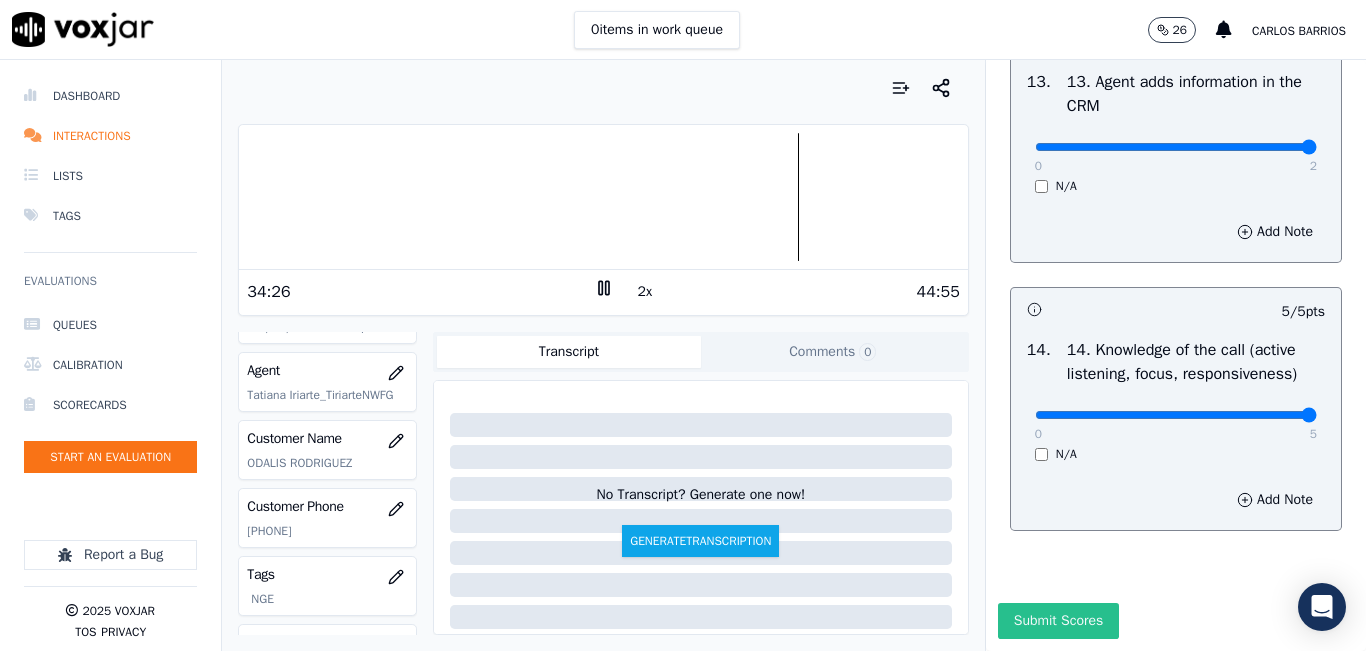 click on "Submit Scores" at bounding box center (1058, 621) 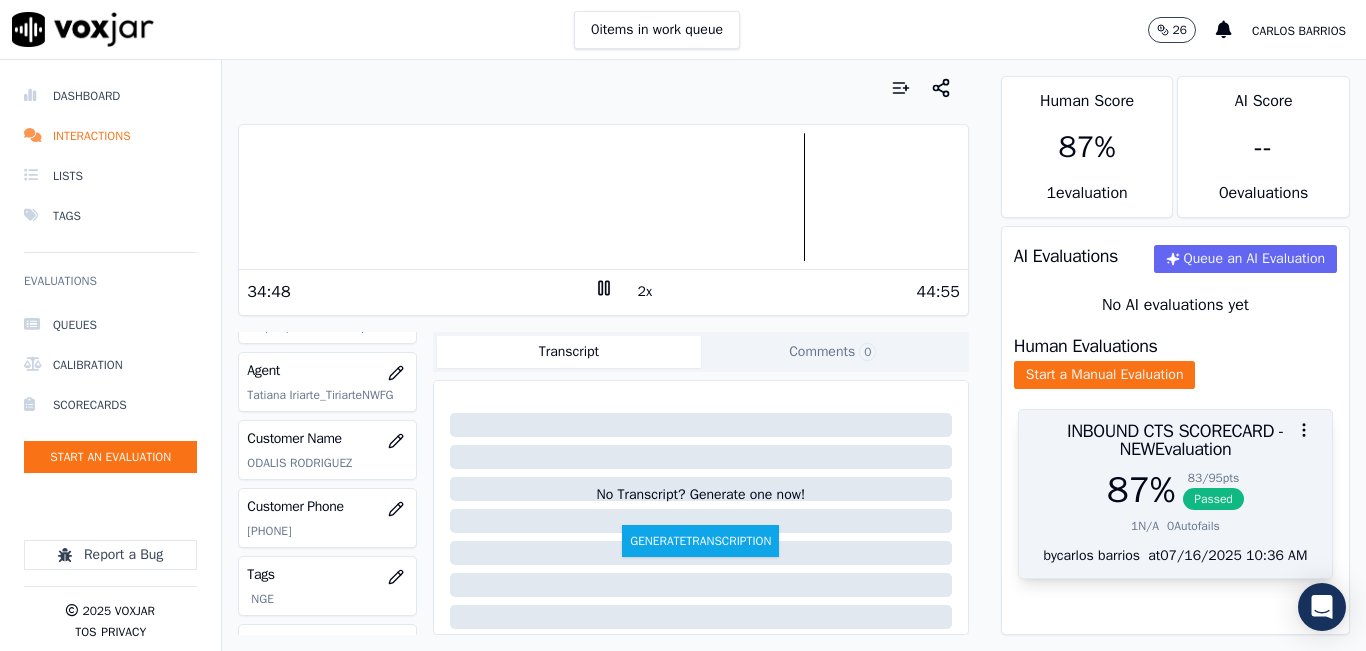 click on "87 %   83 / 95  pts   Passed   1  N/A   0  Autofails" at bounding box center [1175, 508] 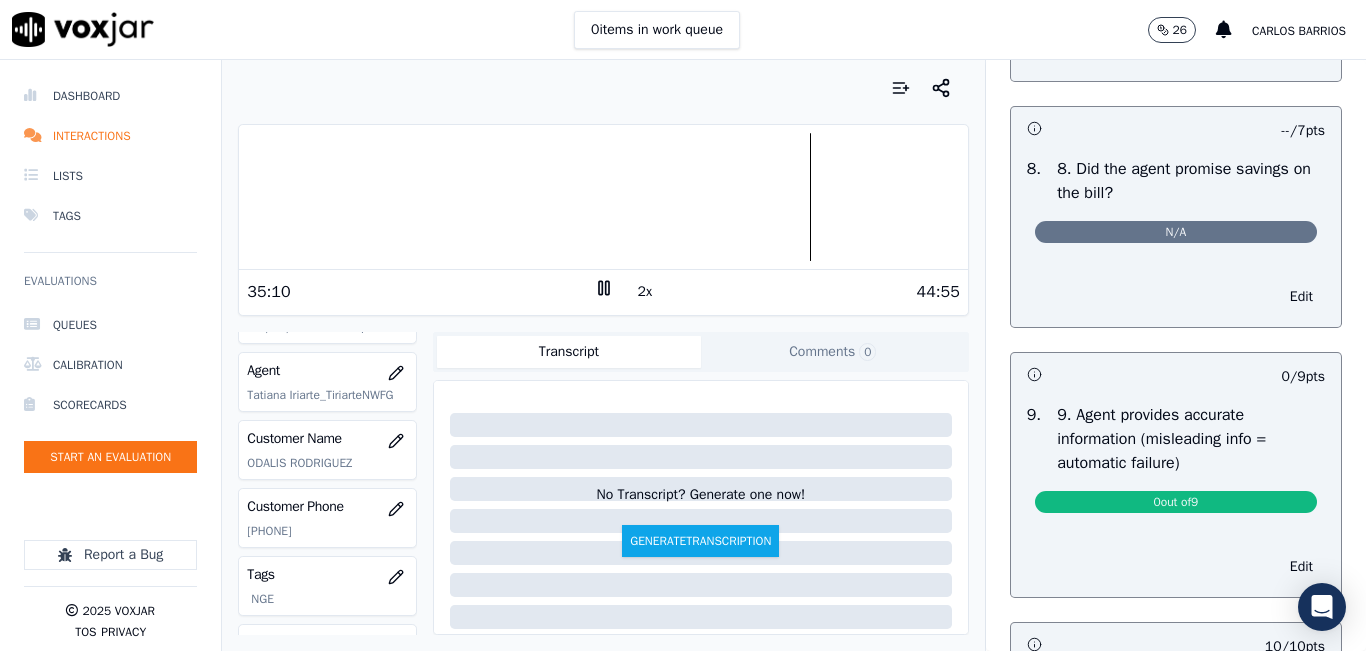scroll, scrollTop: 2000, scrollLeft: 0, axis: vertical 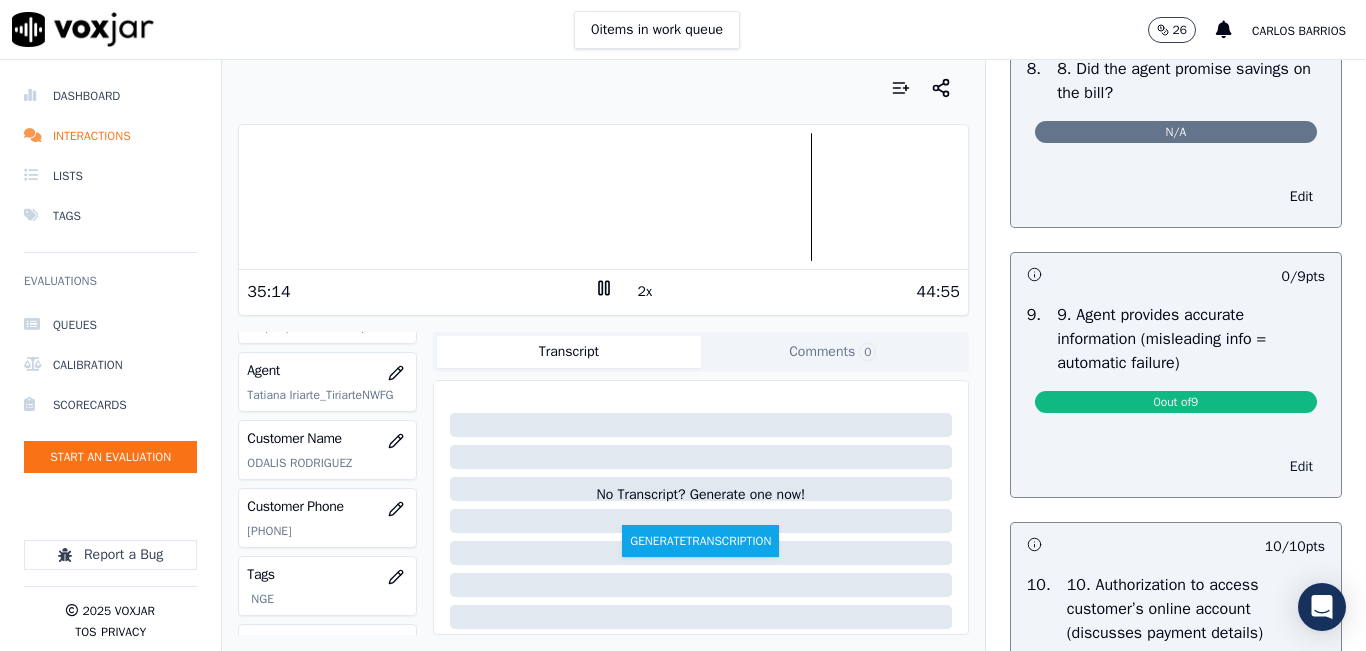 click on "Edit" at bounding box center [1301, 467] 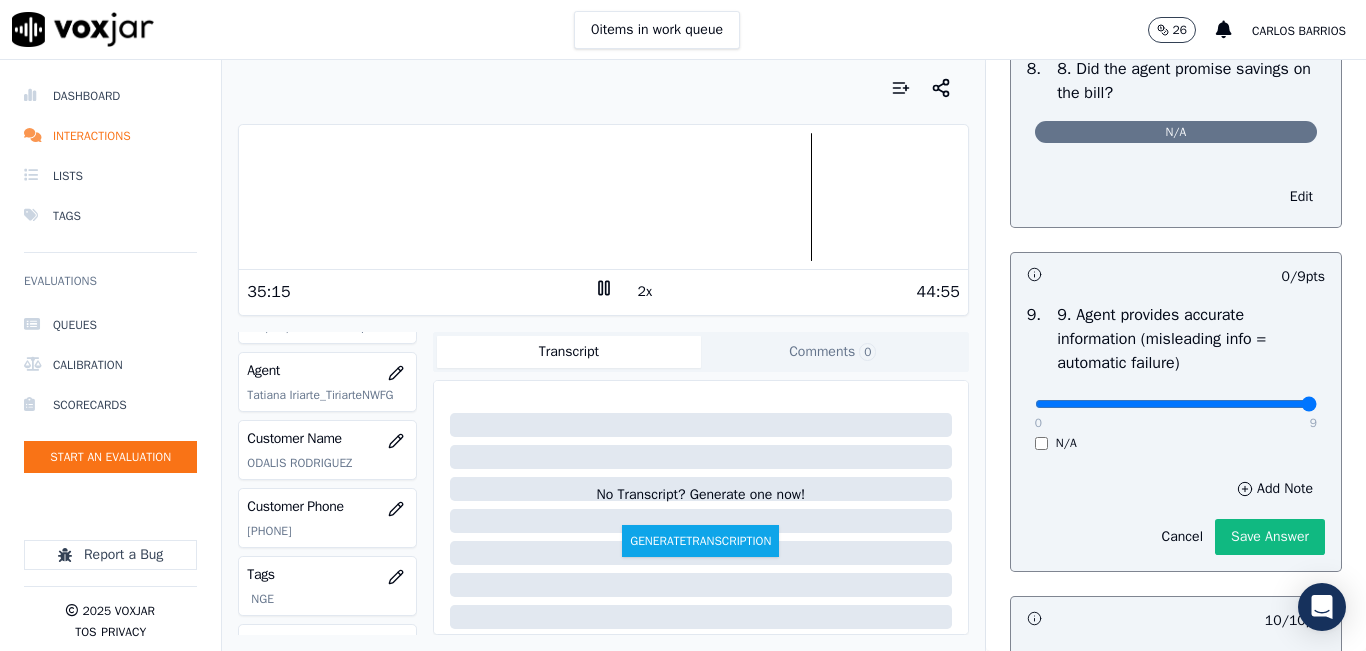 type on "9" 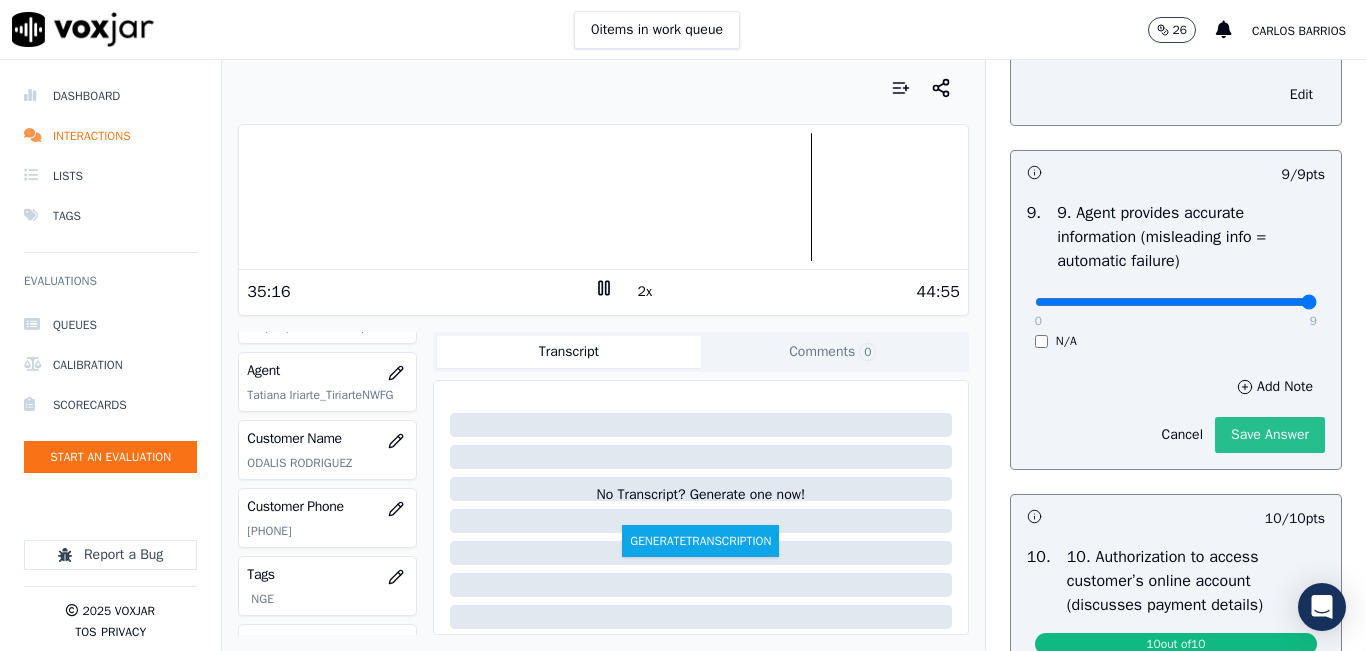 scroll, scrollTop: 2200, scrollLeft: 0, axis: vertical 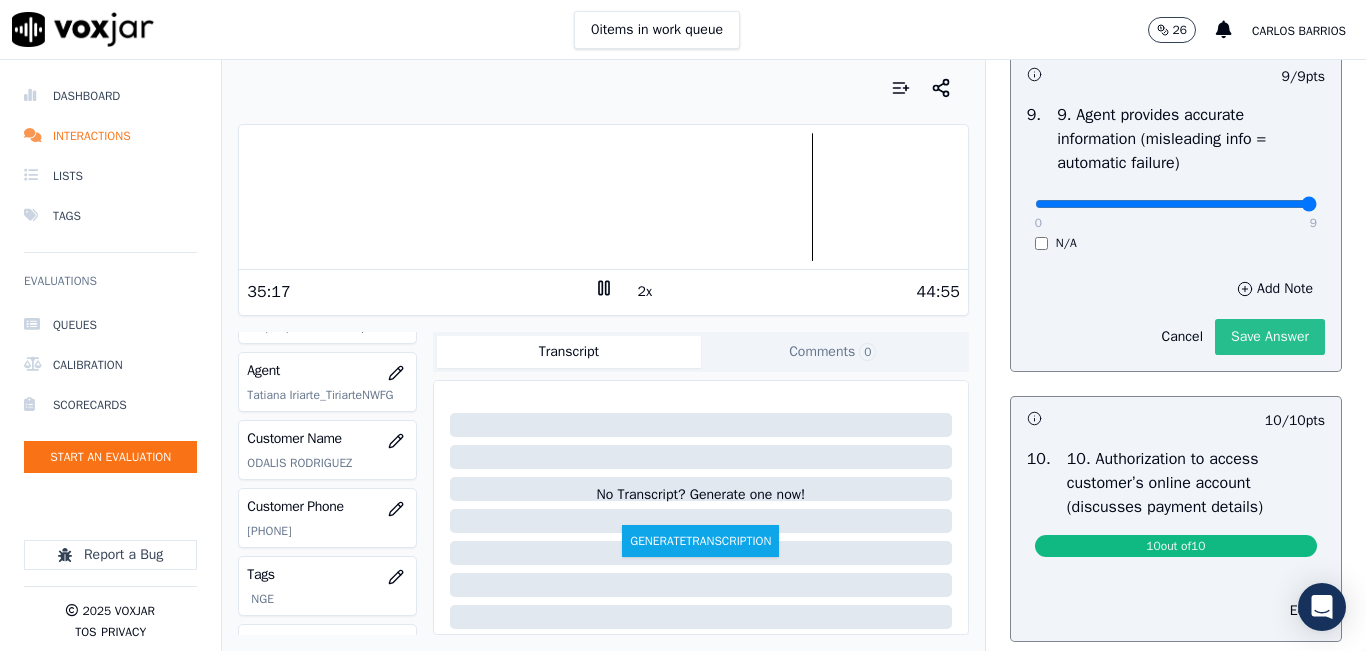 click on "Save Answer" 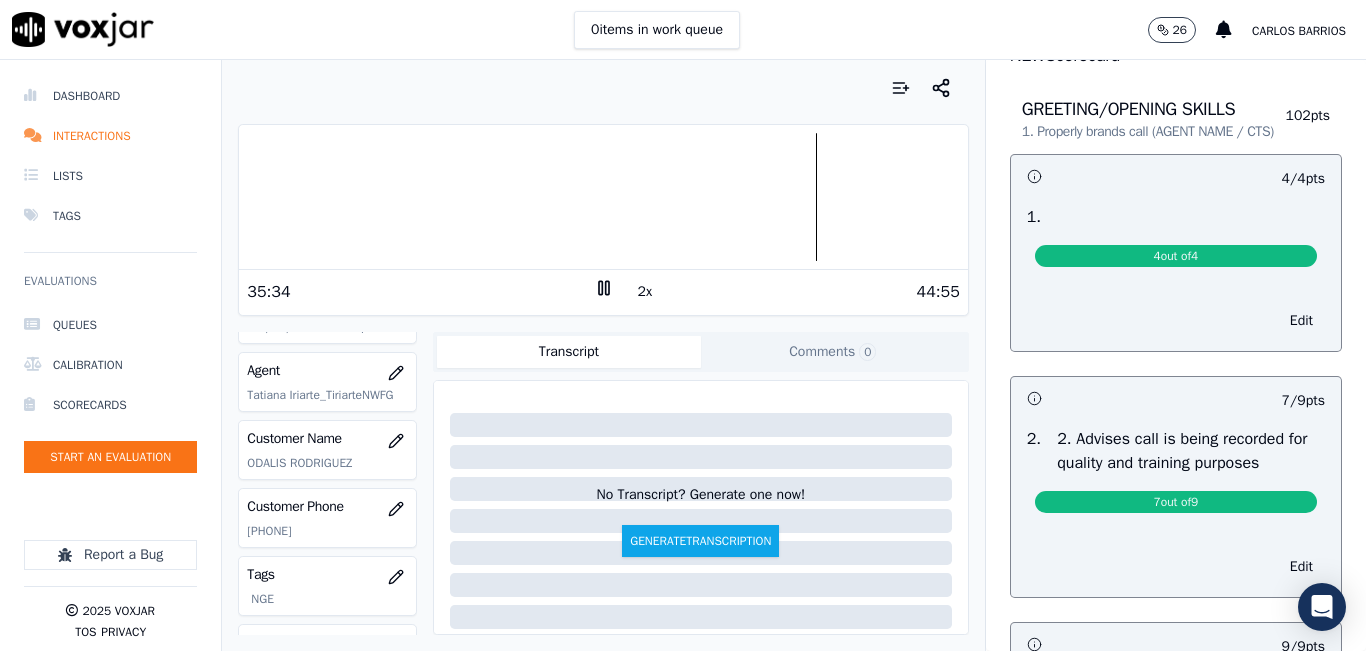 scroll, scrollTop: 0, scrollLeft: 0, axis: both 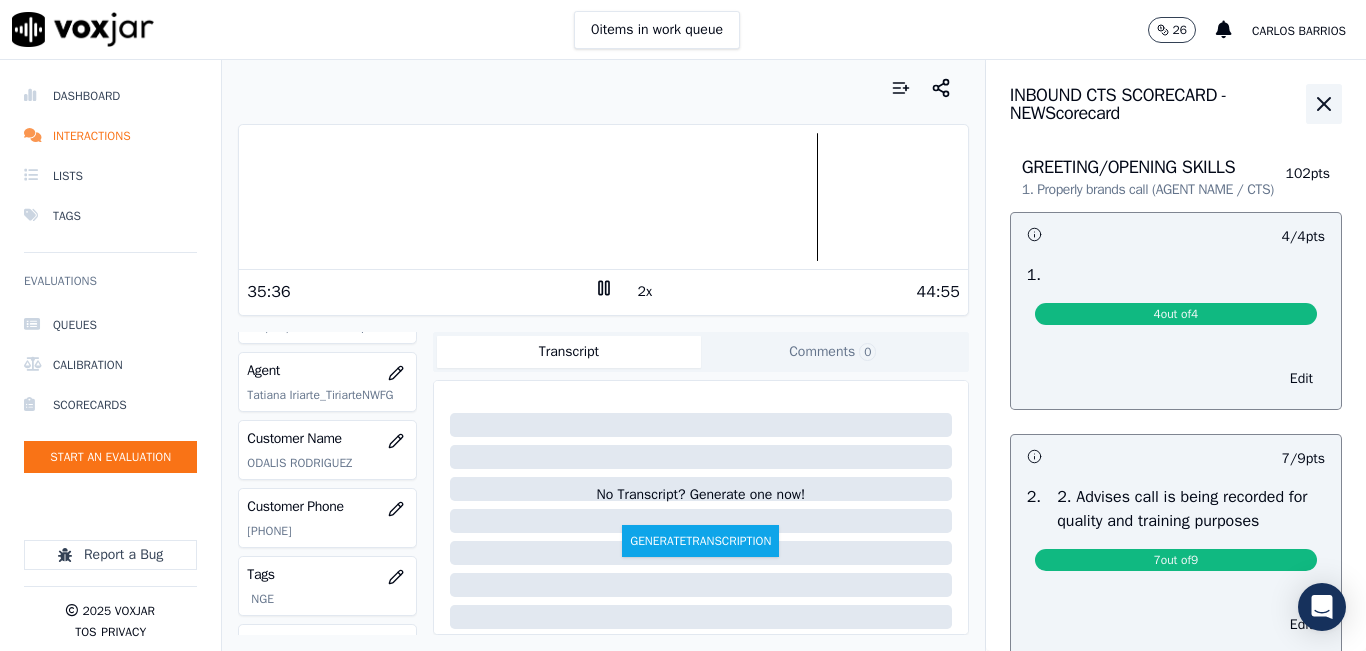 click 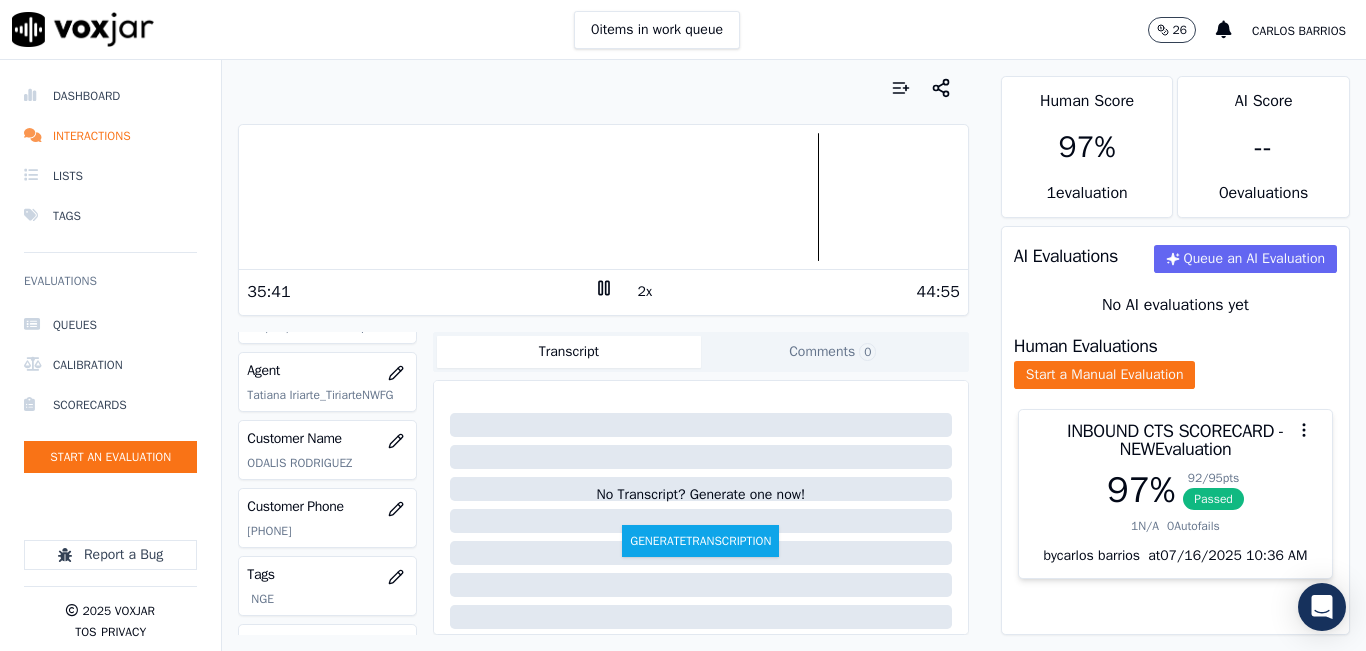click on "Customer Phone     4012265682" at bounding box center (327, 518) 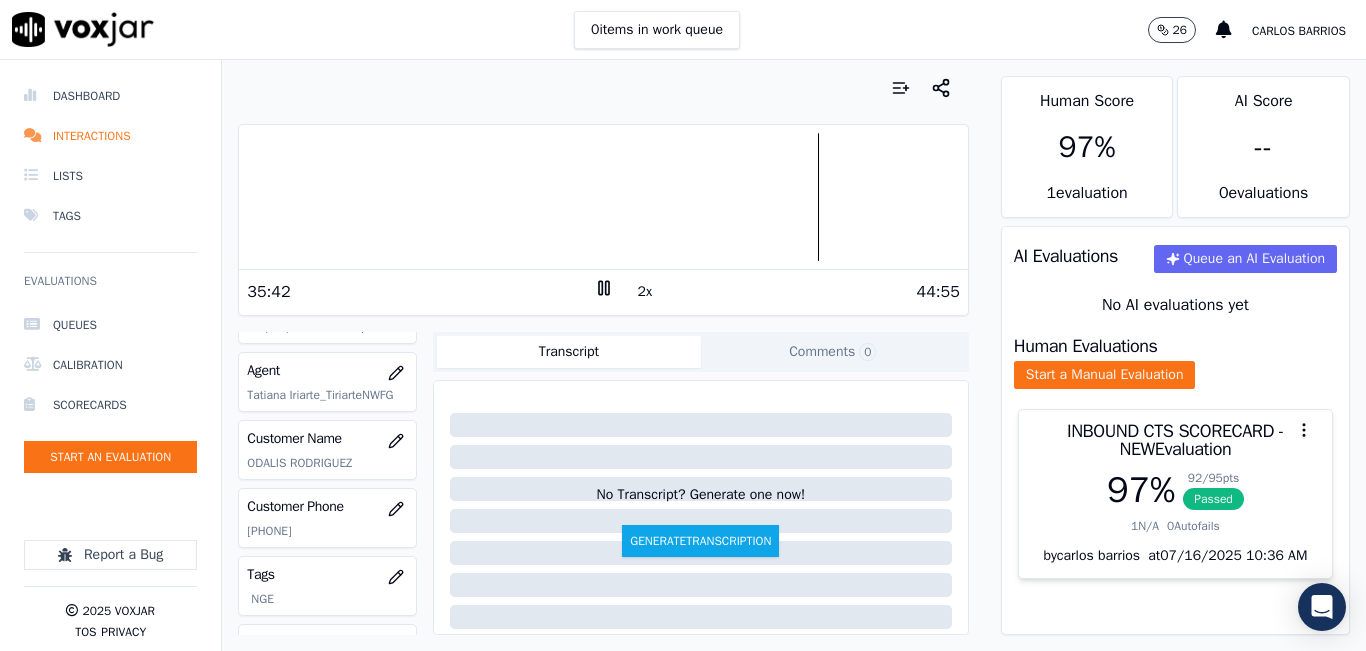 click on "[PHONE]" 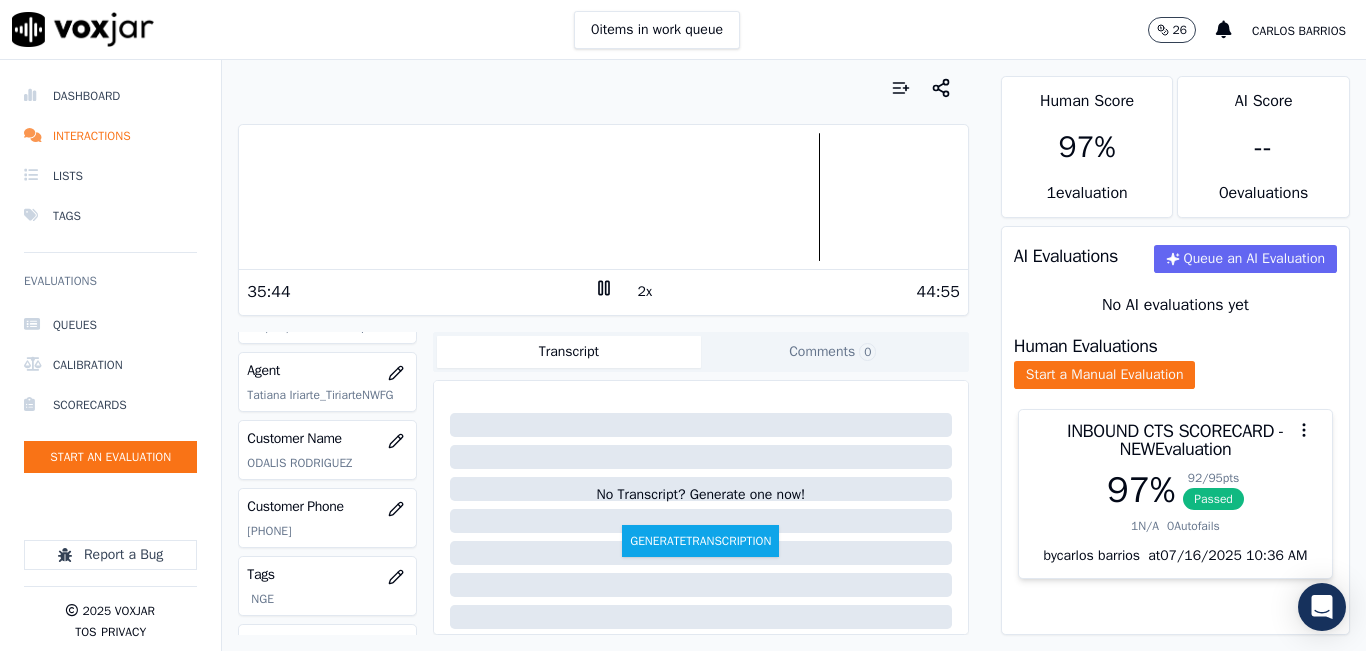 copy on "[PHONE]" 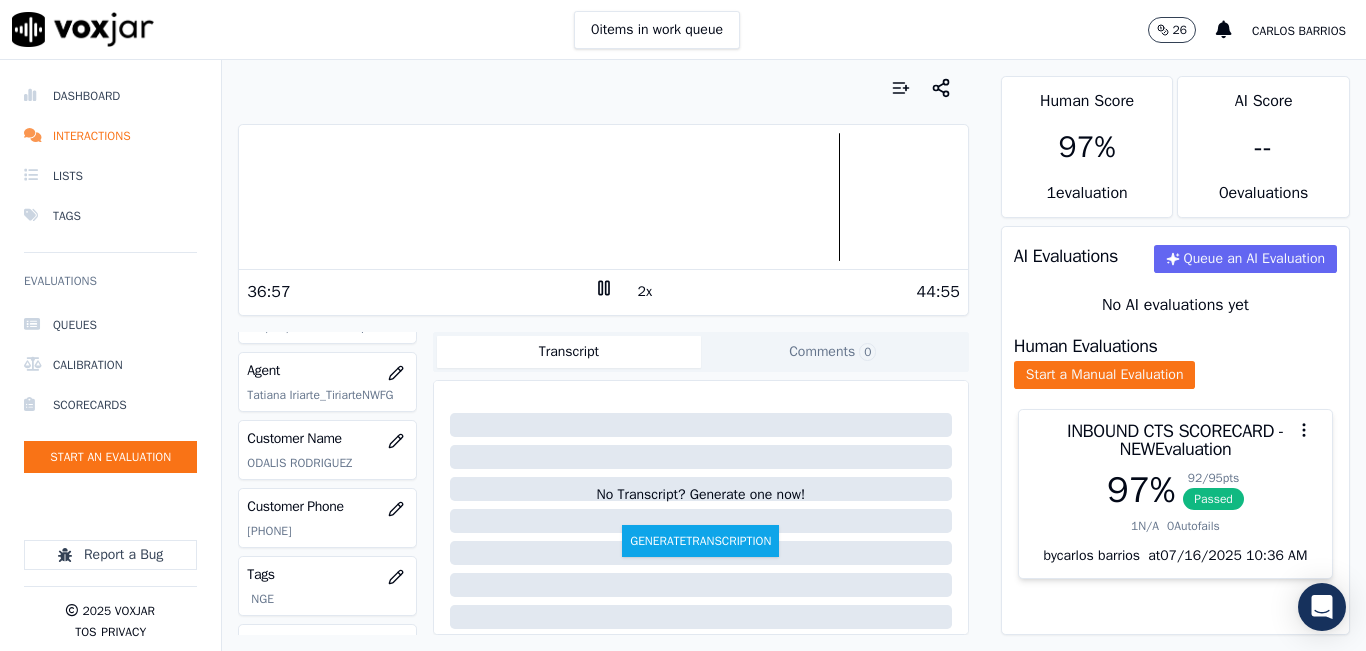 click at bounding box center (603, 197) 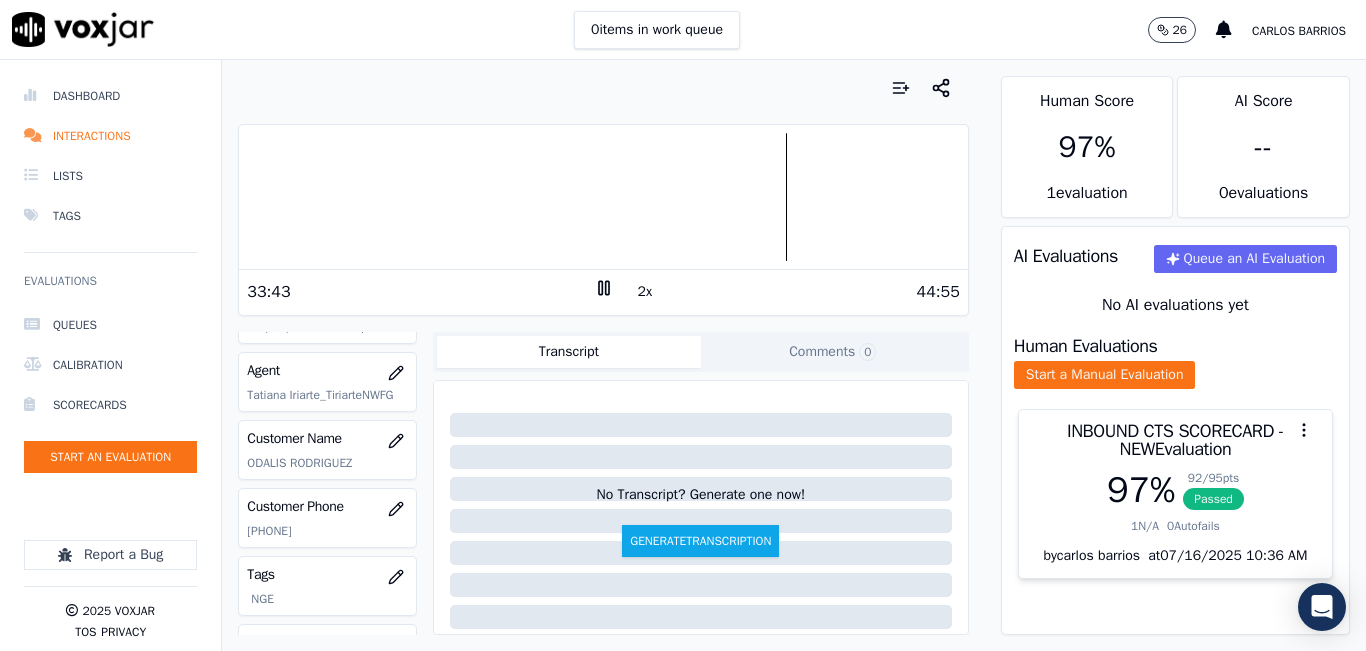 click at bounding box center (603, 197) 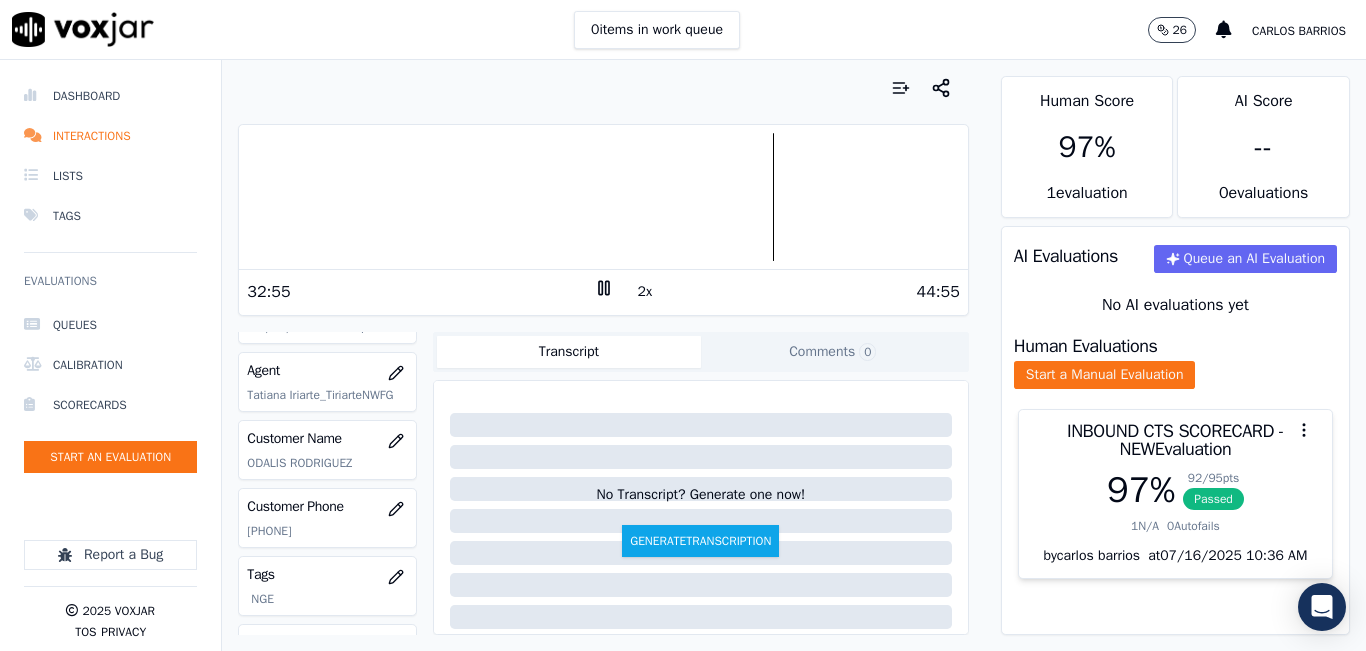 click on "2x" at bounding box center [645, 292] 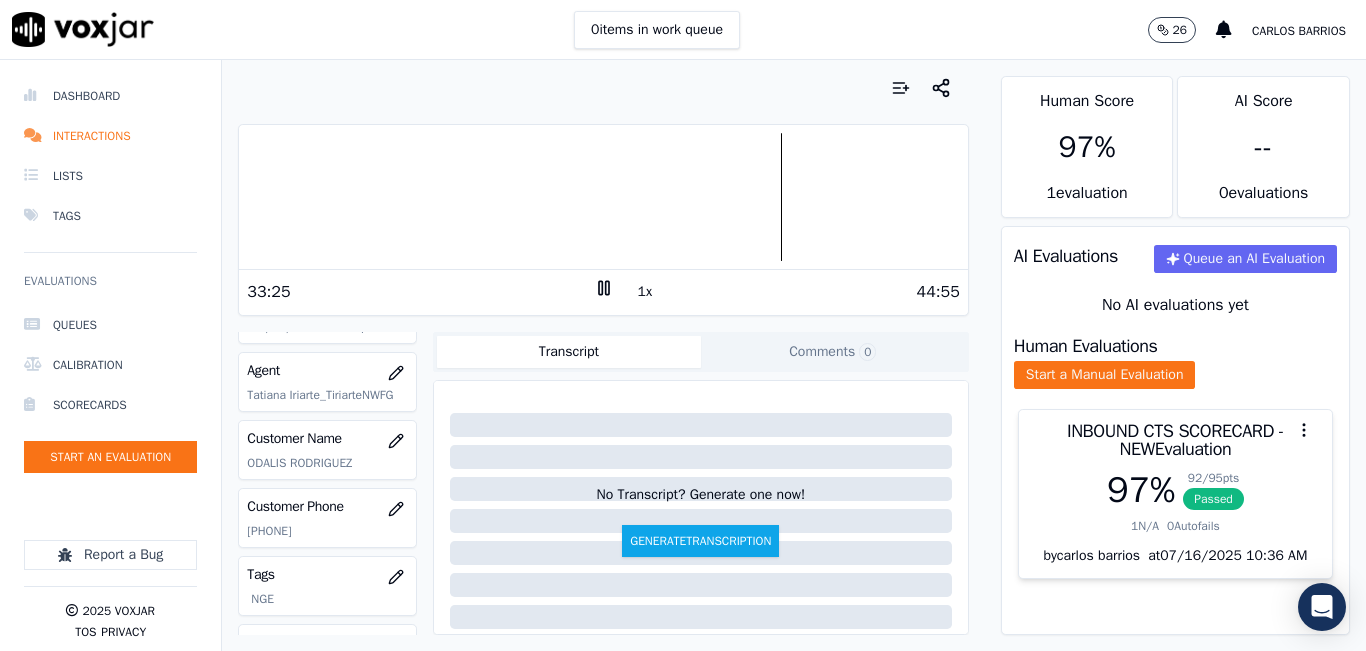 click at bounding box center (603, 197) 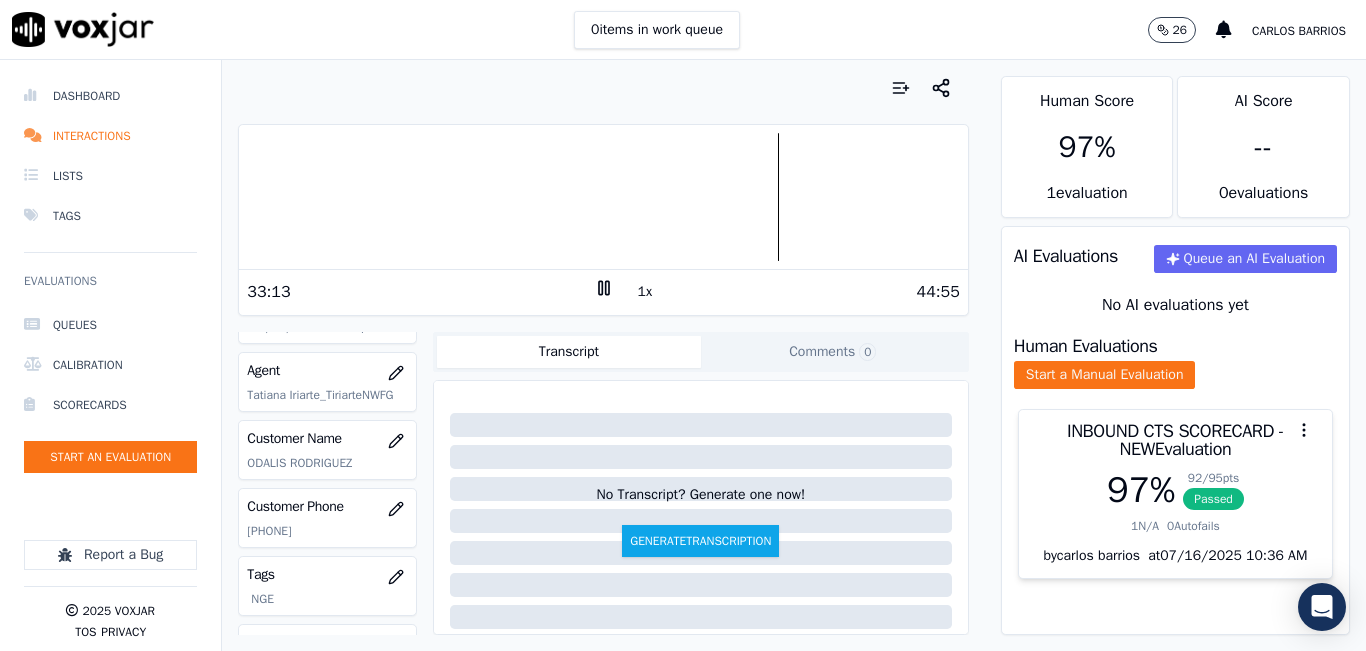 click 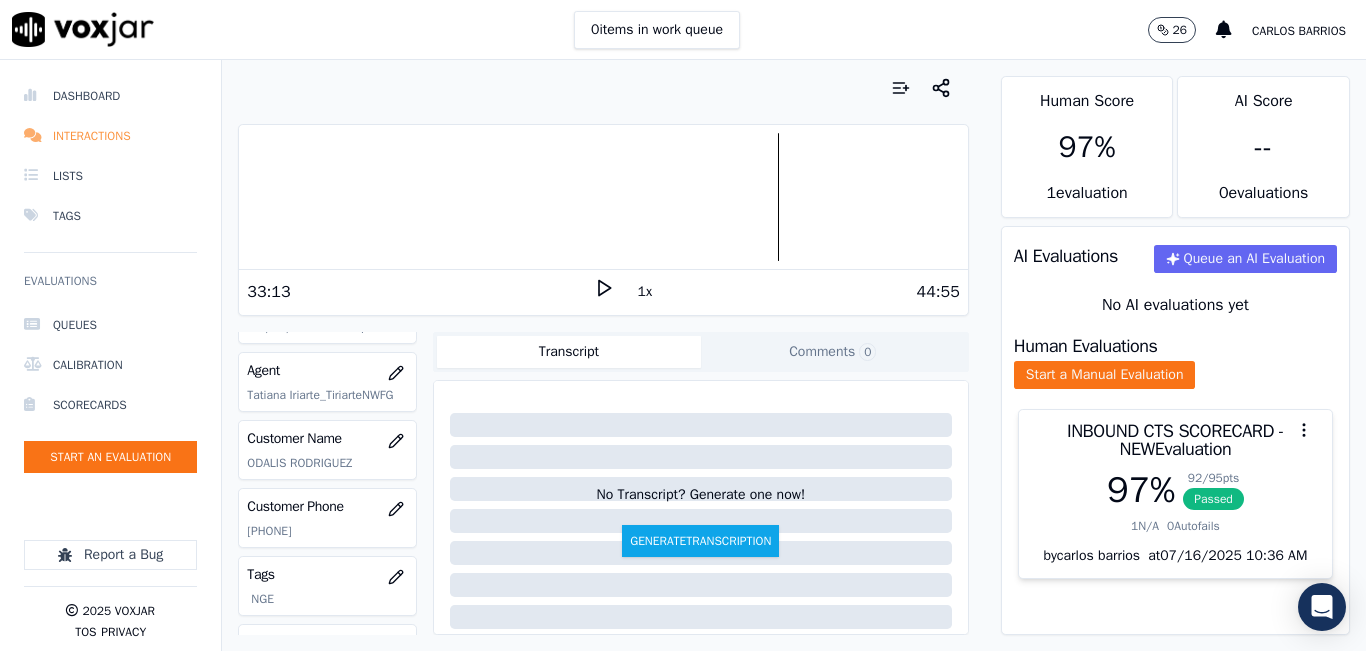 click on "Interactions" at bounding box center [110, 136] 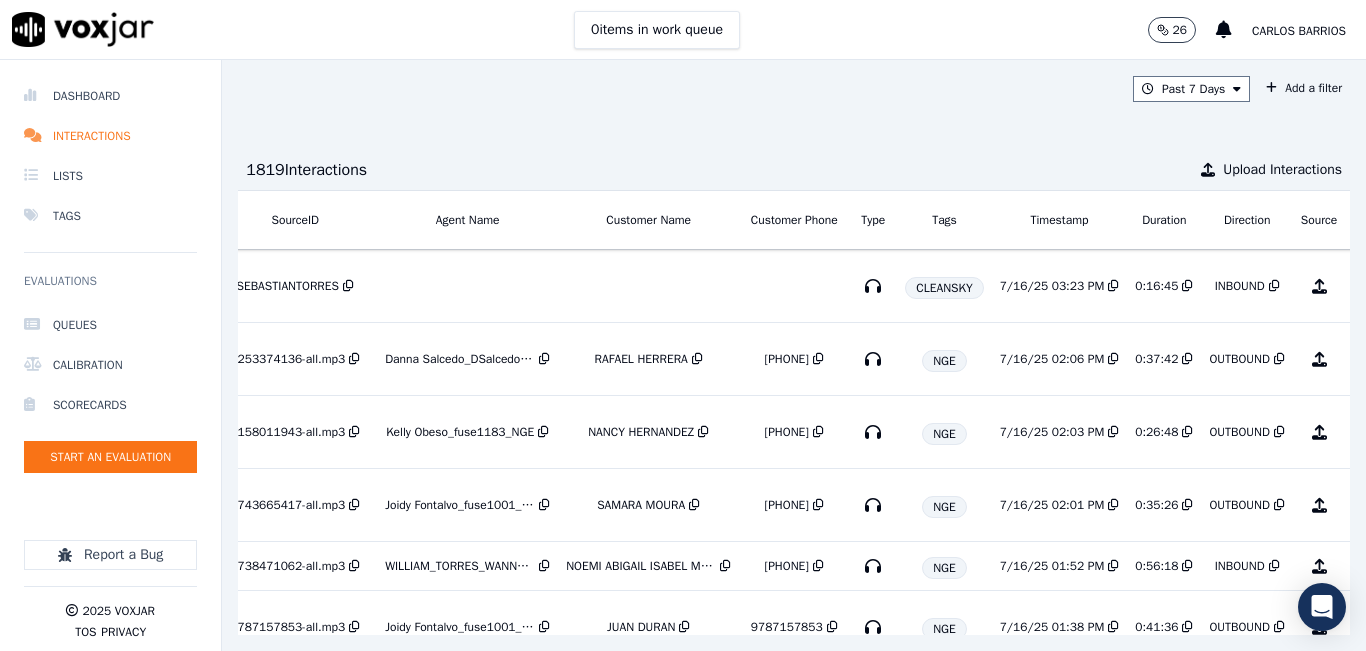 scroll, scrollTop: 0, scrollLeft: 343, axis: horizontal 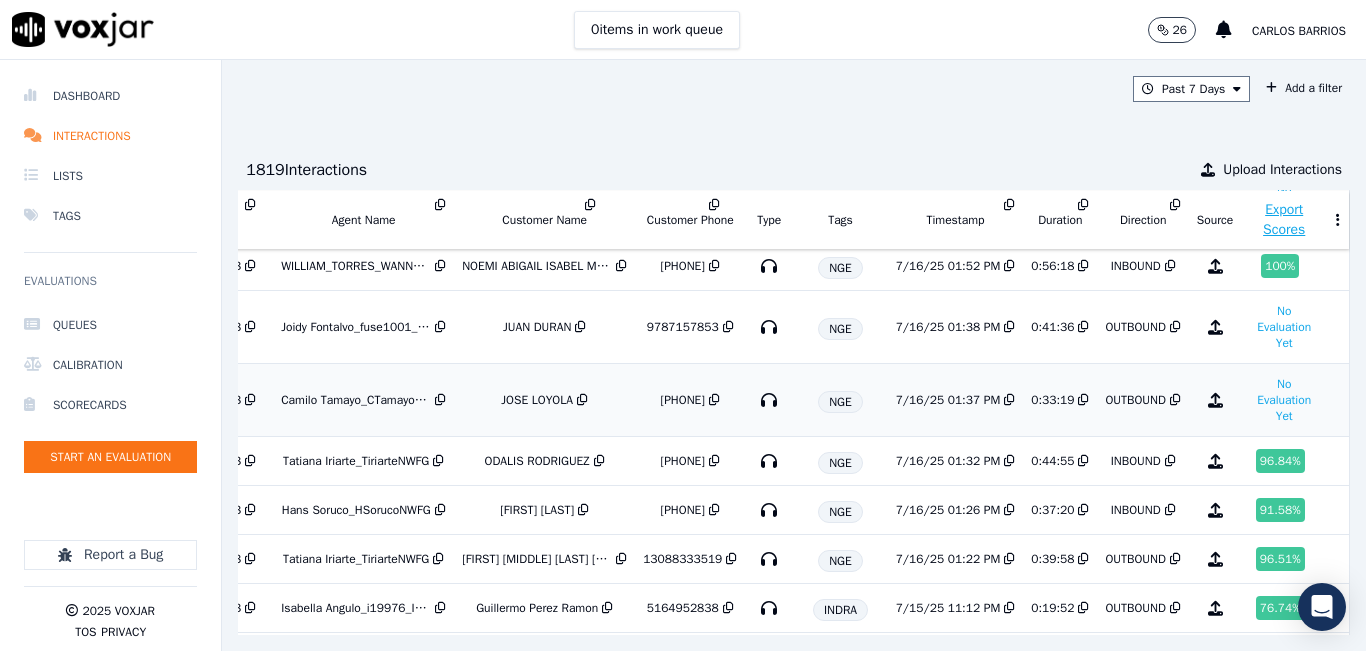 click on "7/16/25 01:37 PM" at bounding box center (948, 400) 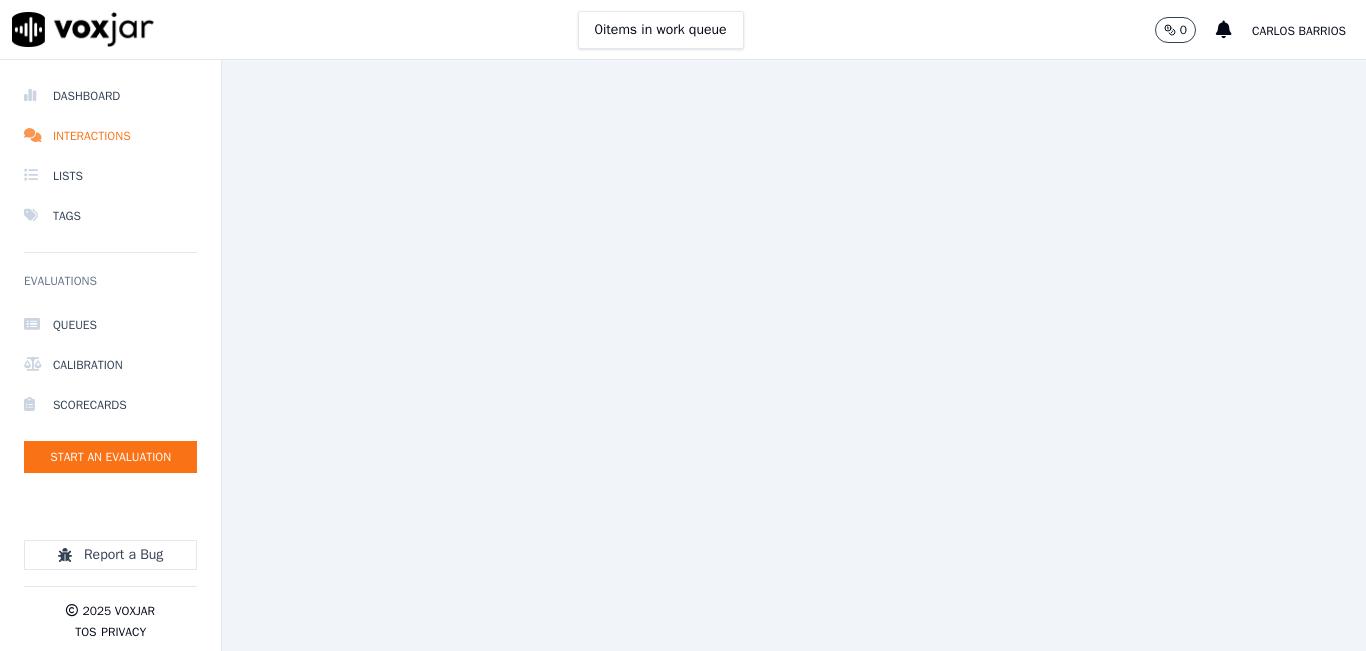 scroll, scrollTop: 0, scrollLeft: 0, axis: both 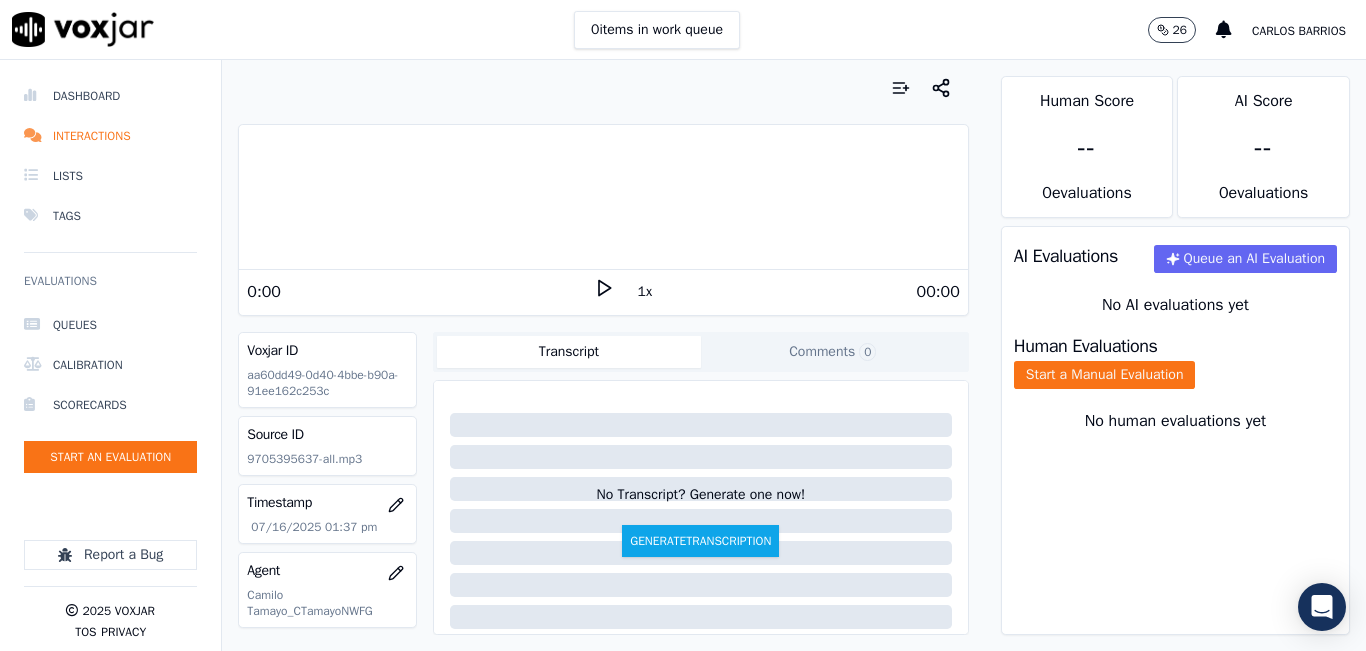 click 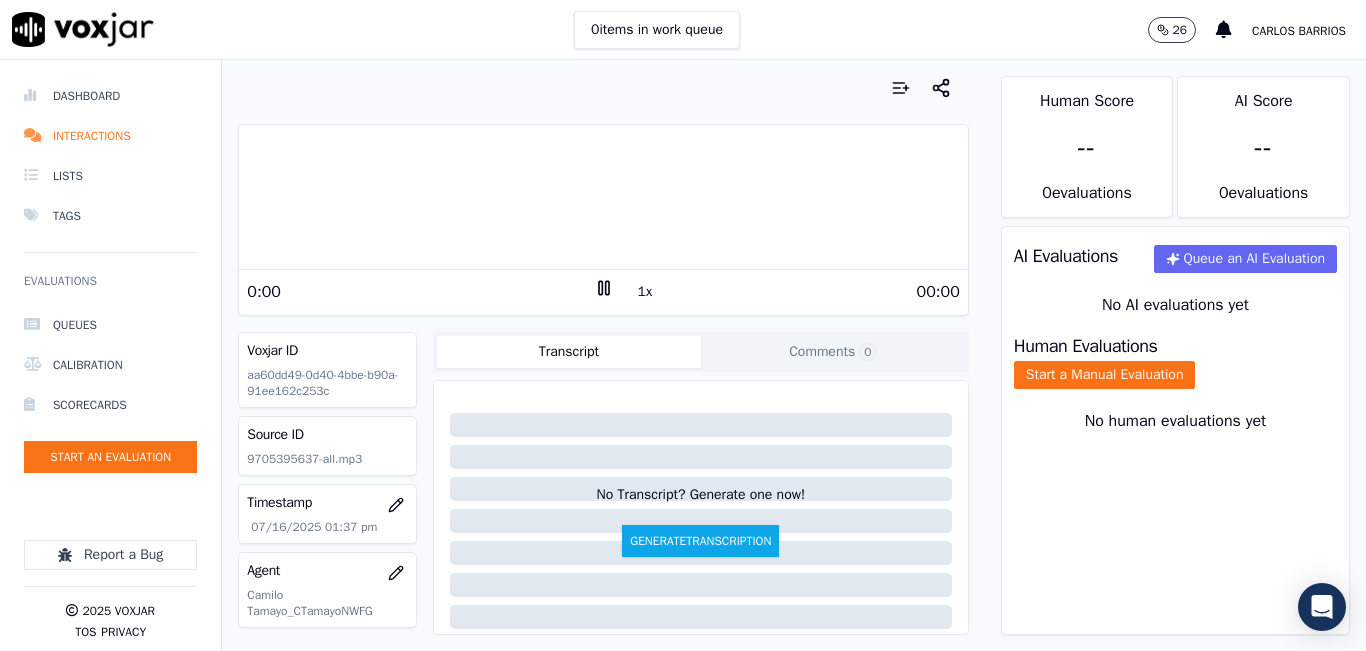 click on "1x" at bounding box center (645, 292) 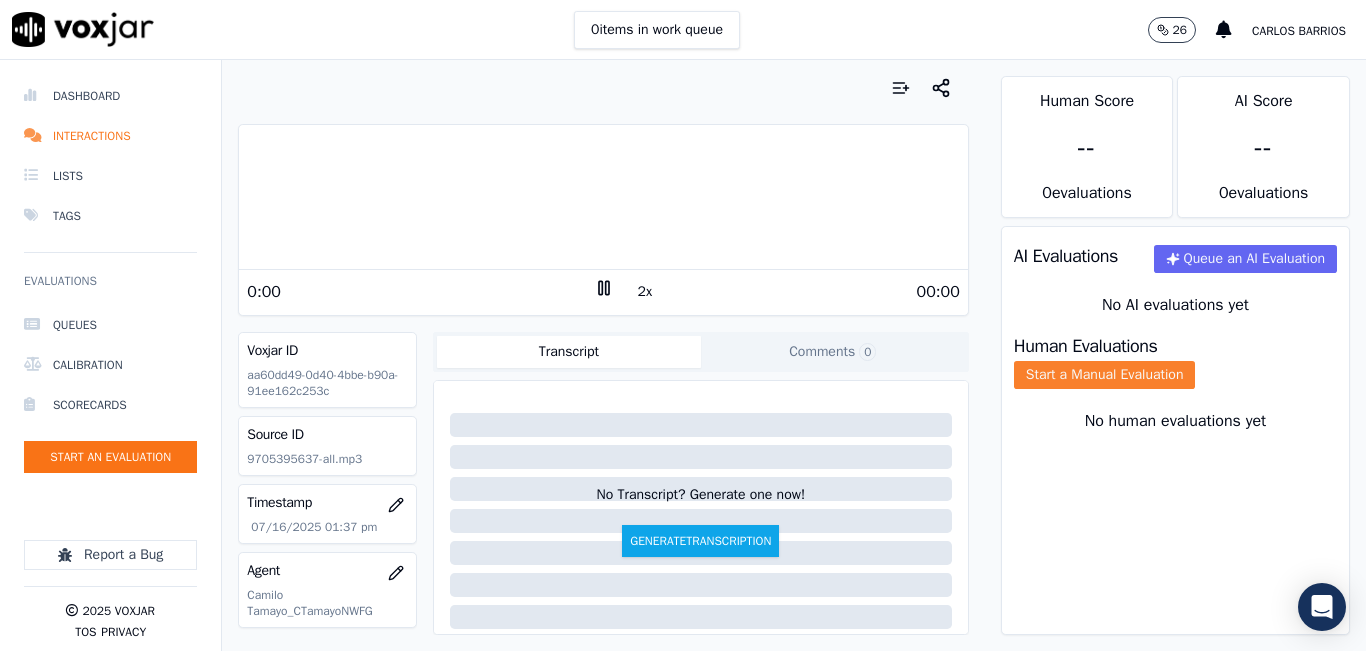 click on "Start a Manual Evaluation" 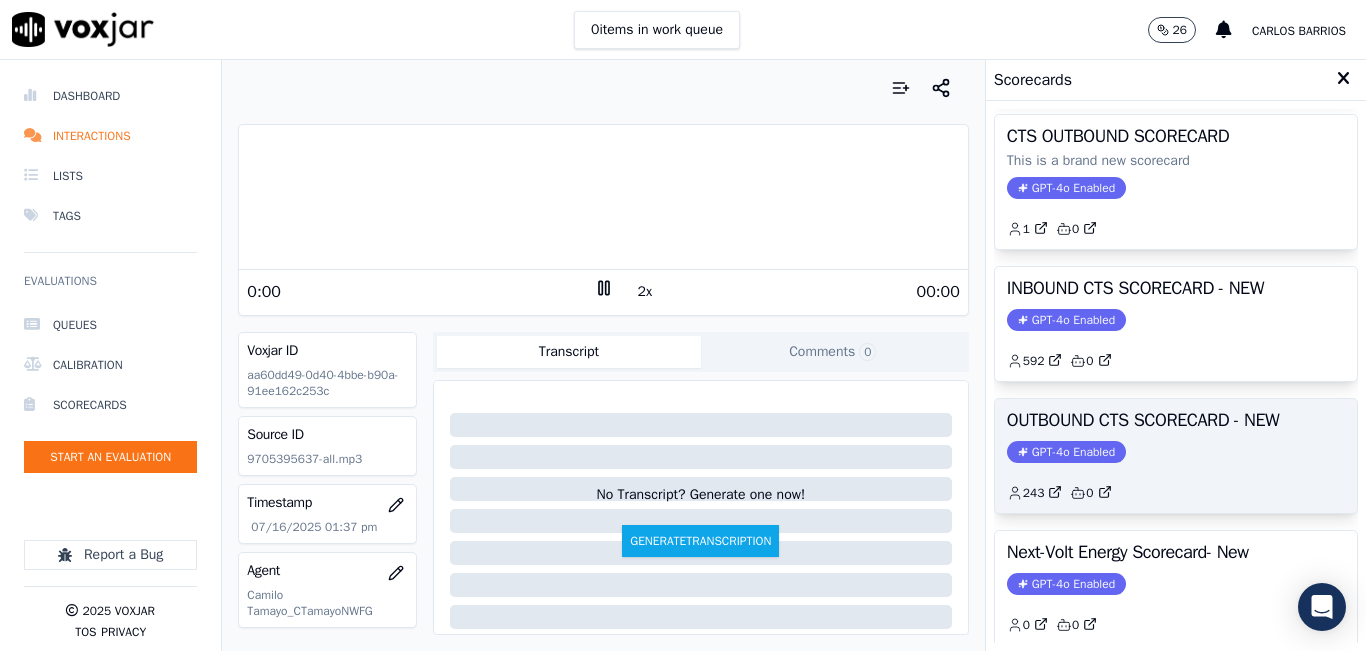 scroll, scrollTop: 200, scrollLeft: 0, axis: vertical 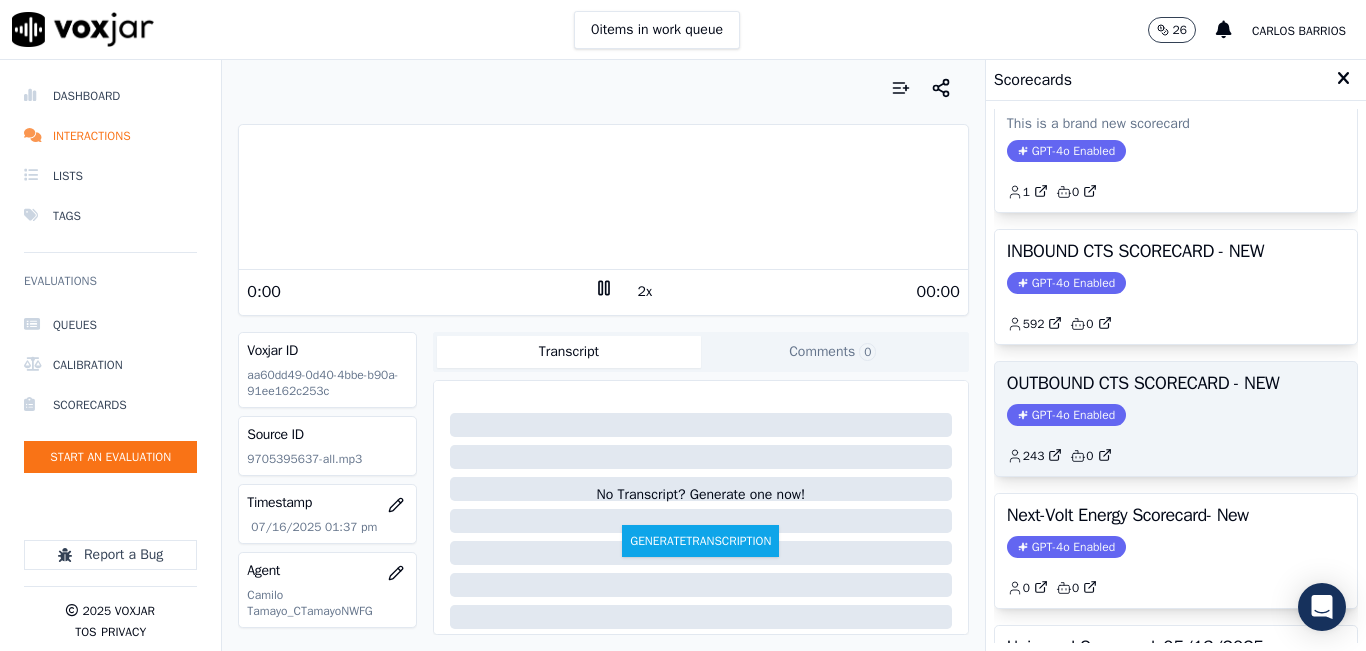 click on "GPT-4o Enabled" 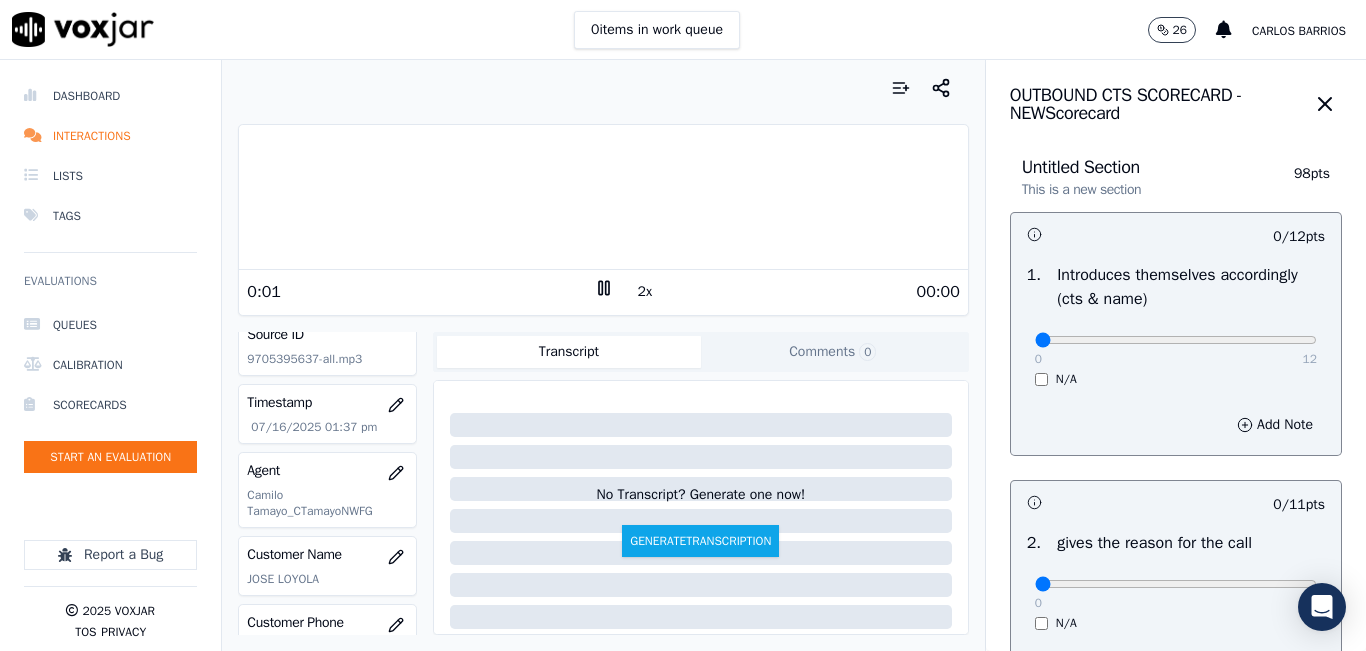 scroll, scrollTop: 300, scrollLeft: 0, axis: vertical 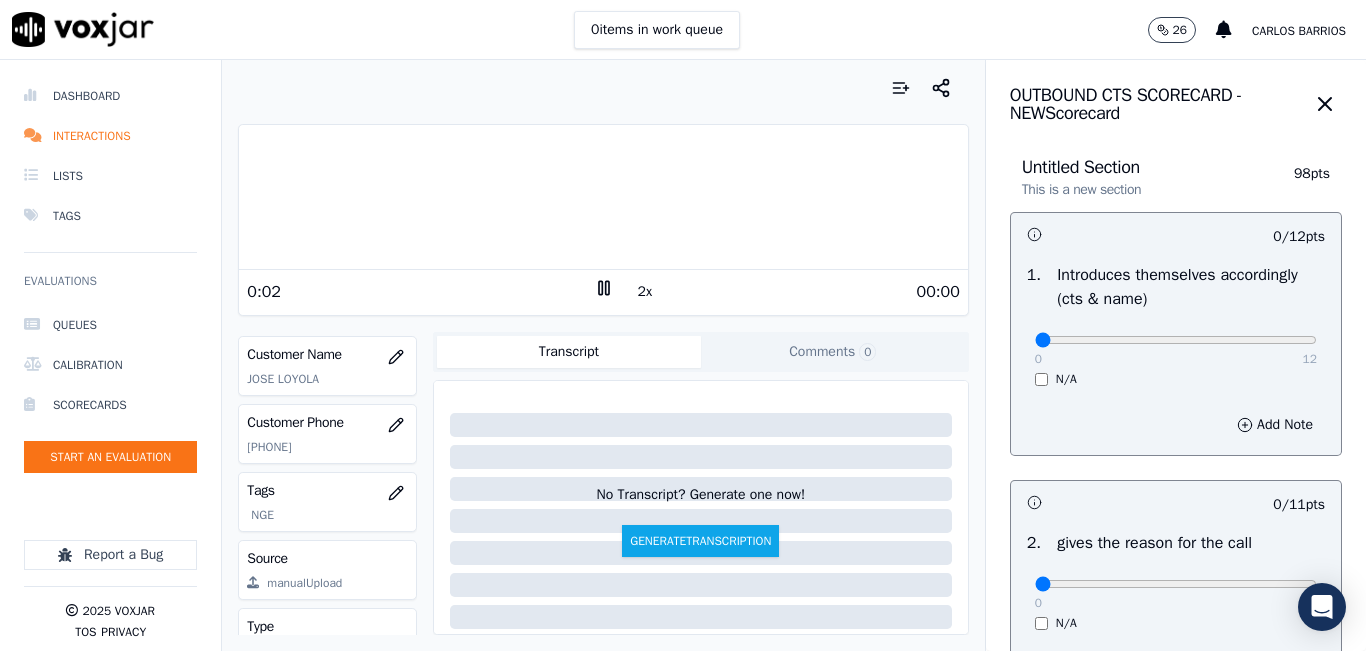 click on "[PHONE]" 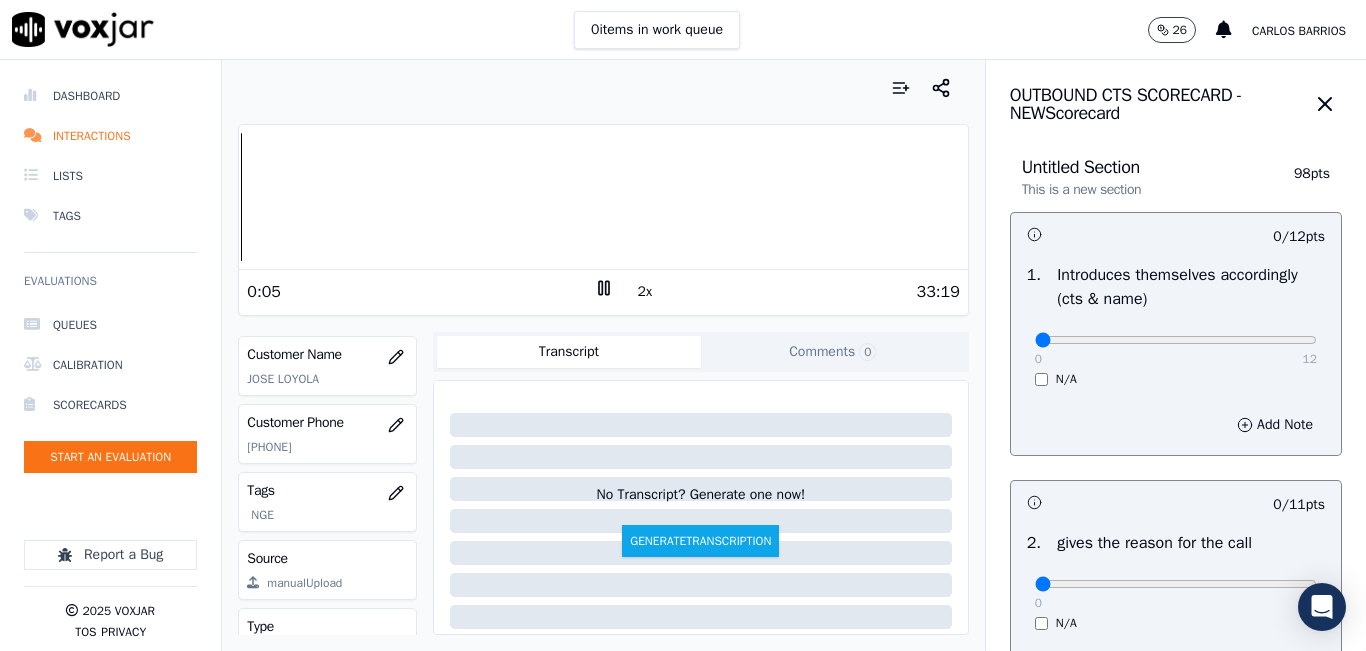copy on "[PHONE]" 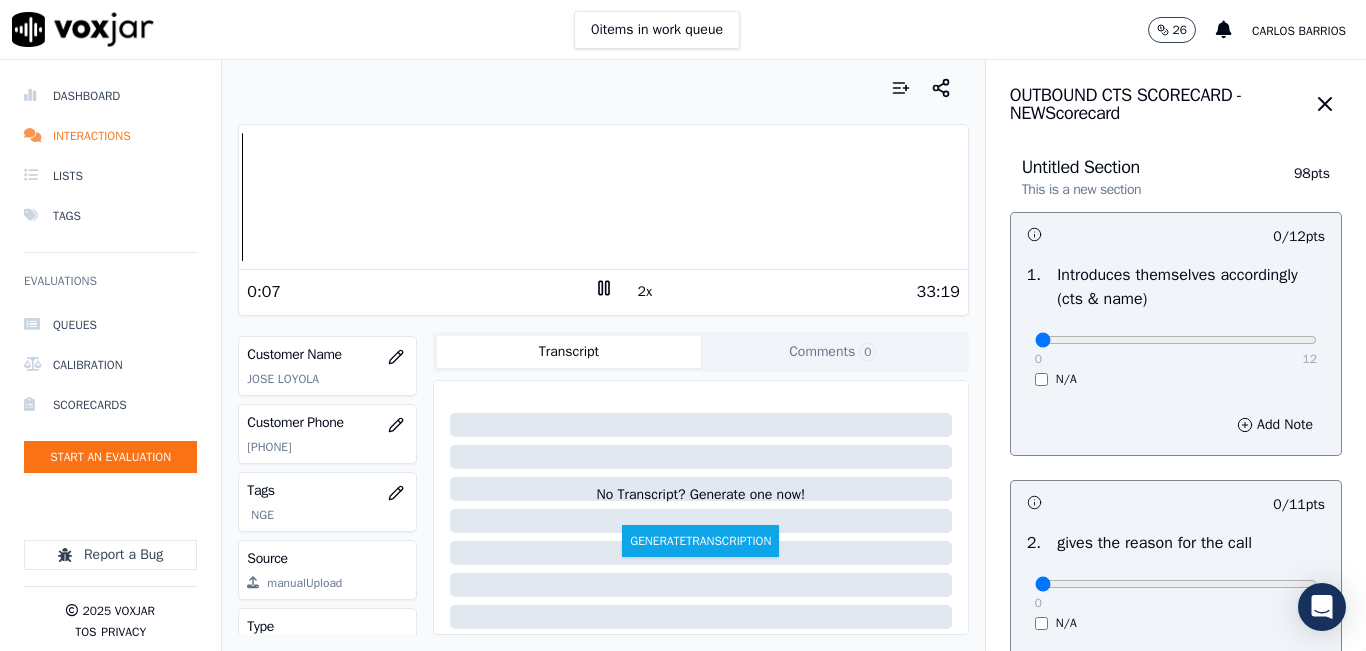click on "[PHONE]" 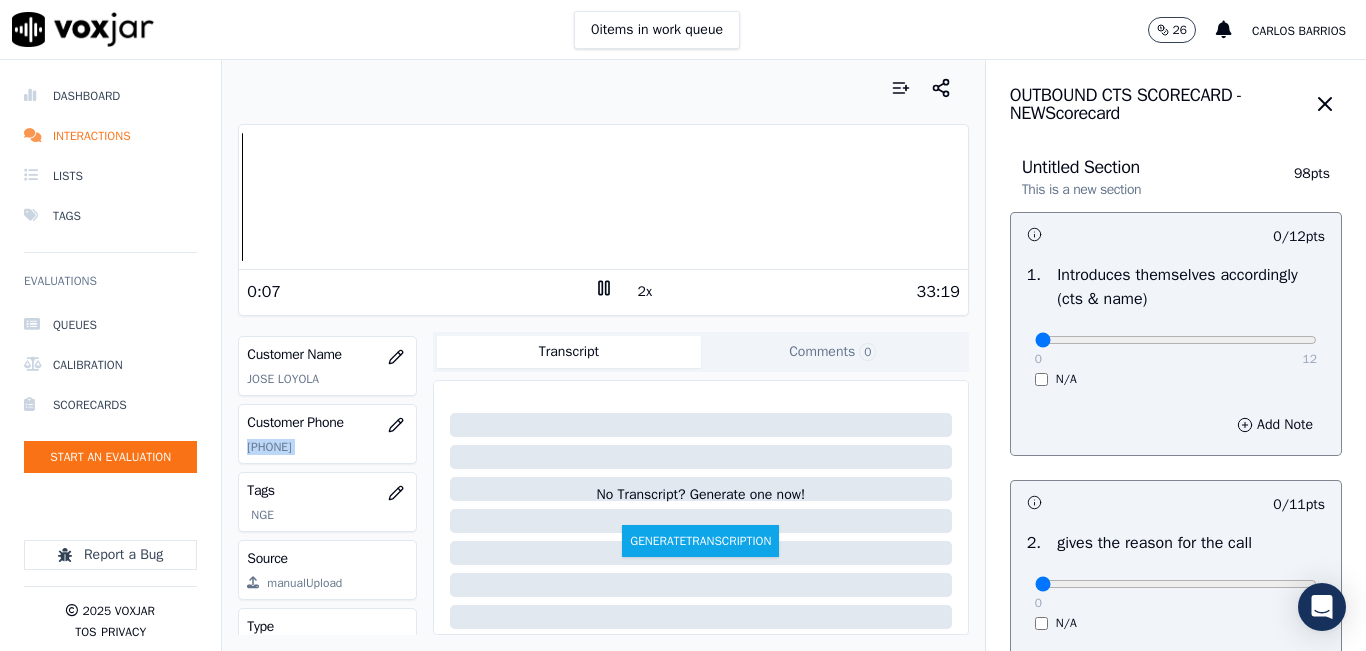 click on "[PHONE]" 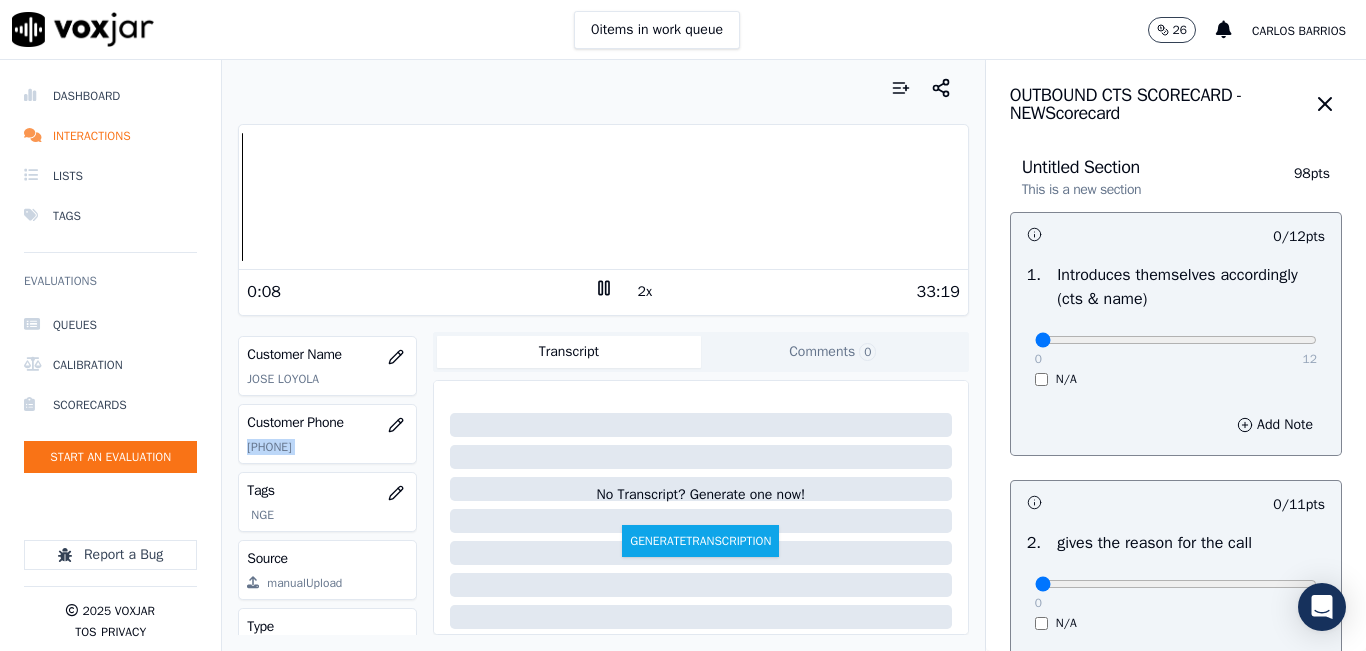 copy on "[PHONE]" 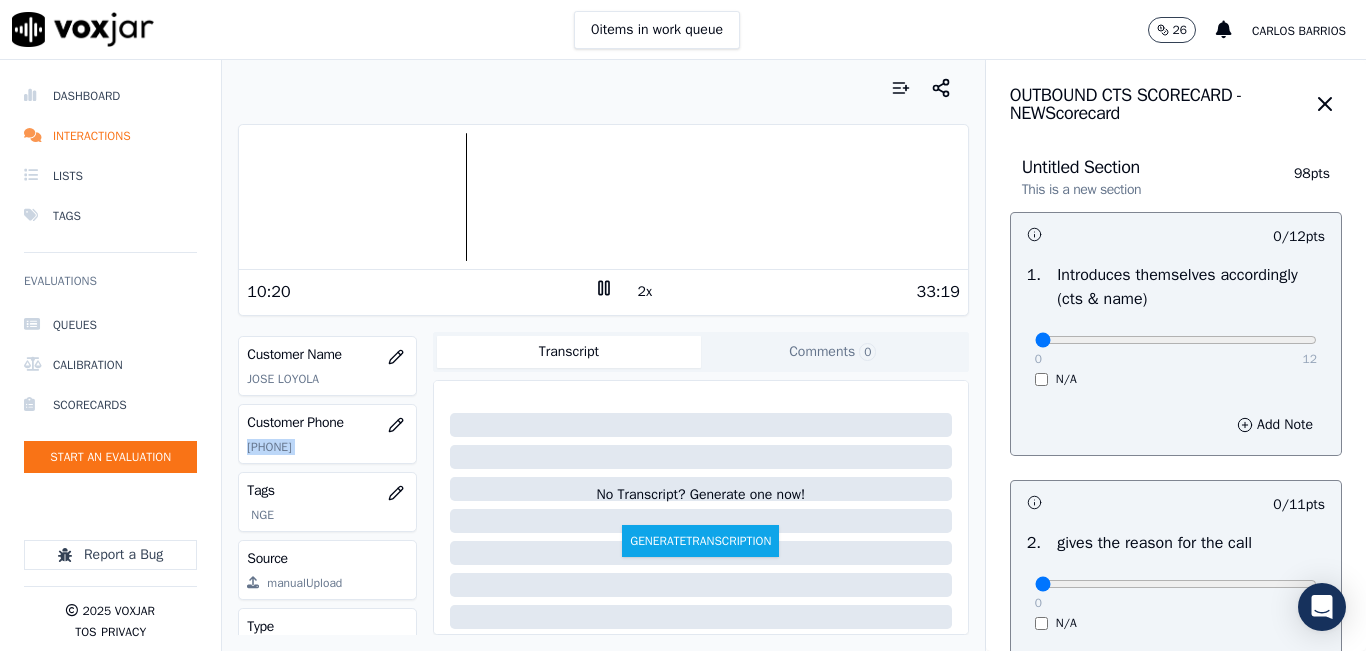 click 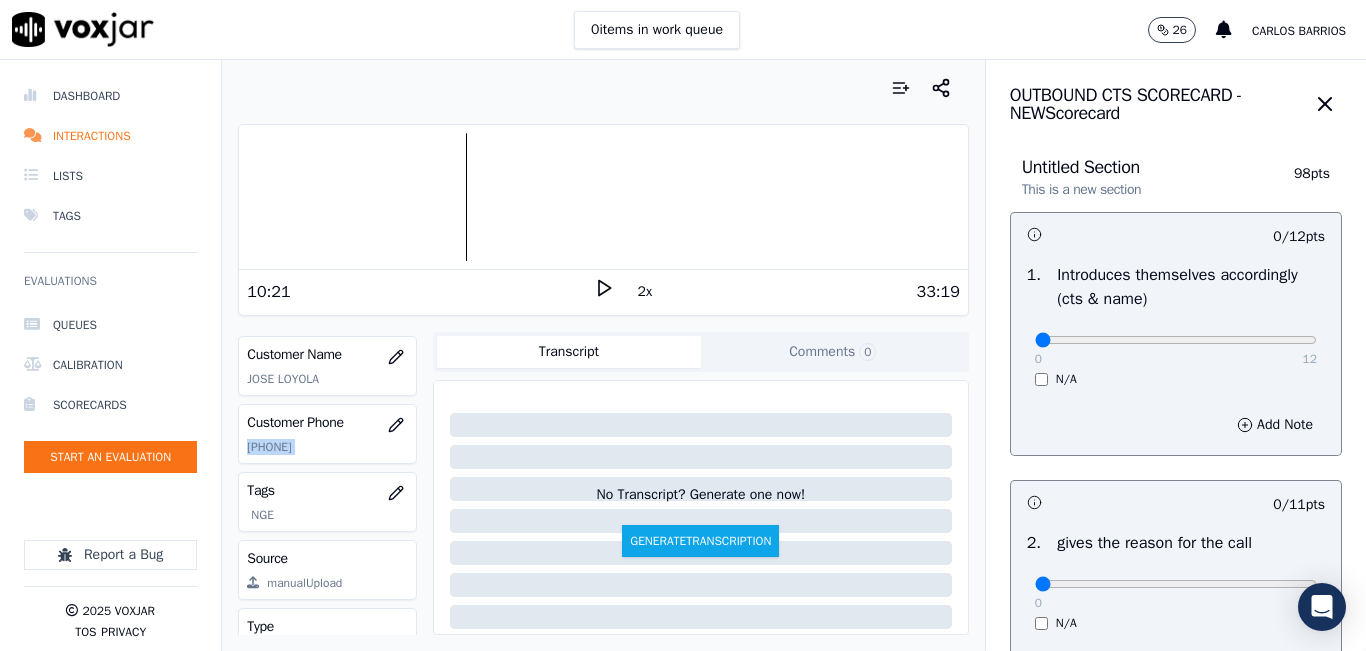 click 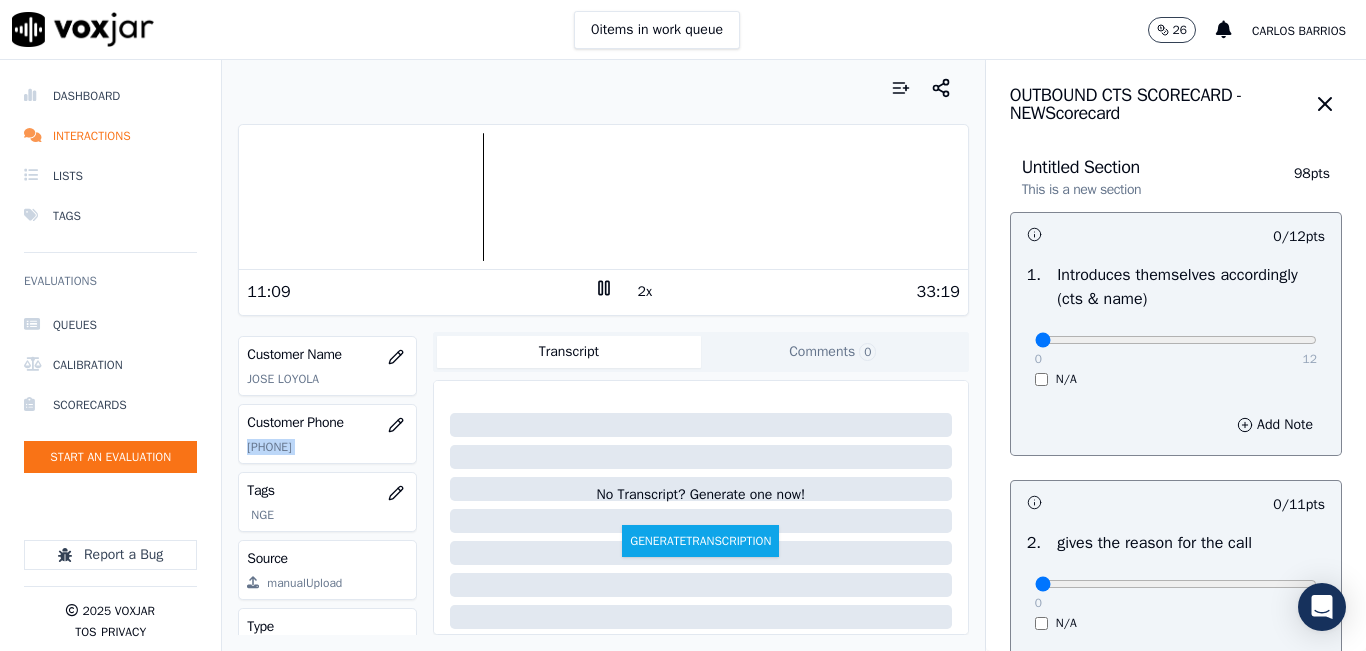 click at bounding box center (603, 197) 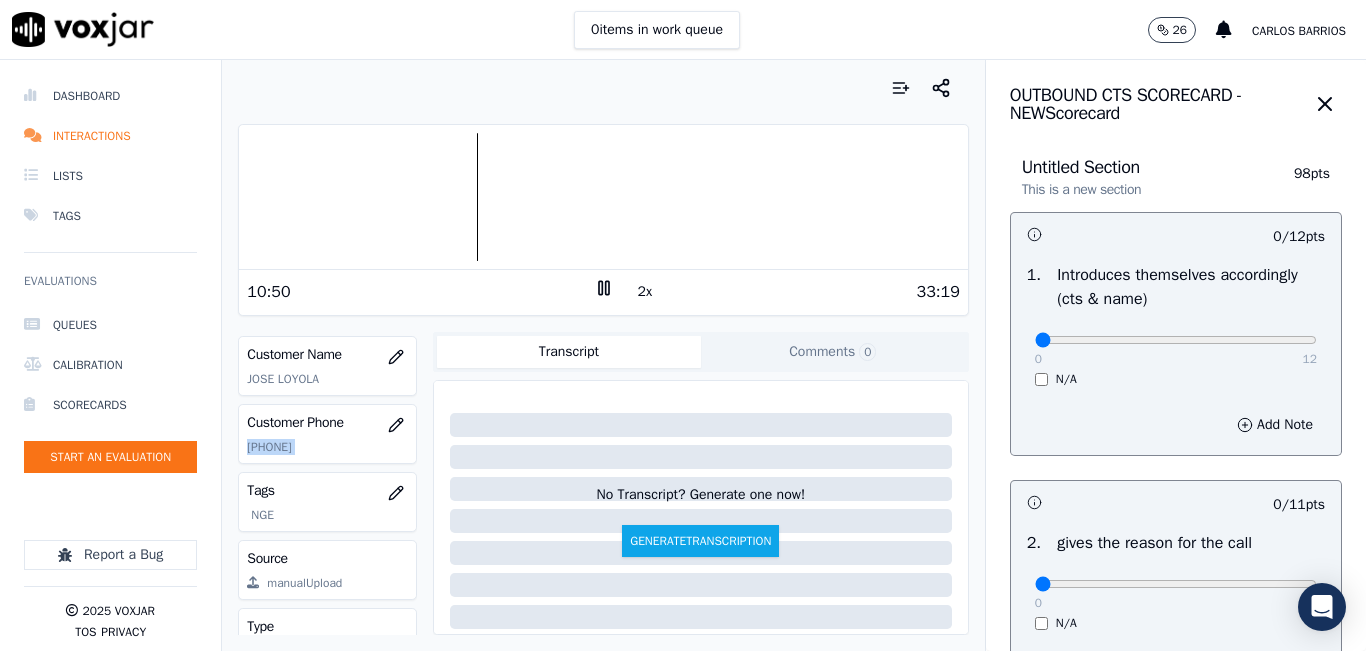 click at bounding box center (603, 197) 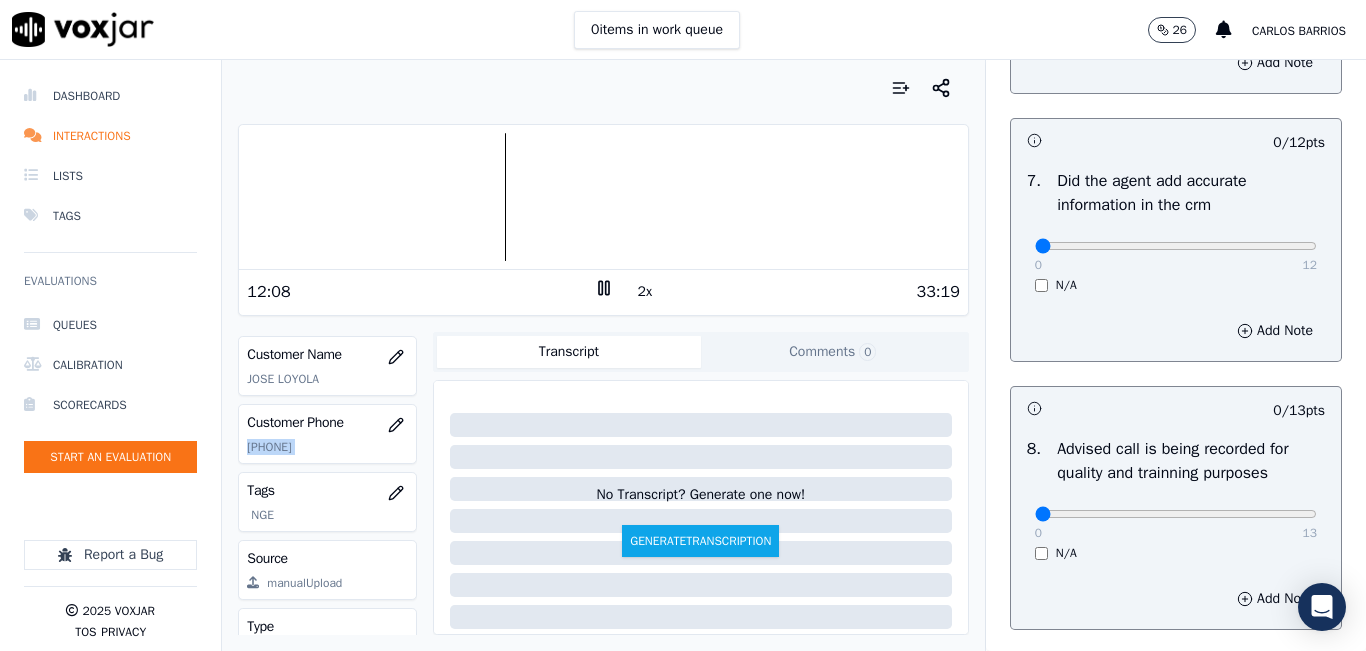 scroll, scrollTop: 1718, scrollLeft: 0, axis: vertical 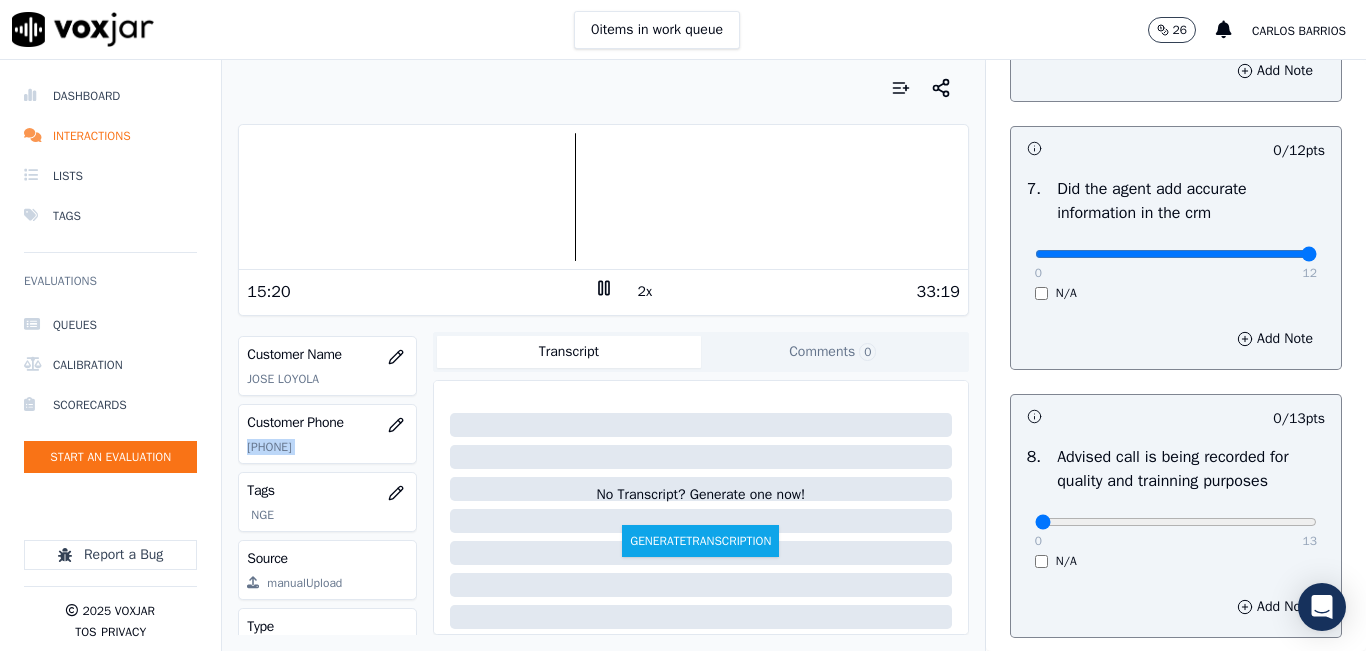 type on "12" 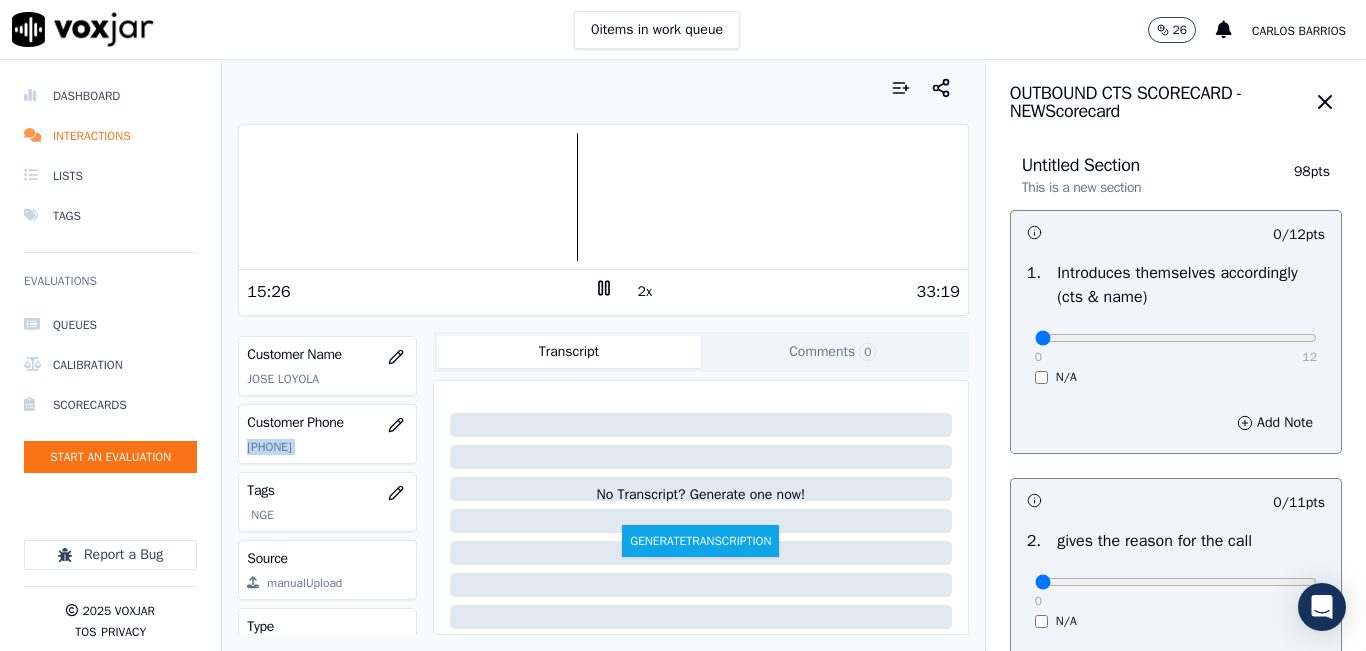 scroll, scrollTop: 0, scrollLeft: 0, axis: both 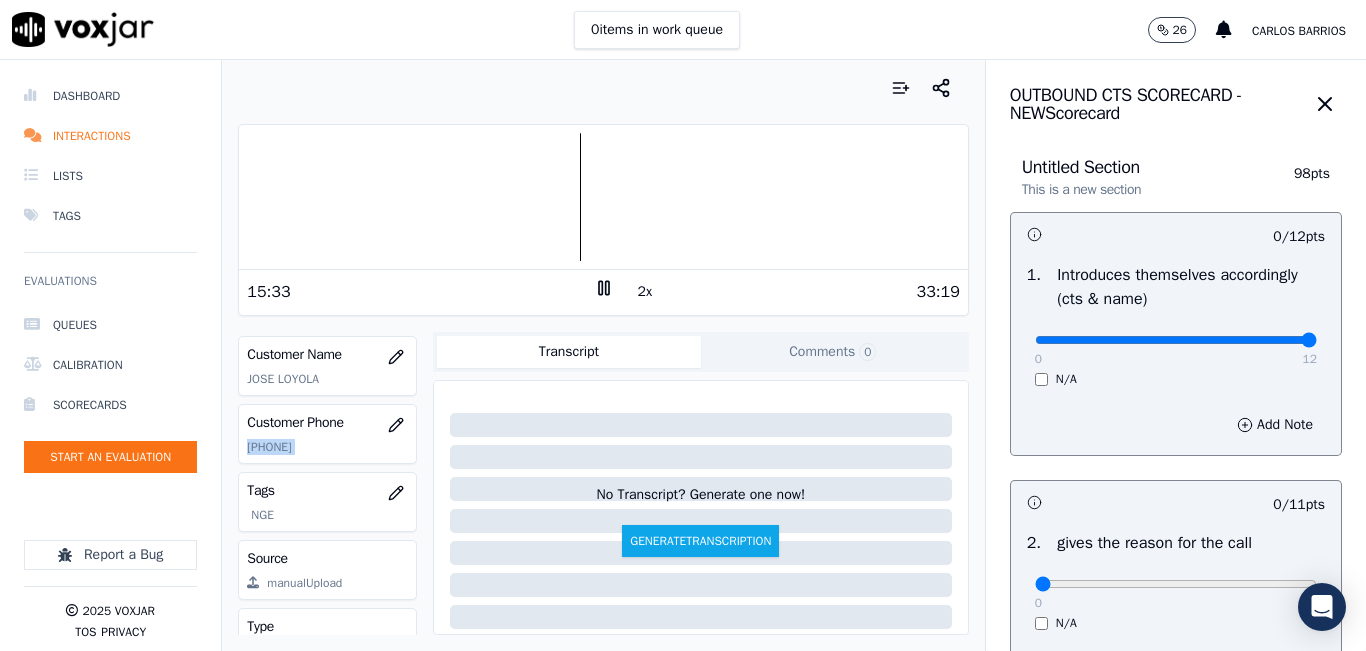 drag, startPoint x: 1248, startPoint y: 341, endPoint x: 1293, endPoint y: 346, distance: 45.276924 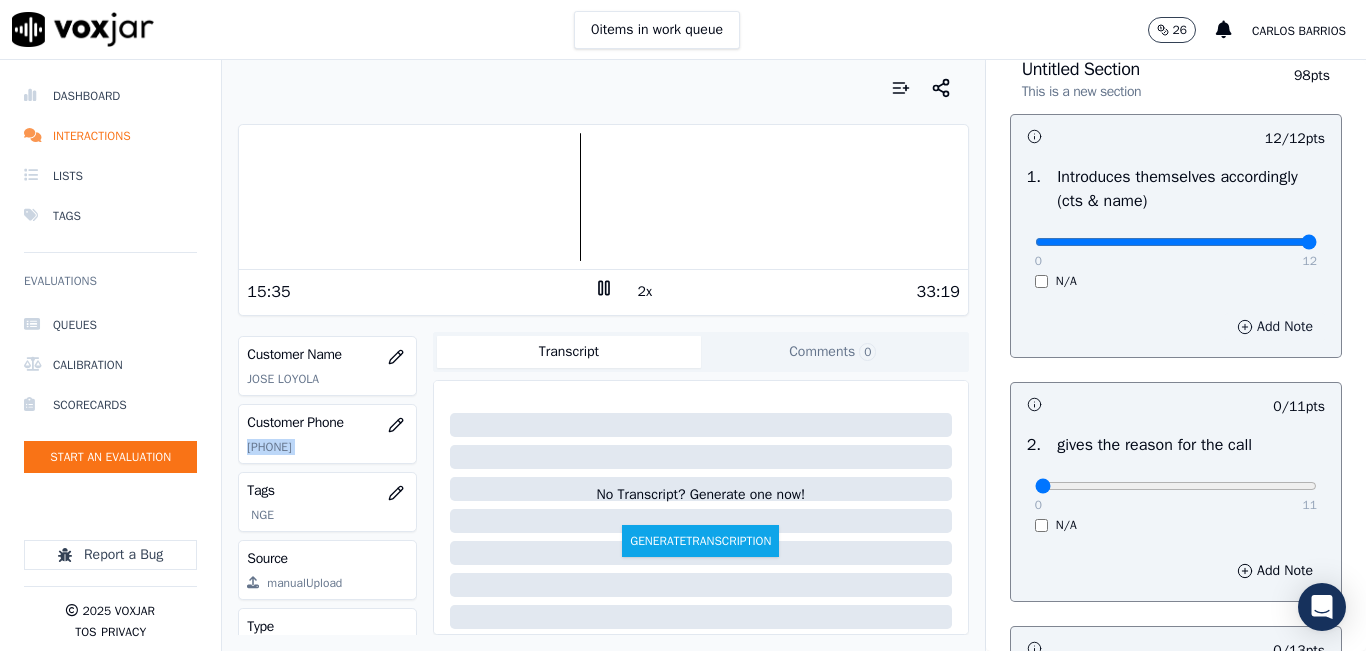 scroll, scrollTop: 100, scrollLeft: 0, axis: vertical 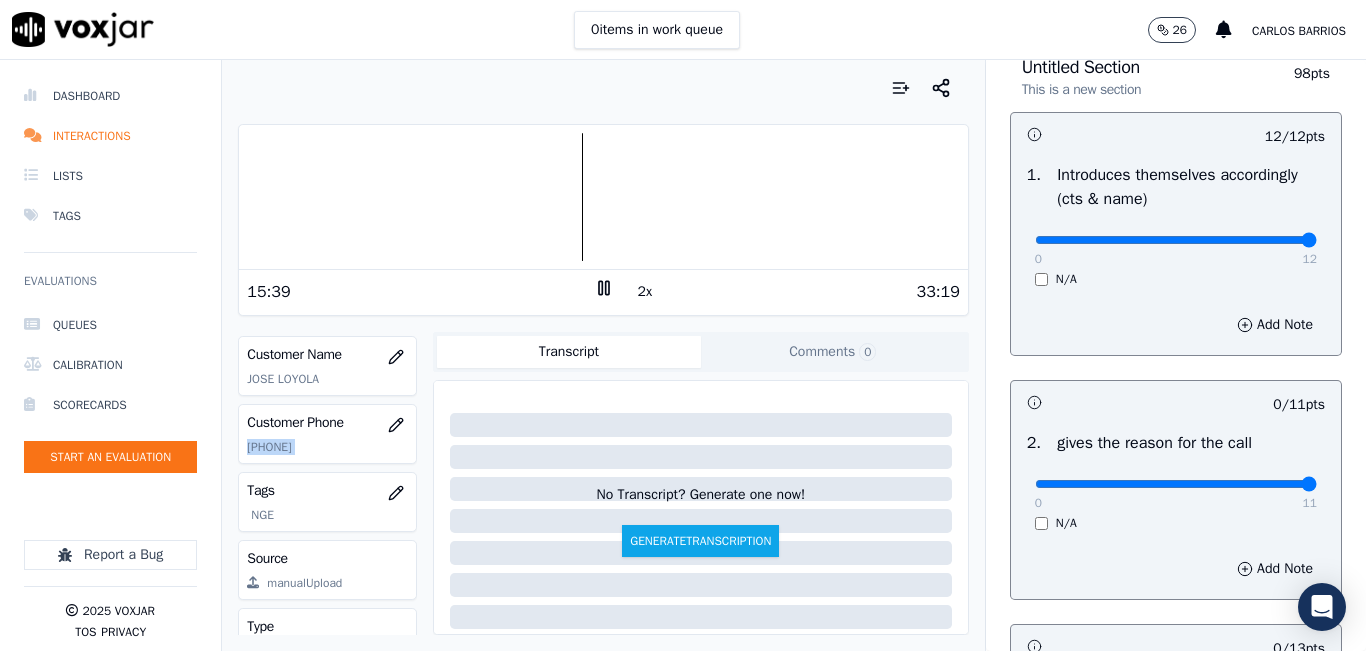 click at bounding box center (1176, 240) 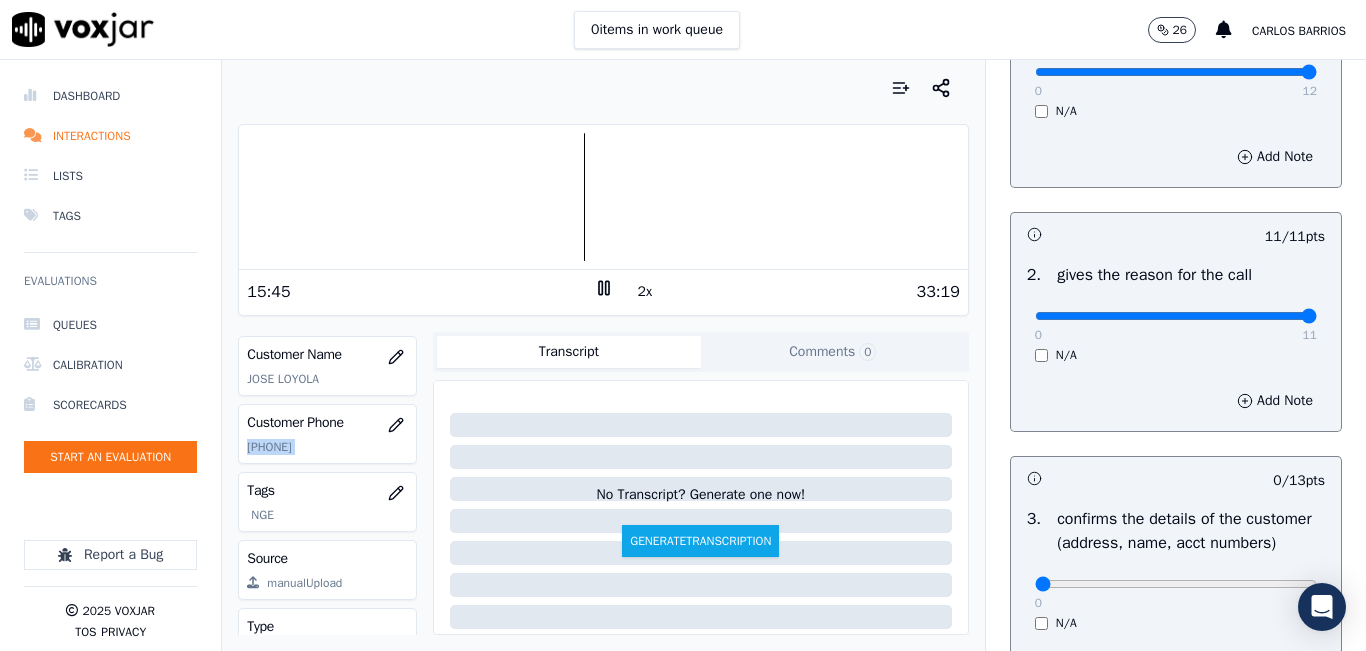 scroll, scrollTop: 200, scrollLeft: 0, axis: vertical 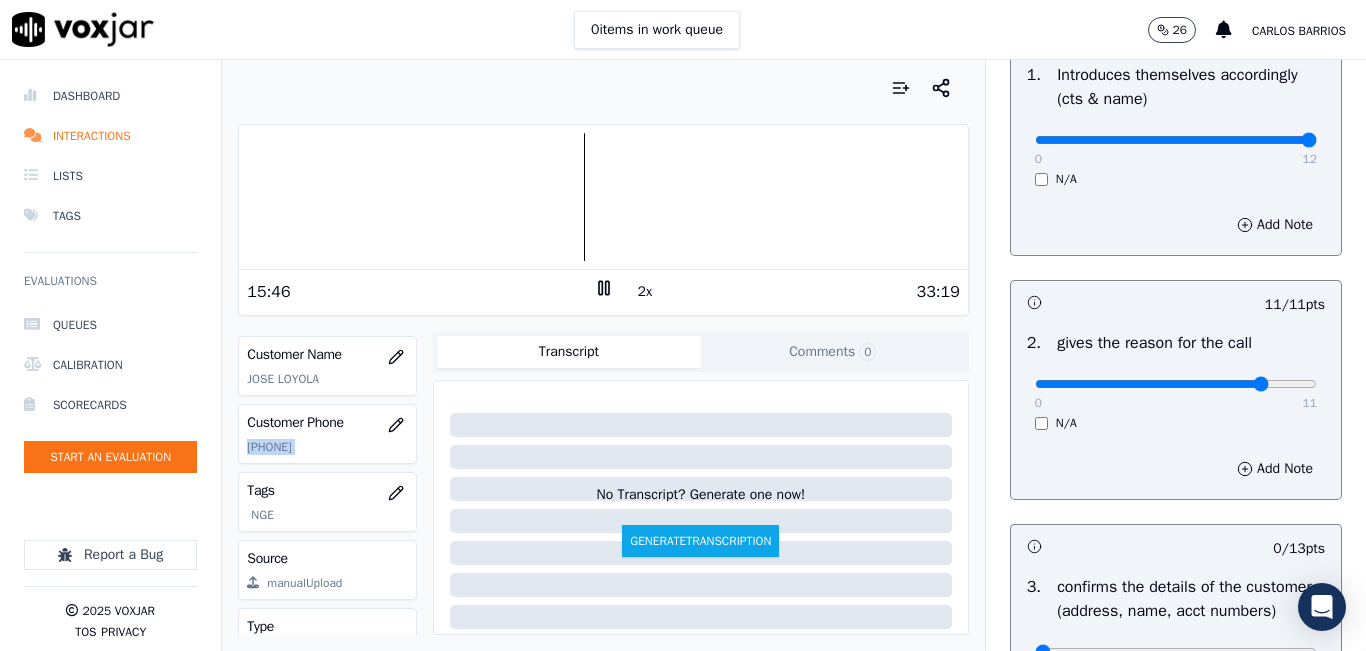 click at bounding box center [1176, 140] 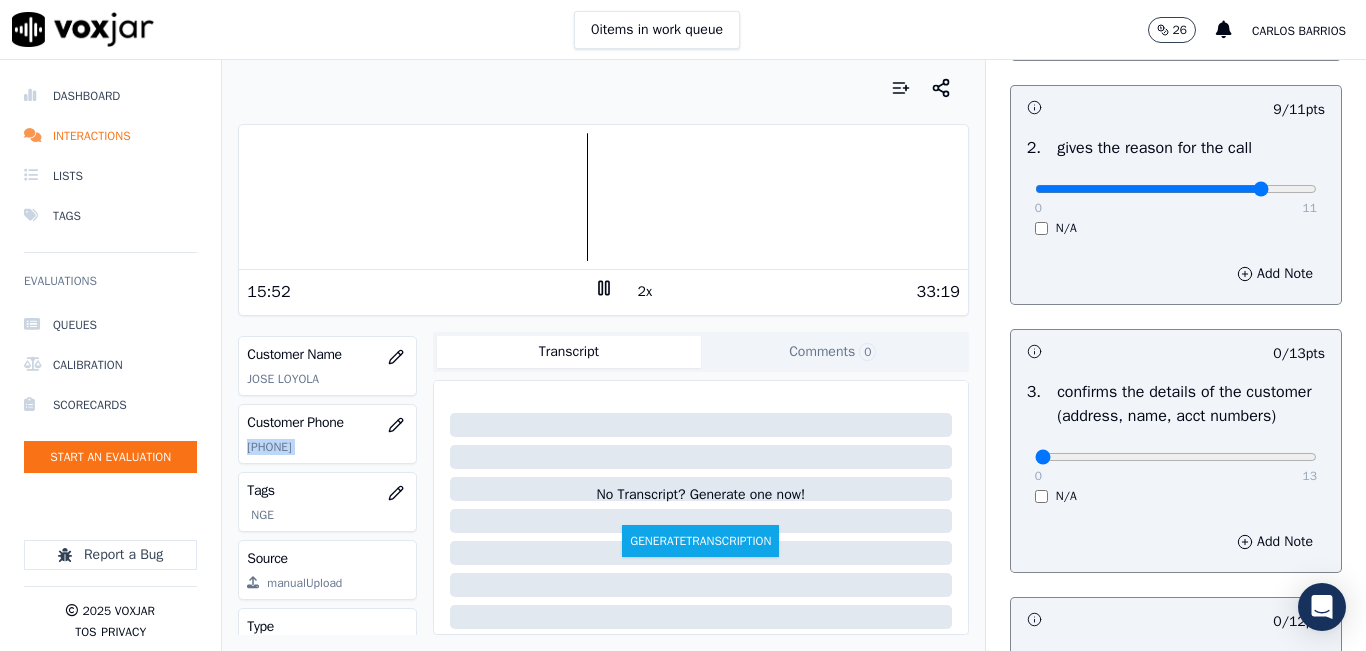 scroll, scrollTop: 300, scrollLeft: 0, axis: vertical 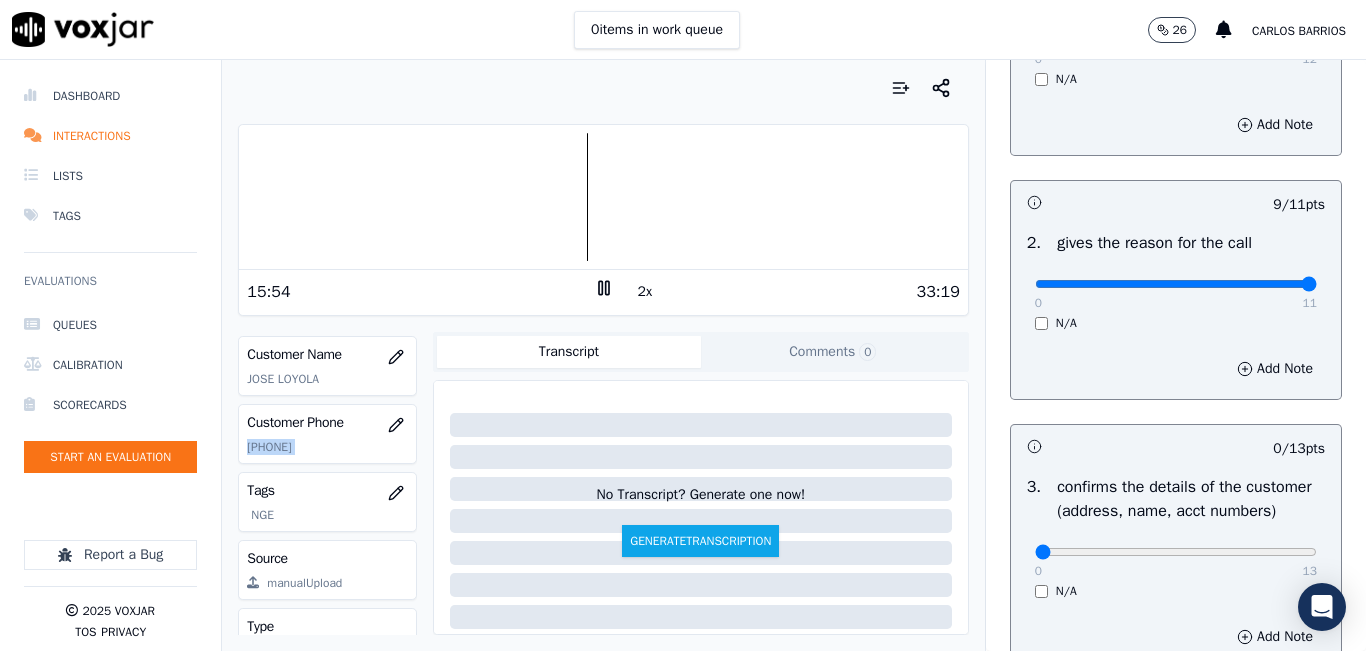 type on "11" 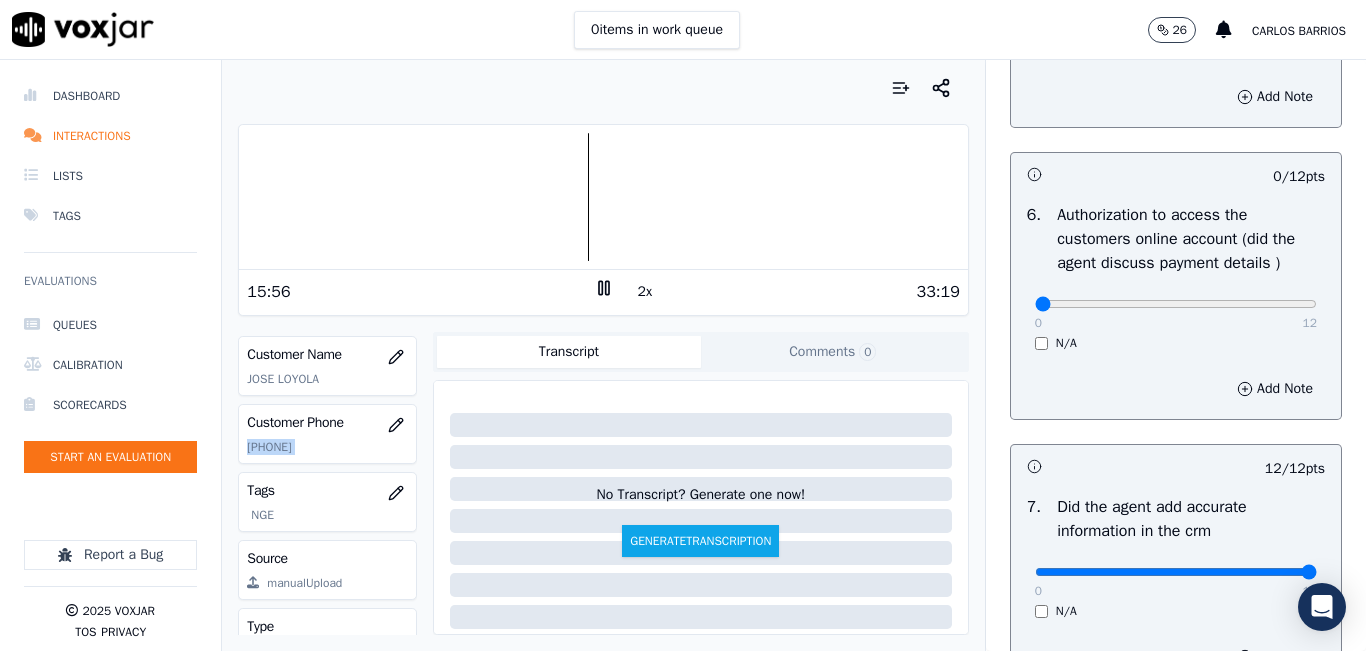scroll, scrollTop: 1900, scrollLeft: 0, axis: vertical 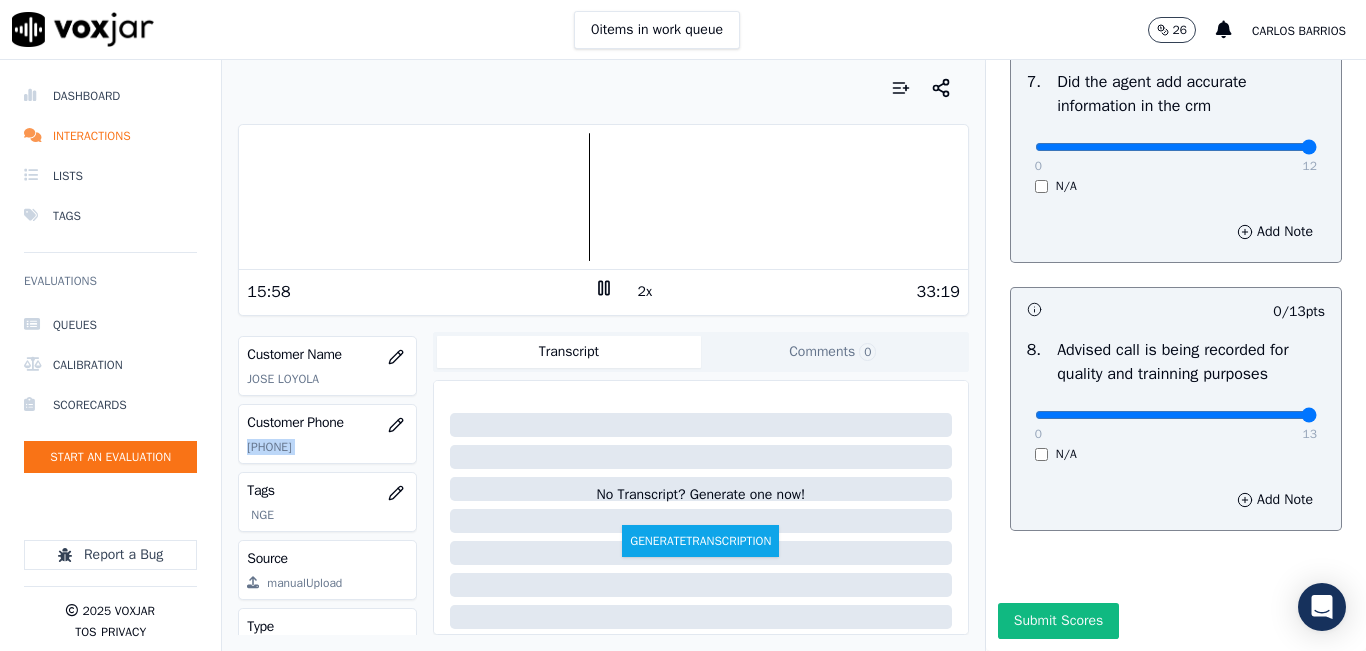 type on "13" 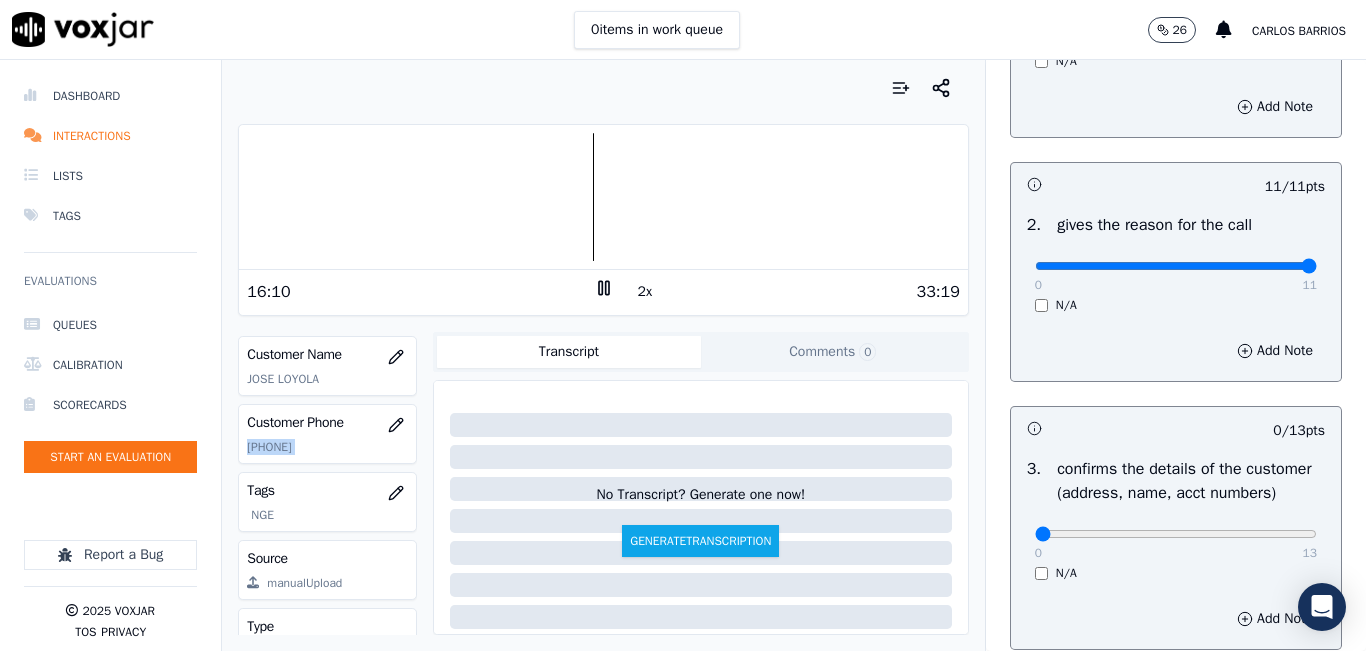 scroll, scrollTop: 300, scrollLeft: 0, axis: vertical 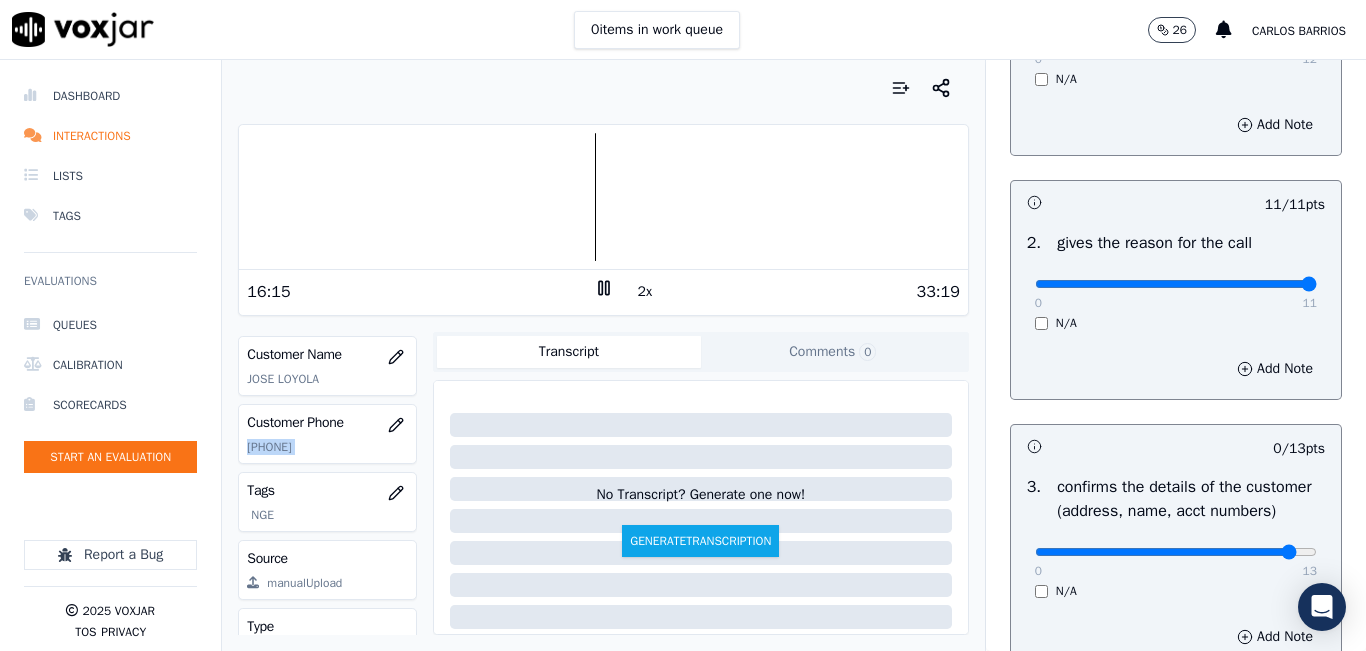 click at bounding box center [1176, 40] 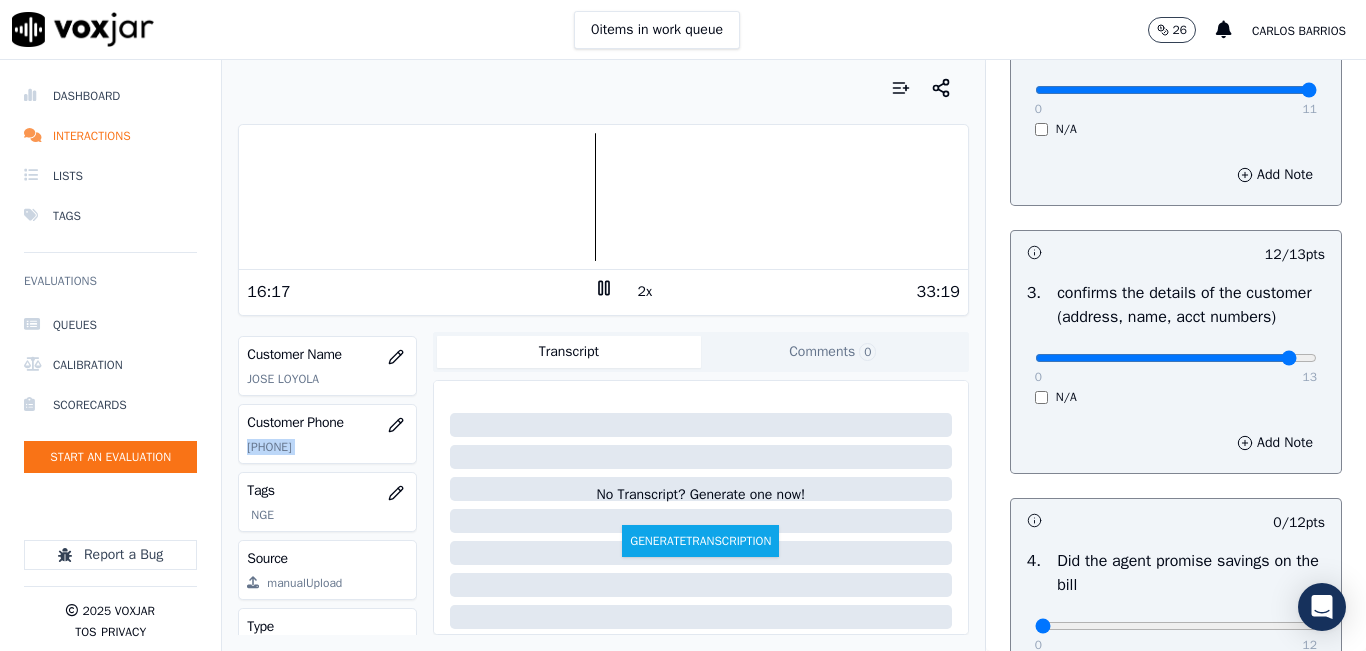 scroll, scrollTop: 500, scrollLeft: 0, axis: vertical 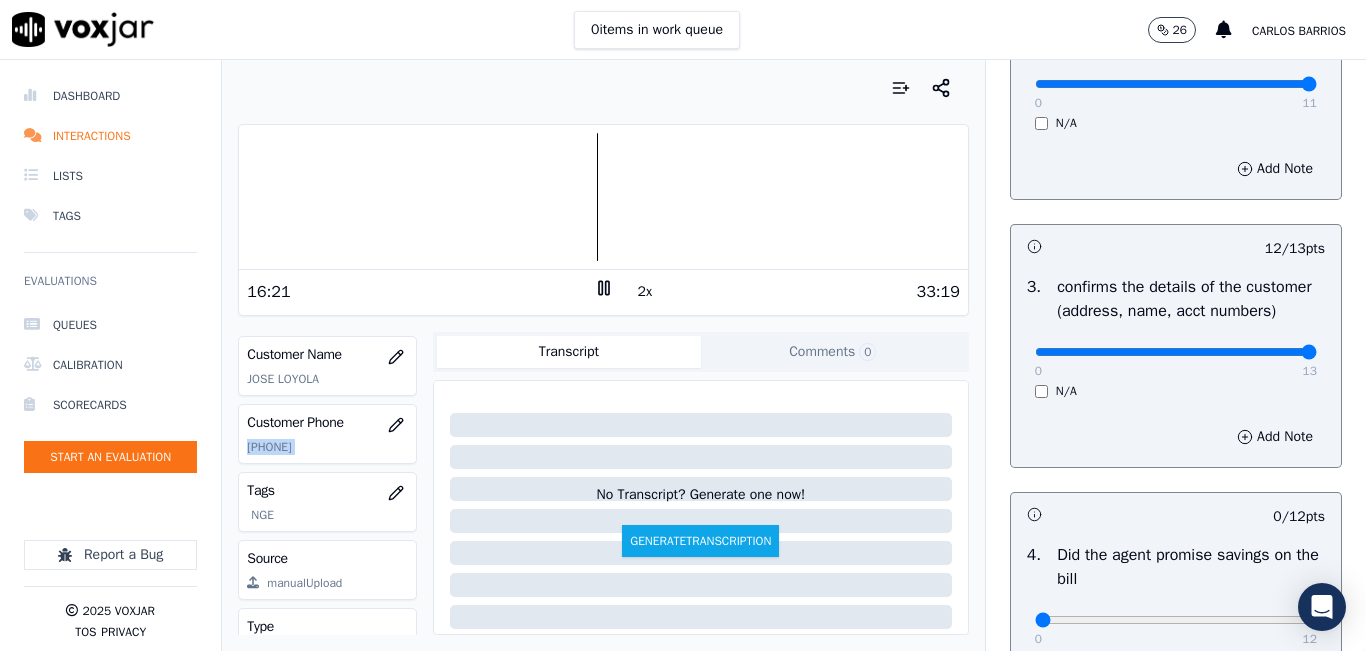 type on "13" 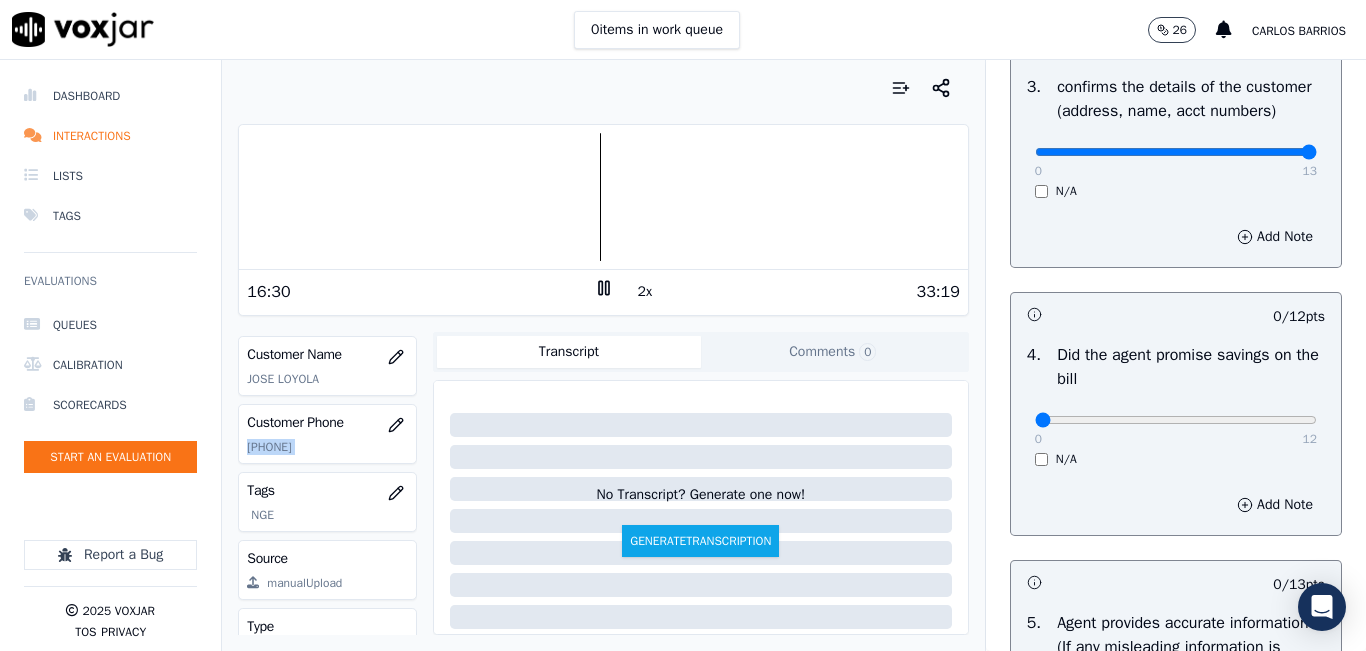 scroll, scrollTop: 800, scrollLeft: 0, axis: vertical 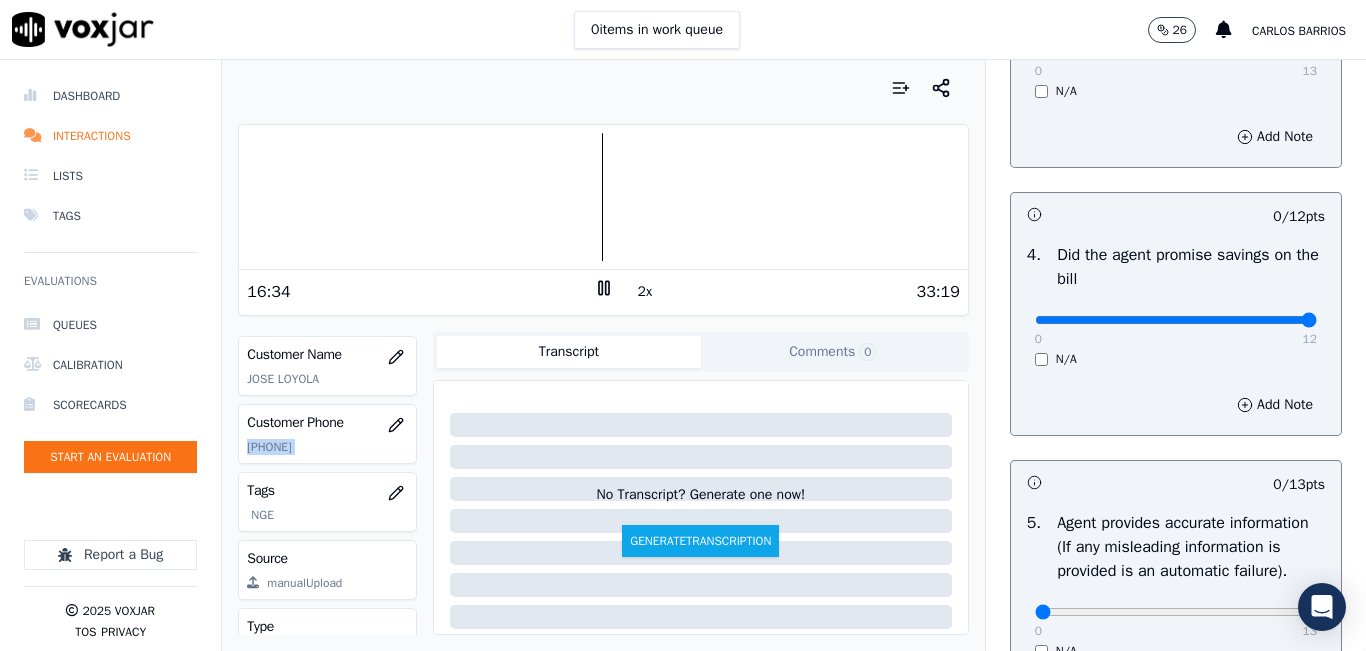 type on "12" 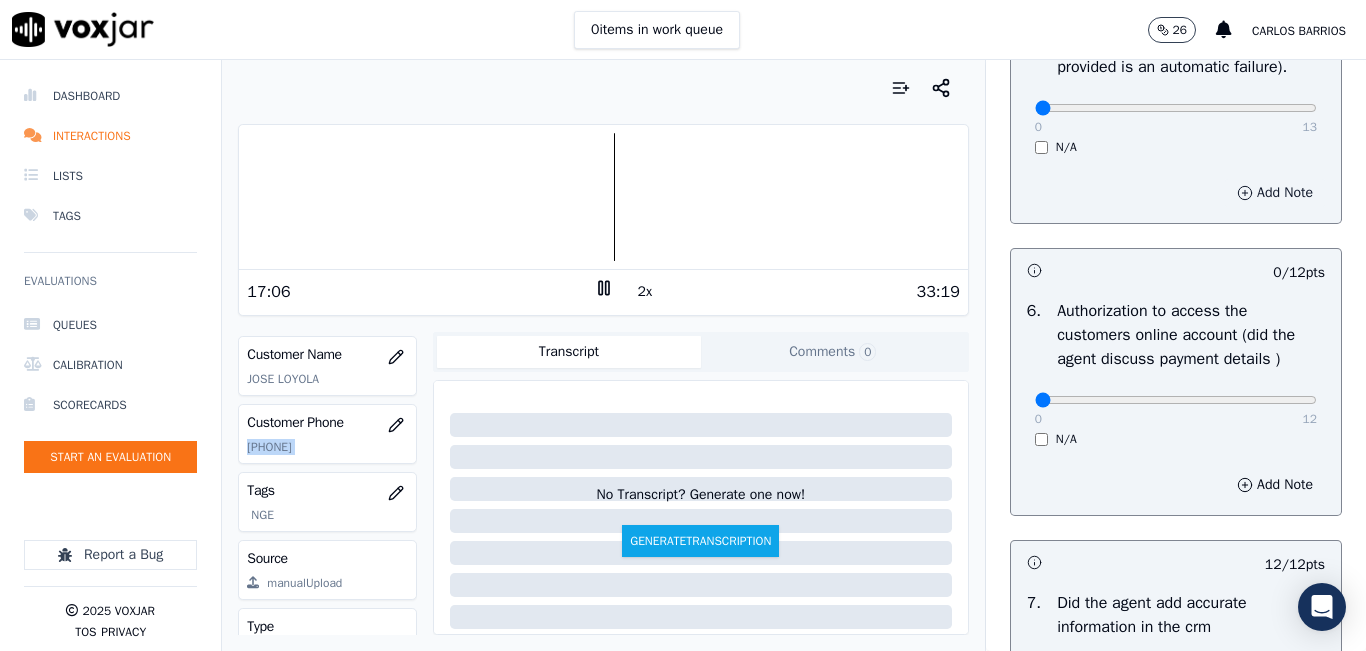 scroll, scrollTop: 1300, scrollLeft: 0, axis: vertical 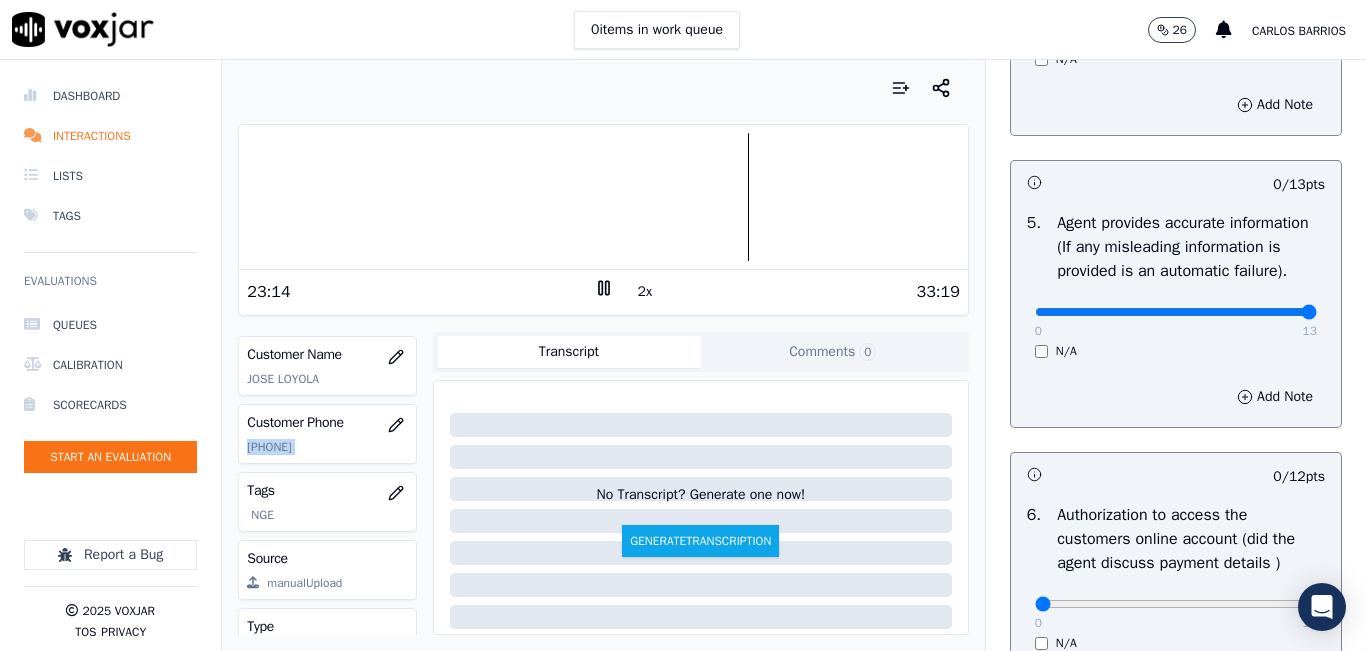 type on "13" 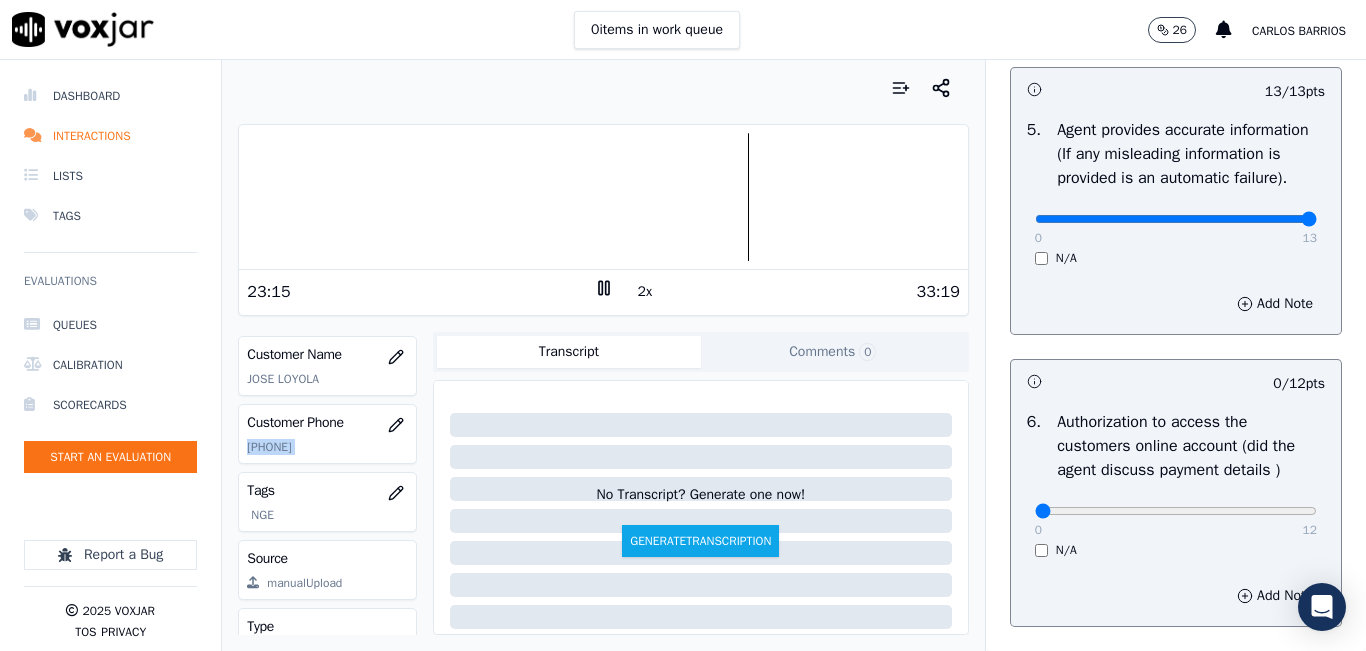 scroll, scrollTop: 1300, scrollLeft: 0, axis: vertical 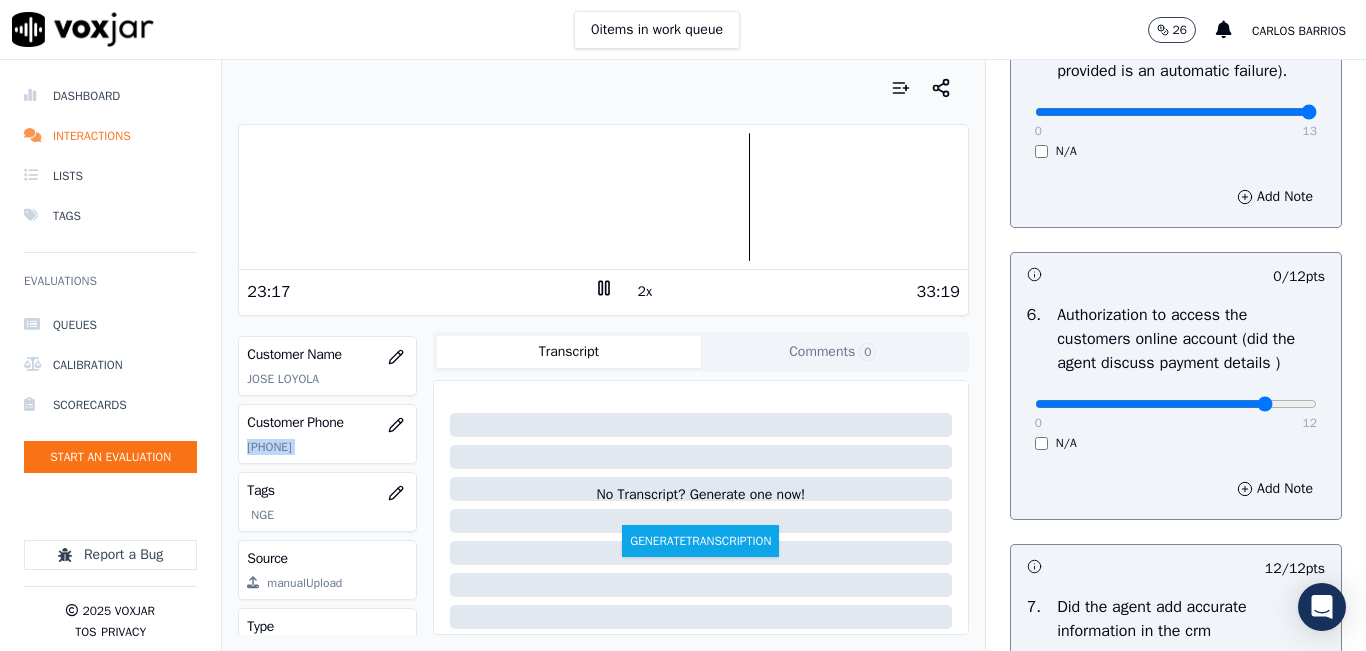 type on "10" 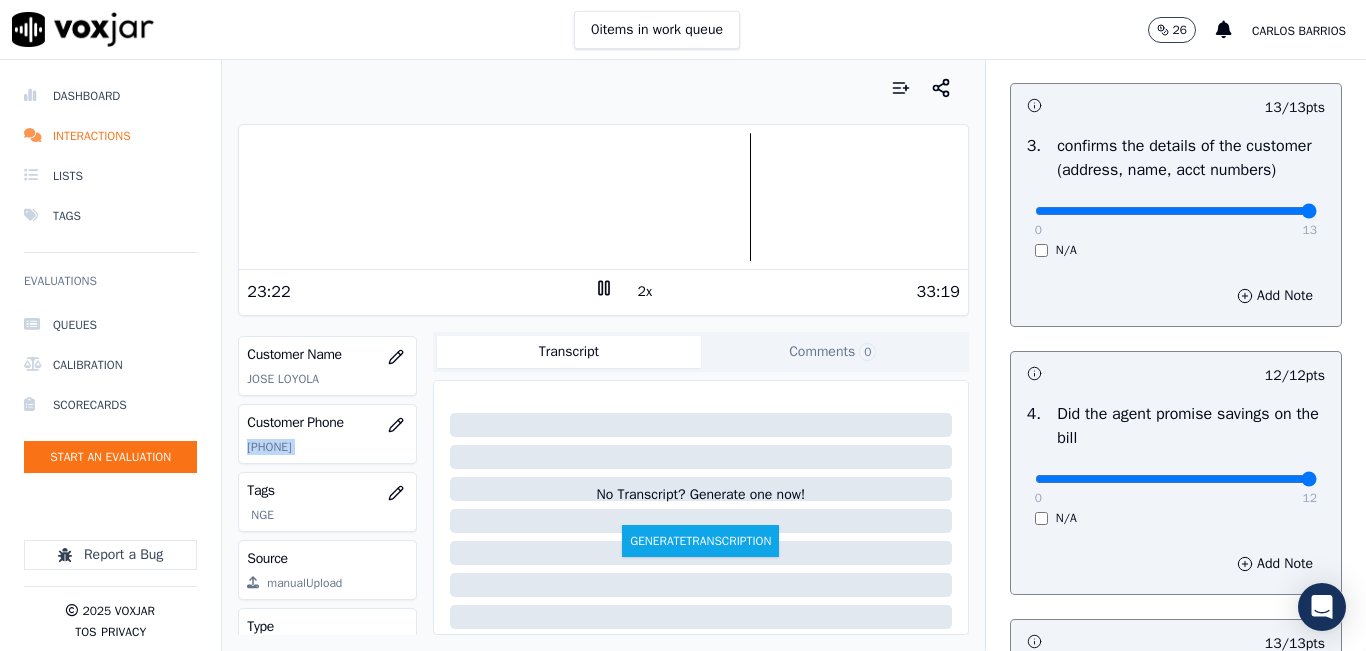 scroll, scrollTop: 600, scrollLeft: 0, axis: vertical 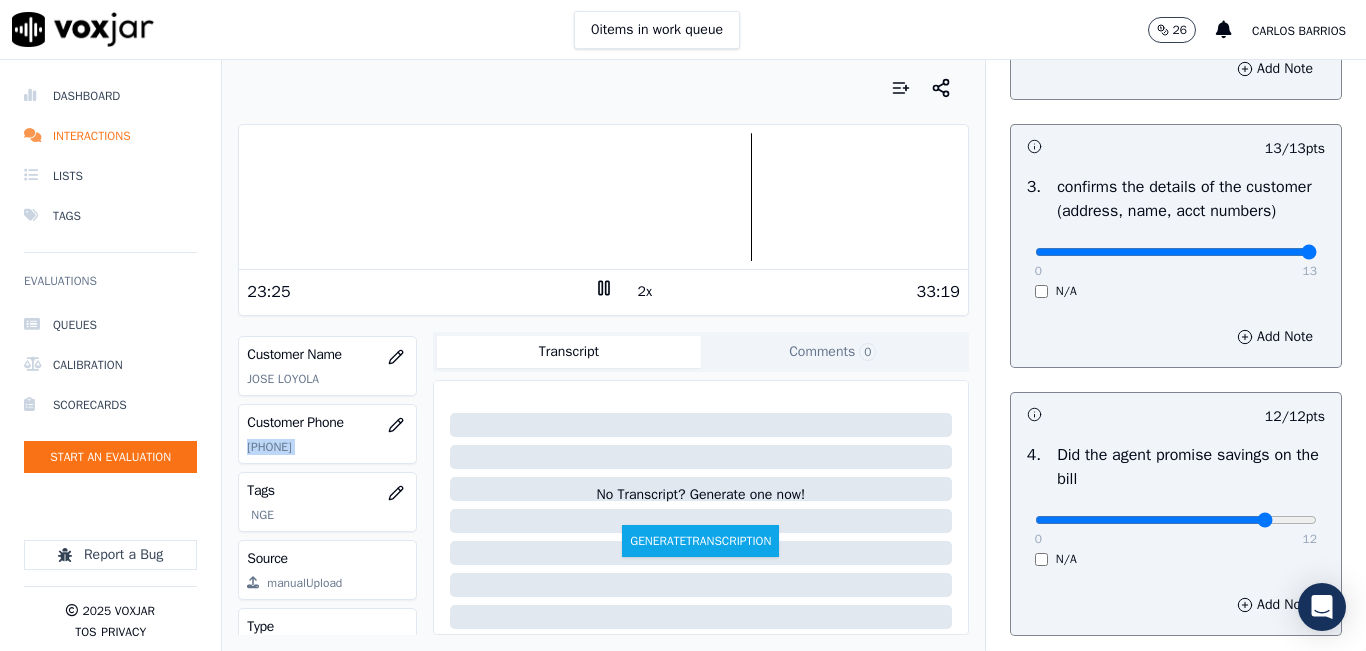 click at bounding box center [1176, -260] 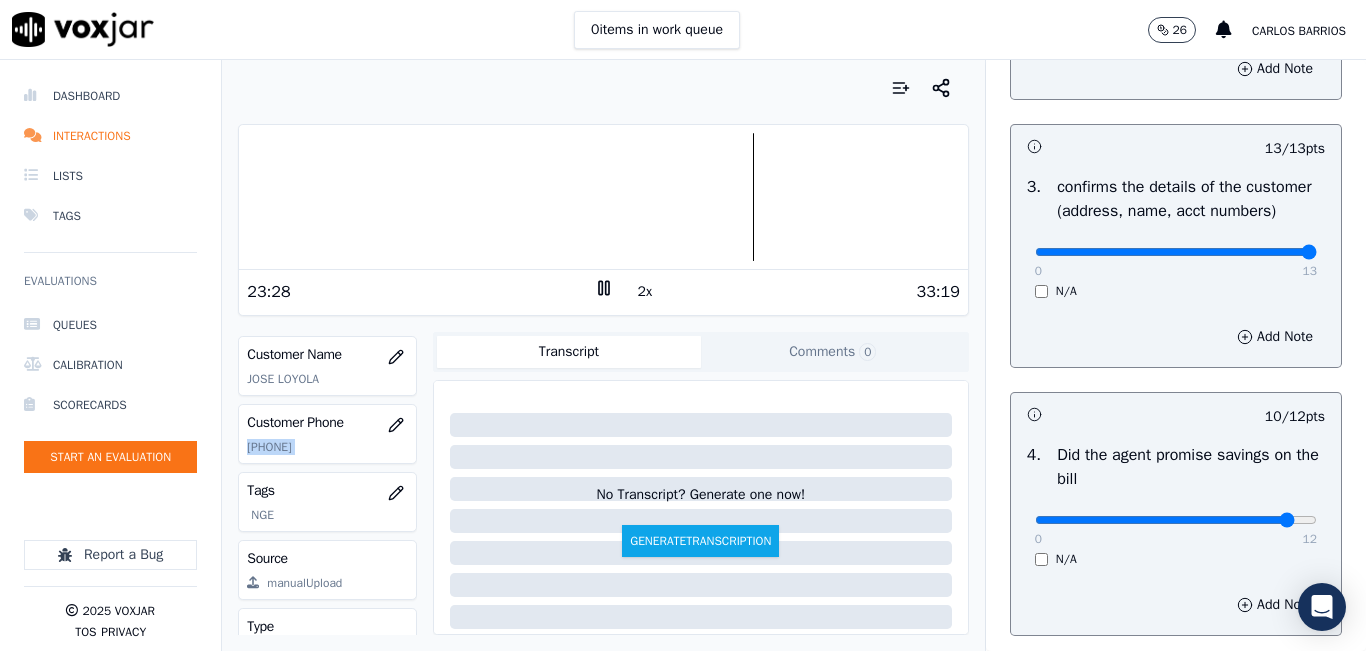 click at bounding box center [1176, -260] 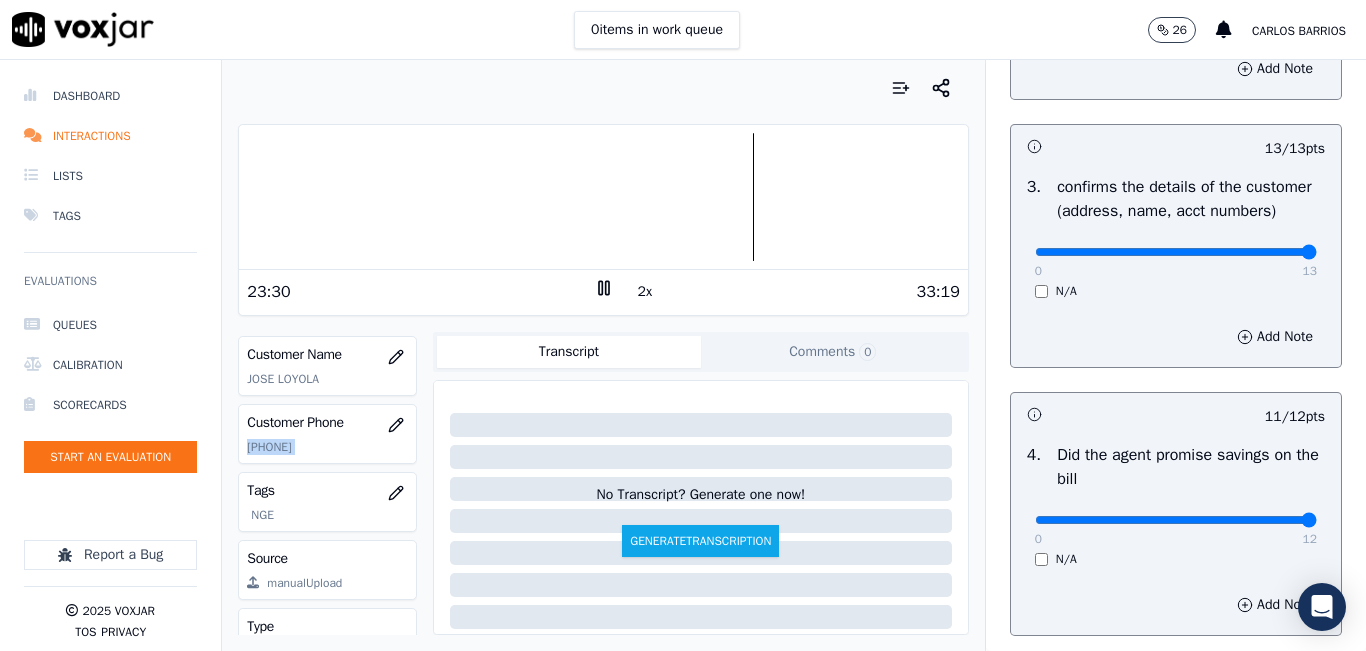 type on "12" 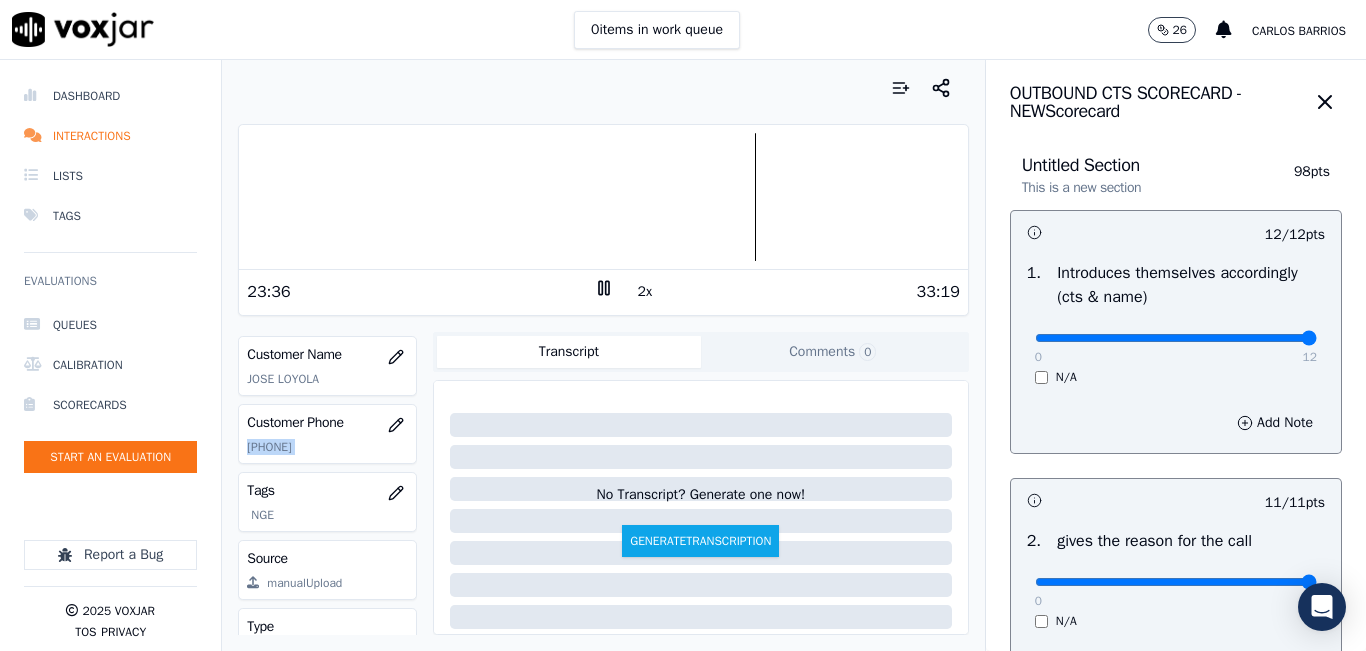 scroll, scrollTop: 0, scrollLeft: 0, axis: both 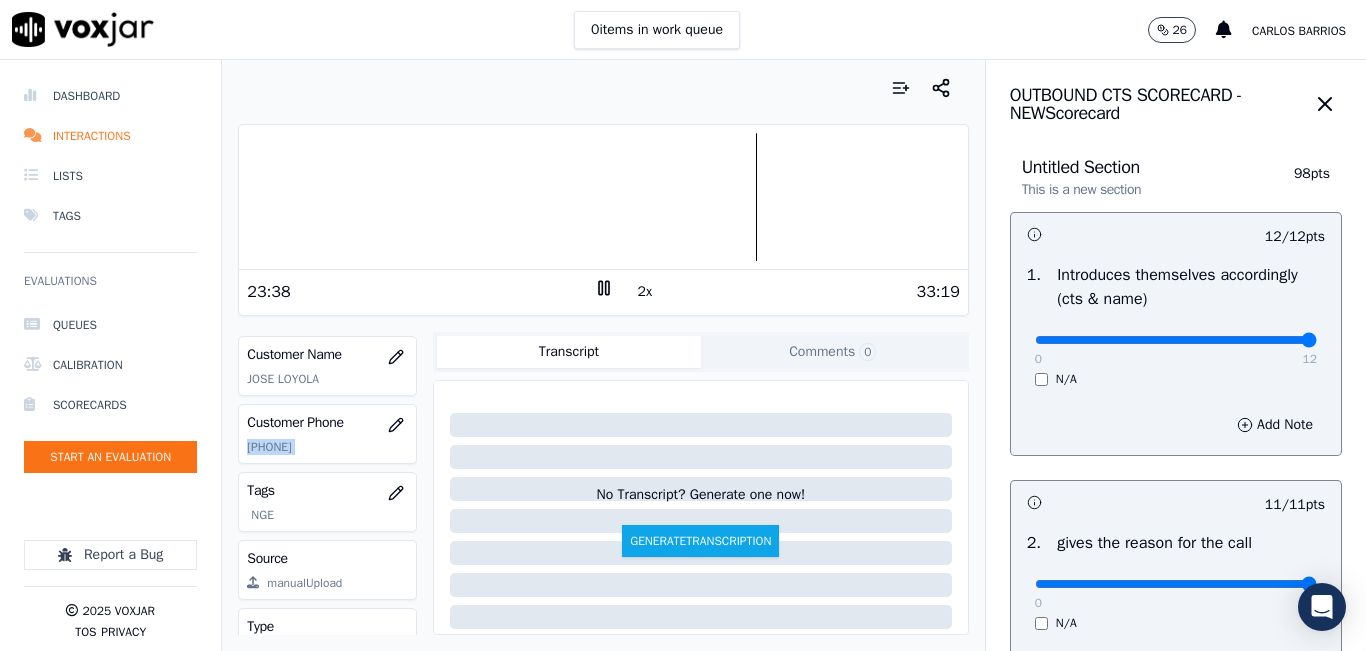 click at bounding box center [603, 197] 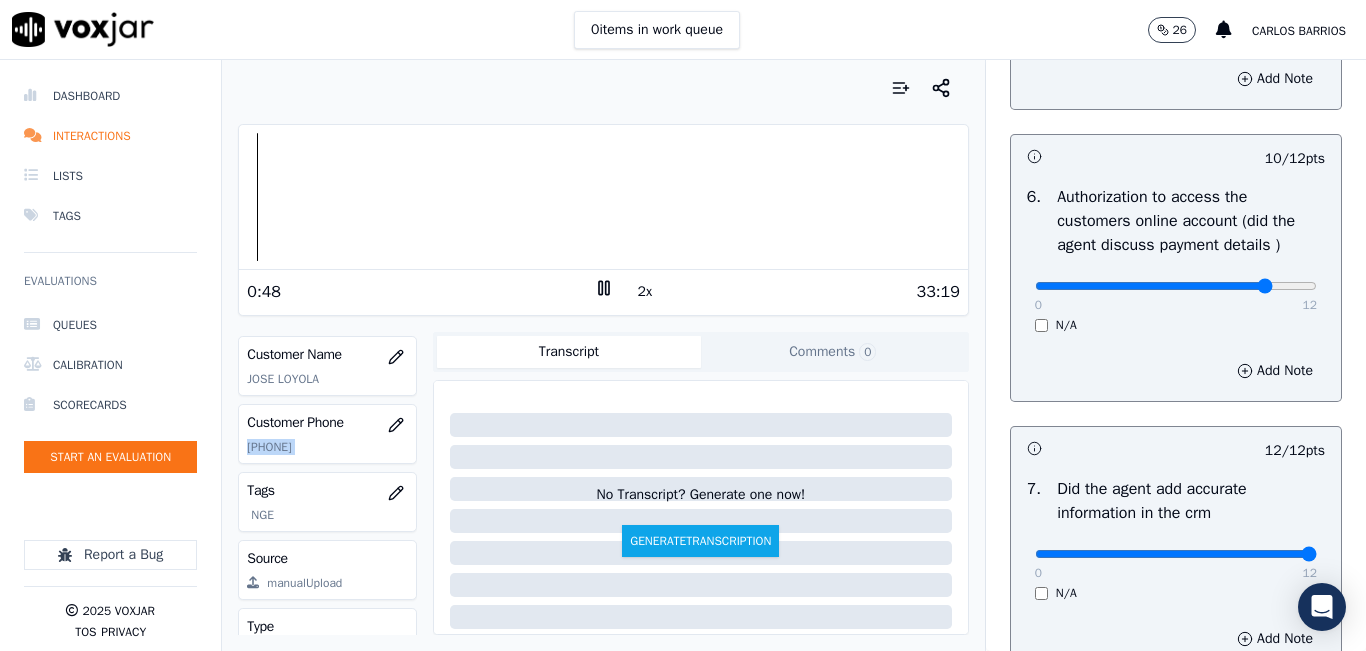 scroll, scrollTop: 1318, scrollLeft: 0, axis: vertical 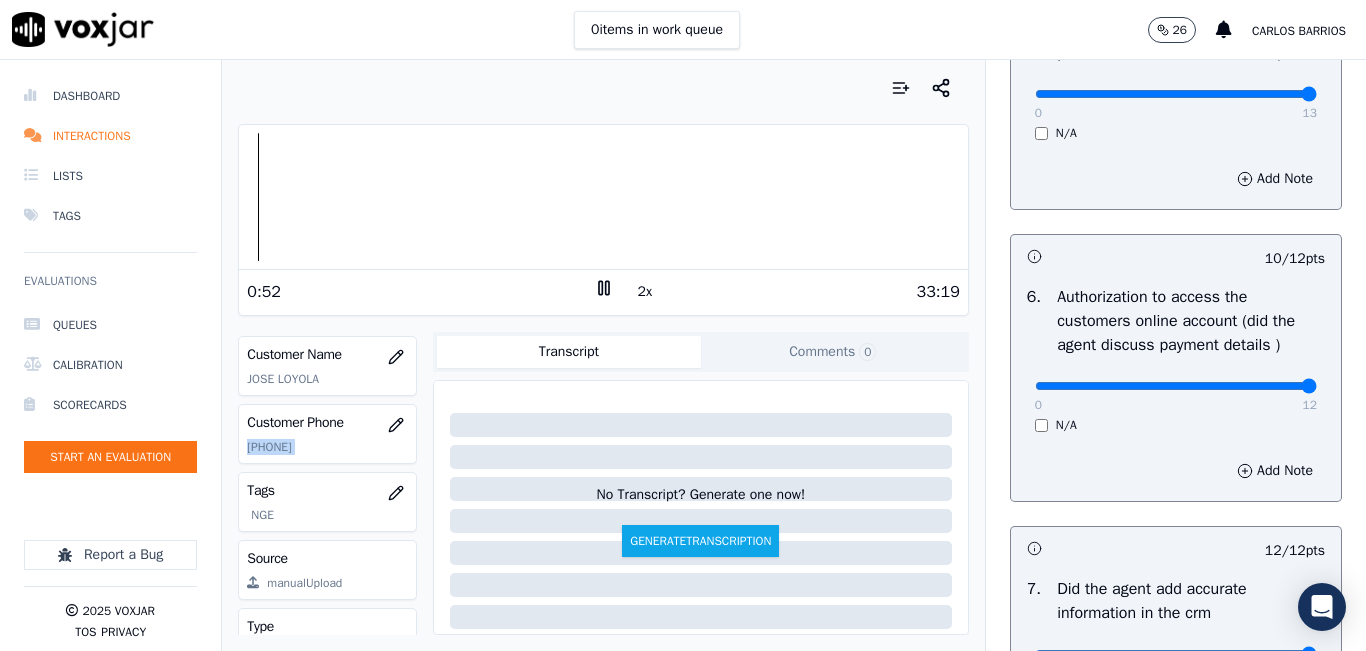 type on "12" 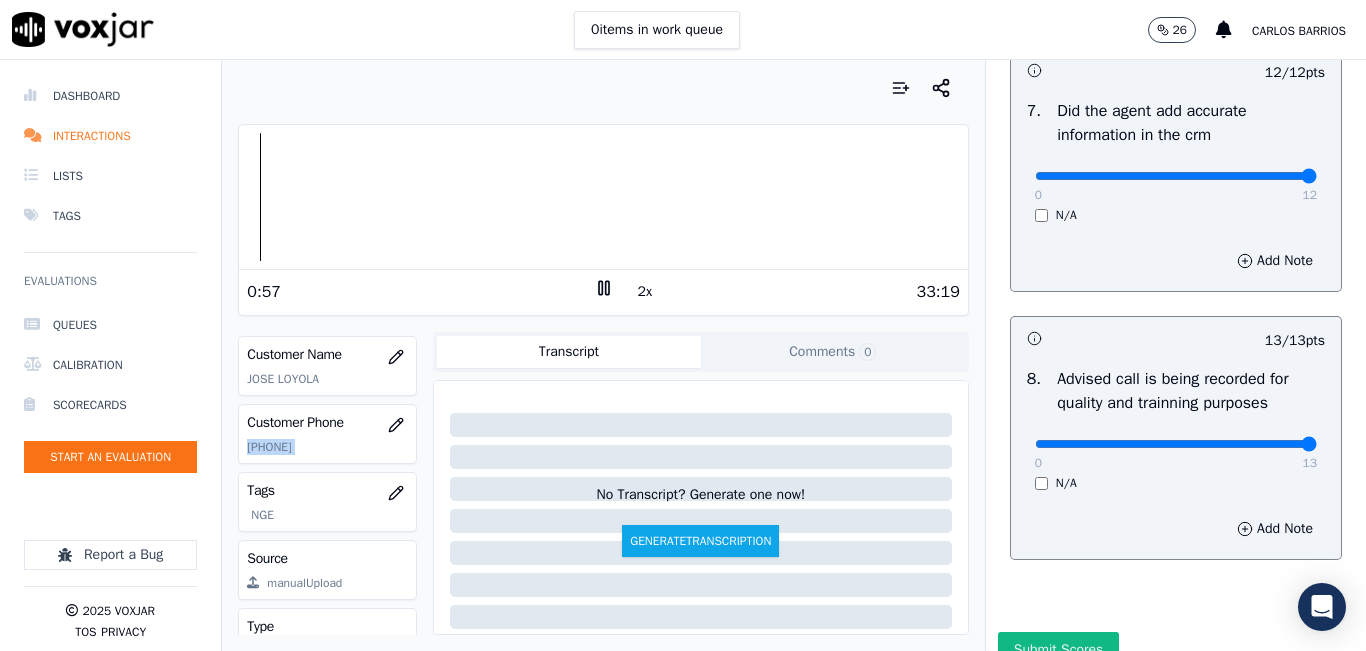 scroll, scrollTop: 1918, scrollLeft: 0, axis: vertical 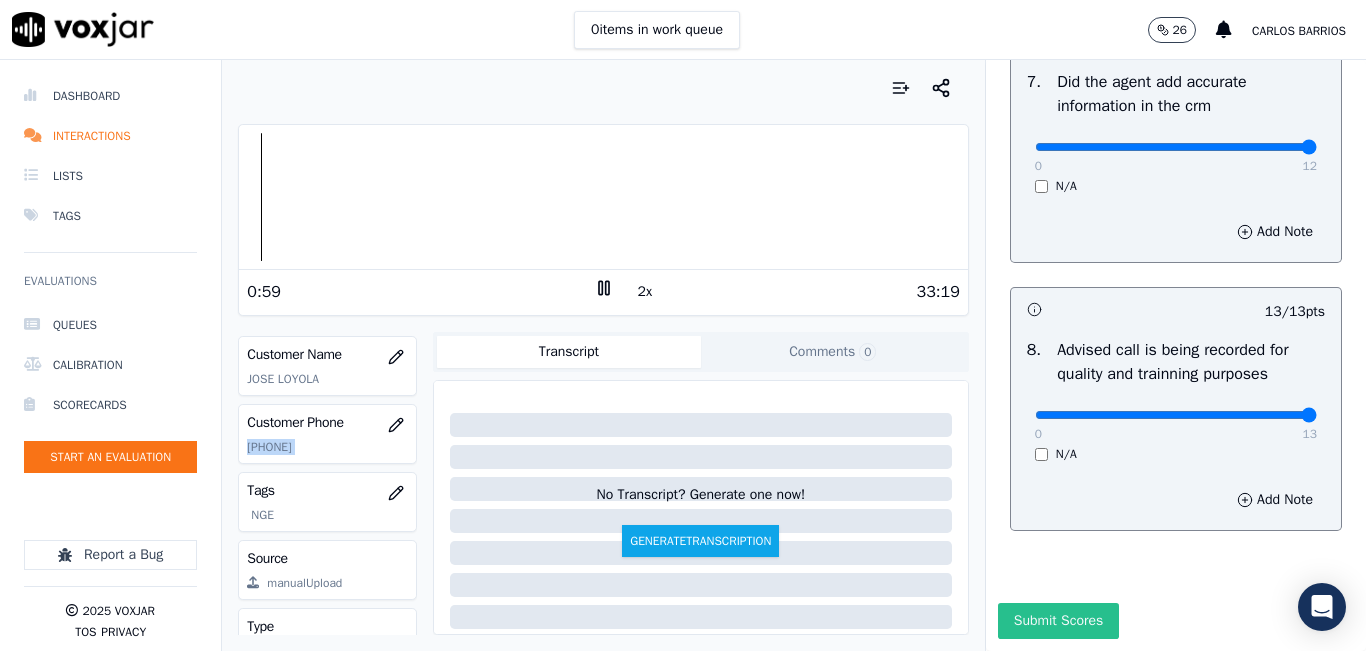 click on "Submit Scores" at bounding box center [1058, 621] 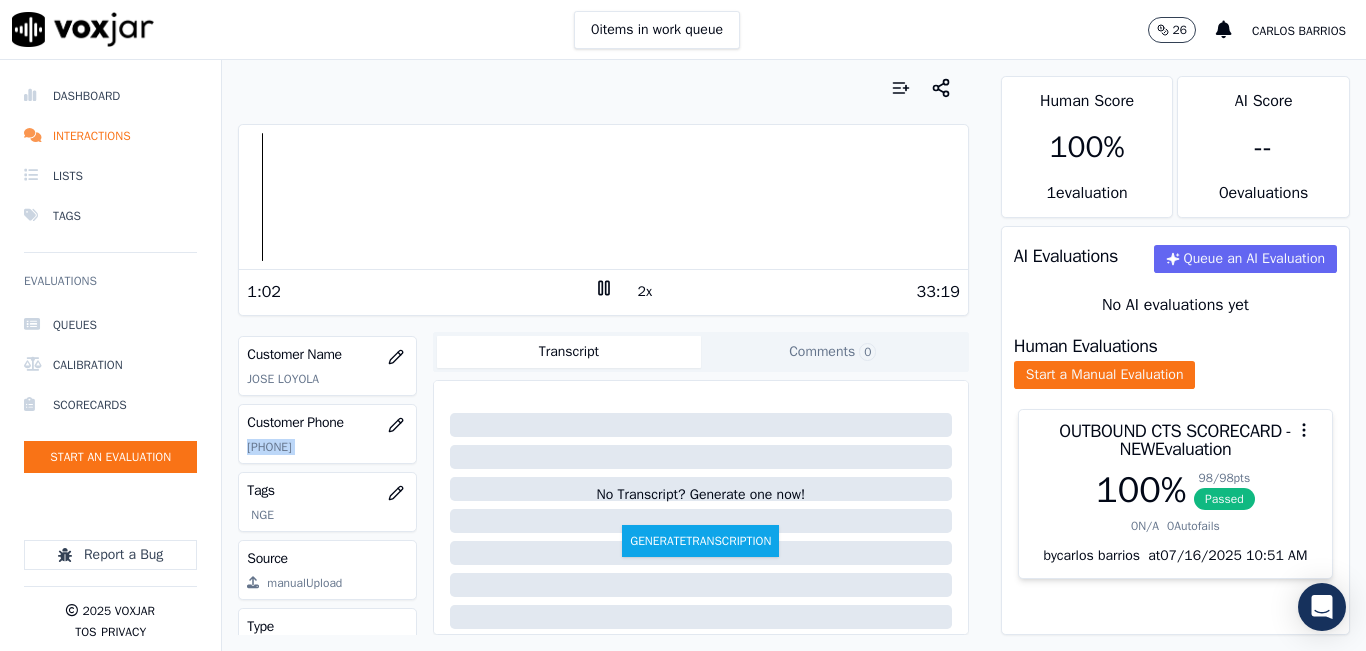 click on "Customer Phone     [PHONE]" at bounding box center [327, 434] 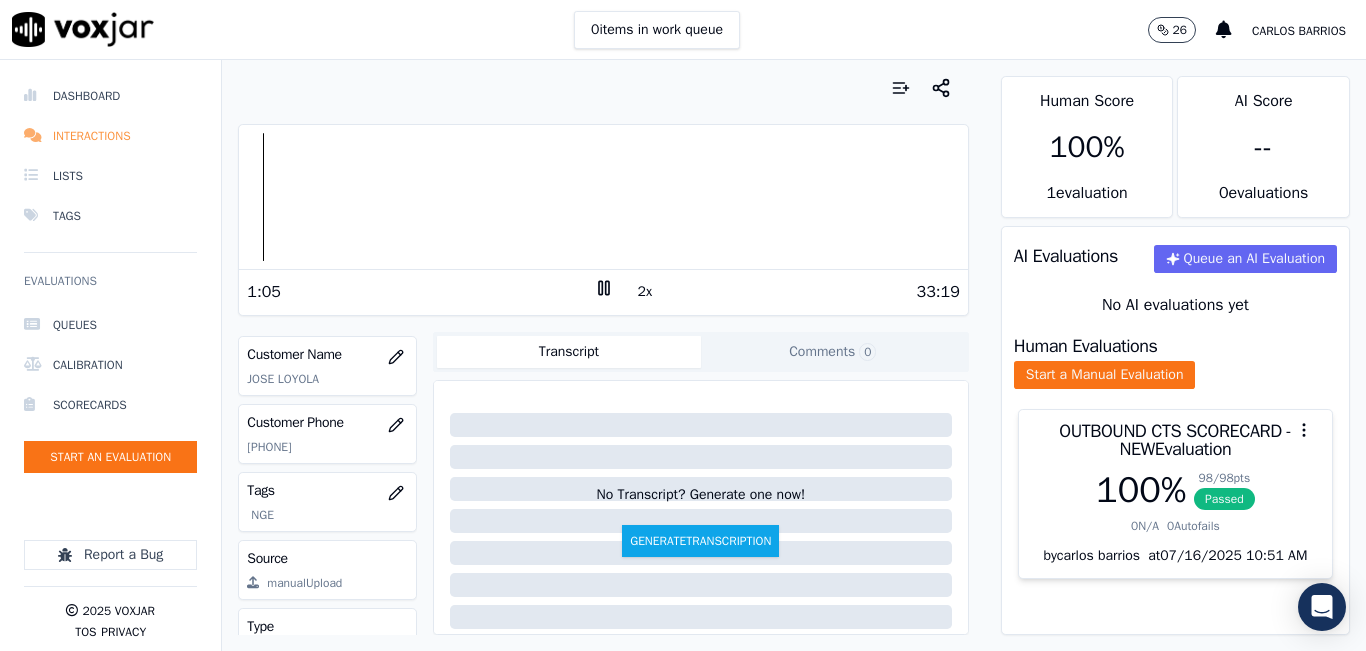 click on "Interactions" at bounding box center (110, 136) 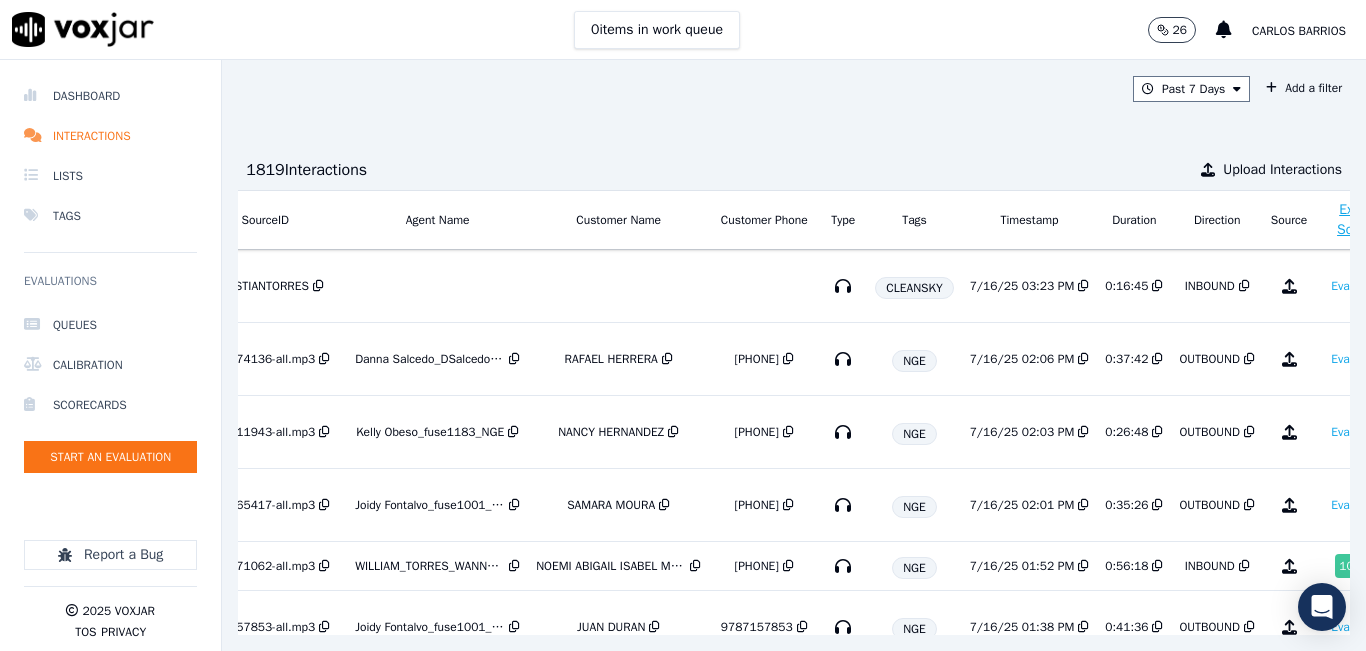 scroll, scrollTop: 0, scrollLeft: 343, axis: horizontal 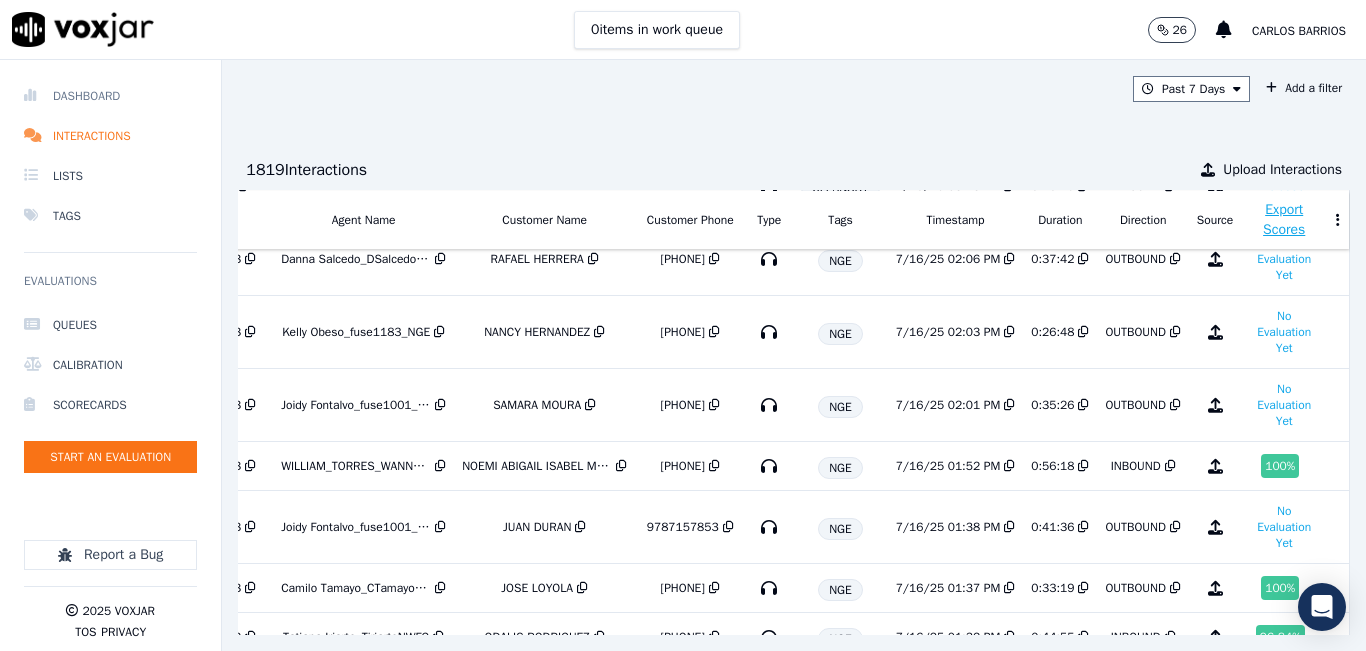 click on "Dashboard" at bounding box center [110, 96] 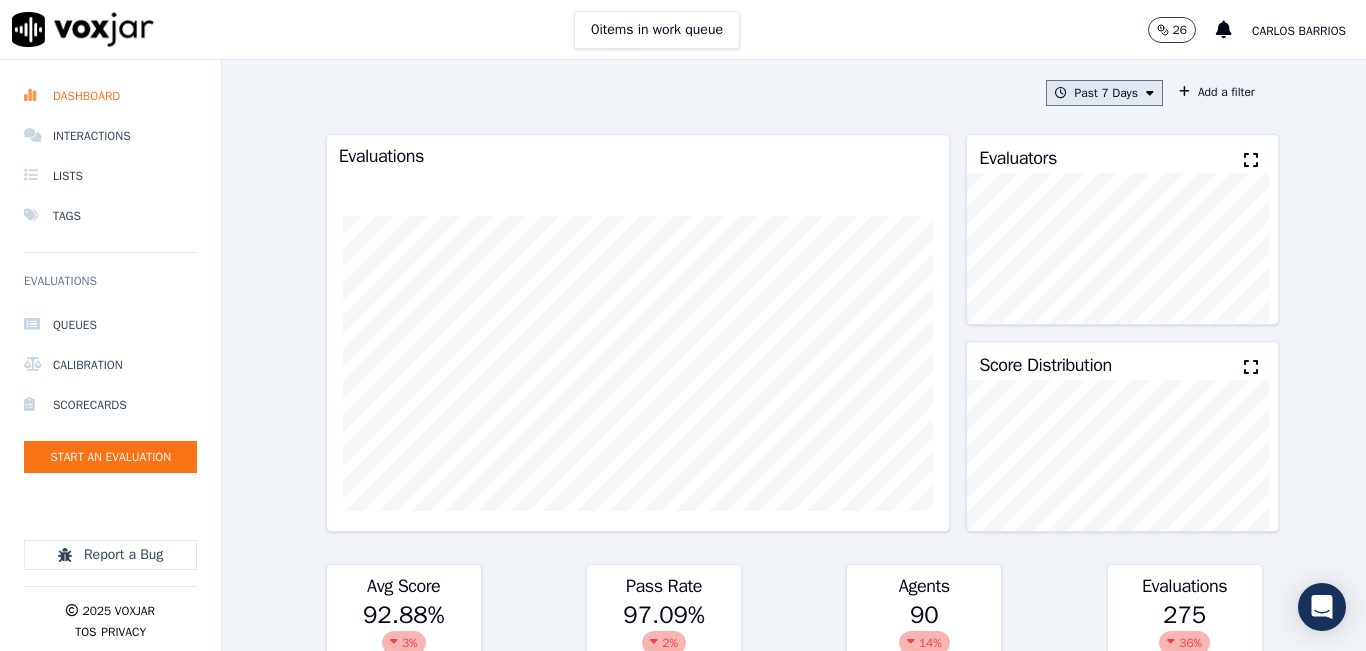 click on "Past 7 Days" at bounding box center (1104, 93) 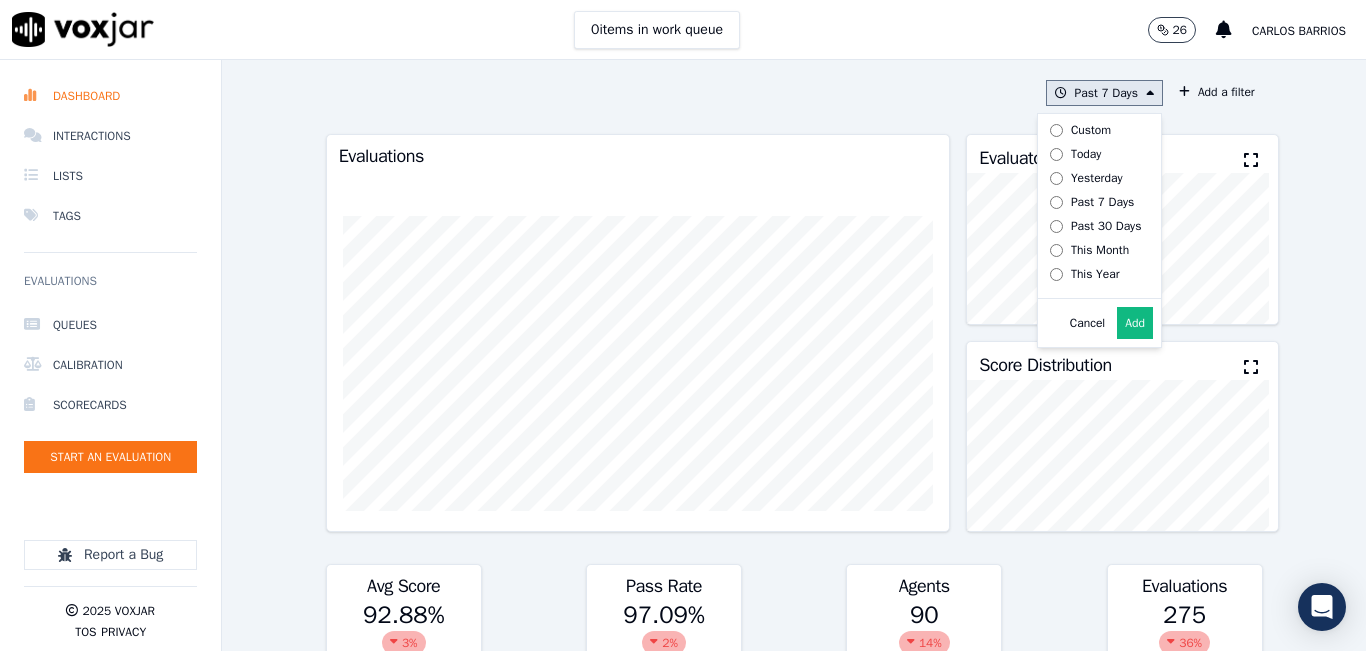 click on "Today" at bounding box center [1092, 154] 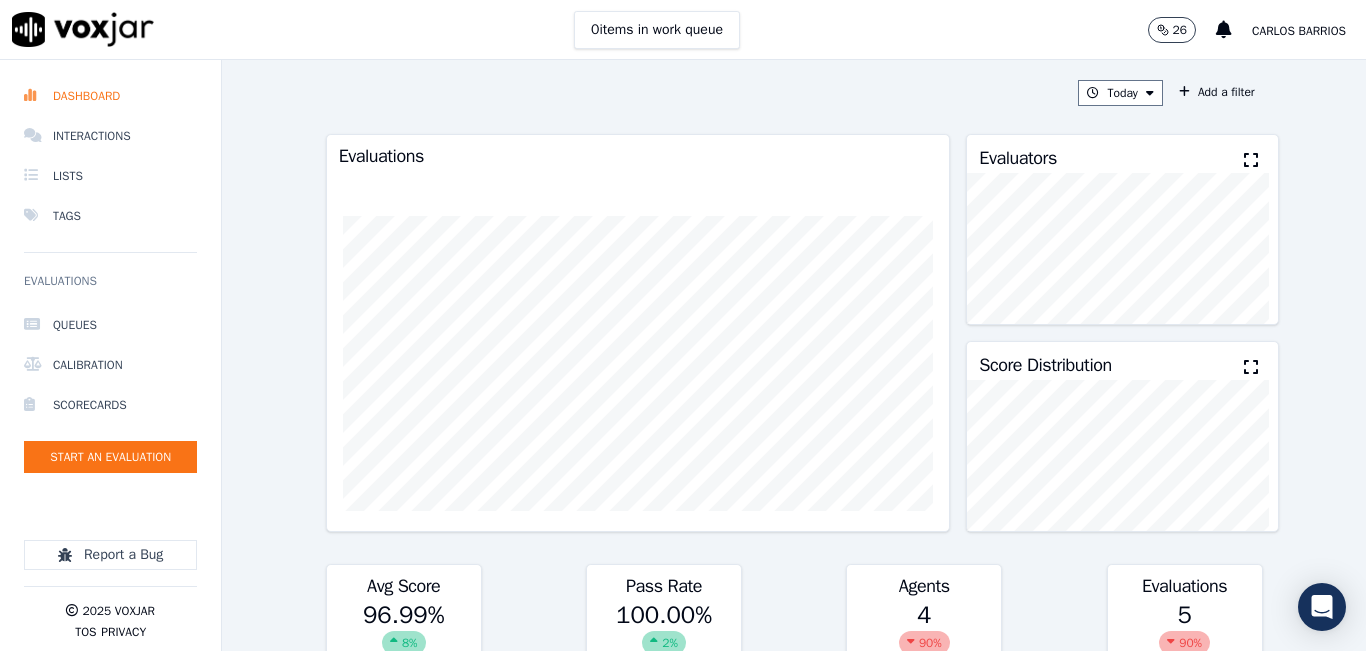 click at bounding box center [1251, 160] 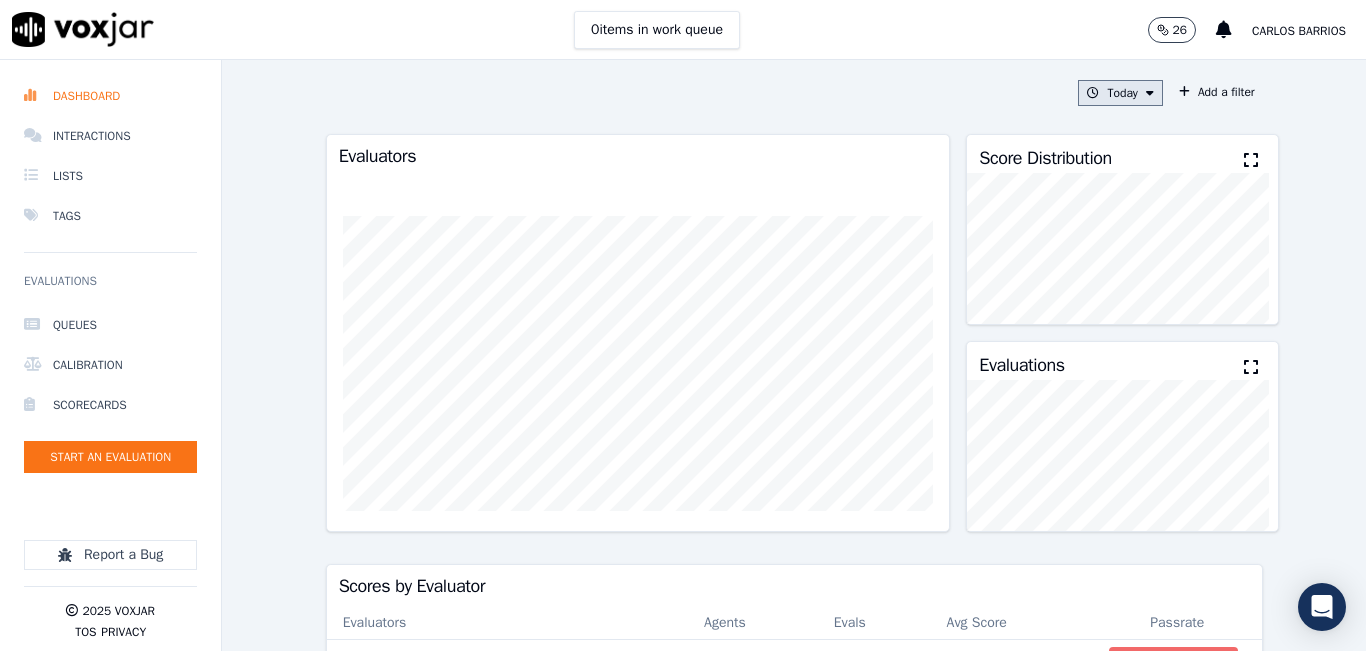 click on "Today" at bounding box center (1120, 93) 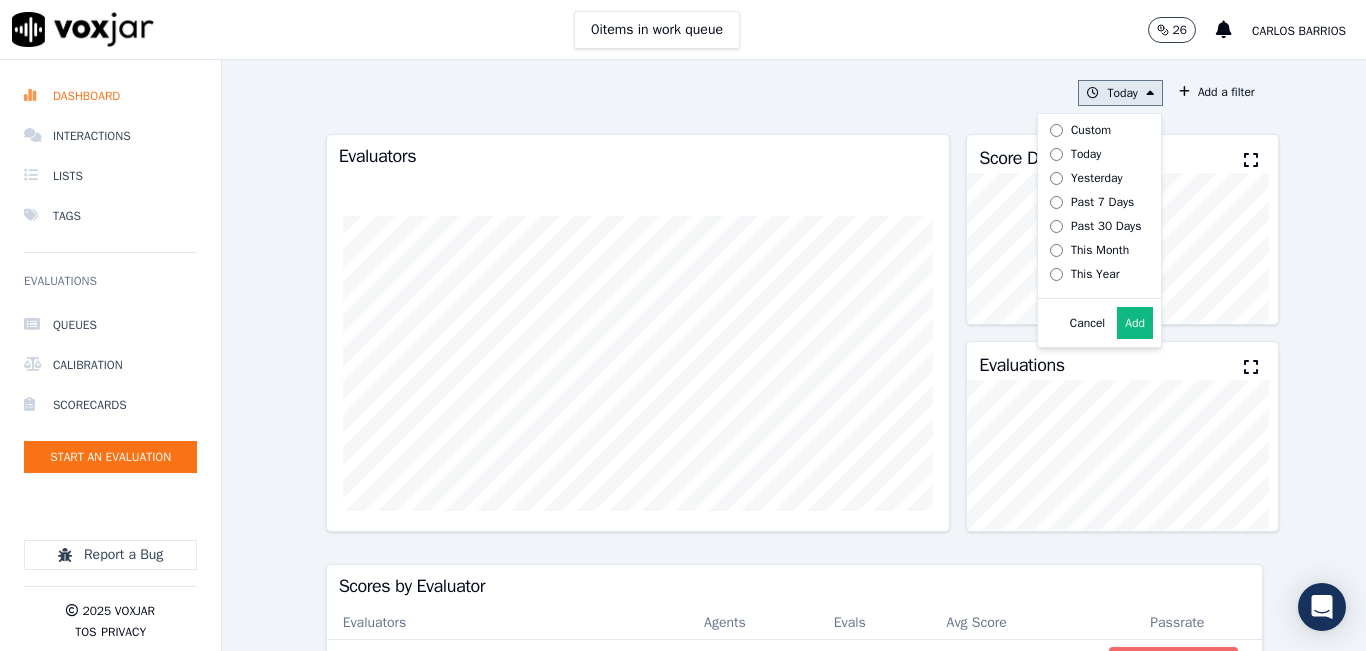click on "Yesterday" at bounding box center [1097, 178] 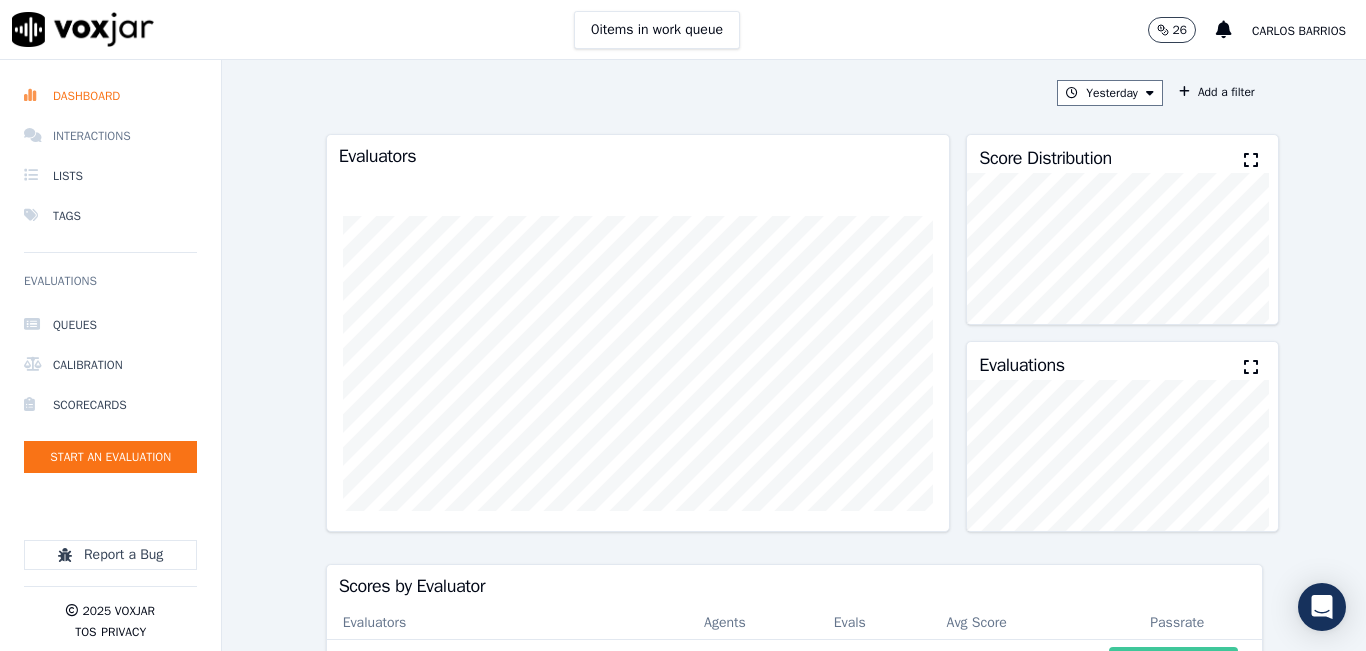 click on "Interactions" at bounding box center (110, 136) 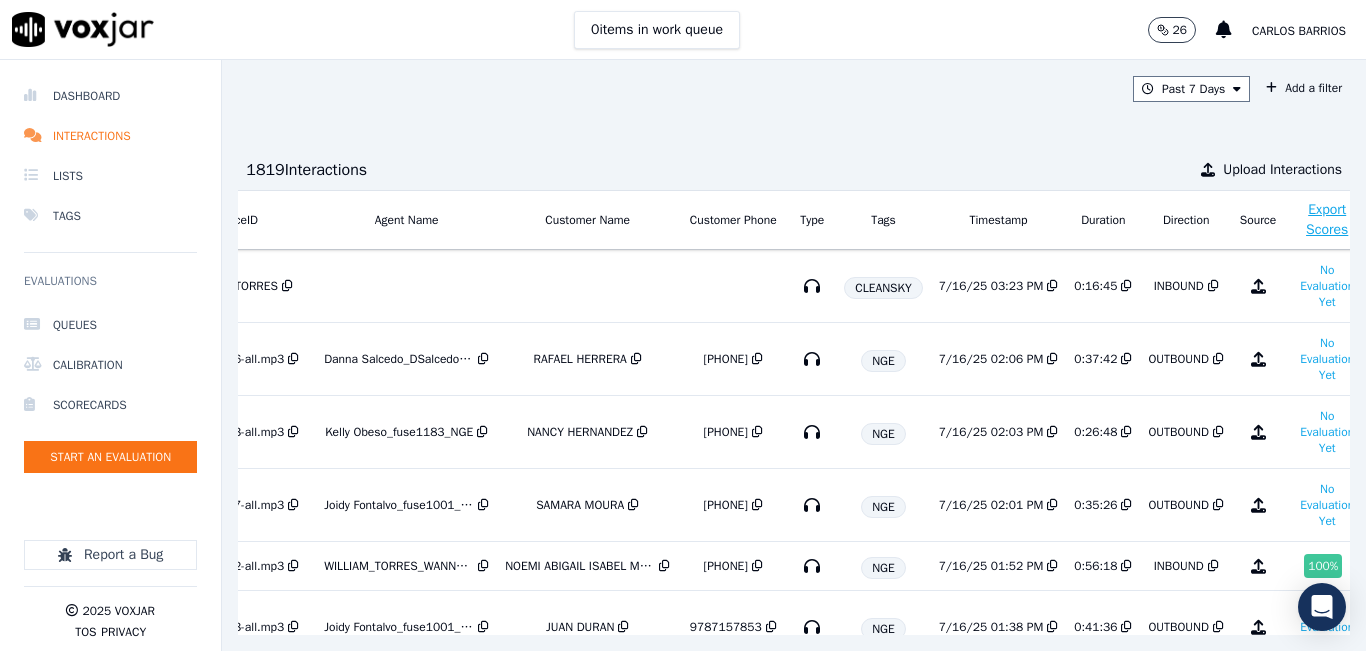 scroll, scrollTop: 0, scrollLeft: 343, axis: horizontal 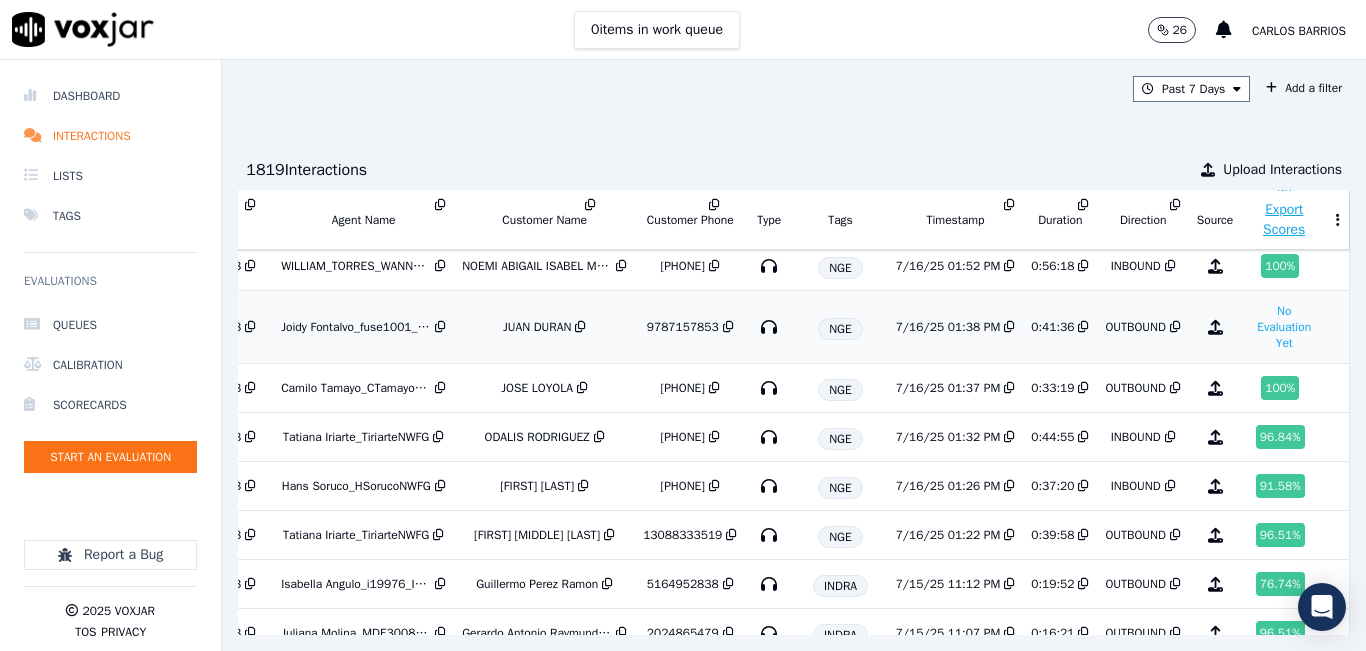 click on "OUTBOUND" at bounding box center [1135, 327] 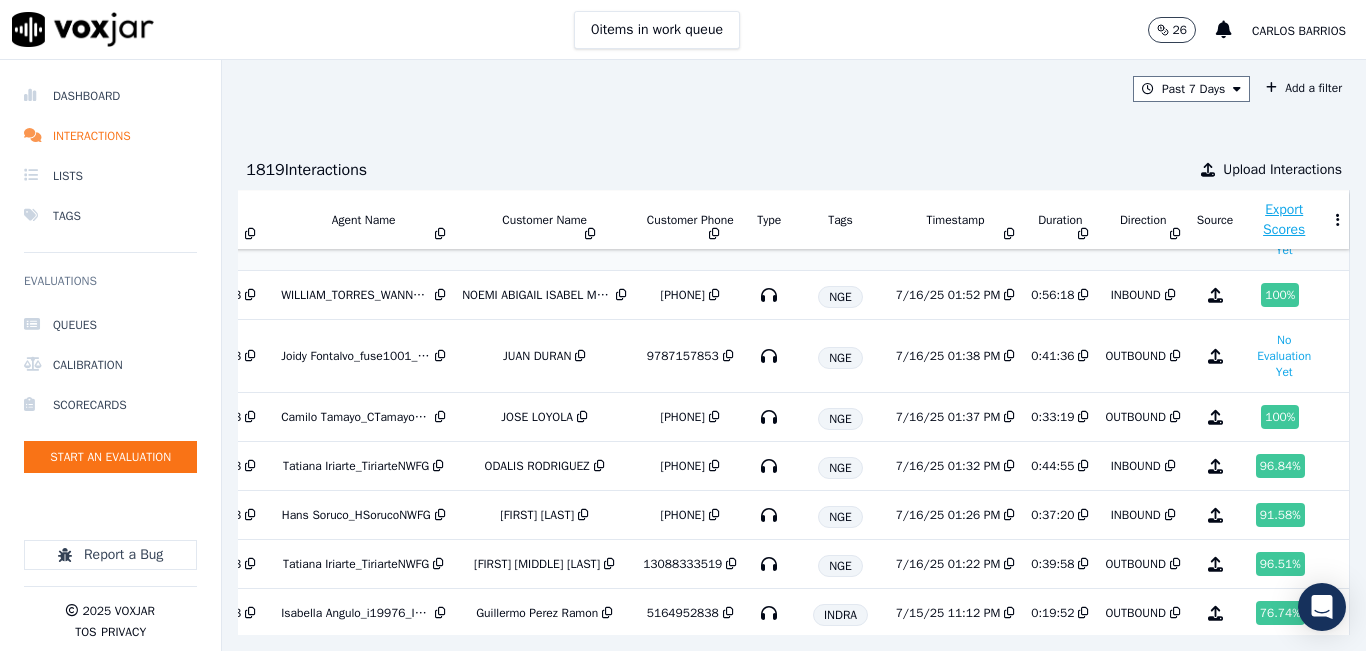 scroll, scrollTop: 300, scrollLeft: 343, axis: both 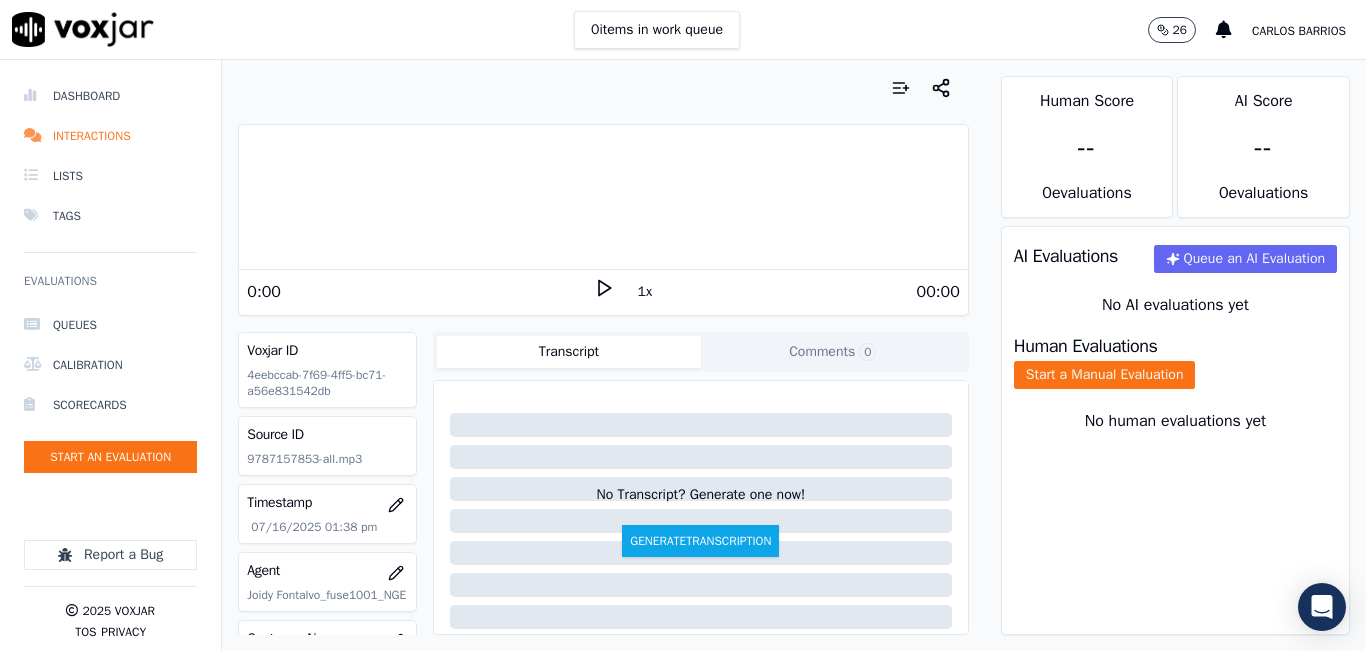 click 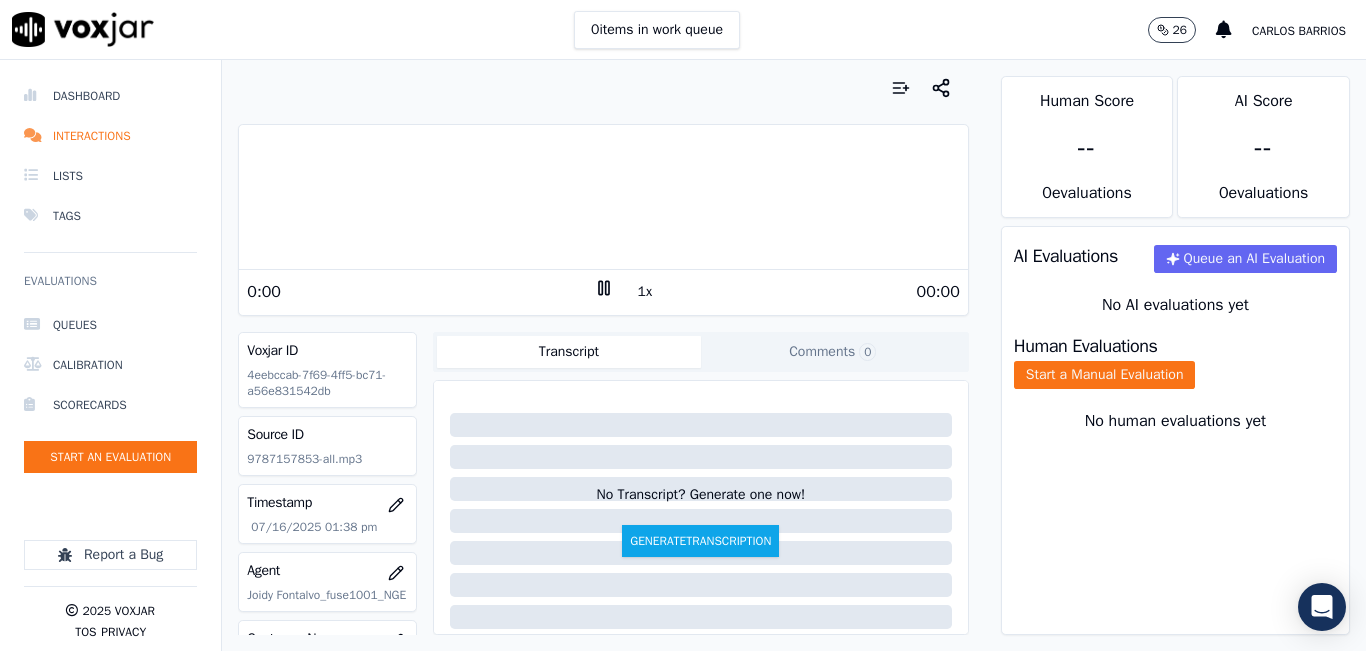 click on "1x" at bounding box center [645, 292] 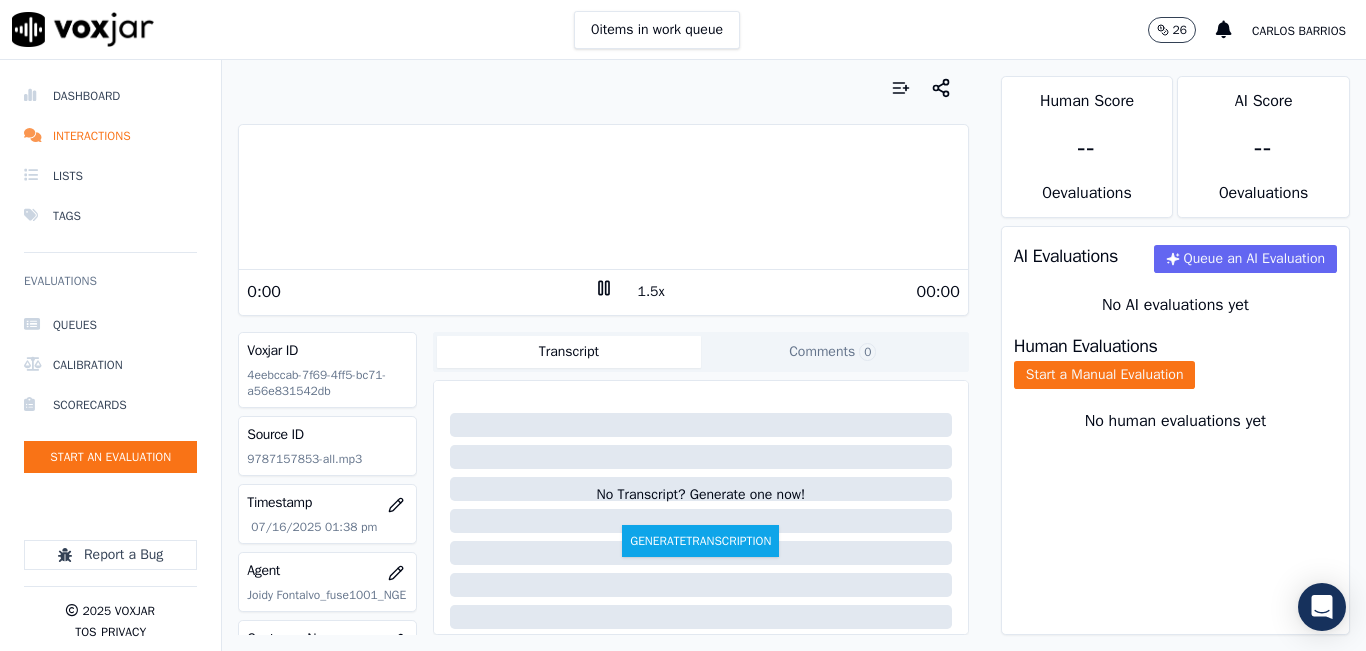 click on "1.5x" at bounding box center (651, 292) 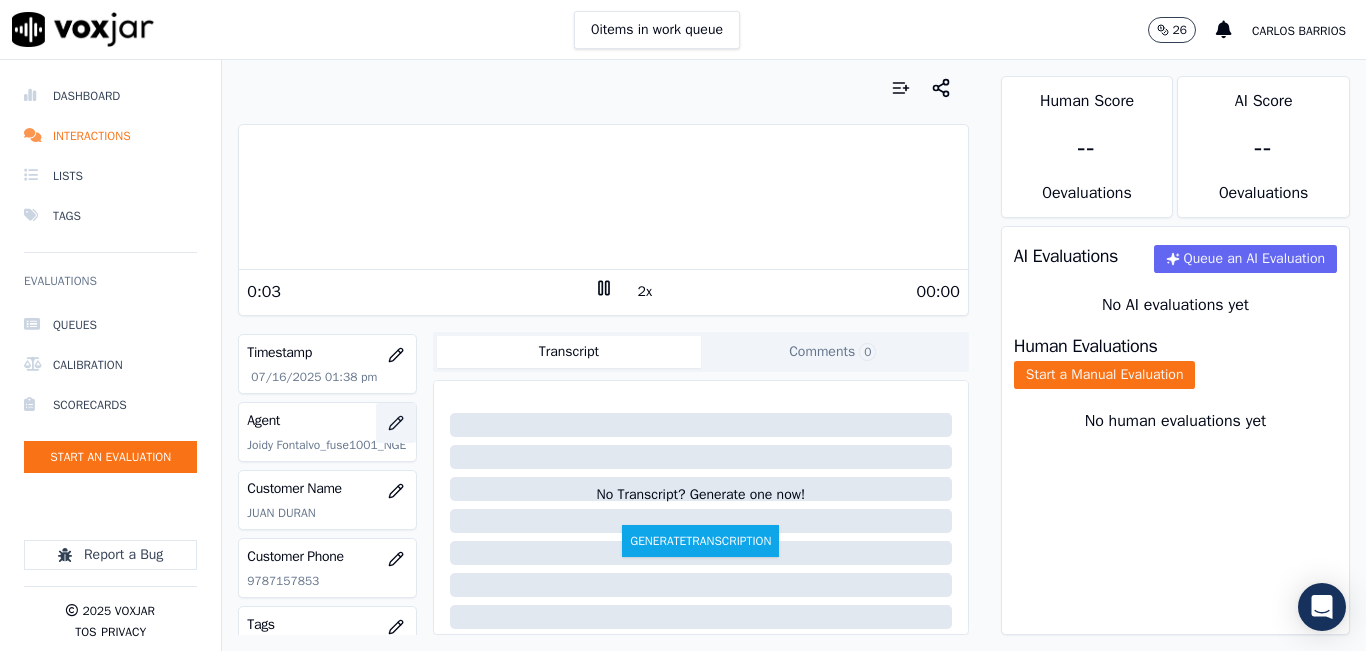 scroll, scrollTop: 200, scrollLeft: 0, axis: vertical 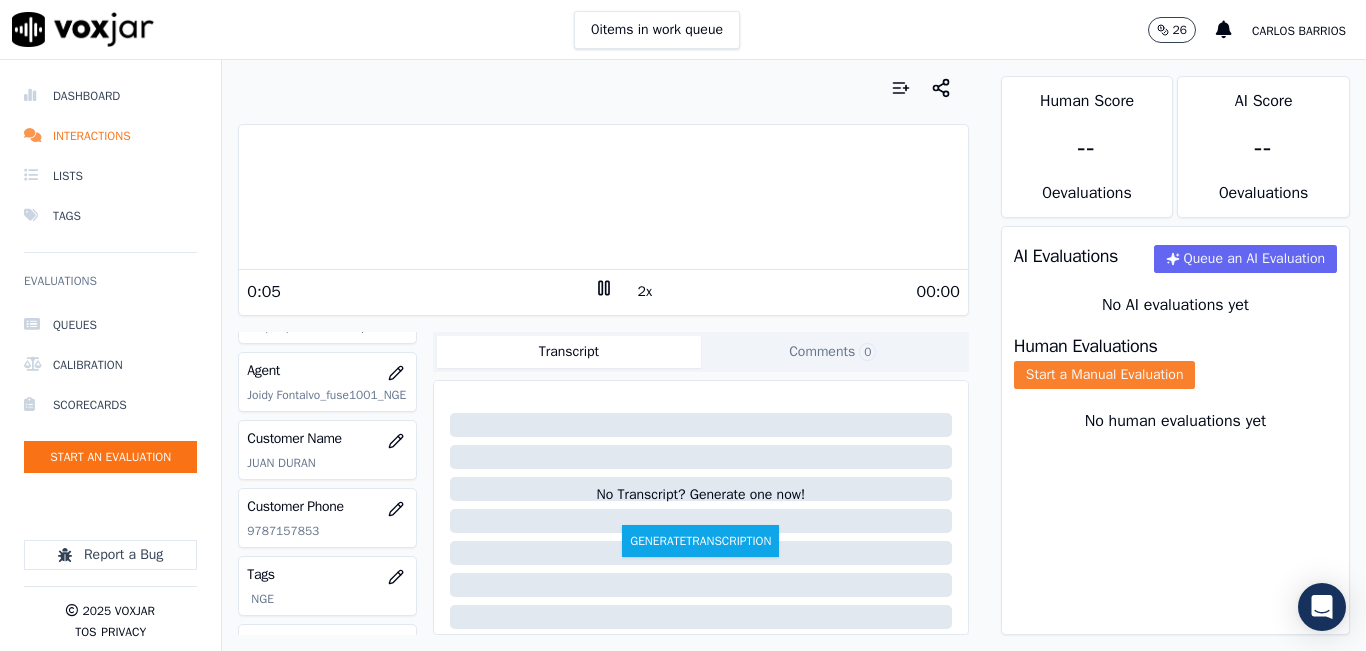 click on "Start a Manual Evaluation" 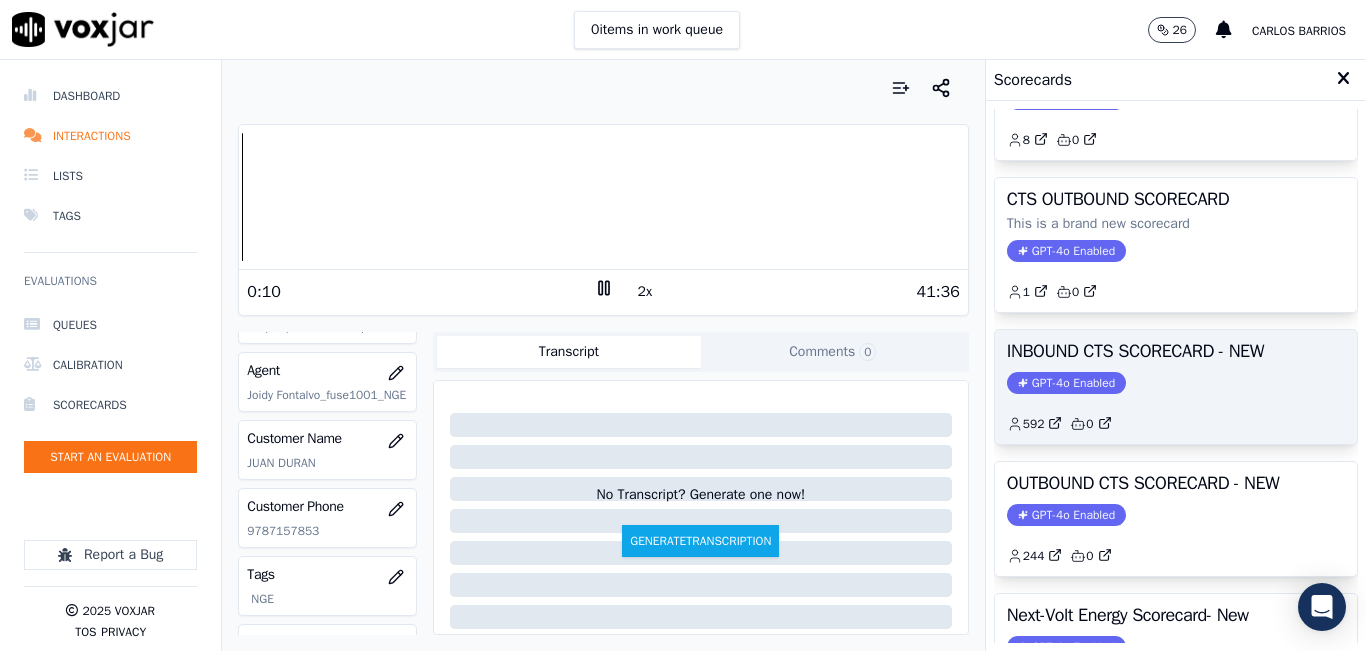 scroll, scrollTop: 200, scrollLeft: 0, axis: vertical 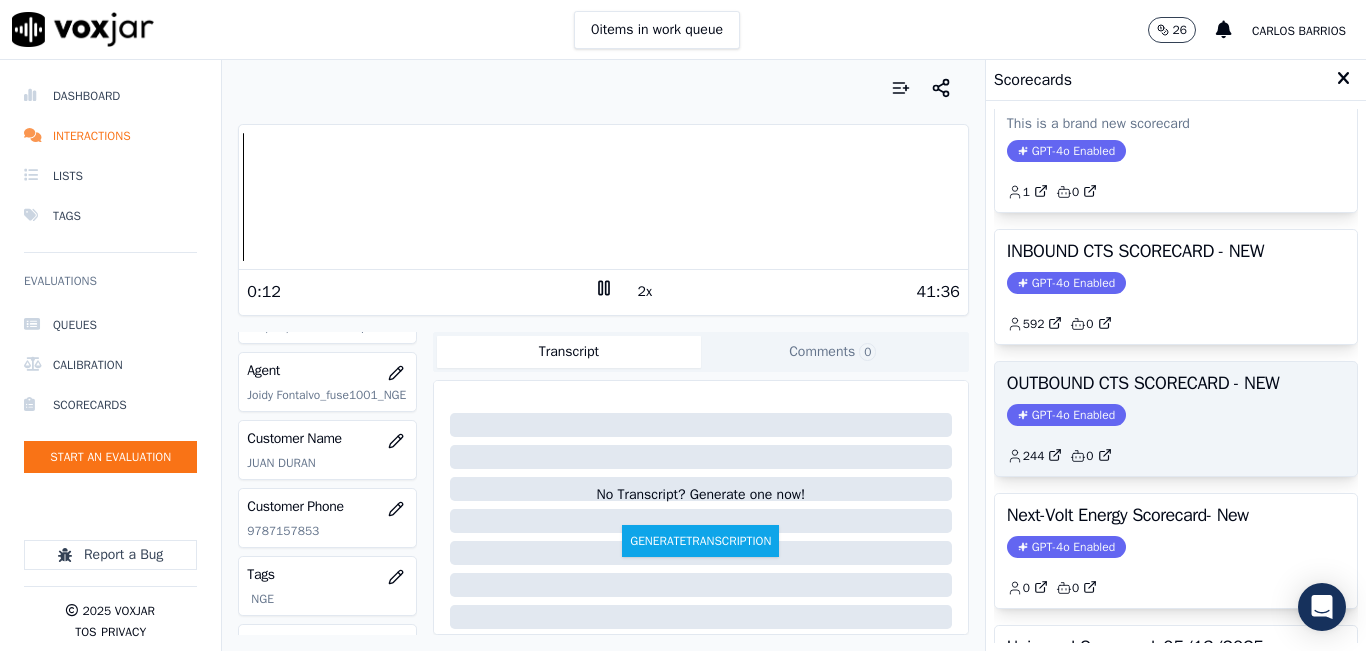 click on "GPT-4o Enabled" 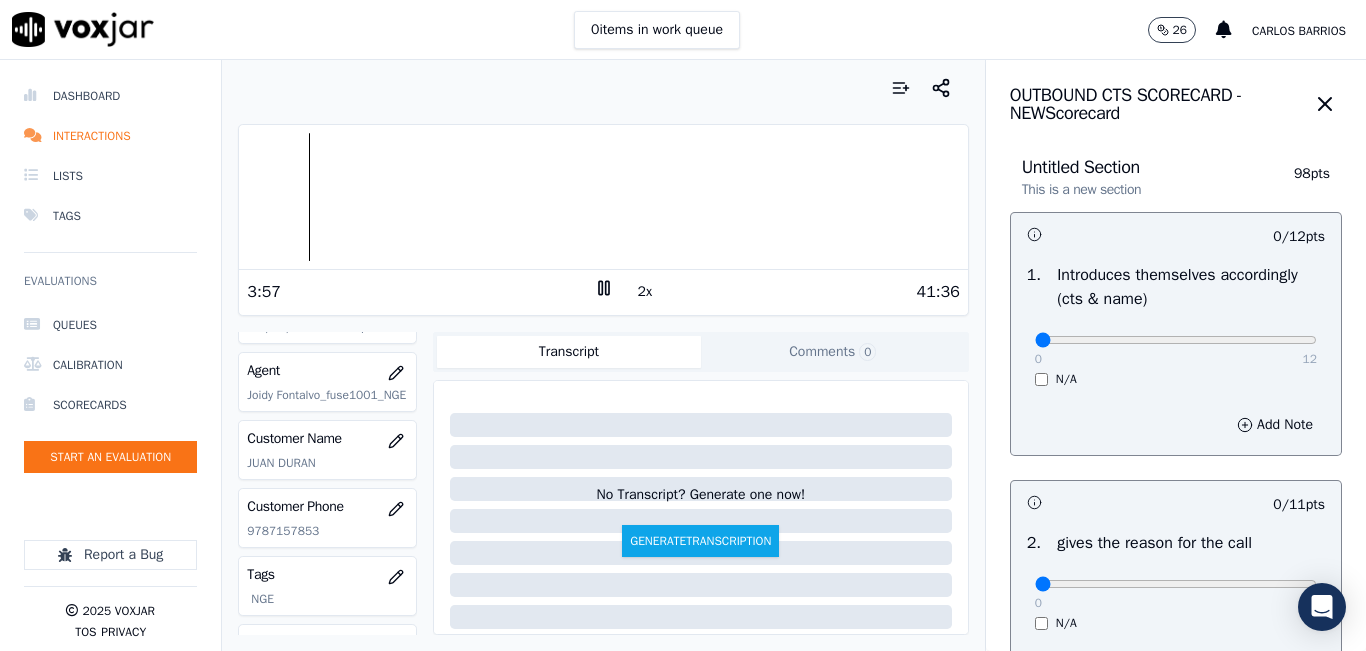 click 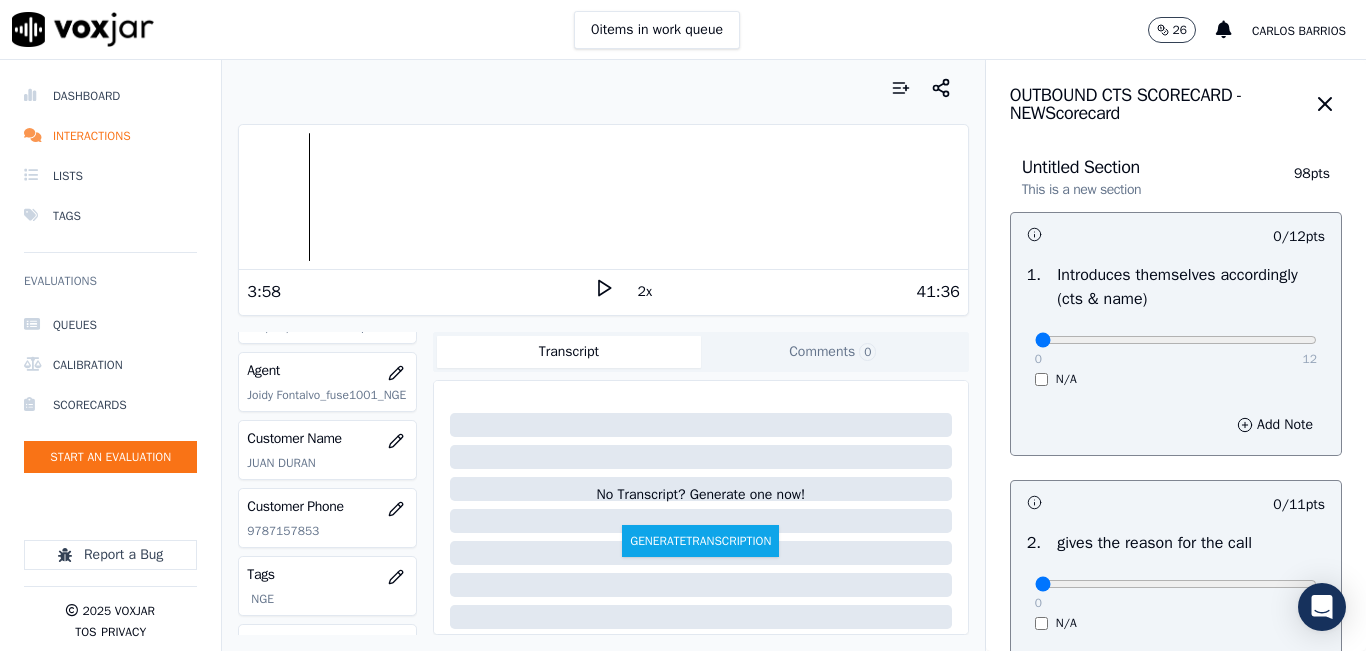 click 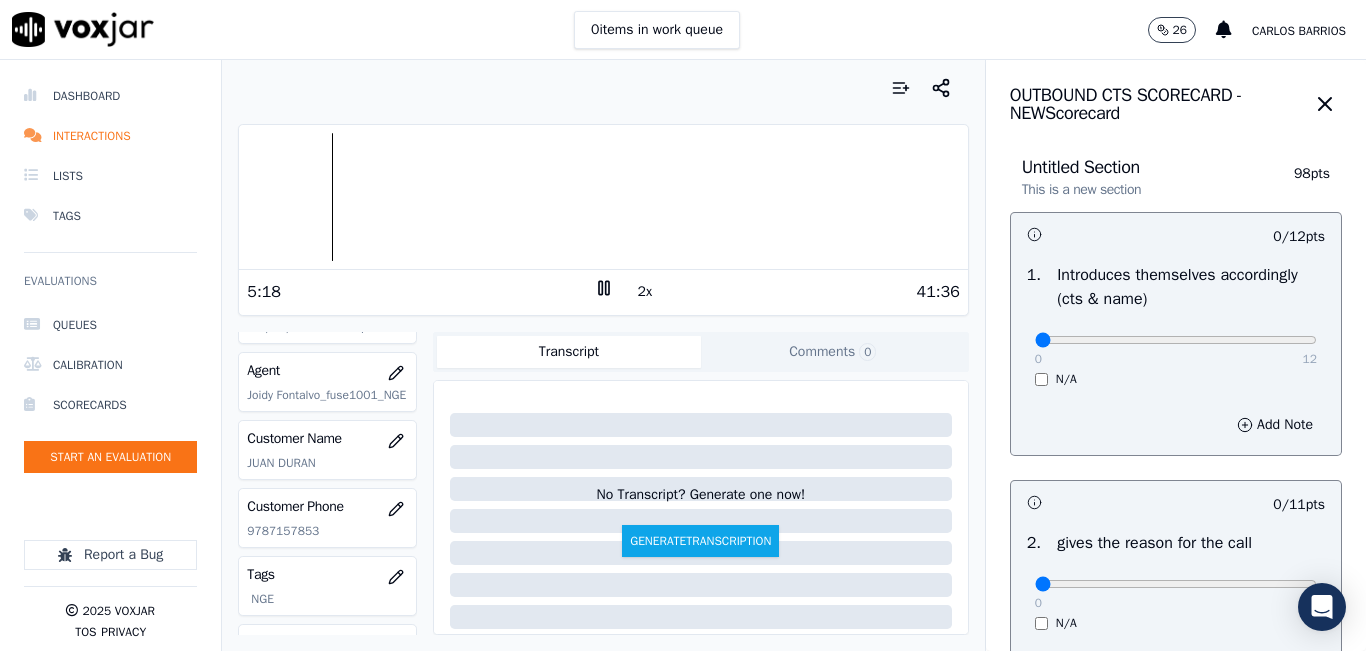 click on "9787157853" 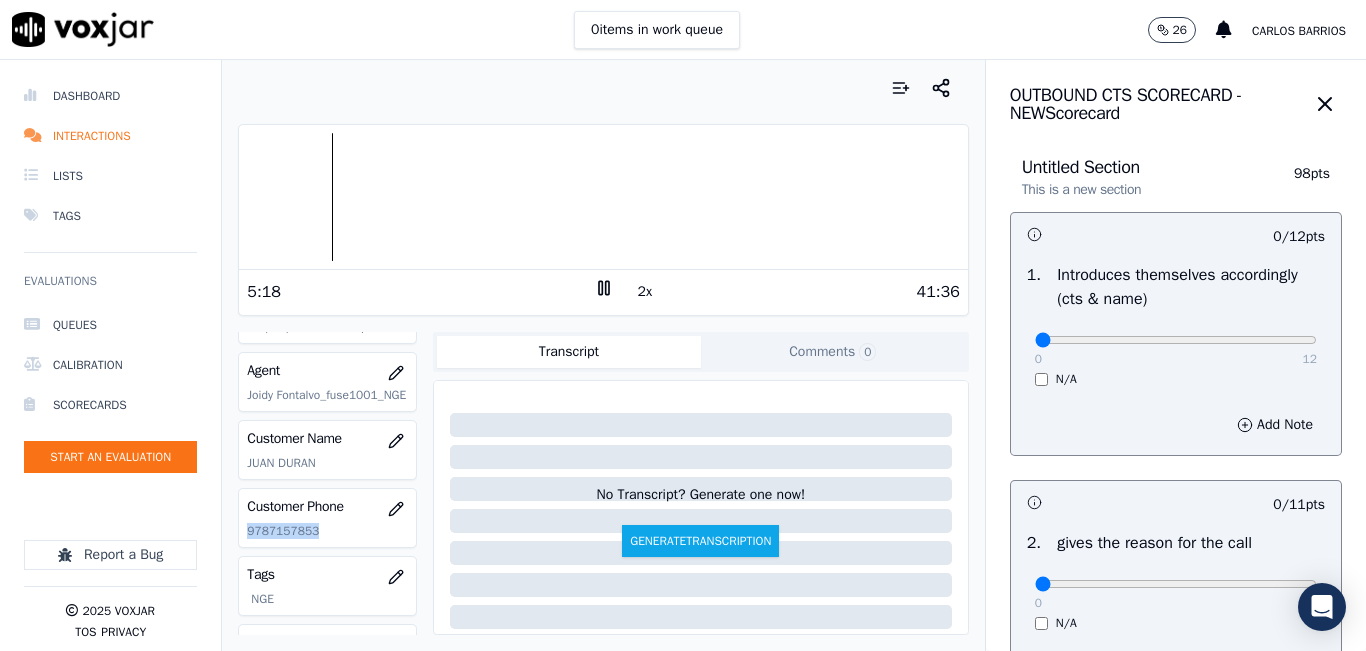 click on "9787157853" 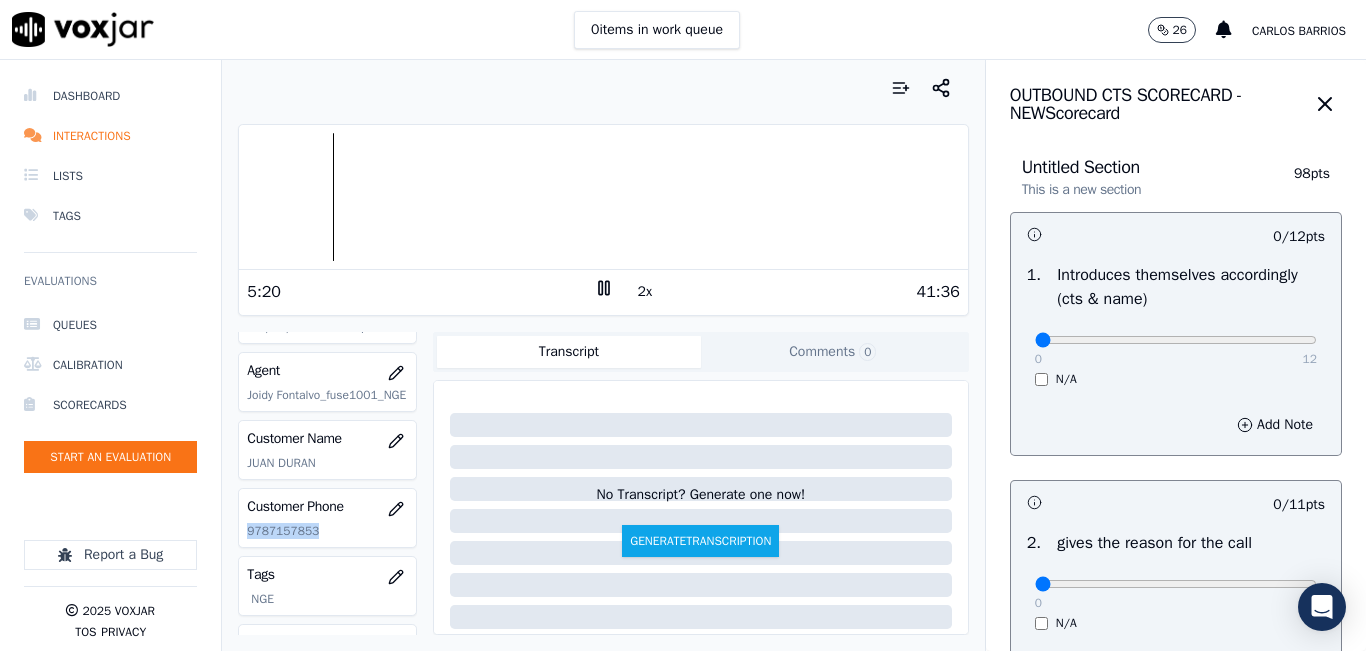 copy on "9787157853" 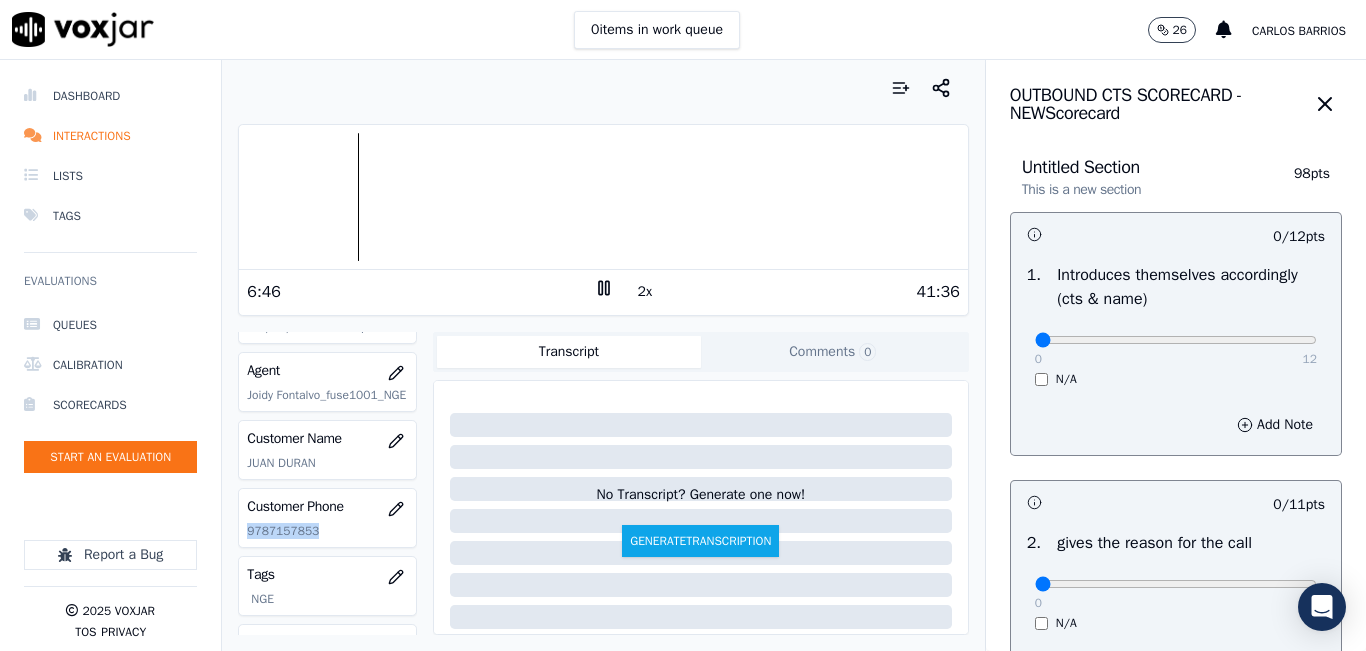 click at bounding box center (603, 197) 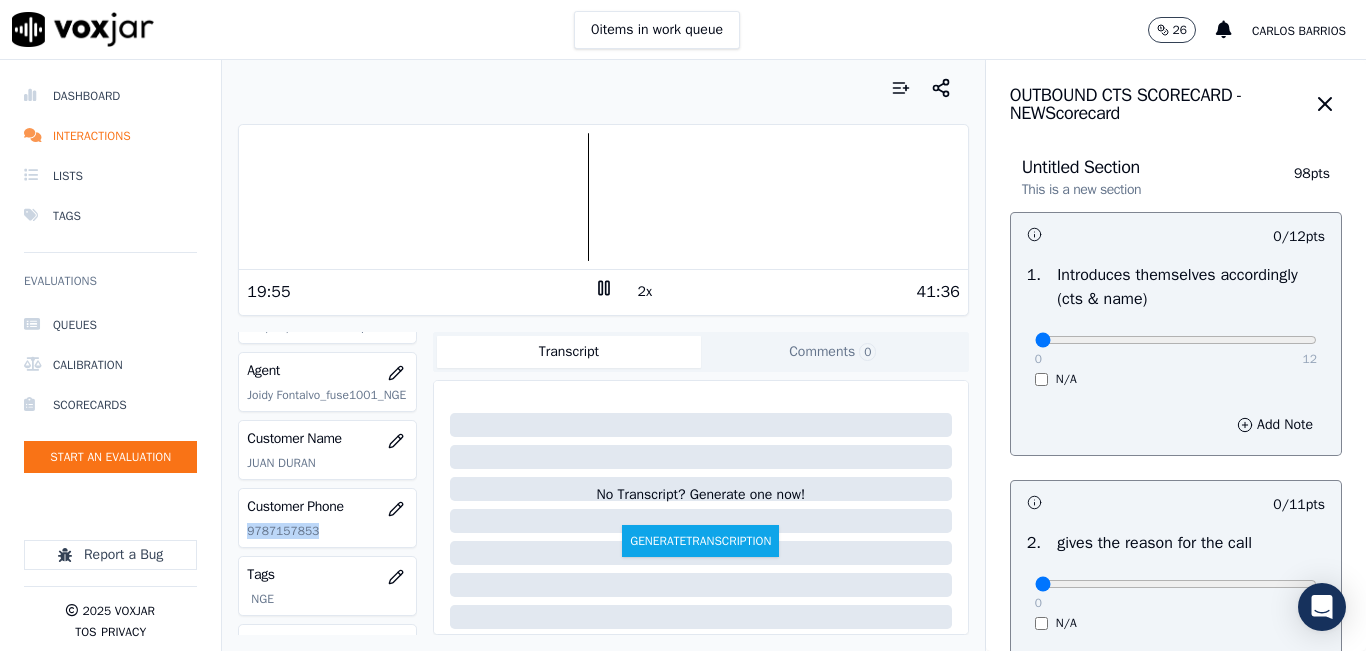 click at bounding box center (603, 197) 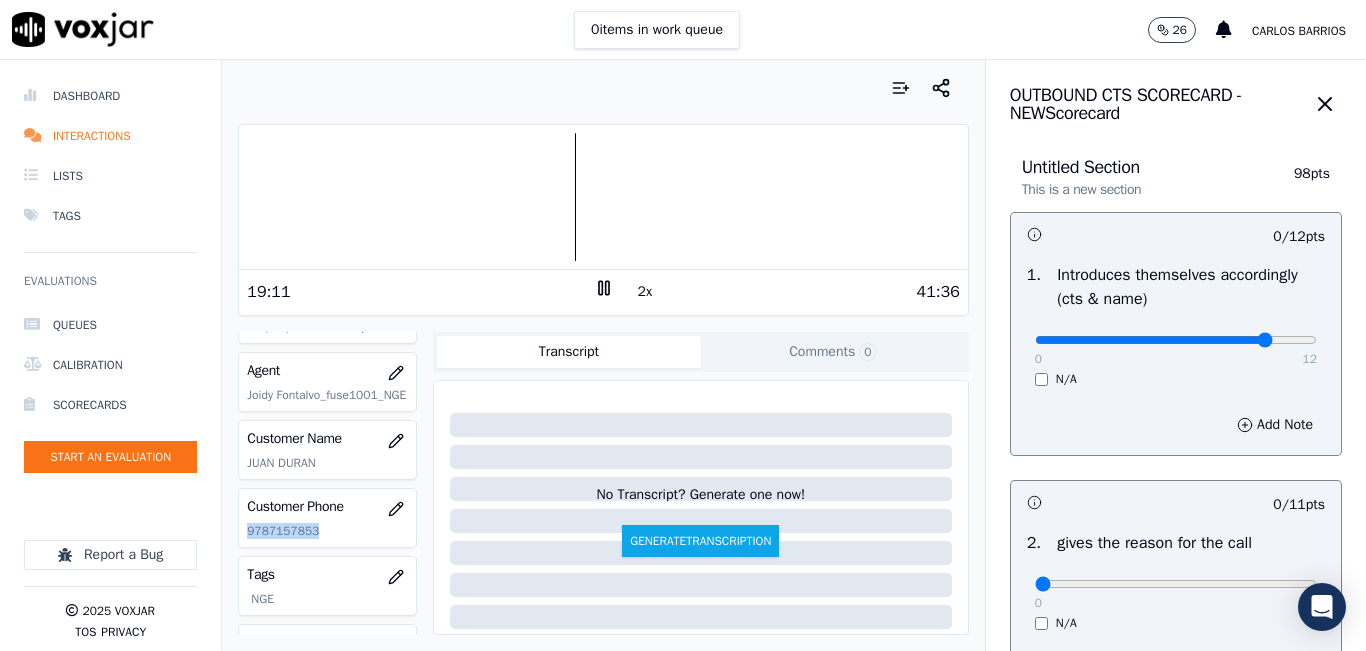 click at bounding box center [1176, 340] 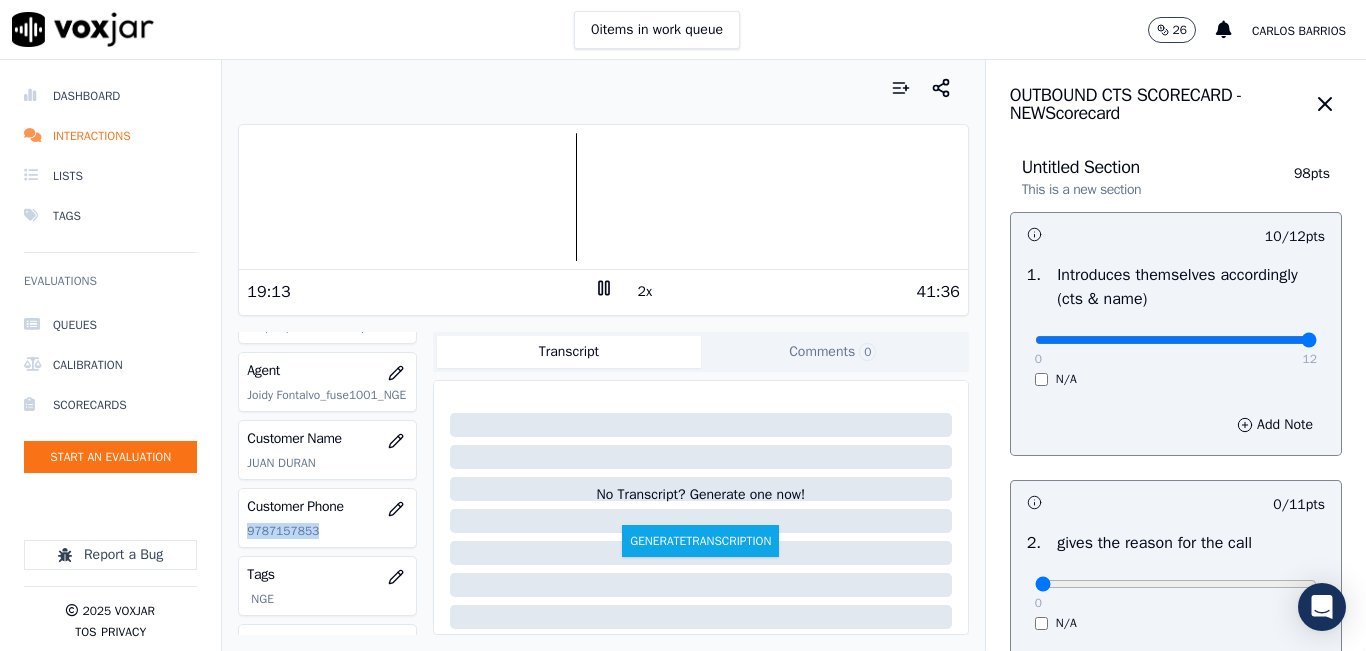 drag, startPoint x: 1252, startPoint y: 339, endPoint x: 1268, endPoint y: 334, distance: 16.763054 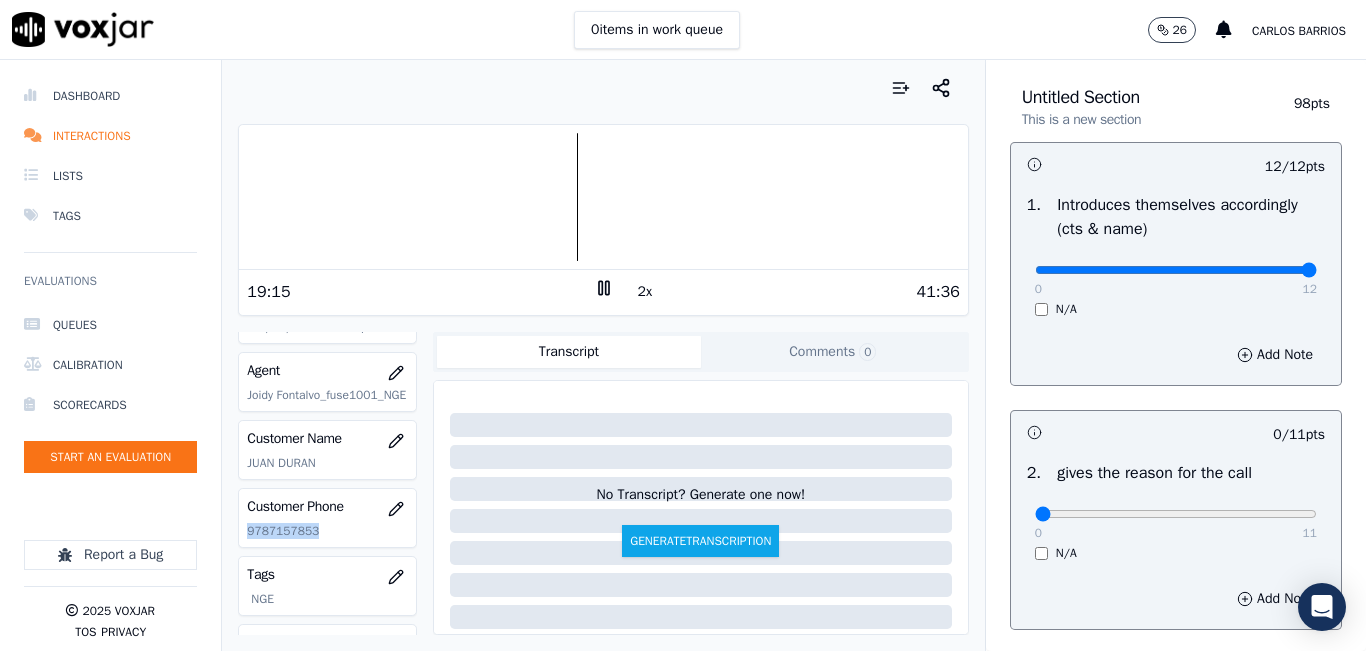 scroll, scrollTop: 200, scrollLeft: 0, axis: vertical 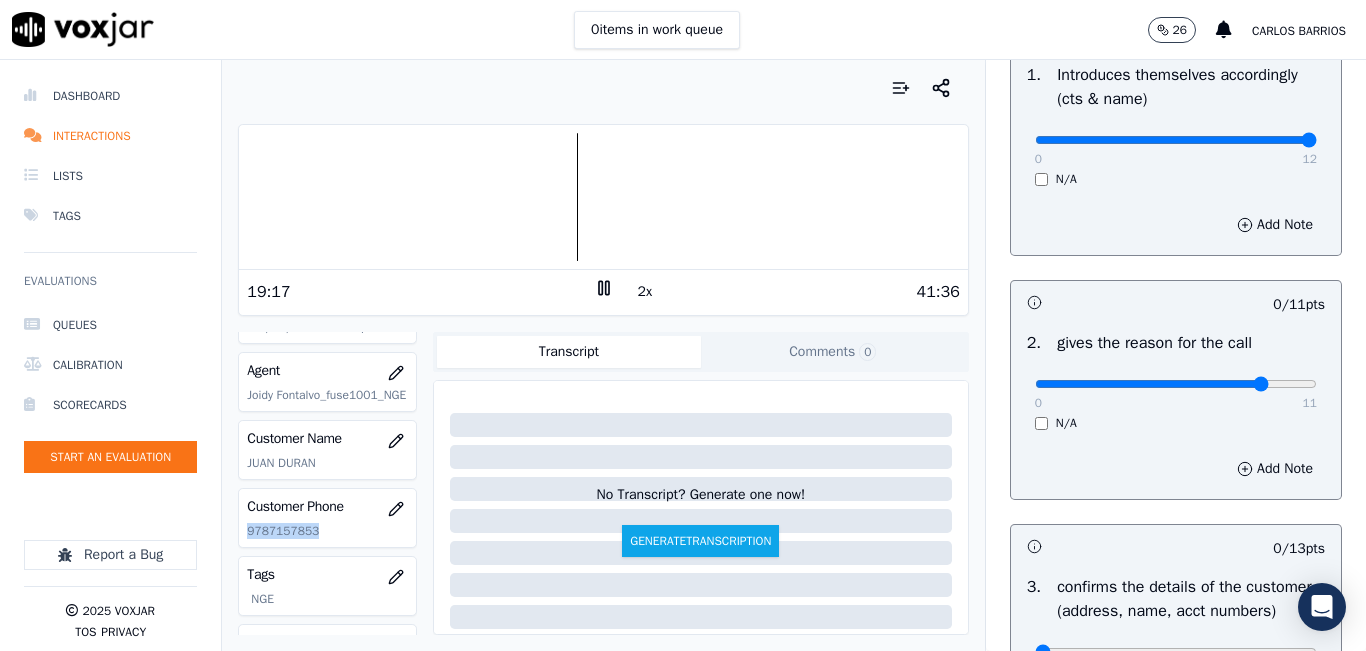 type on "9" 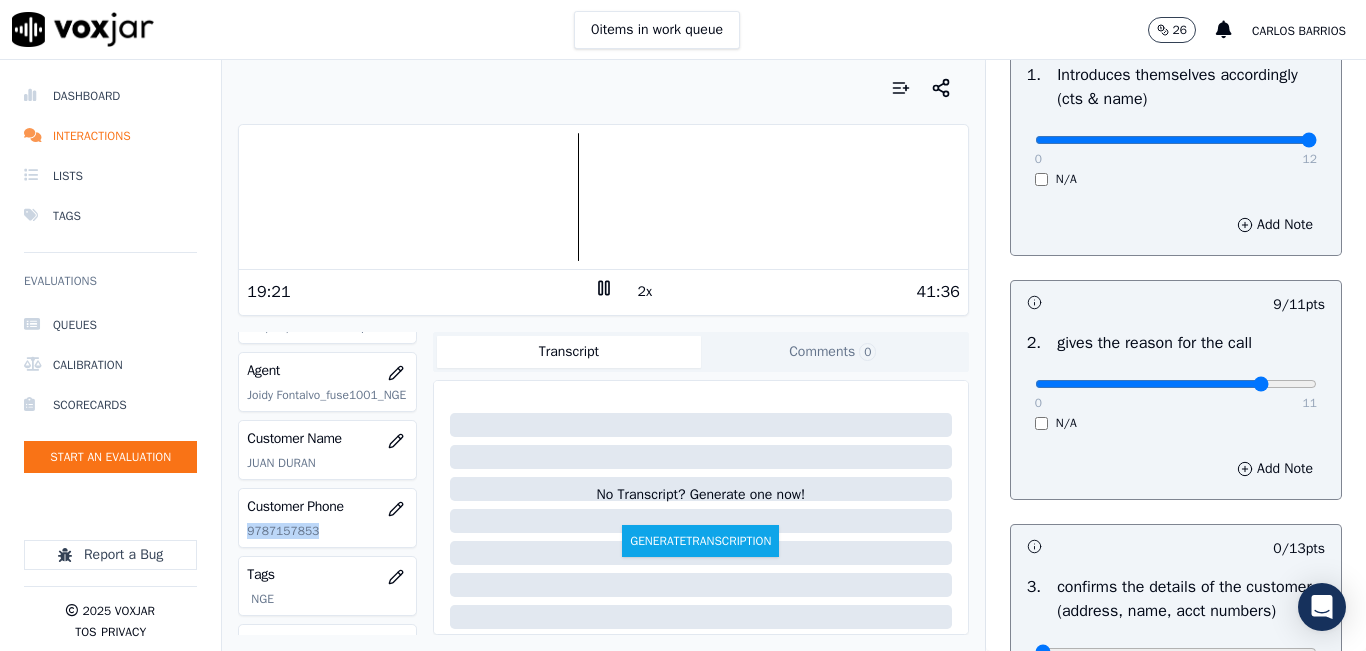 scroll, scrollTop: 400, scrollLeft: 0, axis: vertical 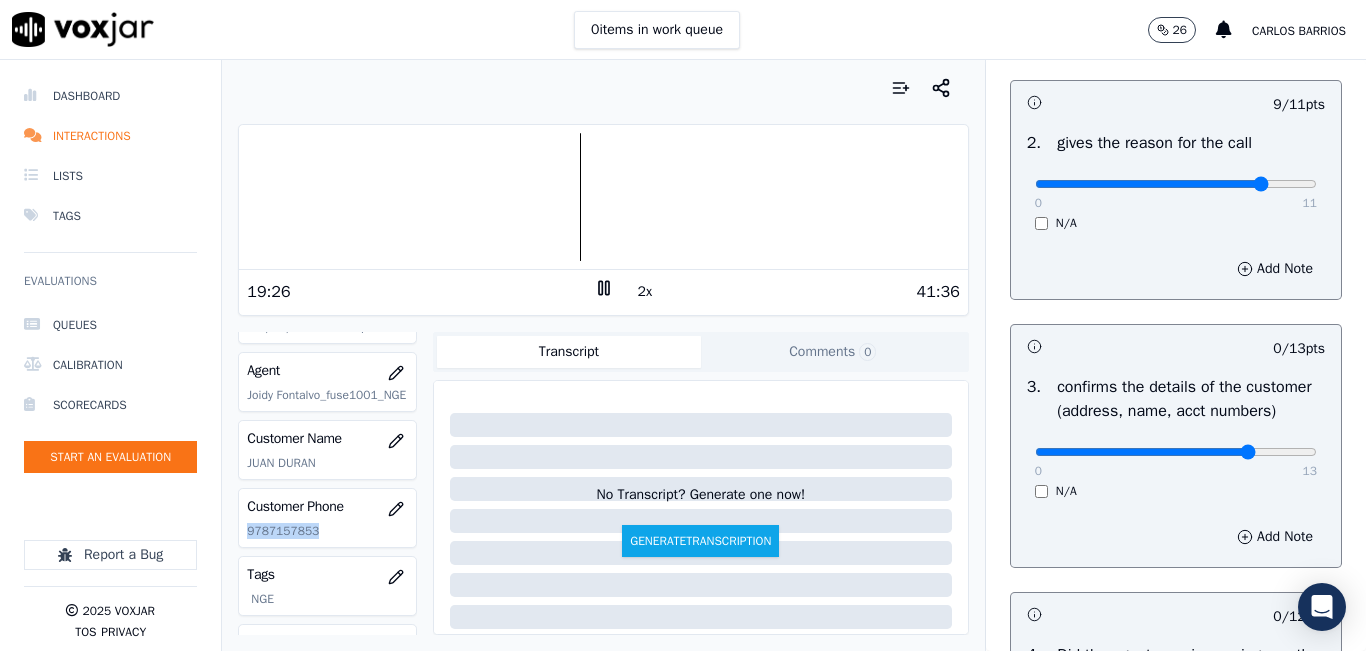 click at bounding box center [1176, -60] 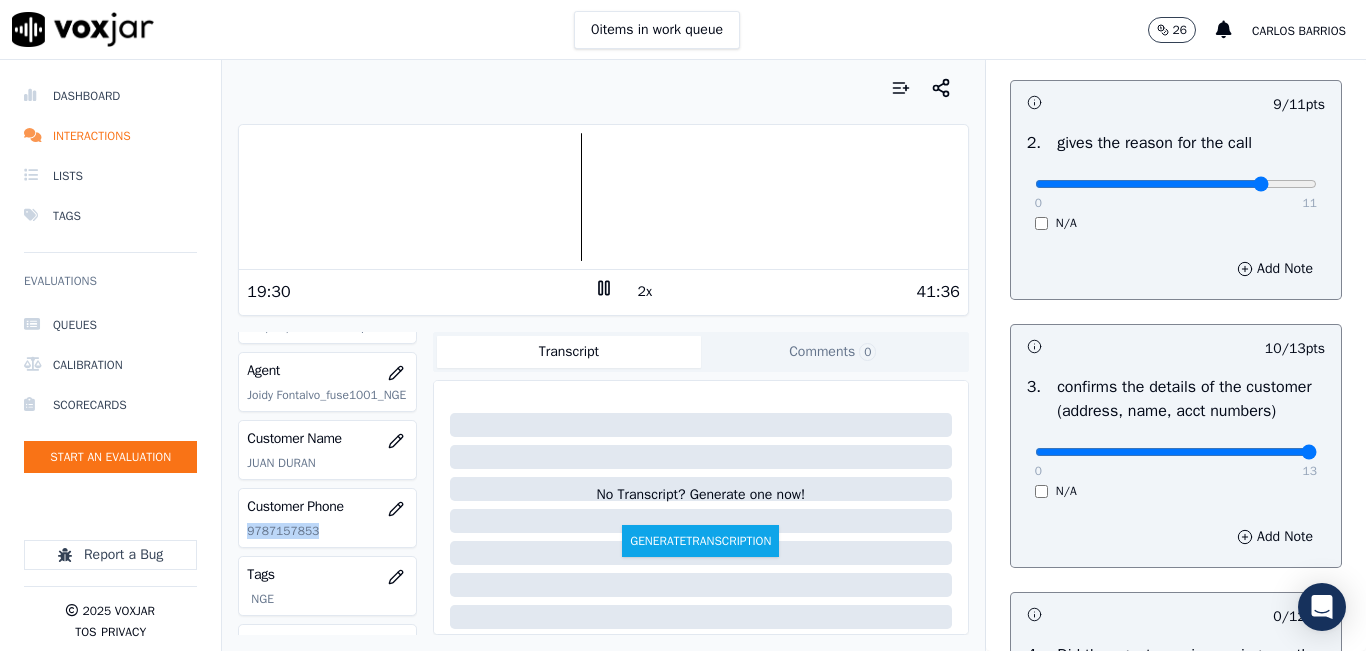 drag, startPoint x: 1232, startPoint y: 471, endPoint x: 1266, endPoint y: 466, distance: 34.36568 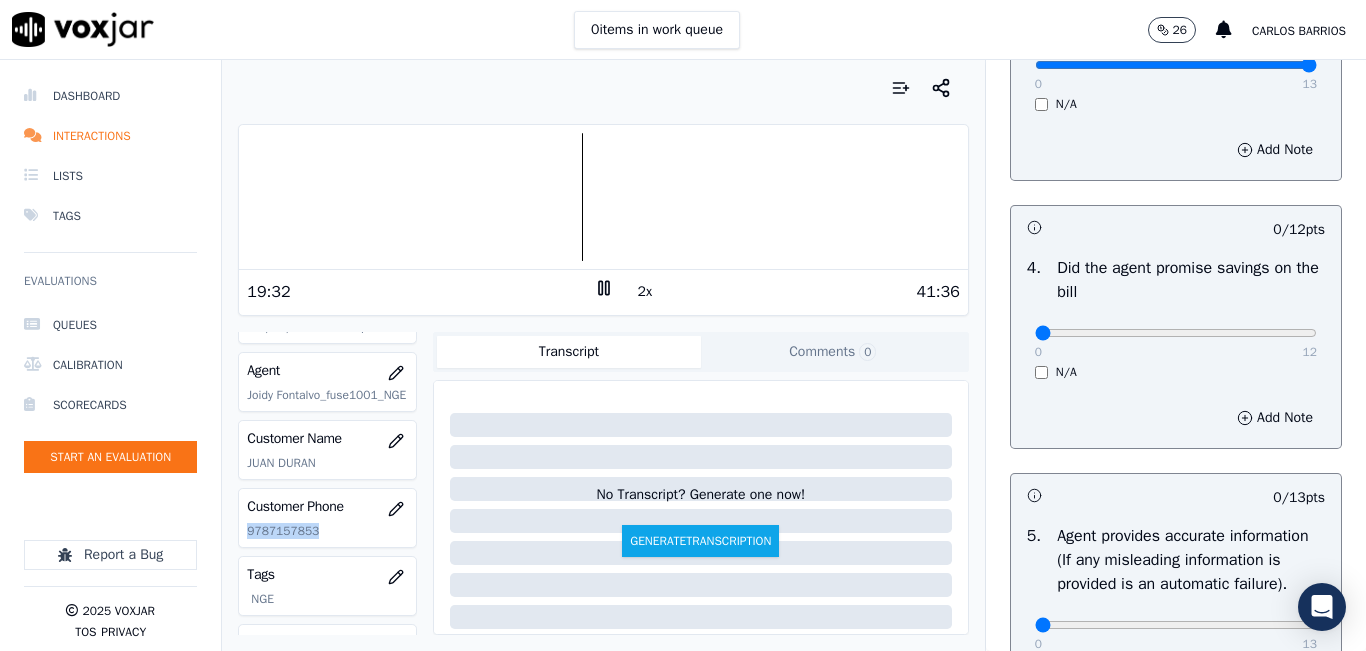 scroll, scrollTop: 800, scrollLeft: 0, axis: vertical 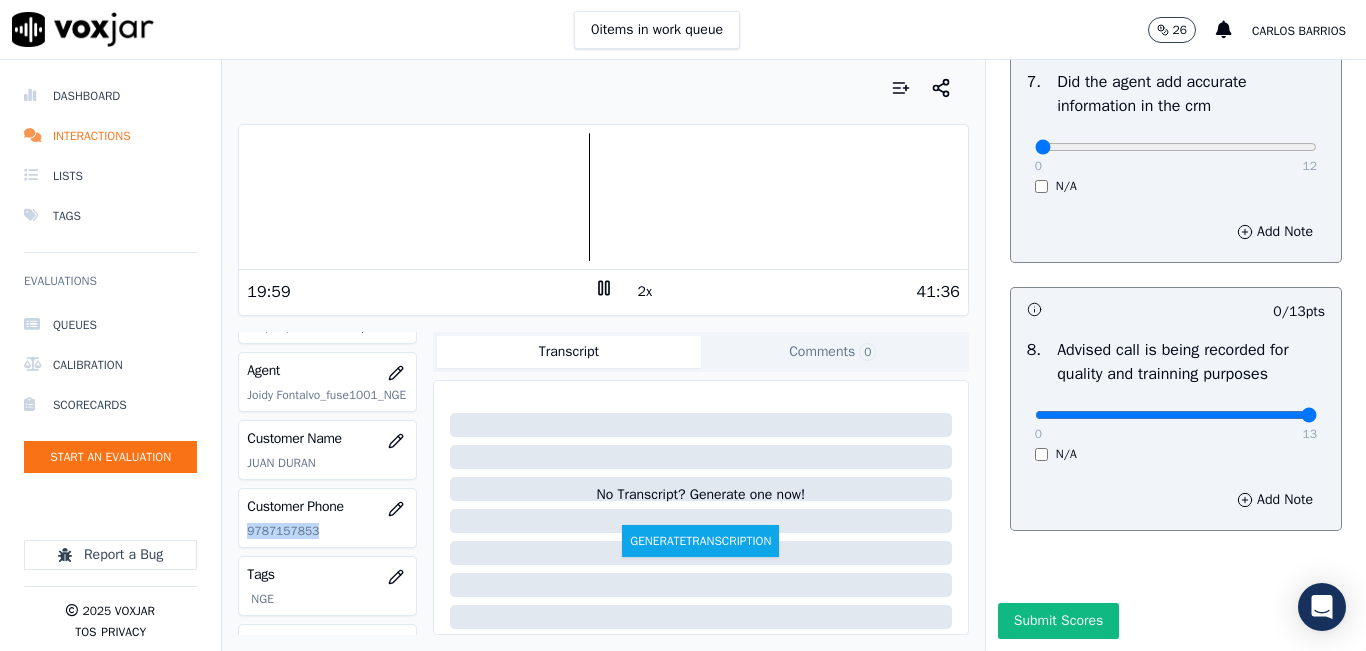 drag, startPoint x: 1229, startPoint y: 376, endPoint x: 1272, endPoint y: 369, distance: 43.56604 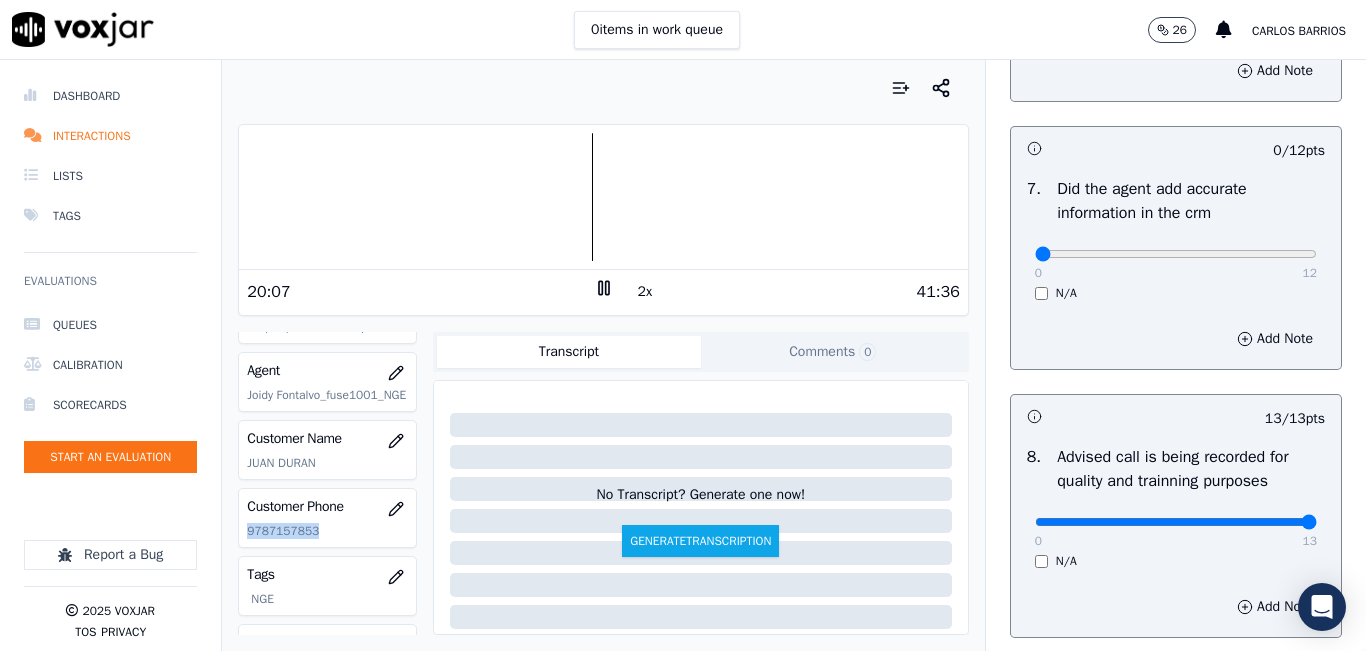 scroll, scrollTop: 1618, scrollLeft: 0, axis: vertical 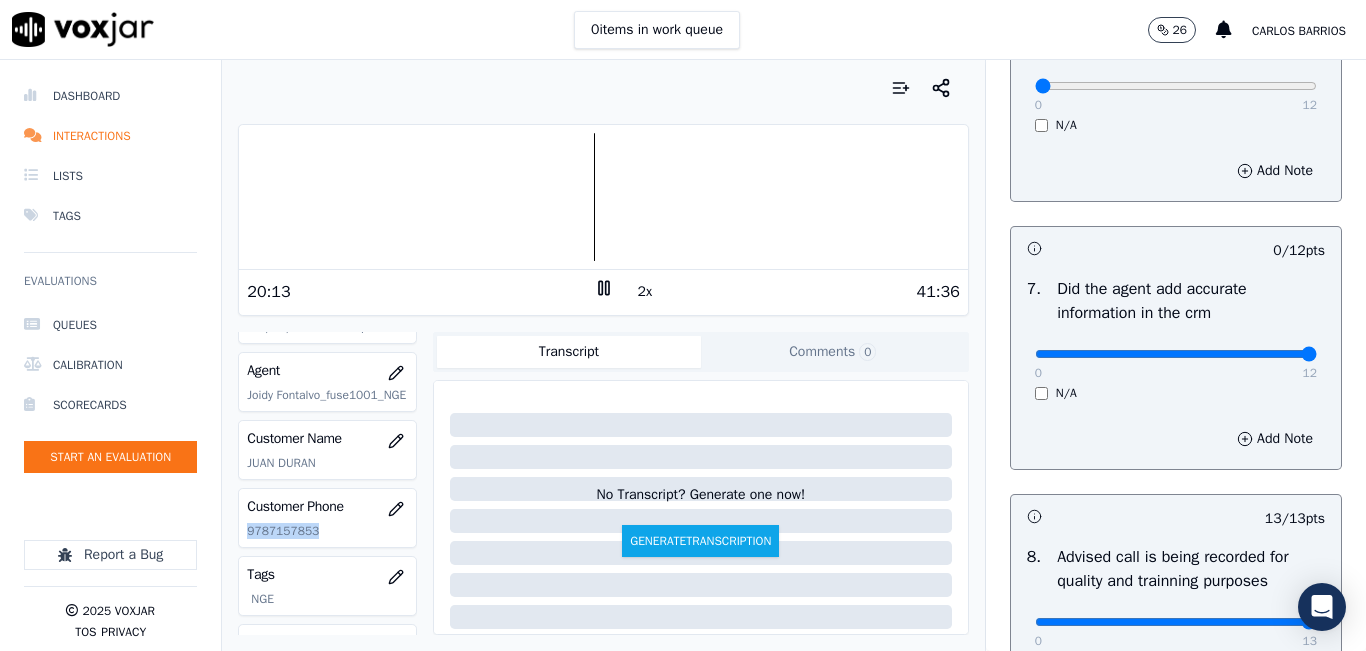 type on "12" 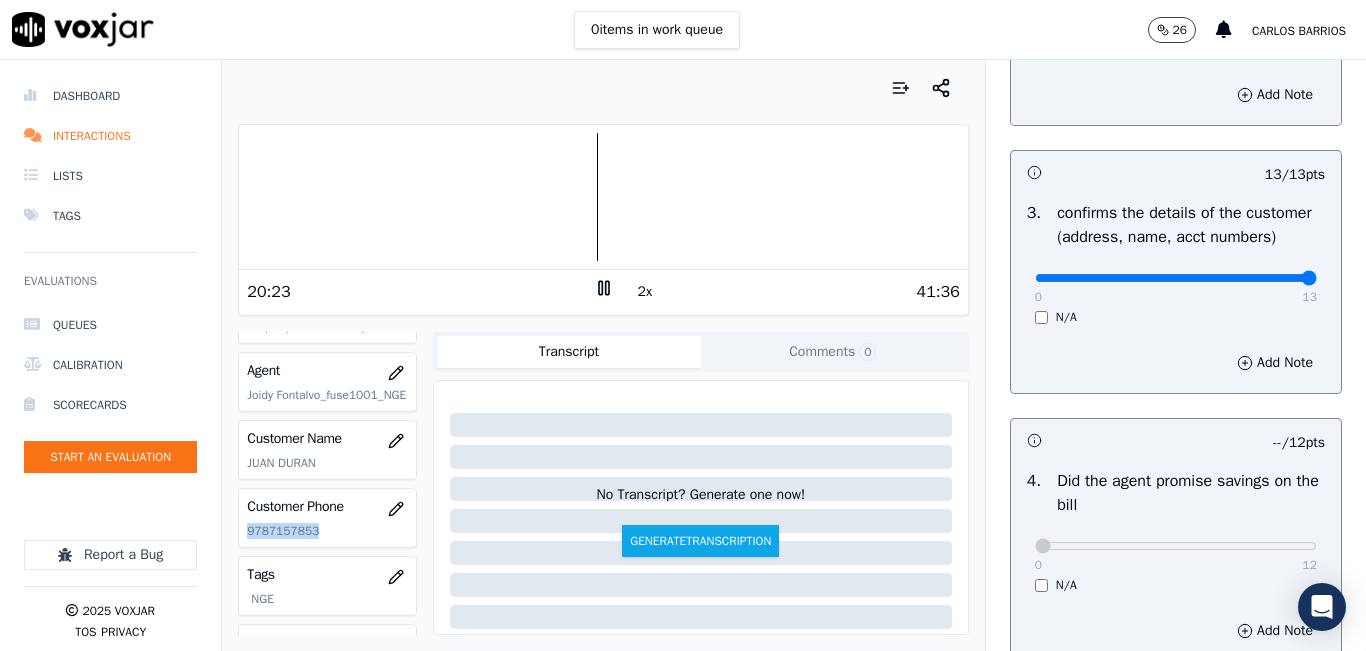 scroll, scrollTop: 600, scrollLeft: 0, axis: vertical 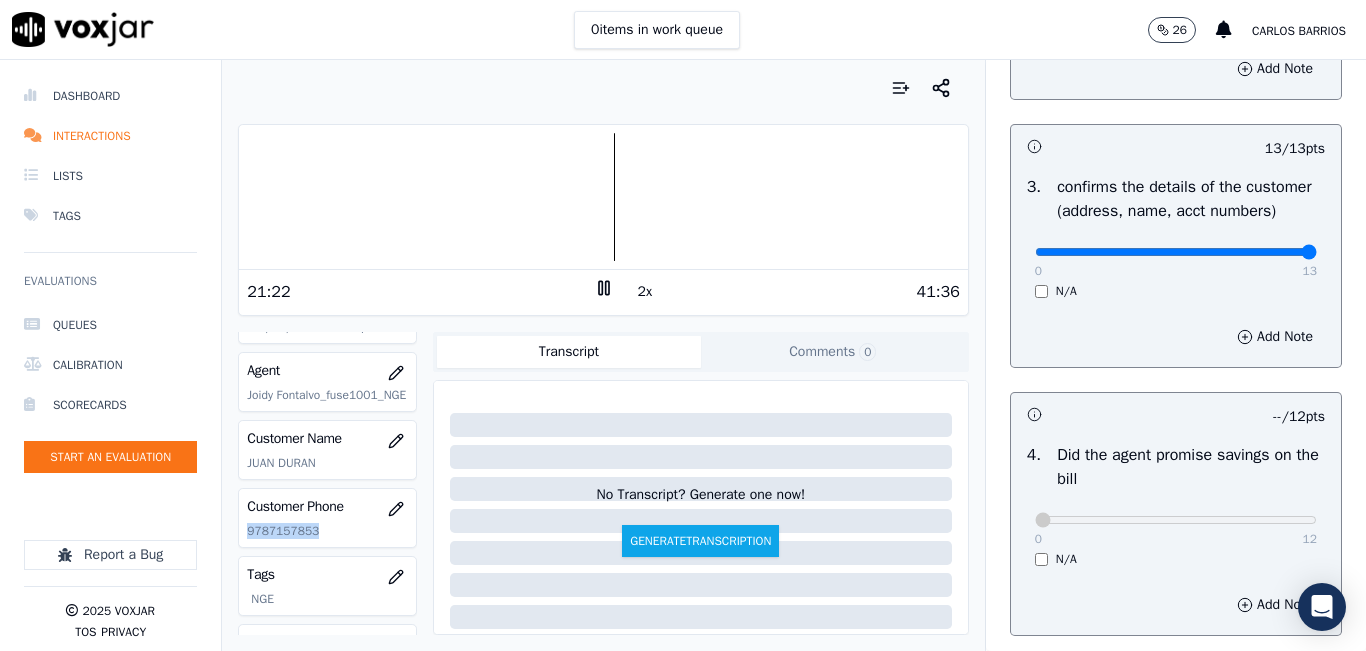 click at bounding box center [603, 197] 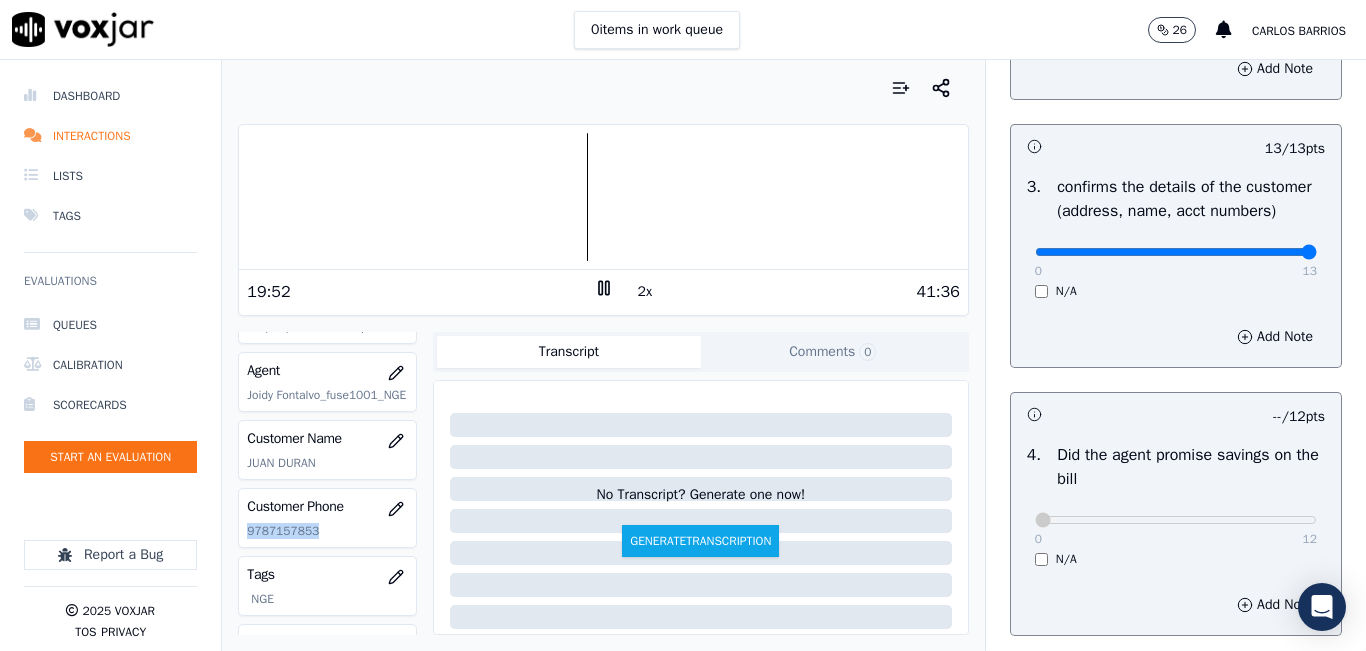 click at bounding box center [603, 197] 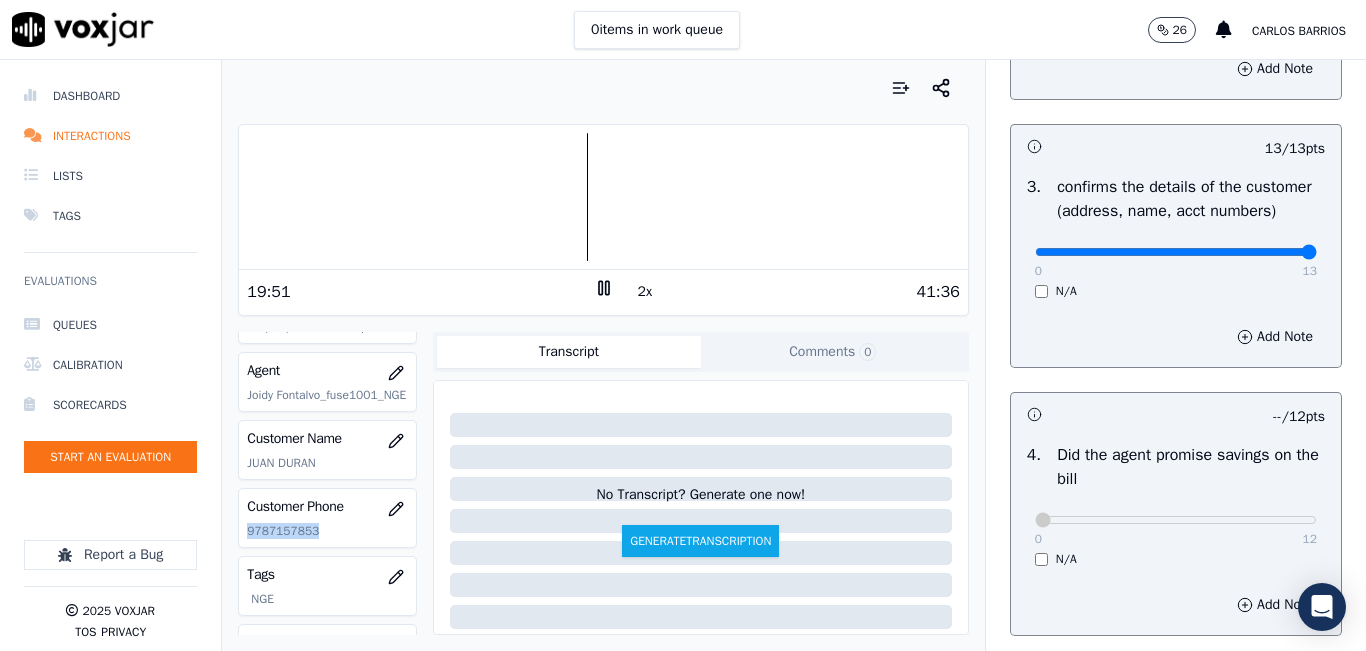 click at bounding box center [603, 197] 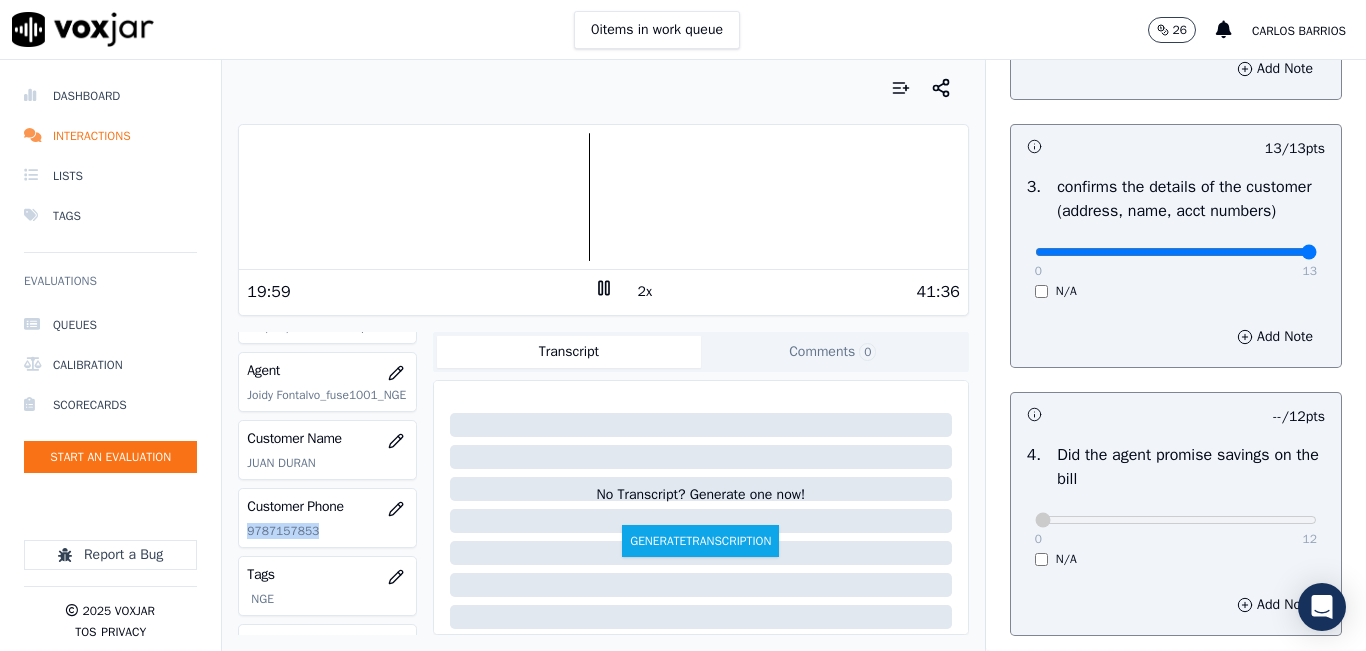 click at bounding box center (603, 197) 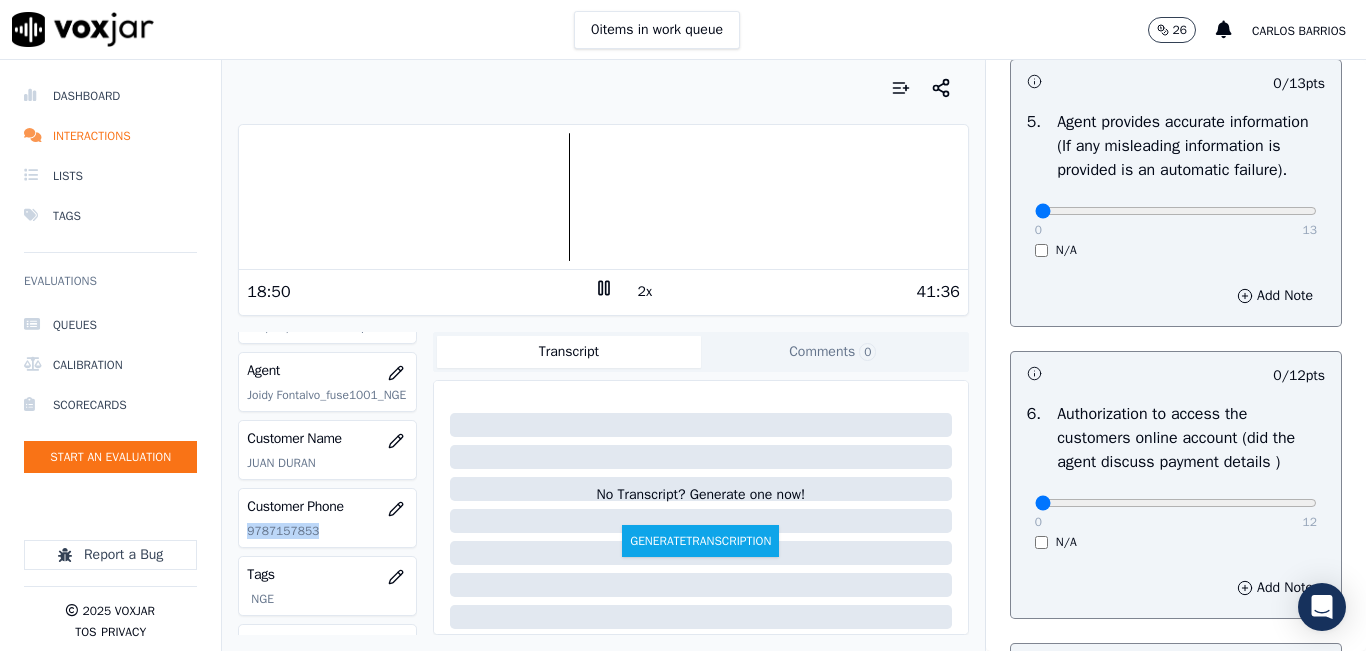 scroll, scrollTop: 1200, scrollLeft: 0, axis: vertical 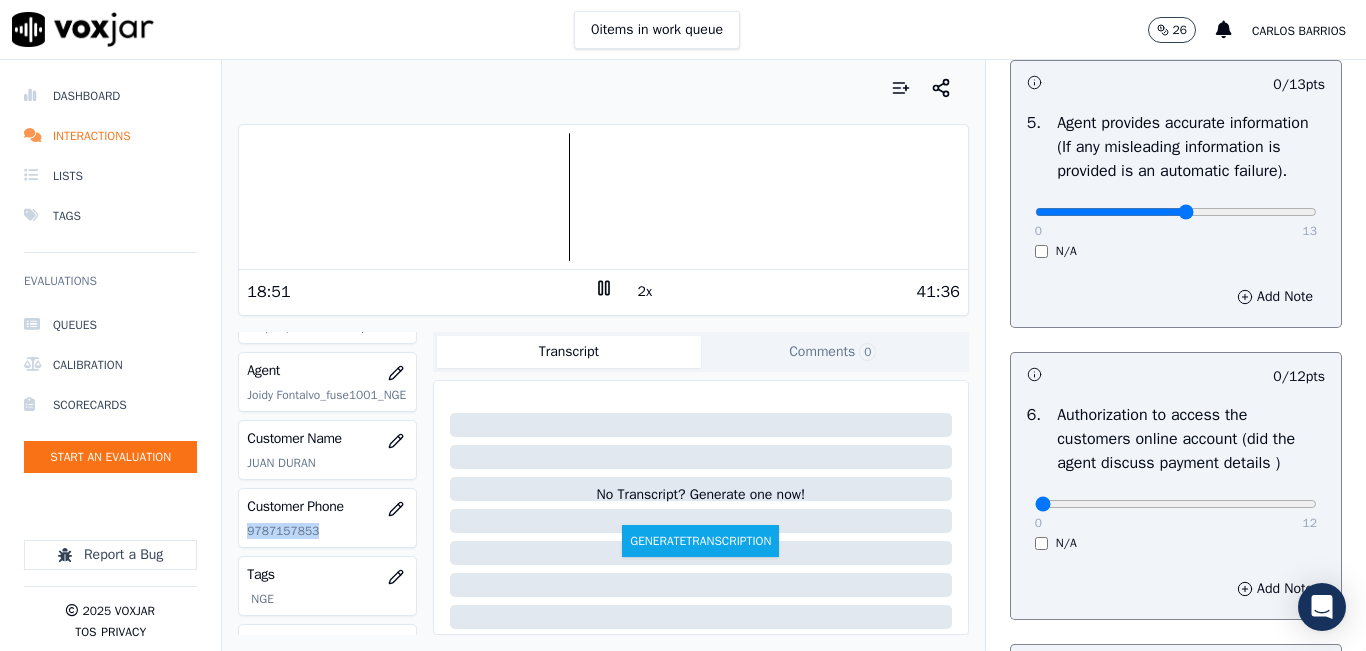 type on "7" 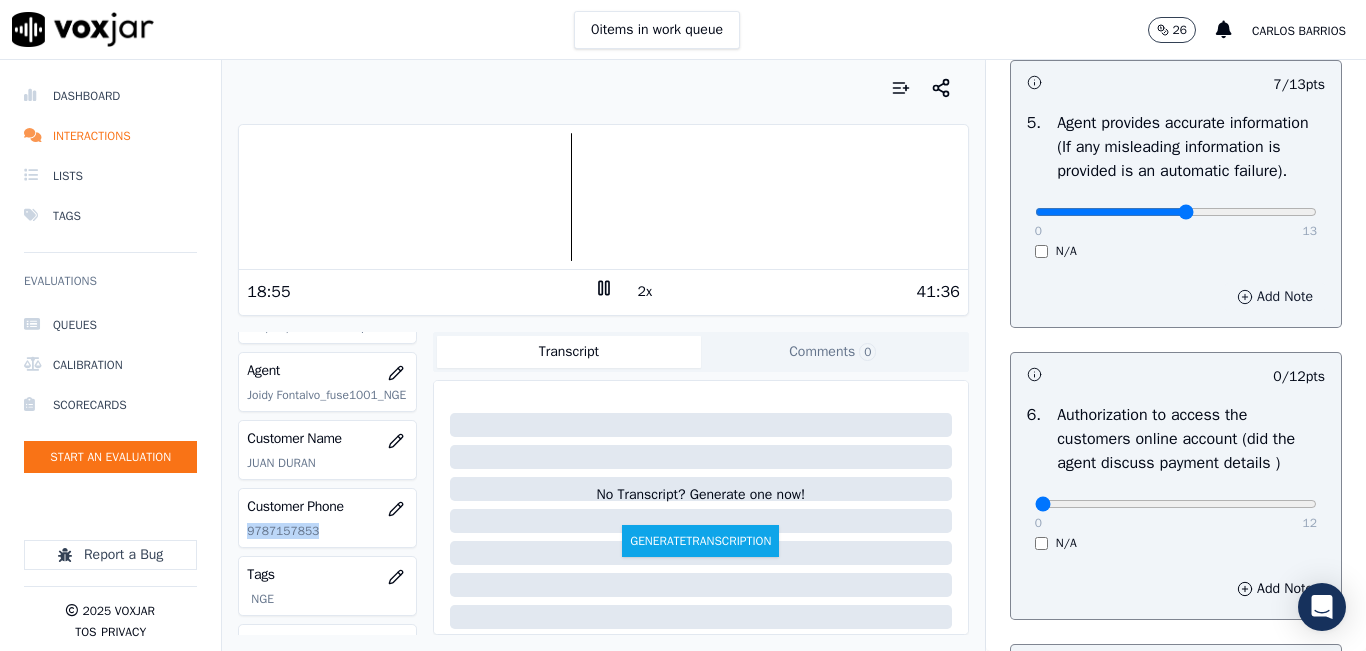 click on "Add Note" at bounding box center (1275, 297) 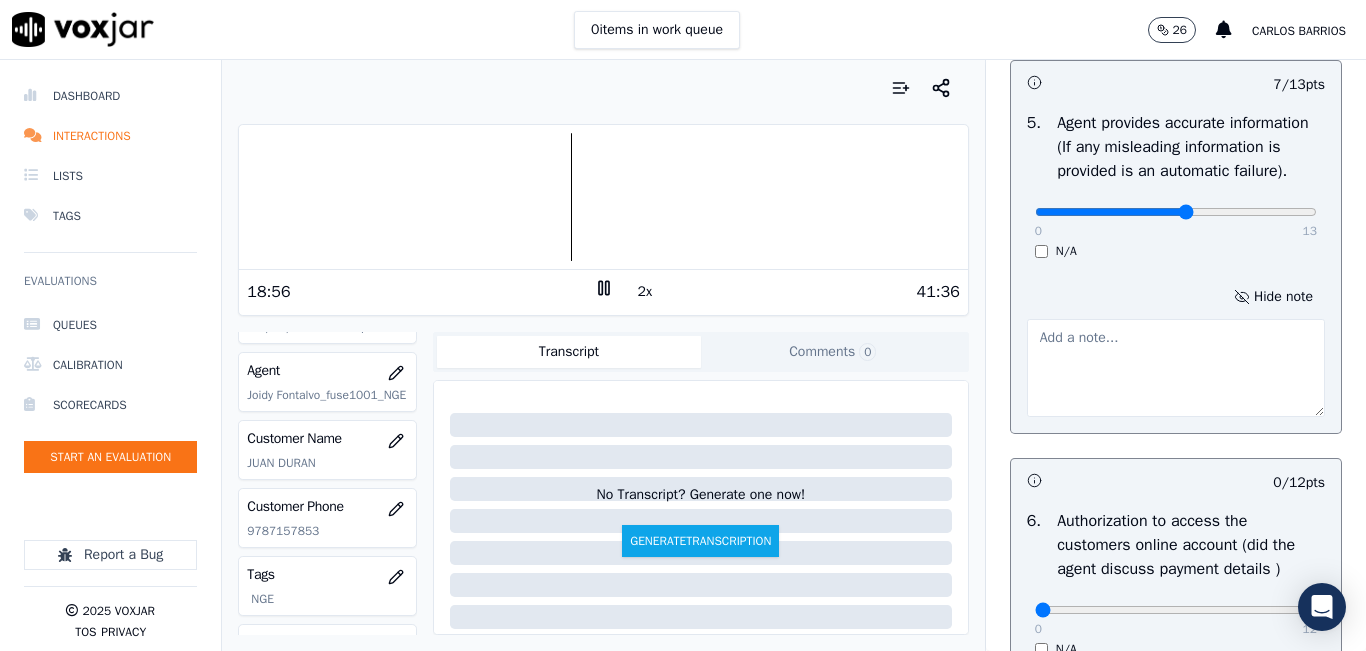 click at bounding box center (1176, 368) 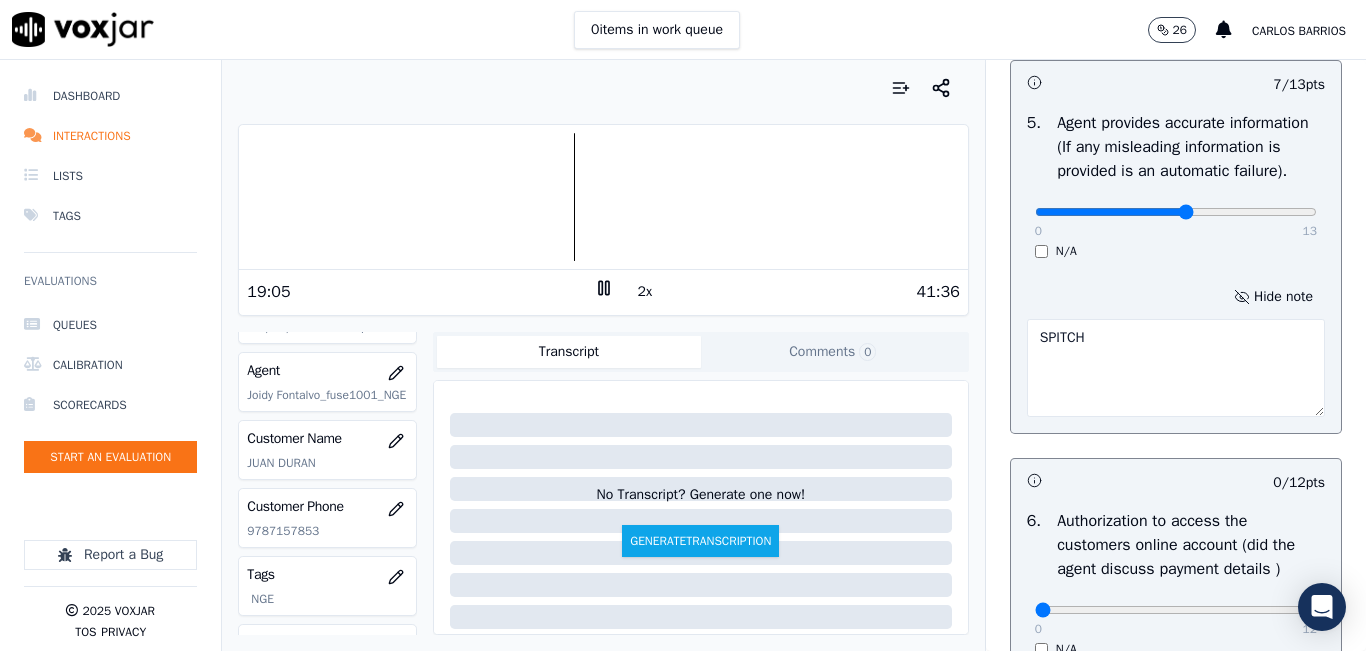 scroll, scrollTop: 1400, scrollLeft: 0, axis: vertical 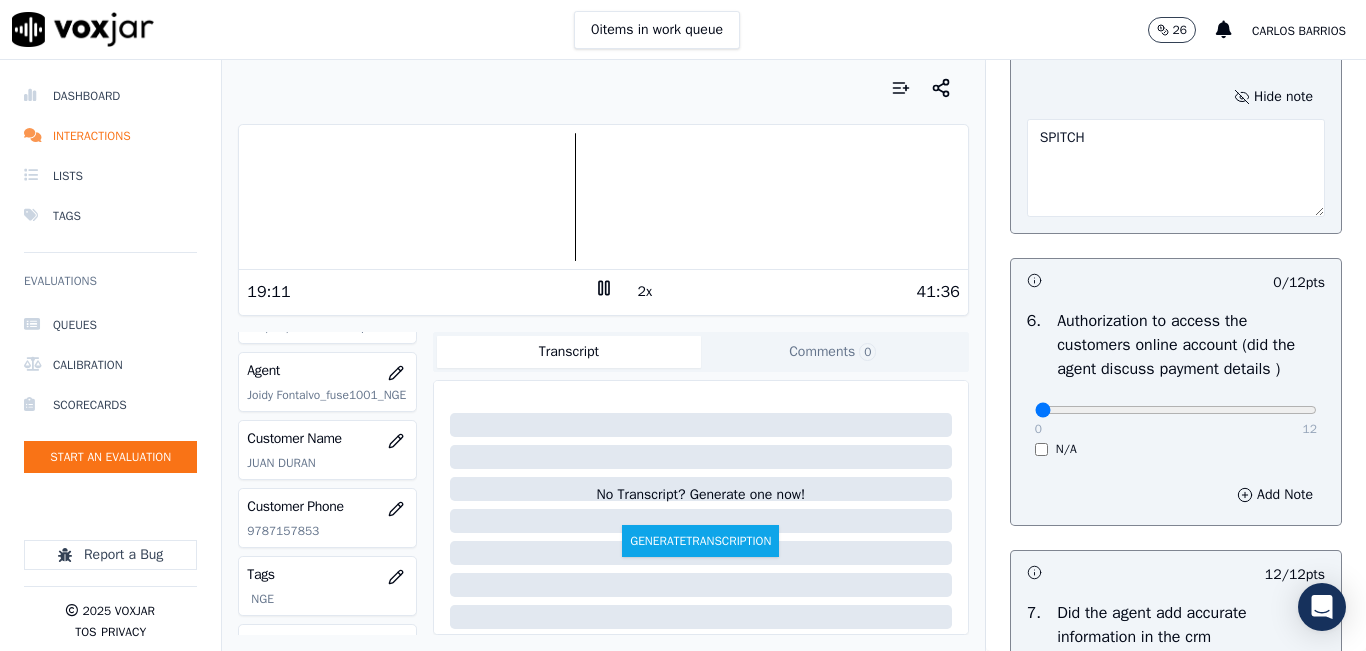 type on "SPITCH" 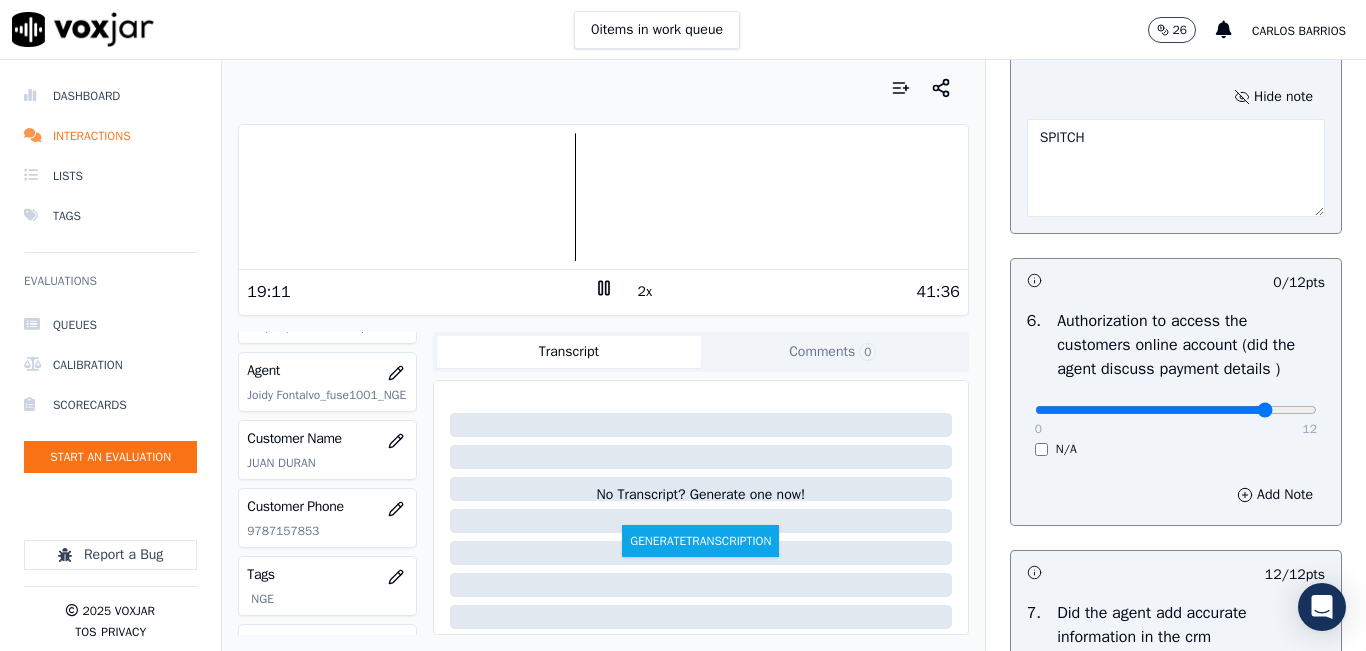 type on "10" 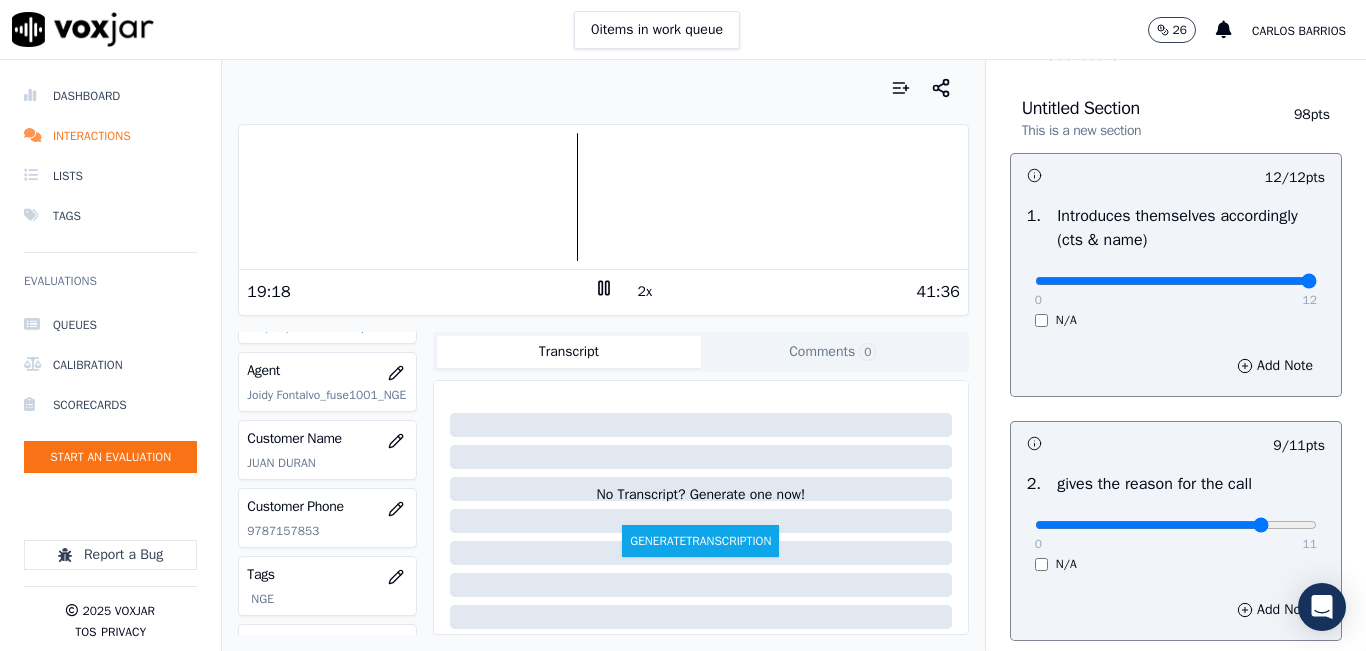 scroll, scrollTop: 100, scrollLeft: 0, axis: vertical 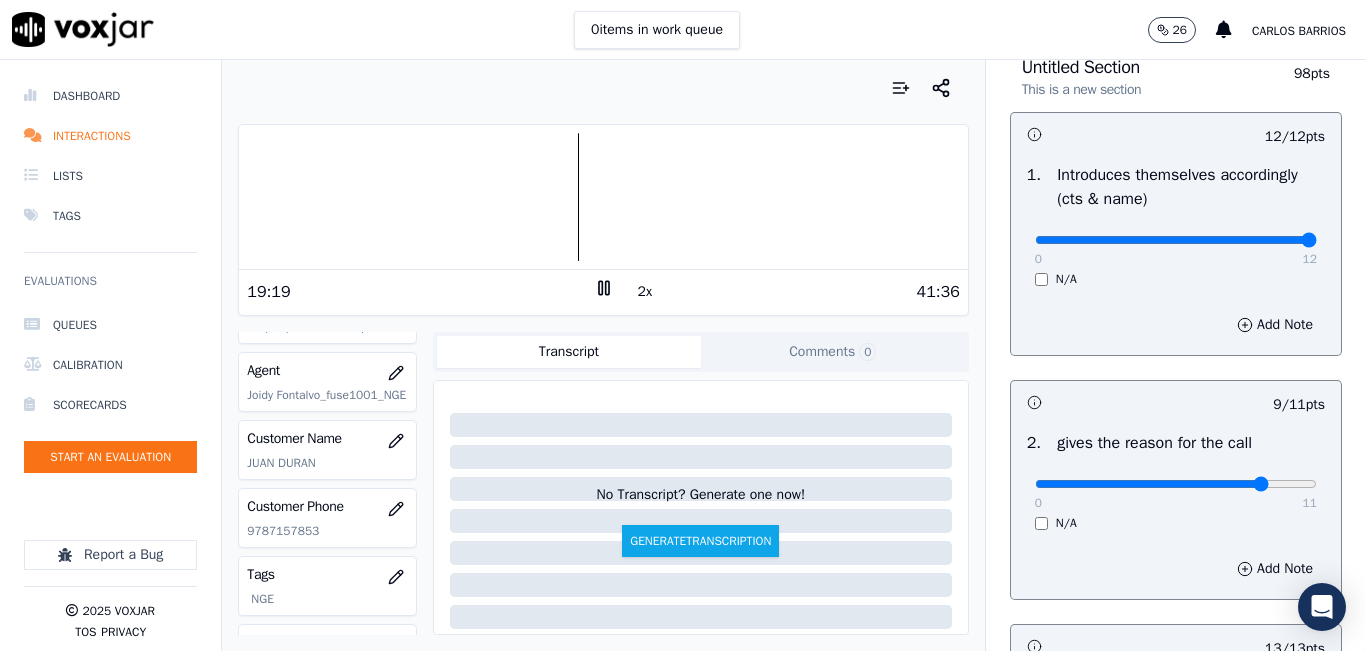 click on "0   11" at bounding box center (1176, 483) 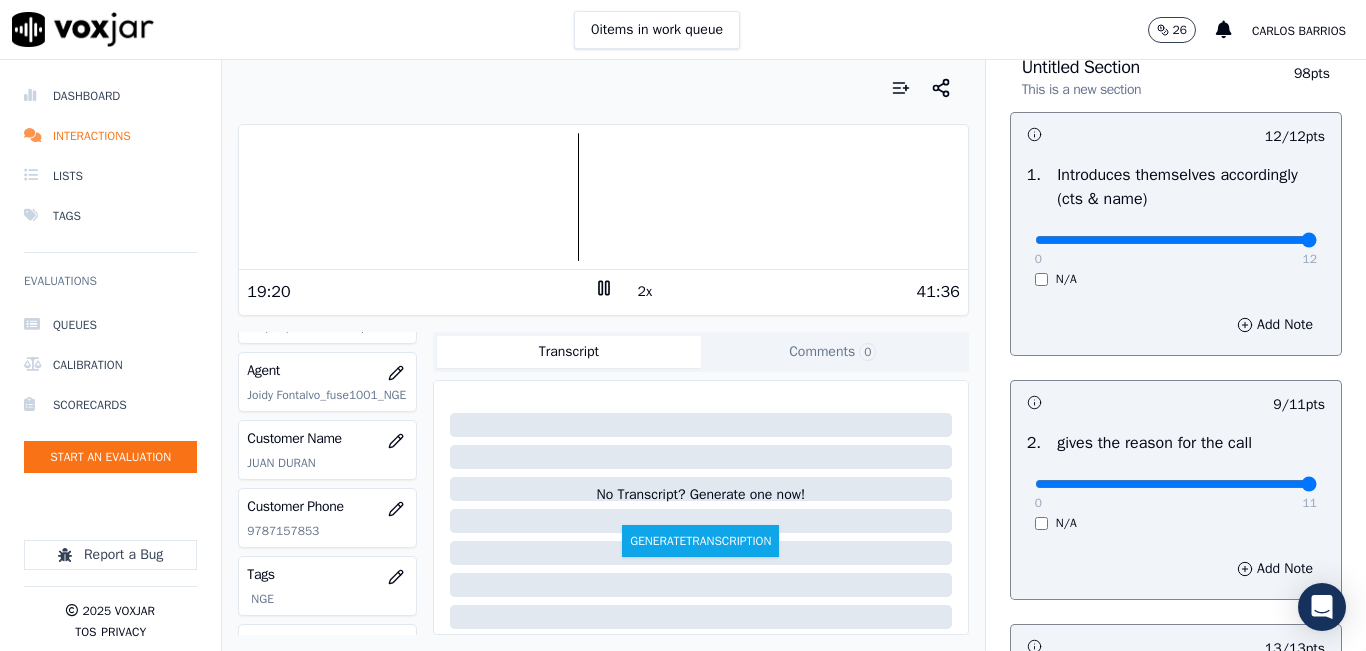 type on "11" 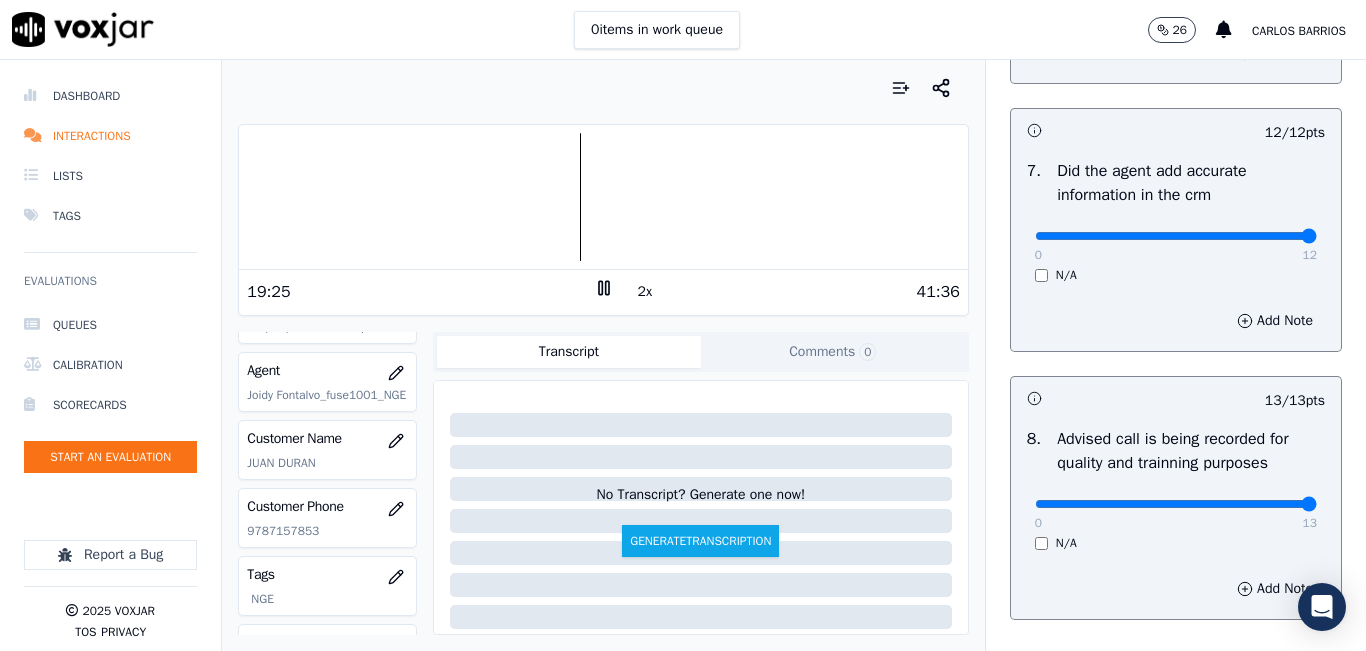 scroll, scrollTop: 2024, scrollLeft: 0, axis: vertical 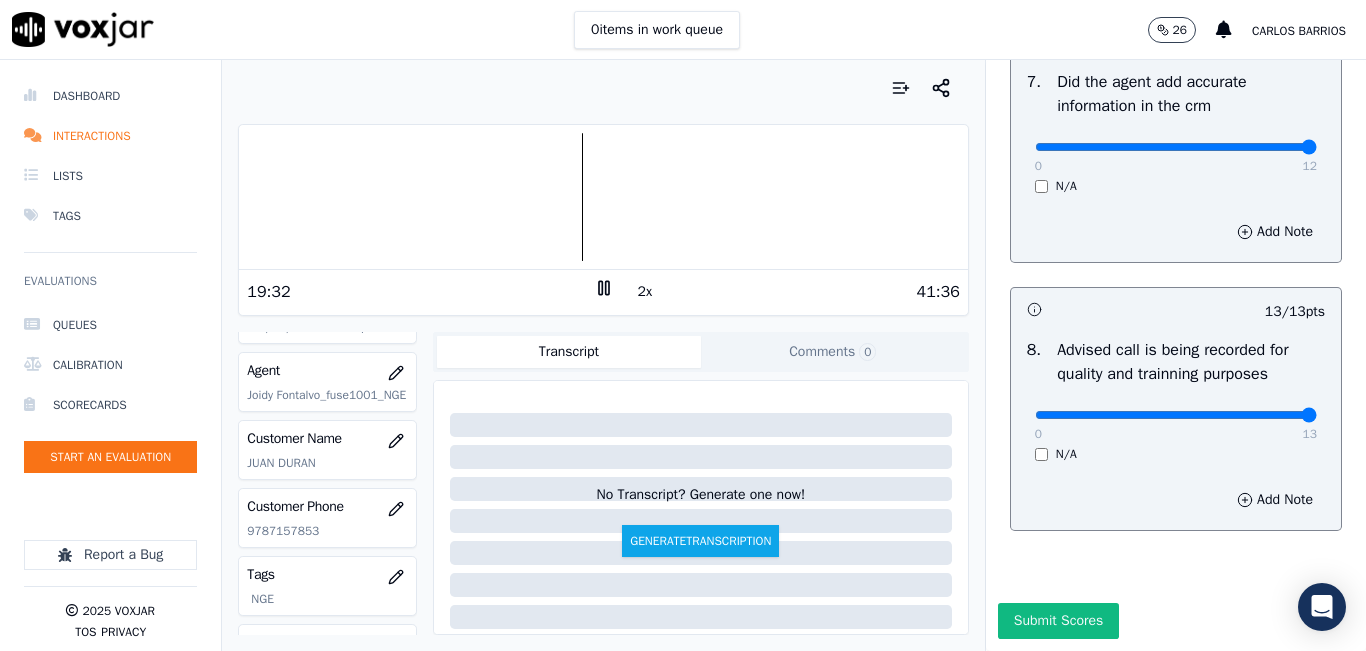 click on "Customer Phone     9787157853" at bounding box center [327, 518] 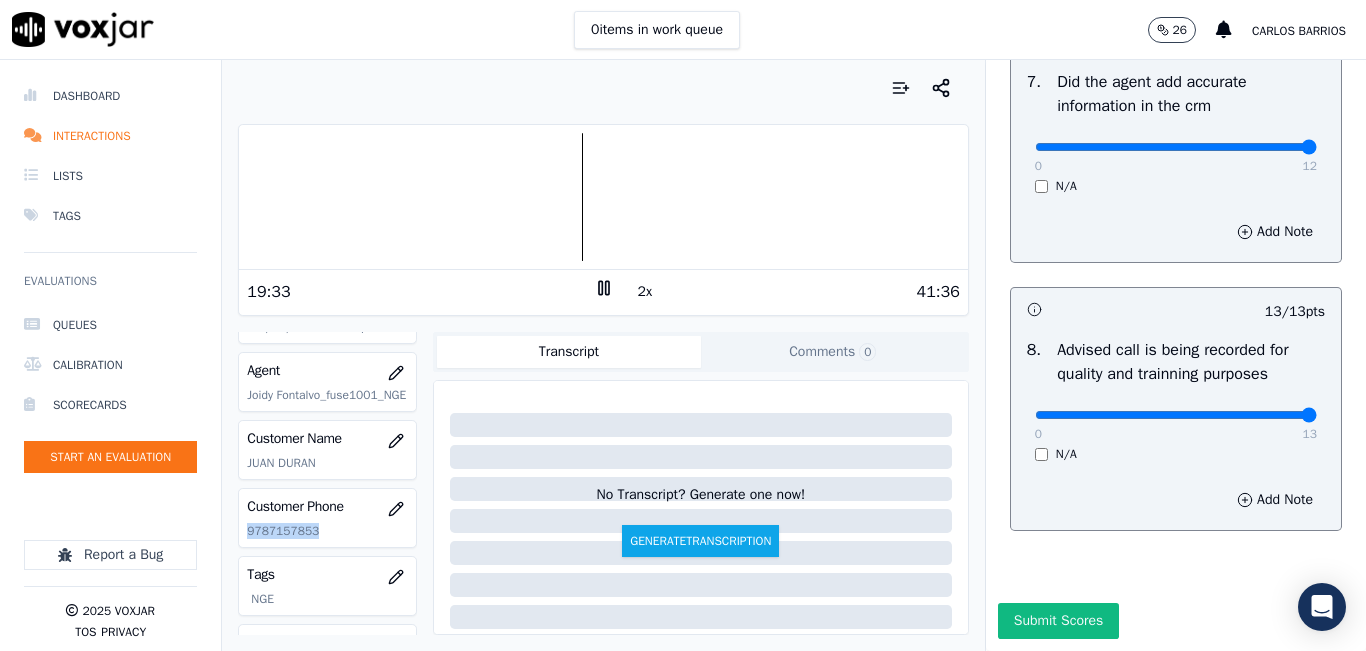 click on "Customer Phone     9787157853" at bounding box center (327, 518) 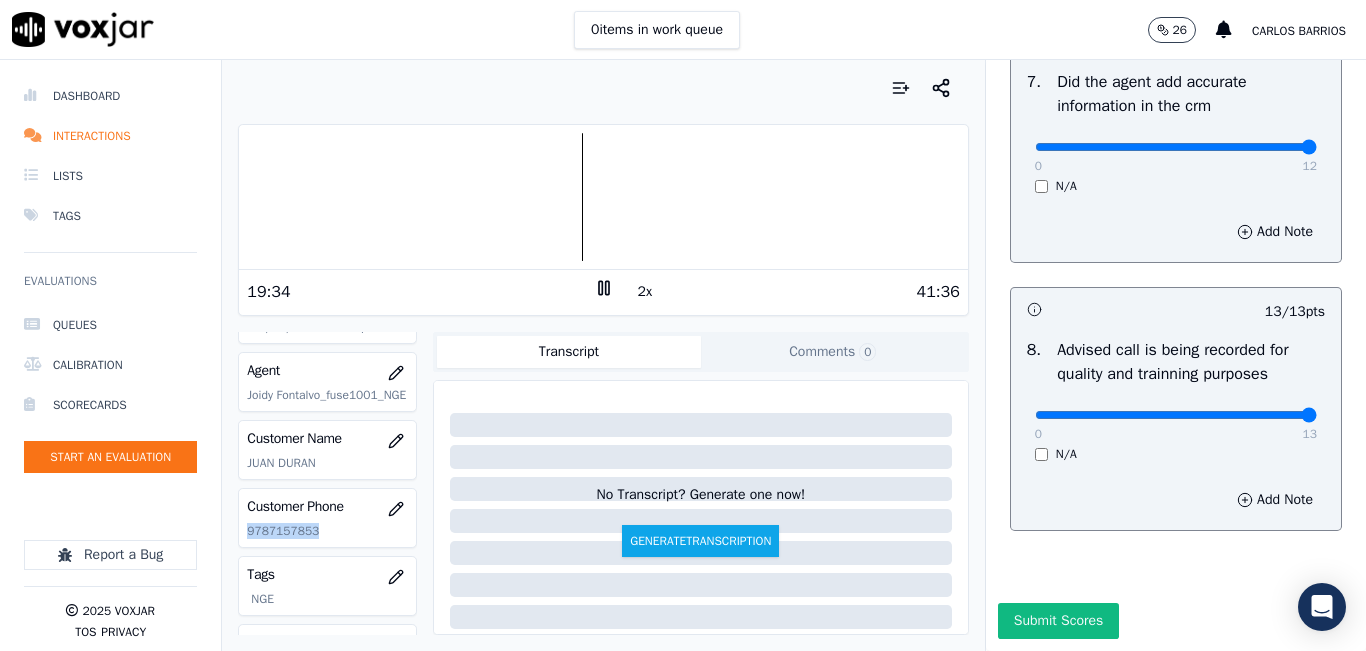 click on "Customer Phone     9787157853" at bounding box center (327, 518) 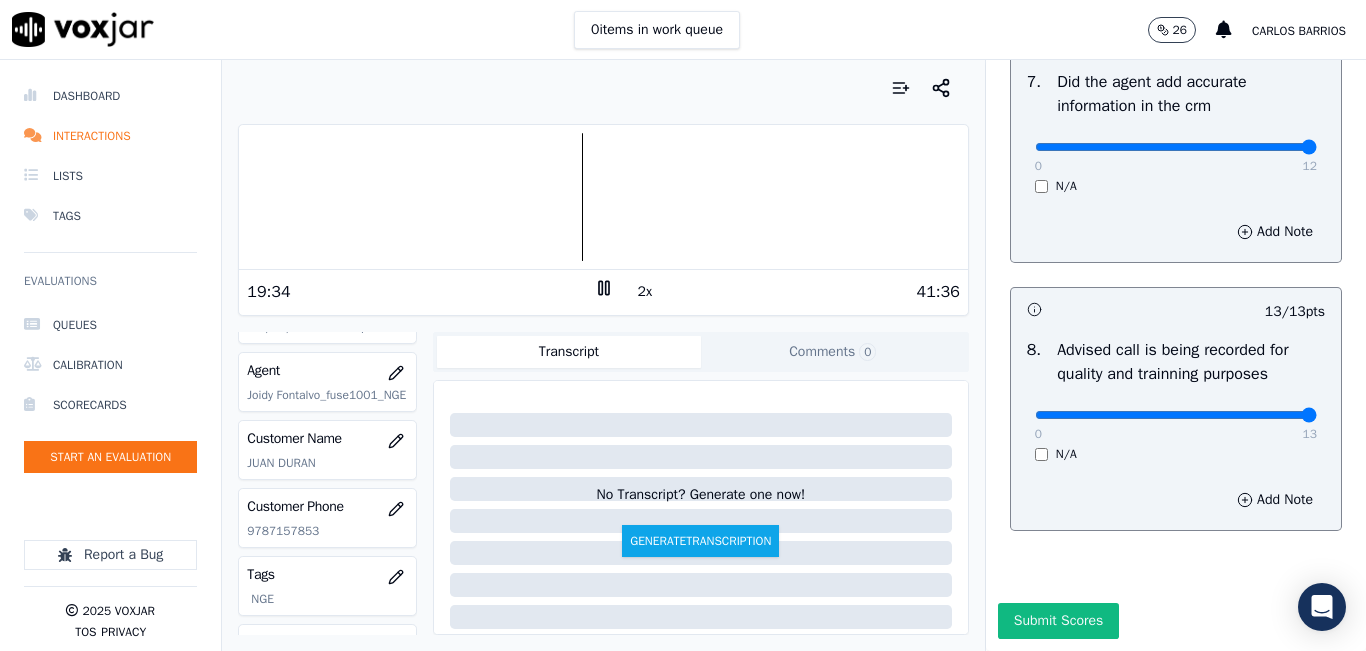 click on "9787157853" 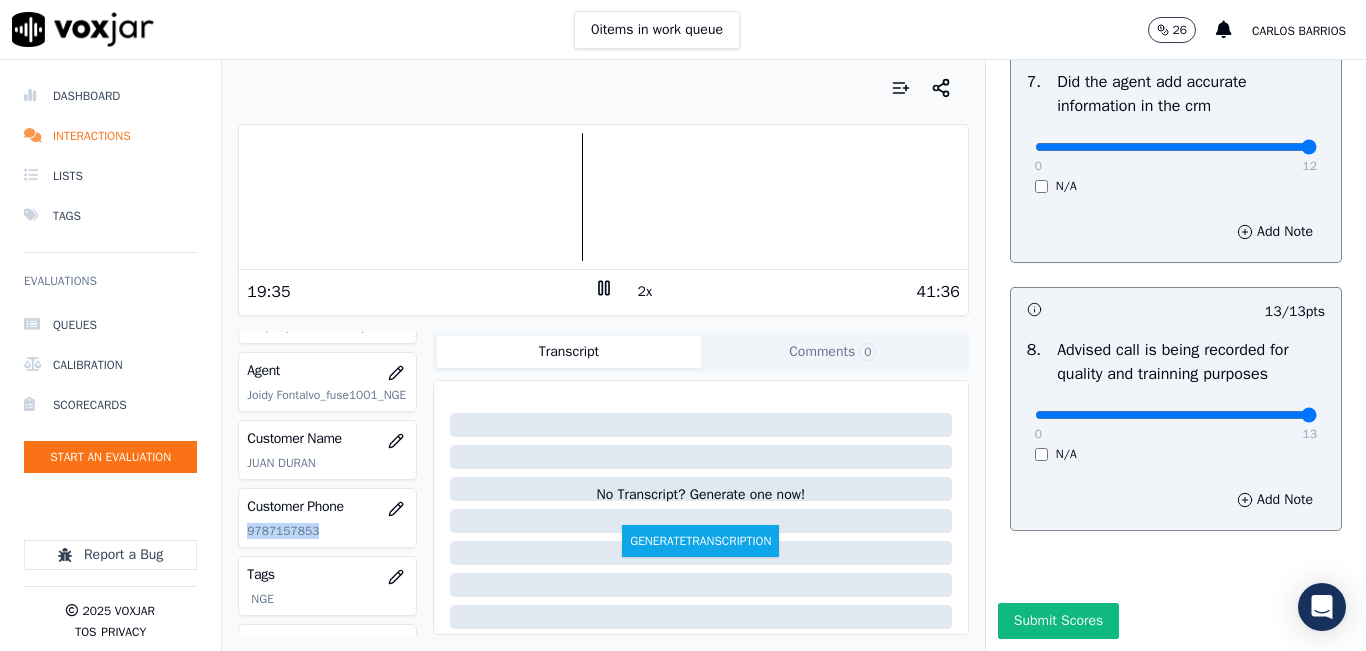 click on "9787157853" 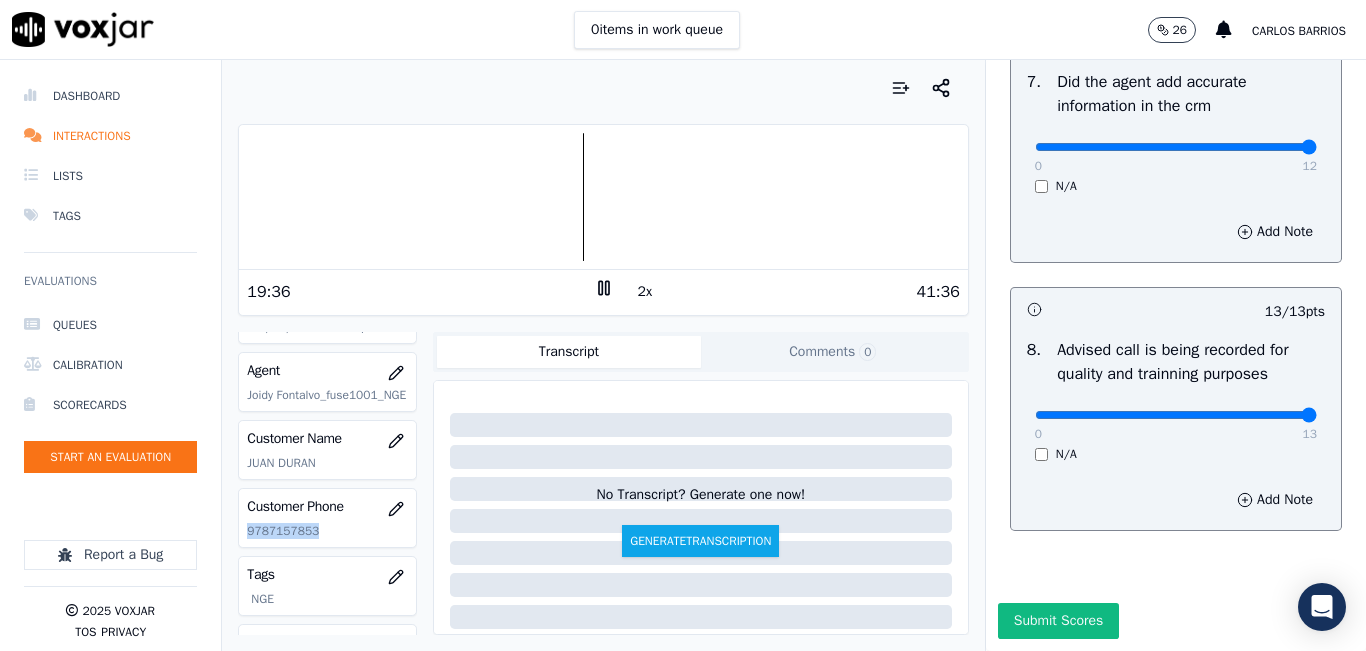 copy on "9787157853" 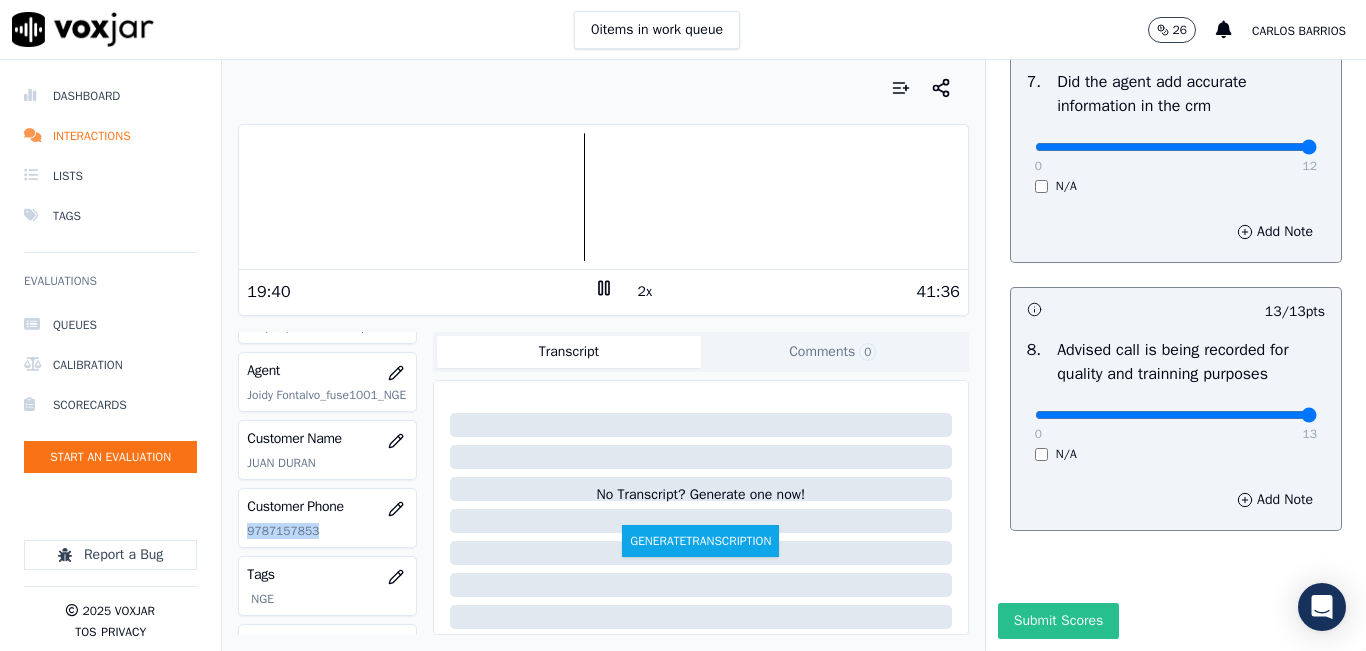 click on "Submit Scores" at bounding box center (1058, 621) 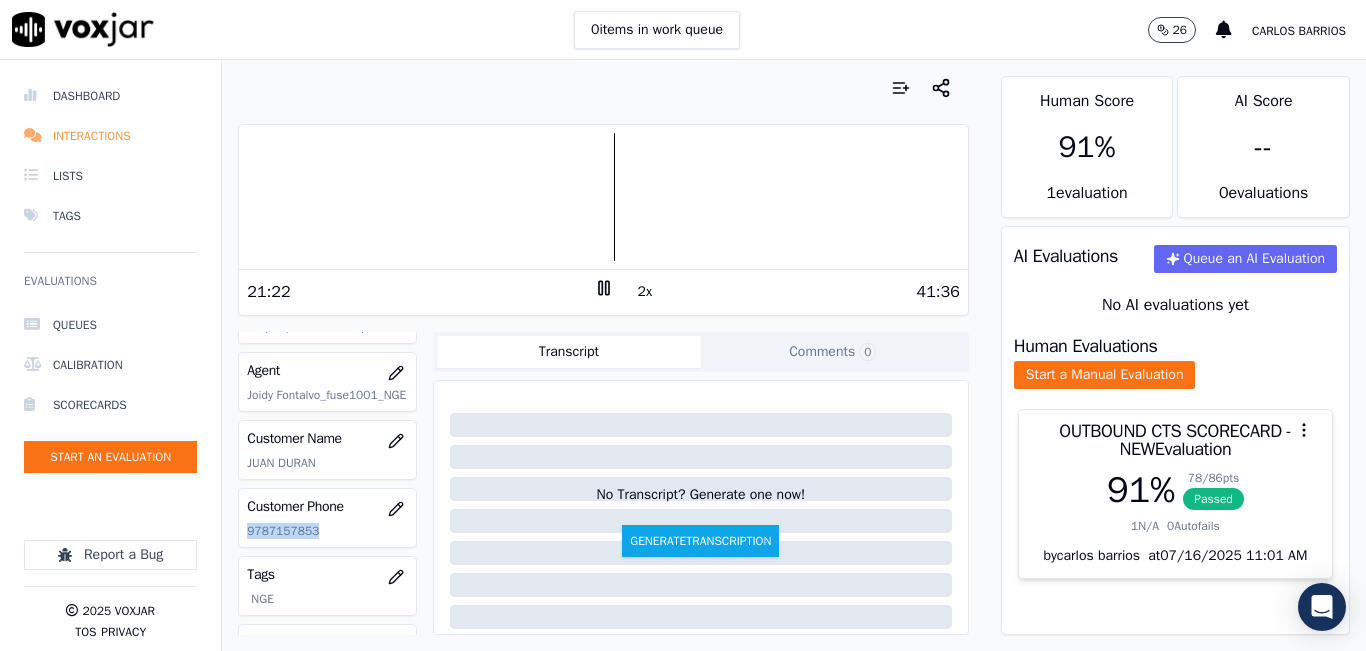 click on "Interactions" at bounding box center [110, 136] 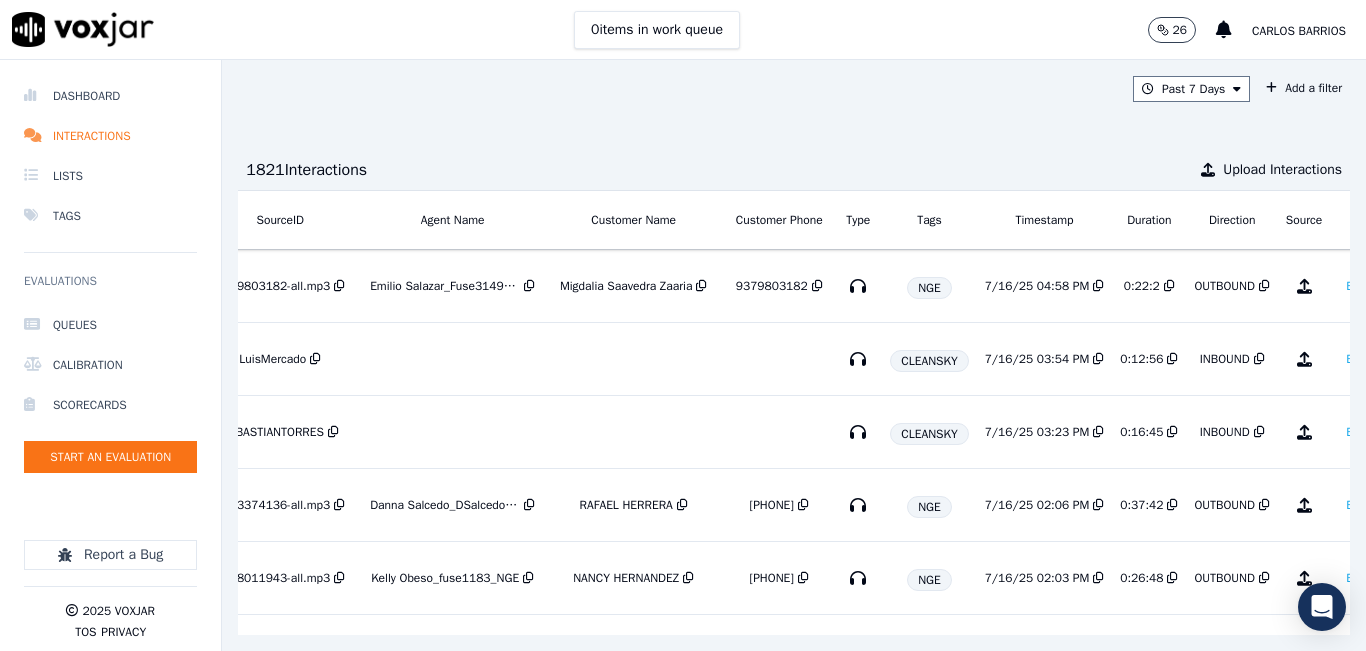 scroll, scrollTop: 0, scrollLeft: 343, axis: horizontal 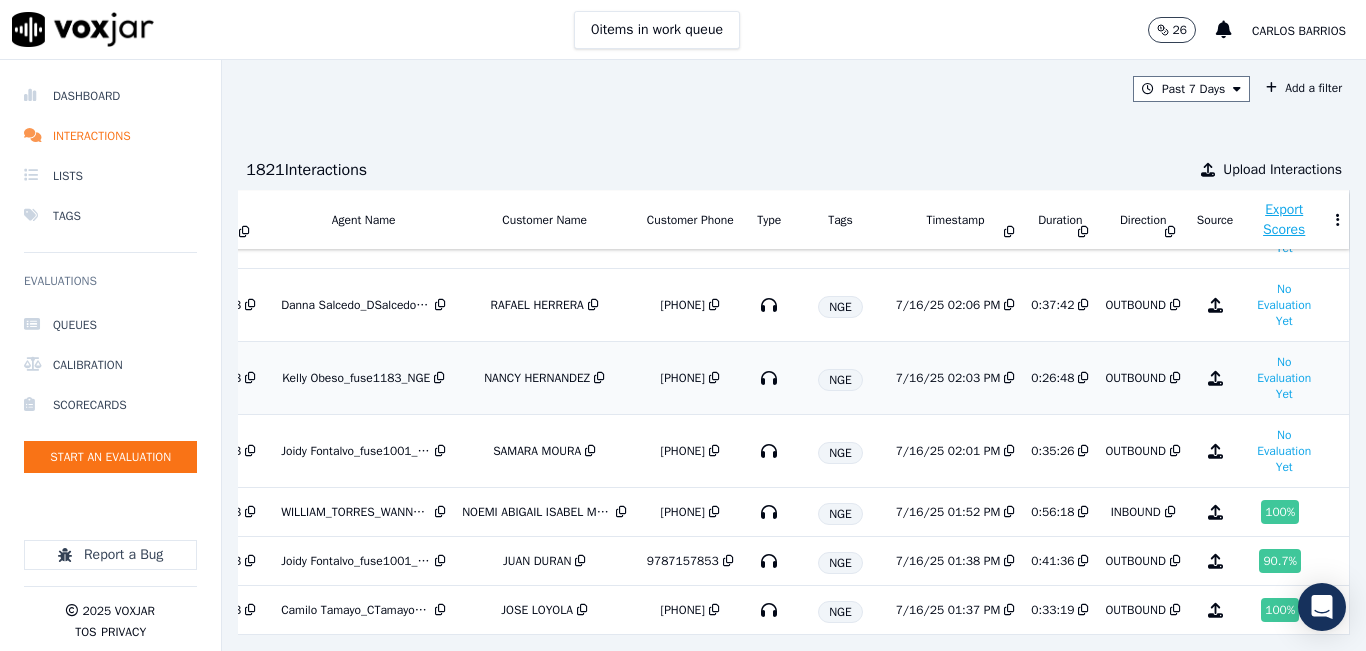 click on "7/16/25 02:03 PM" at bounding box center (948, 378) 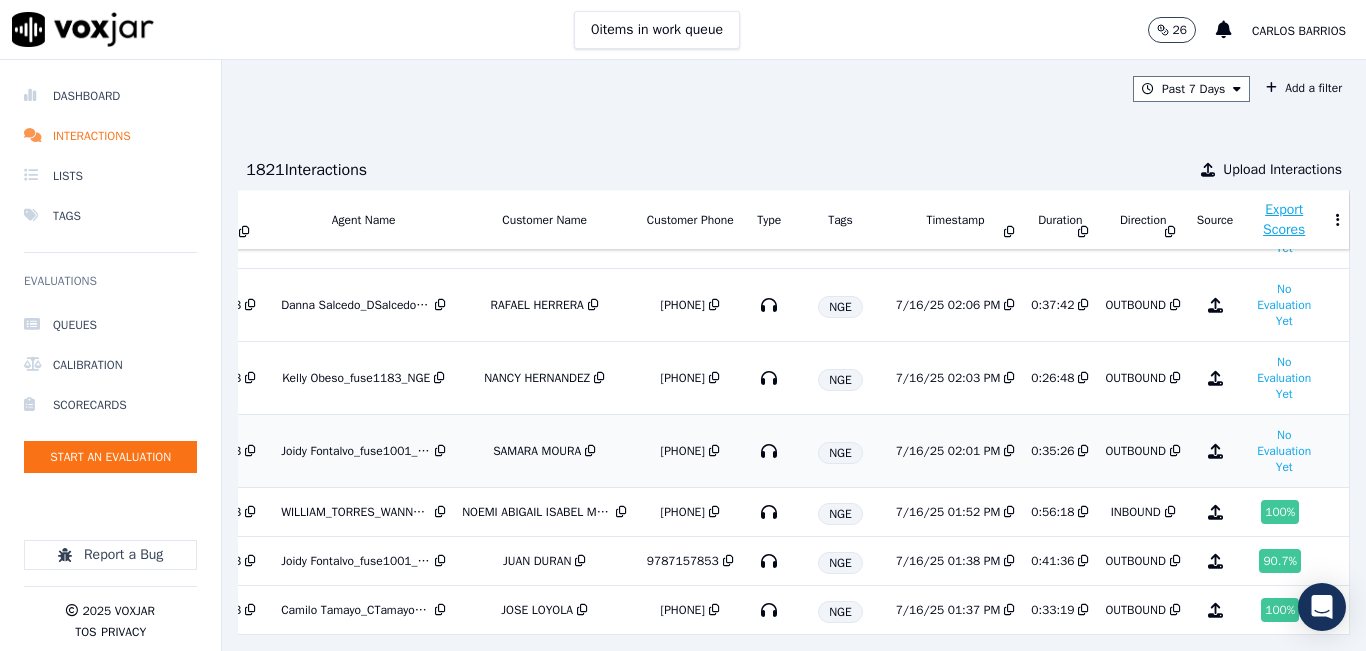 click on "7/16/25 02:01 PM" at bounding box center [948, 451] 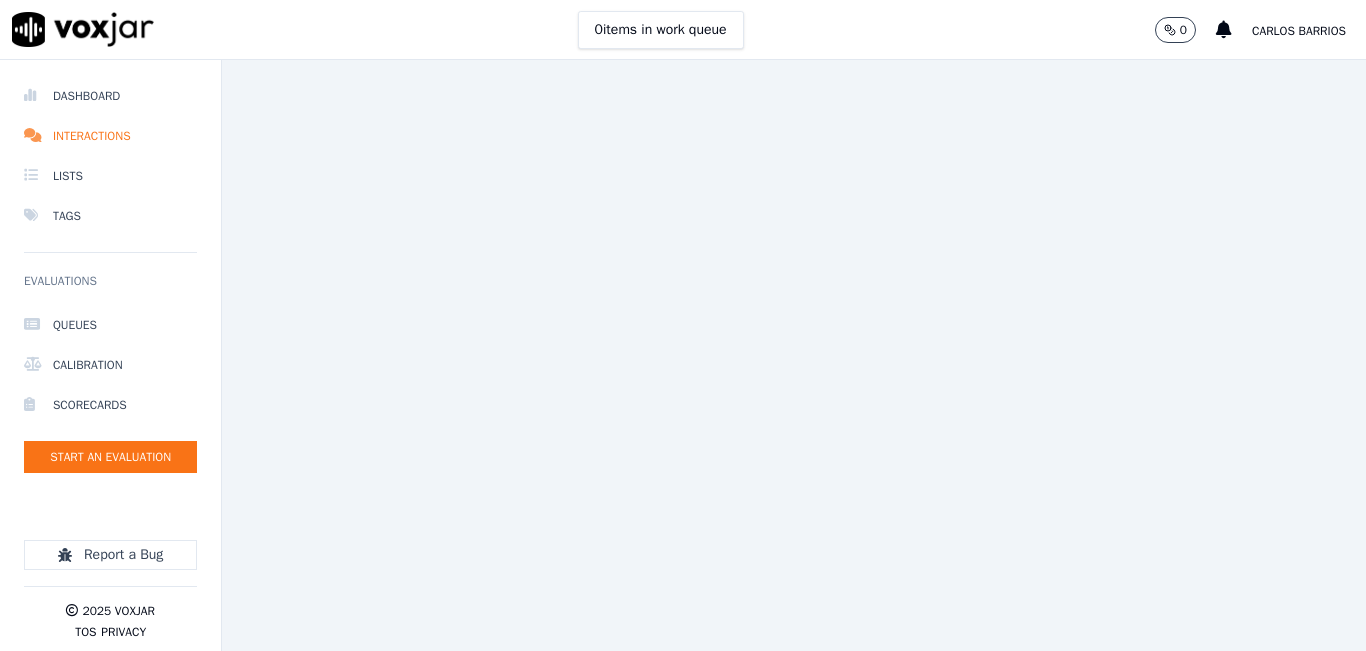 scroll, scrollTop: 0, scrollLeft: 0, axis: both 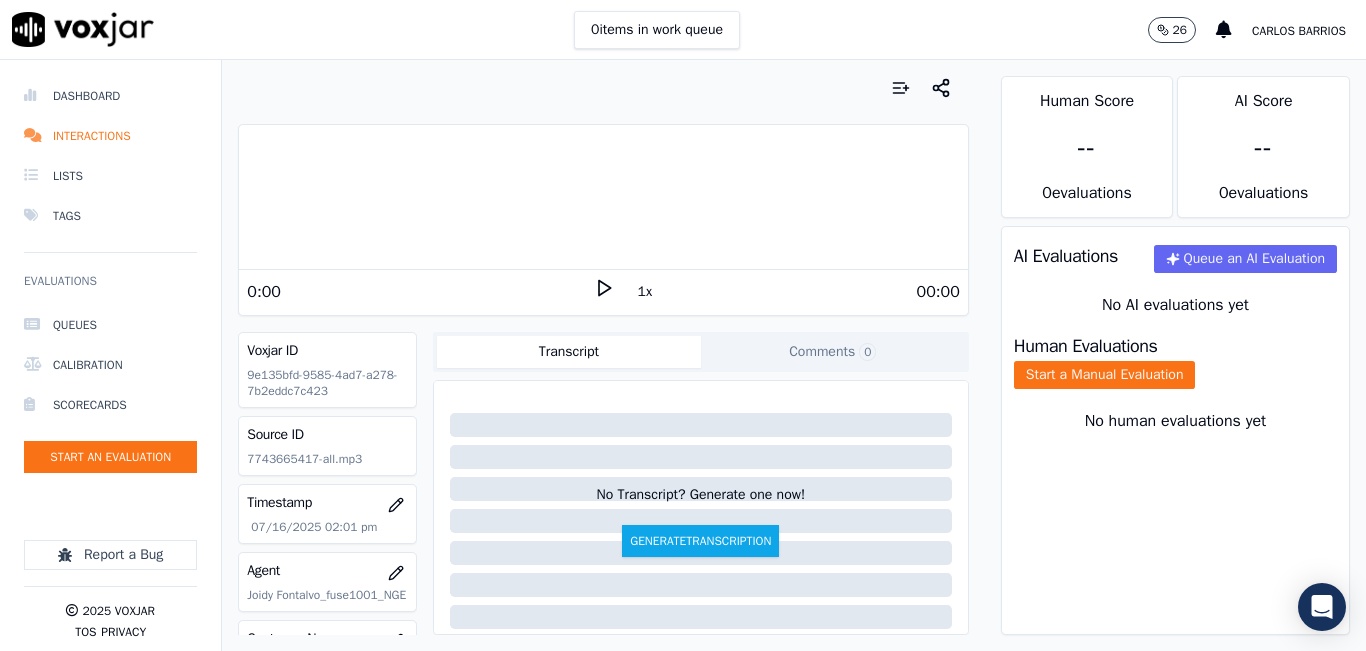 click on "1x" at bounding box center [645, 292] 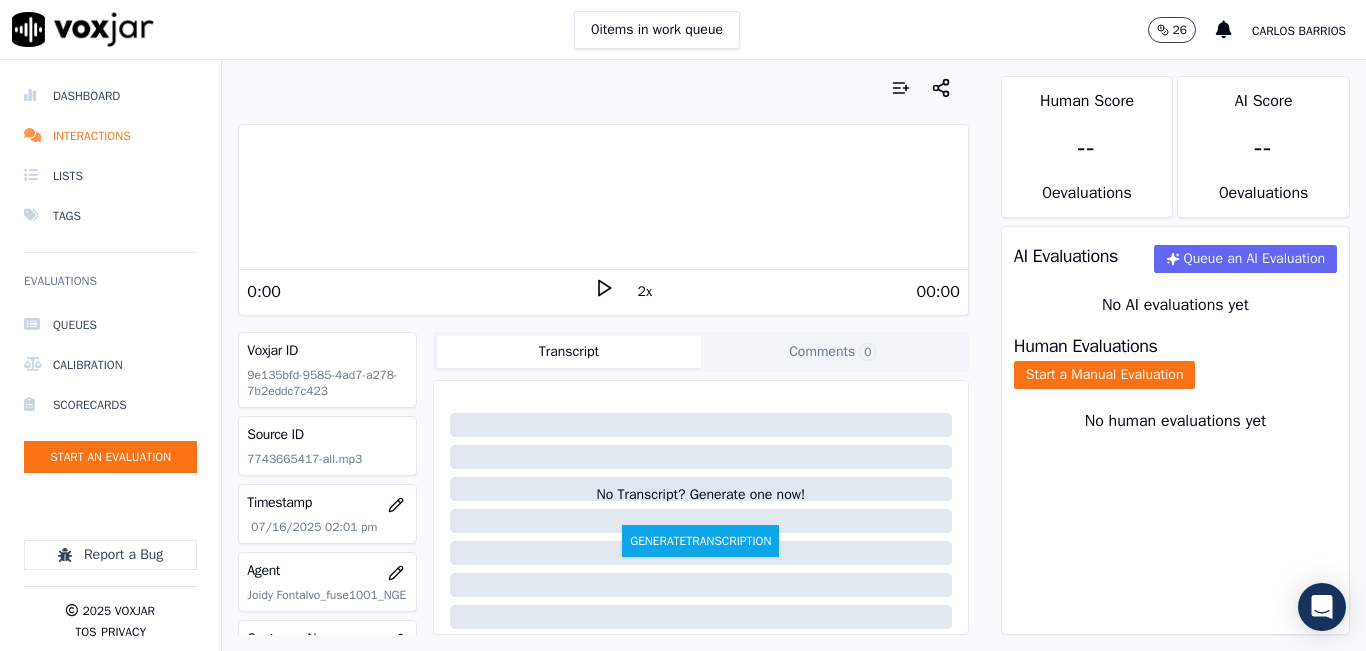 click 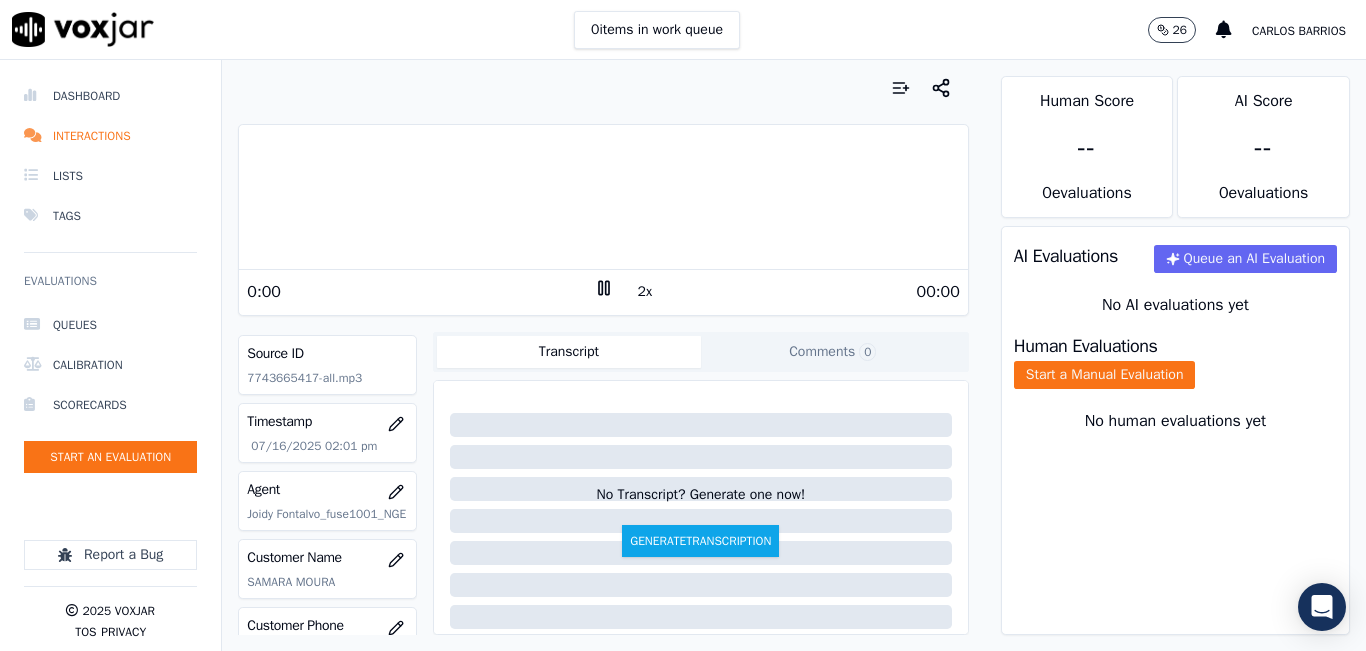 scroll, scrollTop: 200, scrollLeft: 0, axis: vertical 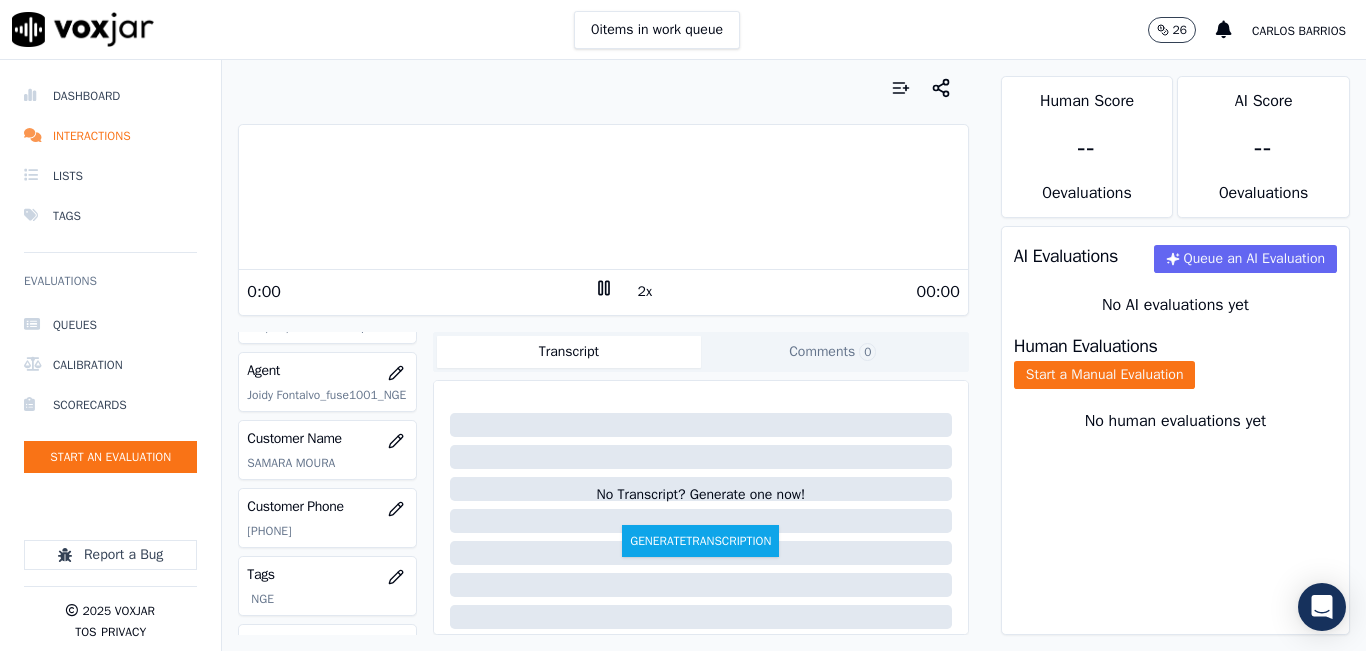 click on "[PHONE]" 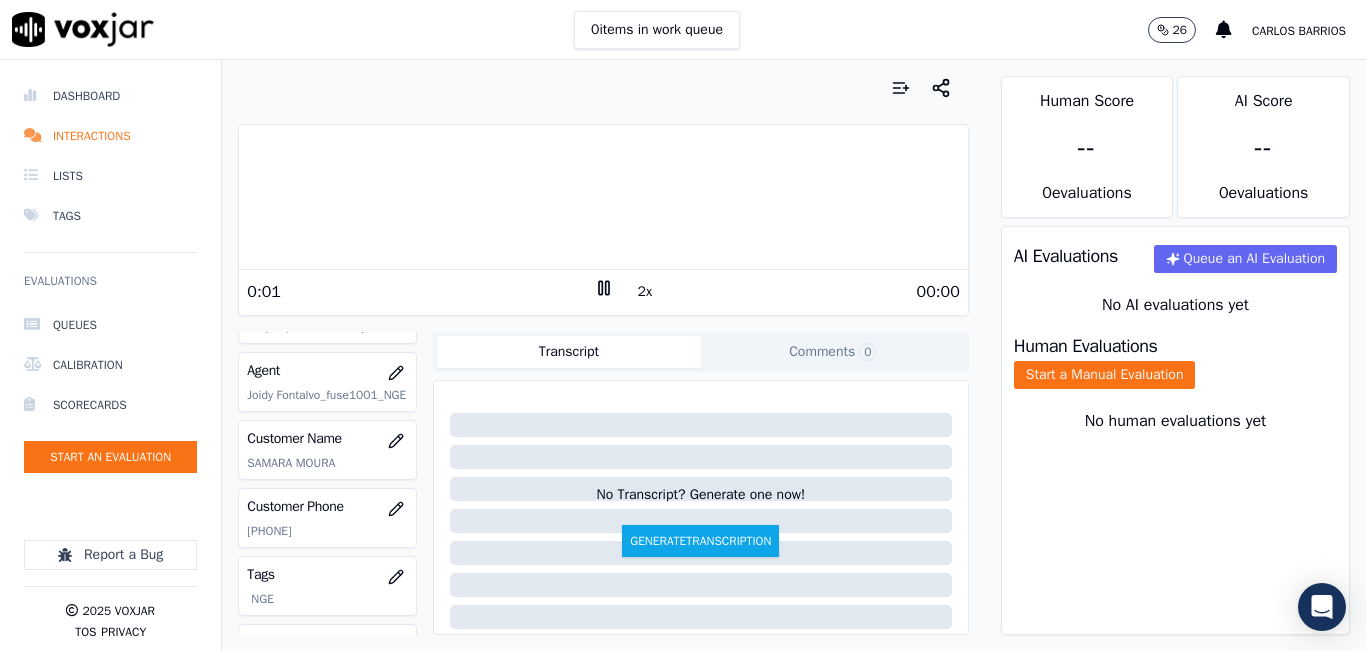 copy on "[PHONE]" 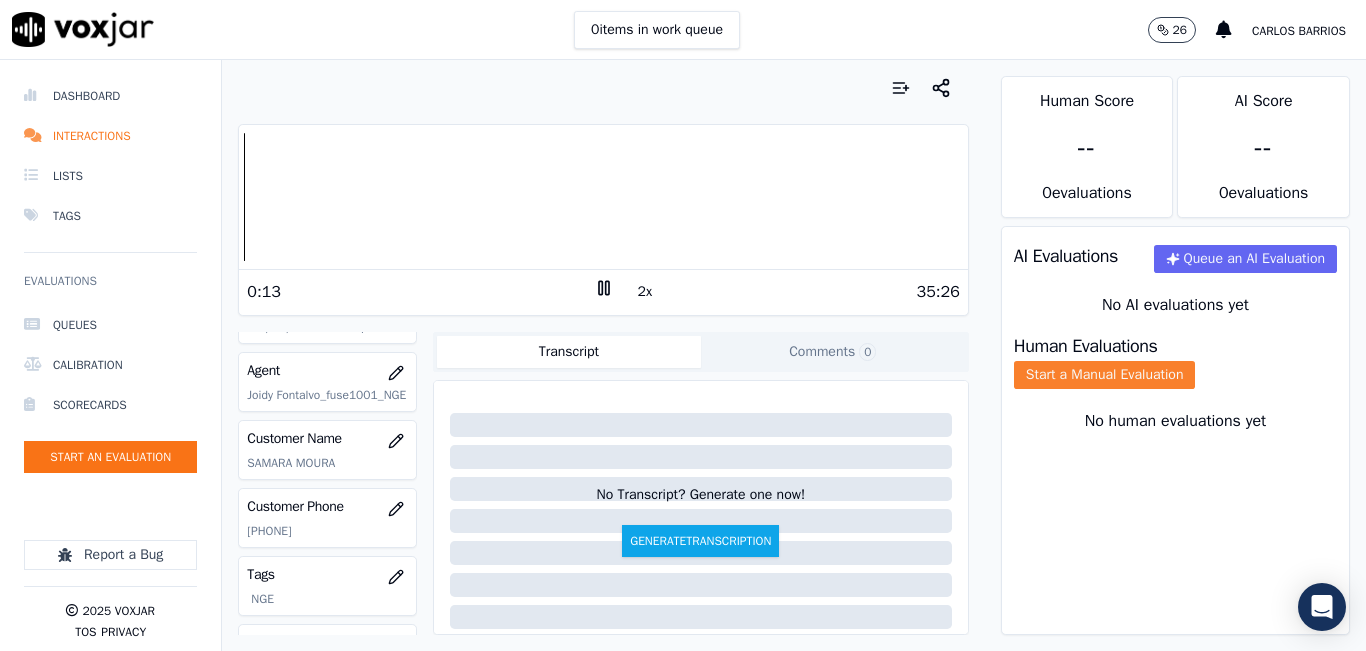 click on "Start a Manual Evaluation" 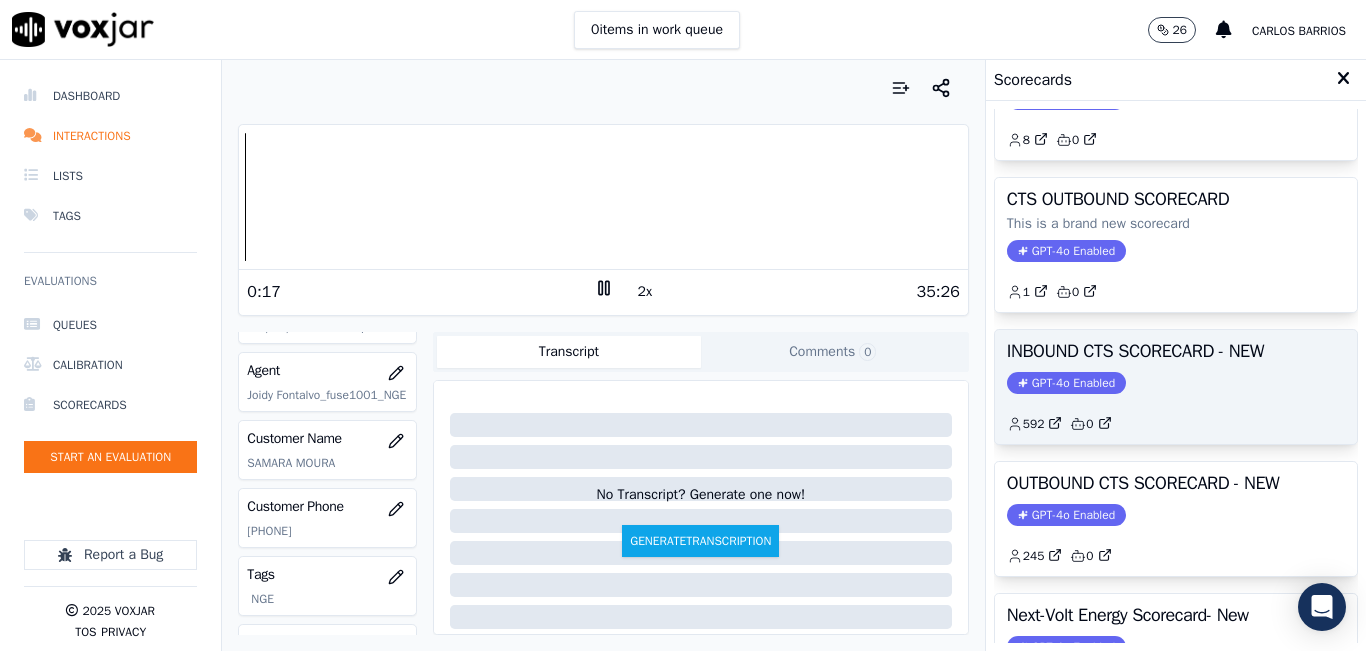scroll, scrollTop: 200, scrollLeft: 0, axis: vertical 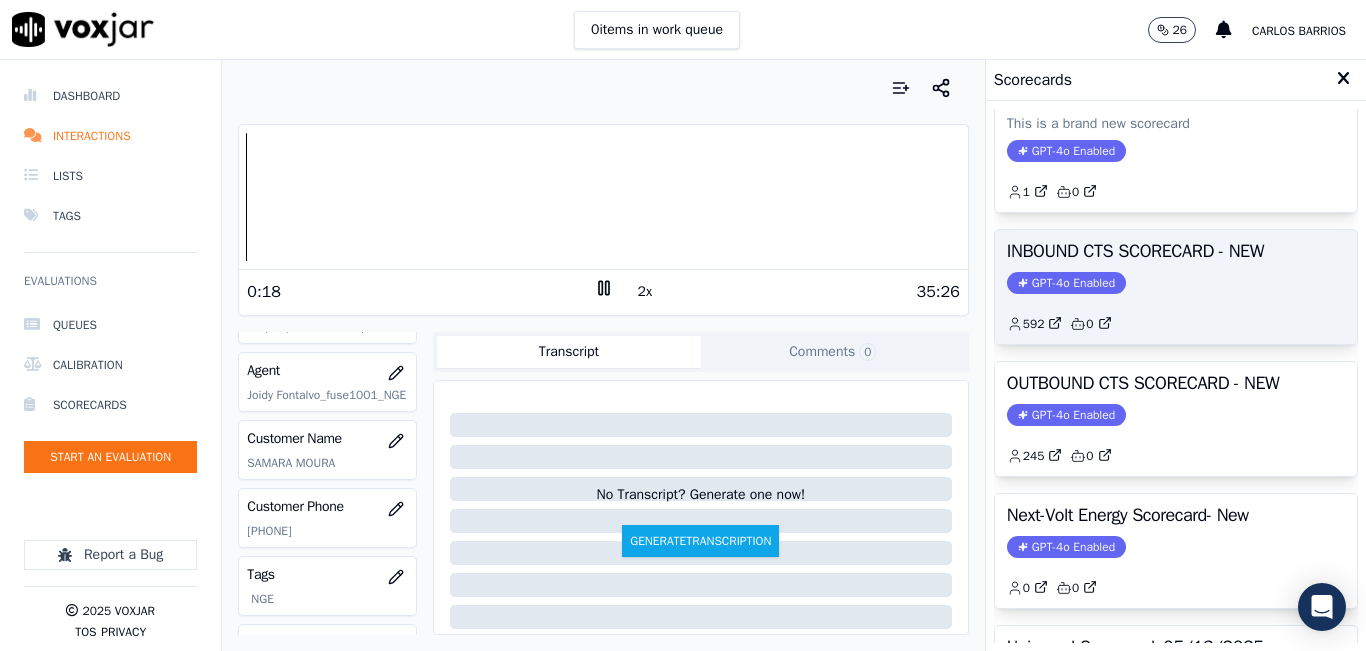 click on "OUTBOUND CTS SCORECARD - NEW        GPT-4o Enabled       245         0" at bounding box center (1176, 419) 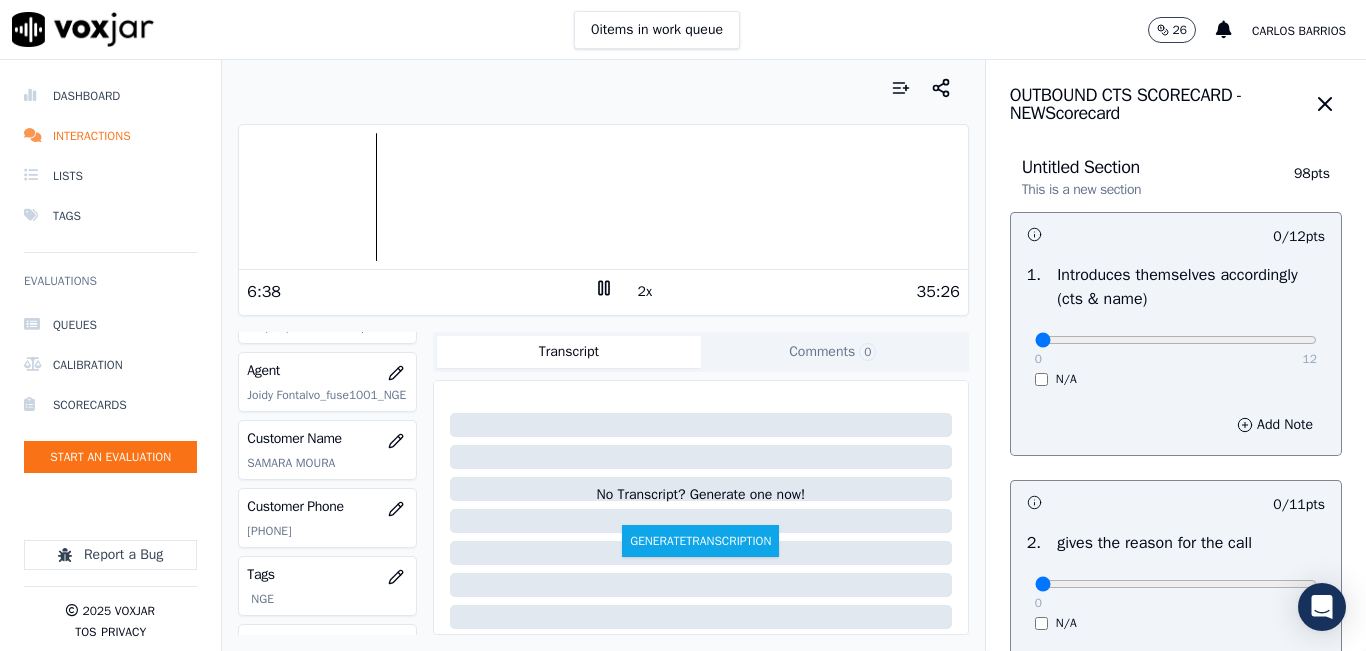 click on "2x" at bounding box center (645, 292) 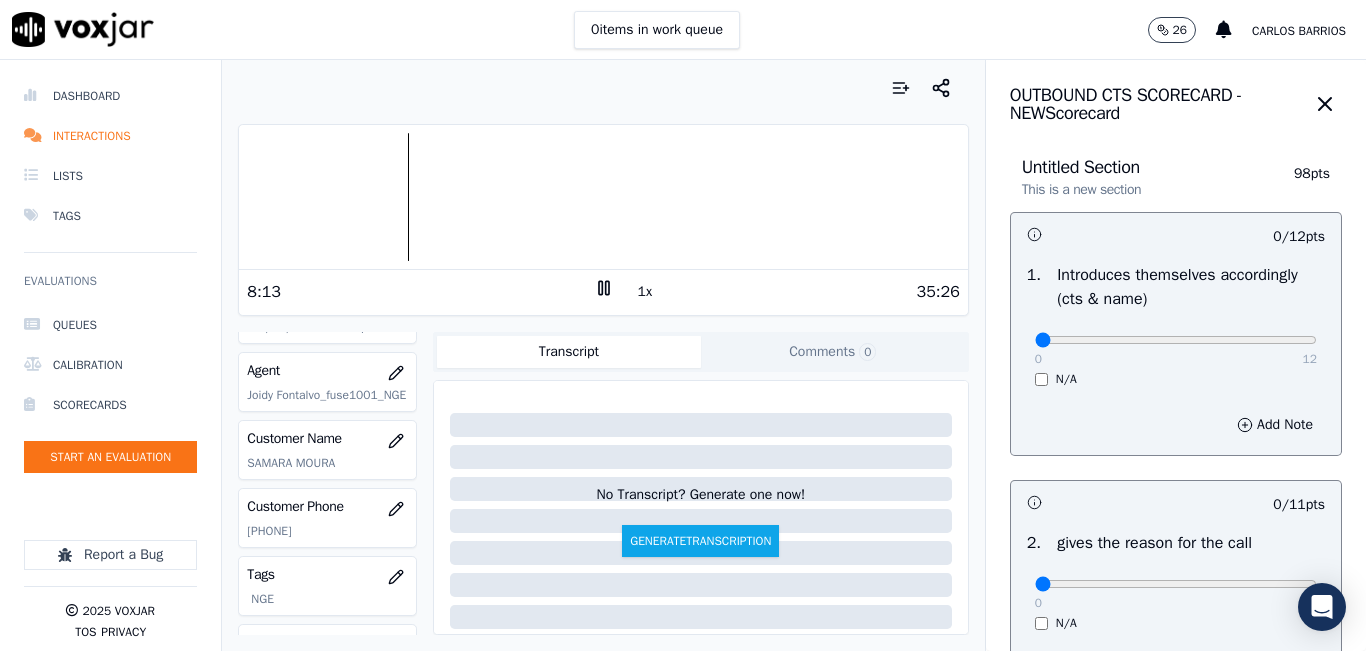 click on "1x" at bounding box center (645, 292) 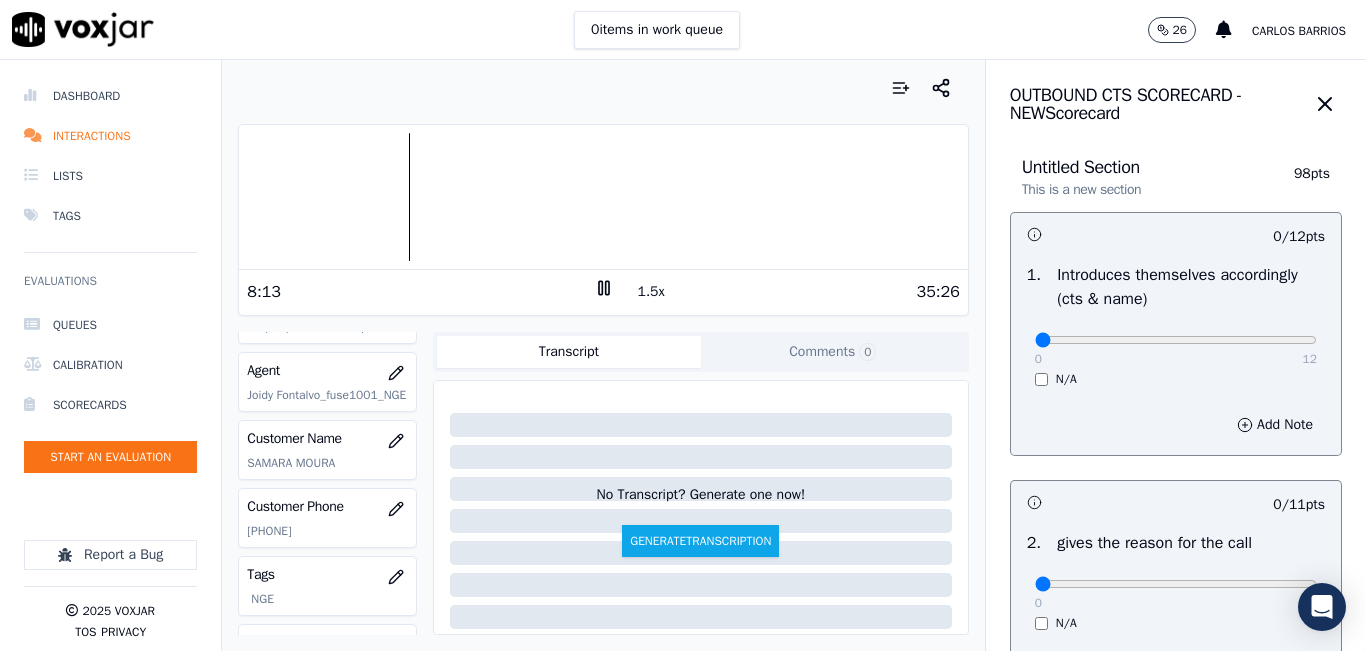 click on "1.5x" at bounding box center (651, 292) 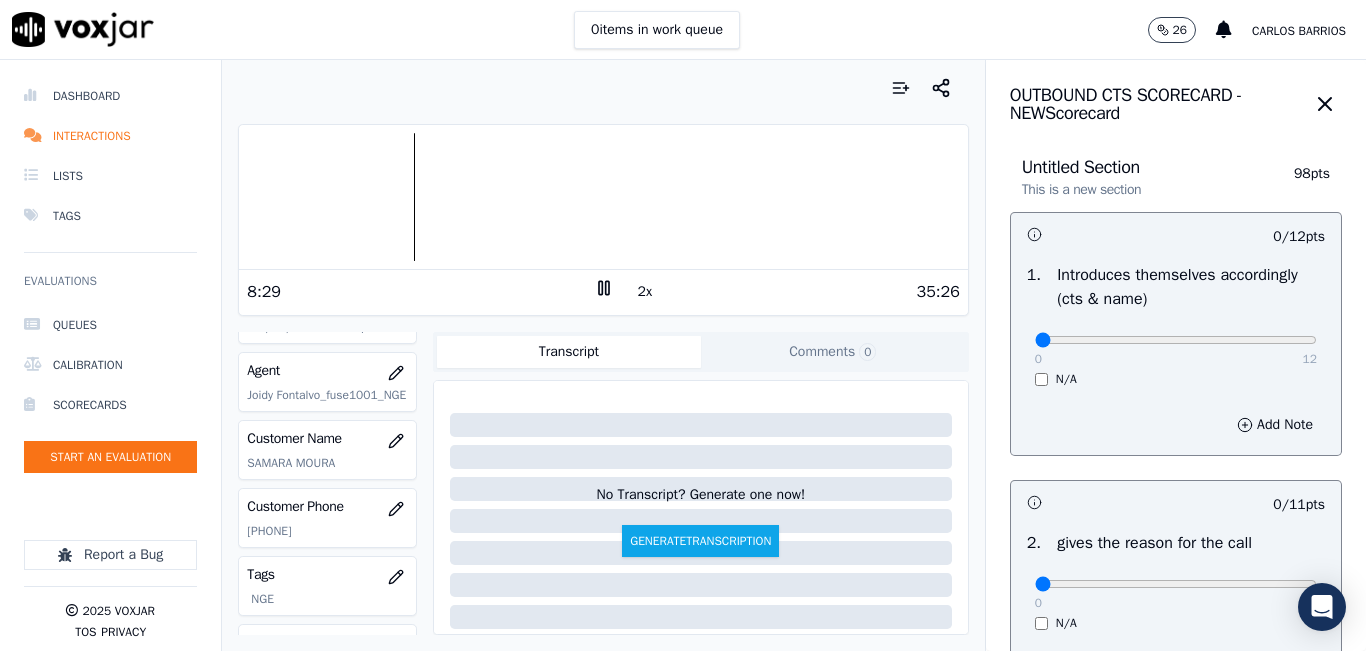 click on "2x" at bounding box center (645, 292) 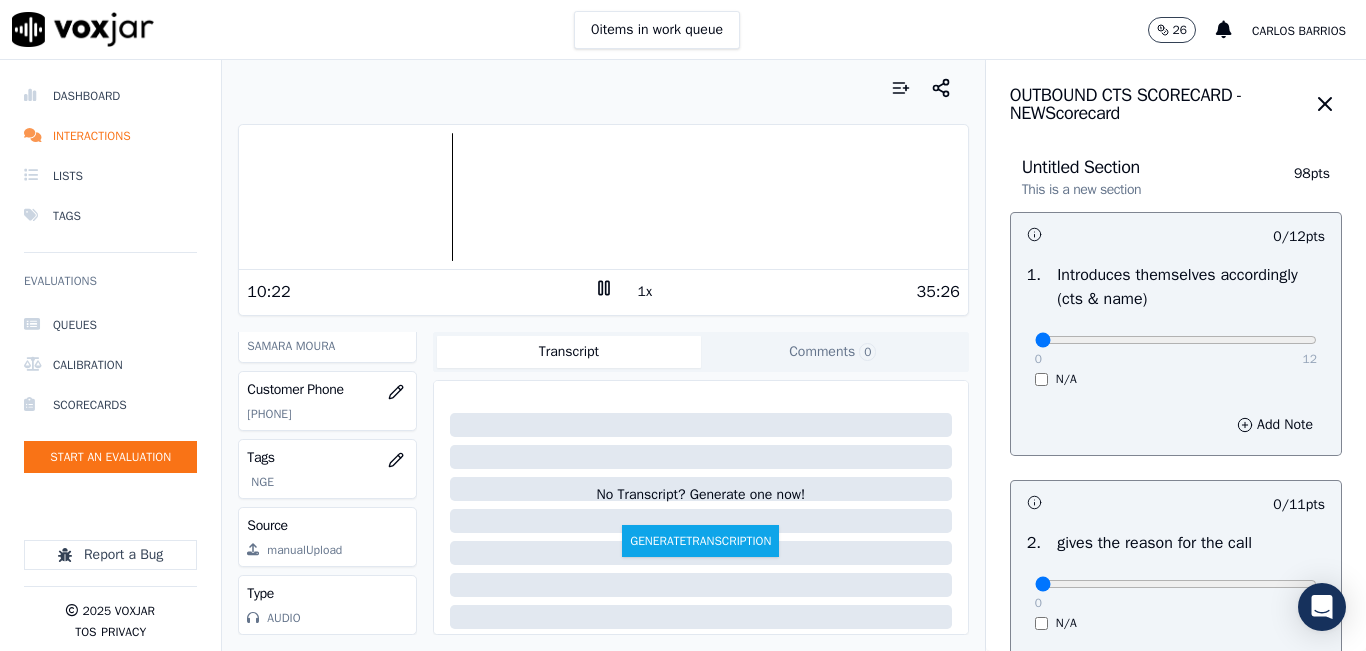 scroll, scrollTop: 278, scrollLeft: 0, axis: vertical 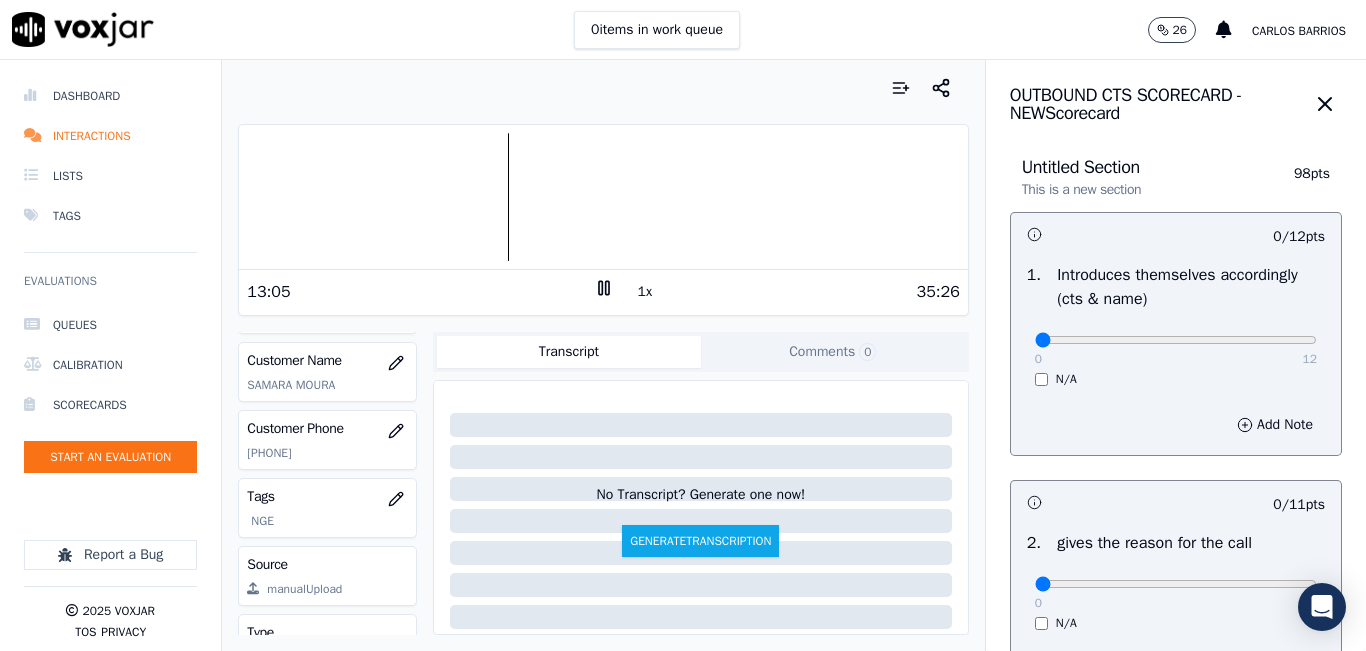 click on "1x" at bounding box center (645, 292) 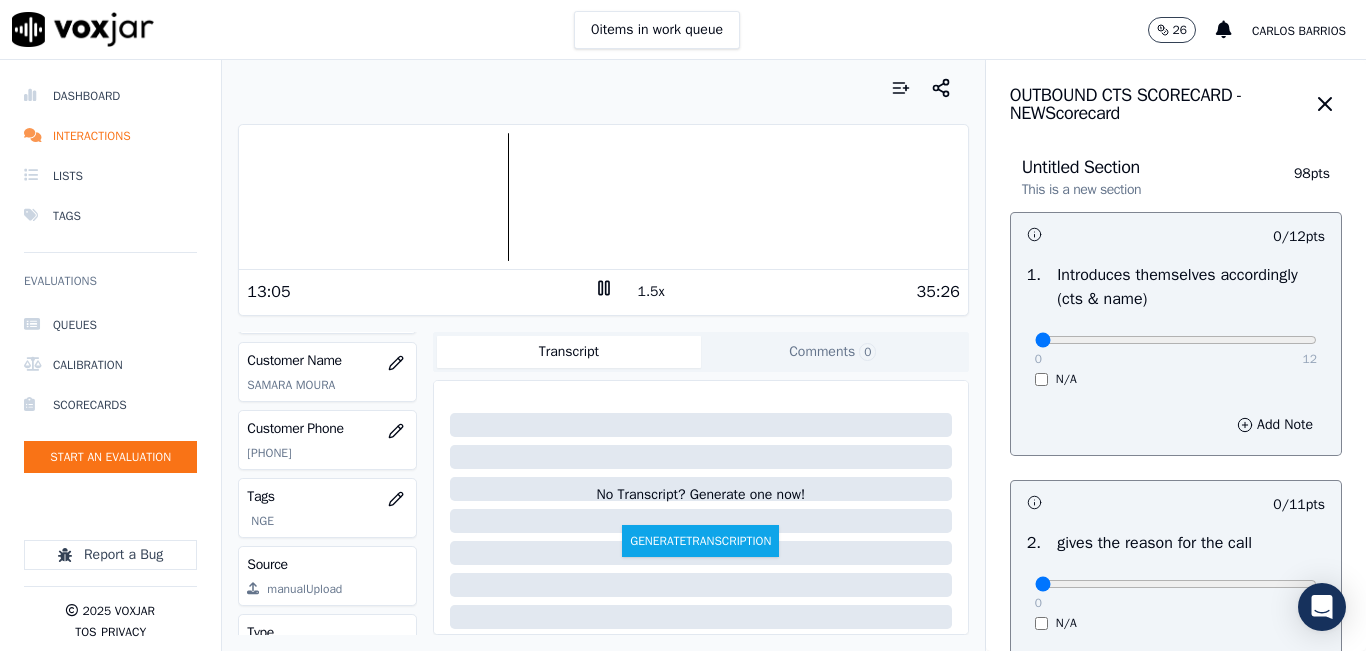click on "1.5x" at bounding box center [651, 292] 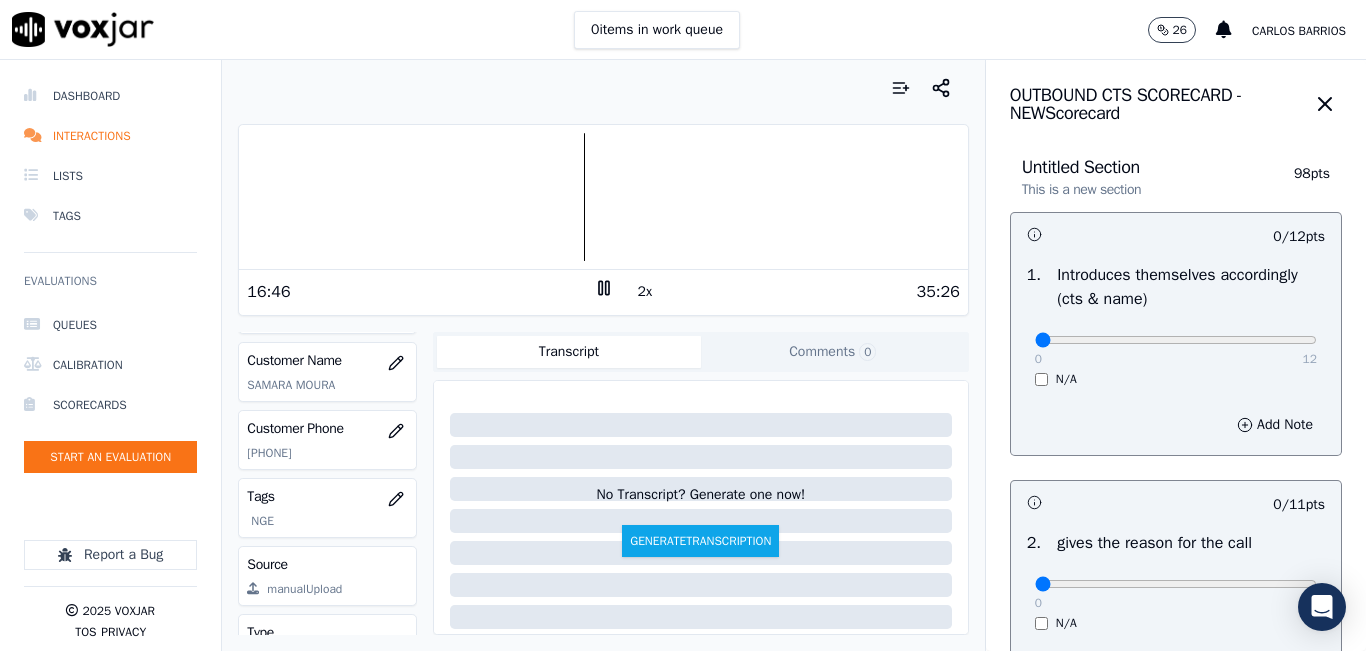 click 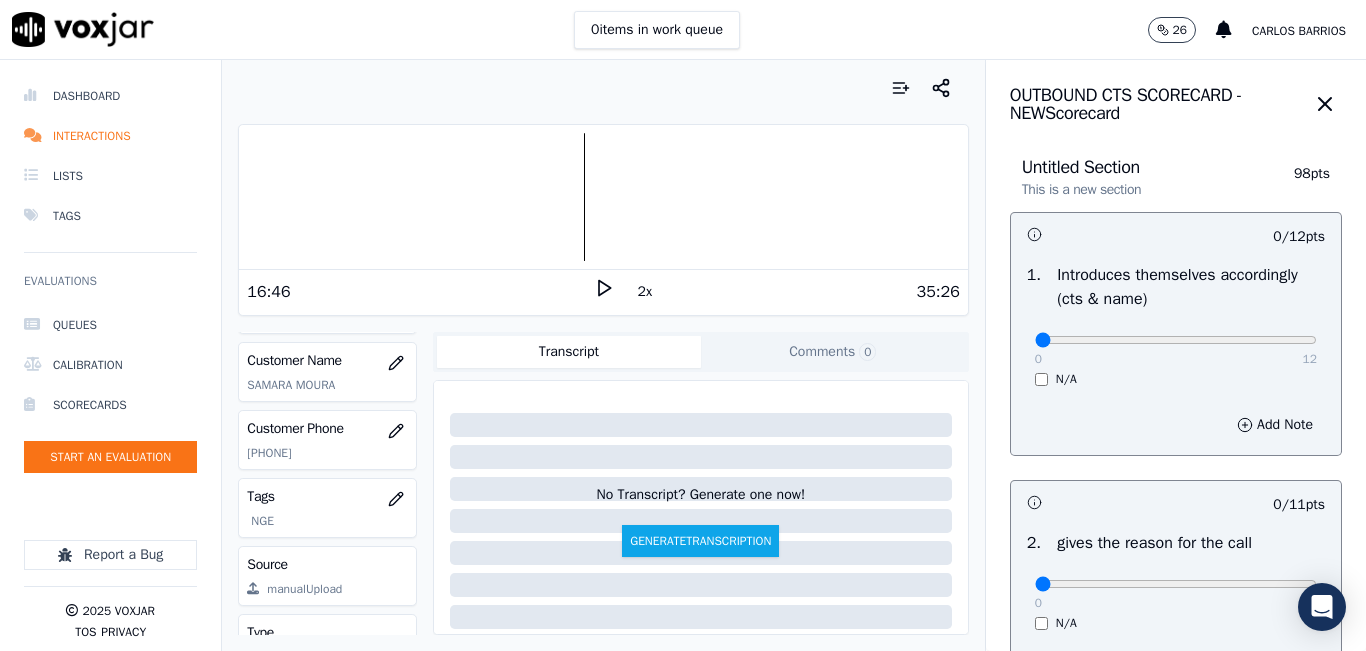 click 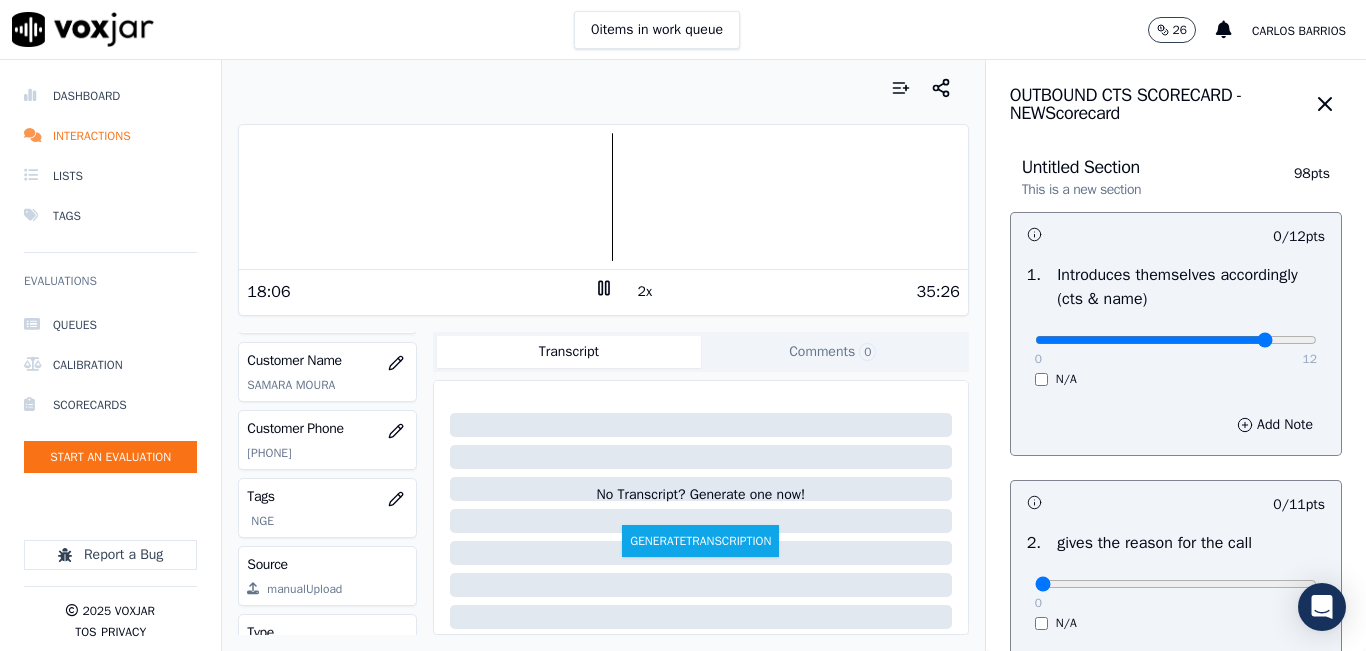 type on "10" 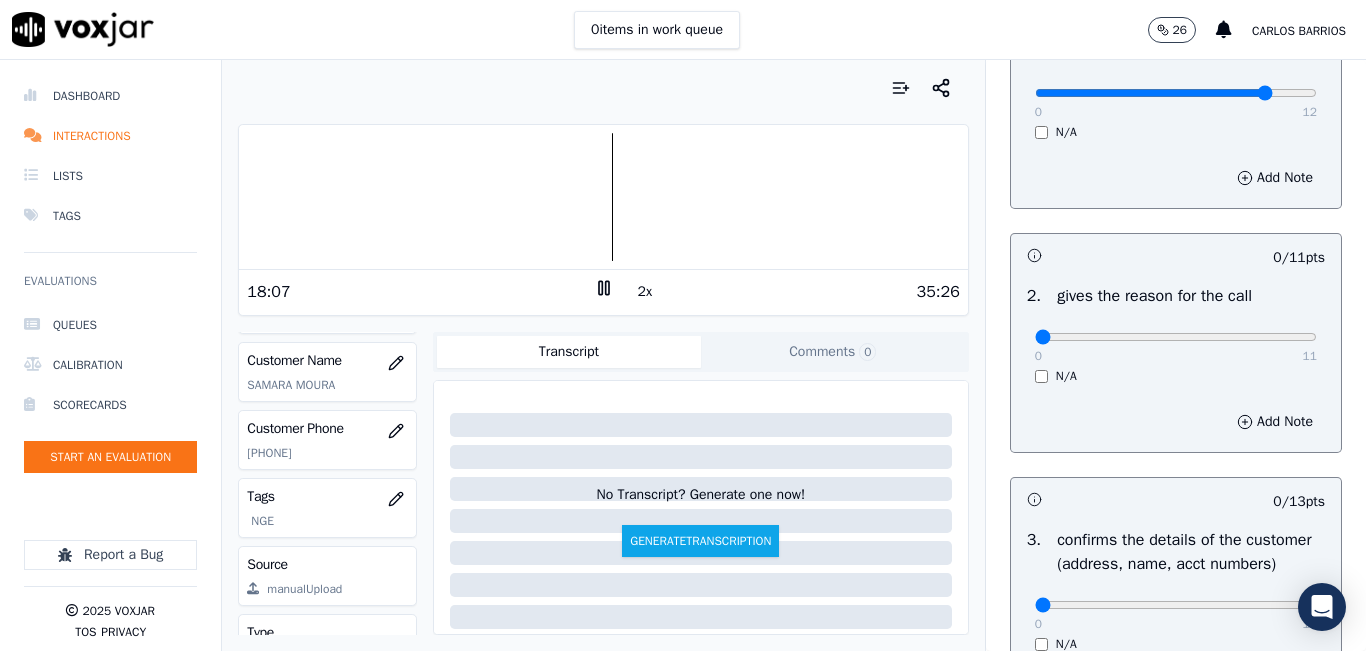 scroll, scrollTop: 300, scrollLeft: 0, axis: vertical 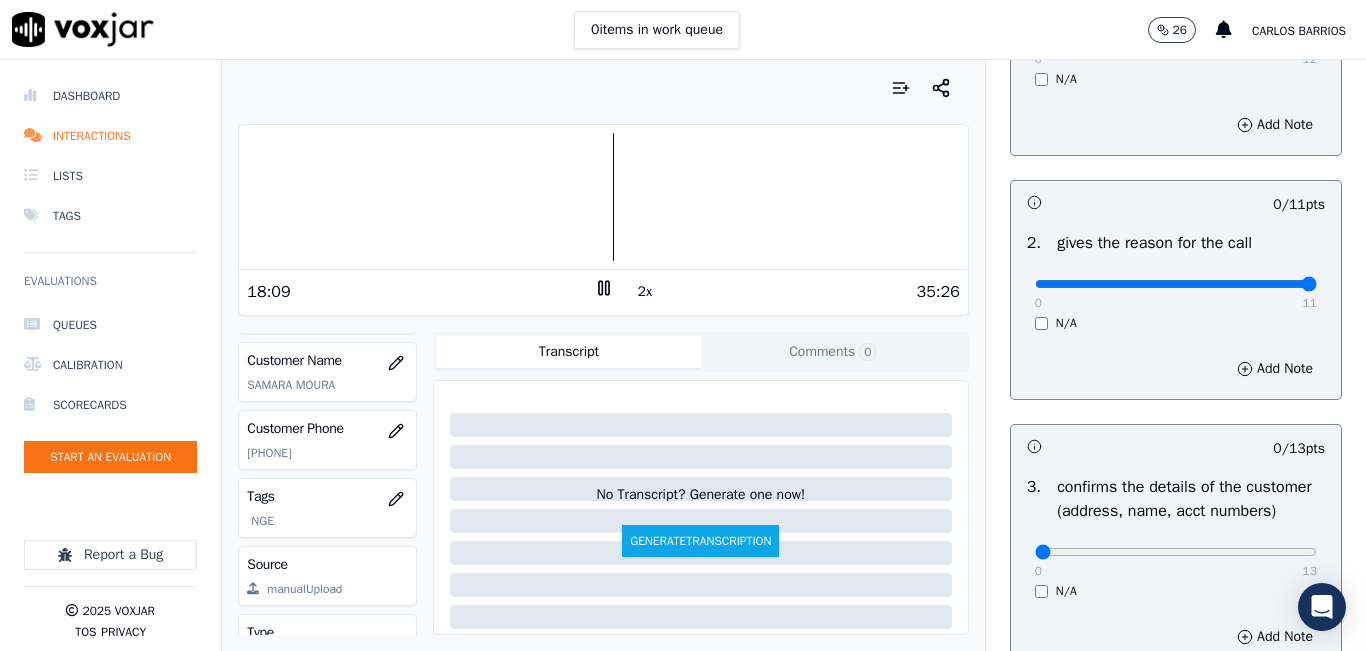 drag, startPoint x: 1259, startPoint y: 277, endPoint x: 1276, endPoint y: 273, distance: 17.464249 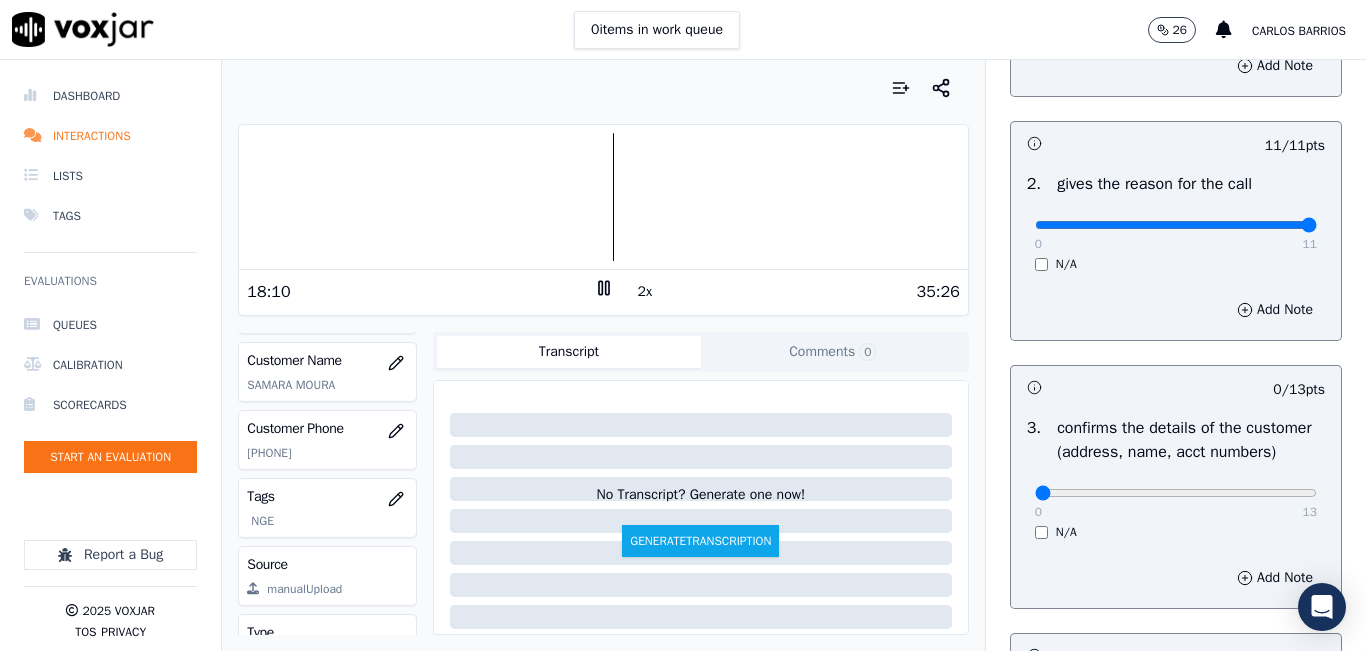 scroll, scrollTop: 400, scrollLeft: 0, axis: vertical 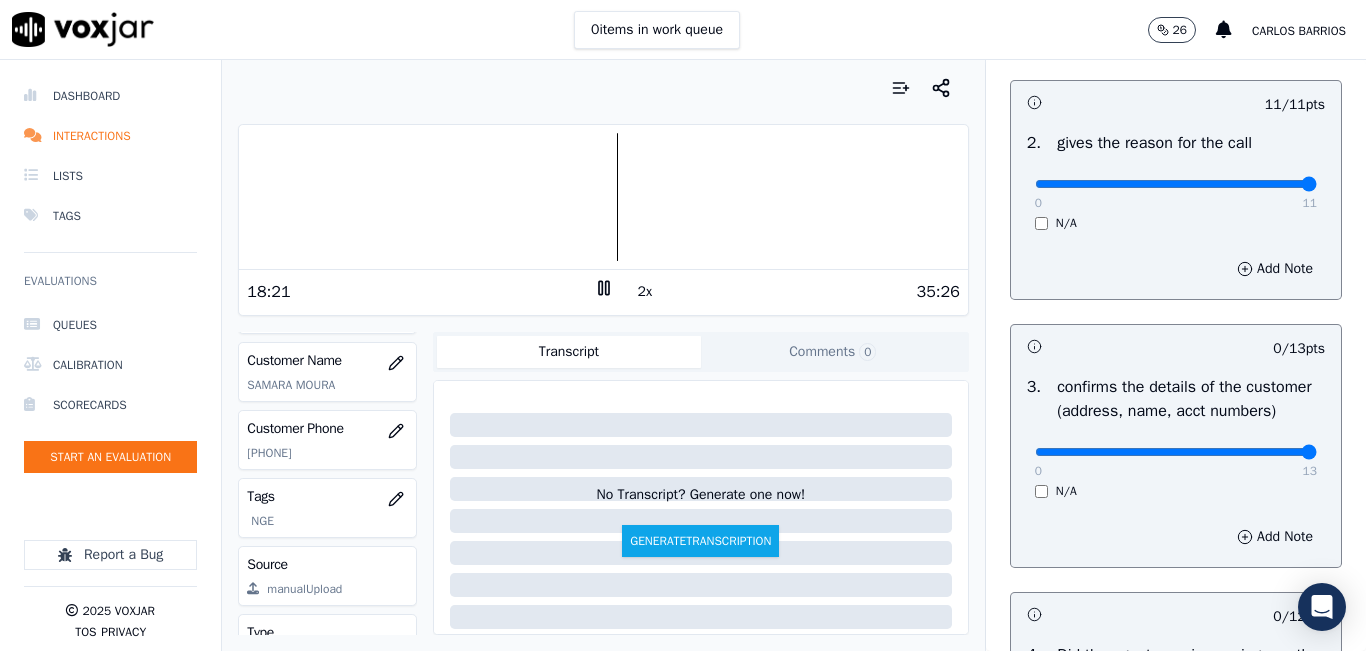 type on "13" 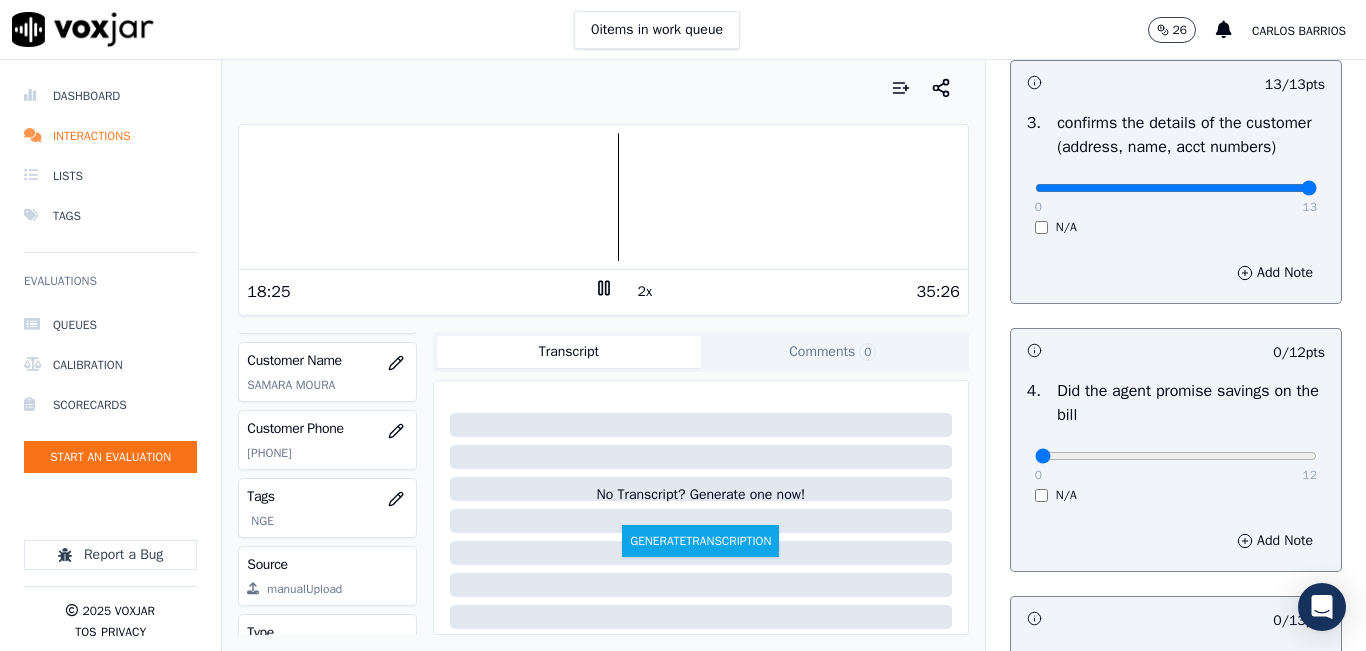 scroll, scrollTop: 700, scrollLeft: 0, axis: vertical 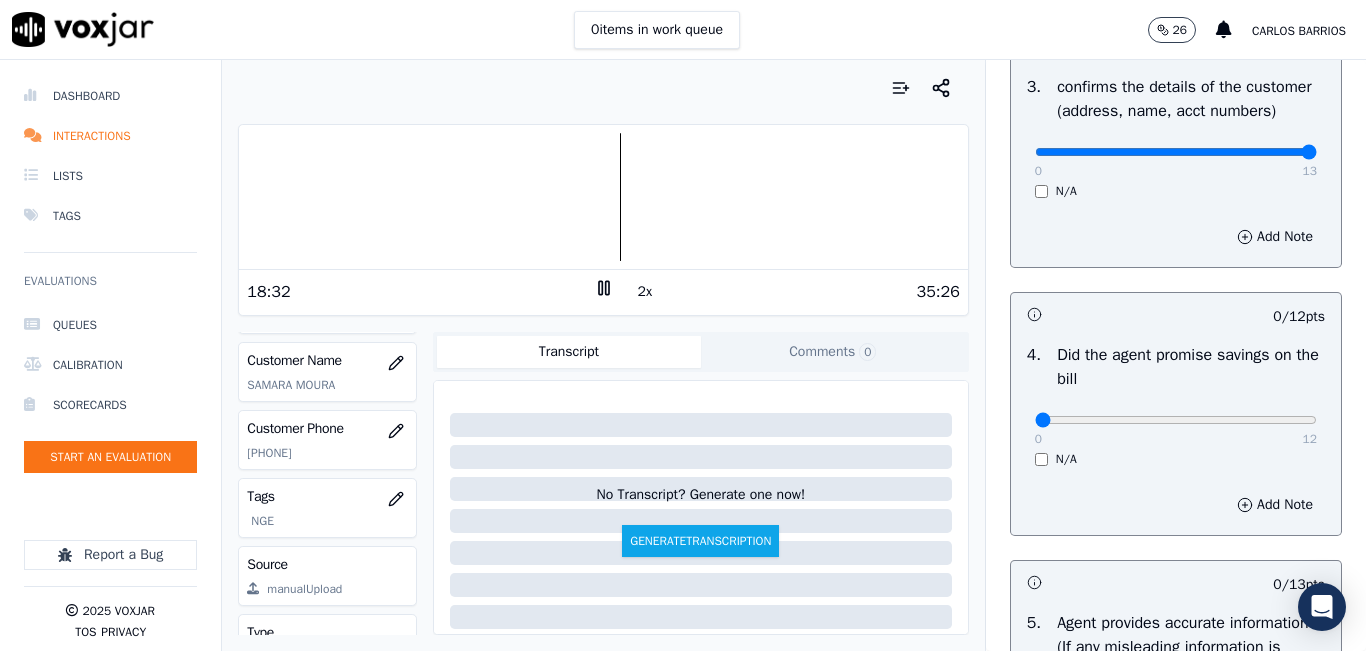 click on "0   12     N/A" at bounding box center [1176, 429] 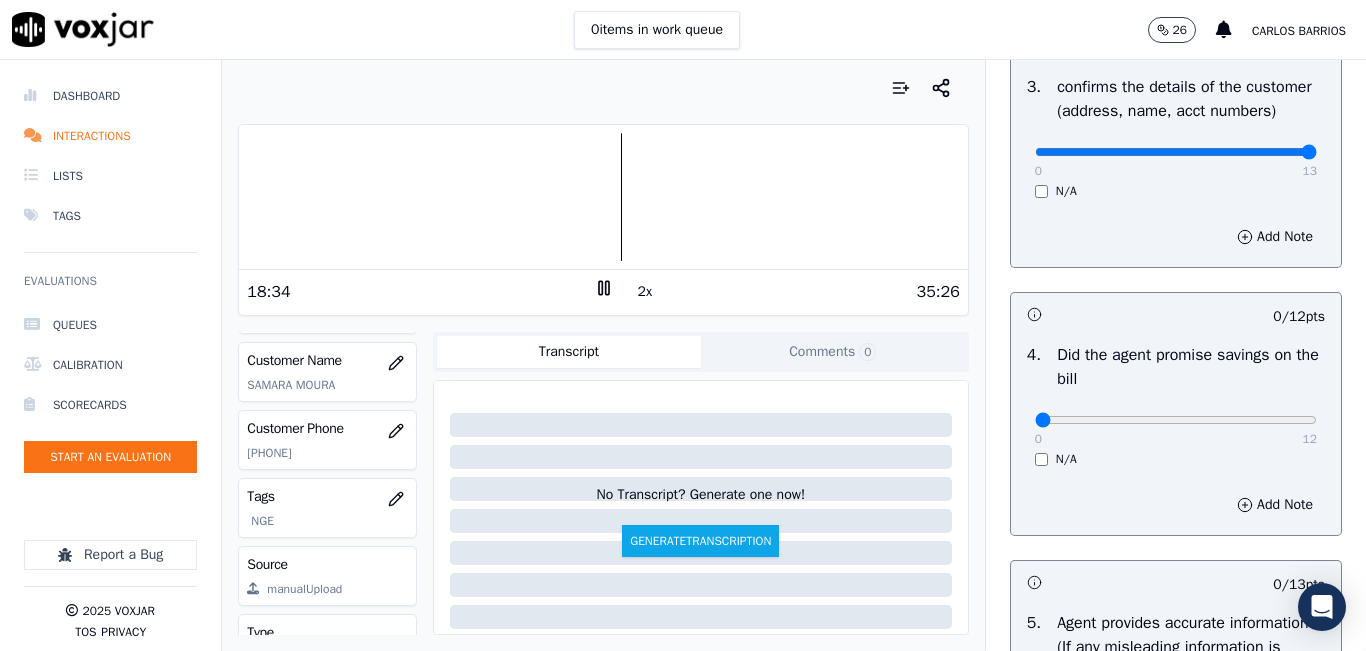 click on "0   12     N/A" at bounding box center [1176, 429] 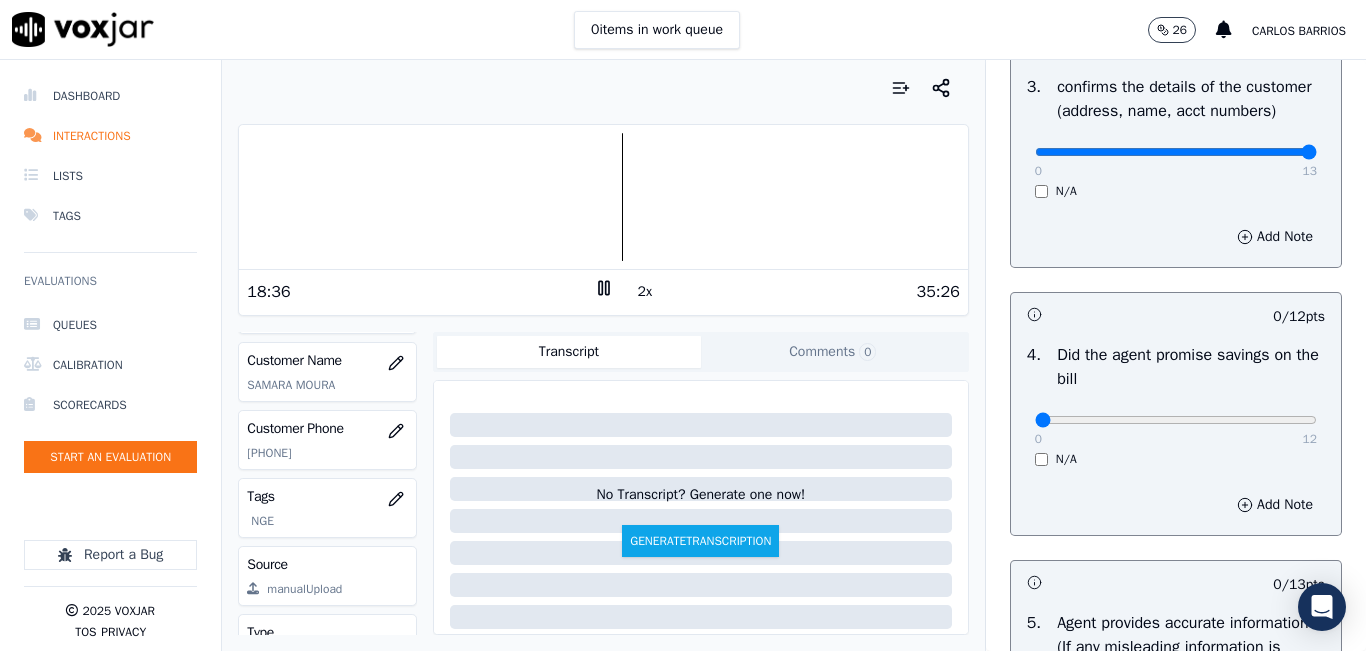 click on "0   12     N/A" at bounding box center [1176, 429] 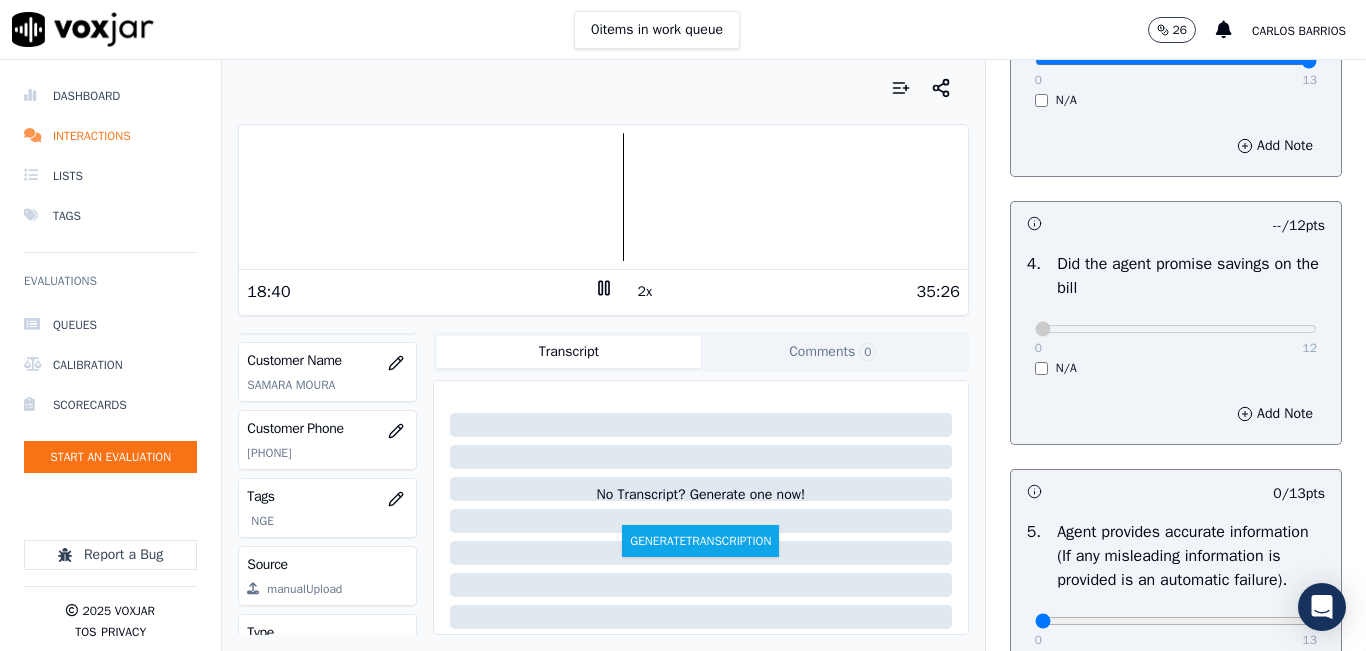 scroll, scrollTop: 1000, scrollLeft: 0, axis: vertical 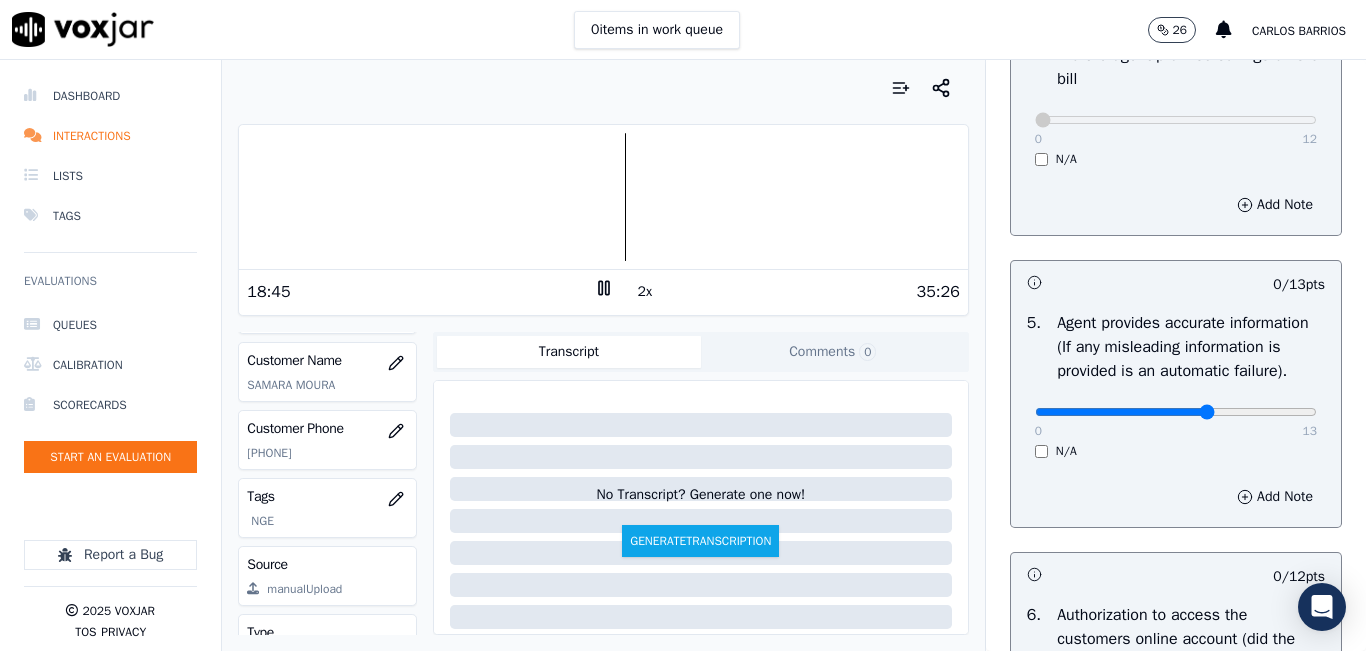 click at bounding box center (1176, -660) 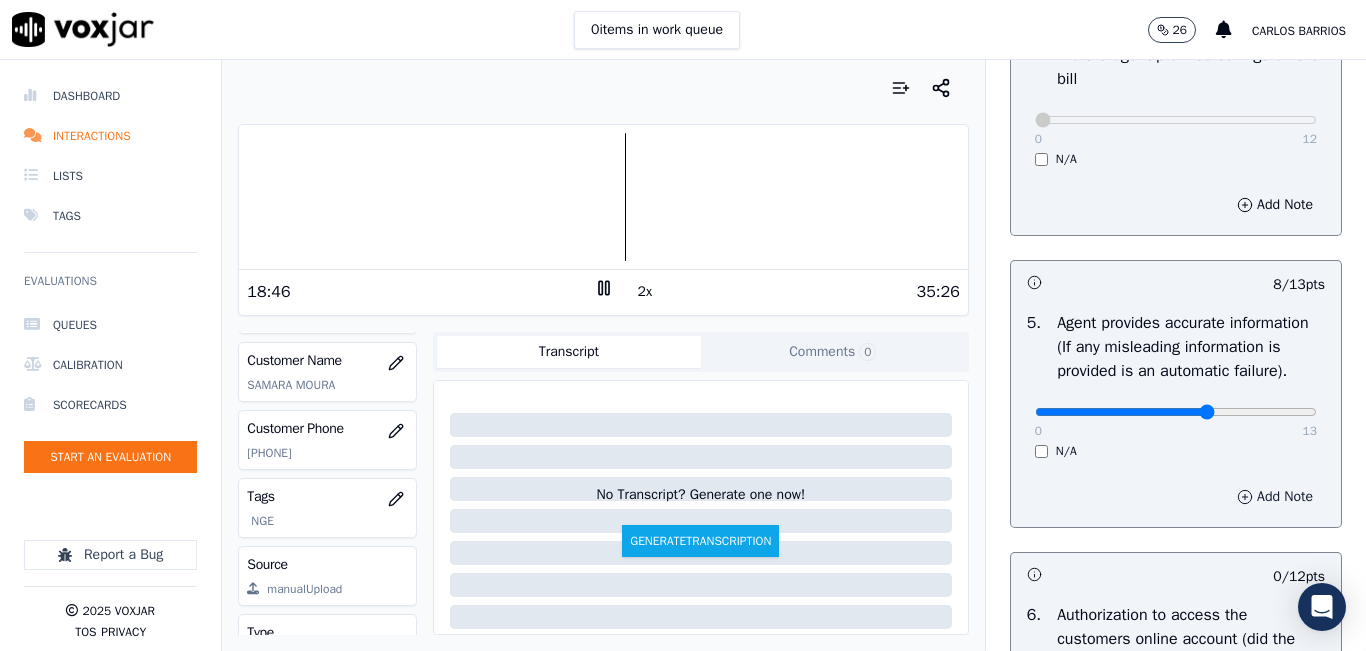 click on "Add Note" at bounding box center [1275, 497] 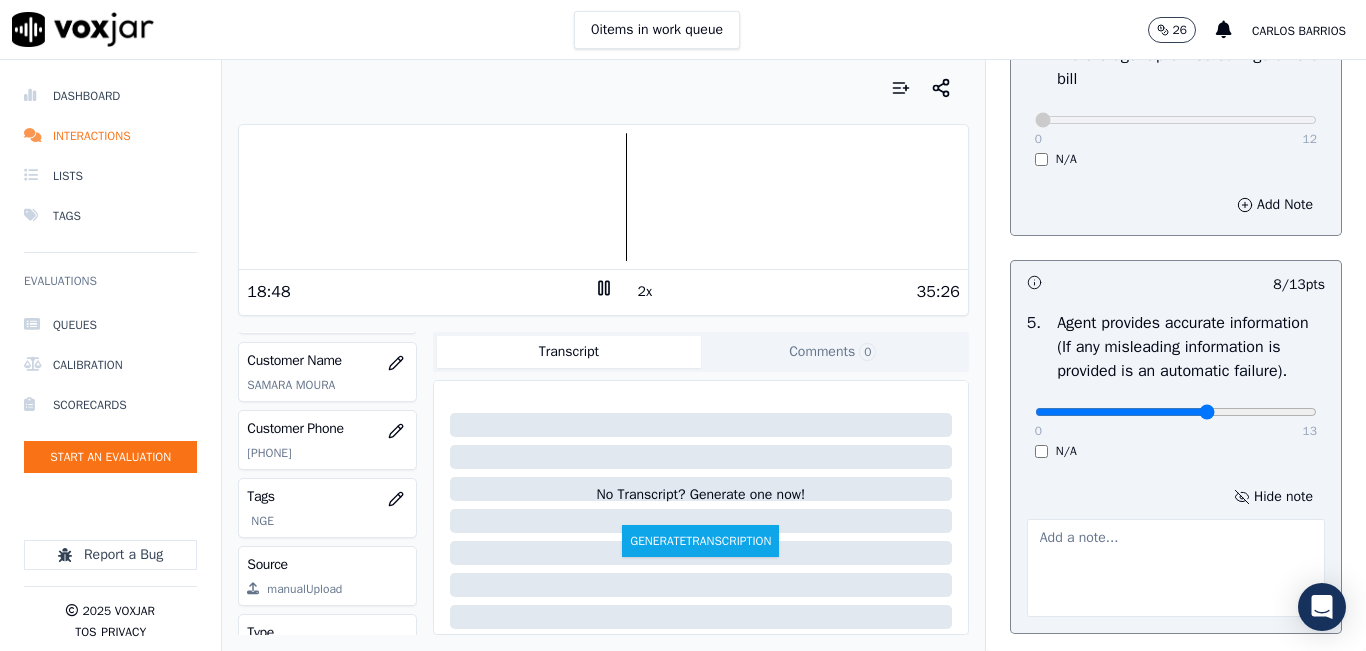 click at bounding box center [1176, -660] 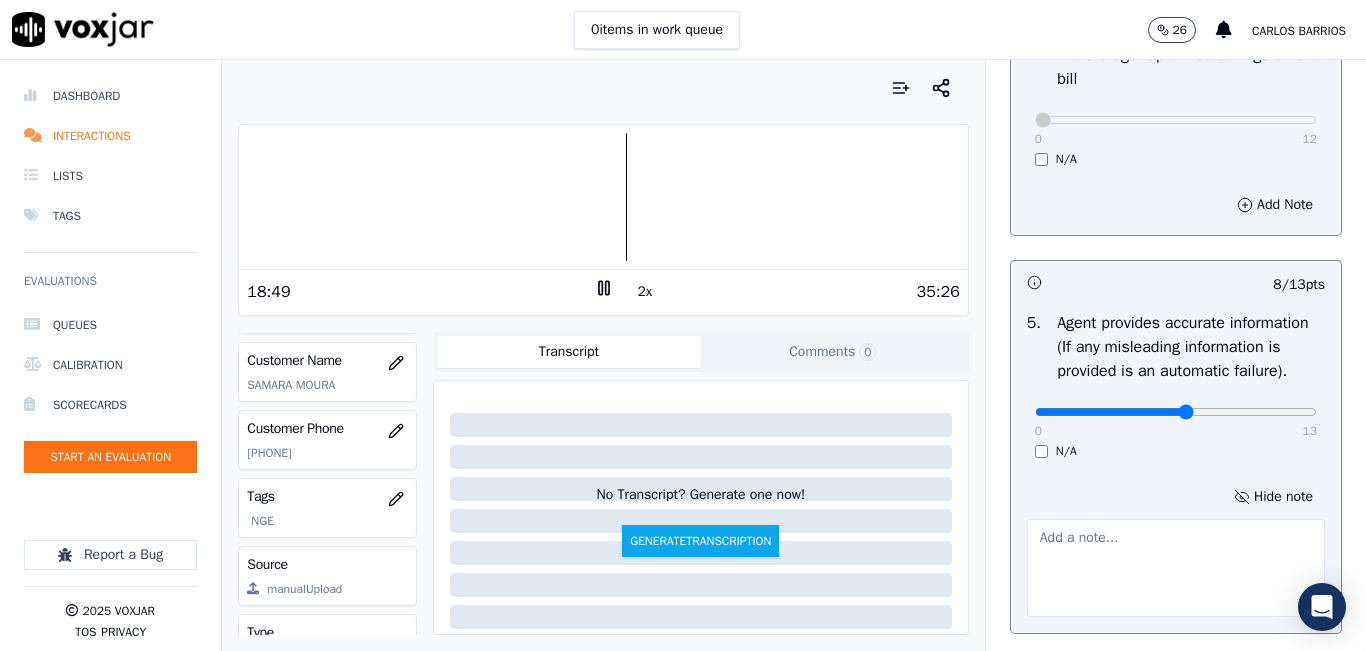 type on "7" 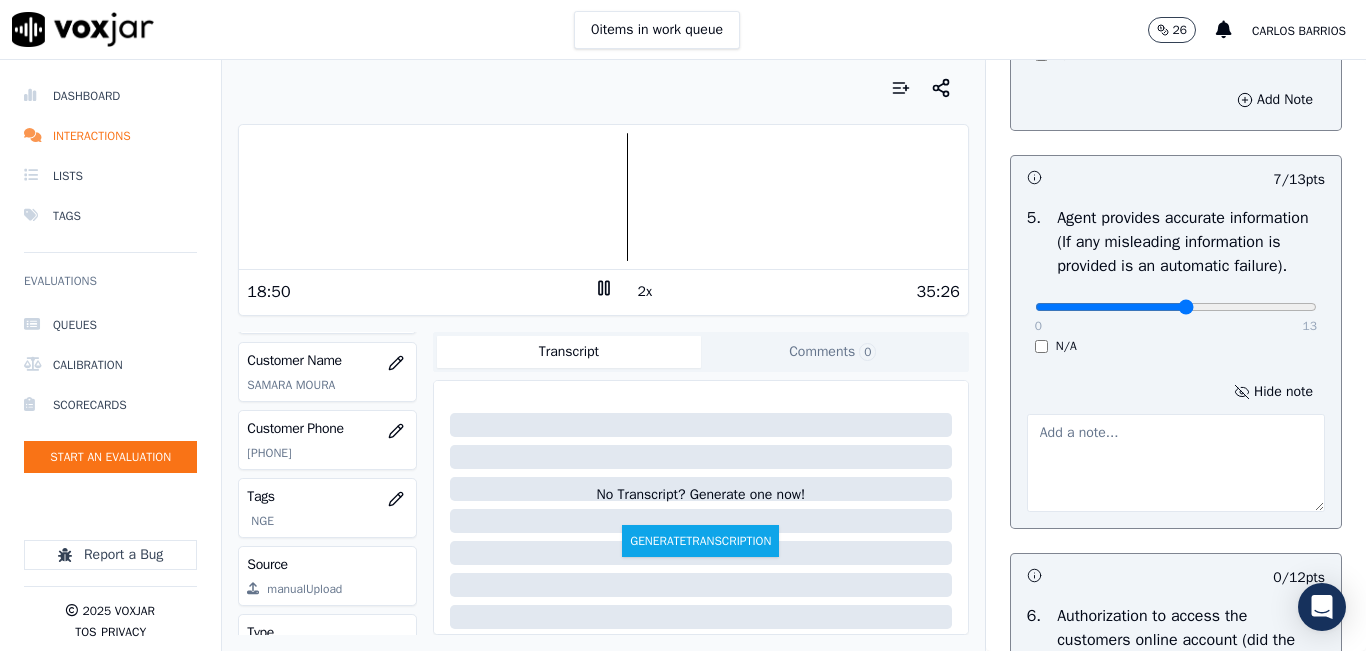 scroll, scrollTop: 1200, scrollLeft: 0, axis: vertical 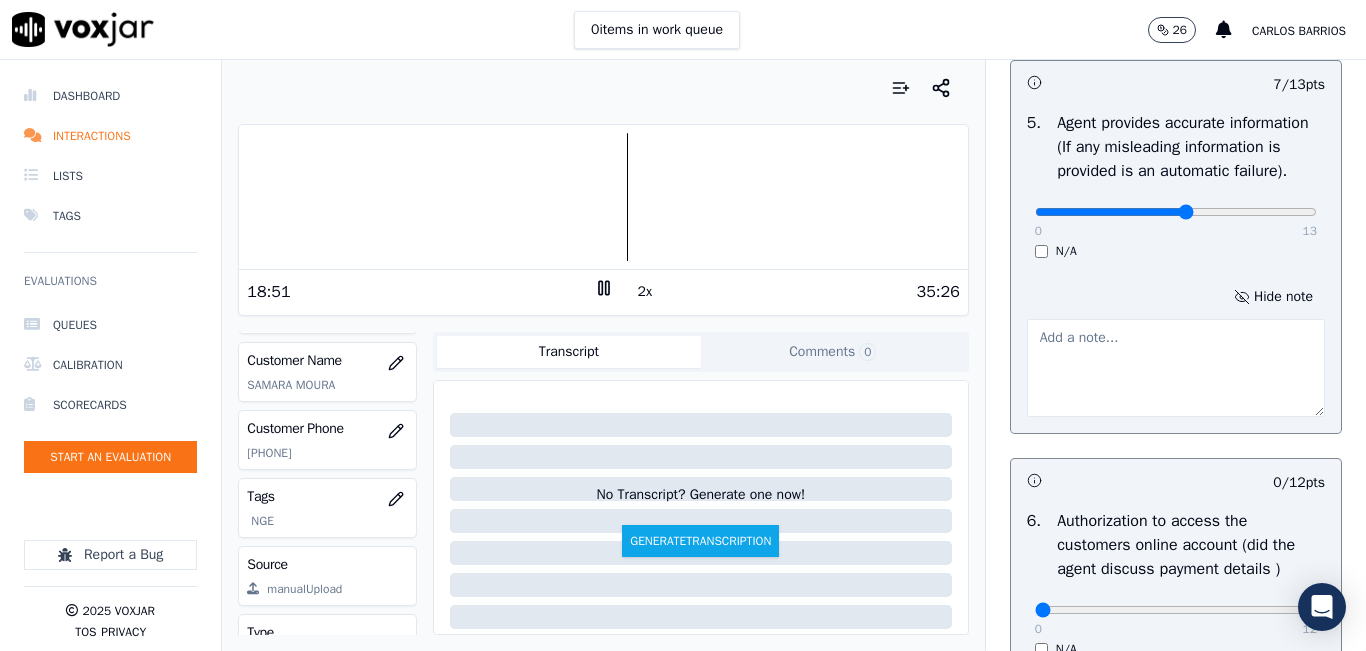 click at bounding box center [1176, 368] 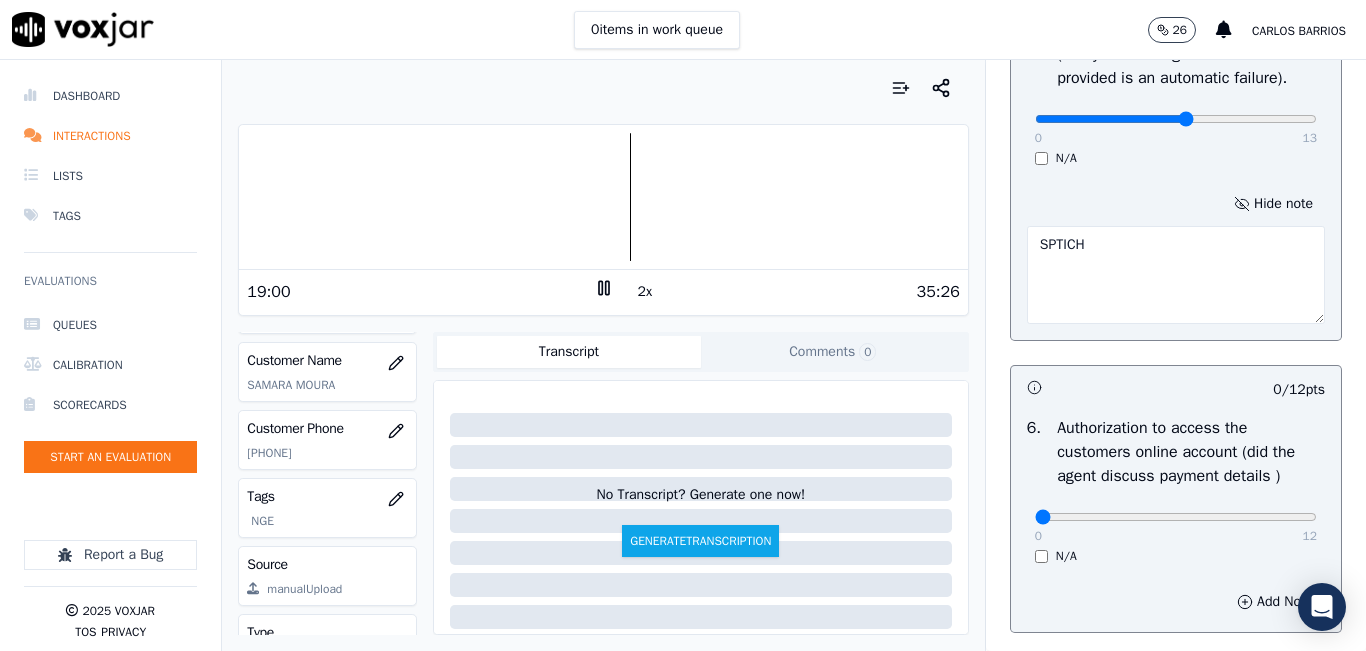 scroll, scrollTop: 1400, scrollLeft: 0, axis: vertical 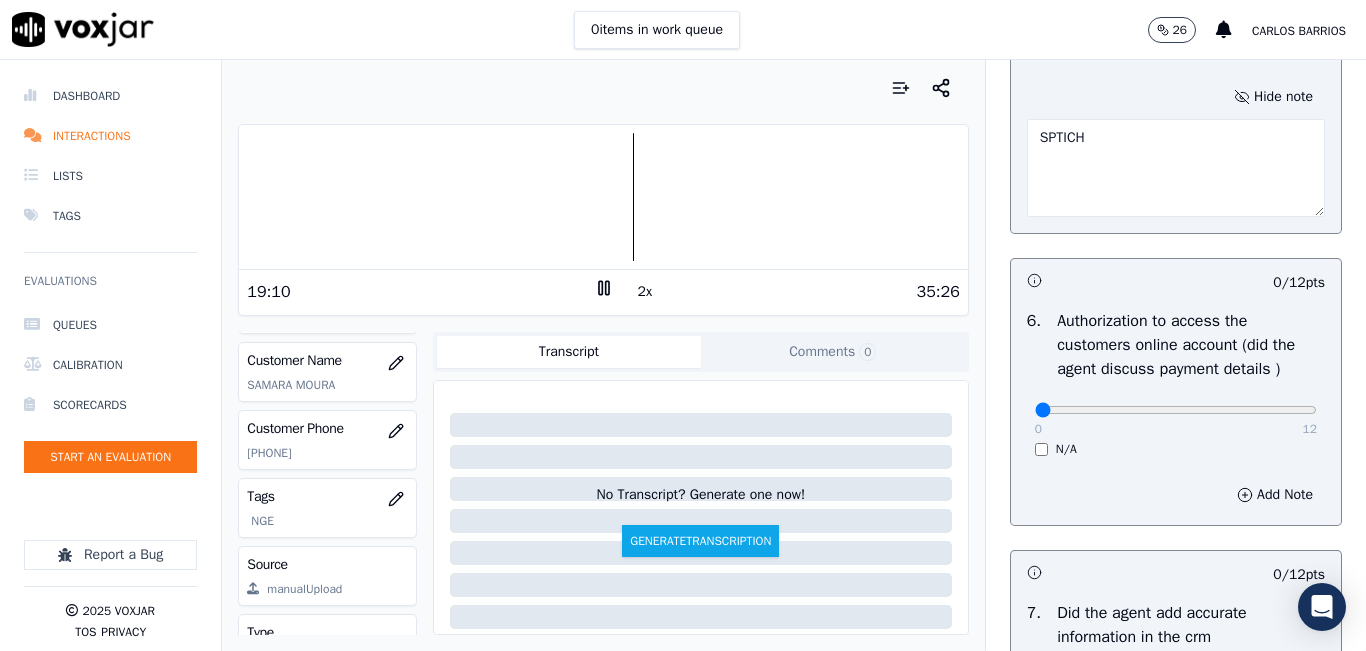 type on "SPTICH" 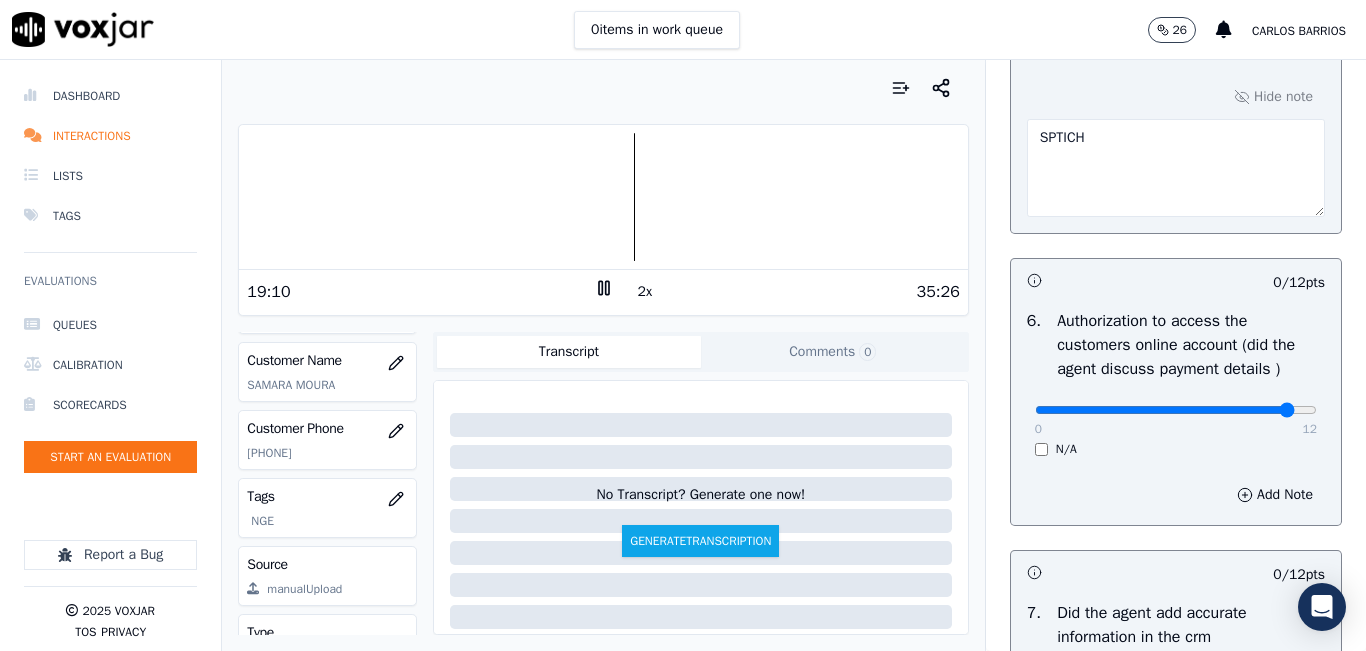 click at bounding box center (1176, -1060) 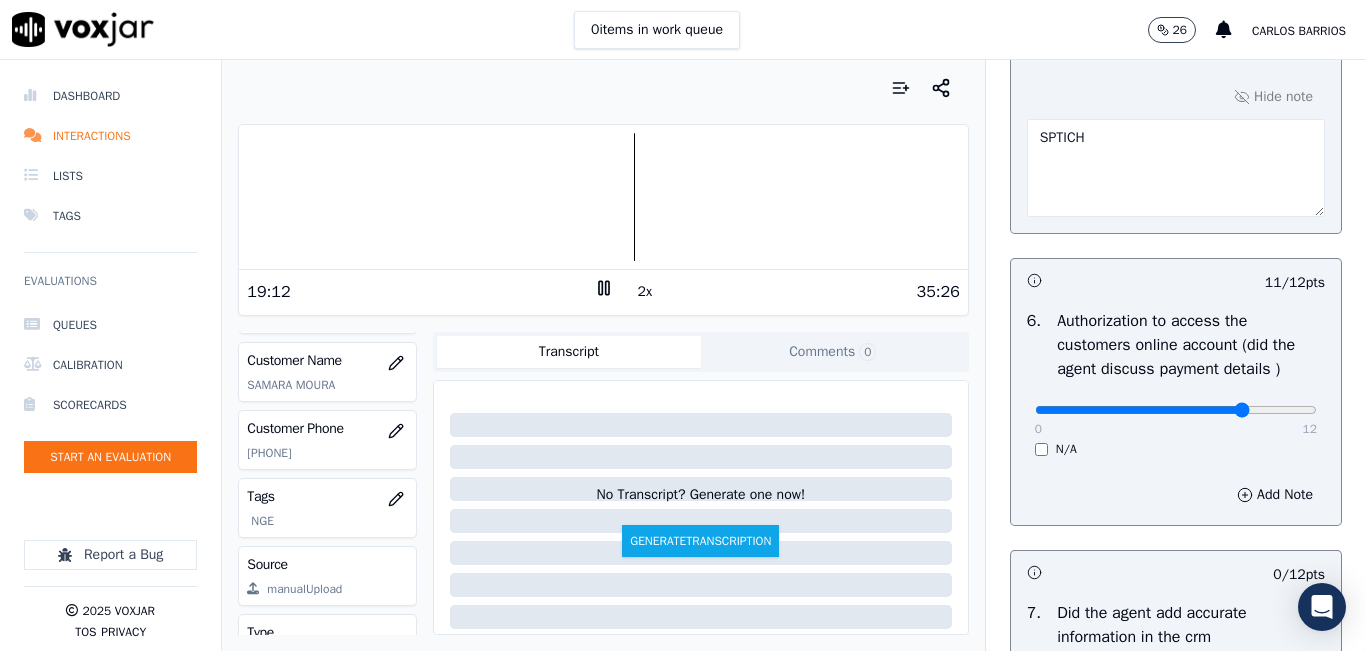 click at bounding box center [1176, -1060] 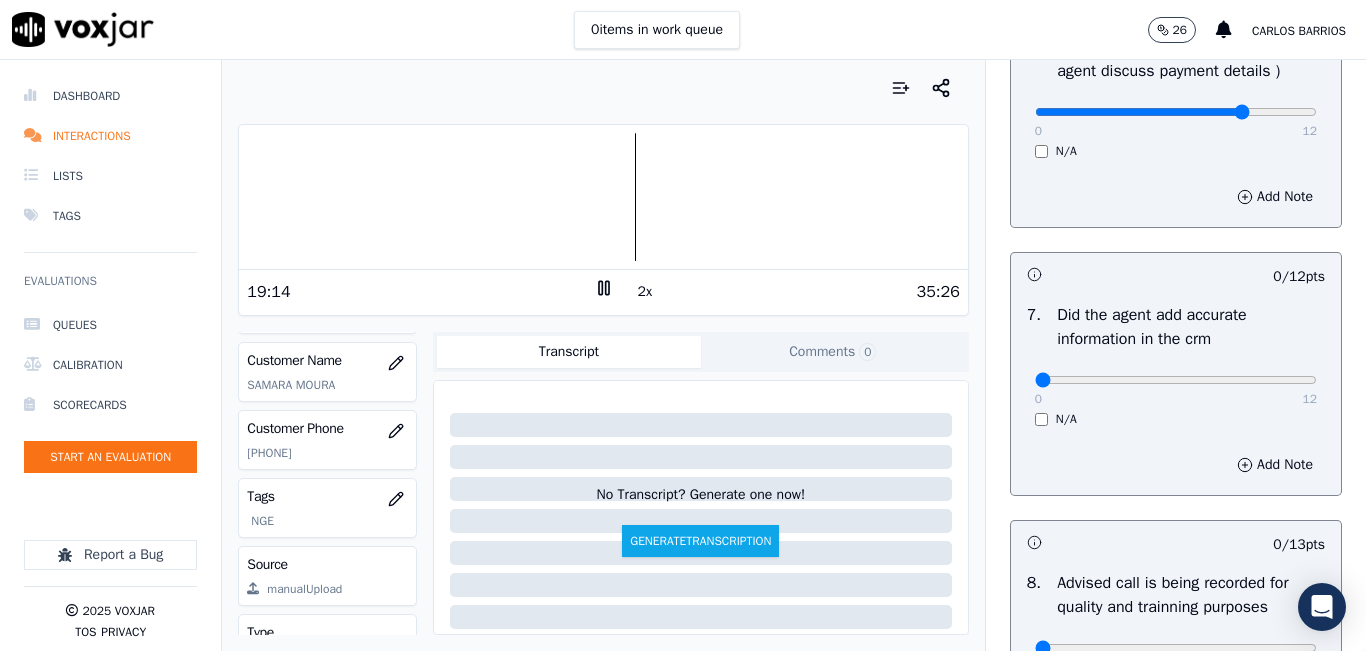 scroll, scrollTop: 1700, scrollLeft: 0, axis: vertical 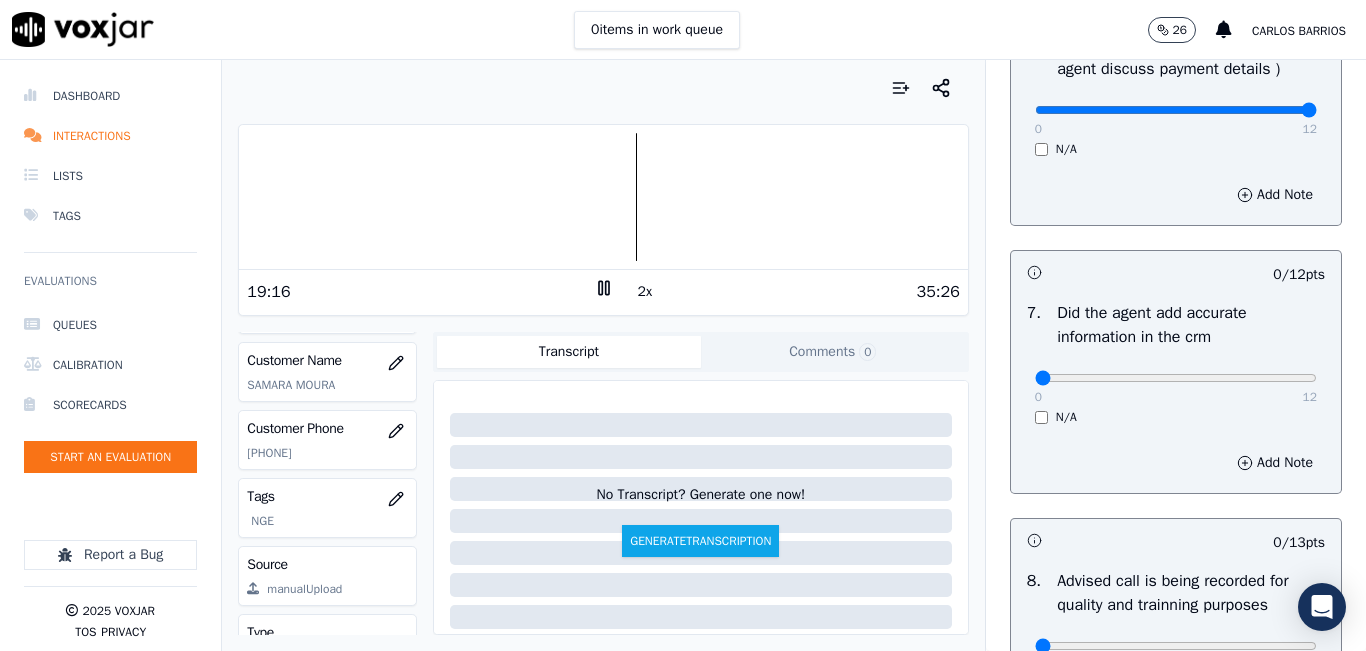 type on "12" 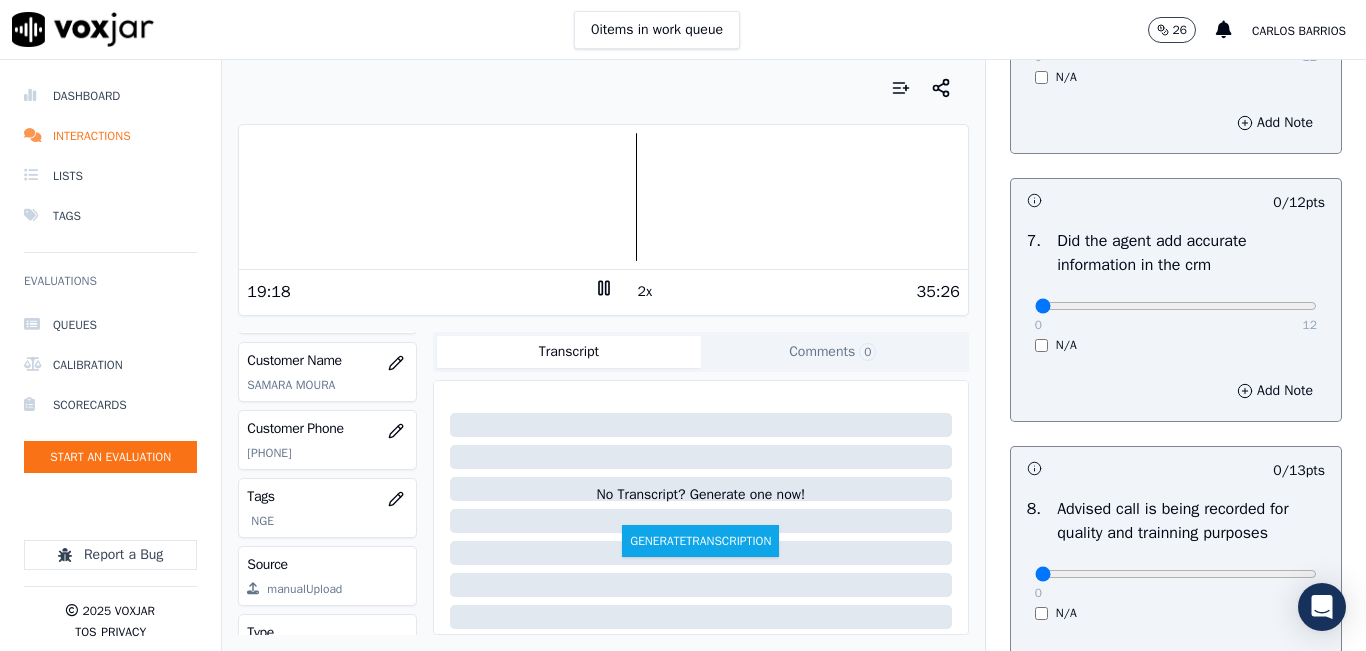 scroll, scrollTop: 1800, scrollLeft: 0, axis: vertical 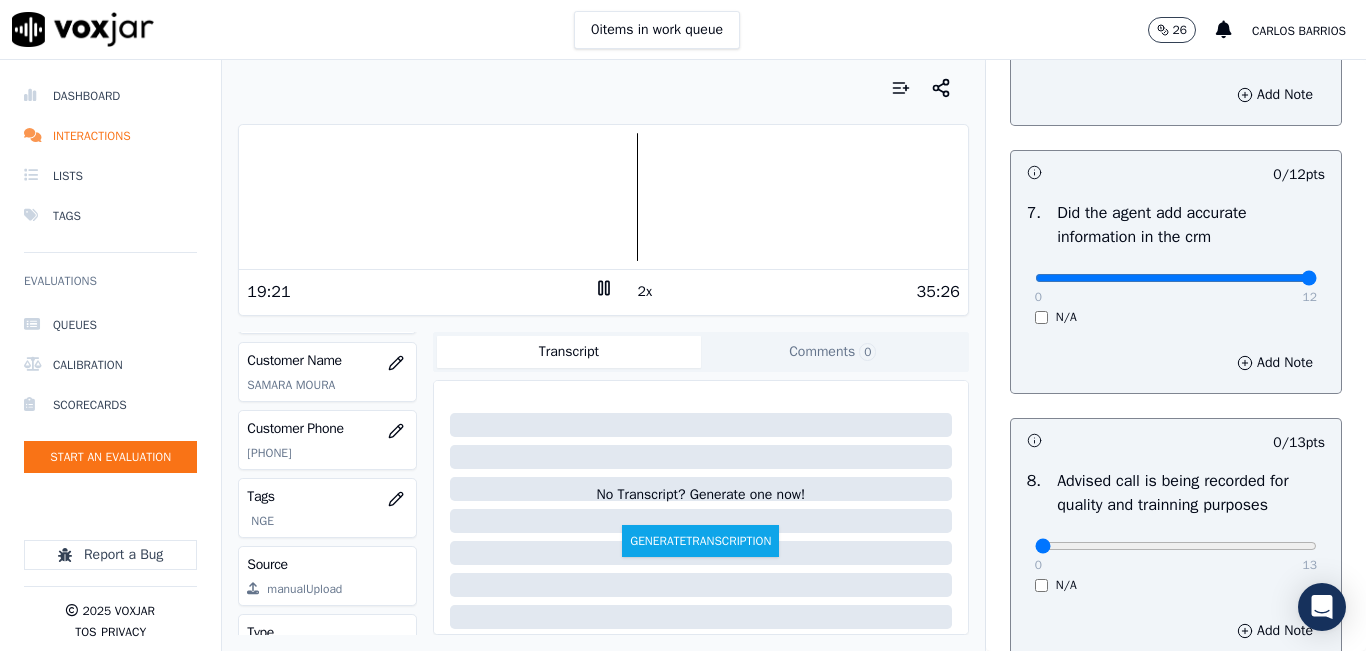 click at bounding box center (1176, -1460) 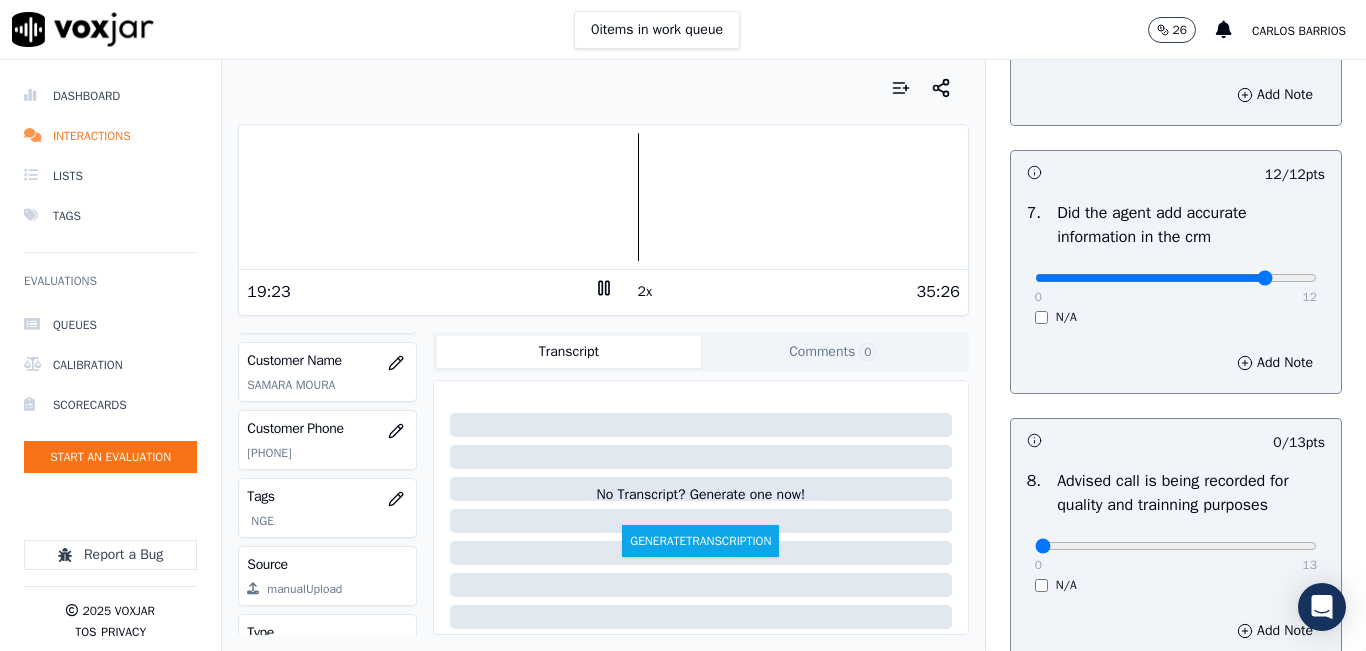 click at bounding box center [1176, -1460] 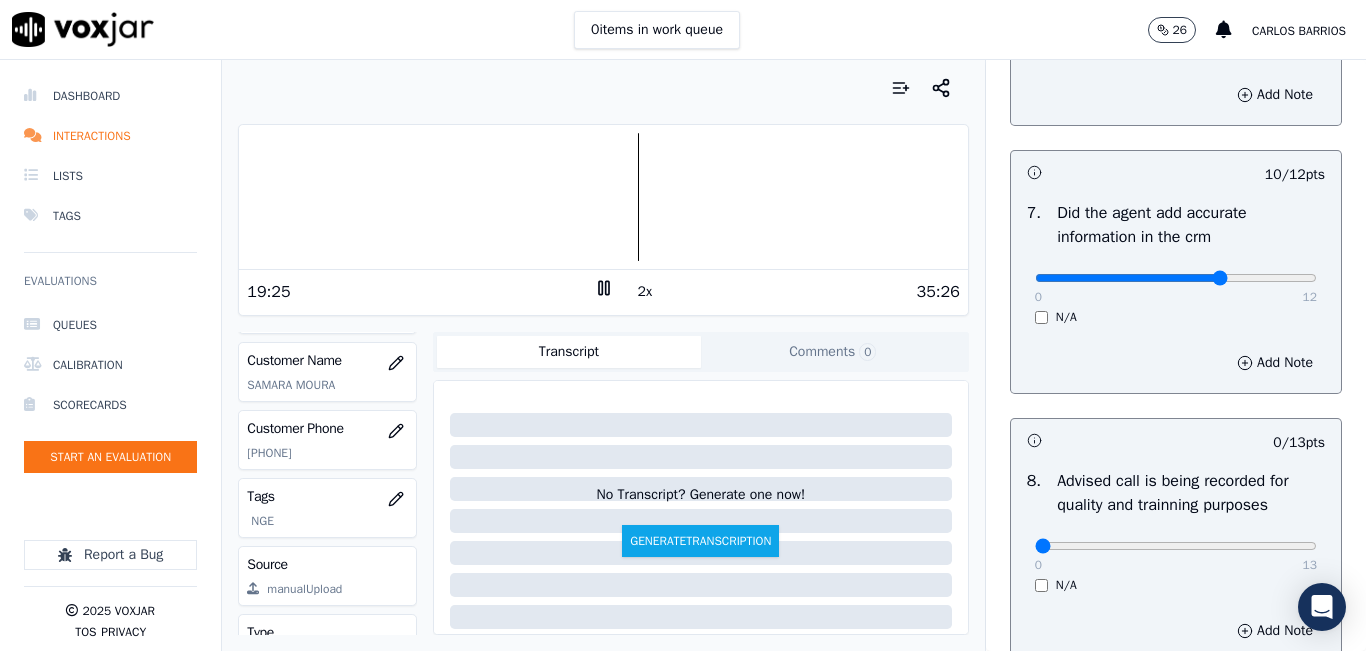 type on "8" 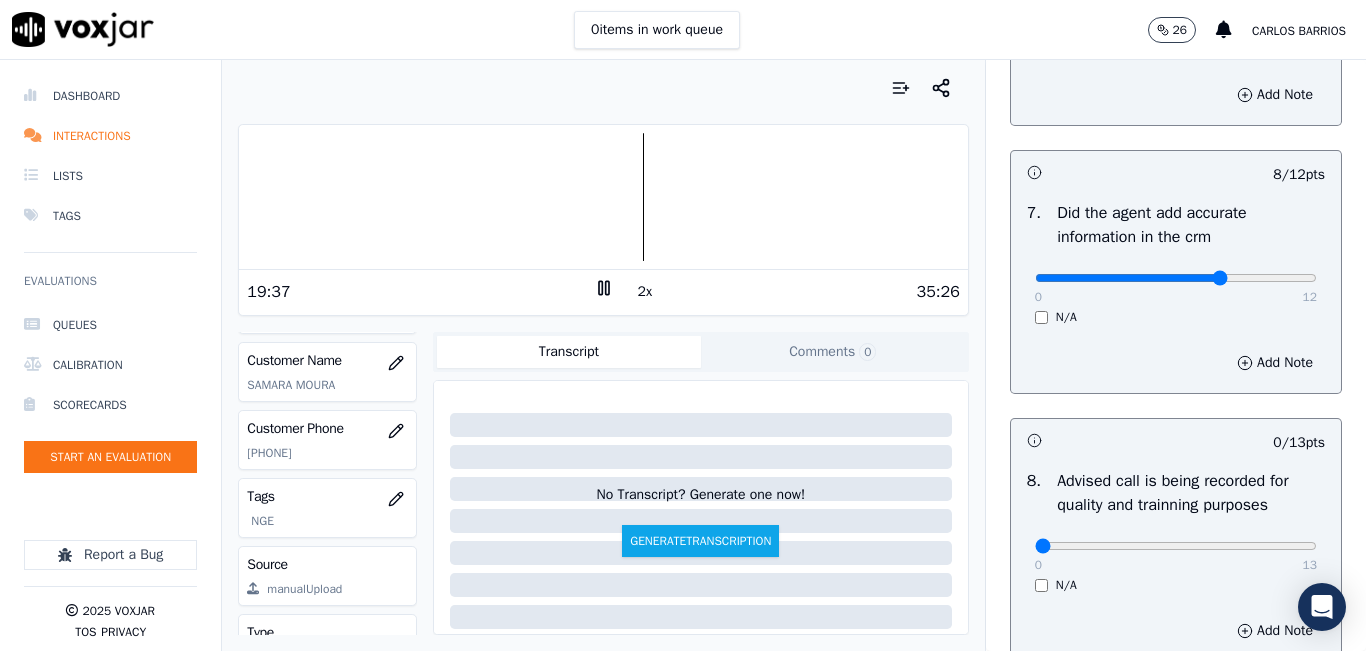 click 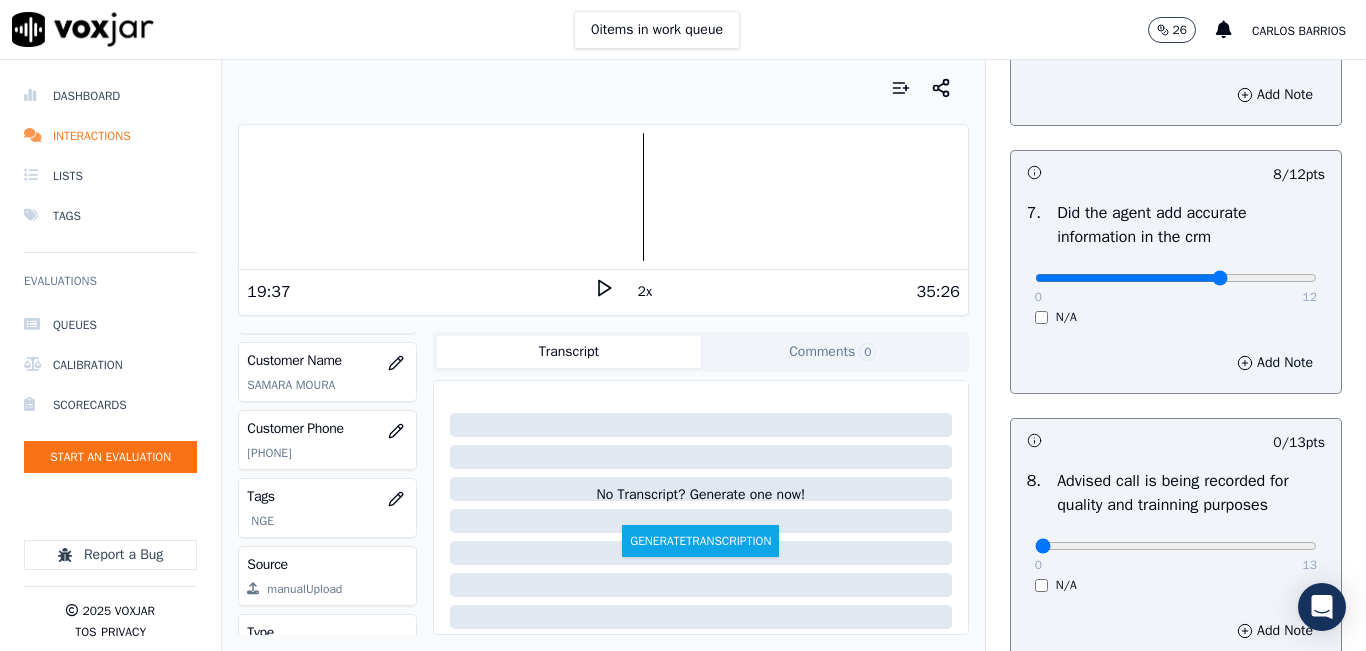 click 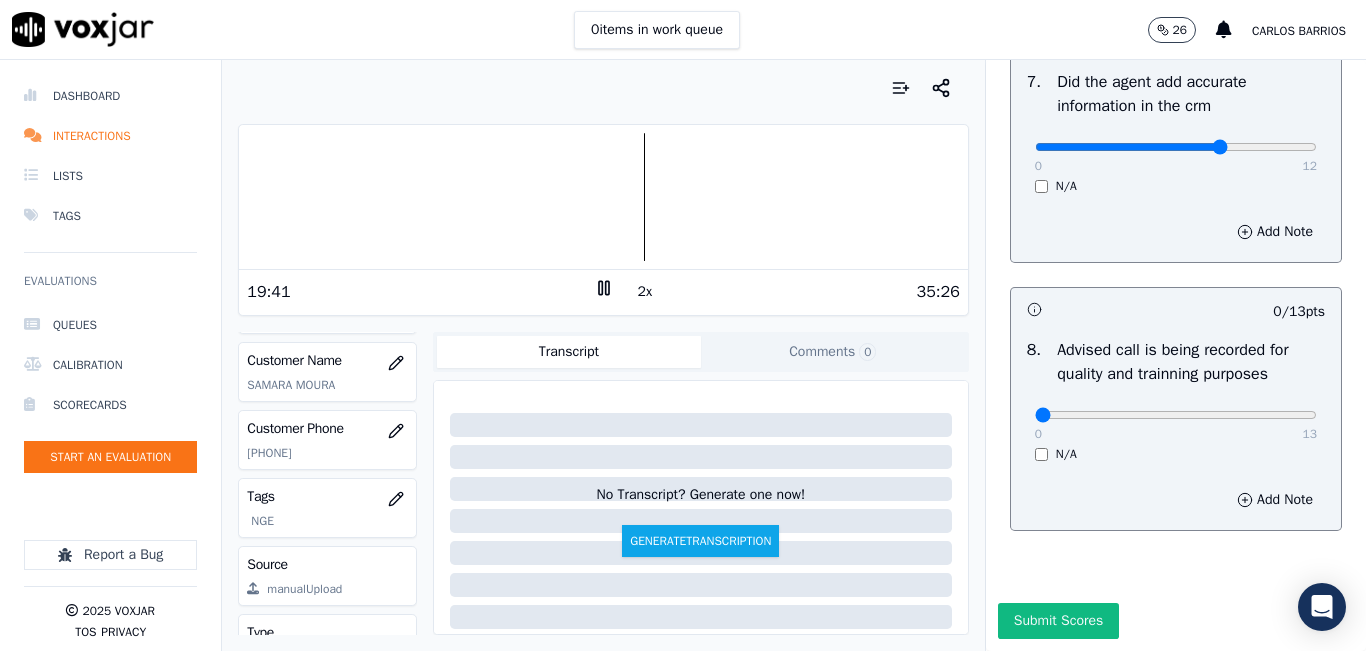 scroll, scrollTop: 2000, scrollLeft: 0, axis: vertical 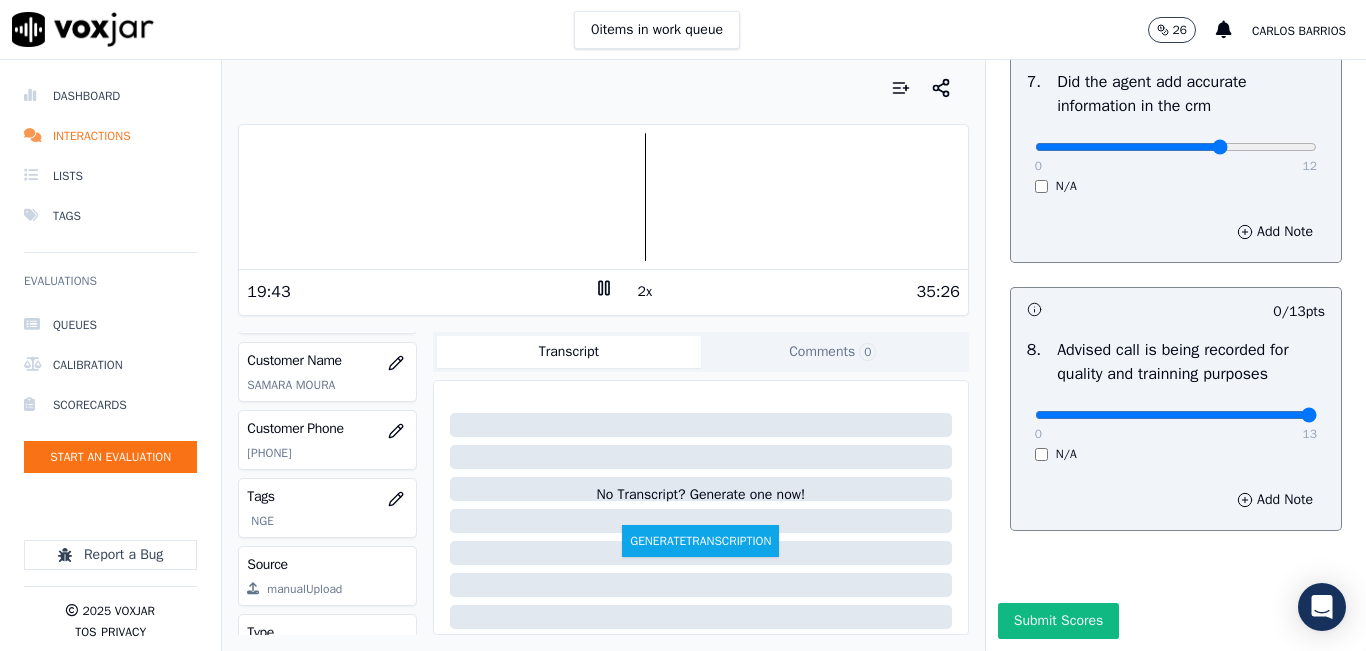 drag, startPoint x: 1261, startPoint y: 385, endPoint x: 1275, endPoint y: 382, distance: 14.3178215 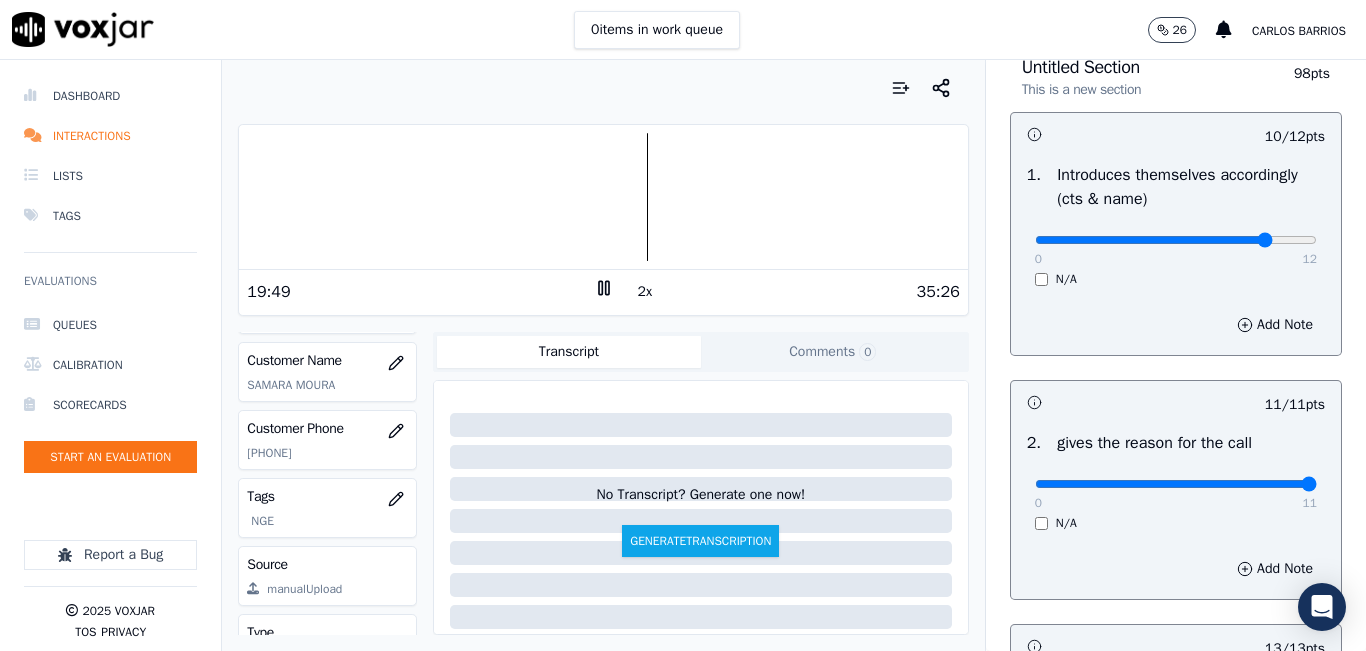 scroll, scrollTop: 0, scrollLeft: 0, axis: both 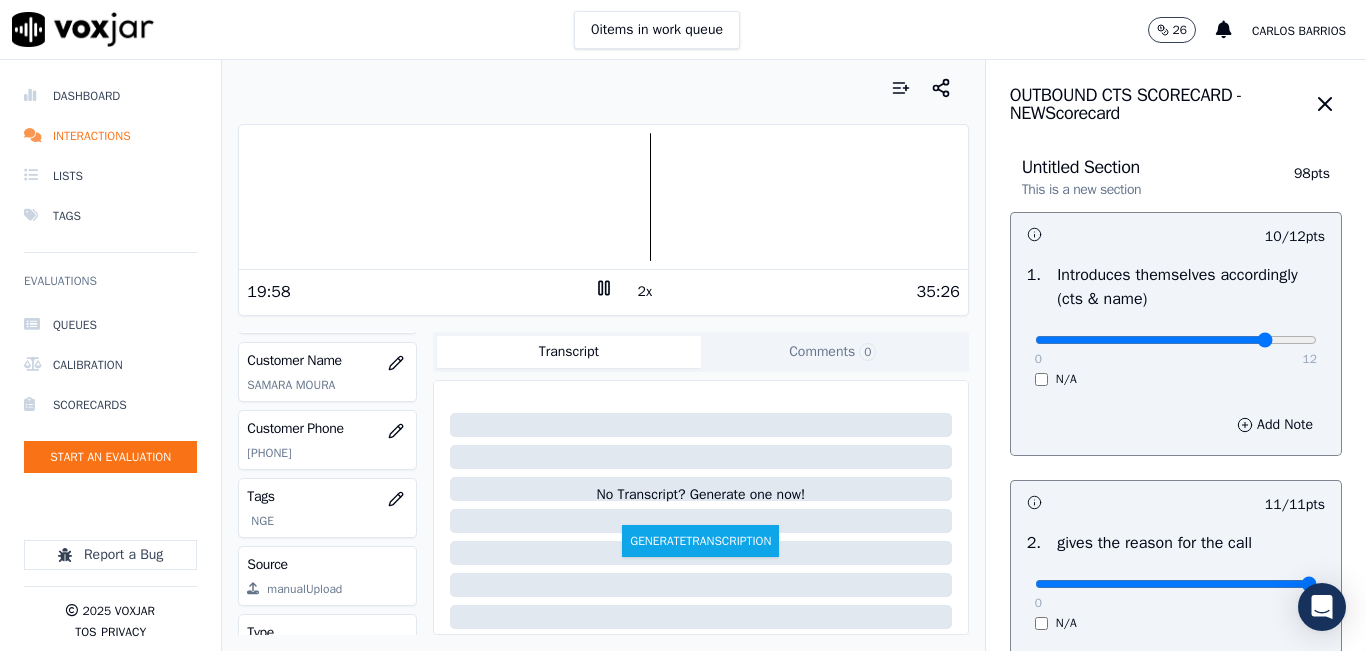click 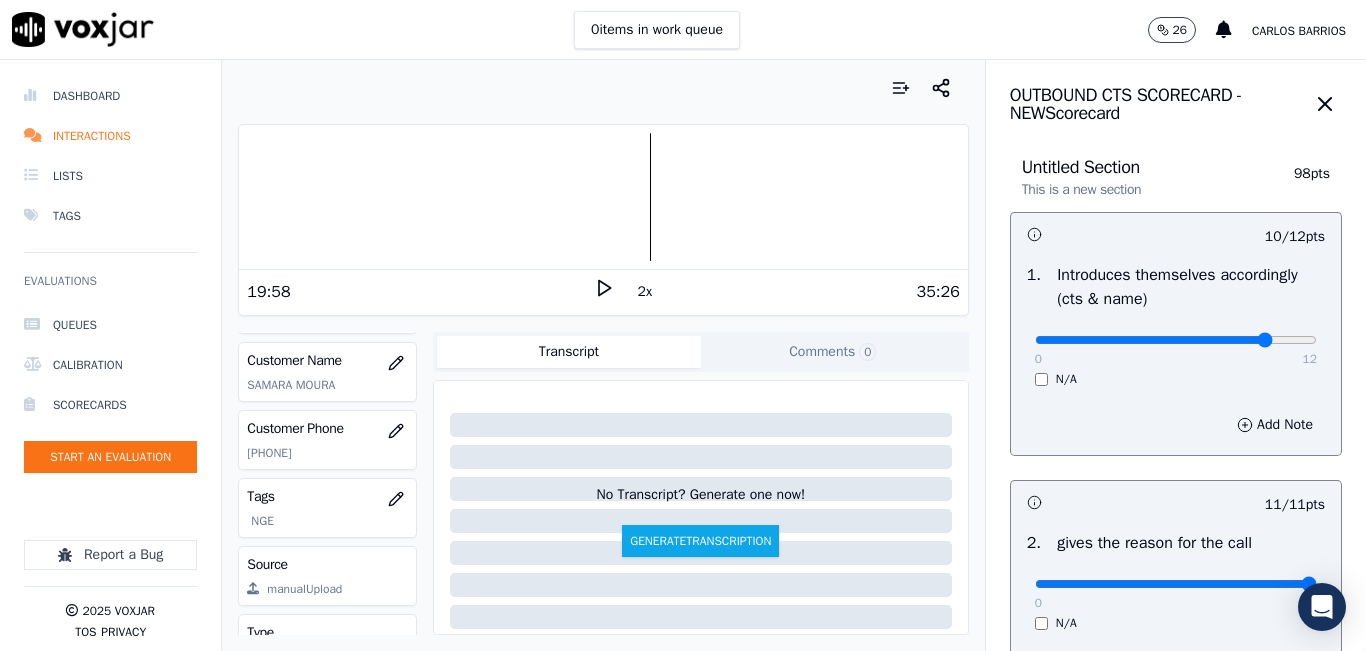 click 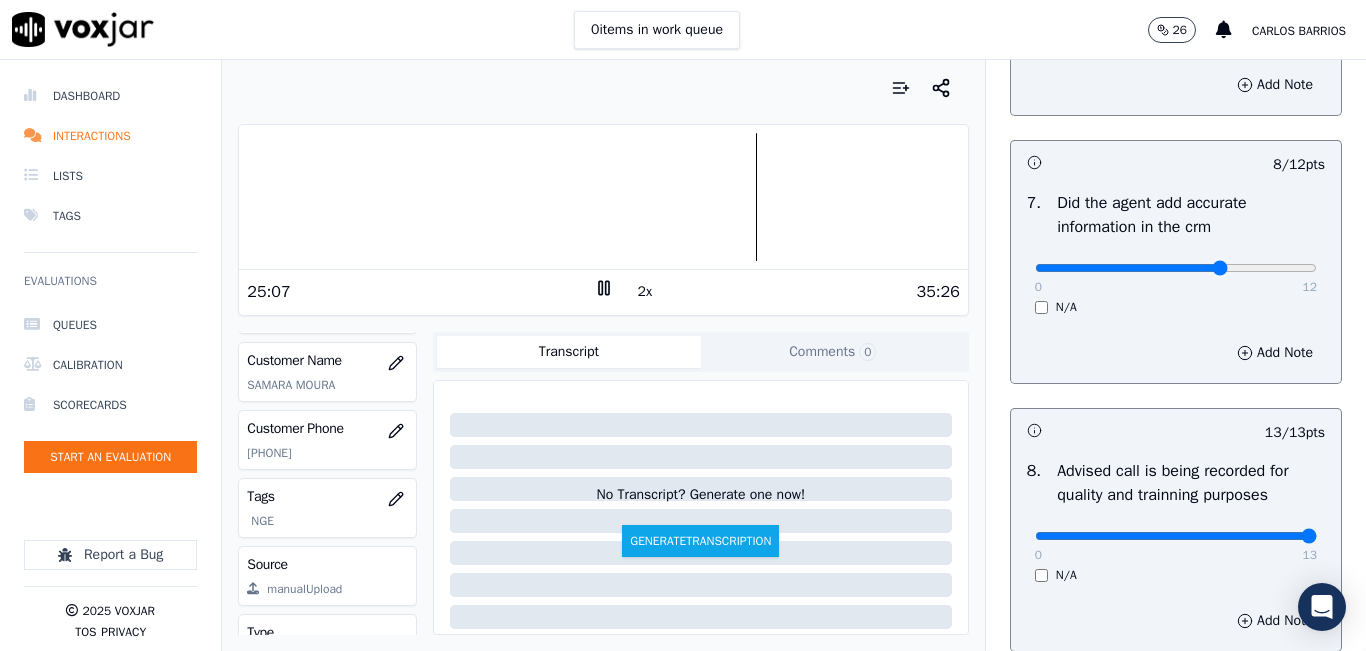 scroll, scrollTop: 1800, scrollLeft: 0, axis: vertical 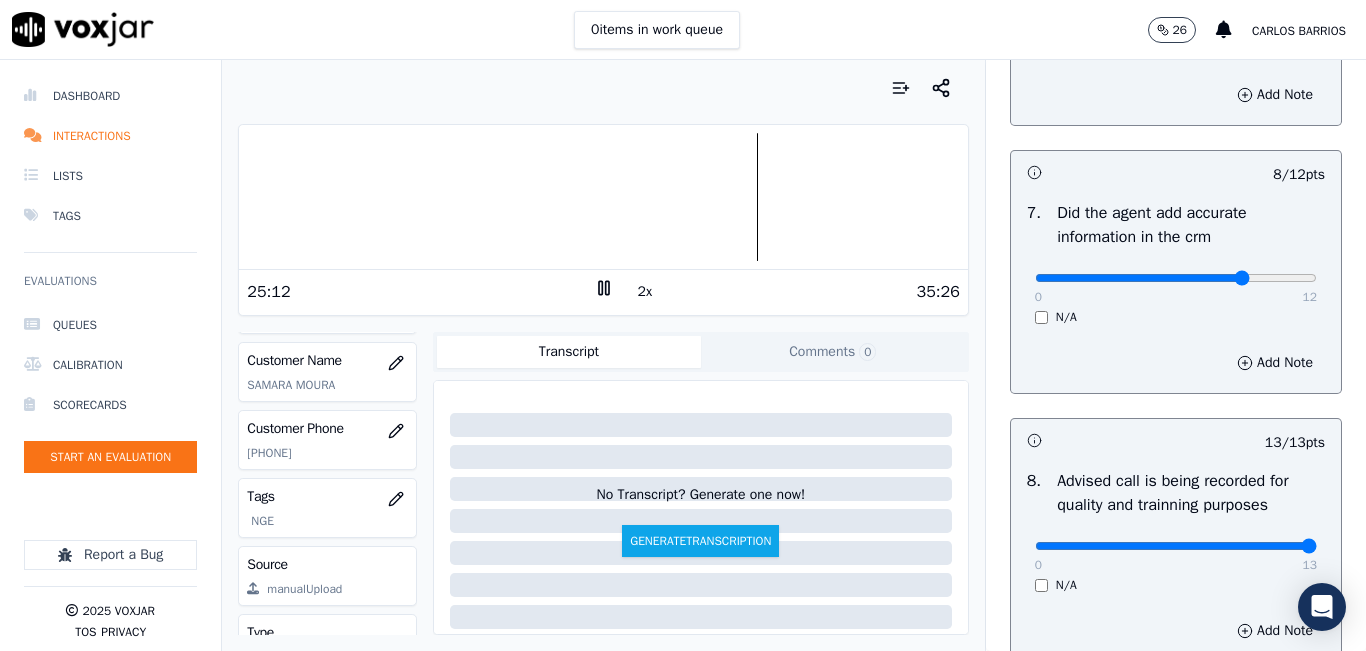 type on "9" 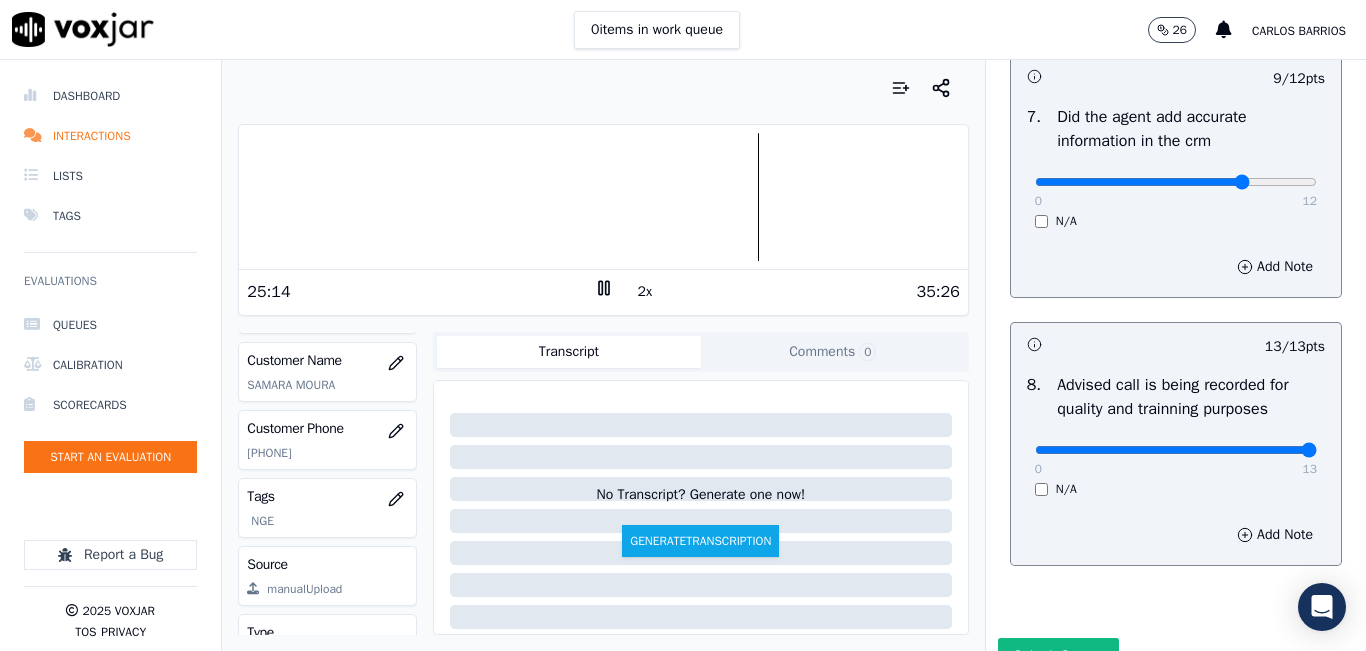 scroll, scrollTop: 2024, scrollLeft: 0, axis: vertical 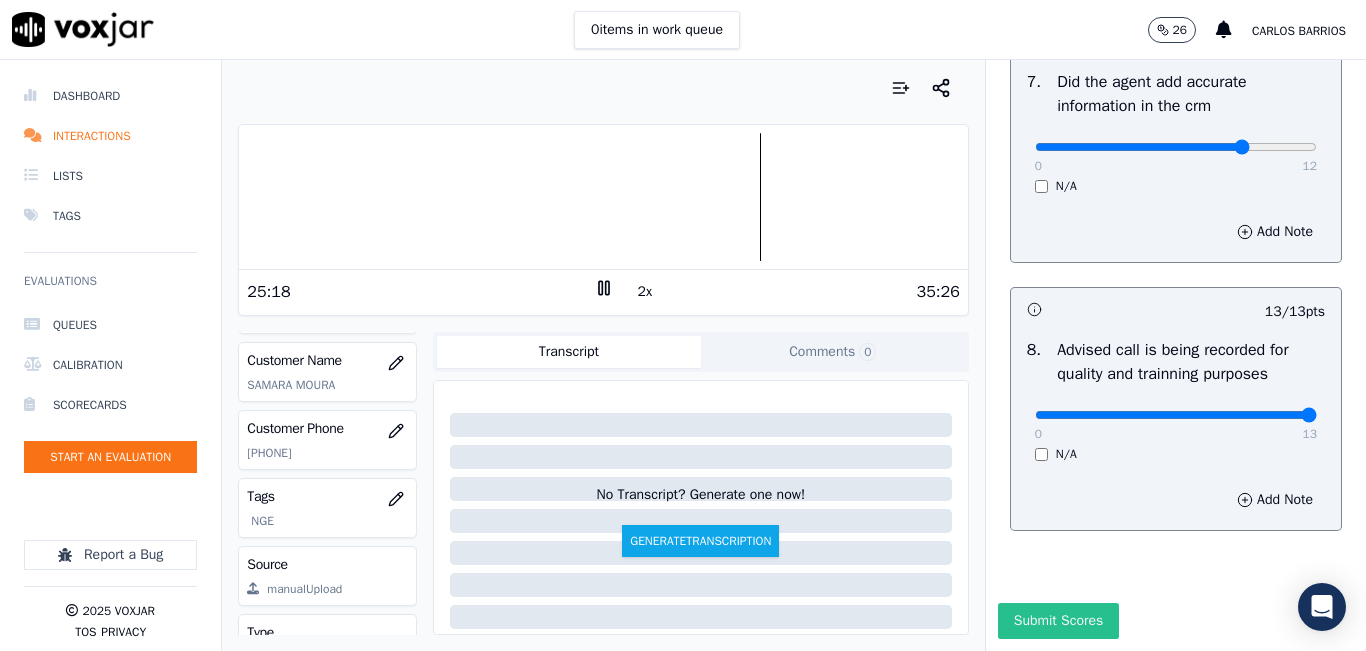 click on "Submit Scores" at bounding box center (1058, 621) 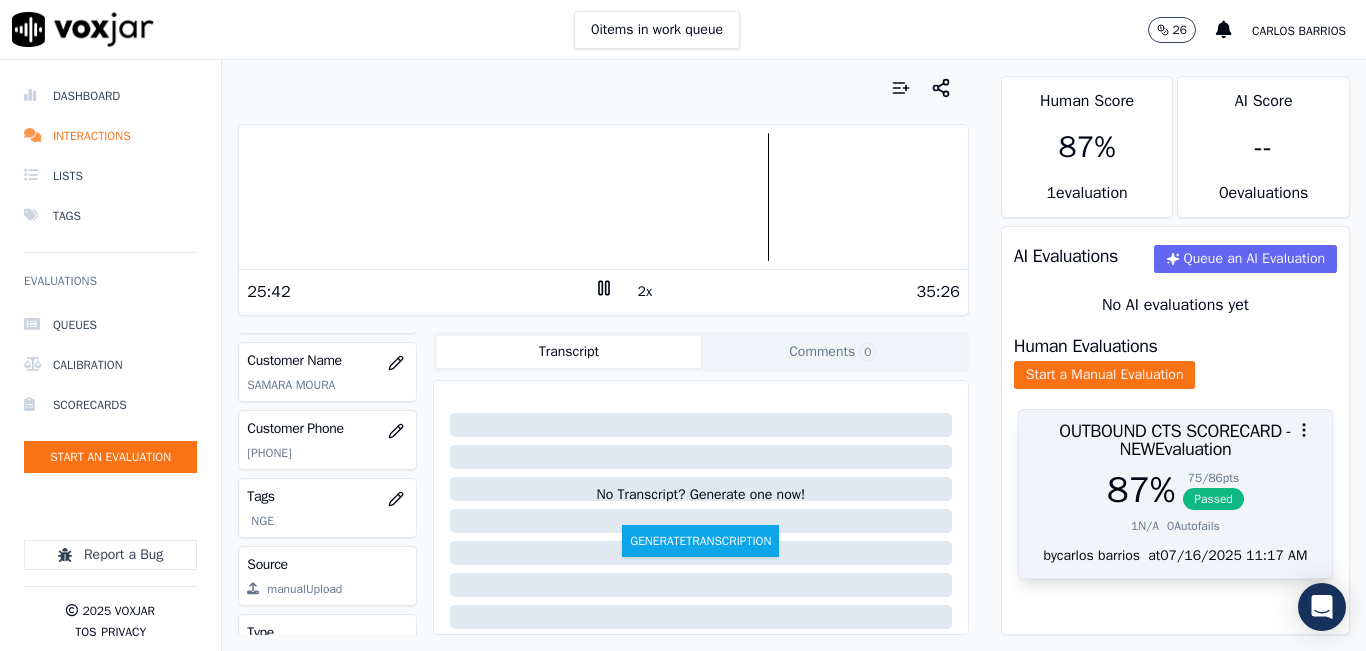 click on "87 %   75 / 86  pts   Passed   1  N/A   0  Autofails" at bounding box center [1175, 508] 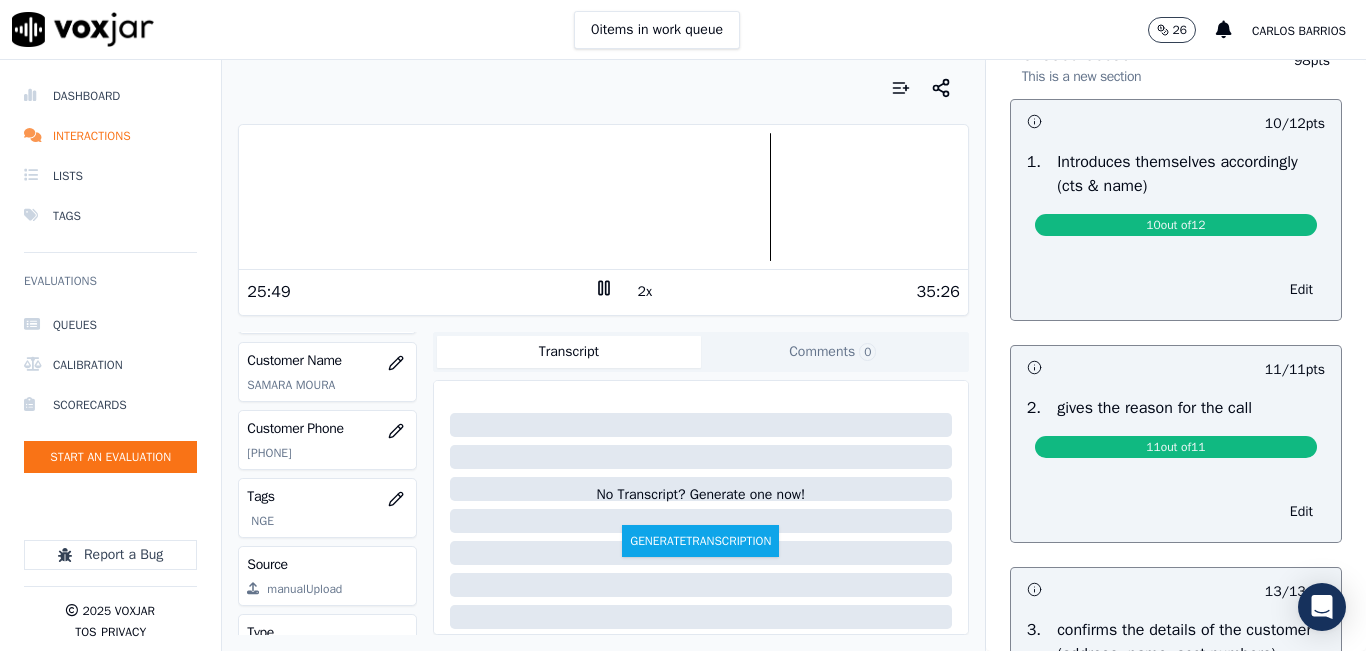 scroll, scrollTop: 100, scrollLeft: 0, axis: vertical 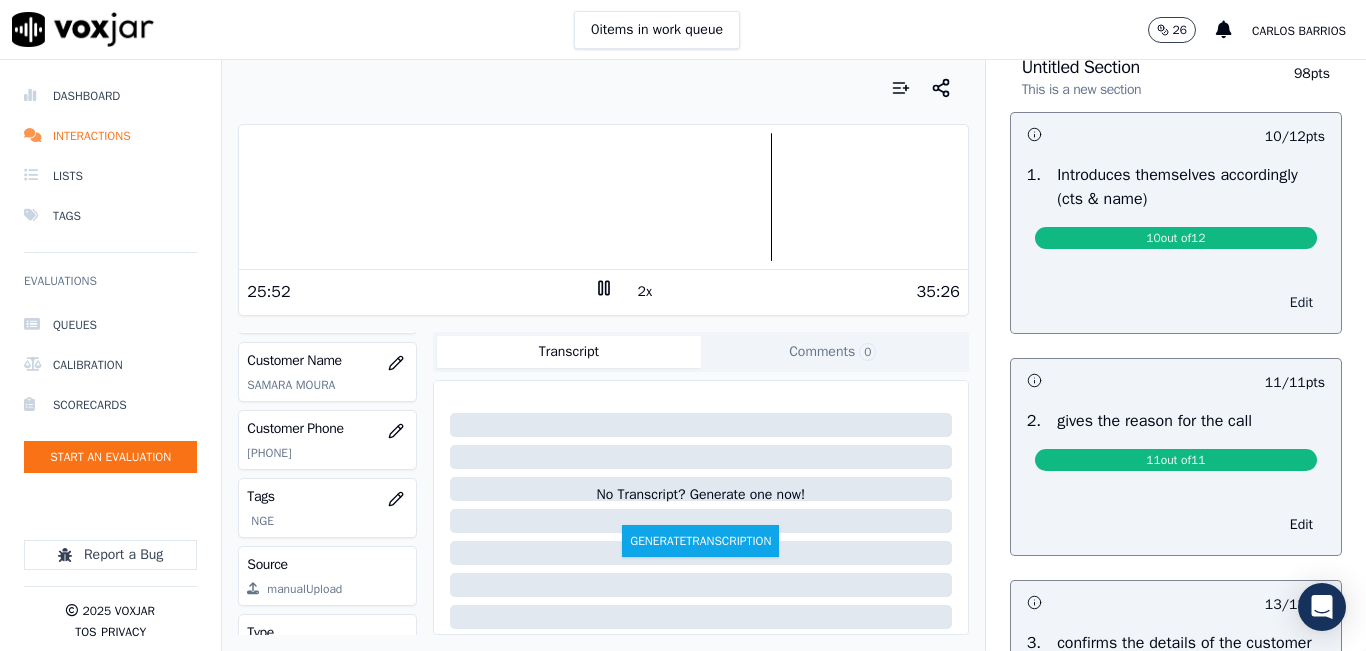 click on "Edit" at bounding box center [1301, 303] 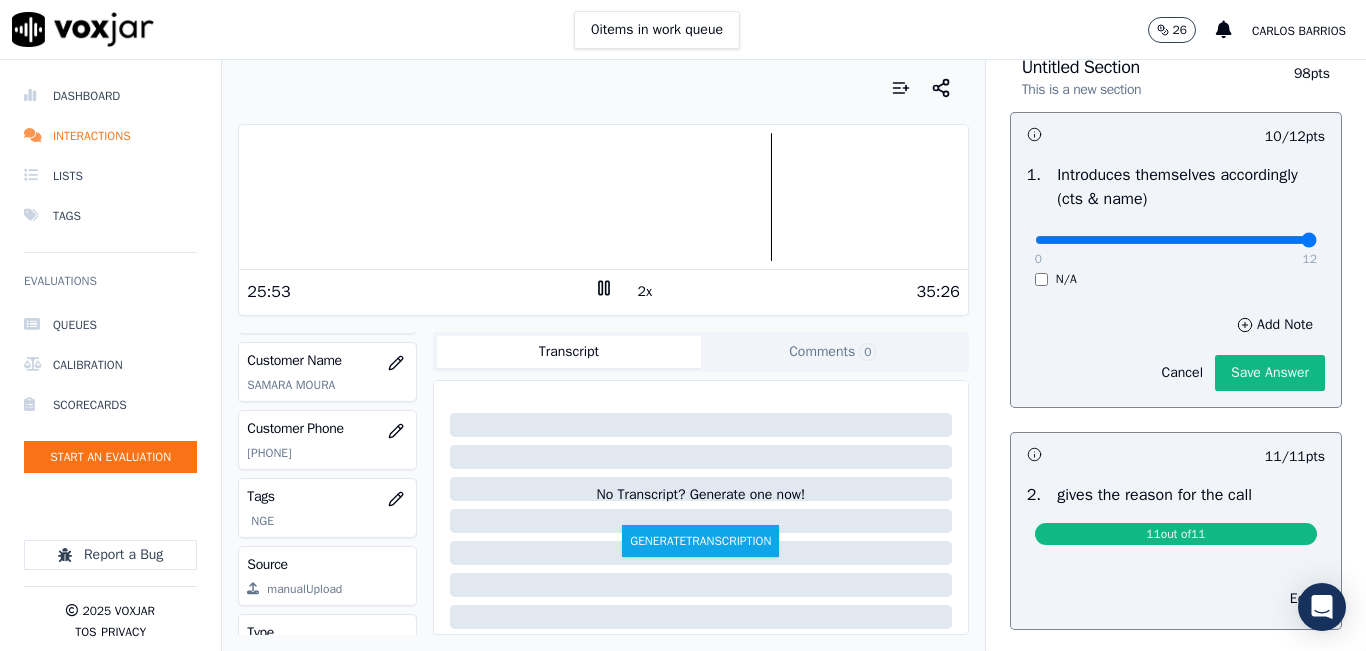 drag, startPoint x: 1258, startPoint y: 246, endPoint x: 1279, endPoint y: 239, distance: 22.135944 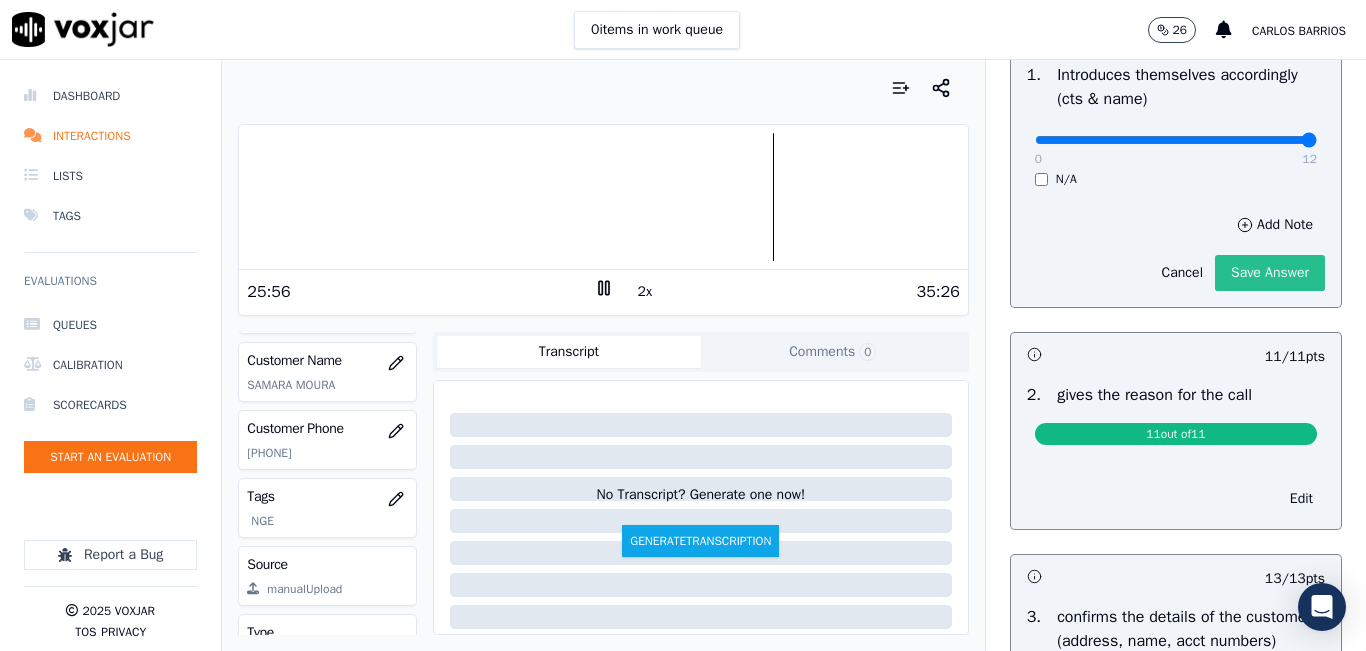 click on "Save Answer" 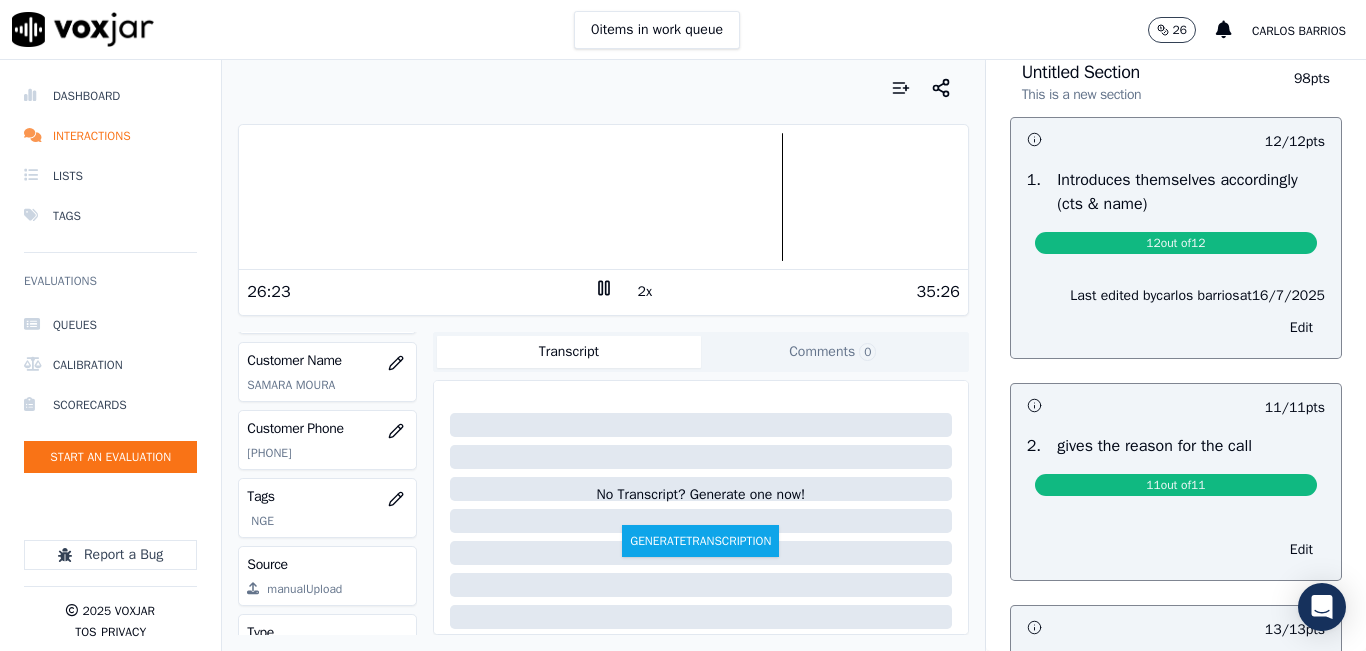 scroll, scrollTop: 0, scrollLeft: 0, axis: both 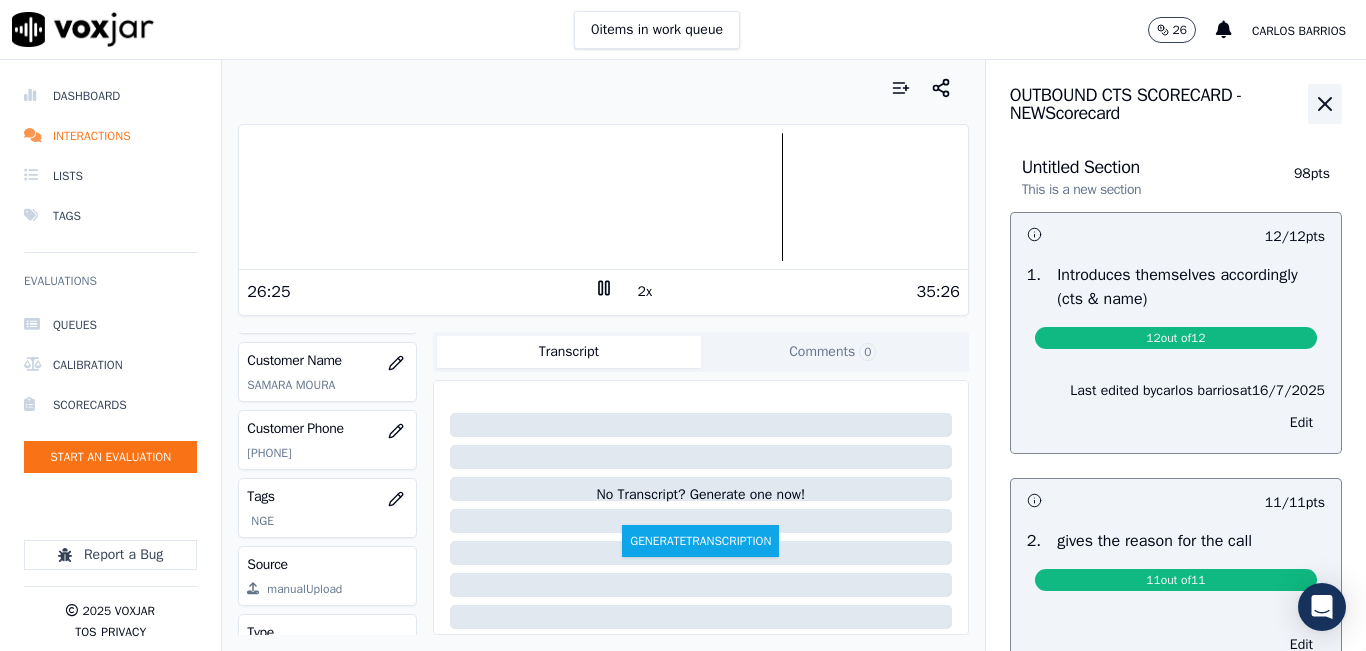 click 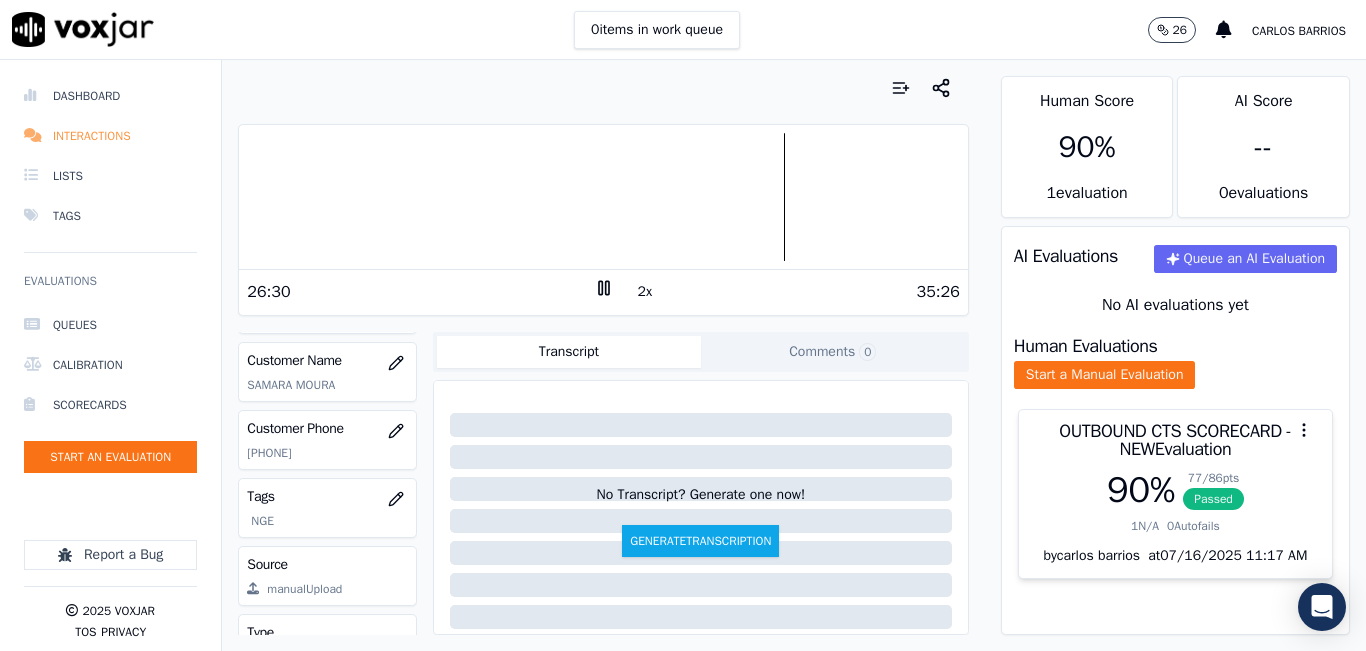 click on "Interactions" at bounding box center [110, 136] 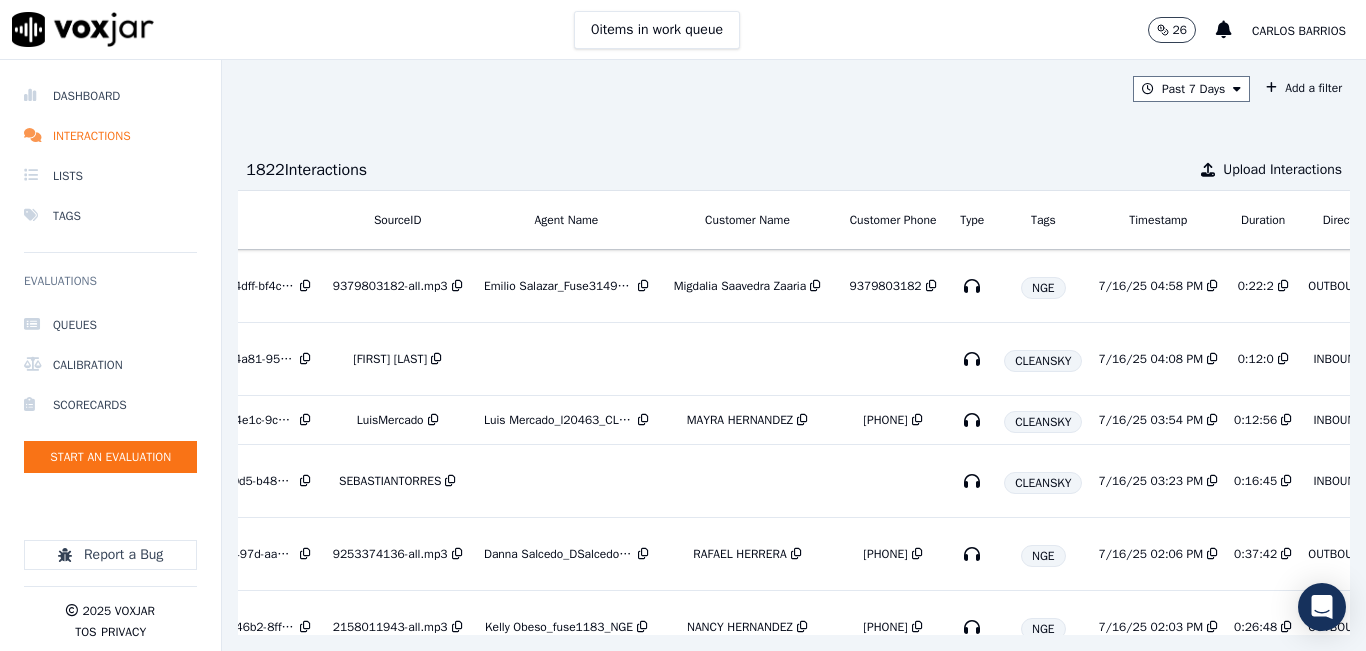 scroll, scrollTop: 0, scrollLeft: 336, axis: horizontal 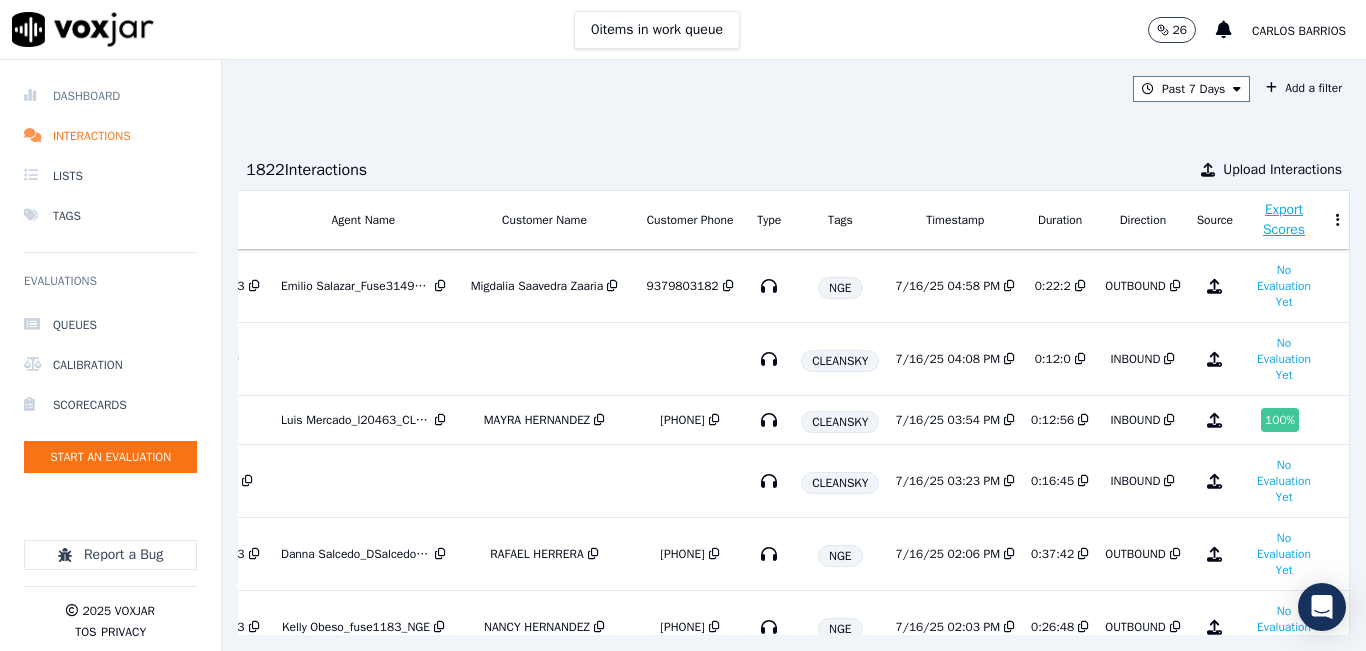 click on "Dashboard" at bounding box center (110, 96) 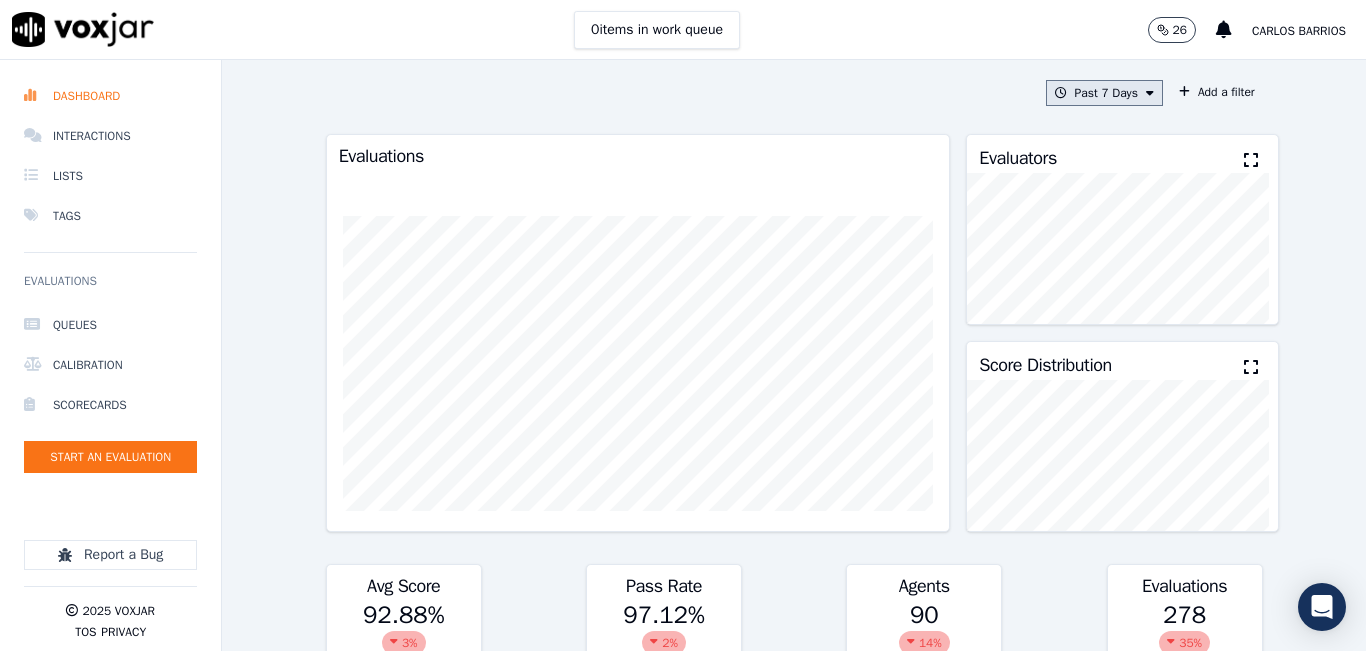 click on "Past 7 Days" at bounding box center [1104, 93] 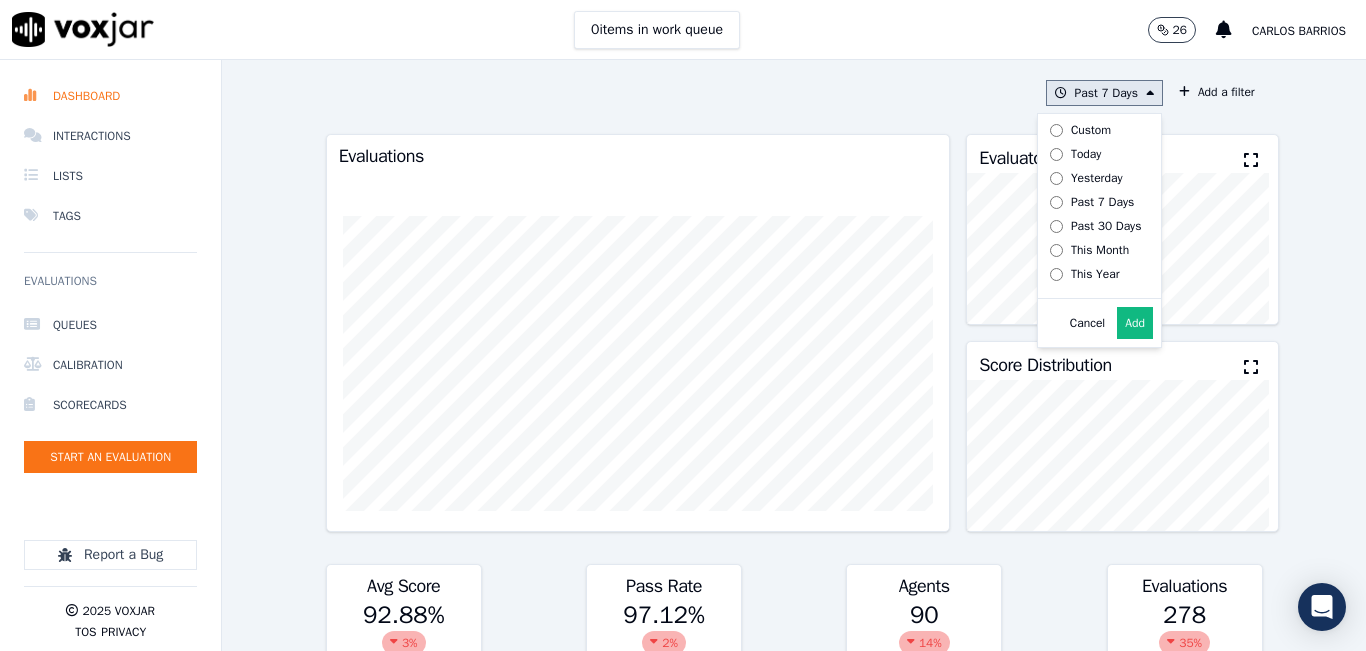 click on "Today" at bounding box center [1086, 154] 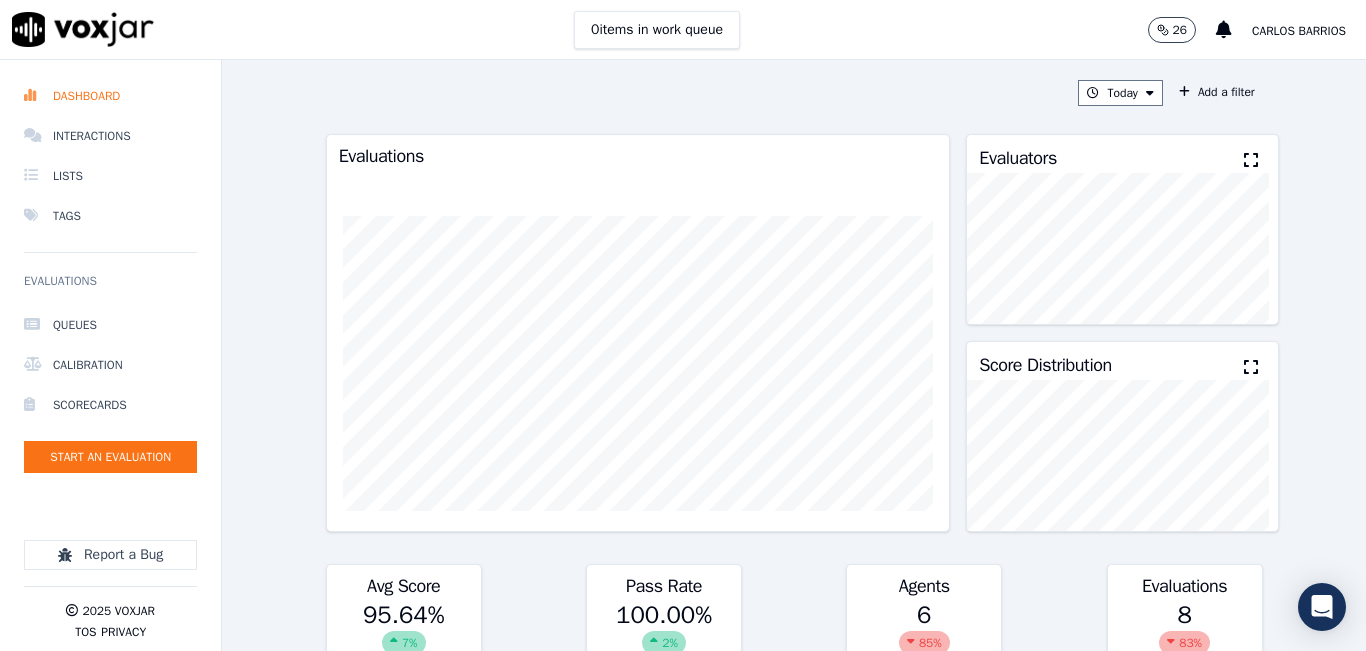click at bounding box center [1251, 160] 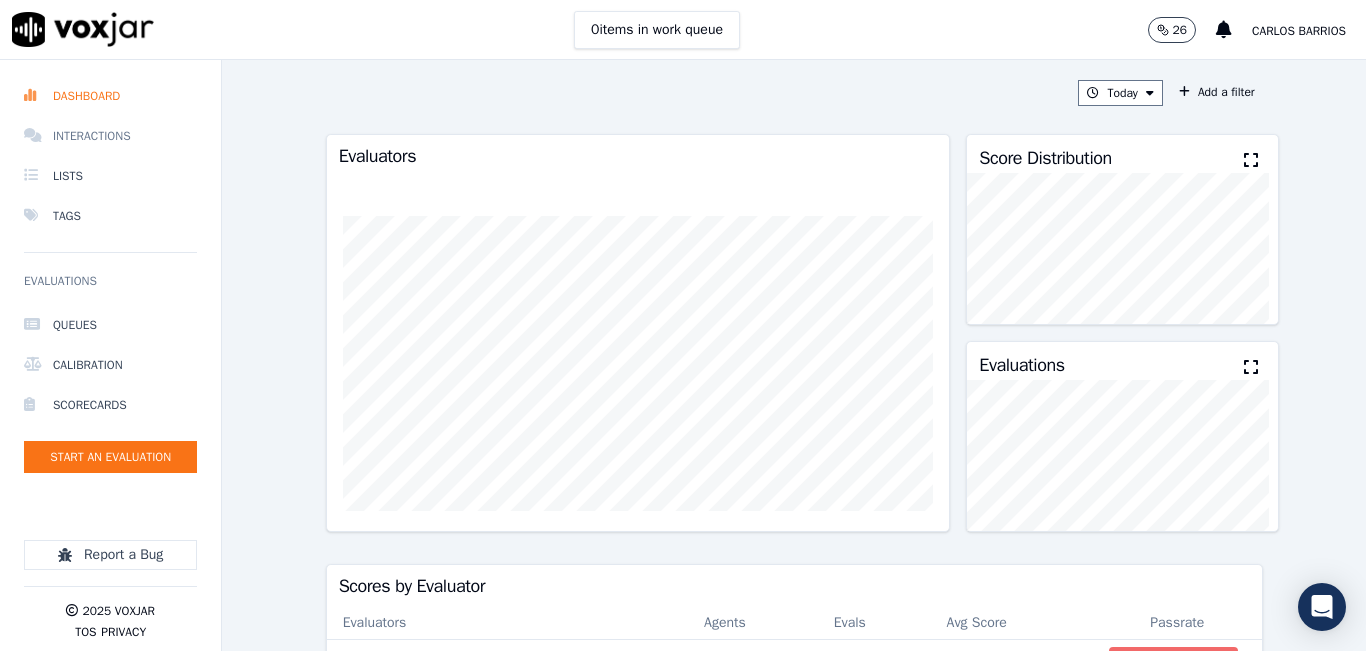 click on "Interactions" at bounding box center [110, 136] 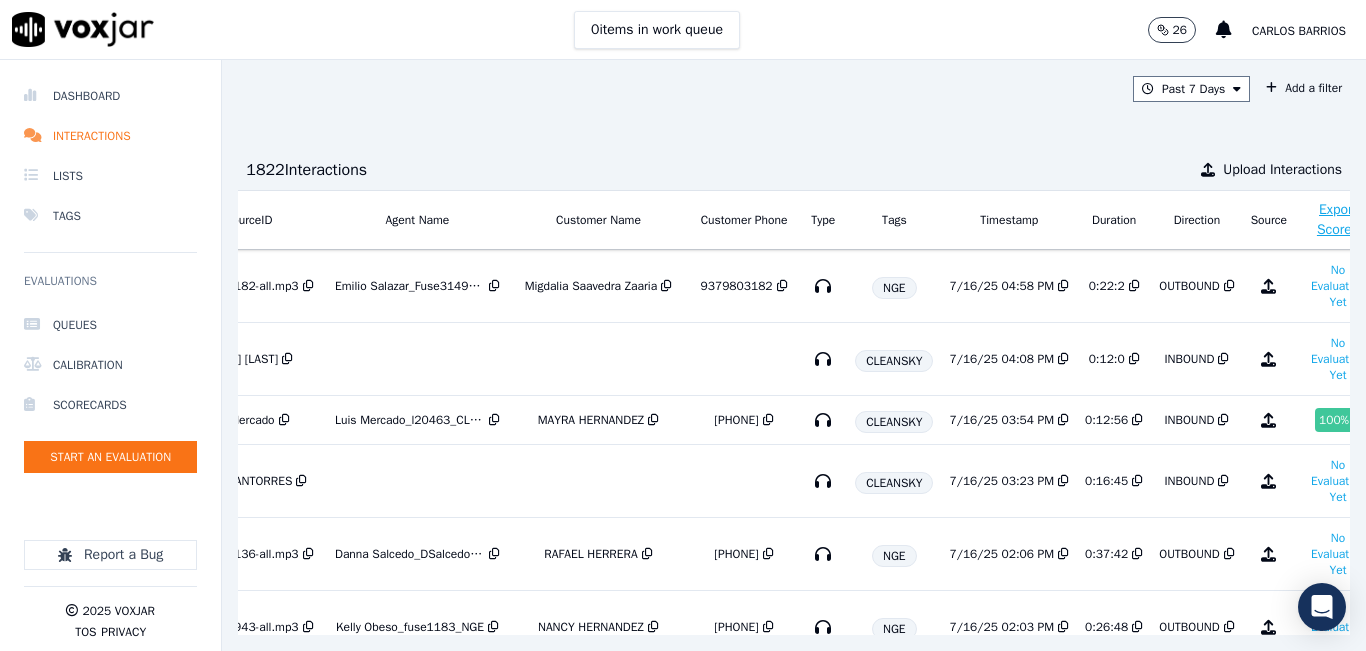 scroll, scrollTop: 0, scrollLeft: 336, axis: horizontal 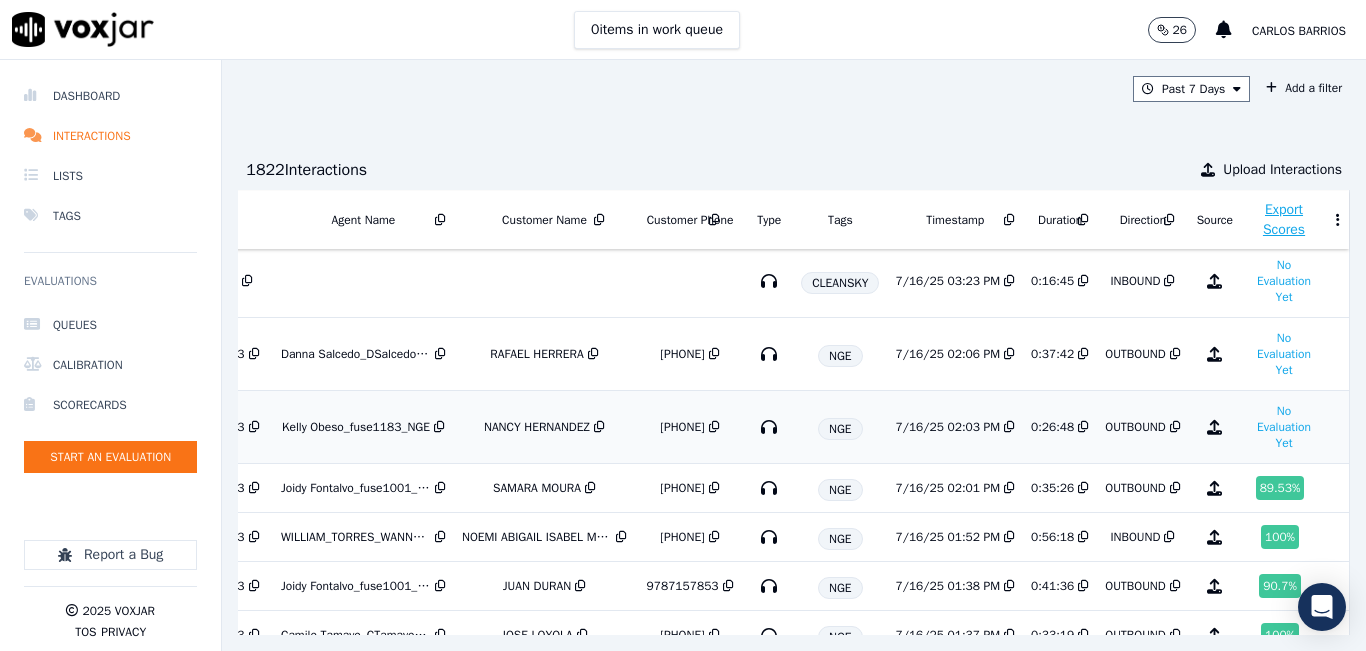 click on "7/16/25 02:03 PM" at bounding box center [947, 427] 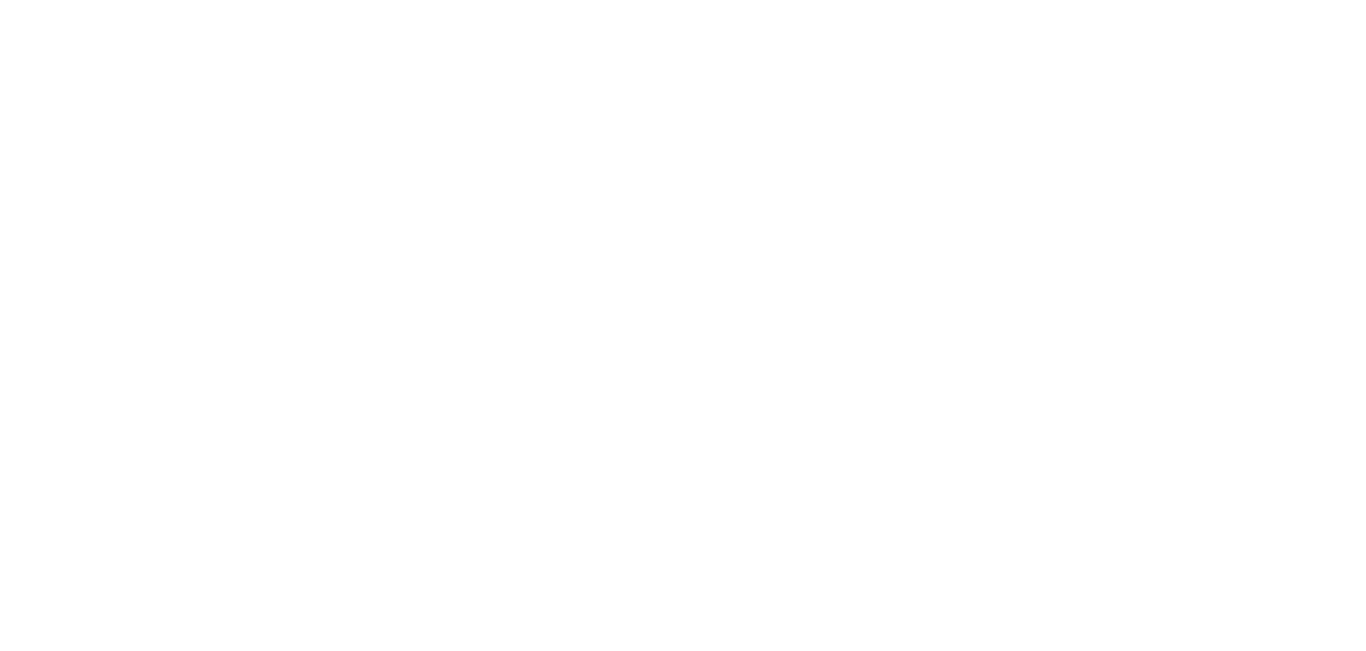 scroll, scrollTop: 0, scrollLeft: 0, axis: both 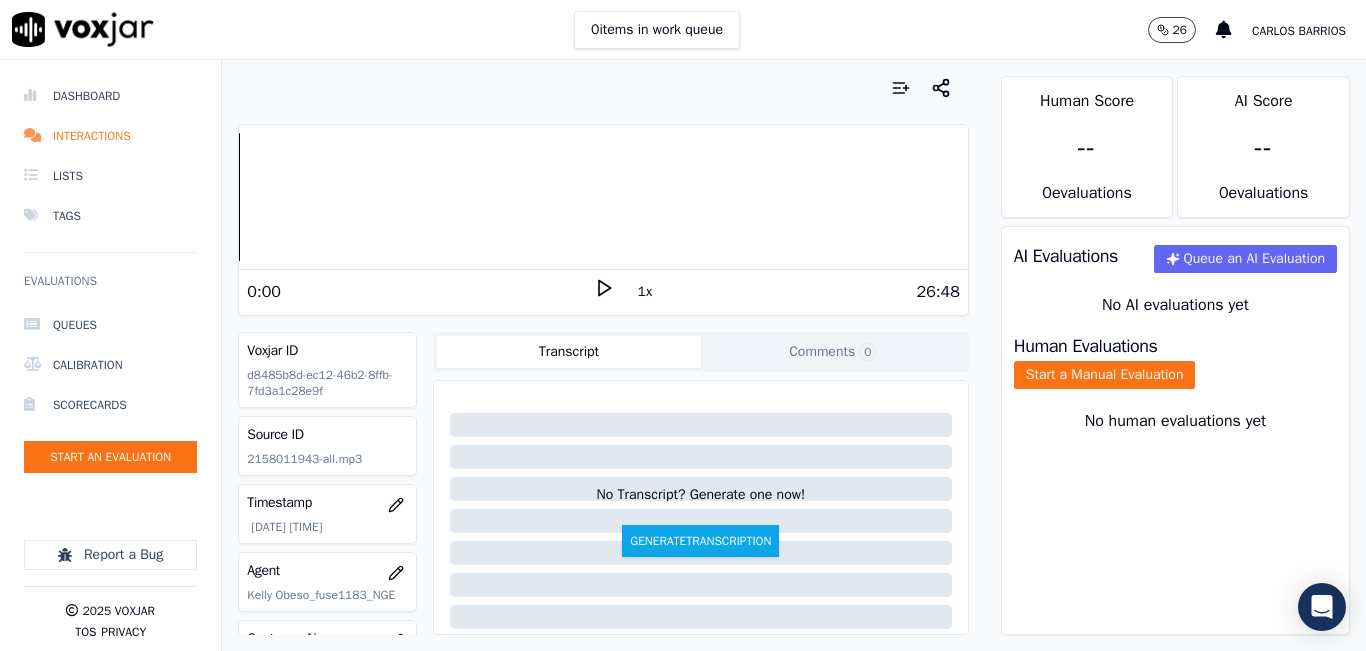 click 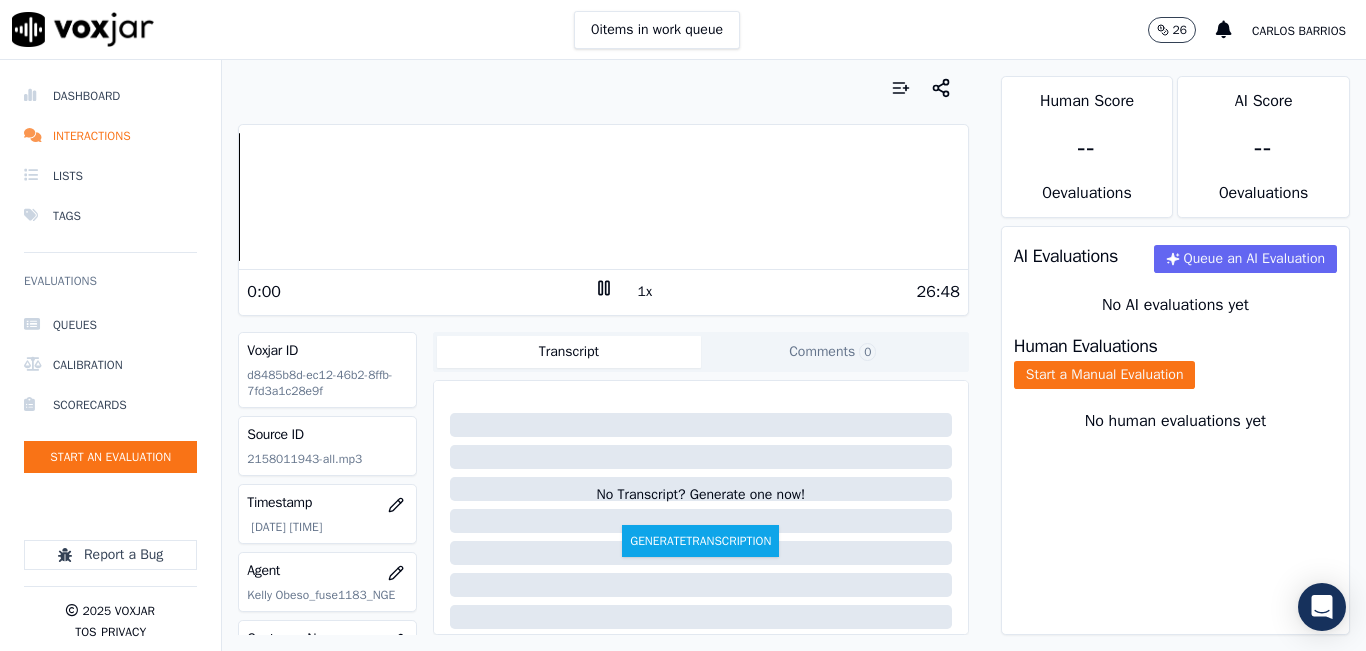 click on "1x" at bounding box center (645, 292) 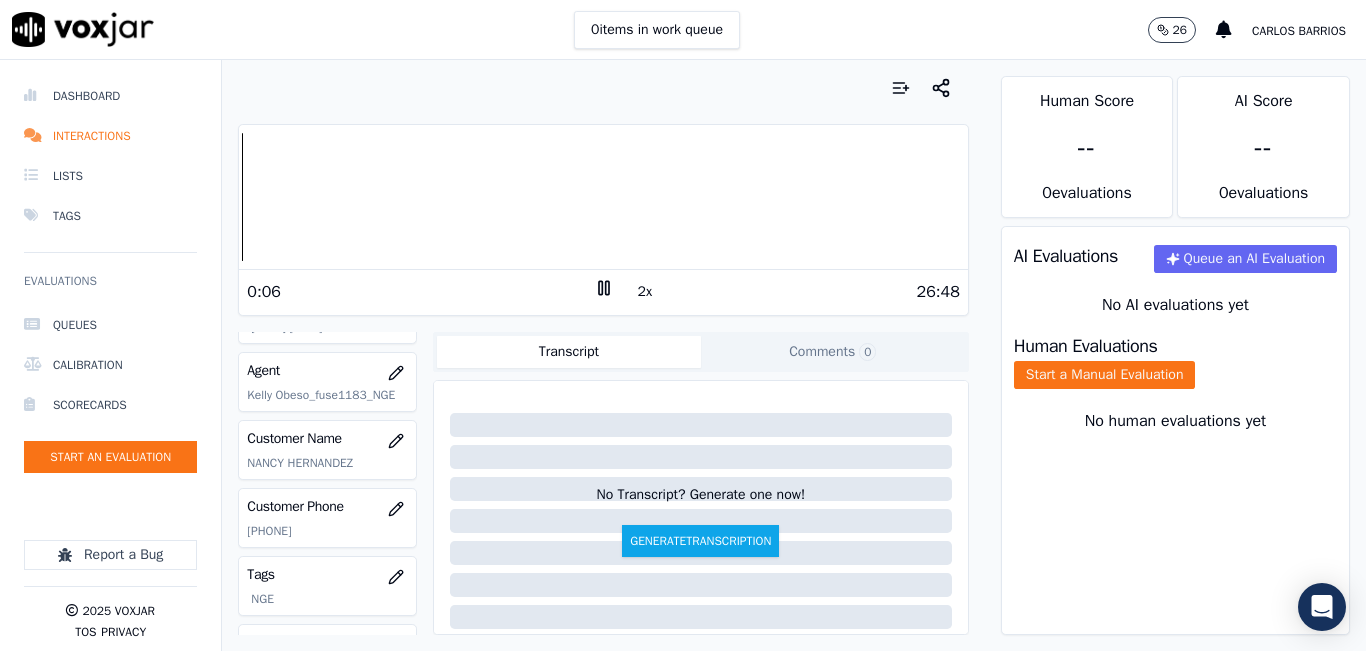 scroll, scrollTop: 300, scrollLeft: 0, axis: vertical 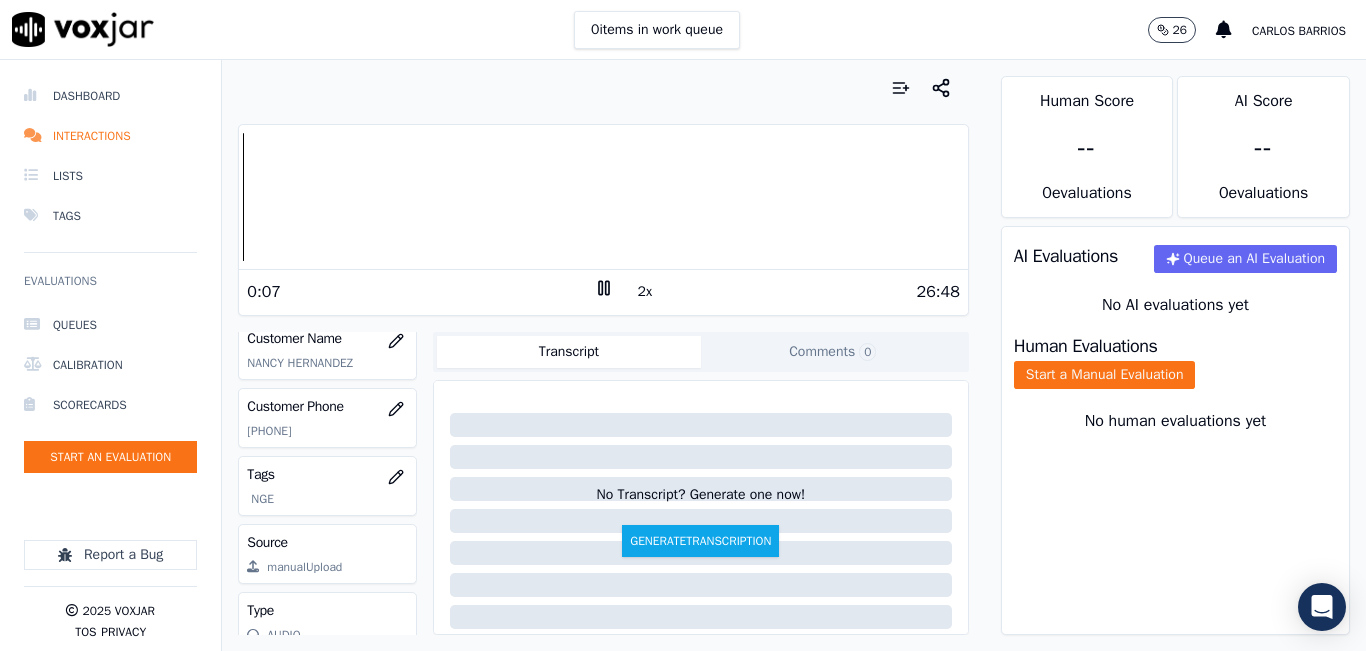 click on "[PHONE]" 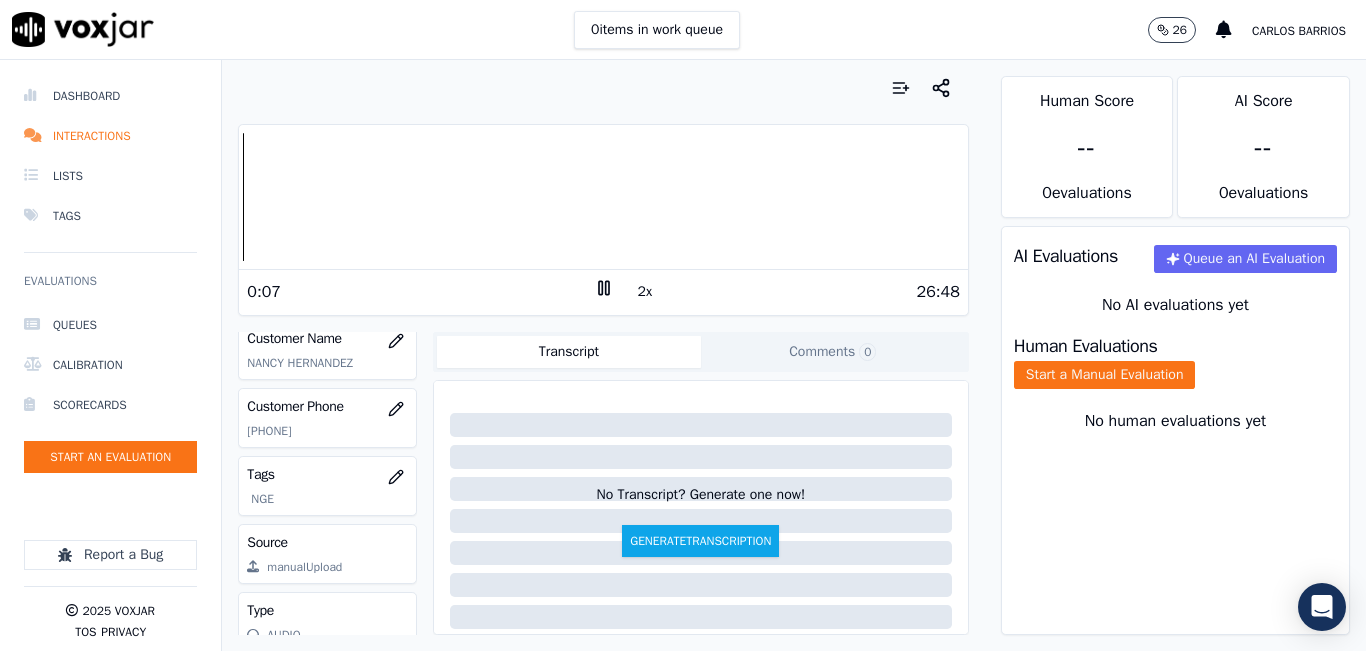 click on "[PHONE]" 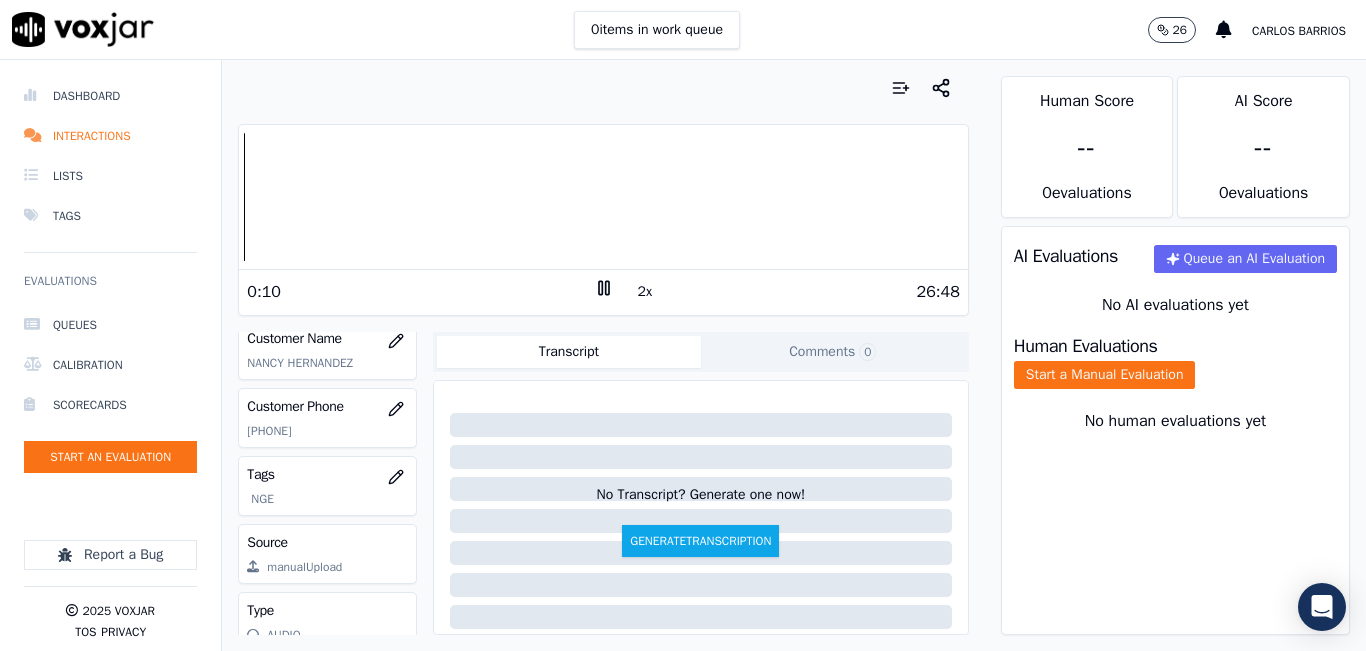 copy on "[PHONE]" 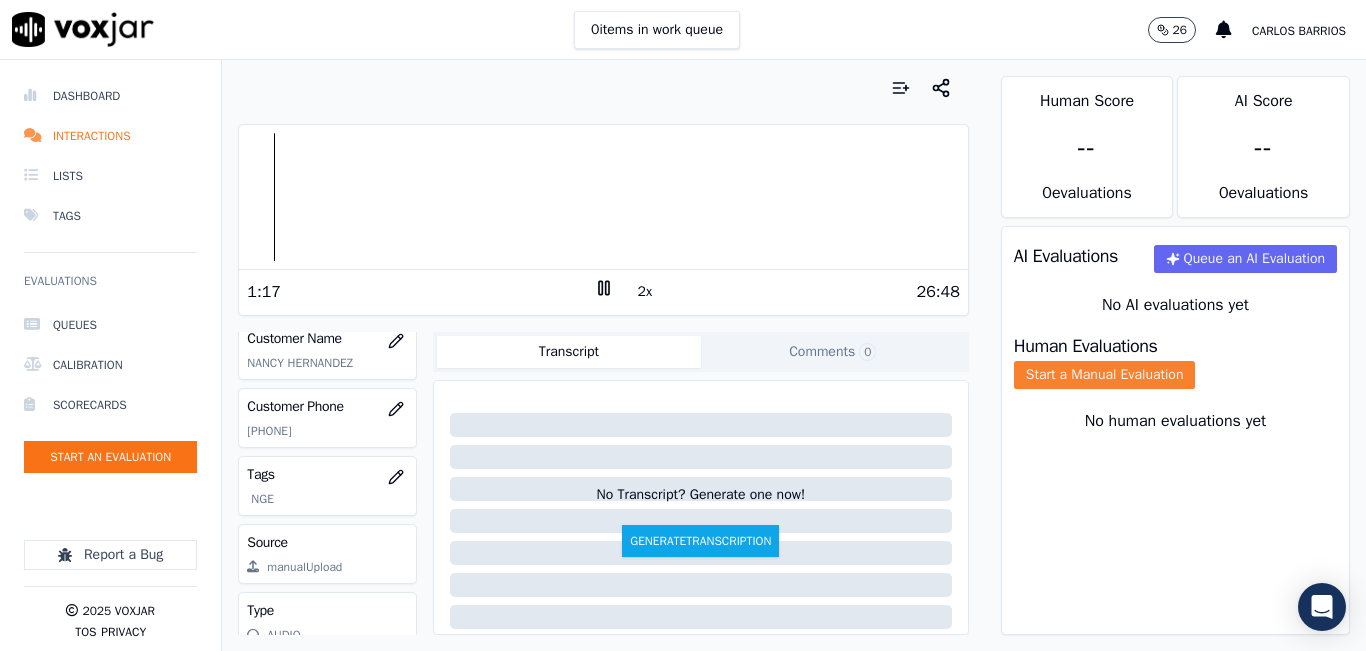 click on "Start a Manual Evaluation" 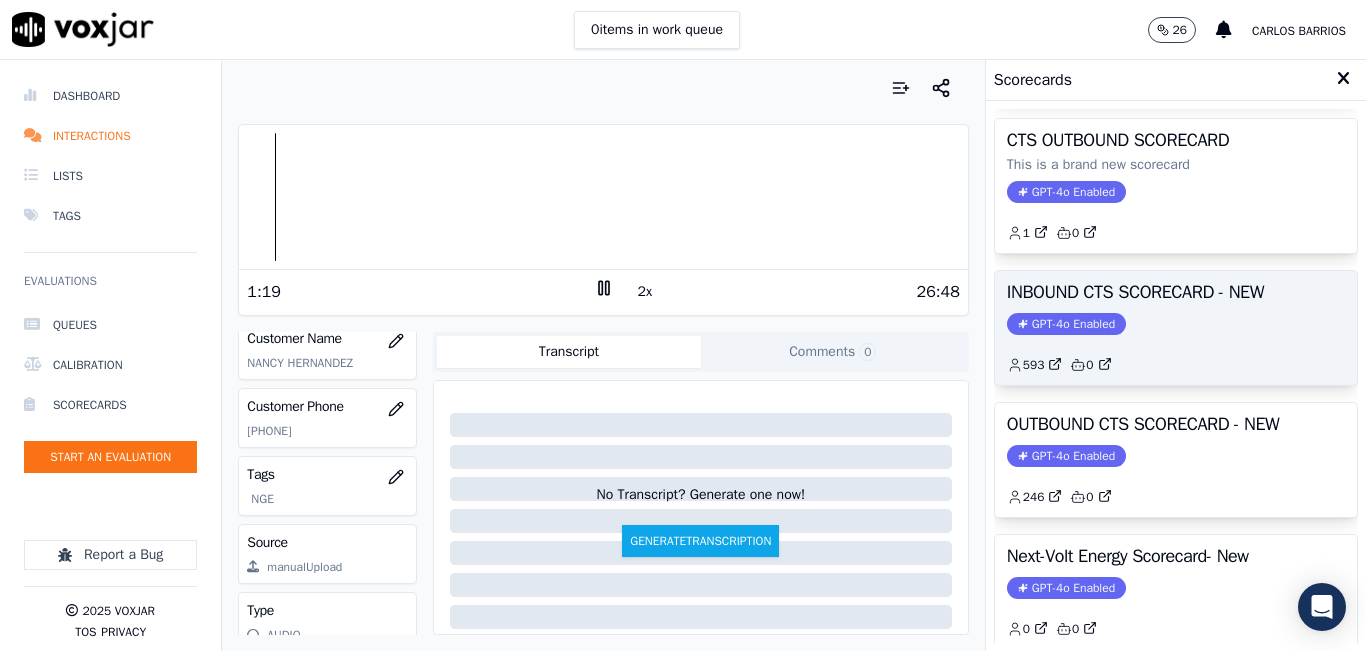 scroll, scrollTop: 200, scrollLeft: 0, axis: vertical 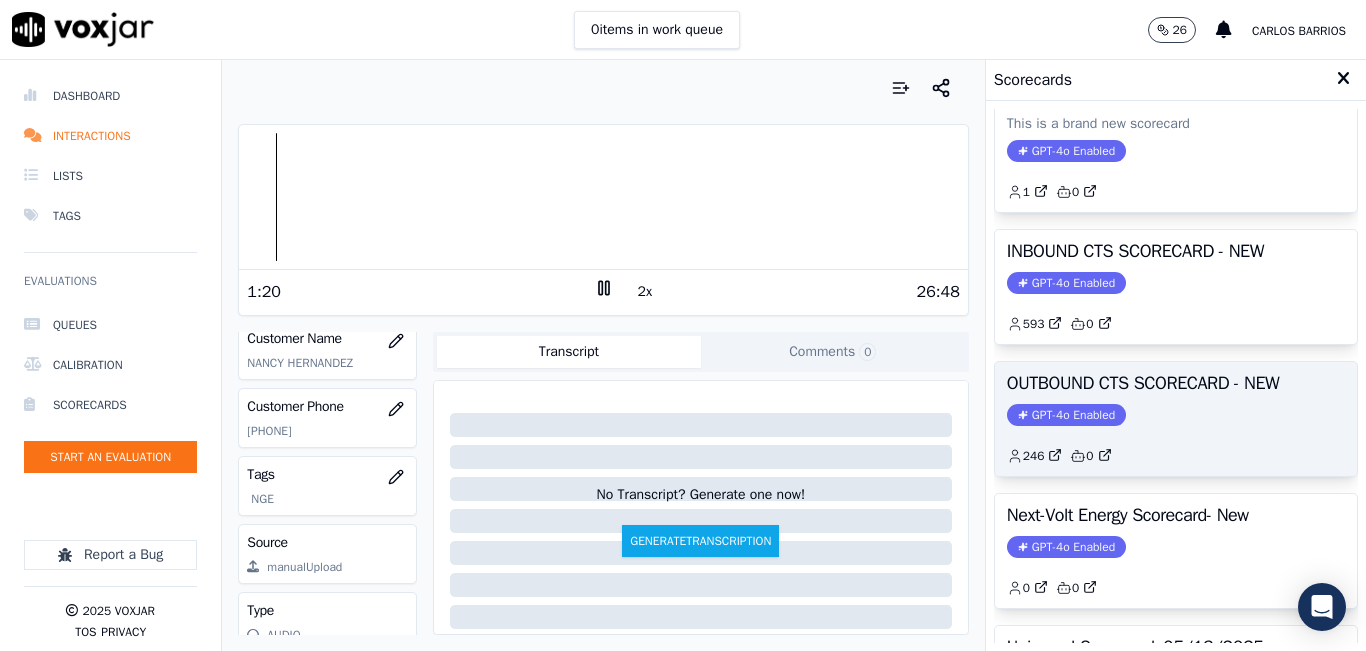 click on "GPT-4o Enabled" 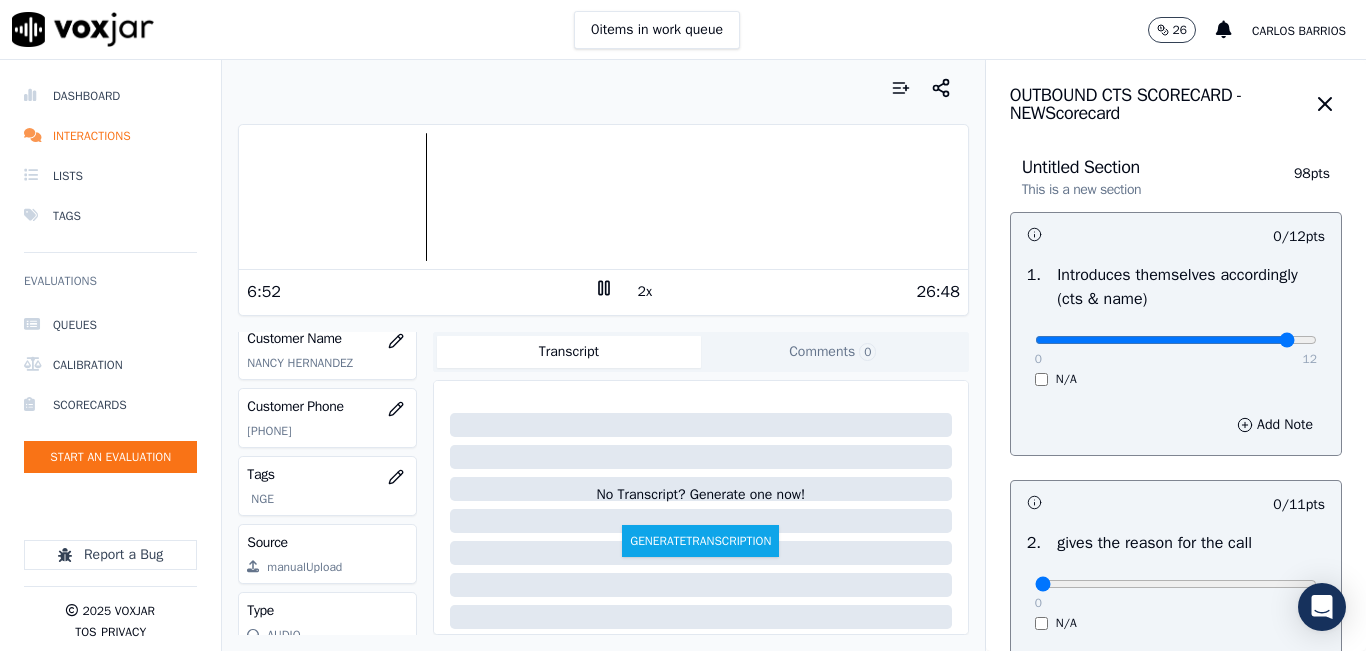 click at bounding box center [1176, 340] 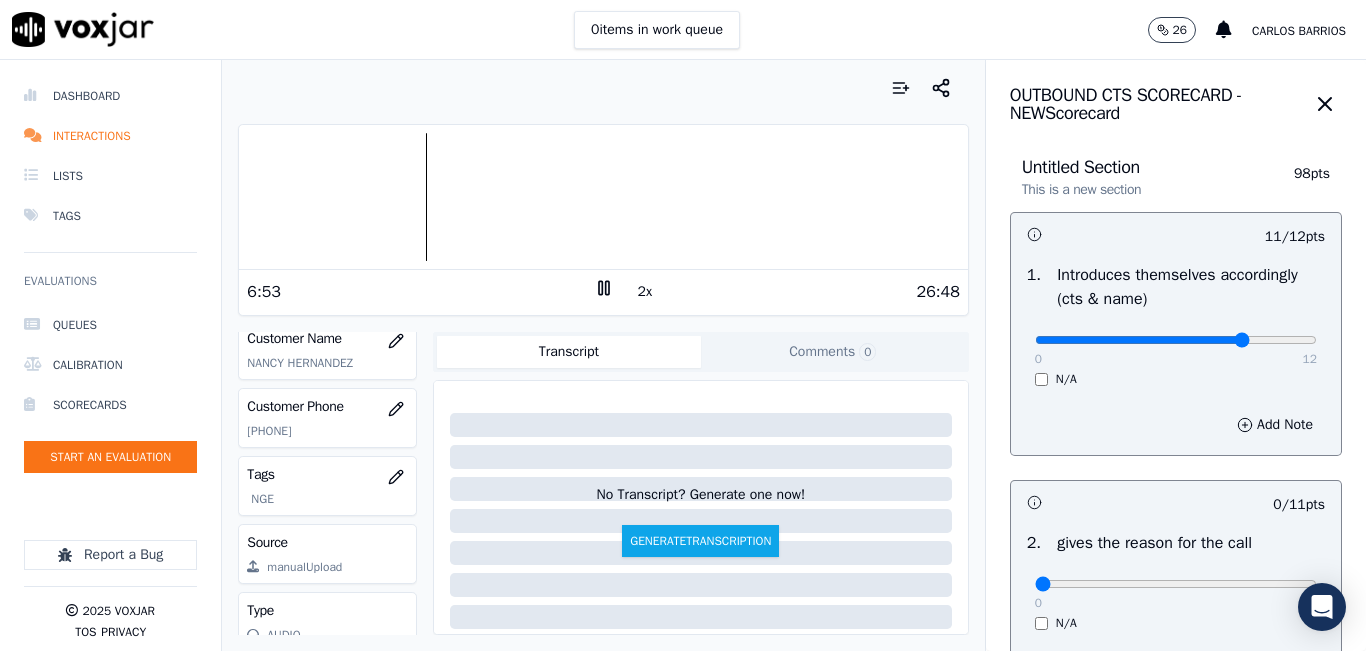 click at bounding box center [1176, 340] 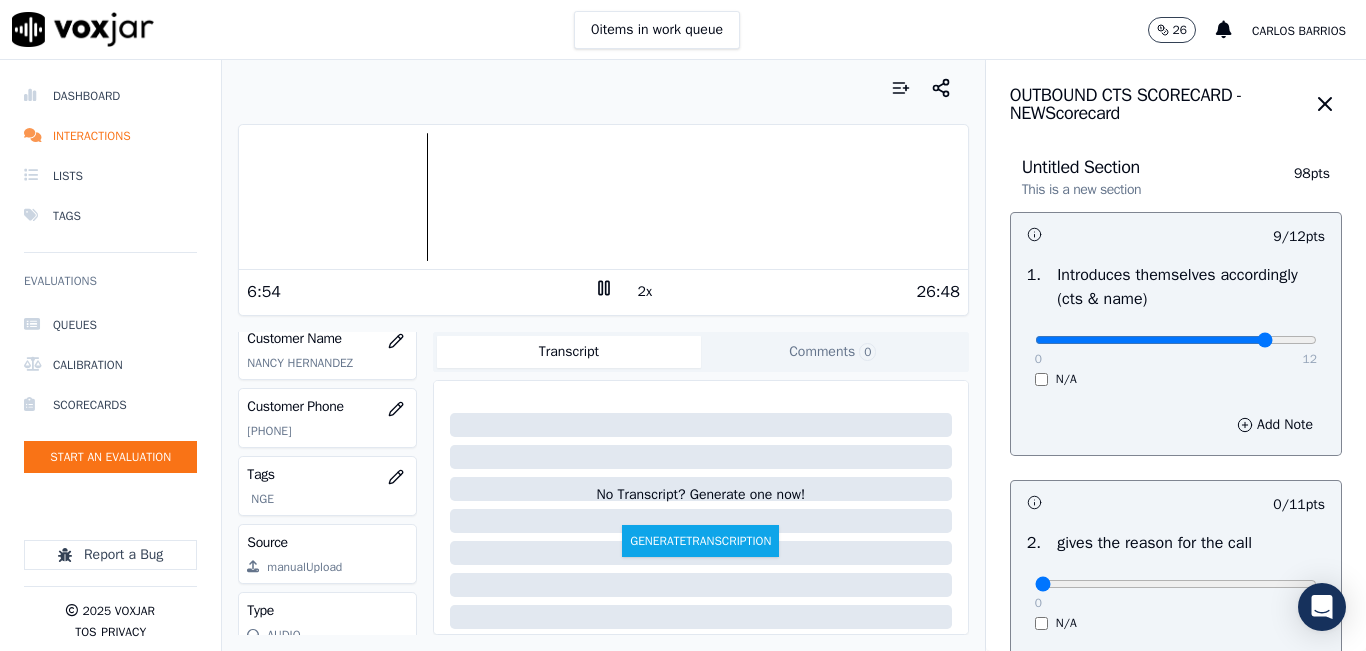 click at bounding box center (1176, 340) 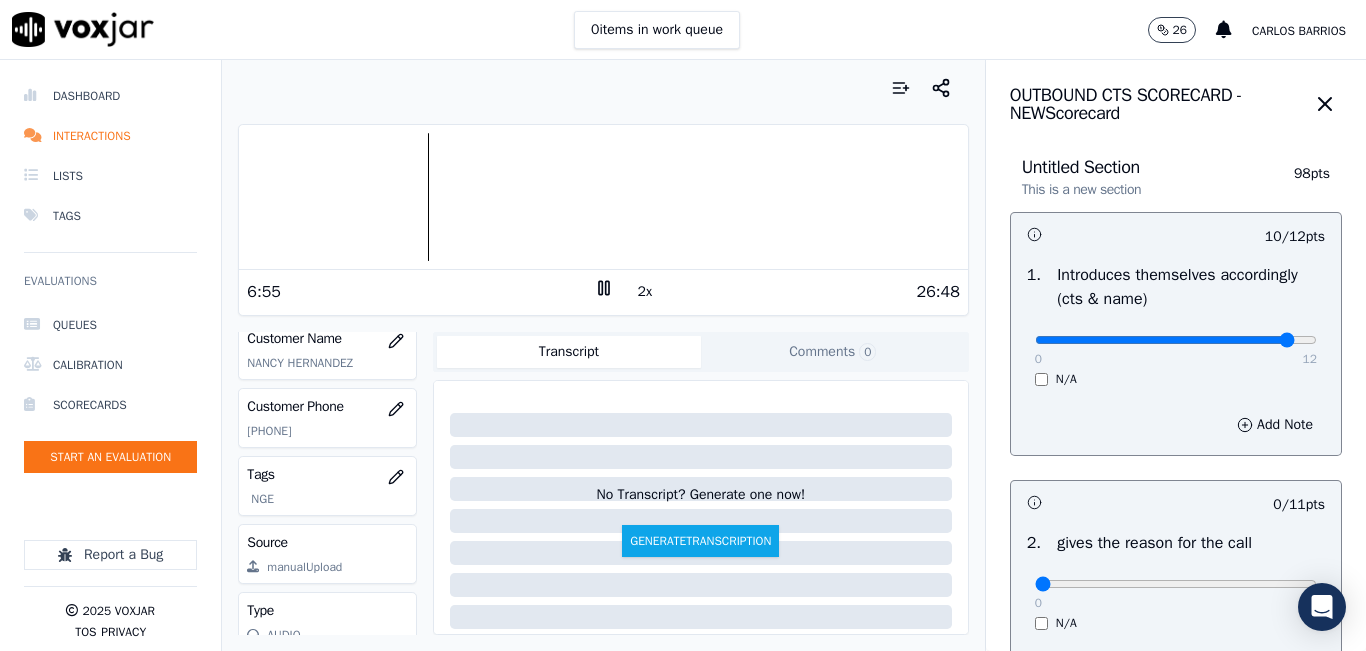 type on "11" 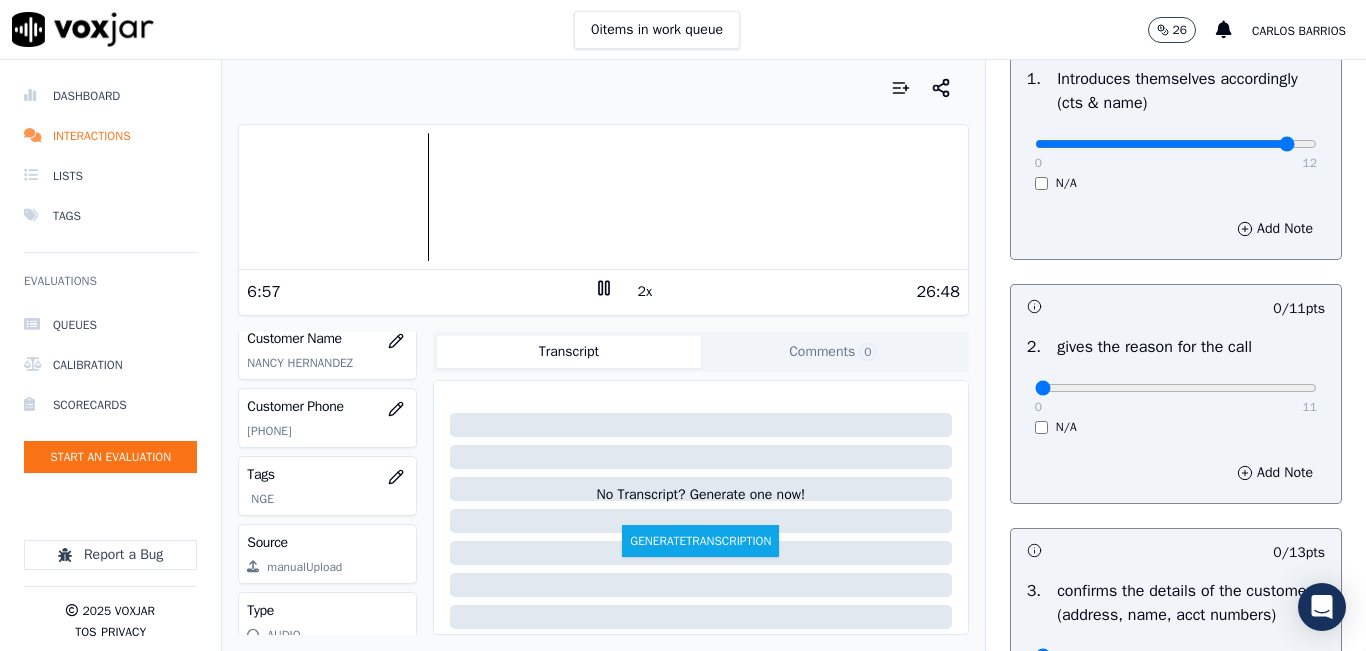 scroll, scrollTop: 200, scrollLeft: 0, axis: vertical 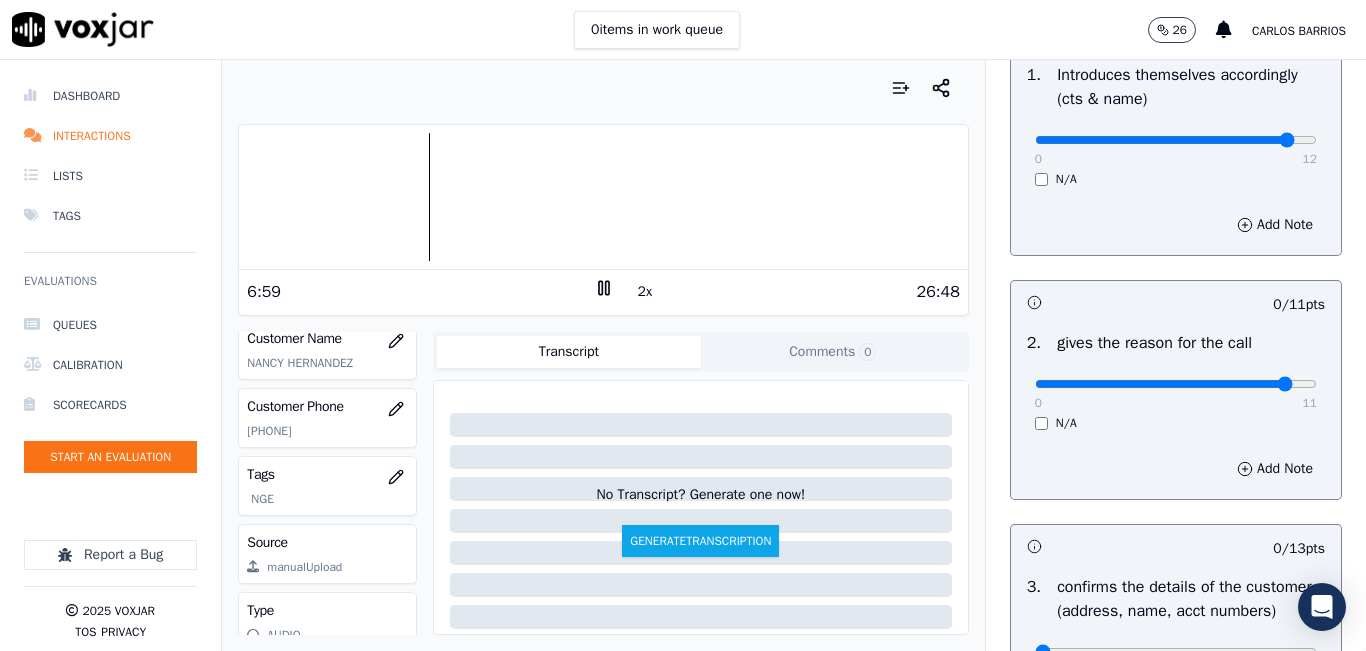 click at bounding box center (1176, 140) 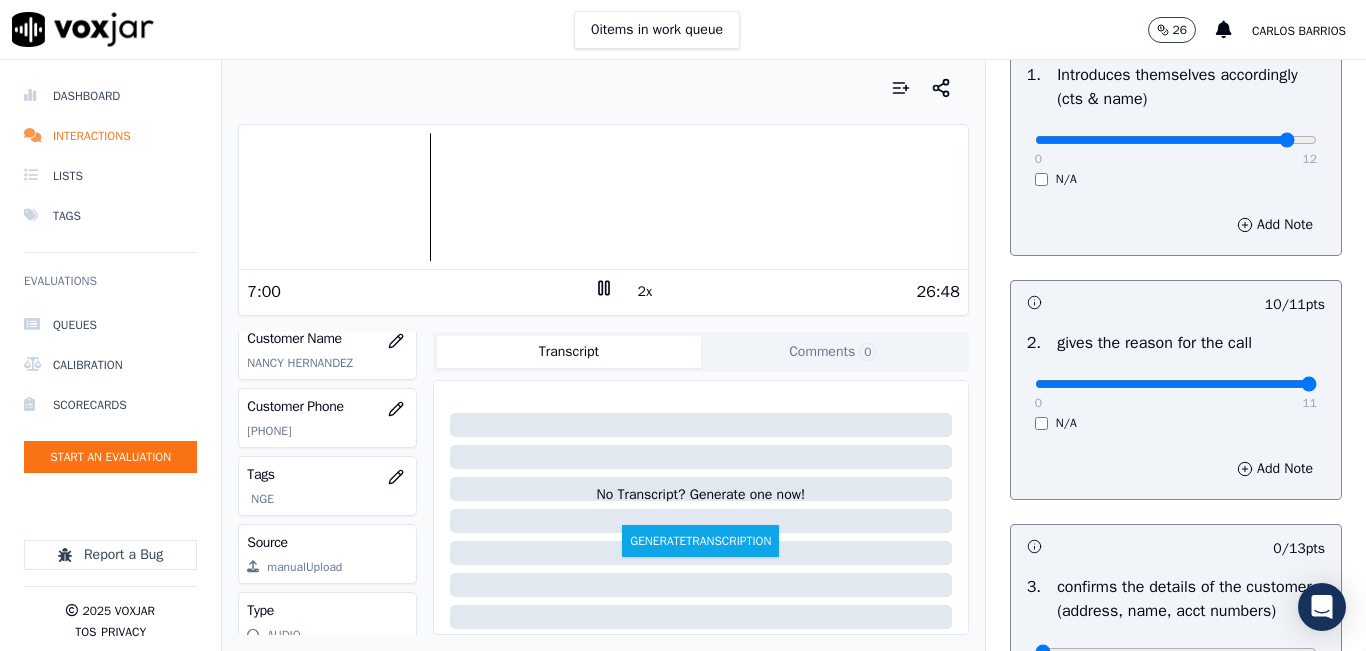 drag, startPoint x: 1261, startPoint y: 385, endPoint x: 1277, endPoint y: 385, distance: 16 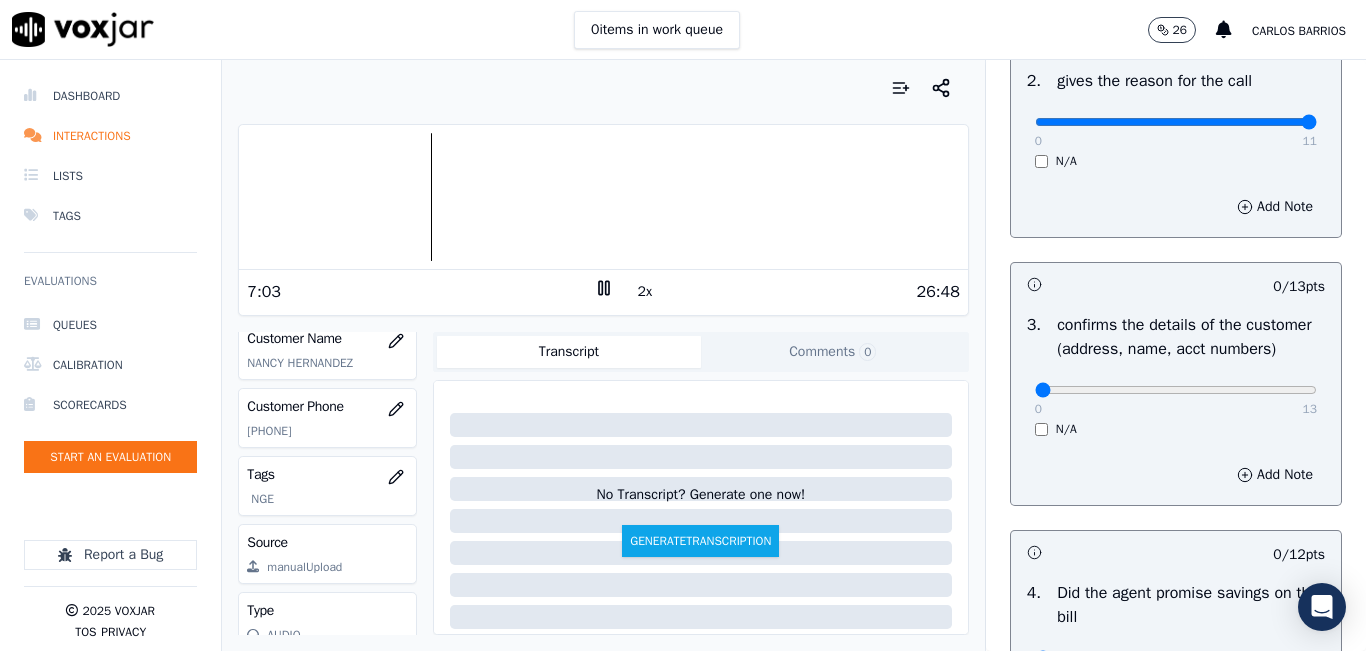 scroll, scrollTop: 500, scrollLeft: 0, axis: vertical 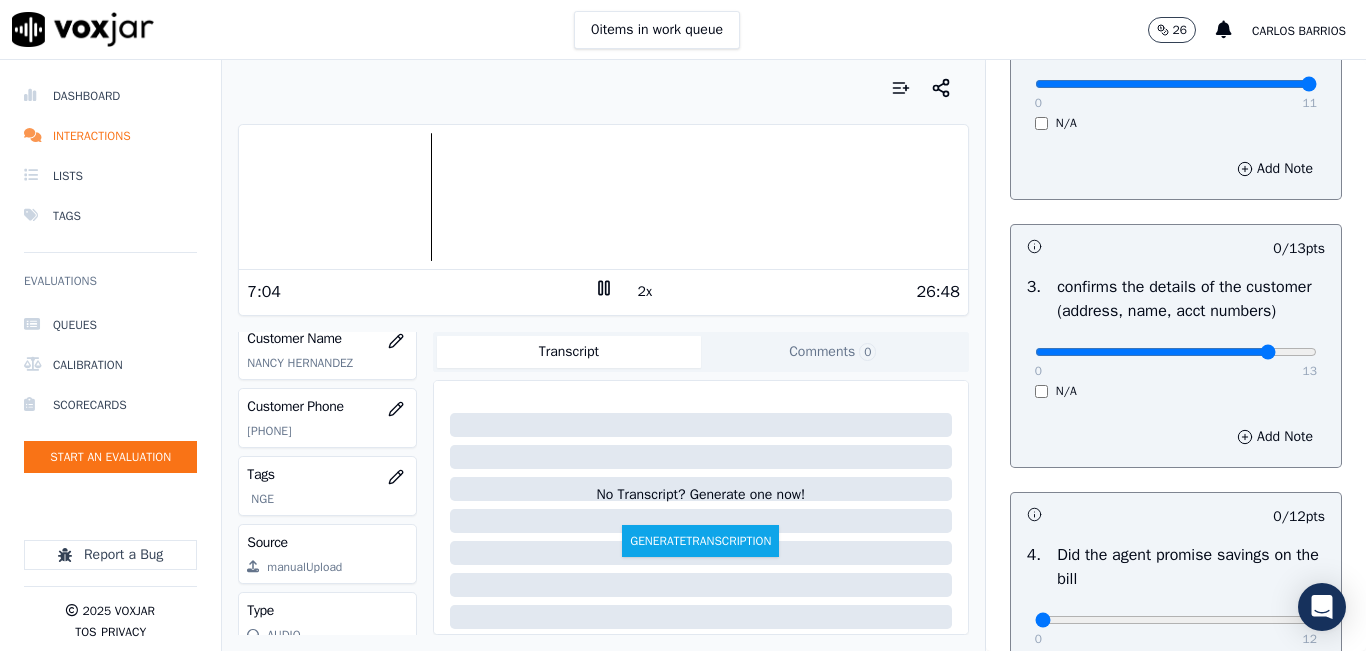 click at bounding box center [1176, -160] 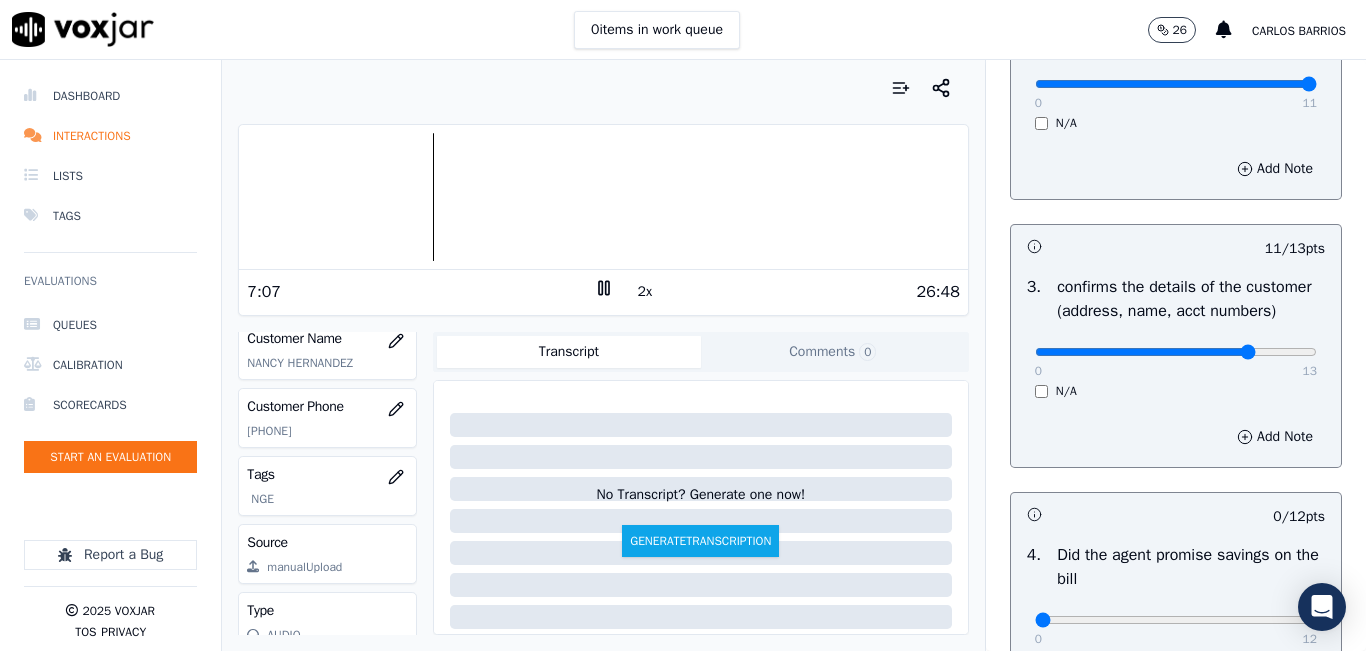 click at bounding box center (1176, -160) 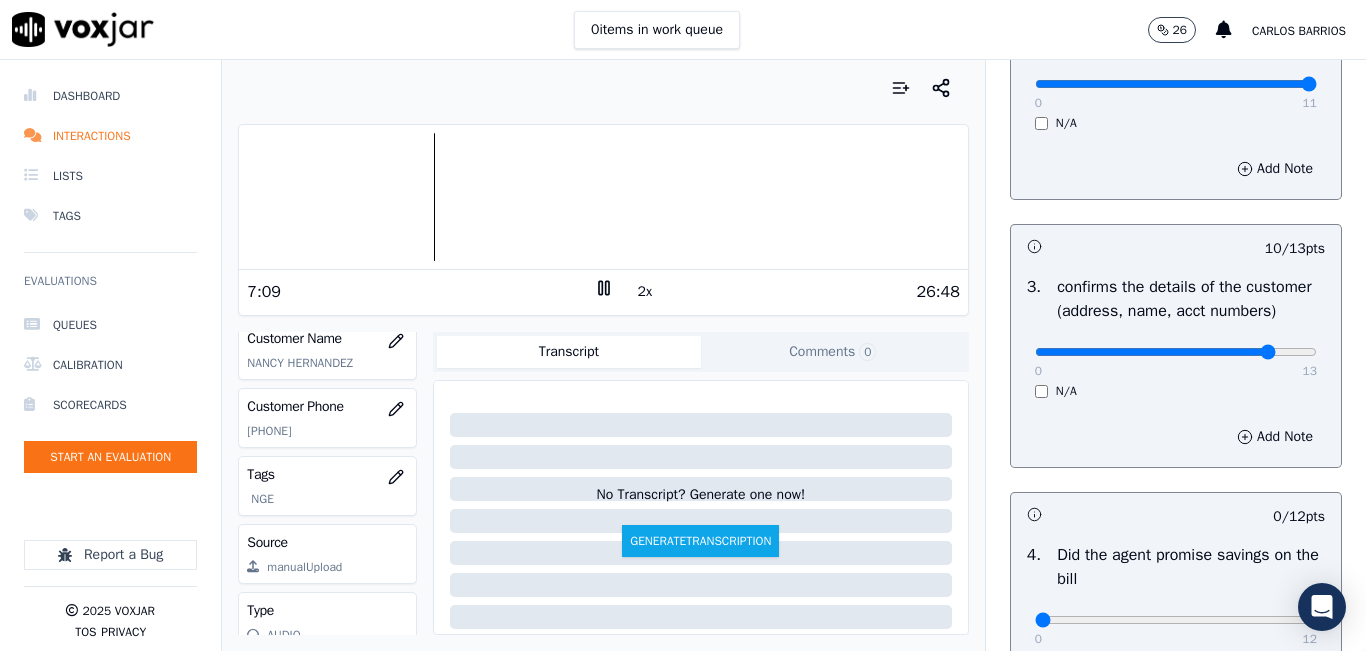 type on "11" 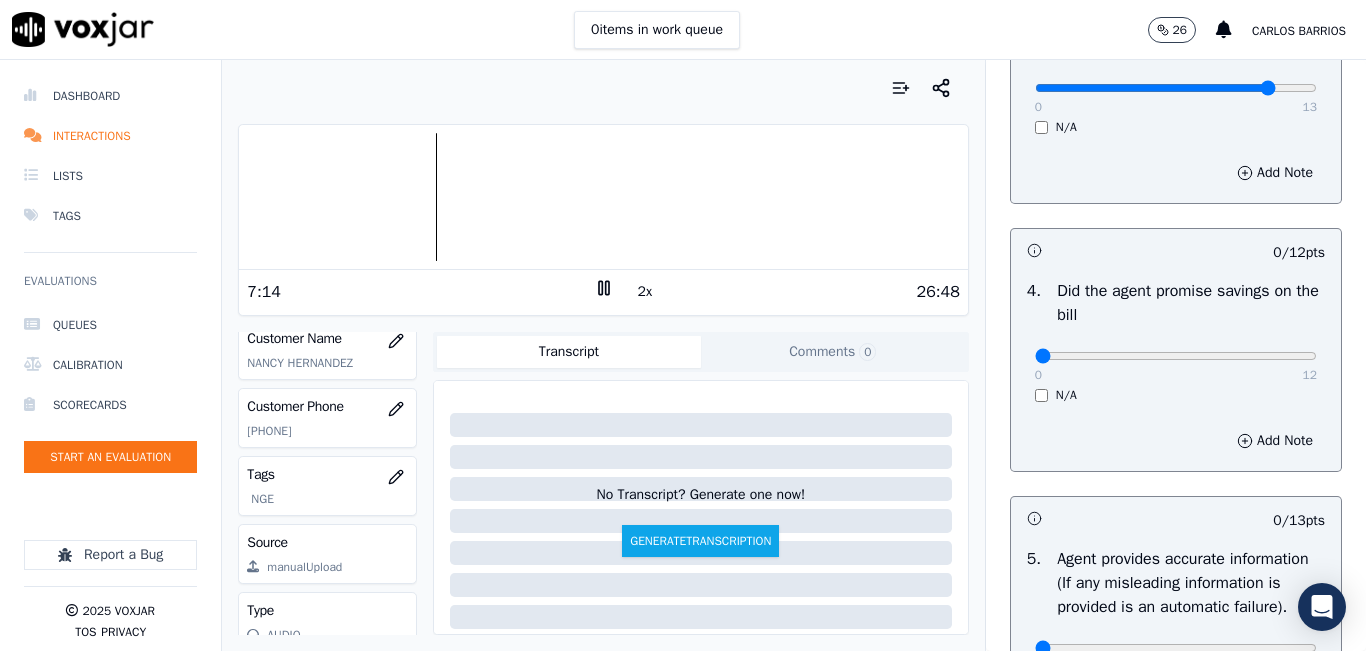 scroll, scrollTop: 800, scrollLeft: 0, axis: vertical 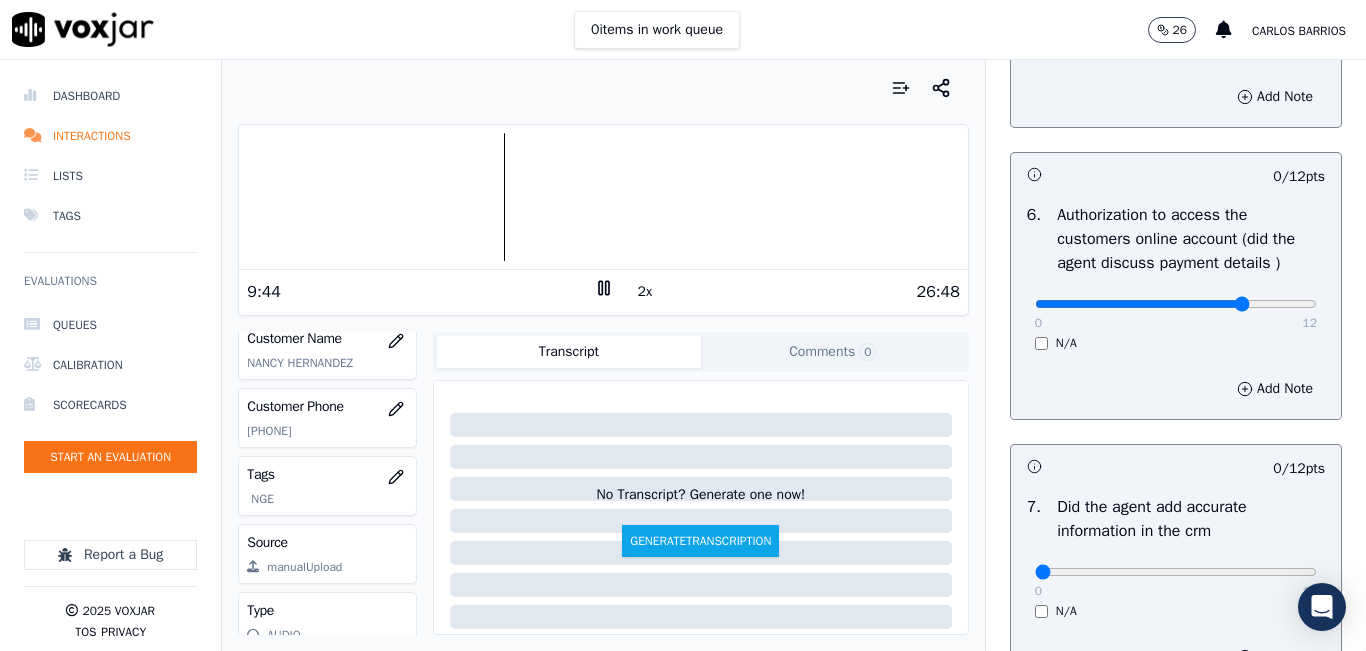 click at bounding box center [1176, -1060] 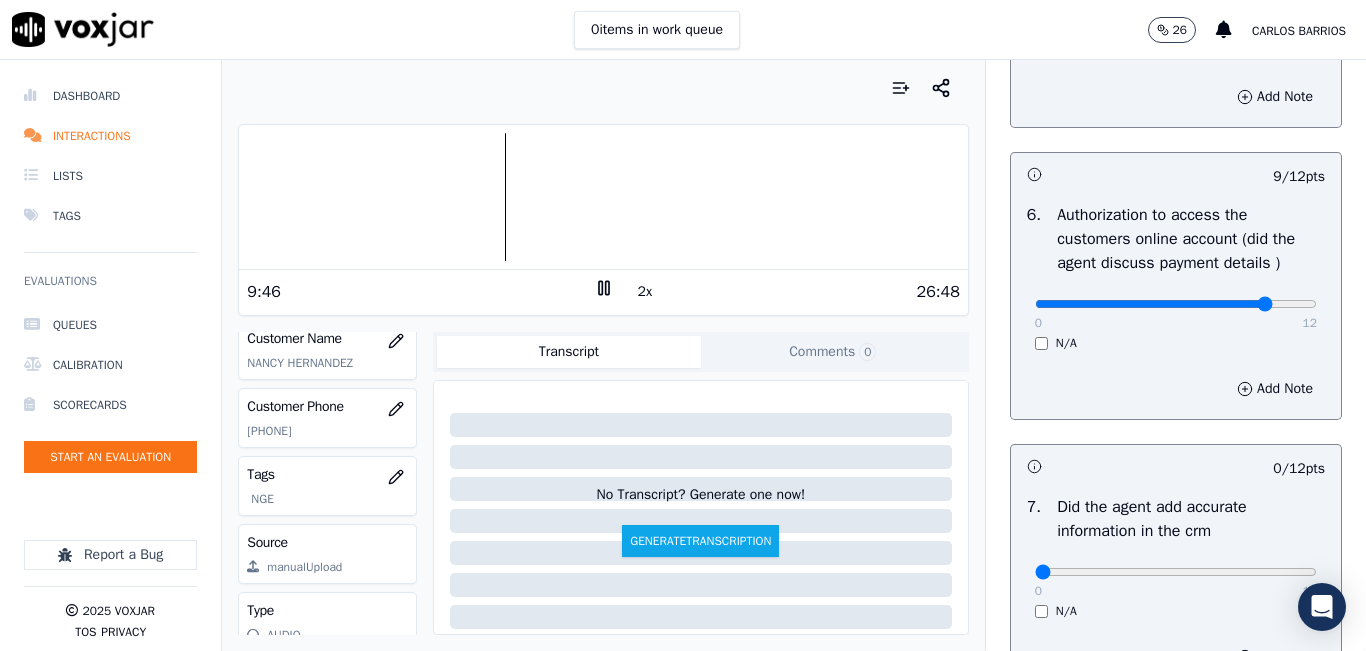 type on "10" 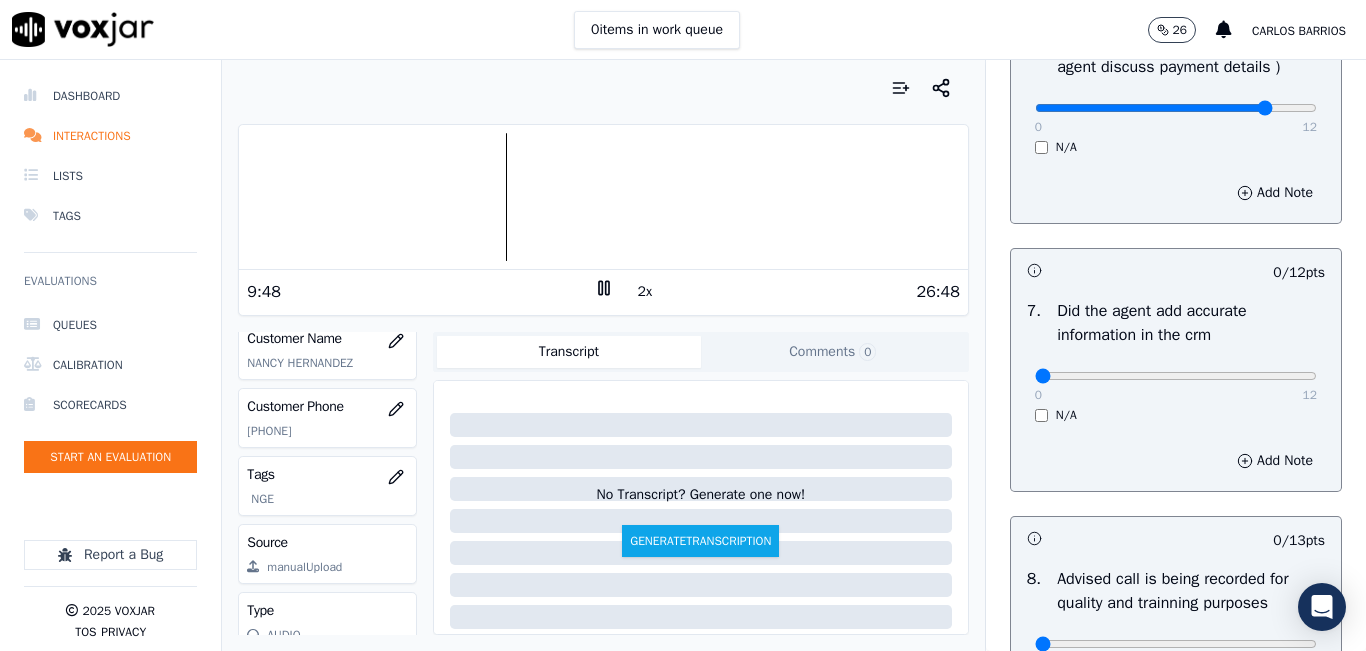 scroll, scrollTop: 1600, scrollLeft: 0, axis: vertical 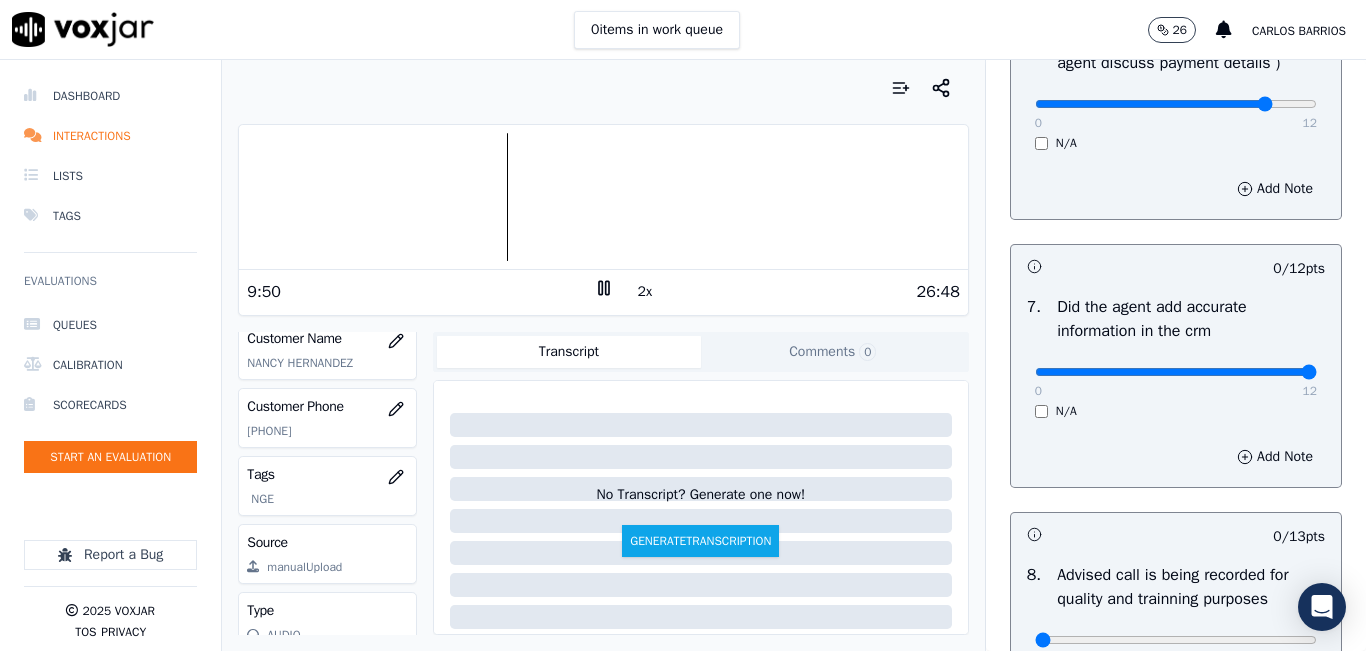 drag, startPoint x: 1248, startPoint y: 418, endPoint x: 1283, endPoint y: 414, distance: 35.22783 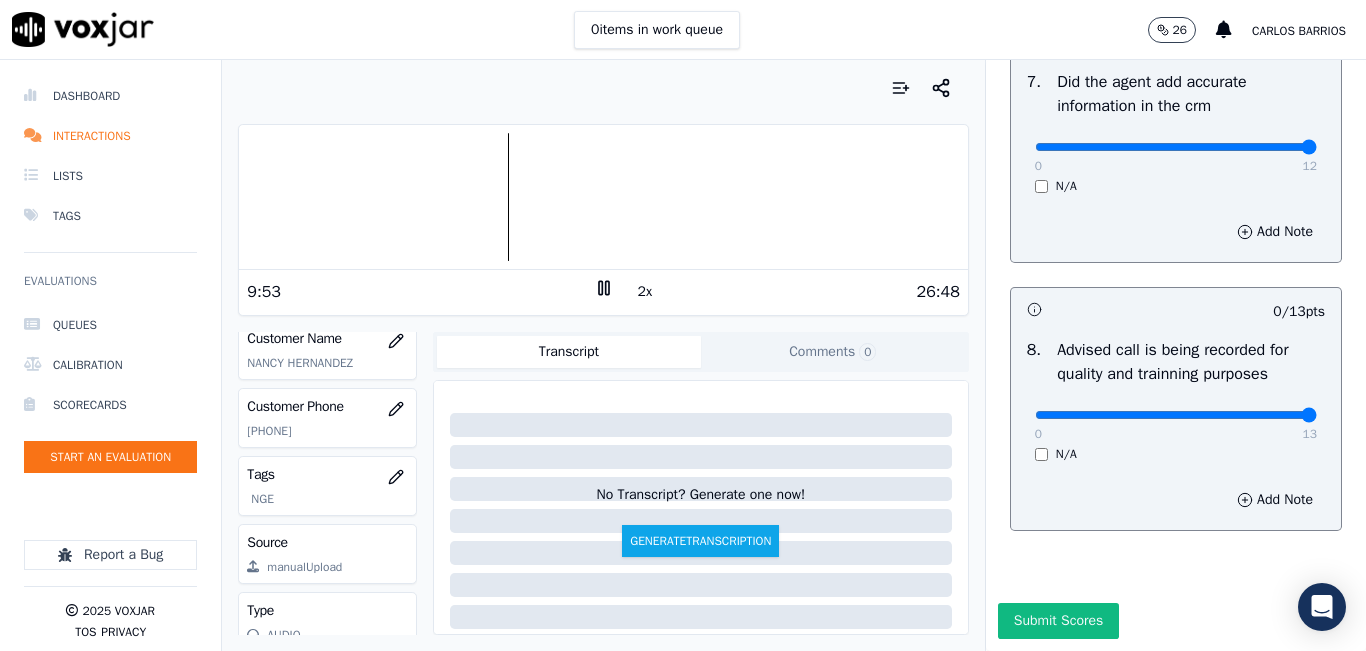 type on "13" 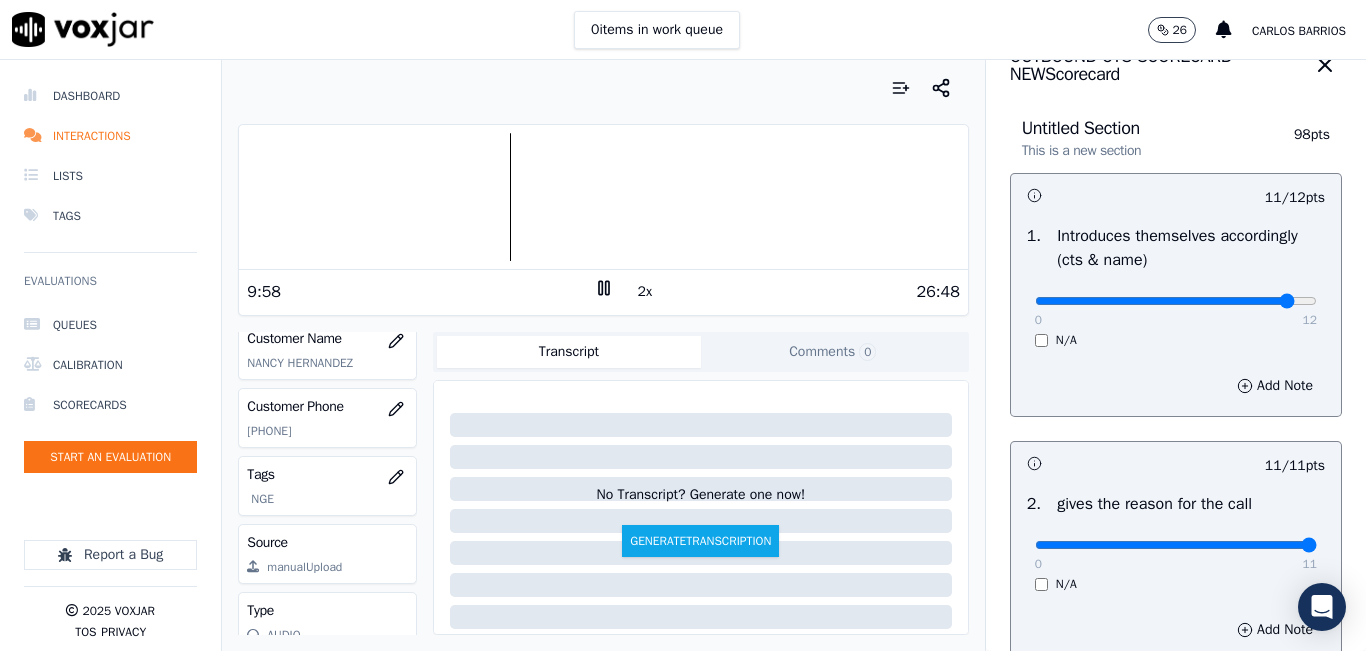 scroll, scrollTop: 18, scrollLeft: 0, axis: vertical 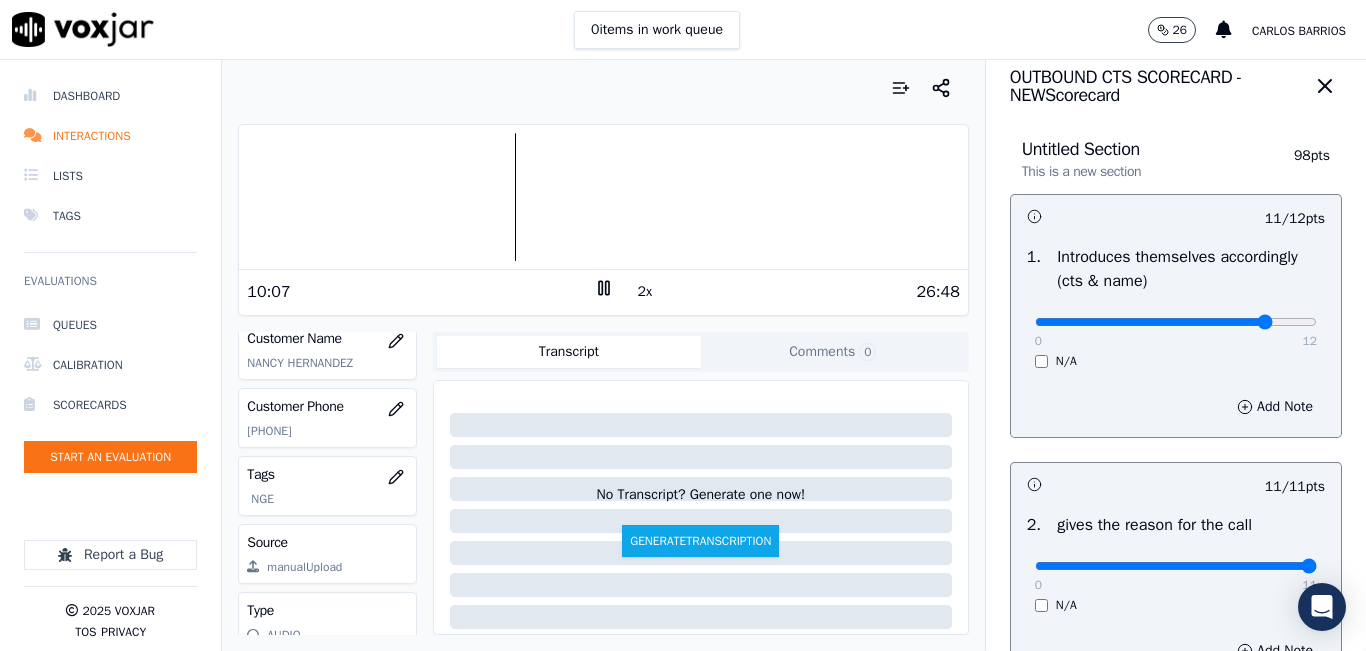 type on "10" 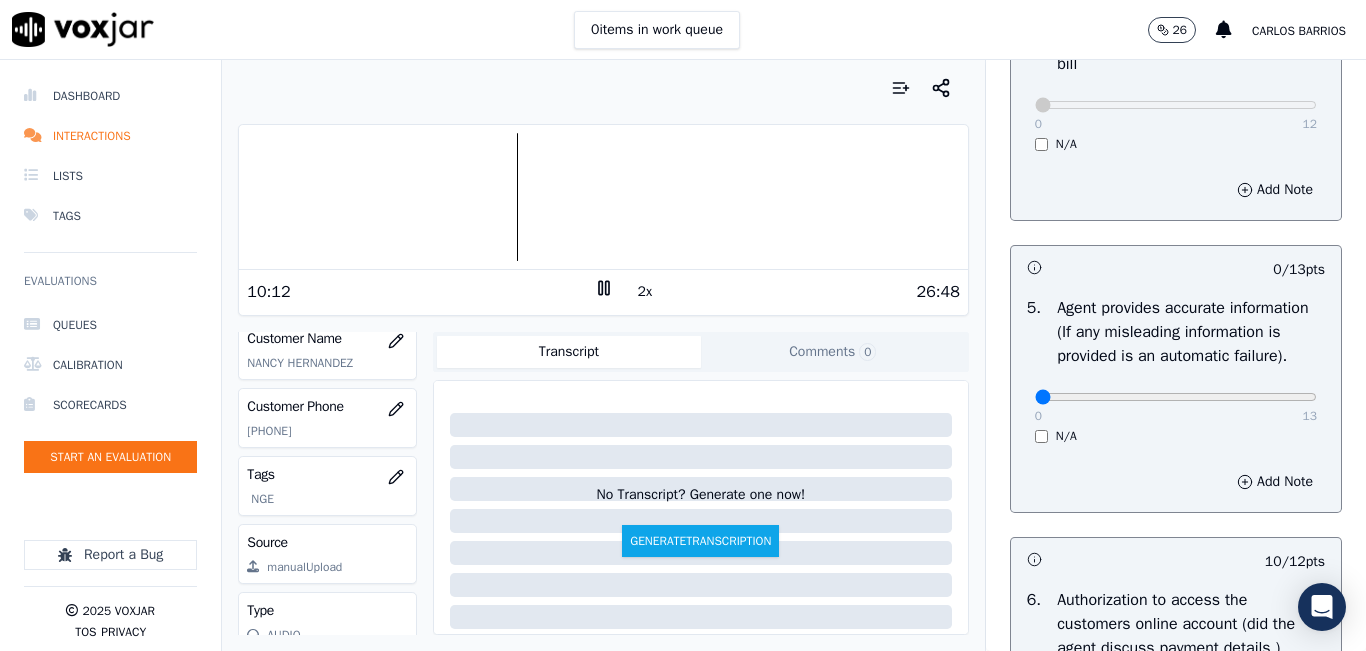 scroll, scrollTop: 1018, scrollLeft: 0, axis: vertical 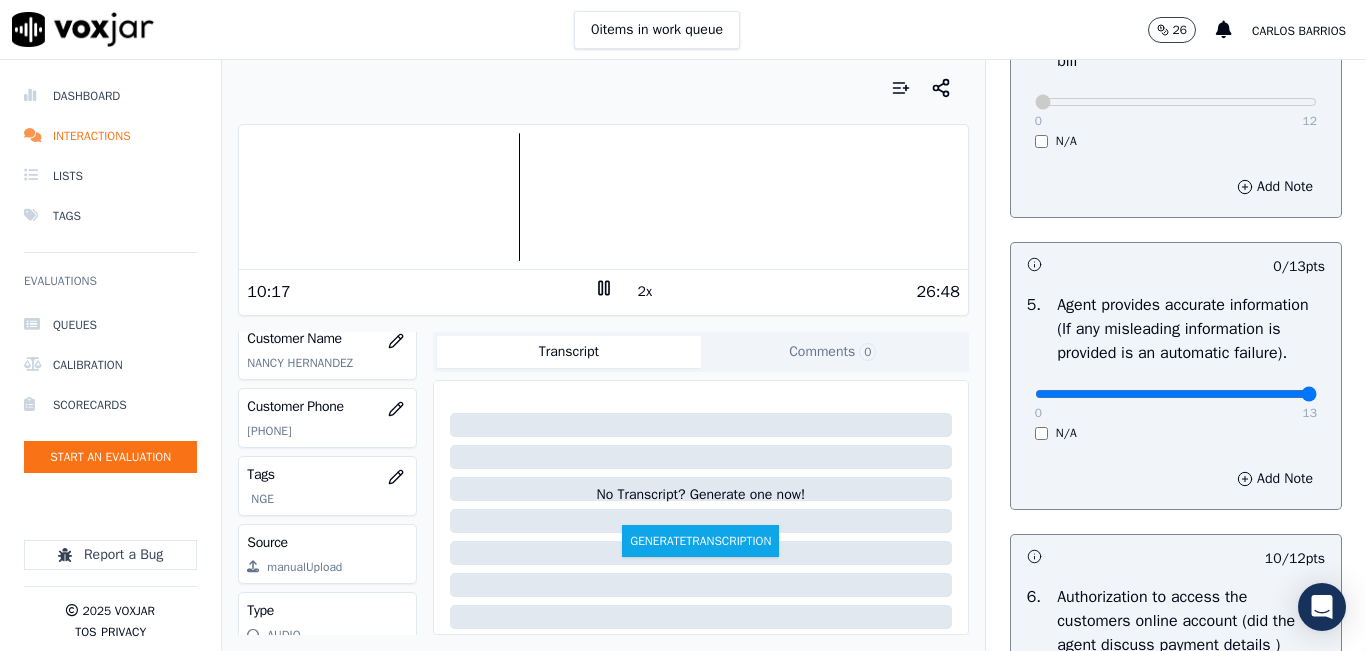 type on "13" 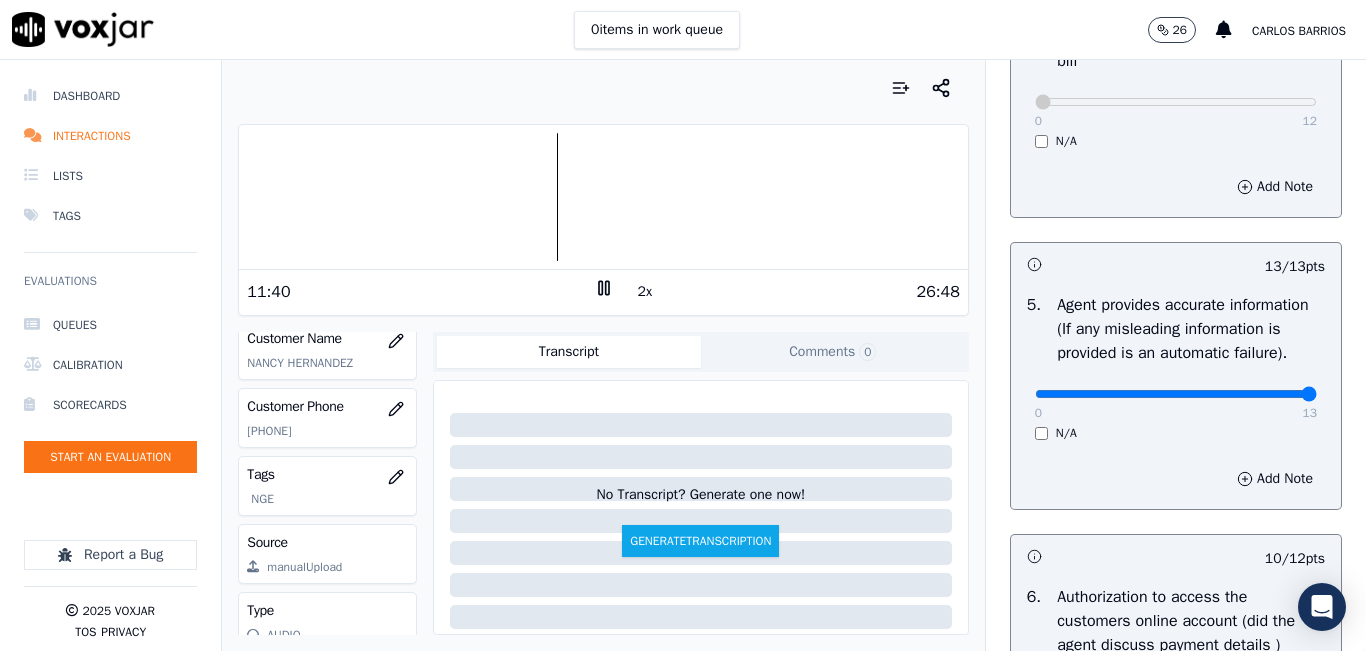 click 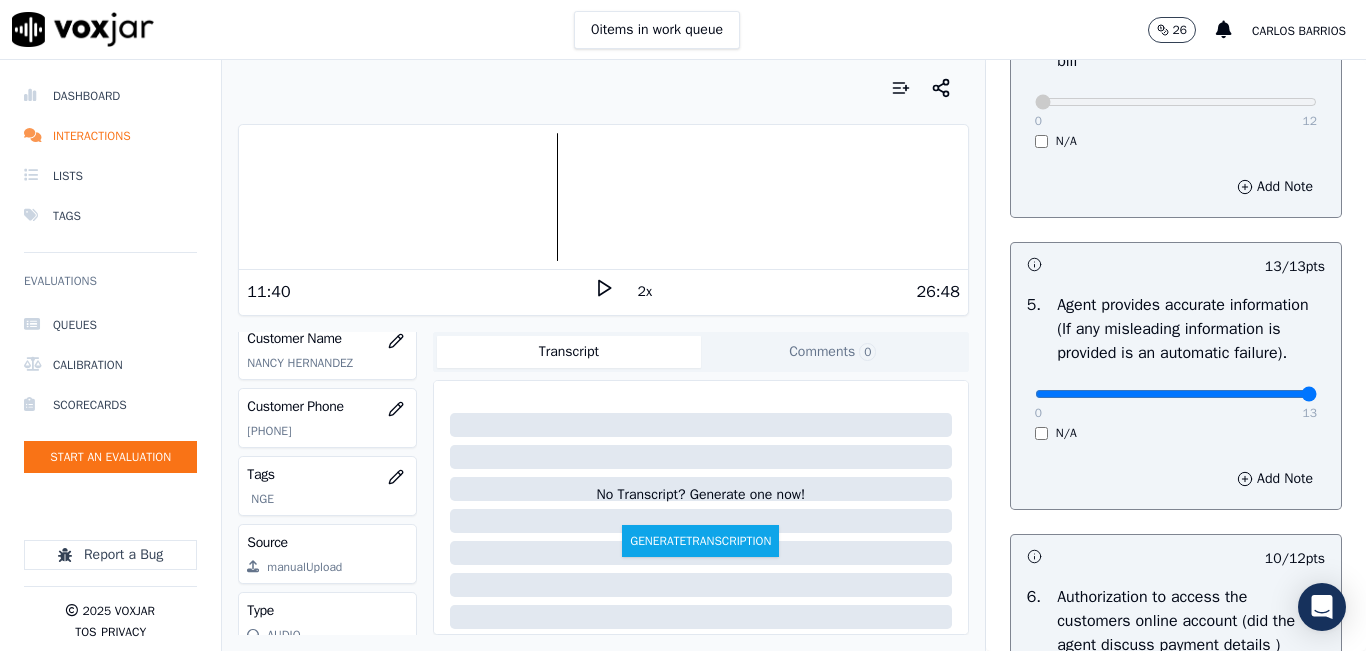 click 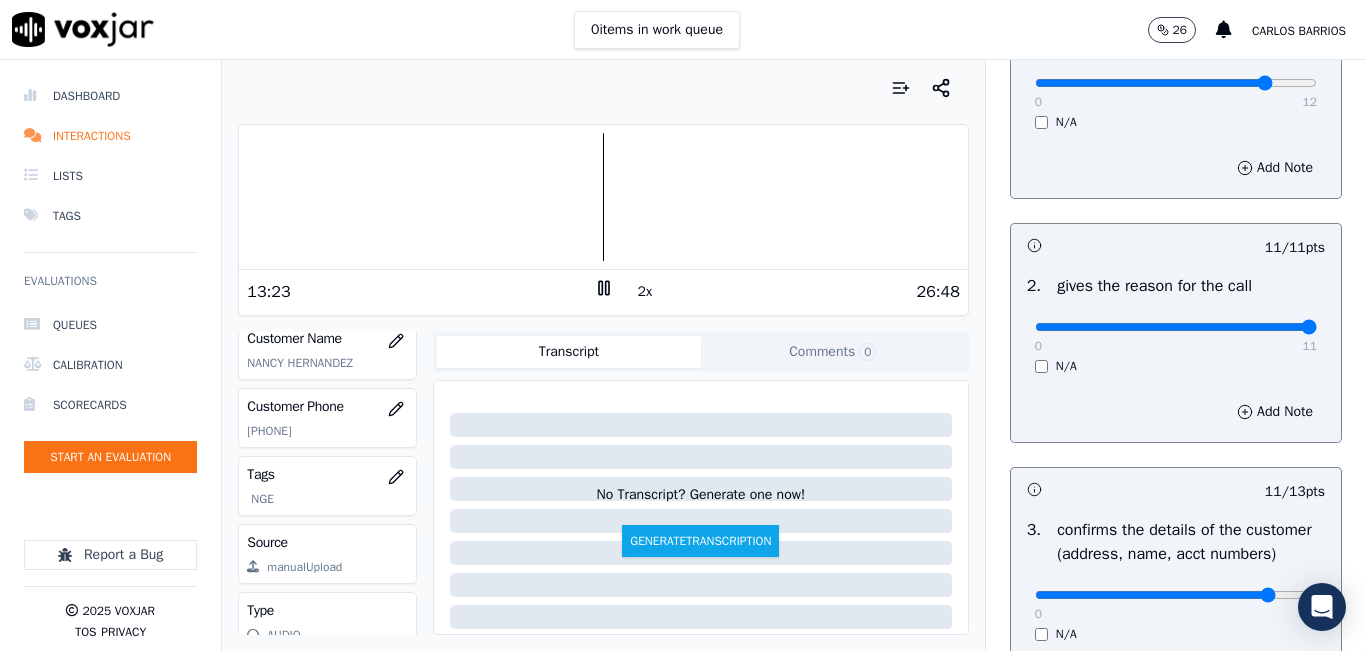 scroll, scrollTop: 218, scrollLeft: 0, axis: vertical 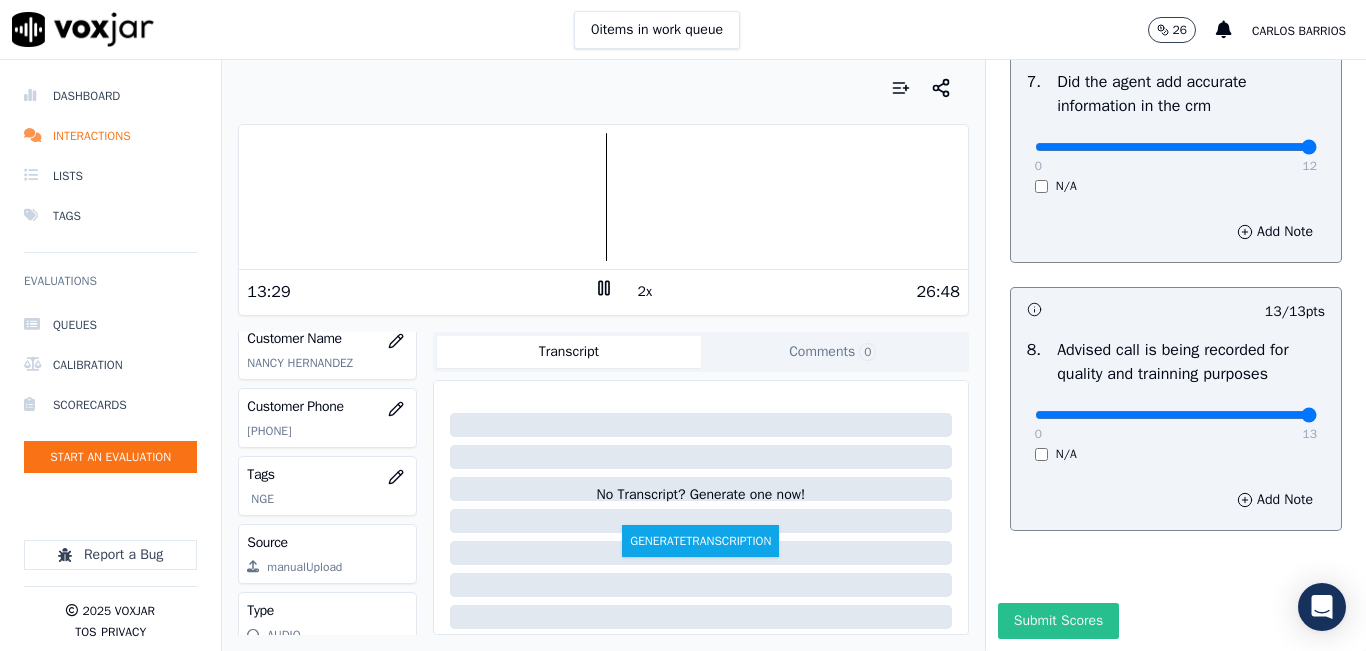 click on "Submit Scores" at bounding box center (1058, 621) 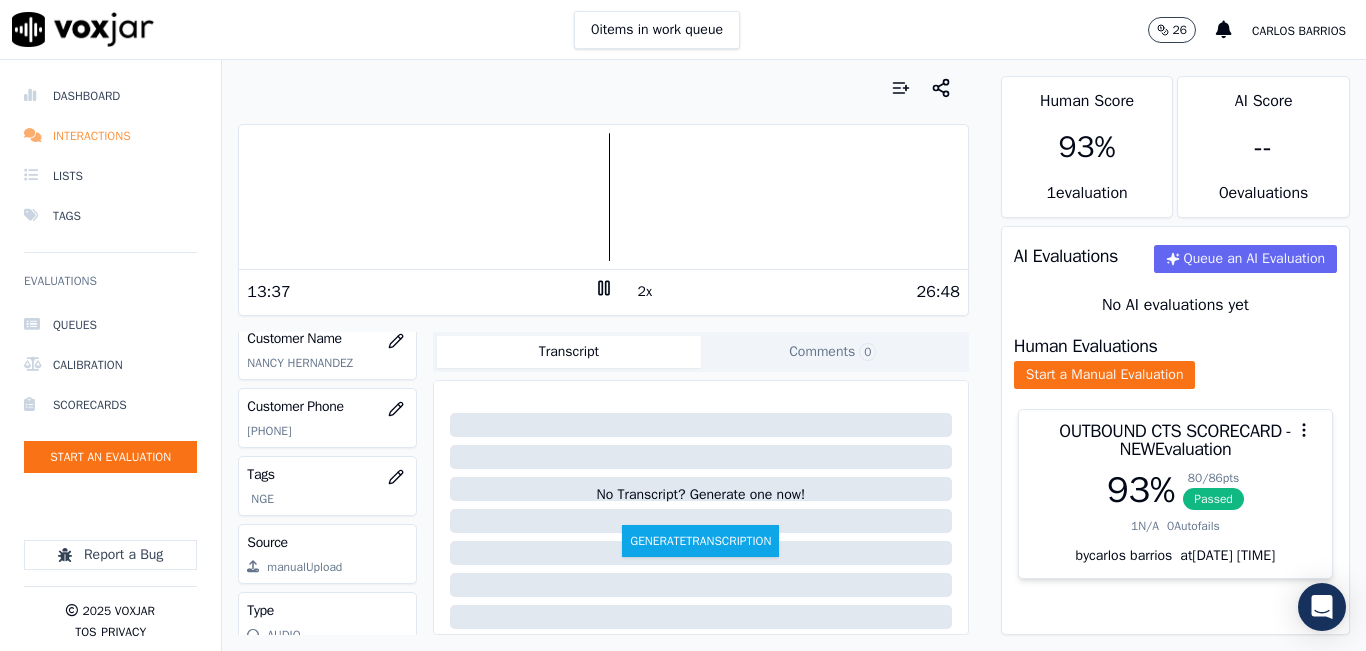 click on "Interactions" at bounding box center [110, 136] 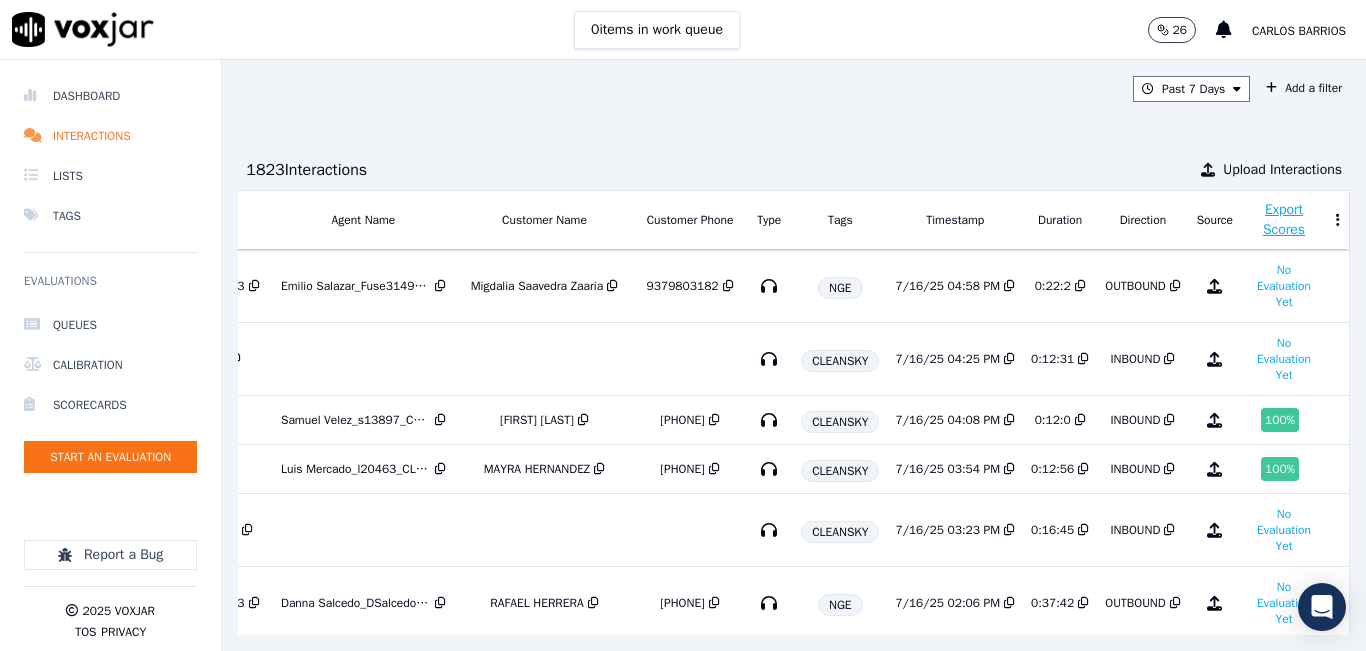 scroll, scrollTop: 0, scrollLeft: 336, axis: horizontal 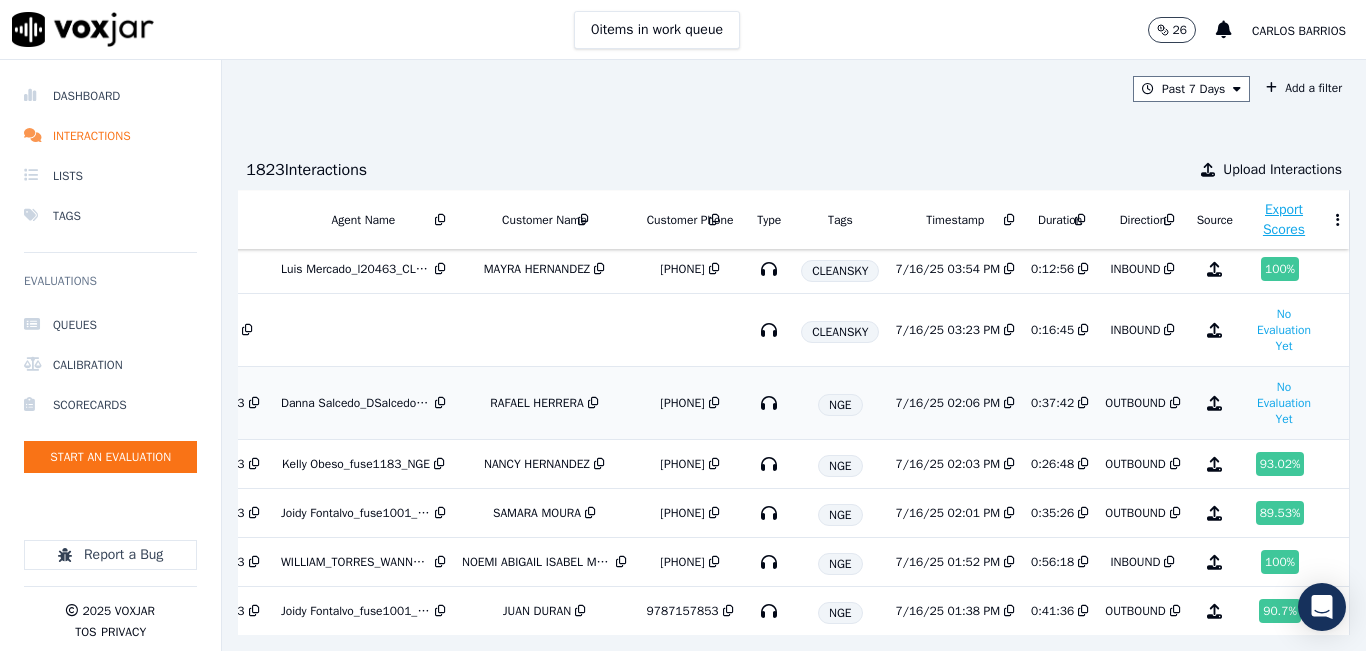 click on "0:37:42" at bounding box center (1052, 403) 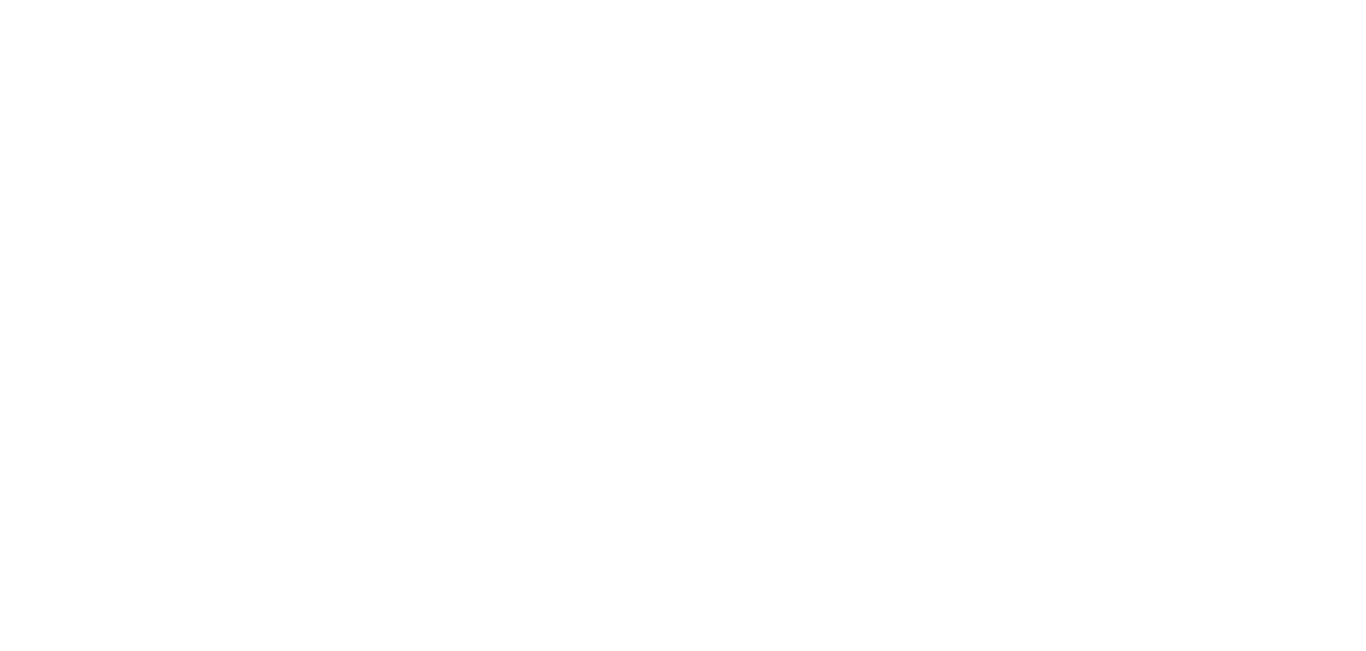 scroll, scrollTop: 0, scrollLeft: 0, axis: both 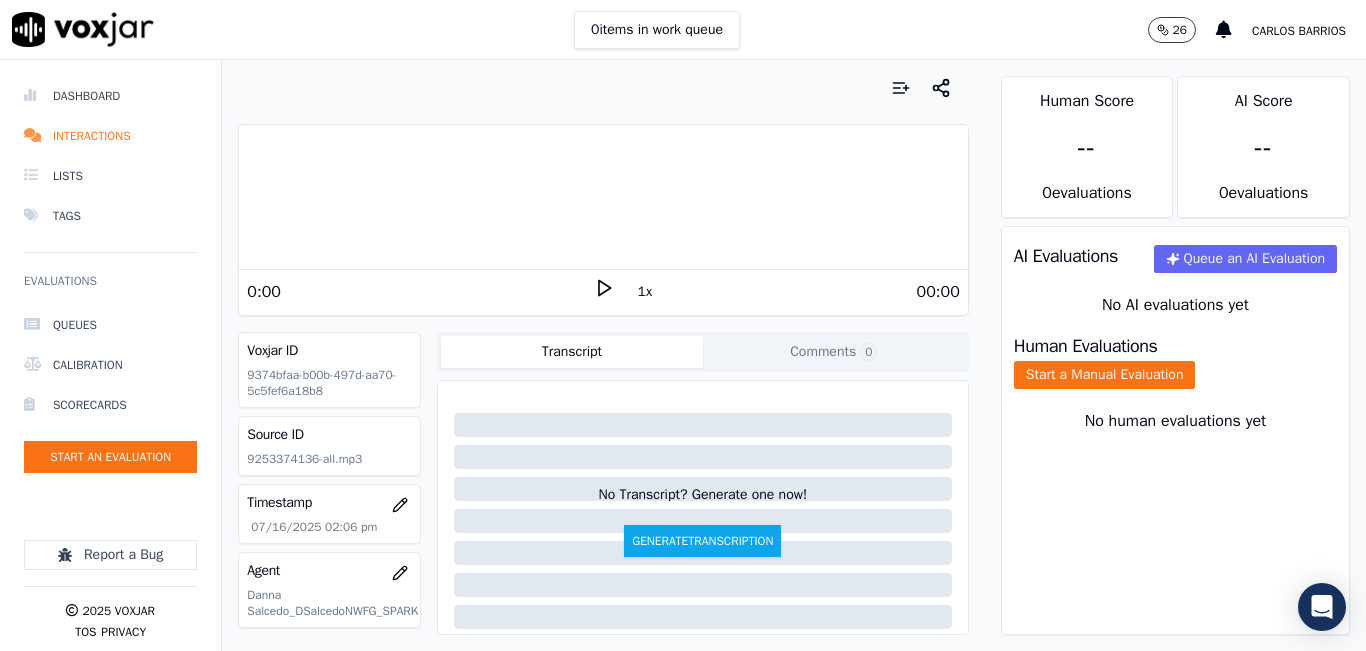 click 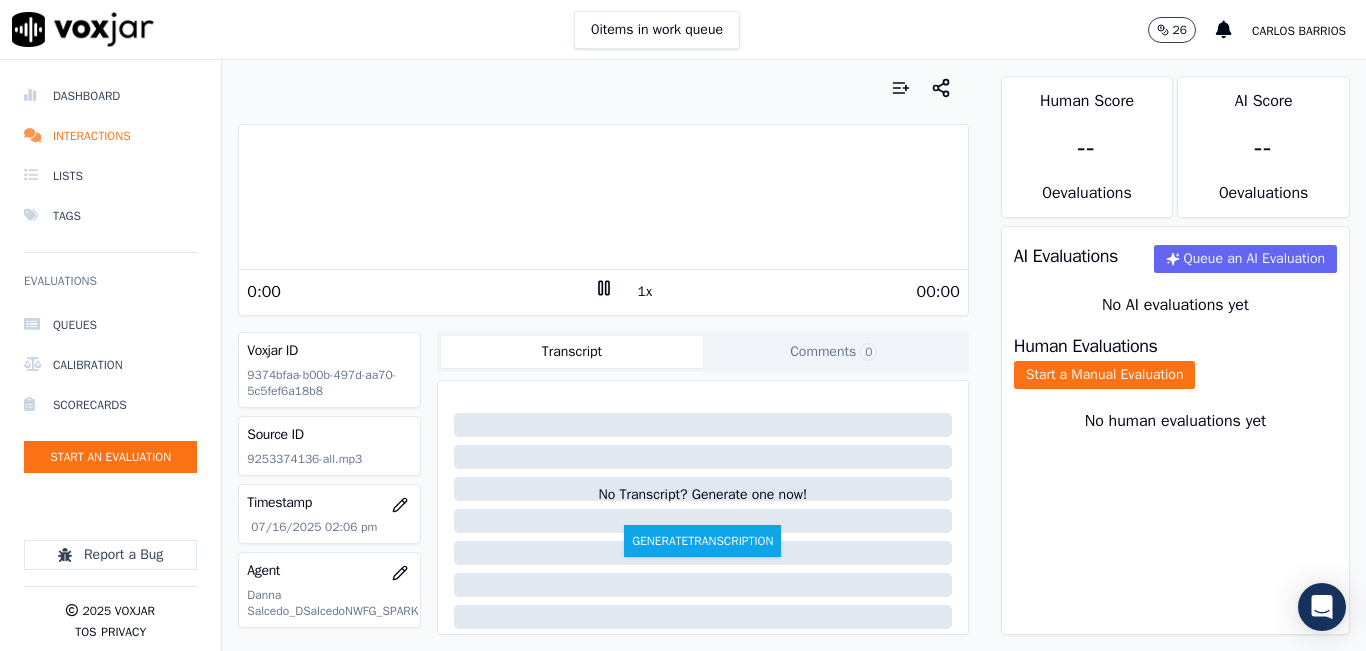 click on "1x" at bounding box center [645, 292] 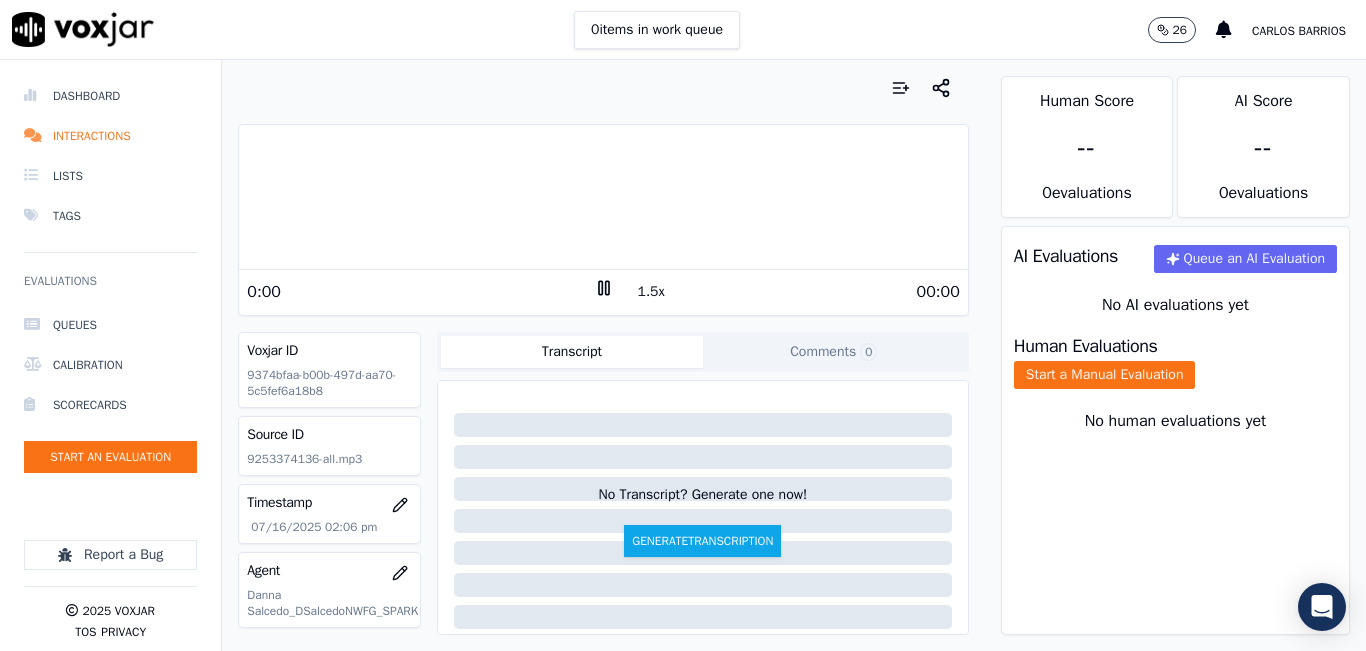 click on "1.5x" at bounding box center (651, 292) 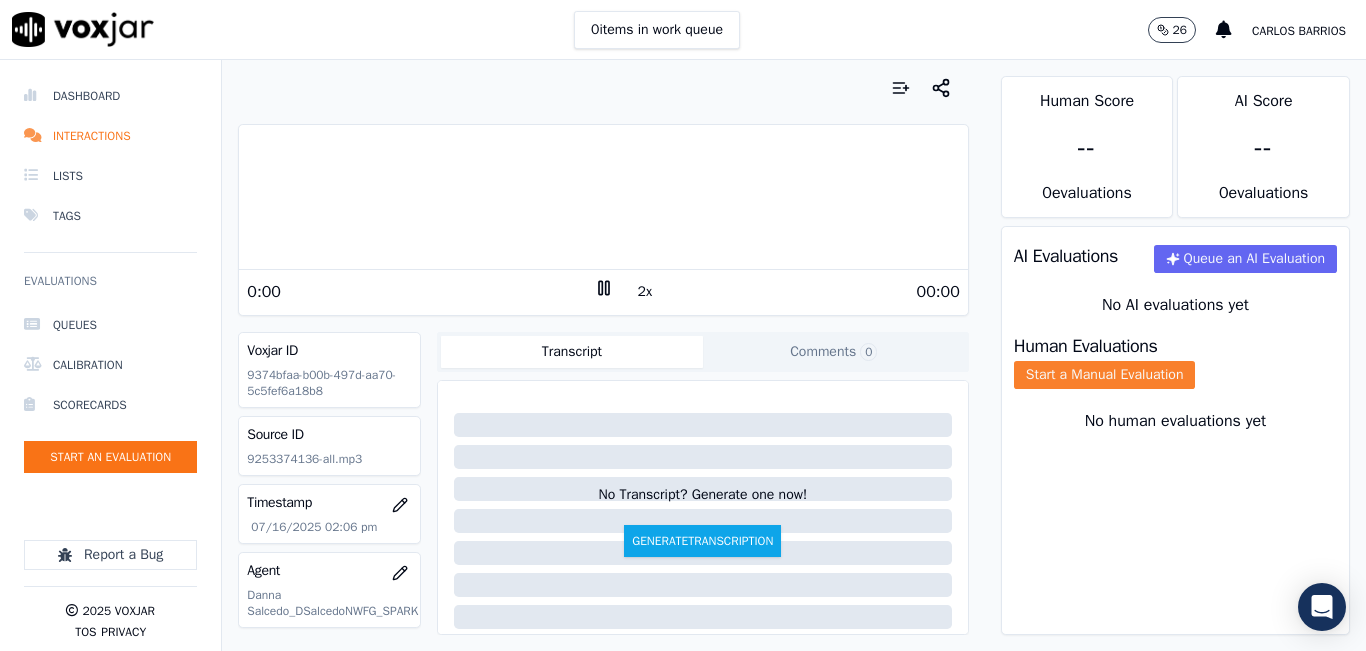 click on "Start a Manual Evaluation" 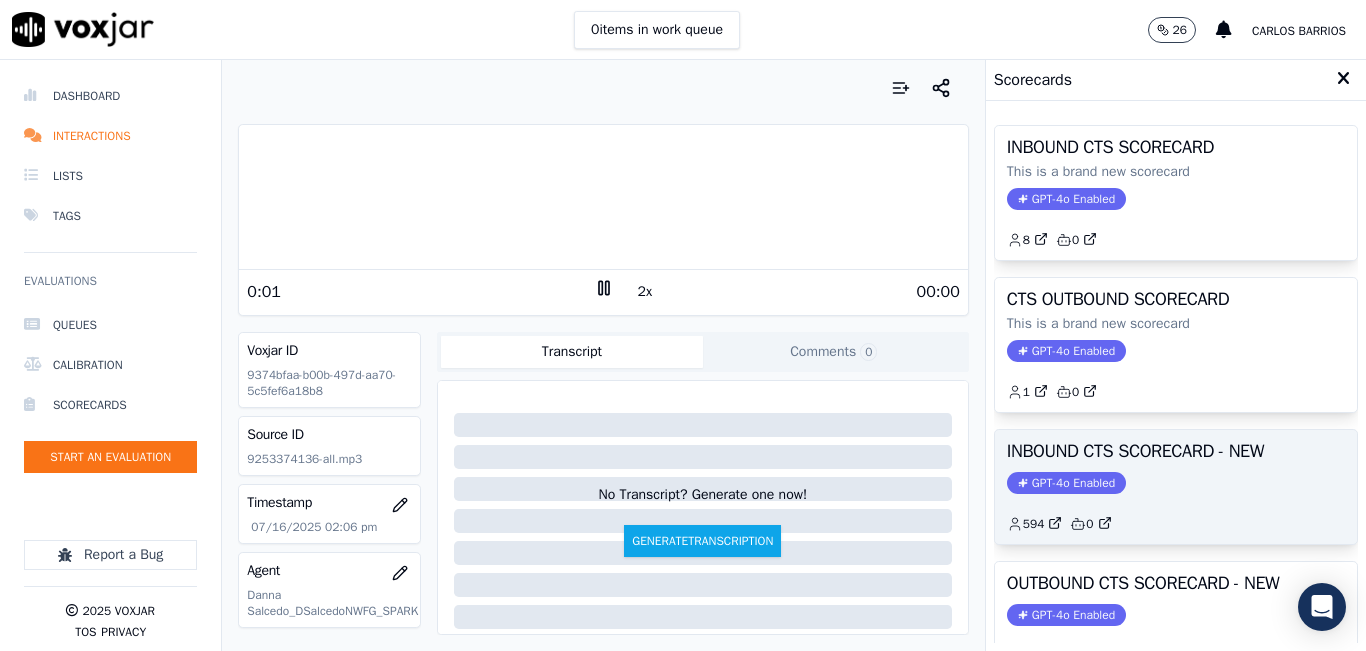 scroll, scrollTop: 100, scrollLeft: 0, axis: vertical 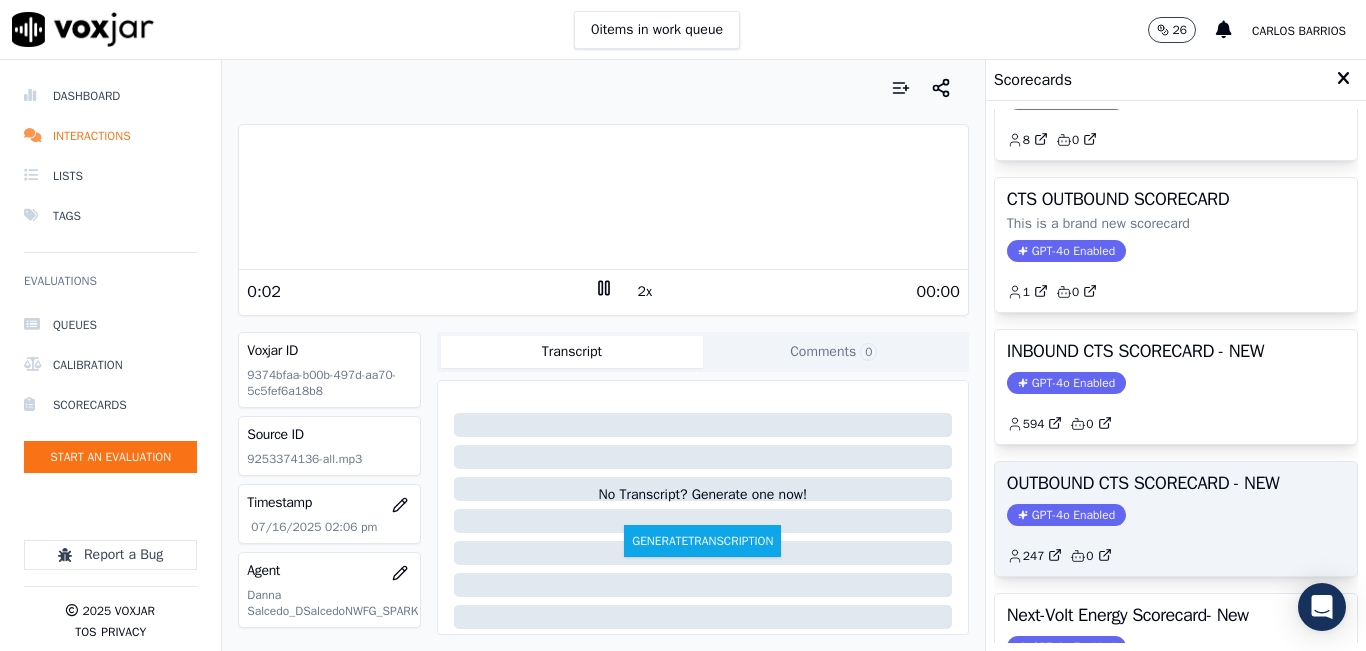 click on "GPT-4o Enabled" at bounding box center (1066, 515) 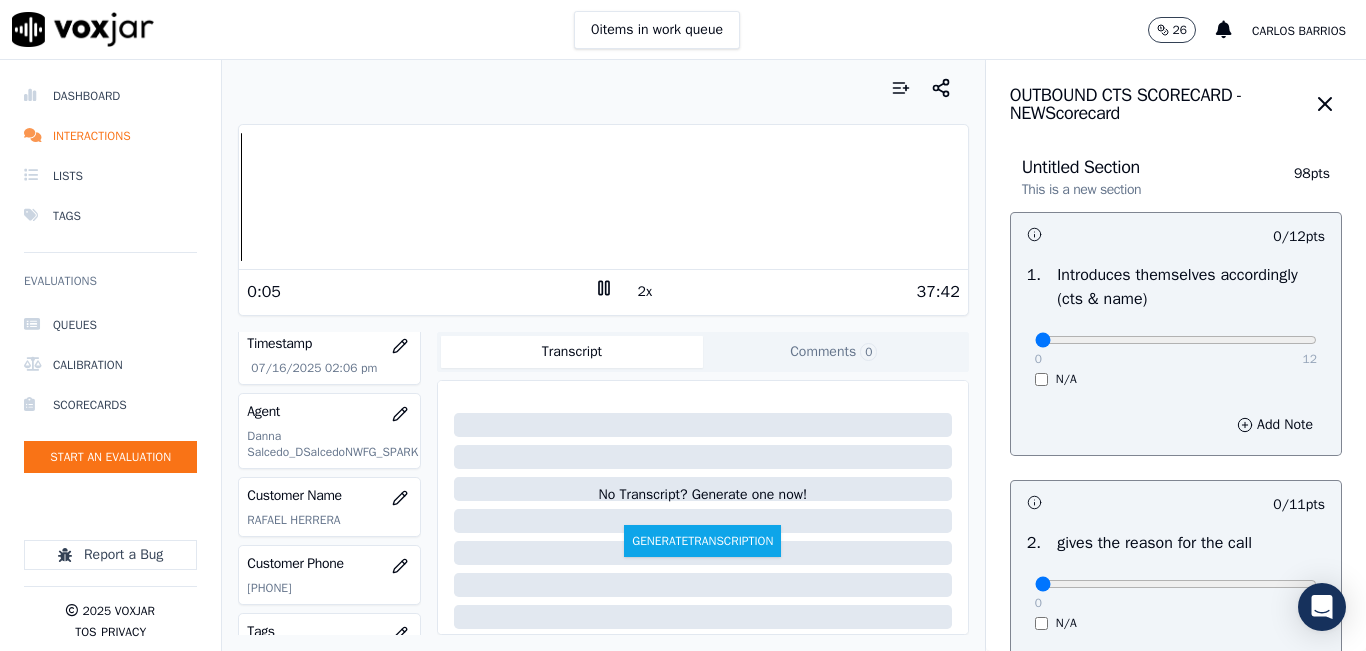 scroll, scrollTop: 200, scrollLeft: 0, axis: vertical 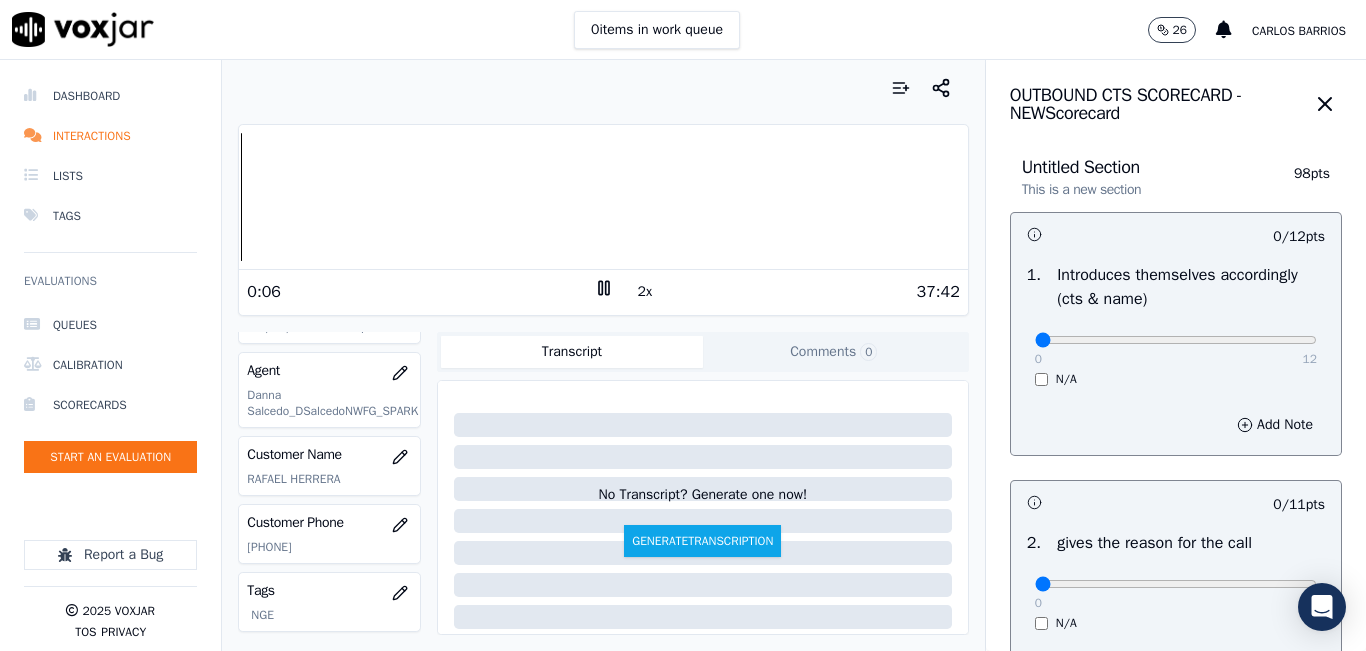 click on "[PHONE]" 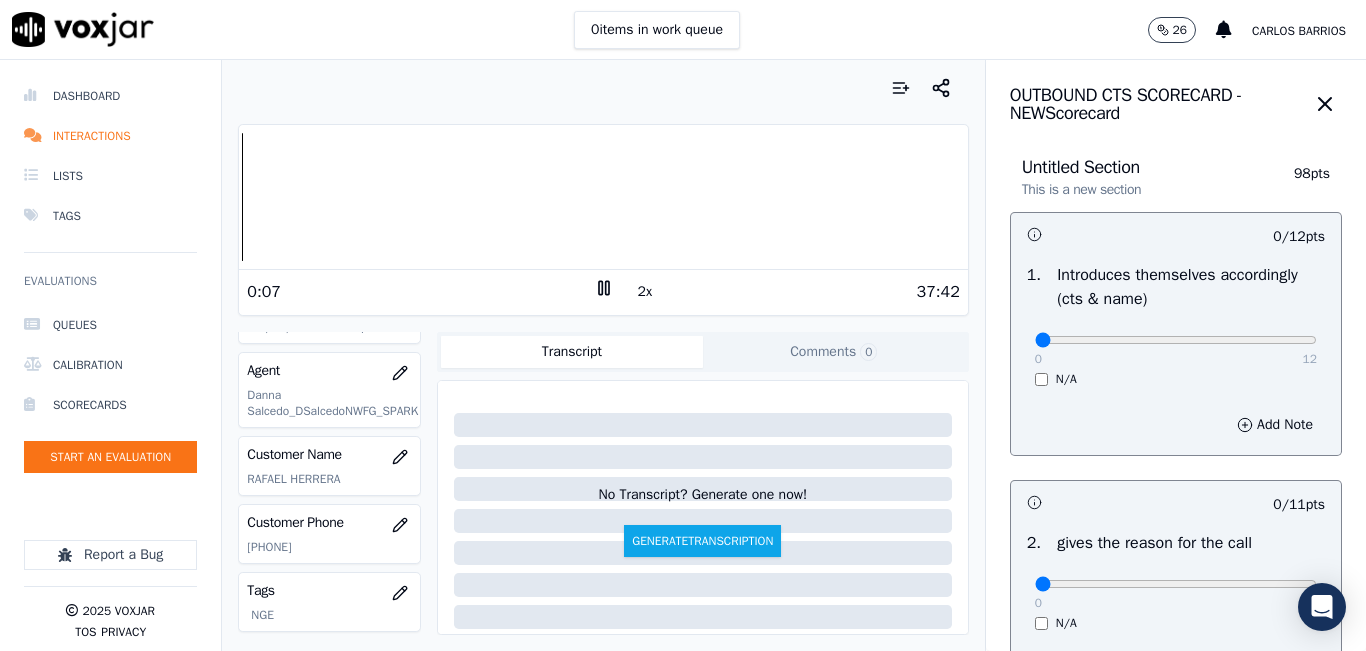 click on "[PHONE]" 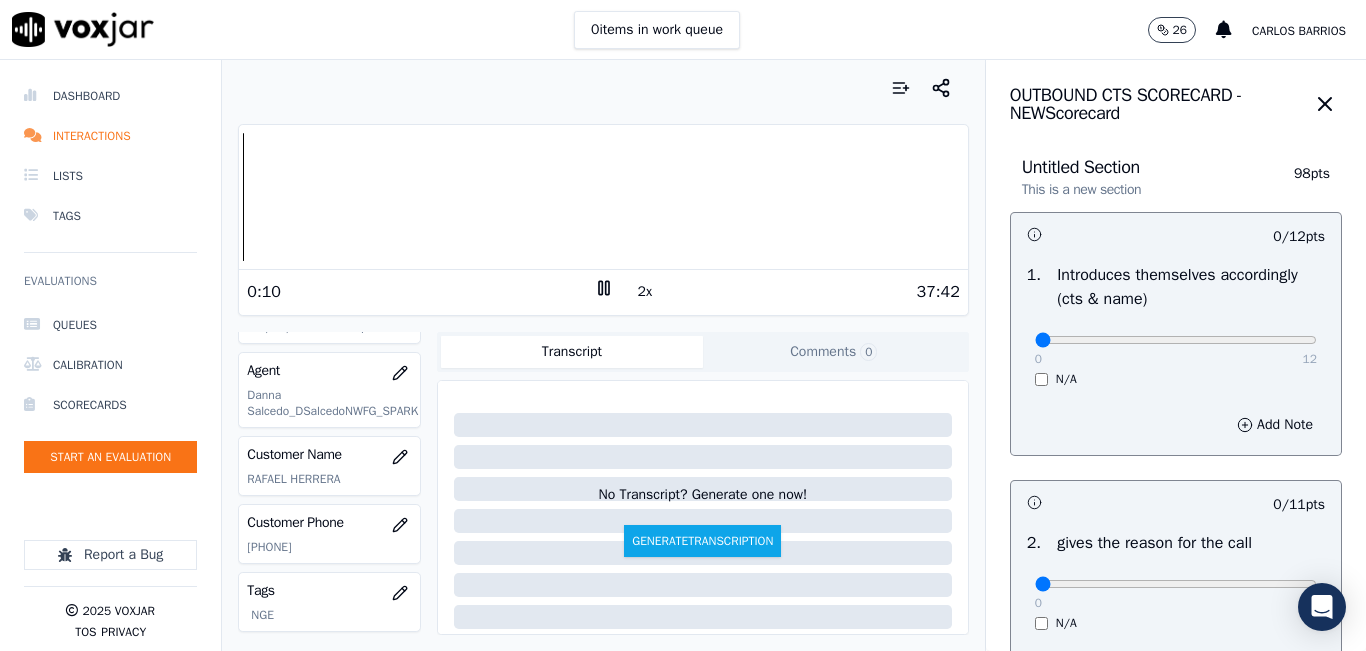 copy on "[PHONE]" 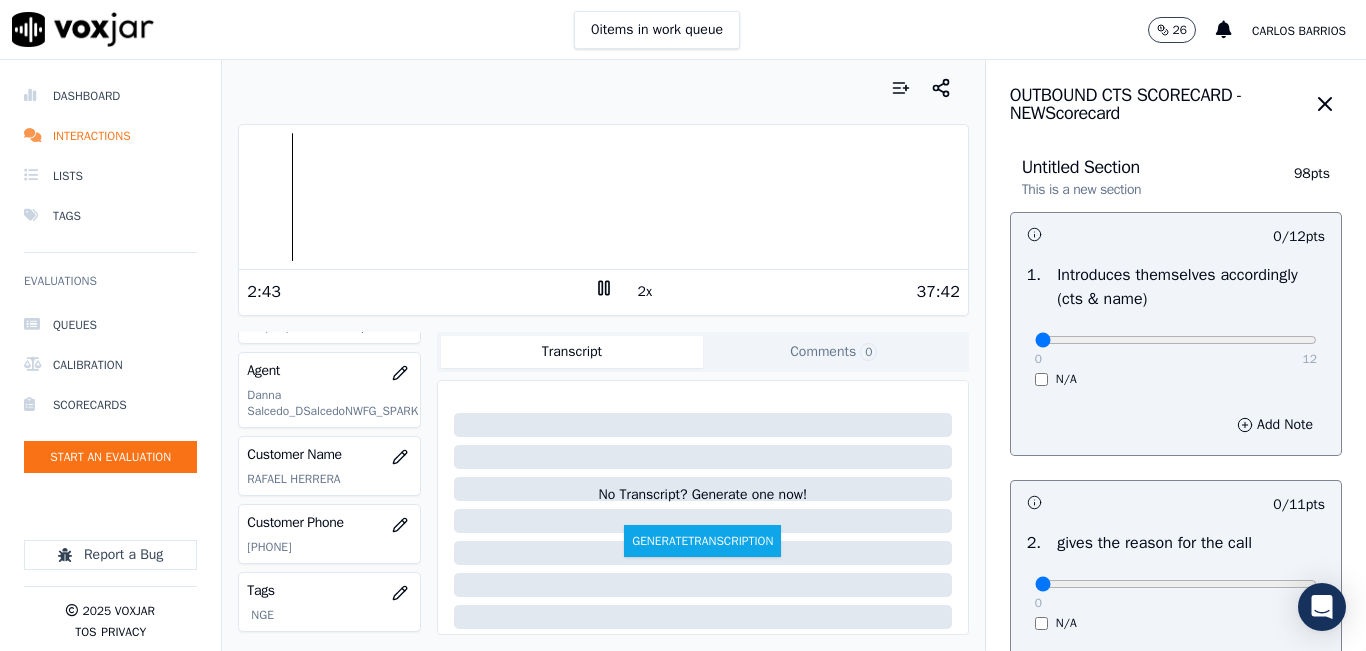 click 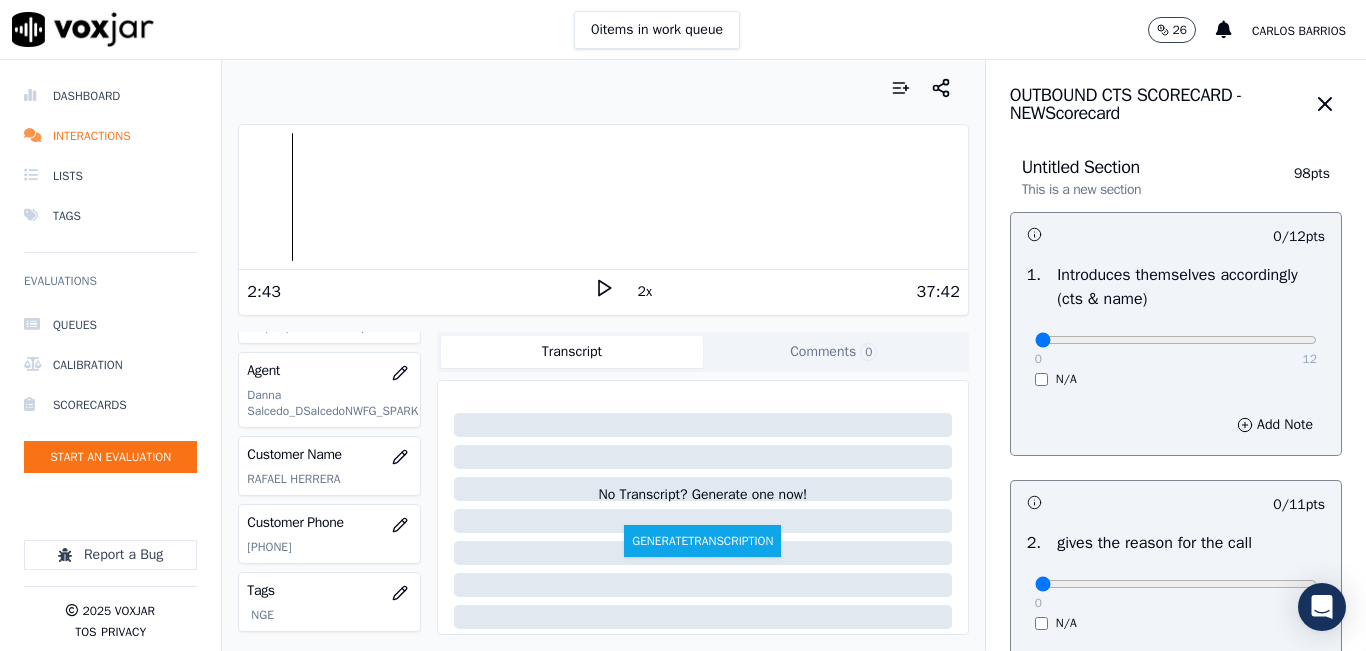 click on "OUTBOUND CTS SCORECARD - NEW   Scorecard" at bounding box center (1176, 95) 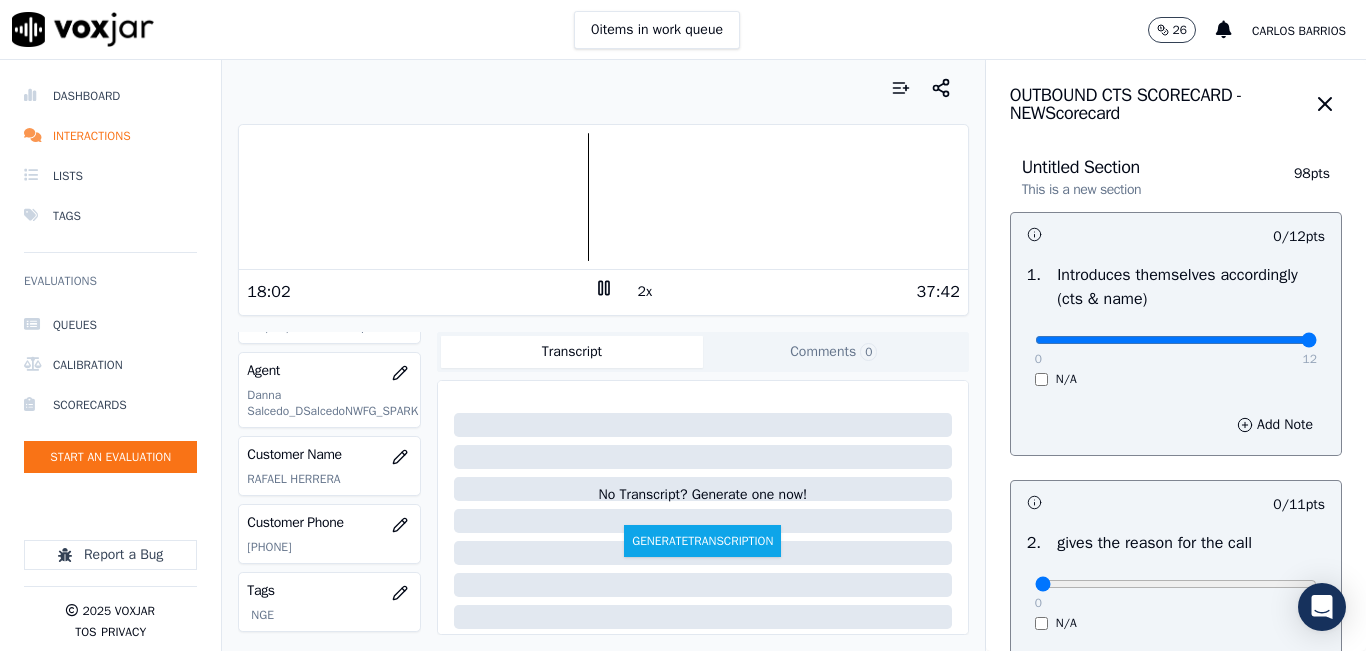 drag, startPoint x: 1235, startPoint y: 346, endPoint x: 1279, endPoint y: 347, distance: 44.011364 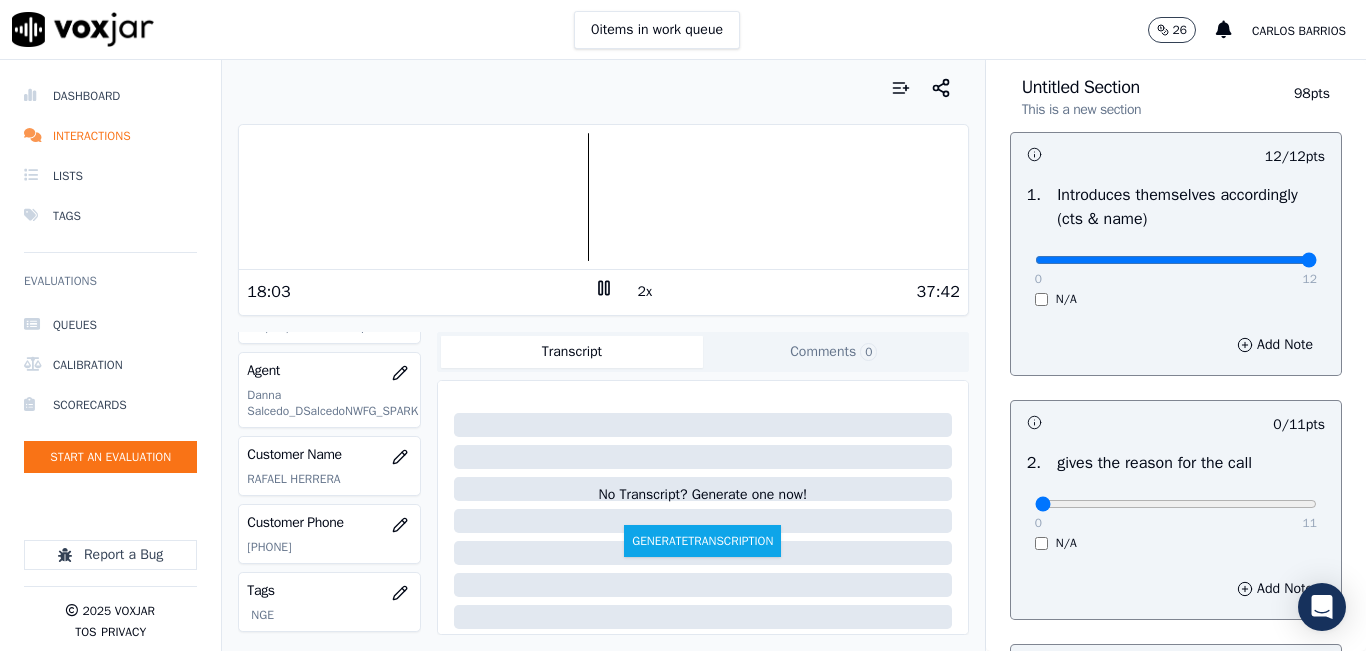 scroll, scrollTop: 200, scrollLeft: 0, axis: vertical 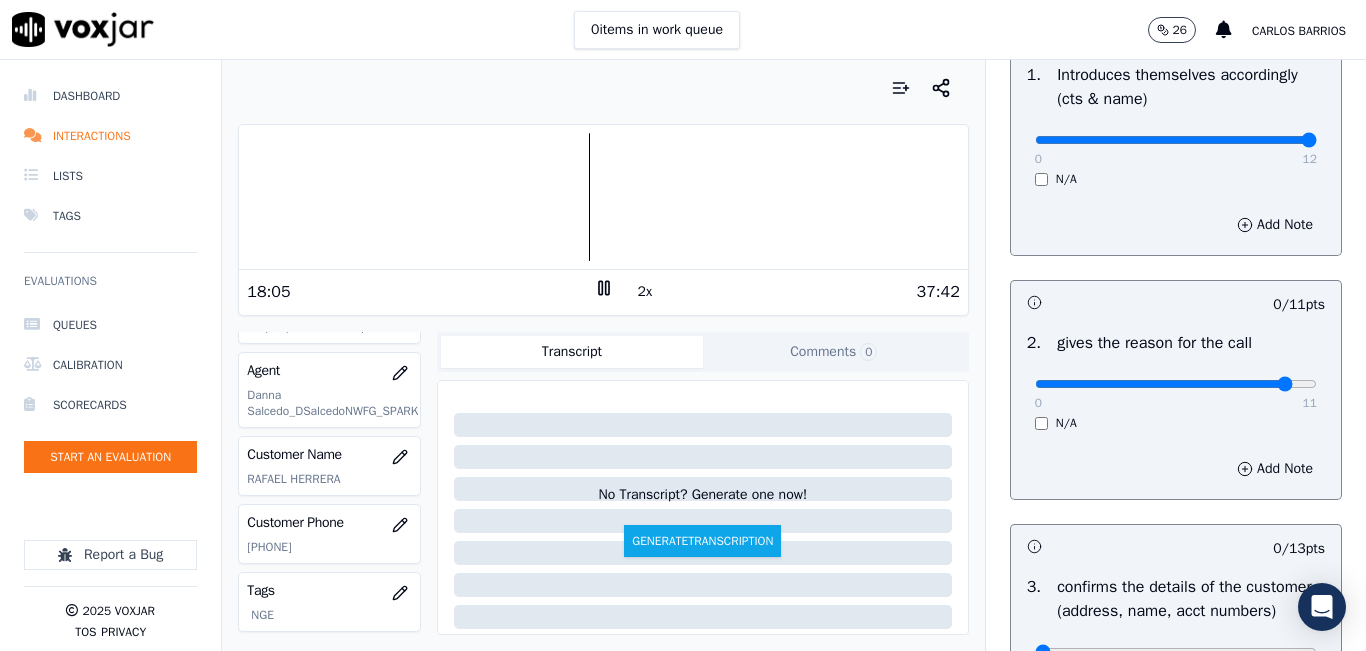 click at bounding box center (1176, 140) 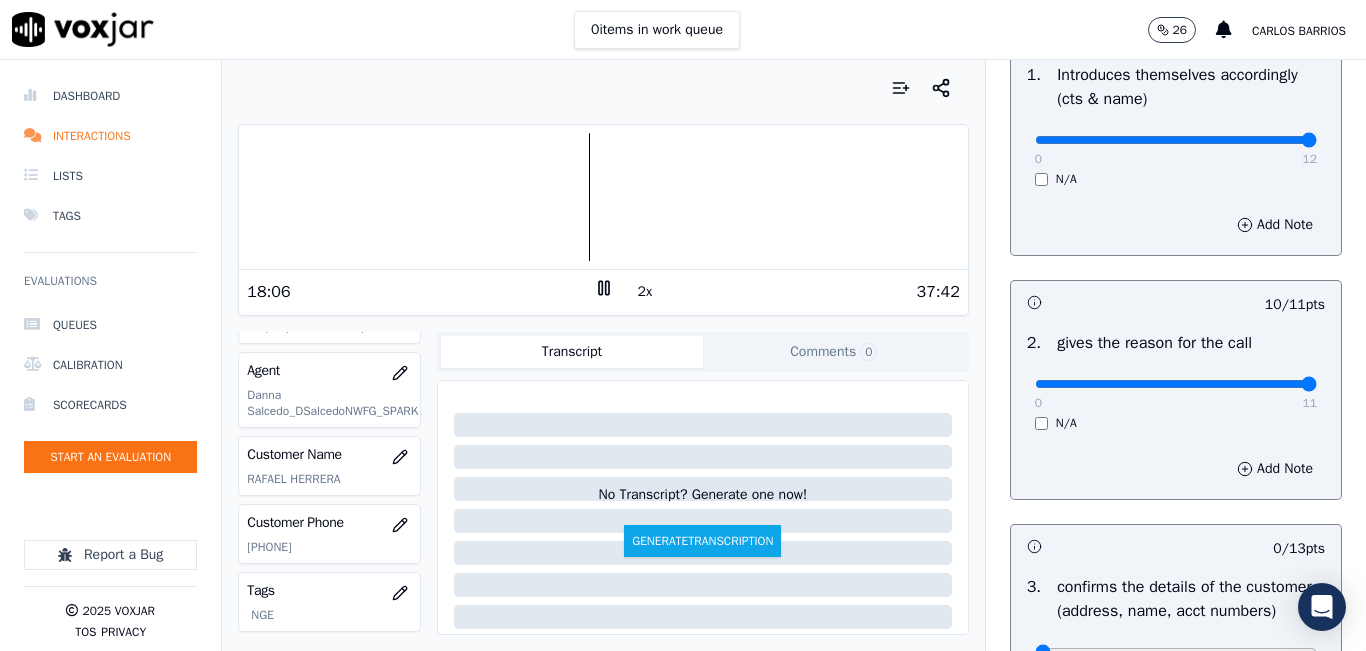 drag, startPoint x: 1257, startPoint y: 385, endPoint x: 1271, endPoint y: 380, distance: 14.866069 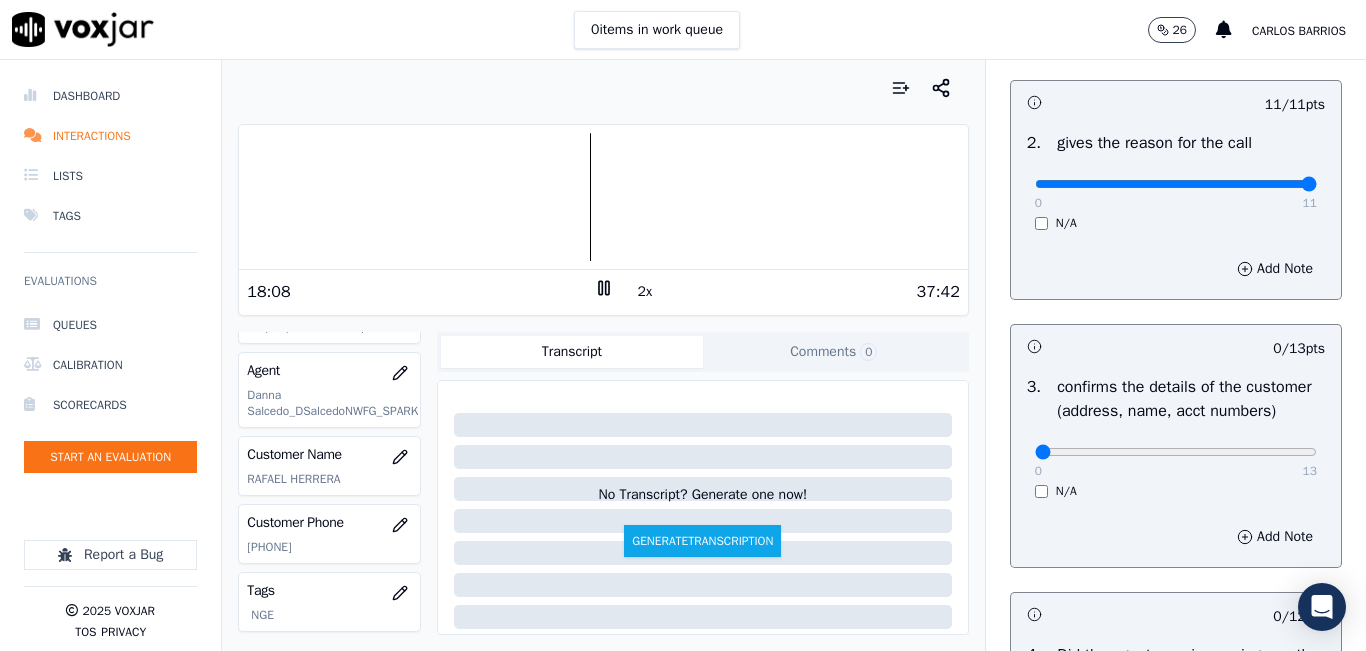 scroll, scrollTop: 500, scrollLeft: 0, axis: vertical 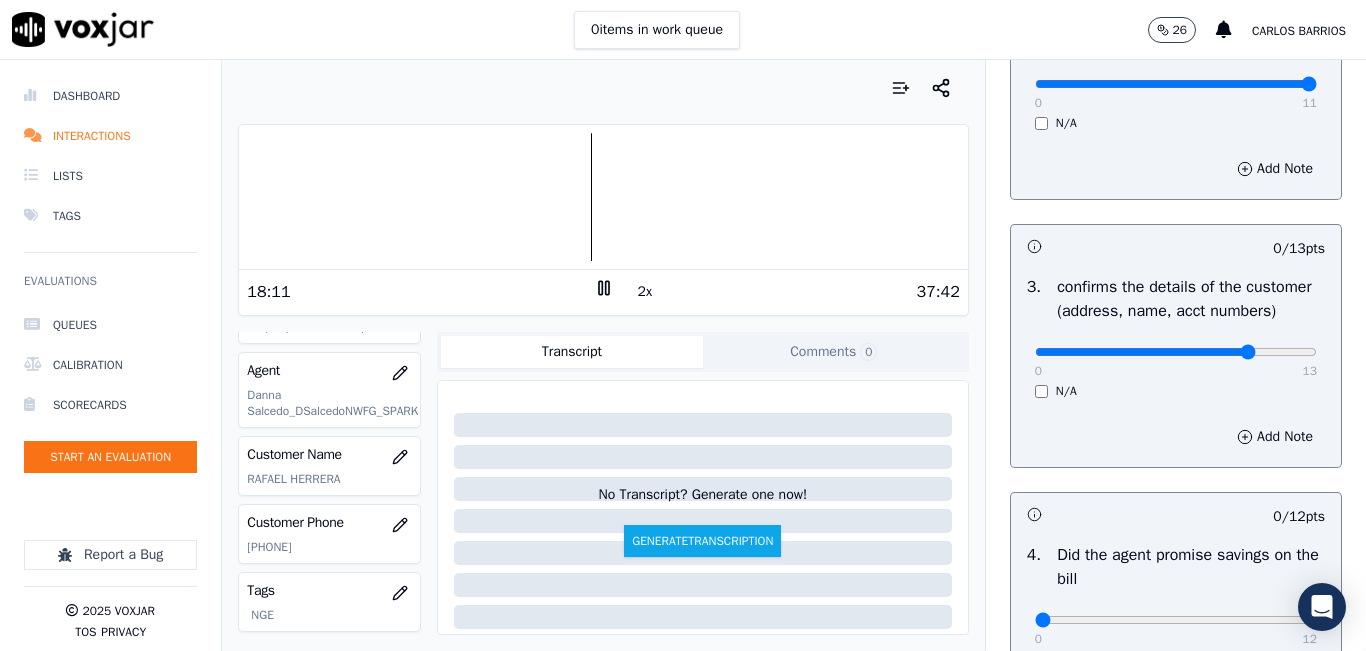 type on "10" 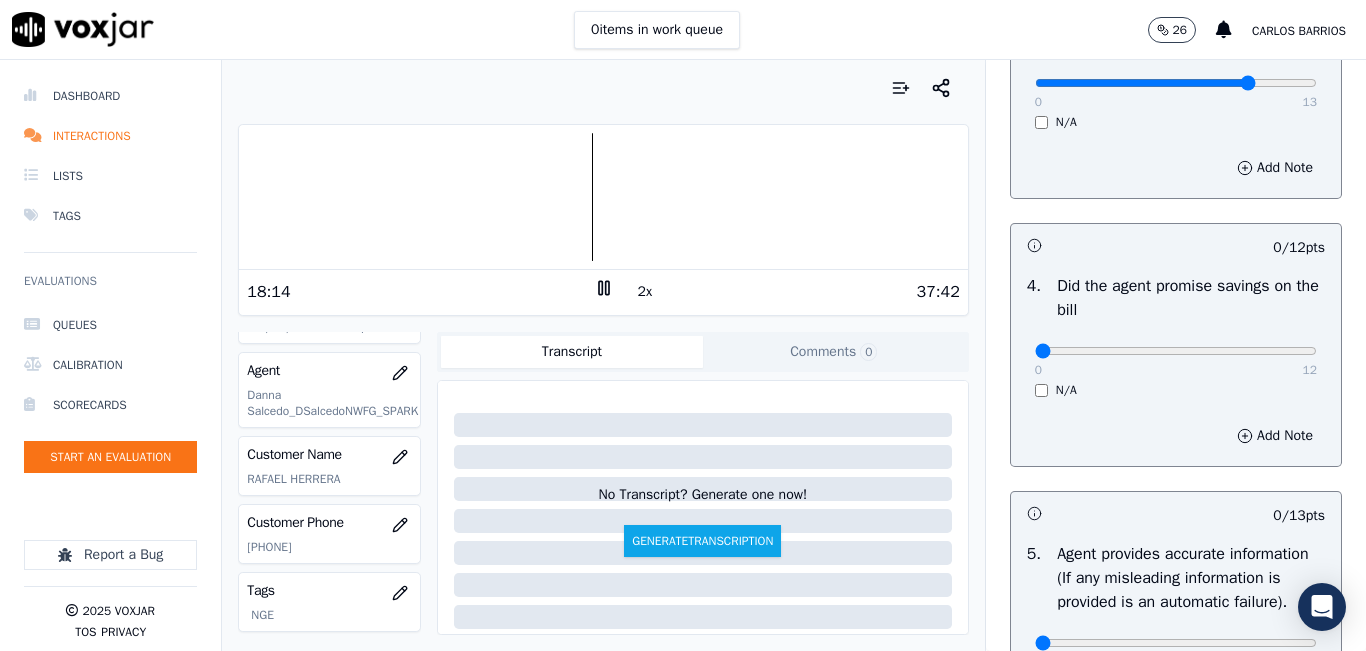 scroll, scrollTop: 800, scrollLeft: 0, axis: vertical 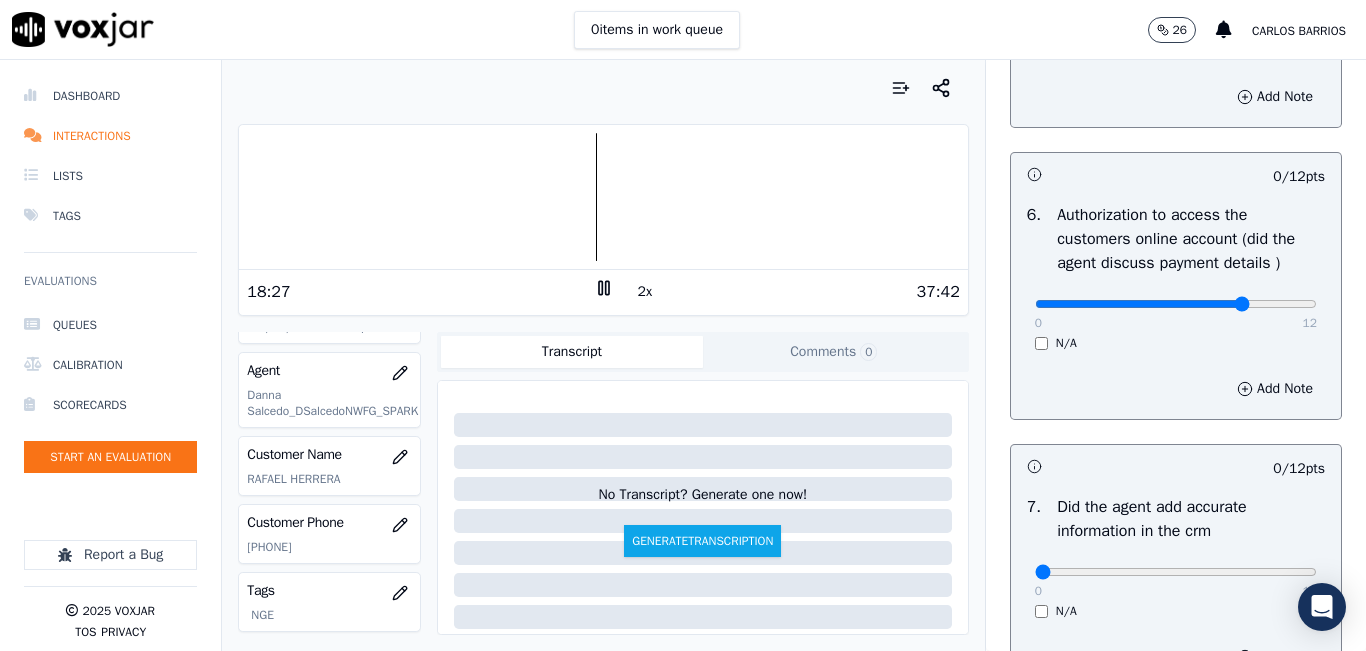 click at bounding box center [1176, -1060] 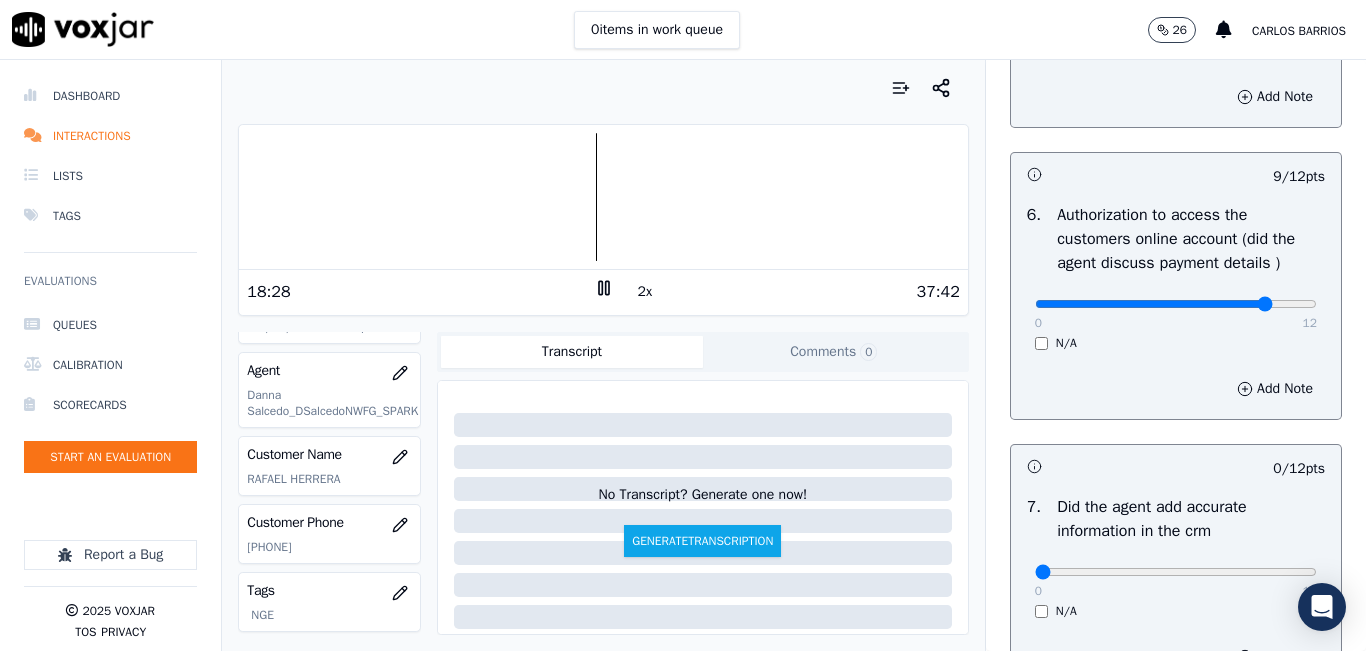 type on "10" 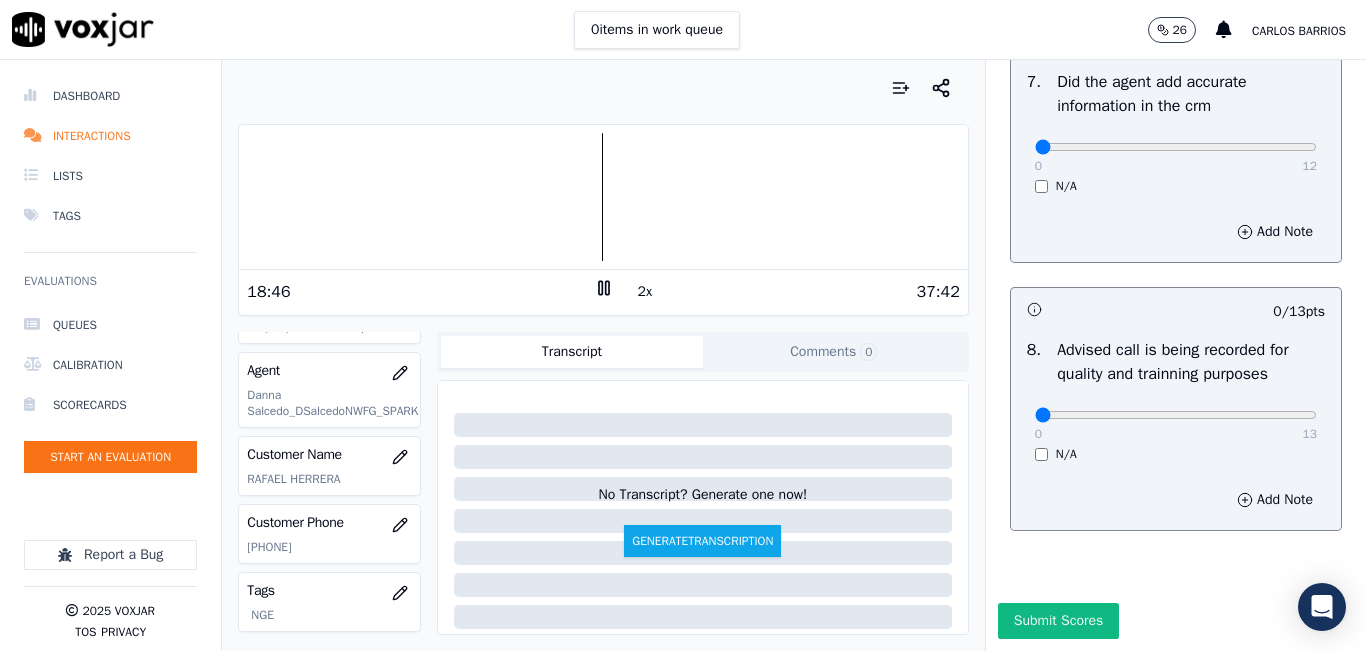 scroll, scrollTop: 1900, scrollLeft: 0, axis: vertical 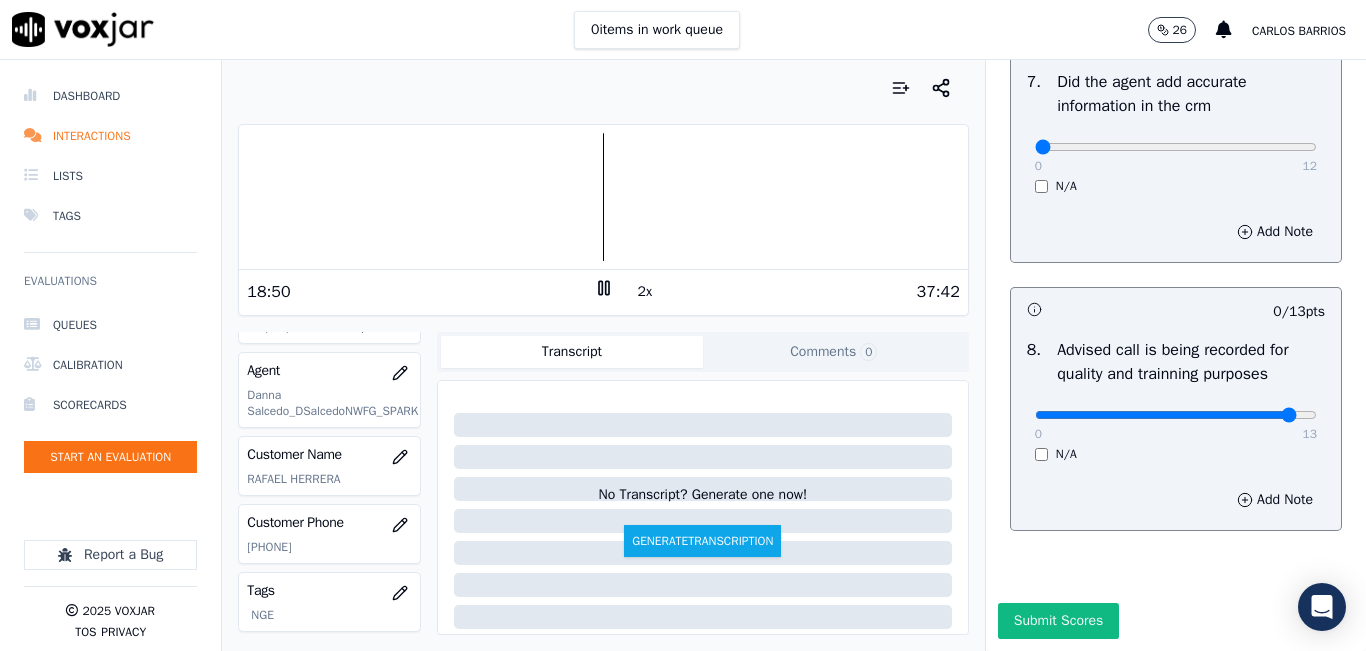 click at bounding box center [1176, -1485] 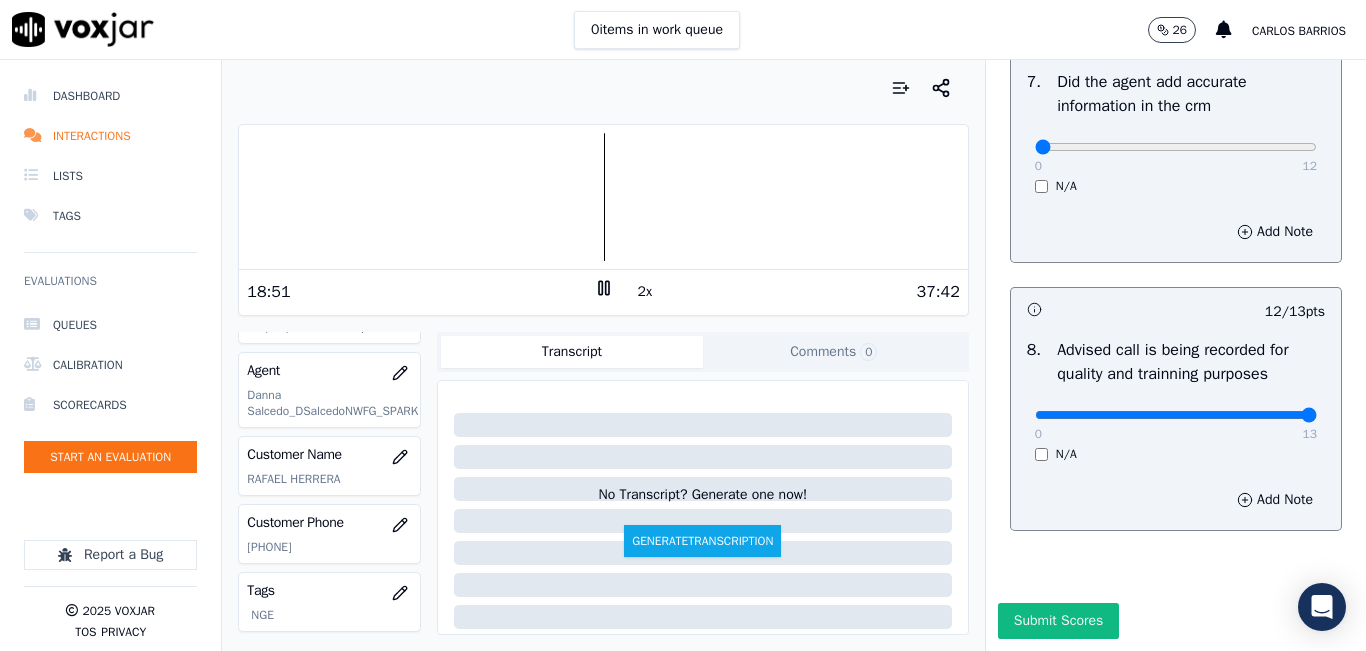 drag, startPoint x: 1254, startPoint y: 391, endPoint x: 1287, endPoint y: 378, distance: 35.468296 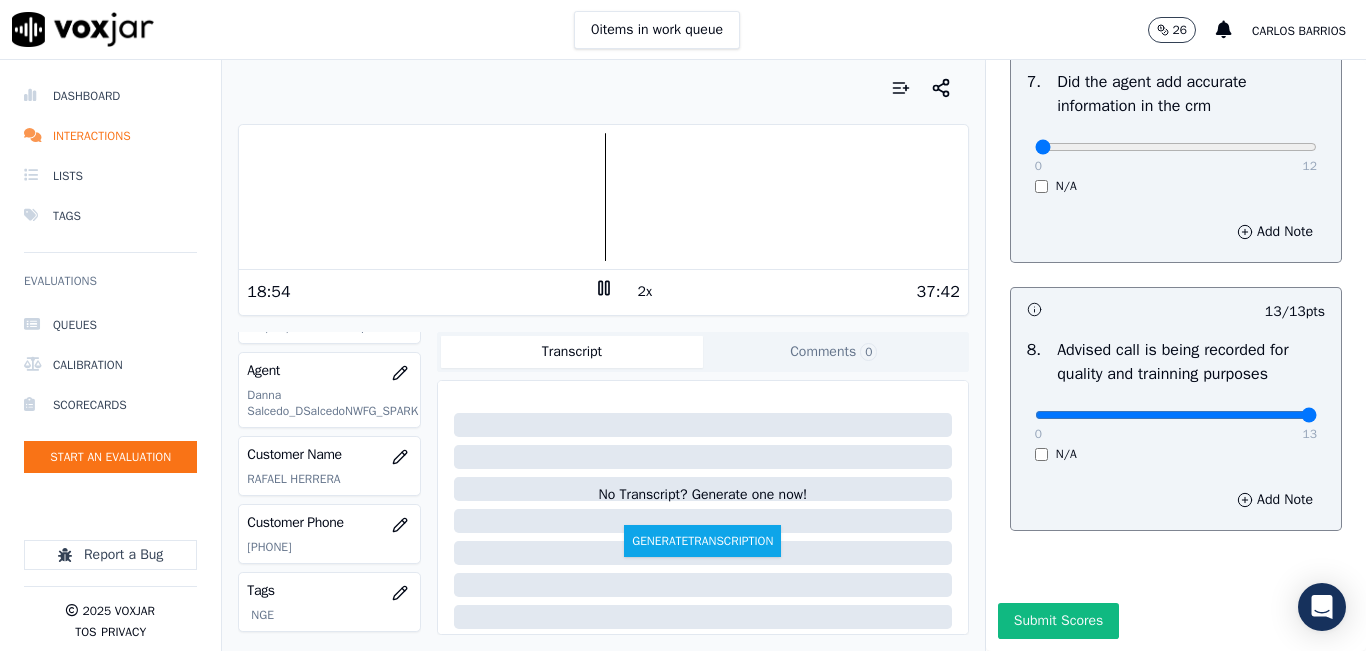 click at bounding box center (603, 197) 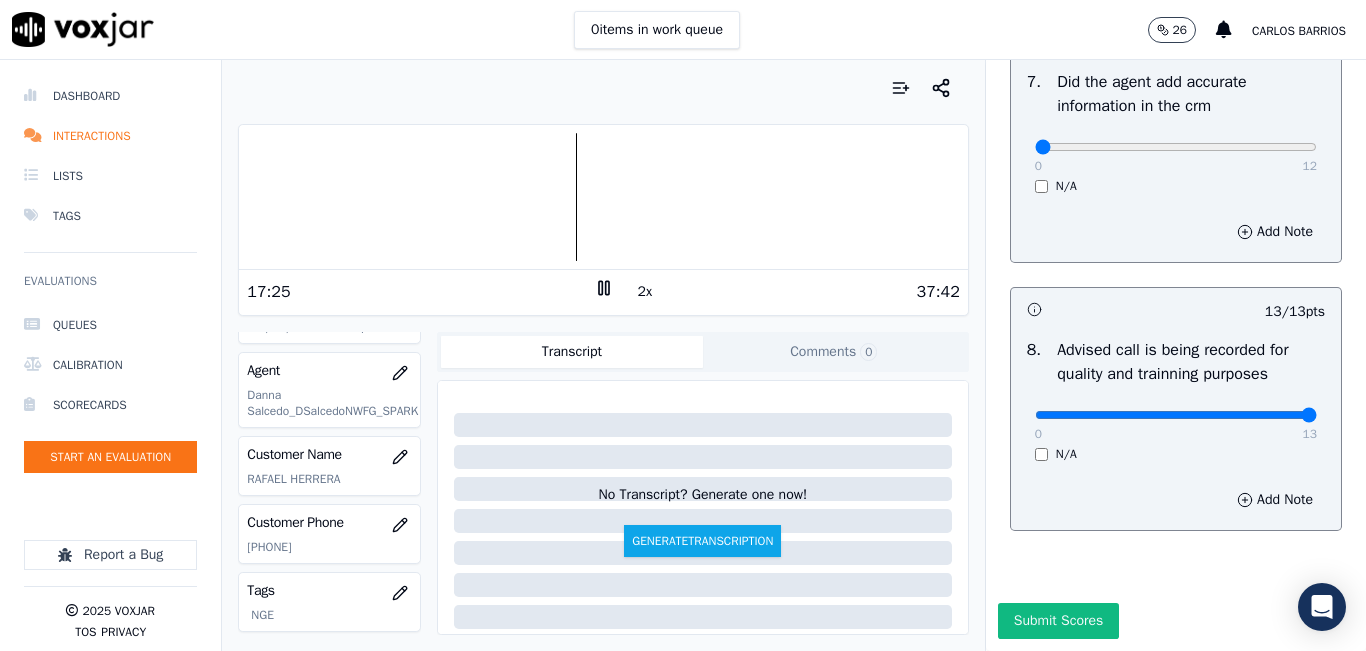 click on "2x" at bounding box center [645, 292] 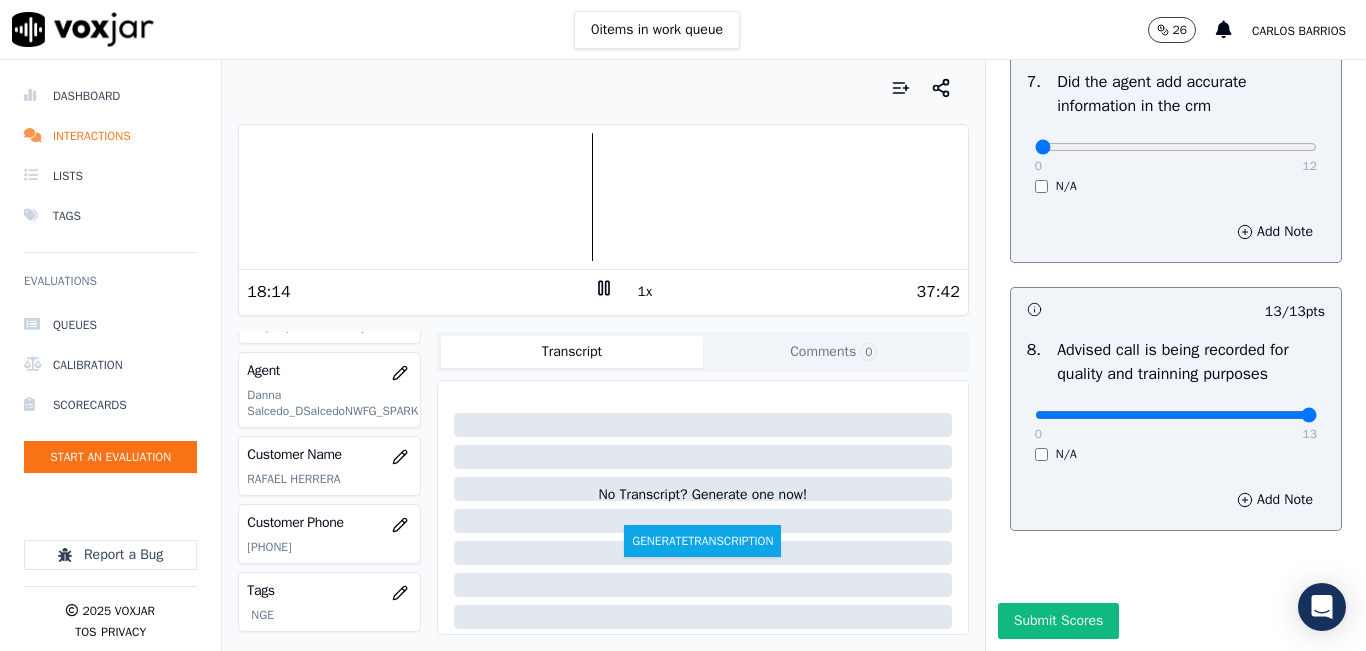 click at bounding box center [603, 197] 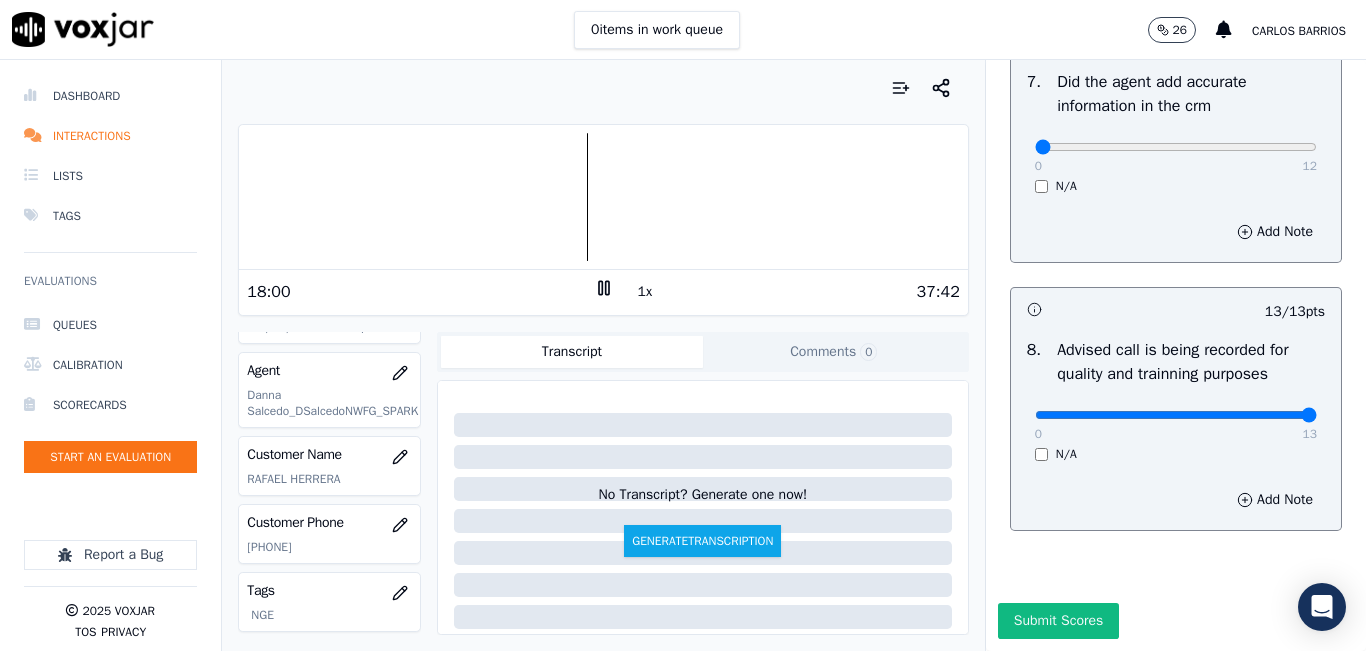 click at bounding box center [603, 197] 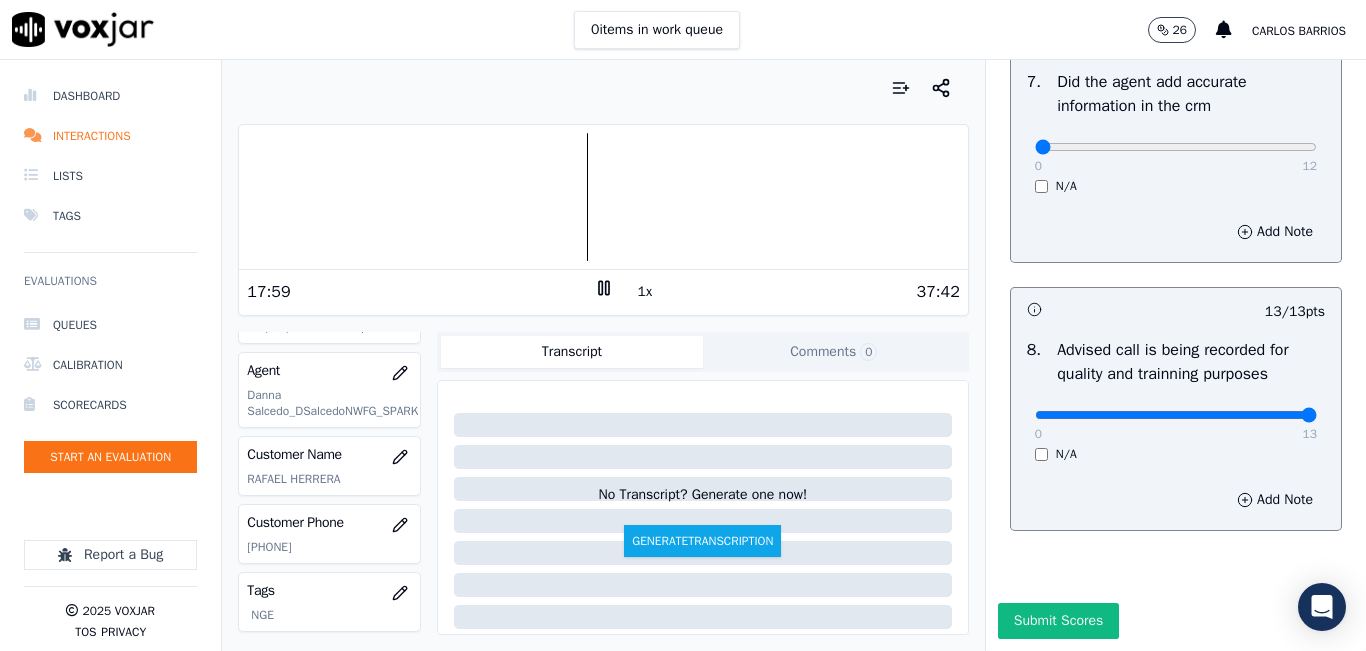 click at bounding box center [603, 197] 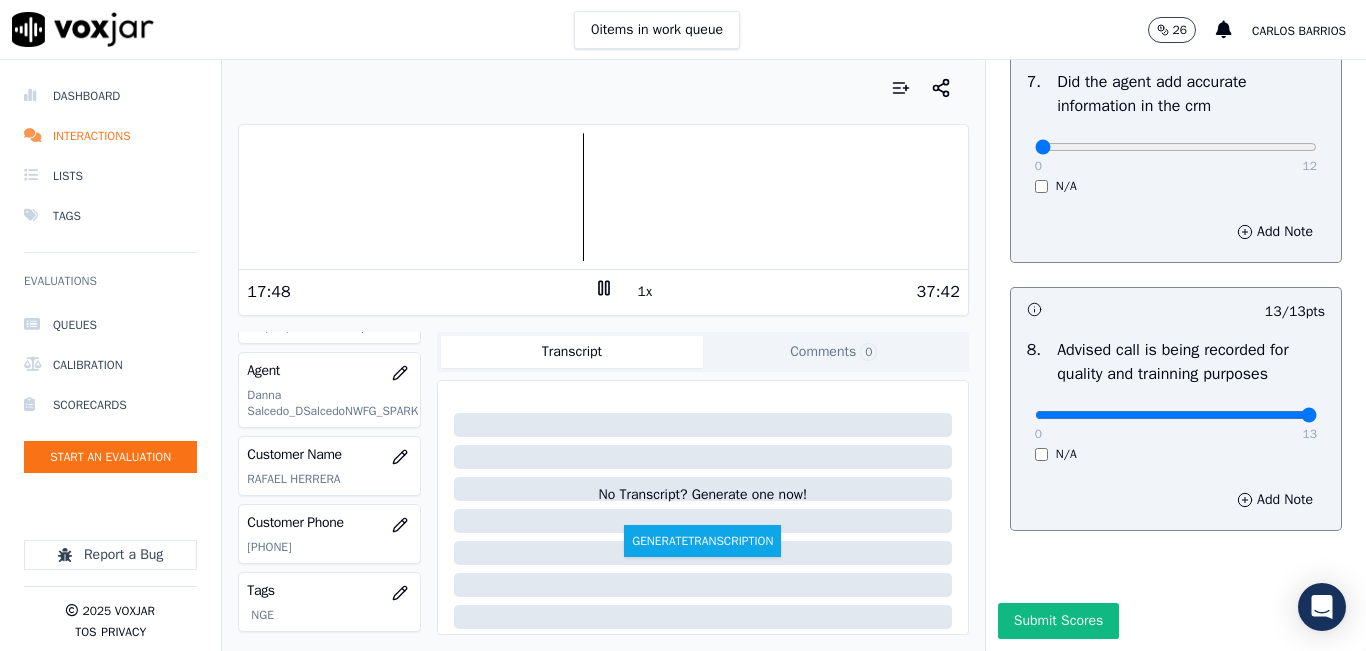 scroll, scrollTop: 1700, scrollLeft: 0, axis: vertical 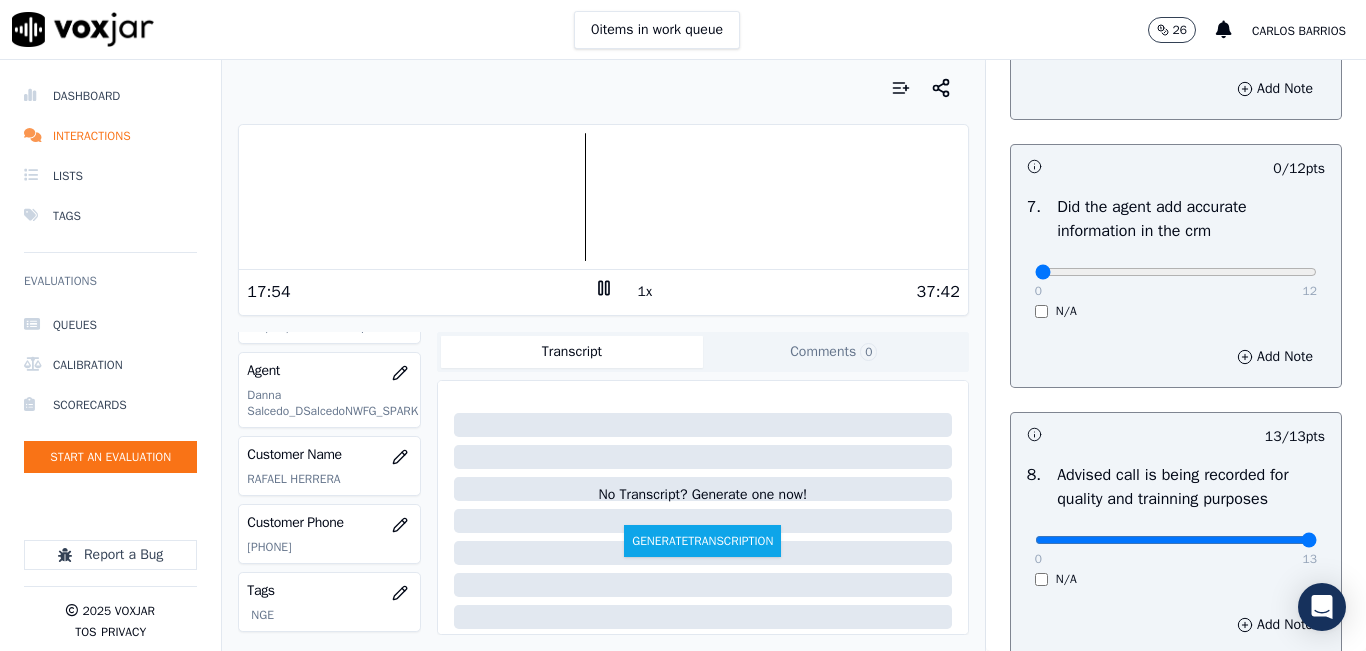 click on "1x" at bounding box center (645, 292) 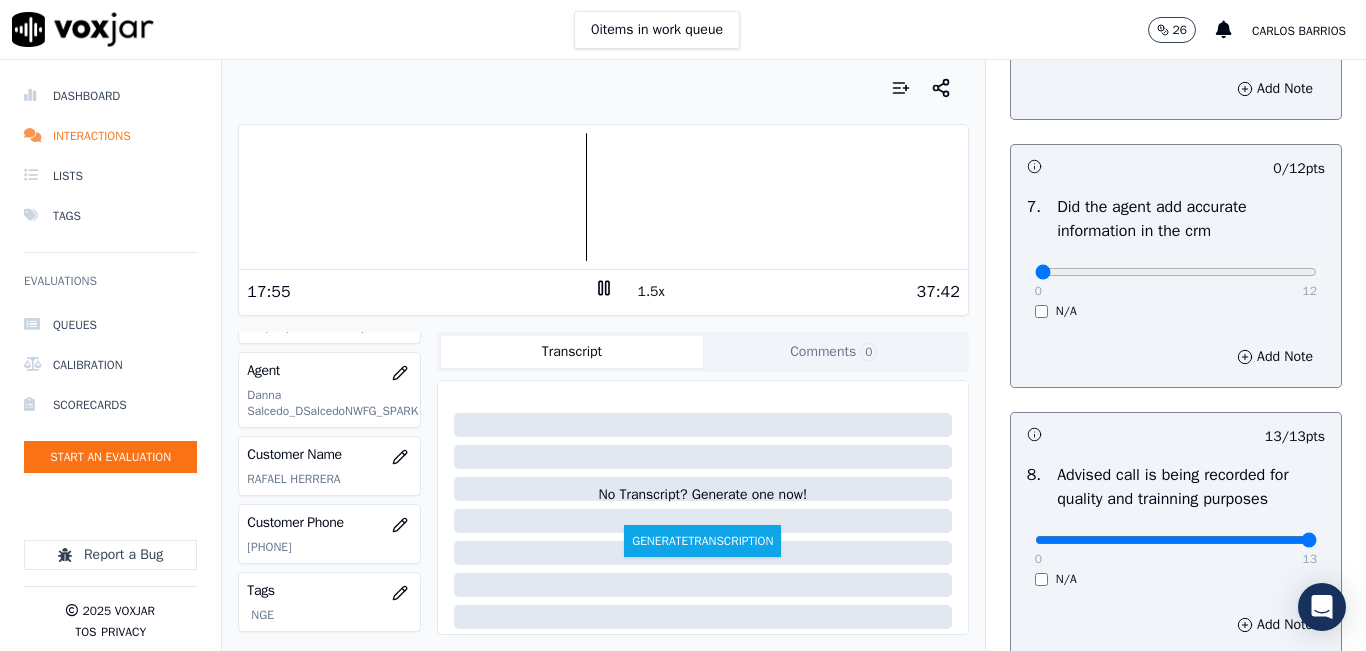 click on "1.5x" at bounding box center [651, 292] 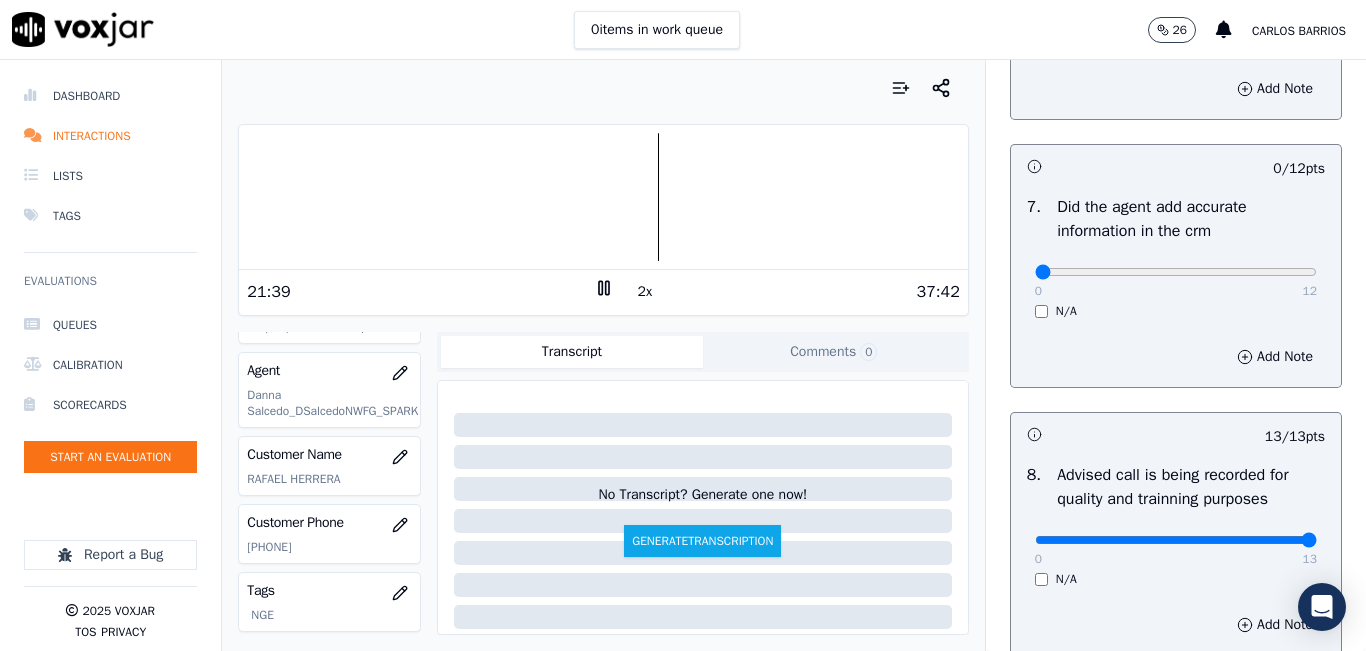click at bounding box center [603, 197] 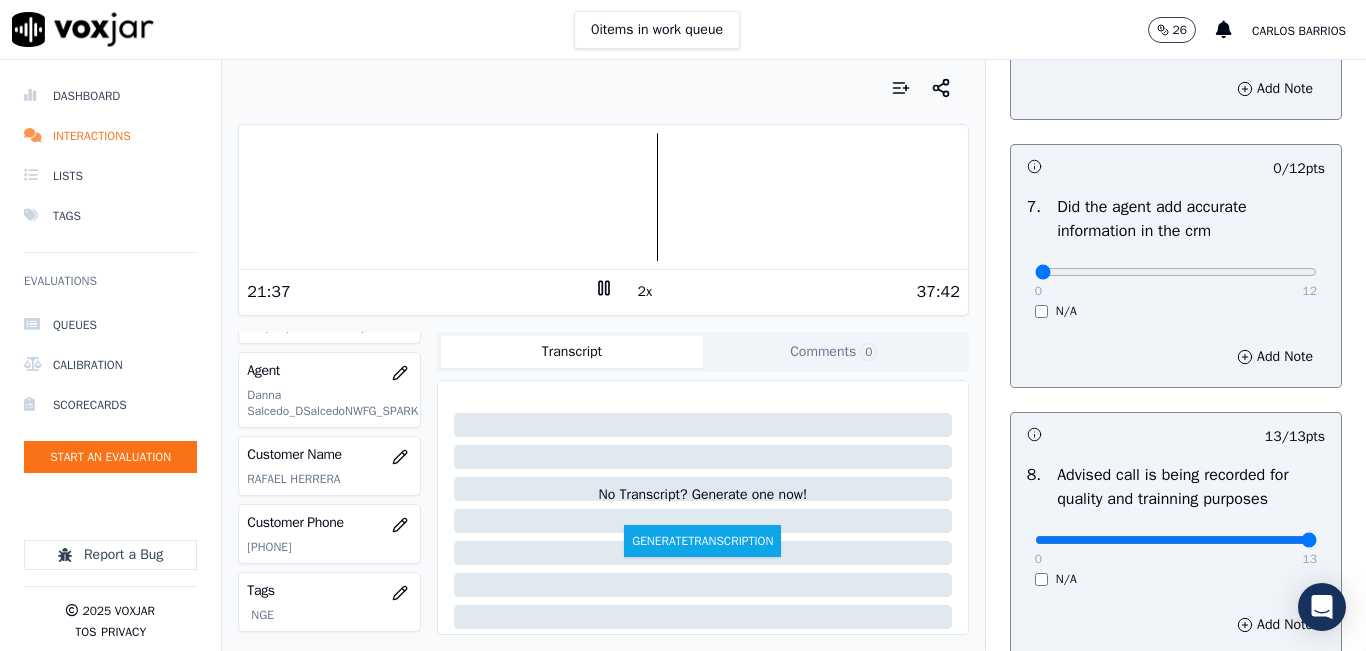 click at bounding box center [603, 197] 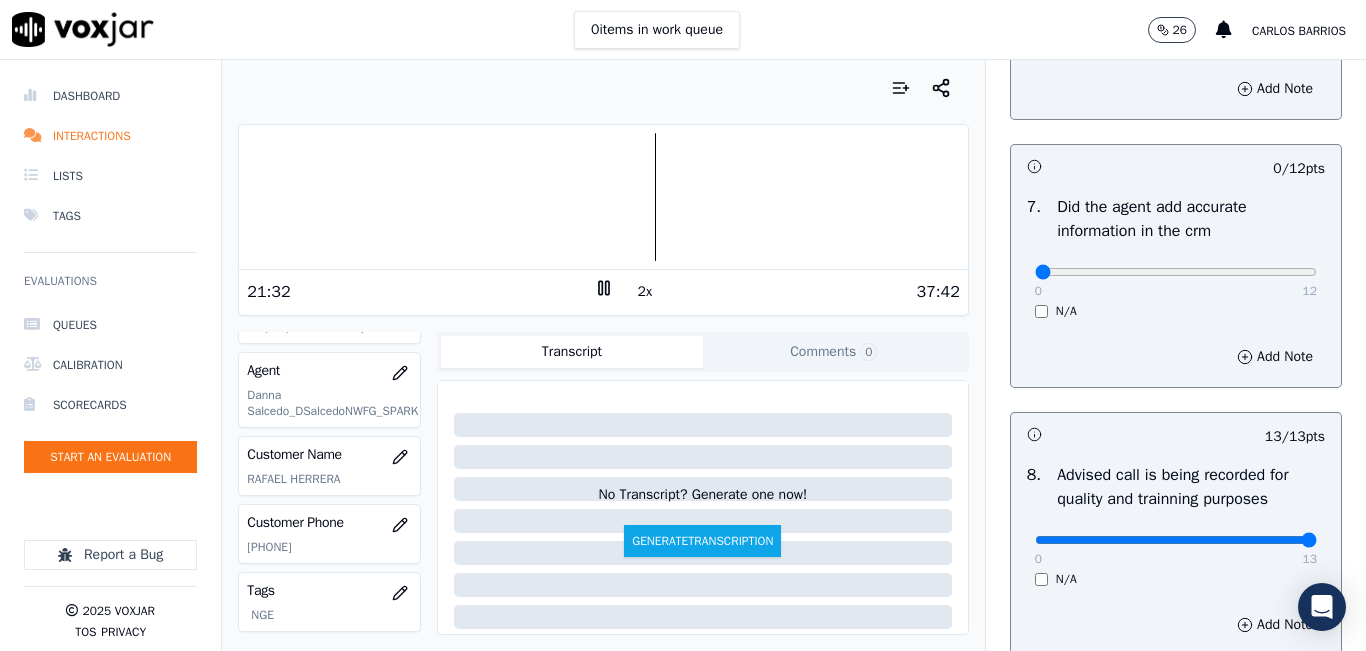 click at bounding box center (603, 197) 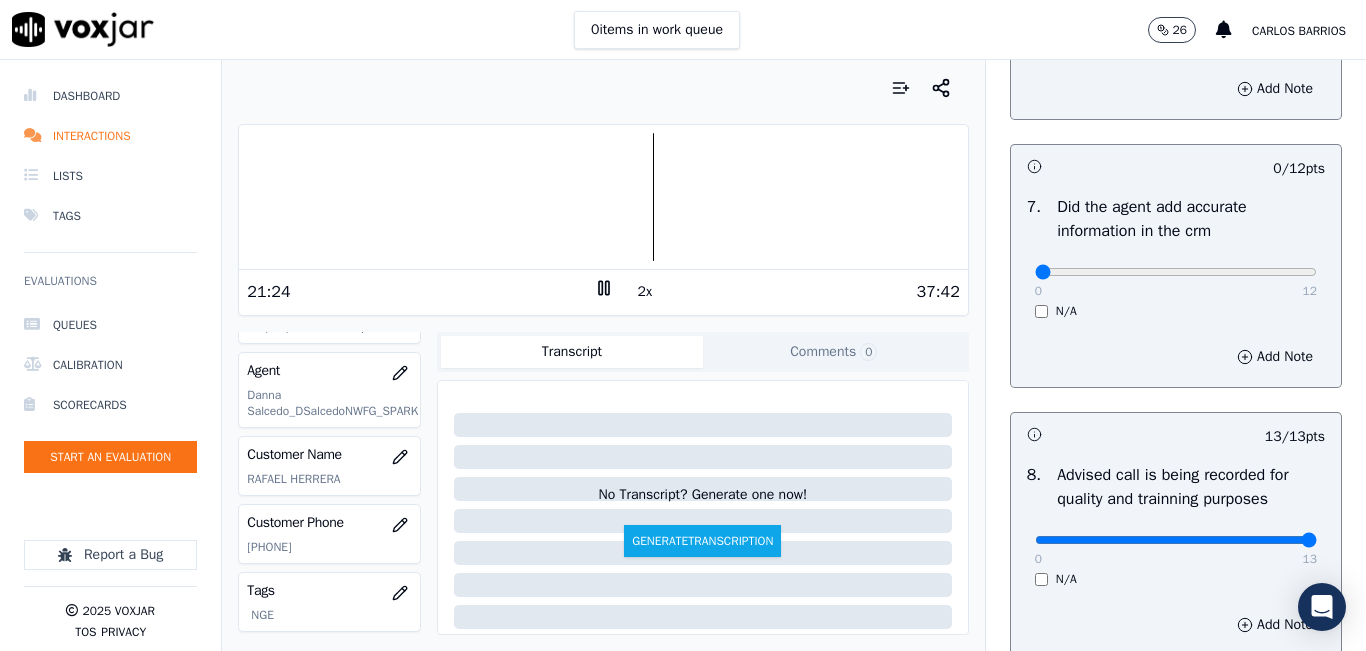 click at bounding box center [603, 197] 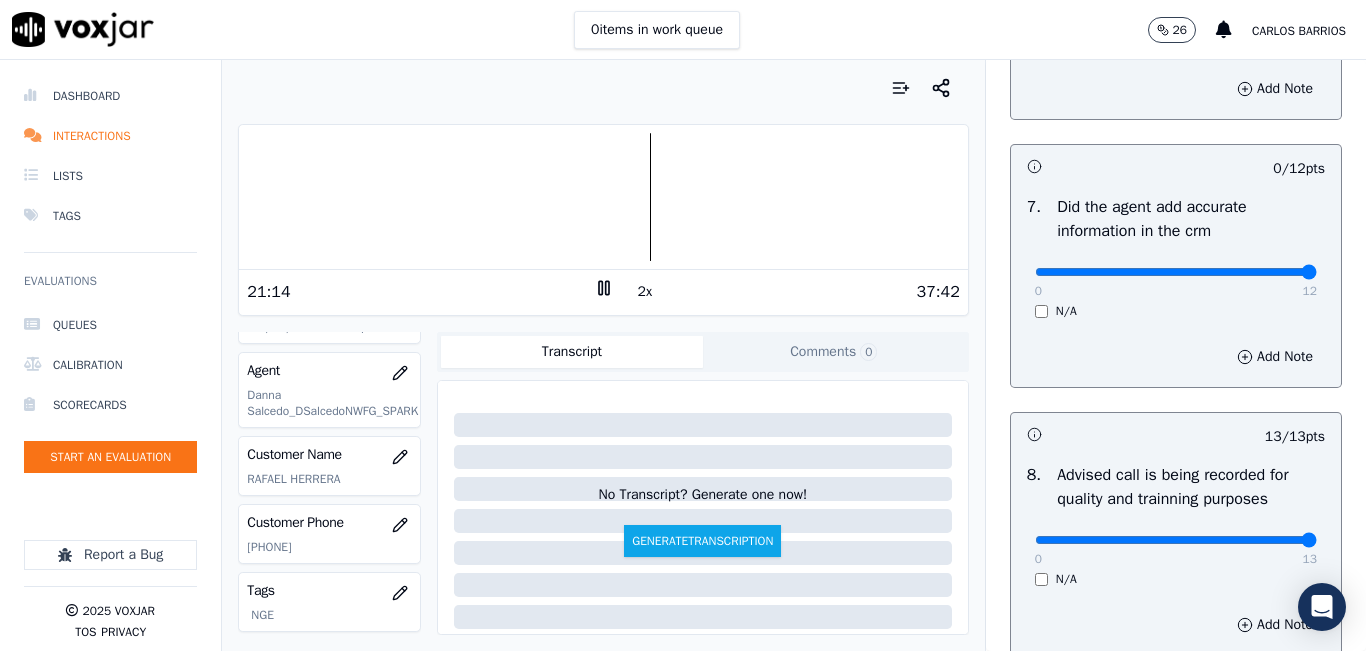 type on "12" 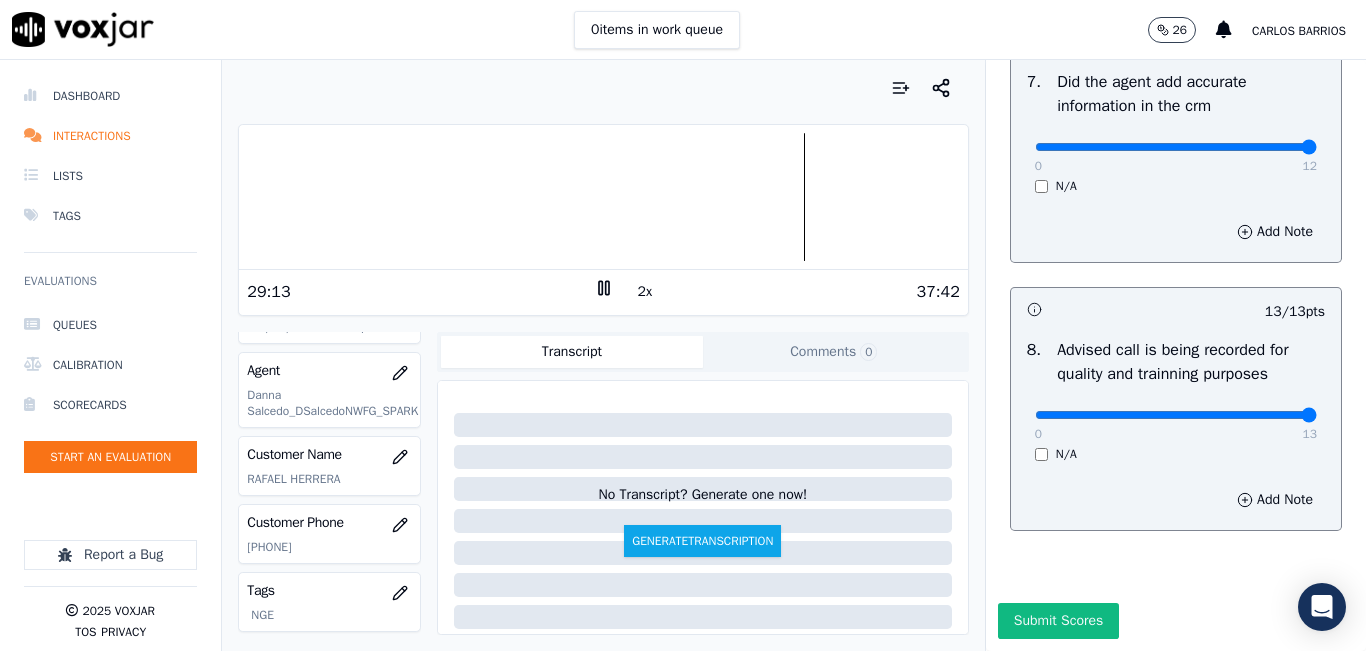 scroll, scrollTop: 1918, scrollLeft: 0, axis: vertical 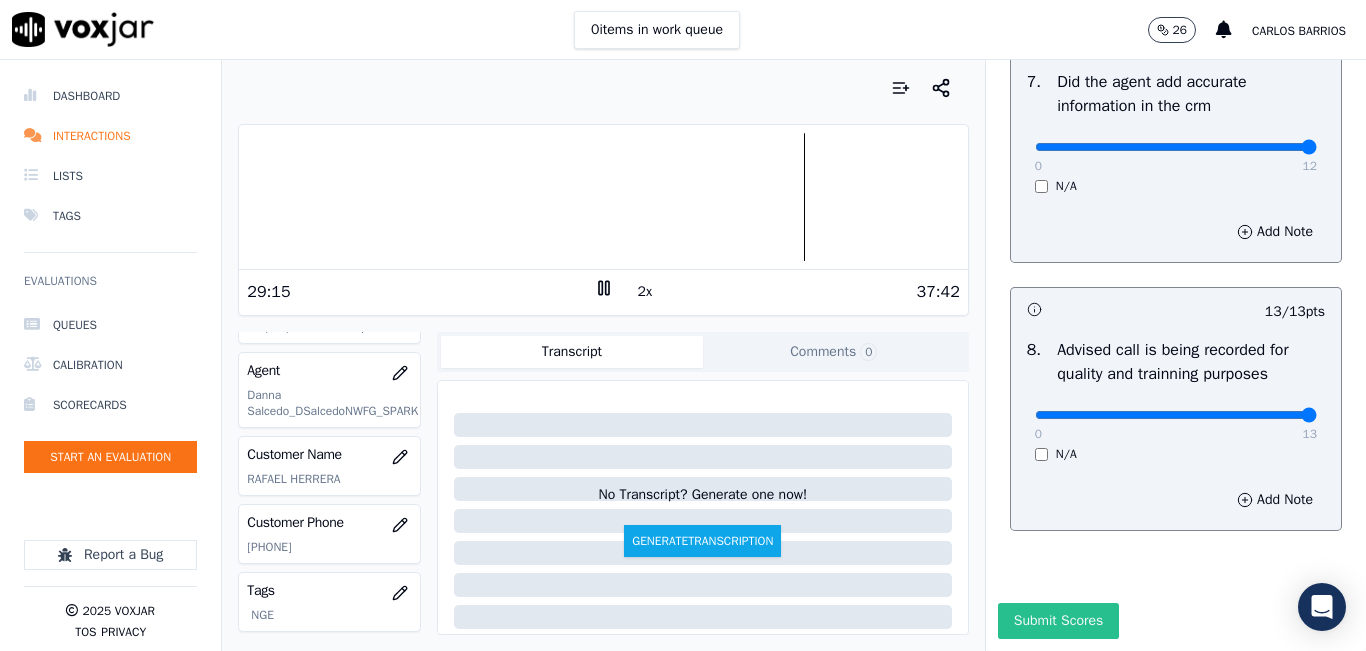 click on "Submit Scores" at bounding box center (1058, 621) 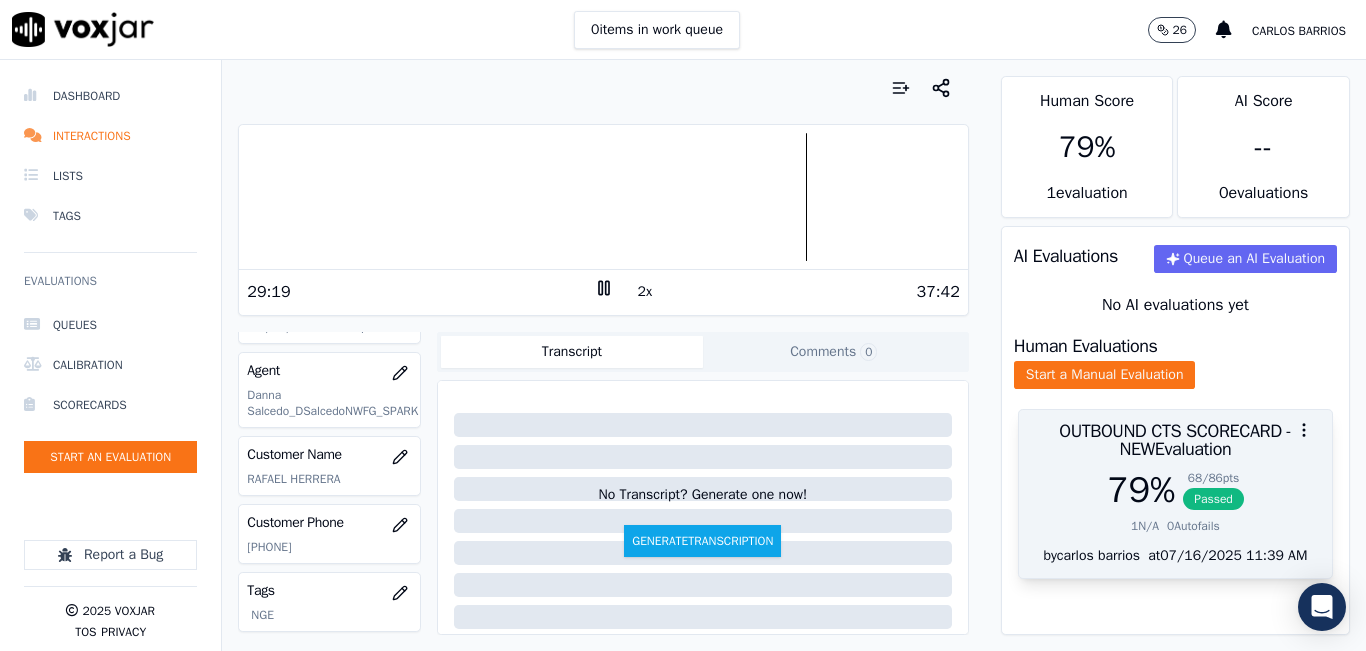 click on "79 %" at bounding box center [1141, 490] 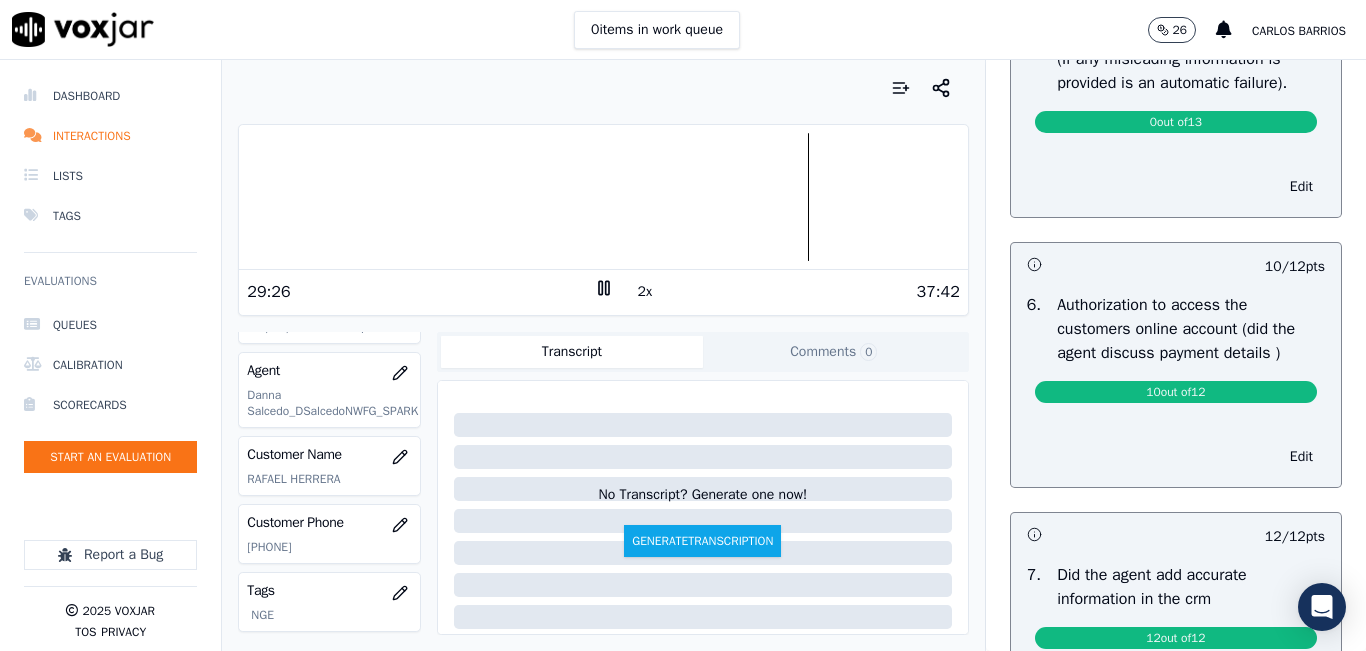 scroll, scrollTop: 1000, scrollLeft: 0, axis: vertical 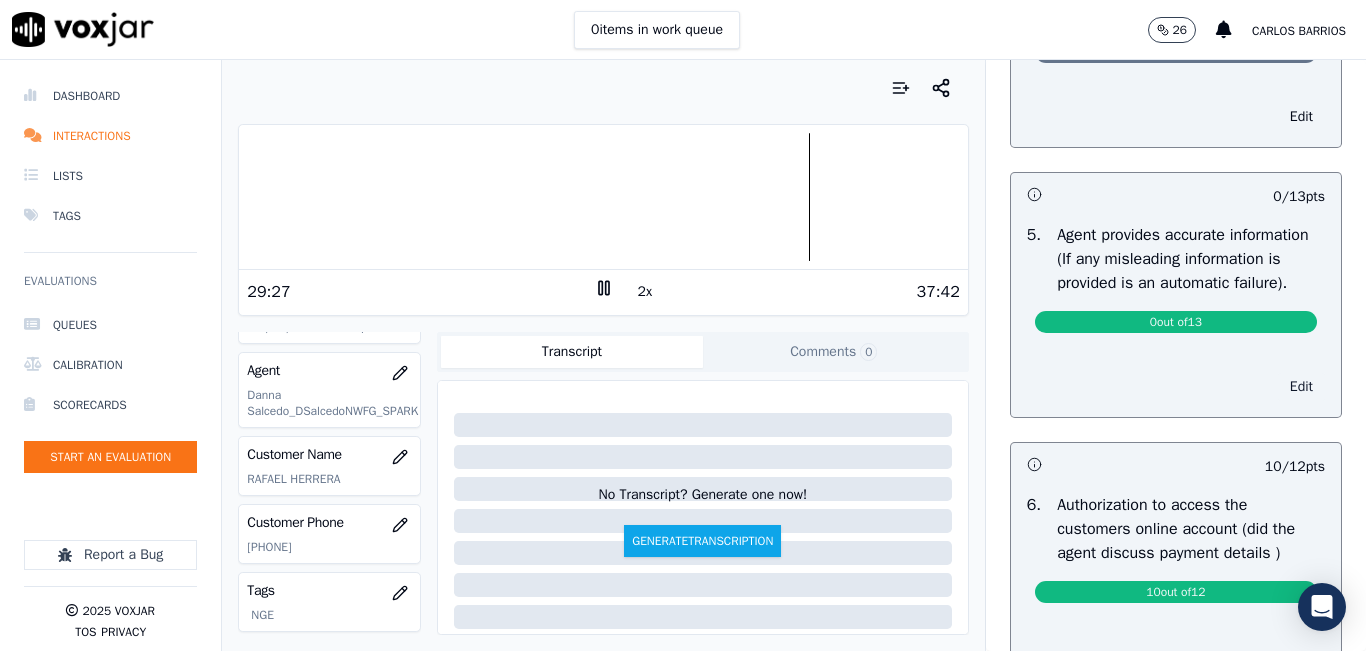 click on "Edit" at bounding box center (1301, 387) 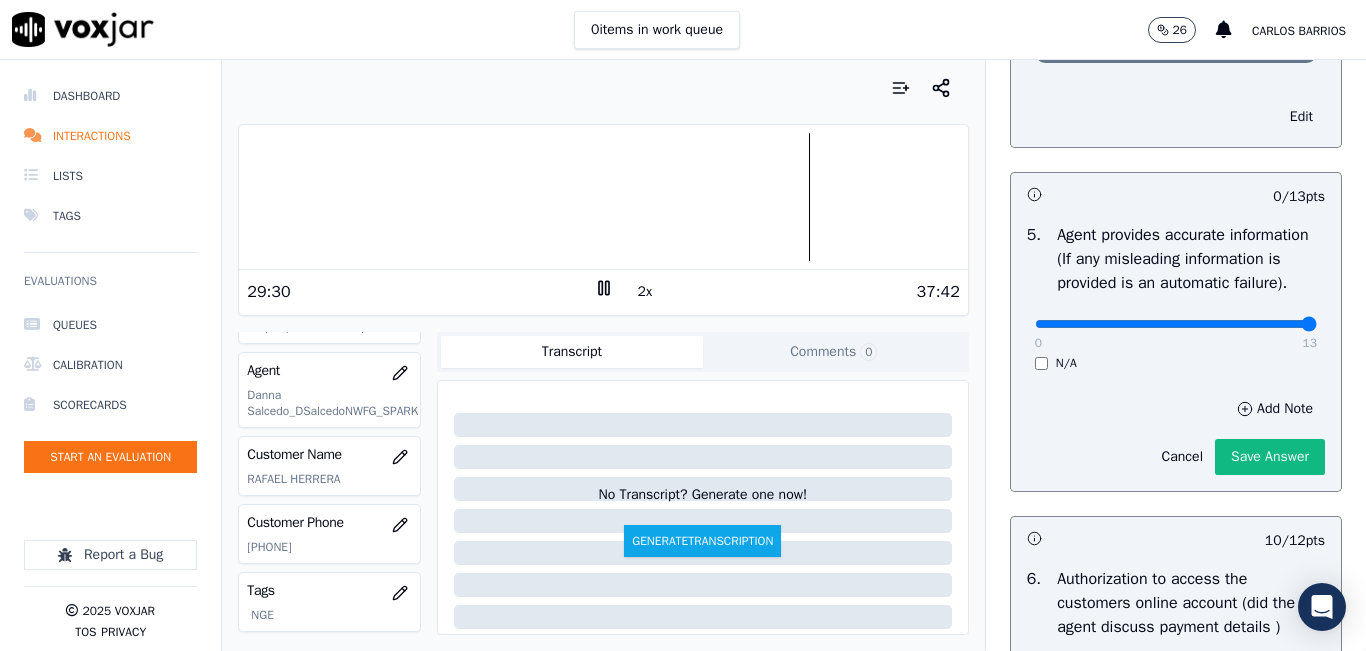 drag, startPoint x: 1244, startPoint y: 373, endPoint x: 1274, endPoint y: 373, distance: 30 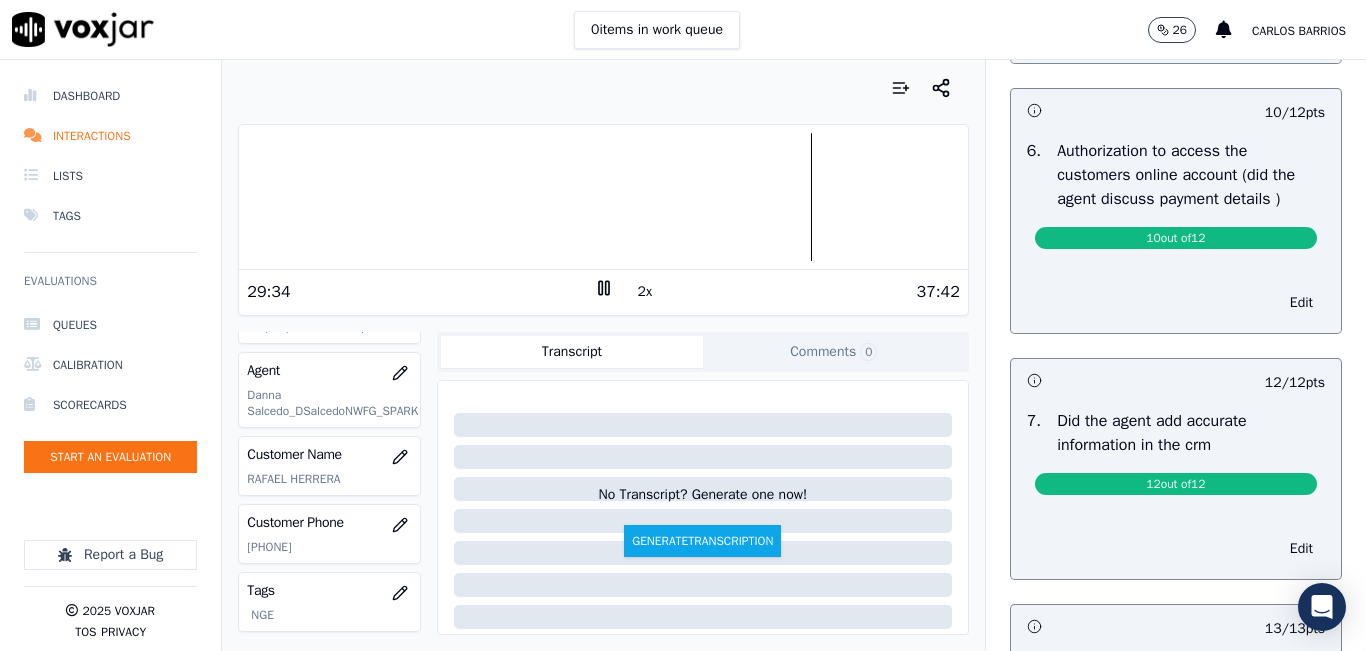 scroll, scrollTop: 1400, scrollLeft: 0, axis: vertical 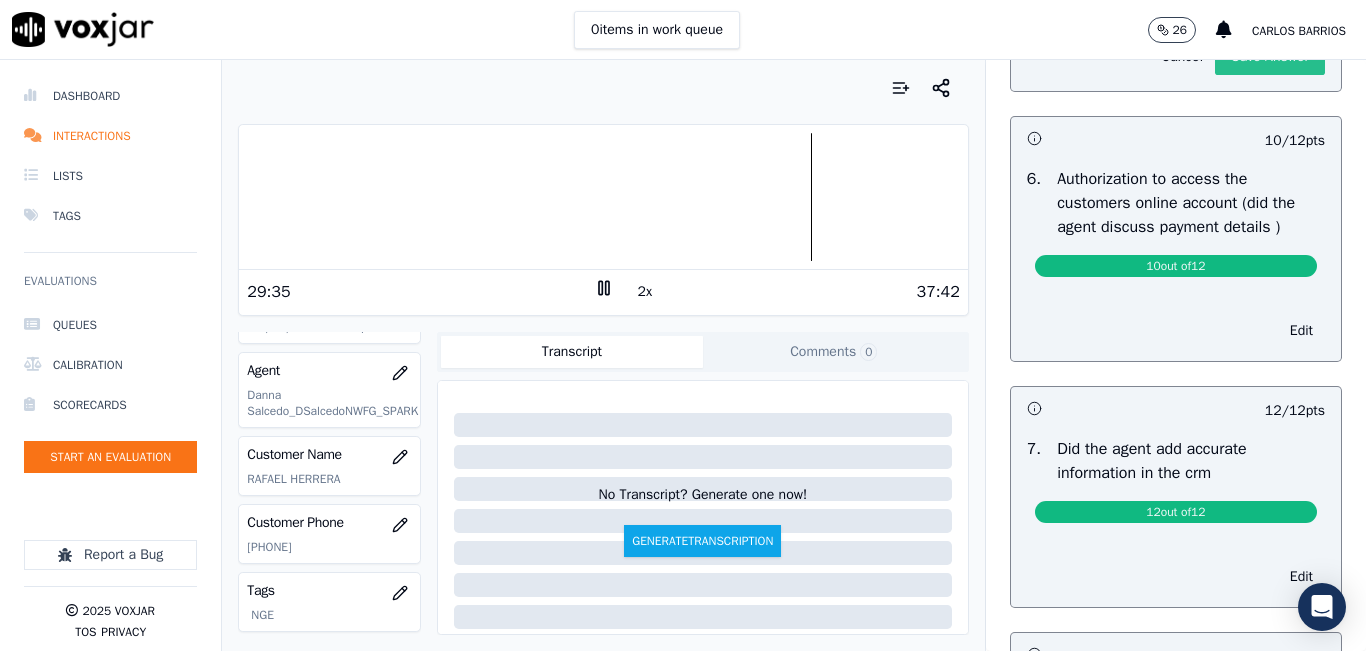 click on "Save Answer" 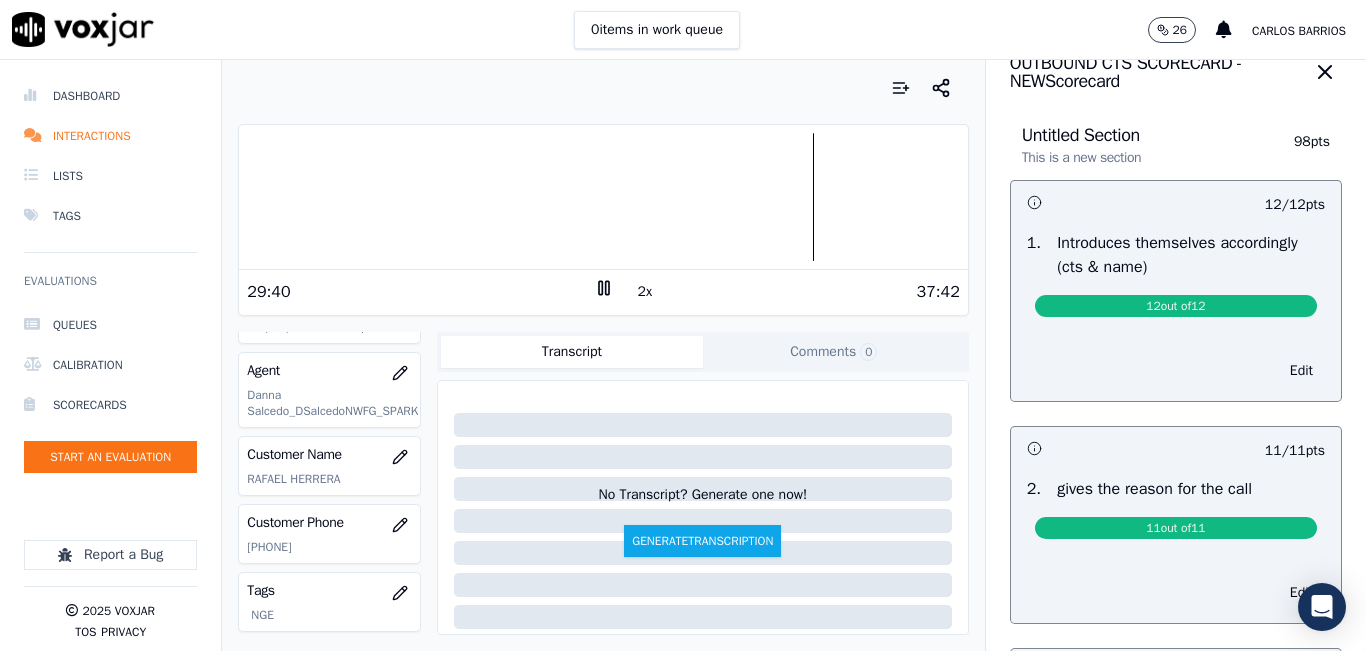 scroll, scrollTop: 0, scrollLeft: 0, axis: both 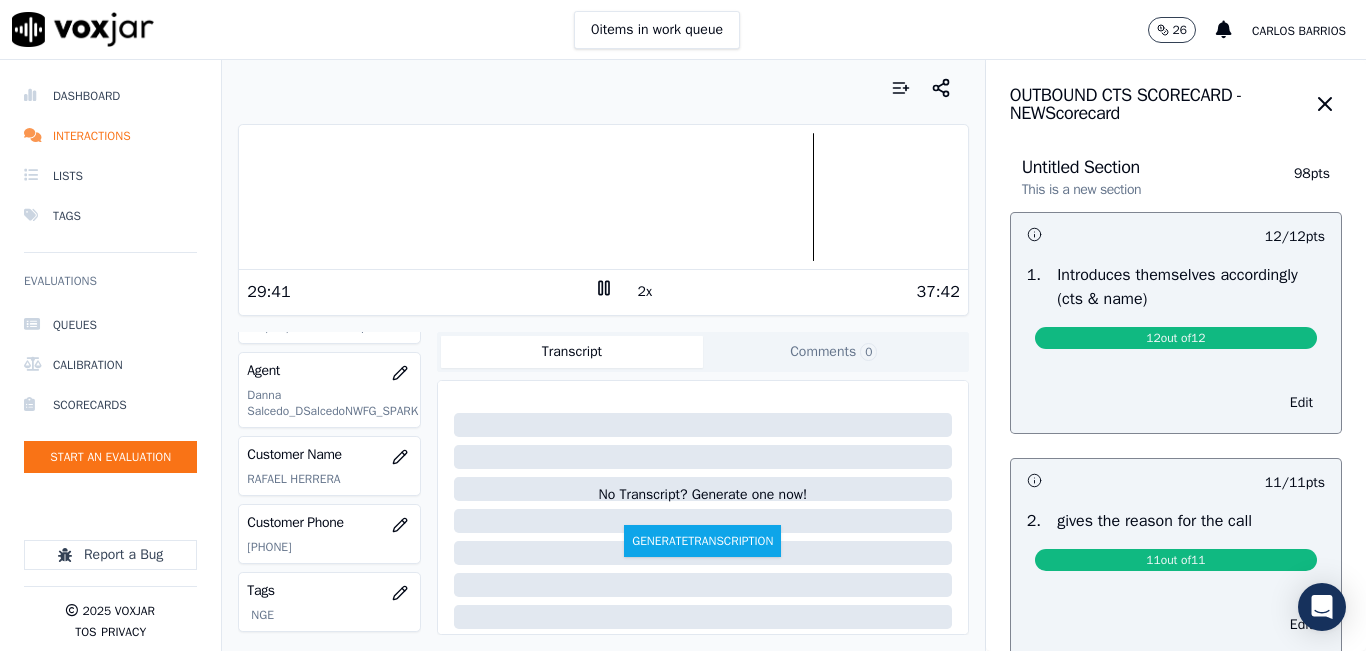 click 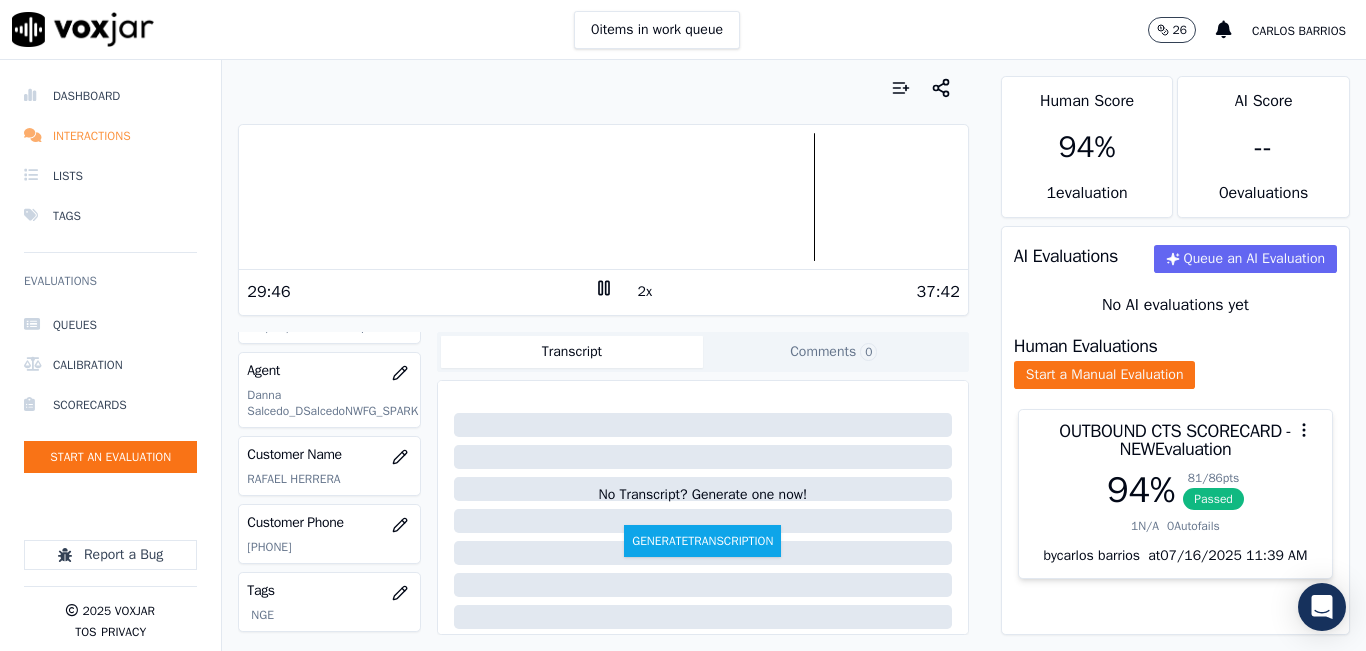click on "Interactions" at bounding box center (110, 136) 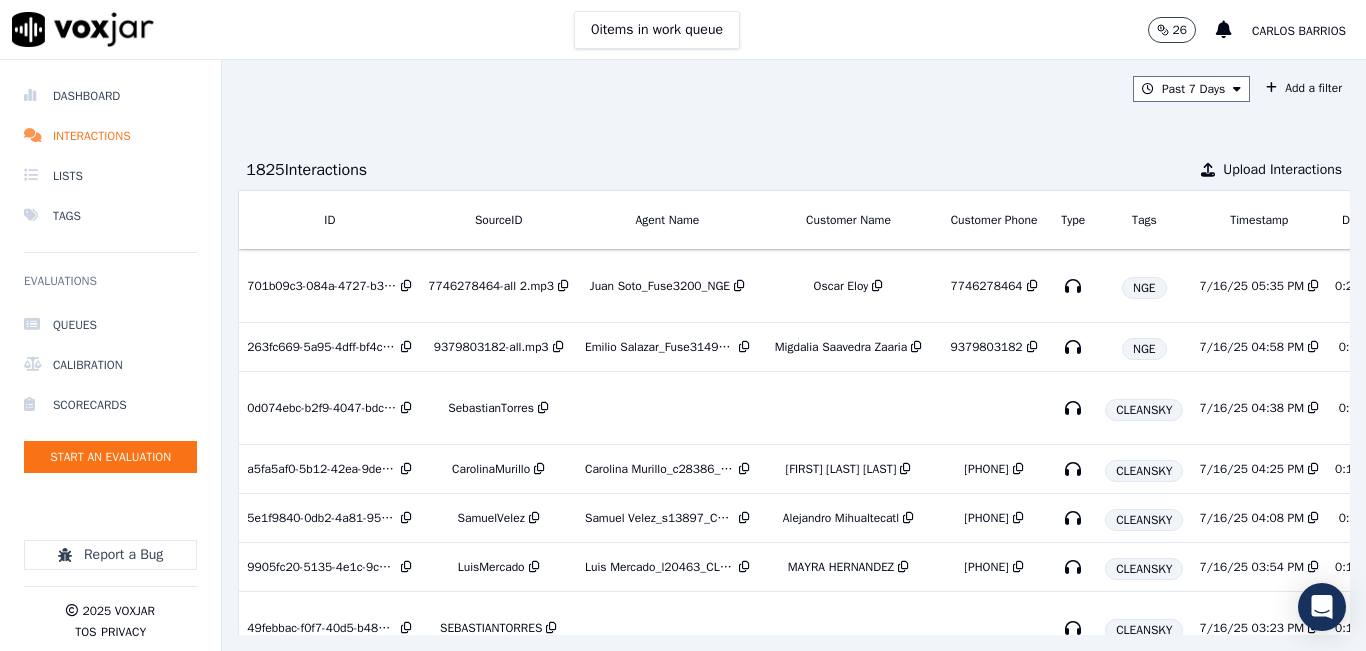 scroll, scrollTop: 0, scrollLeft: 336, axis: horizontal 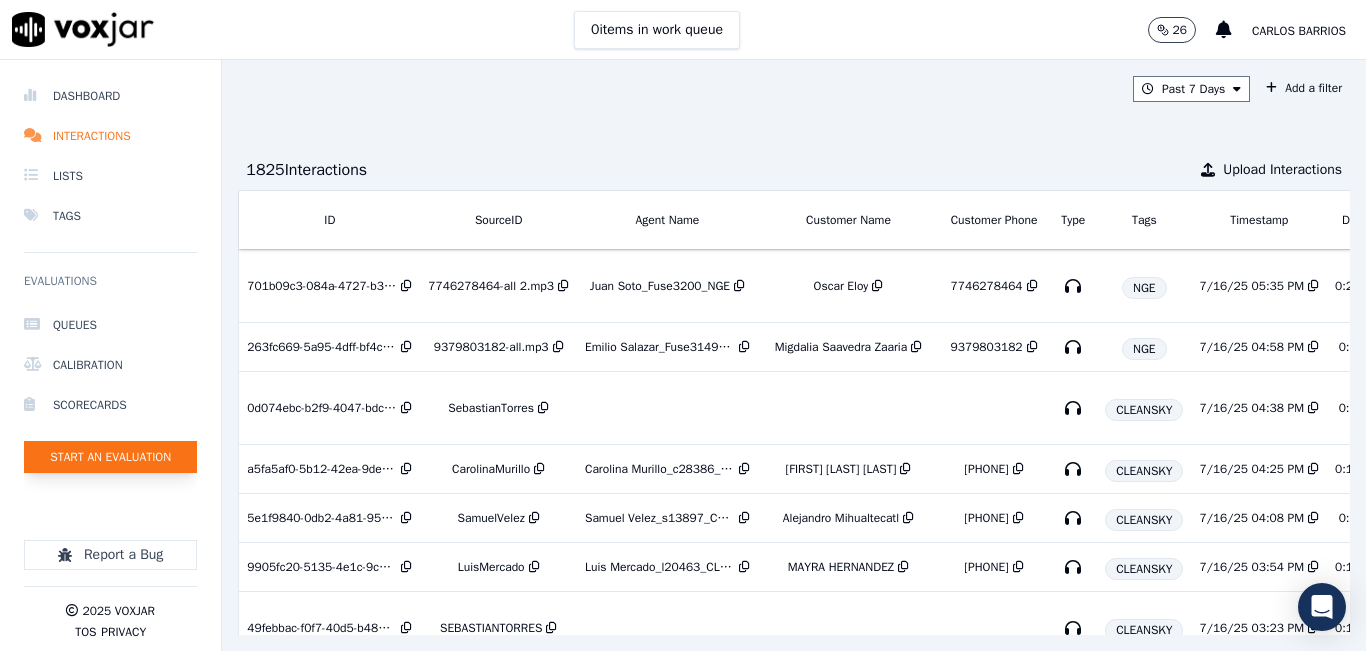 click on "Start an Evaluation" 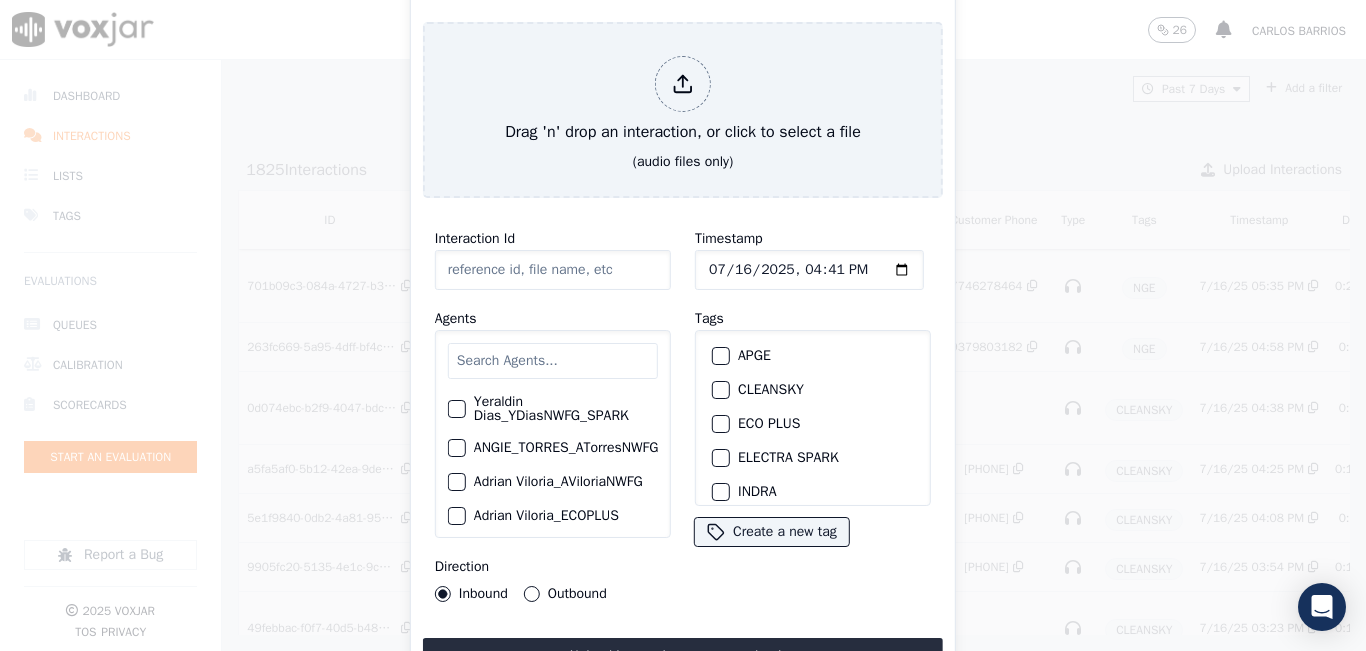 click at bounding box center (553, 361) 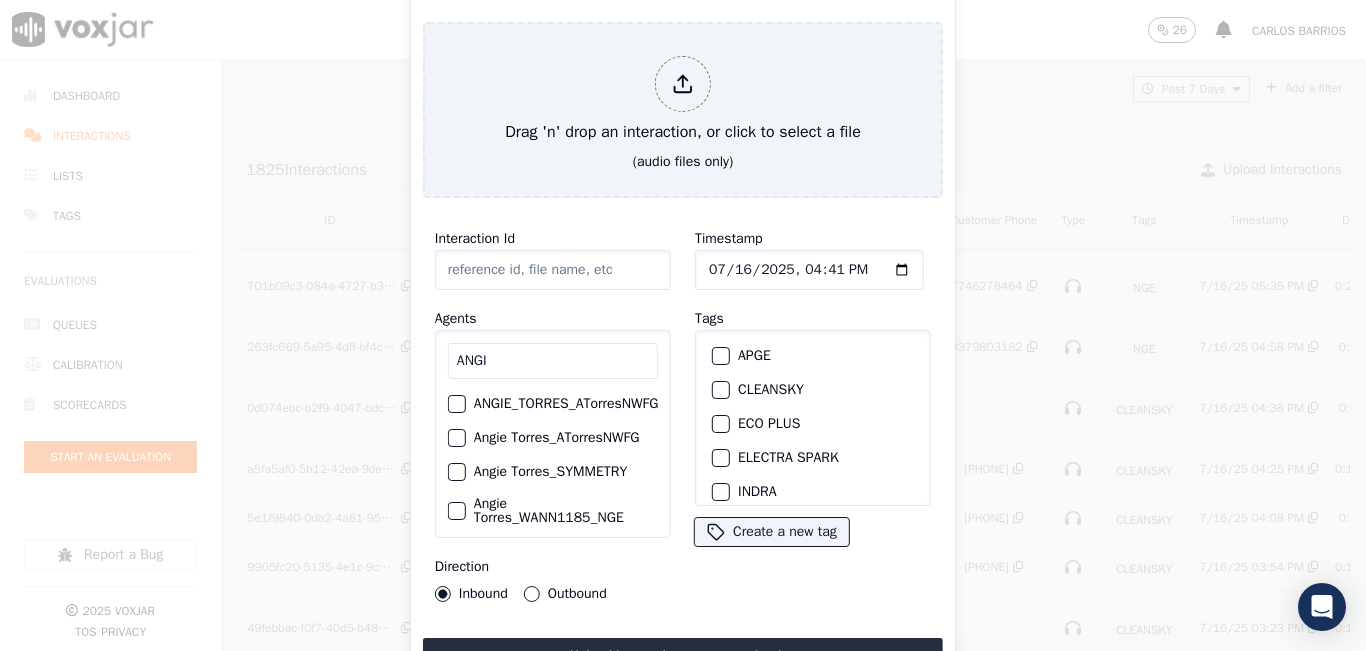 type on "ANGI" 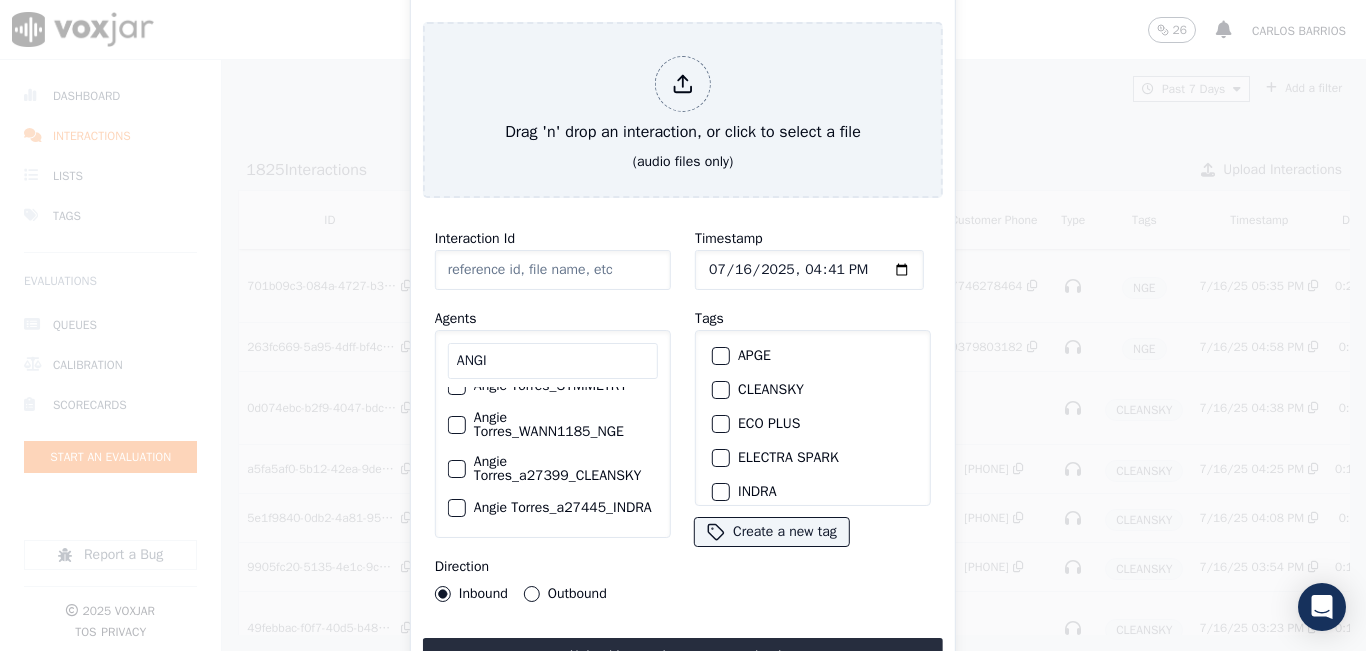 scroll, scrollTop: 122, scrollLeft: 0, axis: vertical 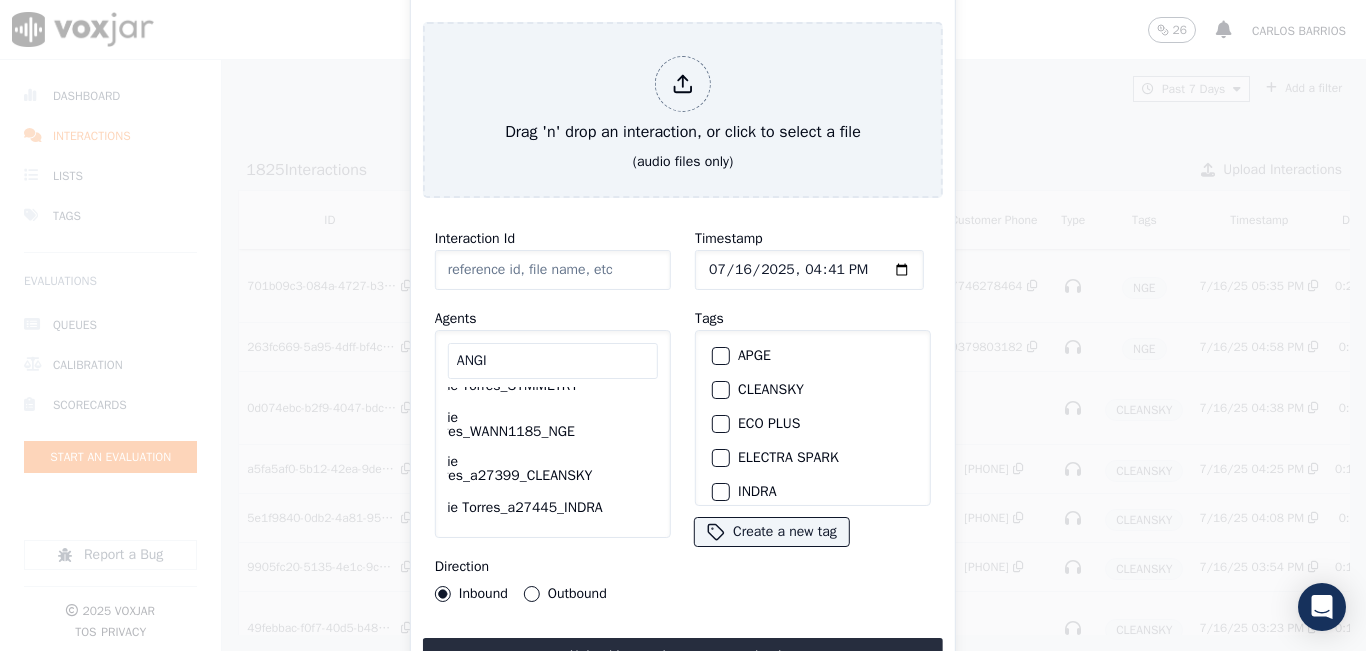 click on "Angie Torres_a27399_CLEANSKY" 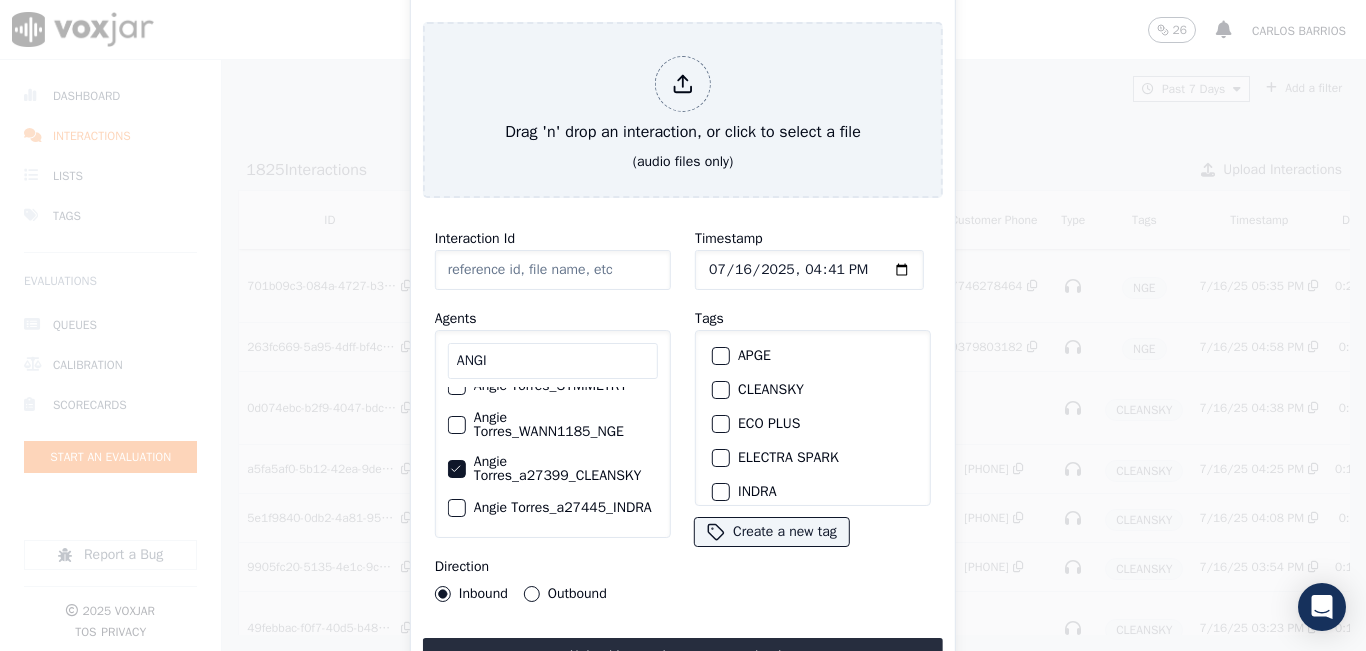 click on "Outbound" at bounding box center (532, 594) 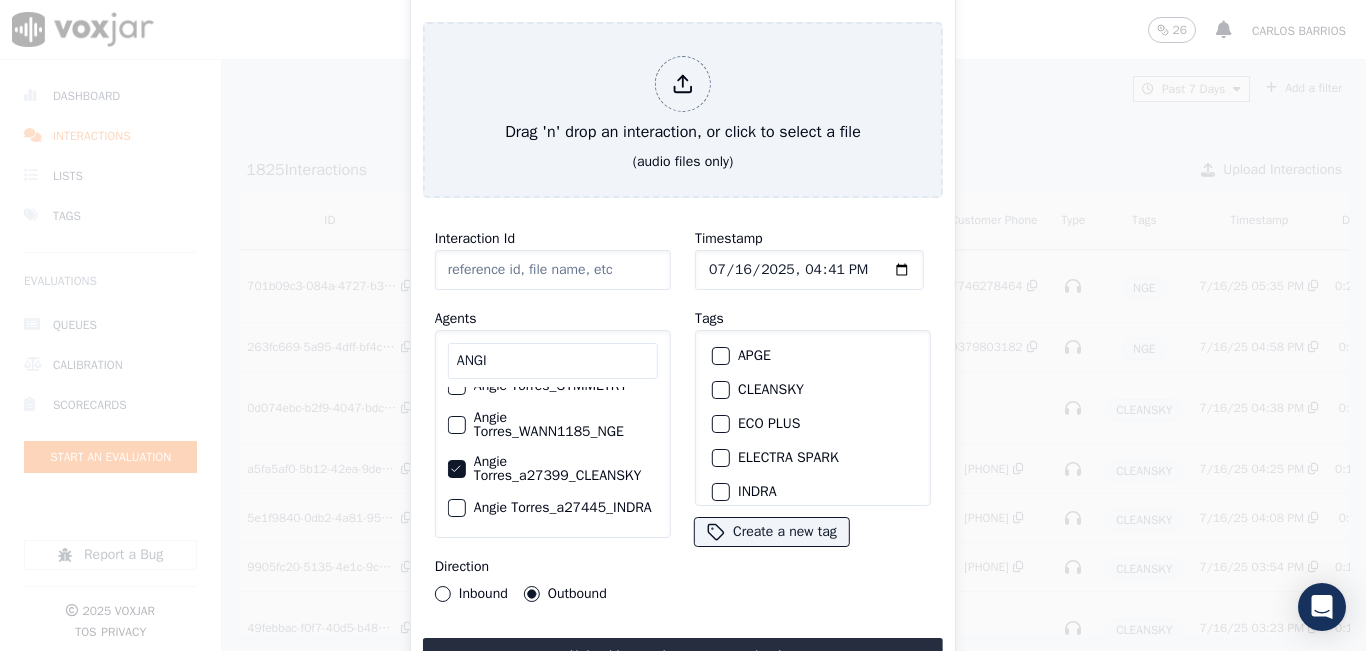 click at bounding box center [720, 390] 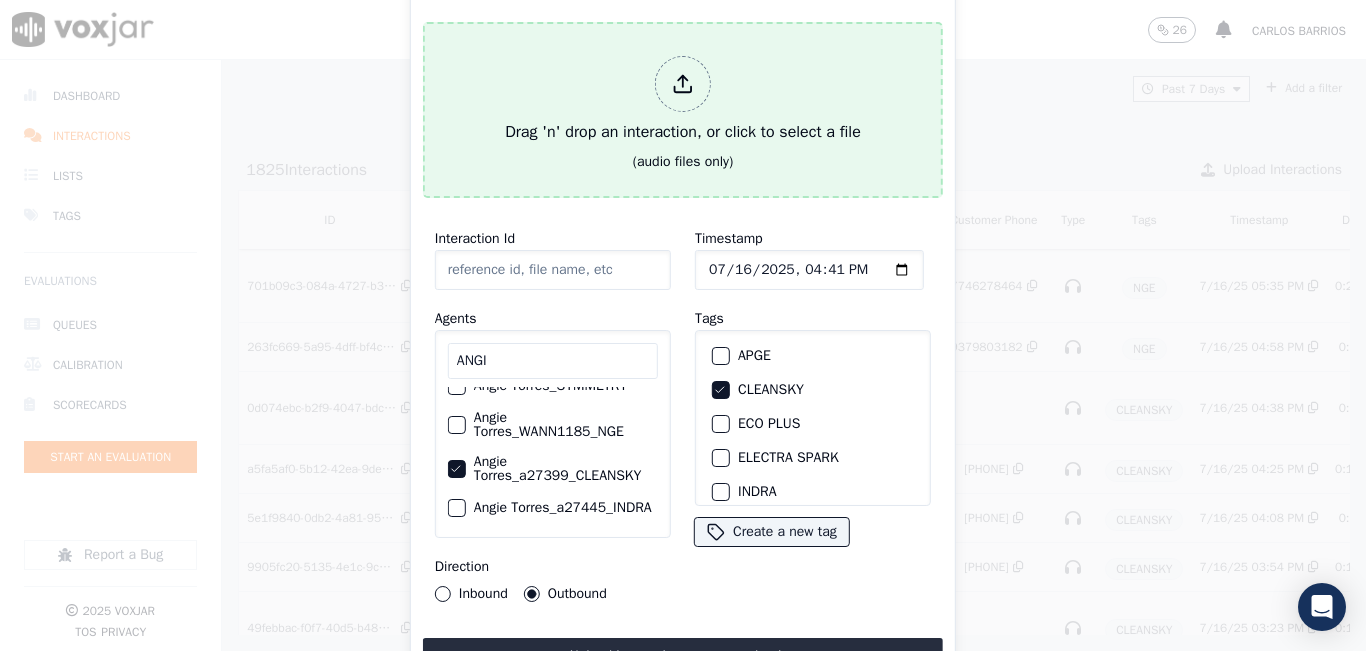 click on "Drag 'n' drop an interaction, or click to select a file" at bounding box center (683, 100) 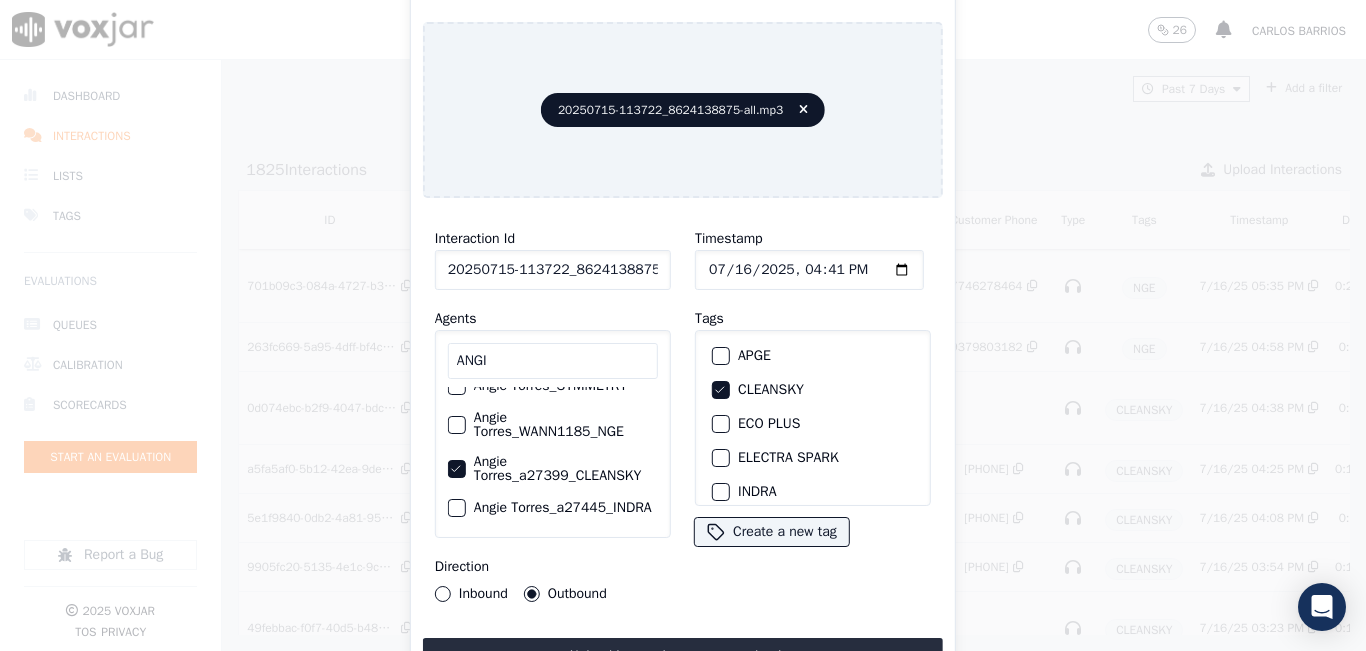 click on "Inbound" at bounding box center [443, 594] 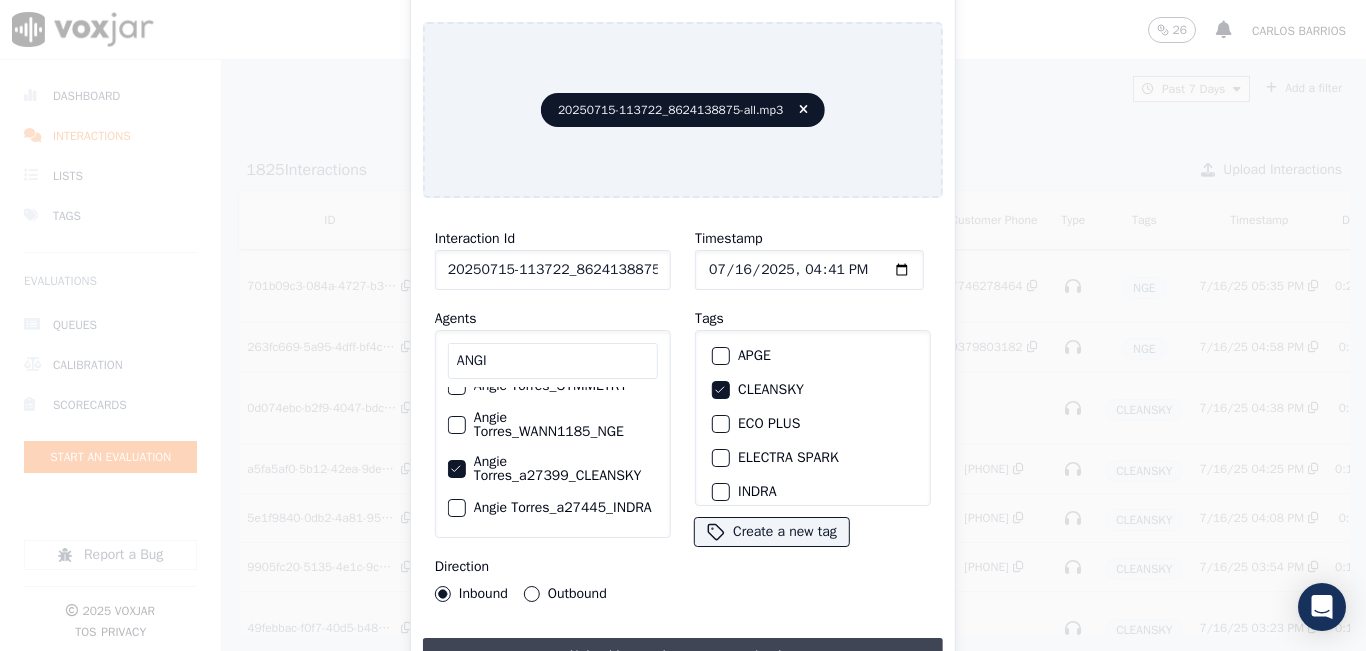 click on "Upload interaction to start evaluation" at bounding box center (683, 656) 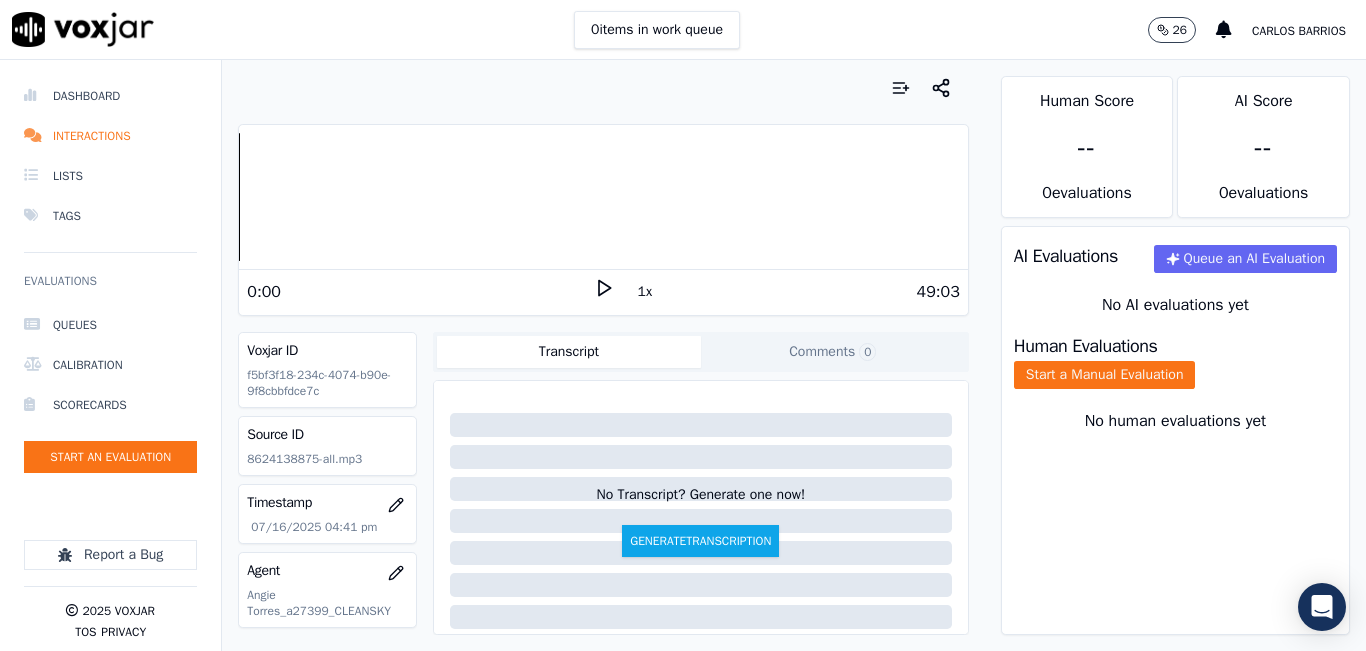 click 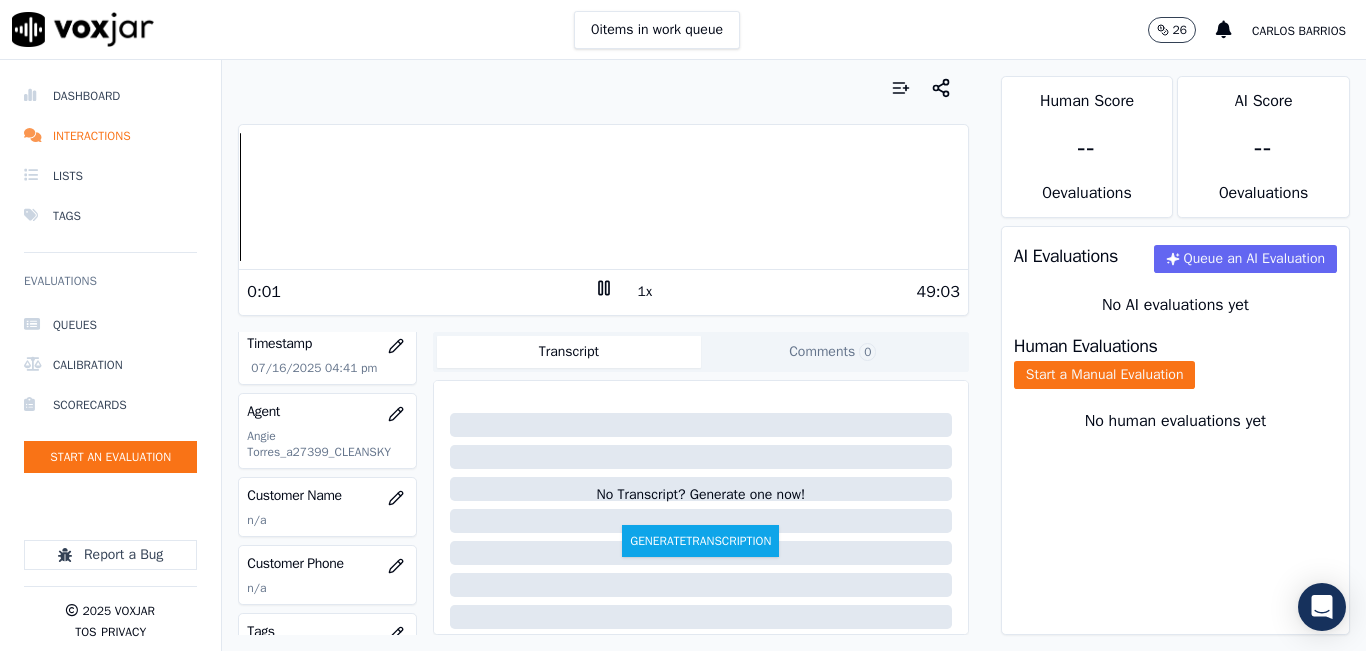 scroll, scrollTop: 200, scrollLeft: 0, axis: vertical 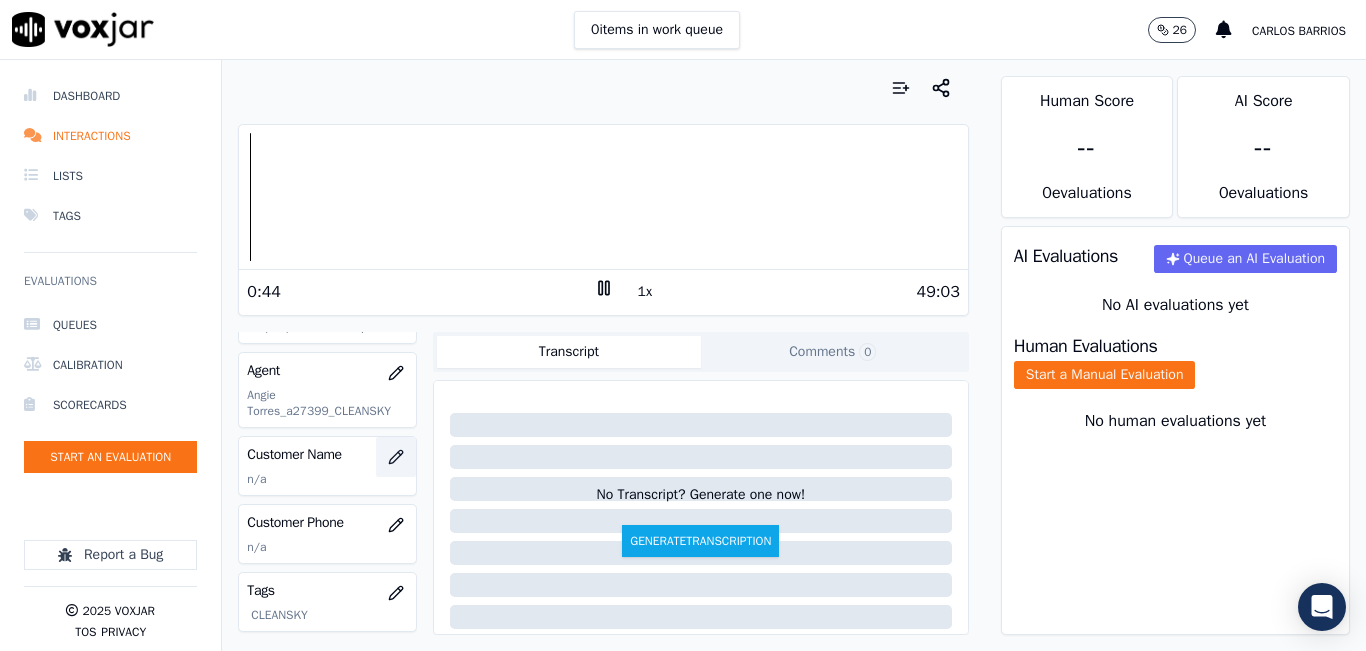 click 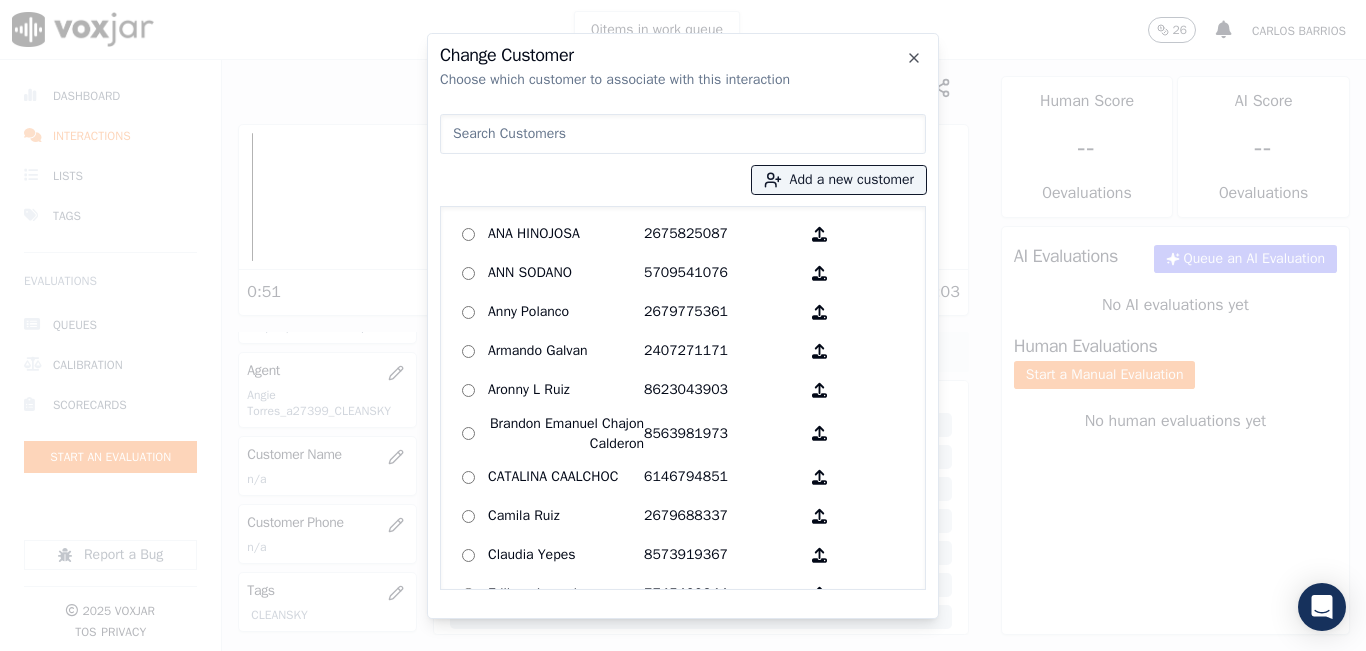 click at bounding box center (683, 134) 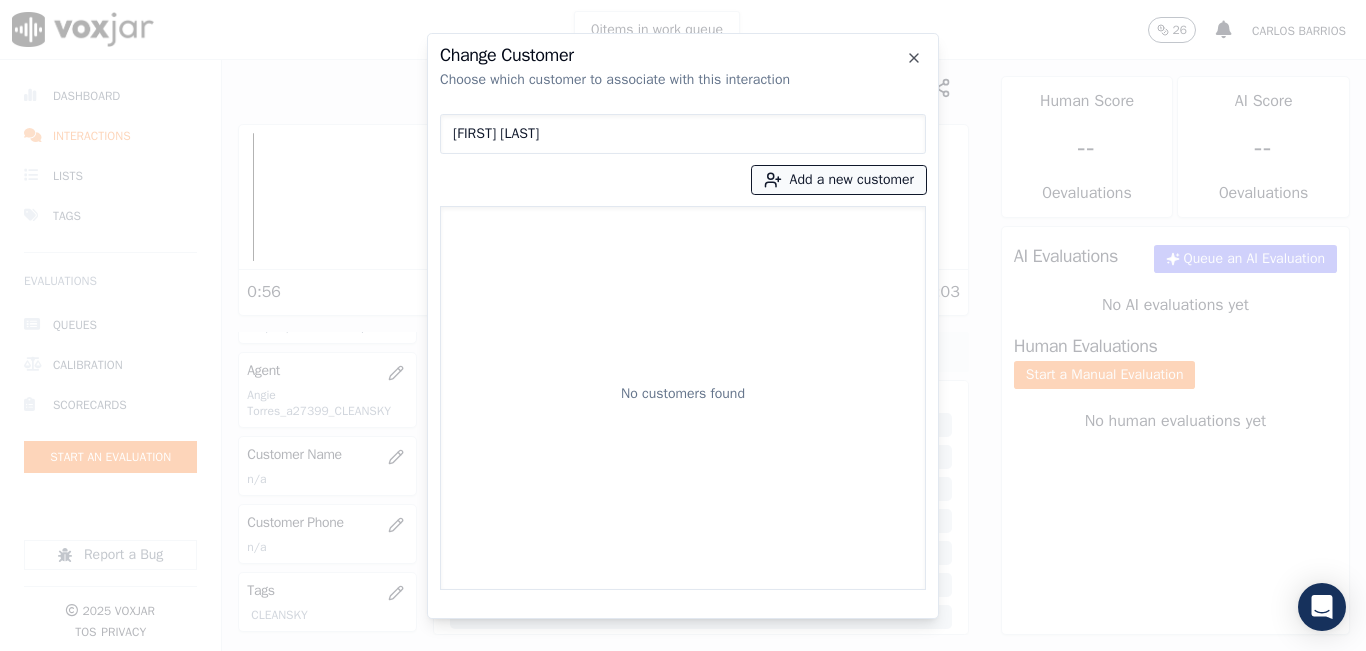 type on "[FIRST] [LAST]" 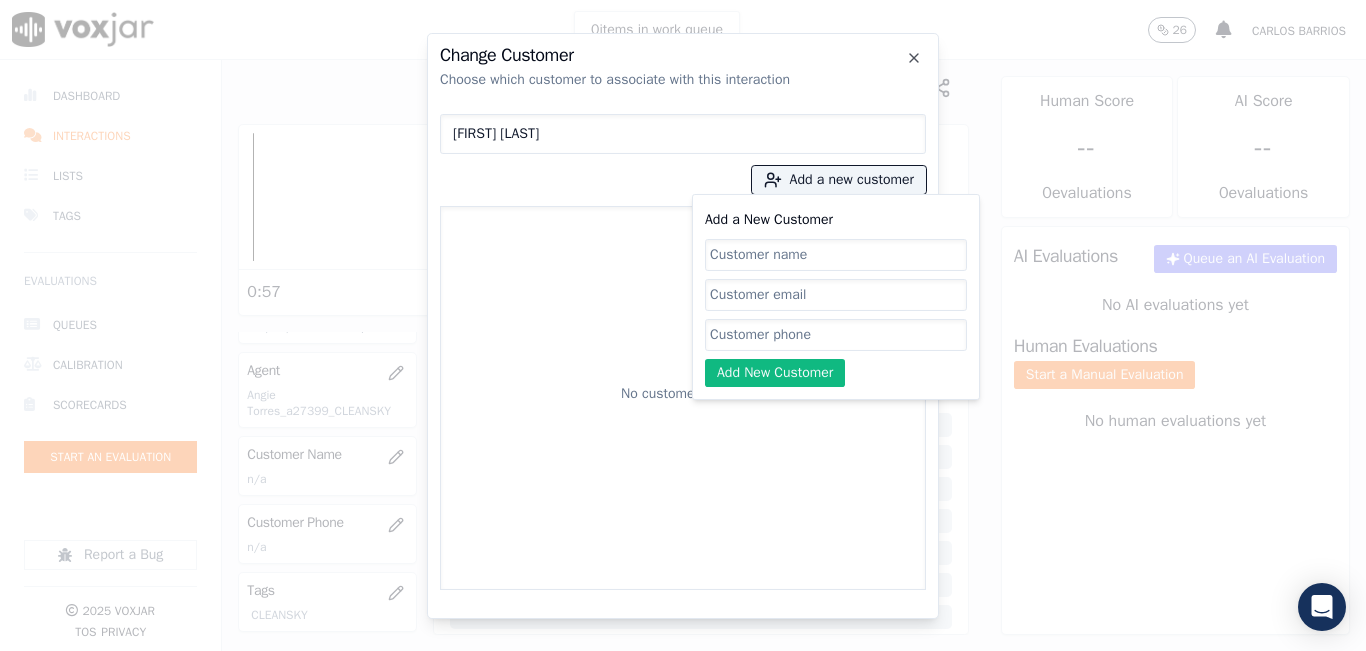 click on "Add a New Customer" 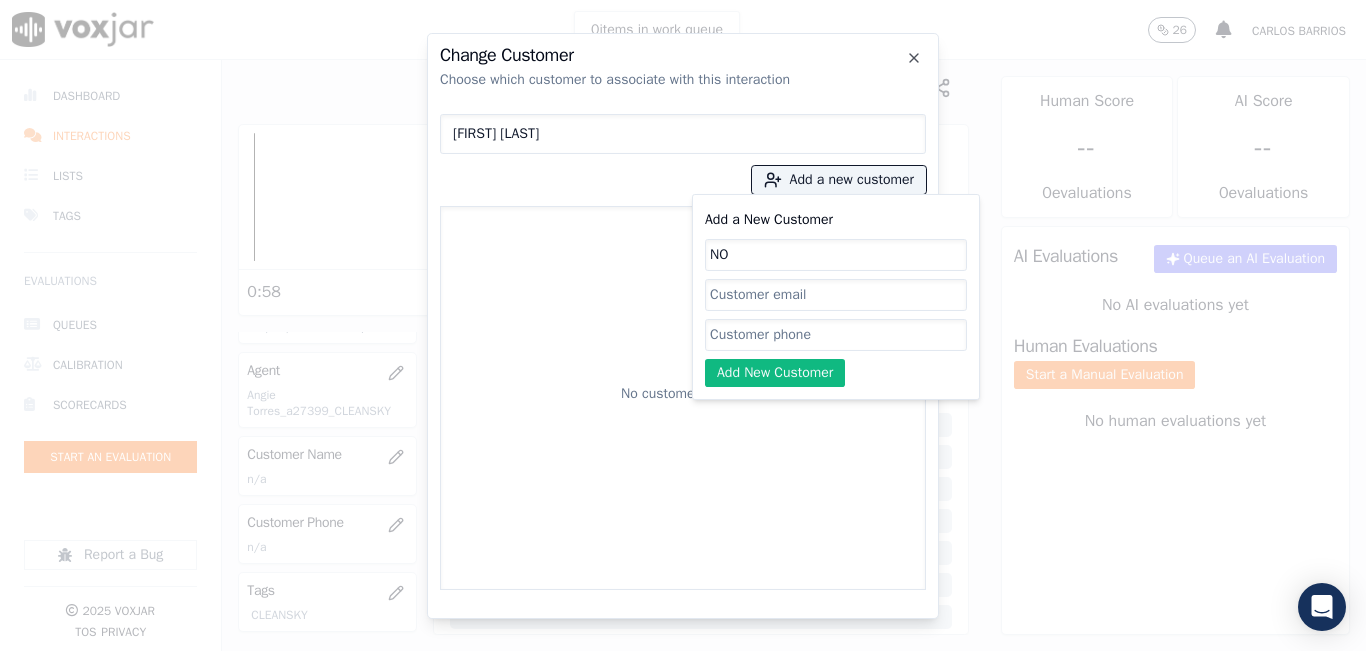 type on "N" 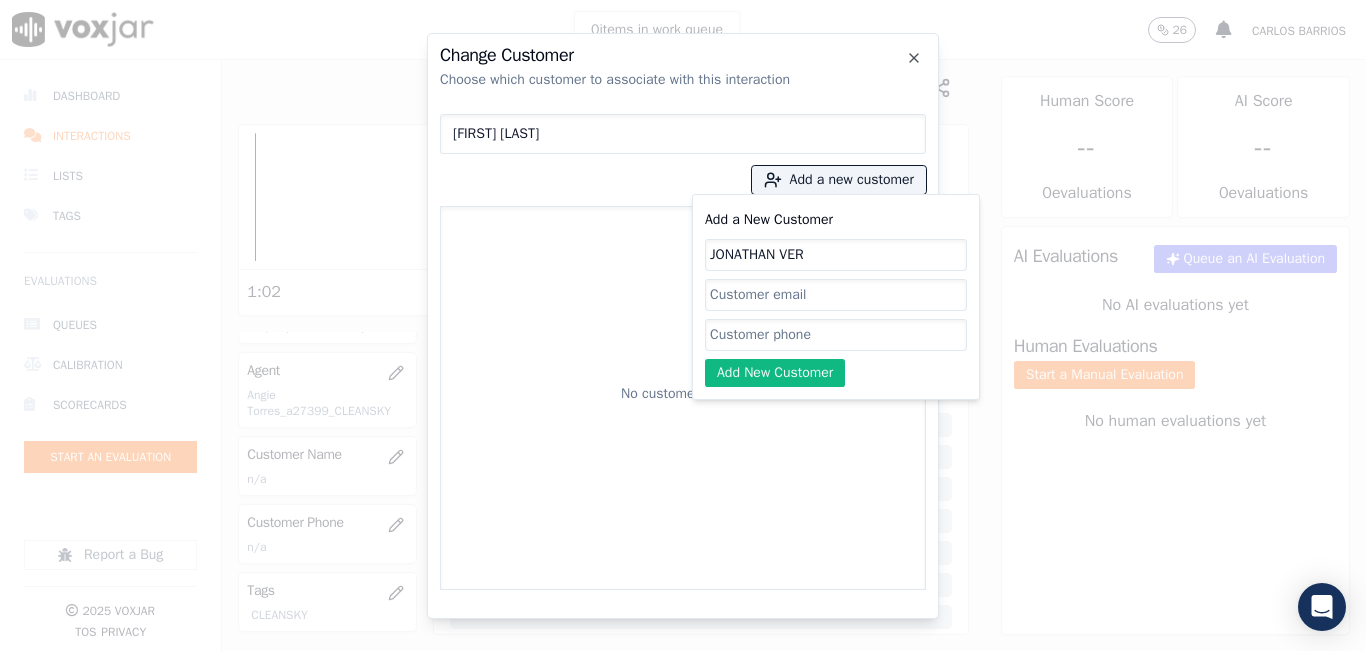 type on "JONATHAN VER" 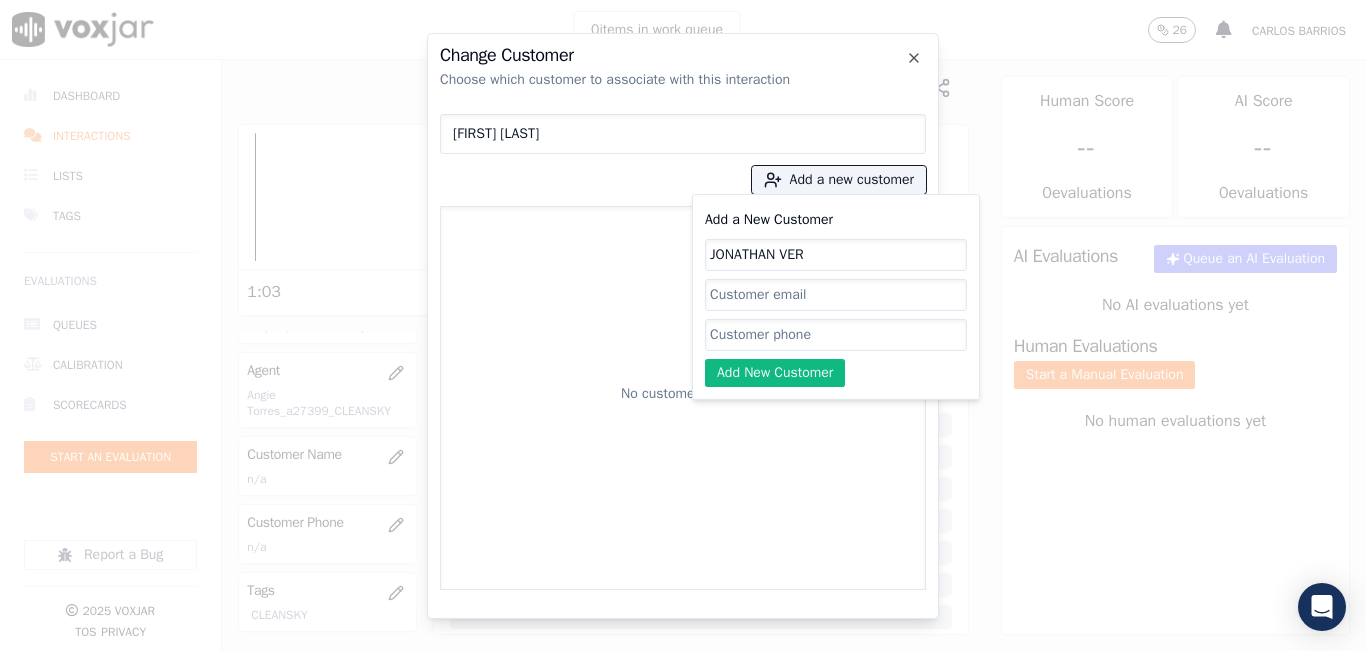 type 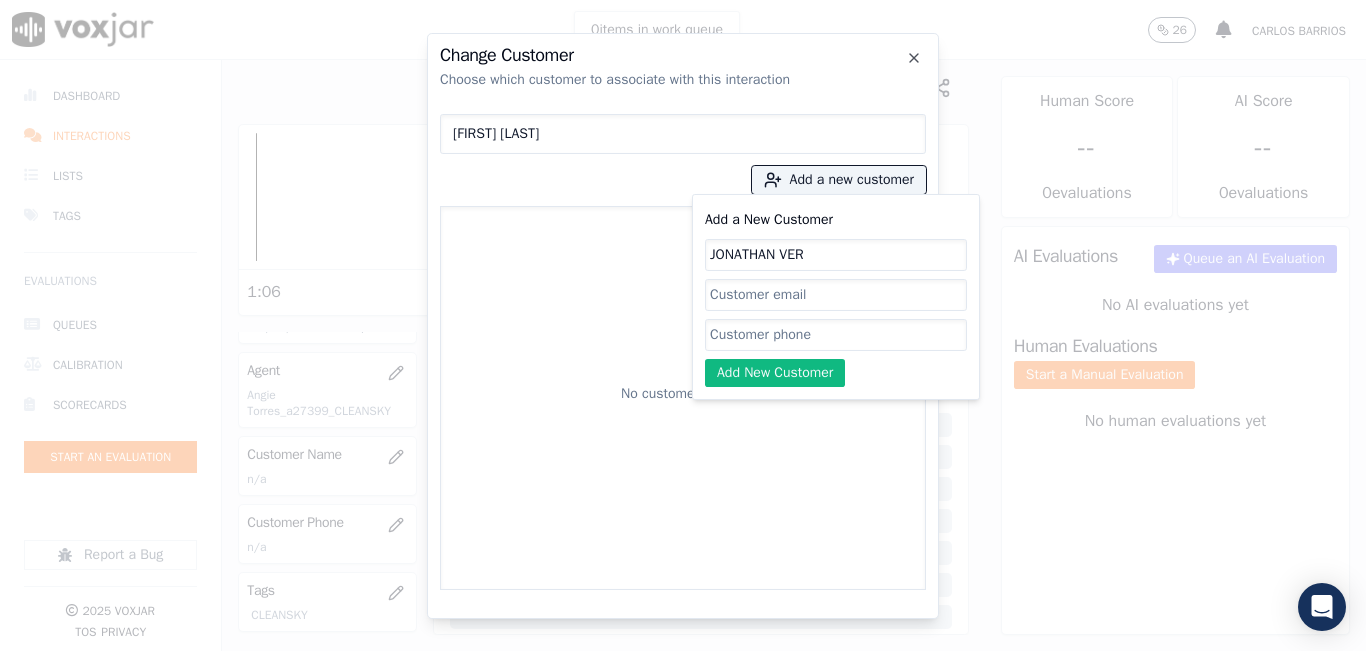 click on "JONATHAN VER" 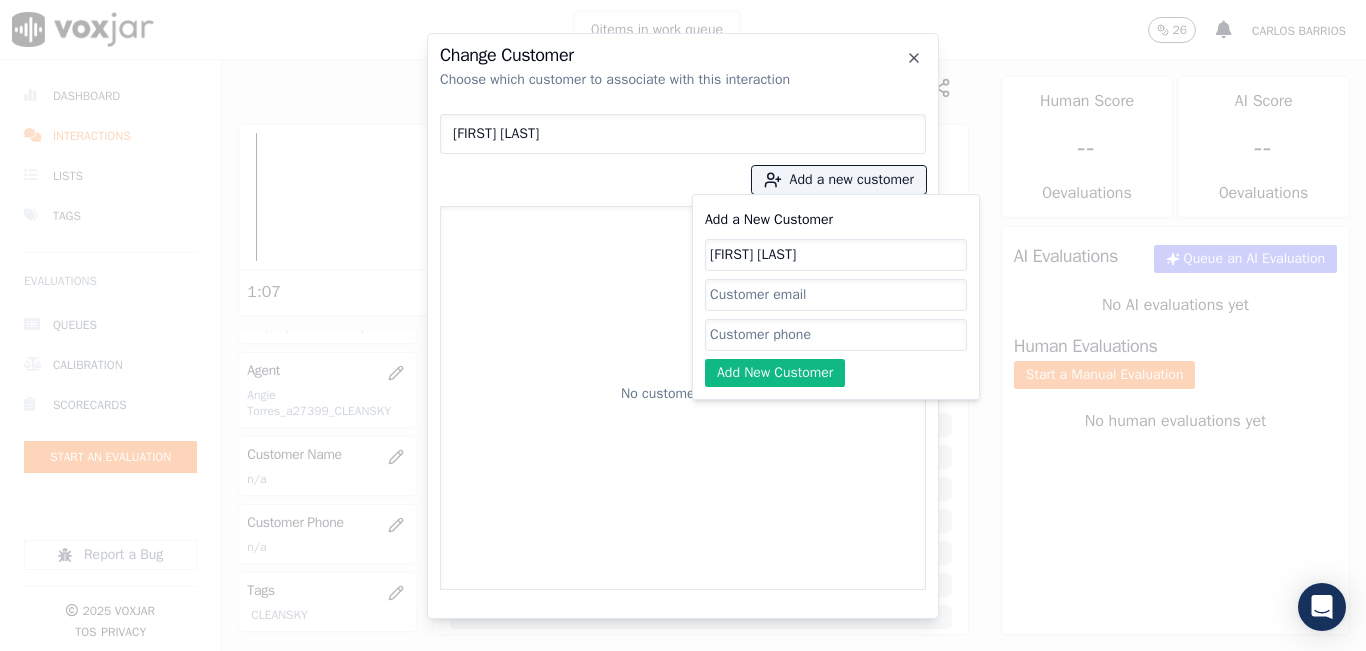 type on "[FIRST] [LAST]" 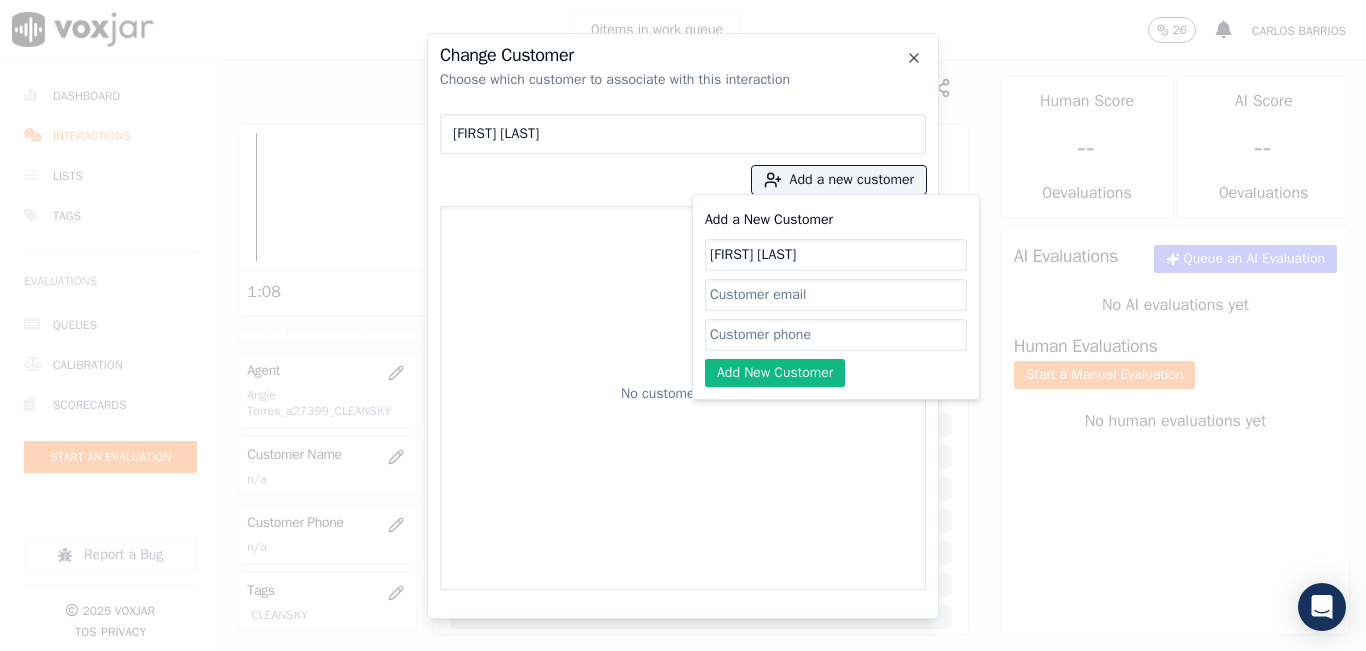 paste on "[PHONE]" 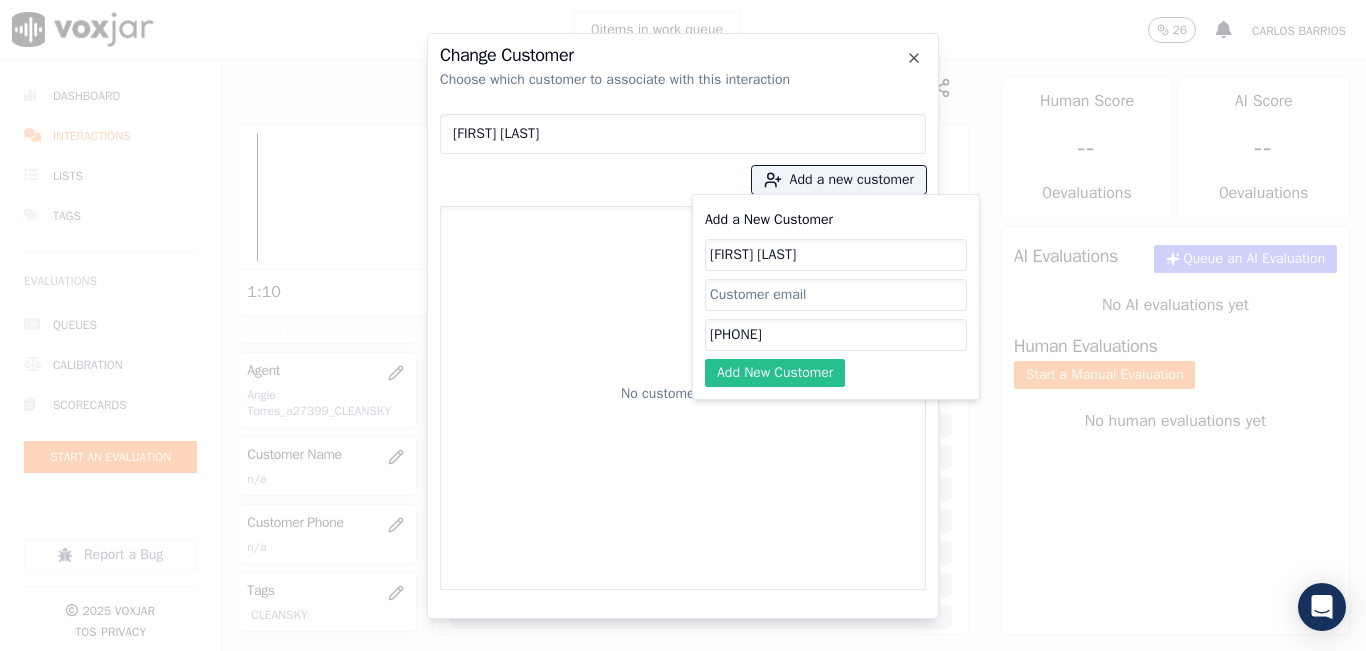 type on "[PHONE]" 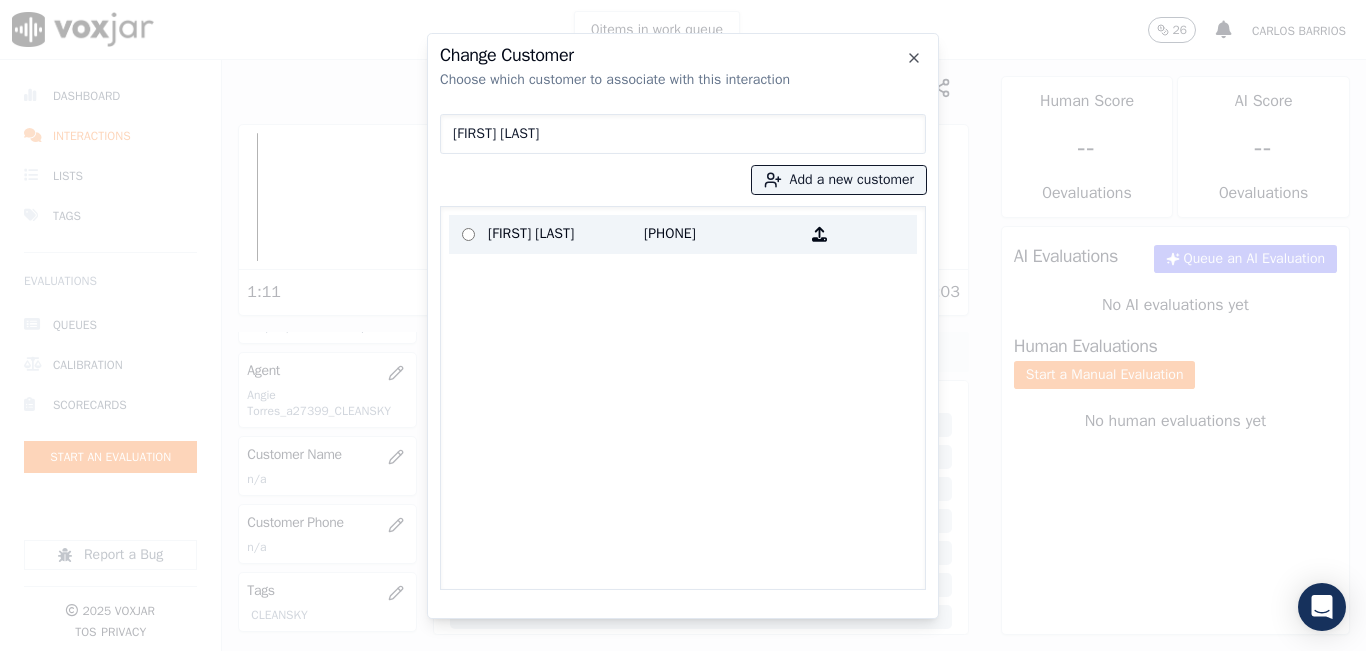 click on "[FIRST] [LAST]" at bounding box center (566, 234) 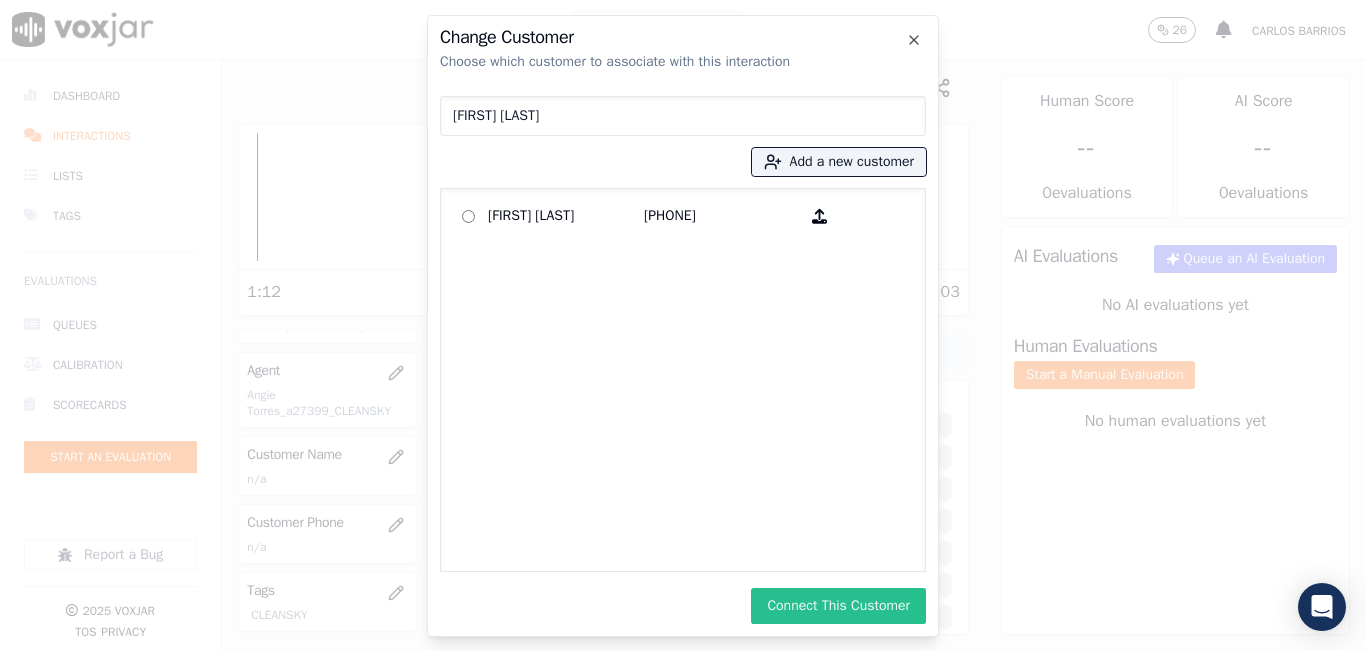 click on "Connect This Customer" at bounding box center [838, 606] 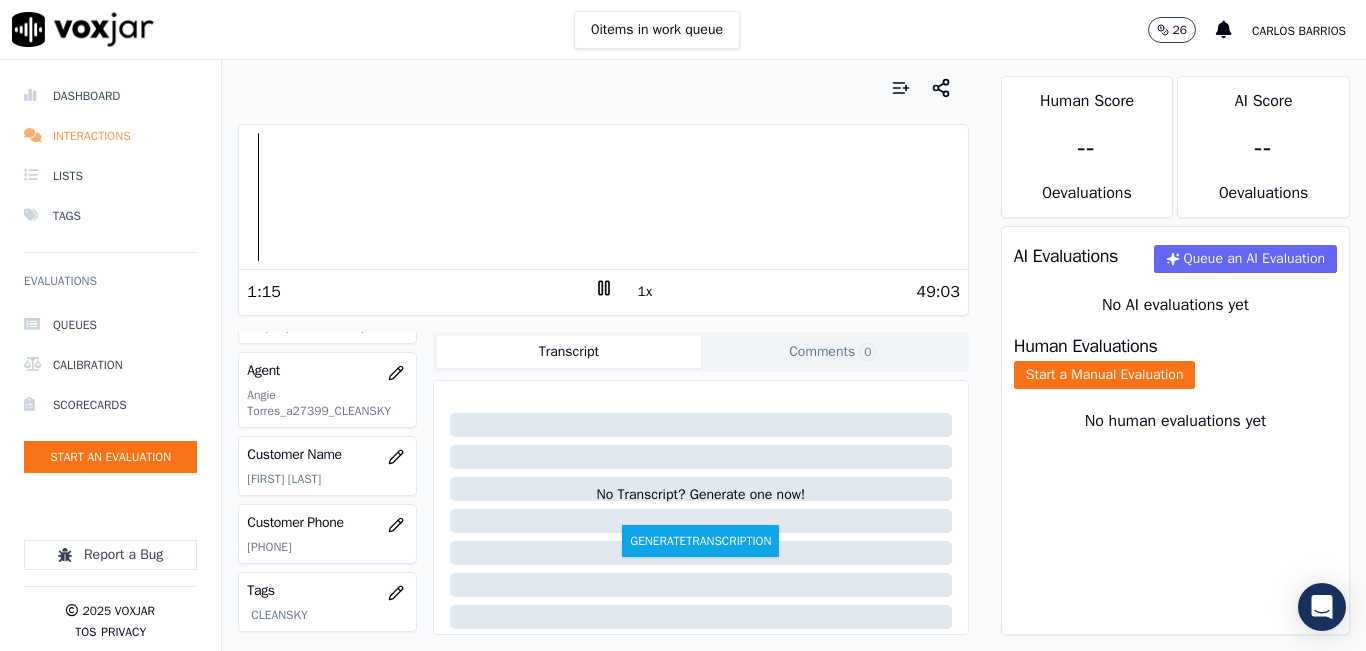 click on "Interactions" at bounding box center (110, 136) 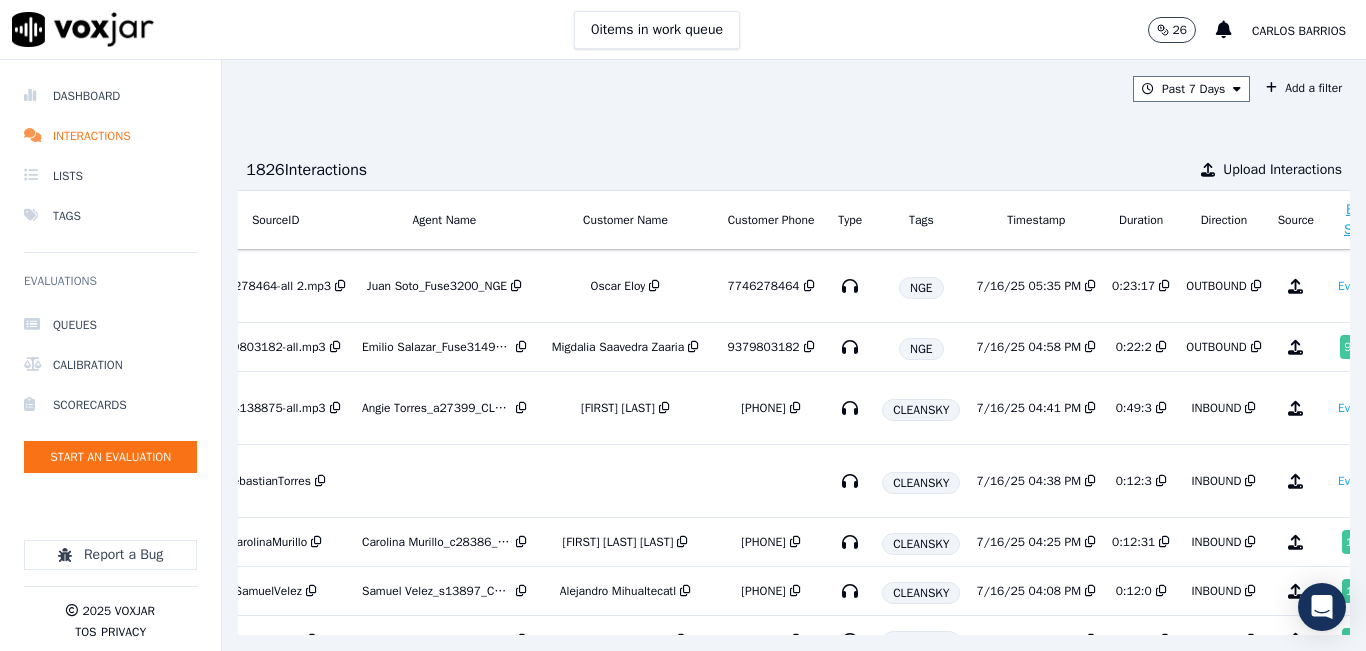 scroll, scrollTop: 0, scrollLeft: 336, axis: horizontal 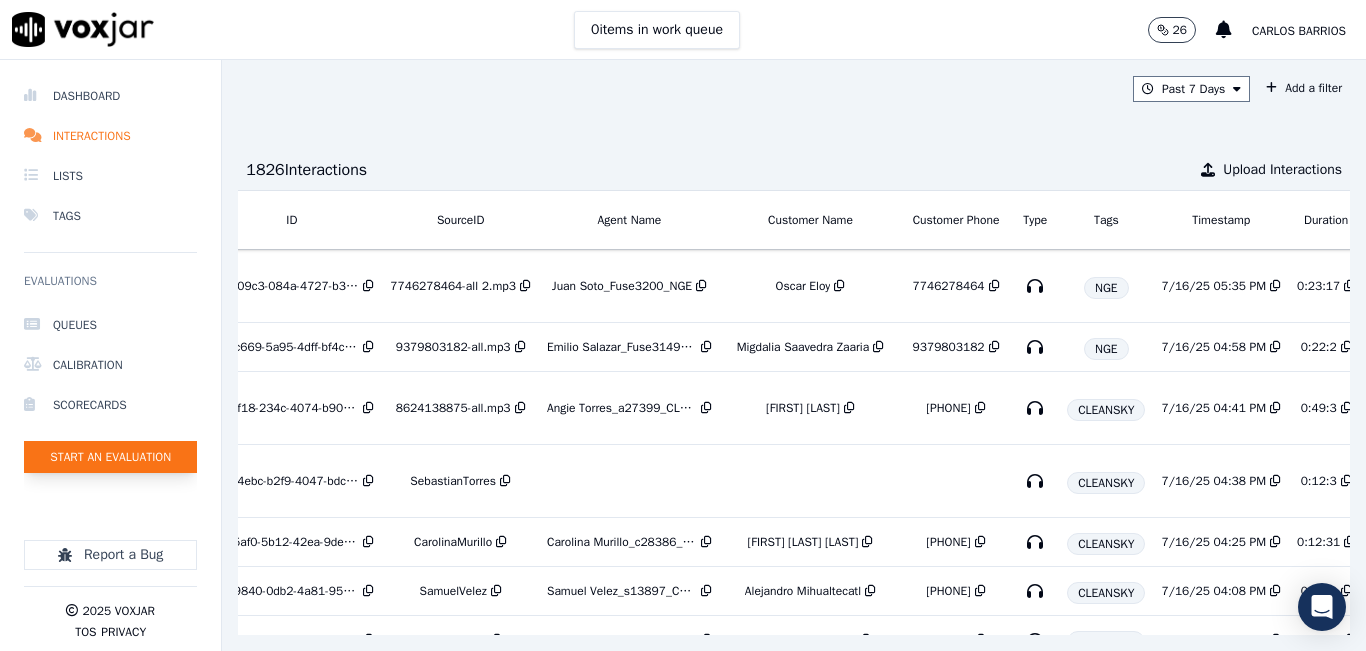 click on "Start an Evaluation" 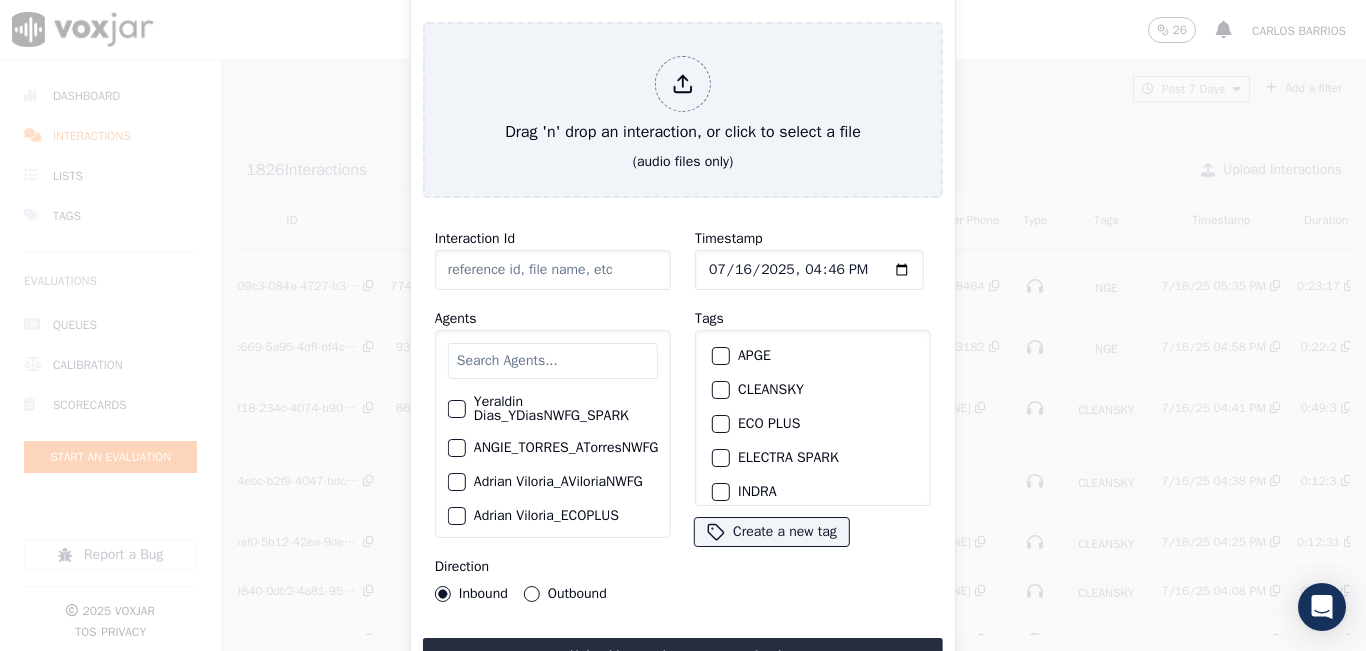 click at bounding box center [553, 361] 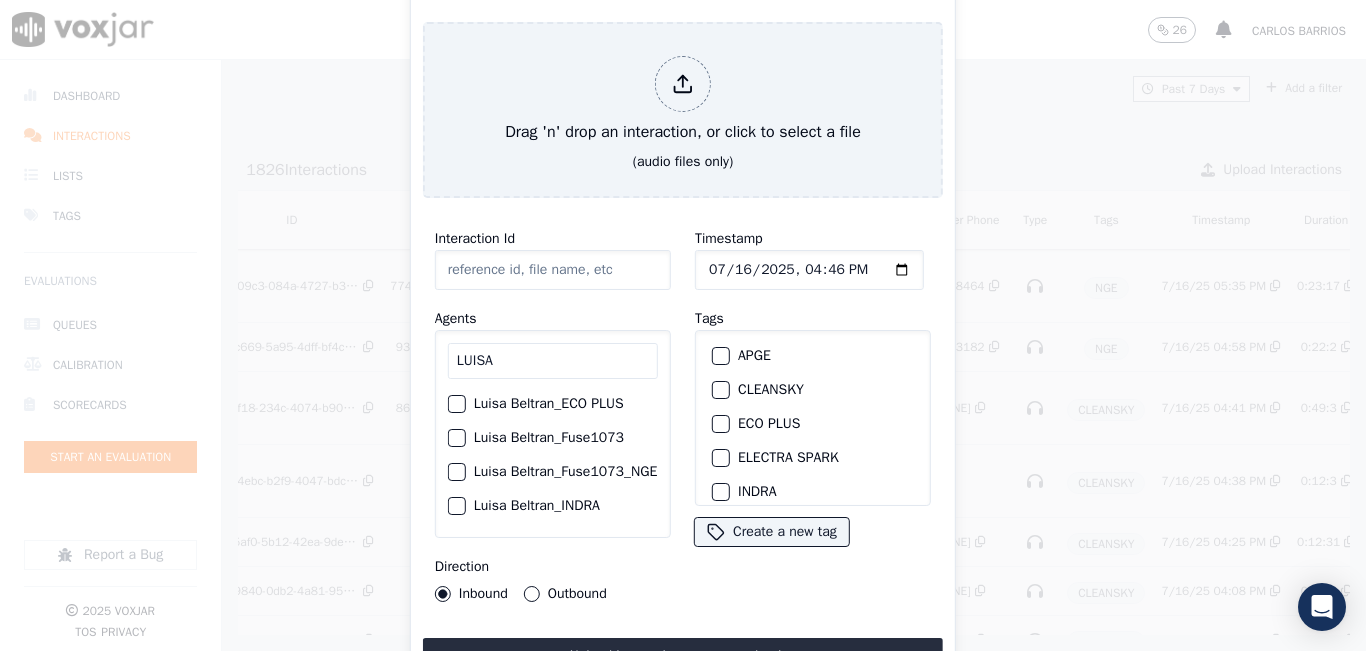 type on "LUISA" 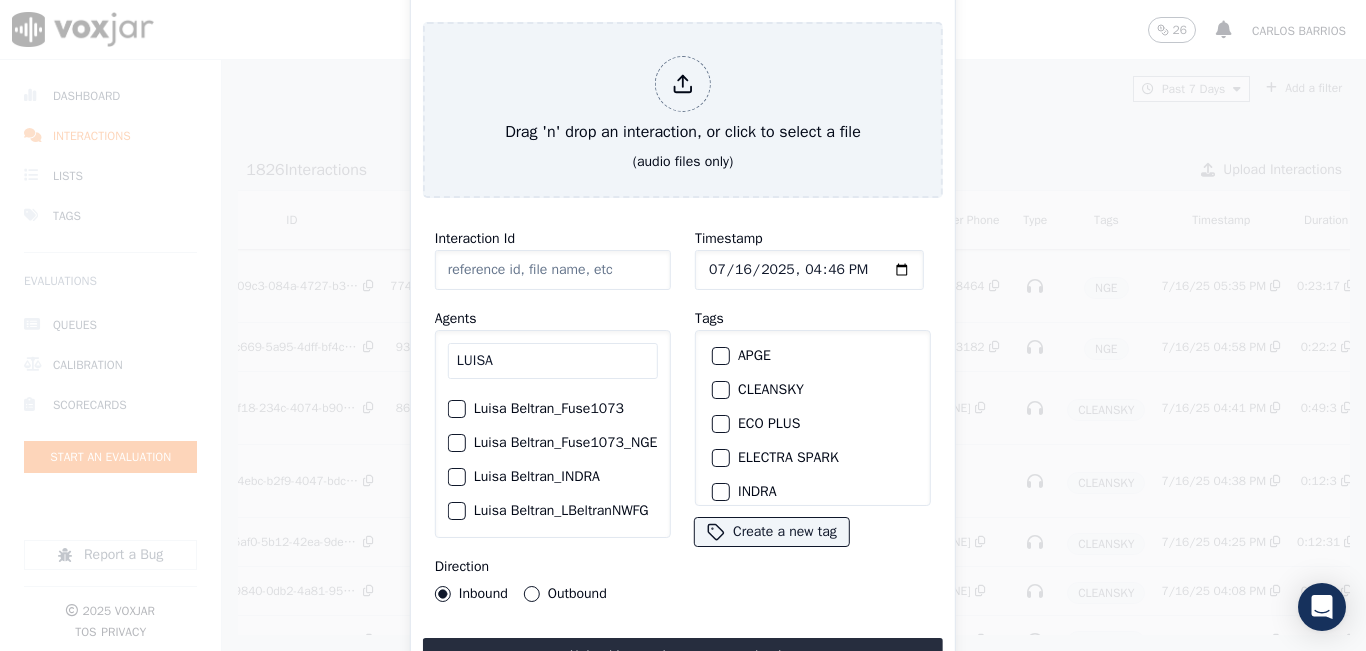 scroll, scrollTop: 40, scrollLeft: 0, axis: vertical 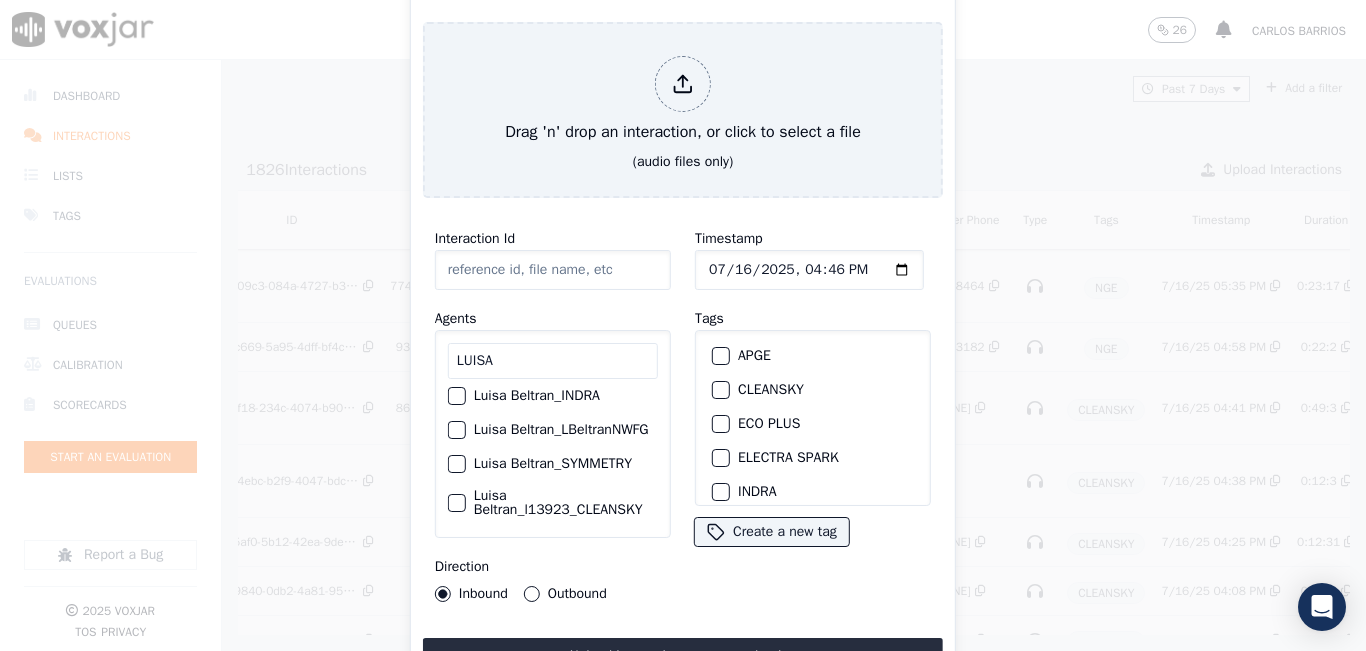 click on "Luisa Beltran_l13923_CLEANSKY" 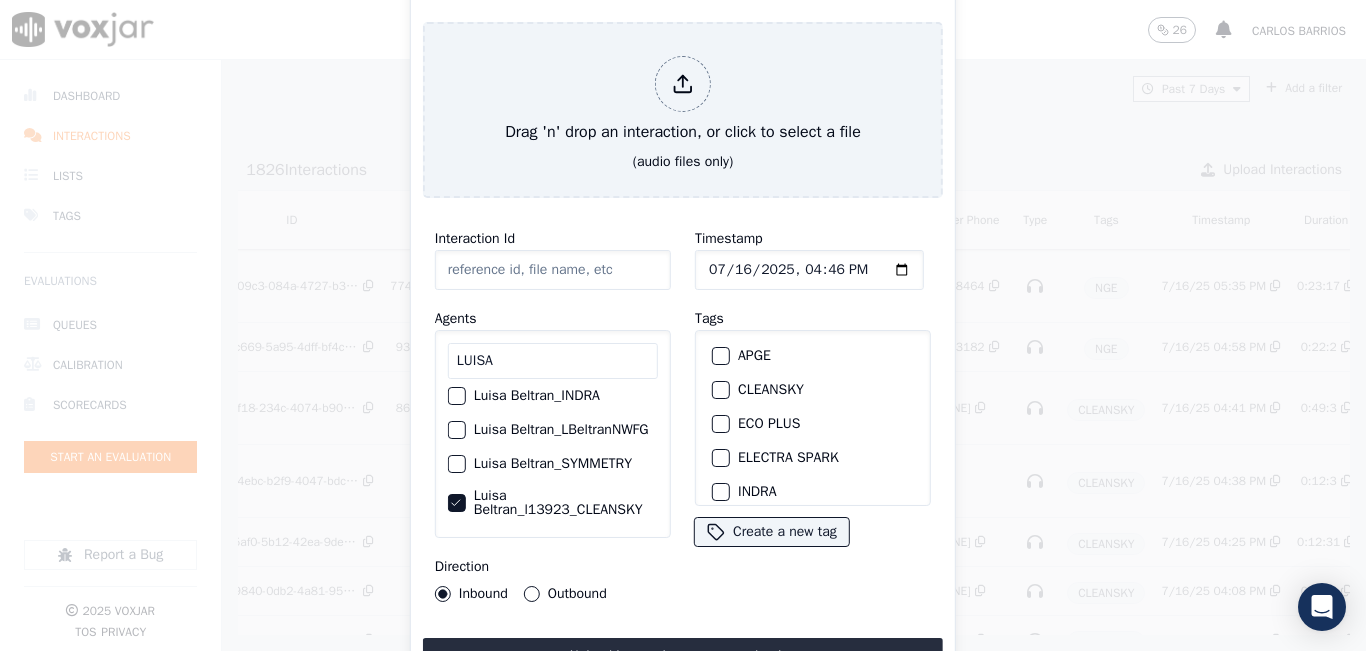 click at bounding box center (720, 390) 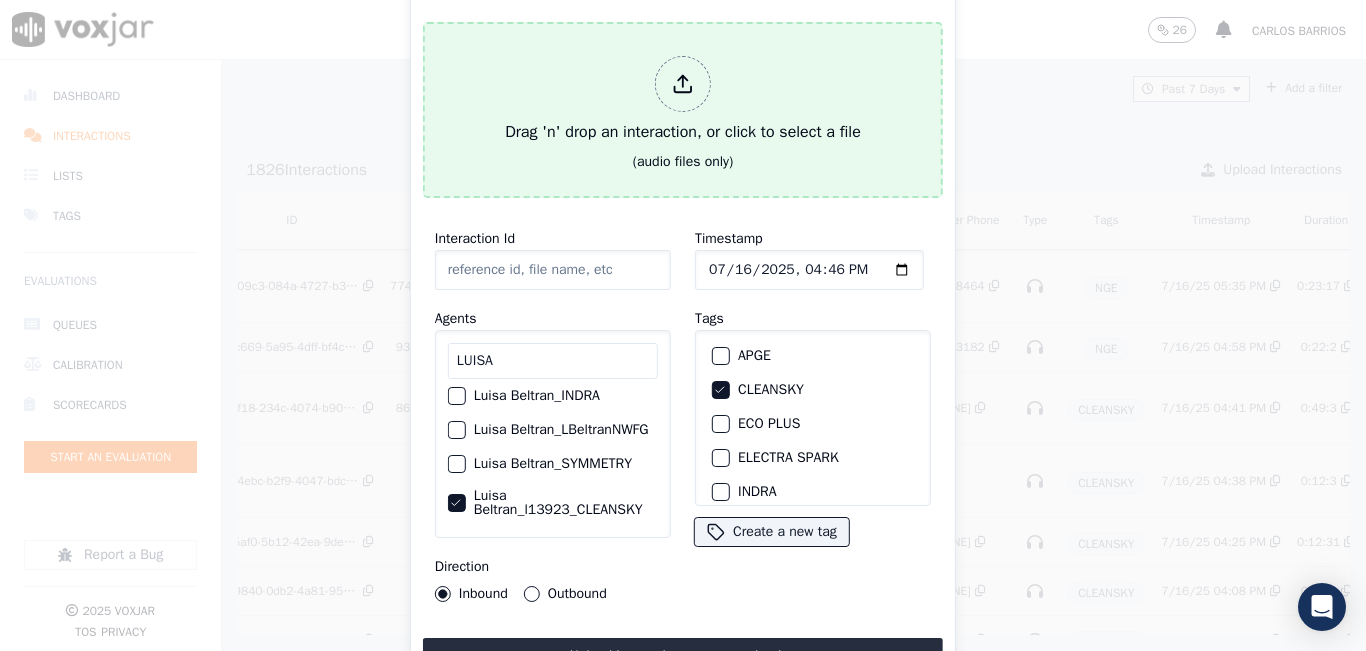 click on "Drag 'n' drop an interaction, or click to select a file" at bounding box center [683, 100] 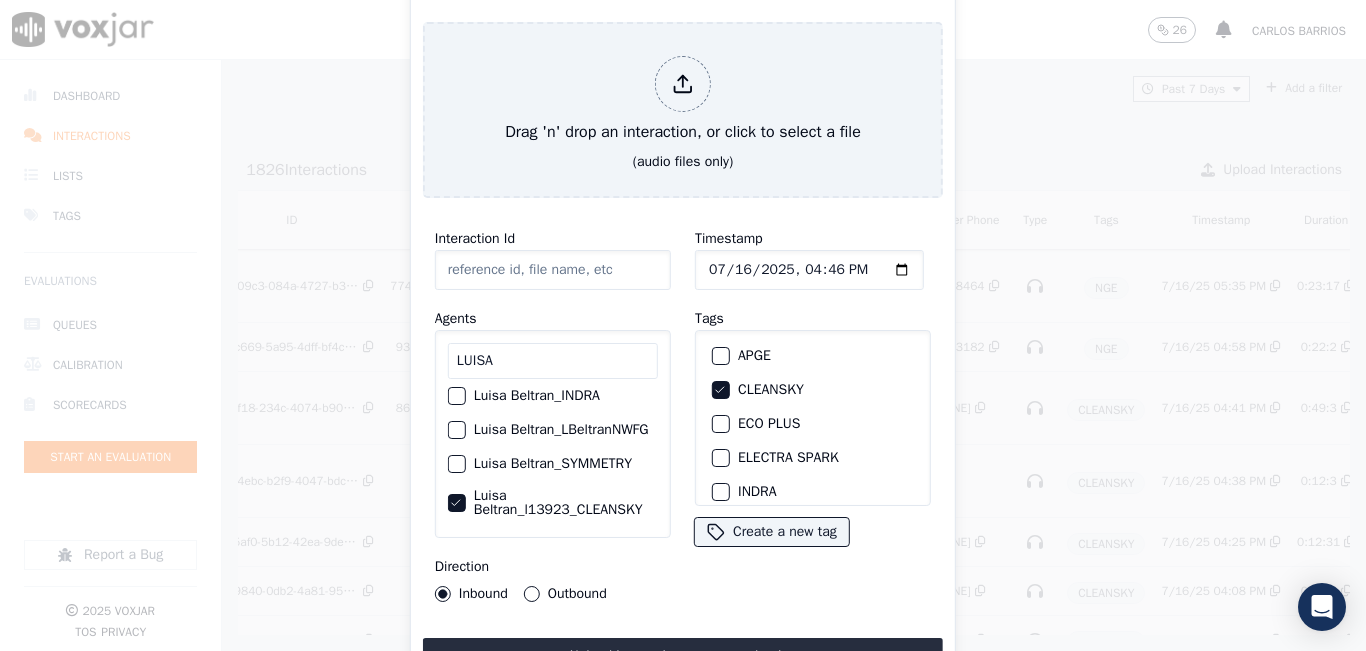 type on "20250715-122527_8483042753-all.mp3" 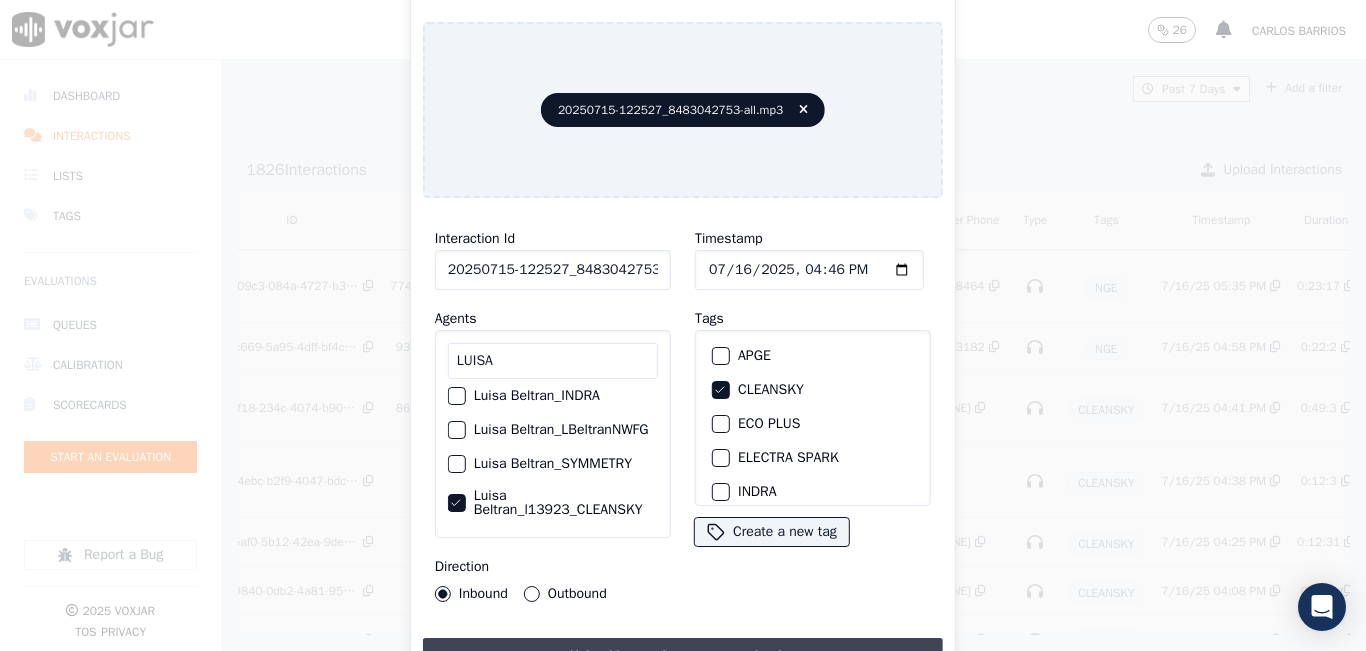 click on "Upload interaction to start evaluation" at bounding box center (683, 656) 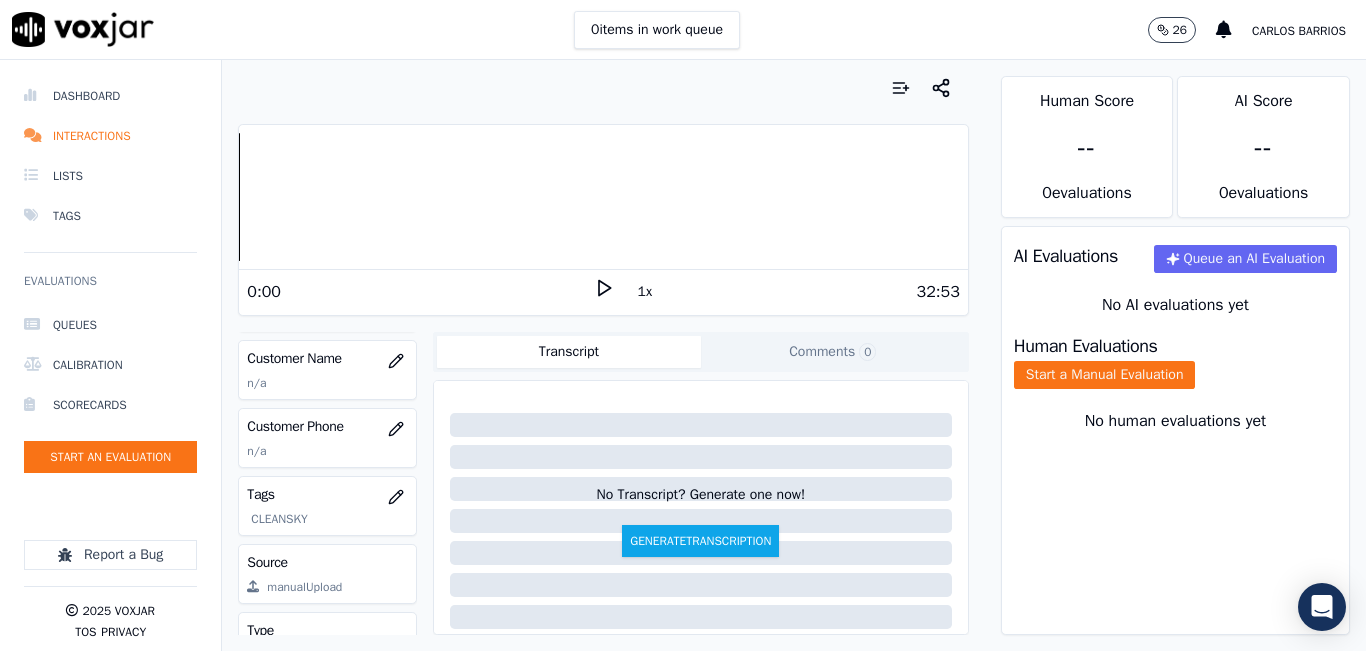 scroll, scrollTop: 300, scrollLeft: 0, axis: vertical 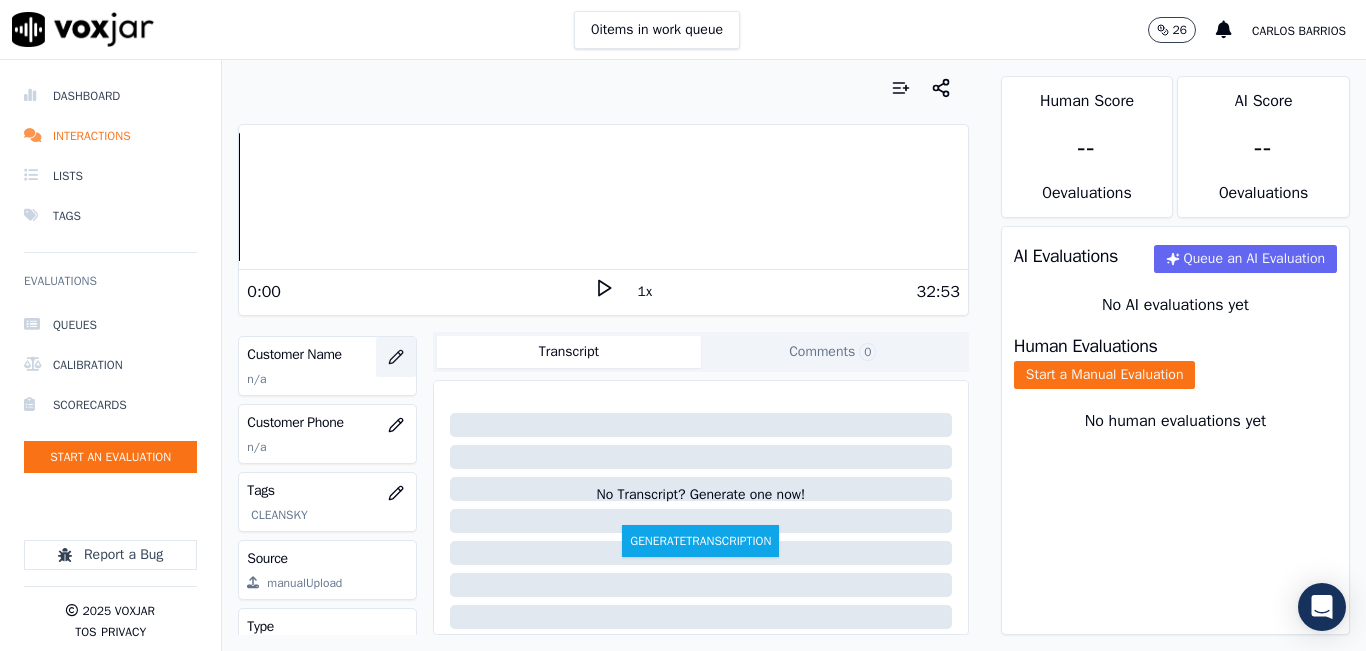 click at bounding box center [396, 357] 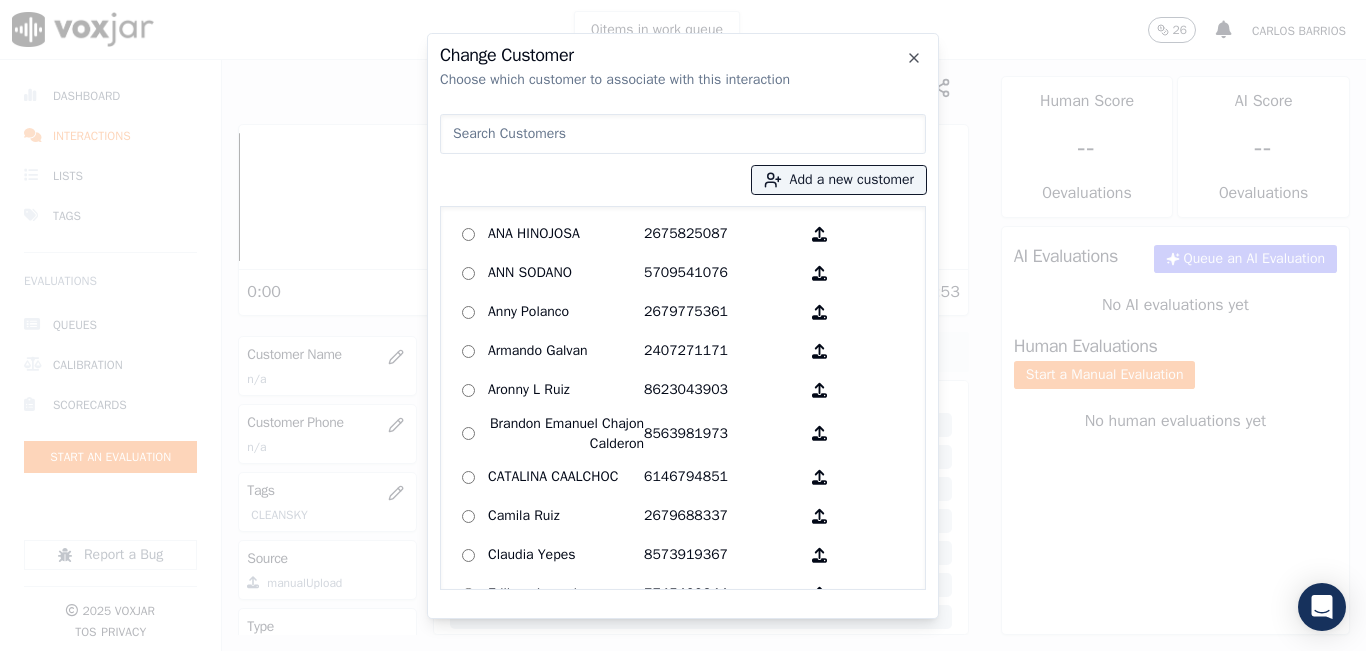 click at bounding box center [683, 134] 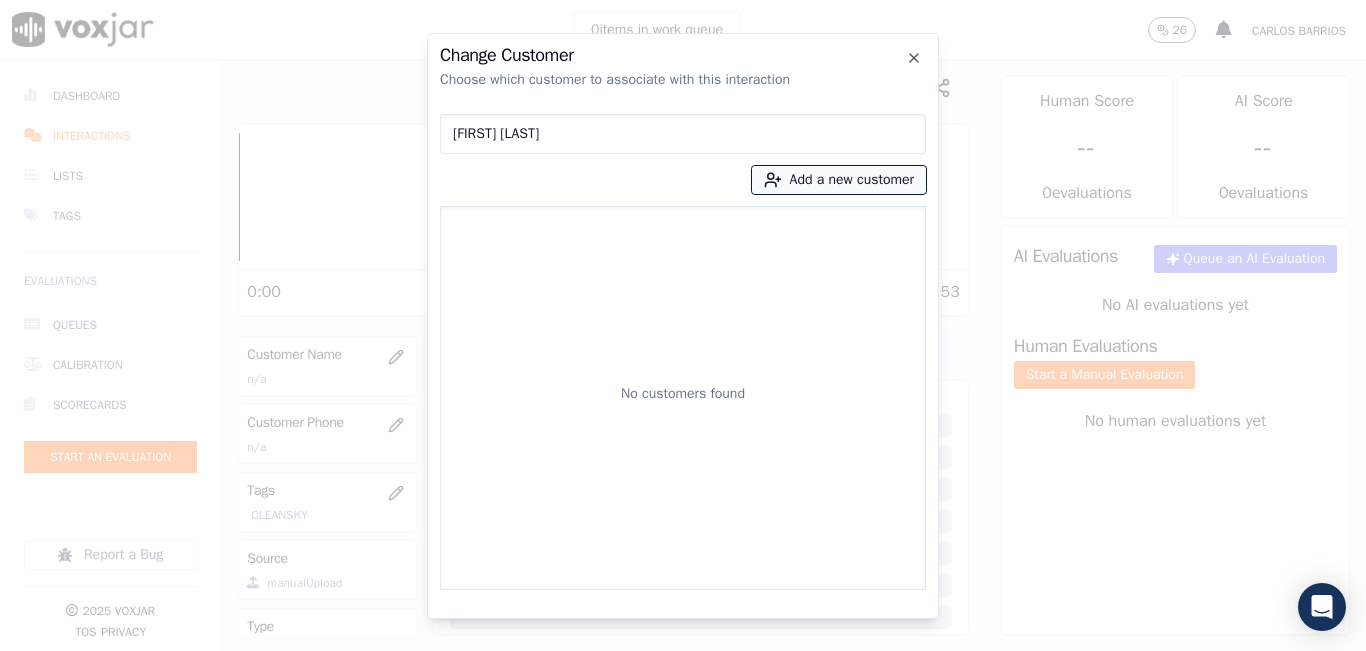 type on "[FIRST] [LAST]" 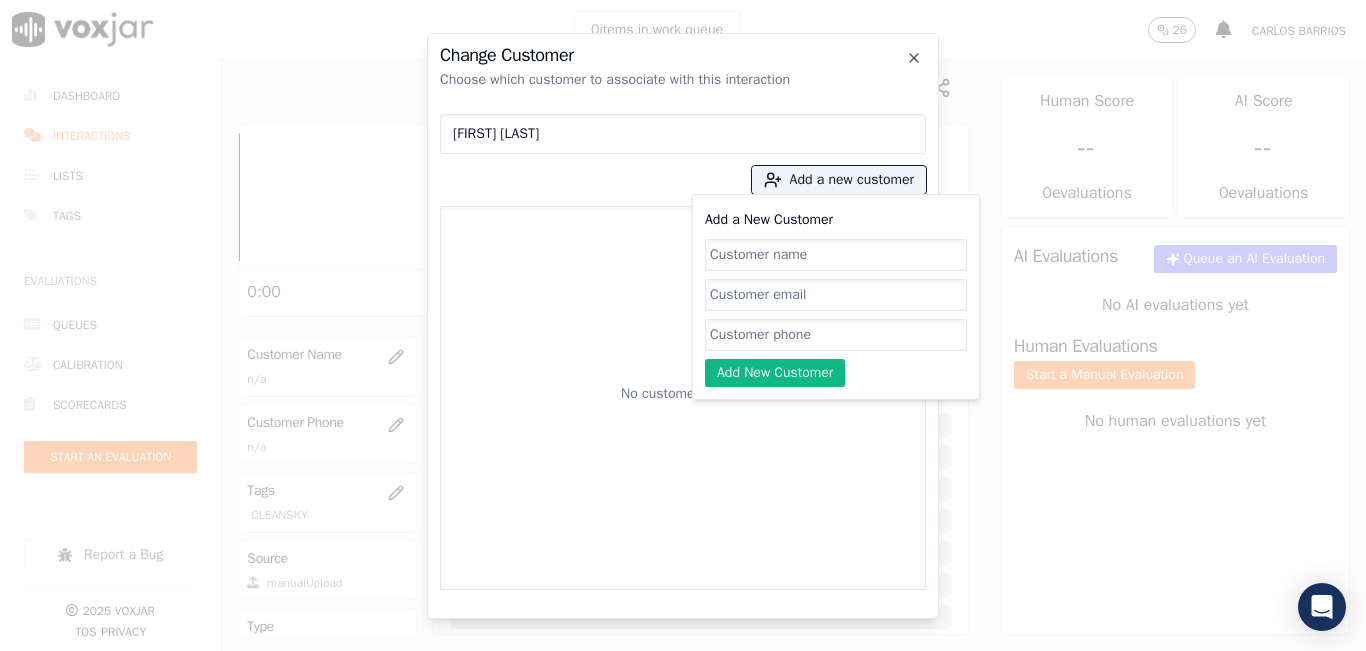 click on "Add a New Customer" 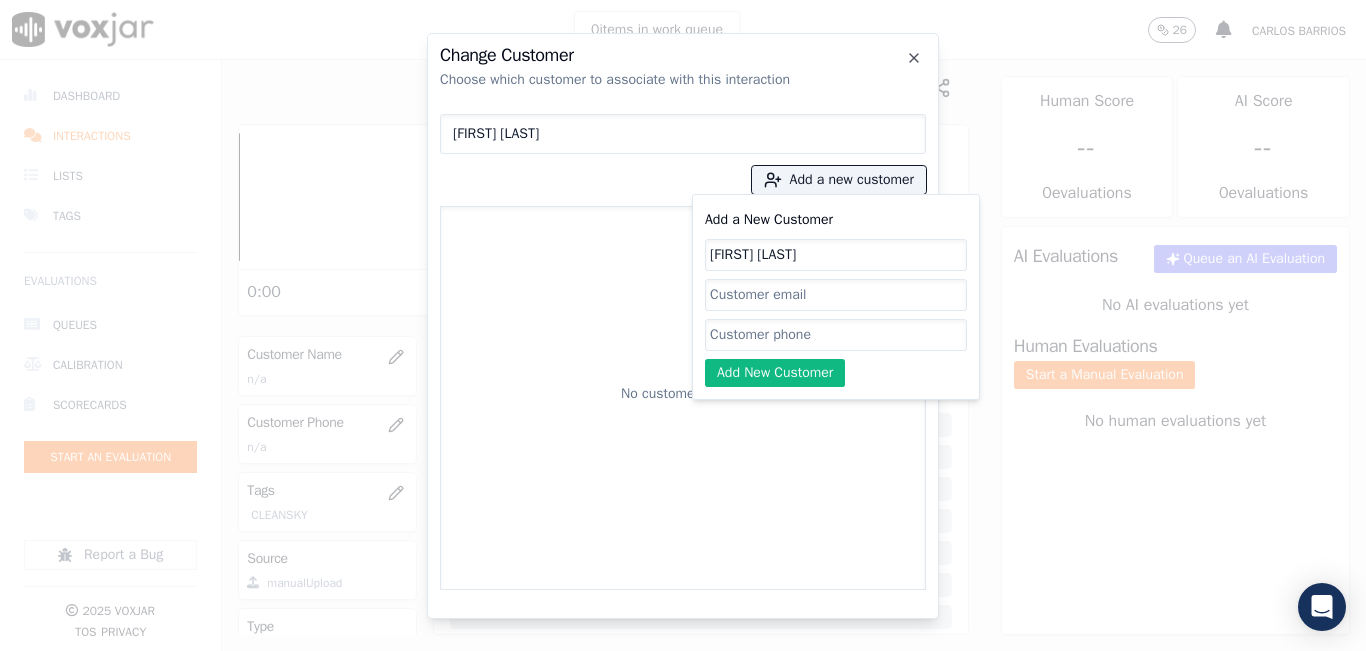 type on "[FIRST] [LAST]" 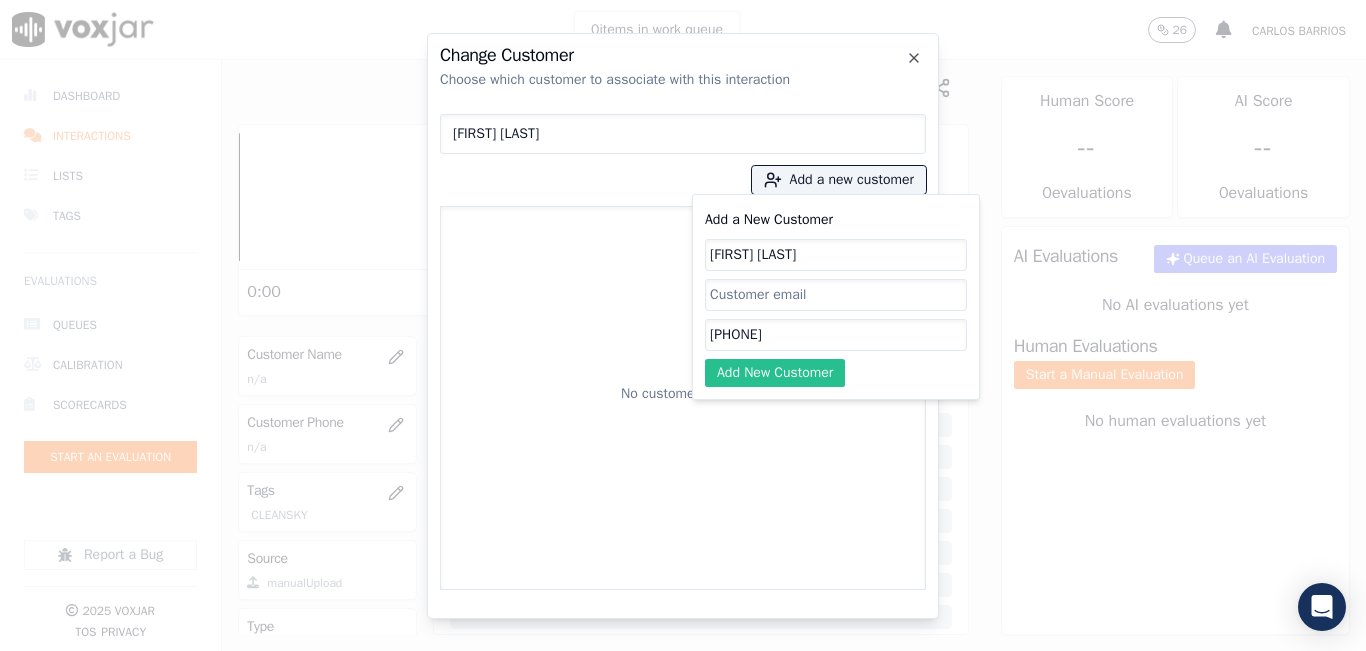 type on "[PHONE]" 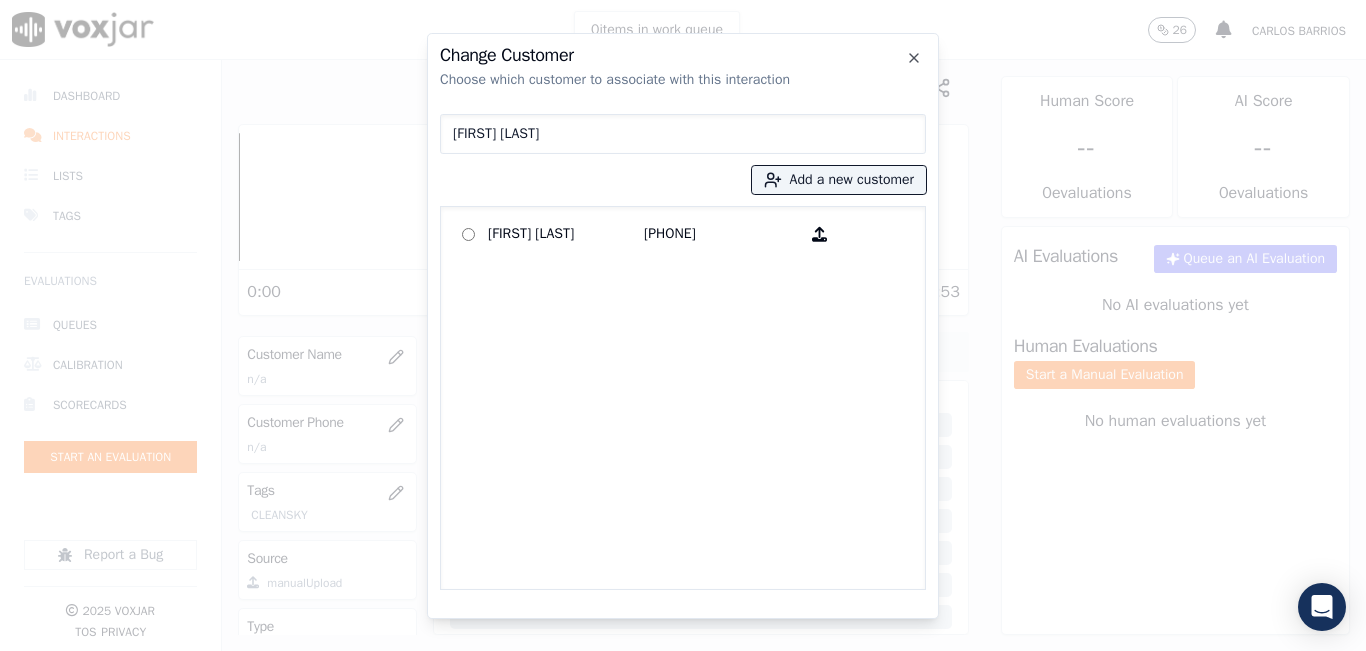 click on "IRMA ALVARADO   [PHONE]" 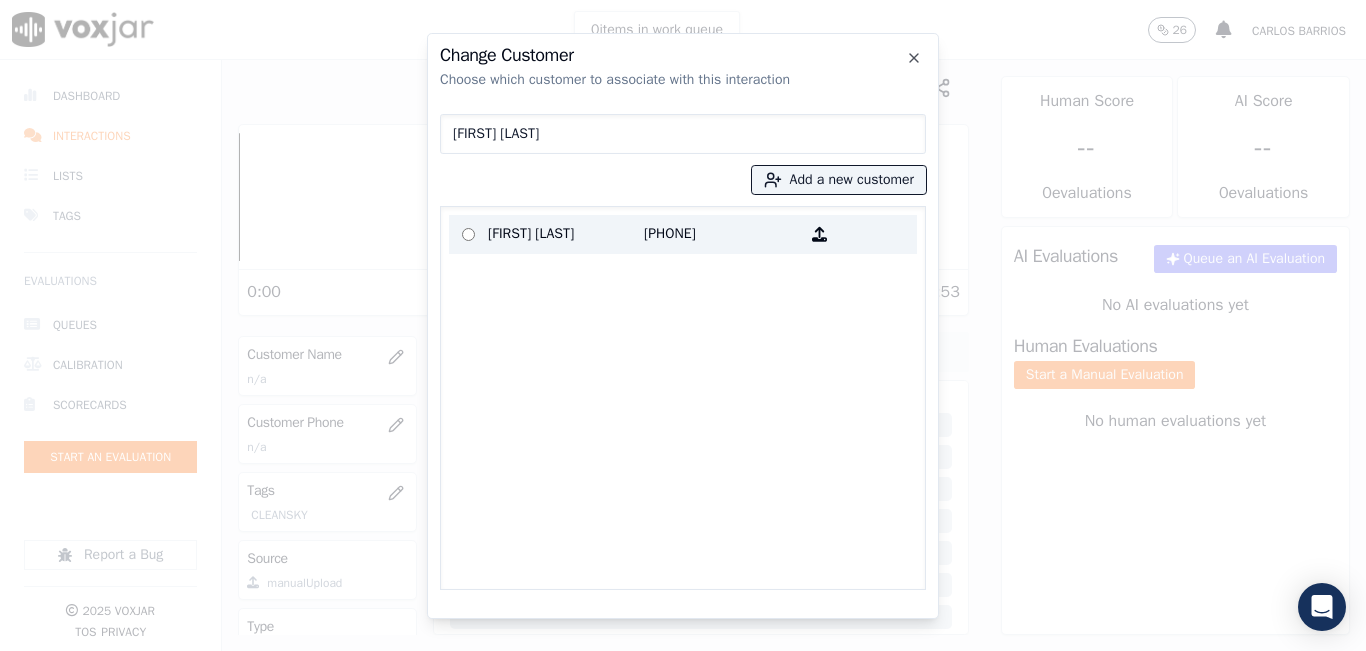 click on "[FIRST] [LAST]" at bounding box center [566, 234] 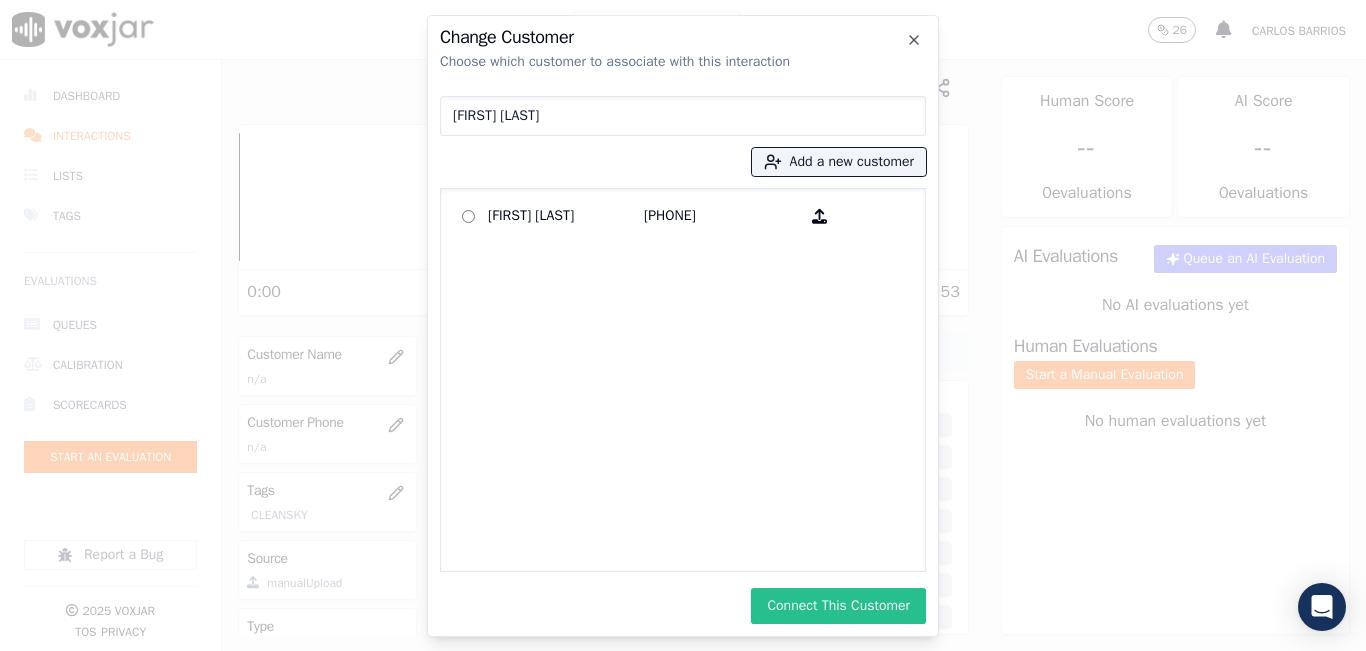 click on "Connect This Customer" at bounding box center (838, 606) 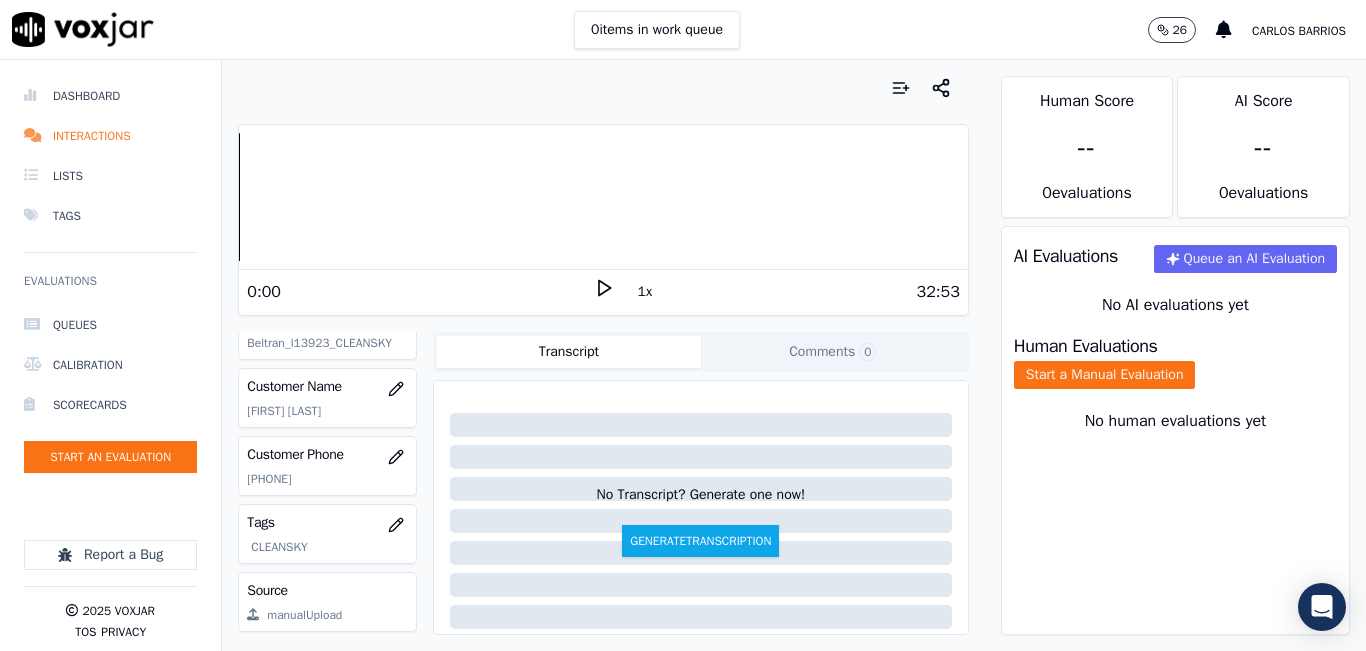 scroll, scrollTop: 378, scrollLeft: 0, axis: vertical 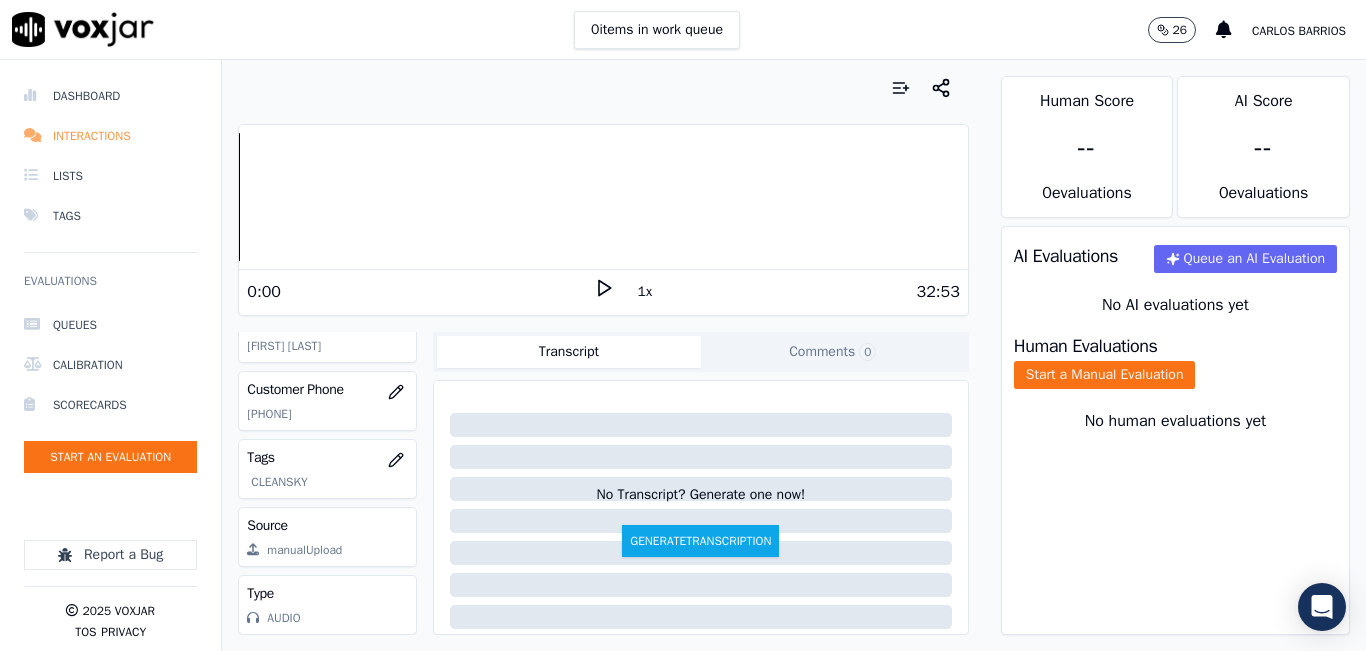 click on "Interactions" at bounding box center [110, 136] 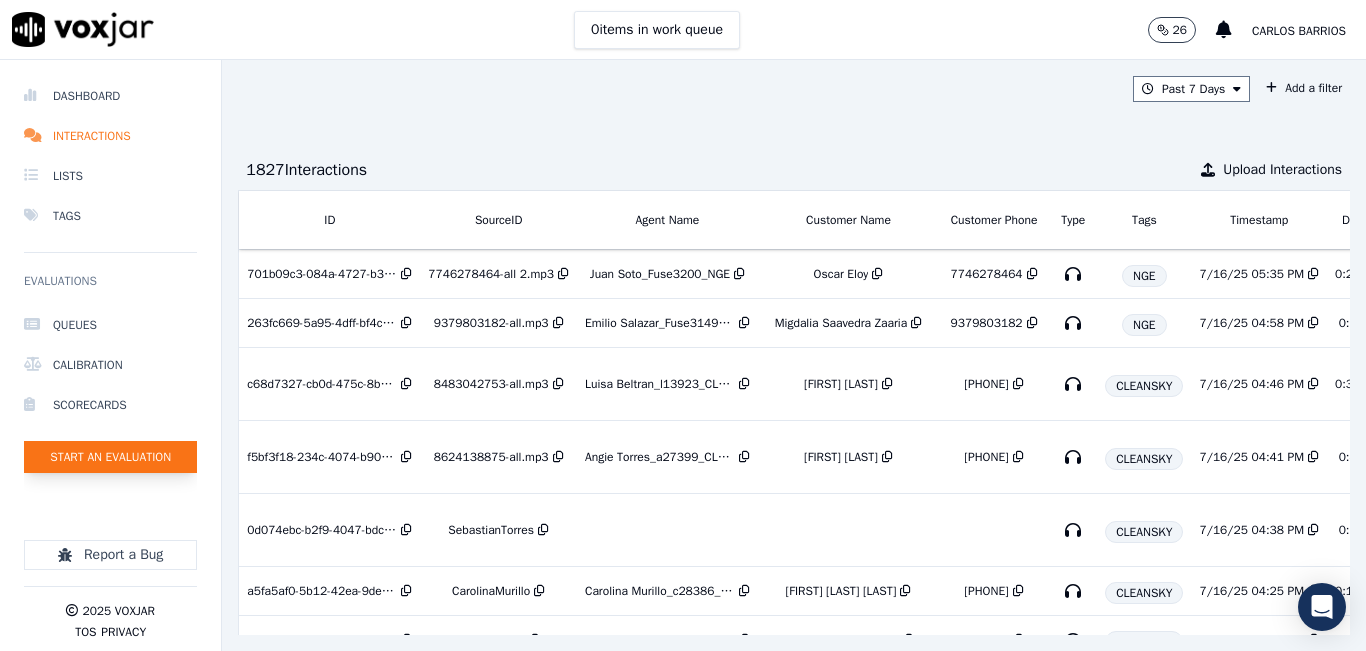 click on "Start an Evaluation" 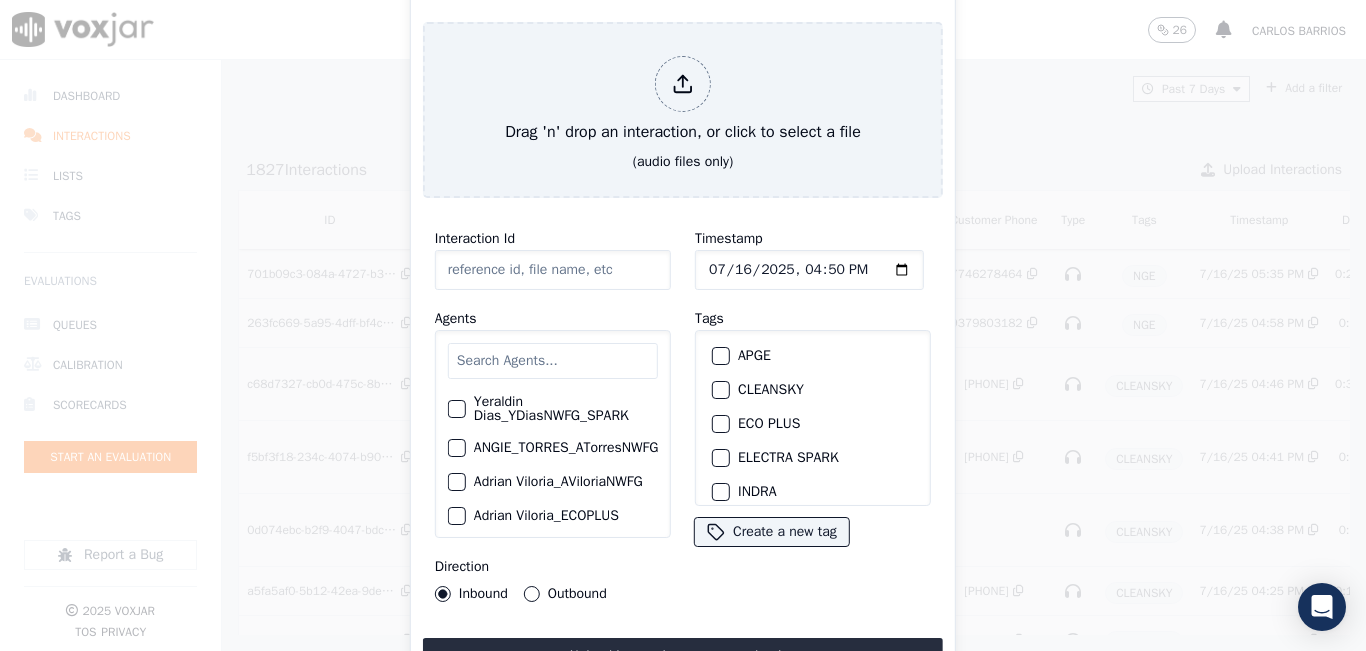 click at bounding box center (553, 361) 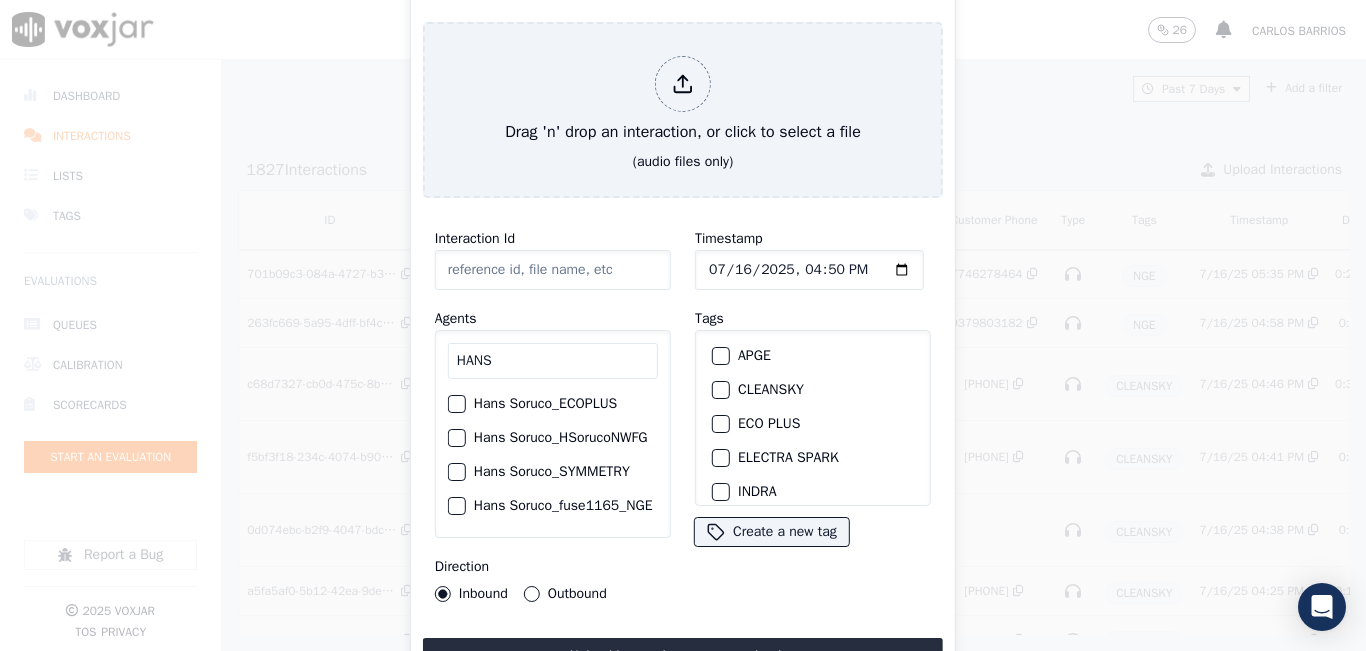 type on "HANS" 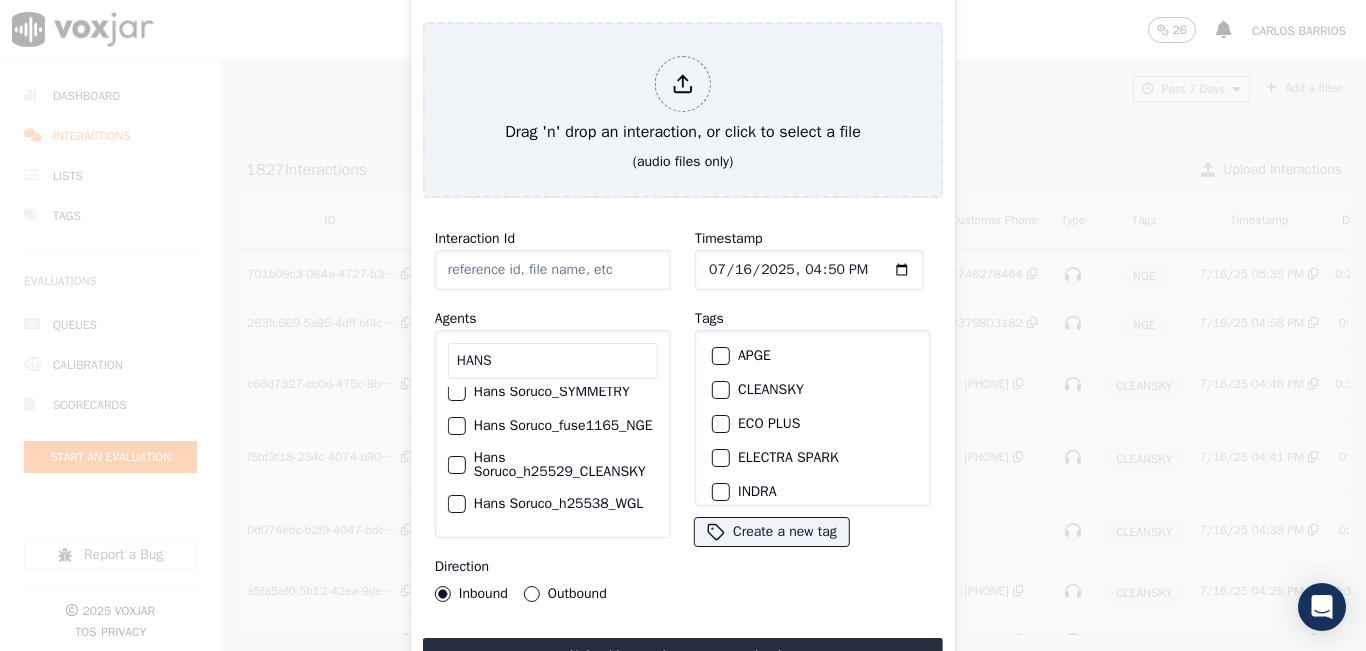 scroll, scrollTop: 120, scrollLeft: 0, axis: vertical 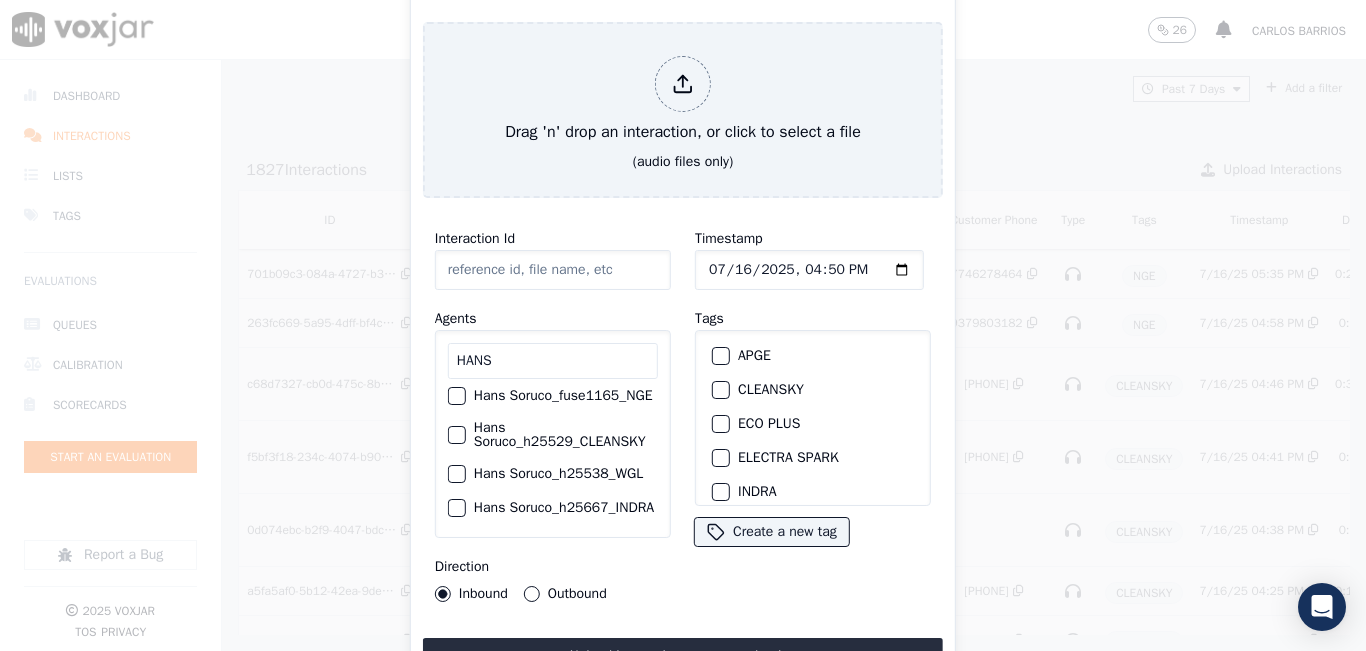 click on "Hans Soruco_h25529_CLEANSKY" 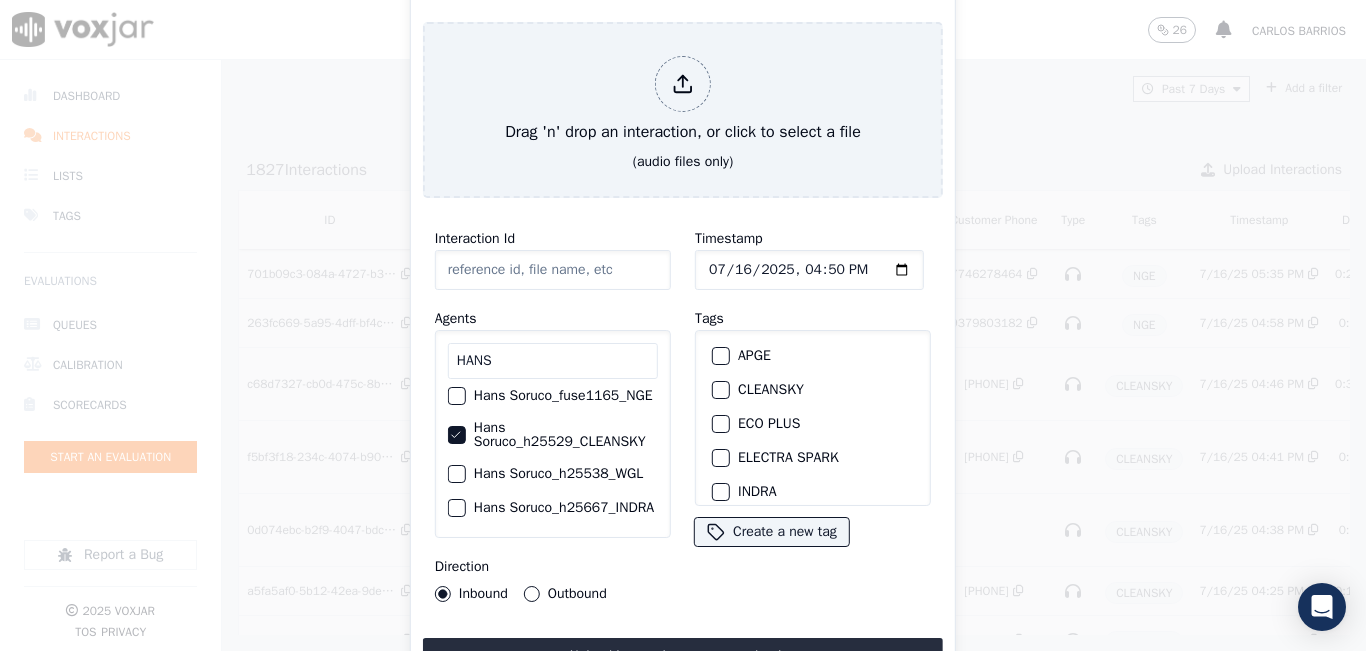 click on "Outbound" at bounding box center (532, 594) 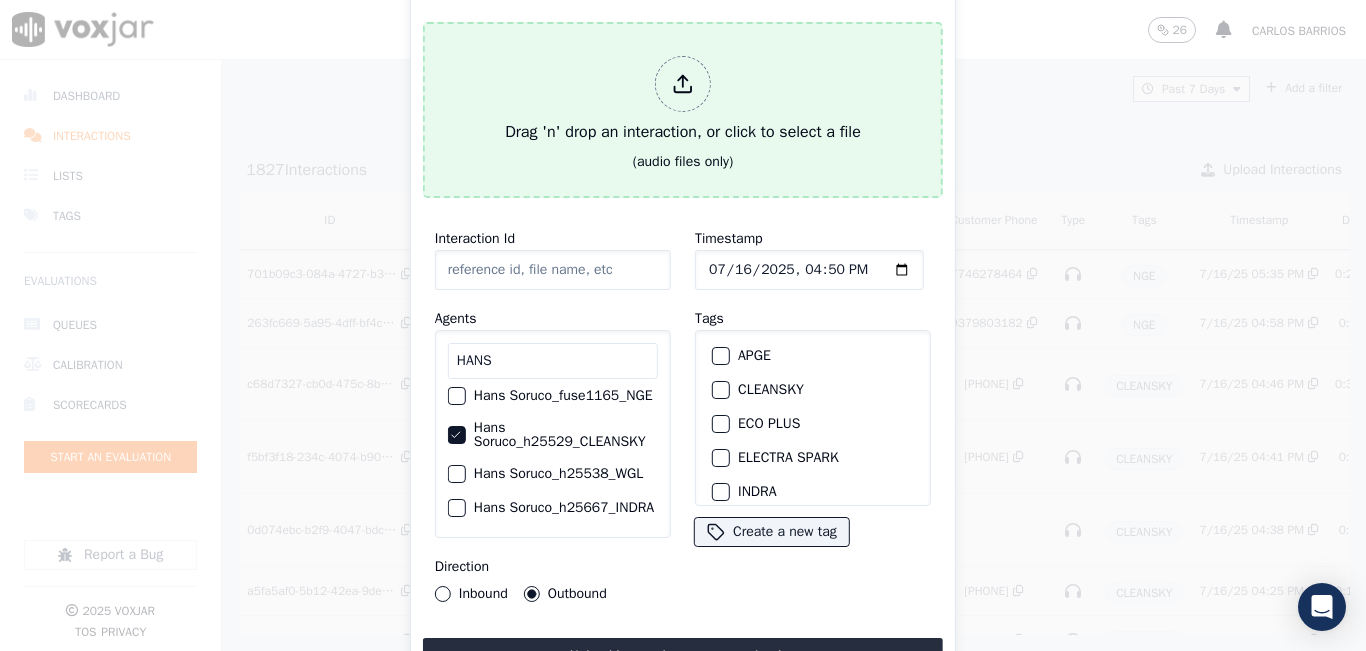click 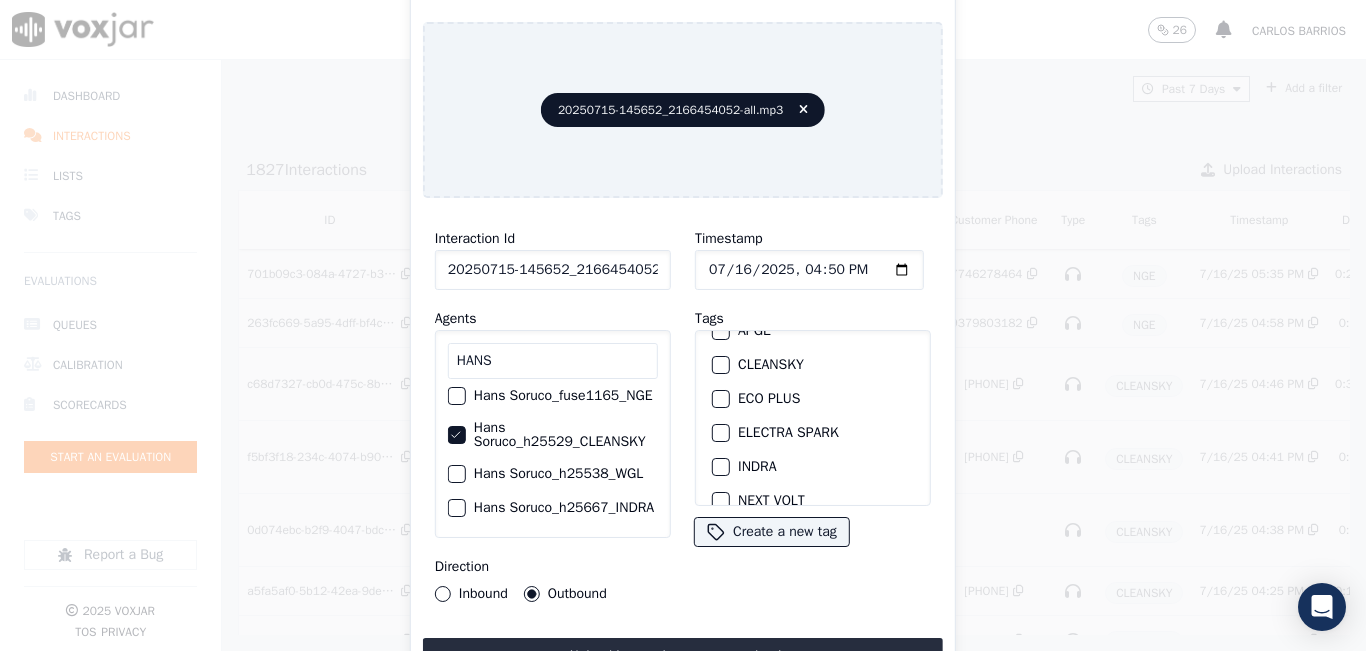 scroll, scrollTop: 0, scrollLeft: 0, axis: both 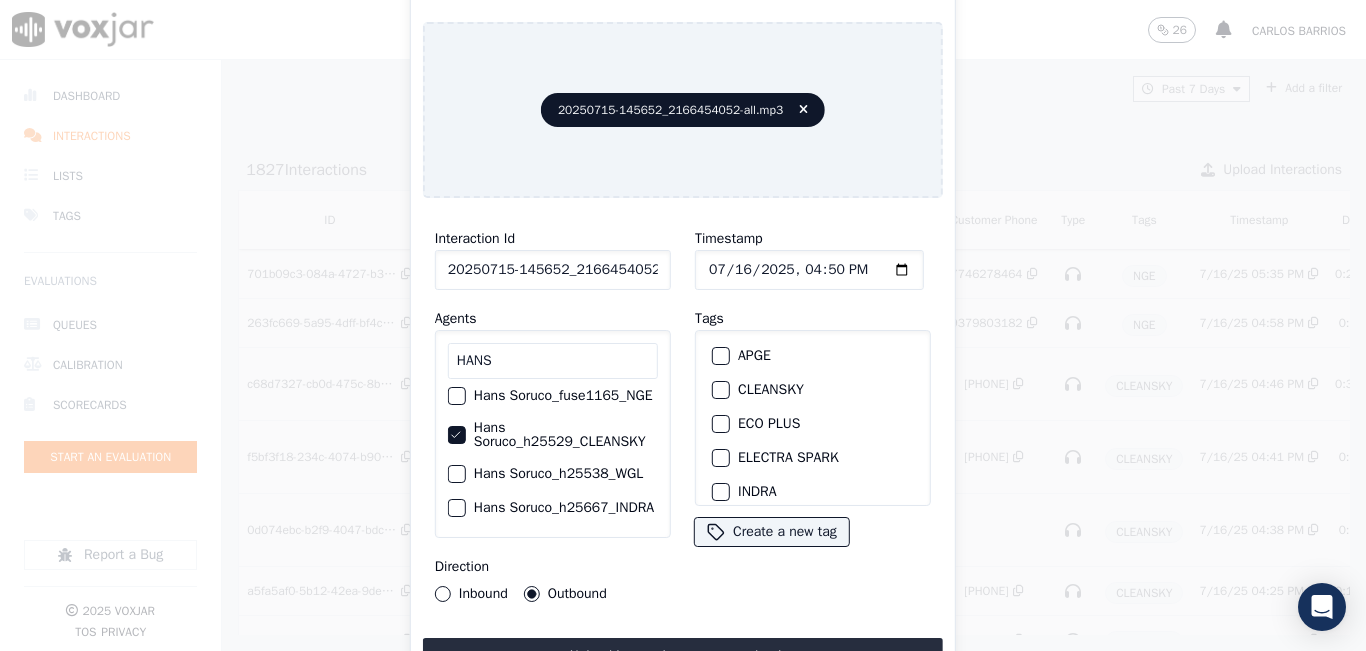 click at bounding box center [720, 390] 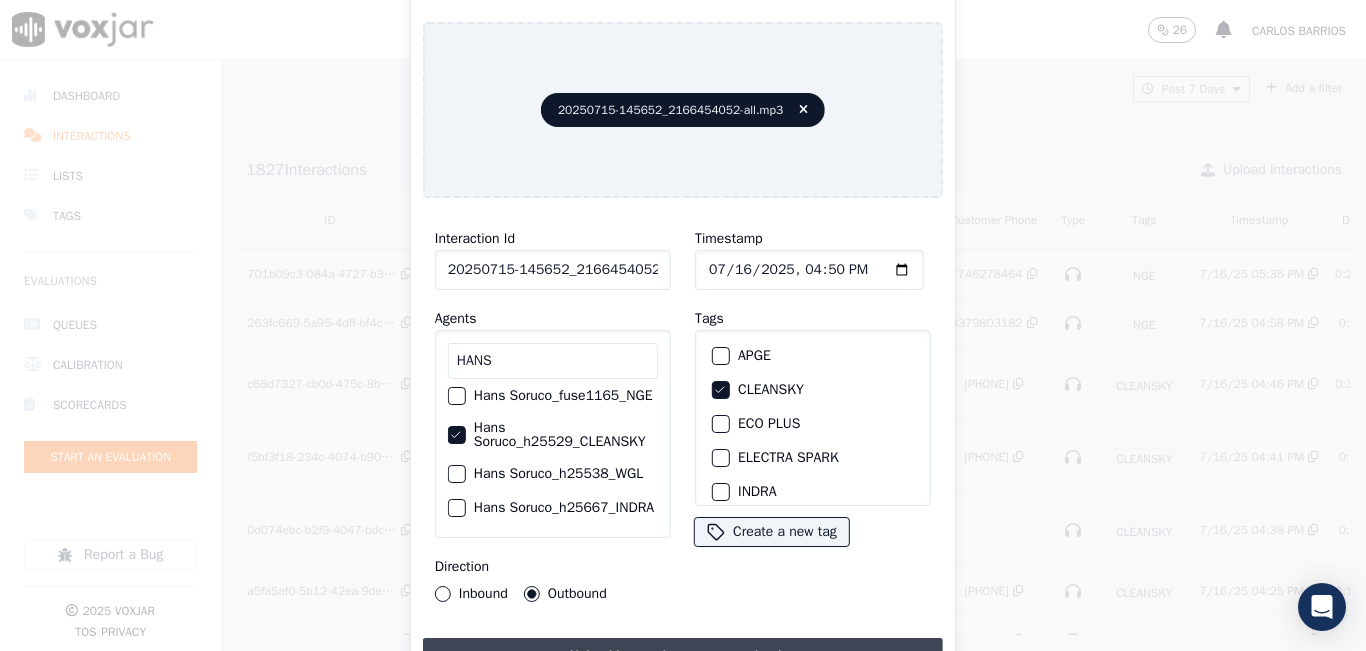 click on "Upload interaction to start evaluation" at bounding box center [683, 656] 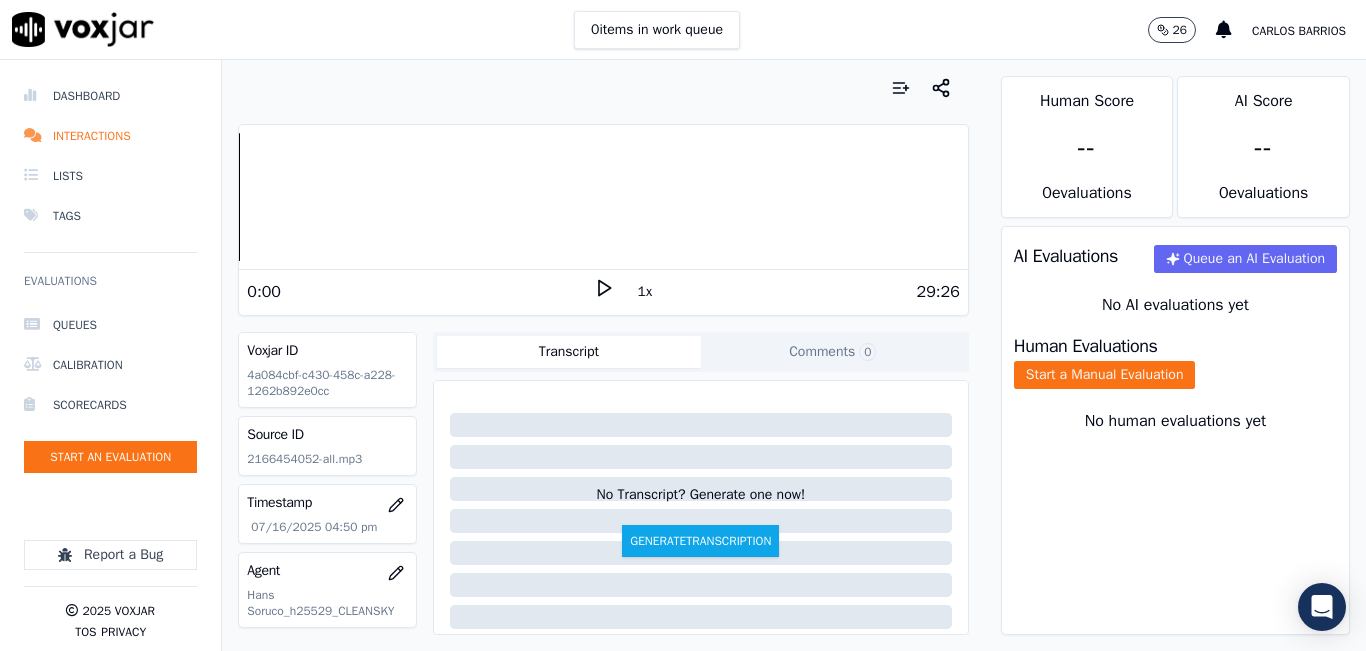 scroll, scrollTop: 100, scrollLeft: 0, axis: vertical 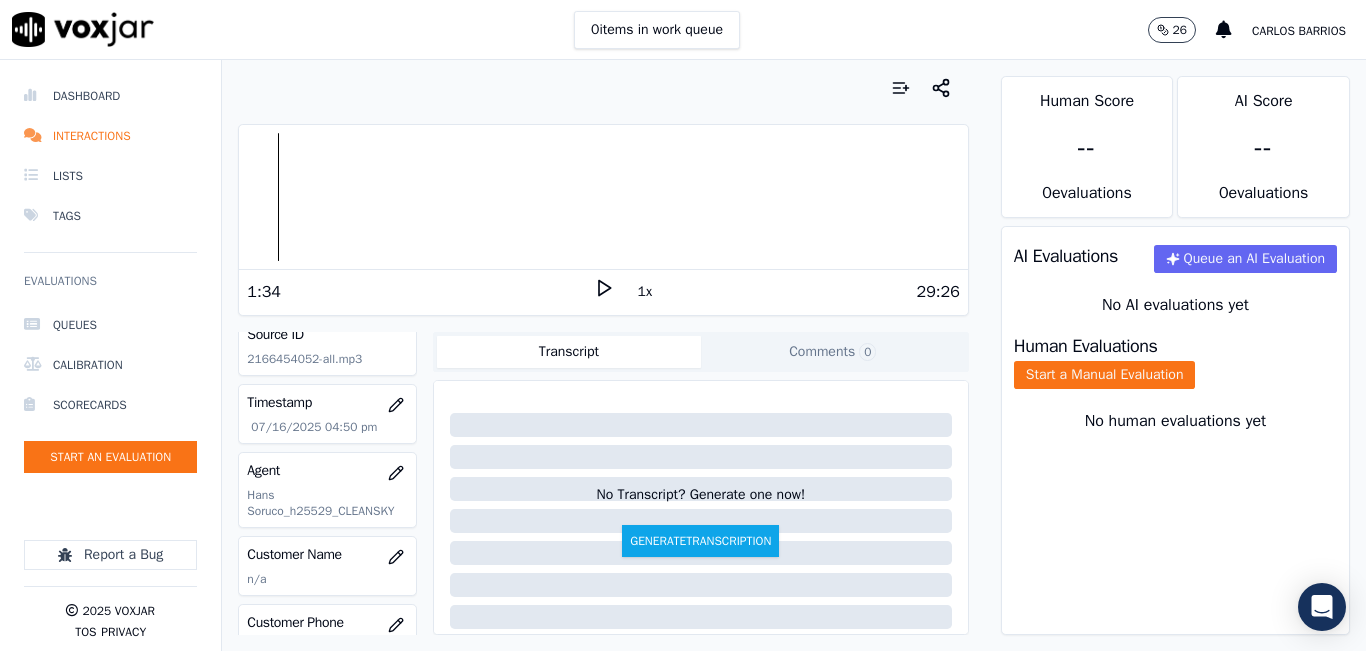 click 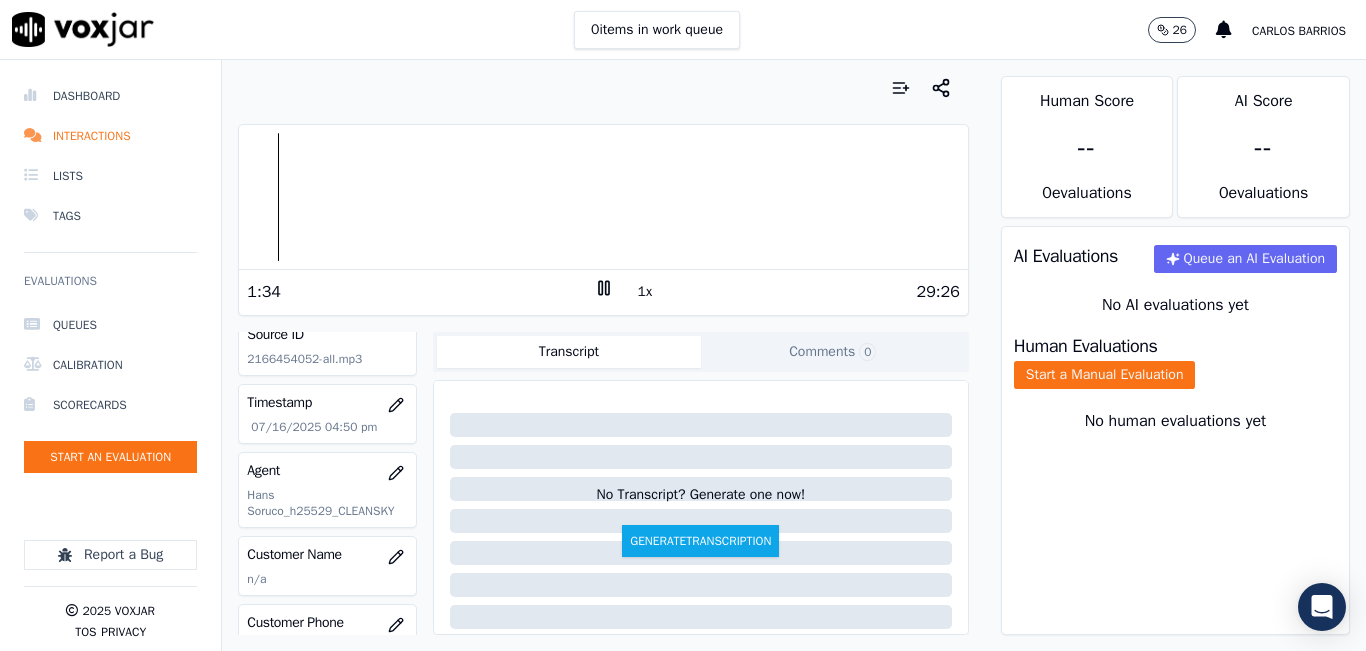 click on "1x" at bounding box center (645, 292) 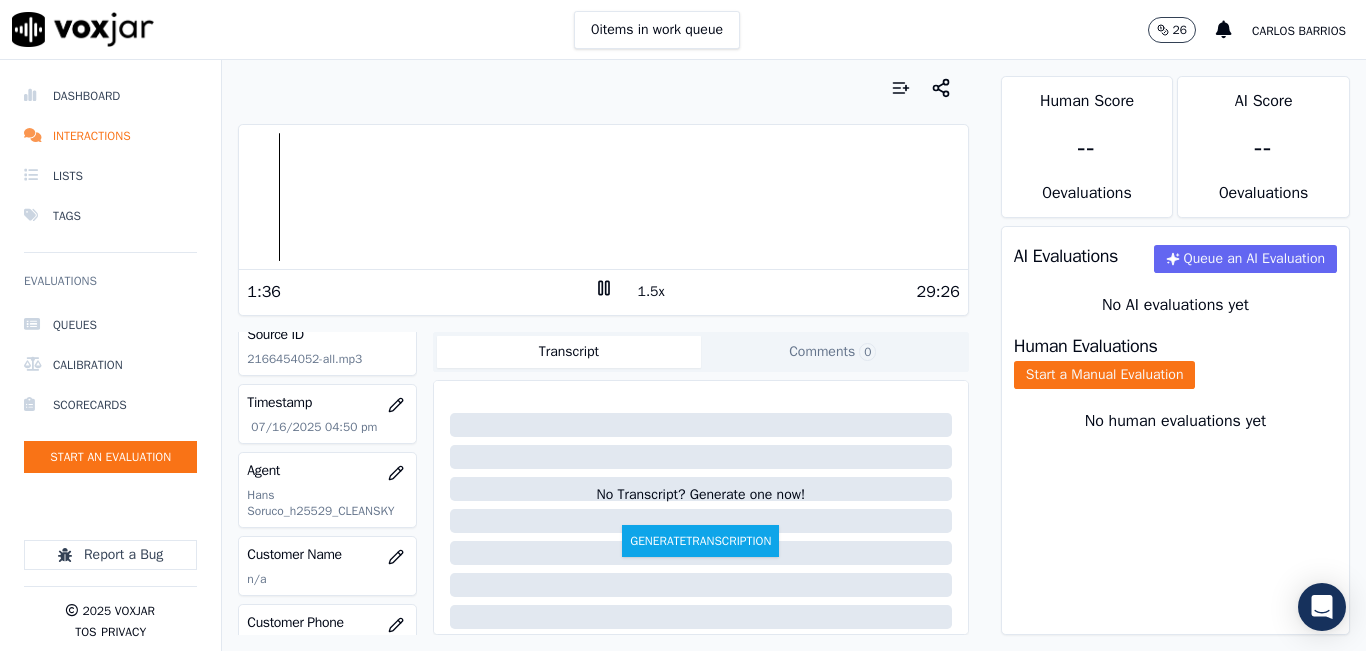 click on "1.5x" at bounding box center [651, 292] 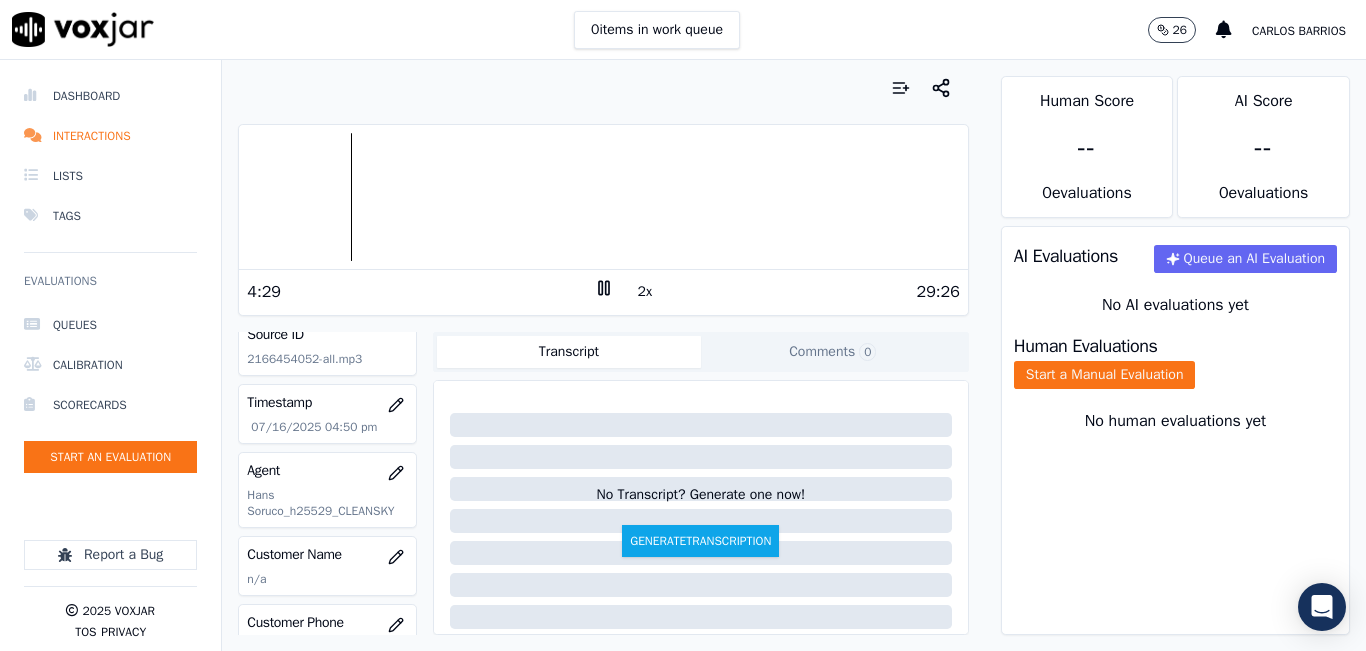 click at bounding box center [603, 197] 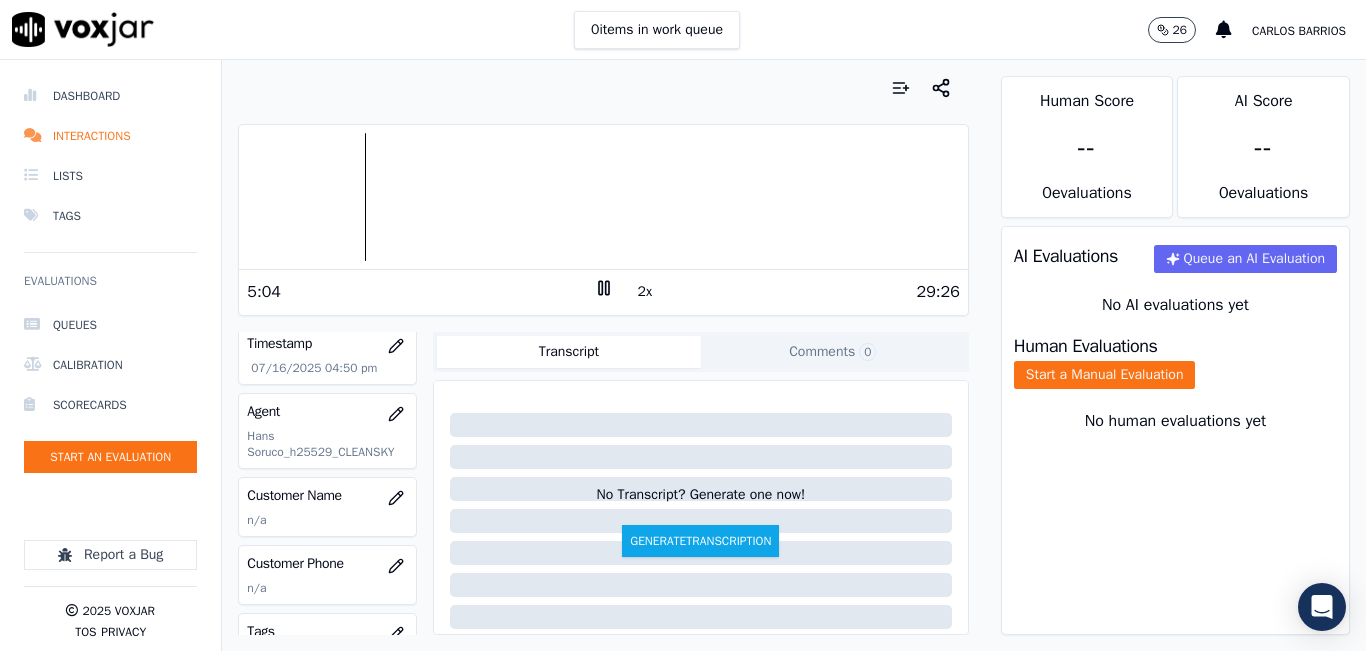 scroll, scrollTop: 200, scrollLeft: 0, axis: vertical 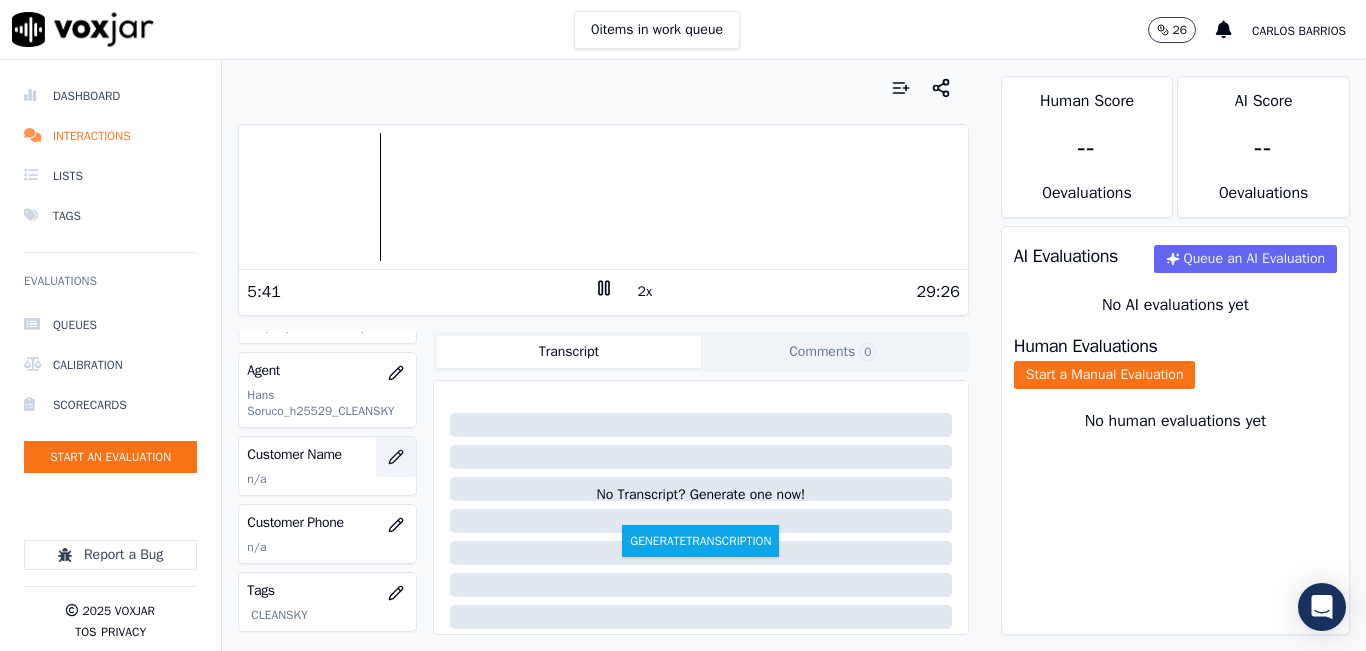click 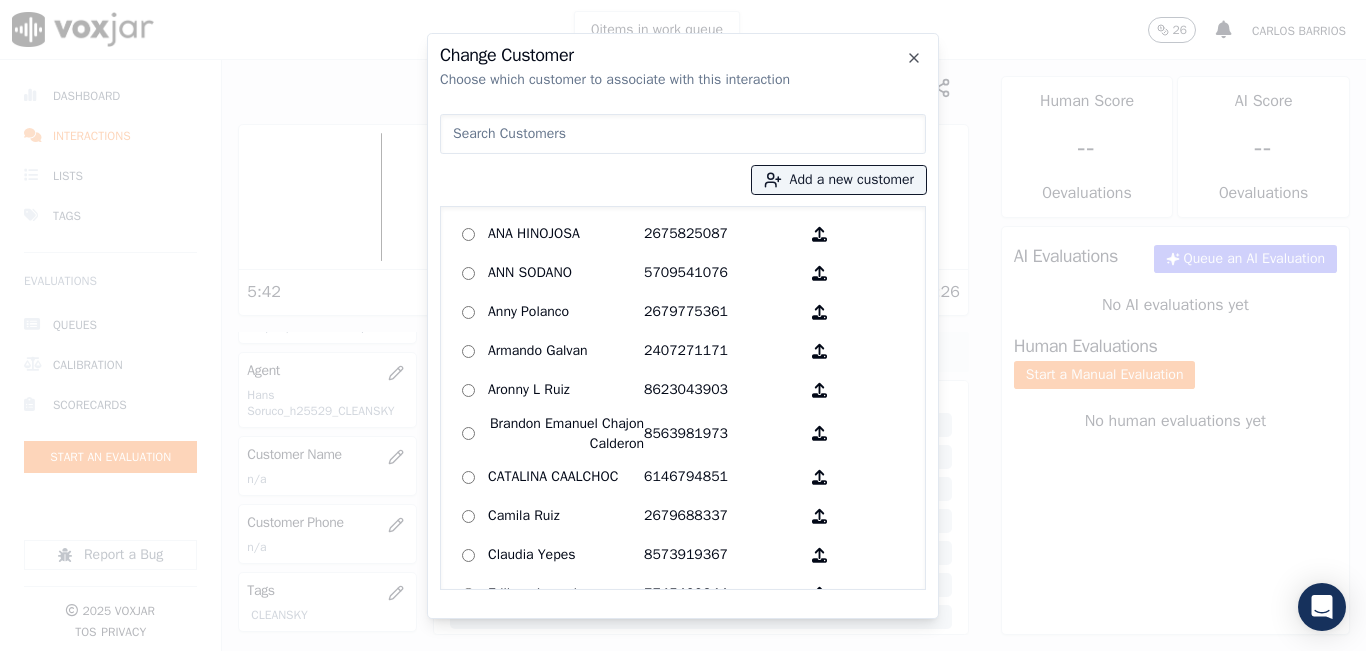 click at bounding box center (683, 134) 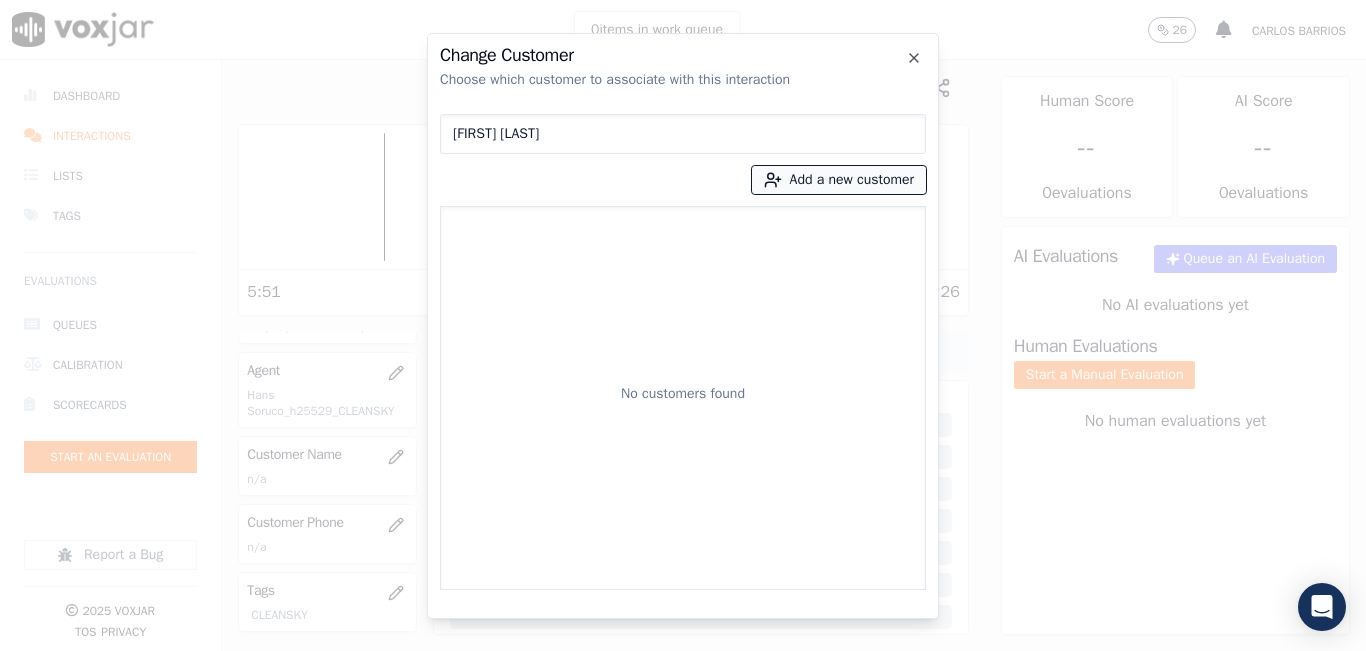 type on "[FIRST] [LAST]" 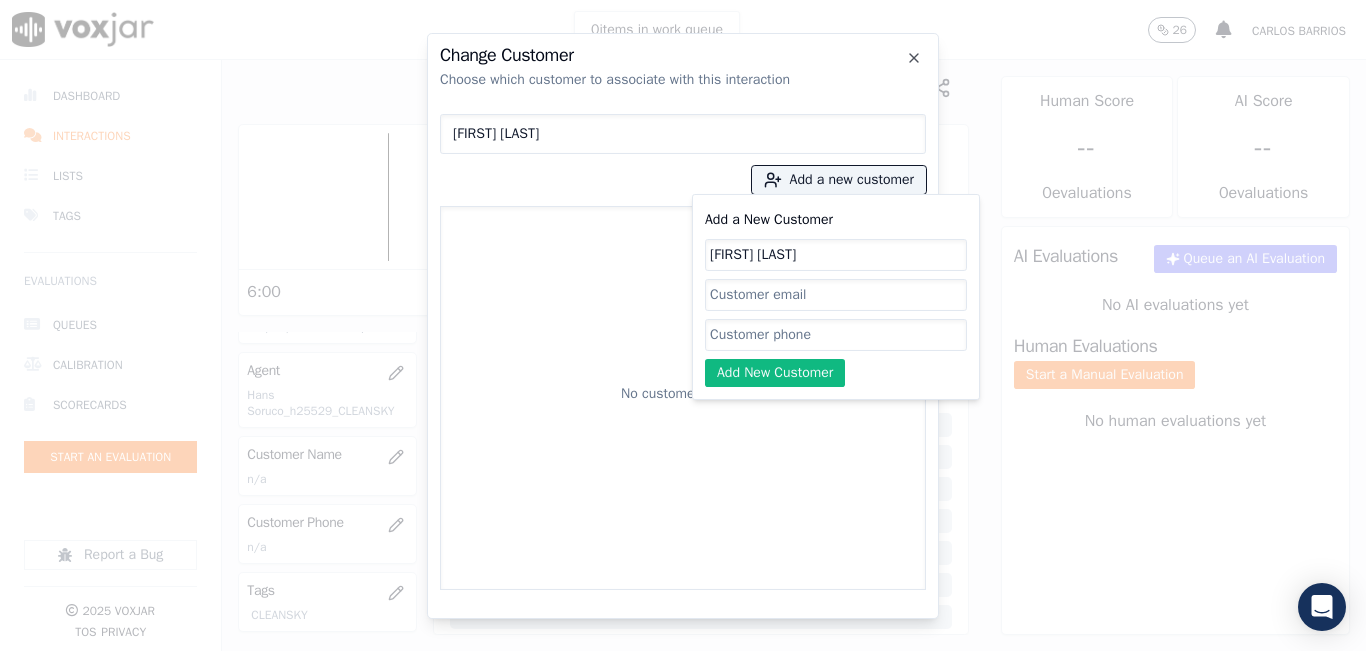 type on "[FIRST] [LAST]" 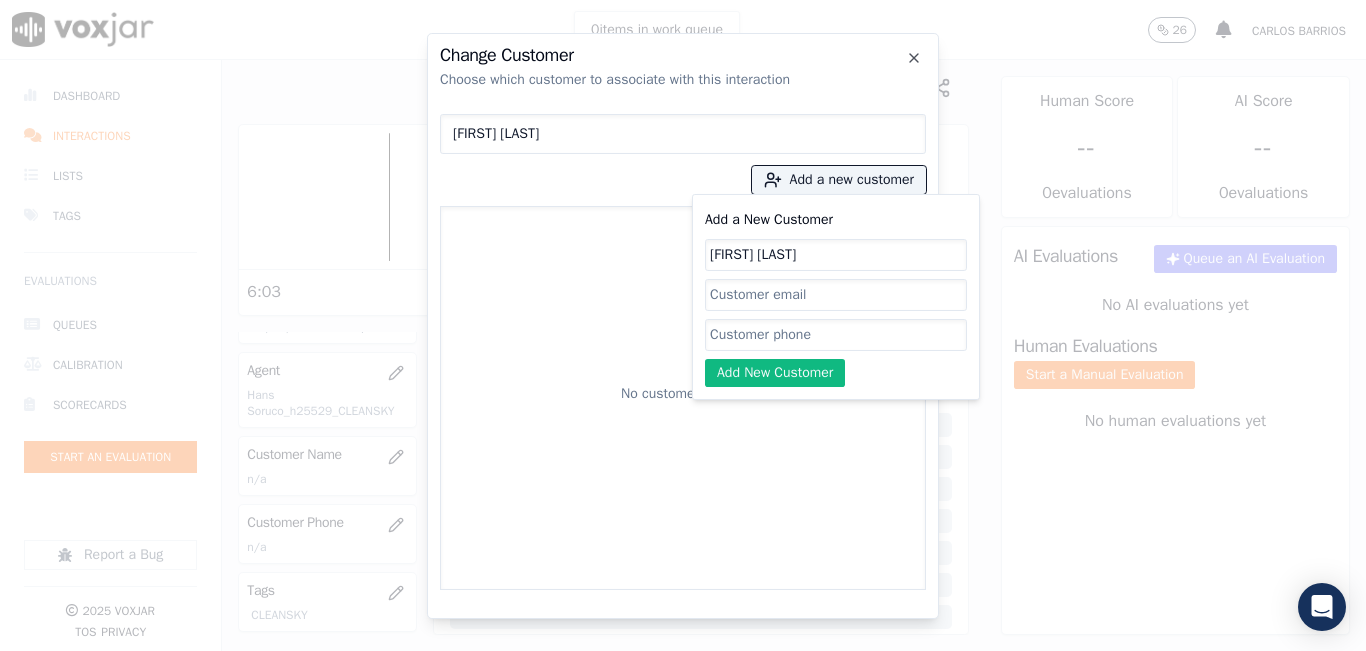 paste on "2166454052" 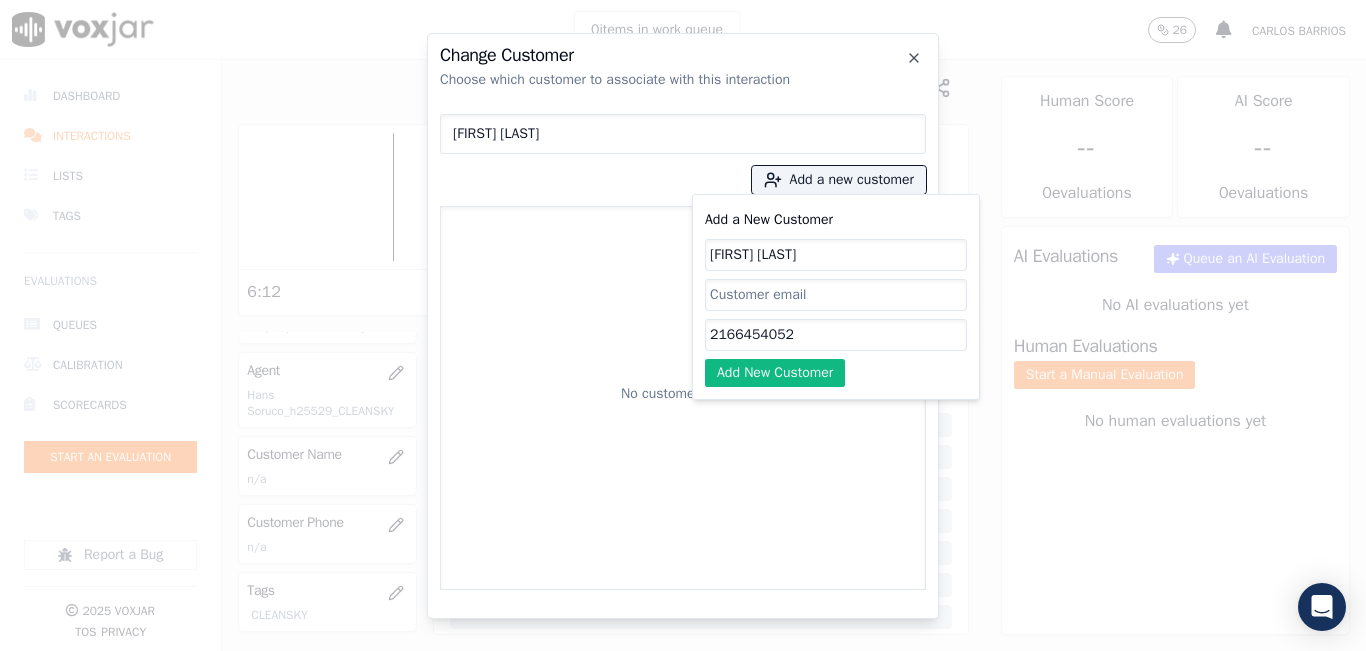 type on "2166454052" 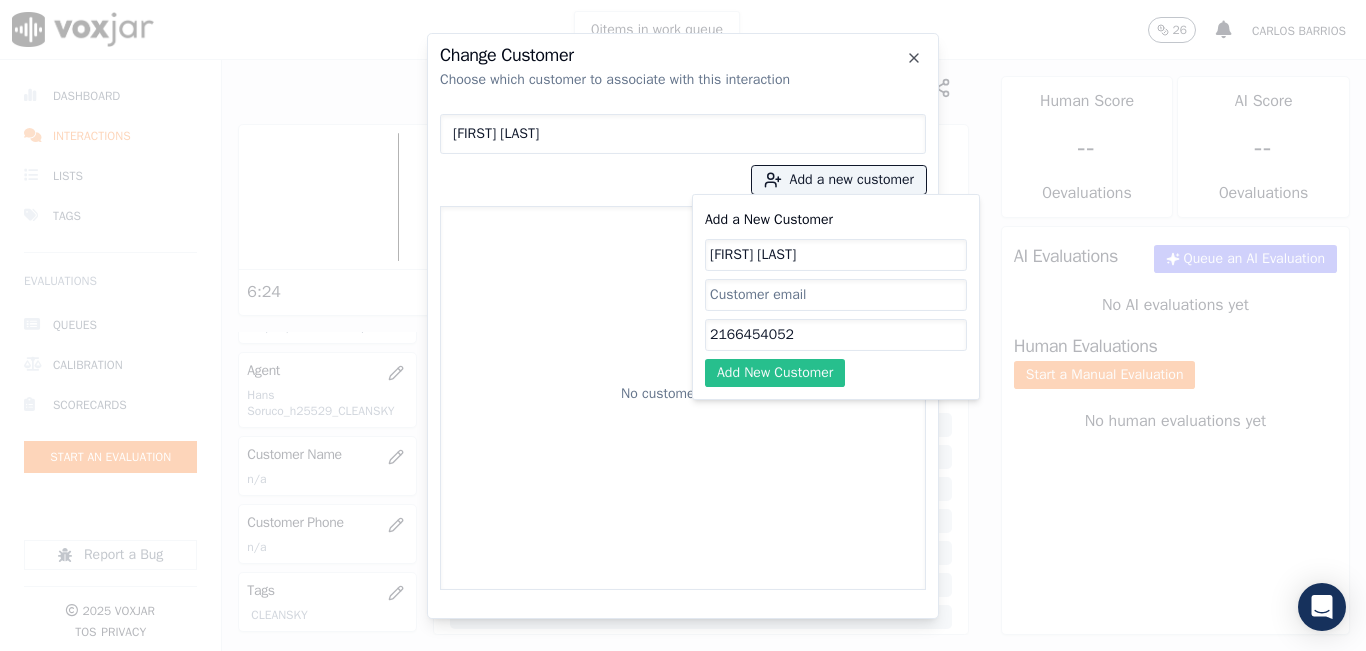 click on "Add New Customer" 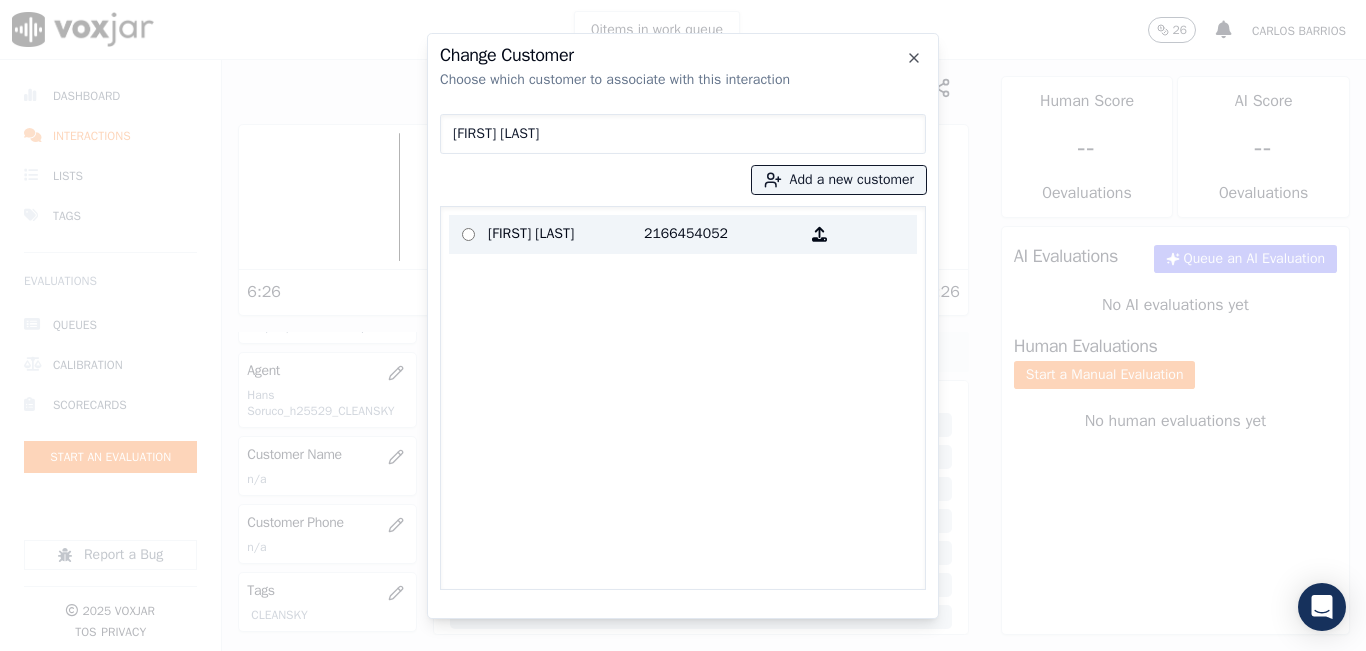 click on "[FIRST] [LAST]" at bounding box center [566, 234] 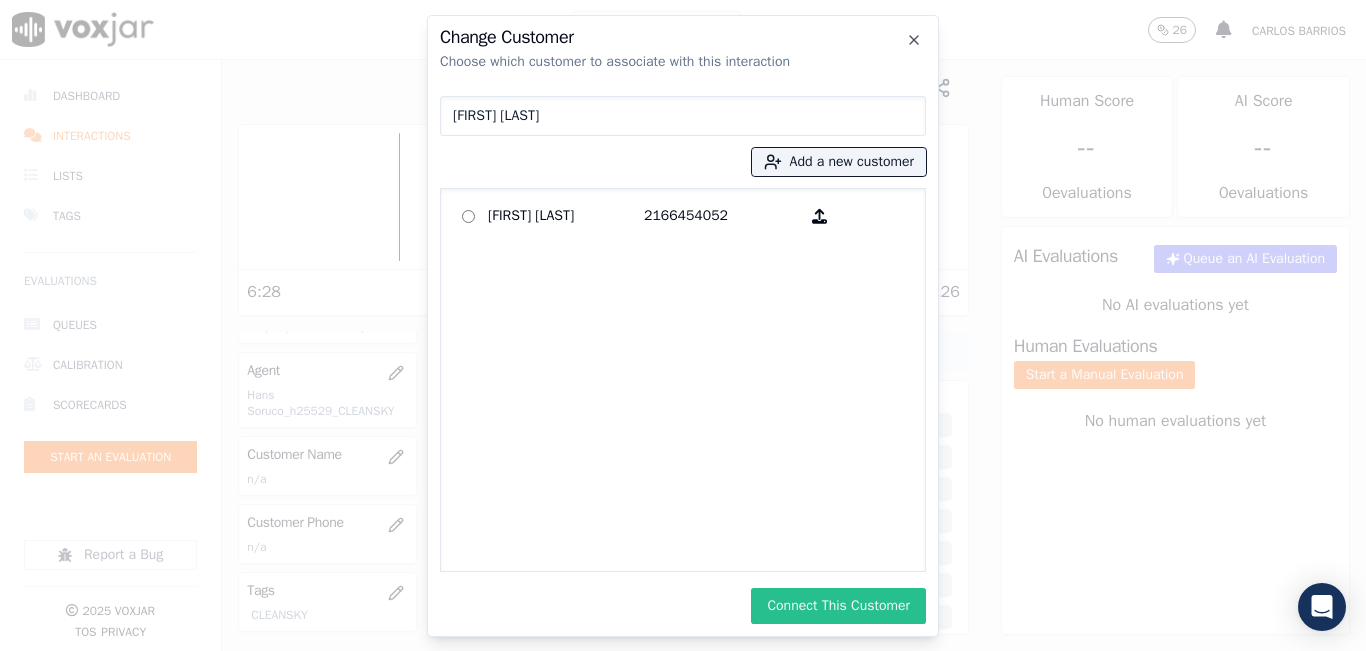 click on "Connect This Customer" at bounding box center [838, 606] 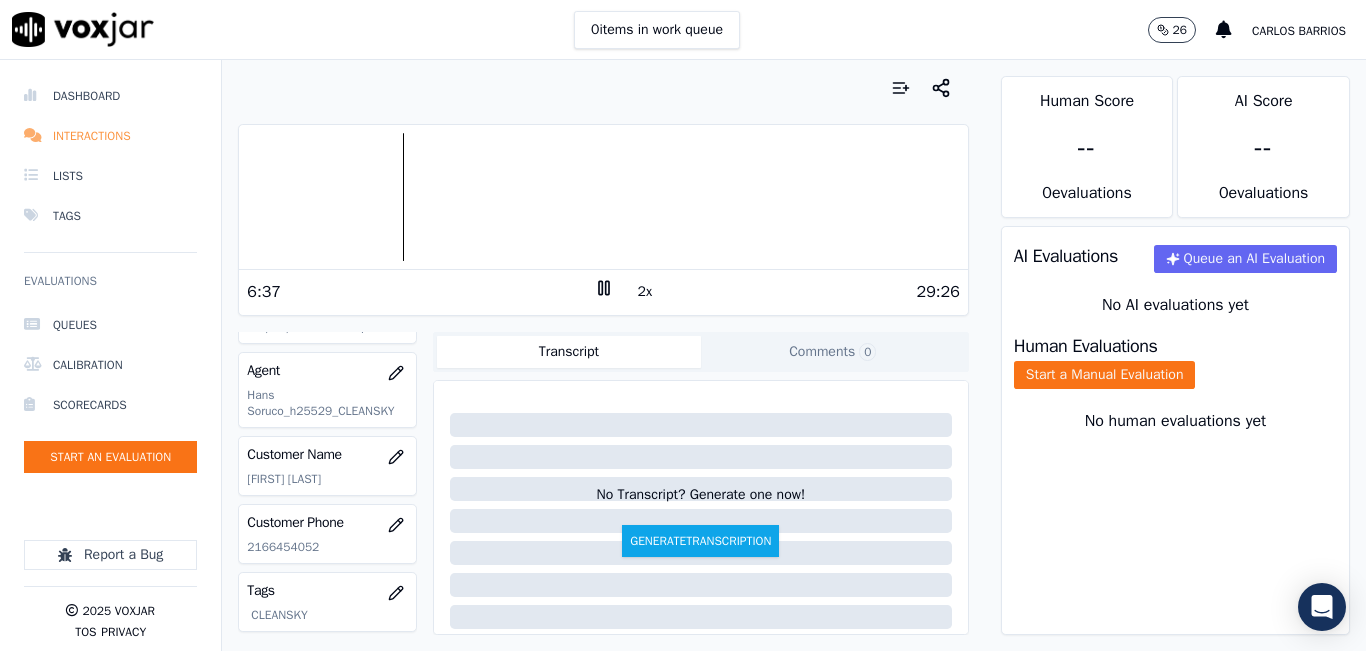 click on "Interactions" at bounding box center [110, 136] 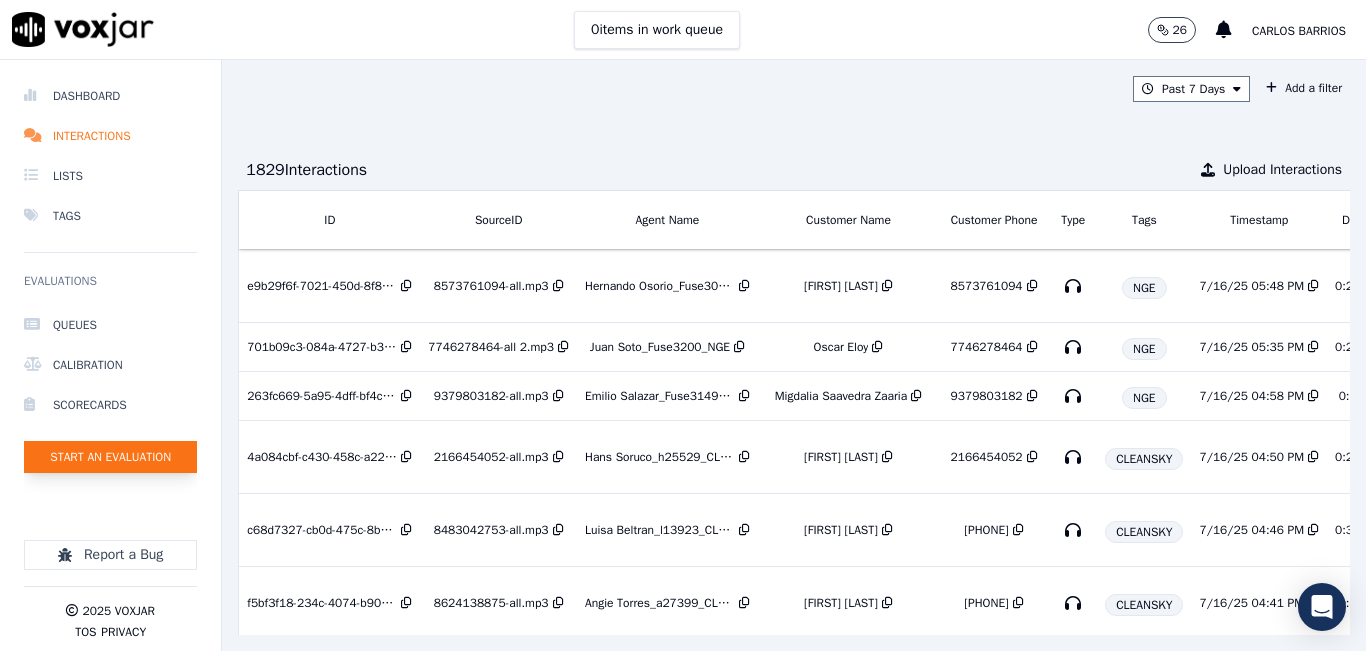 click on "Start an Evaluation" 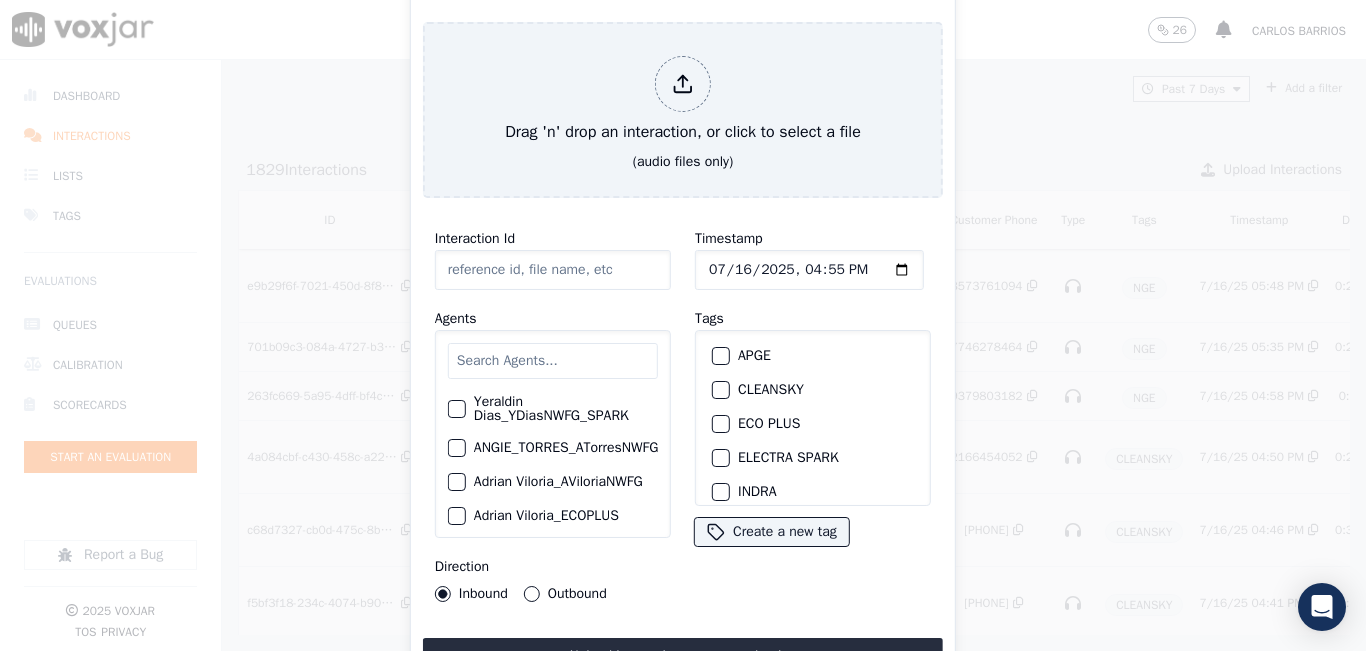 click at bounding box center [553, 361] 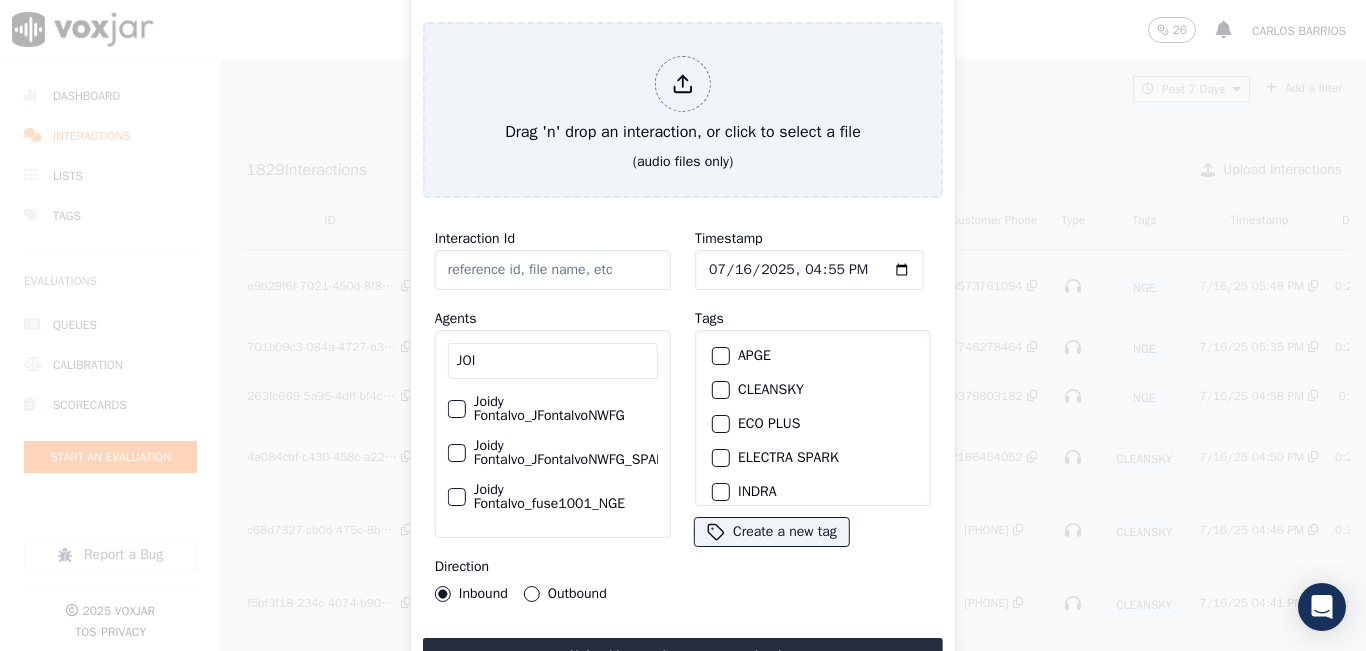 type on "JOI" 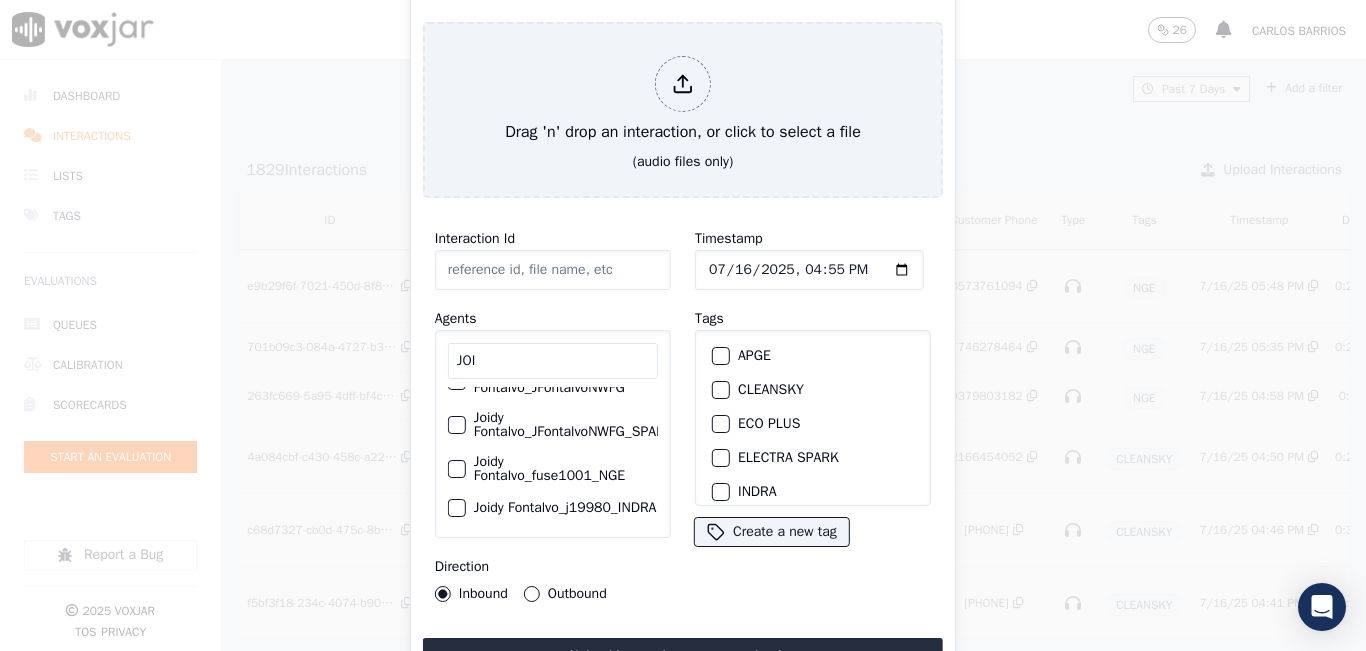 scroll, scrollTop: 54, scrollLeft: 0, axis: vertical 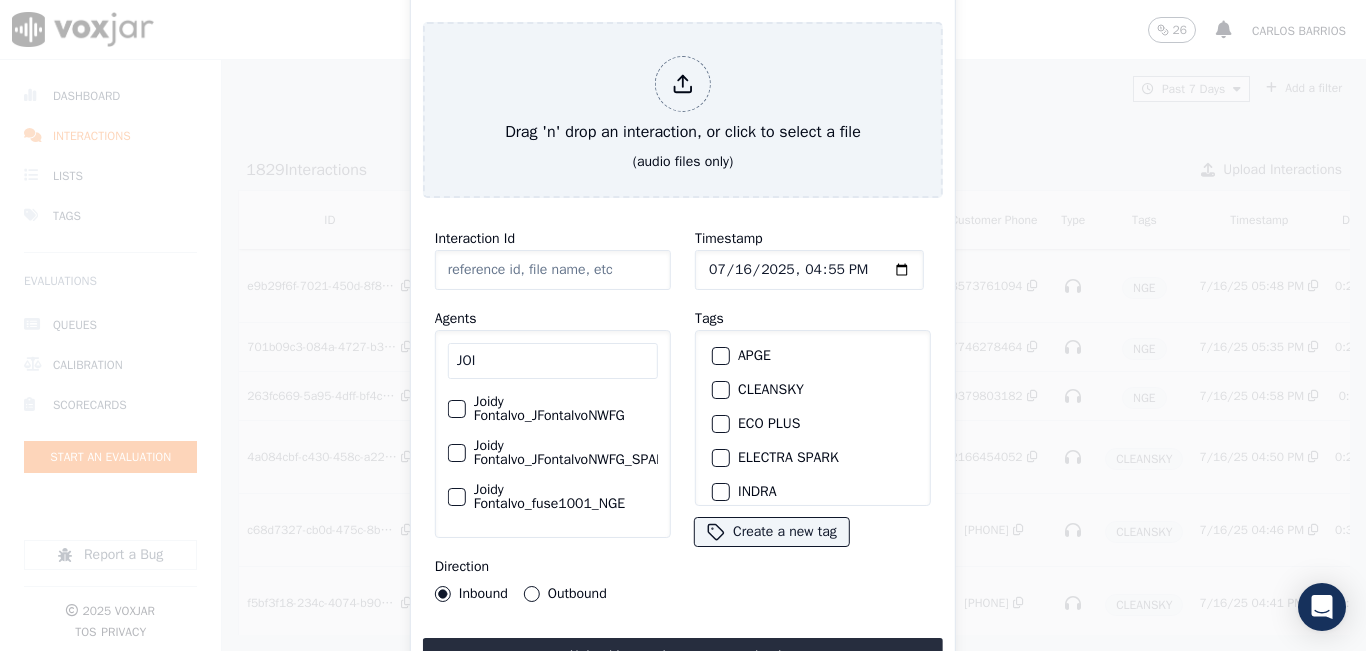 click on "Joidy Fontalvo_JFontalvoNWFG" 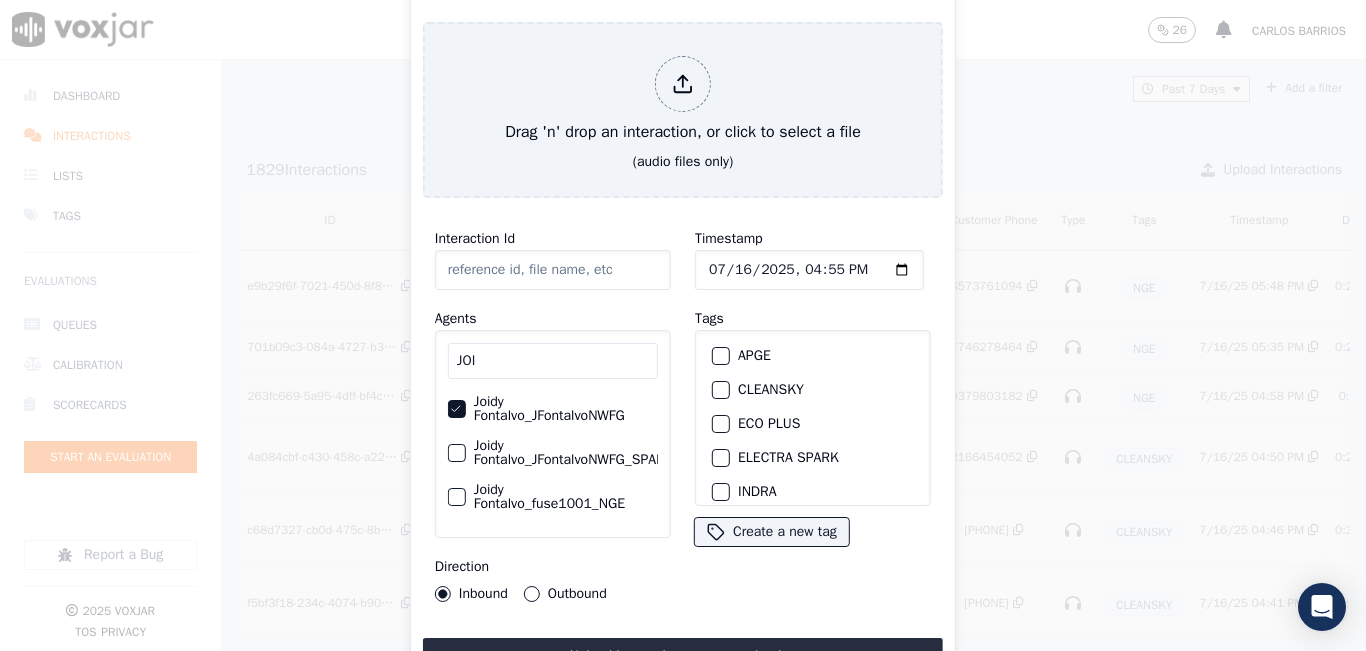 click on "Outbound" at bounding box center (532, 594) 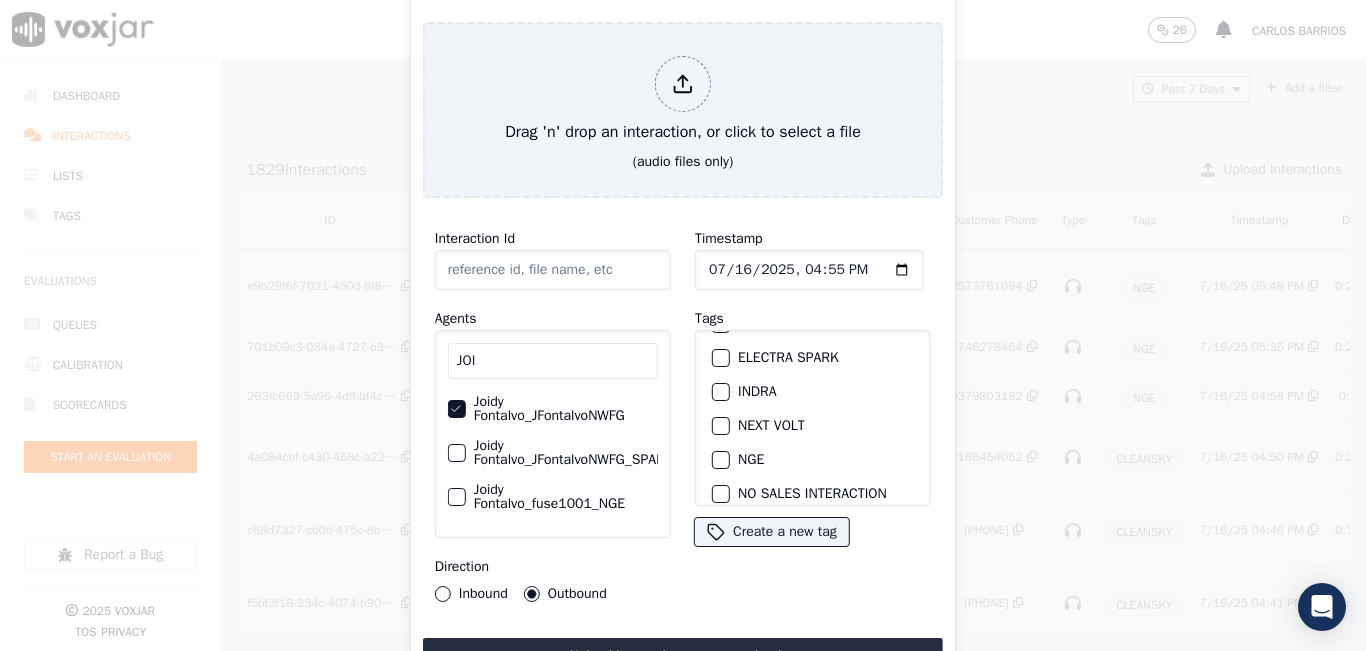 scroll, scrollTop: 0, scrollLeft: 0, axis: both 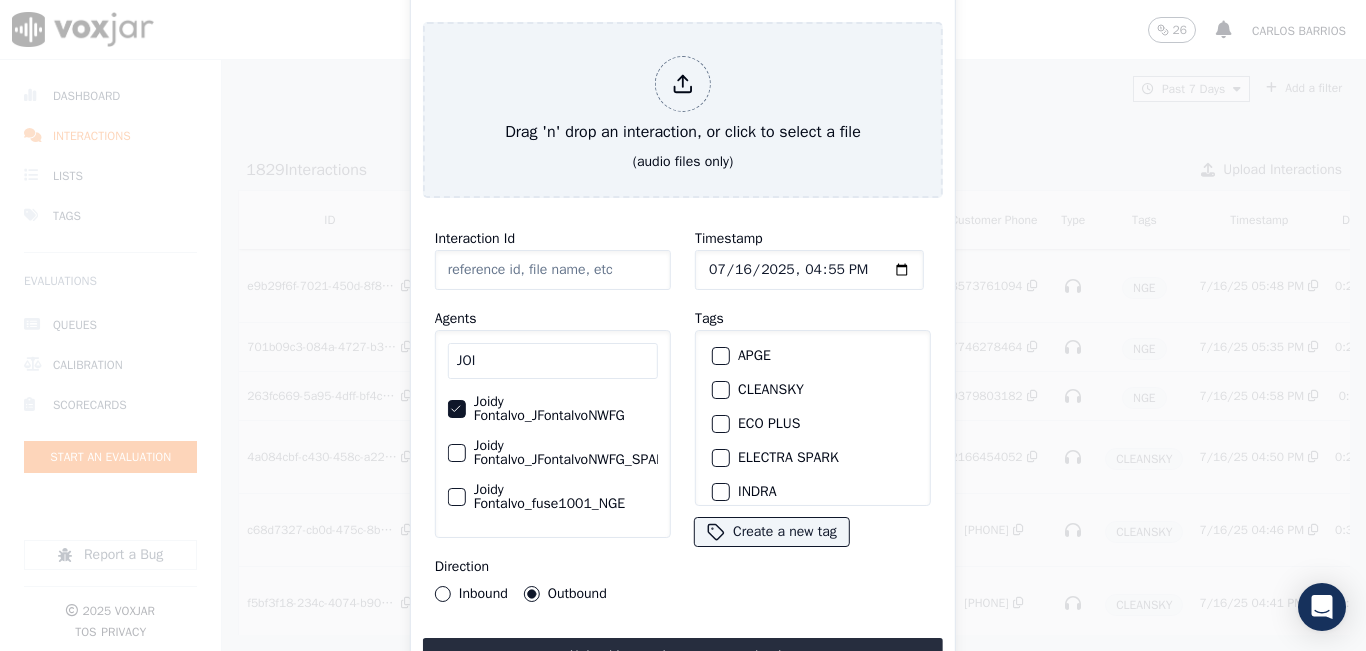 click at bounding box center (720, 390) 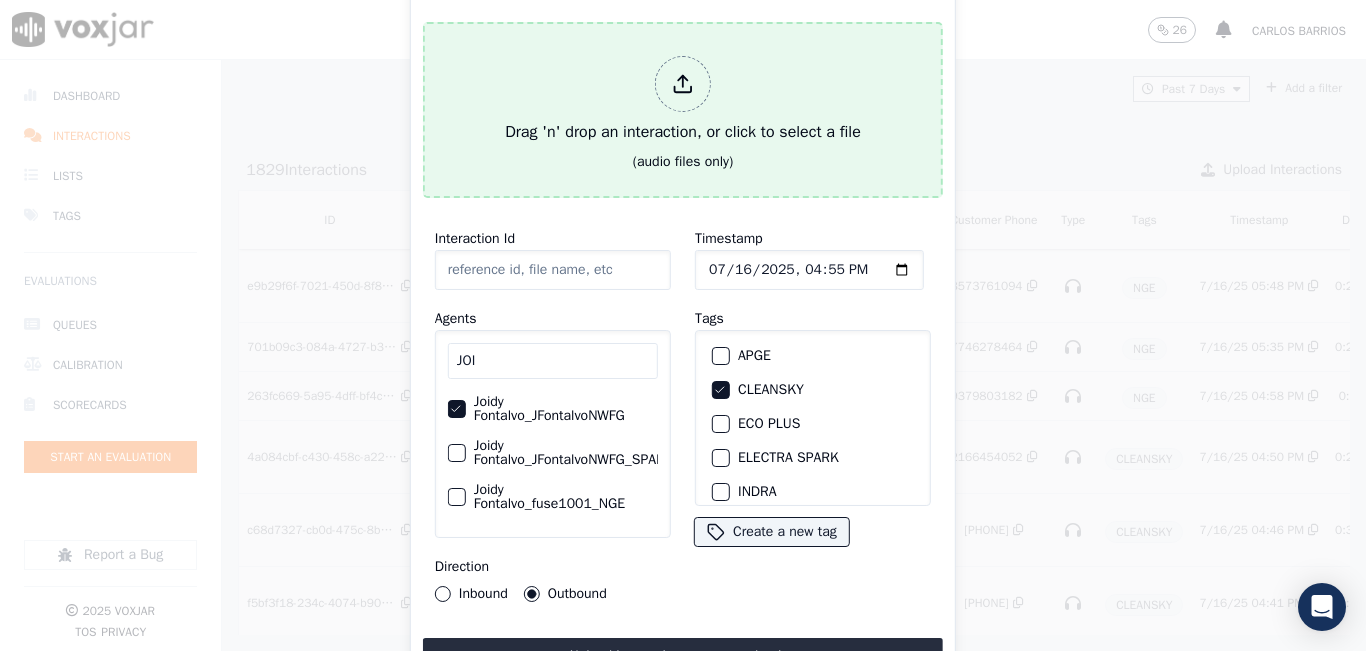 click on "Drag 'n' drop an interaction, or click to select a file" at bounding box center (683, 100) 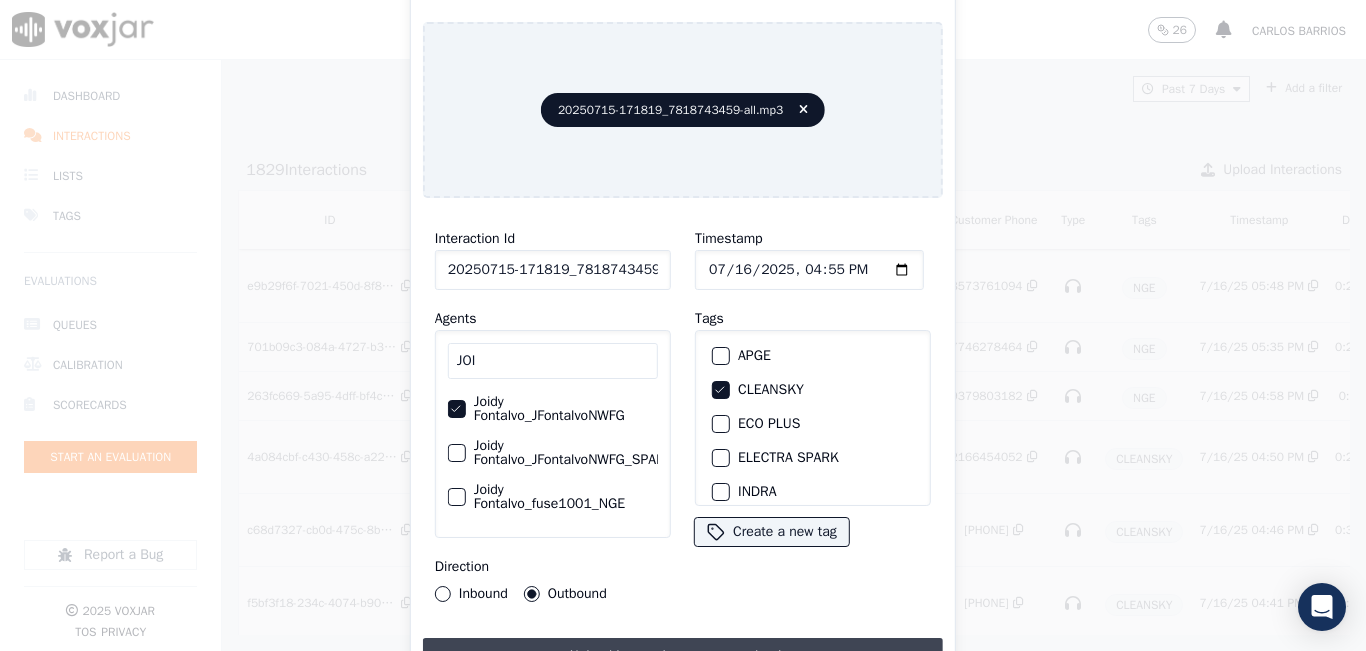click on "Upload interaction to start evaluation" at bounding box center [683, 656] 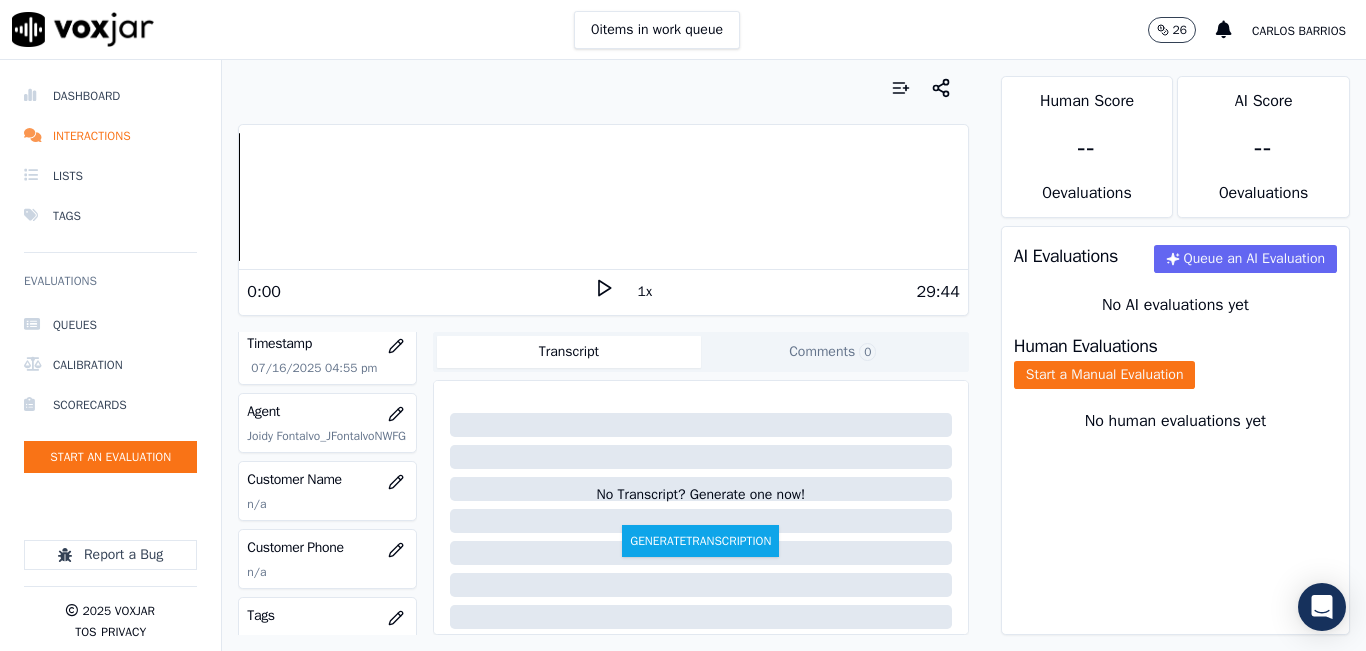 scroll, scrollTop: 200, scrollLeft: 0, axis: vertical 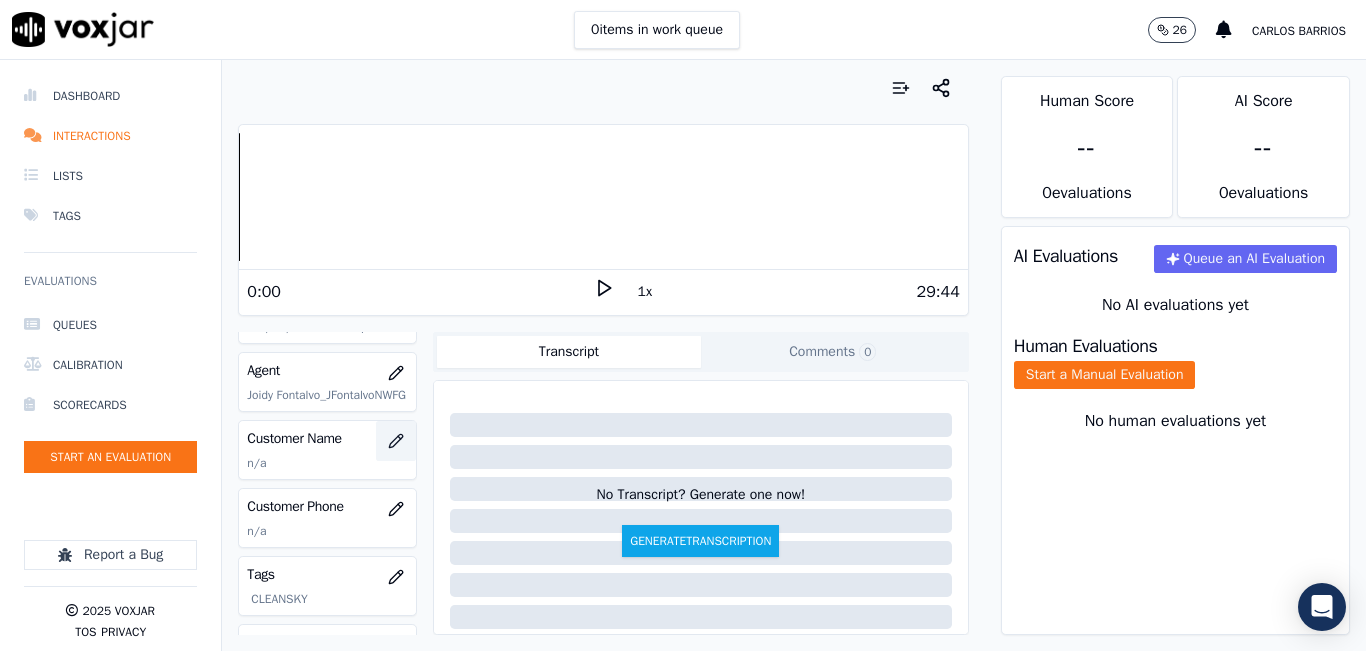 click at bounding box center [396, 441] 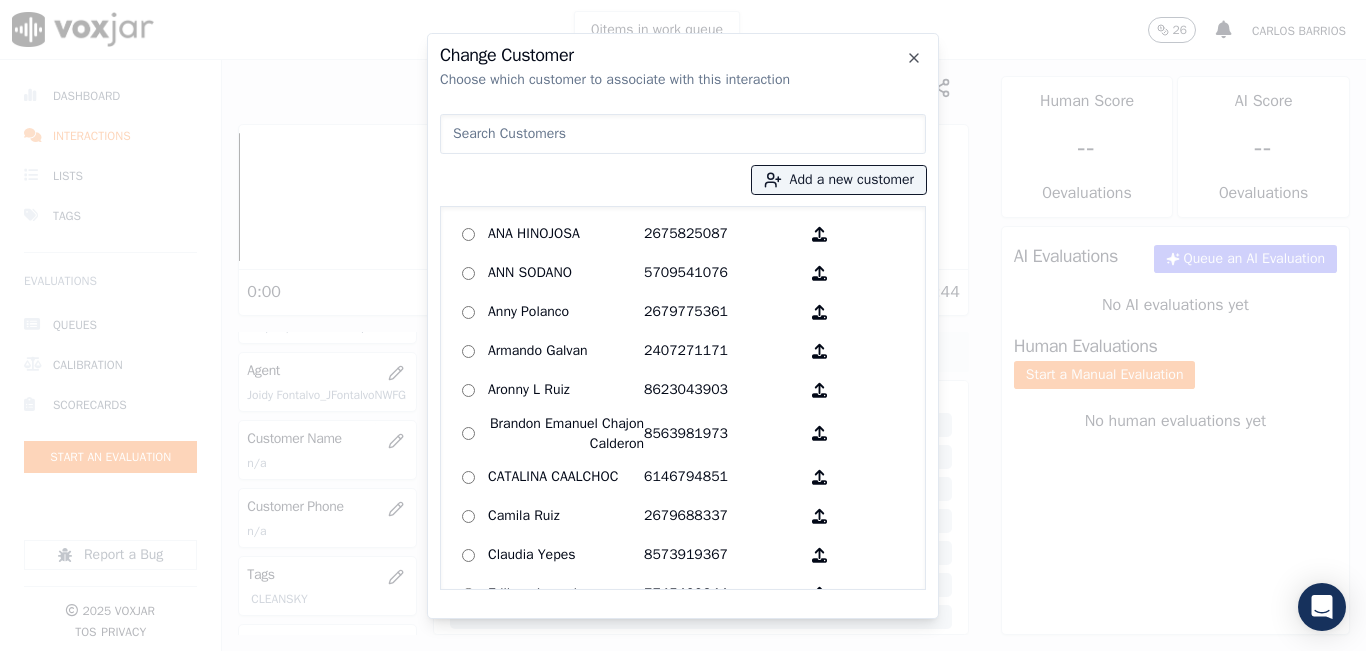 click at bounding box center [683, 134] 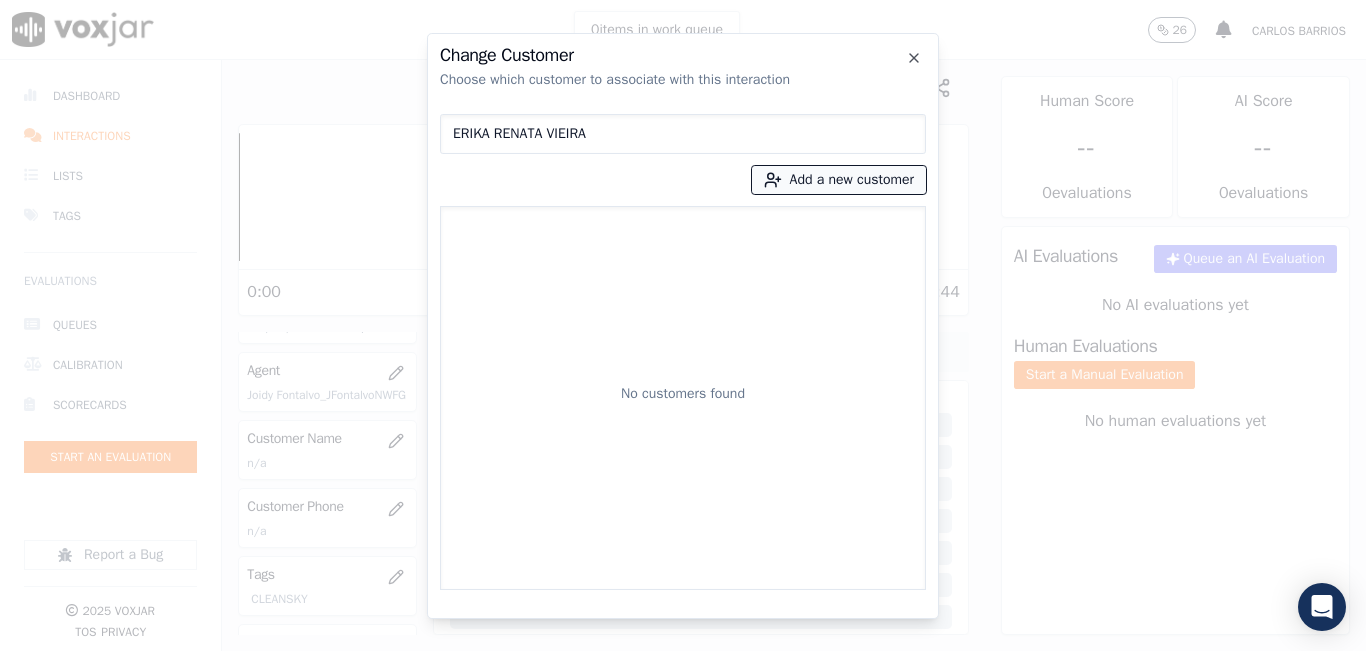 type on "ERIKA RENATA VIEIRA" 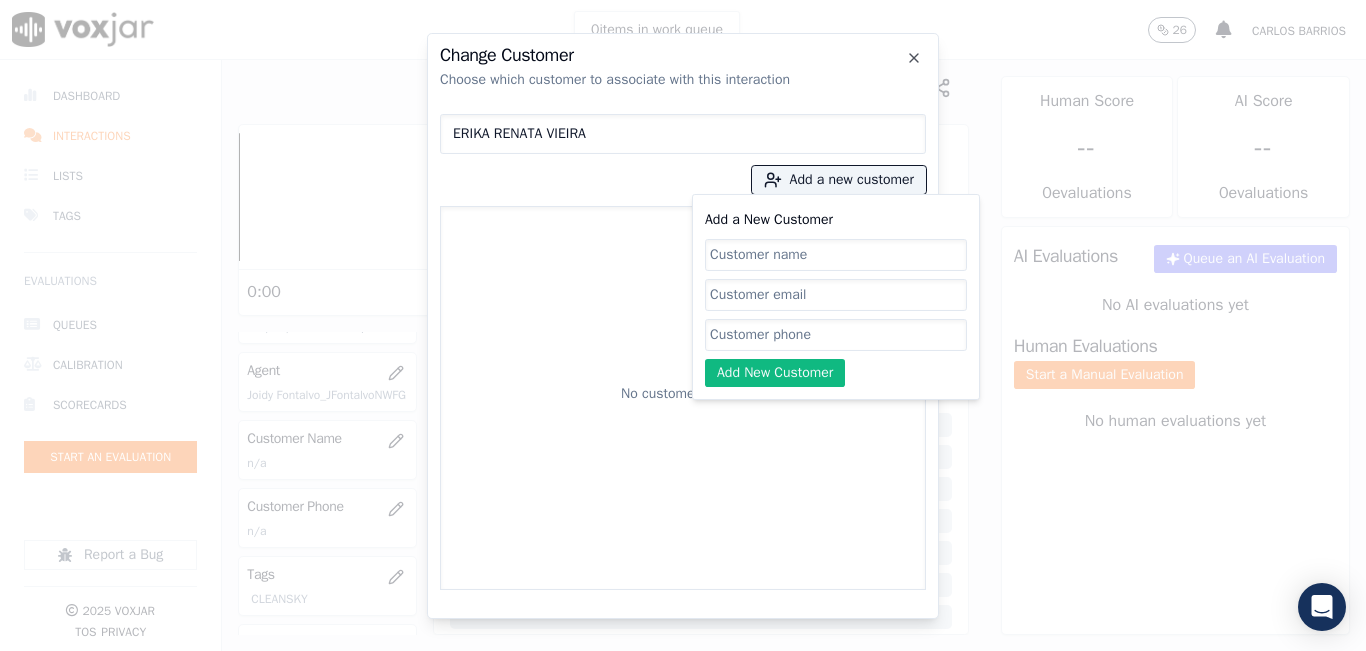 click on "Add a New Customer" 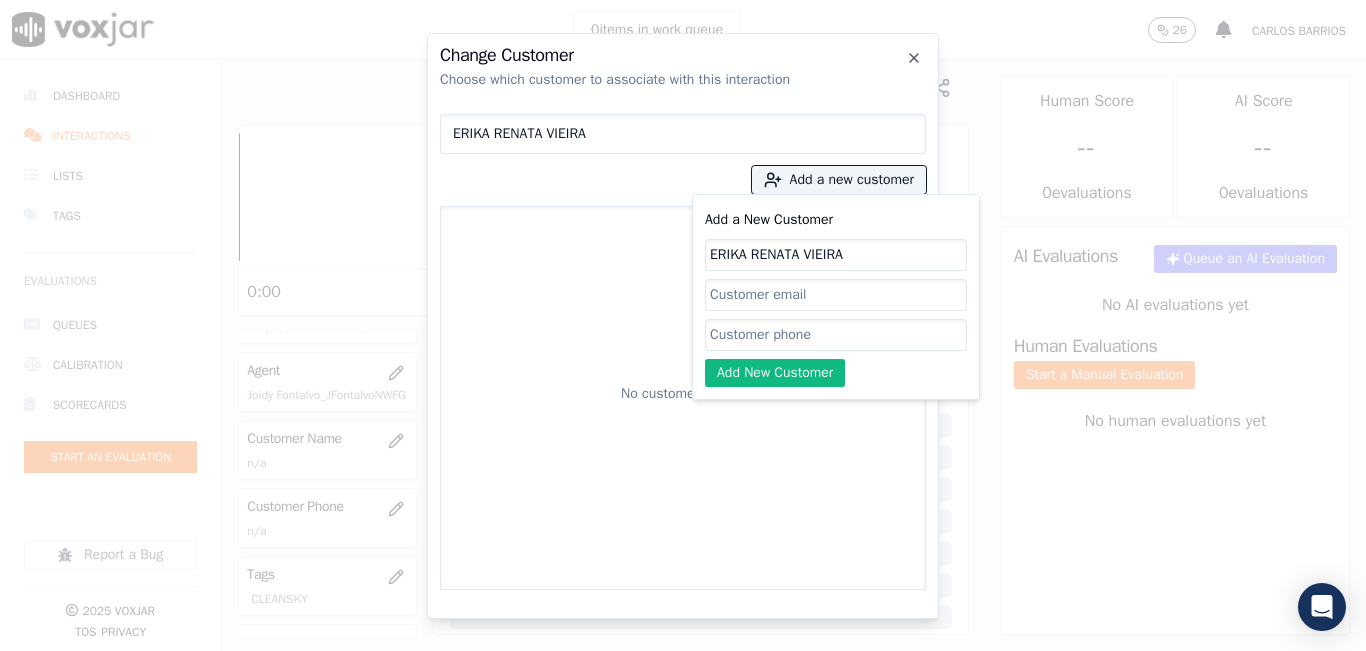 type on "ERIKA RENATA VIEIRA" 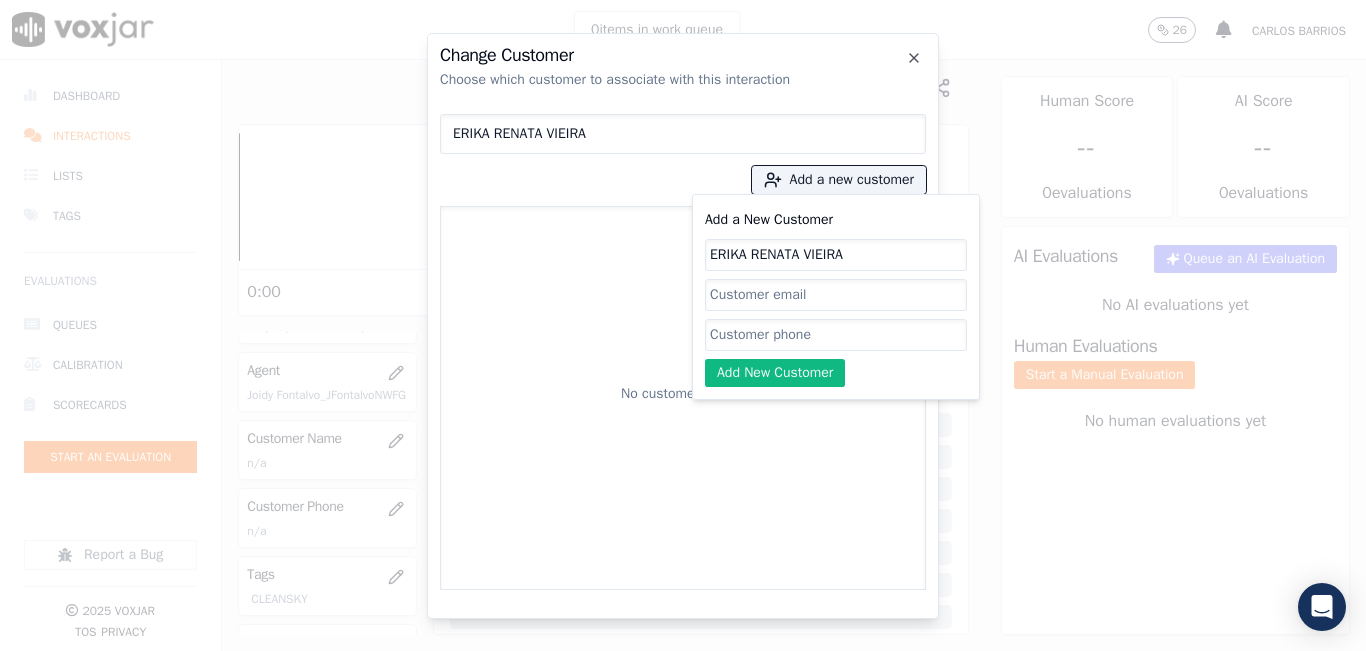 paste on "7818743459" 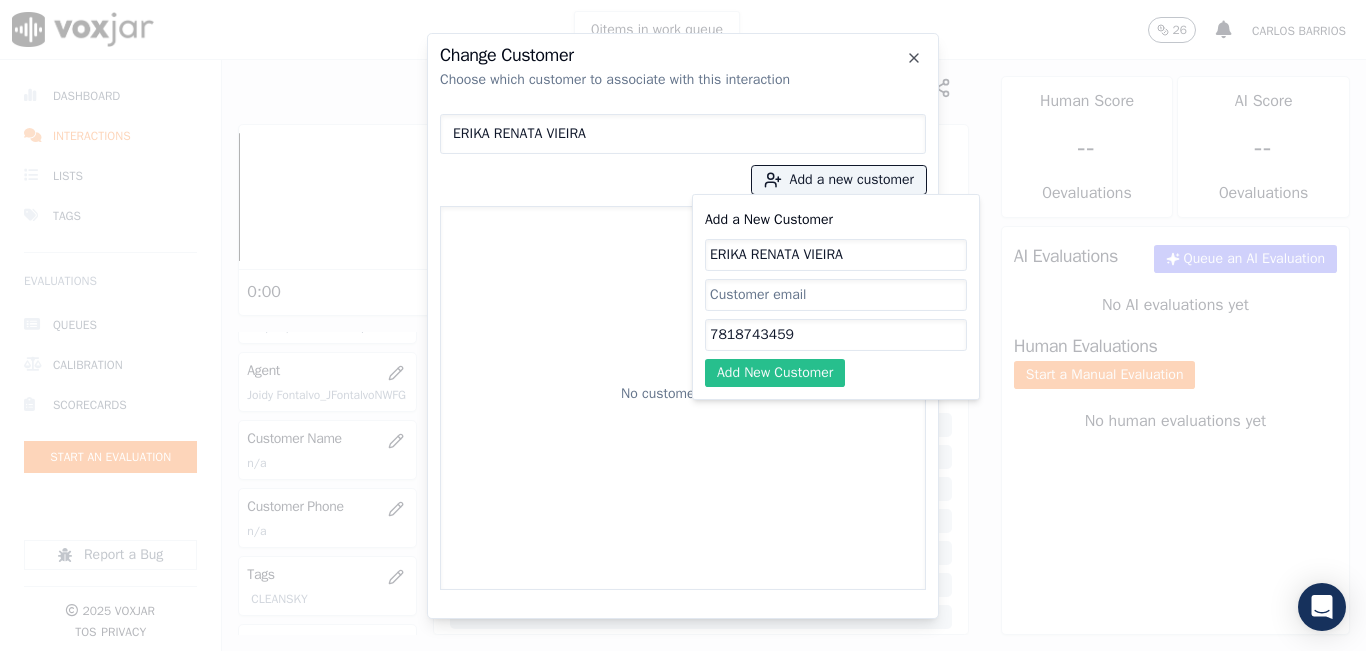 type on "7818743459" 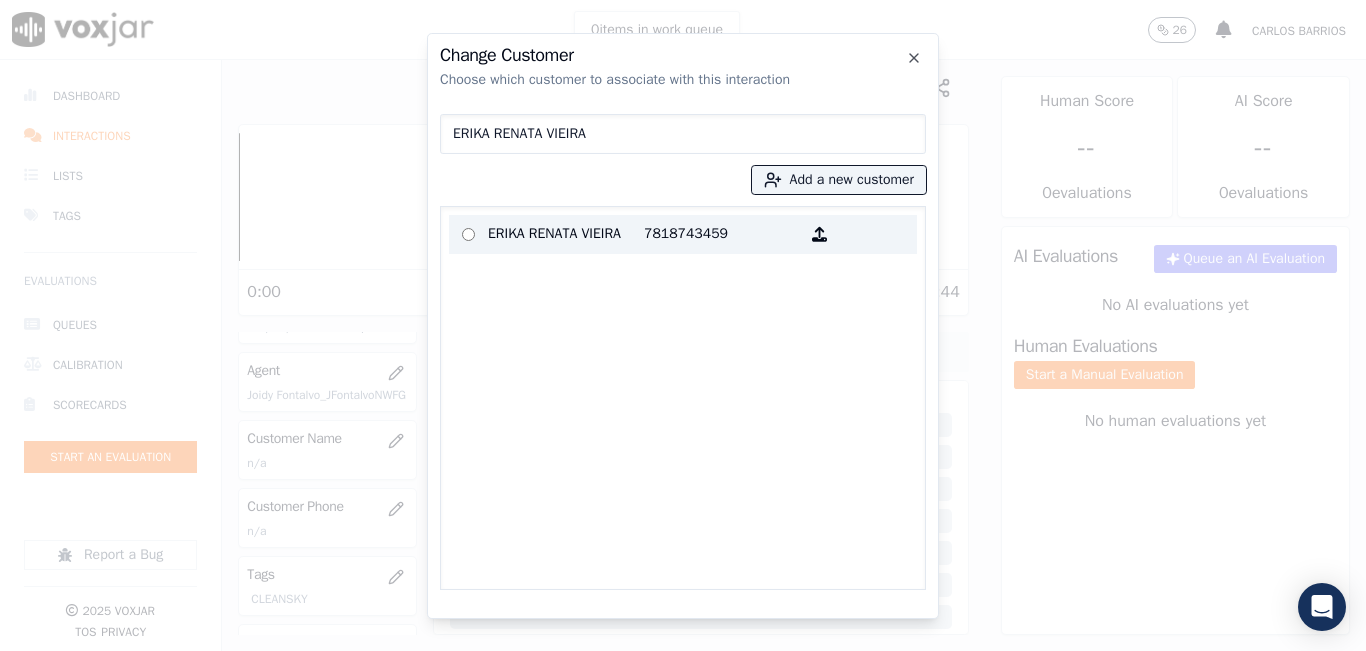 click on "7818743459" at bounding box center (722, 234) 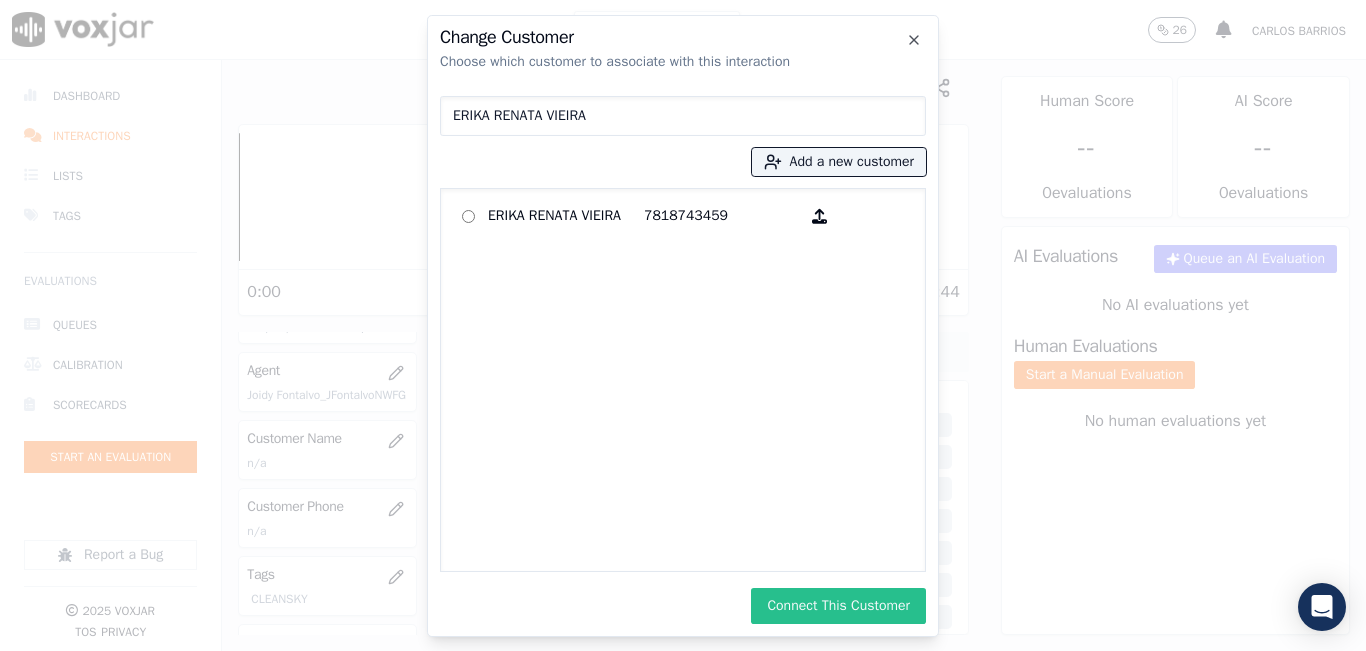 click on "Connect This Customer" at bounding box center [838, 606] 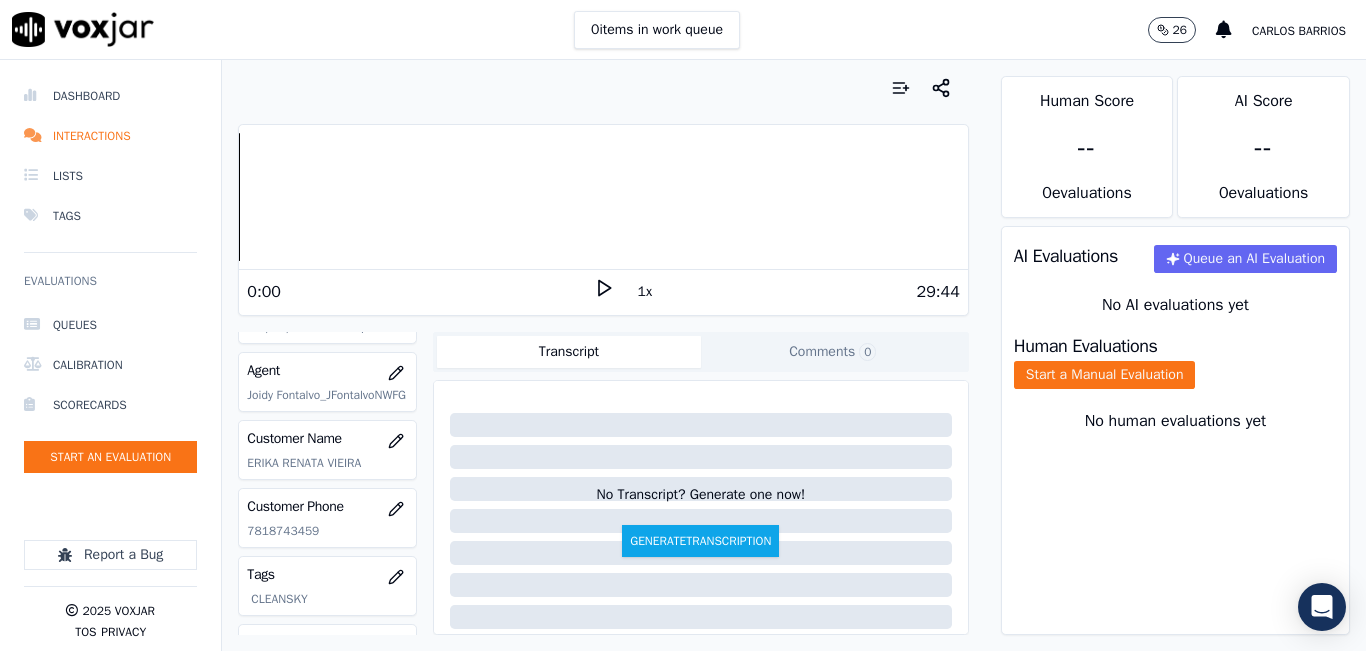 click 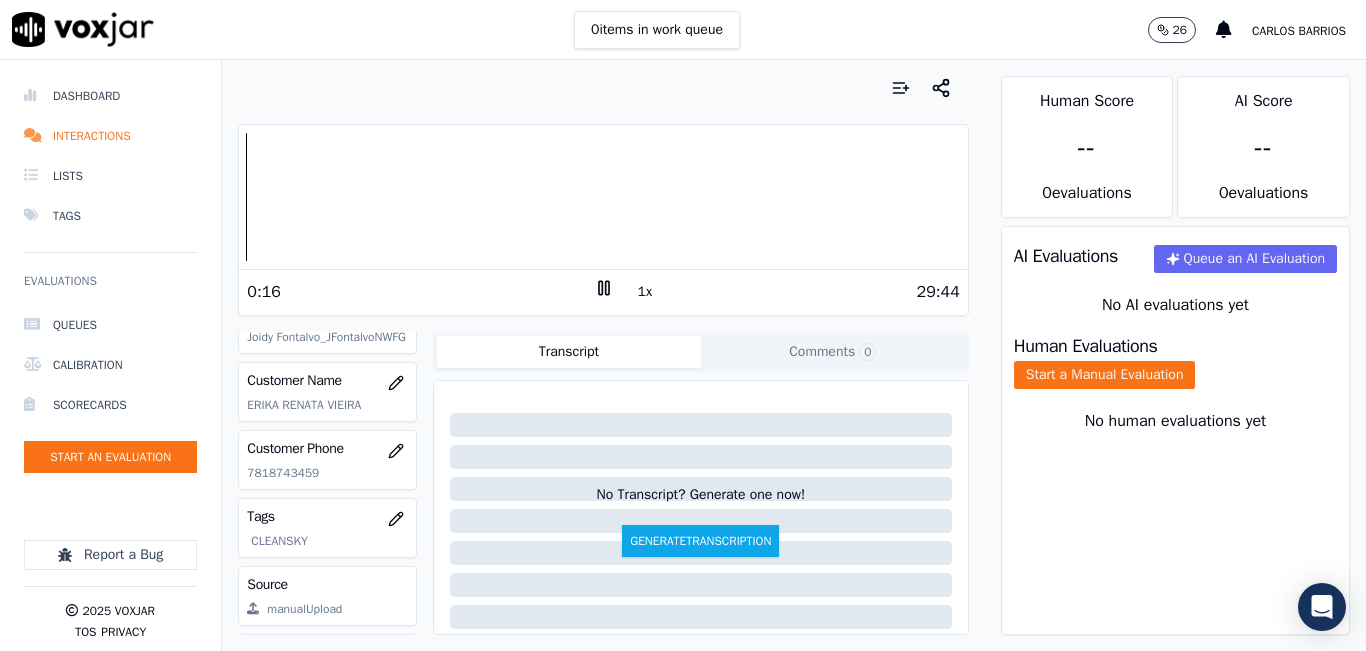 scroll, scrollTop: 300, scrollLeft: 0, axis: vertical 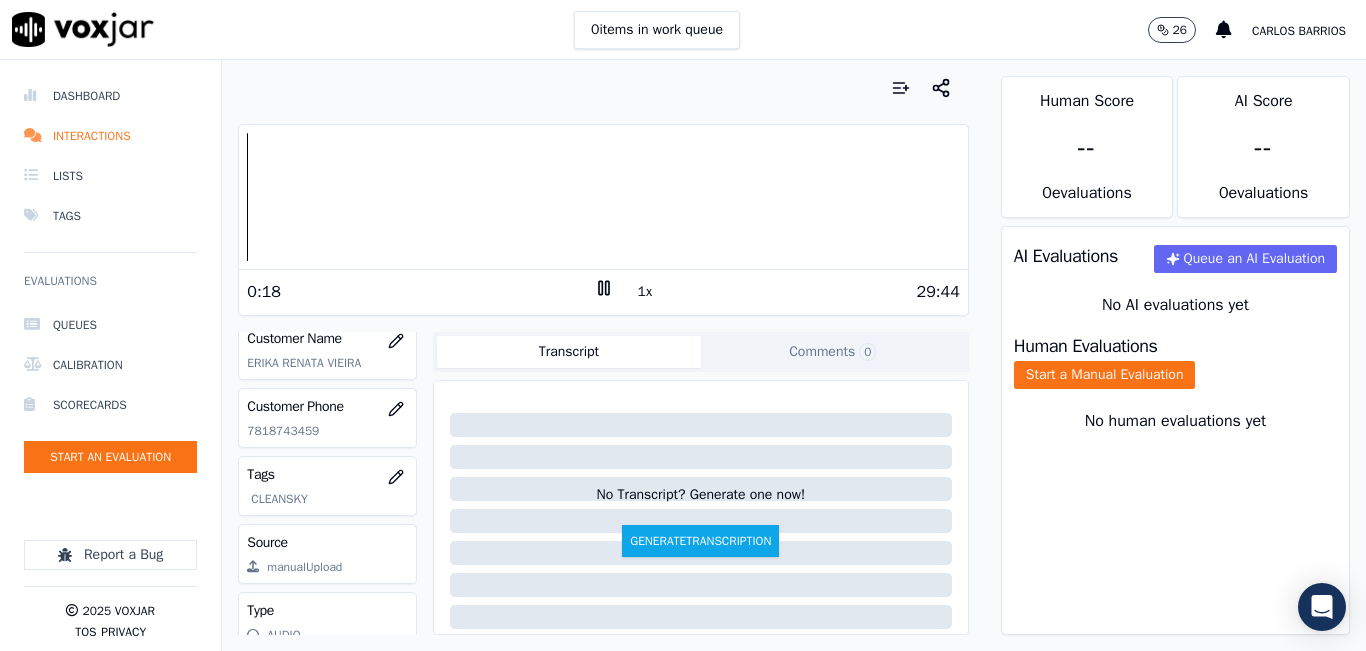 click 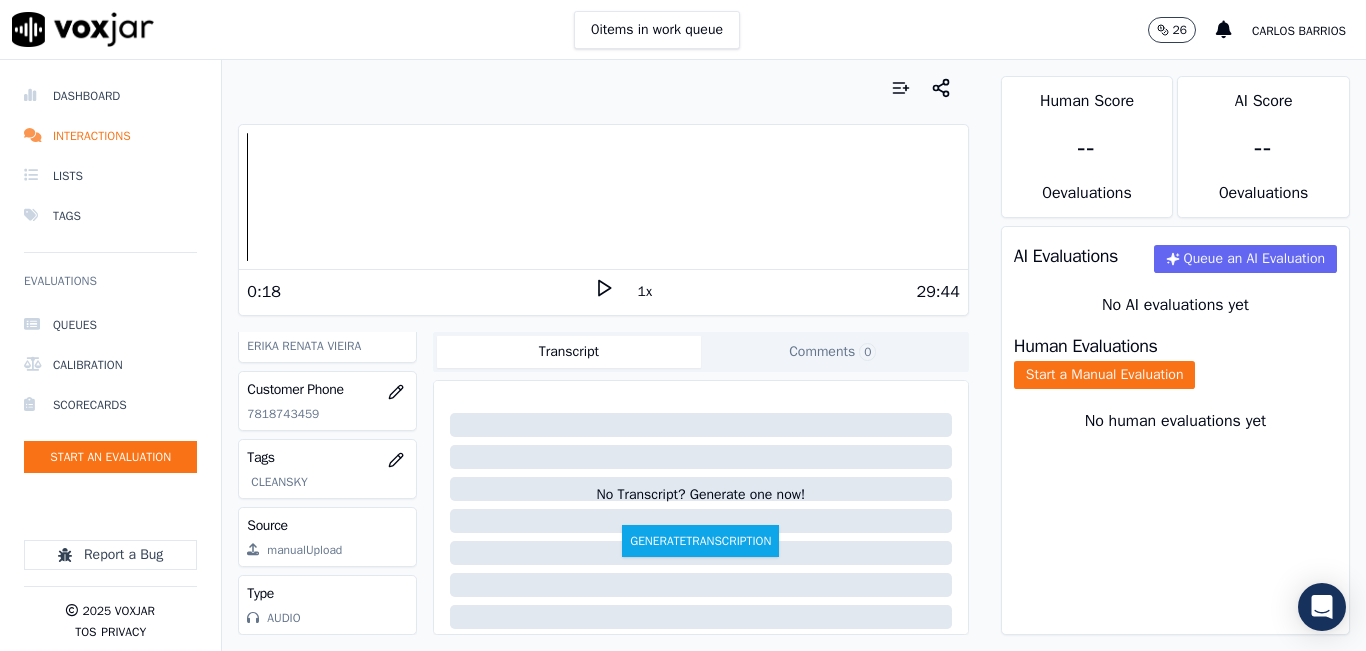 scroll, scrollTop: 278, scrollLeft: 0, axis: vertical 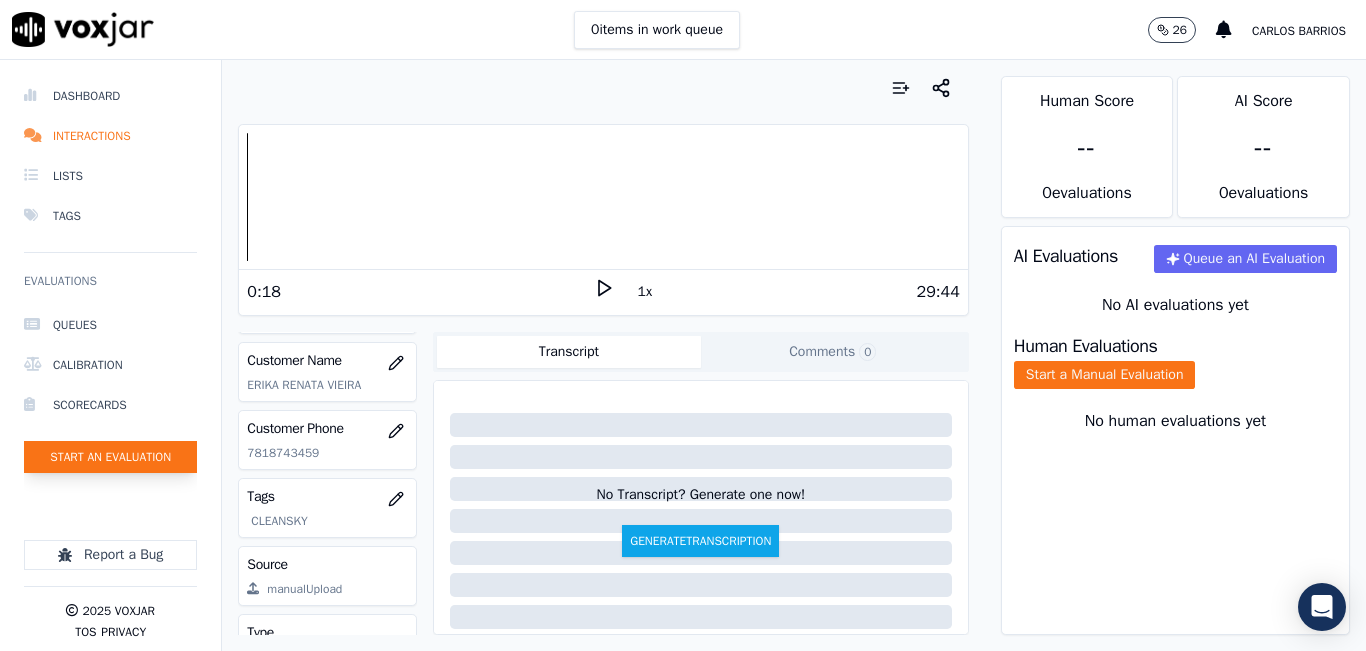 click on "Start an Evaluation" 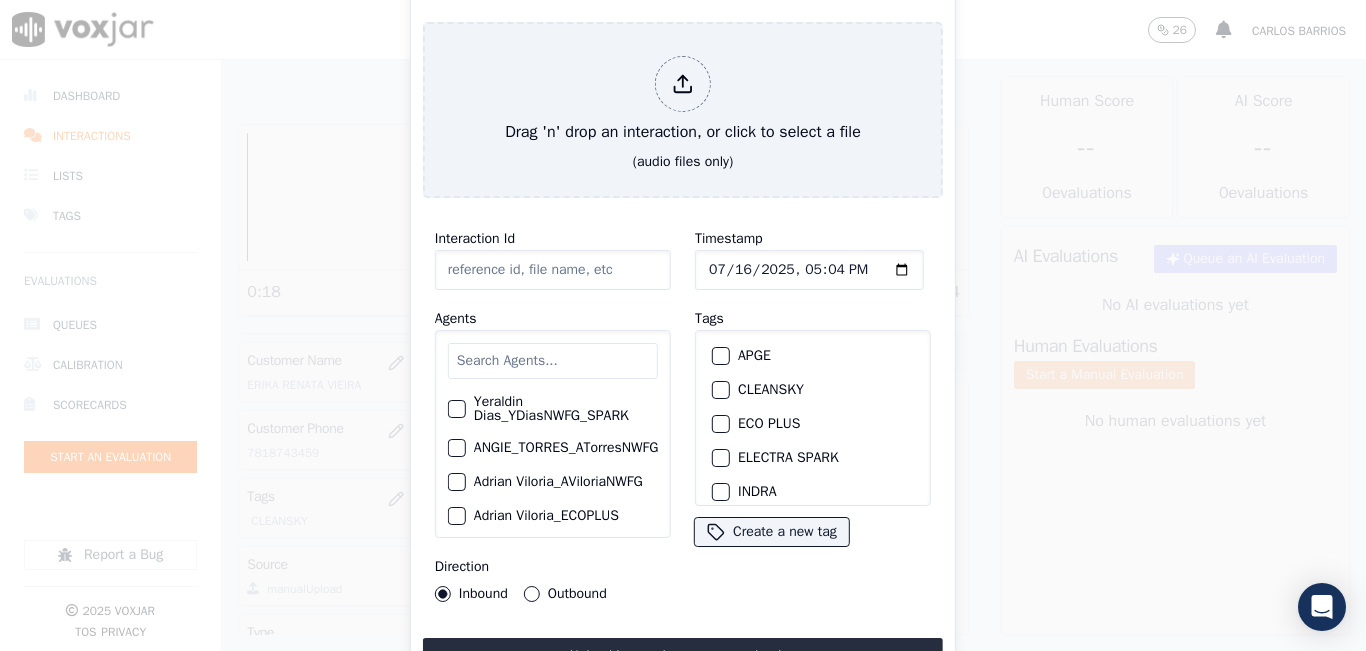 click at bounding box center [553, 361] 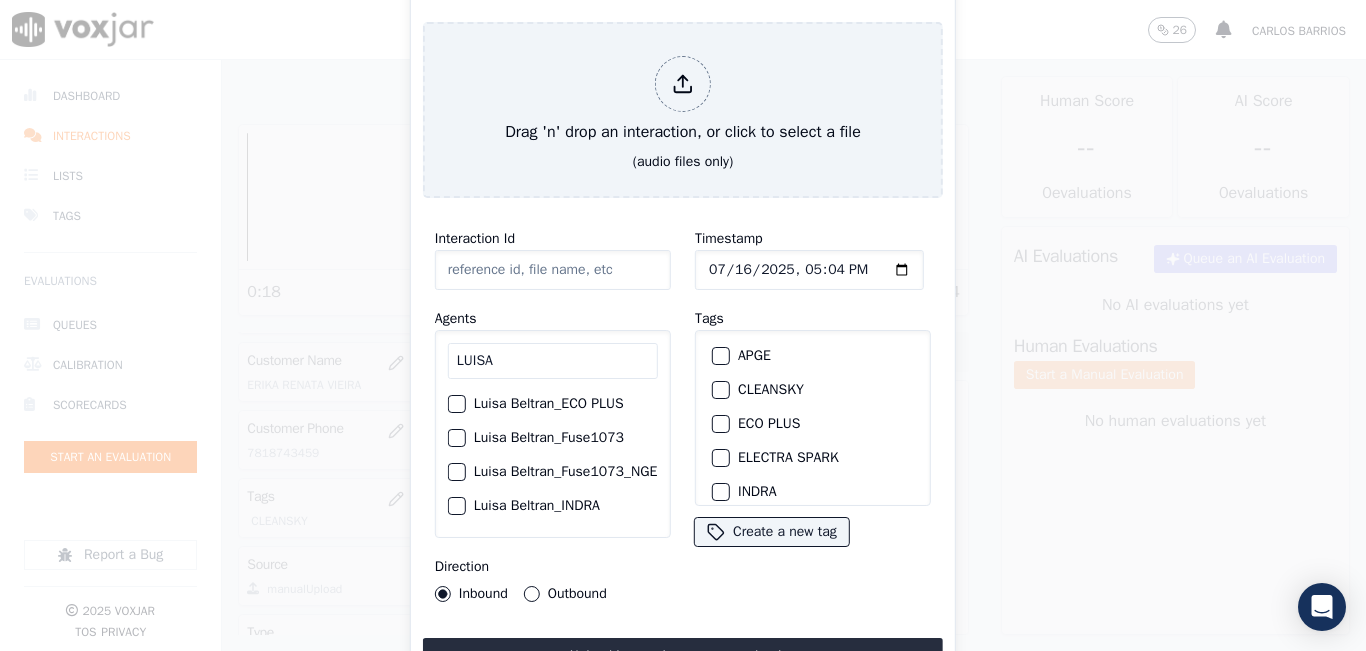 type on "LUISA" 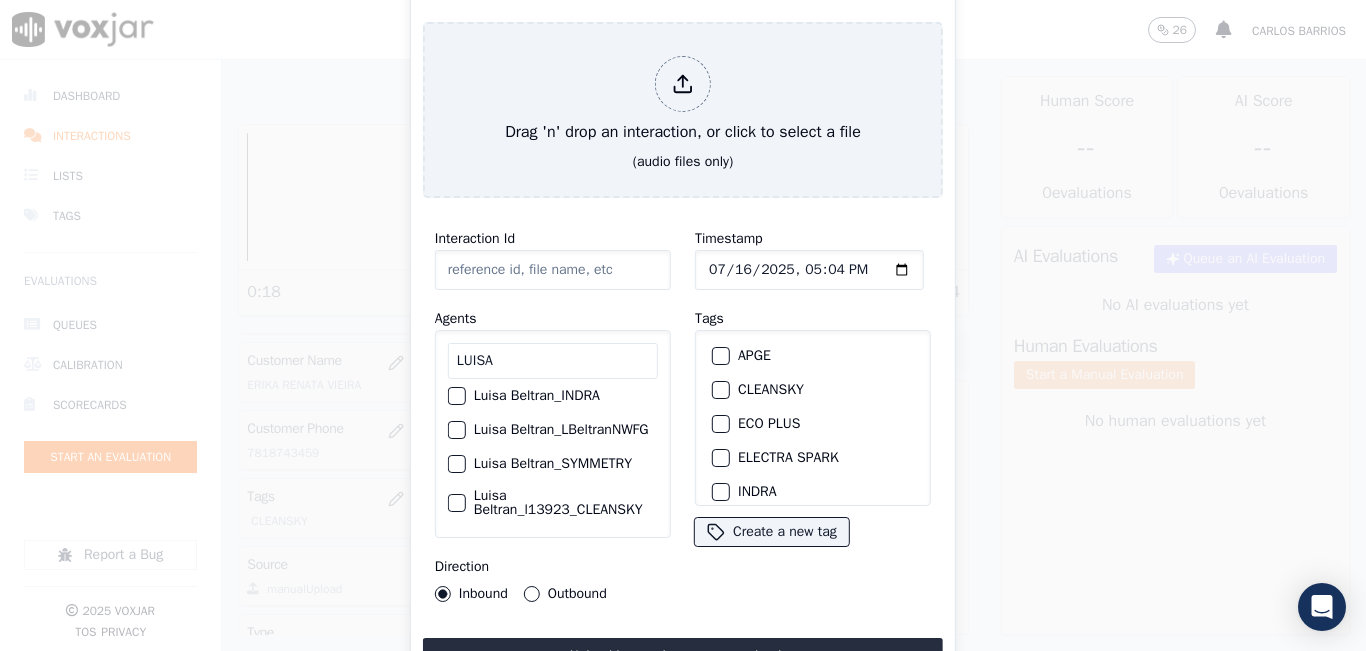 scroll, scrollTop: 120, scrollLeft: 0, axis: vertical 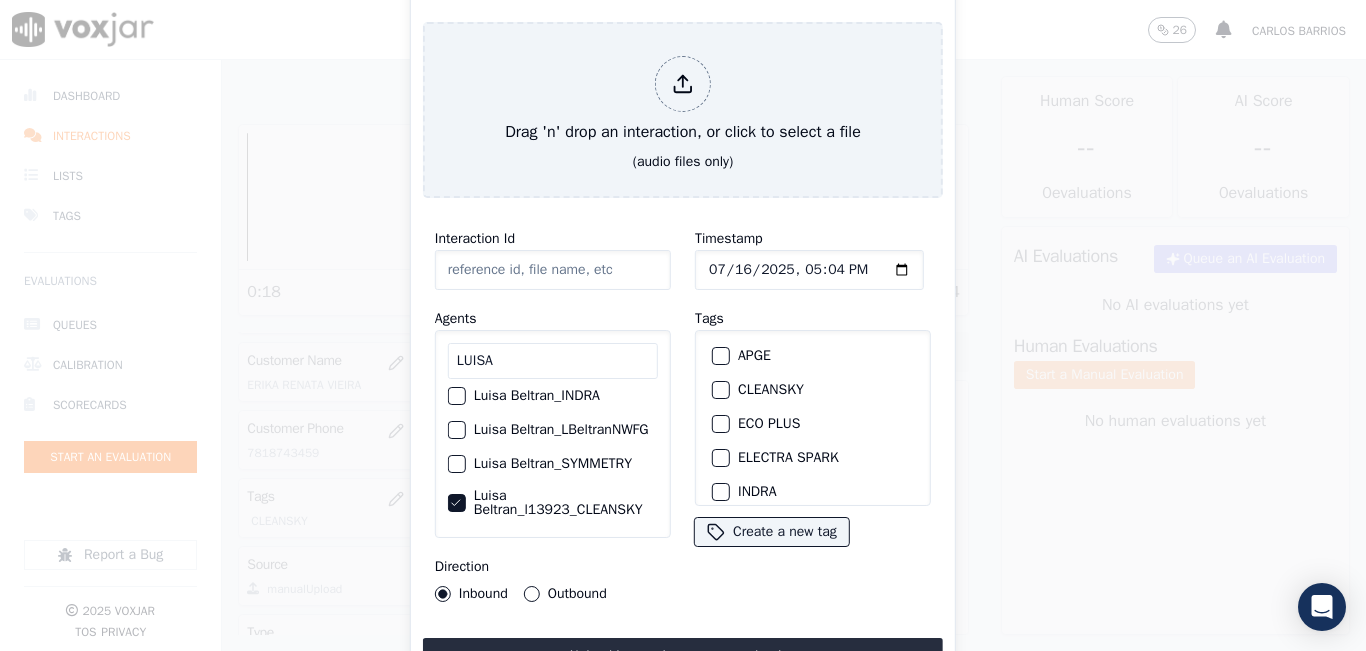click at bounding box center (720, 390) 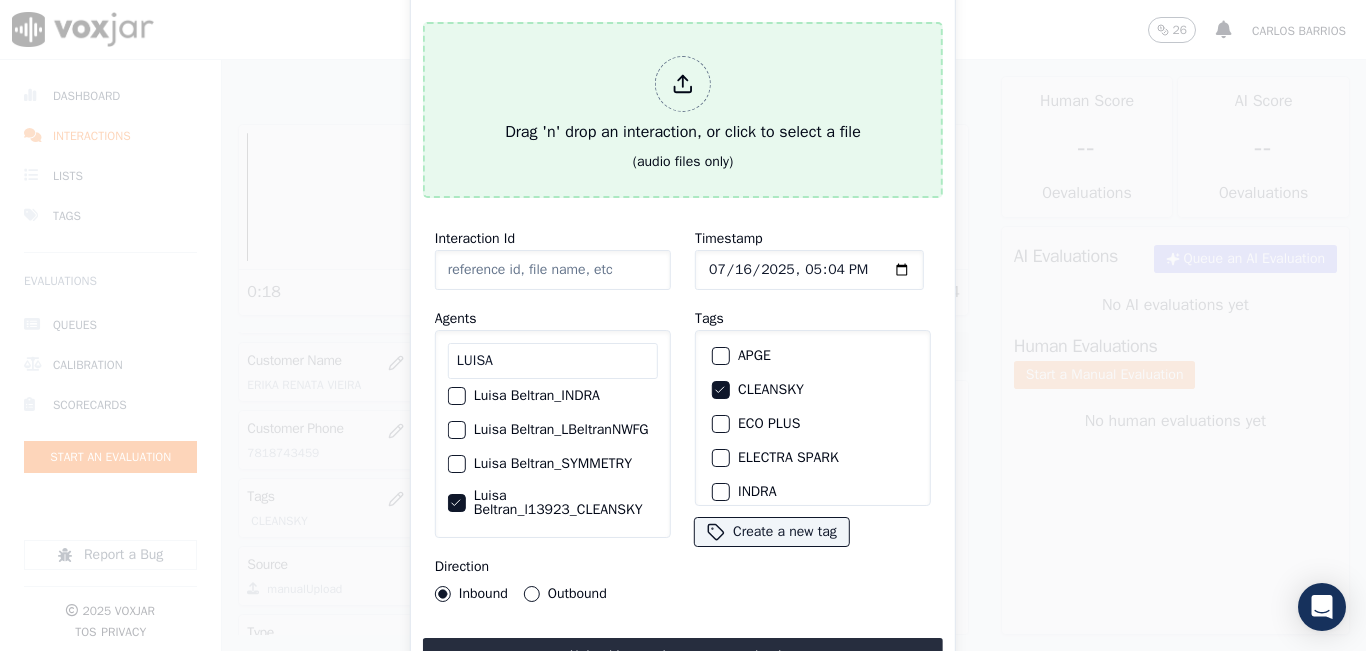 click on "Drag 'n' drop an interaction, or click to select a file   (audio files only)" at bounding box center [683, 110] 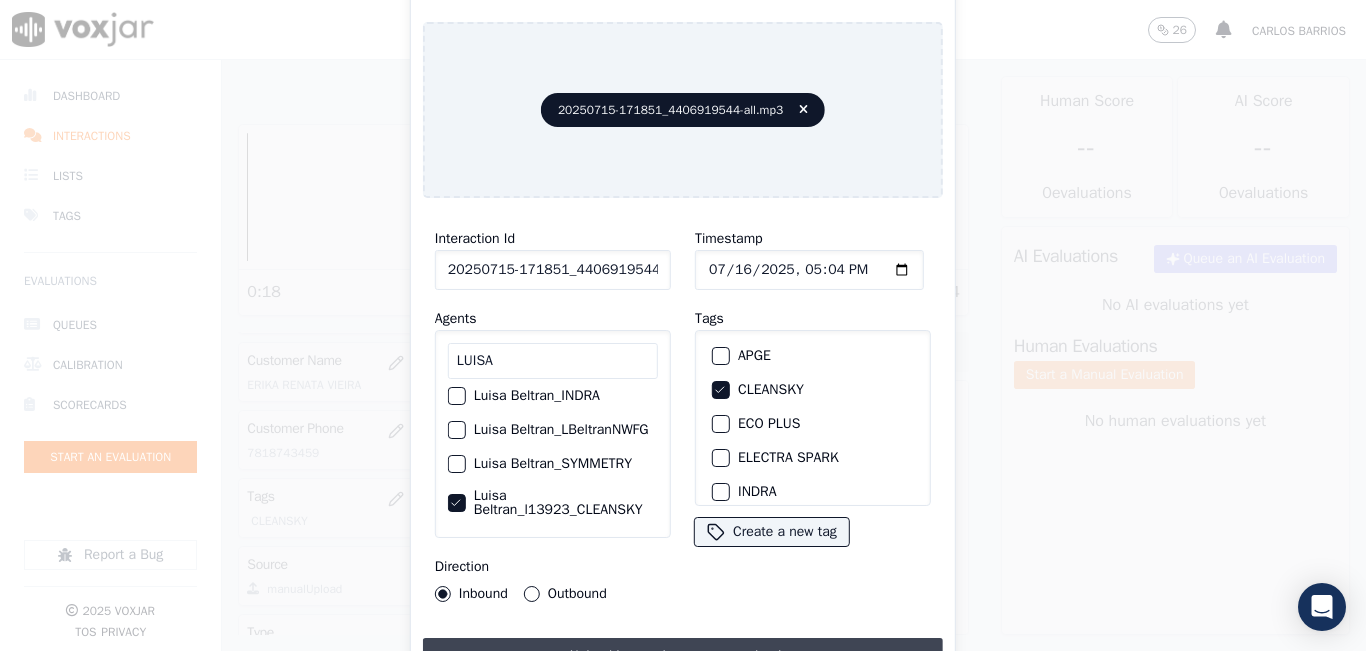 click on "Upload interaction to start evaluation" at bounding box center [683, 656] 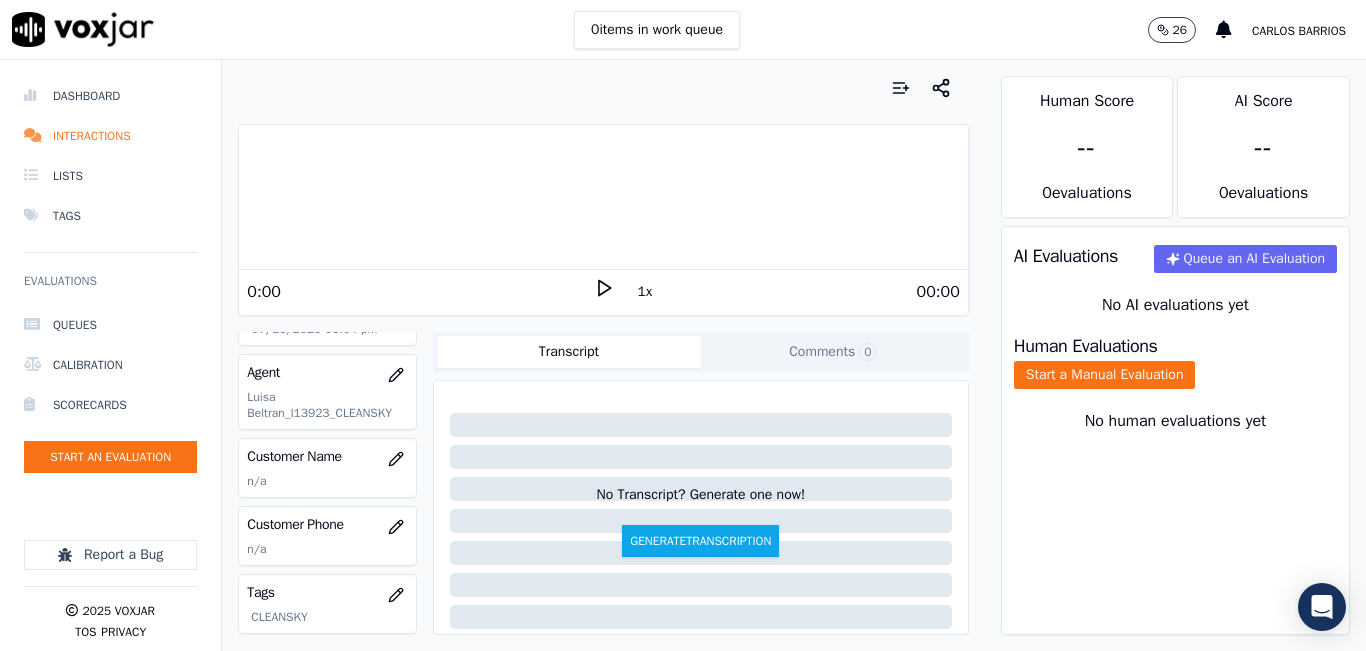 scroll, scrollTop: 200, scrollLeft: 0, axis: vertical 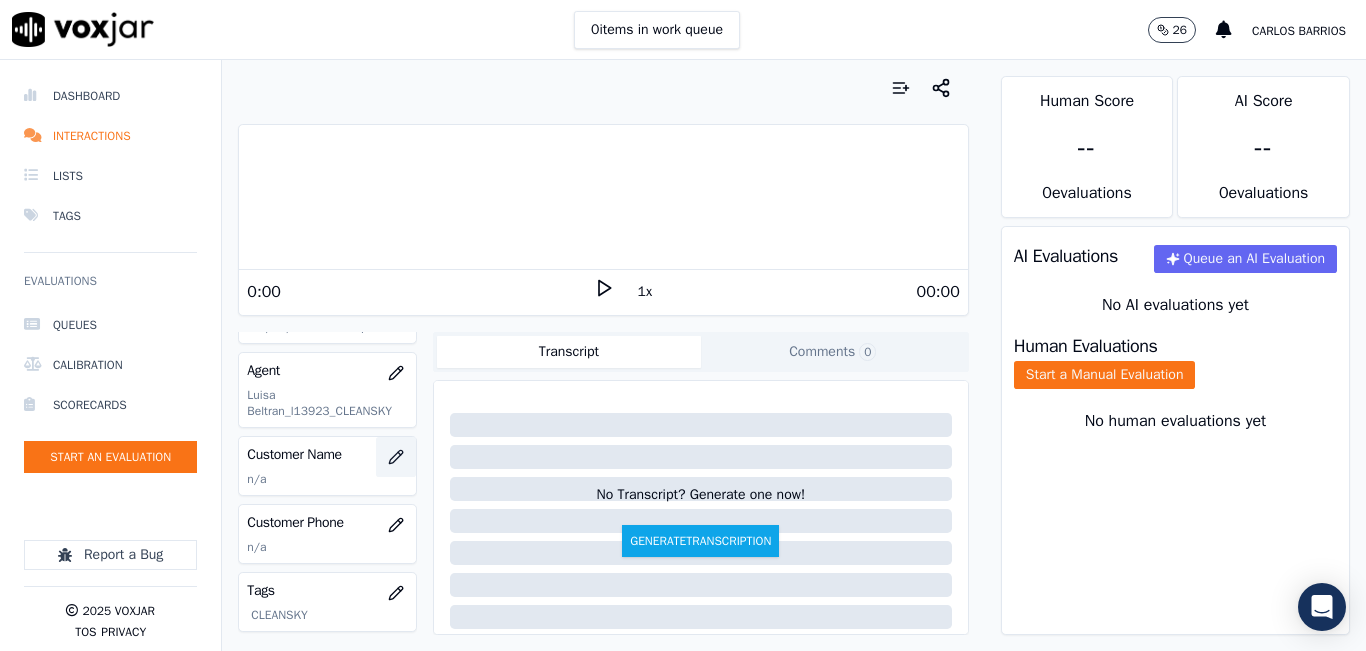 click 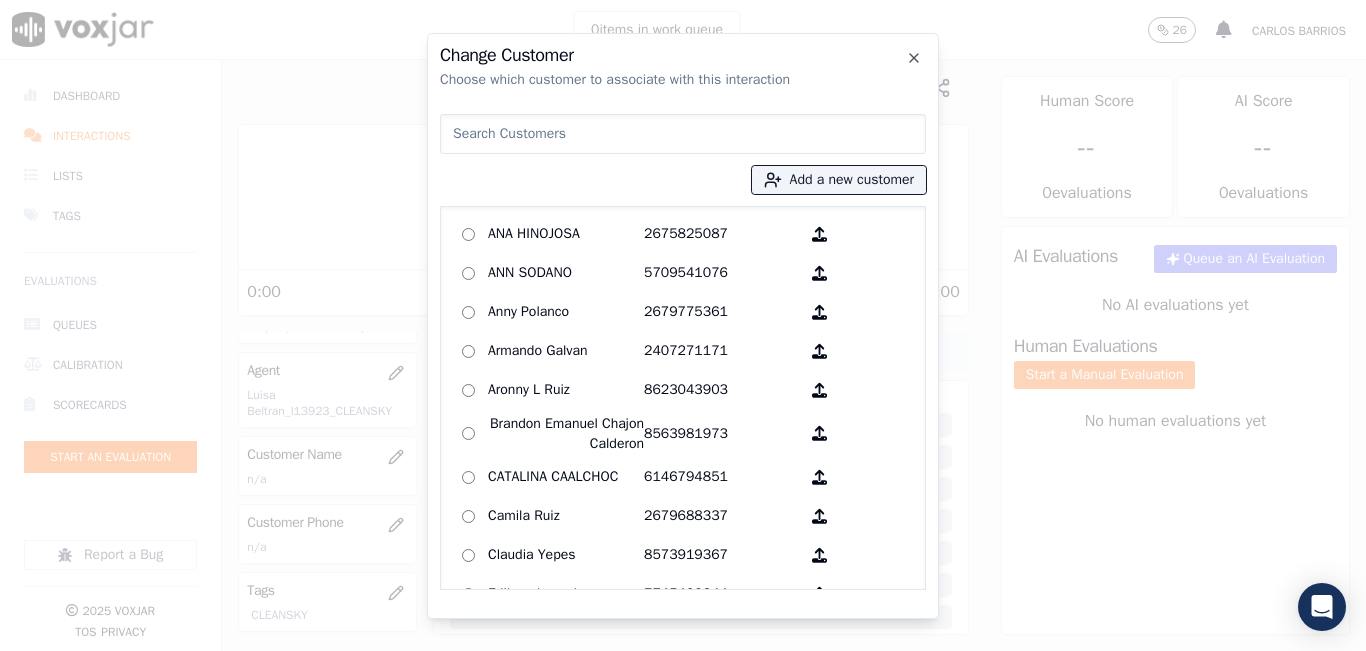 click at bounding box center (683, 134) 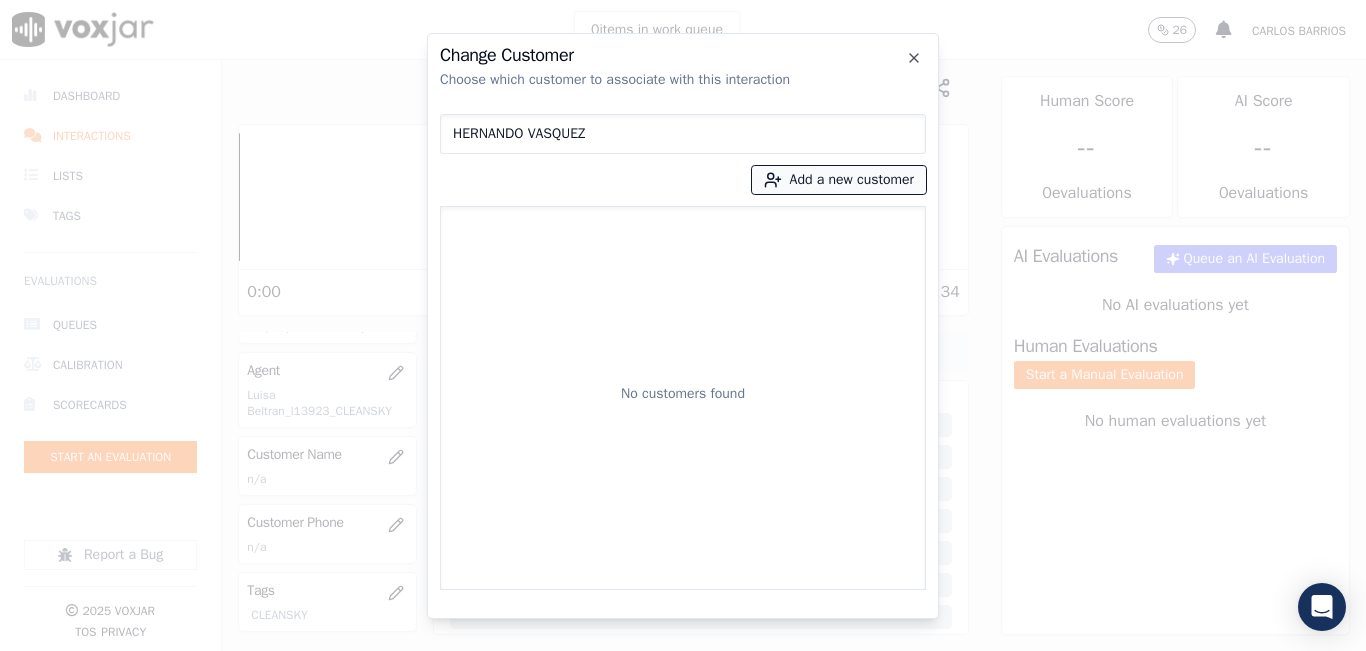 type on "HERNANDO VASQUEZ" 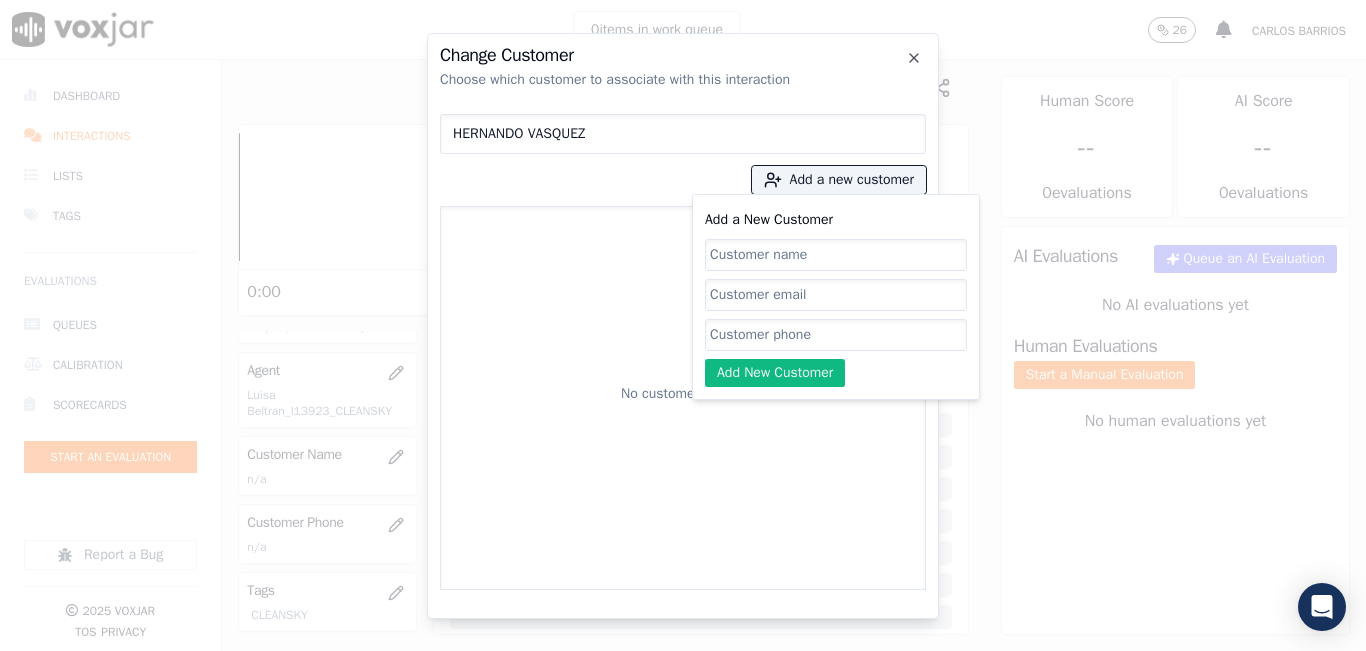 click on "Add a New Customer" 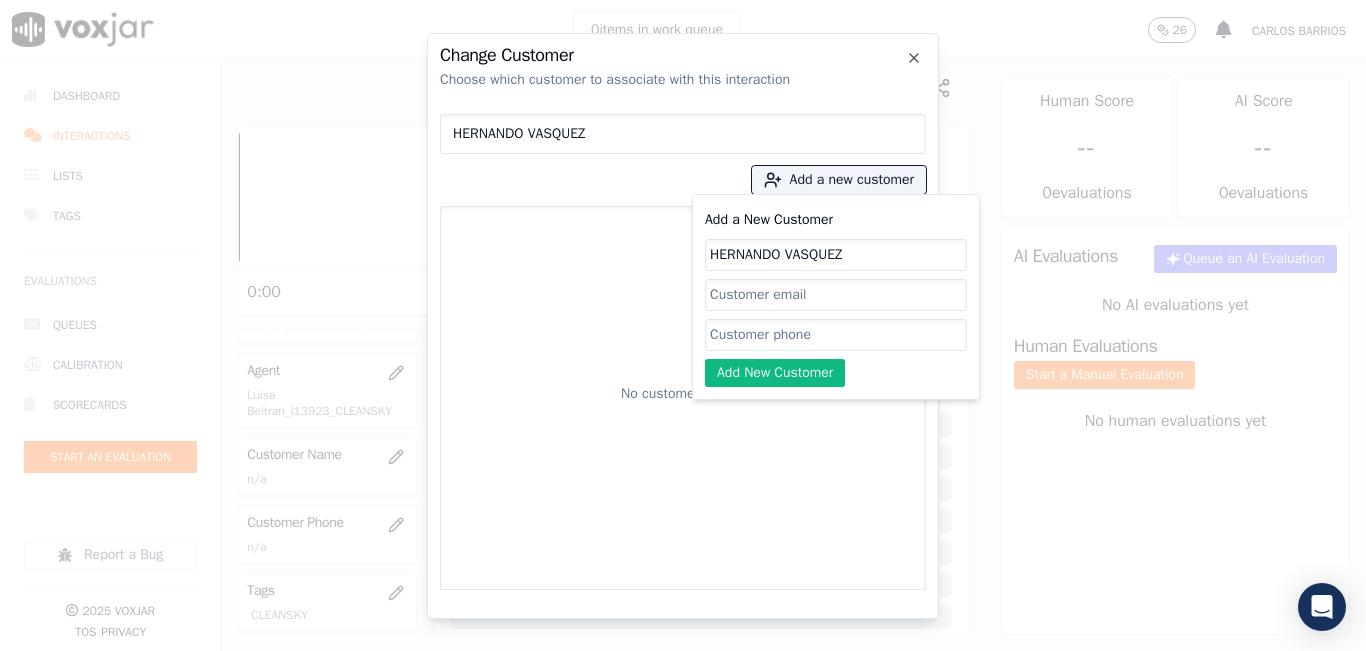 type on "HERNANDO VASQUEZ" 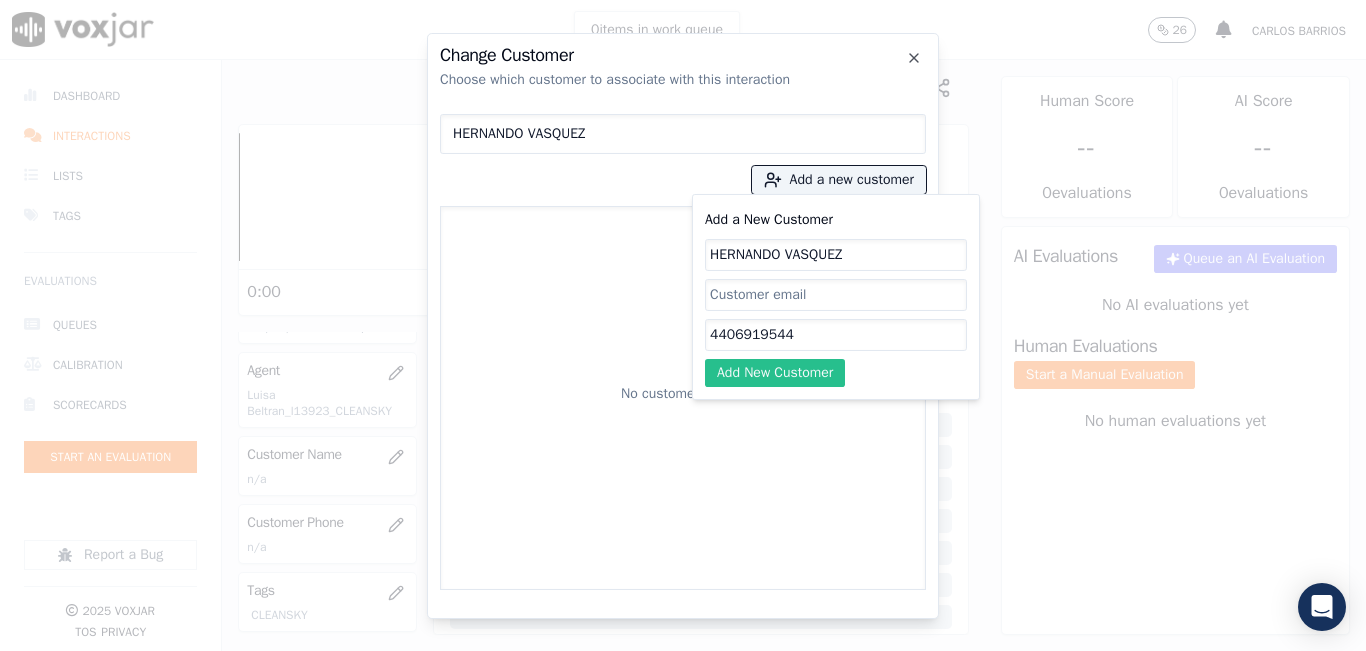type on "4406919544" 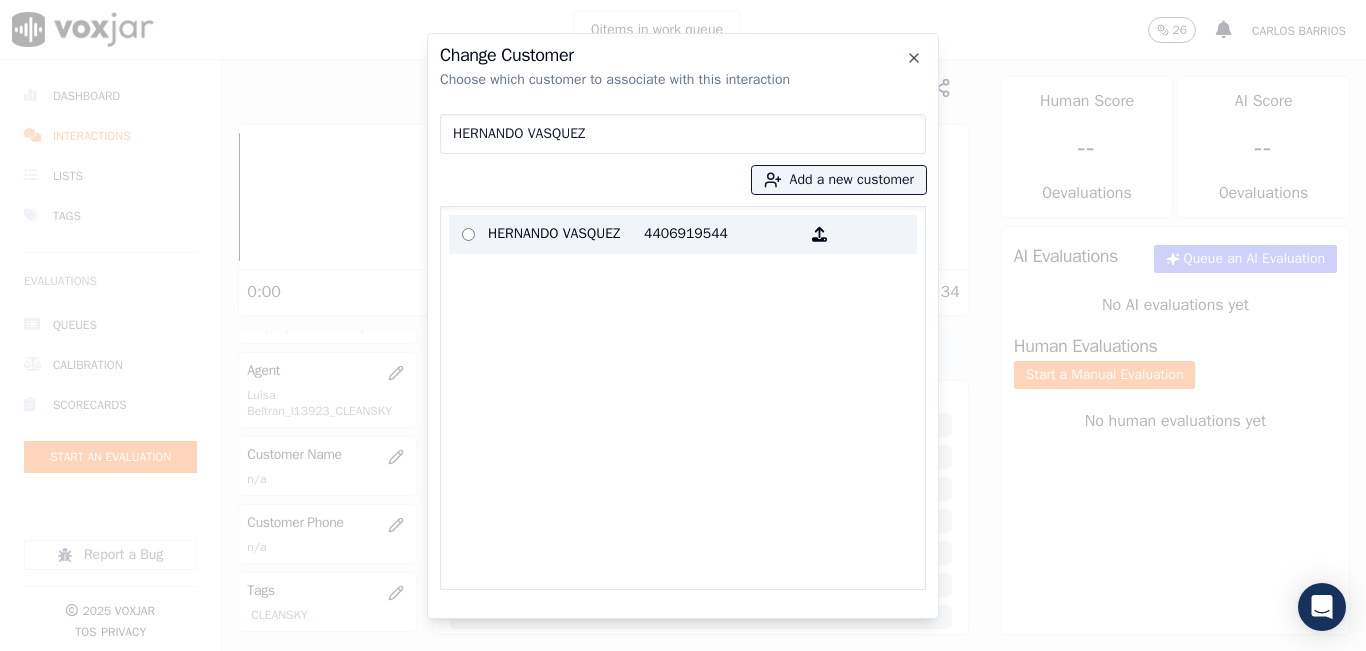 click on "4406919544" at bounding box center [722, 234] 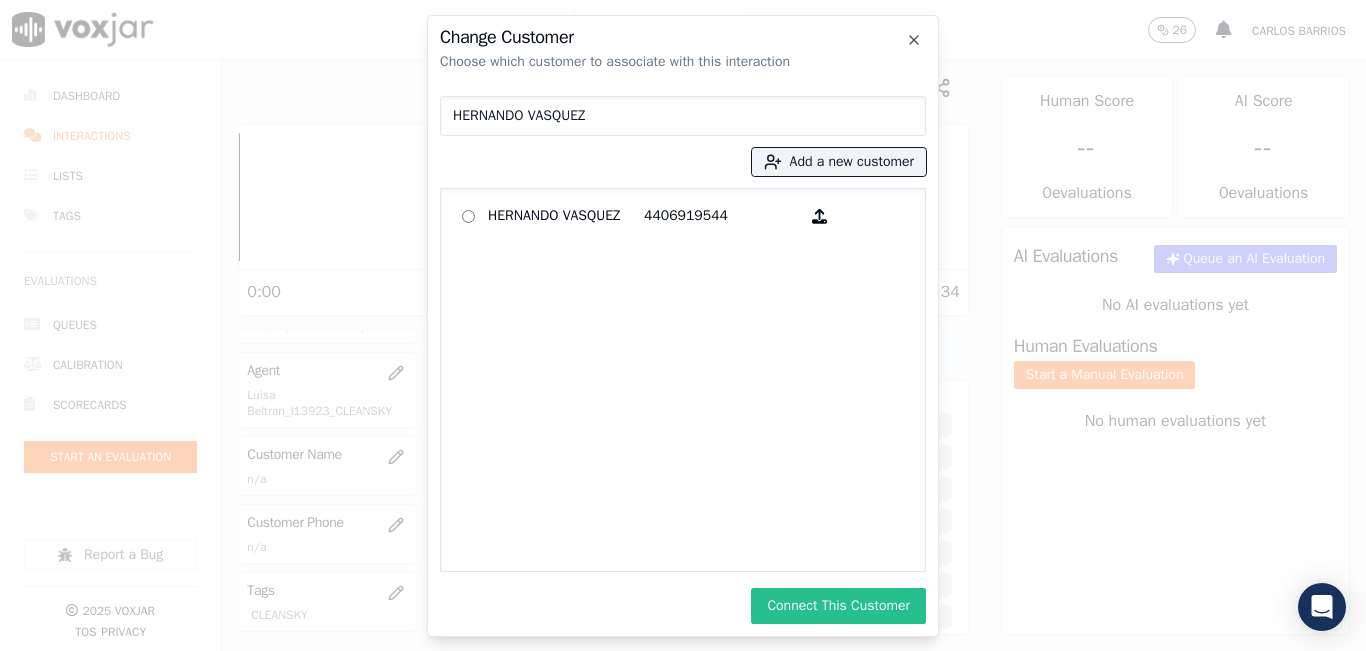 click on "Connect This Customer" at bounding box center [838, 606] 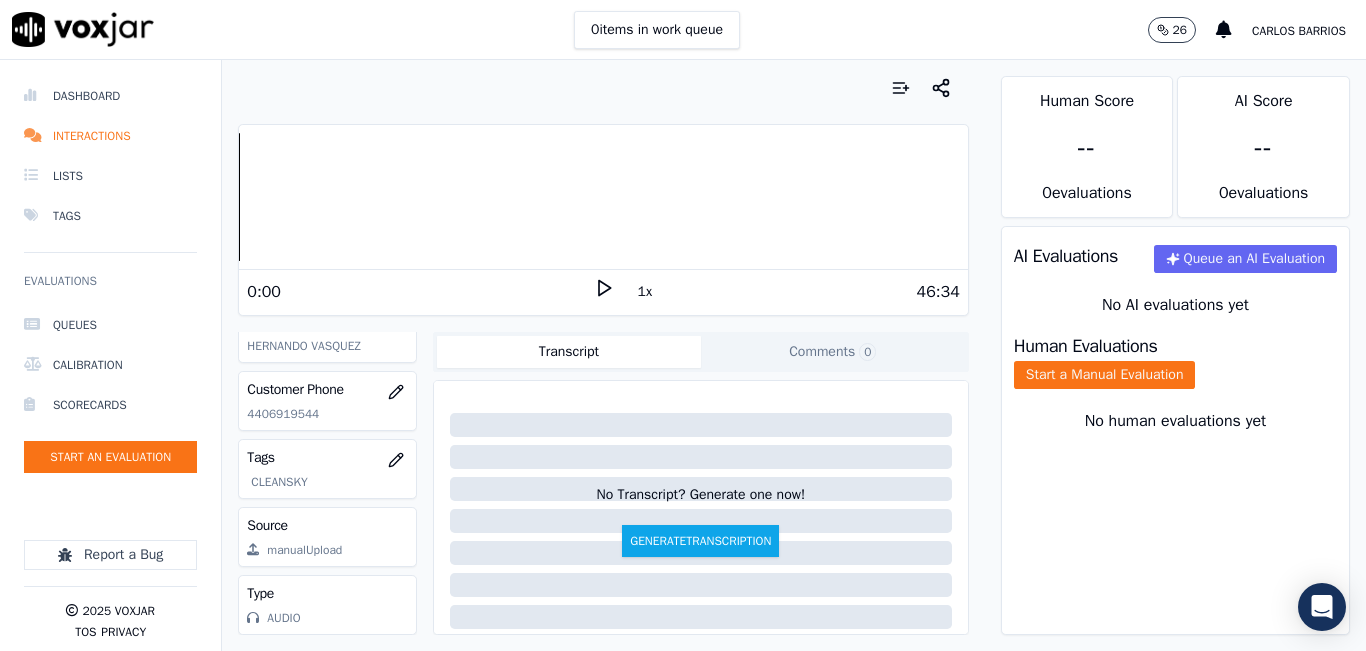 scroll, scrollTop: 378, scrollLeft: 0, axis: vertical 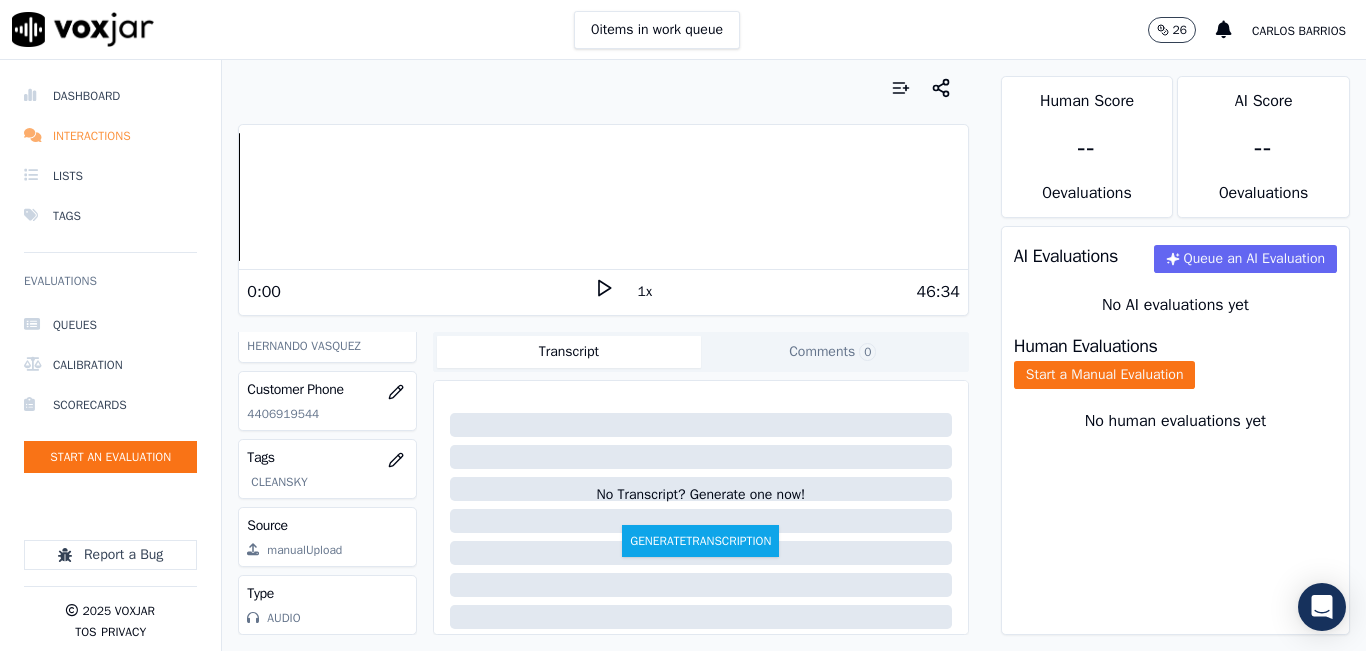 click on "Interactions" at bounding box center (110, 136) 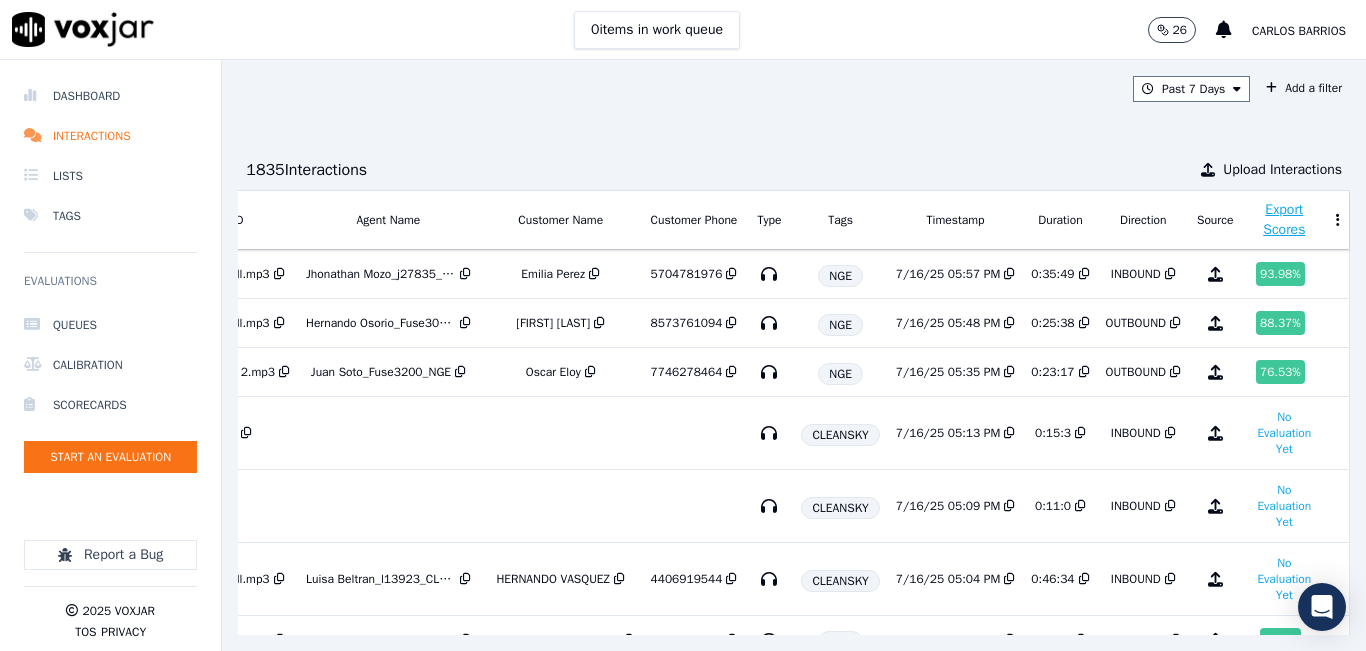 scroll, scrollTop: 0, scrollLeft: 328, axis: horizontal 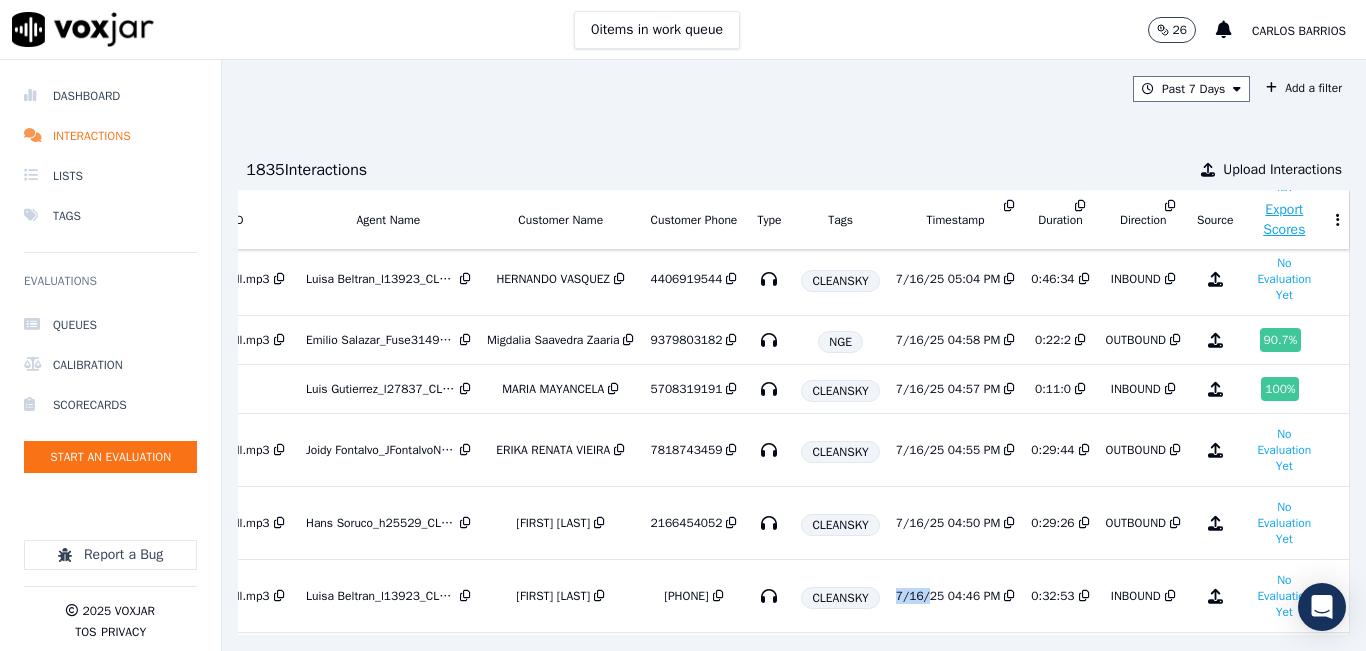 drag, startPoint x: 791, startPoint y: 580, endPoint x: 876, endPoint y: 579, distance: 85.00588 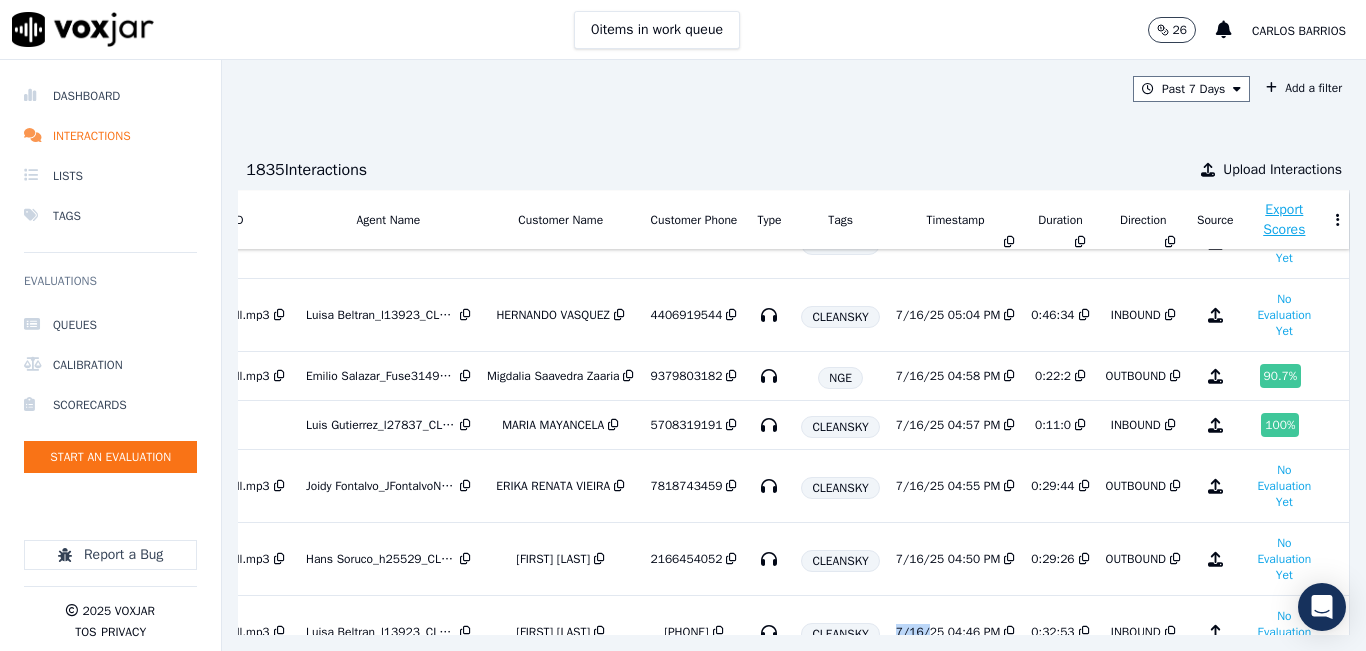 scroll, scrollTop: 60, scrollLeft: 328, axis: both 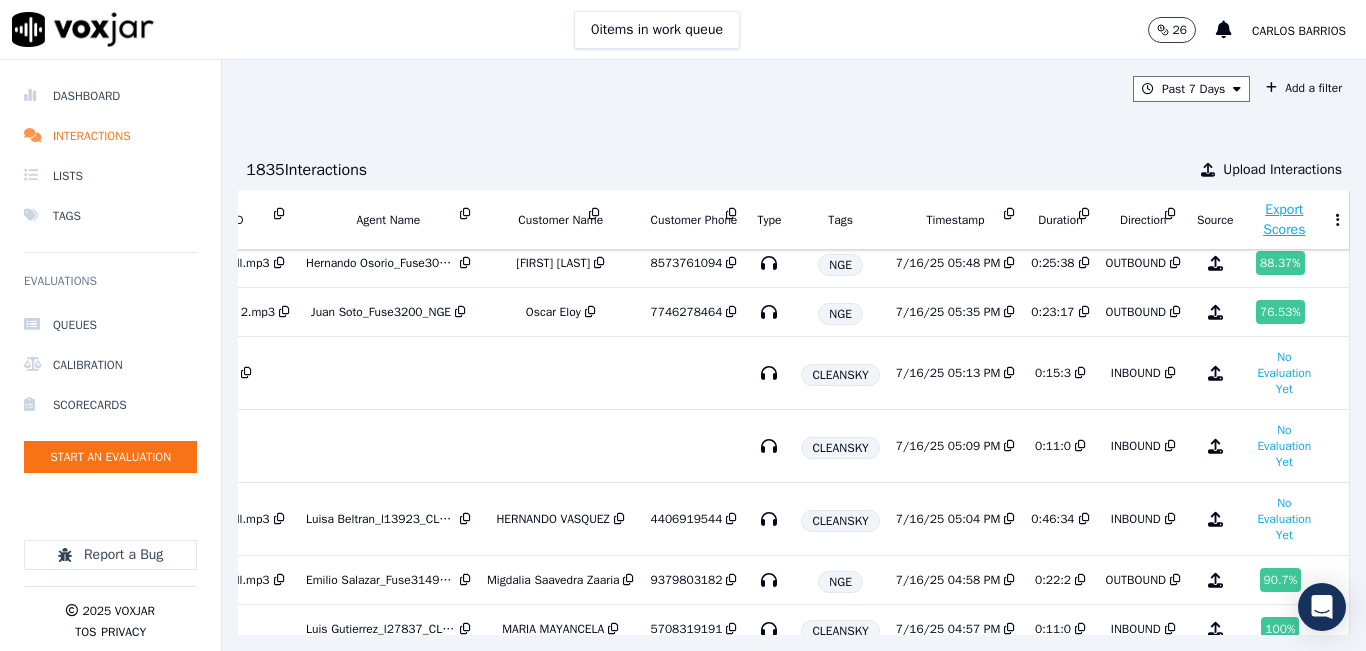 click on "Past 7 Days
Add a filter
1835  Interaction s       Upload Interactions     ID   SourceID   Agent Name   Customer Name   Customer Phone   Type   Tags   Timestamp   Duration   Direction   Source     Export Scores         131dab4d-d866-446a-a772-8240d99318d6     5704781976-all.mp3     Jhonathan Mozo_j27835_NGE     Emilia Perez     [PHONE]       NGE 7/16/25 05:57 PM     0:35:49     INBOUND           93.98 %
e9b29f6f-7021-450d-8f87-b8fb7306672e     8573761094-all.mp3     Hernando Osorio_Fuse3032_NGE     Sandra Renfigo     [PHONE]       NGE 7/16/25 05:48 PM     0:25:38     OUTBOUND           88.37 %
701b09c3-084a-4727-b374-4ef3c6622560     7746278464-all 2.mp3     Juan Soto_Fuse3200_NGE     Oscar Eloy     [PHONE]       NGE 7/16/25 05:35 PM     0:23:17     OUTBOUND           76.53 %
b3740787-0c44-4d09-923e-1b459995a58f     ElkinAvila             CLEANSKY 7/16/25 05:13 PM     0:15:3     INBOUND         No Evaluation Yet" at bounding box center (794, 355) 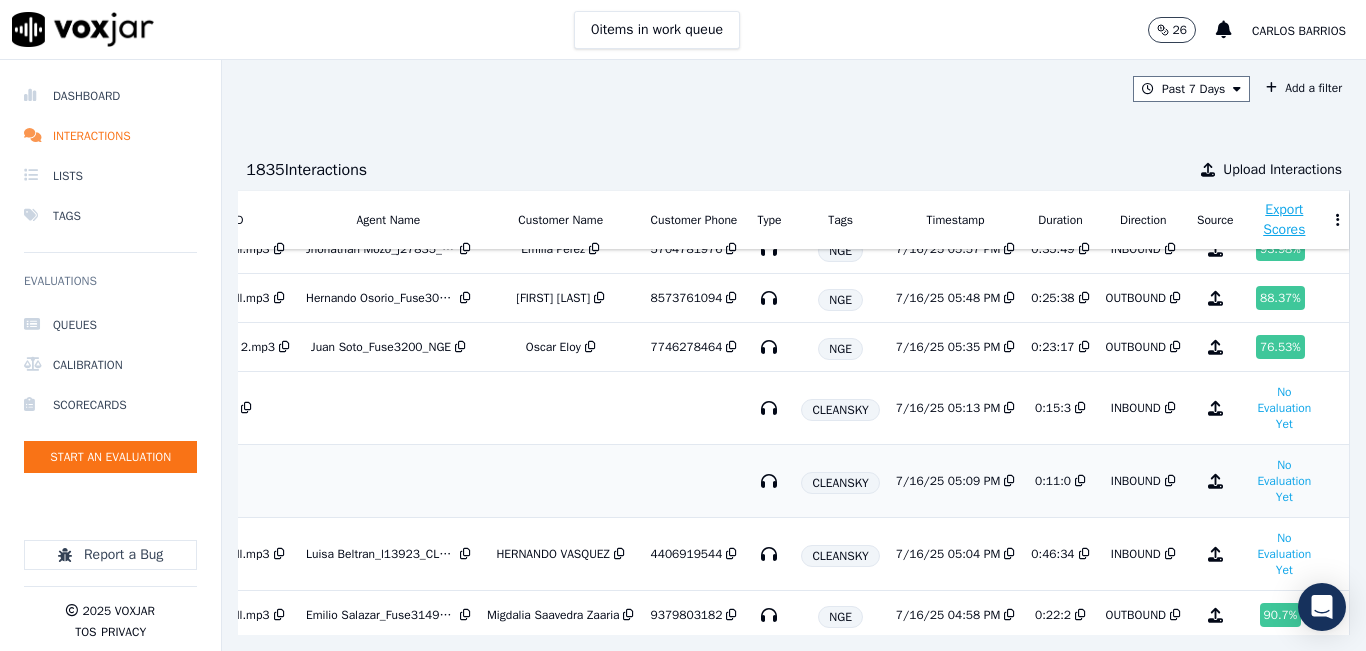 scroll, scrollTop: 0, scrollLeft: 328, axis: horizontal 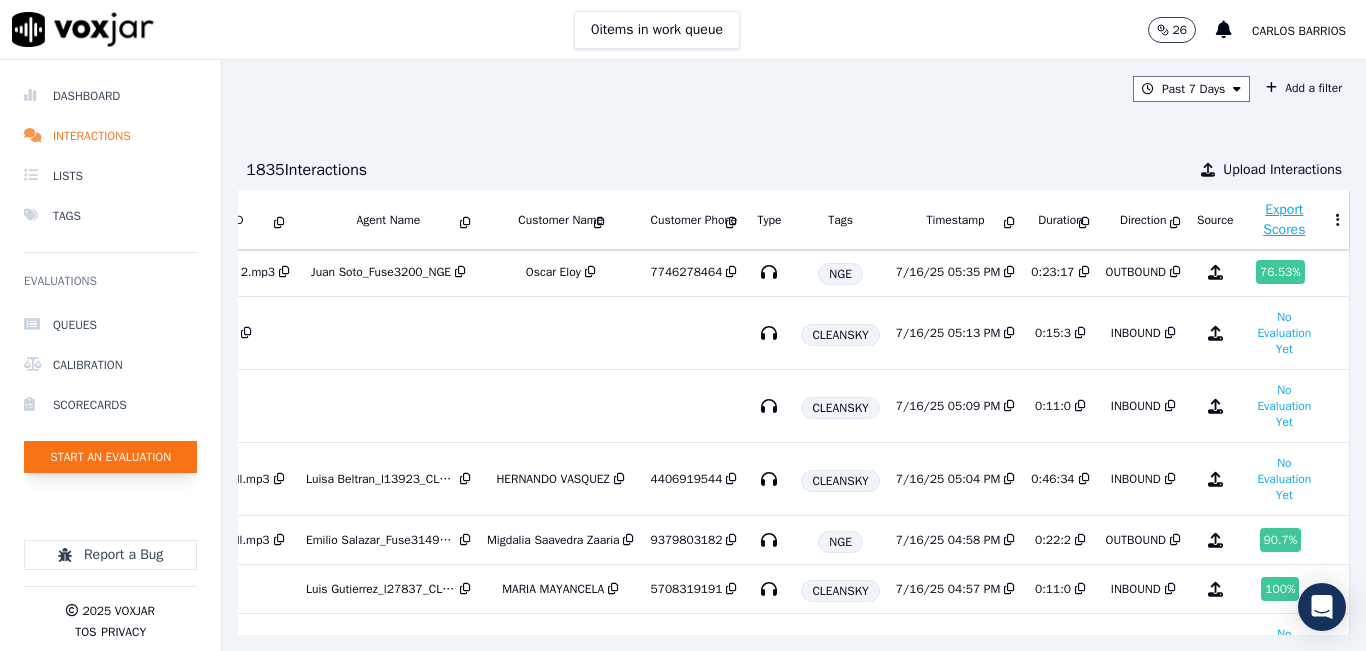 click on "Start an Evaluation" 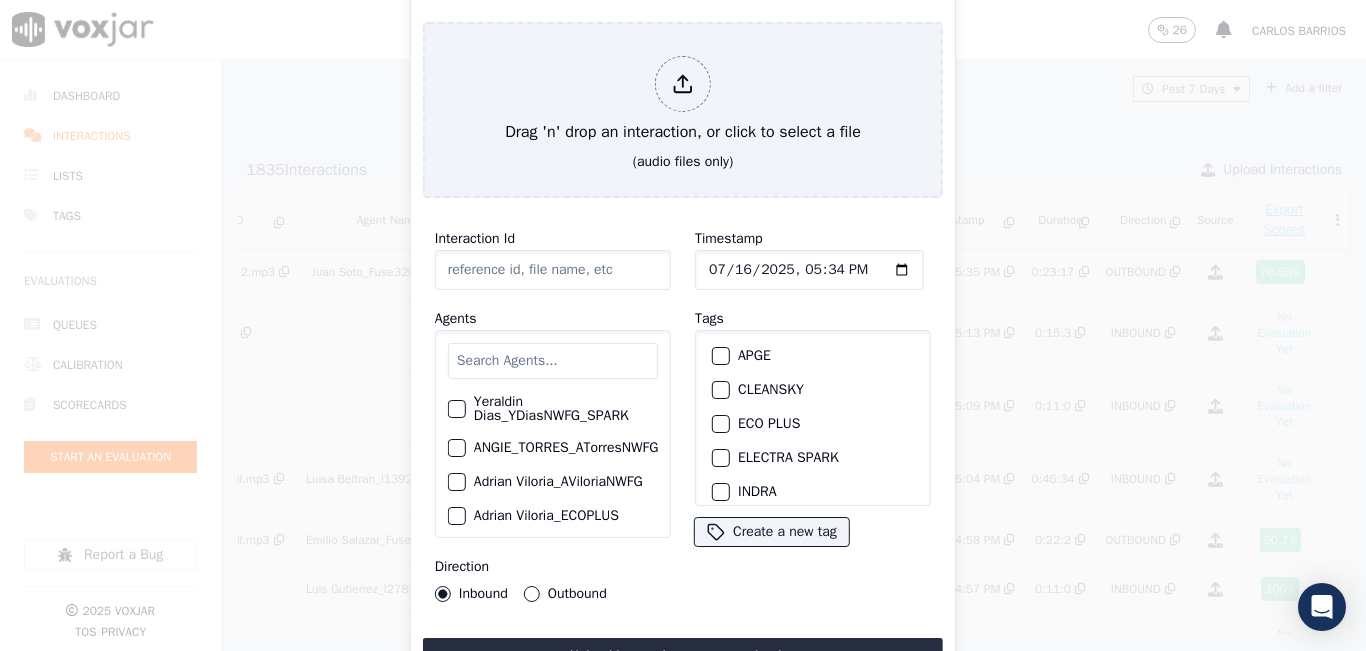 click at bounding box center (553, 361) 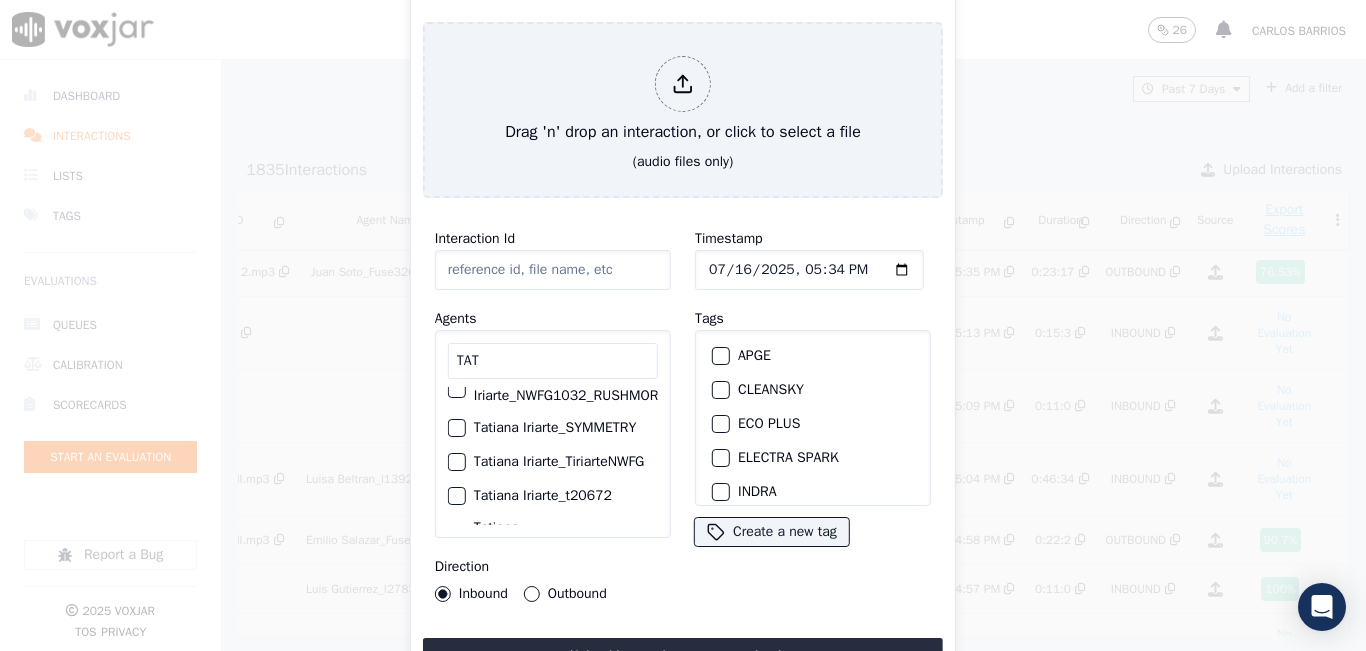 scroll, scrollTop: 210, scrollLeft: 0, axis: vertical 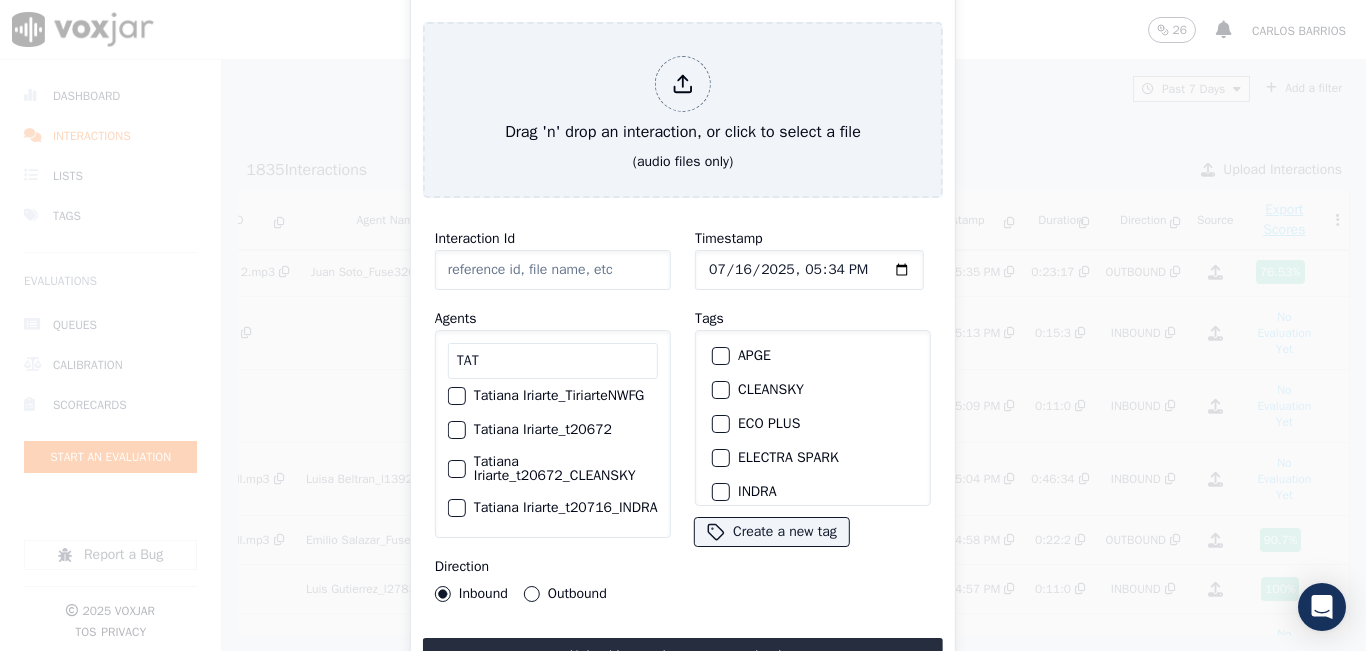 type on "TAT" 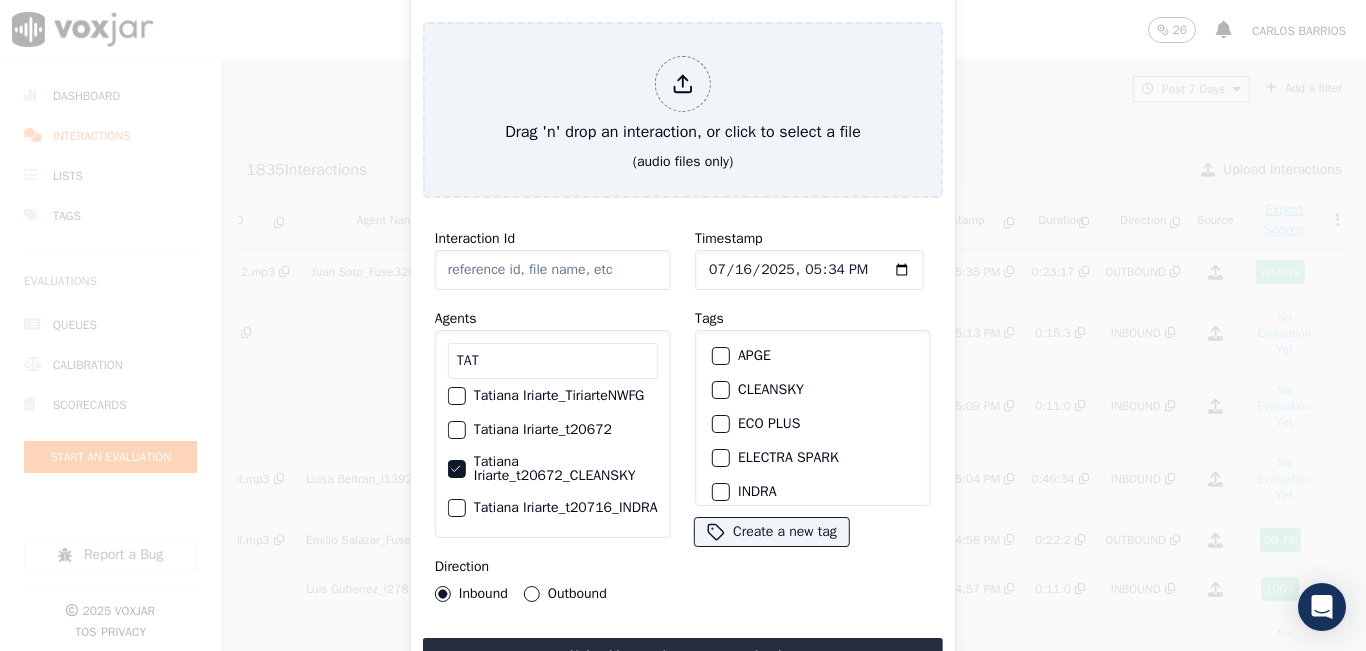 click on "CLEANSKY" at bounding box center [813, 390] 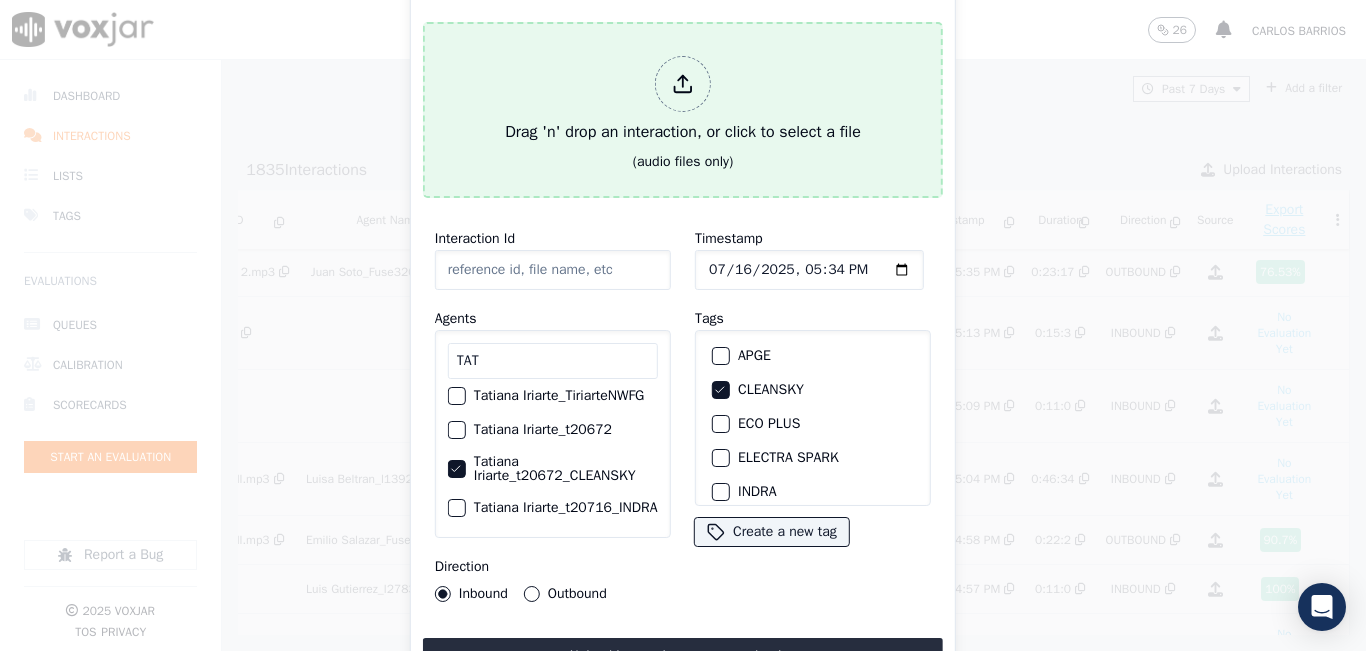 click on "Drag 'n' drop an interaction, or click to select a file" at bounding box center [683, 100] 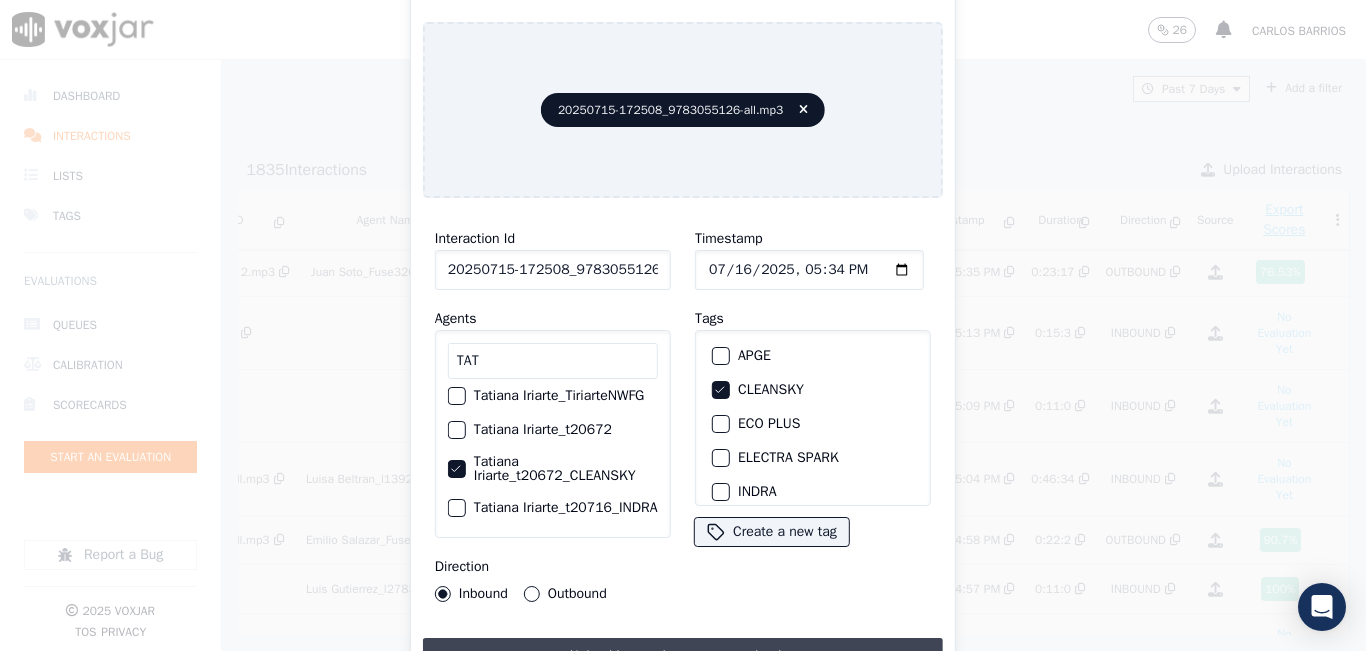 click on "Upload interaction to start evaluation" at bounding box center [683, 656] 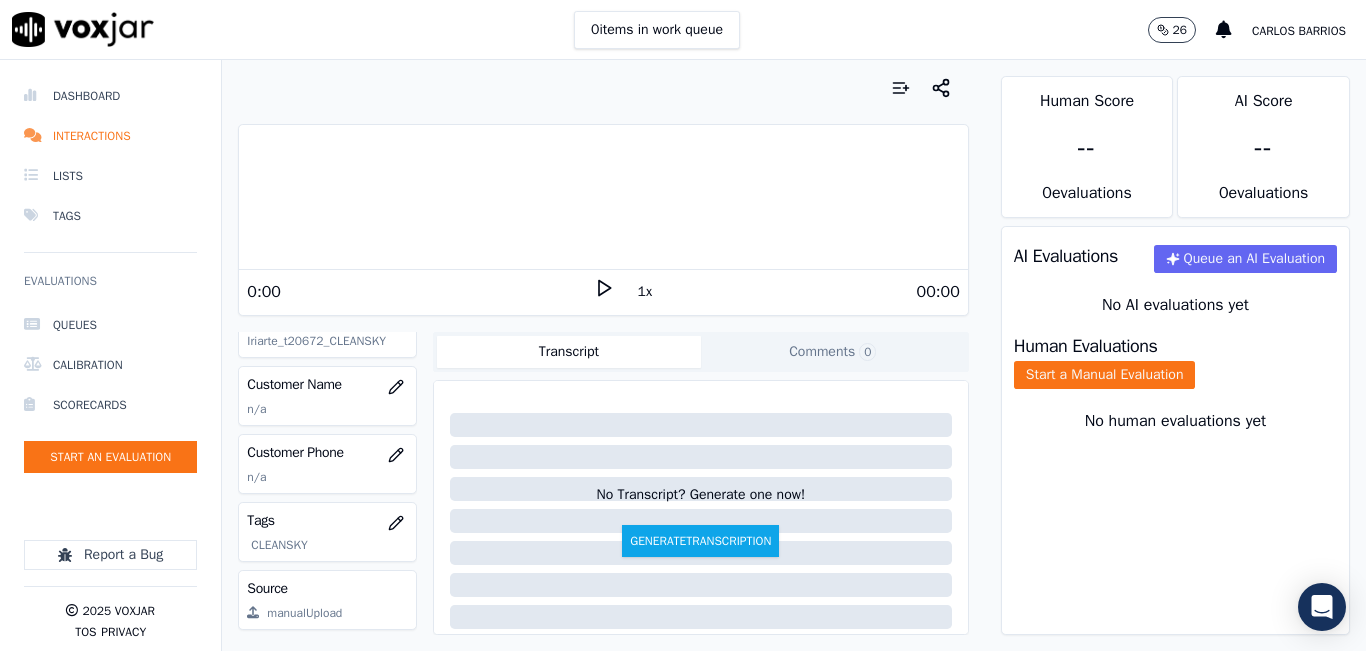 scroll, scrollTop: 300, scrollLeft: 0, axis: vertical 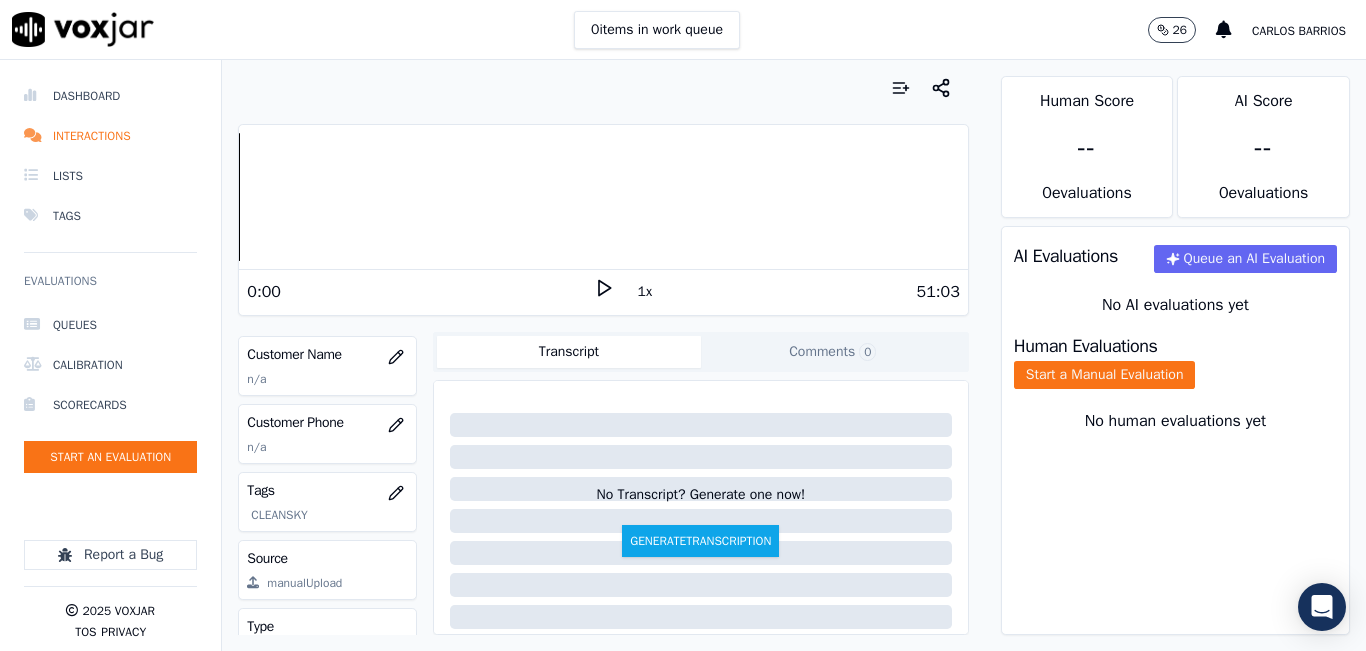 click on "1x" at bounding box center (645, 292) 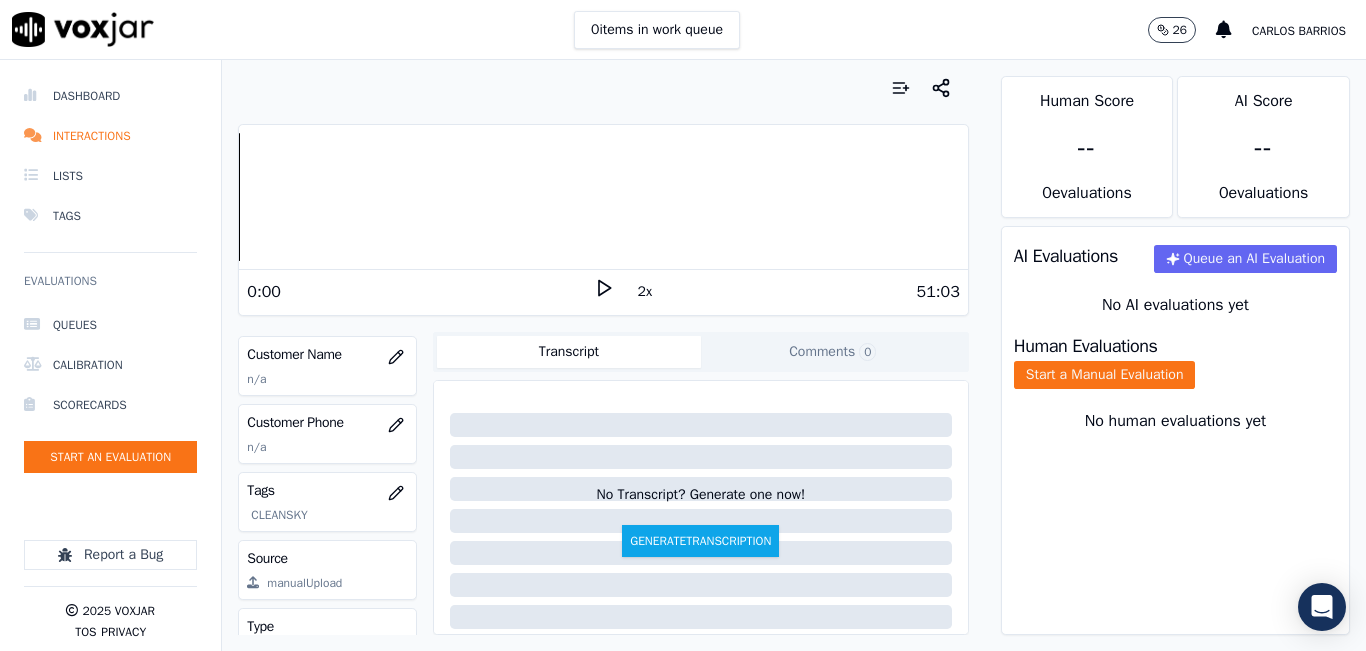 click on "0:00" at bounding box center [420, 292] 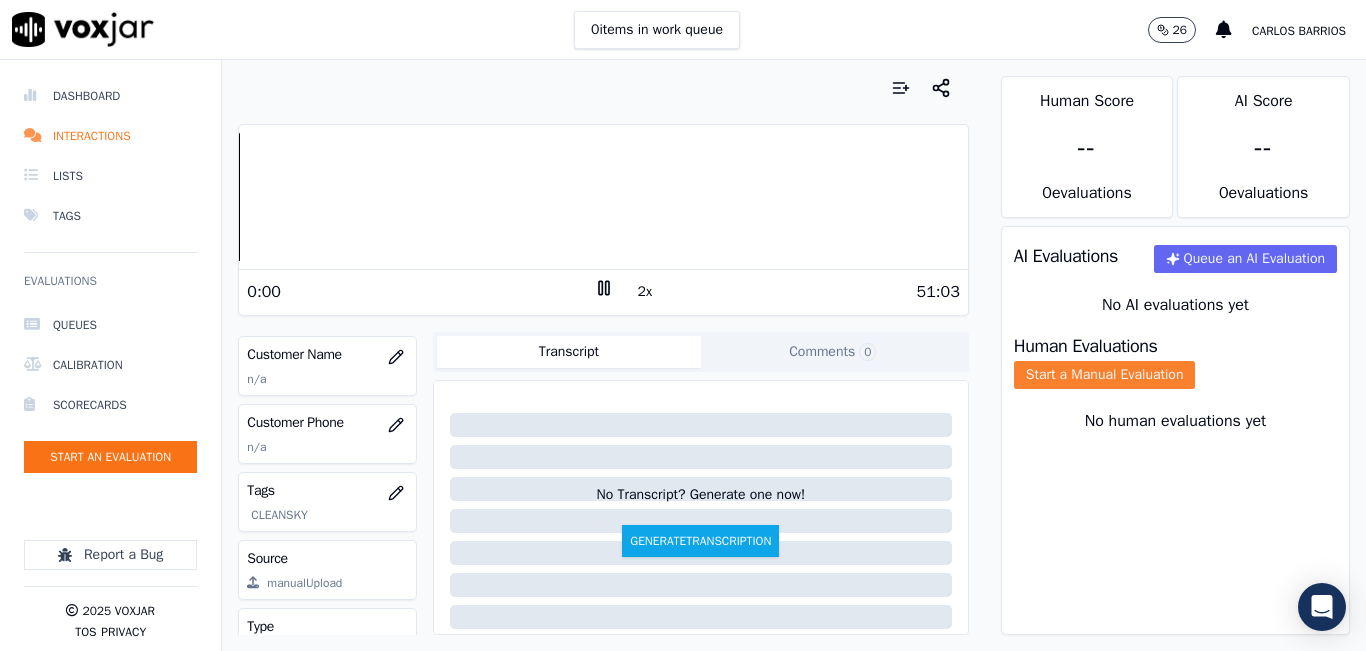 click on "Start a Manual Evaluation" 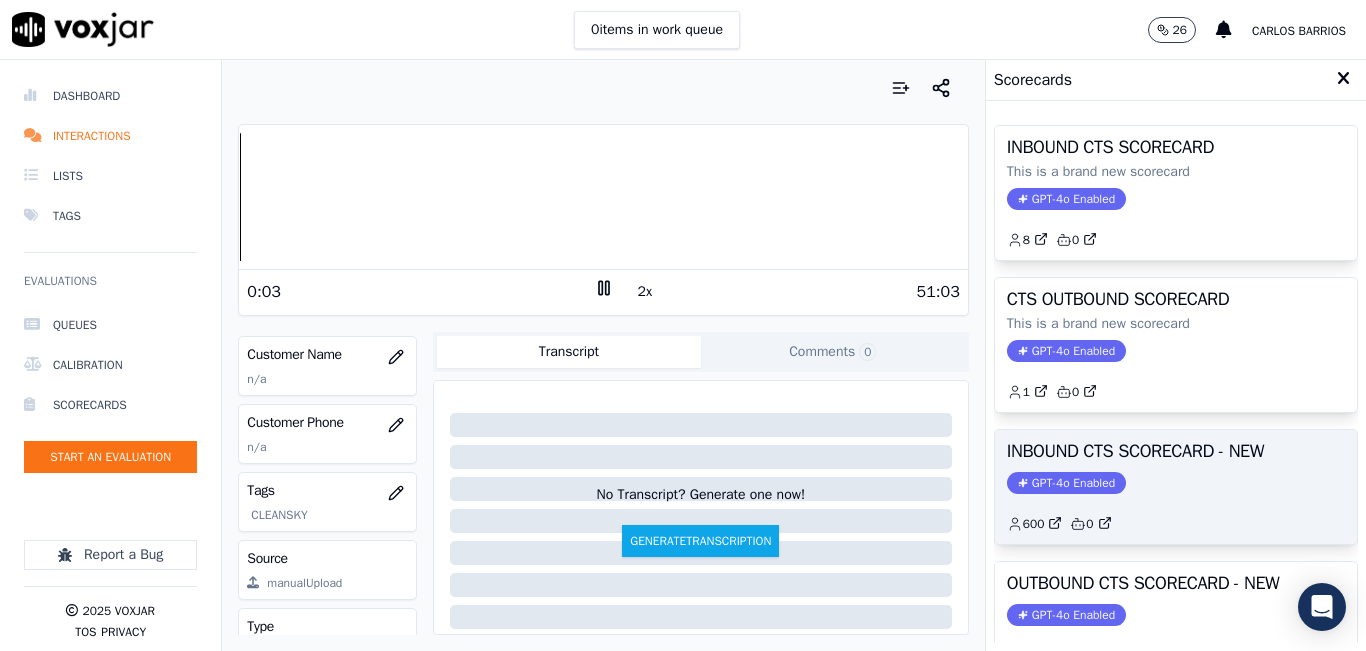 click on "GPT-4o Enabled" 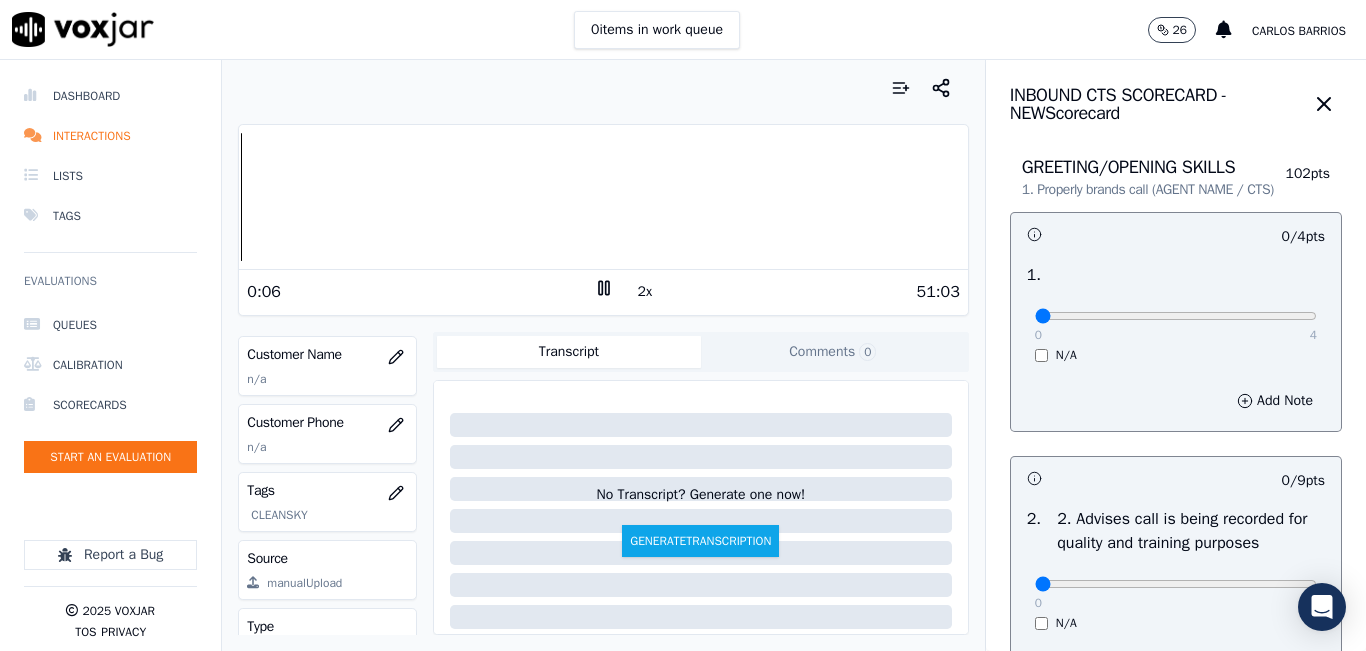 scroll, scrollTop: 200, scrollLeft: 0, axis: vertical 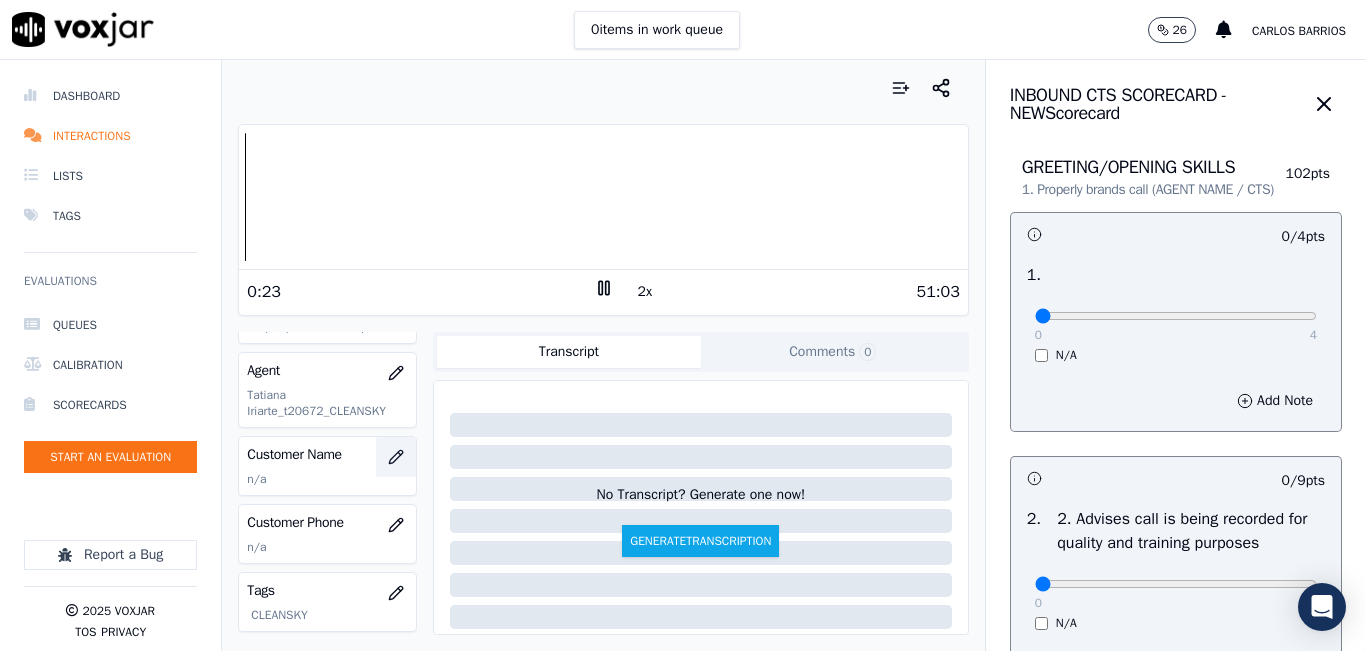 click at bounding box center [396, 457] 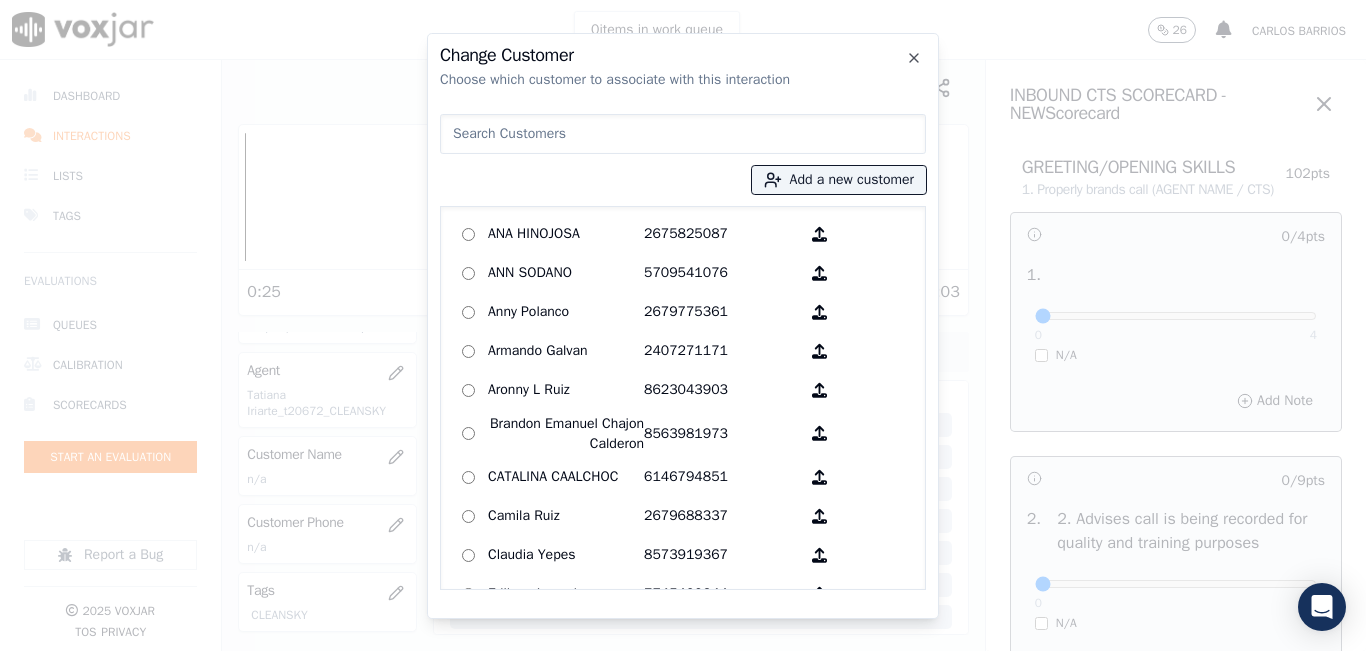 click at bounding box center (683, 134) 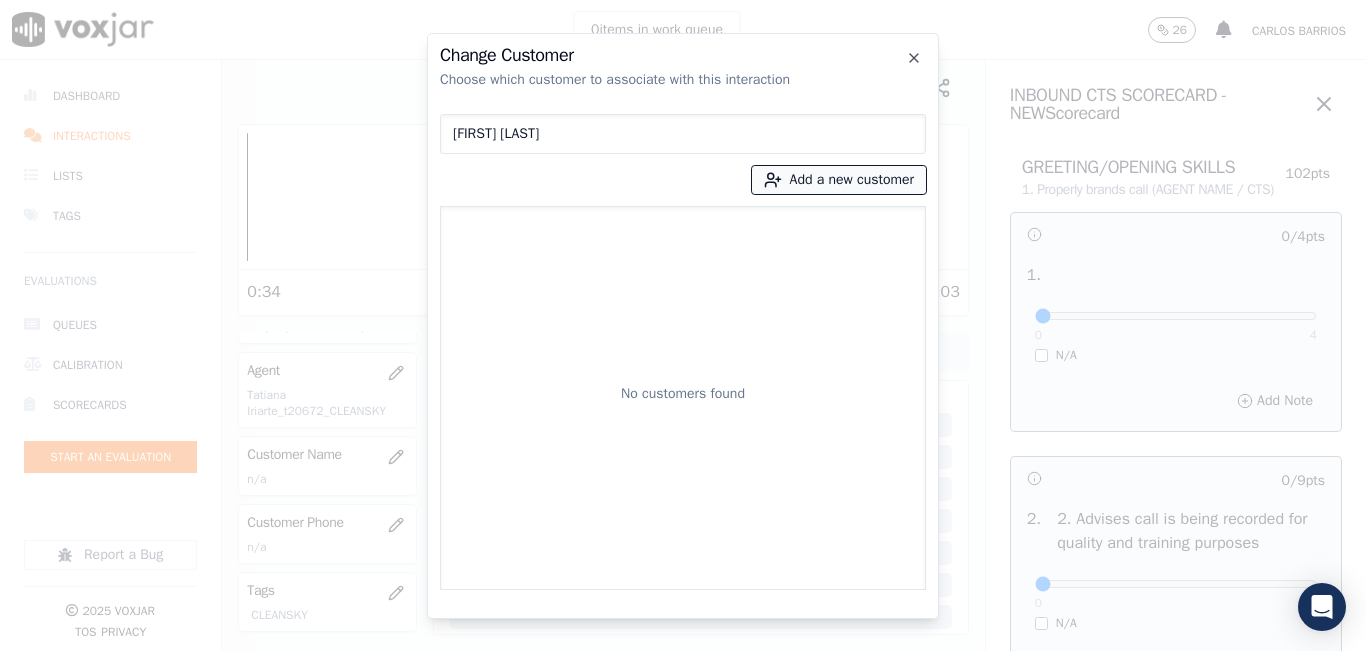 type on "[FIRST] [LAST]" 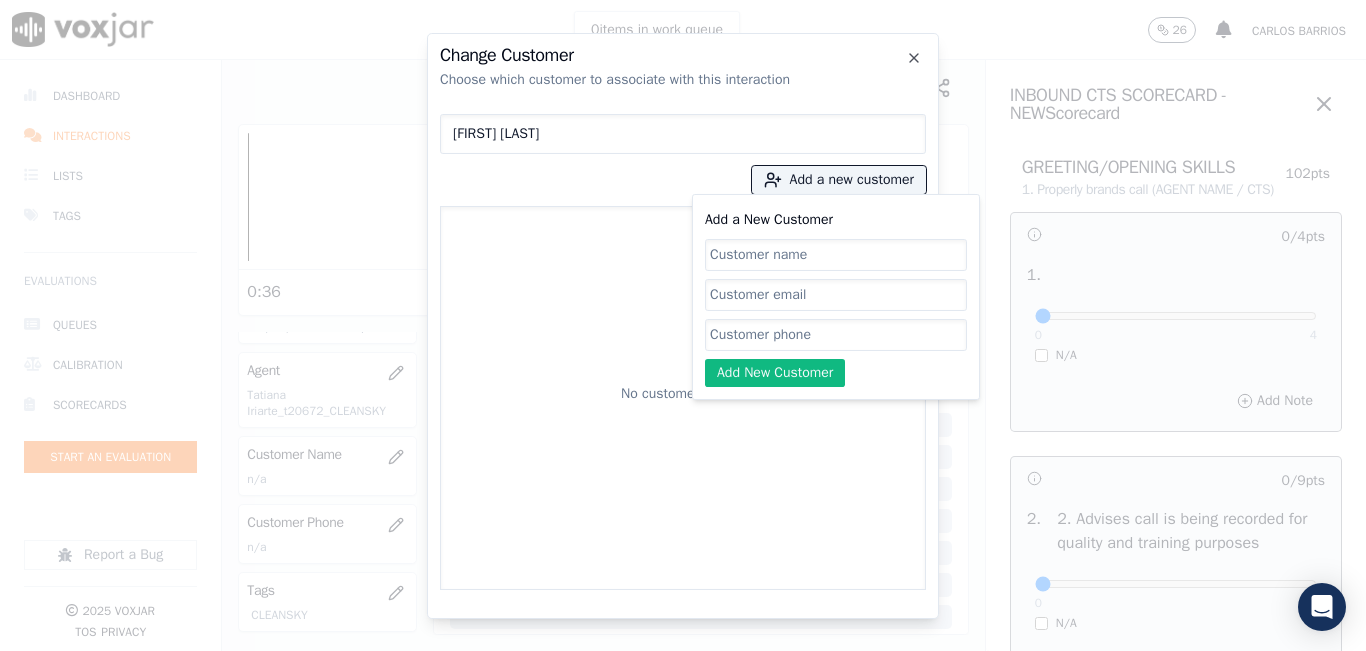 click on "Add a New Customer" 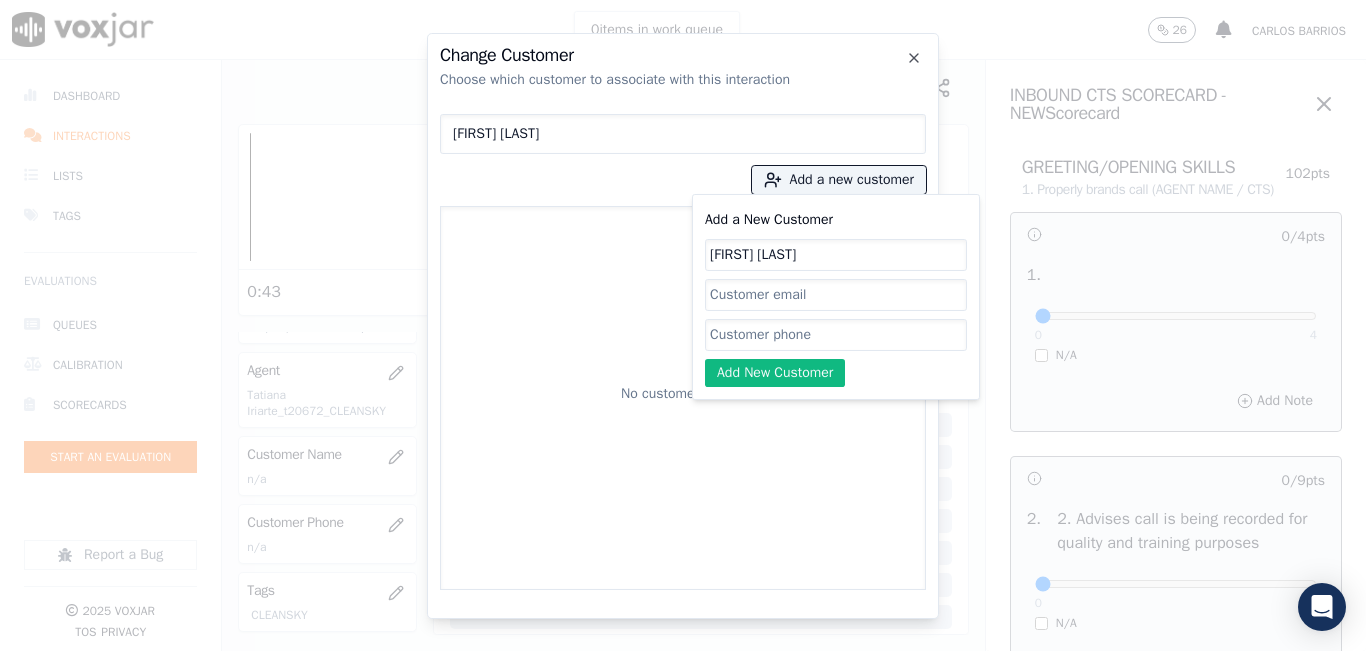 type on "[FIRST] [LAST]" 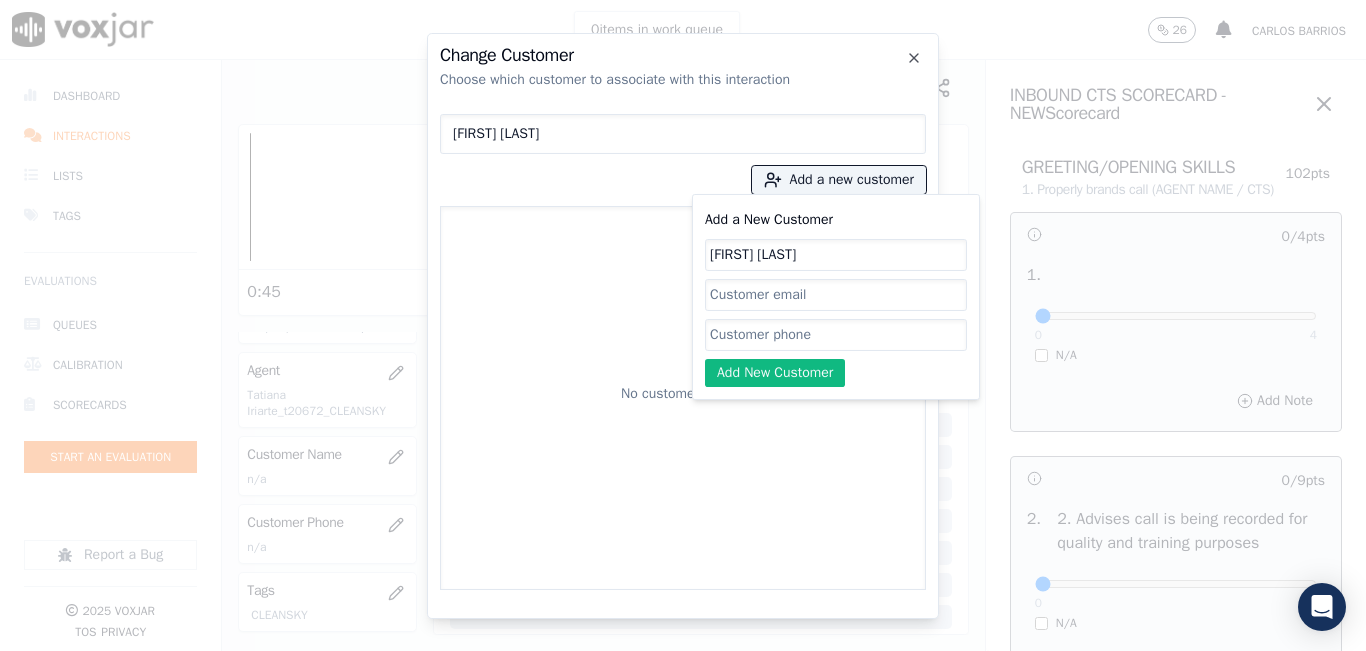 paste on "9783055126" 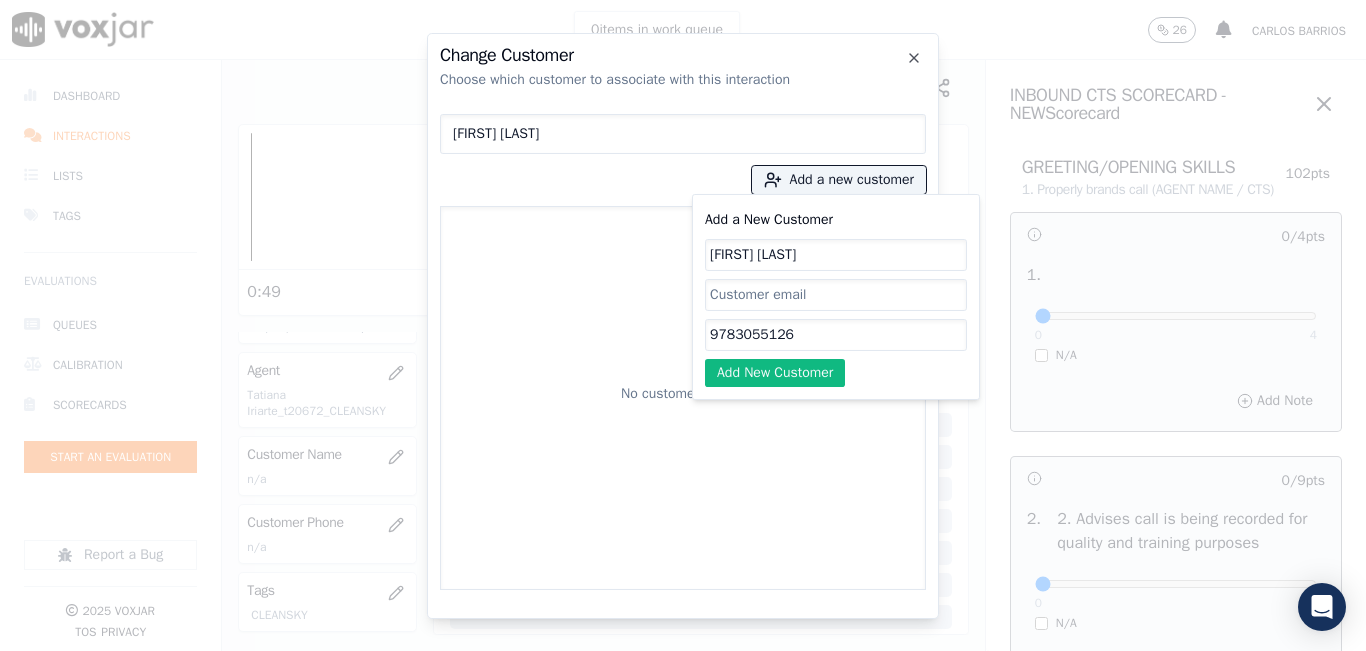click on "9783055126" 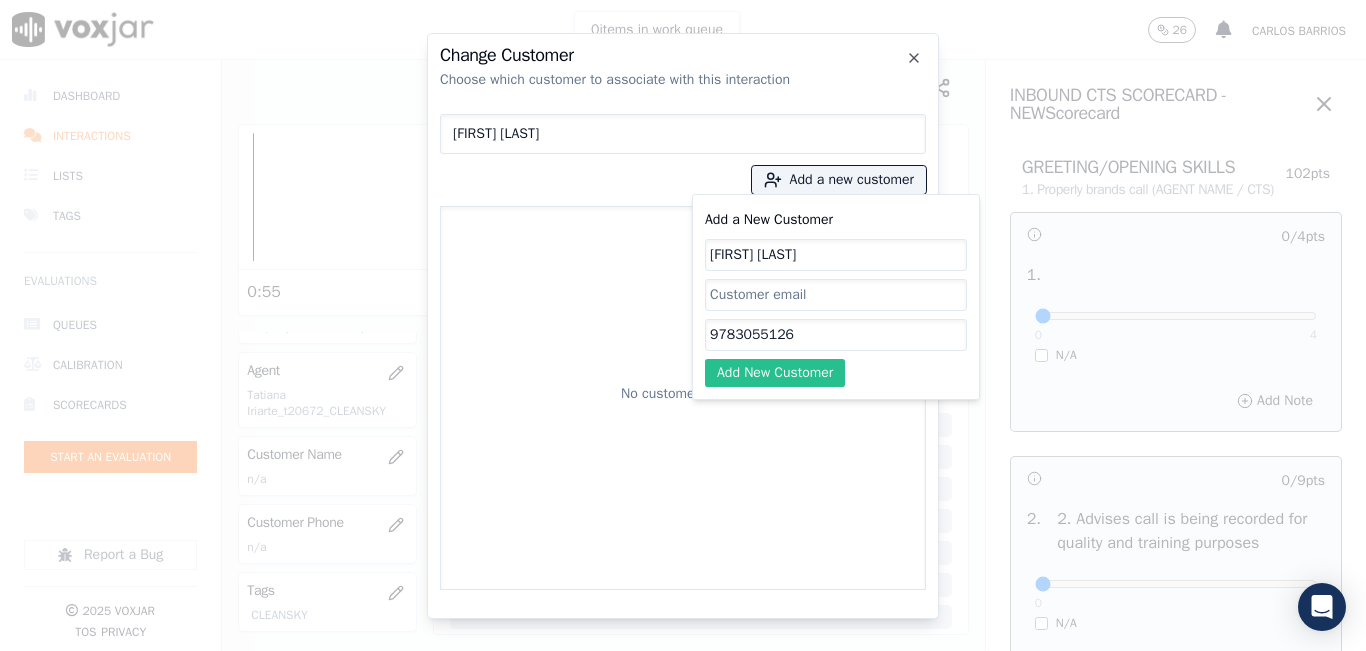 type on "9783055126" 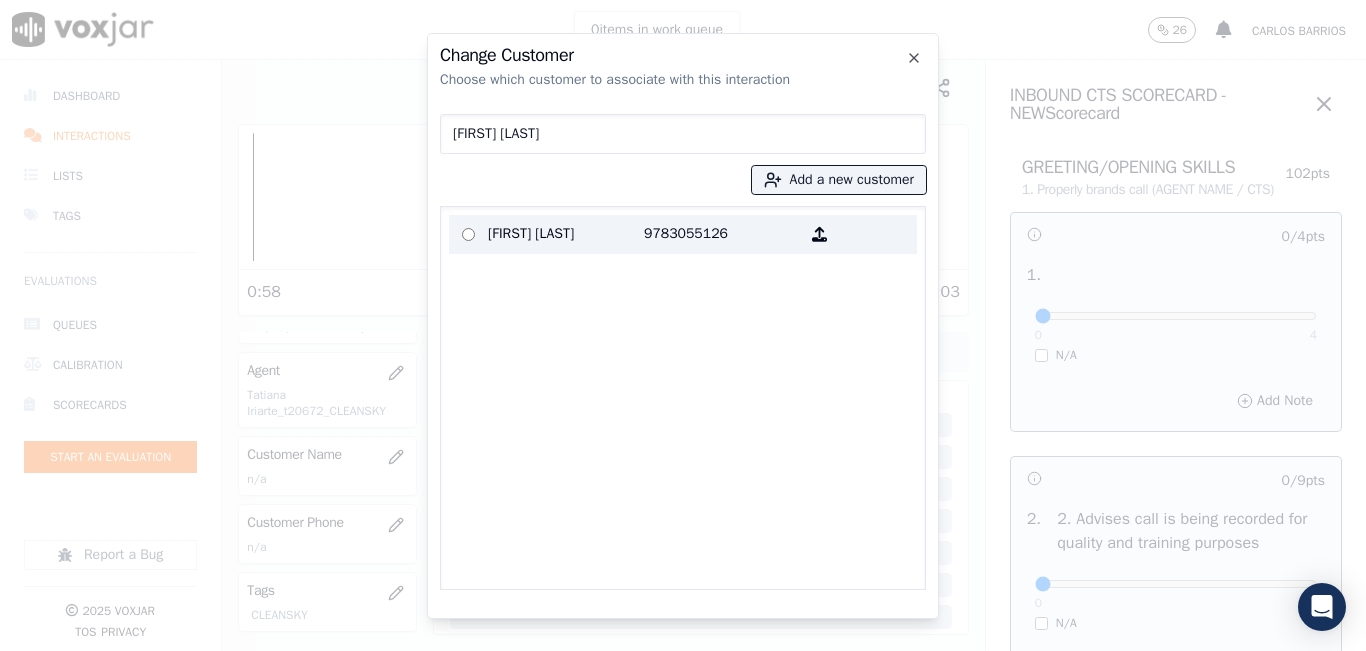 click on "[FIRST] [LAST]" at bounding box center [566, 234] 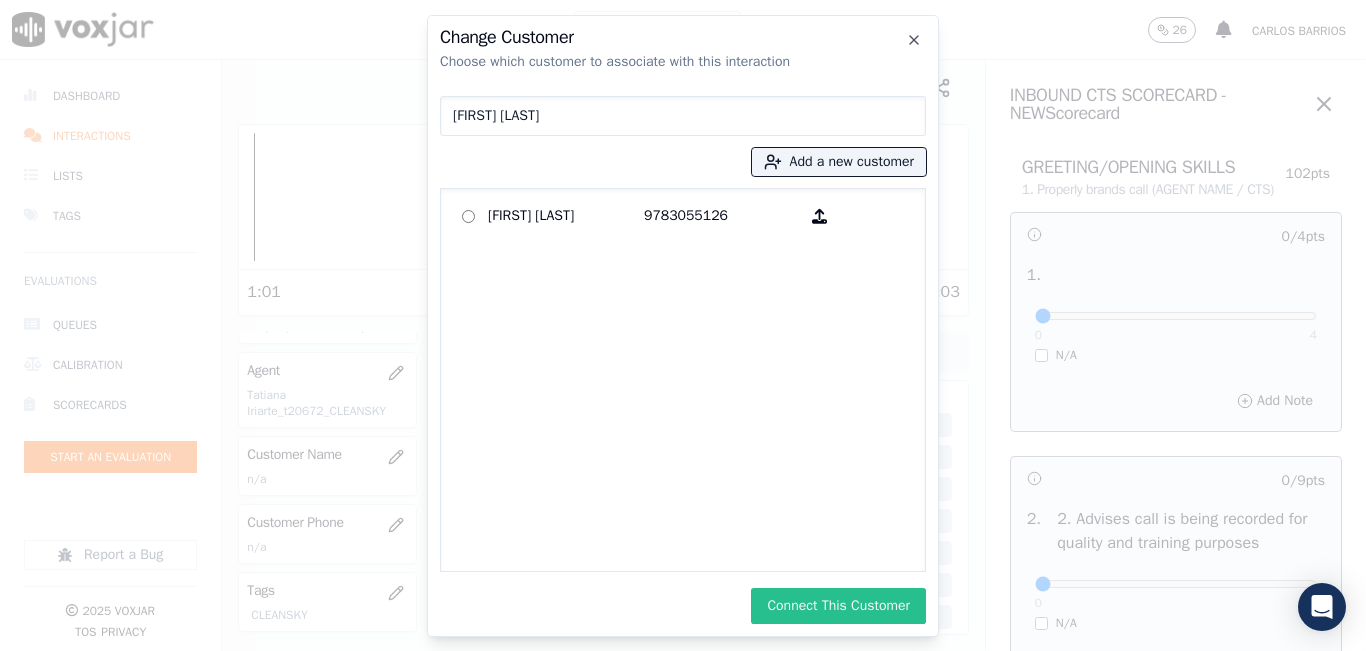 click on "Connect This Customer" at bounding box center (838, 606) 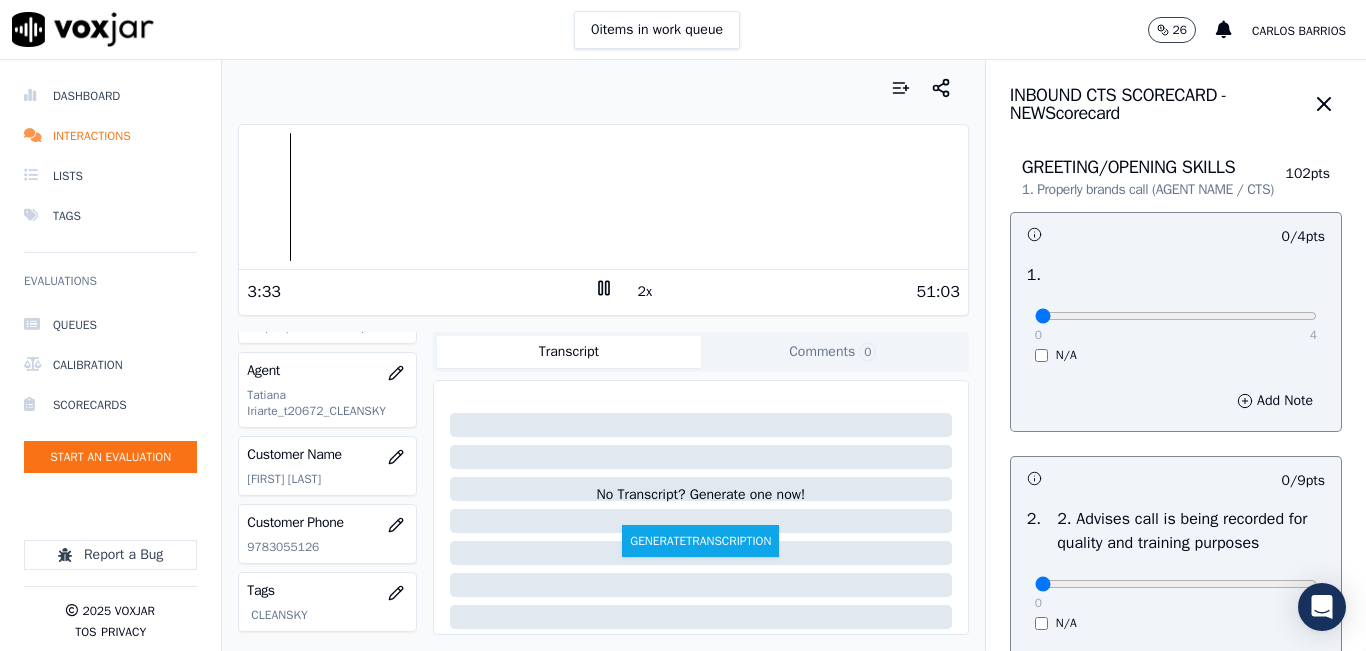 click 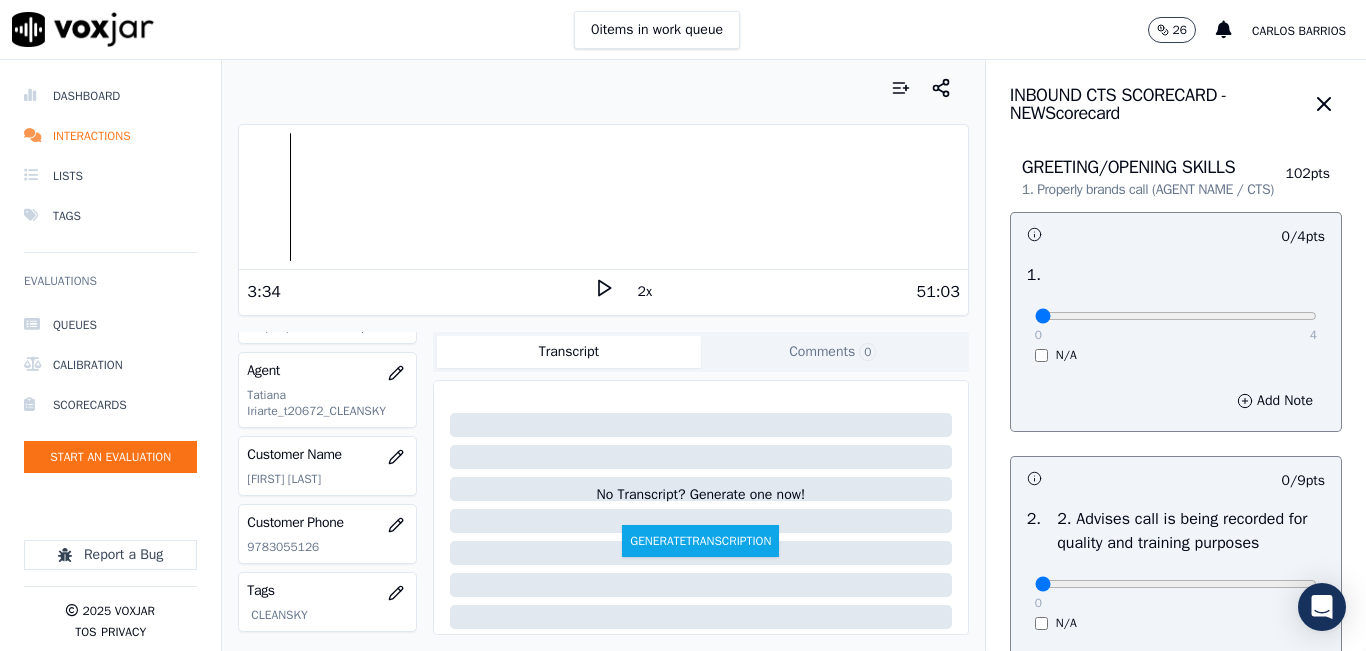click 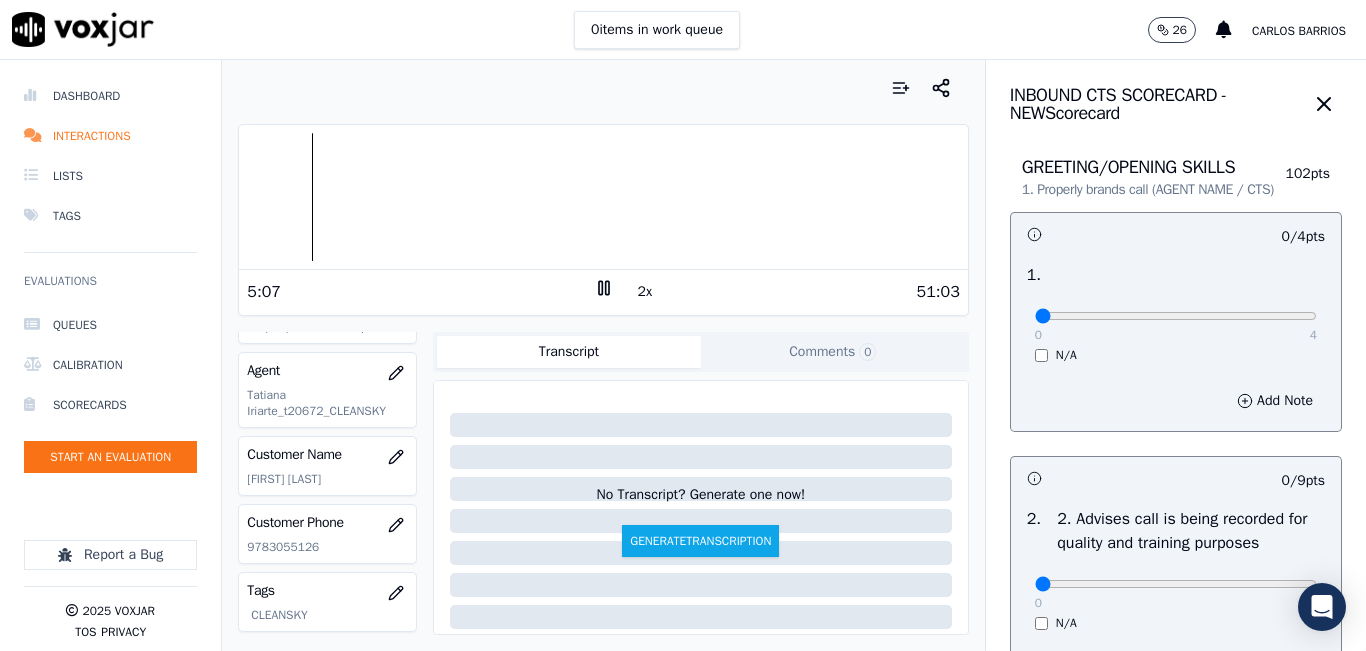 click 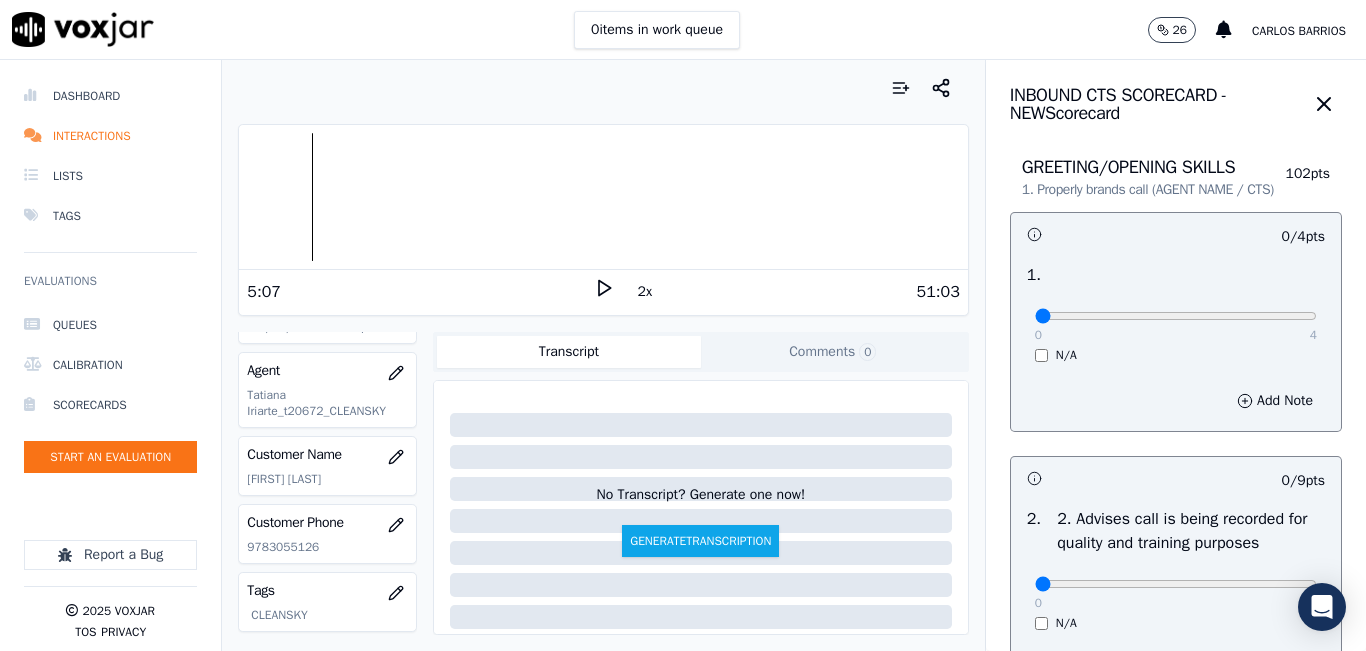 click 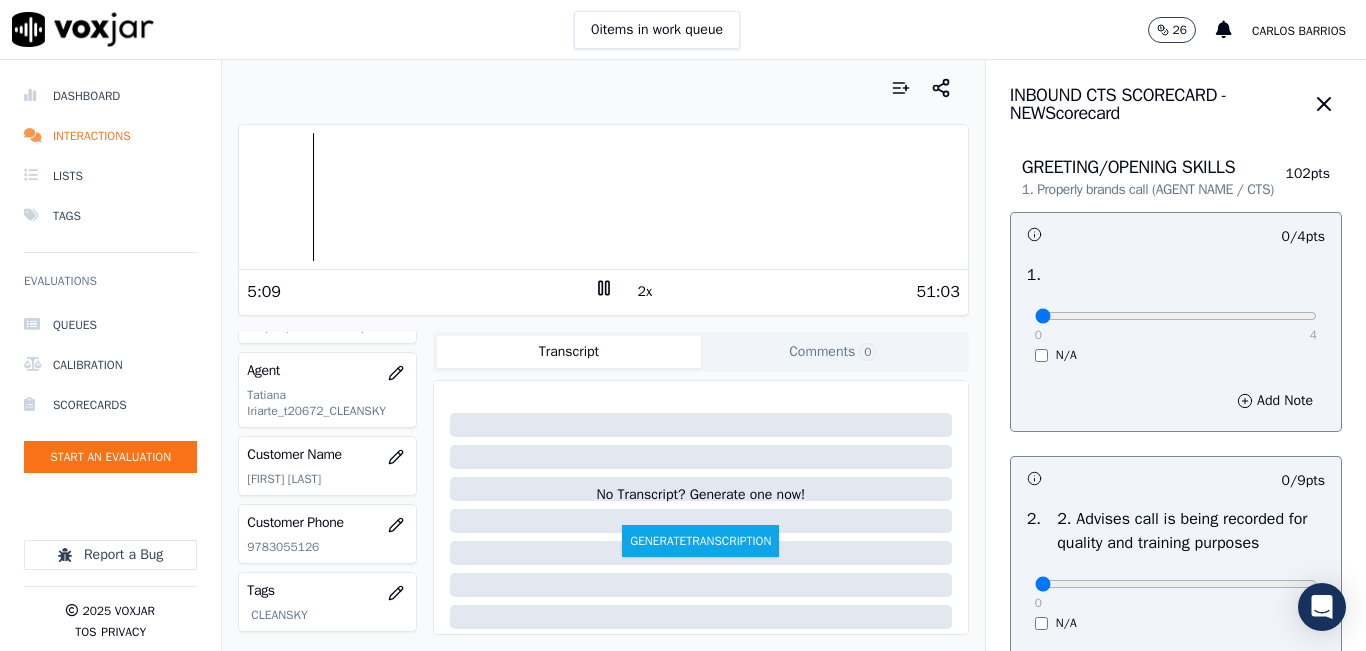 click 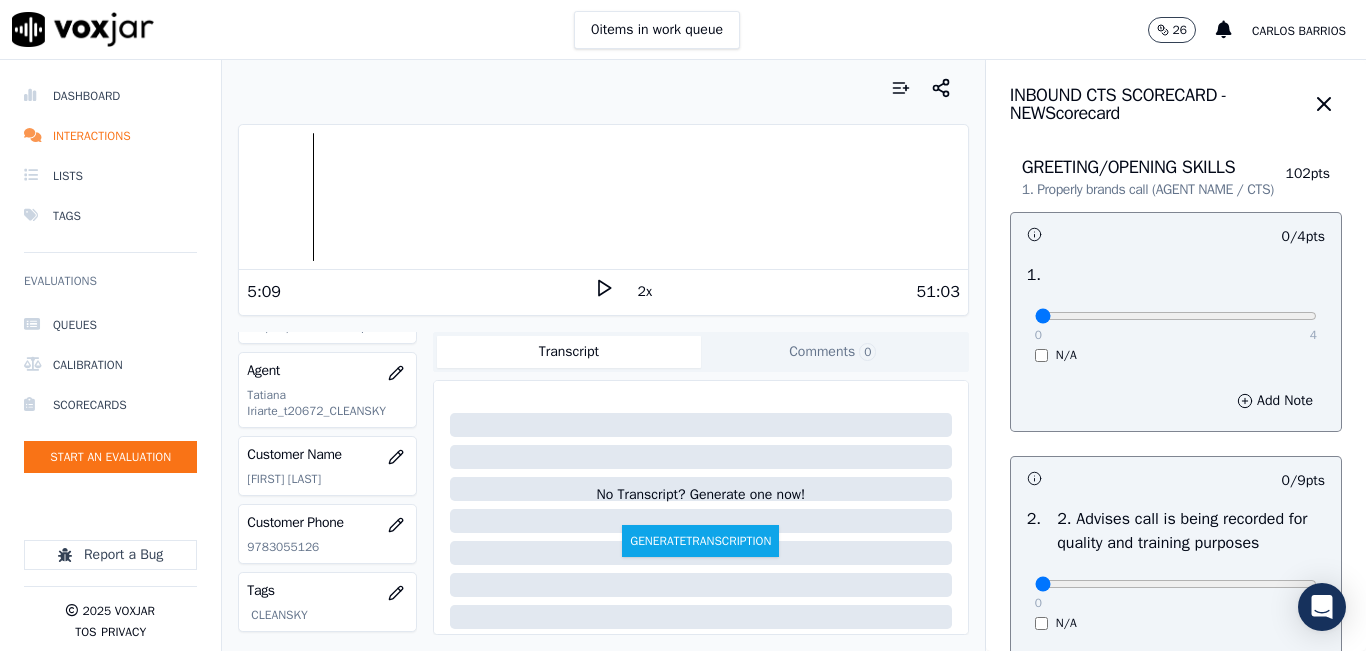 click 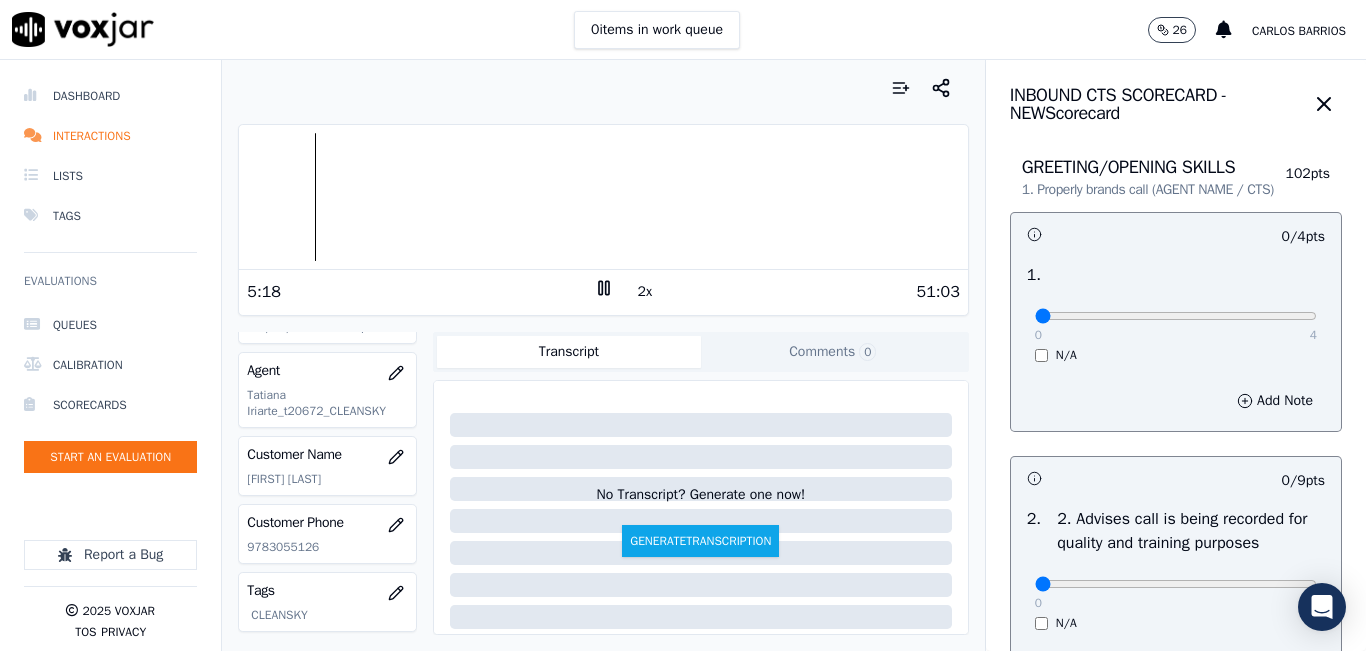 click 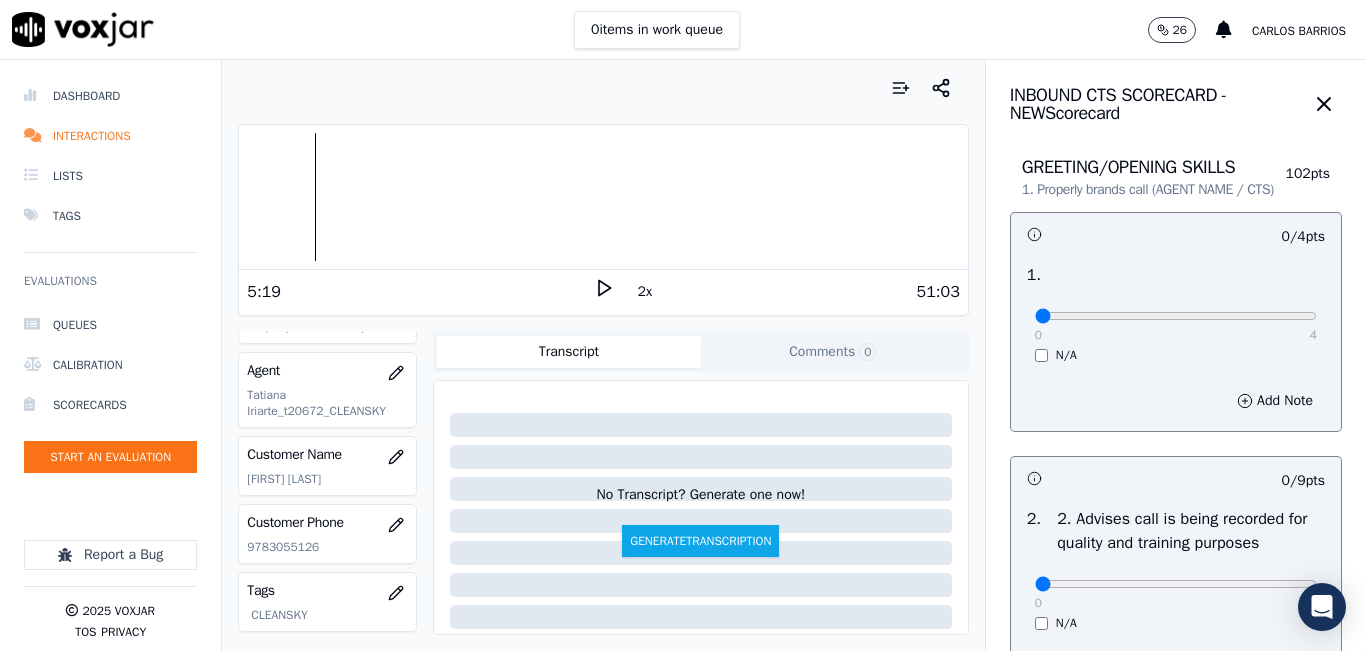 click 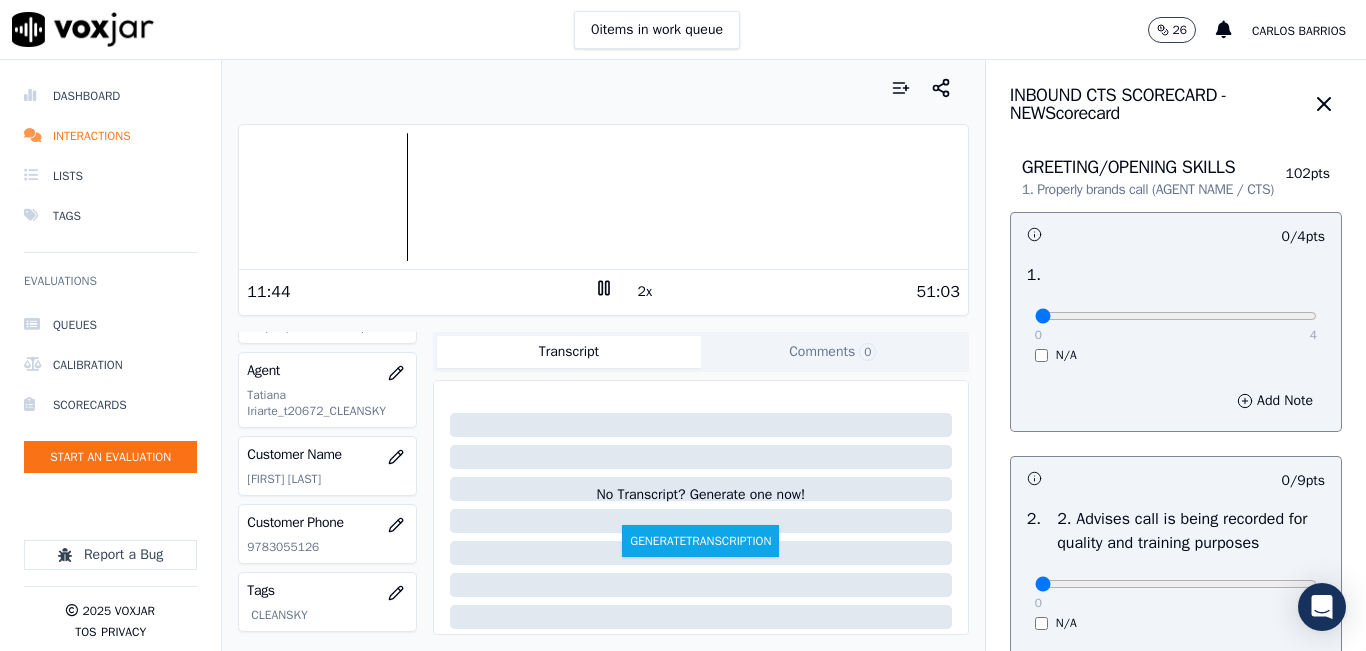 click on "Your browser does not support the audio element." at bounding box center (603, 197) 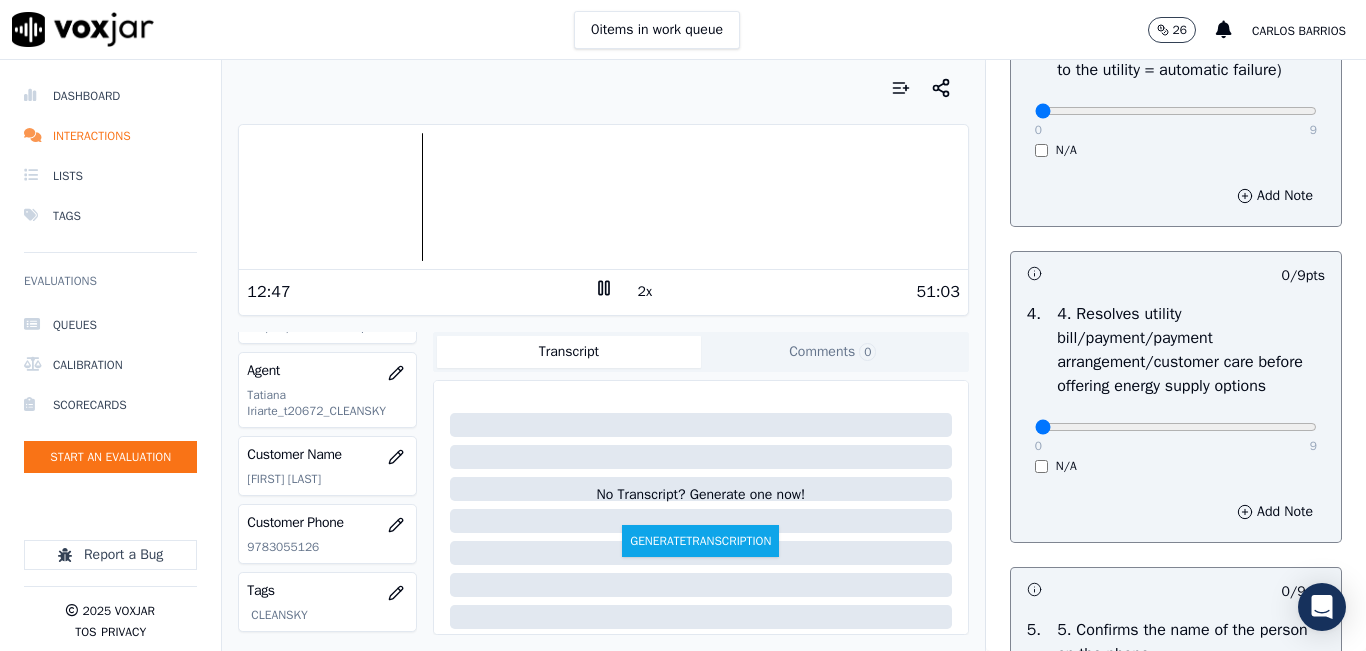 scroll, scrollTop: 800, scrollLeft: 0, axis: vertical 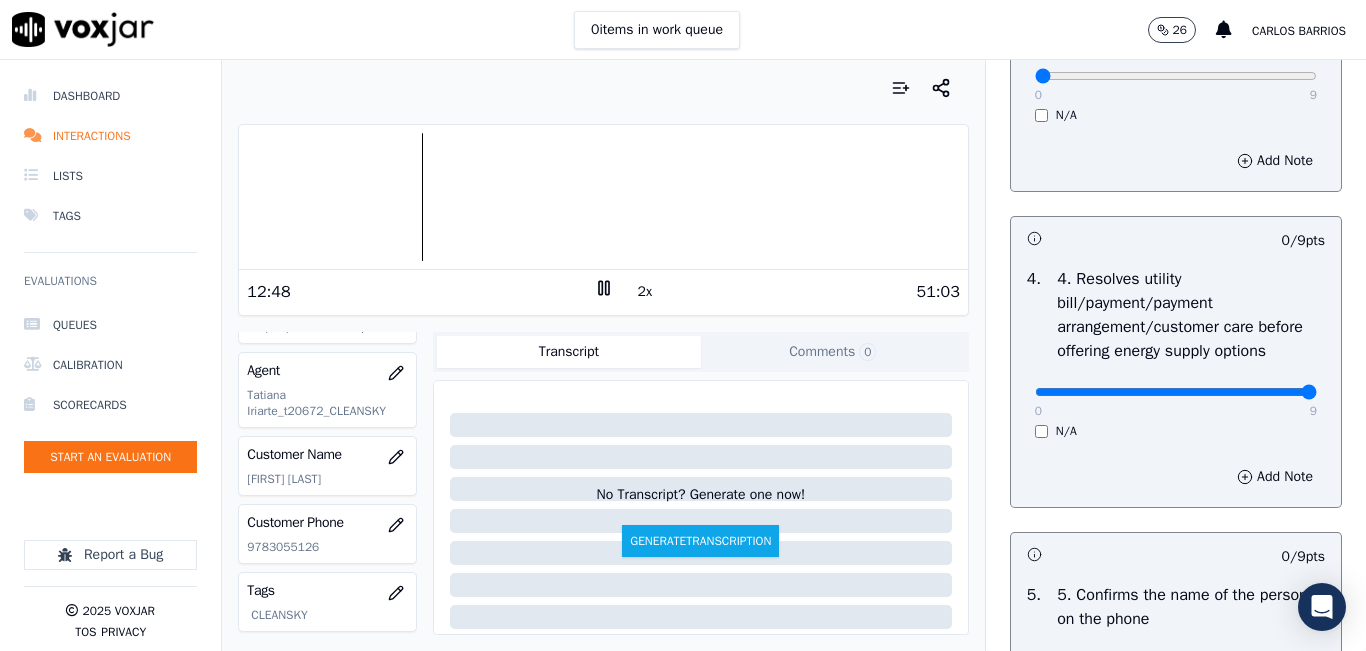 type on "9" 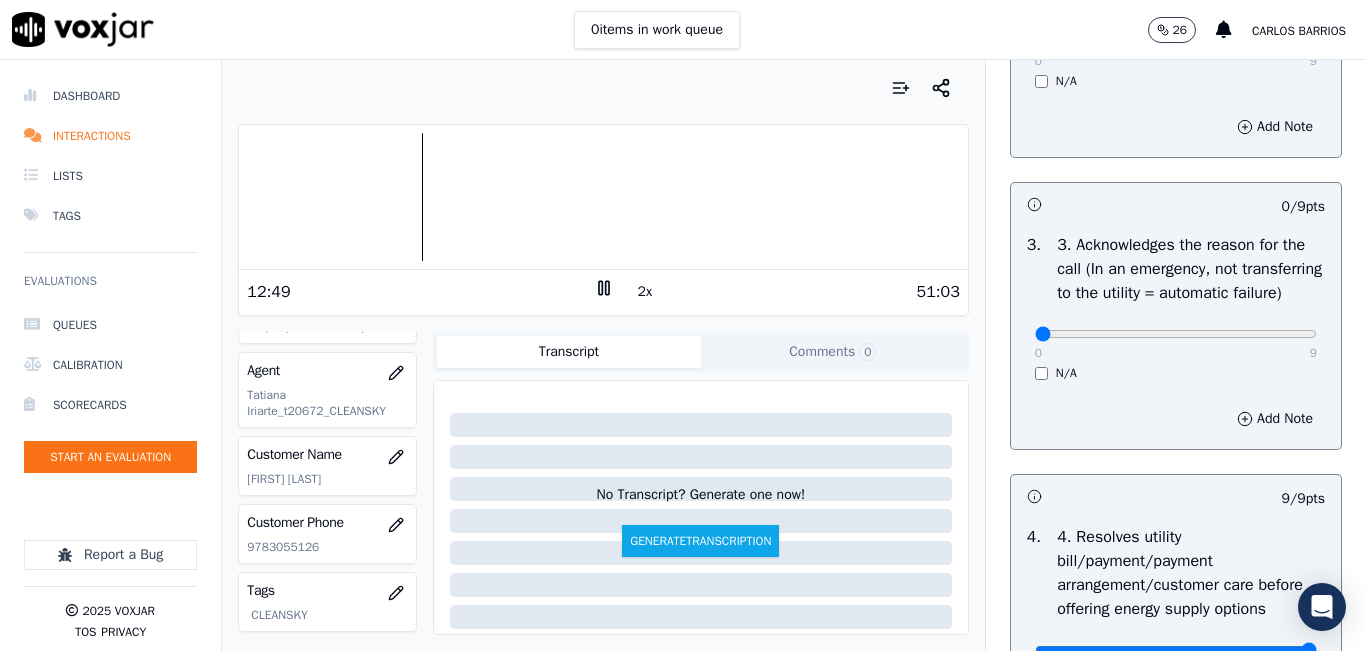 scroll, scrollTop: 500, scrollLeft: 0, axis: vertical 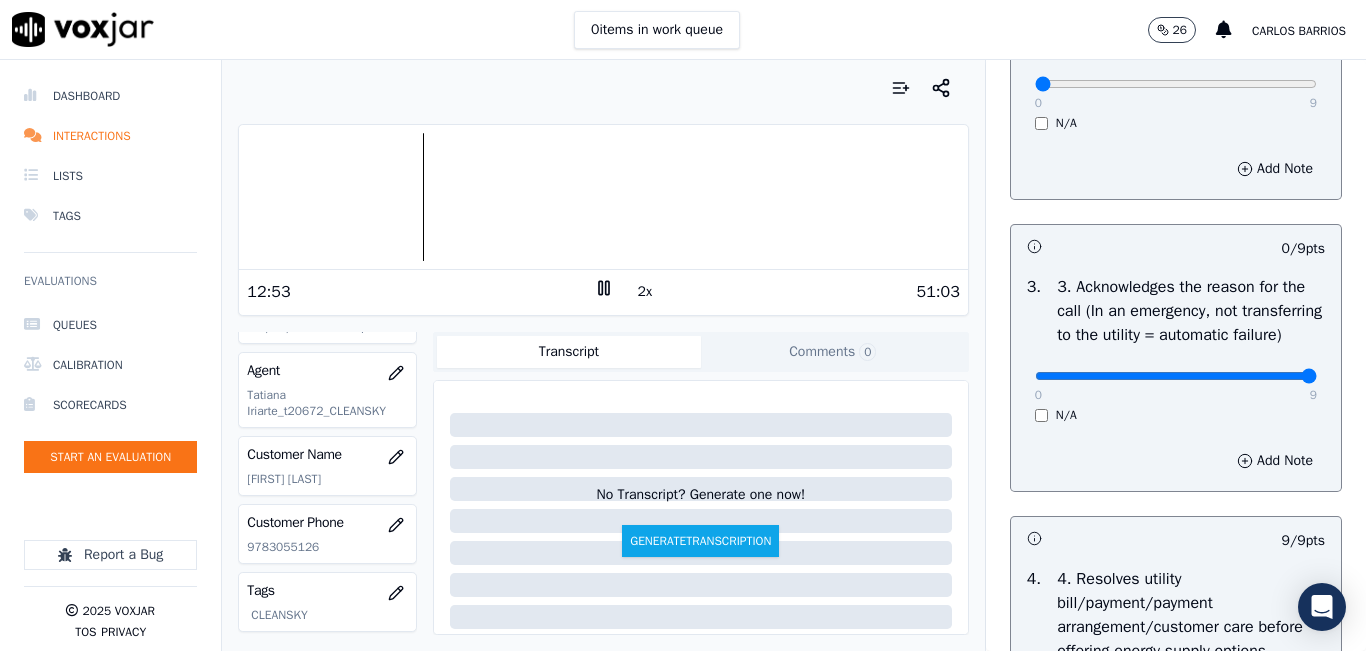 drag, startPoint x: 1255, startPoint y: 413, endPoint x: 1297, endPoint y: 415, distance: 42.047592 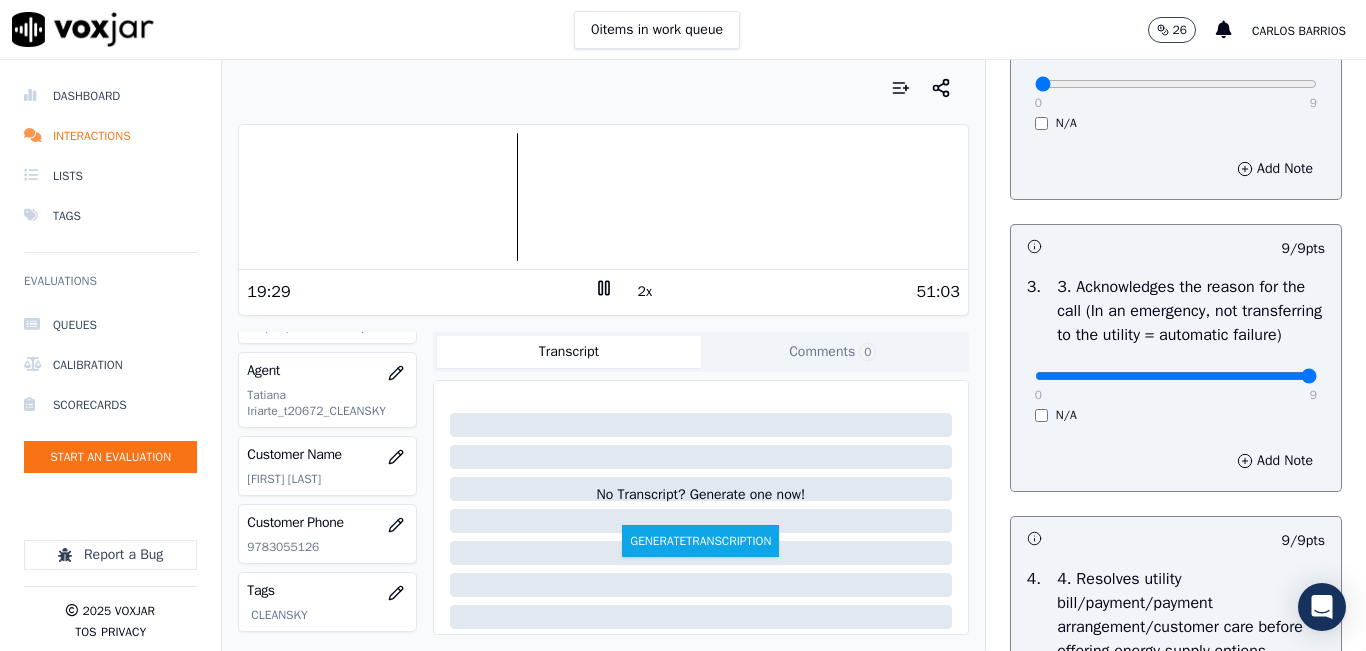 click at bounding box center [603, 197] 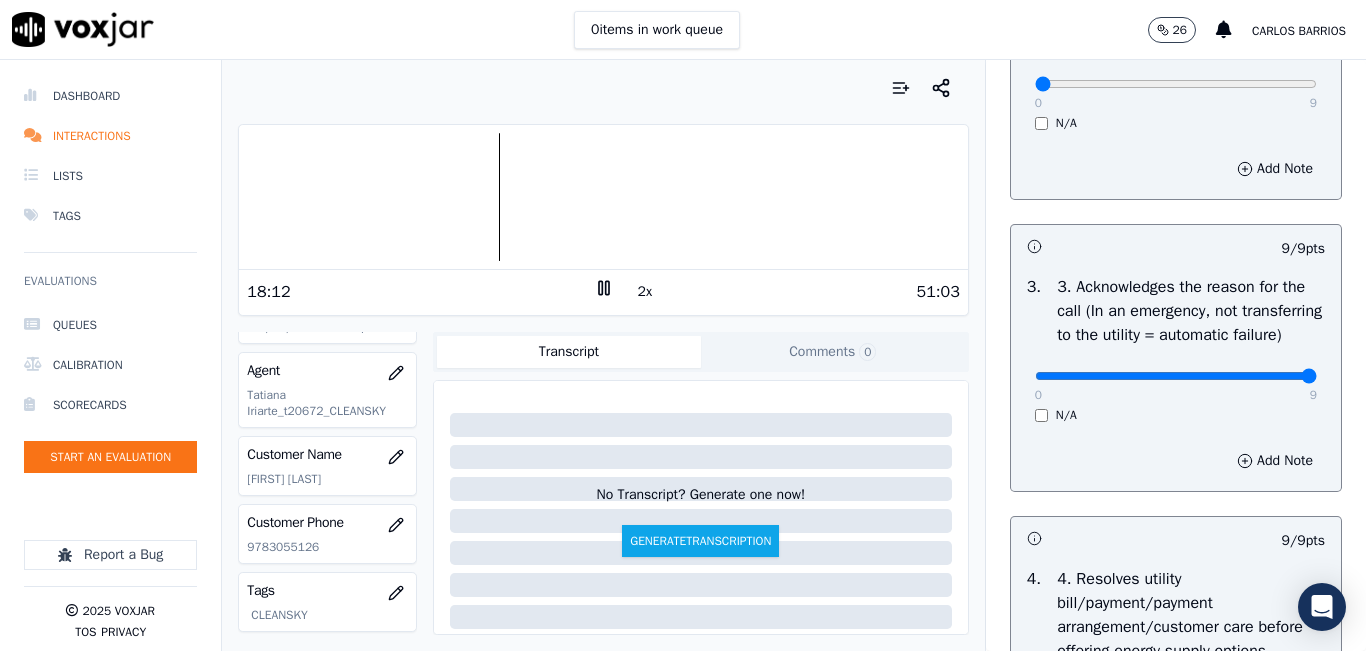 click at bounding box center (603, 197) 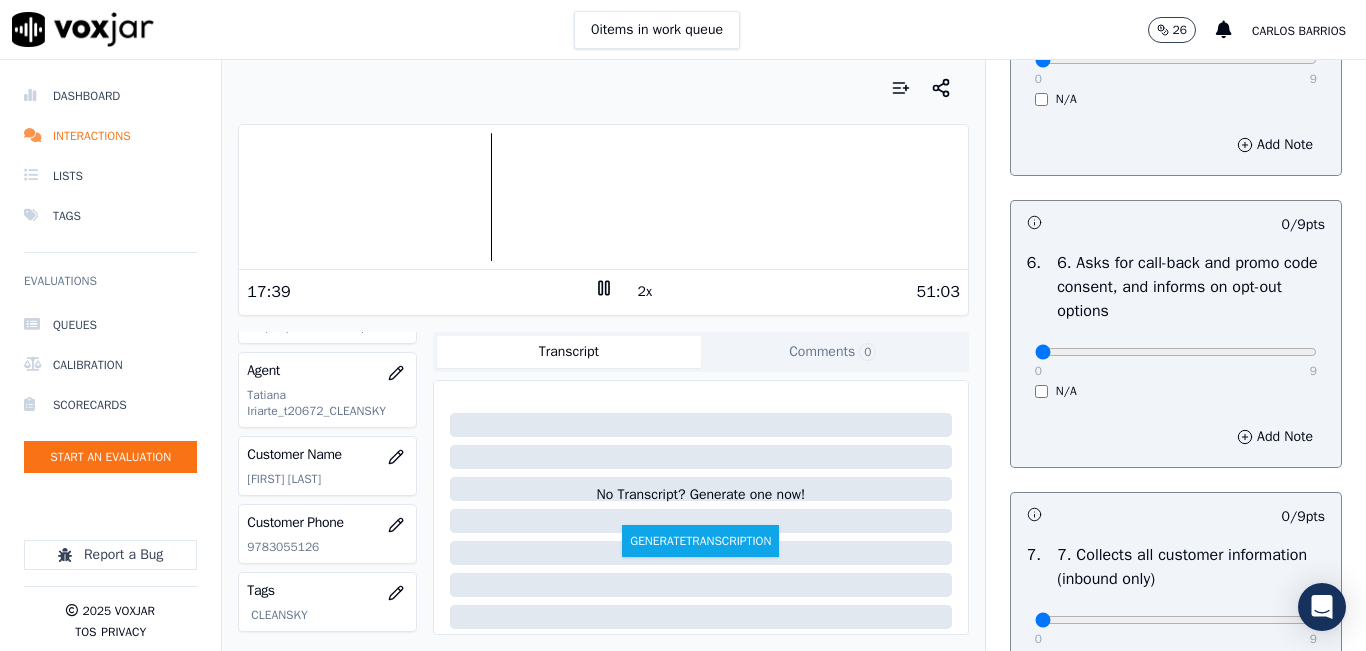 scroll, scrollTop: 1300, scrollLeft: 0, axis: vertical 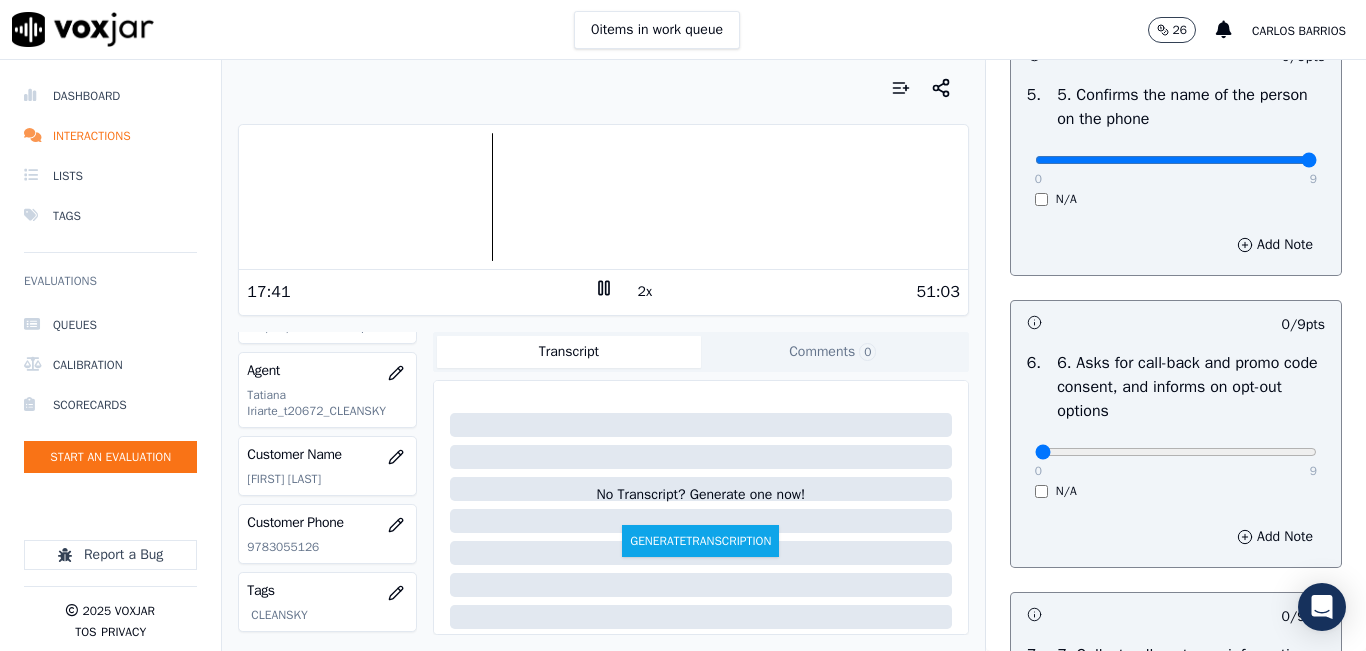 type on "9" 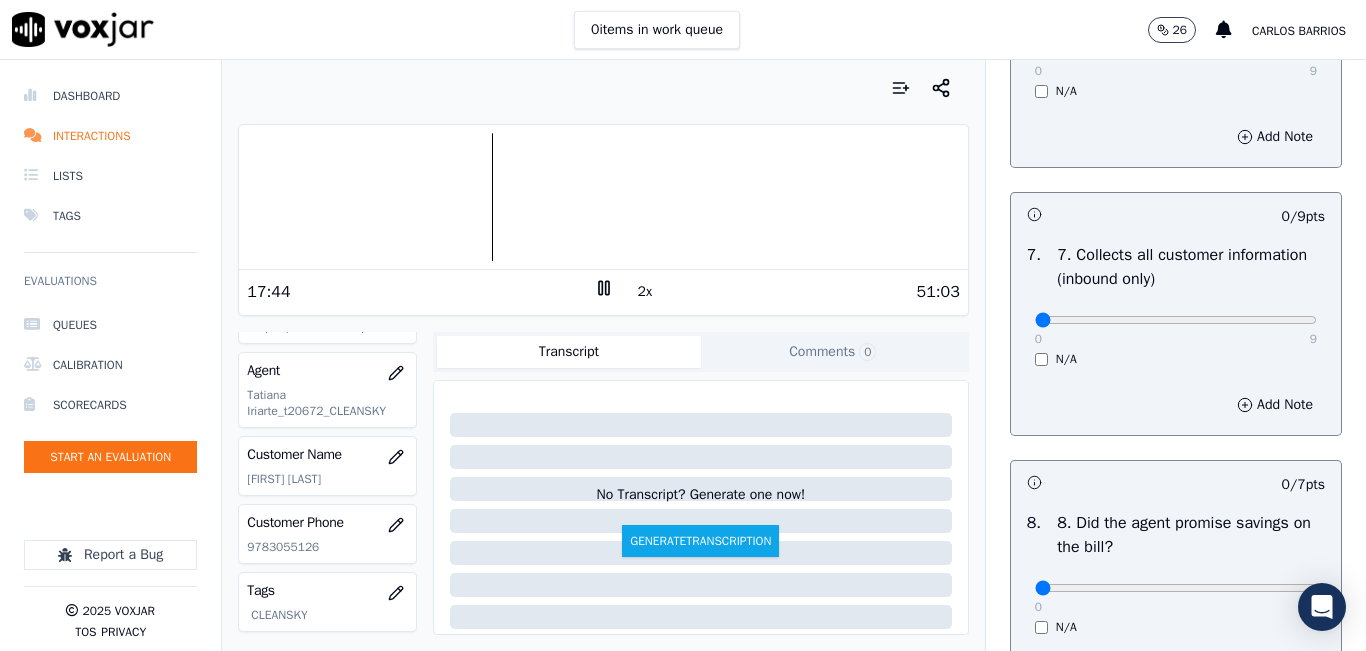 scroll, scrollTop: 1900, scrollLeft: 0, axis: vertical 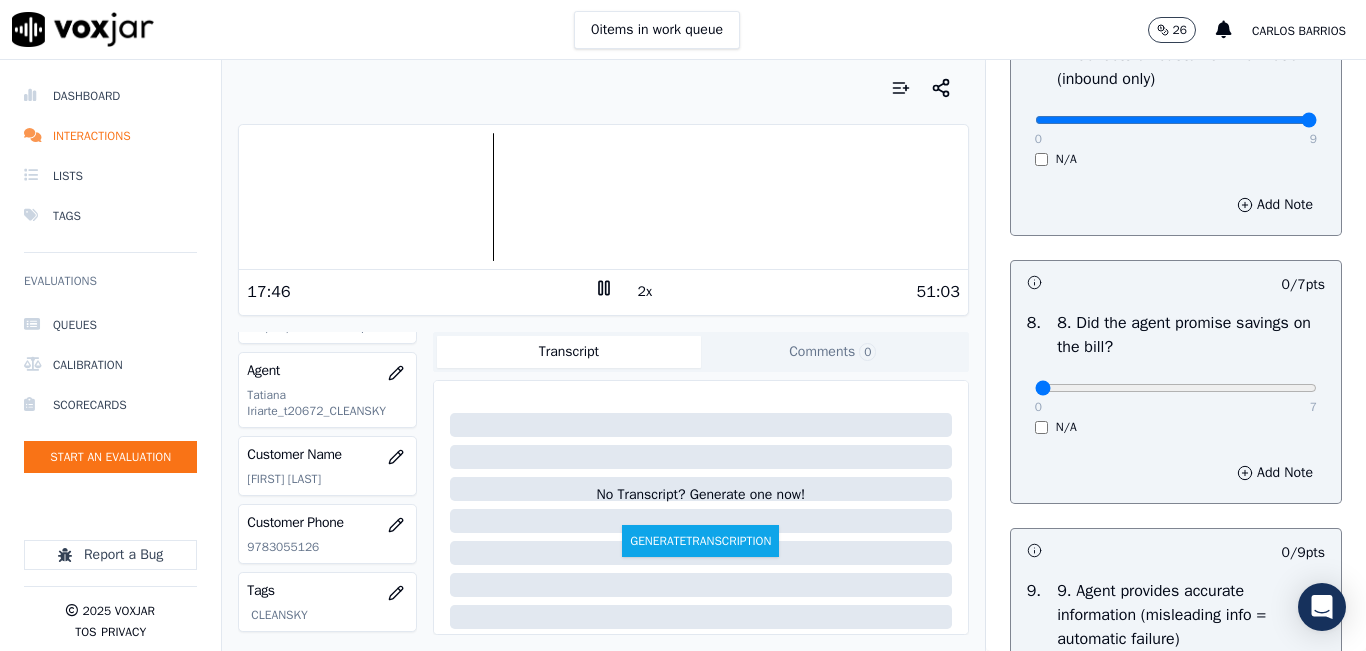 type on "9" 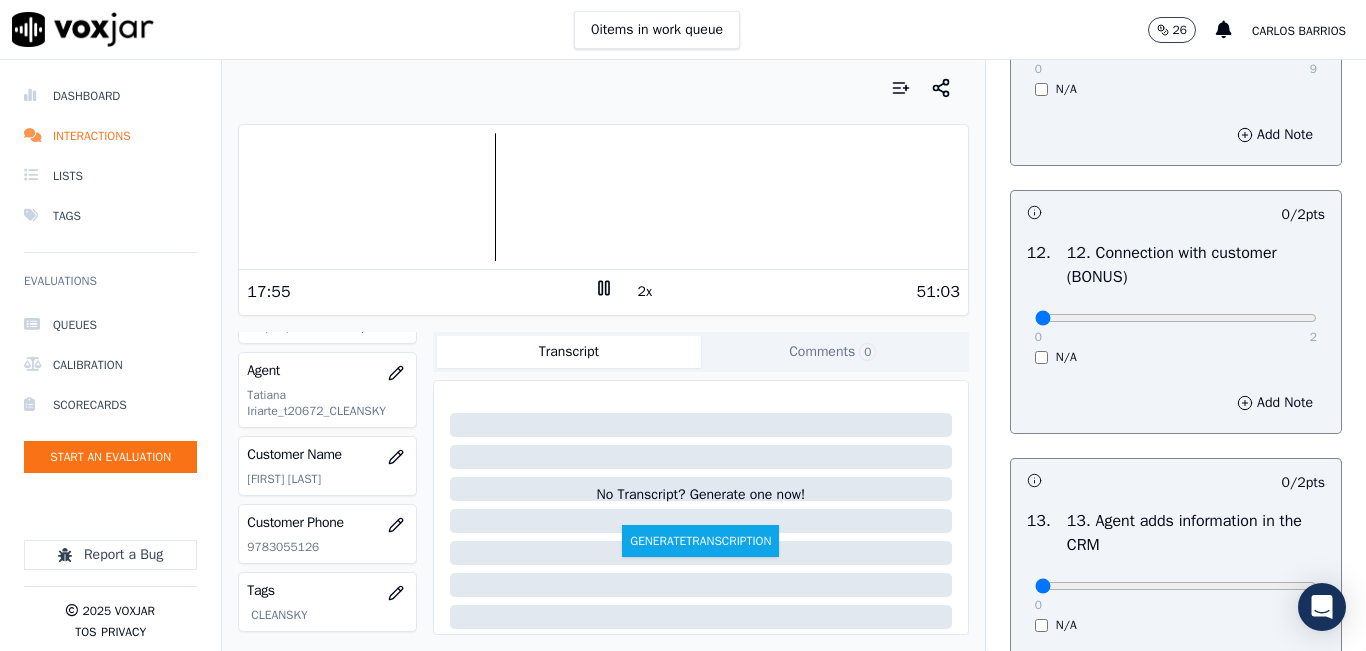 scroll, scrollTop: 3100, scrollLeft: 0, axis: vertical 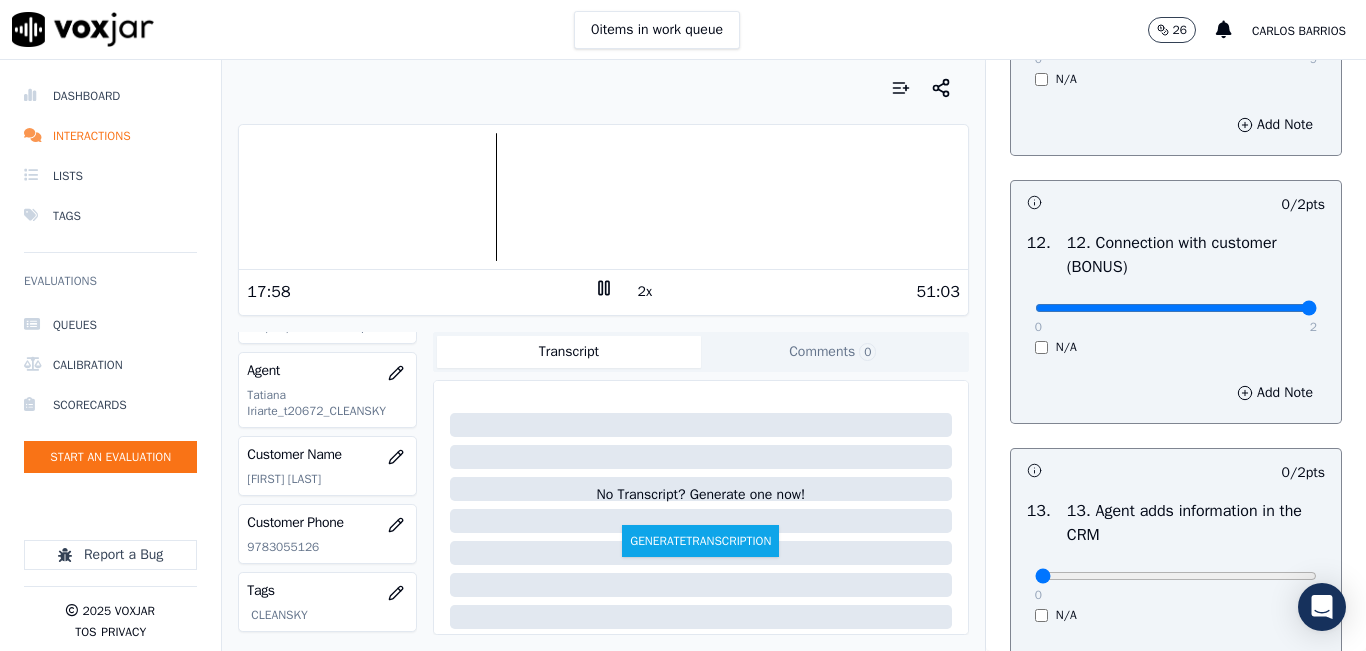 type on "2" 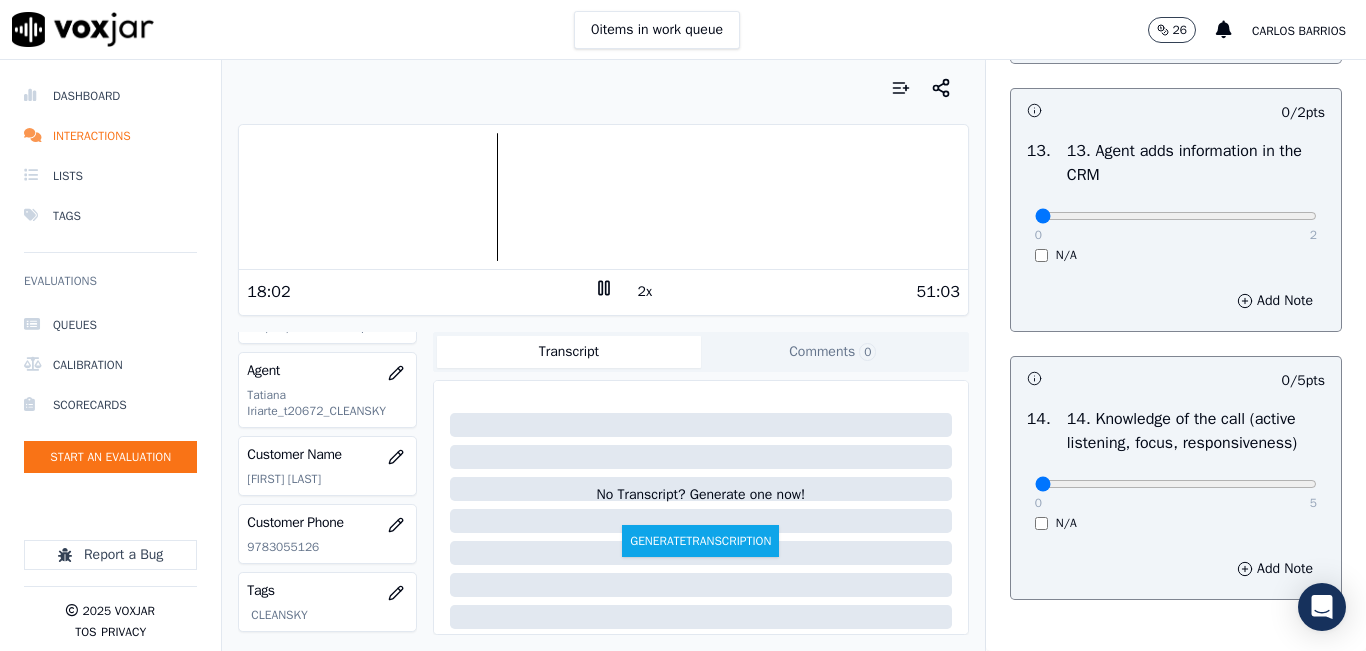 scroll, scrollTop: 3600, scrollLeft: 0, axis: vertical 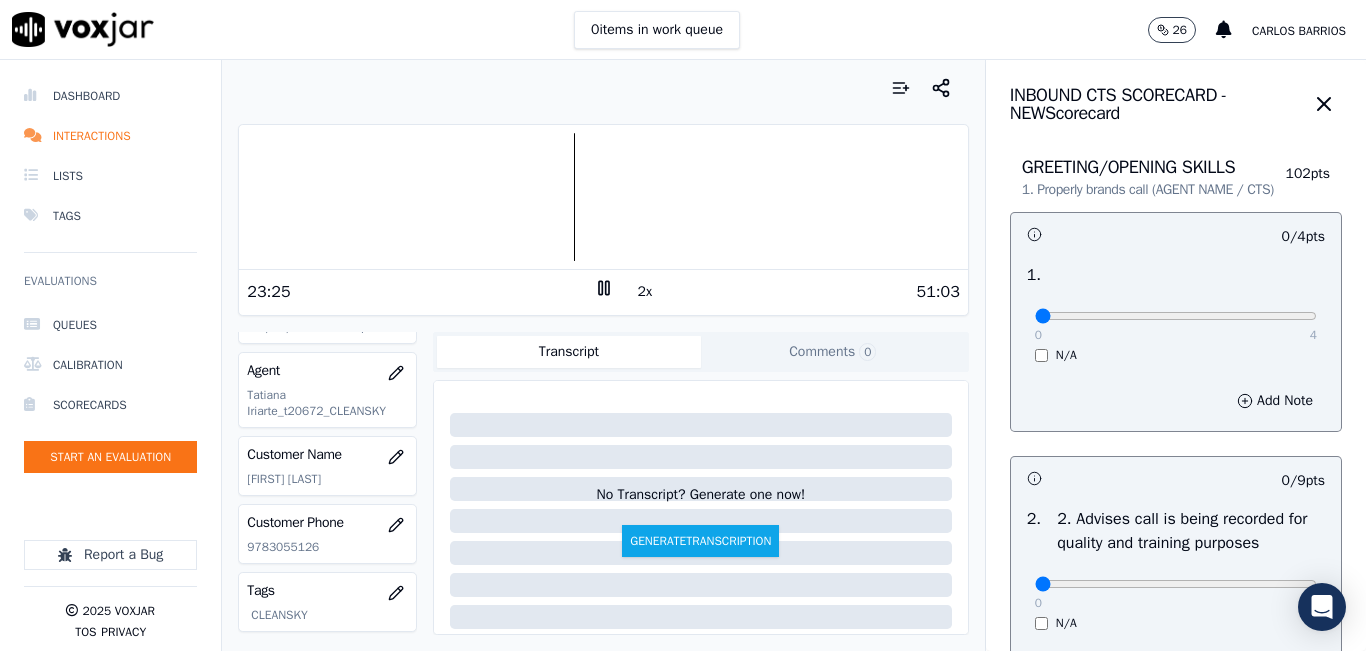 click on "Your browser does not support the audio element.   23:25     2x   51:03   Voxjar ID   30524771-5dd6-47e7-bb7c-67cfb9c27900   Source ID   9783055126-all.mp3   Timestamp
07/16/2025 05:34 pm     Agent
Tatiana Iriarte_t20672_CLEANSKY     Customer Name     DELMI HERNANDEZ     Customer Phone     9783055126     Tags
CLEANSKY     Source     manualUpload   Type     AUDIO       Transcript   Comments  0   No Transcript? Generate one now!   Generate  Transcription         Add Comment" at bounding box center [603, 355] 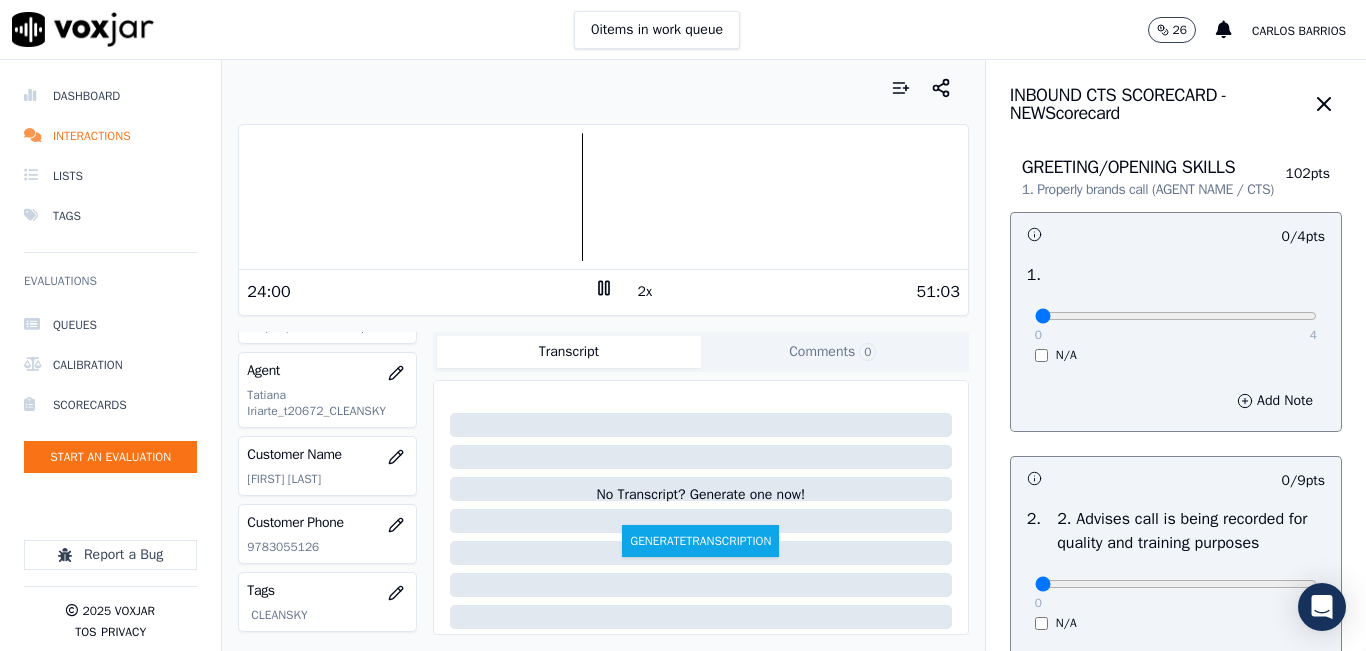 click at bounding box center (603, 88) 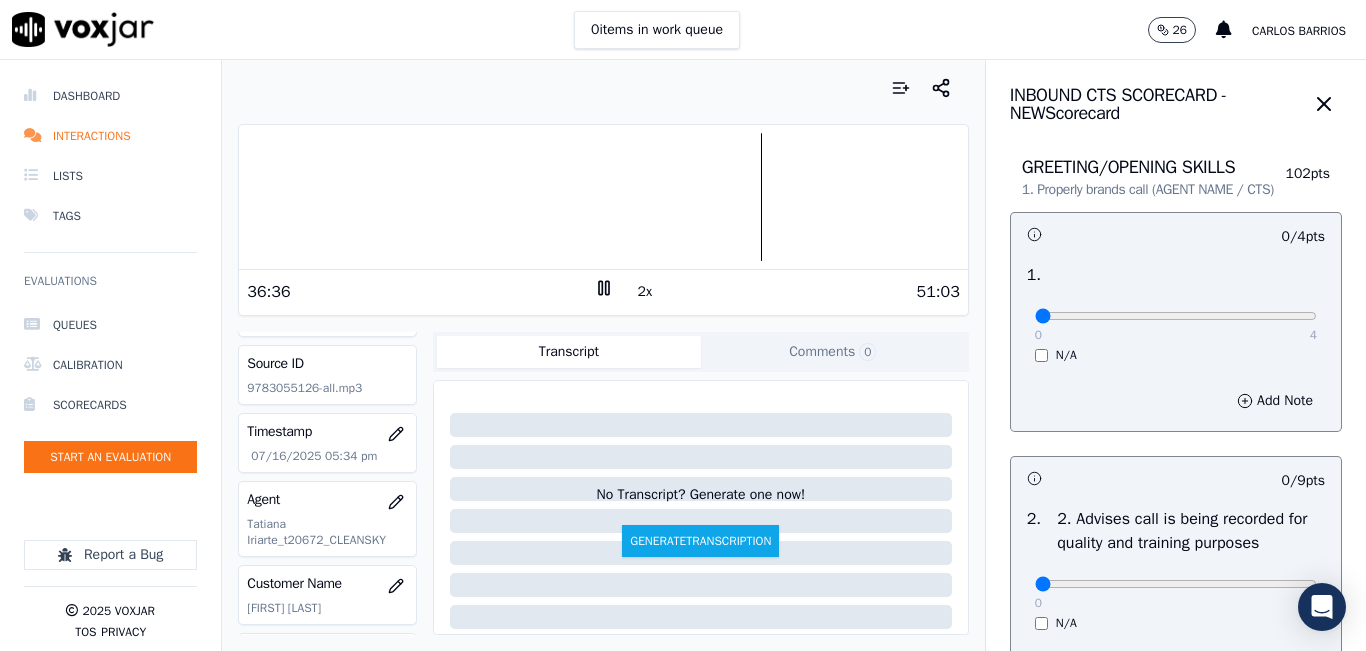 scroll, scrollTop: 0, scrollLeft: 0, axis: both 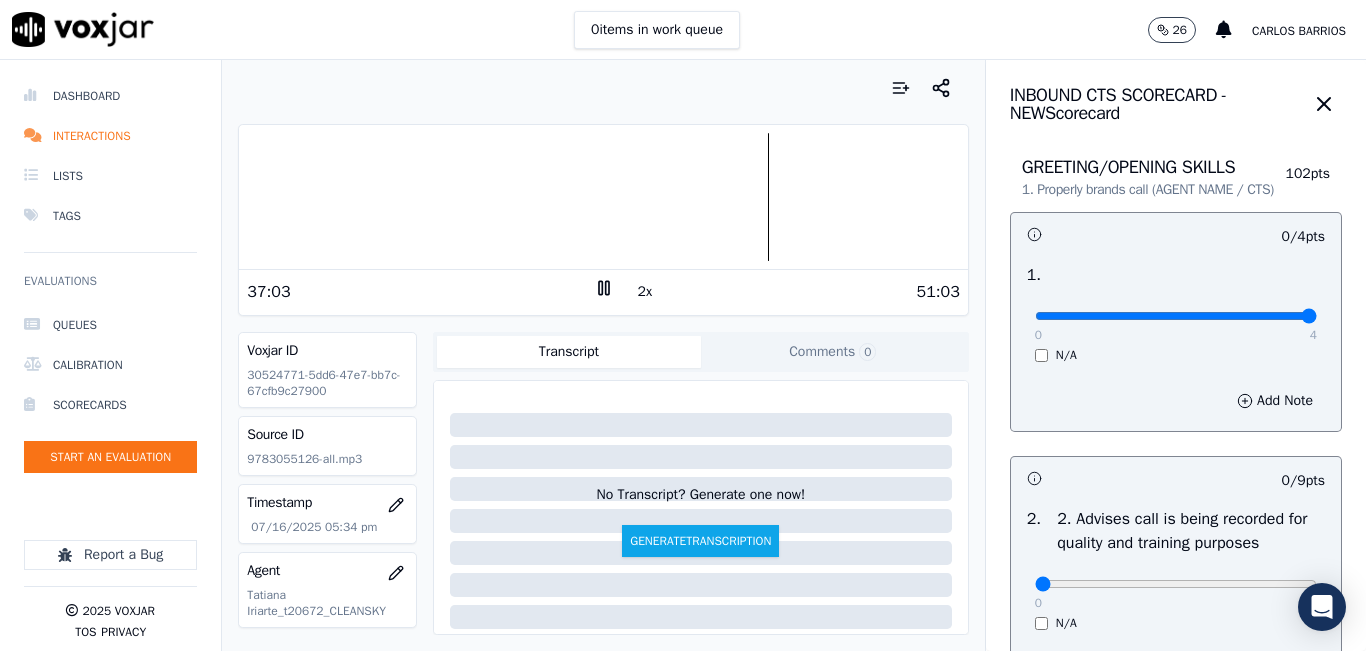 drag, startPoint x: 1258, startPoint y: 339, endPoint x: 1294, endPoint y: 334, distance: 36.345562 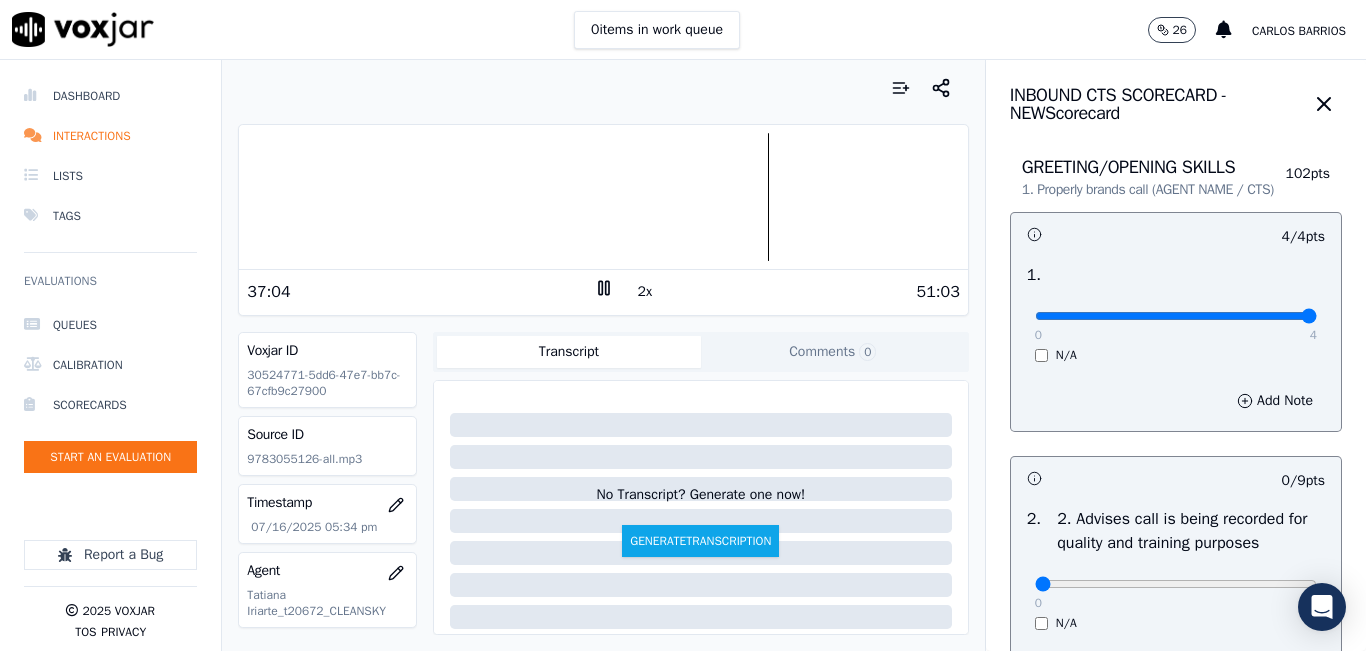 scroll, scrollTop: 200, scrollLeft: 0, axis: vertical 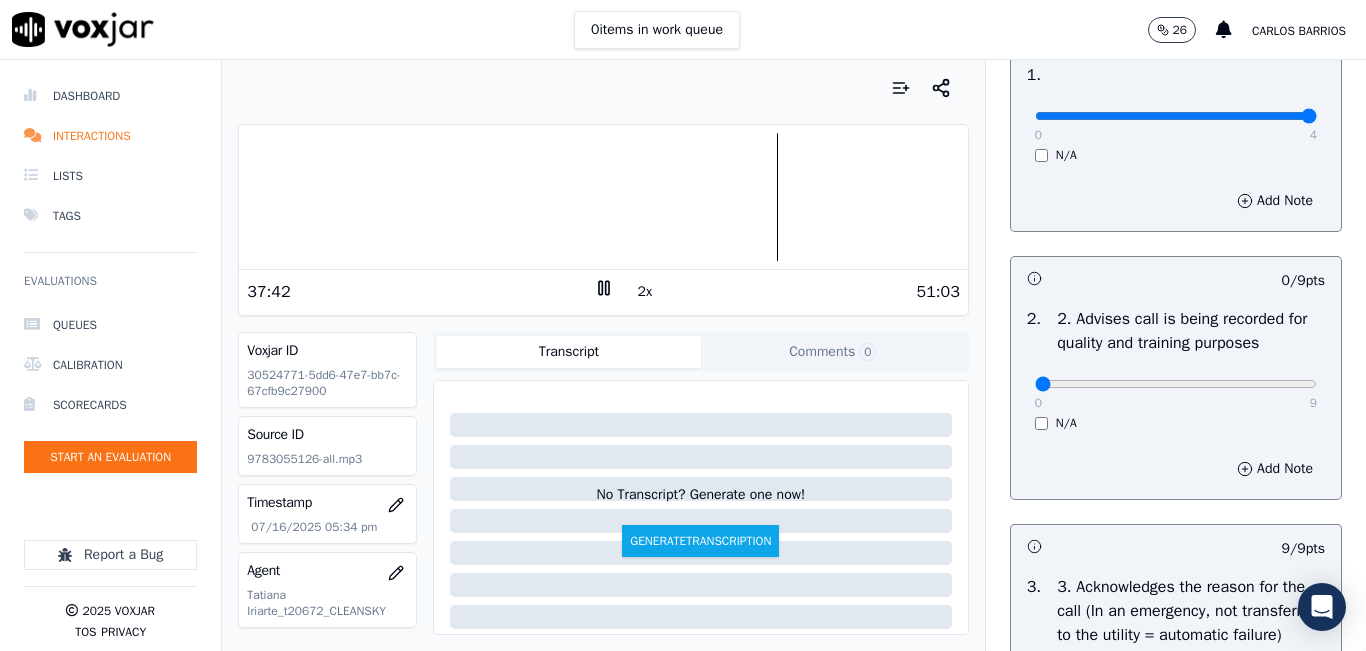 click 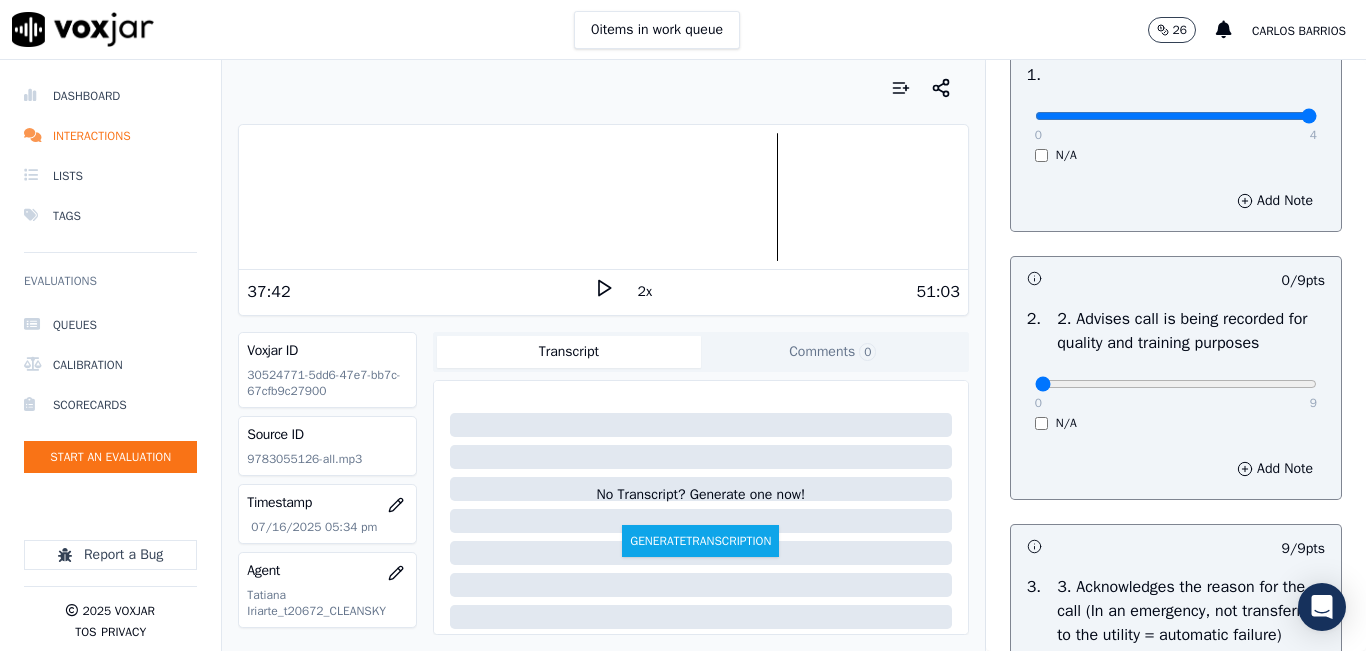 click 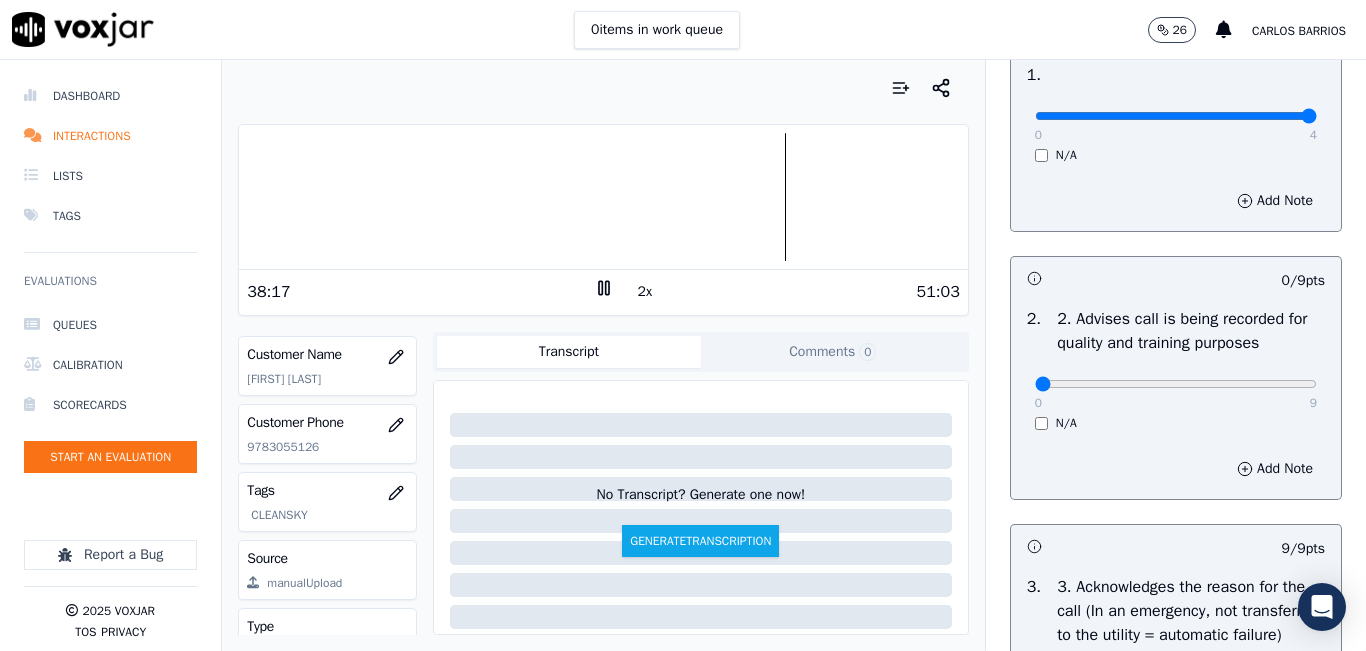 scroll, scrollTop: 378, scrollLeft: 0, axis: vertical 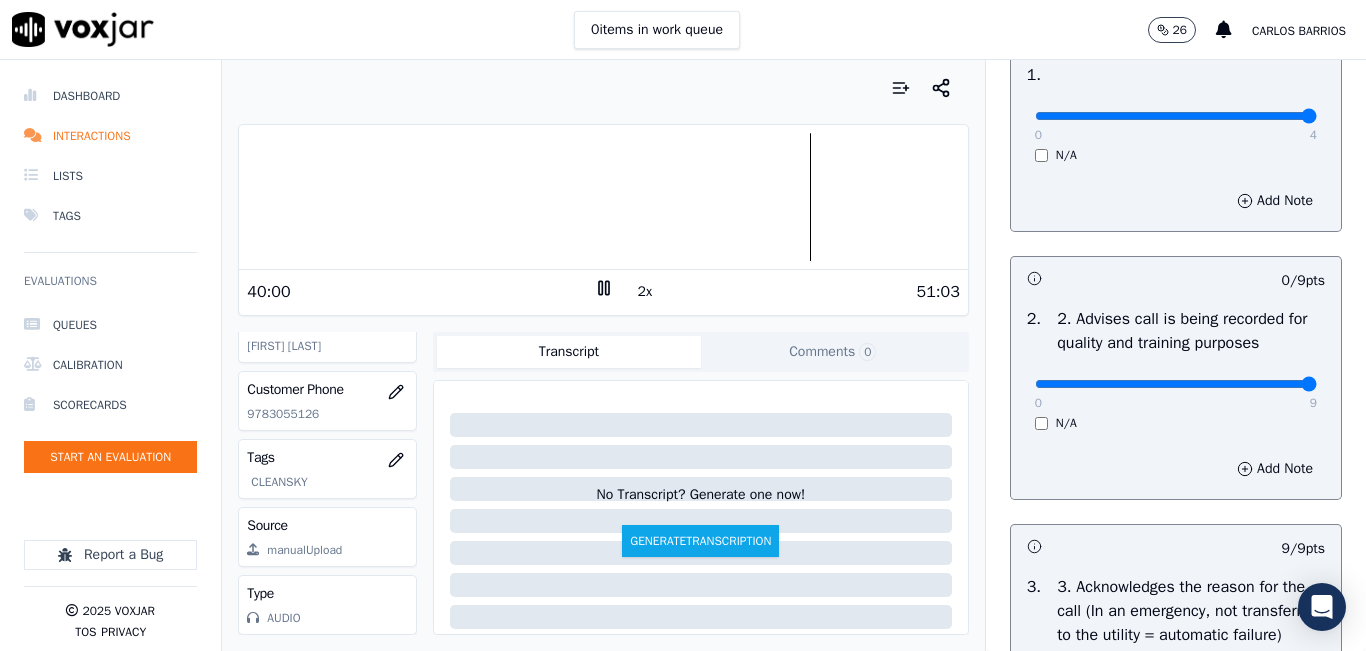 type on "9" 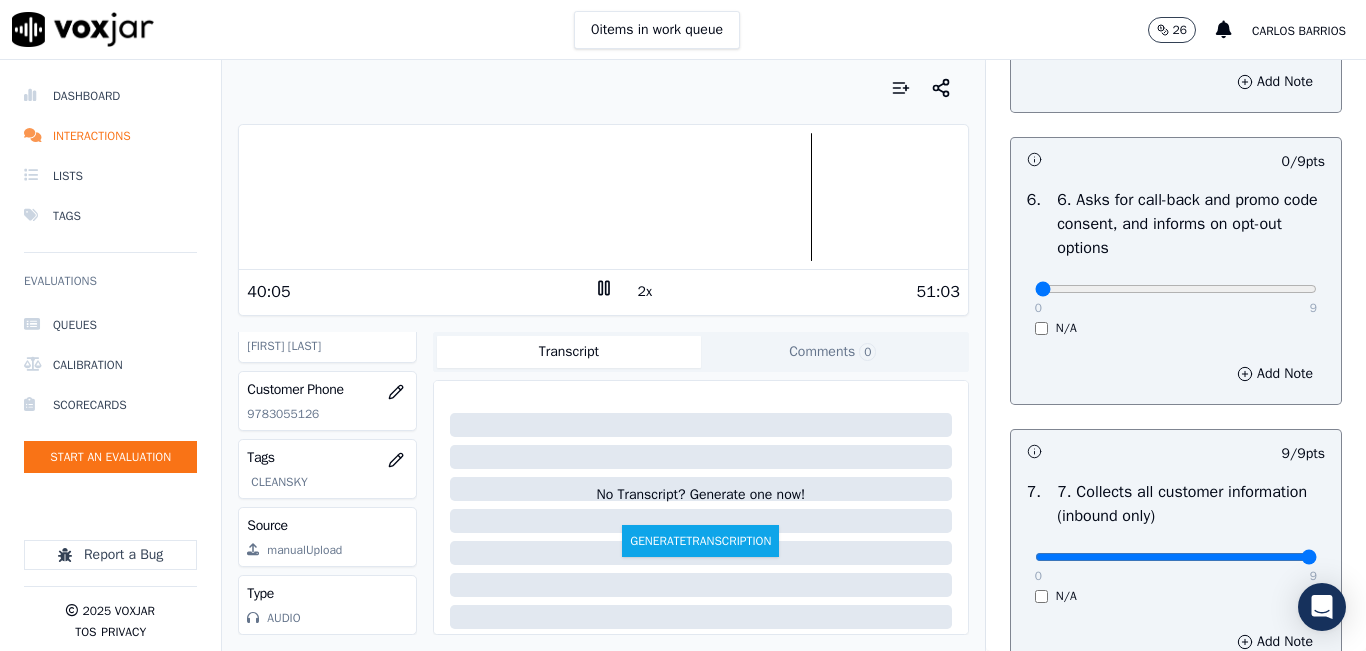 scroll, scrollTop: 1500, scrollLeft: 0, axis: vertical 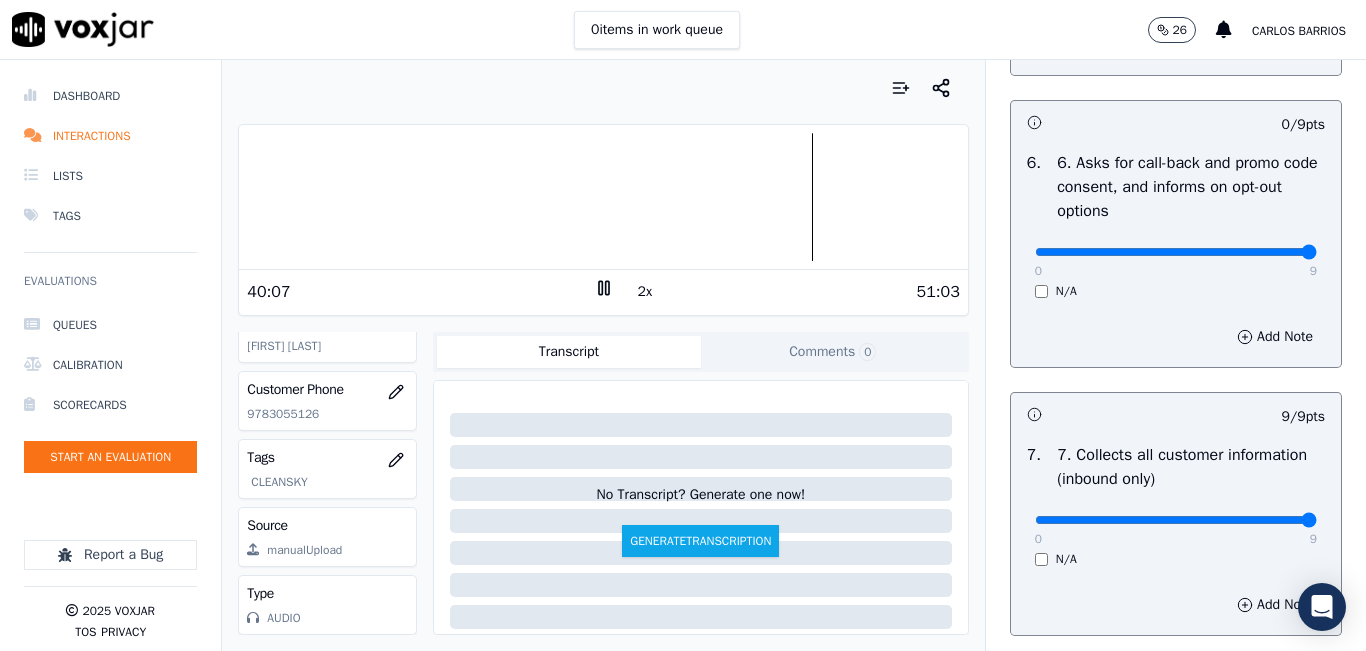 type on "9" 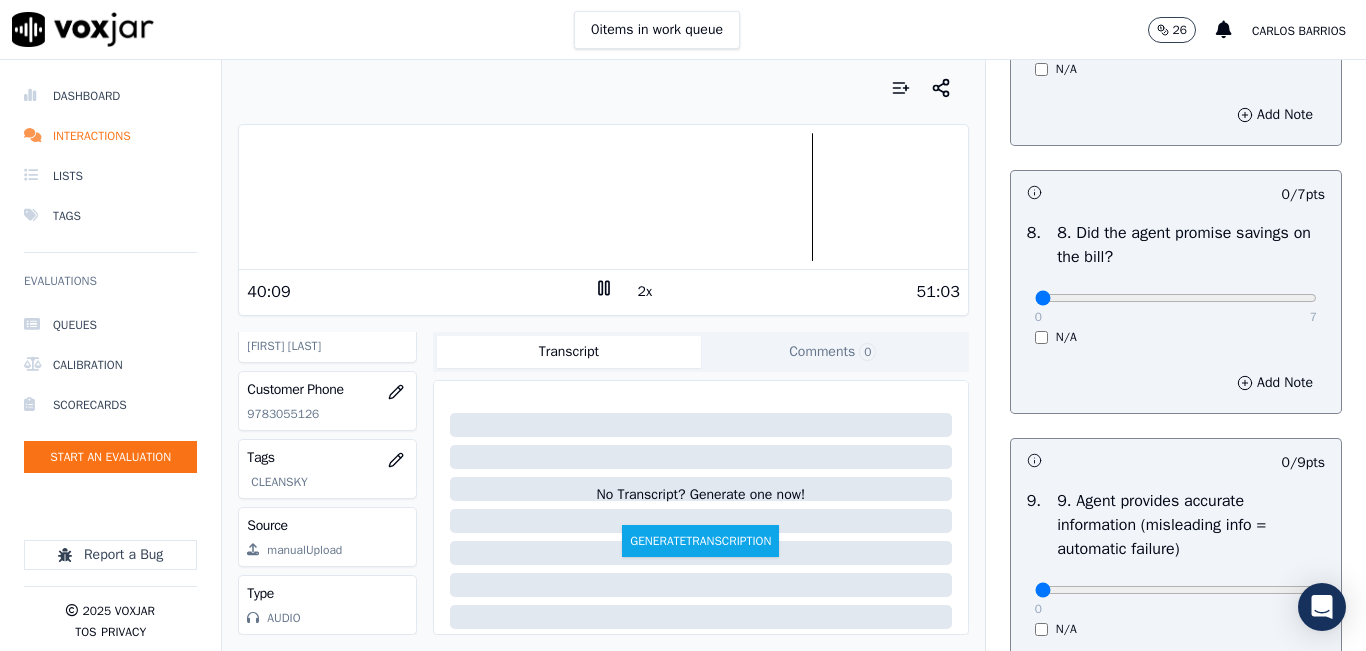 scroll, scrollTop: 2000, scrollLeft: 0, axis: vertical 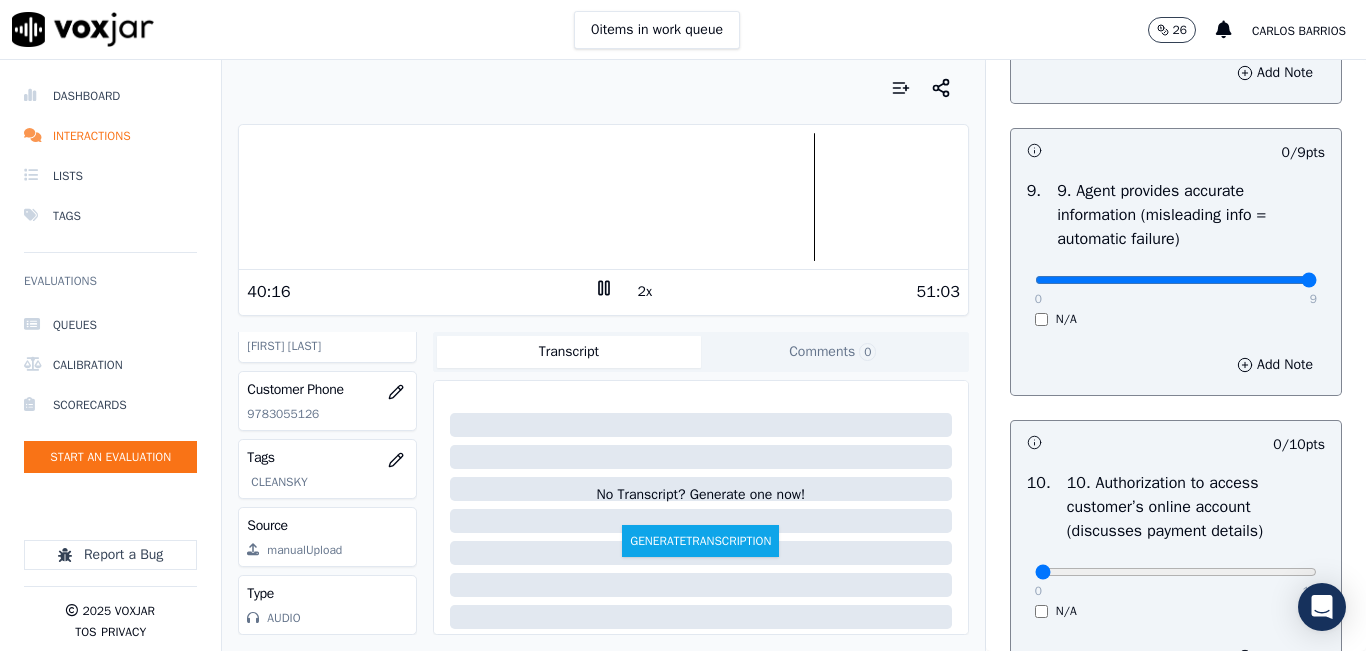 type on "9" 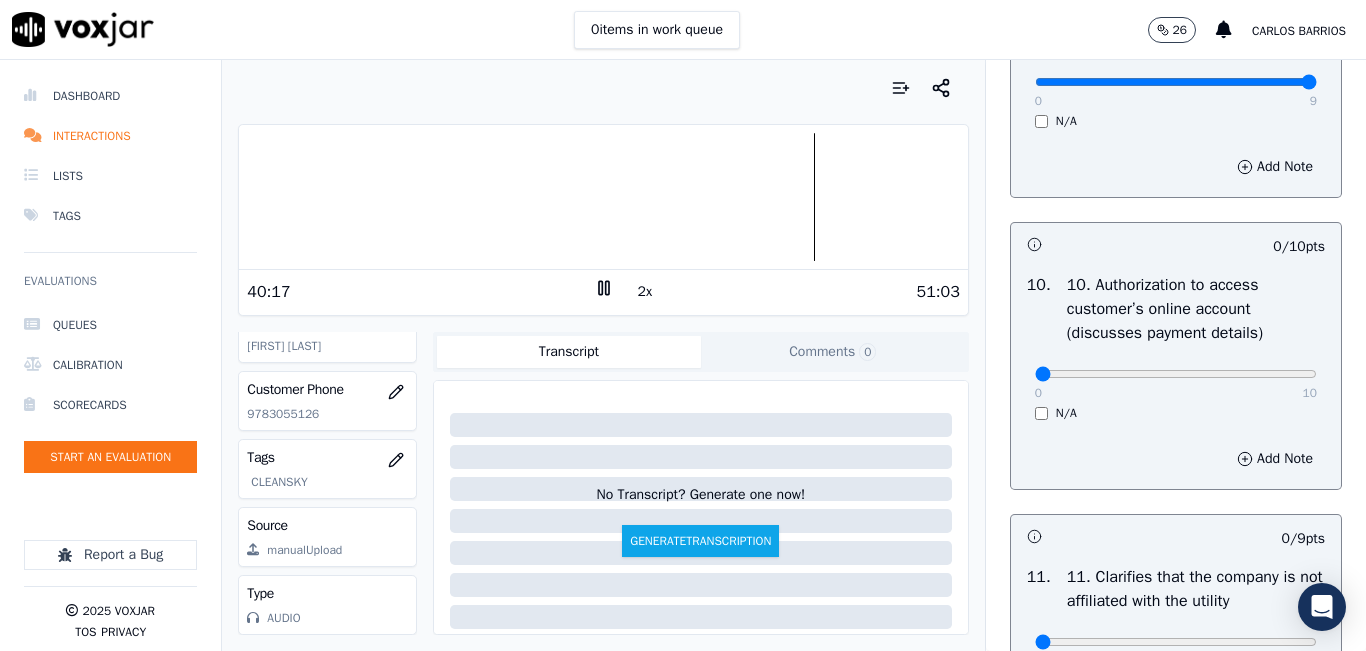 scroll, scrollTop: 2600, scrollLeft: 0, axis: vertical 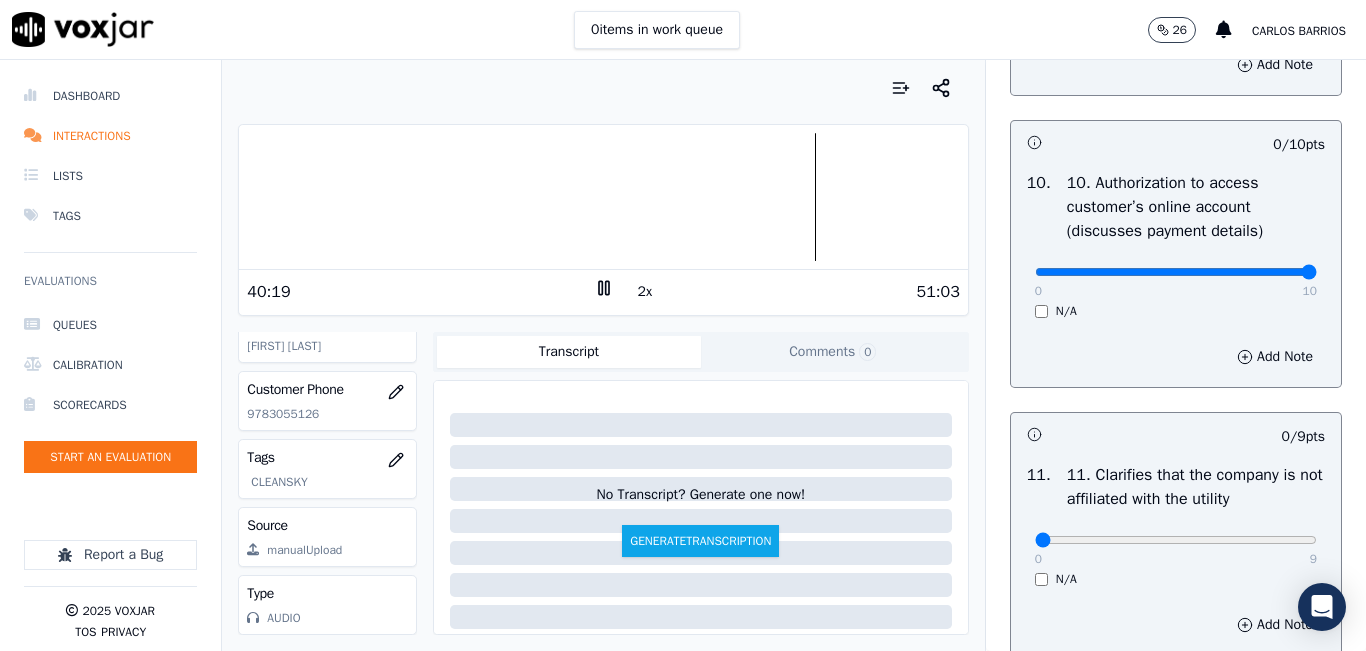 type on "10" 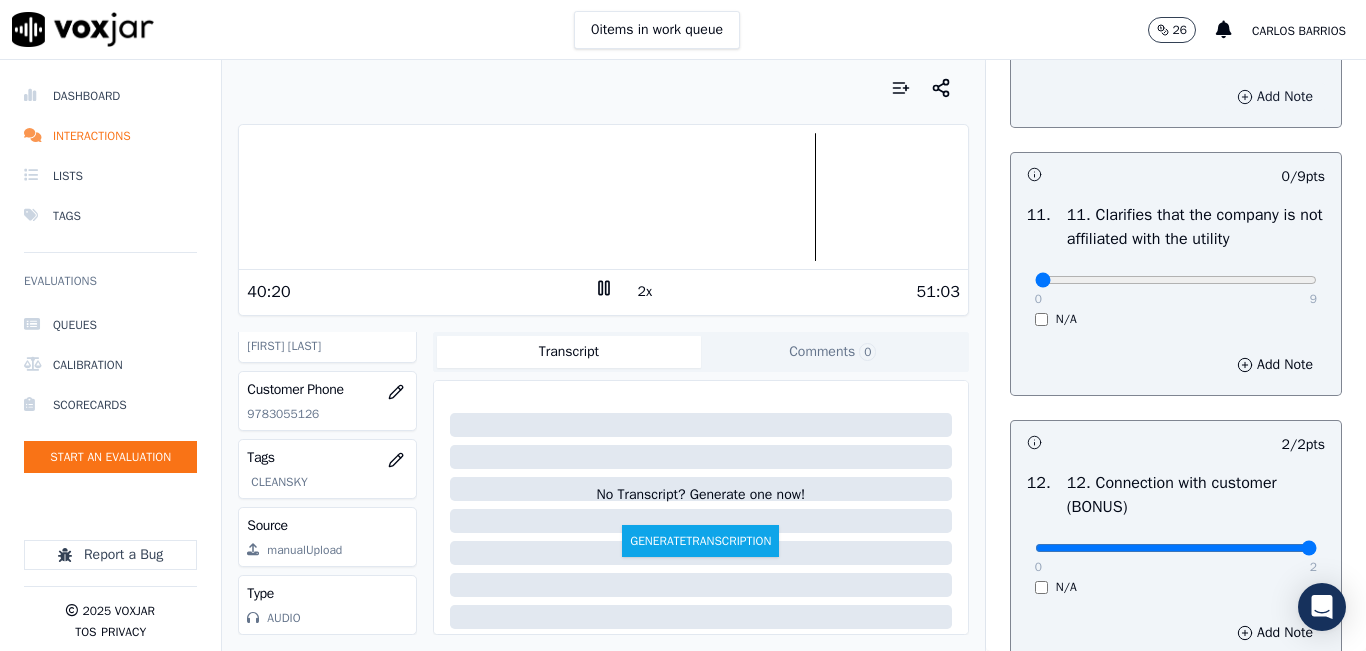 scroll, scrollTop: 2900, scrollLeft: 0, axis: vertical 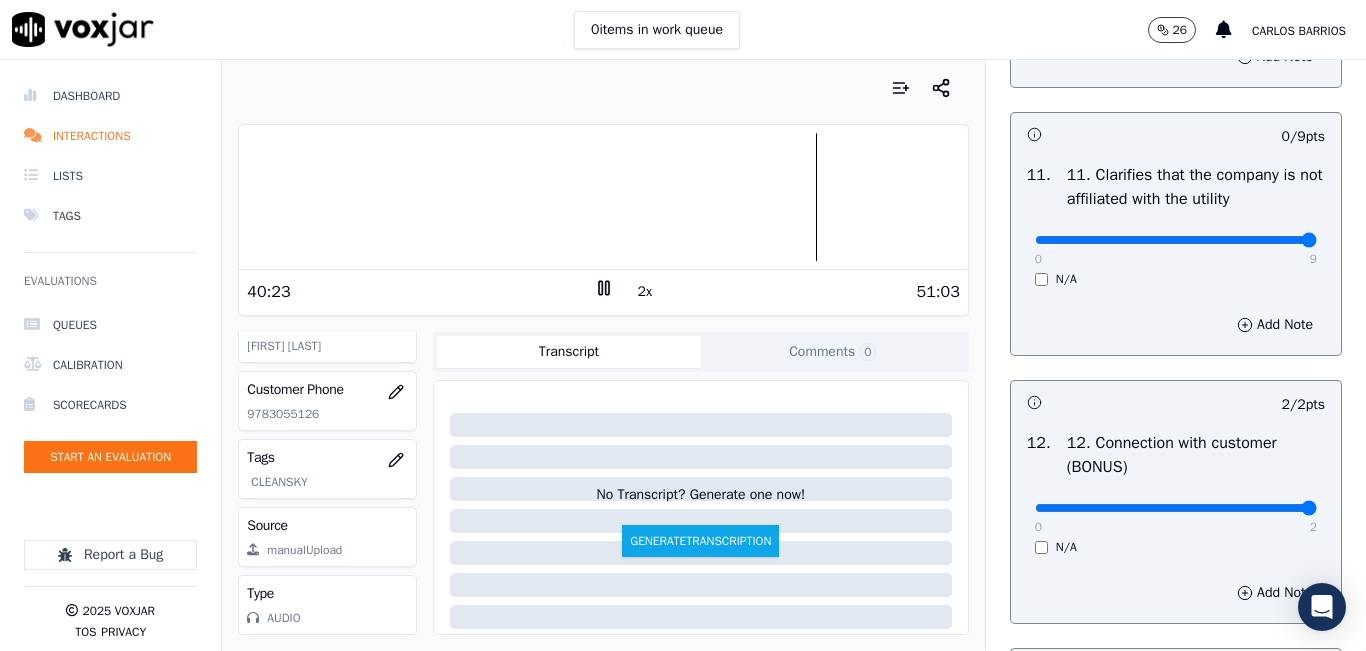 type on "9" 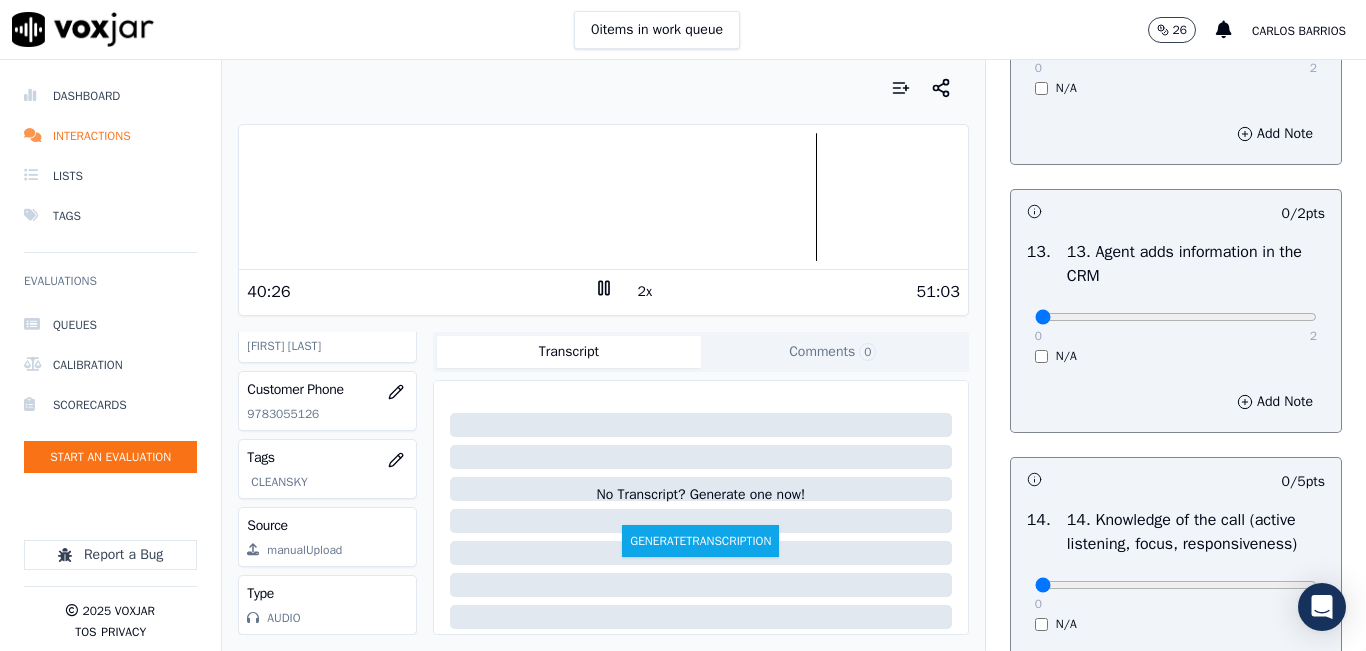 scroll, scrollTop: 3400, scrollLeft: 0, axis: vertical 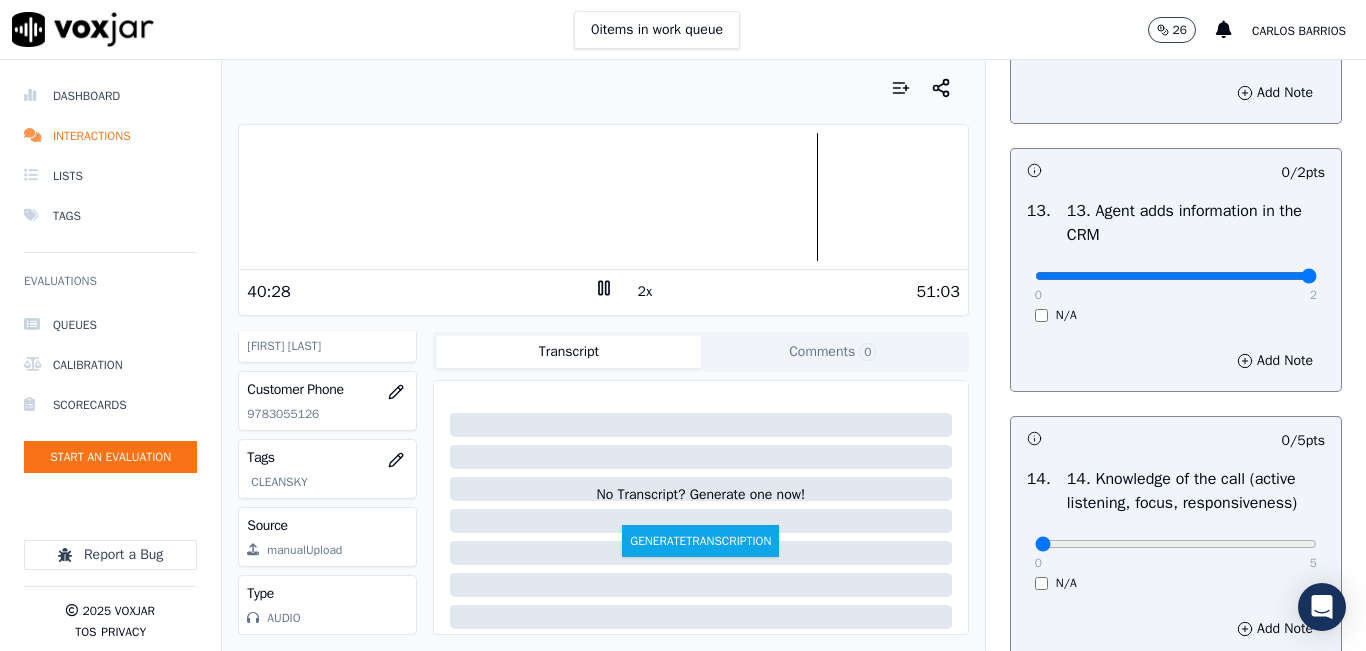 type on "2" 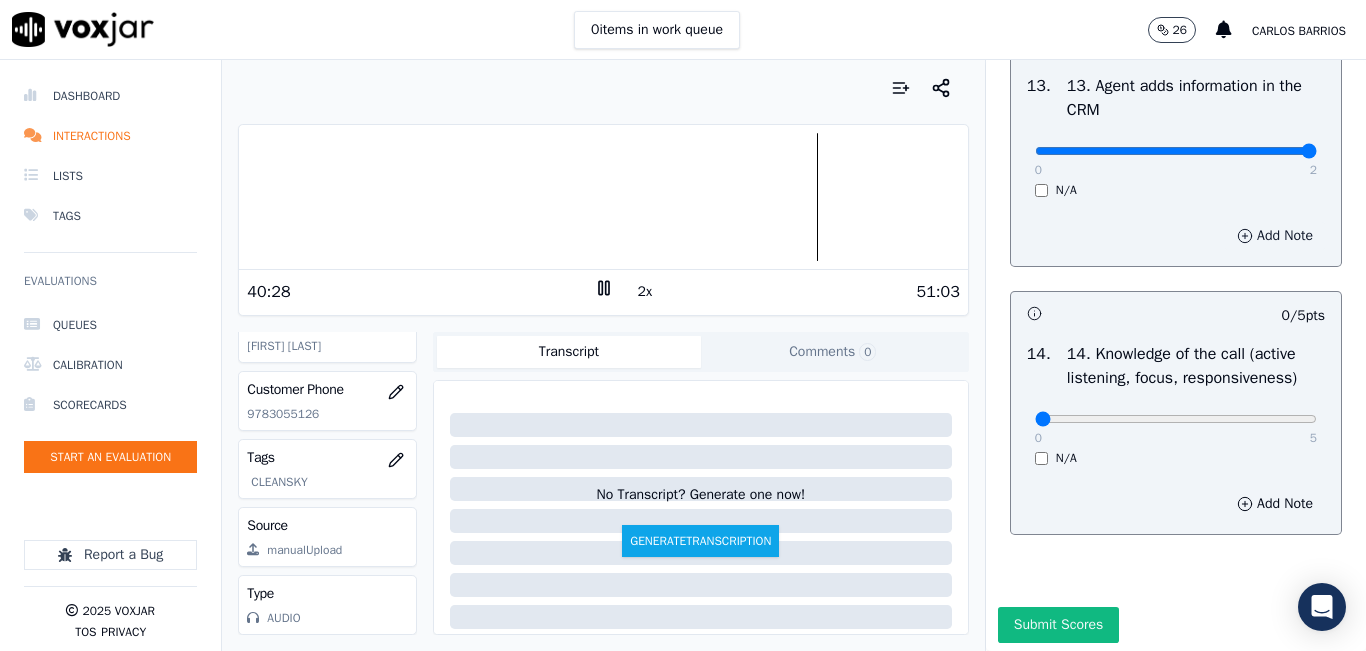 scroll, scrollTop: 3642, scrollLeft: 0, axis: vertical 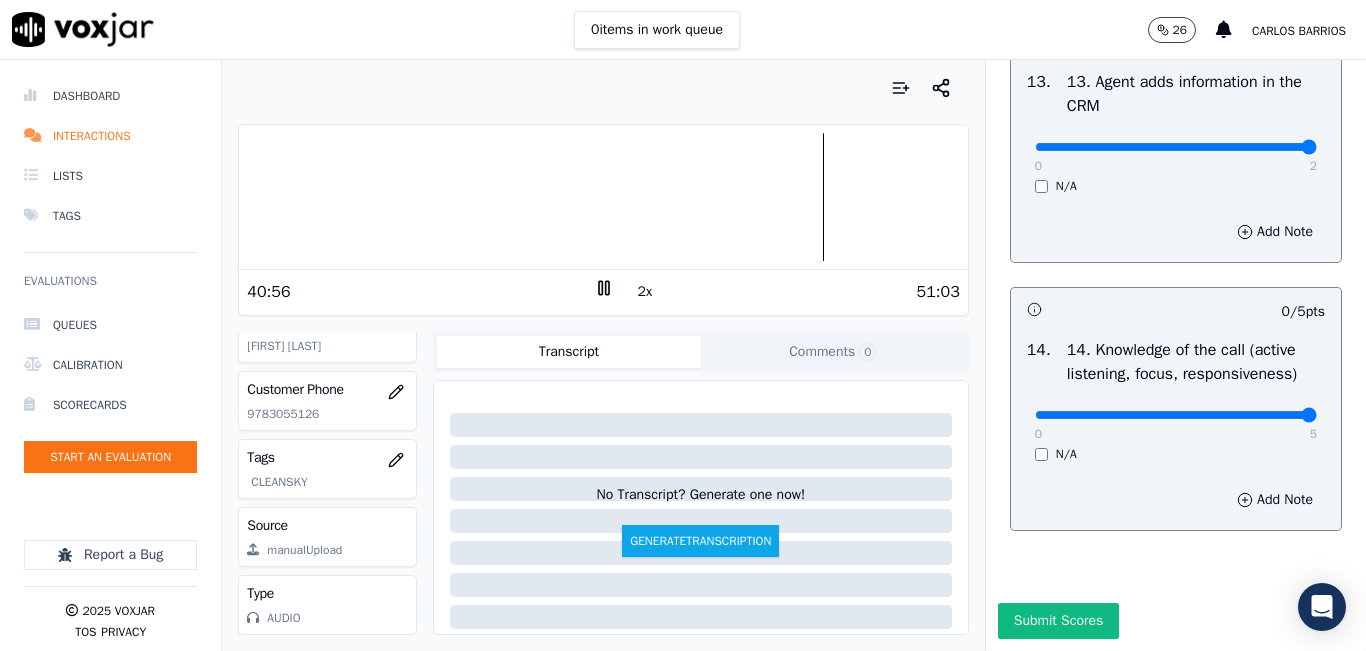 type on "5" 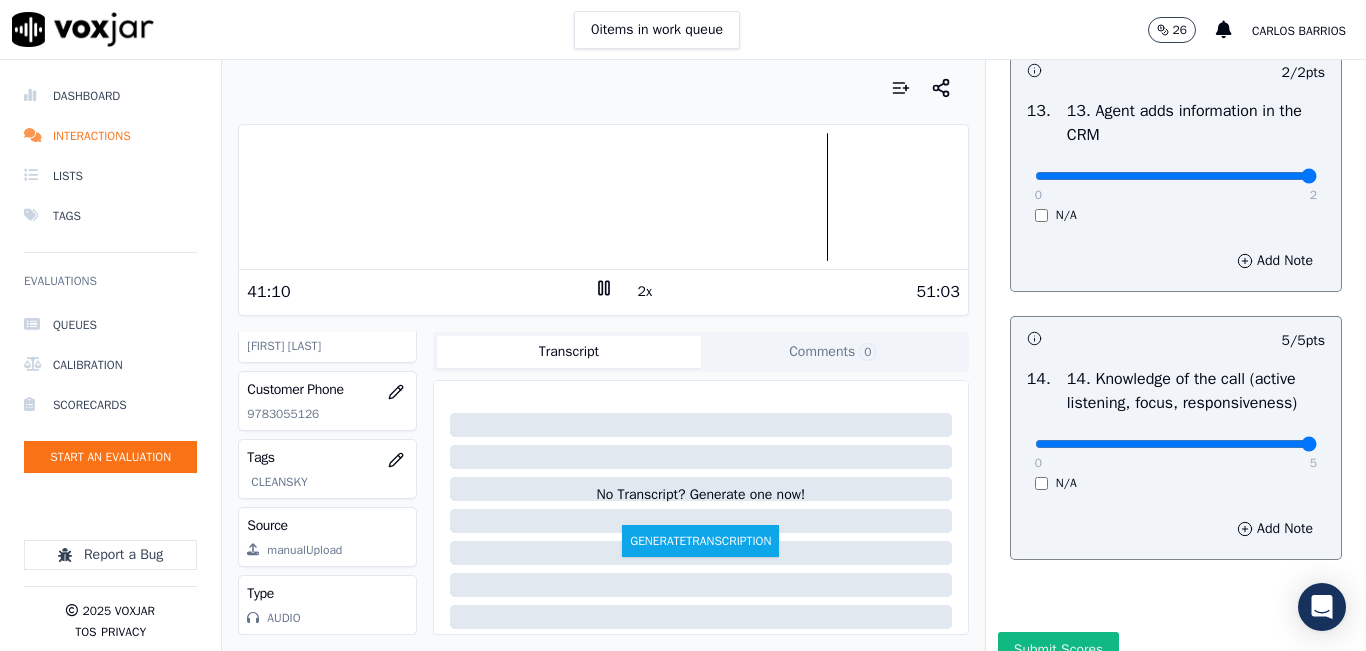 scroll, scrollTop: 3642, scrollLeft: 0, axis: vertical 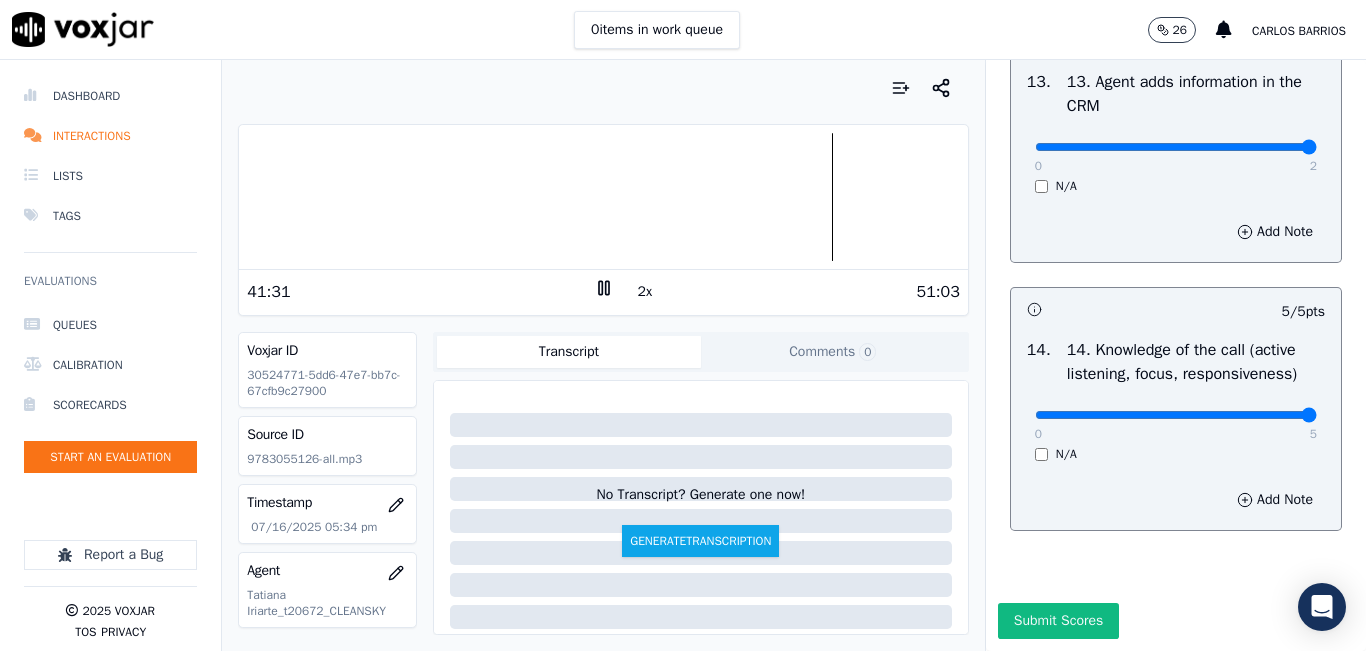 click on "2x" at bounding box center [645, 292] 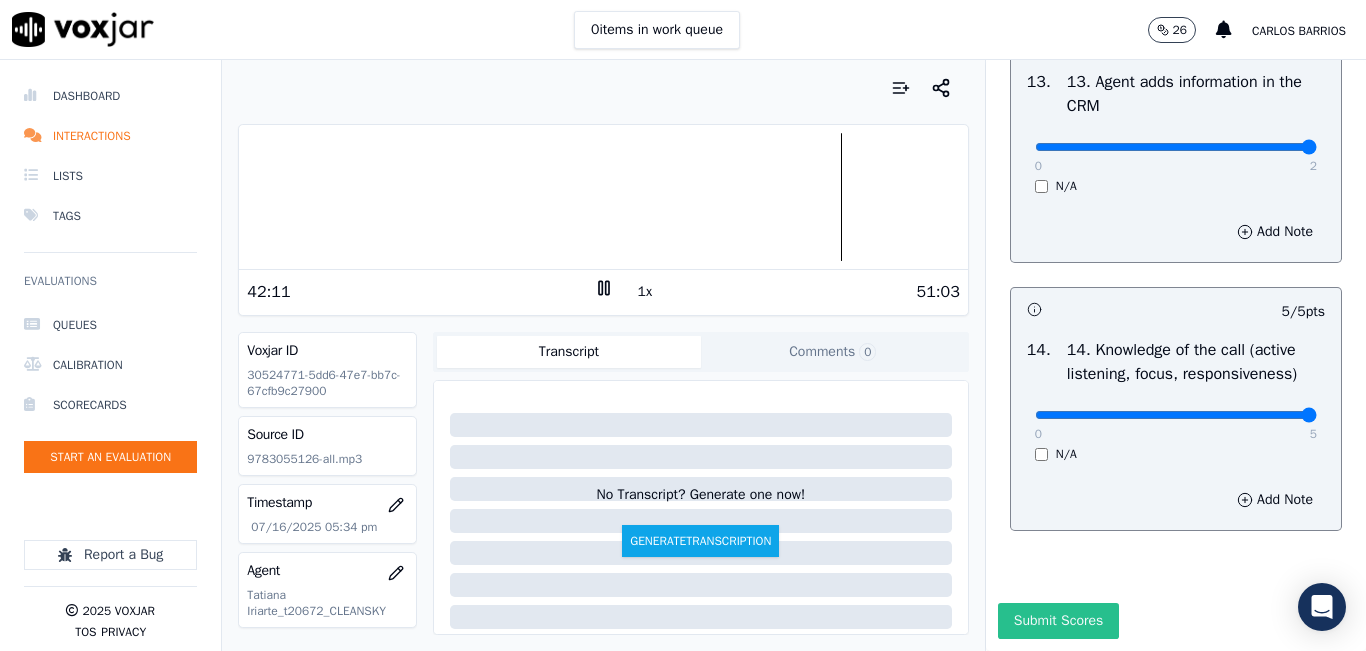 click on "Submit Scores" at bounding box center (1058, 621) 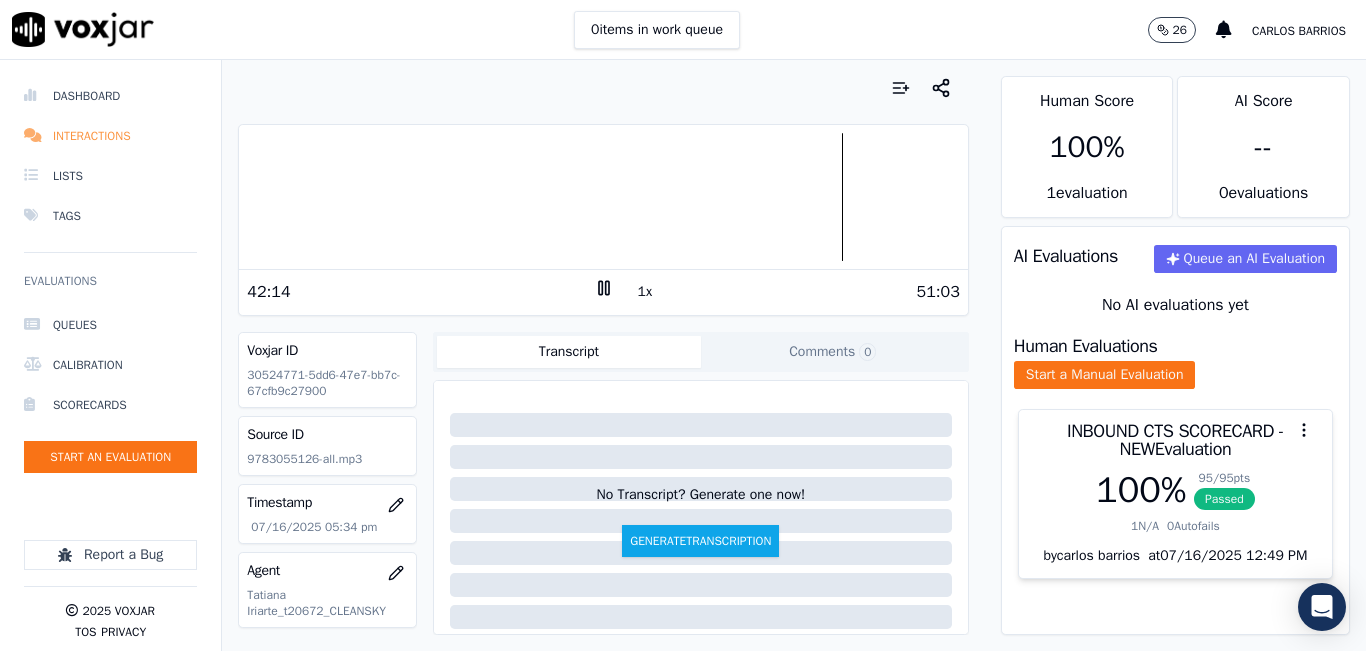 click on "Interactions" at bounding box center [110, 136] 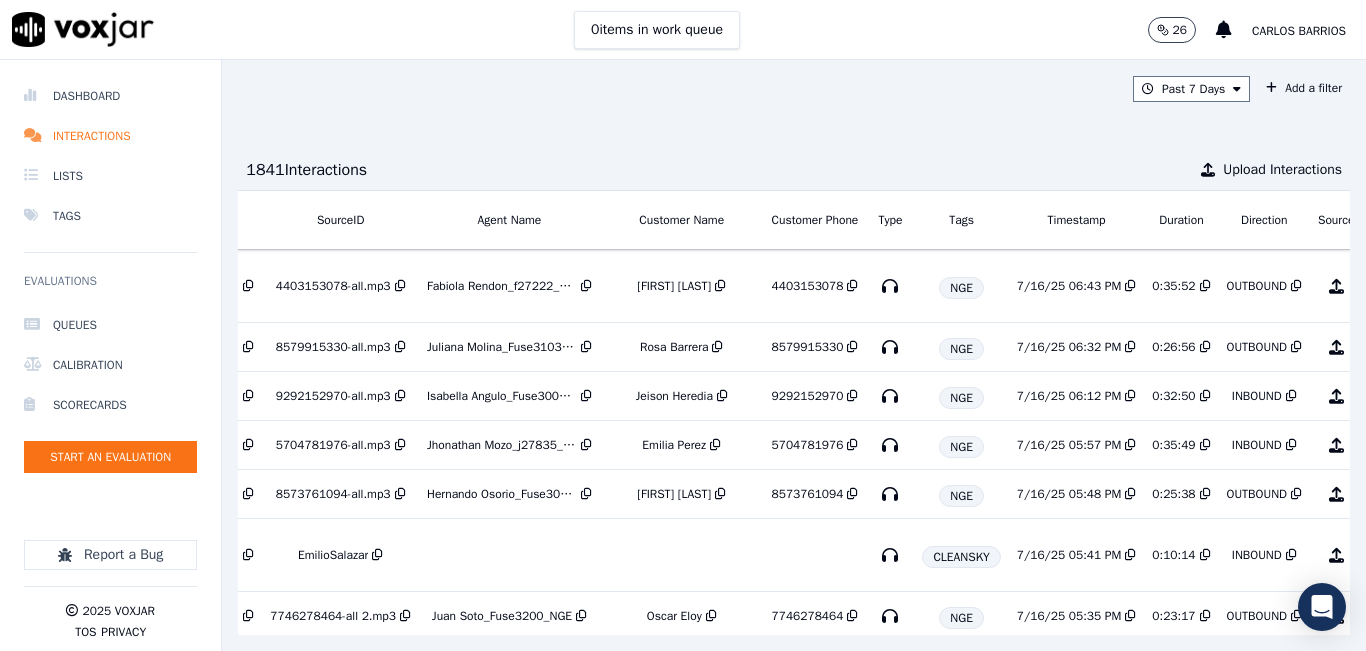 scroll, scrollTop: 0, scrollLeft: 328, axis: horizontal 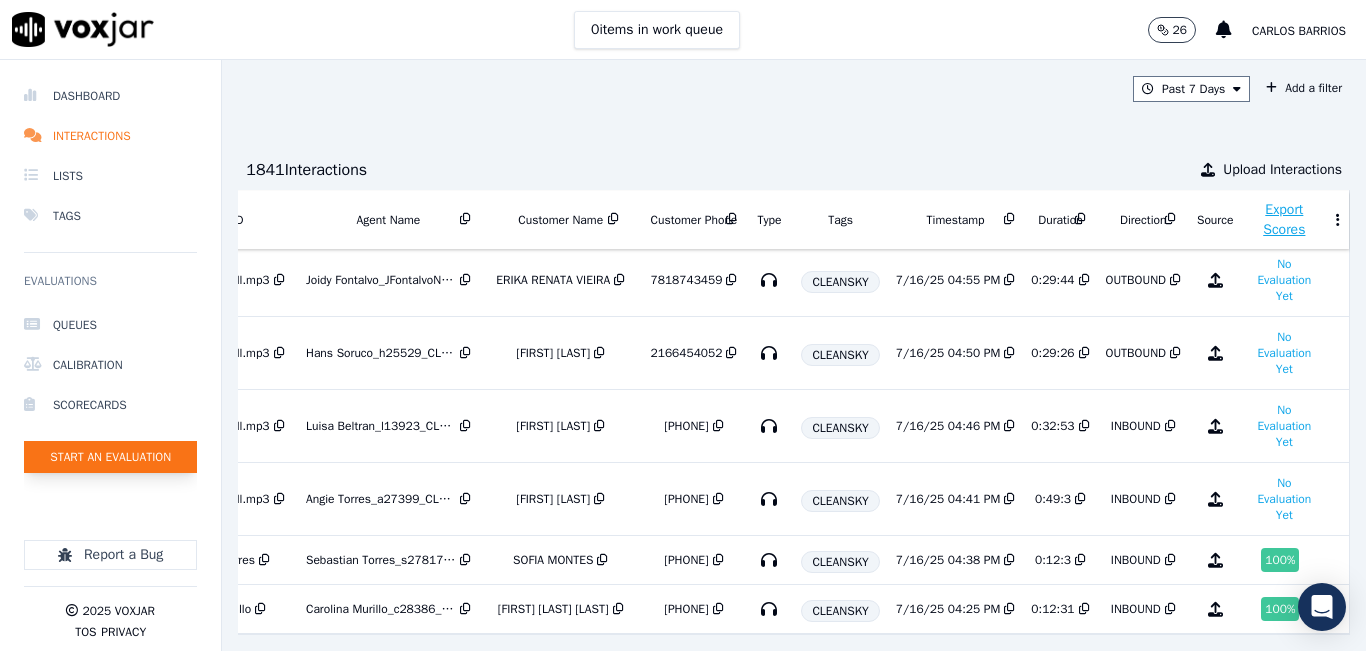 click on "Start an Evaluation" 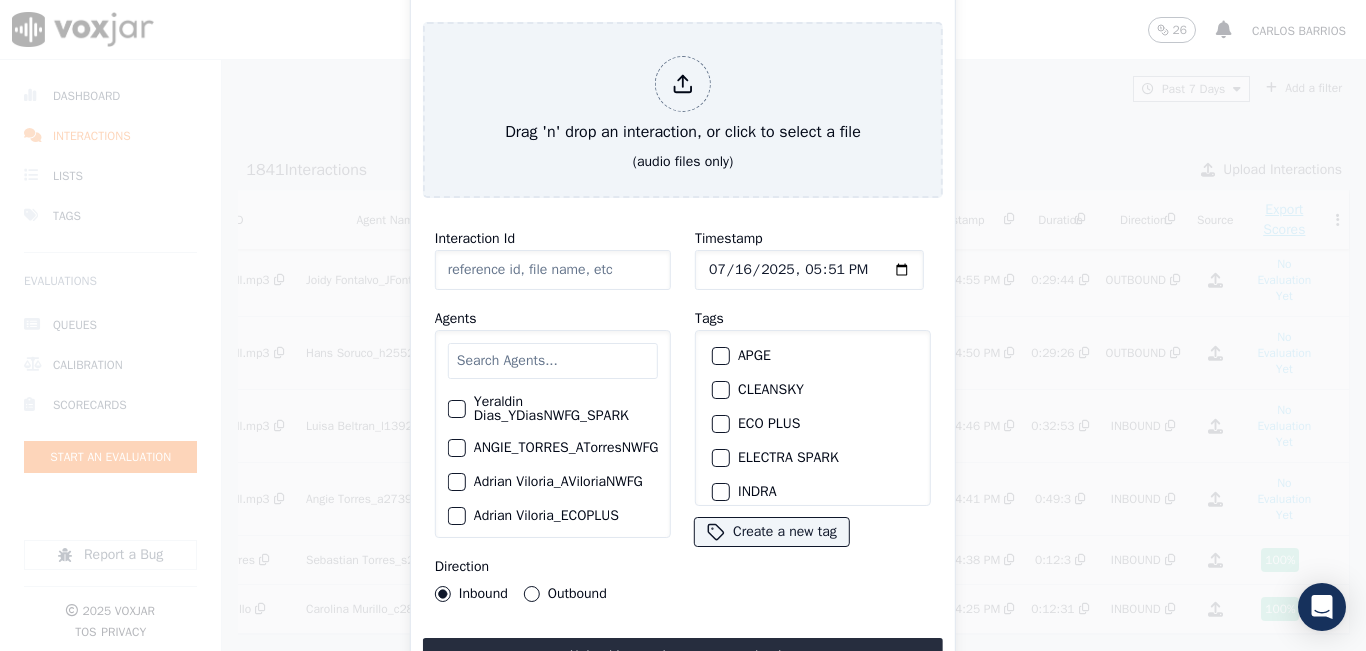 click at bounding box center (553, 361) 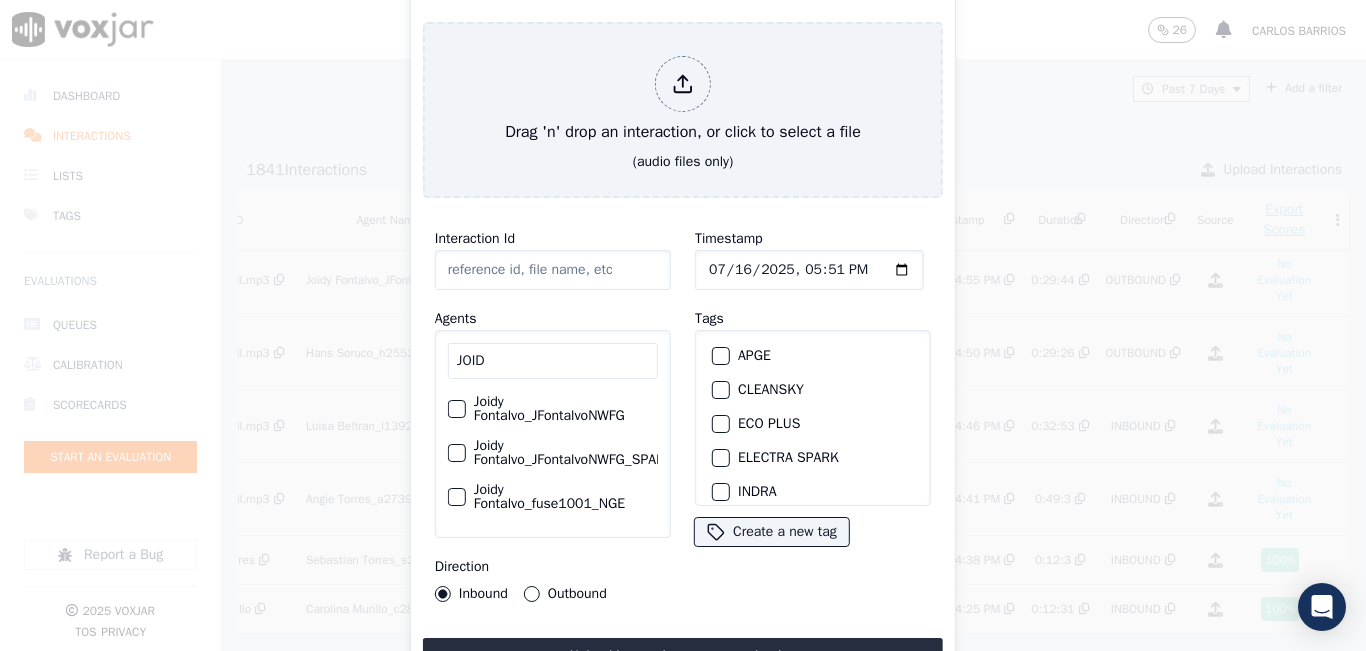 type on "JOID" 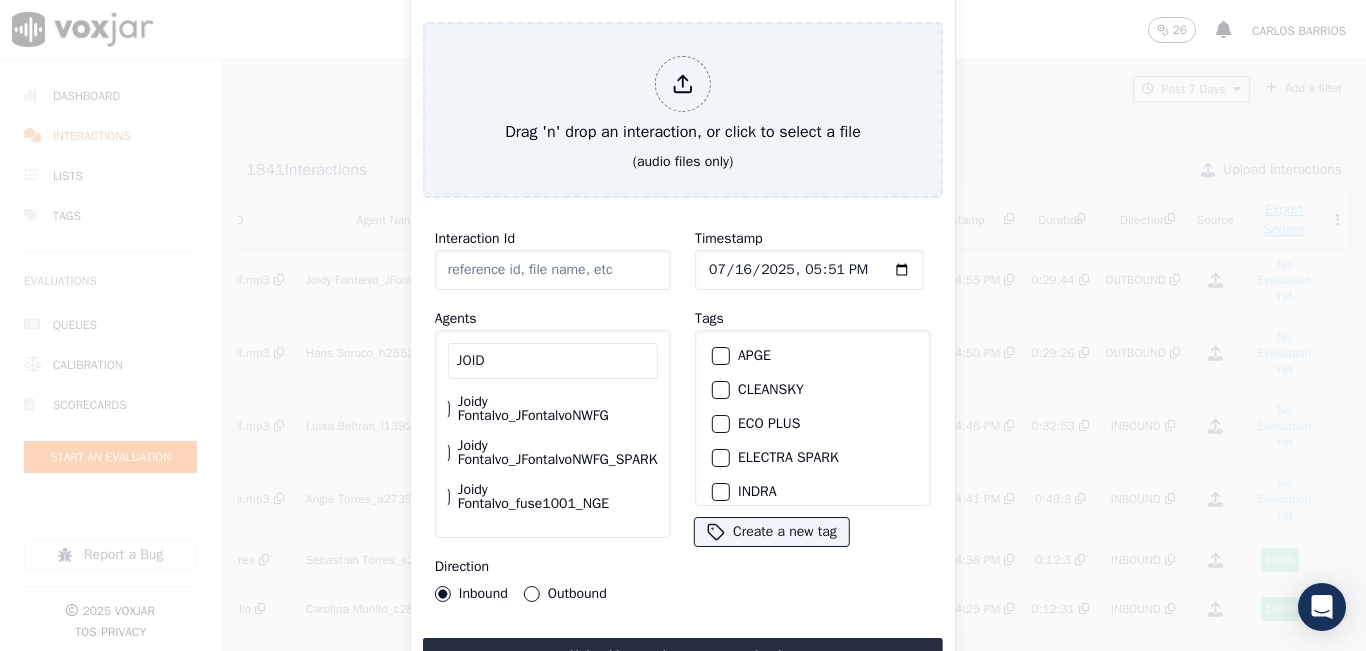 scroll, scrollTop: 54, scrollLeft: 48, axis: both 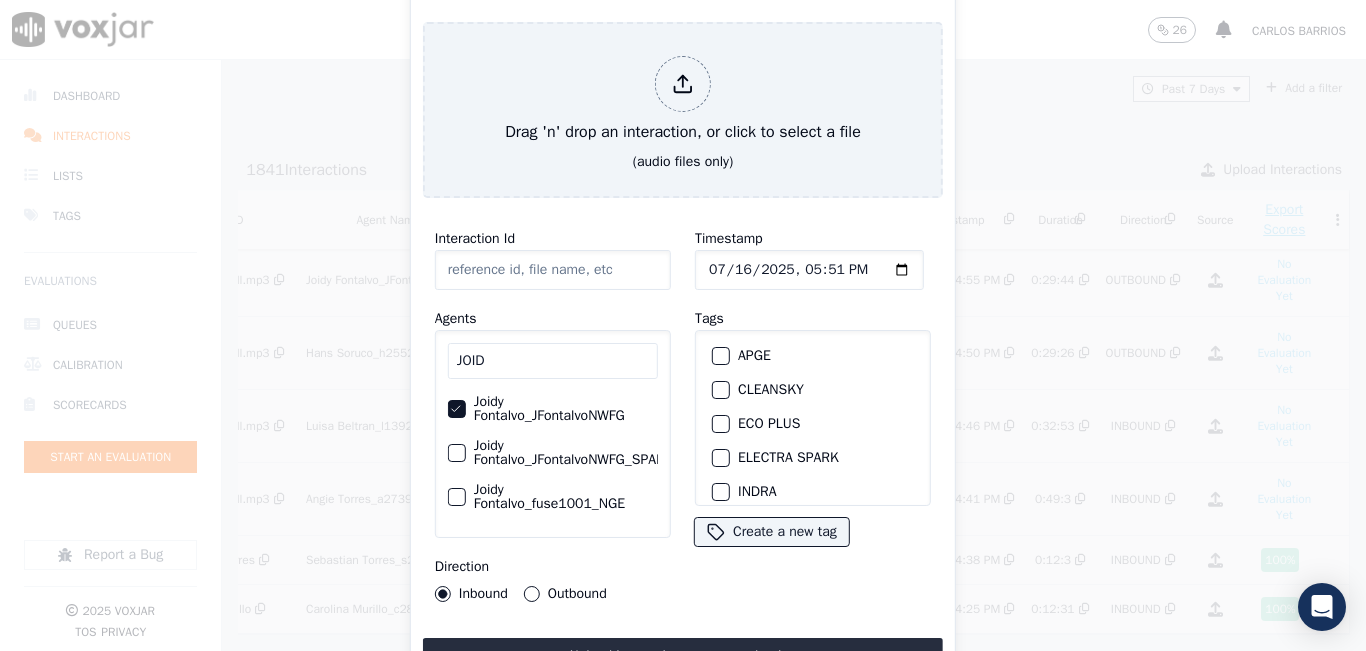 click on "Outbound" at bounding box center (532, 594) 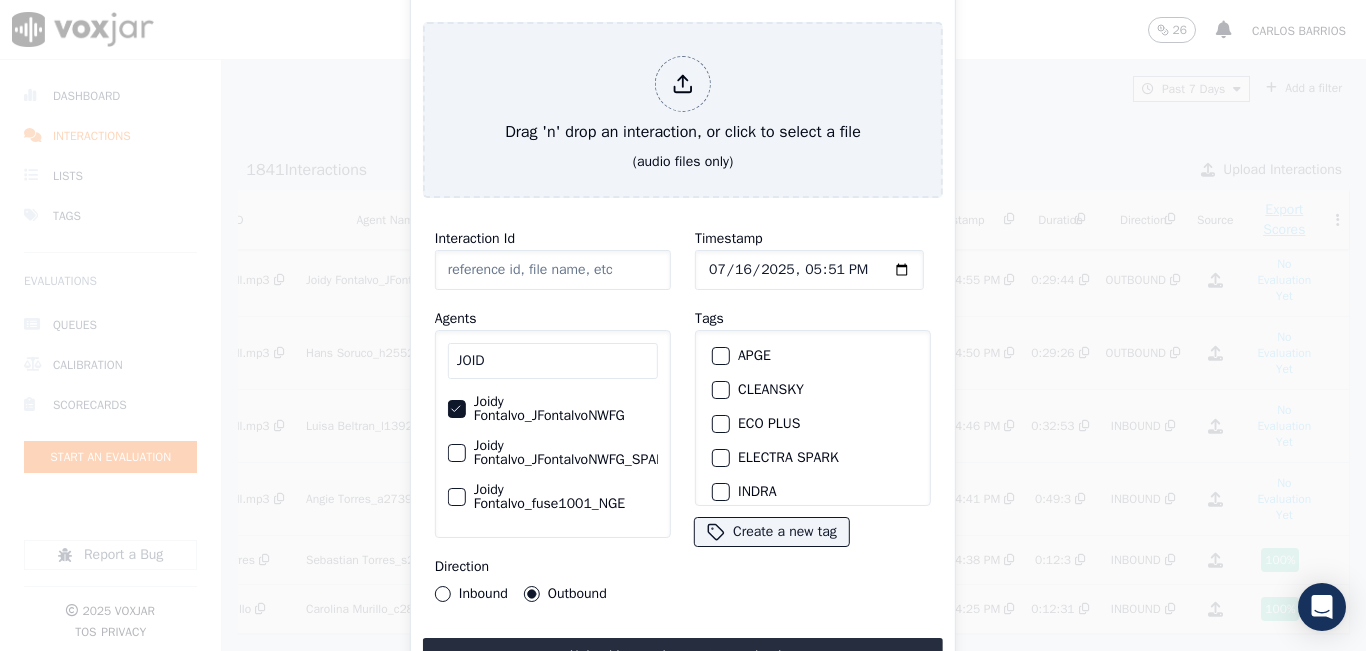 click at bounding box center [720, 390] 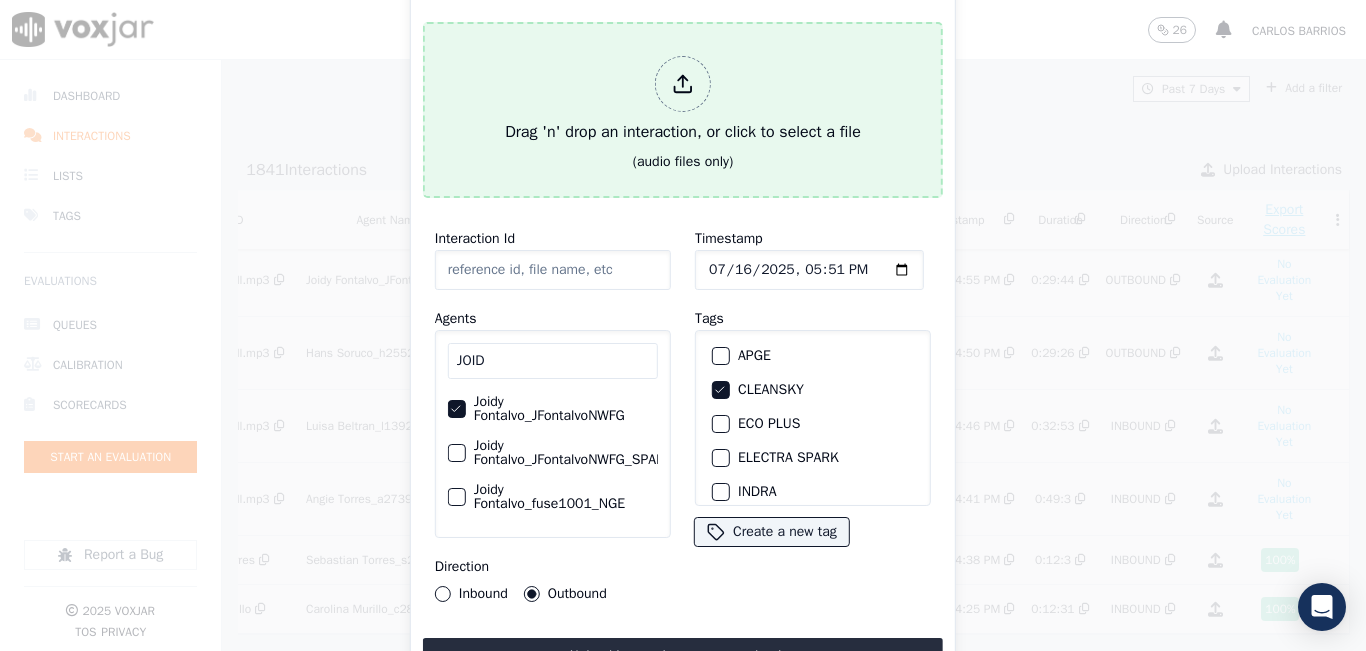 click on "Drag 'n' drop an interaction, or click to select a file" at bounding box center (683, 100) 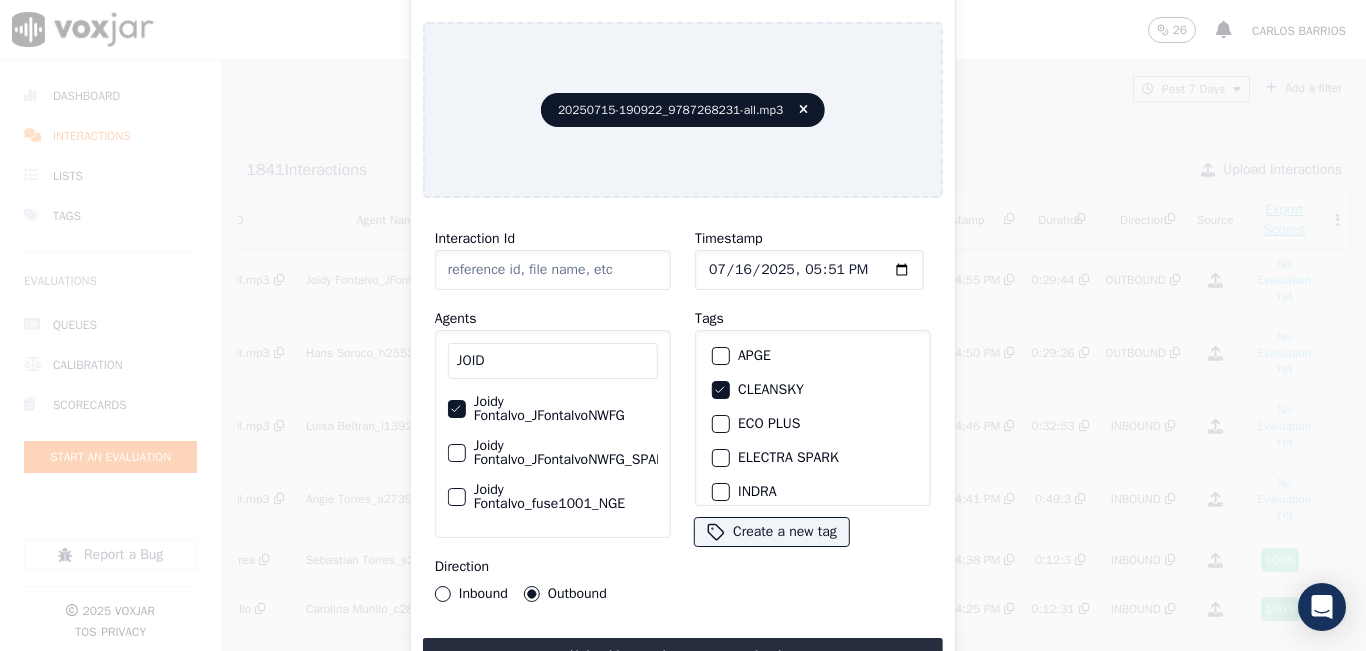 type on "20250715-190922_9787268231-all.mp3" 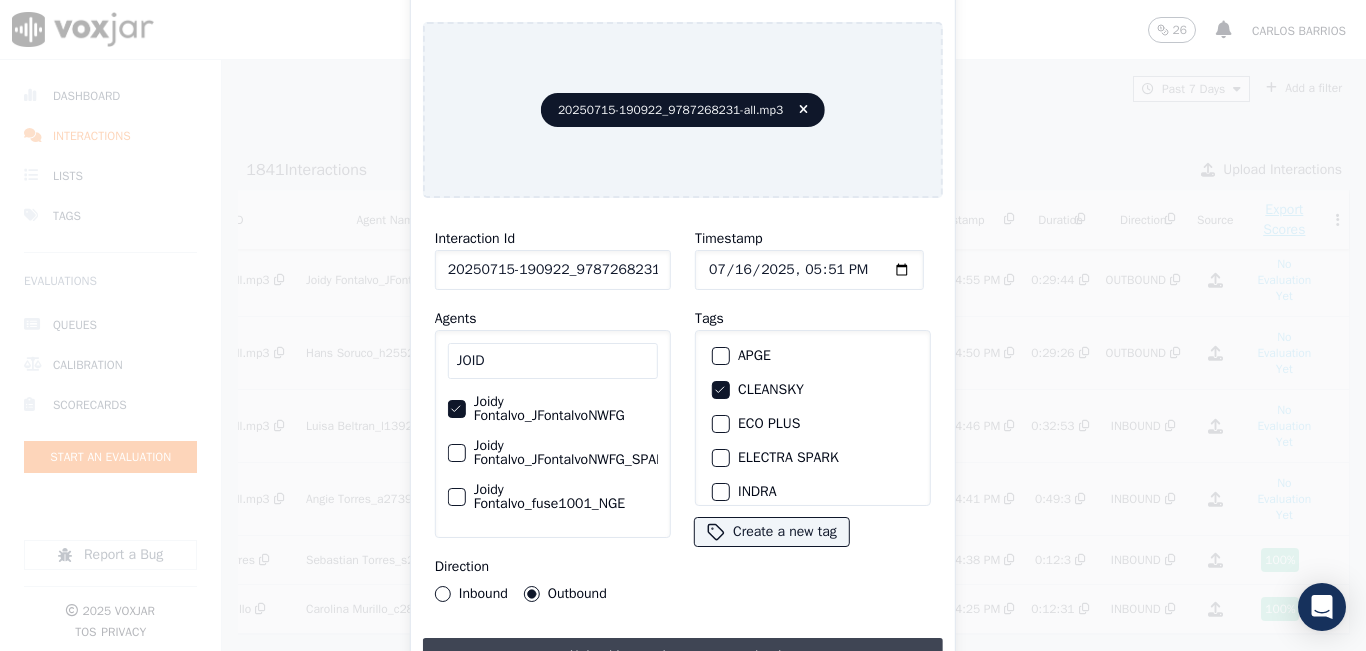 click on "Upload interaction to start evaluation" at bounding box center [683, 656] 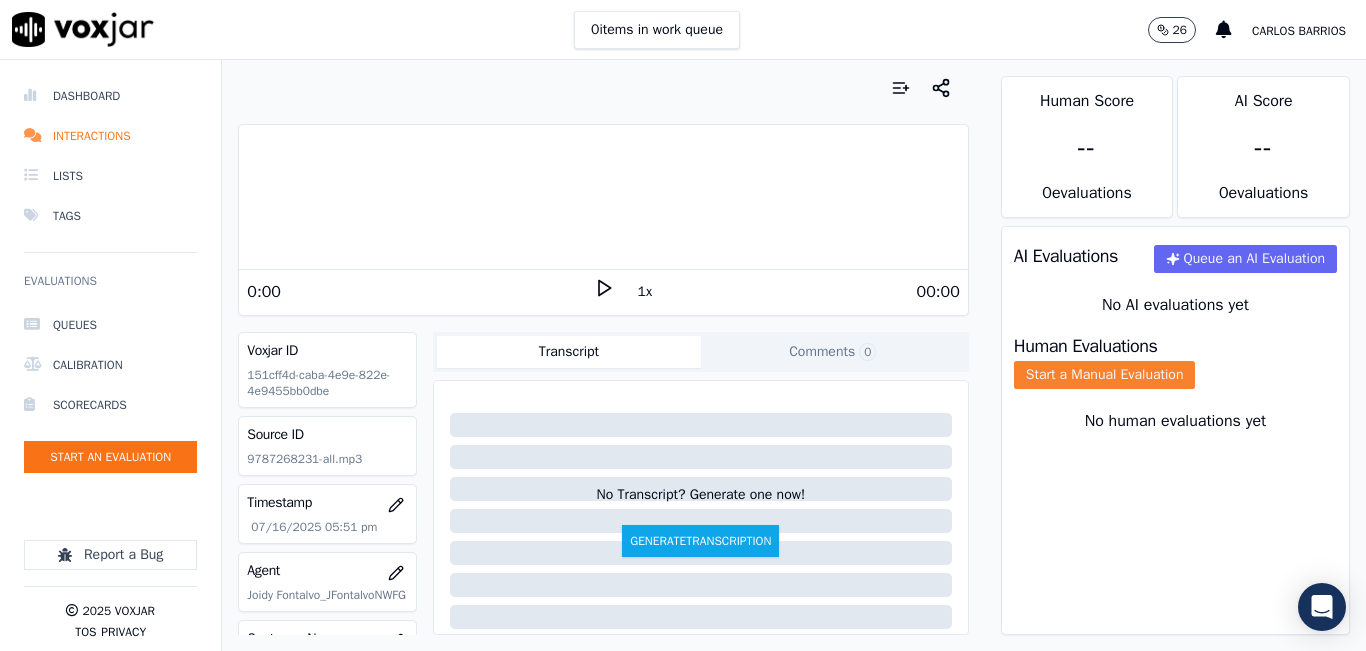 click on "Start a Manual Evaluation" 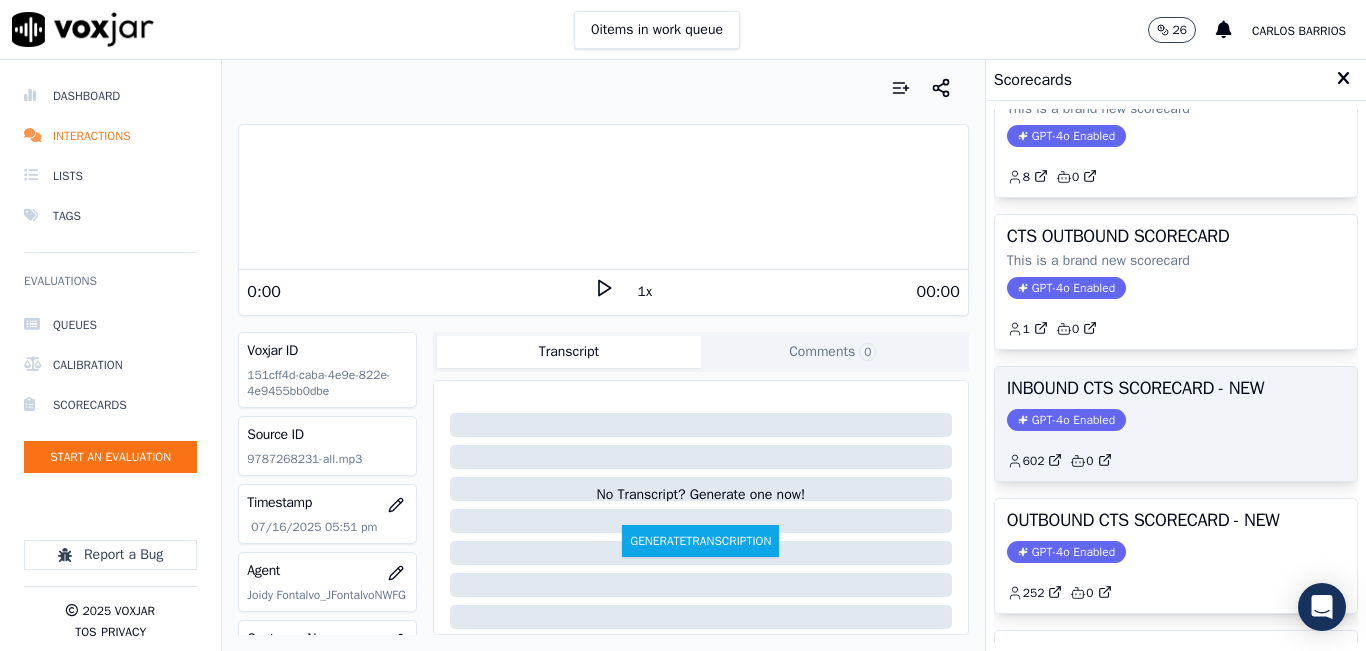 scroll, scrollTop: 100, scrollLeft: 0, axis: vertical 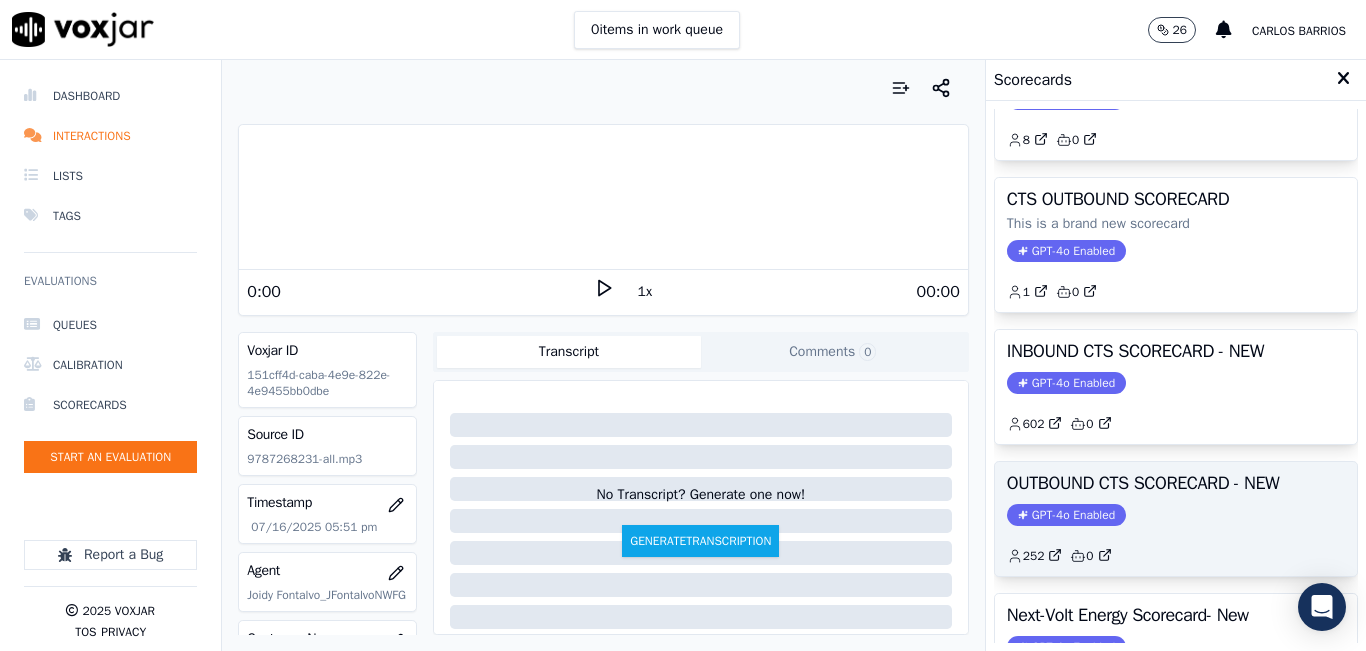 click on "OUTBOUND CTS SCORECARD - NEW        GPT-4o Enabled       252         0" at bounding box center [1176, 519] 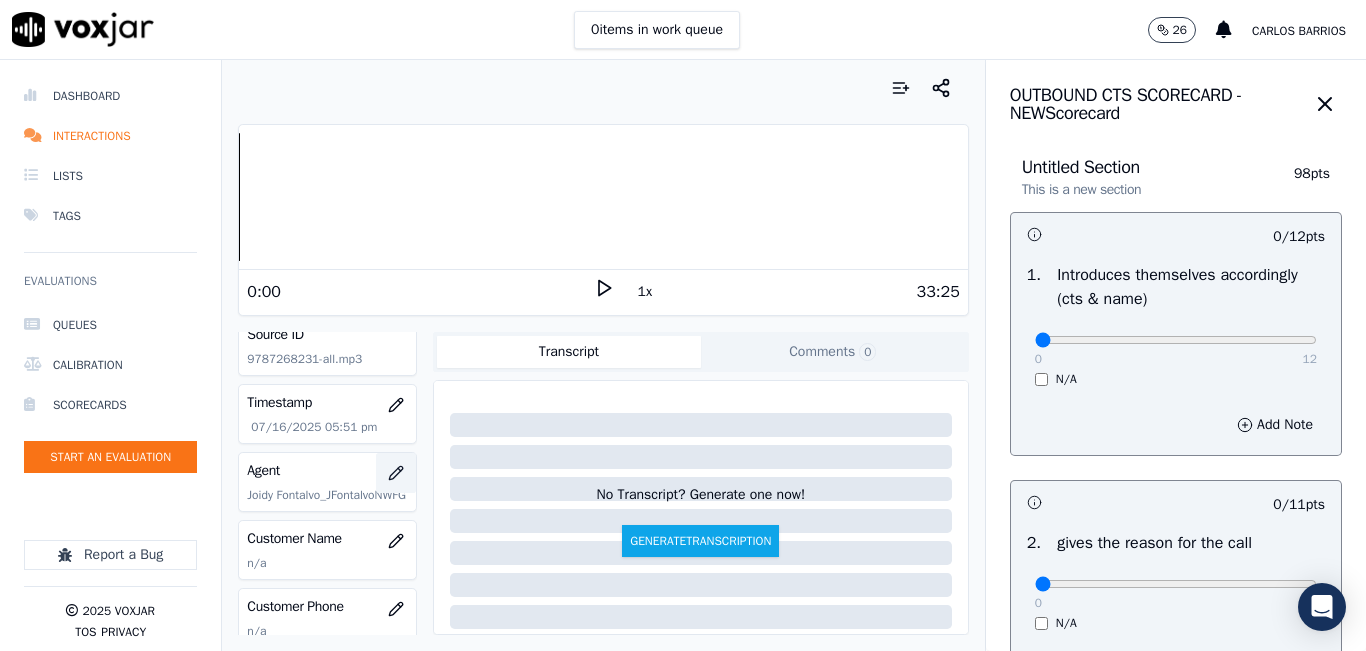 scroll, scrollTop: 200, scrollLeft: 0, axis: vertical 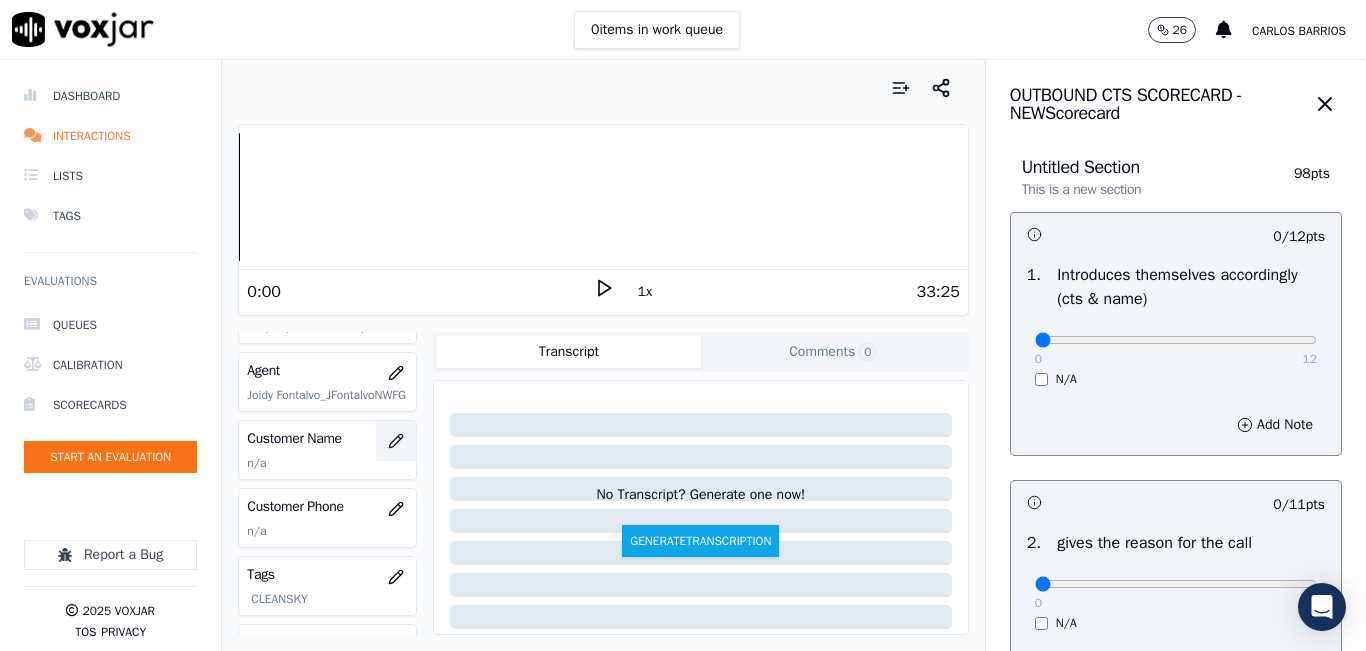 click 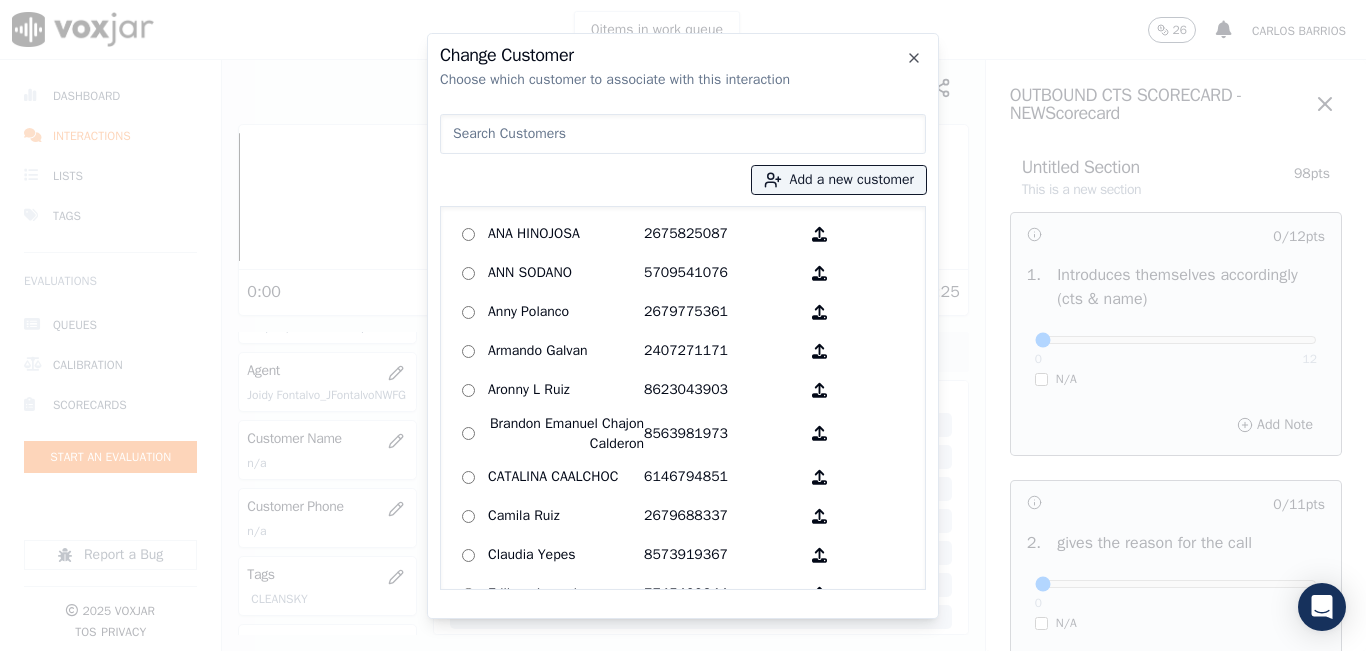 click at bounding box center [683, 134] 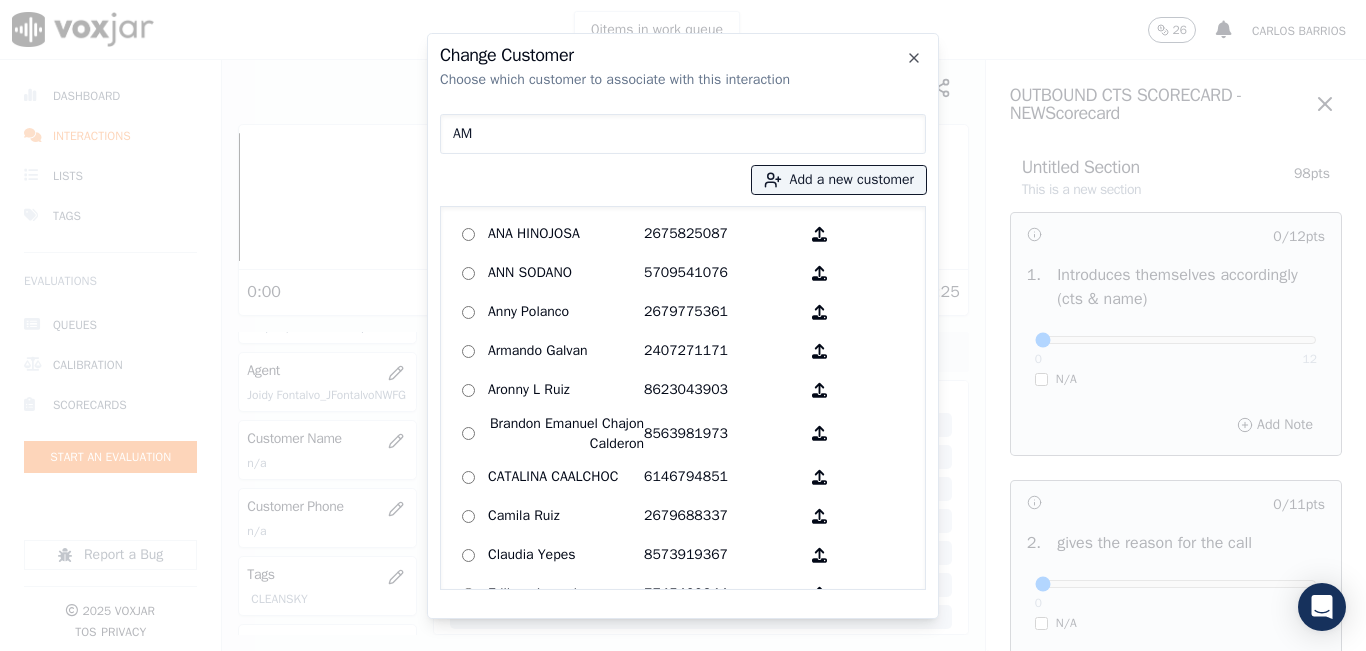 type on "A" 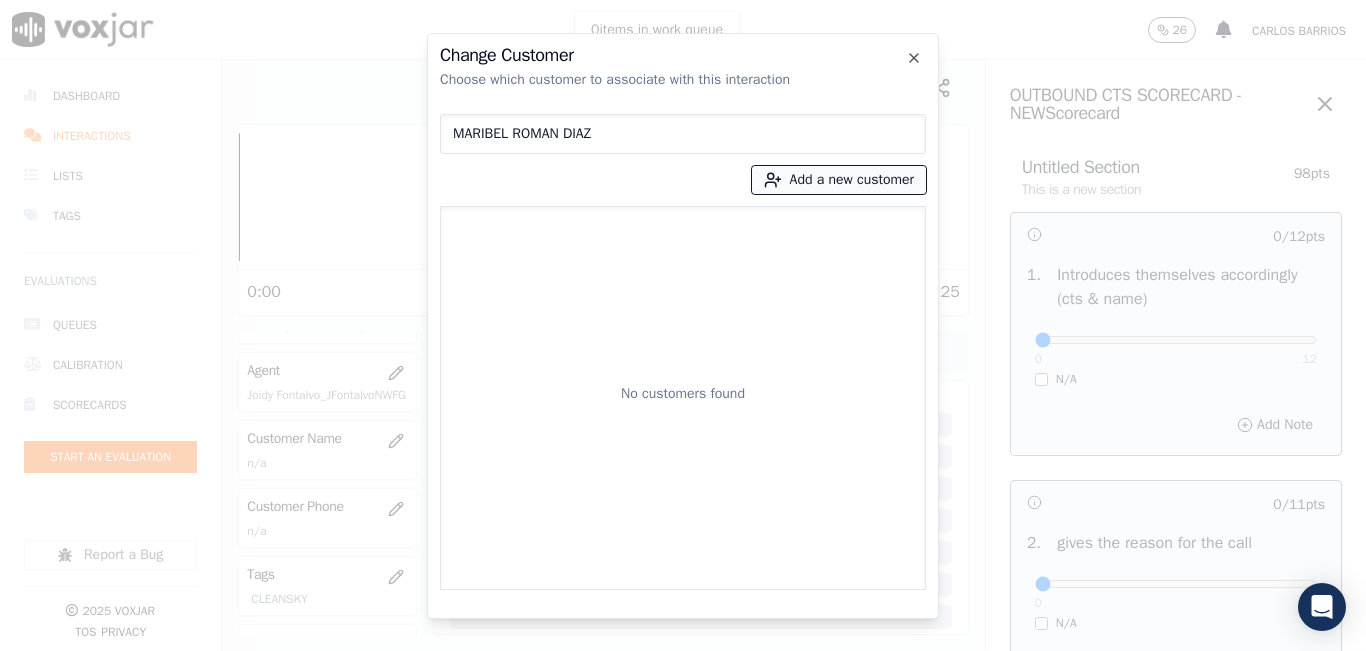 type on "MARIBEL ROMAN DIAZ" 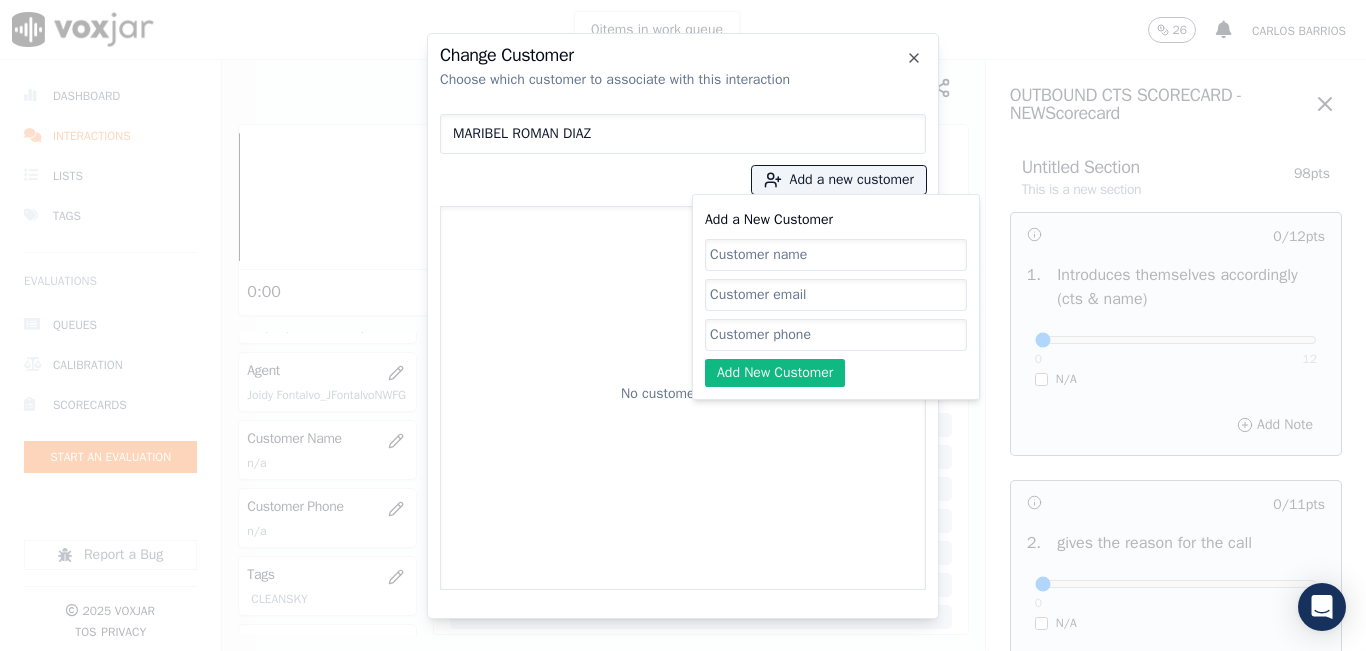 click on "Add a New Customer" 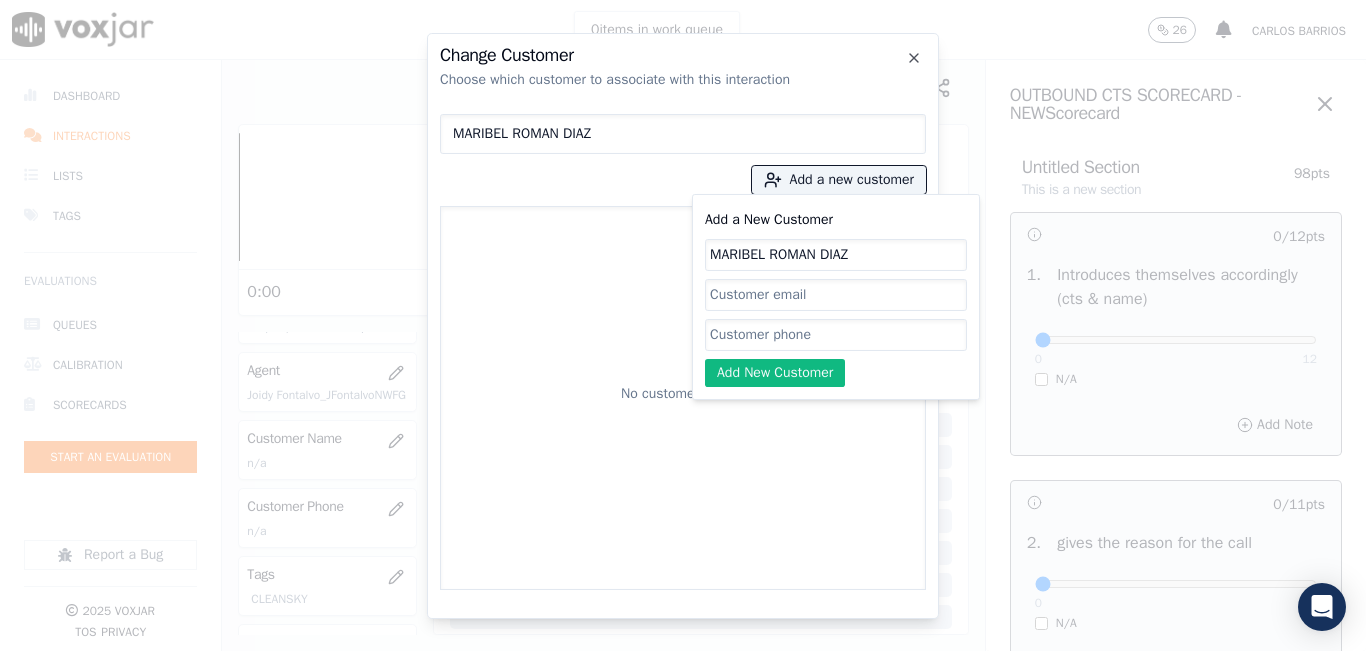 type on "MARIBEL ROMAN DIAZ" 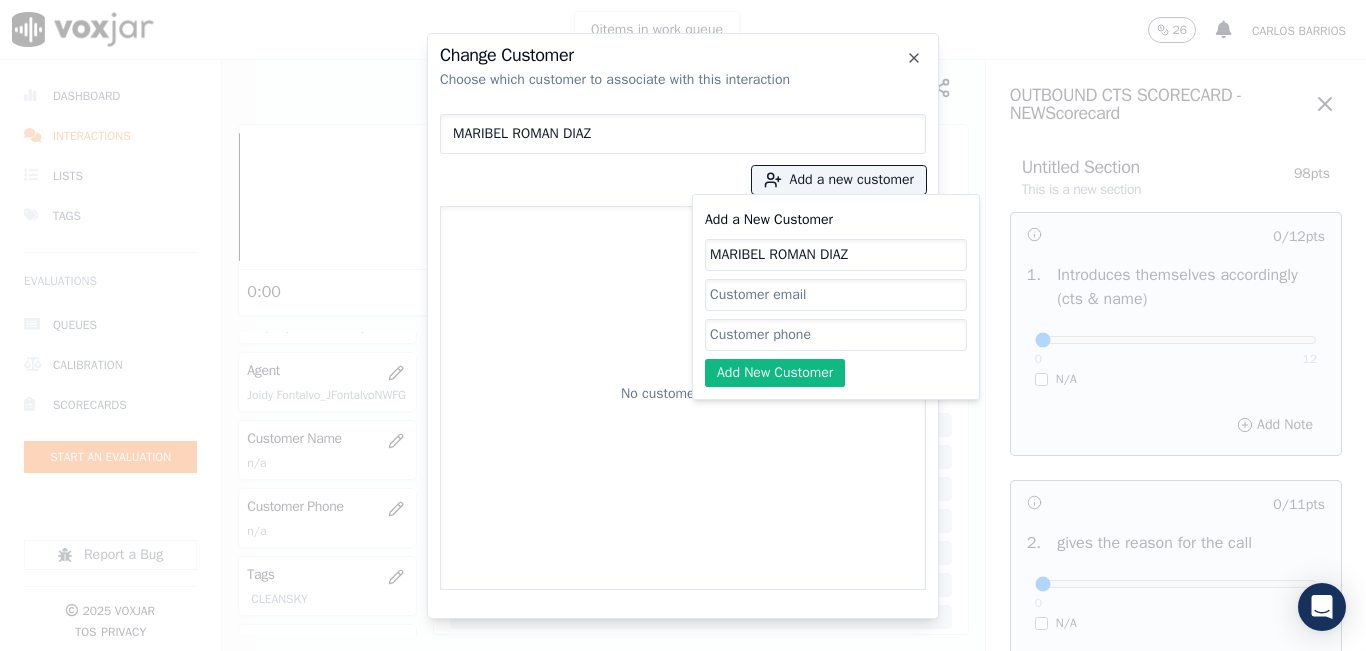 paste on "9787268231" 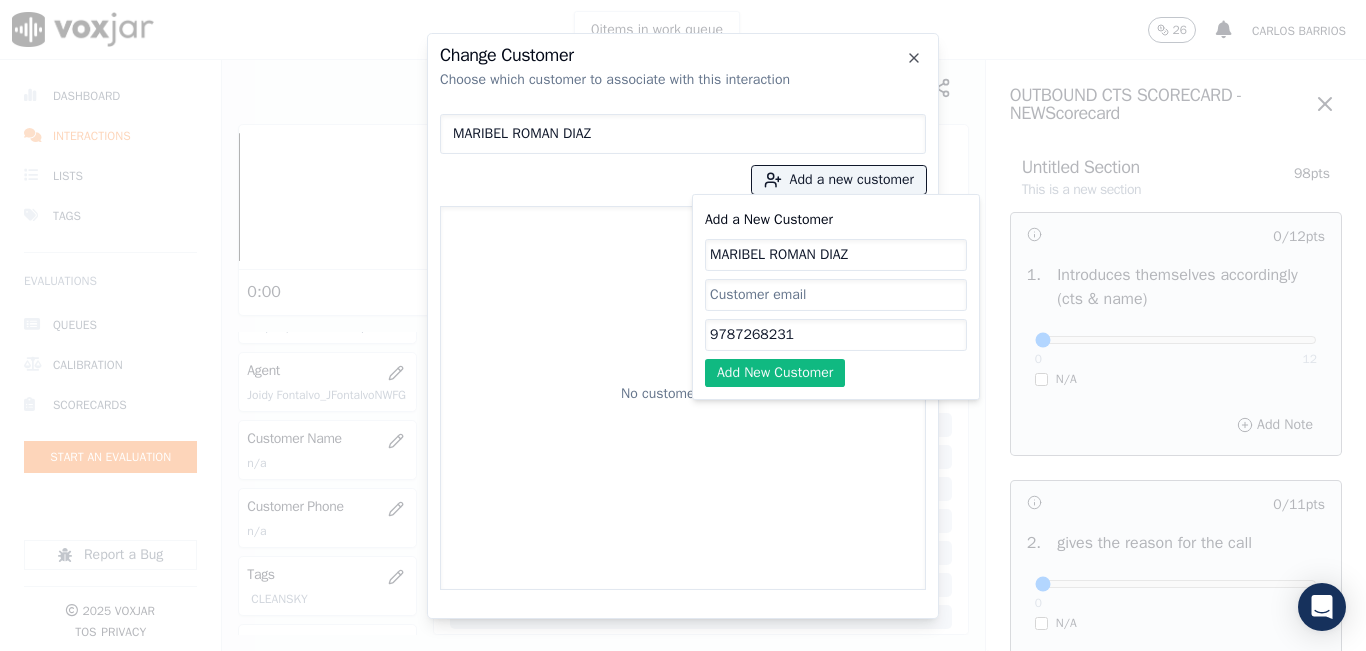 type on "9787268231" 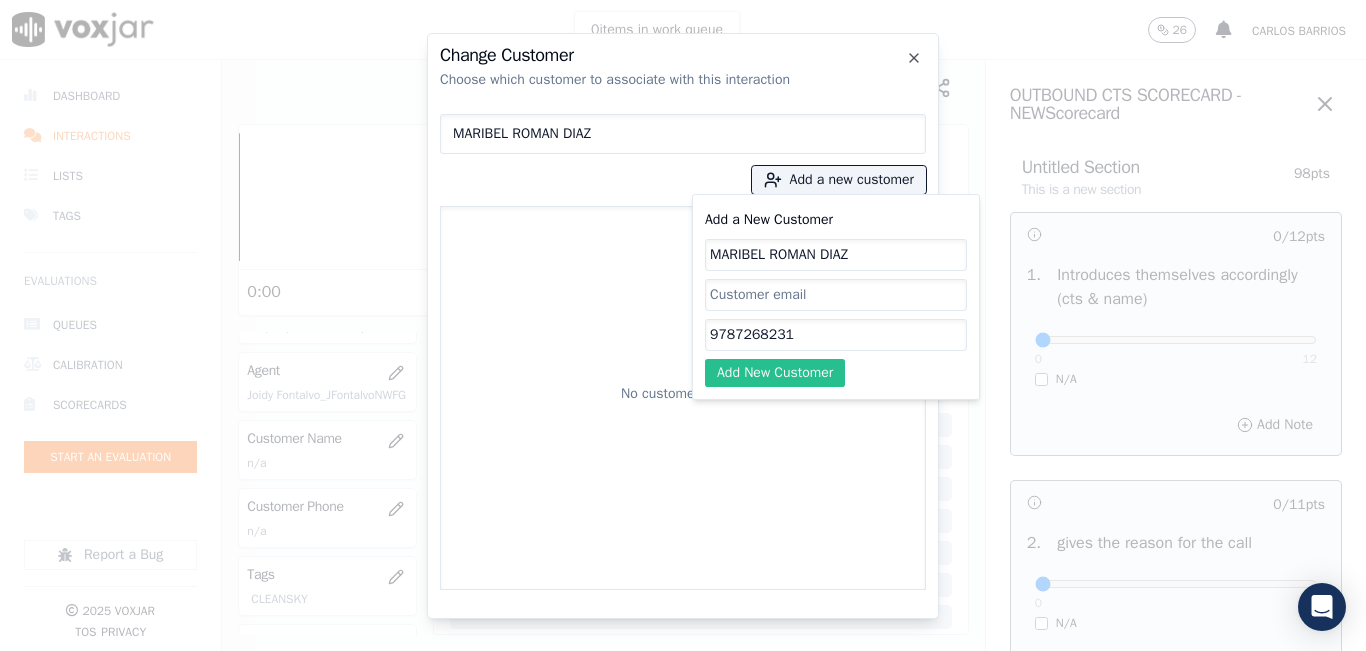 click on "Add New Customer" 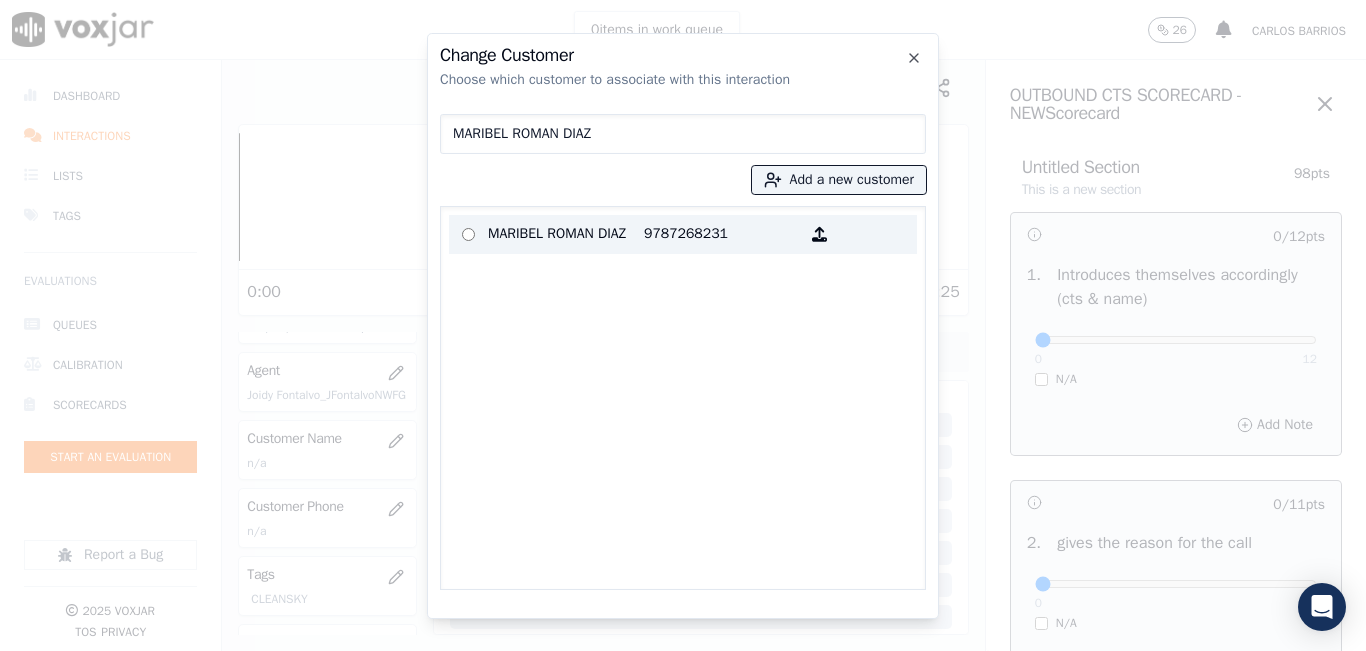 click on "MARIBEL ROMAN DIAZ" at bounding box center (566, 234) 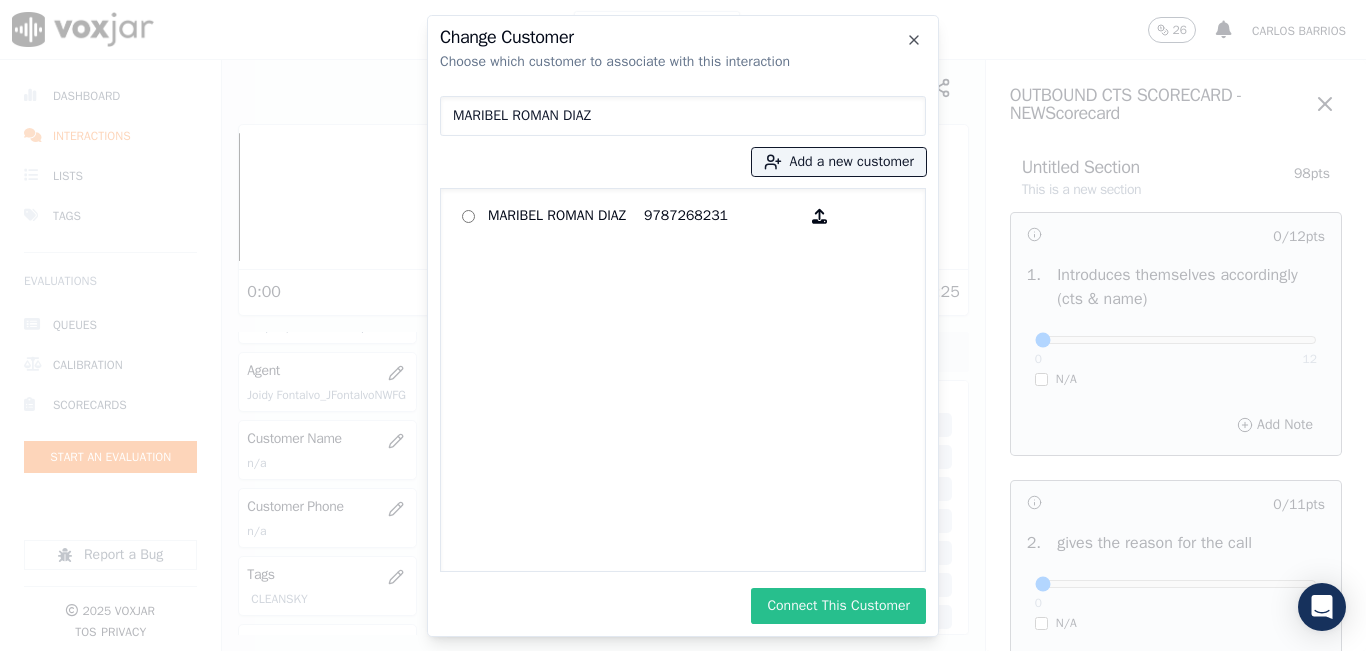 click on "Connect This Customer" at bounding box center [838, 606] 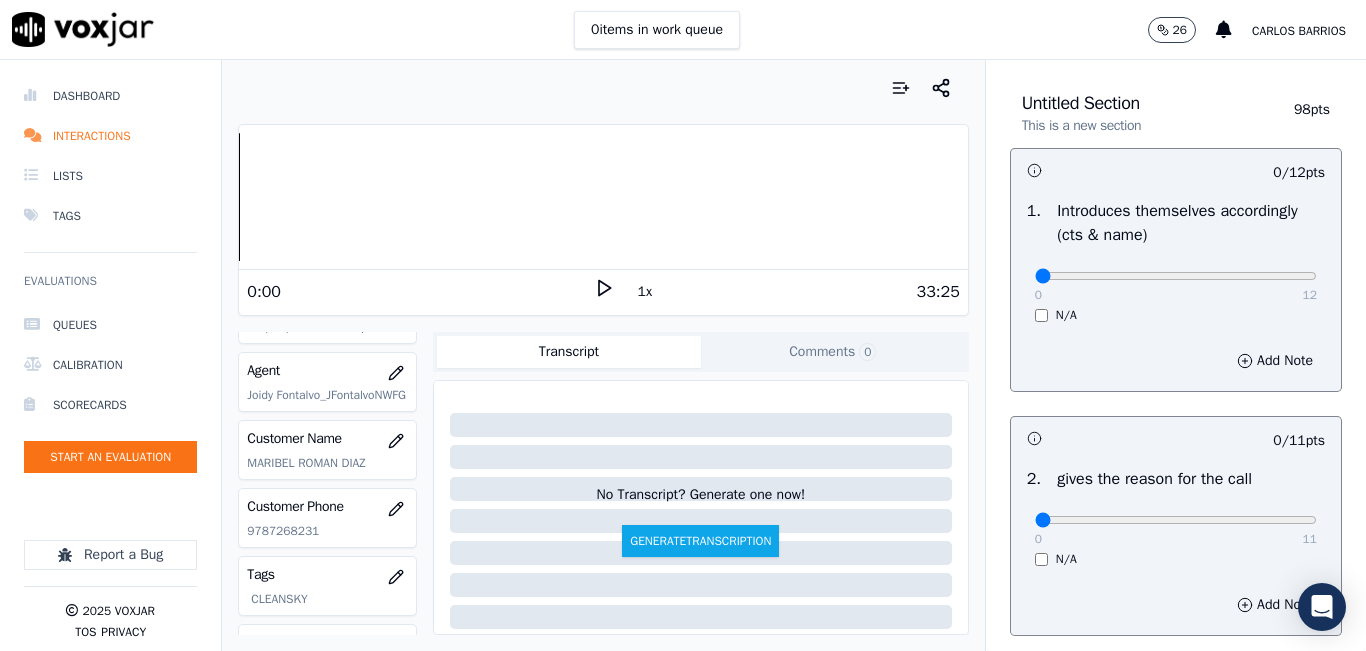 scroll, scrollTop: 100, scrollLeft: 0, axis: vertical 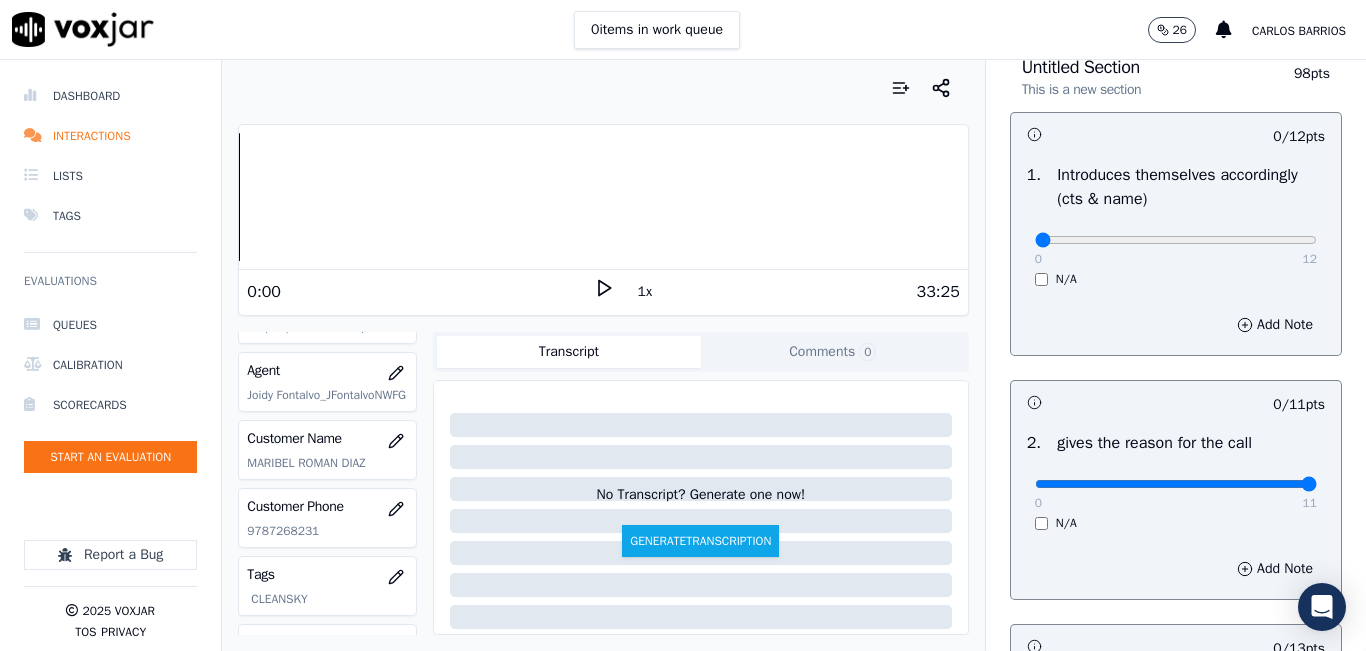 drag, startPoint x: 1290, startPoint y: 480, endPoint x: 1225, endPoint y: 425, distance: 85.146935 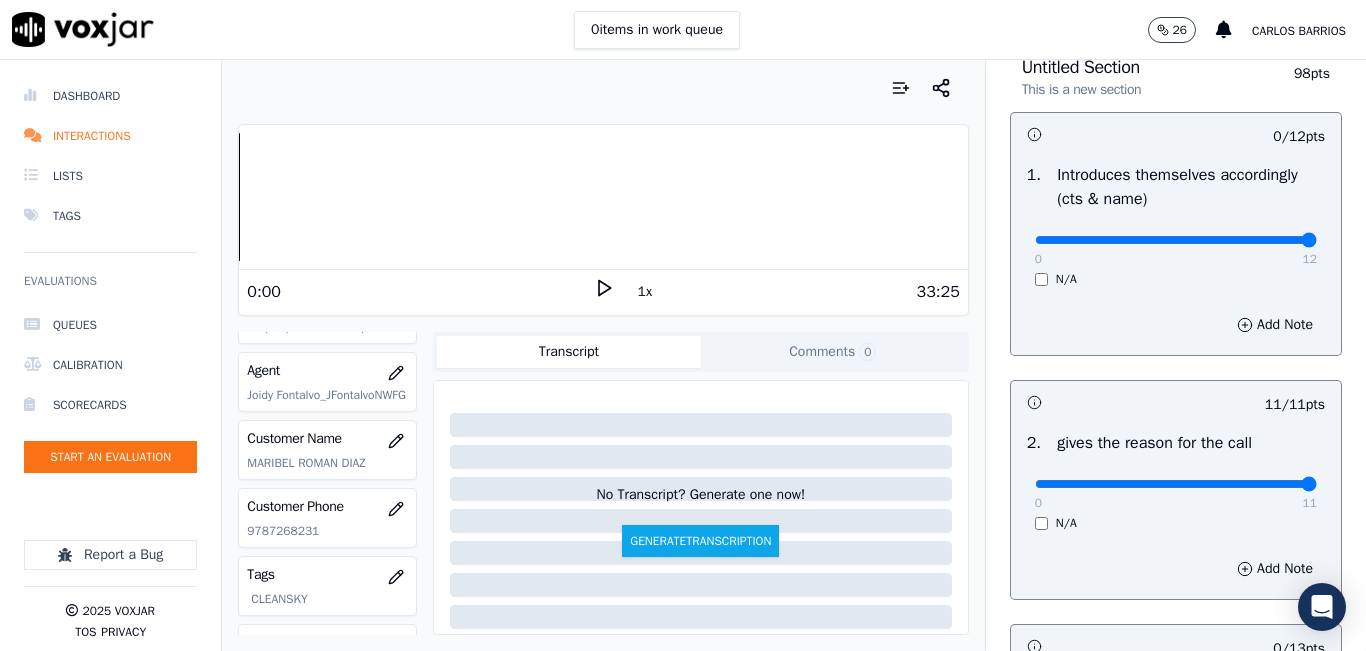 drag, startPoint x: 1225, startPoint y: 243, endPoint x: 1318, endPoint y: 252, distance: 93.43447 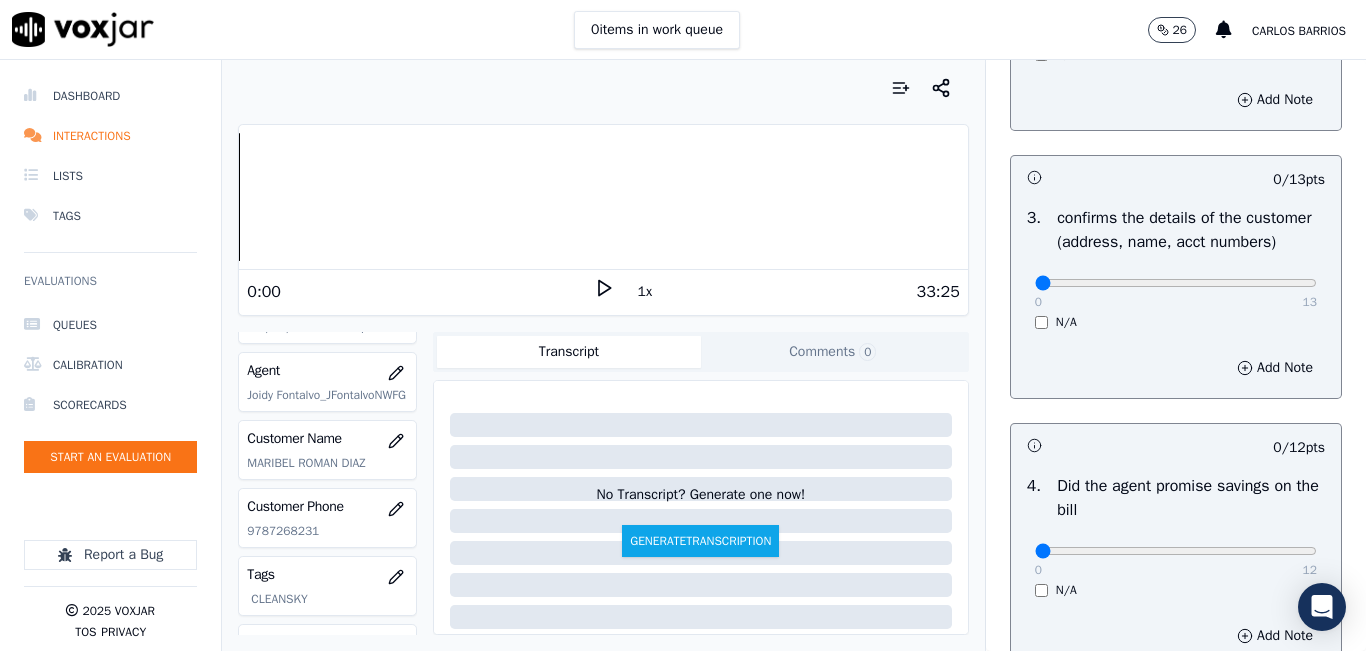 scroll, scrollTop: 600, scrollLeft: 0, axis: vertical 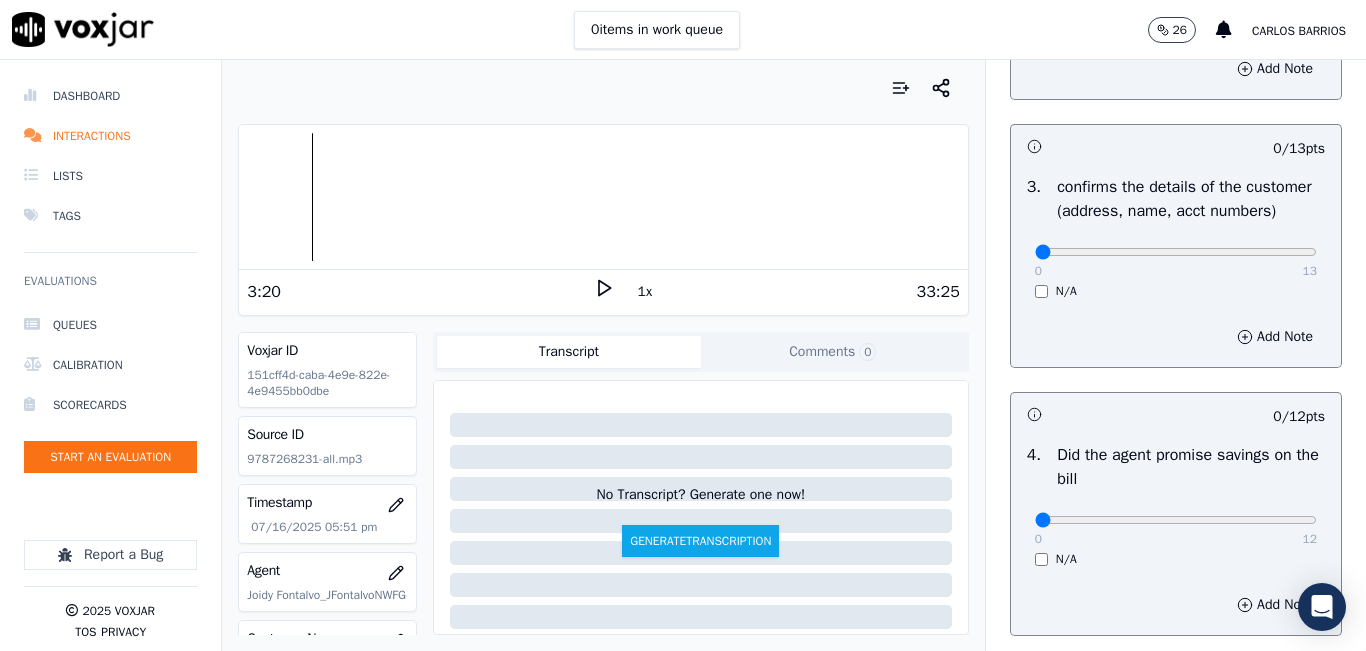 click at bounding box center (603, 197) 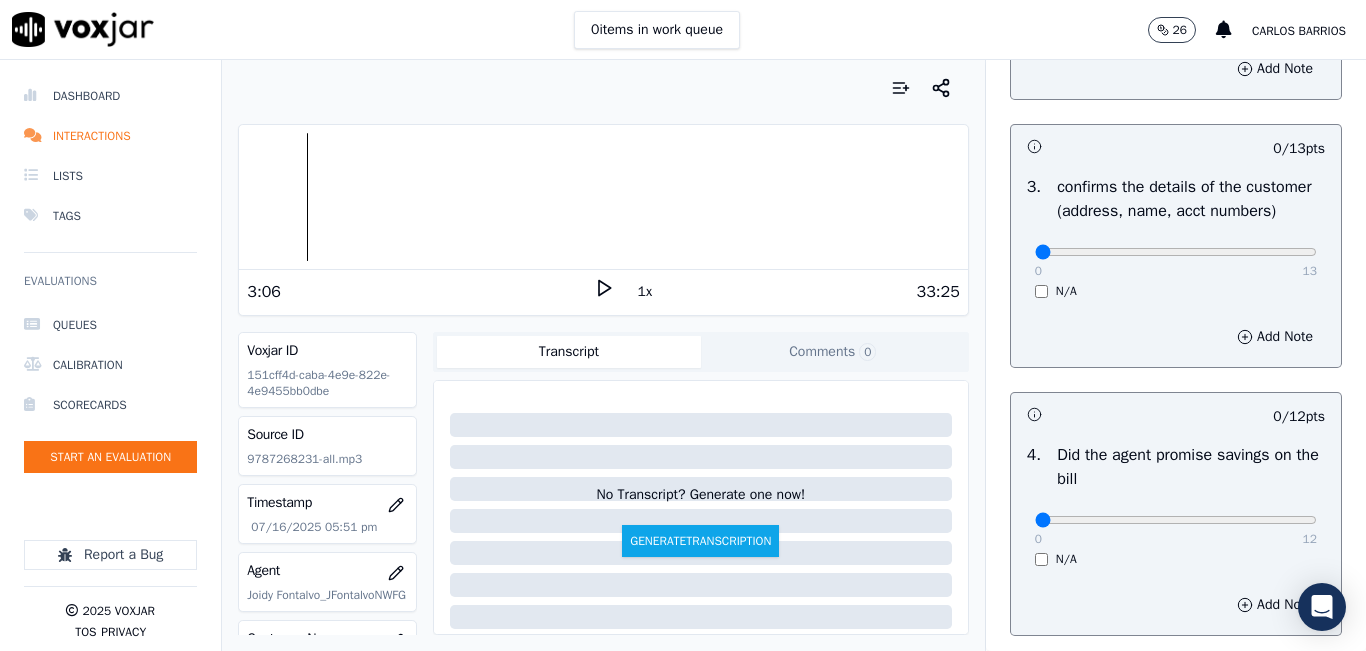click at bounding box center [603, 197] 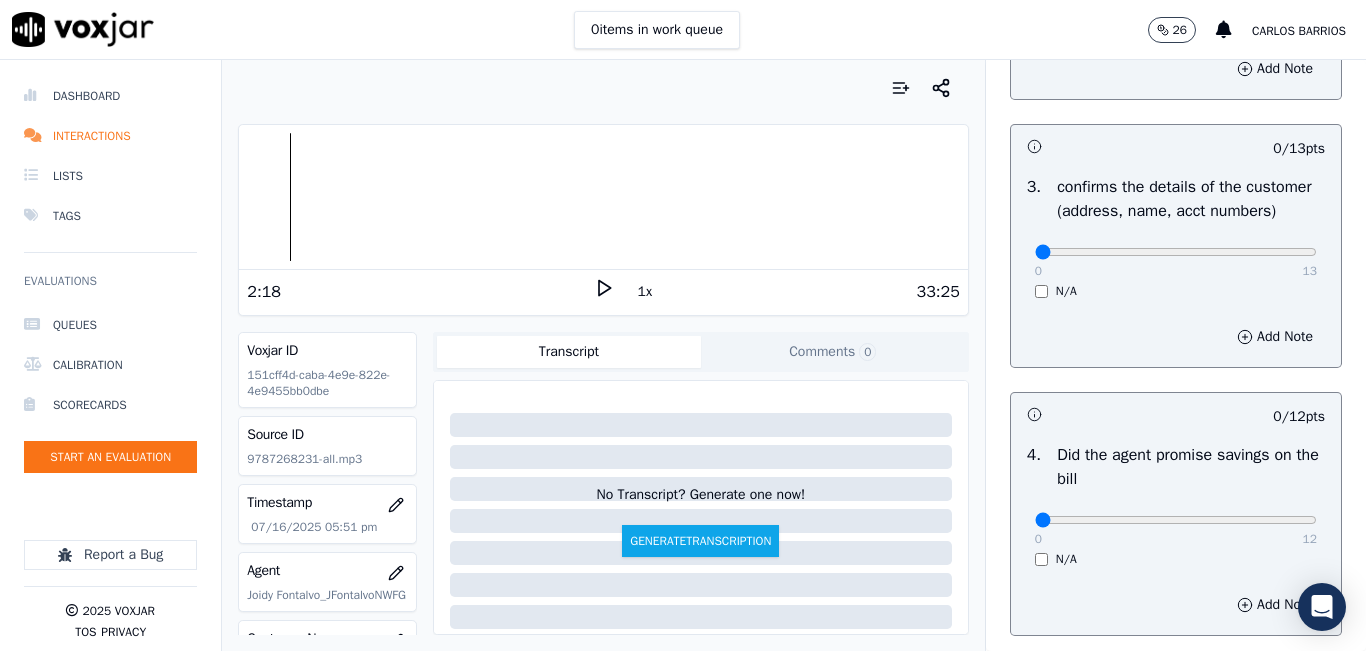 click 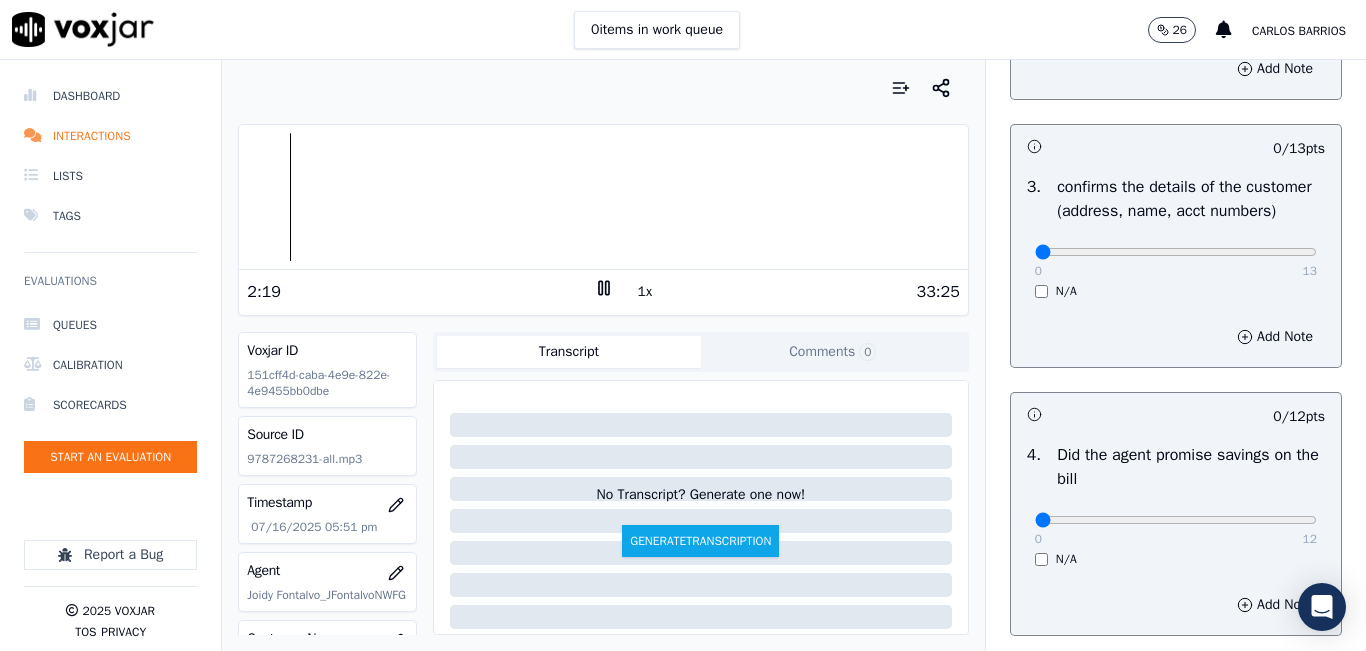 click on "1x" at bounding box center [645, 292] 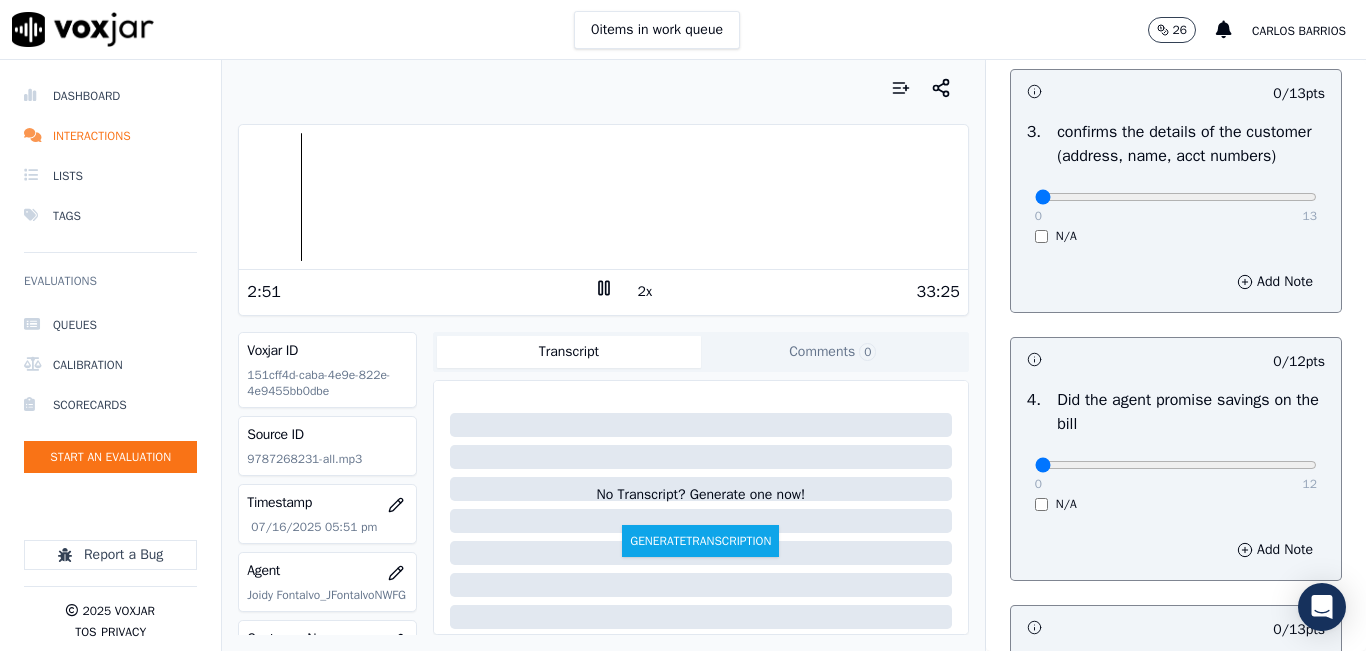 scroll, scrollTop: 318, scrollLeft: 0, axis: vertical 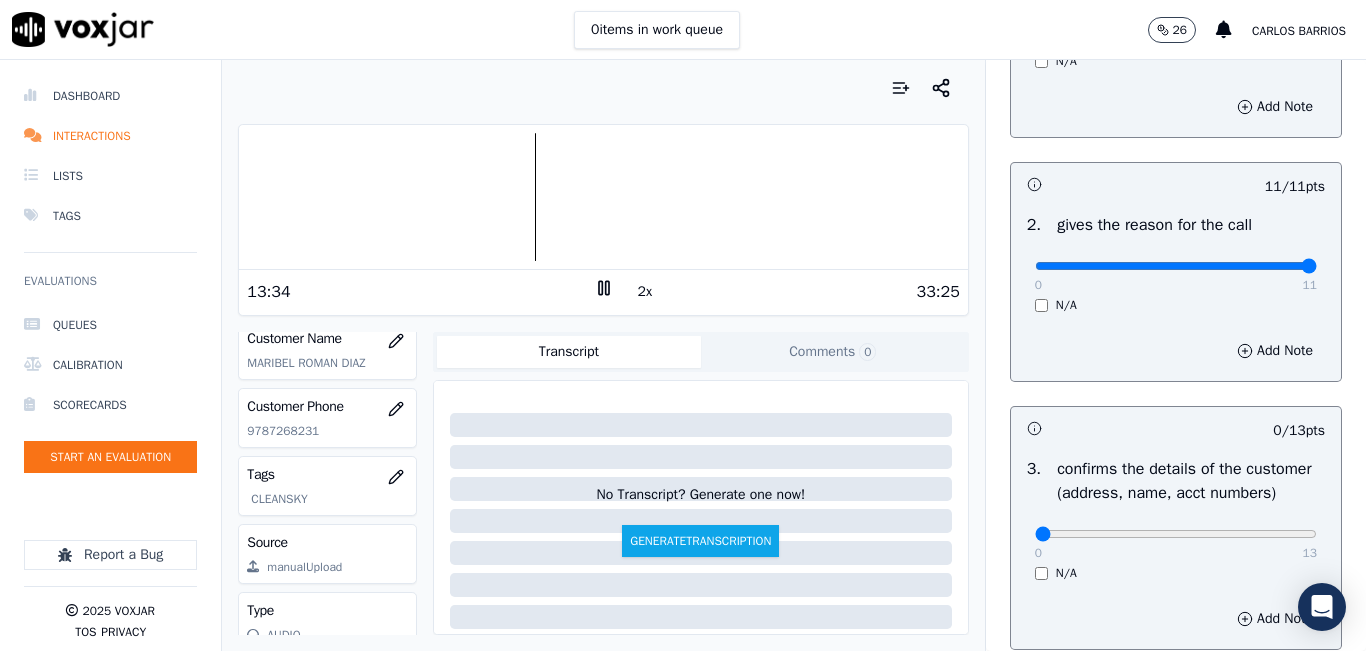 click at bounding box center [603, 88] 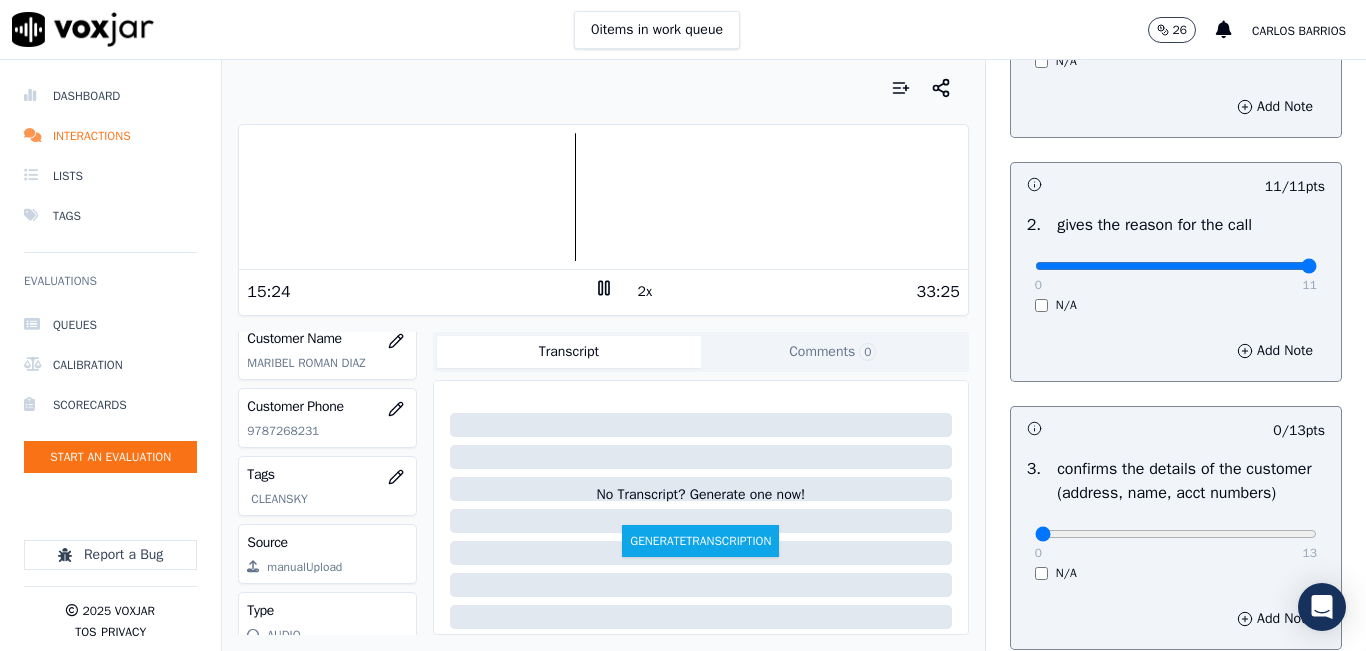 click at bounding box center [603, 88] 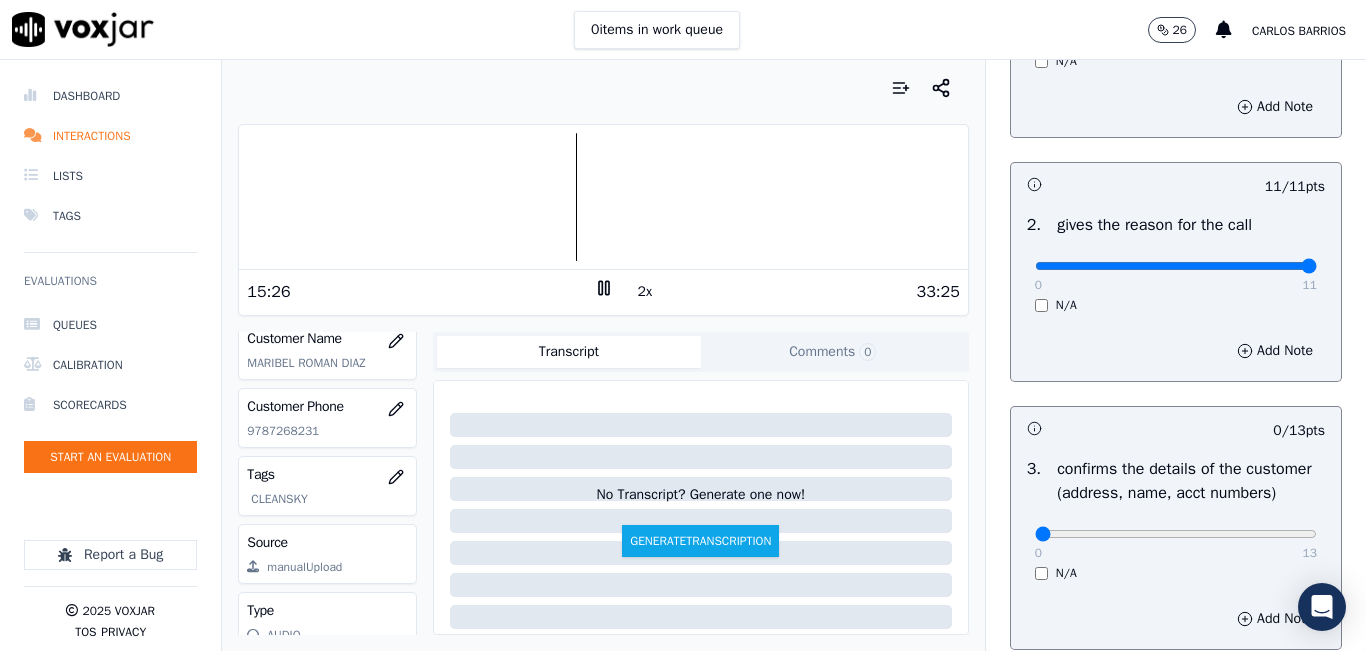 click 